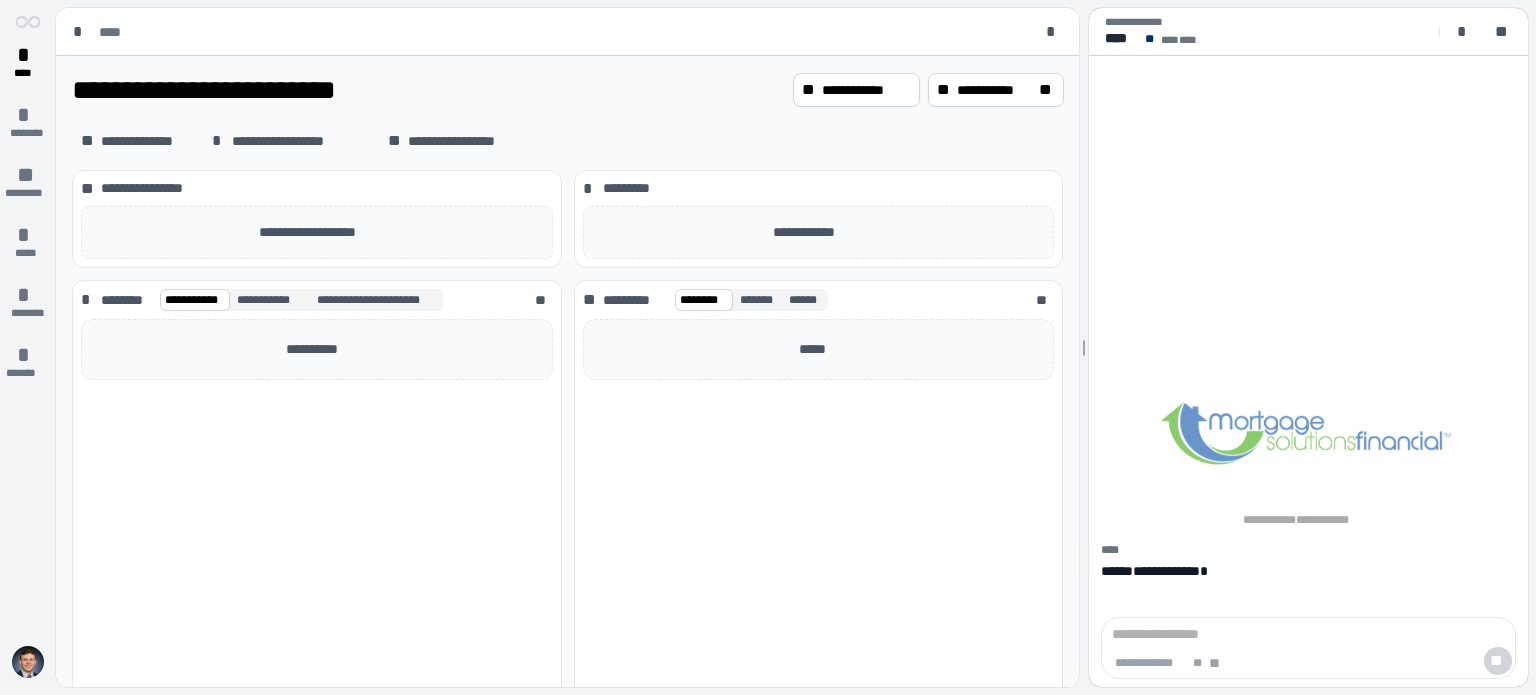 scroll, scrollTop: 0, scrollLeft: 0, axis: both 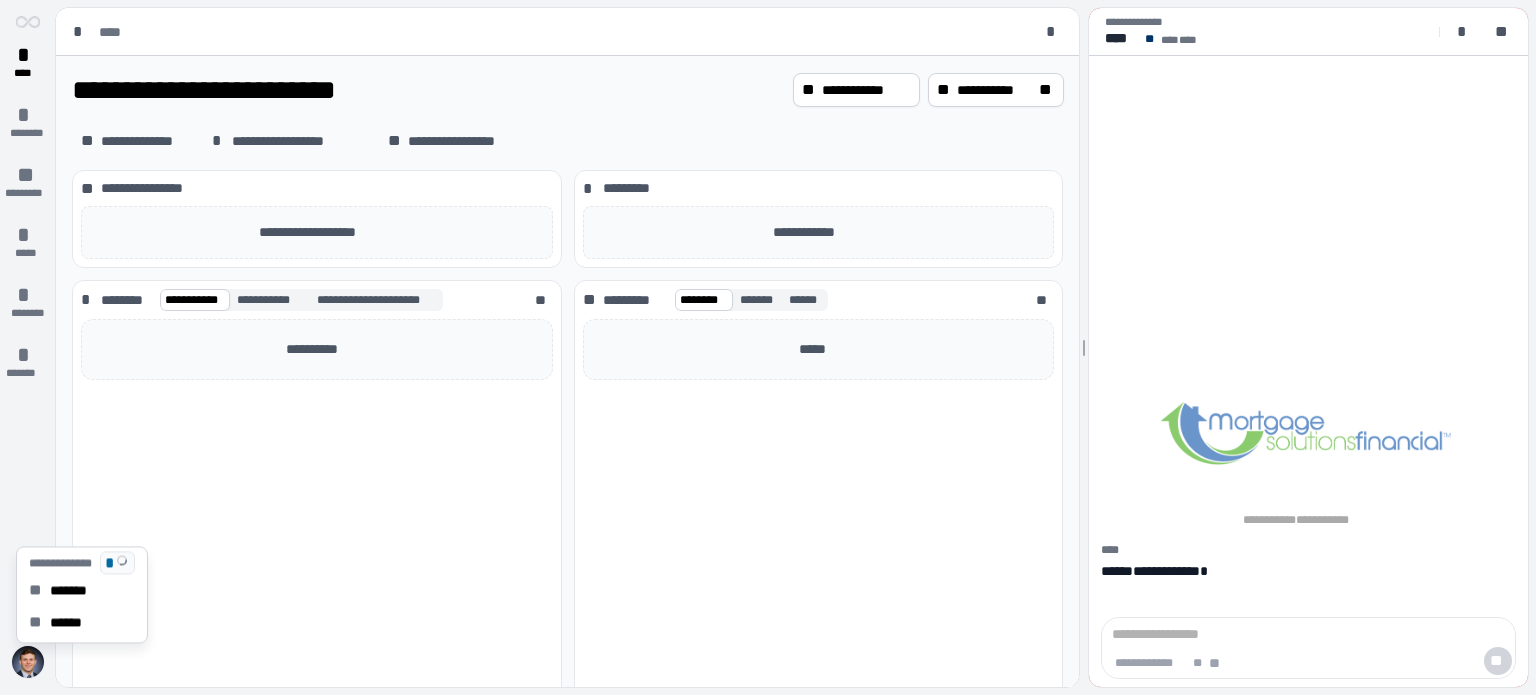 click at bounding box center (28, 662) 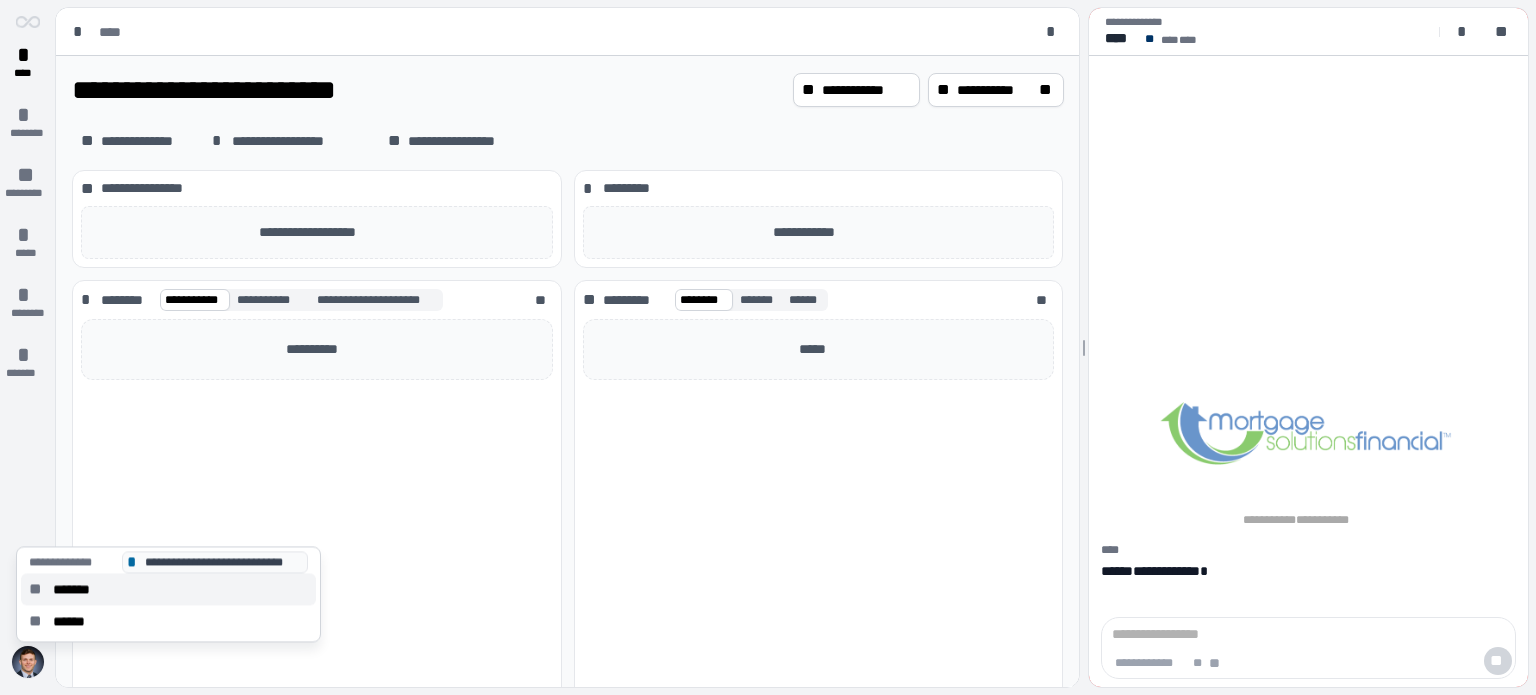 click on "** *******" at bounding box center (168, 589) 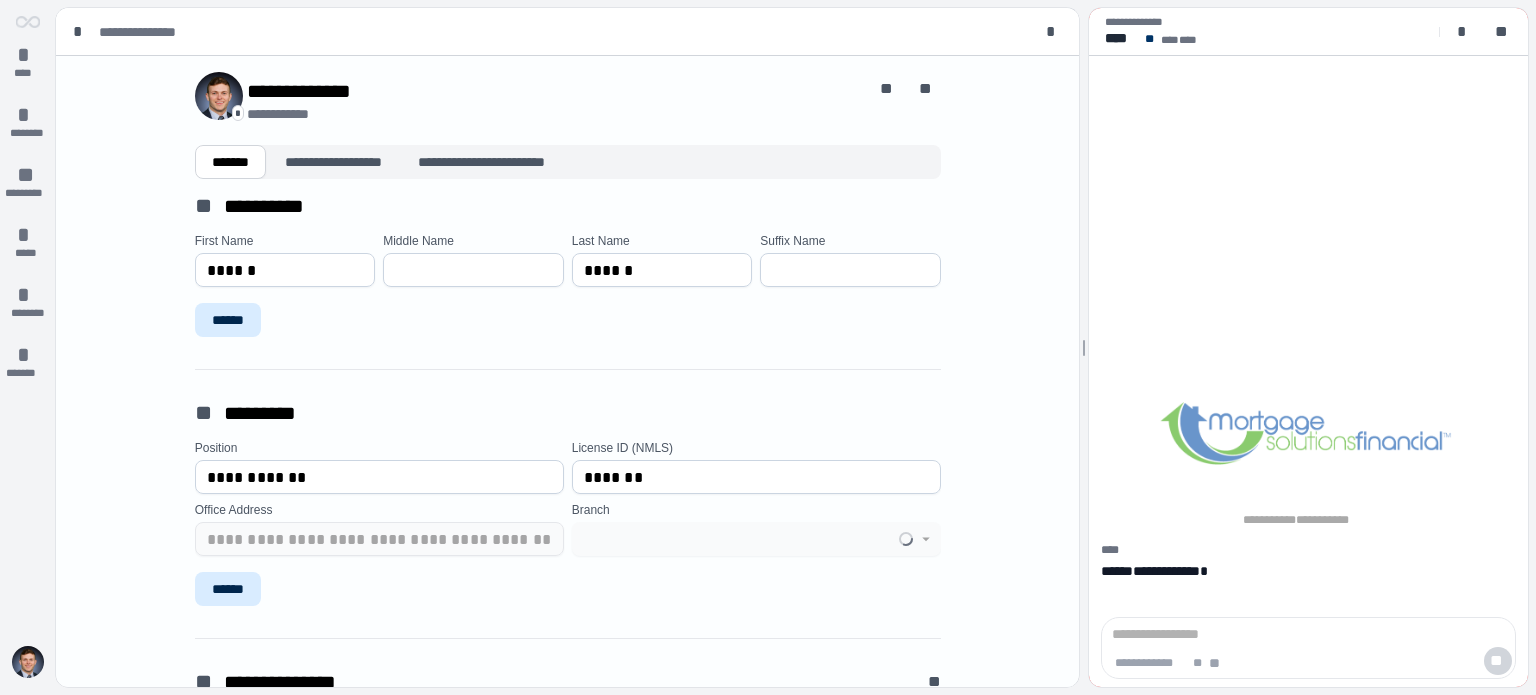 type on "**********" 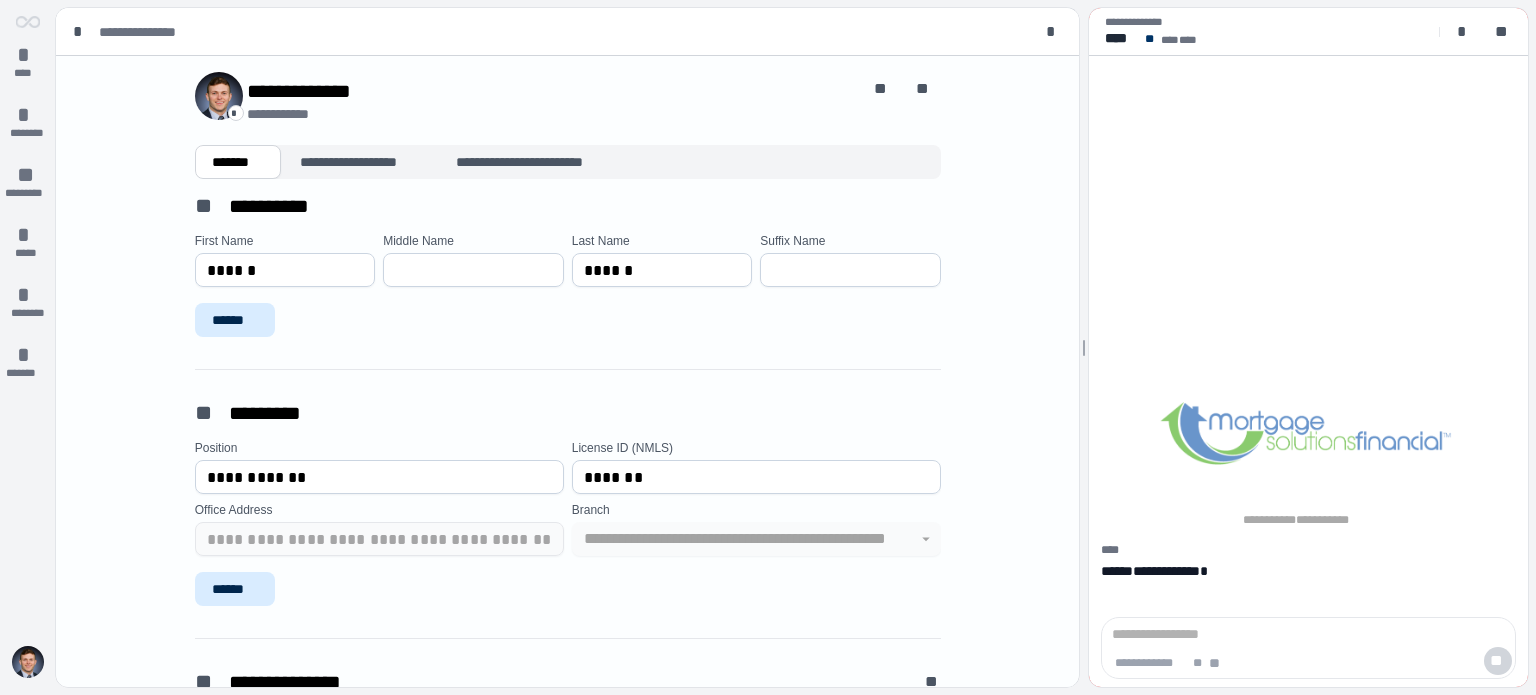 click at bounding box center [219, 96] 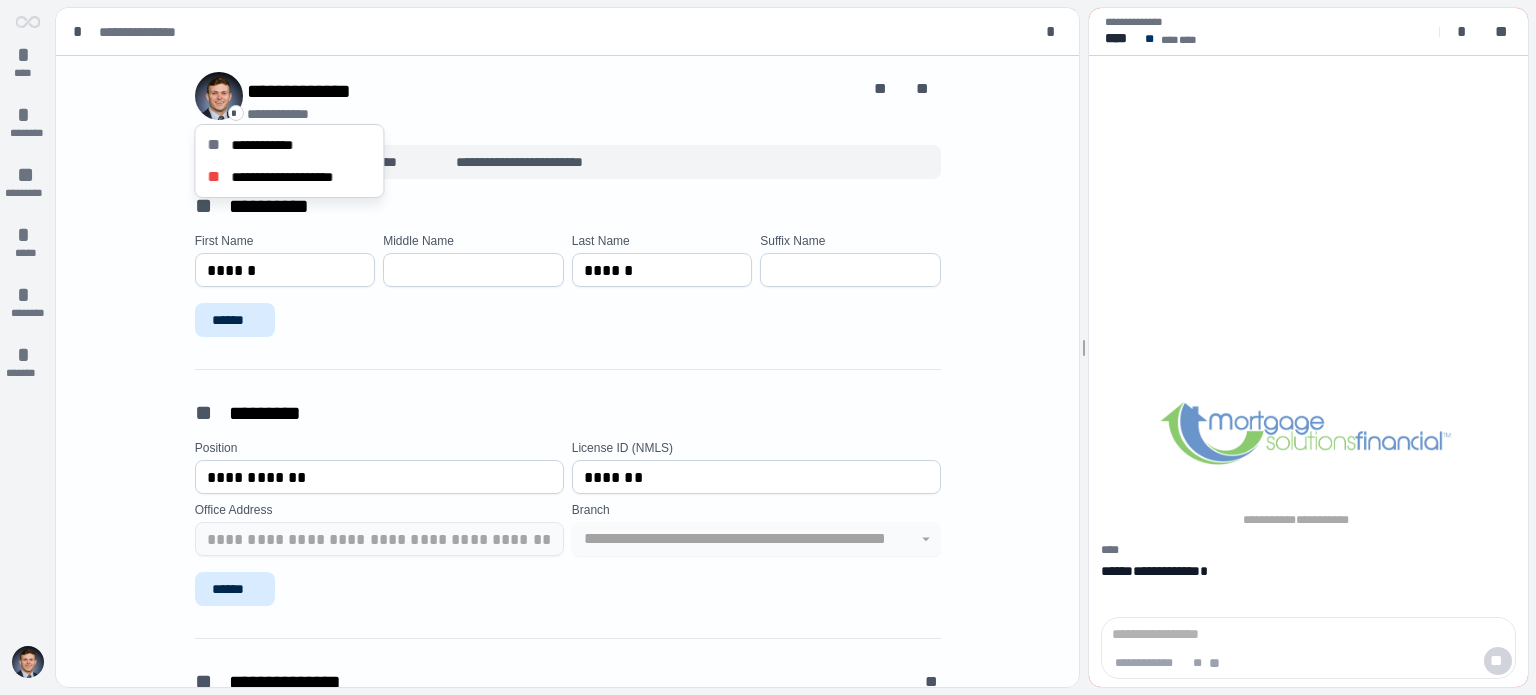 click on "**********" at bounding box center [314, 91] 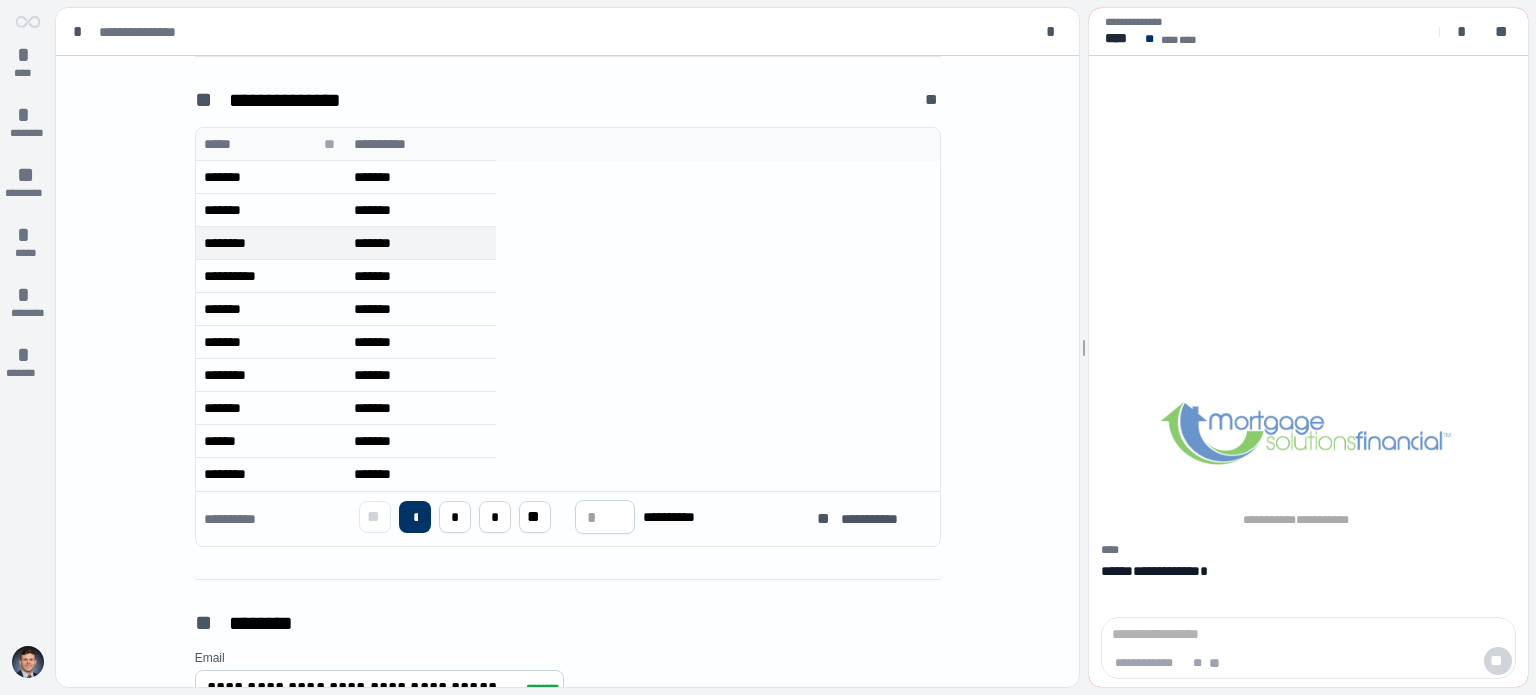 scroll, scrollTop: 600, scrollLeft: 0, axis: vertical 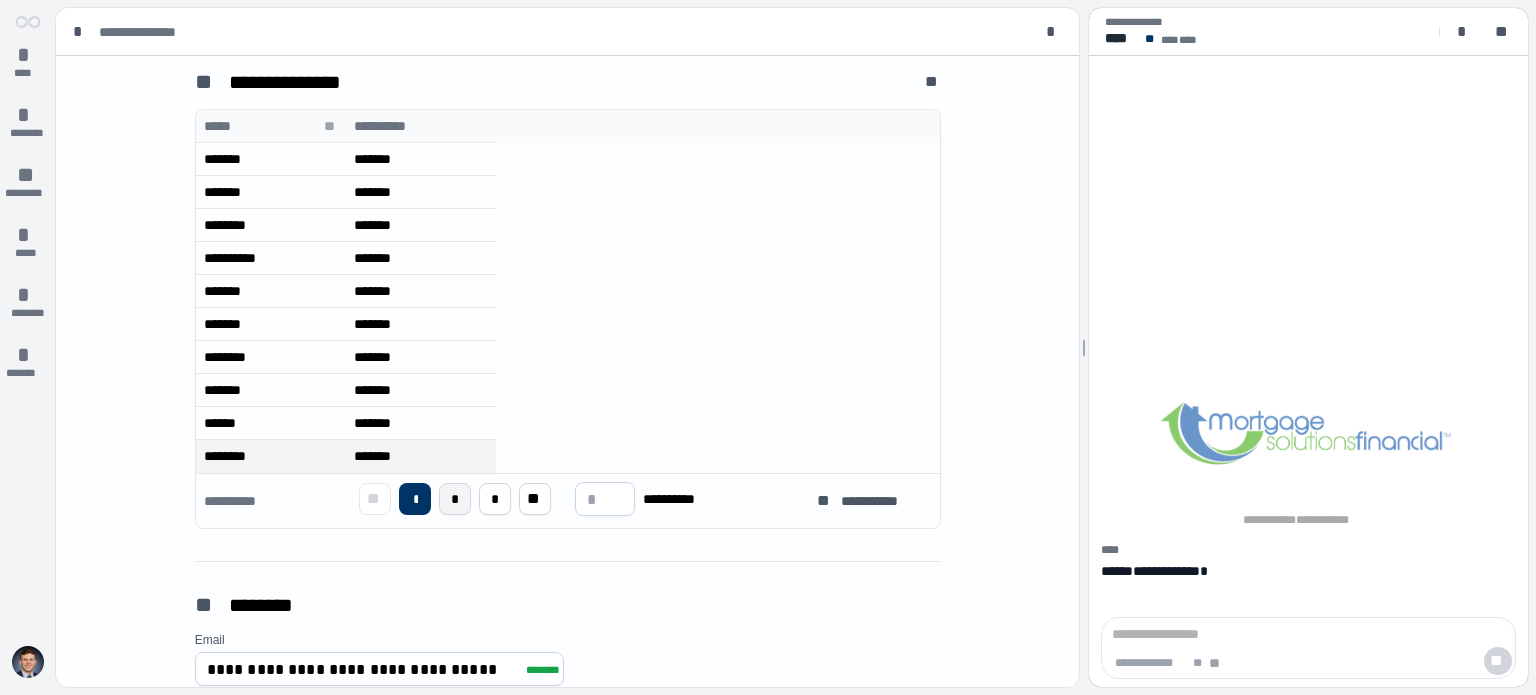drag, startPoint x: 457, startPoint y: 499, endPoint x: 476, endPoint y: 429, distance: 72.53275 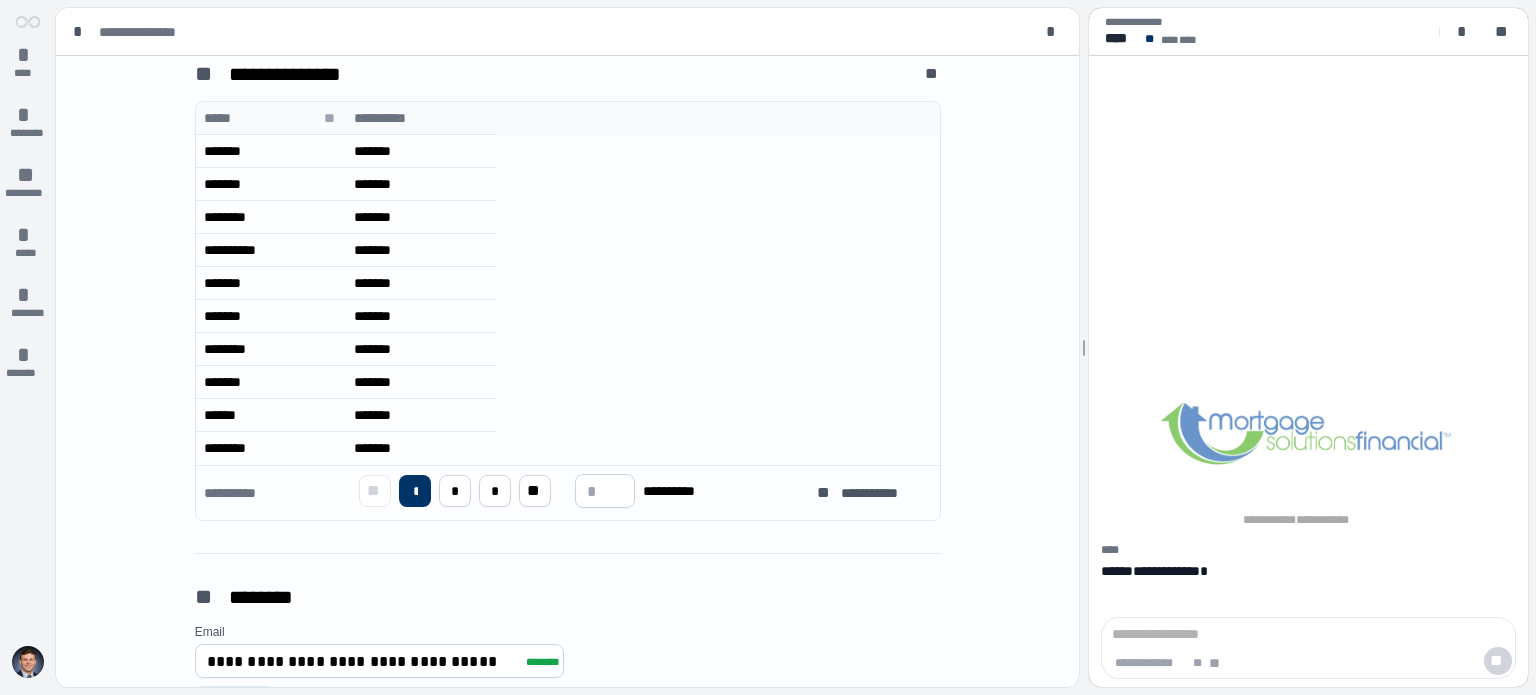scroll, scrollTop: 600, scrollLeft: 0, axis: vertical 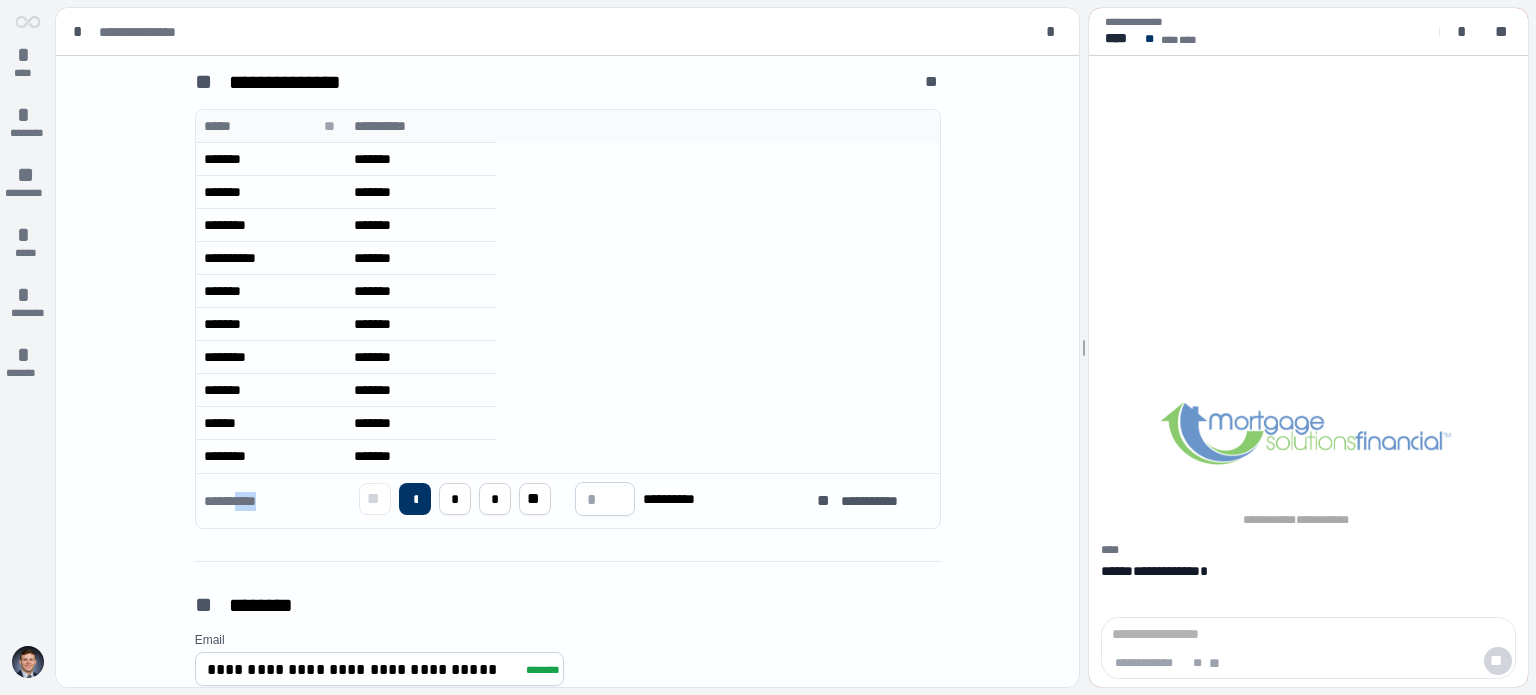 drag, startPoint x: 264, startPoint y: 496, endPoint x: 244, endPoint y: 497, distance: 20.024984 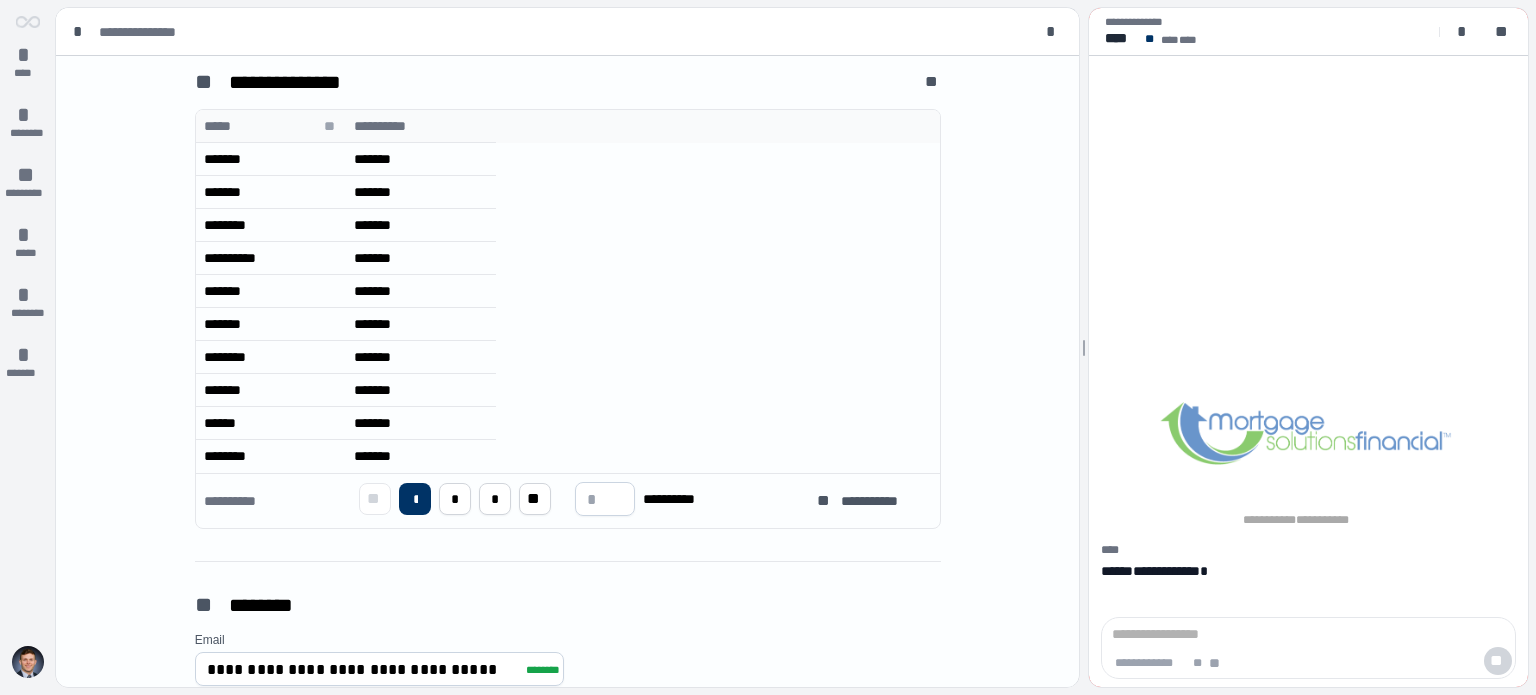click on "** * * * ** ** * *****" at bounding box center [533, 499] 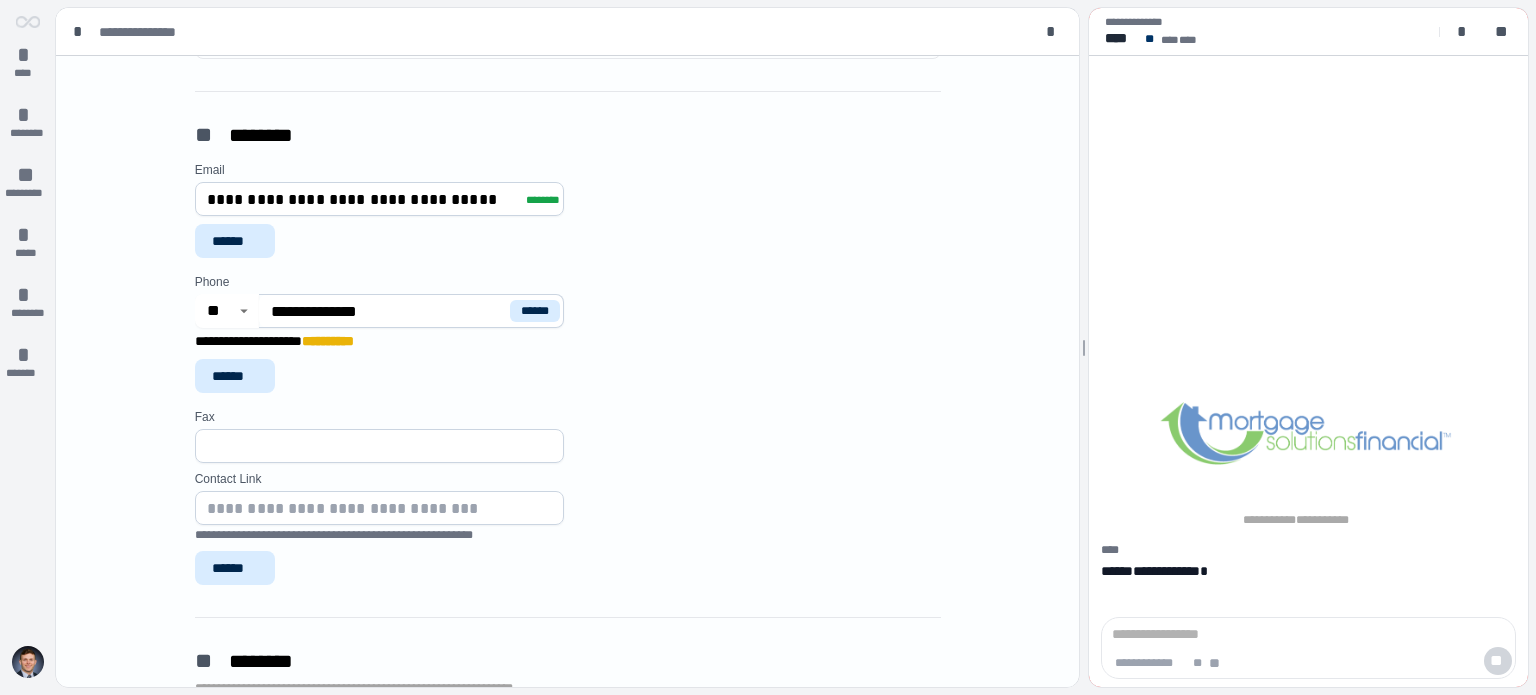 scroll, scrollTop: 1100, scrollLeft: 0, axis: vertical 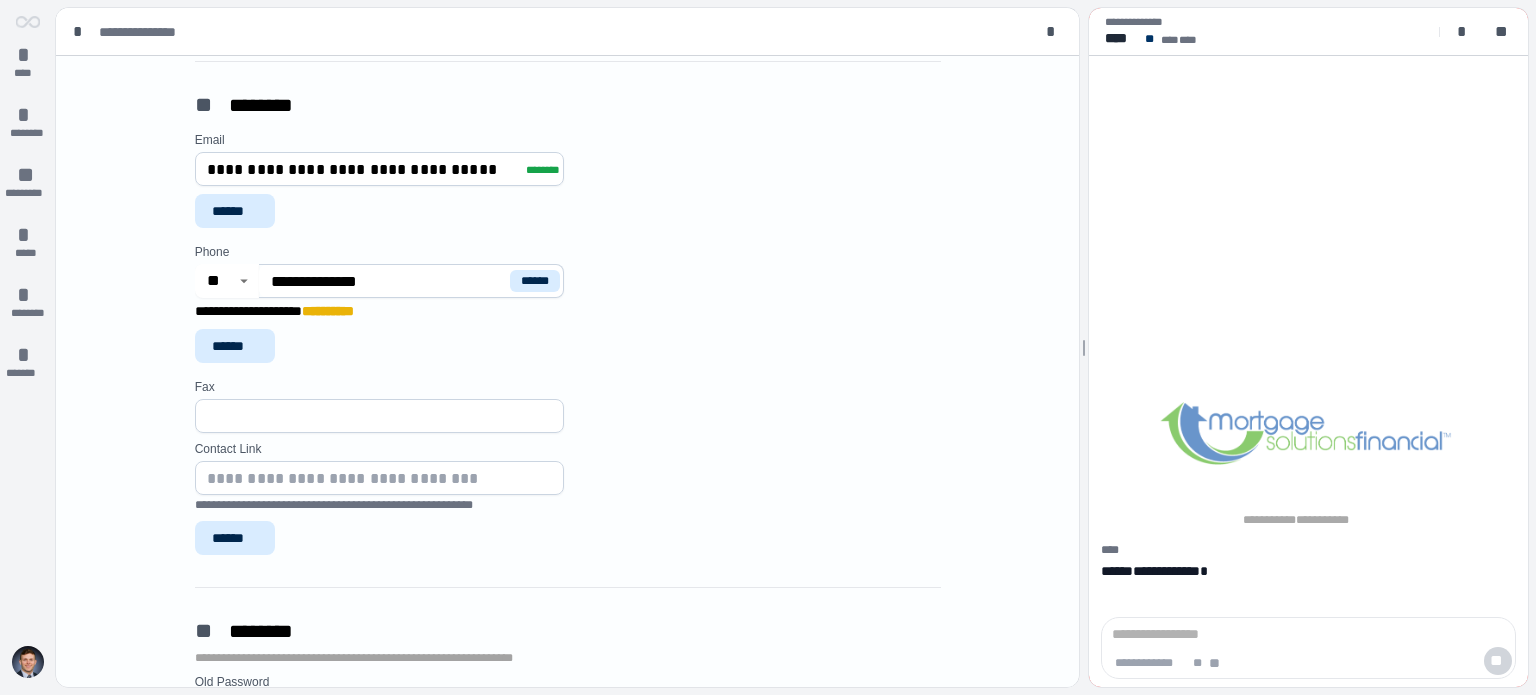 drag, startPoint x: 416, startPoint y: 284, endPoint x: 313, endPoint y: 279, distance: 103.121284 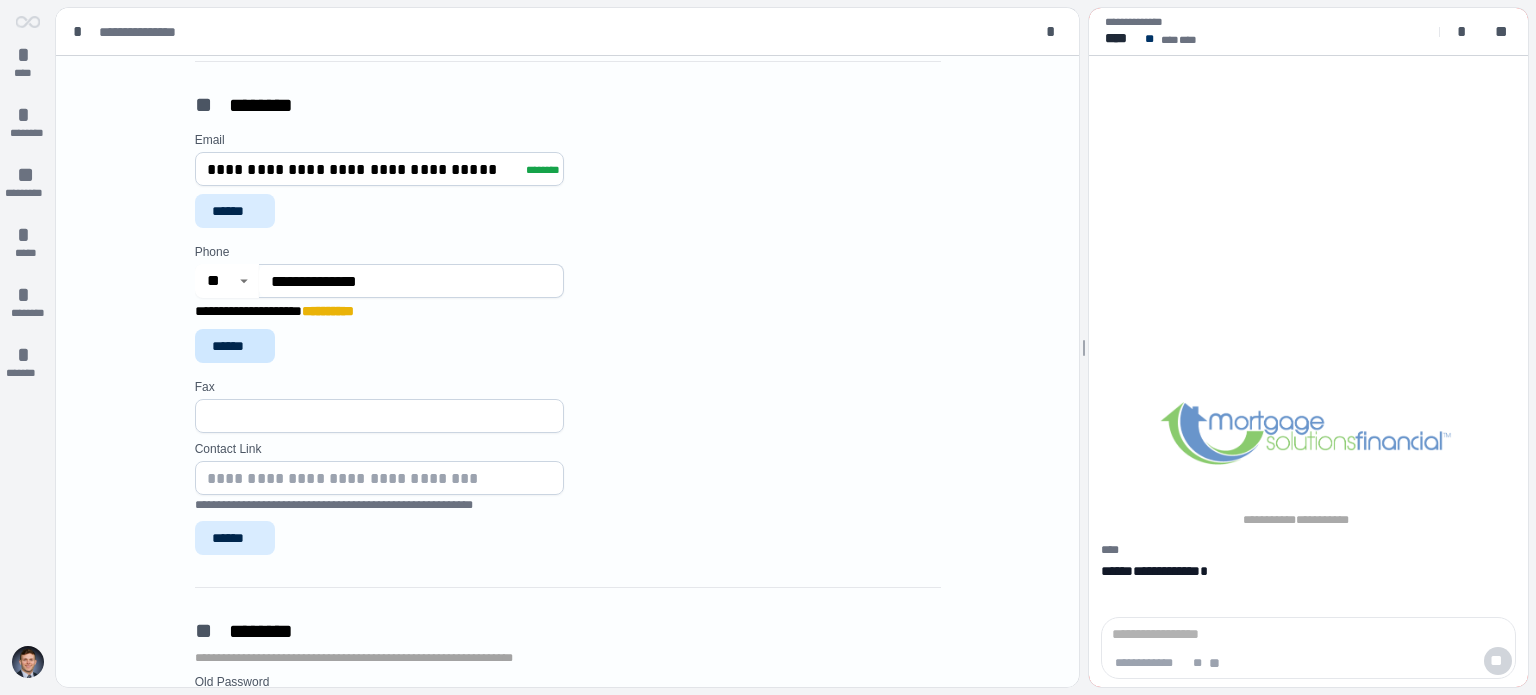 type on "**********" 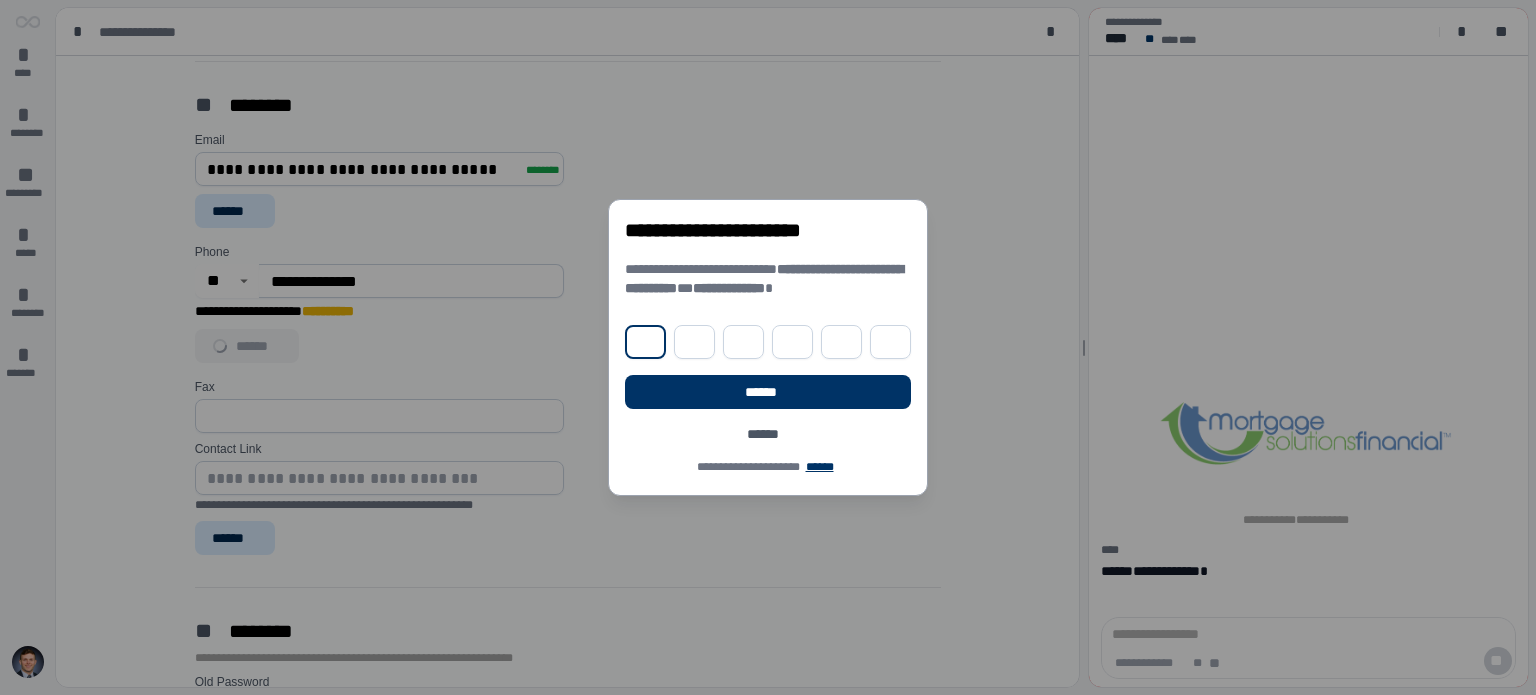 type on "*" 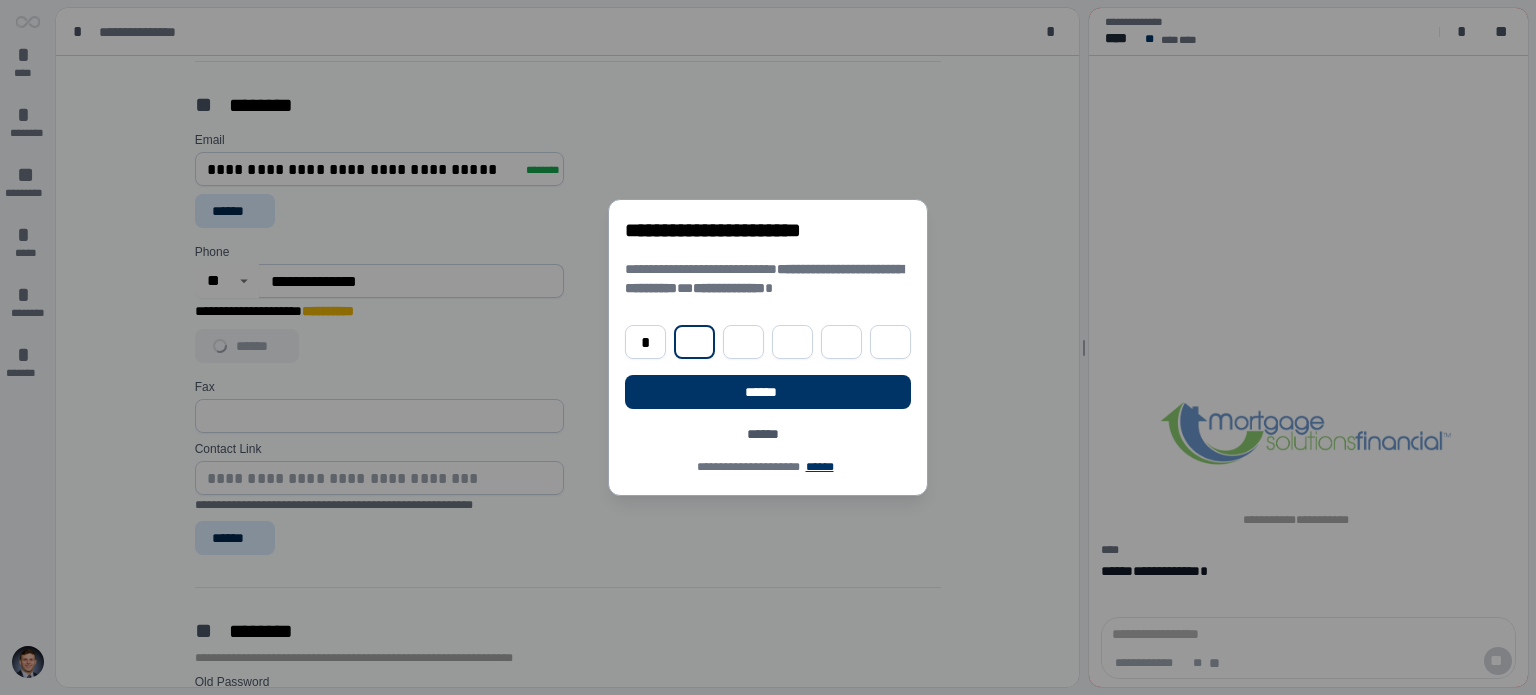 type on "*" 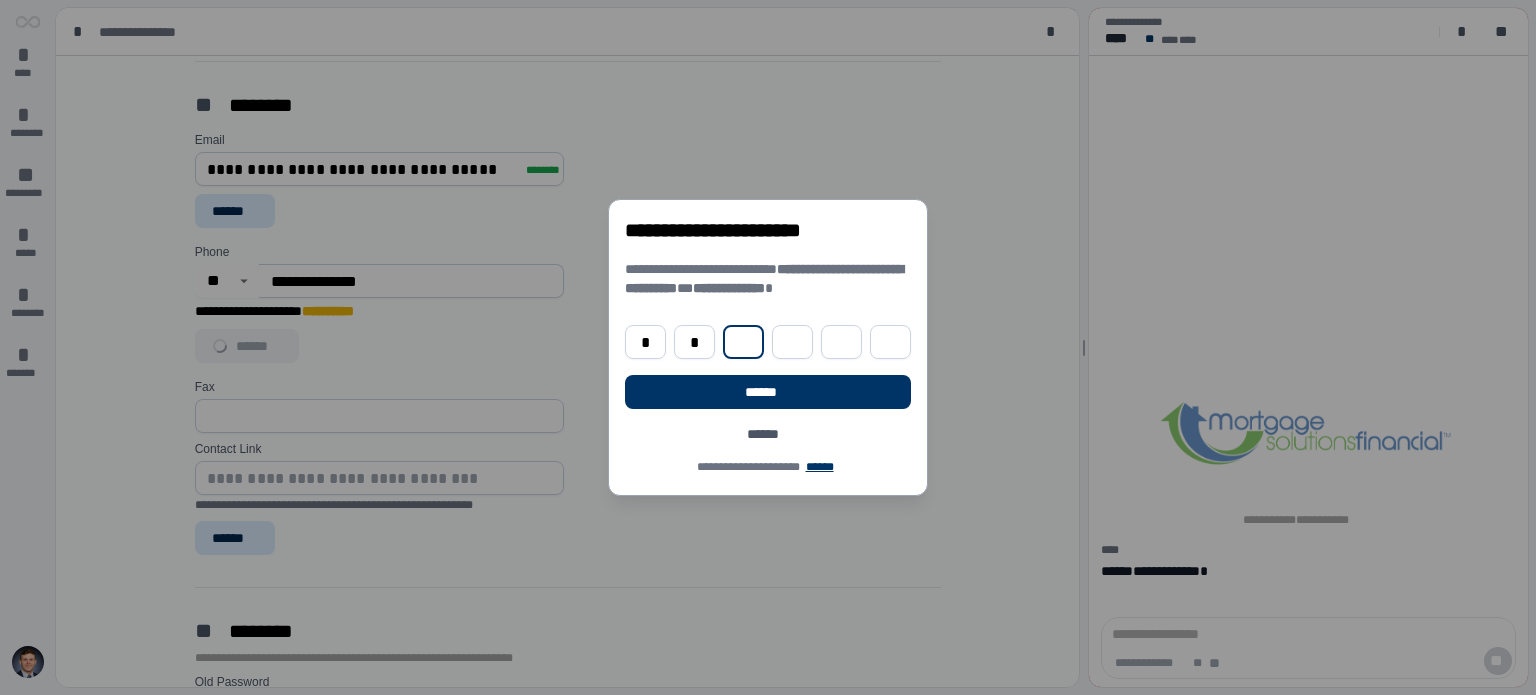 type on "*" 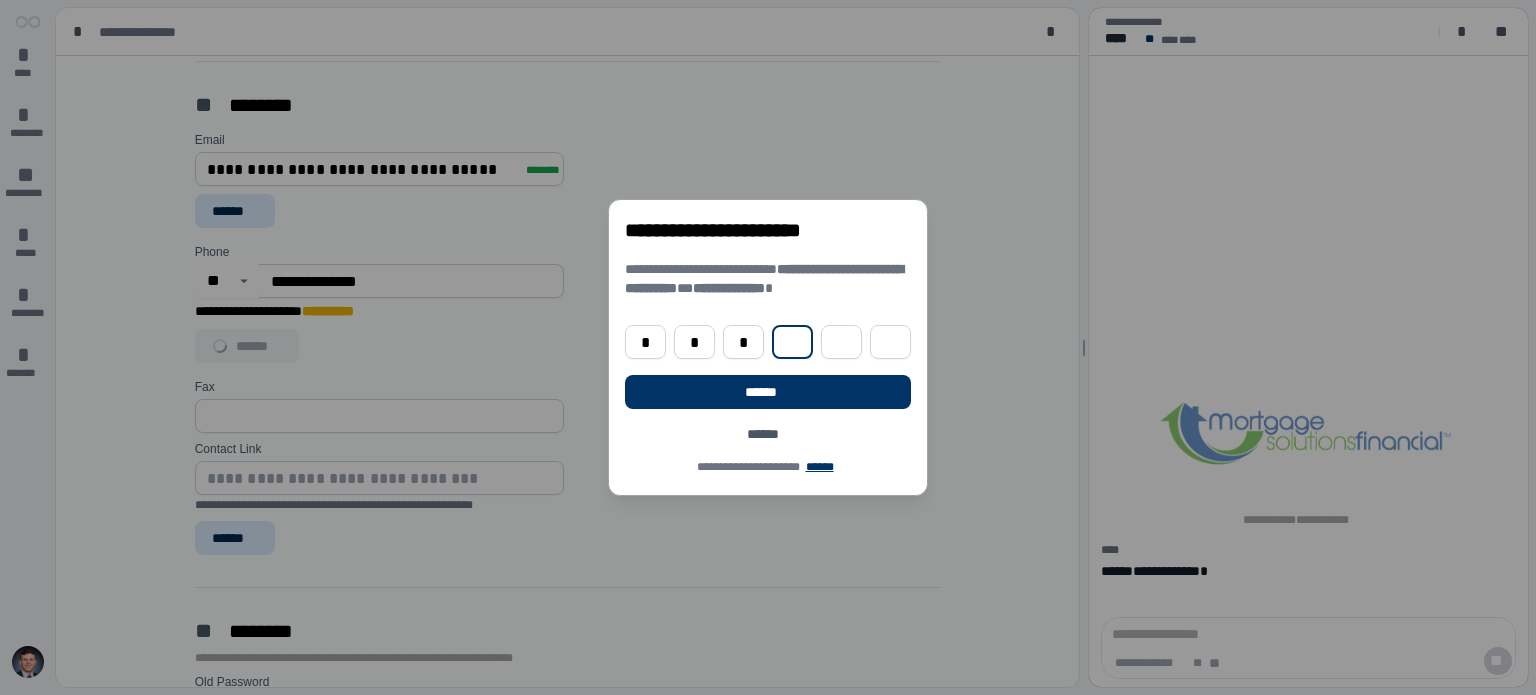 type on "*" 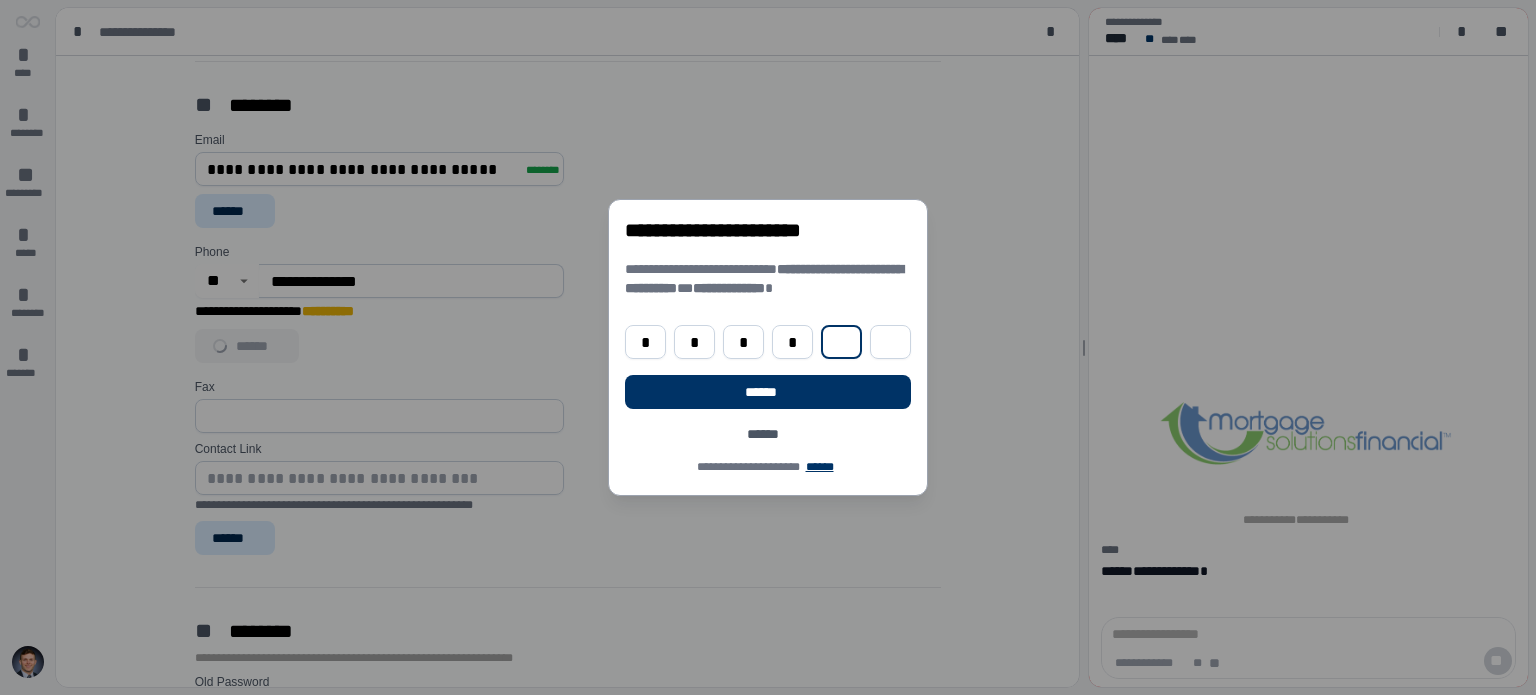 type on "*" 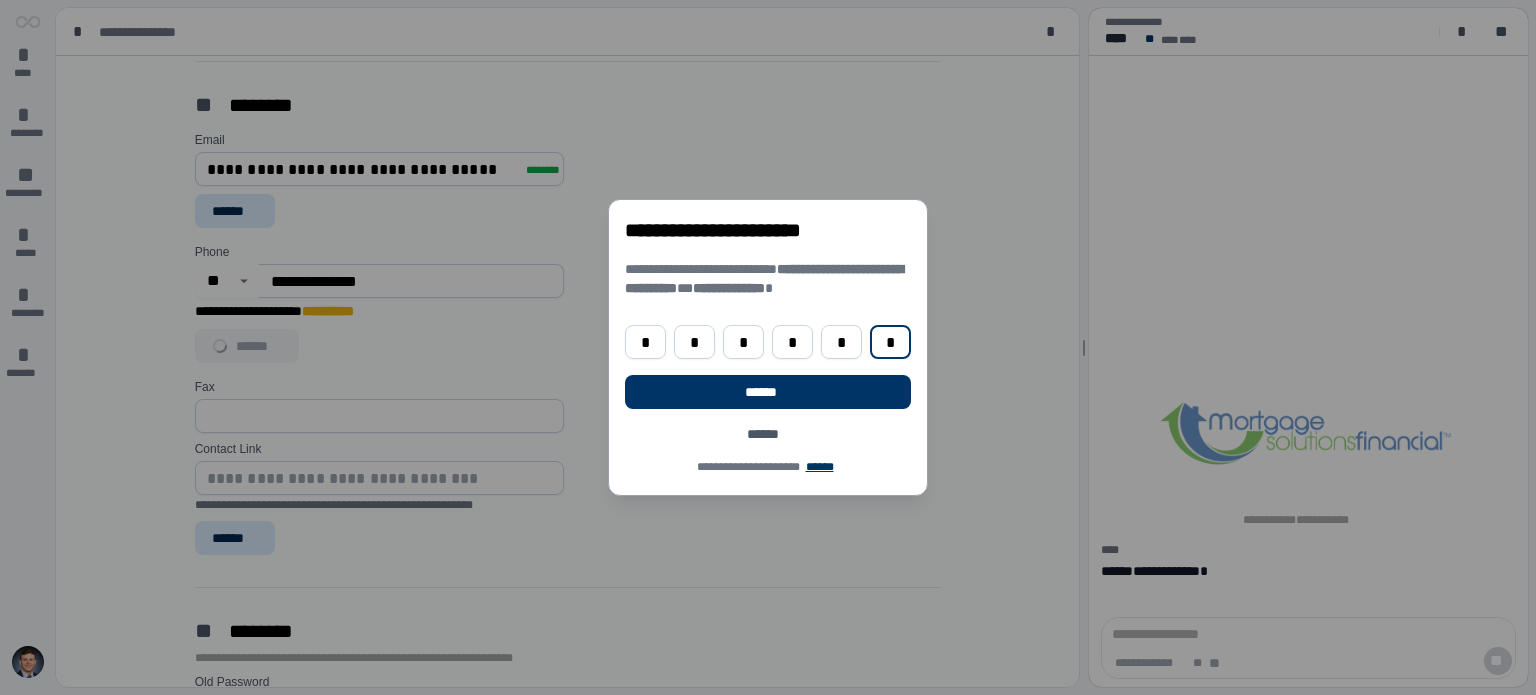 type on "*" 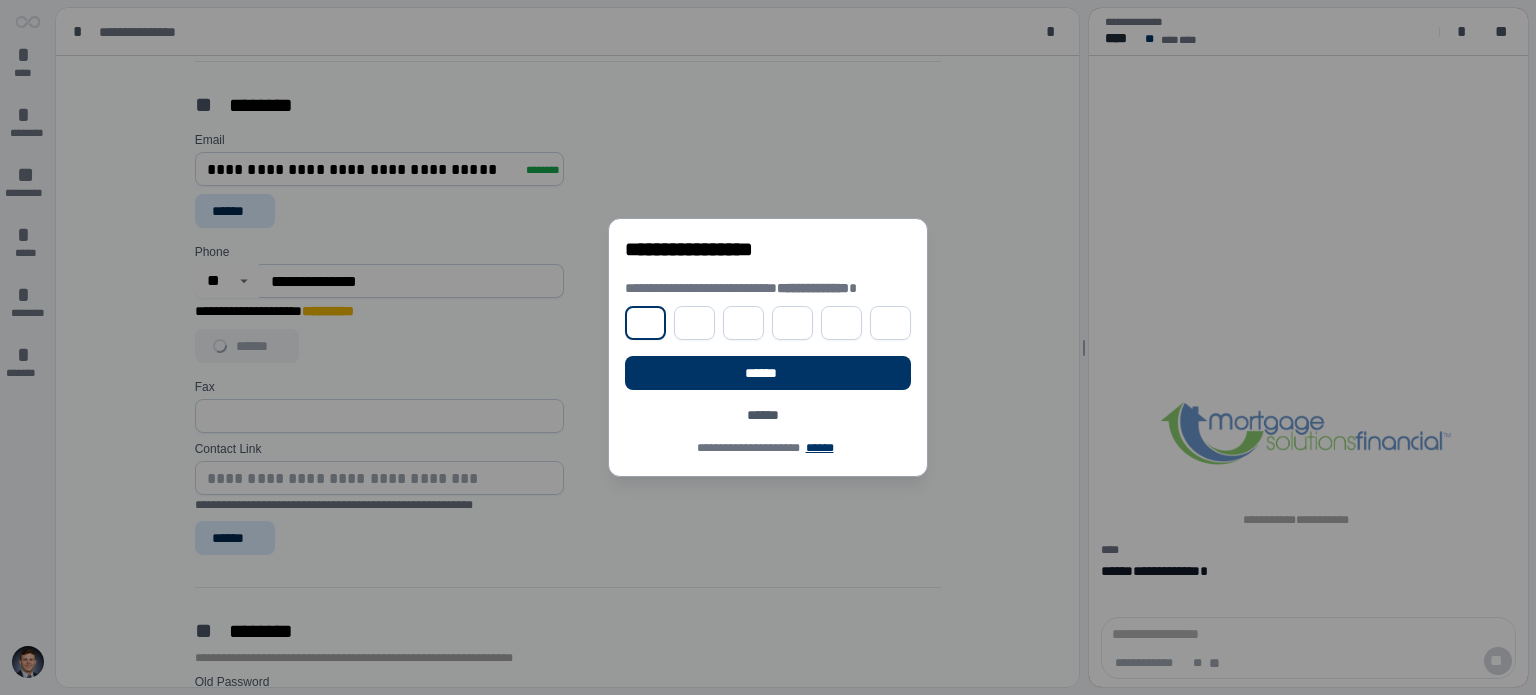 click at bounding box center (645, 323) 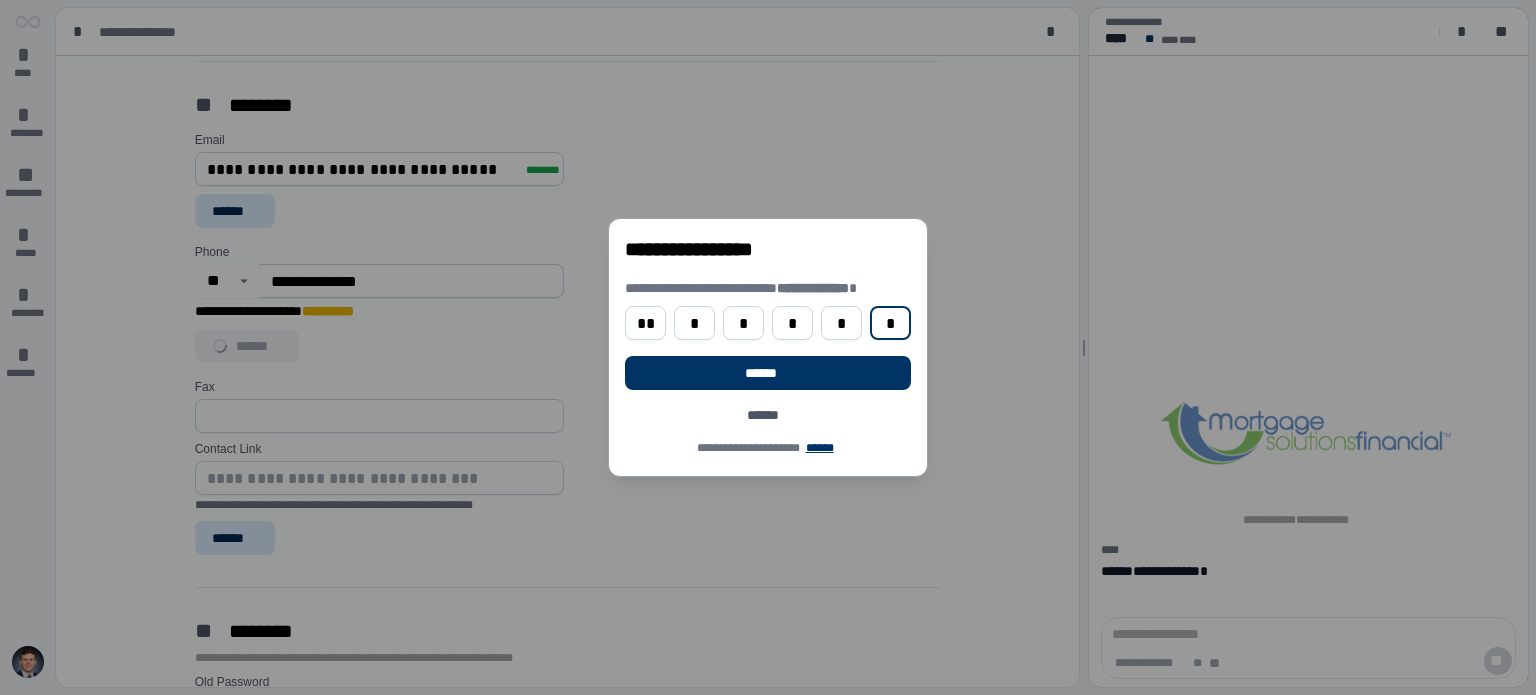 type on "*" 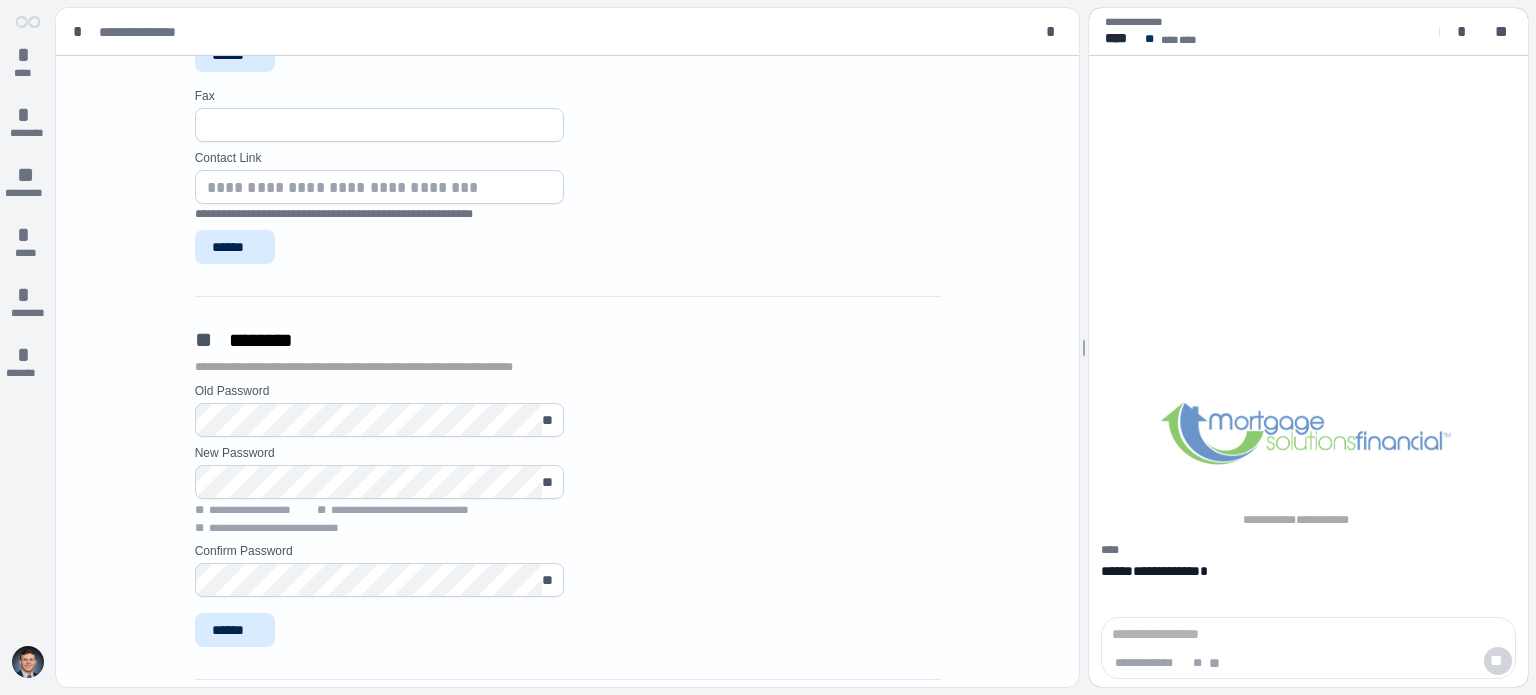 scroll, scrollTop: 1400, scrollLeft: 0, axis: vertical 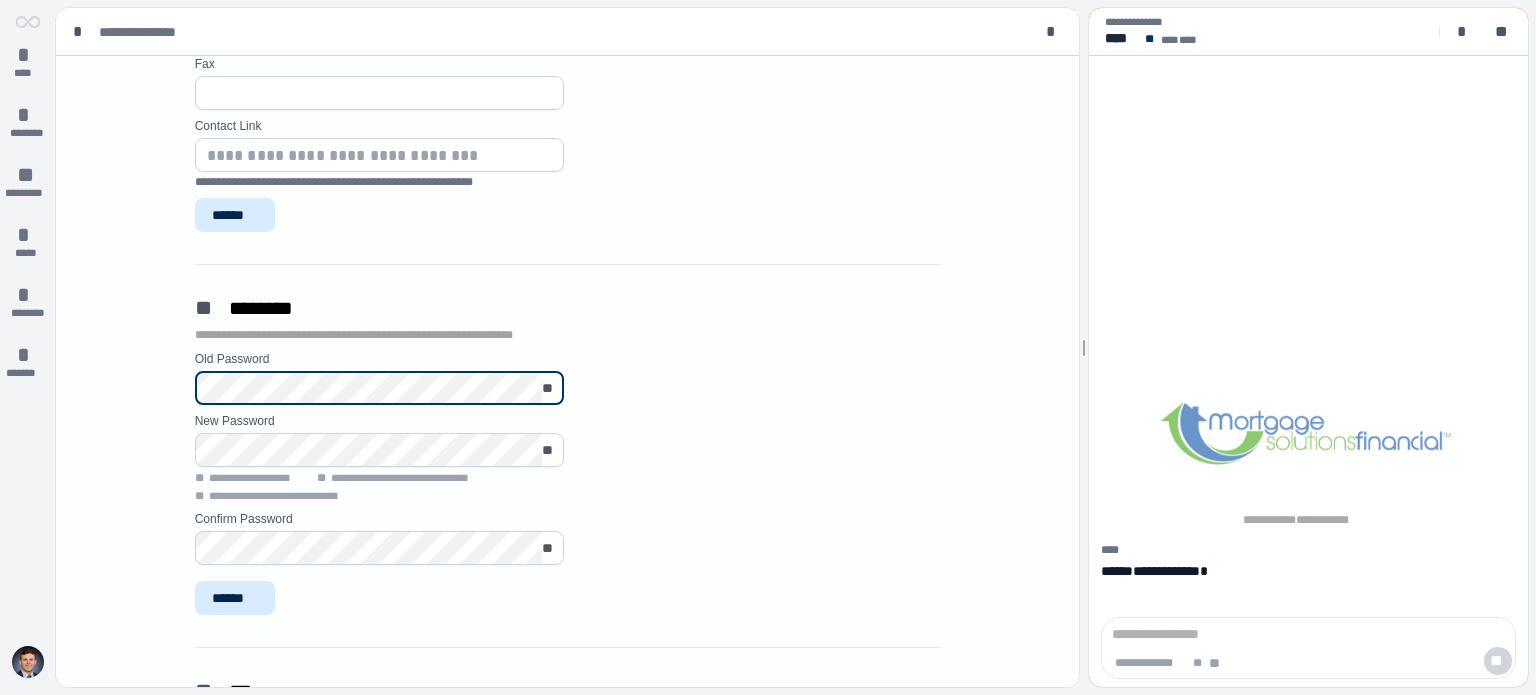 type on "**********" 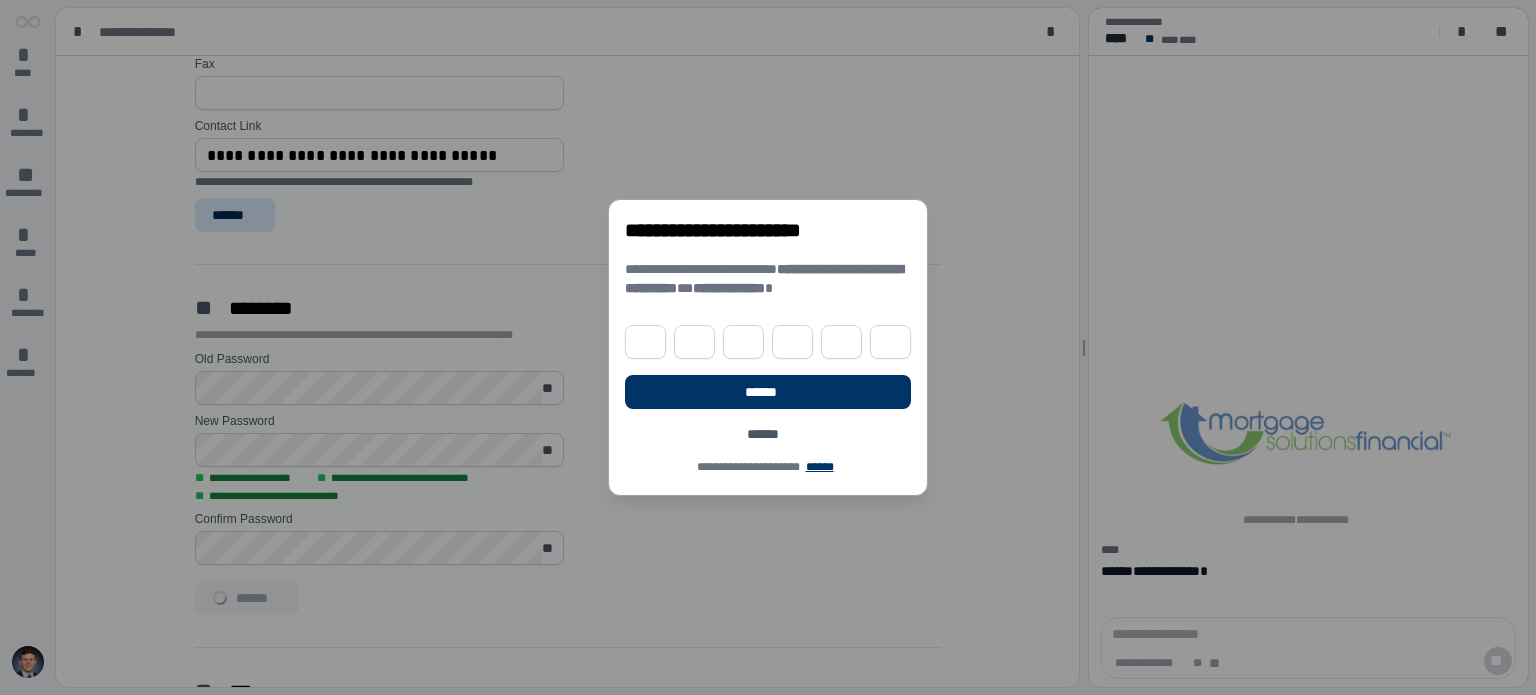 drag, startPoint x: 628, startPoint y: 343, endPoint x: 639, endPoint y: 339, distance: 11.7046995 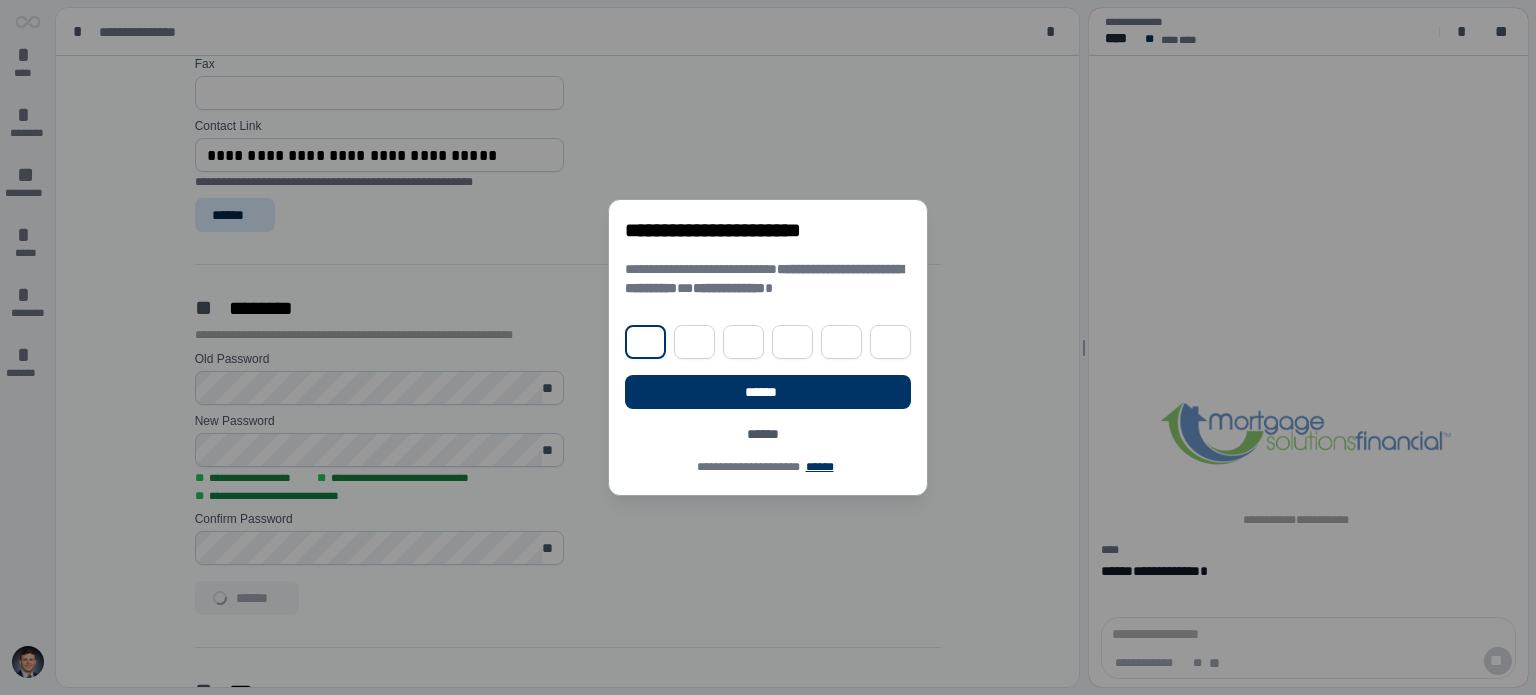 paste on "******" 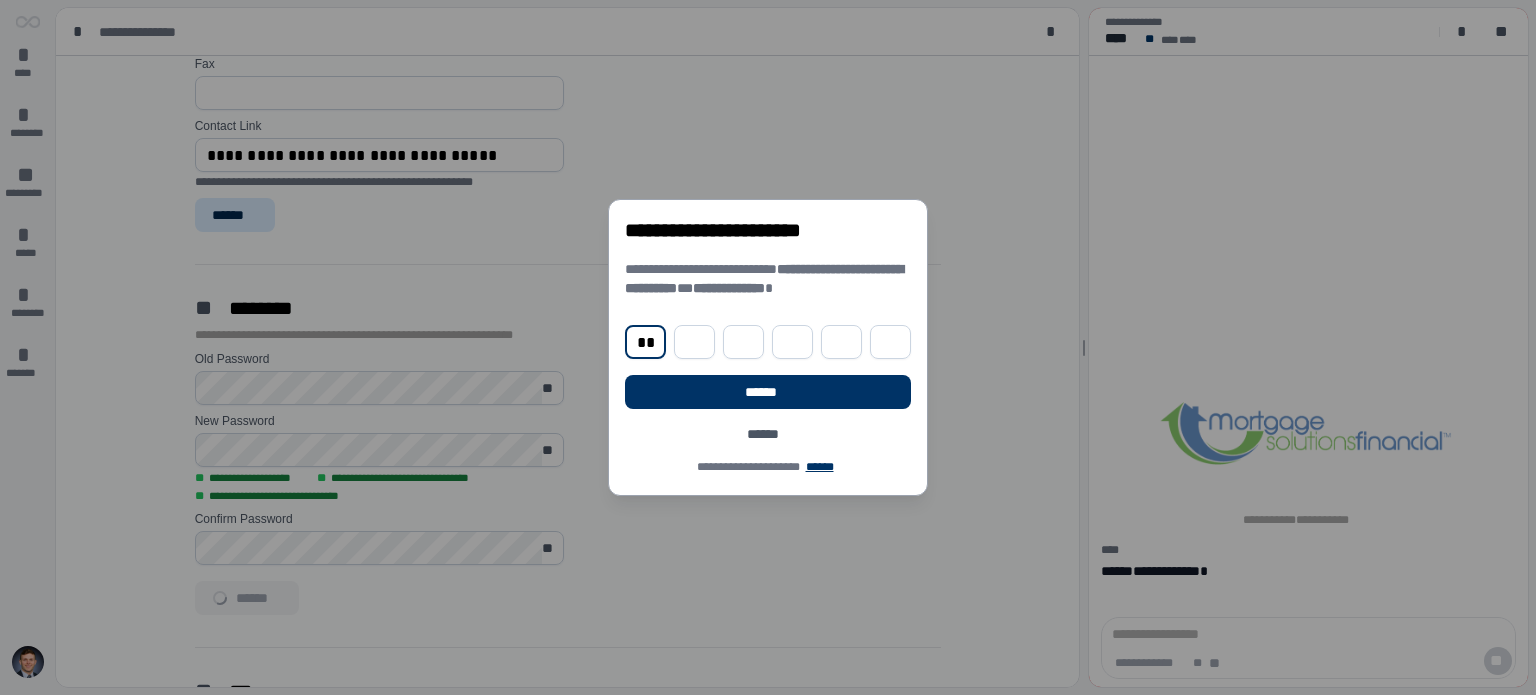 type on "*" 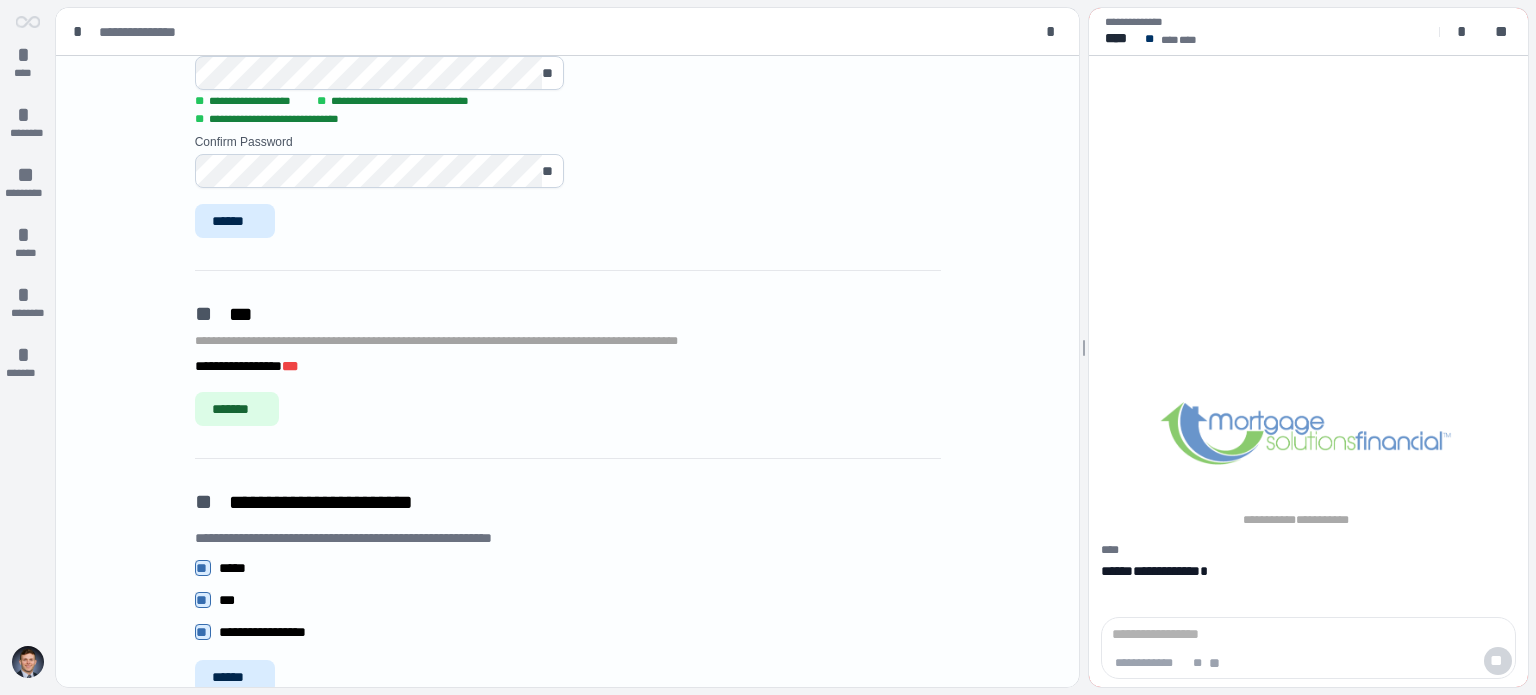 scroll, scrollTop: 1800, scrollLeft: 0, axis: vertical 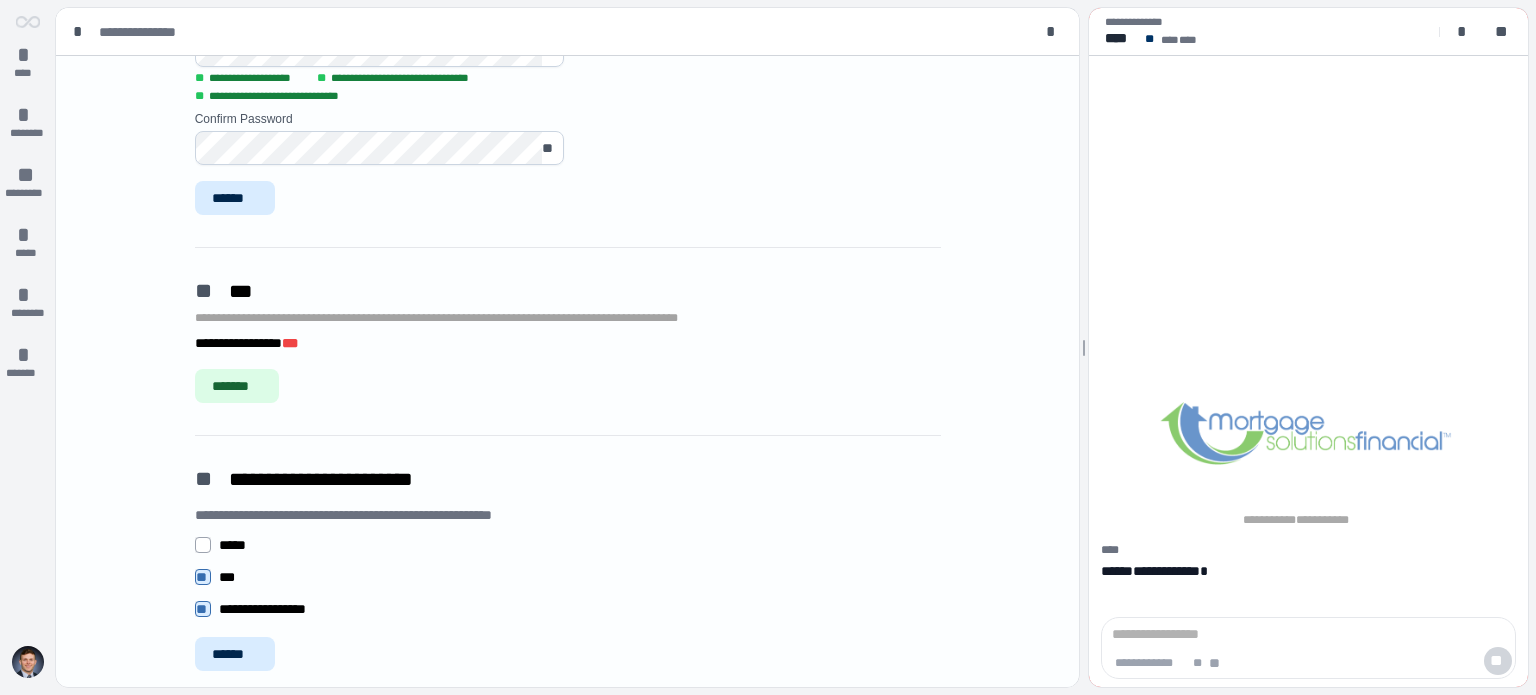 click on "**********" at bounding box center (379, 577) 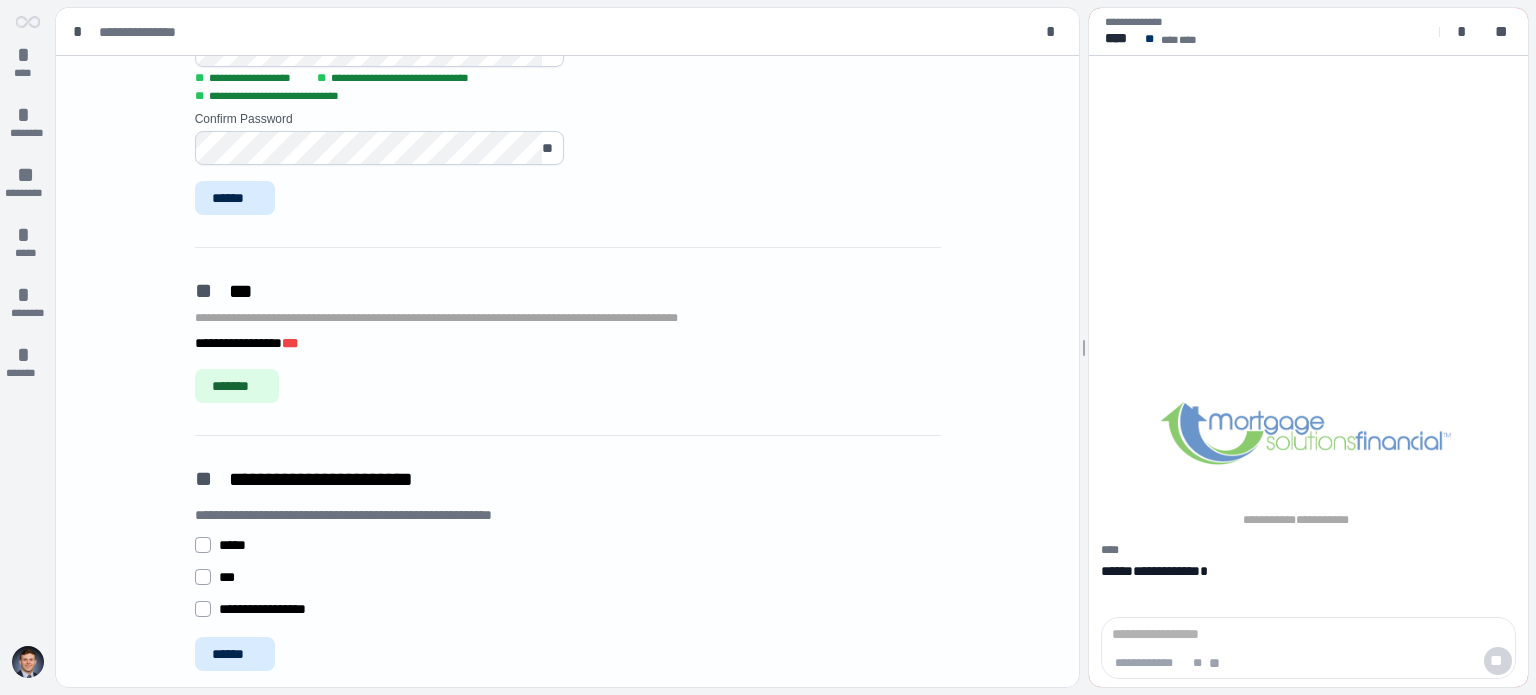 scroll, scrollTop: 1843, scrollLeft: 0, axis: vertical 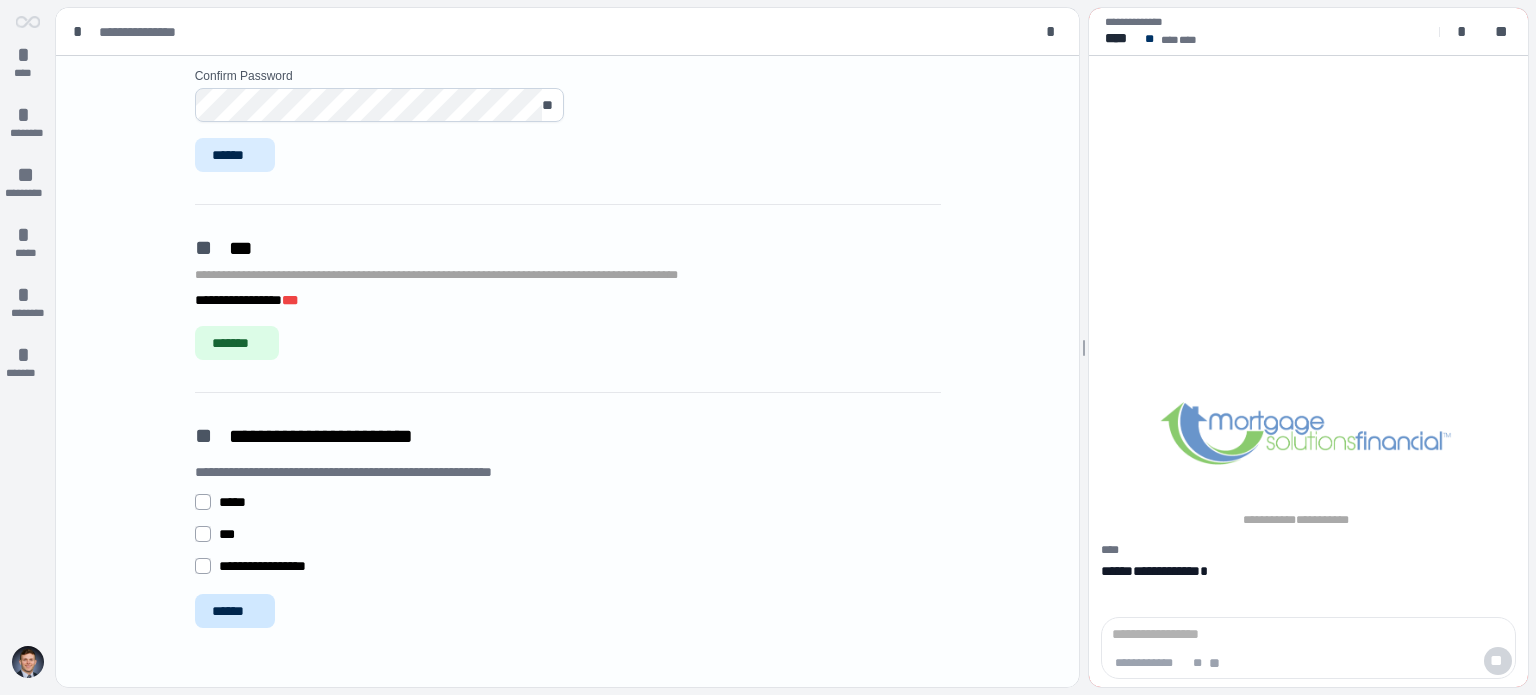 click on "******" at bounding box center [235, 611] 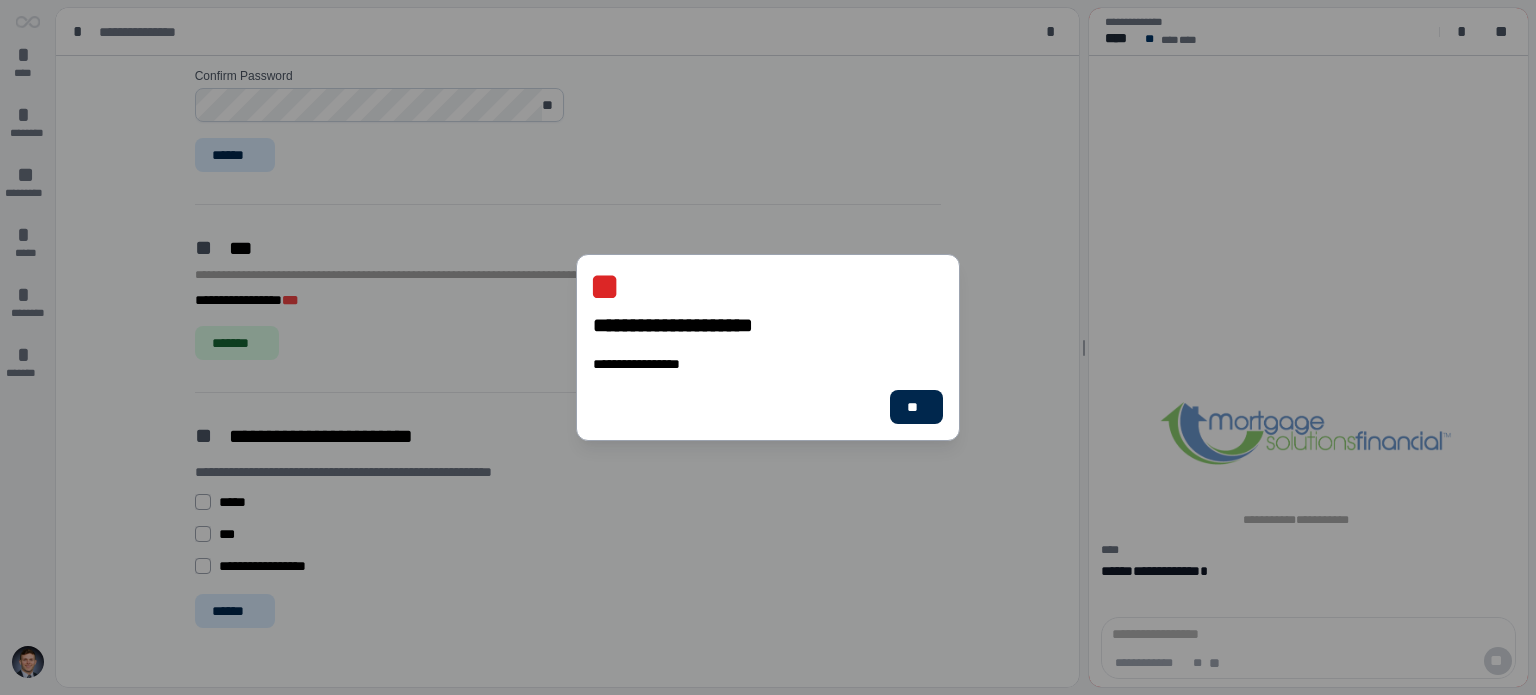 click on "**" at bounding box center [916, 407] 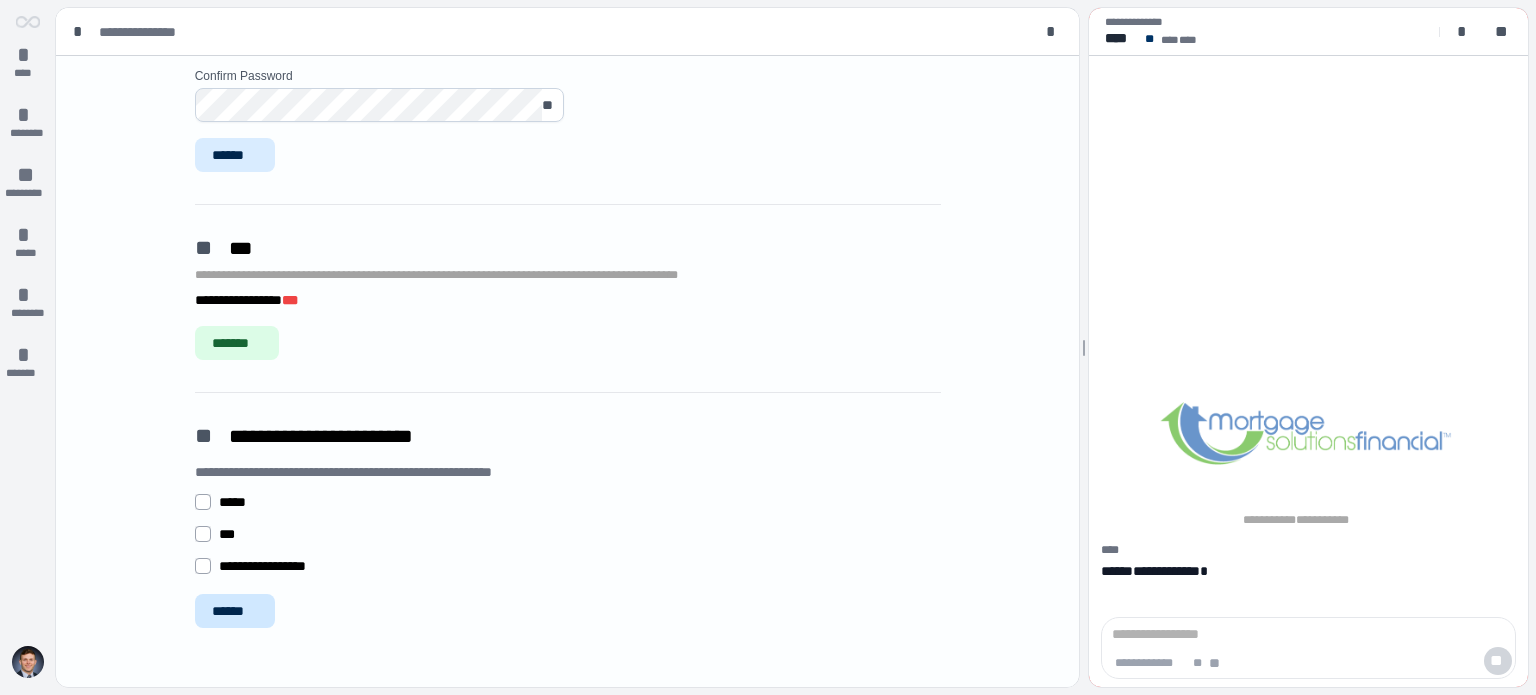 click on "******" at bounding box center (235, 611) 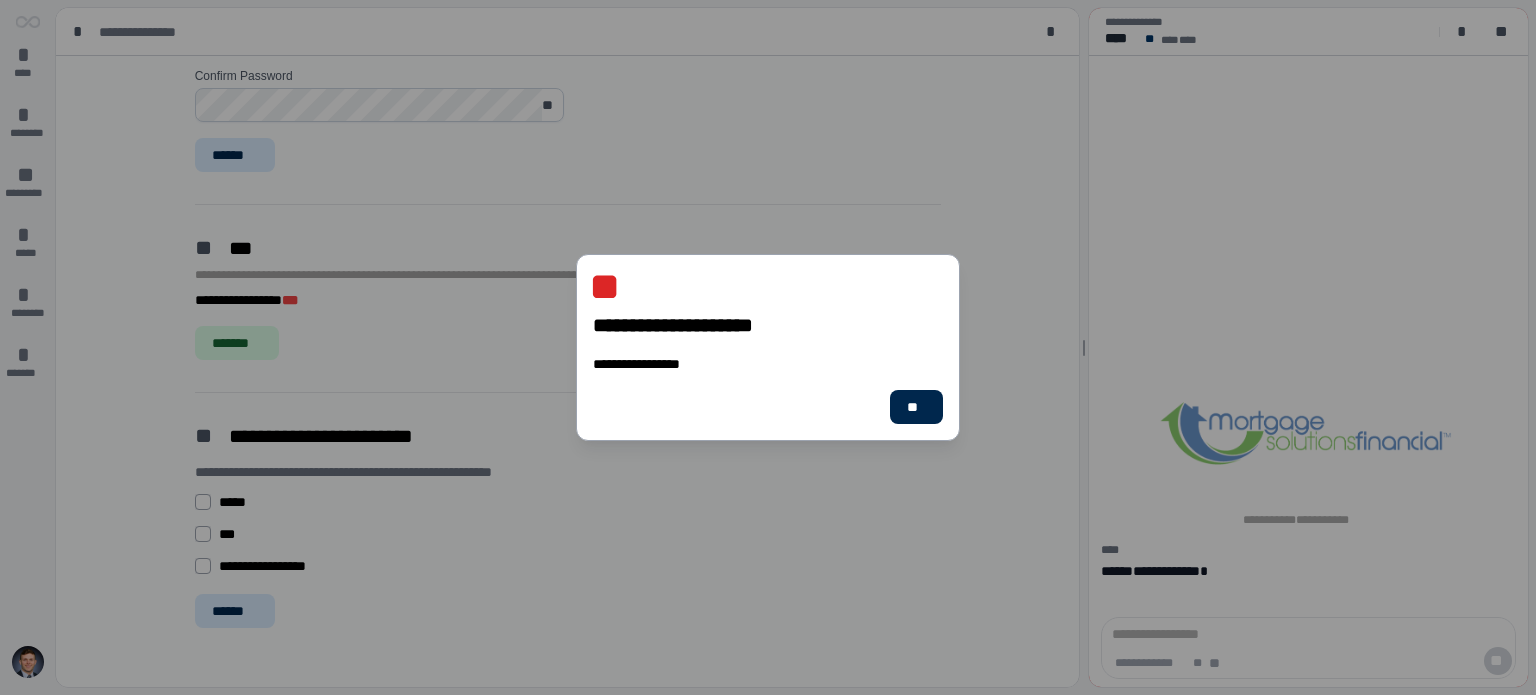 click on "**" at bounding box center [916, 407] 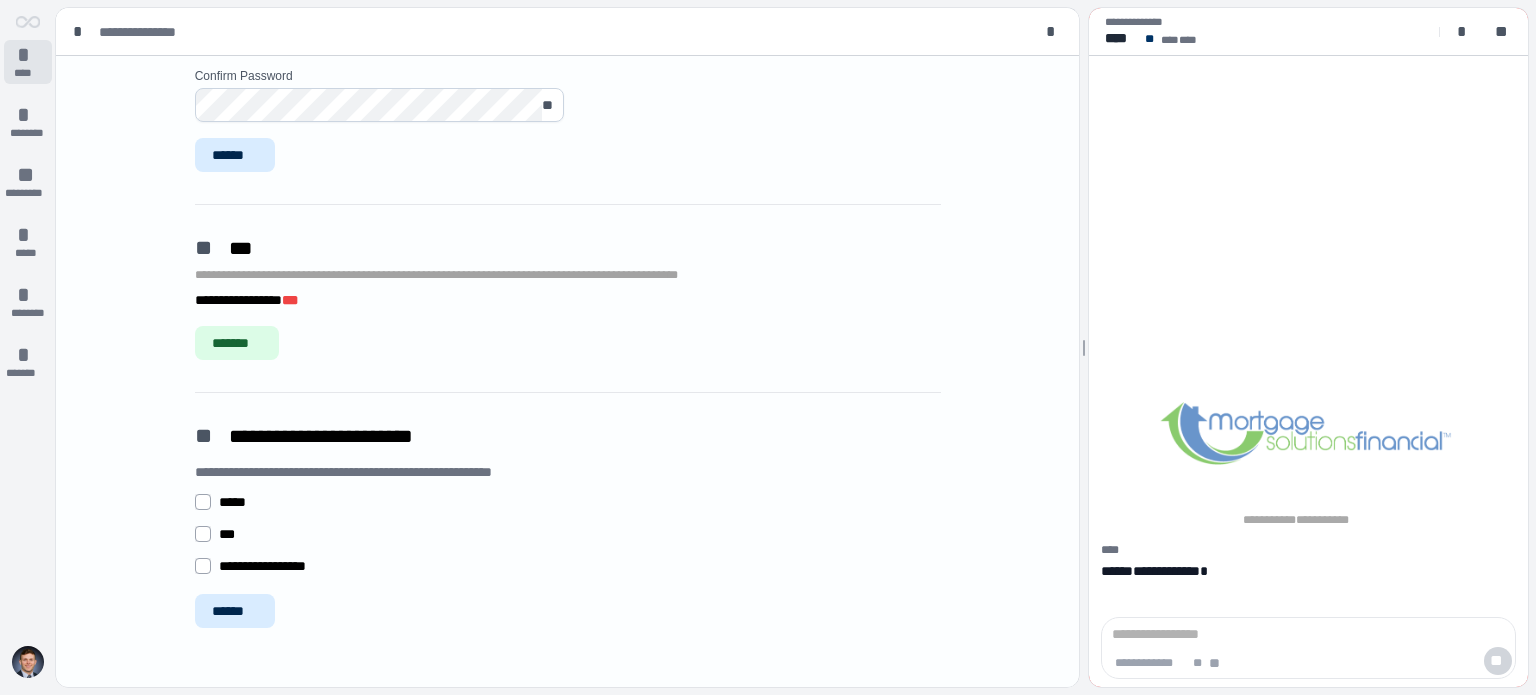 click on "*" at bounding box center [28, 55] 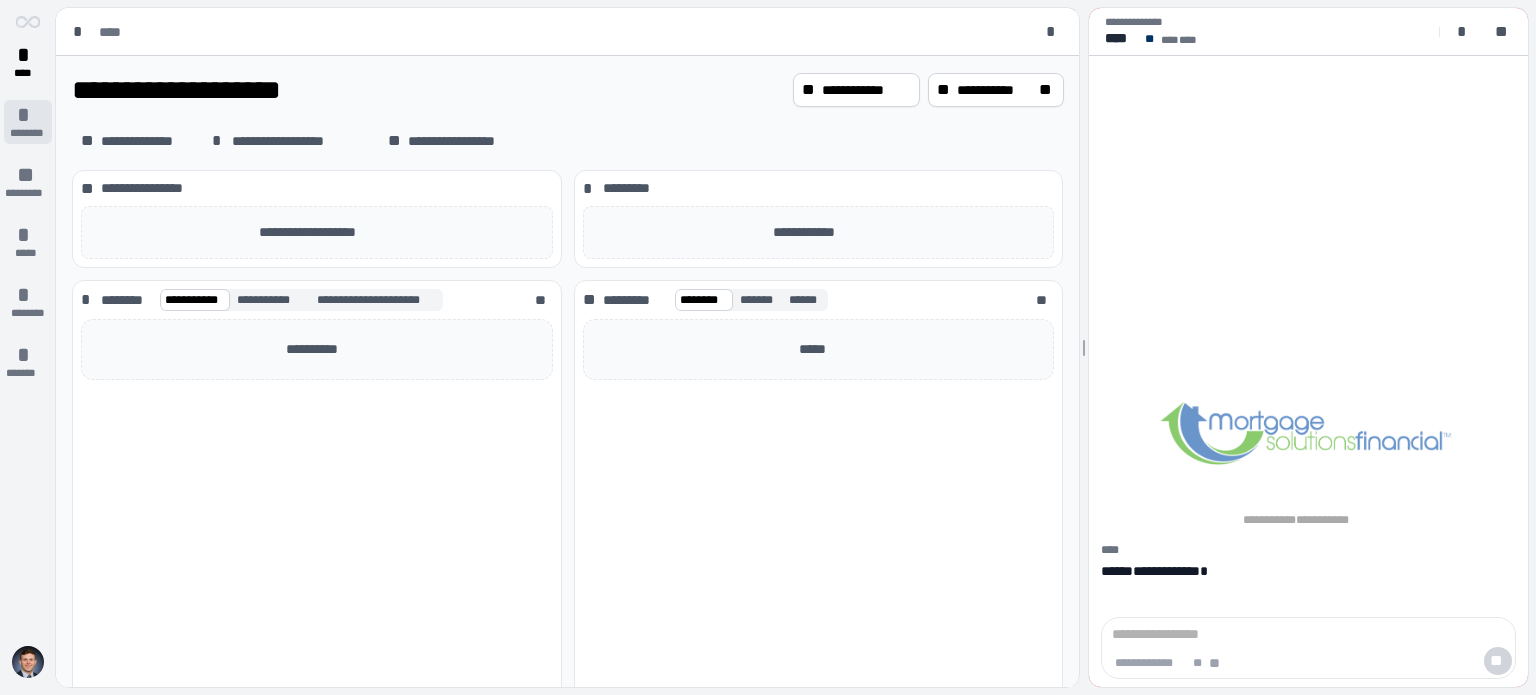 click on "********" at bounding box center [27, 133] 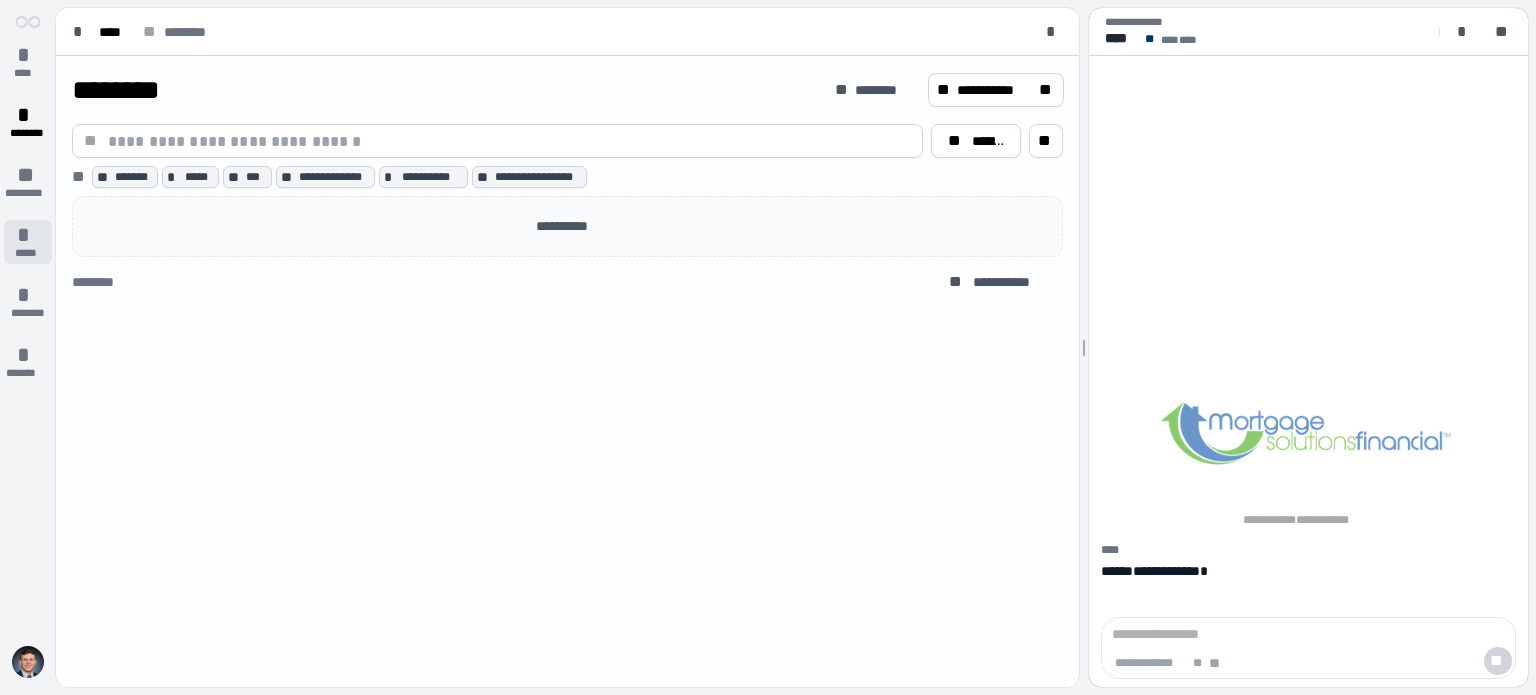 click on "*" at bounding box center (28, 235) 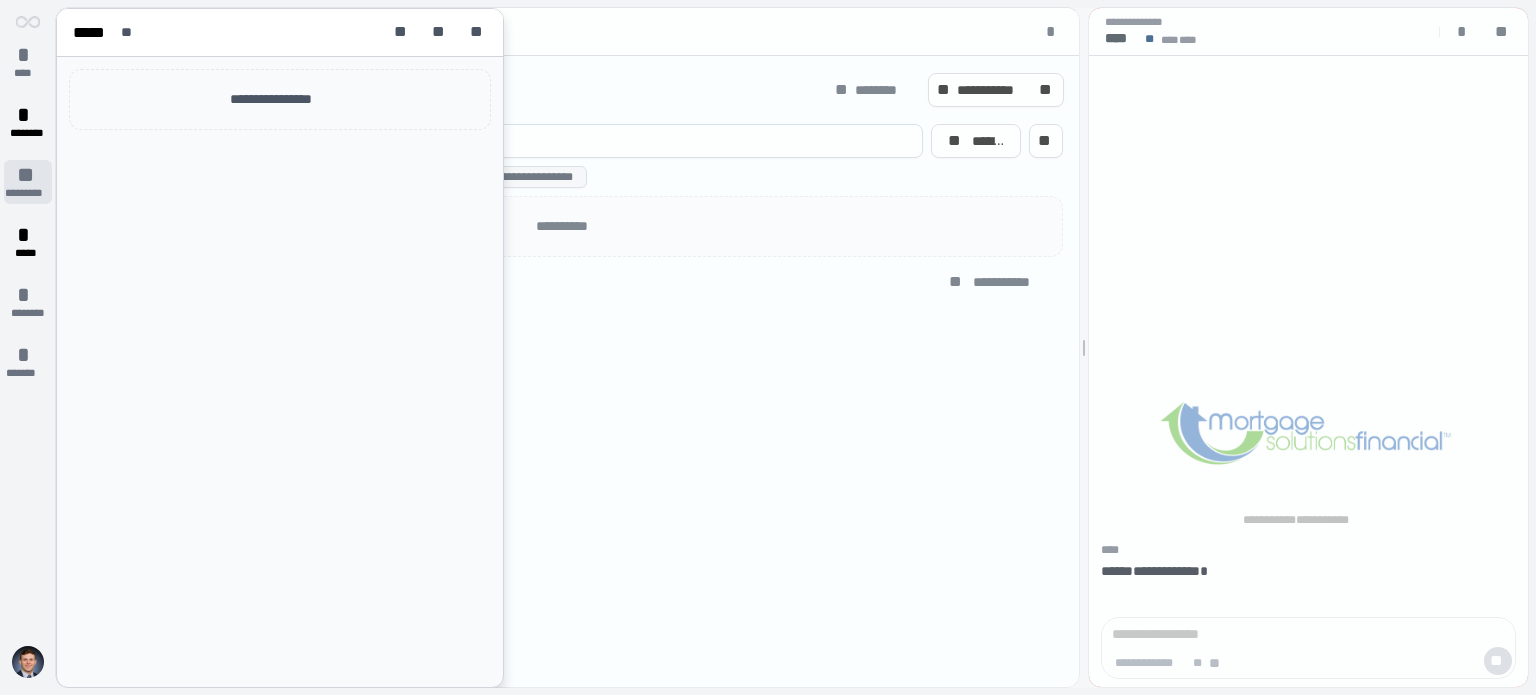 click on "**" at bounding box center (28, 175) 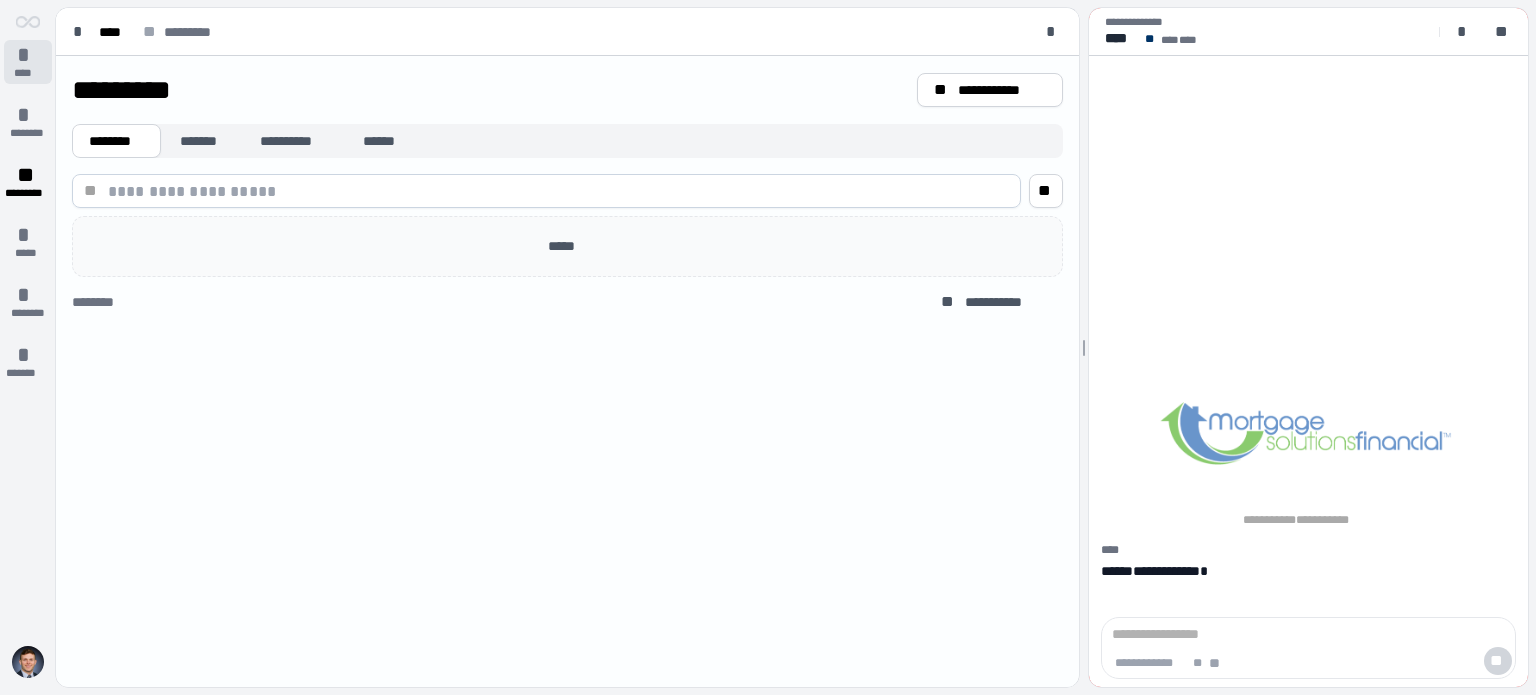 click on "*" at bounding box center [28, 55] 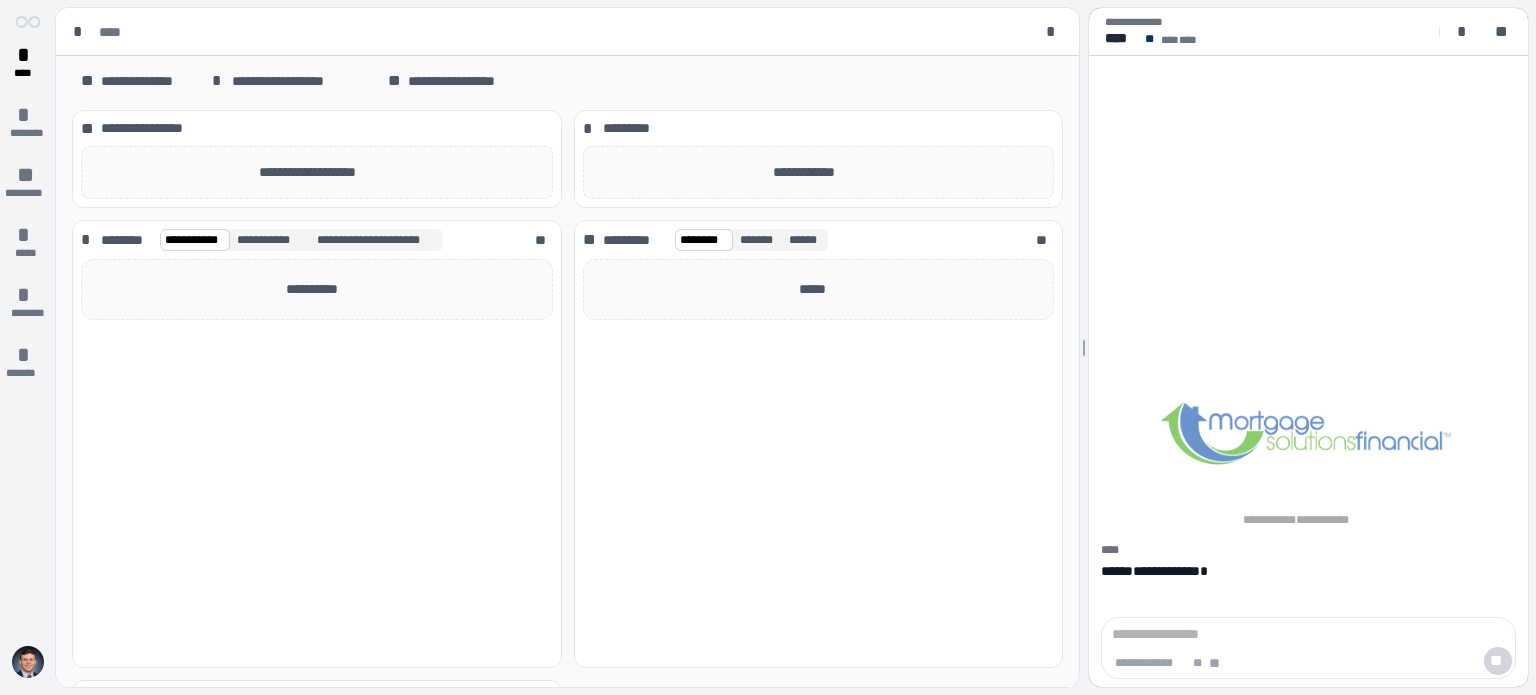 scroll, scrollTop: 0, scrollLeft: 0, axis: both 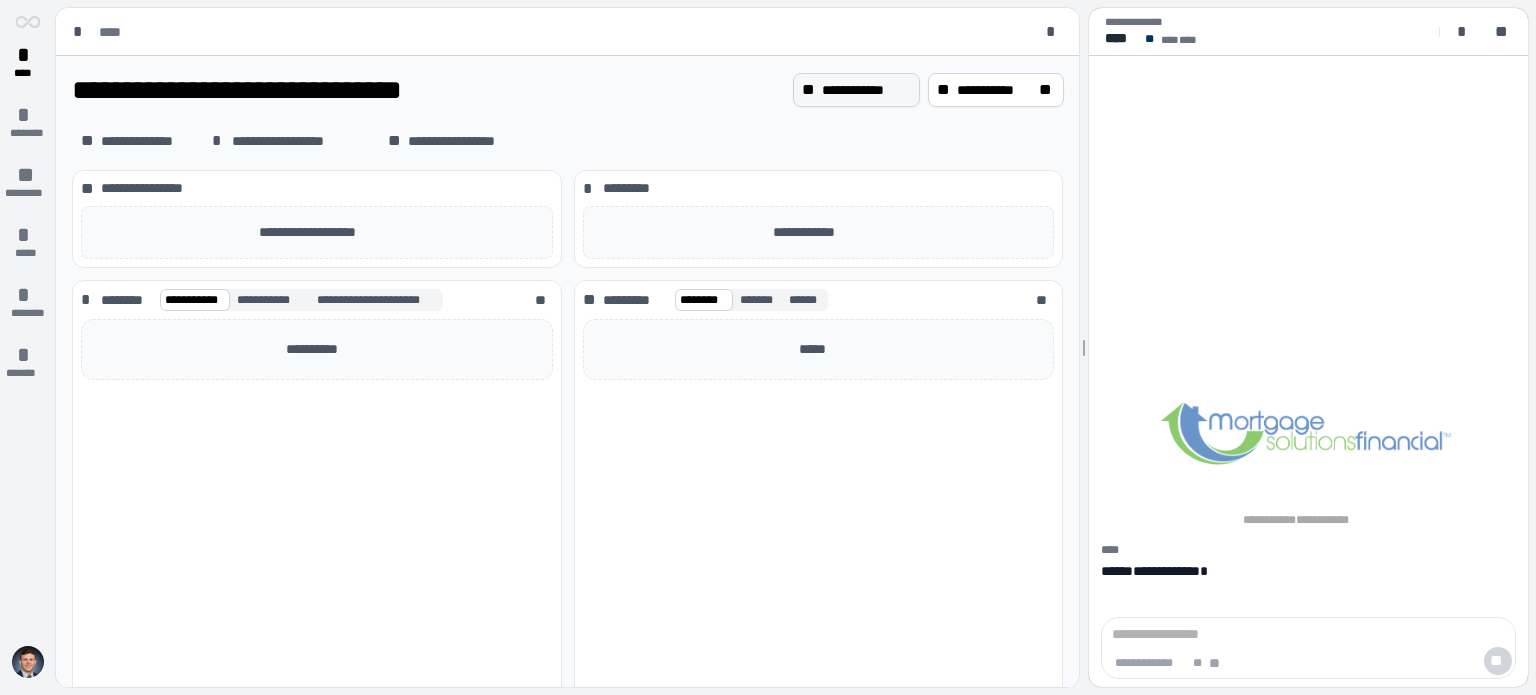 click on "**********" at bounding box center [856, 90] 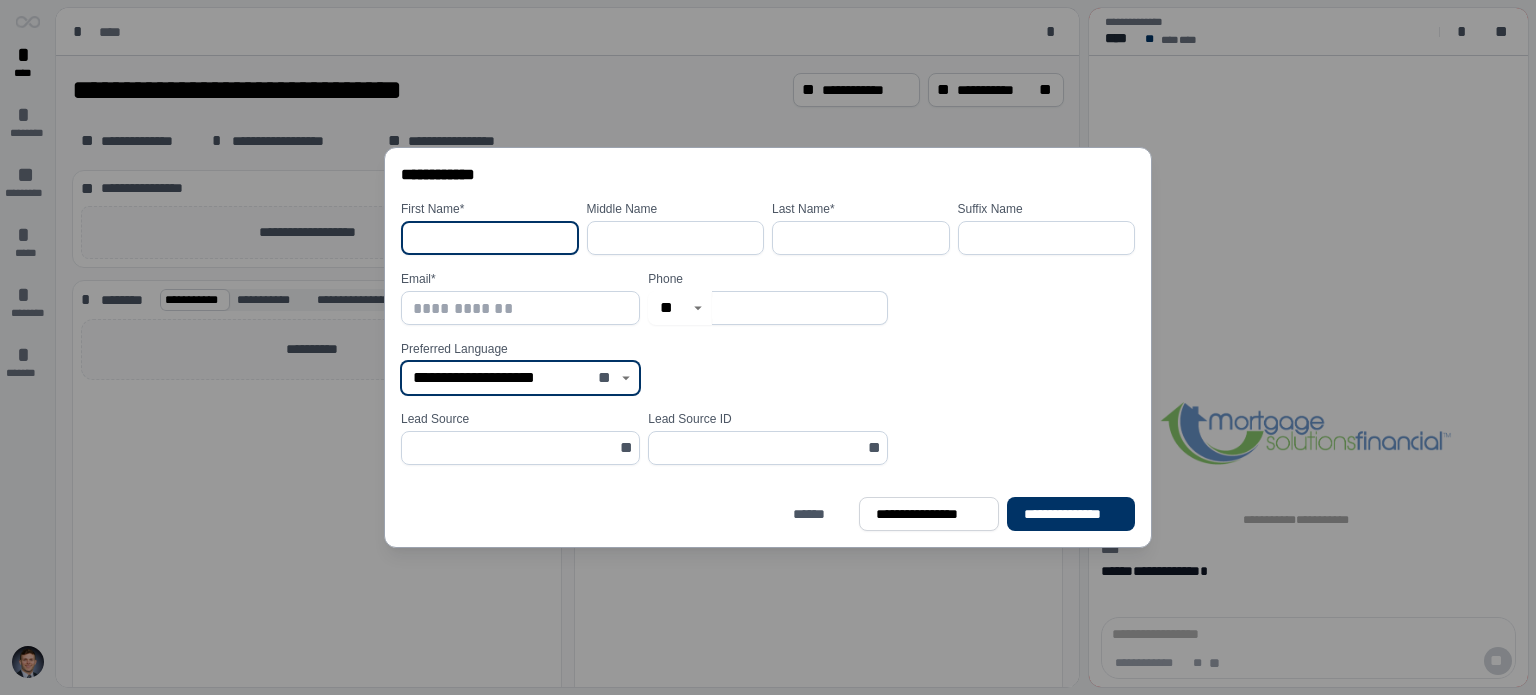 click on "**********" at bounding box center [501, 378] 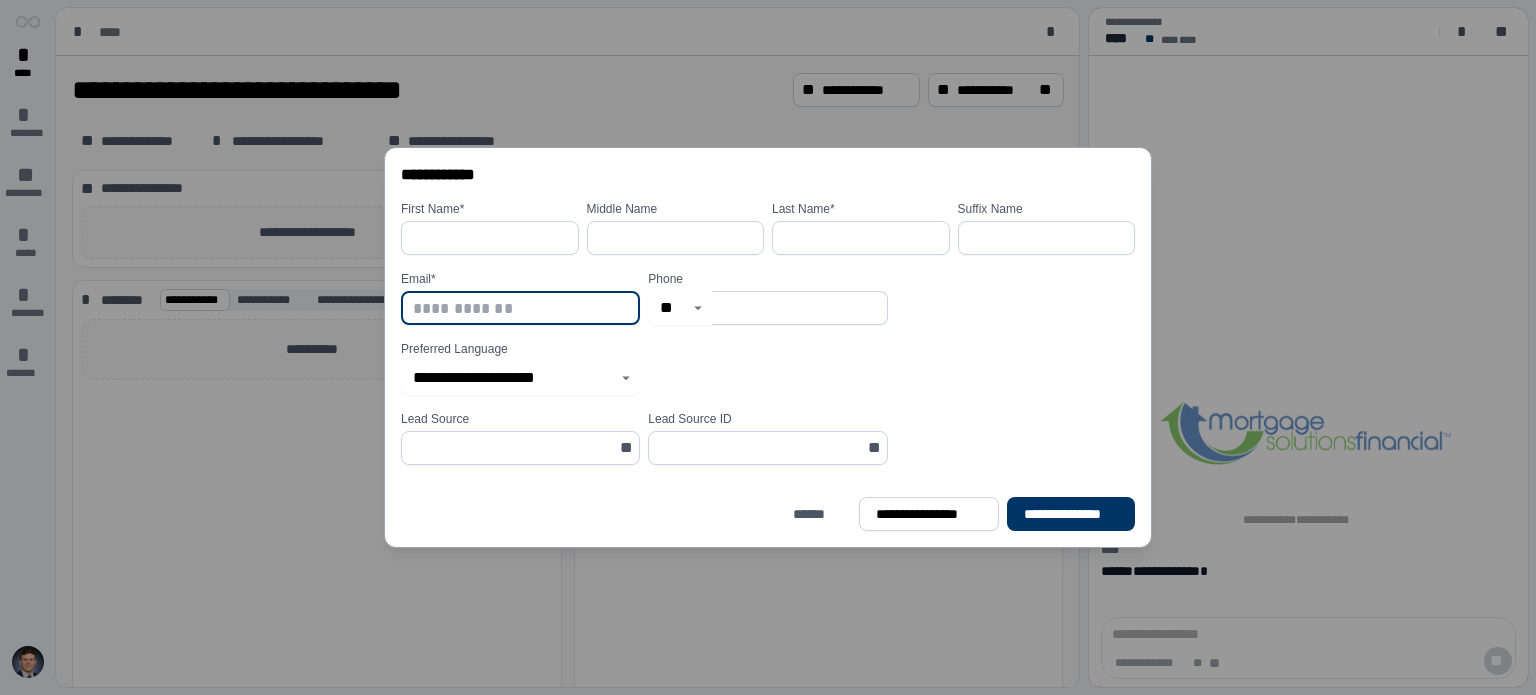 click at bounding box center (520, 308) 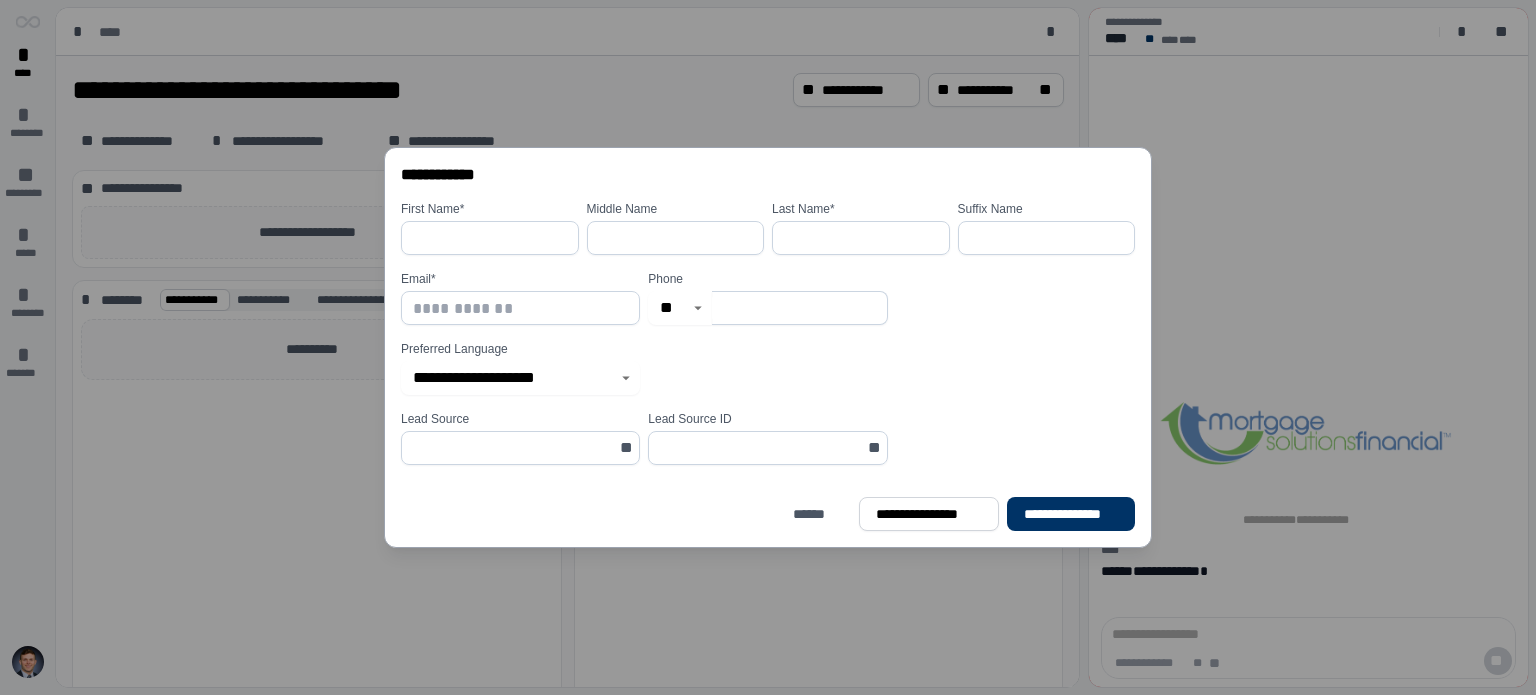 click at bounding box center (490, 238) 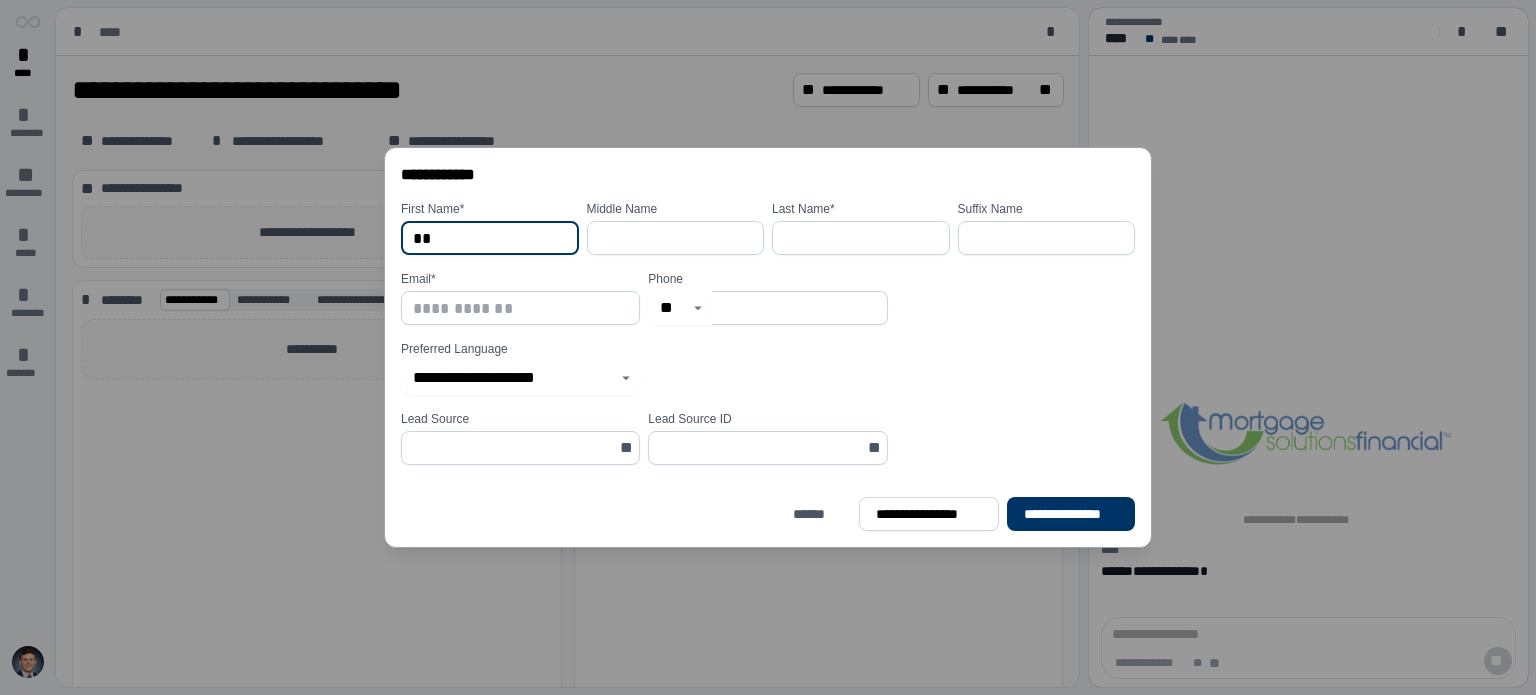 type on "*" 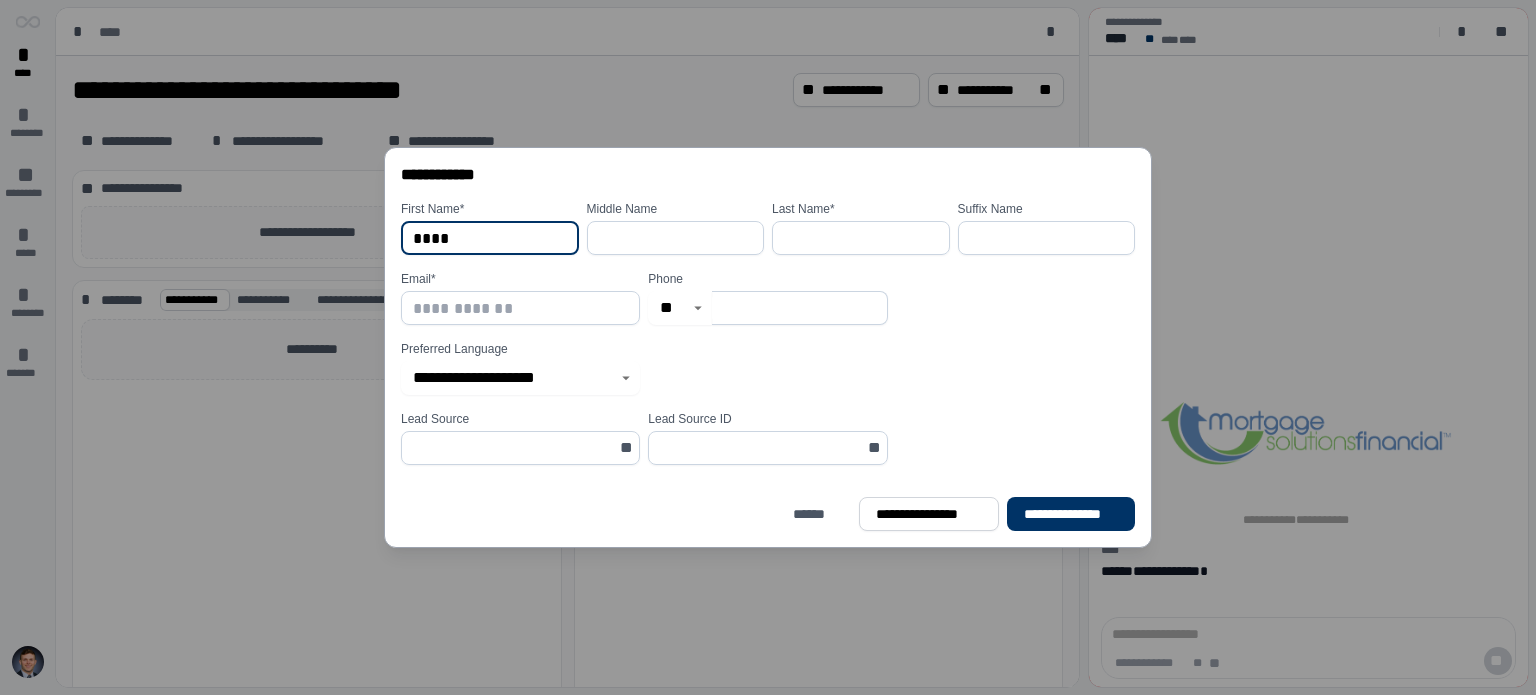 type on "****" 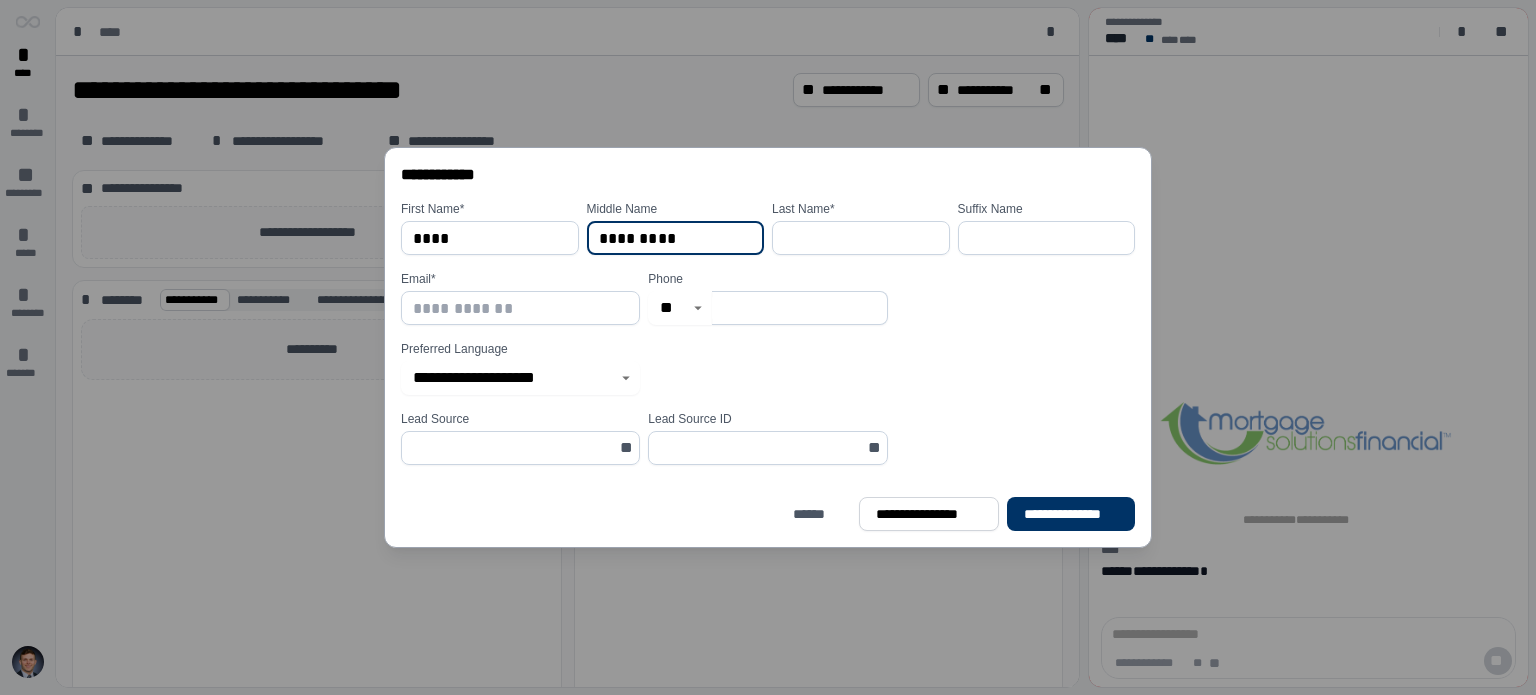 type on "*********" 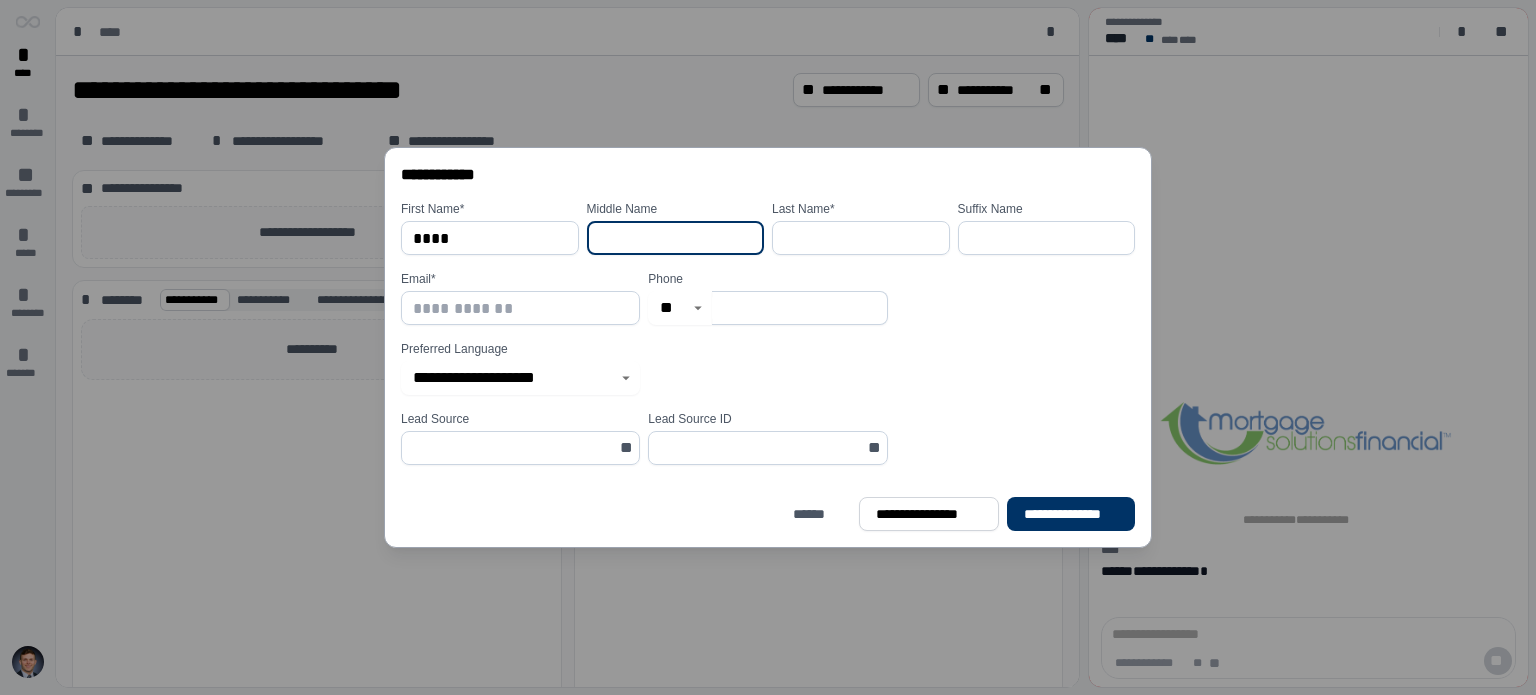 type 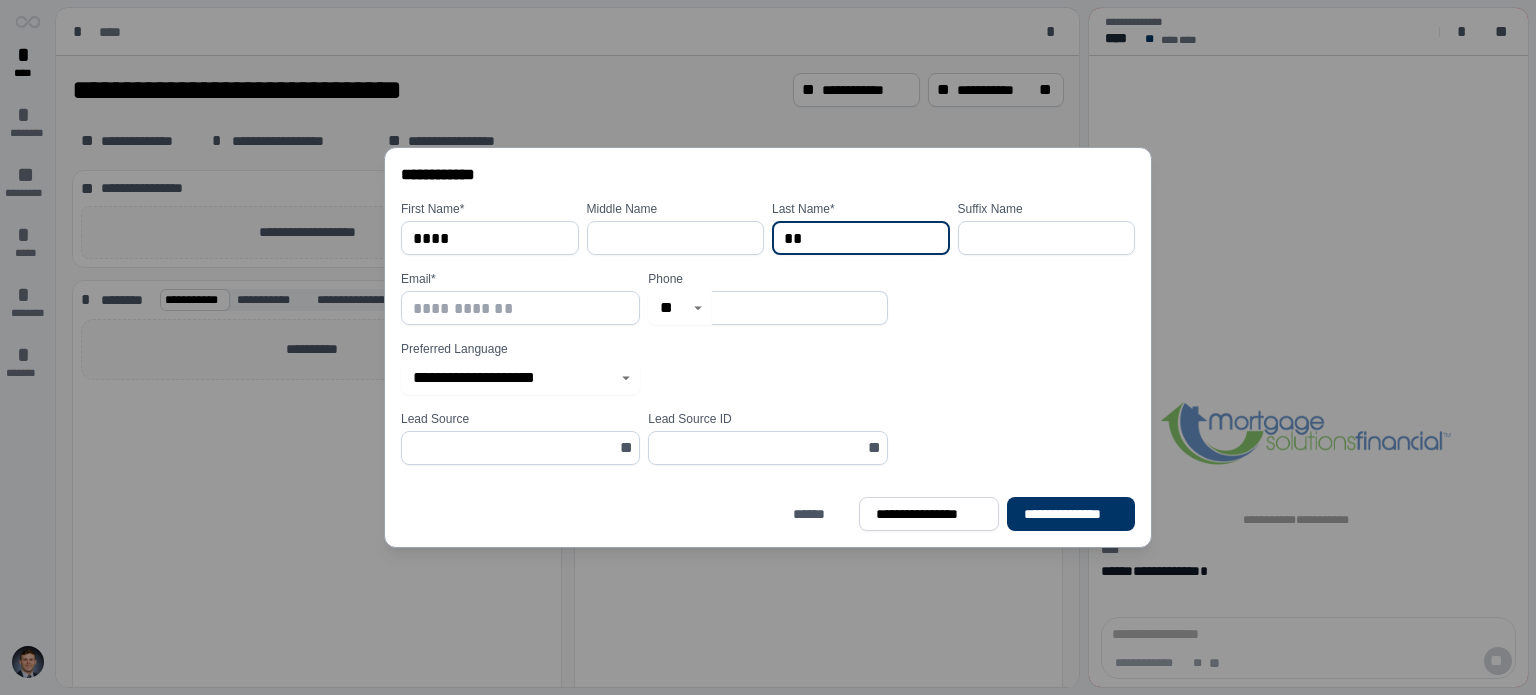 type on "*" 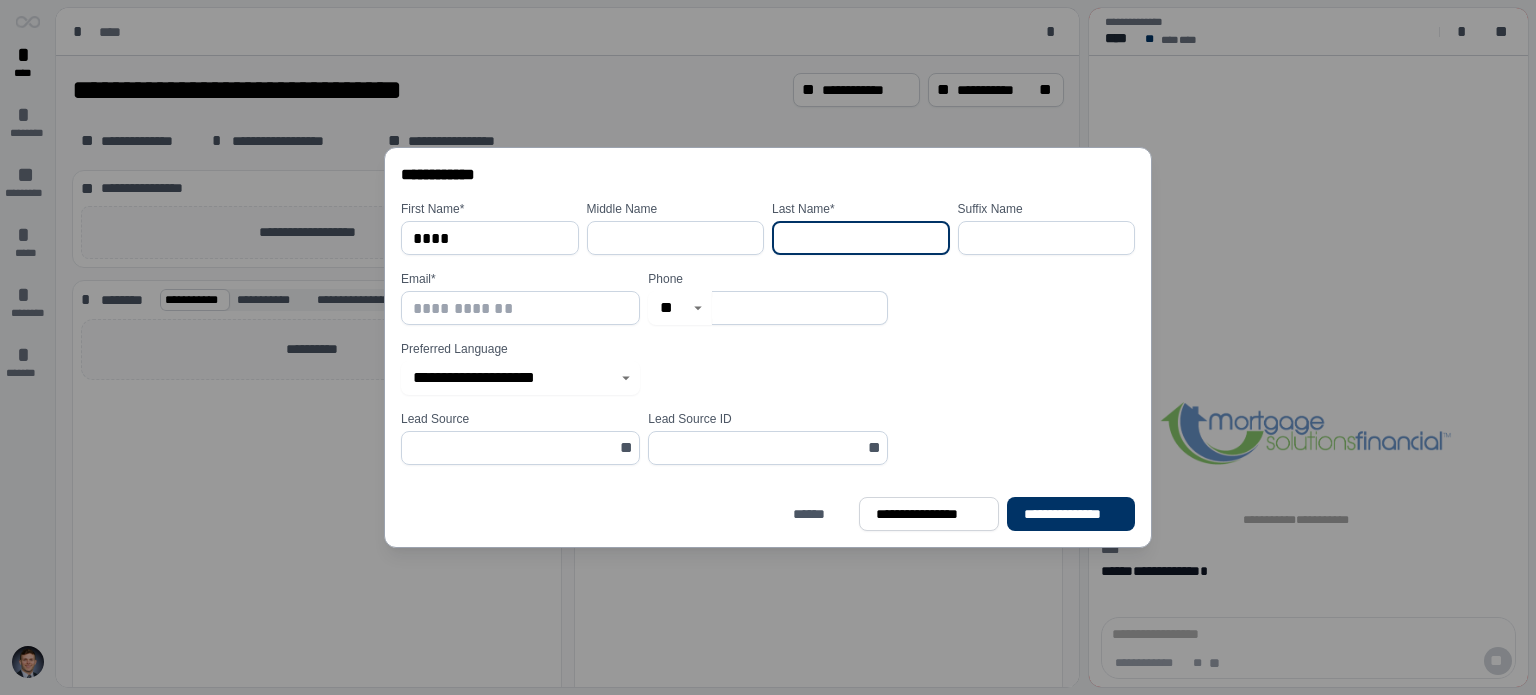 paste on "*********" 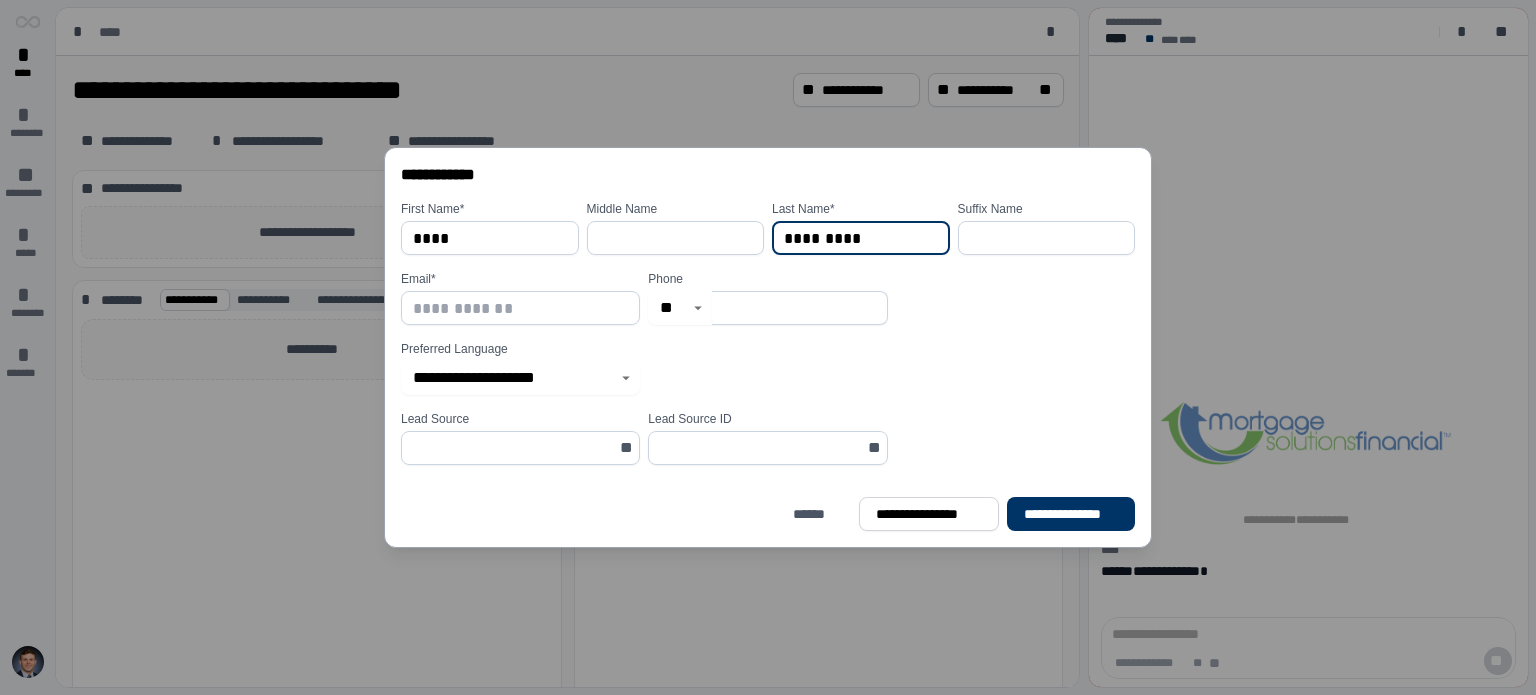 type on "*********" 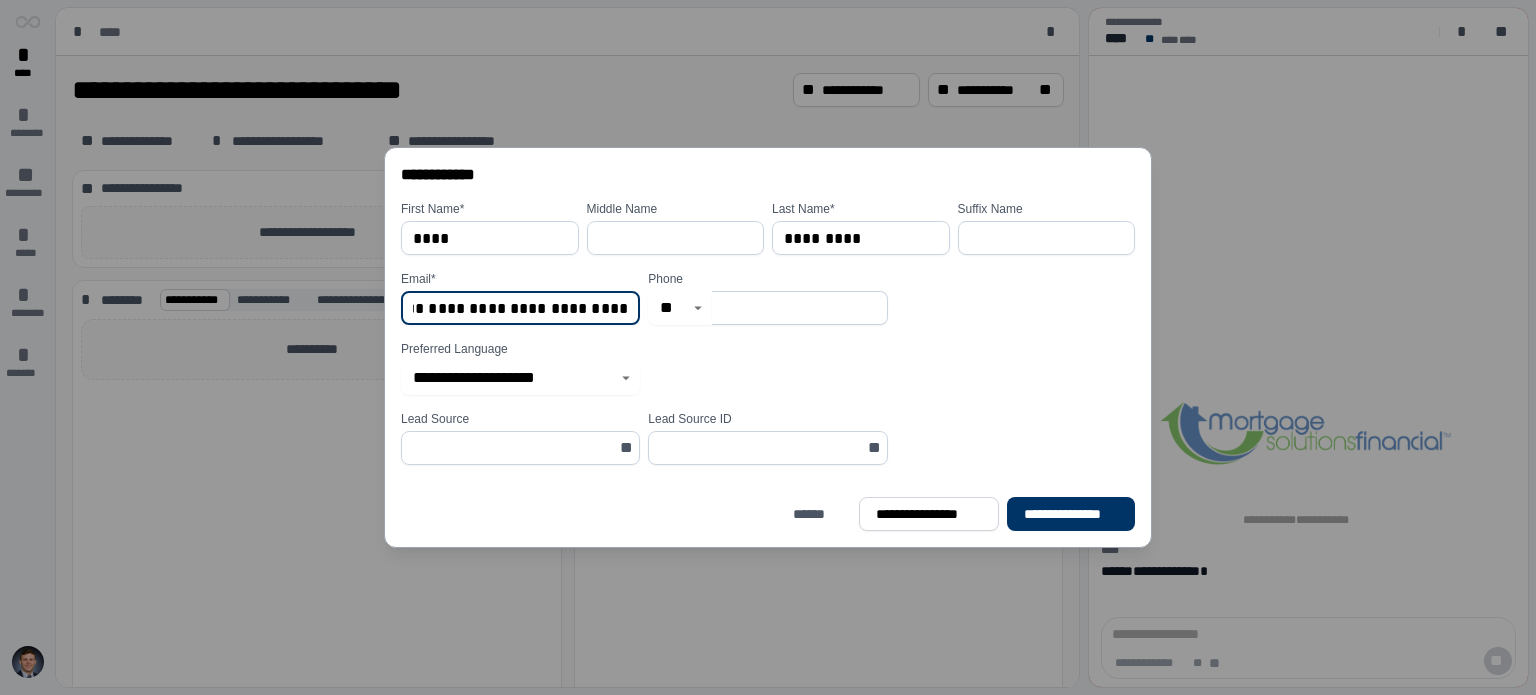 scroll, scrollTop: 0, scrollLeft: 88, axis: horizontal 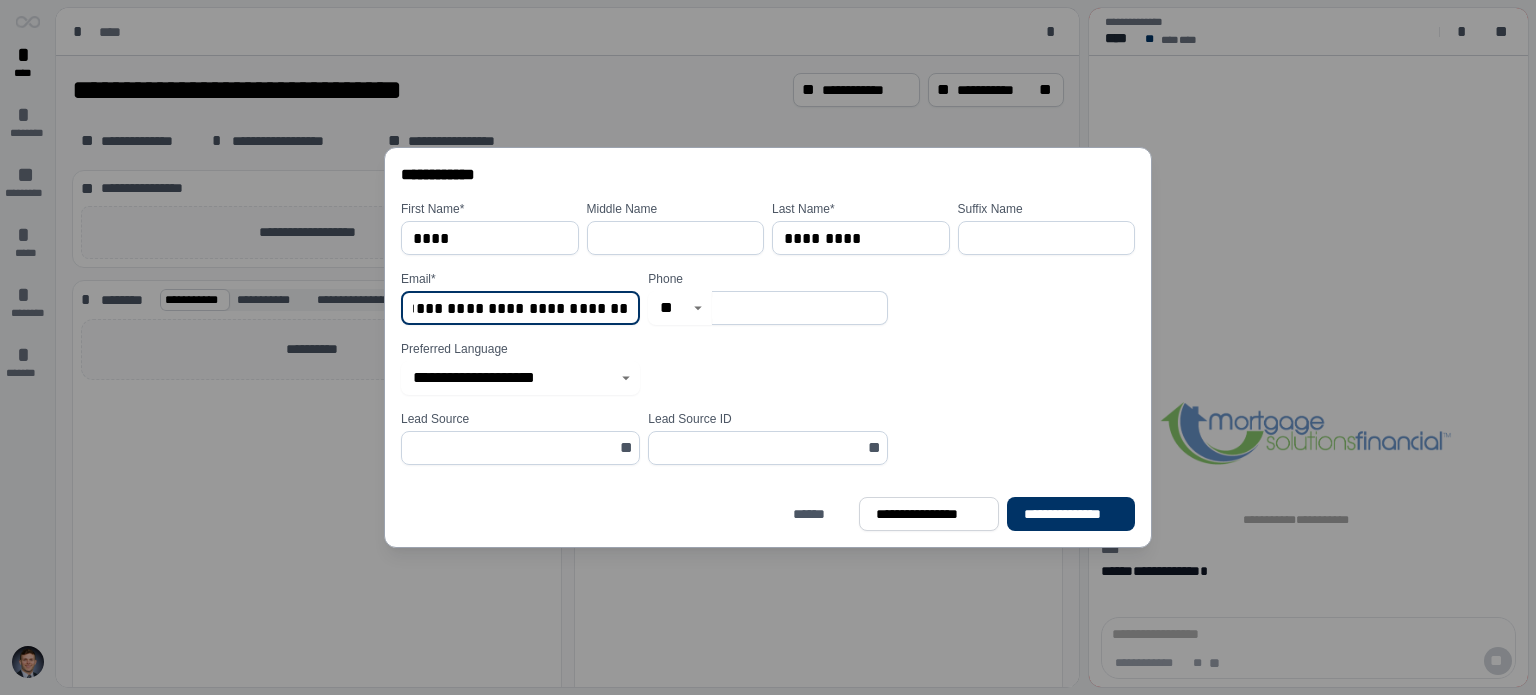 type on "**********" 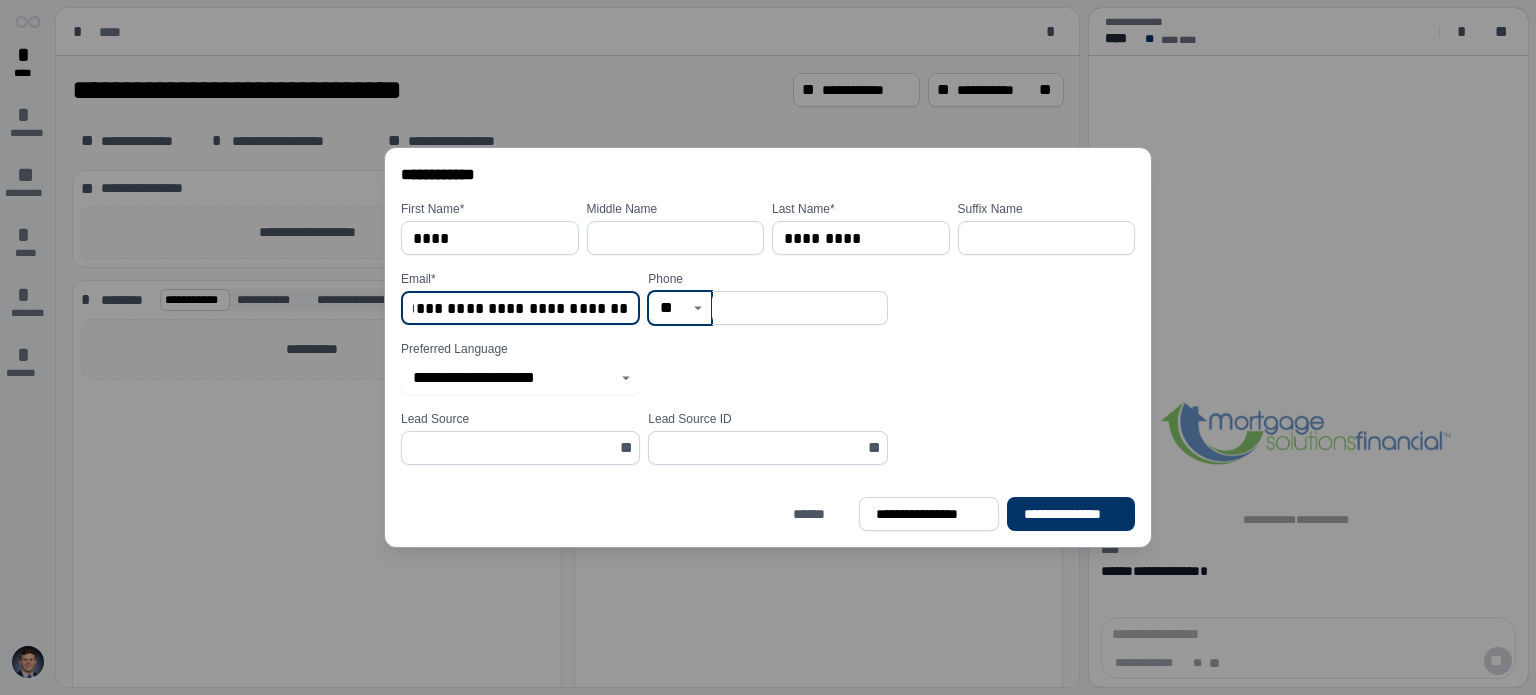 scroll, scrollTop: 0, scrollLeft: 0, axis: both 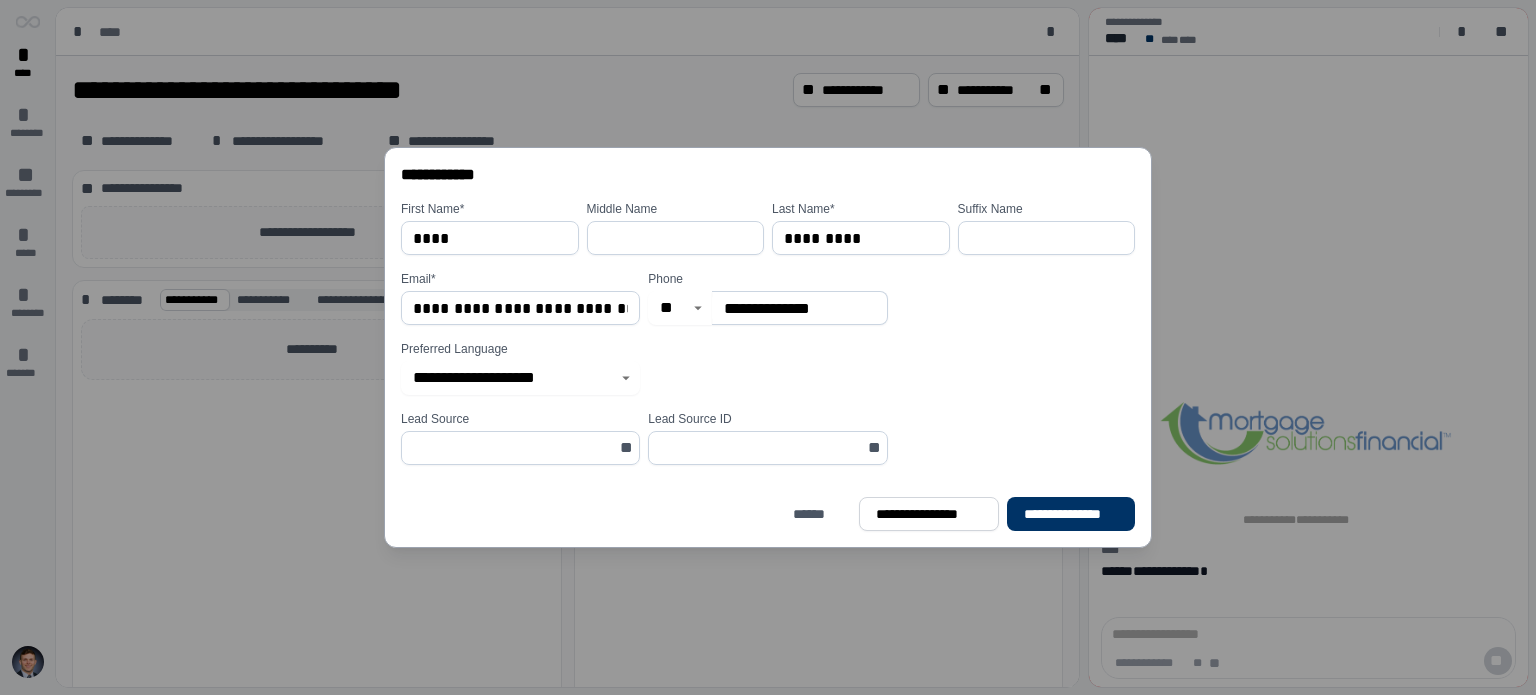 type on "**********" 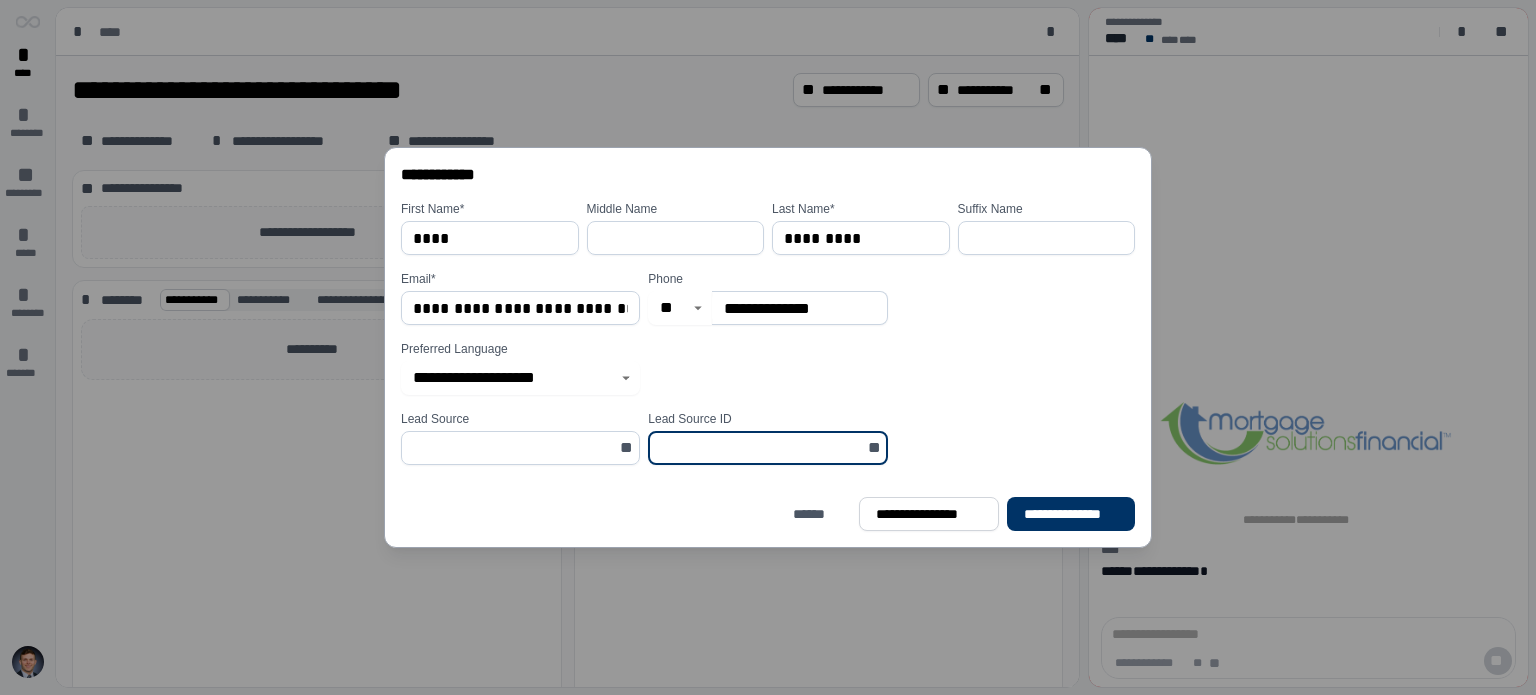 click at bounding box center (514, 448) 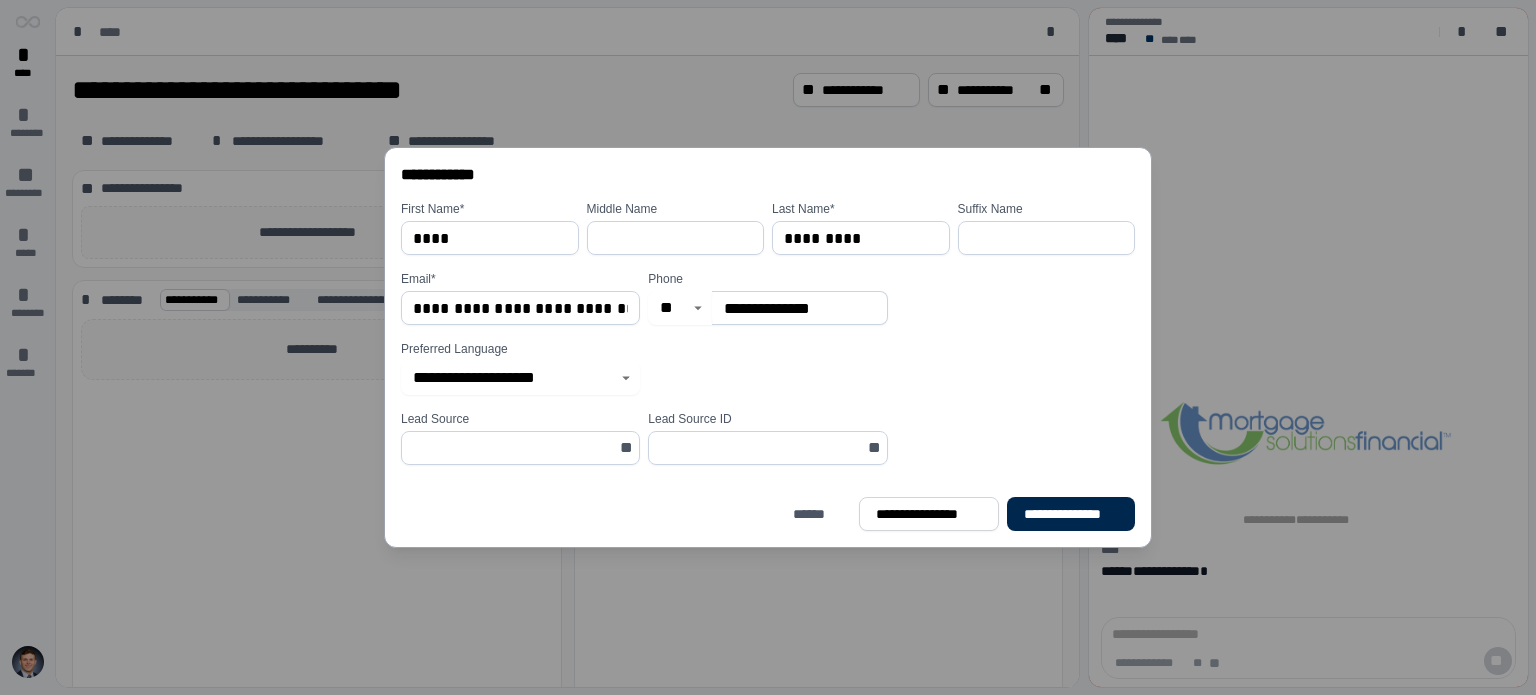 click on "**********" 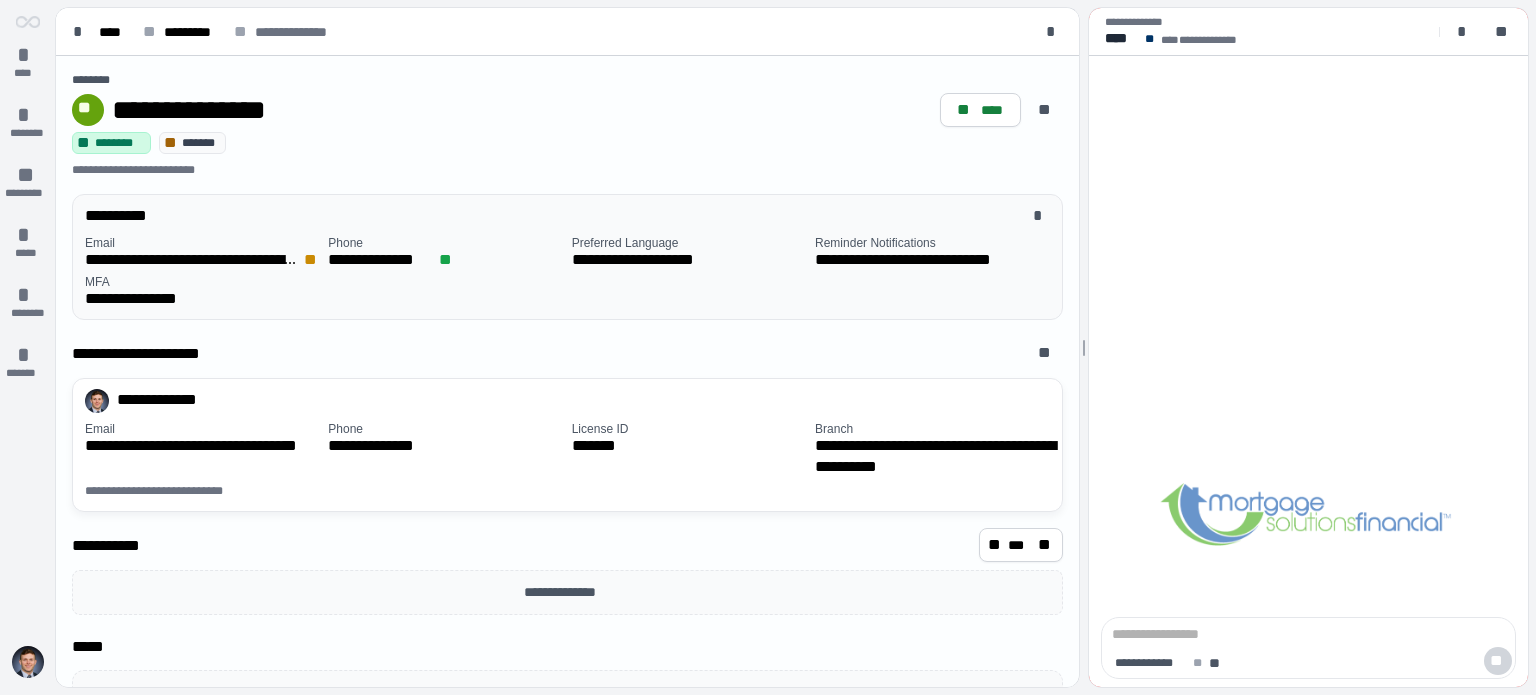 scroll, scrollTop: 56, scrollLeft: 0, axis: vertical 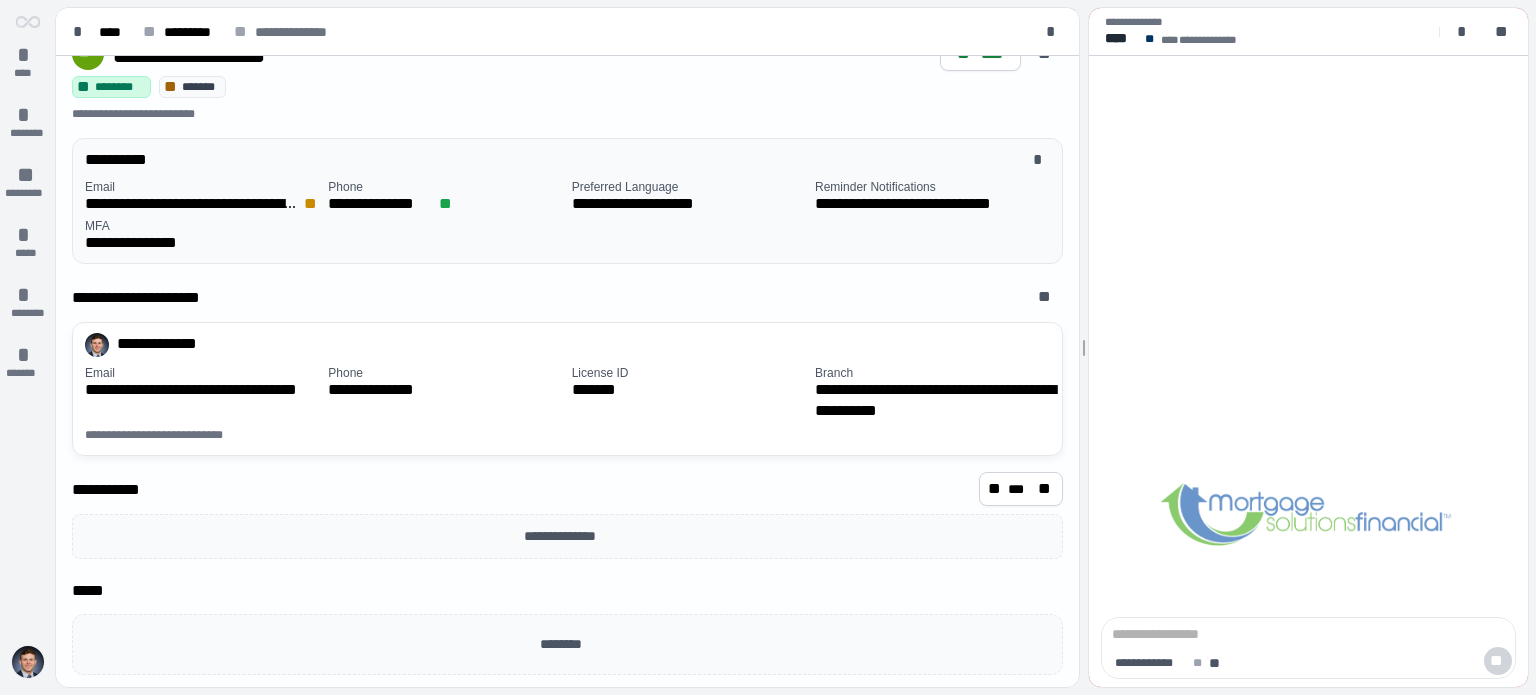 click 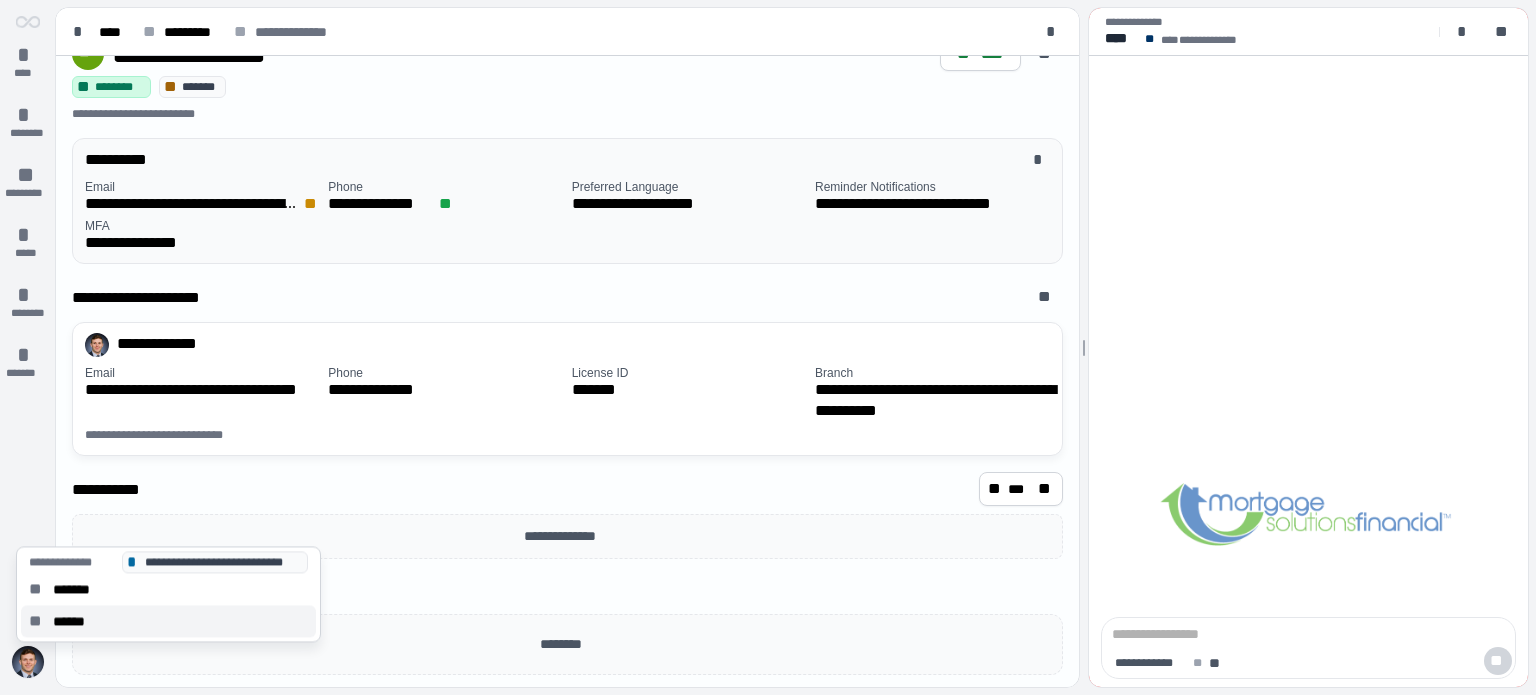 click on "** ******" 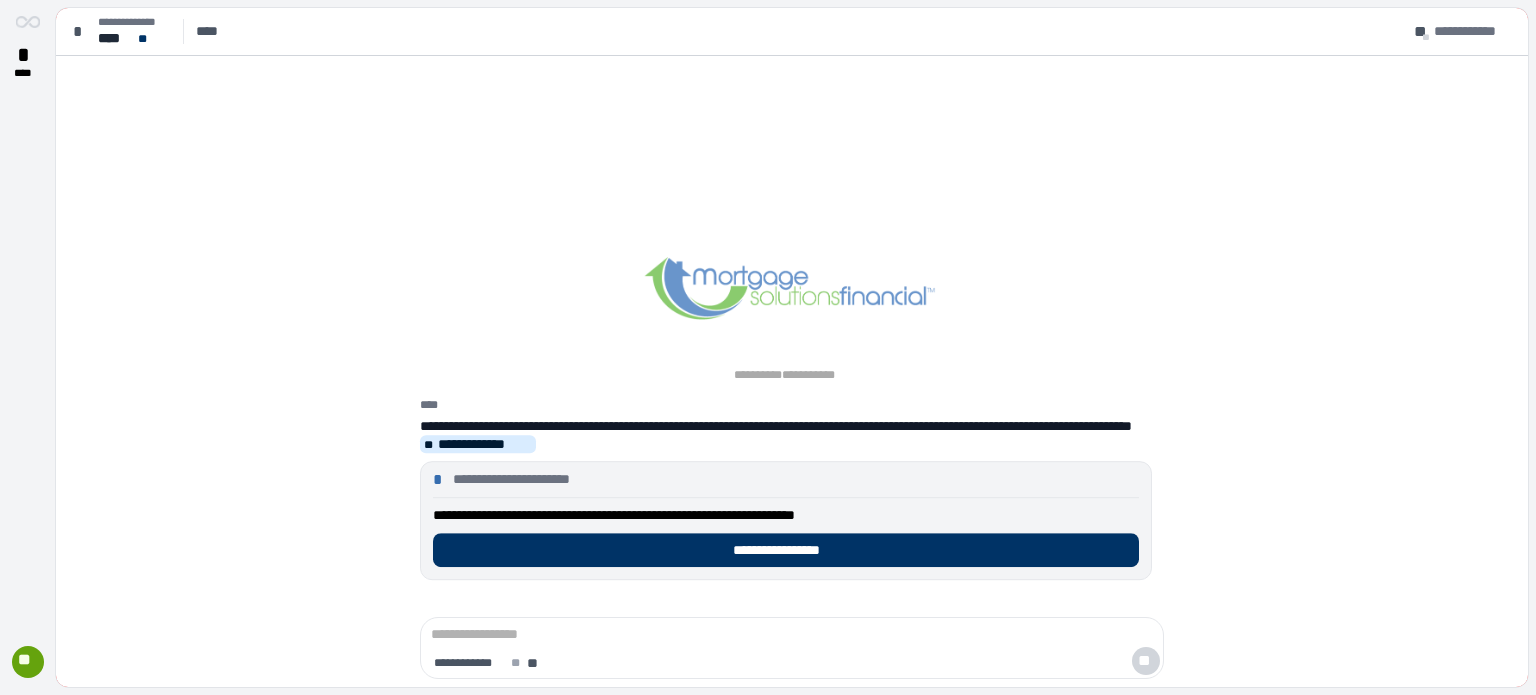 scroll, scrollTop: 0, scrollLeft: 0, axis: both 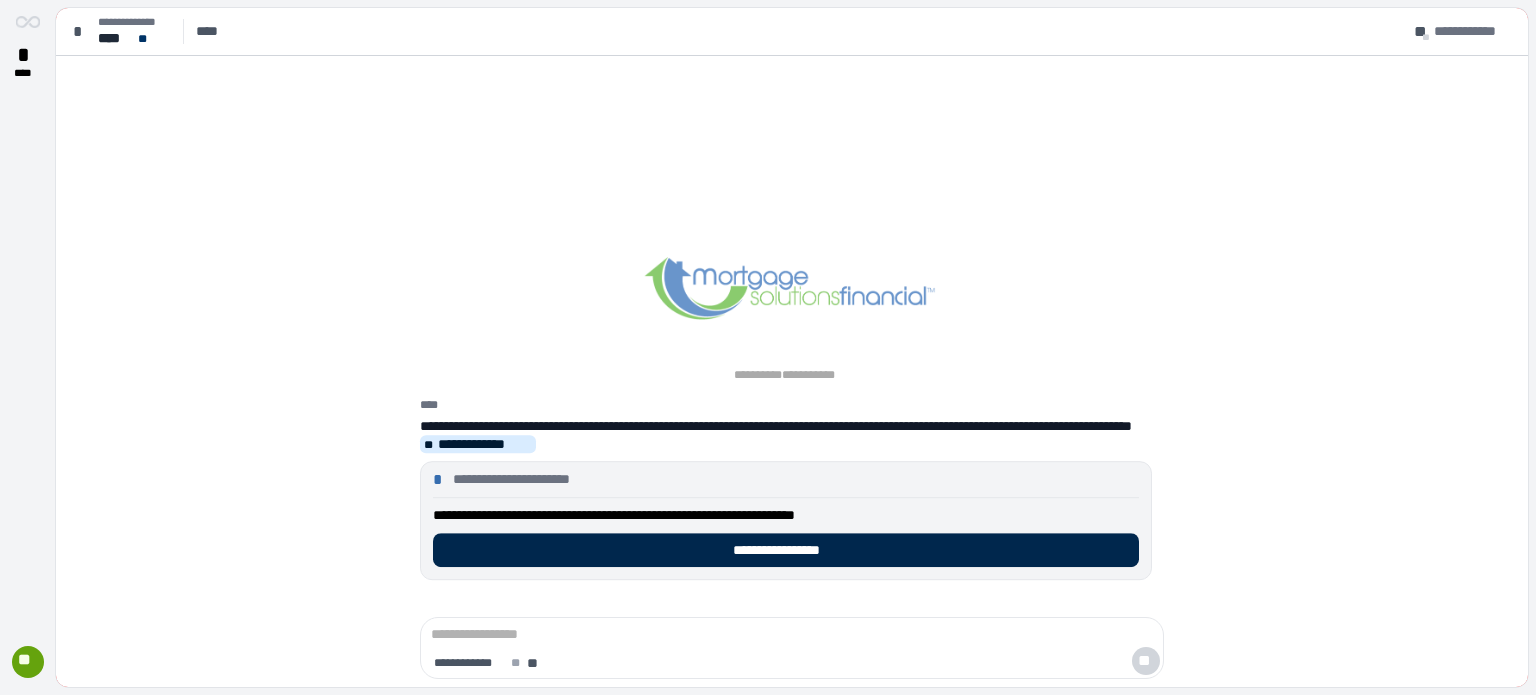click on "**********" at bounding box center [786, 550] 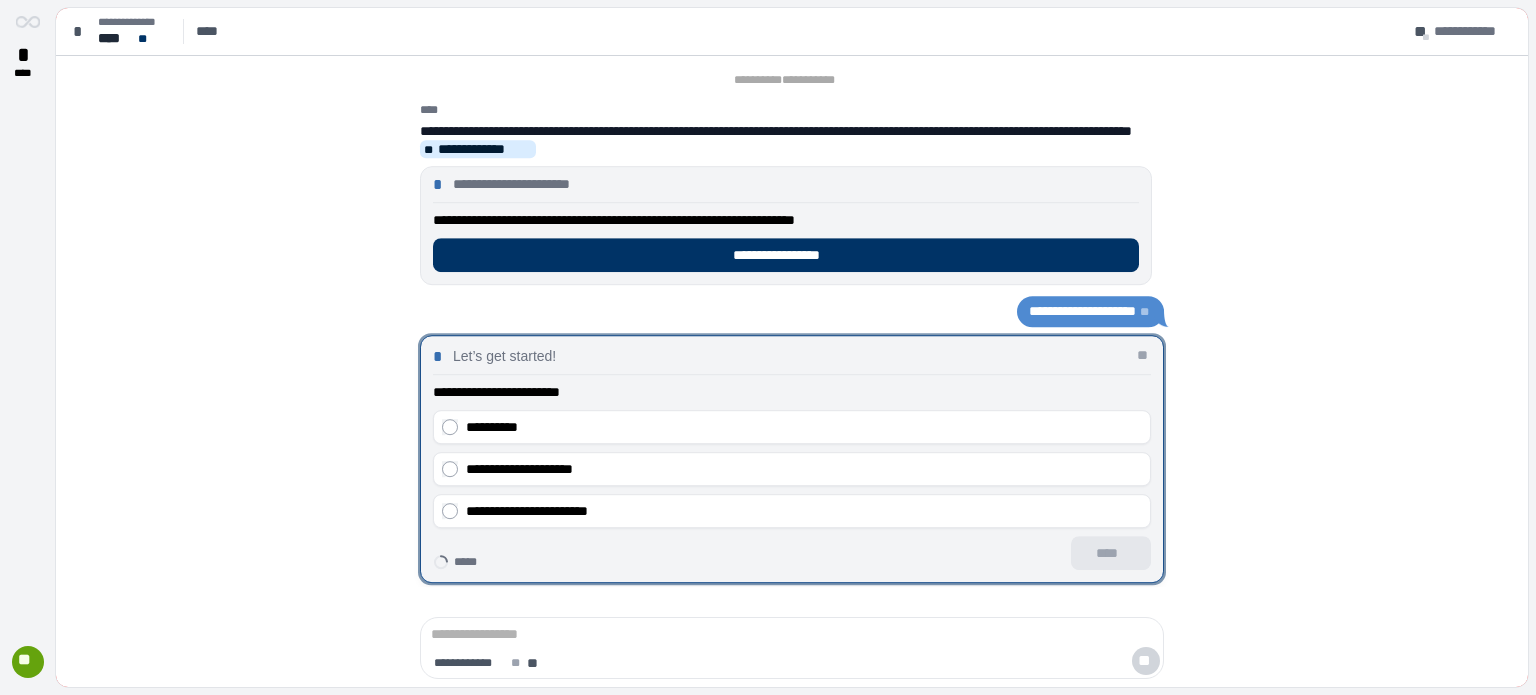 click at bounding box center (792, 635) 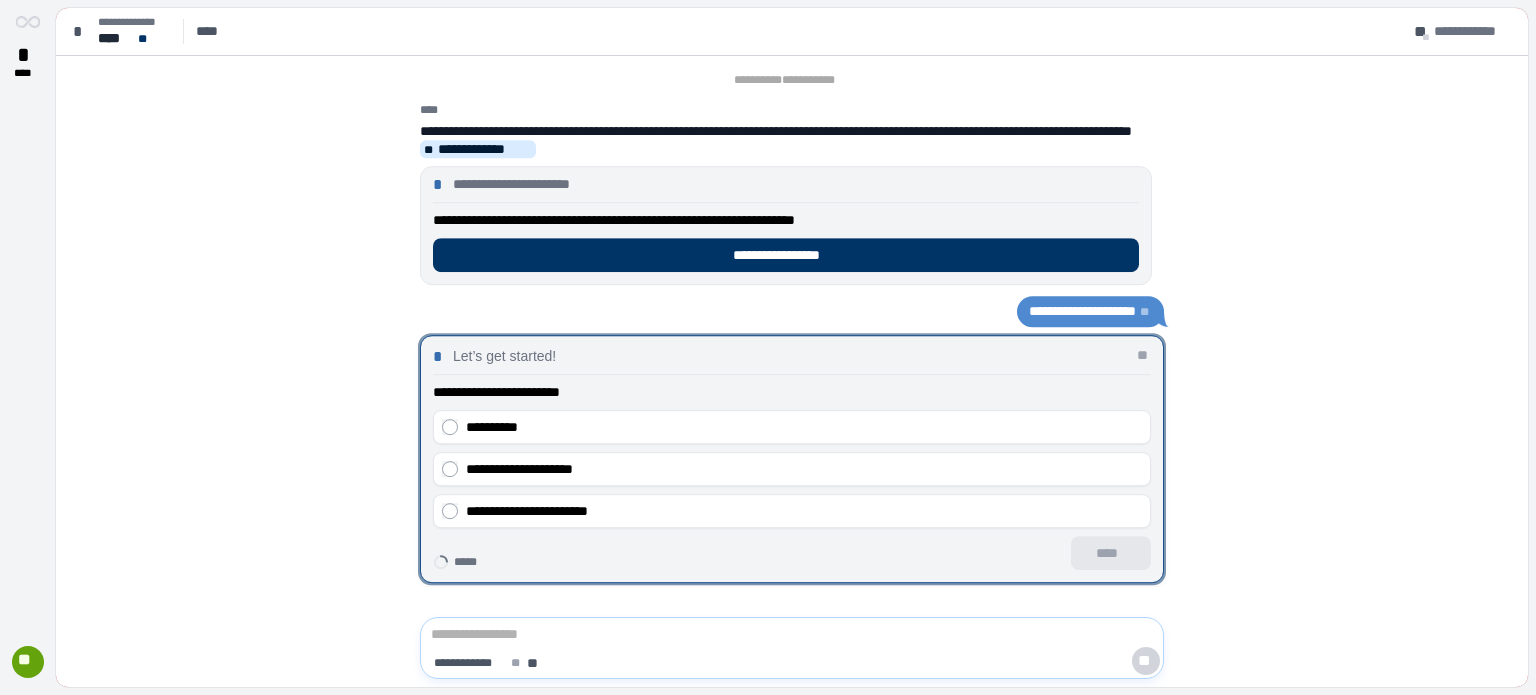 click at bounding box center [792, 635] 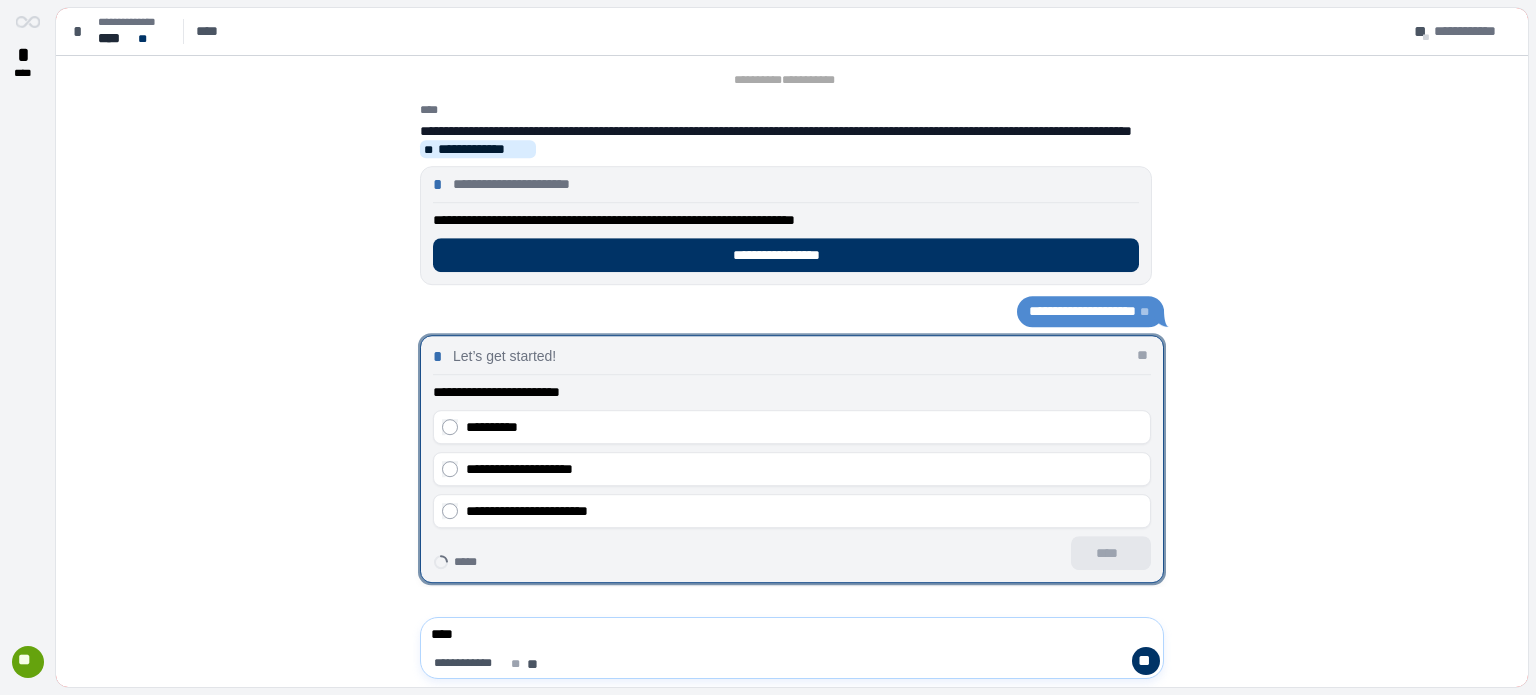 type on "*****" 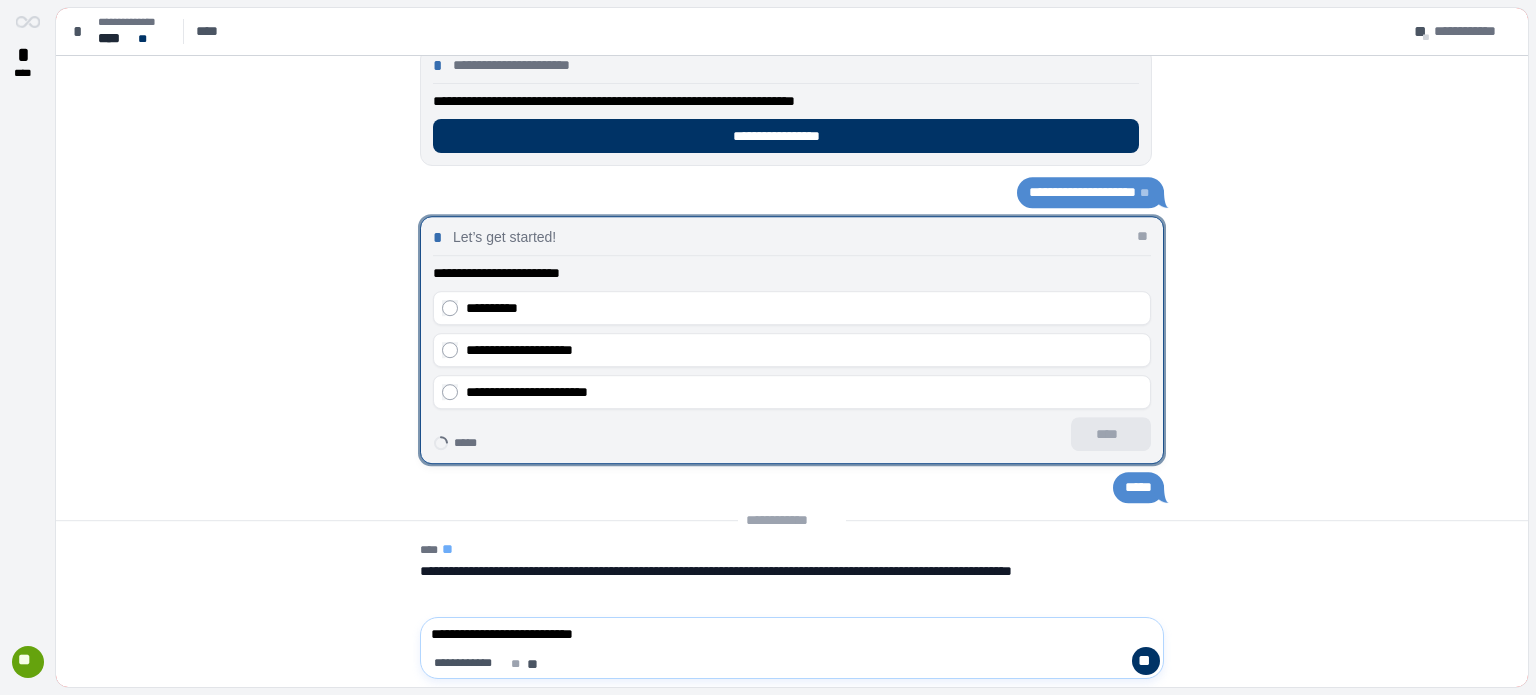 type on "**********" 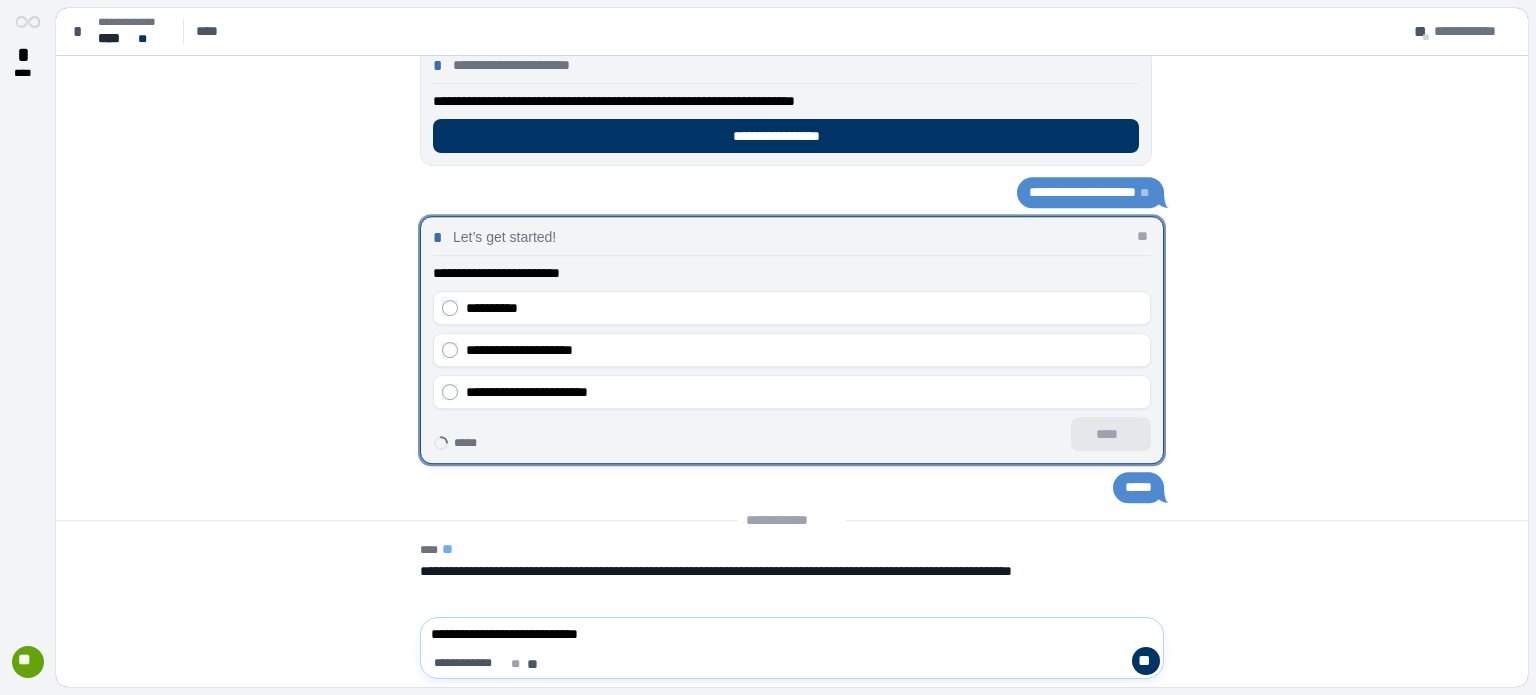 type 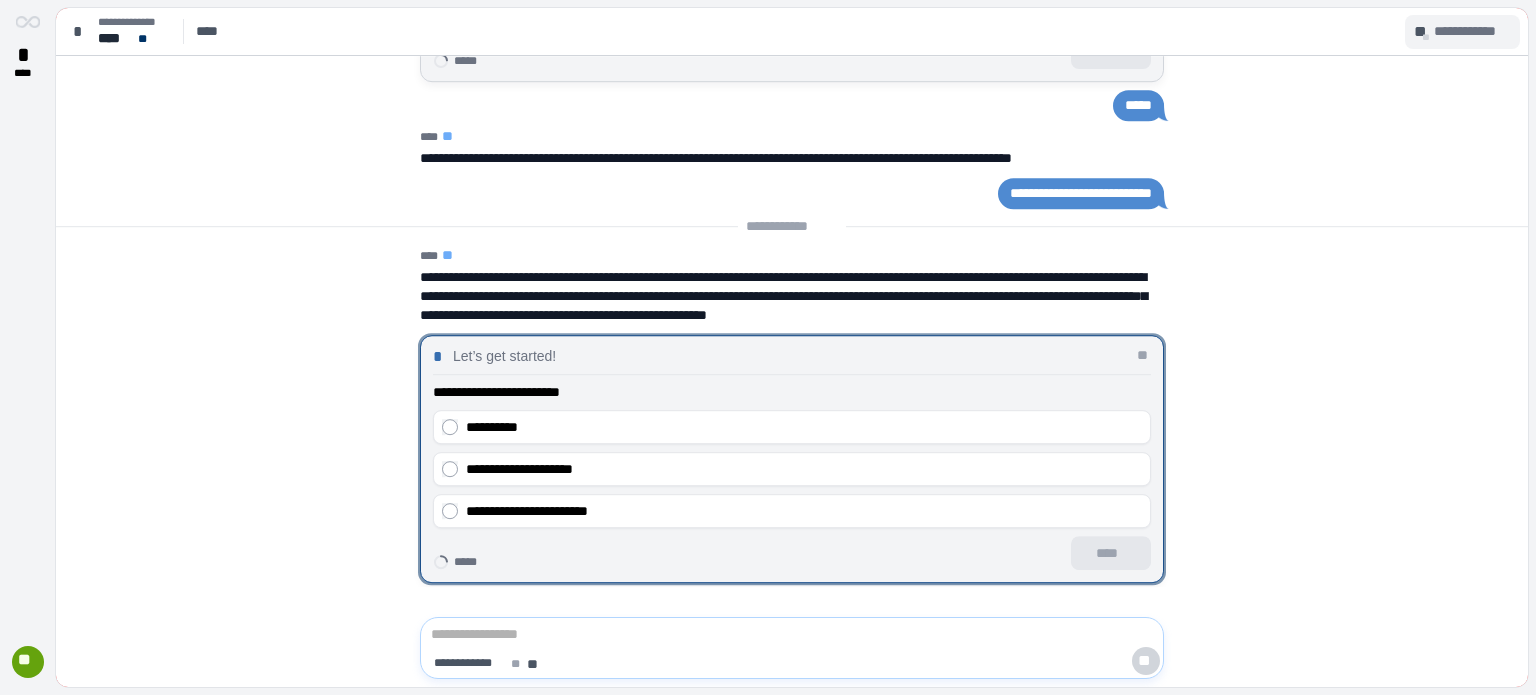 click on "**********" at bounding box center [1472, 31] 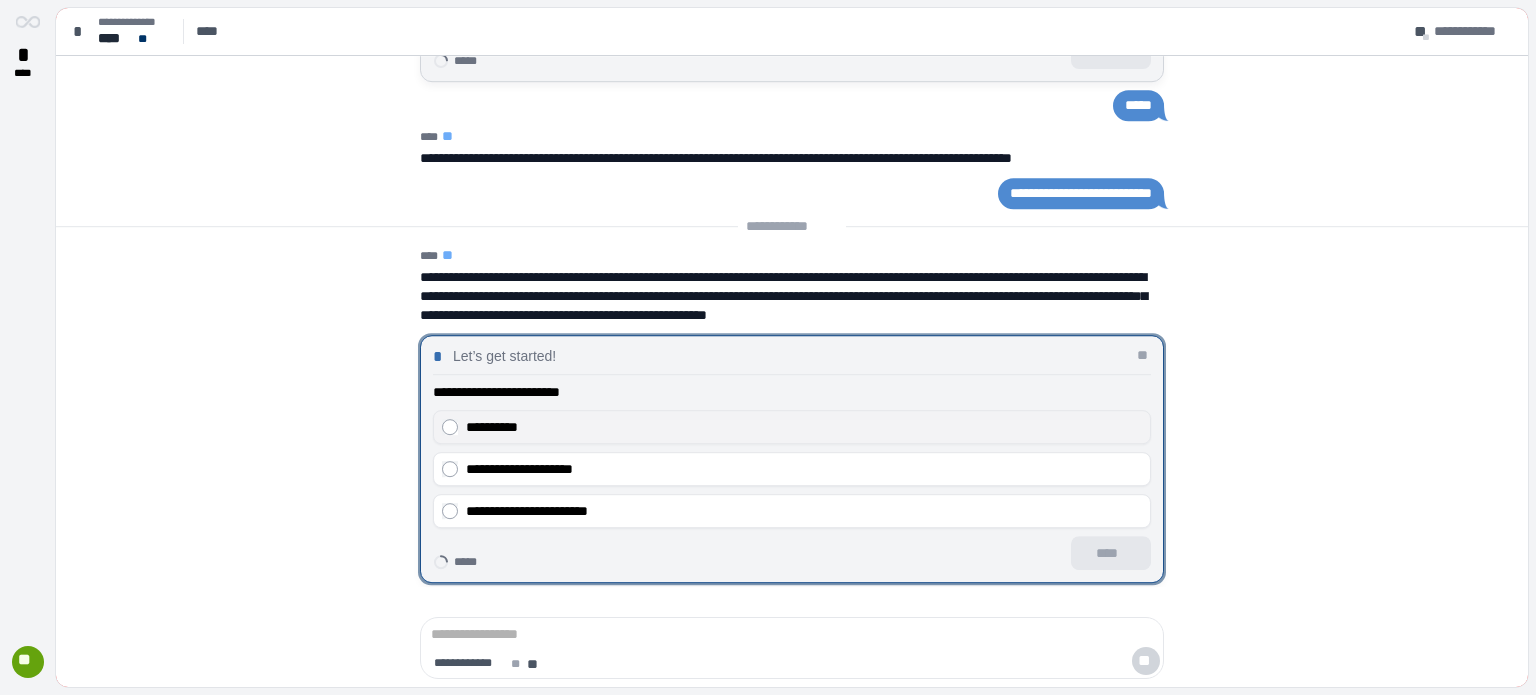 click on "**********" at bounding box center [804, 427] 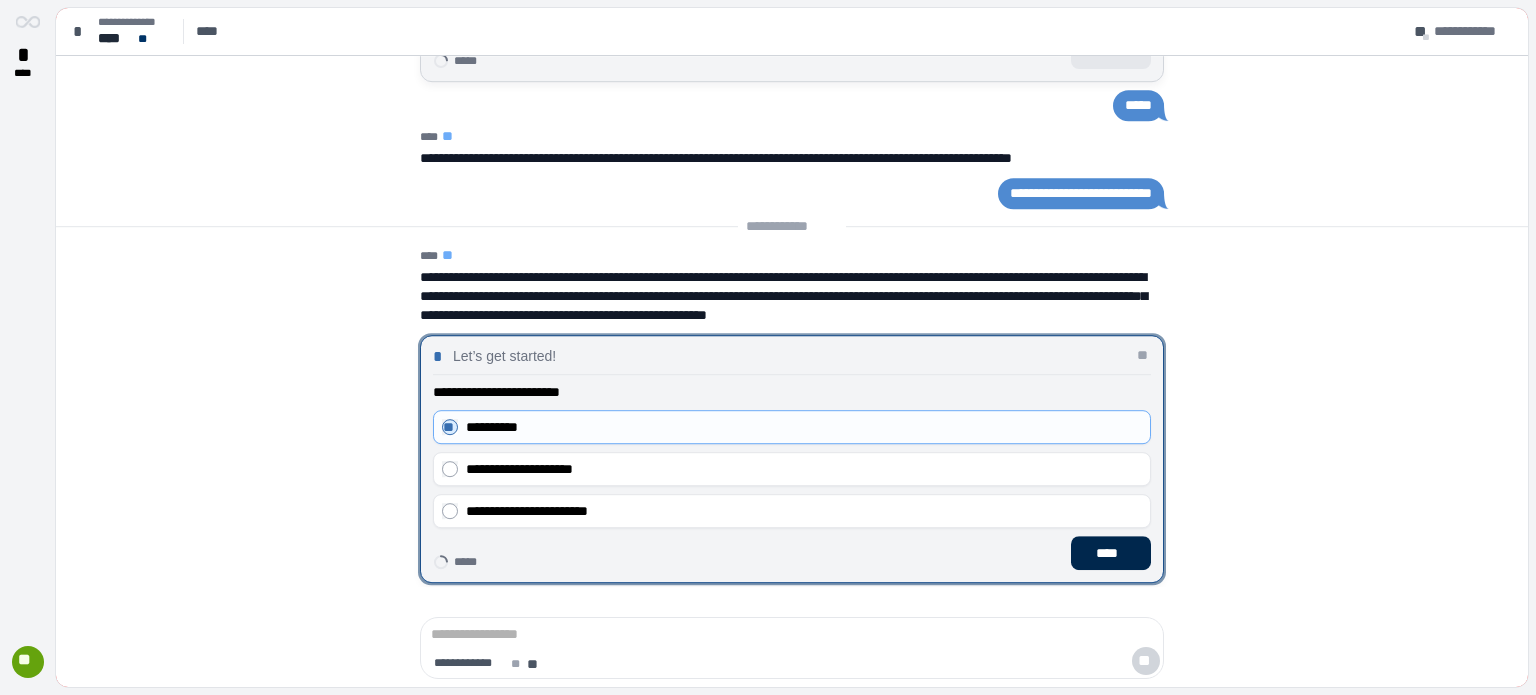 click on "****" at bounding box center [1111, 553] 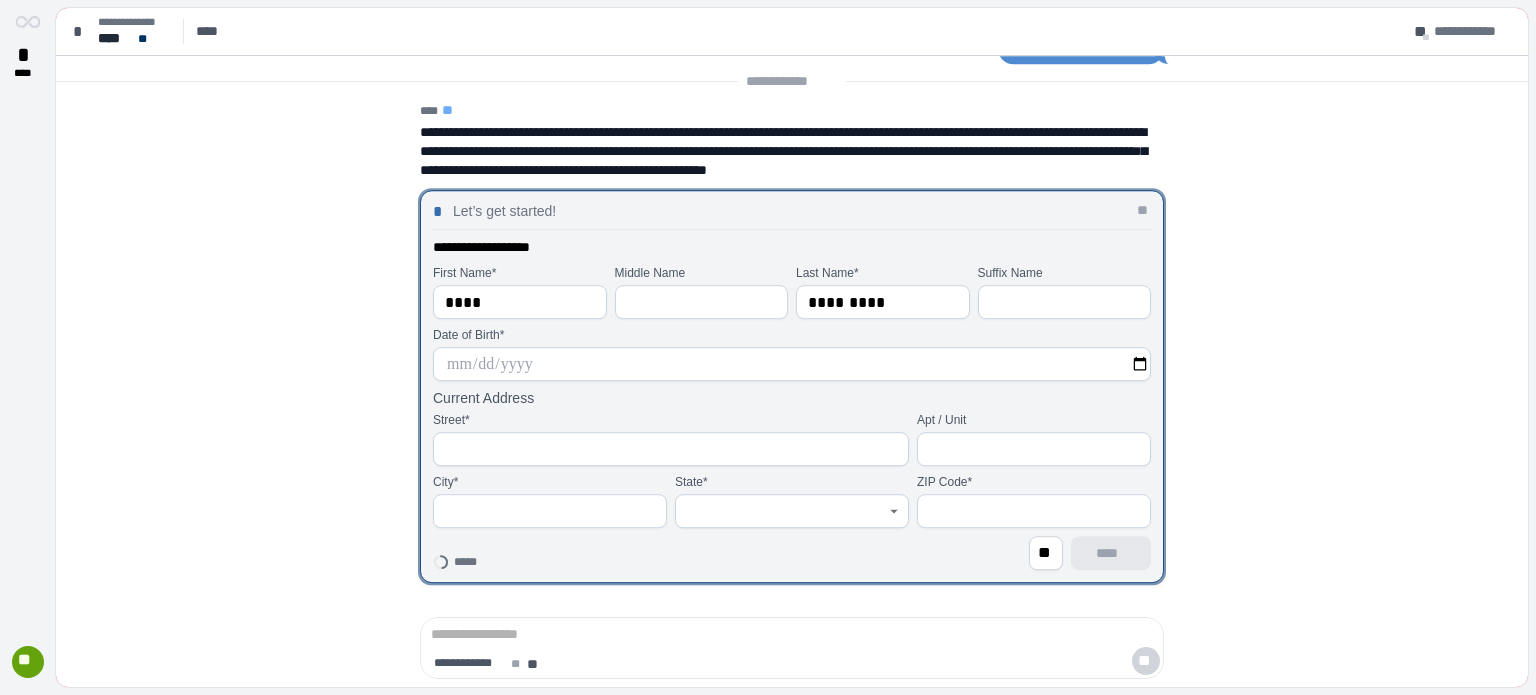 click at bounding box center [792, 364] 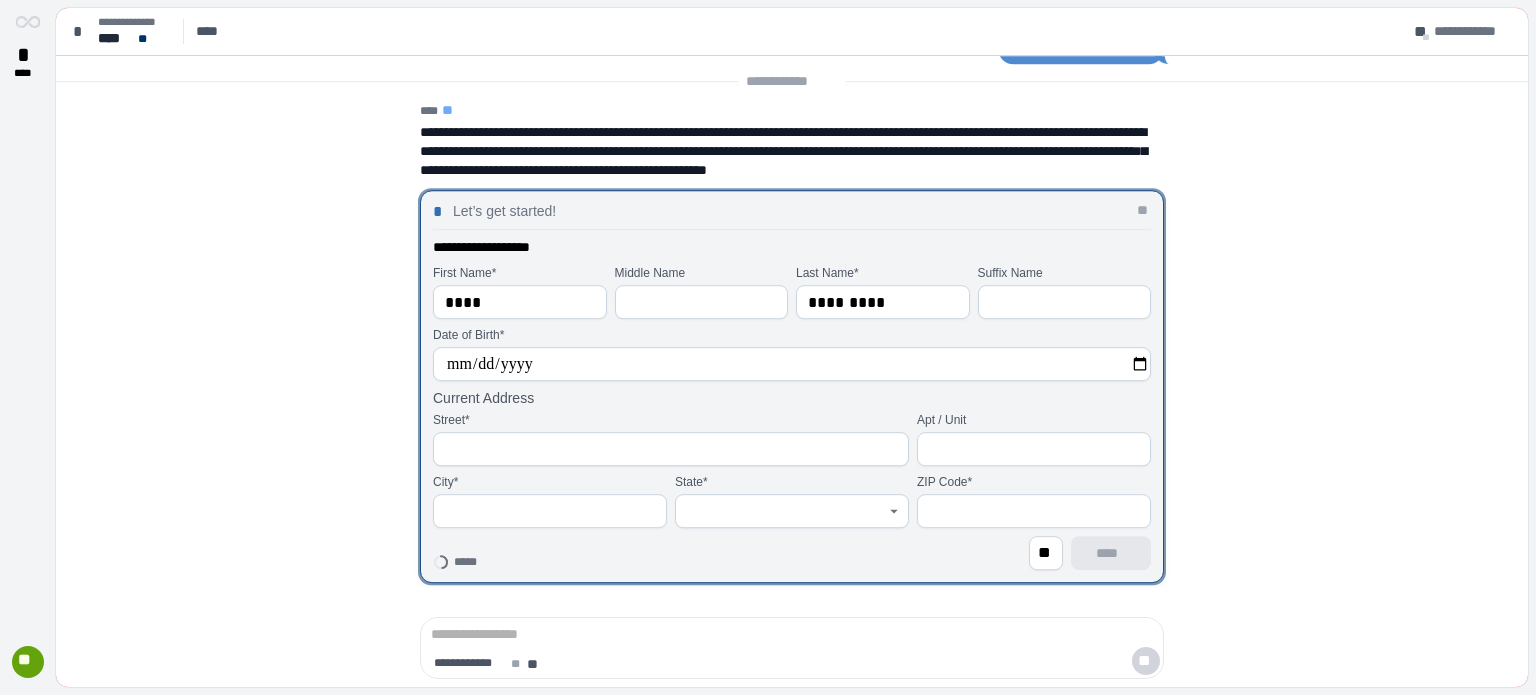 type on "**********" 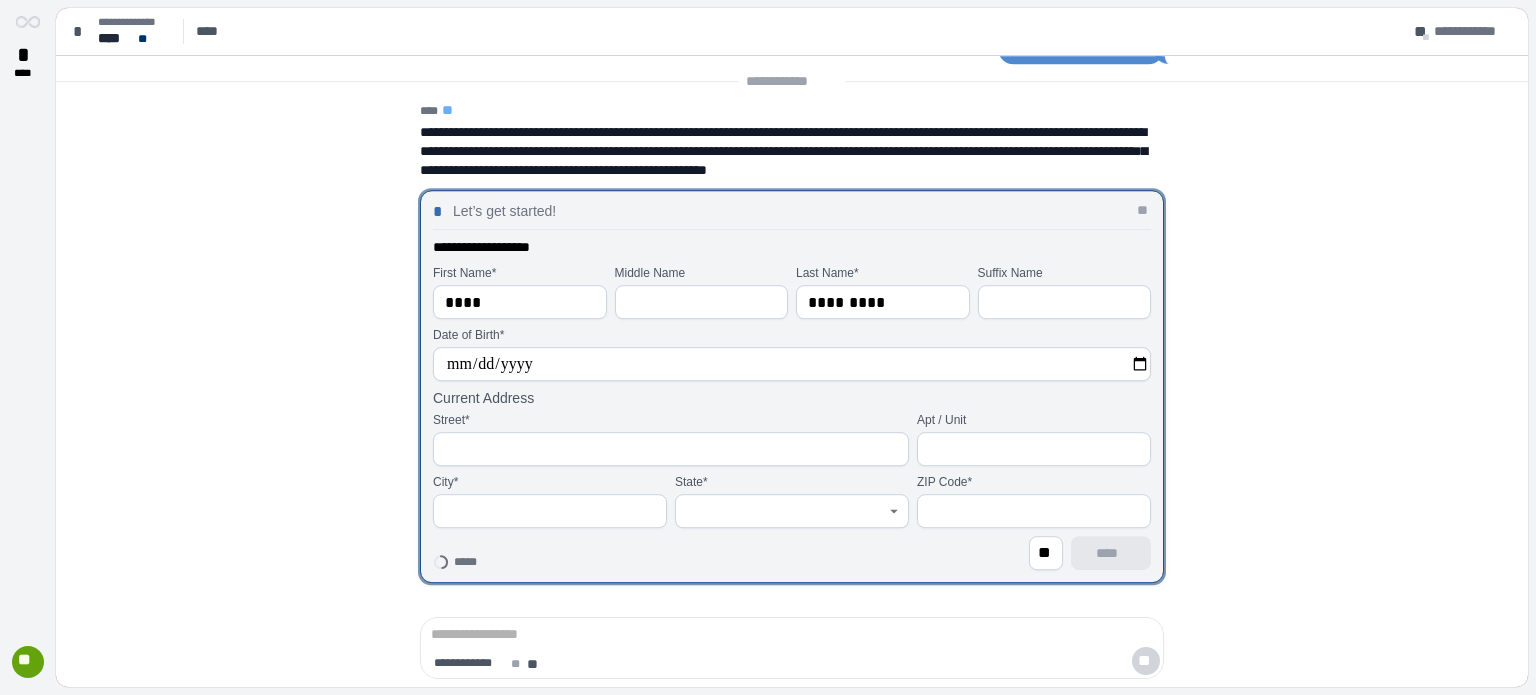 type on "**********" 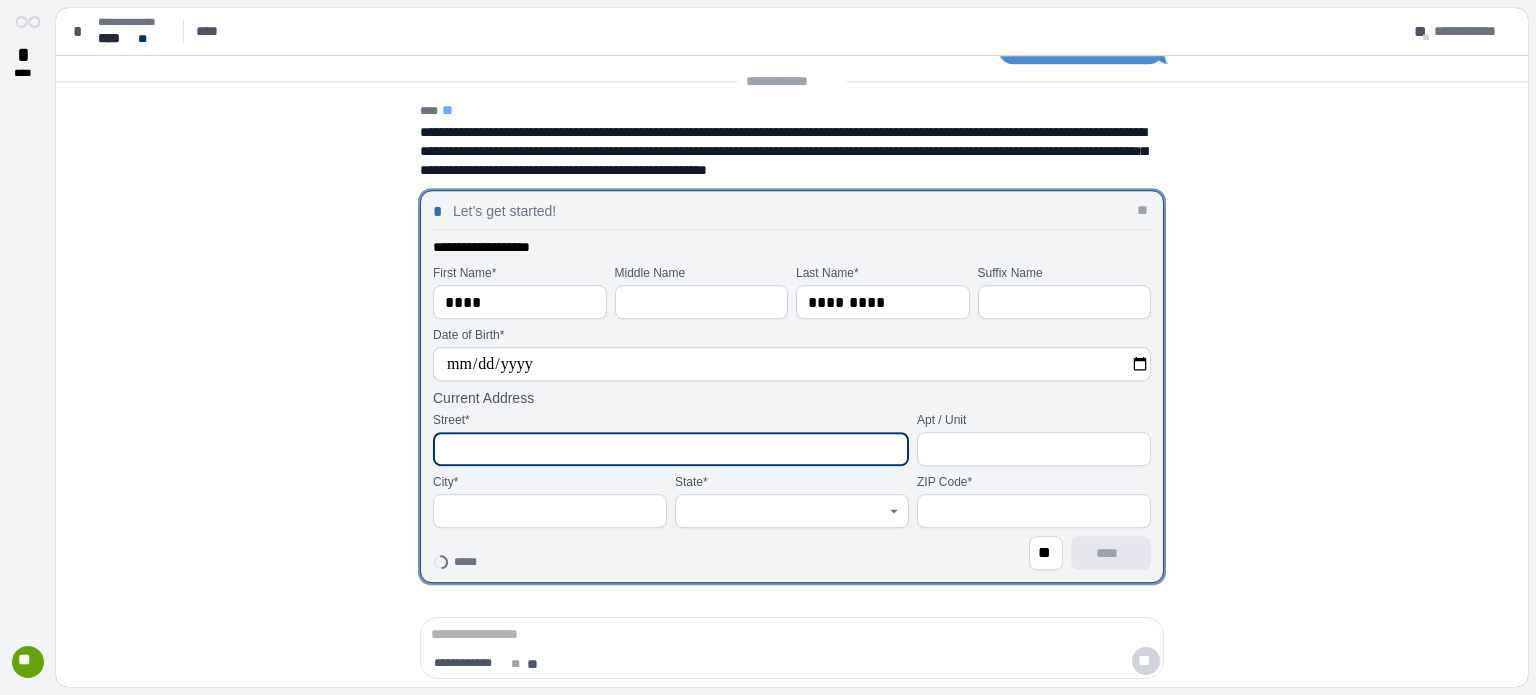 click at bounding box center [671, 449] 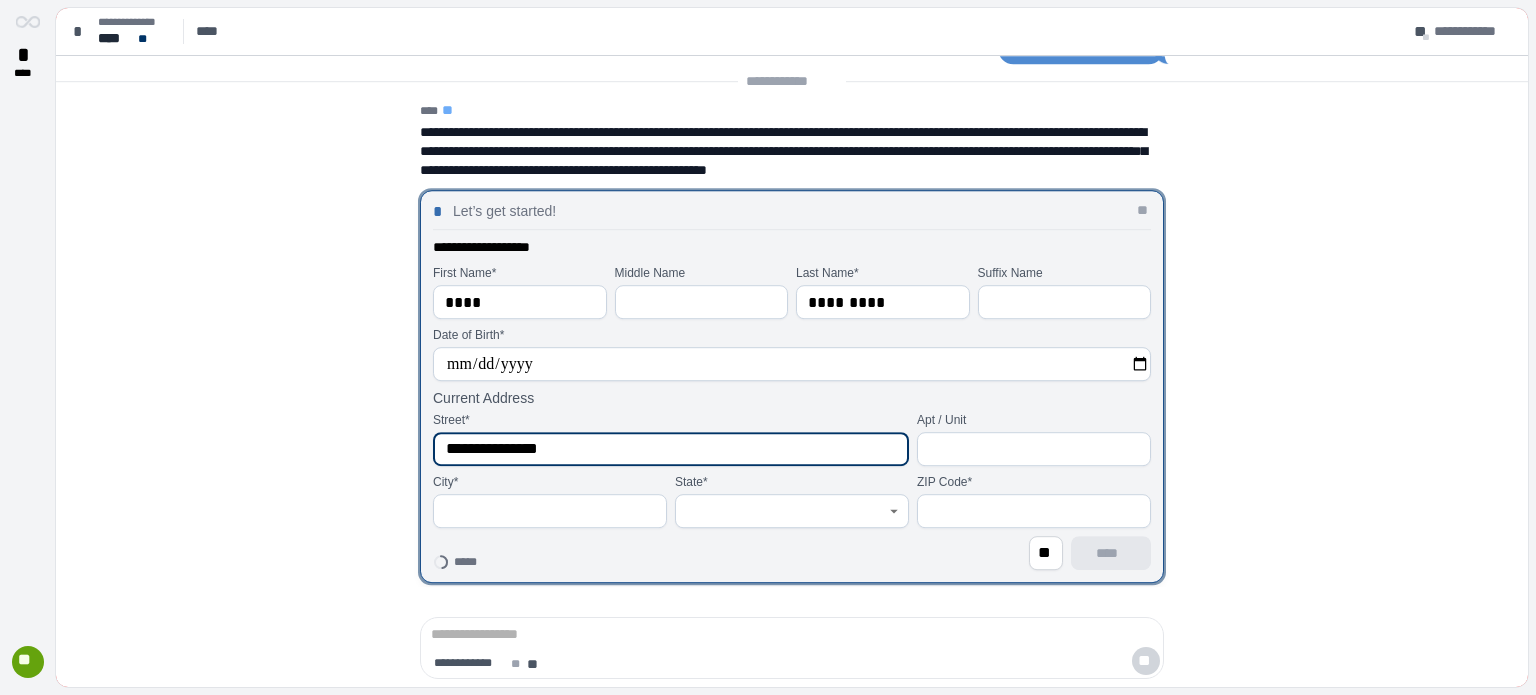 type on "**********" 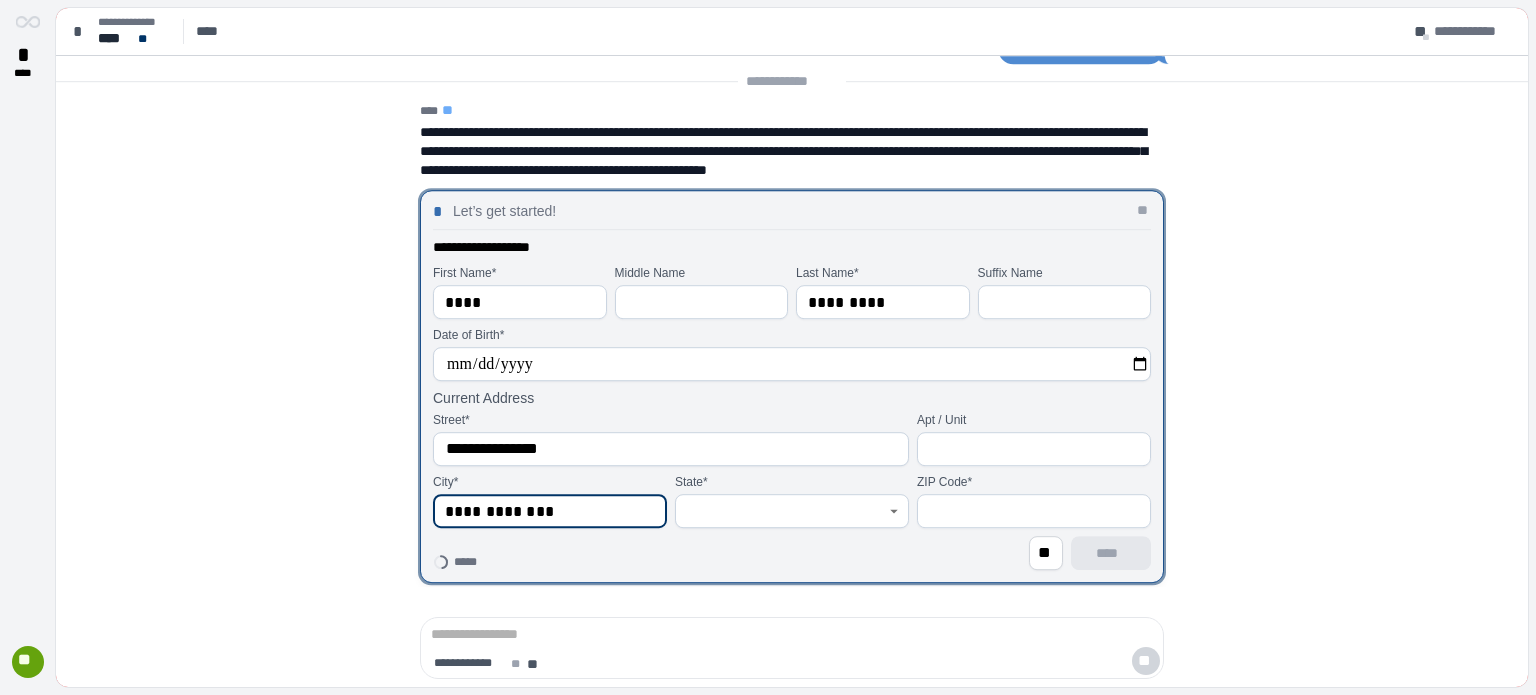 type on "**********" 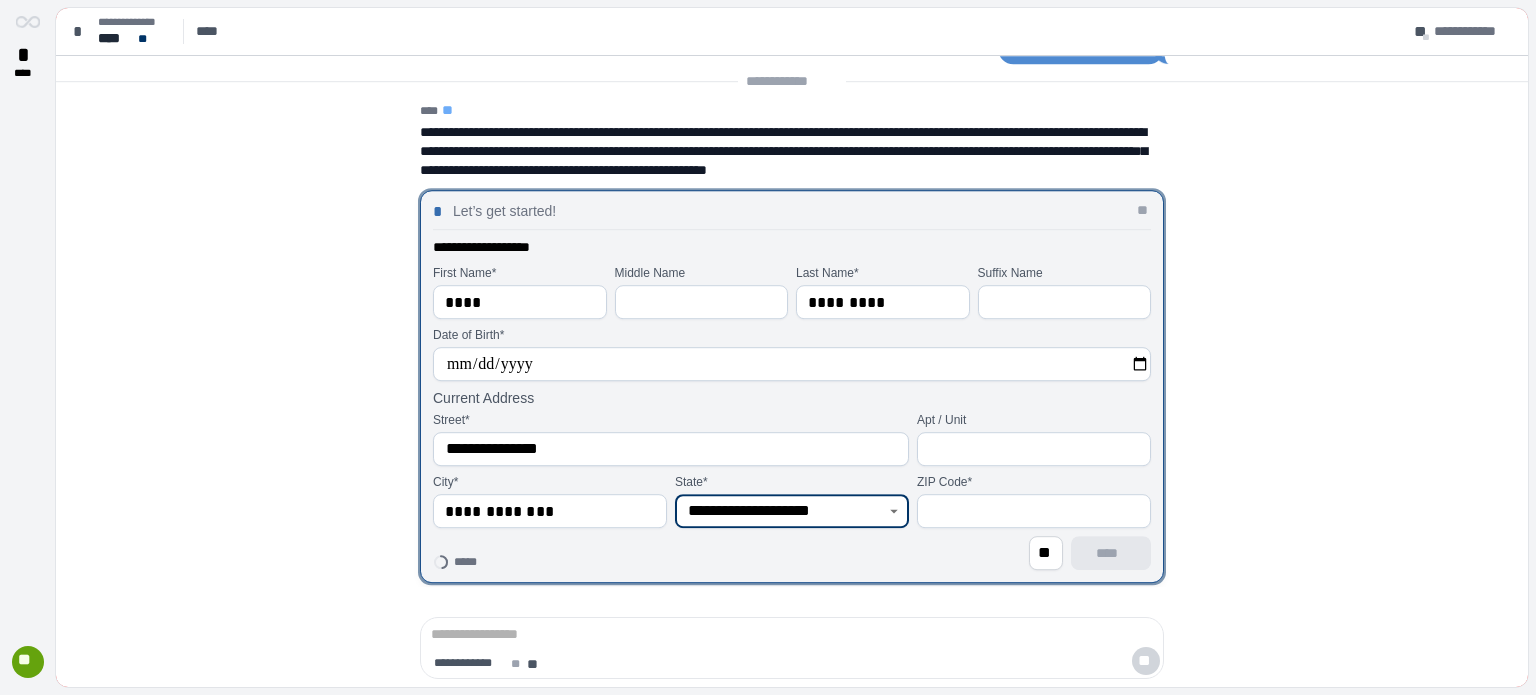 type on "**********" 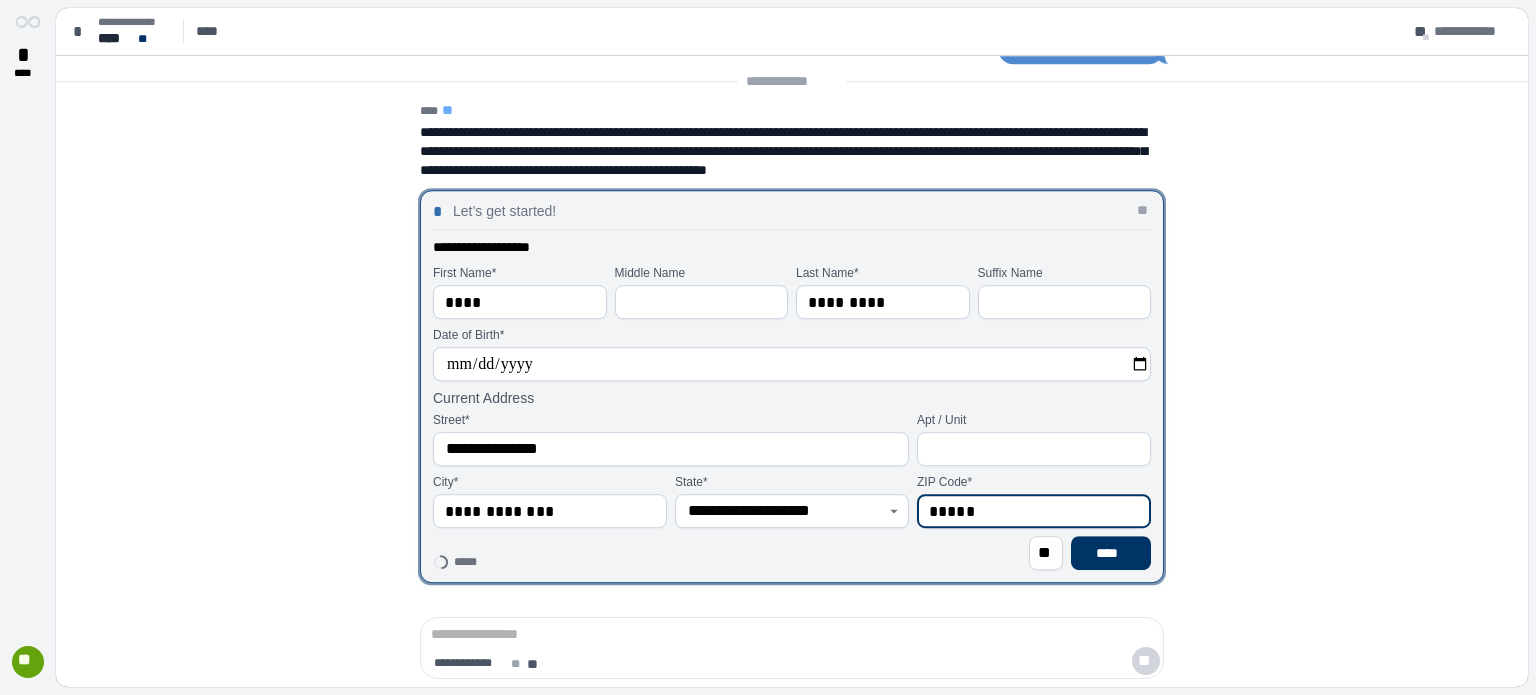type on "*****" 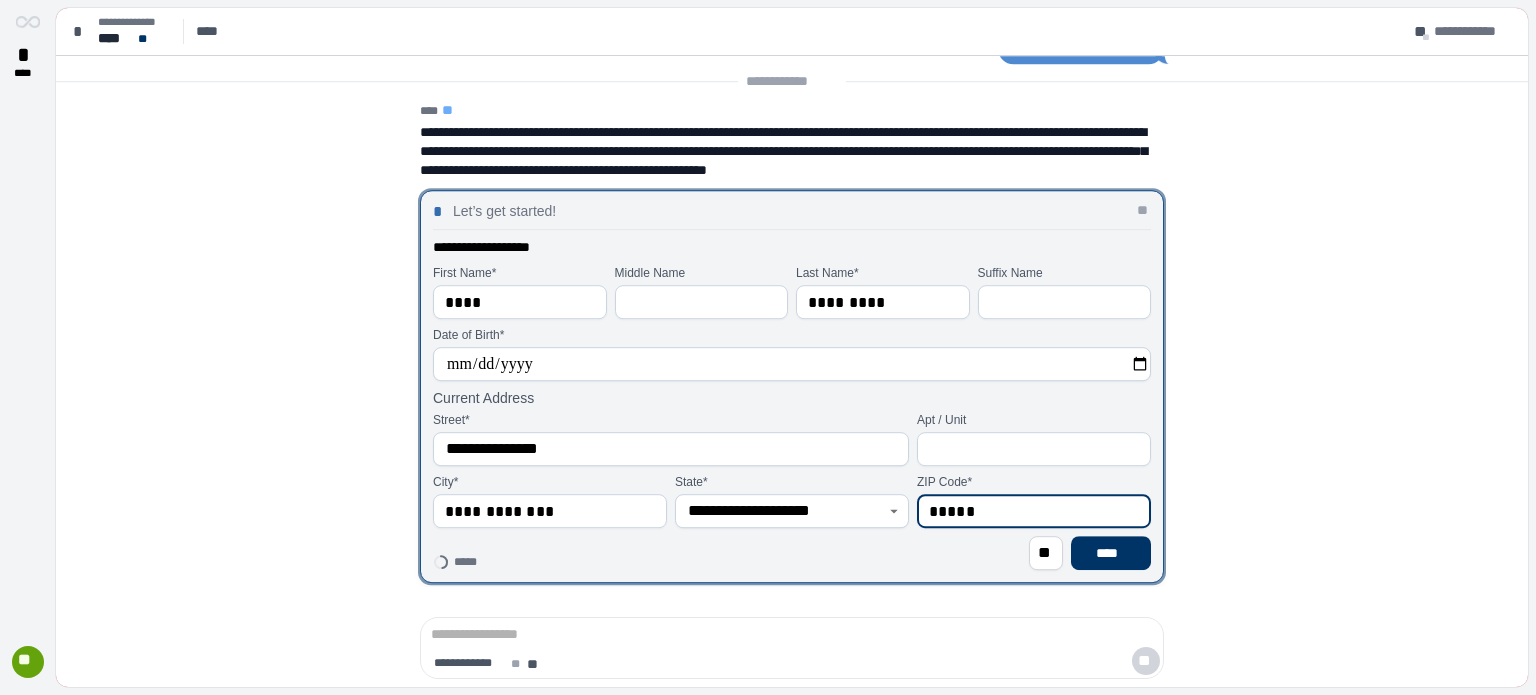 type 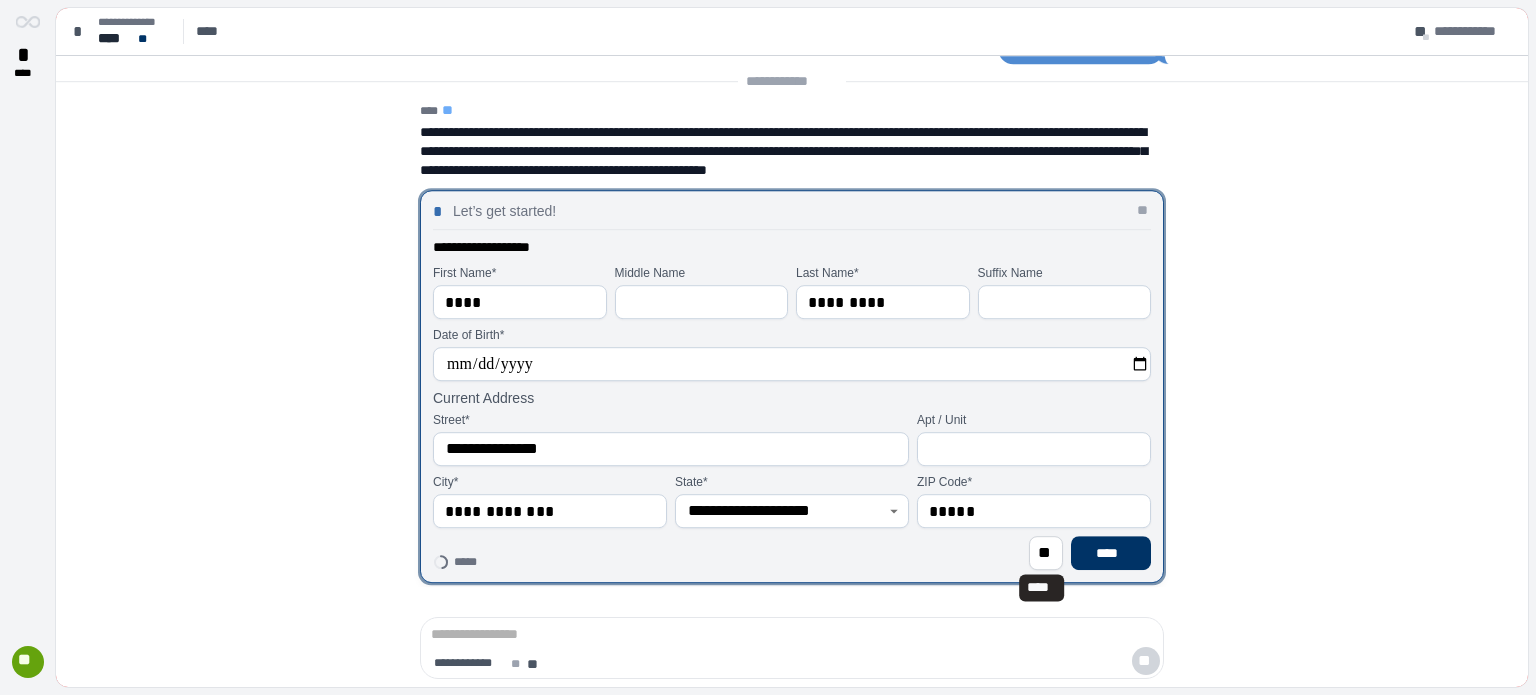 type 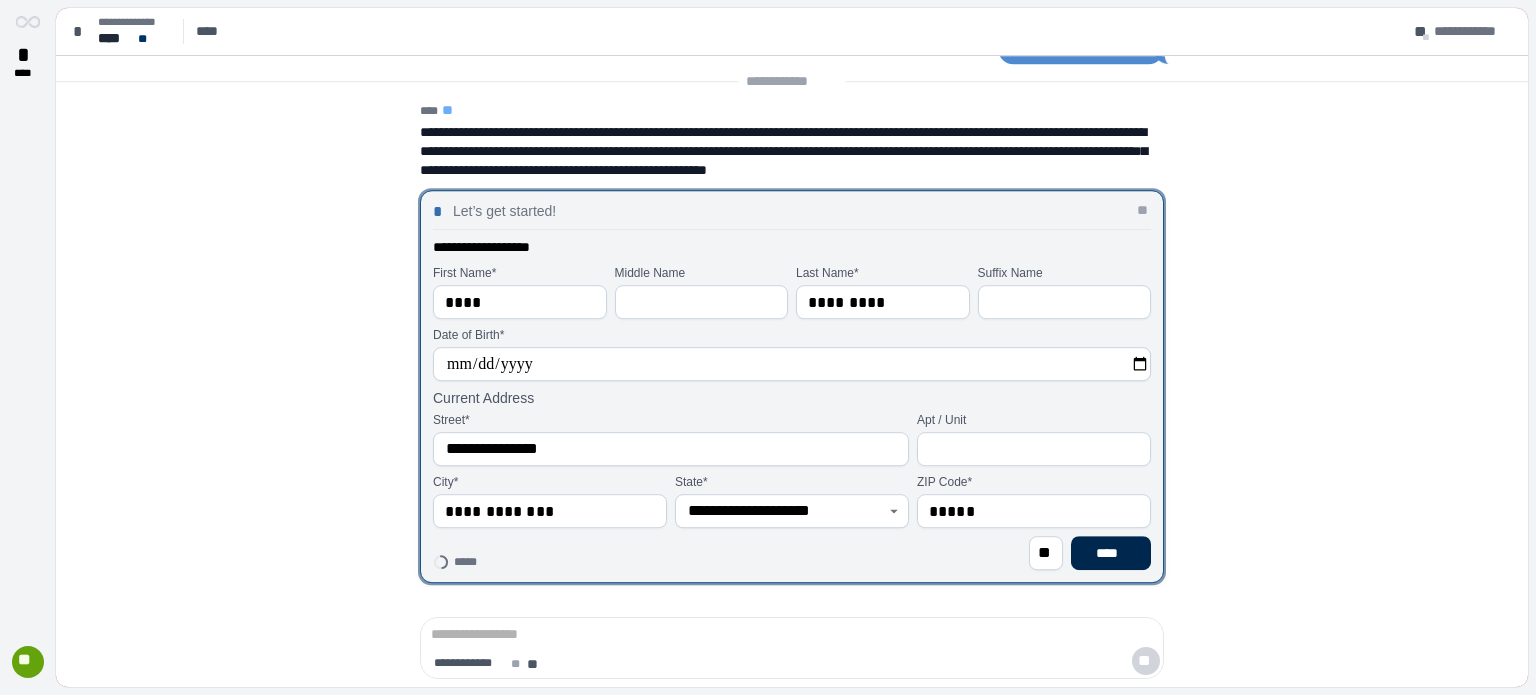 click on "****" at bounding box center [1111, 553] 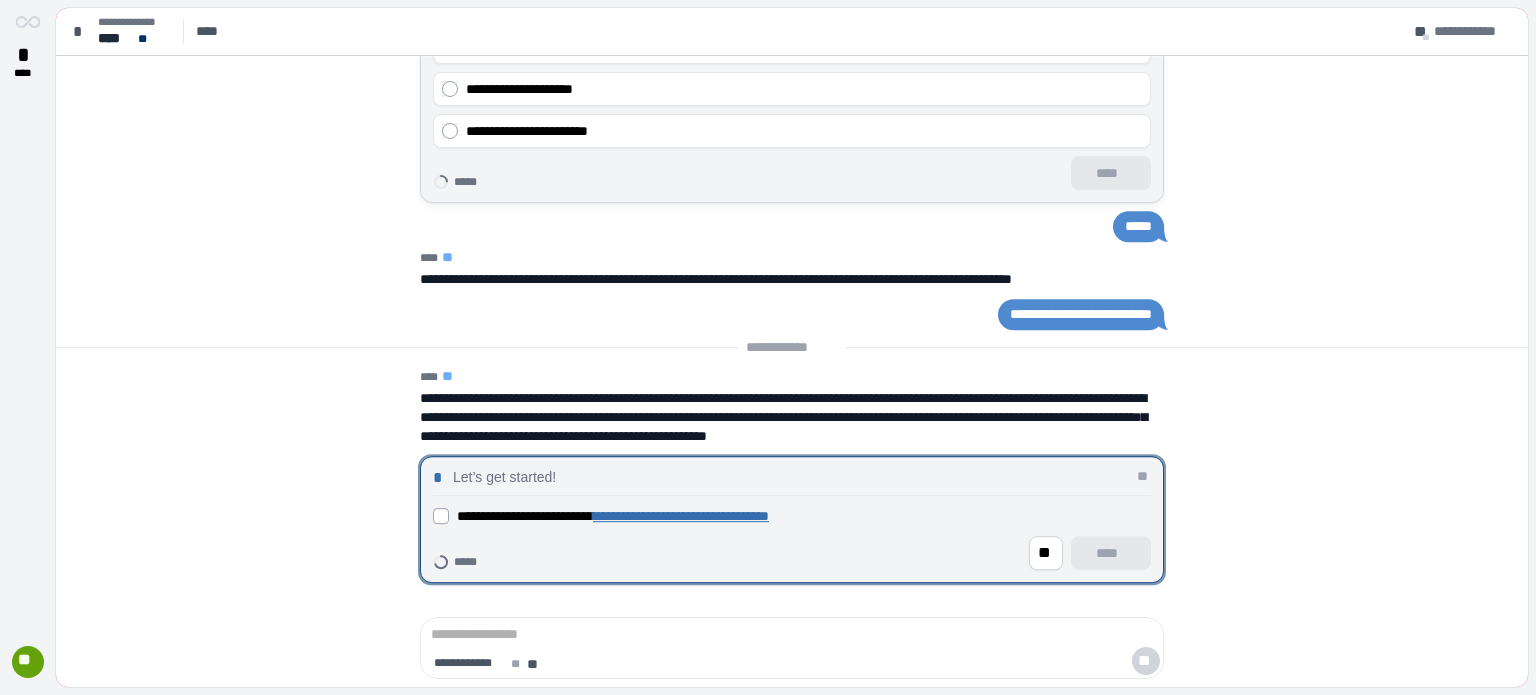 click on "**********" at bounding box center [613, 516] 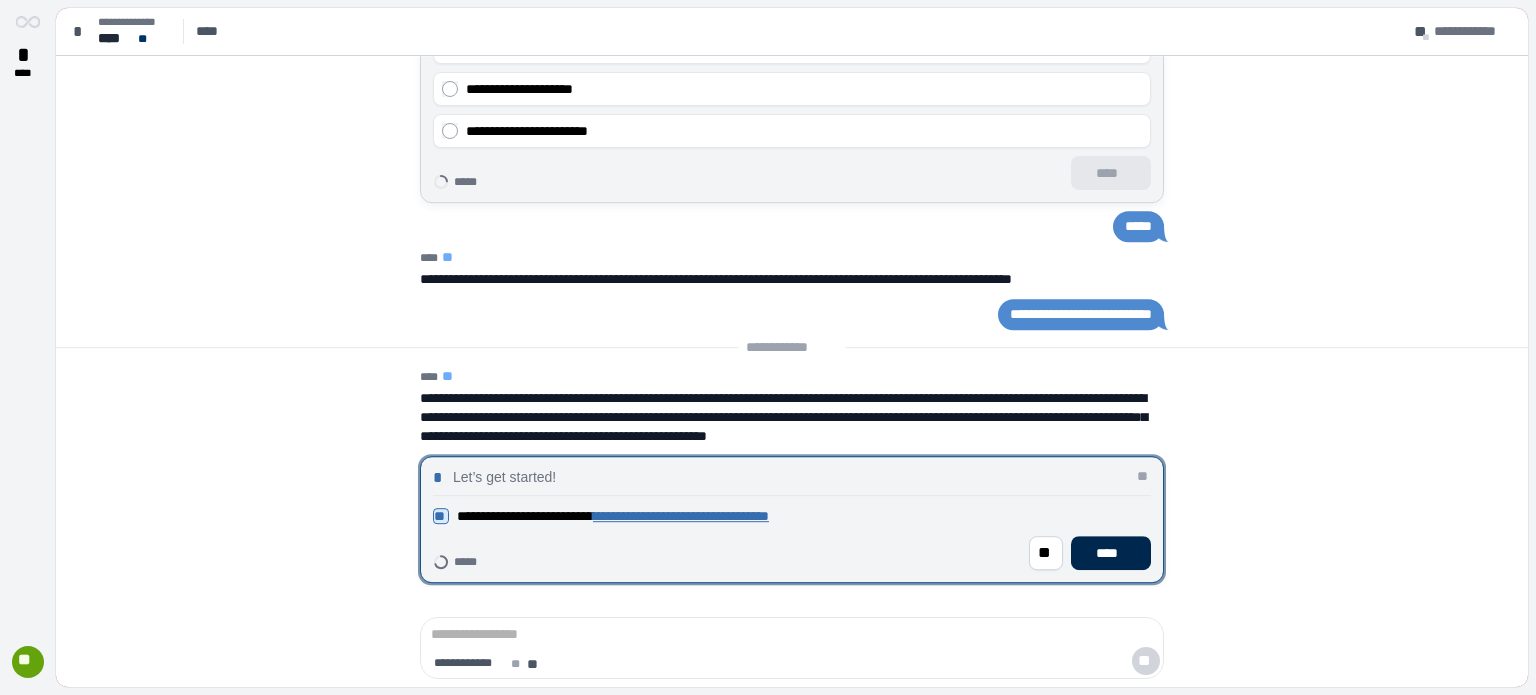 click on "****" at bounding box center (1111, 553) 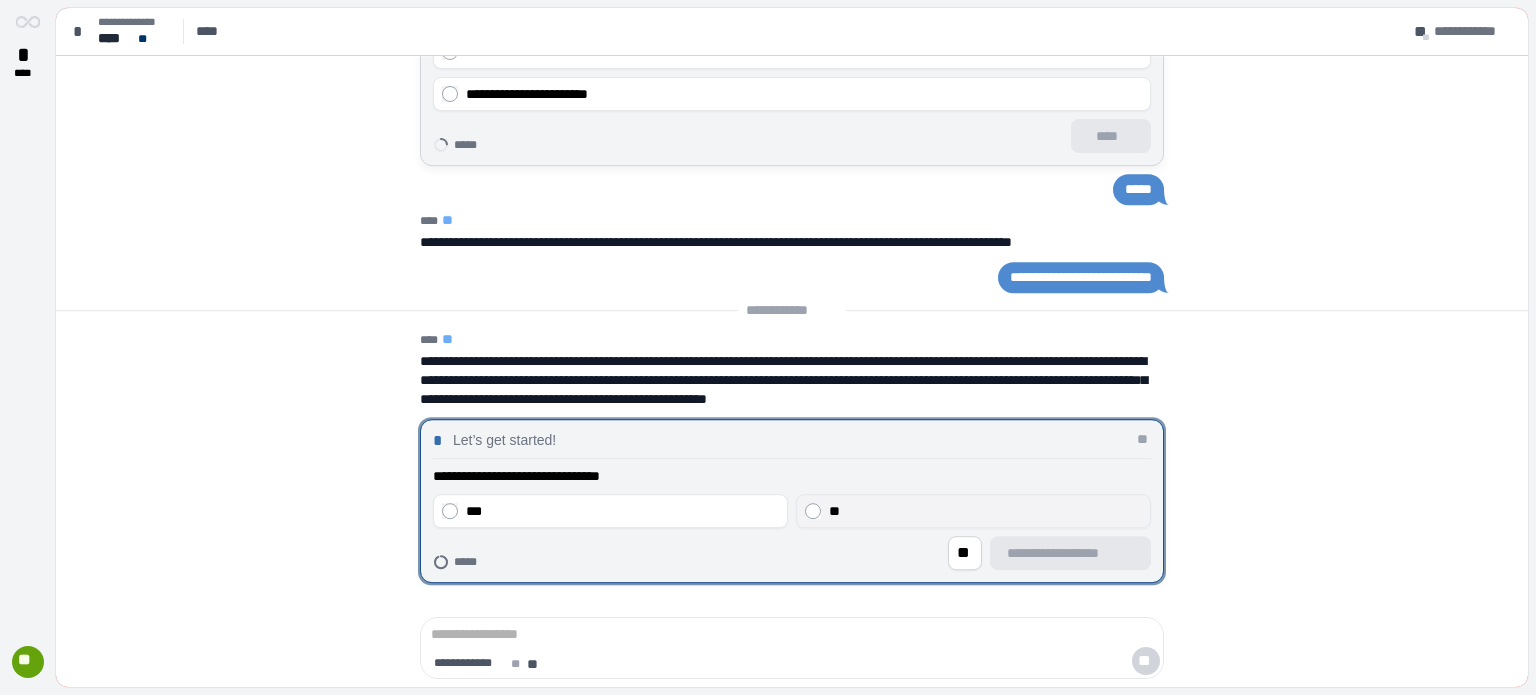 click on "**" at bounding box center (985, 511) 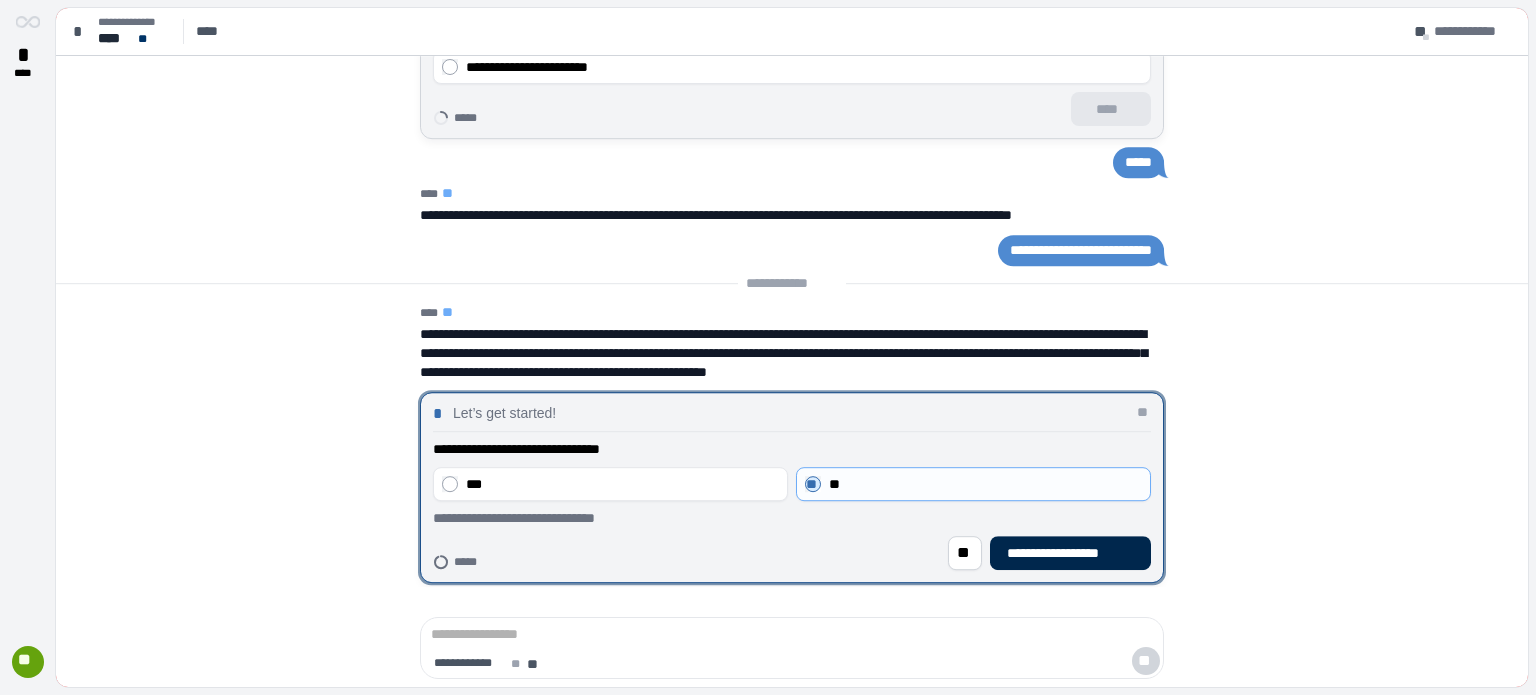 click on "**********" at bounding box center [1070, 553] 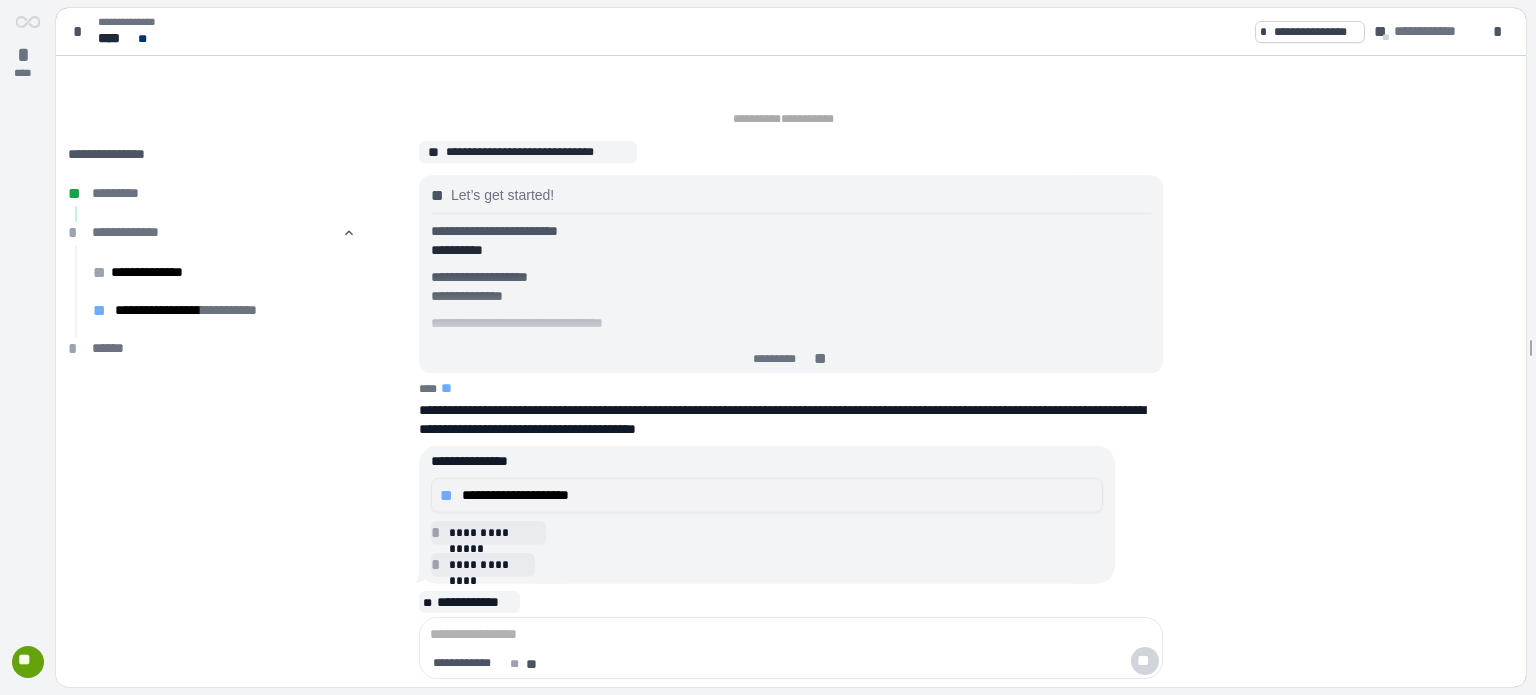 click on "**********" at bounding box center (778, 495) 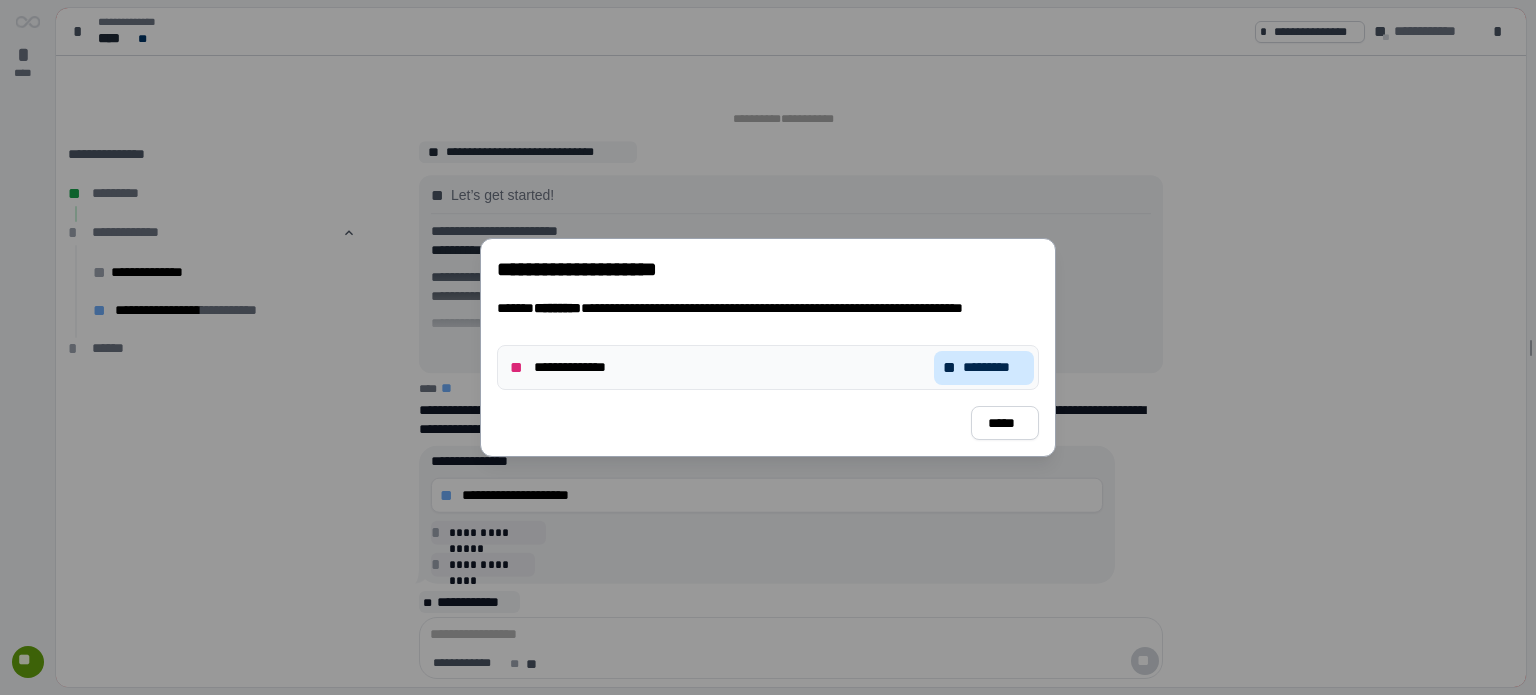 click on "** *********" at bounding box center (984, 368) 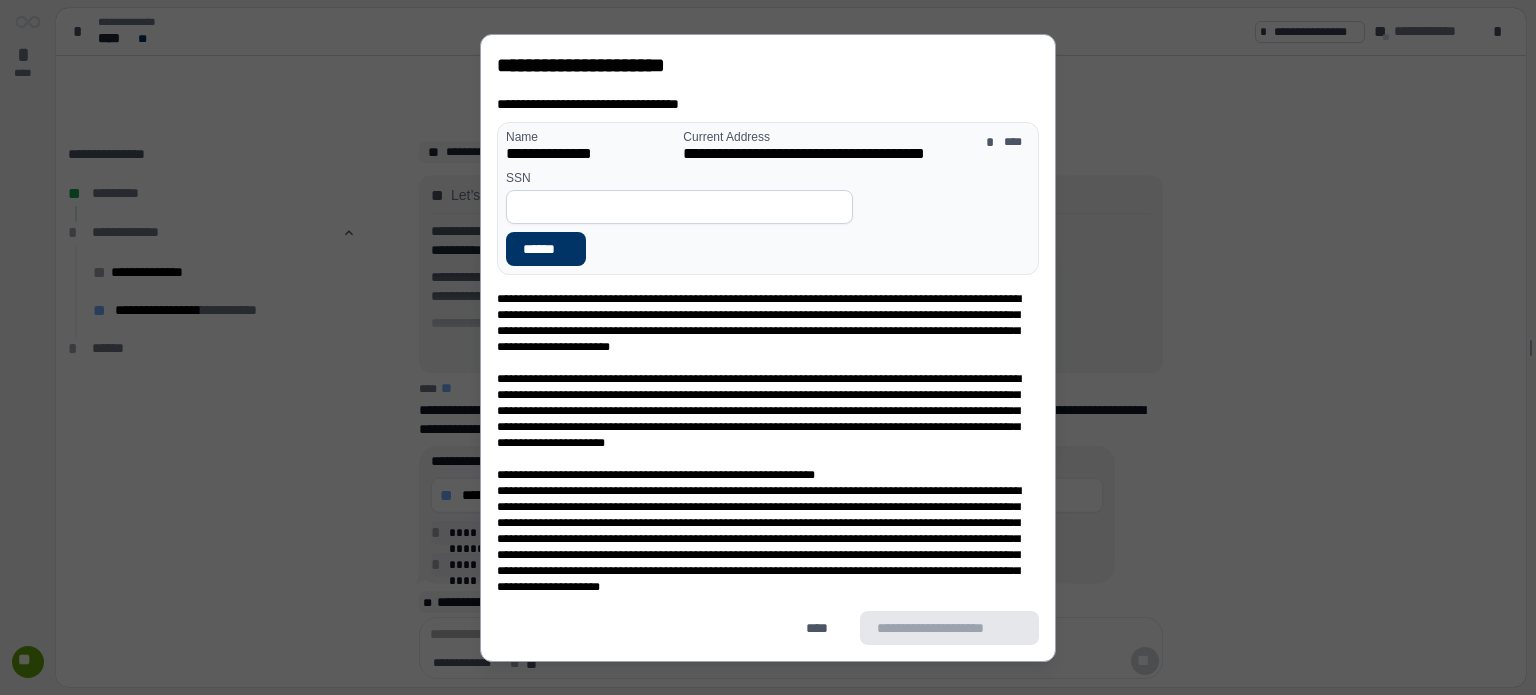 click at bounding box center [679, 207] 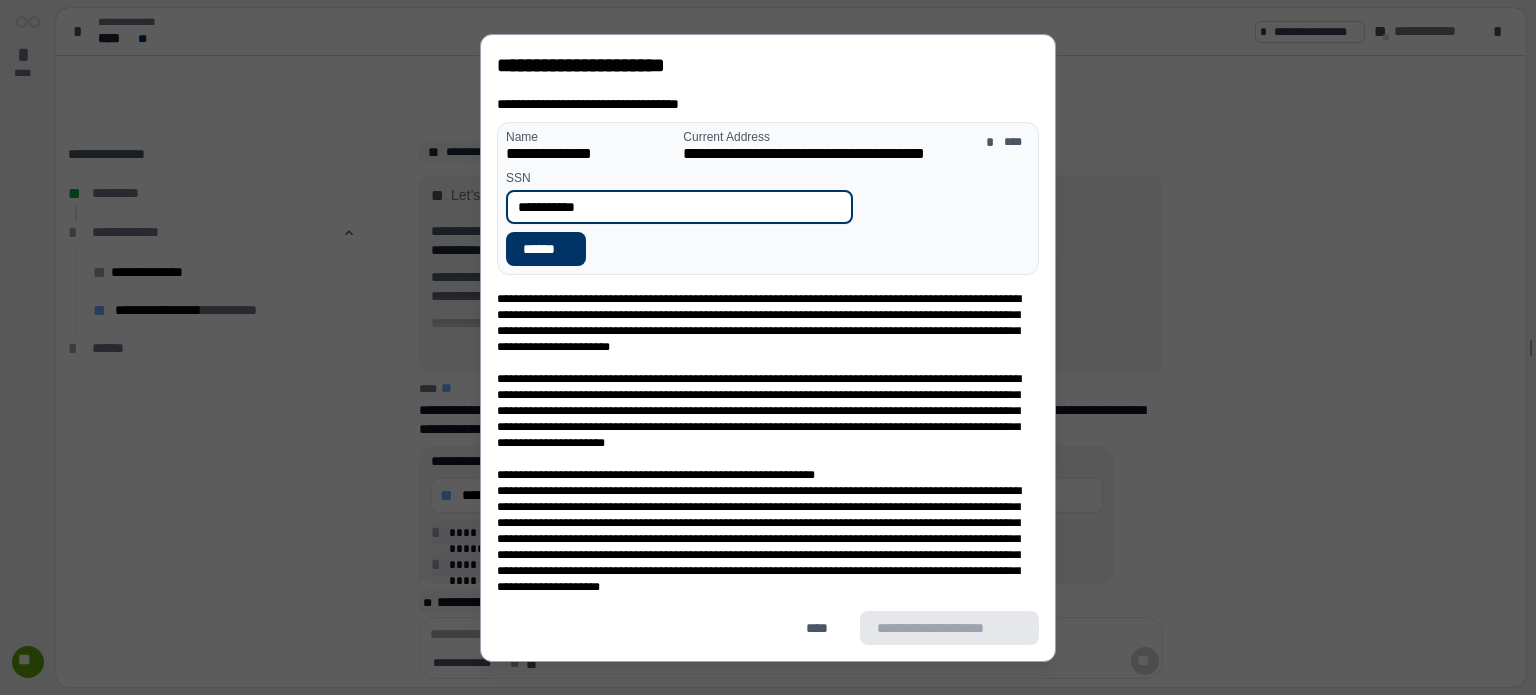 click on "**********" at bounding box center (679, 207) 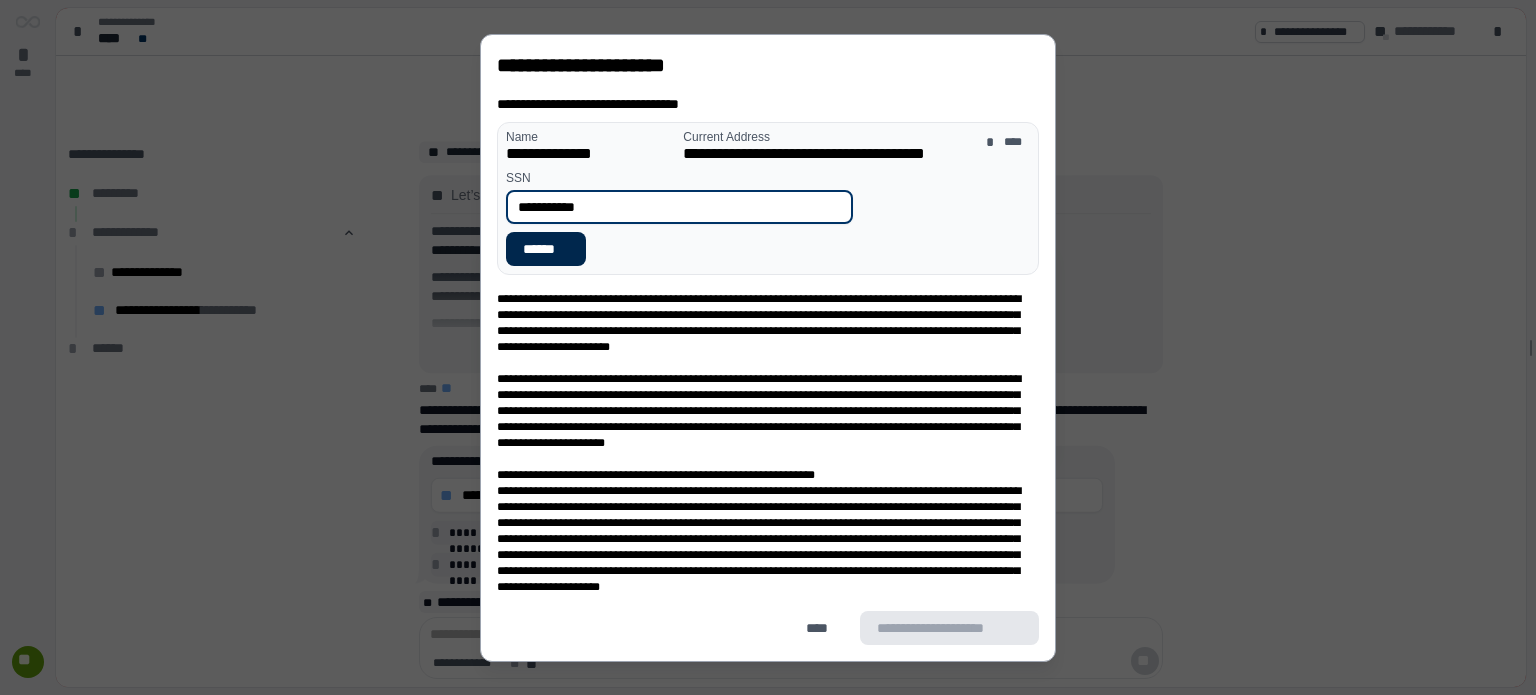 type on "**********" 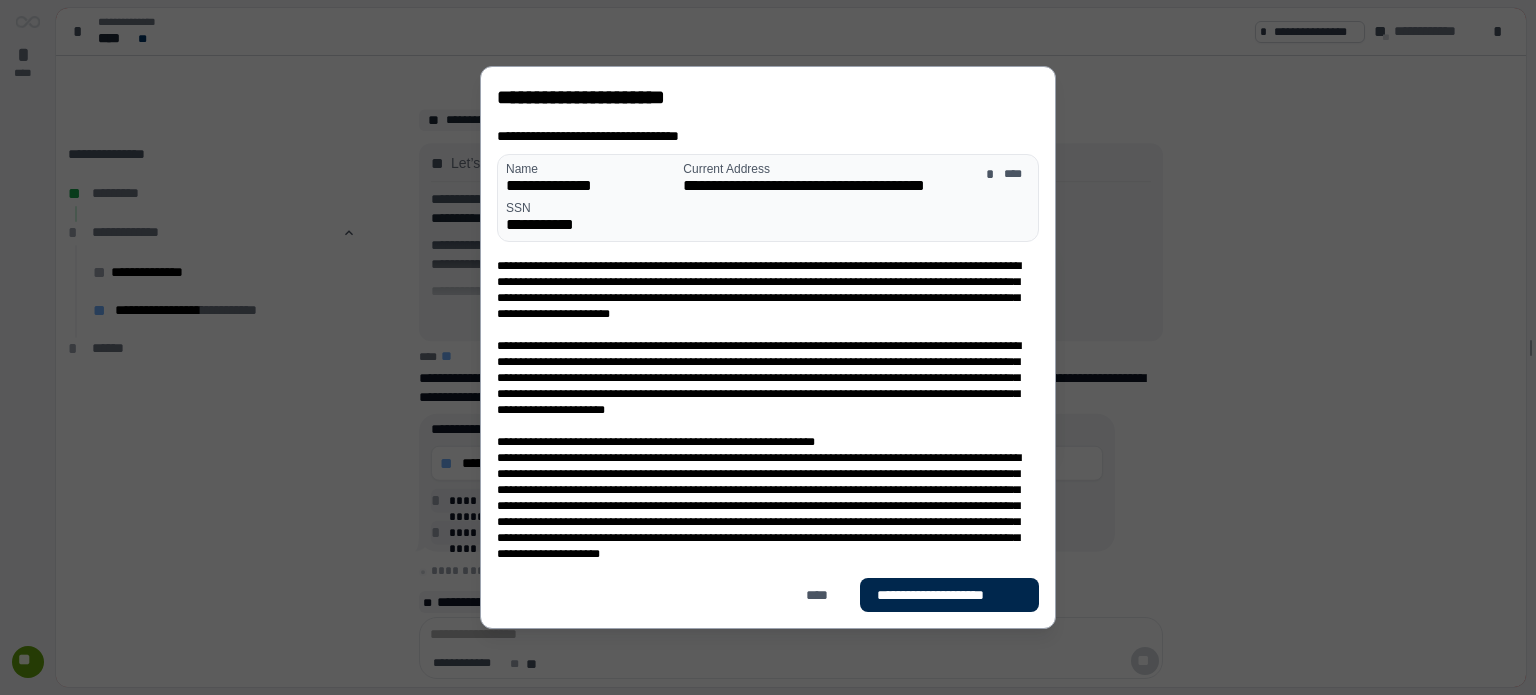 click on "**********" at bounding box center (949, 595) 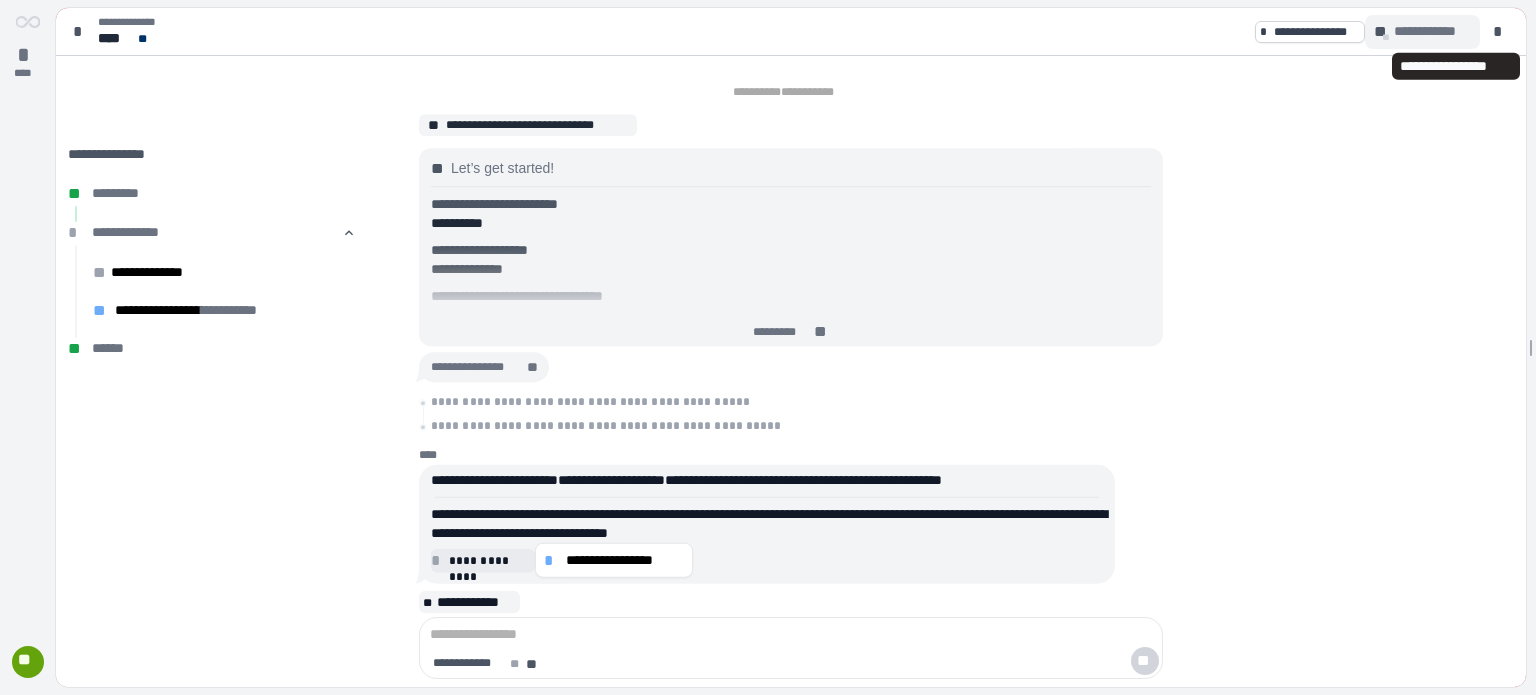 click on "**********" at bounding box center (1422, 32) 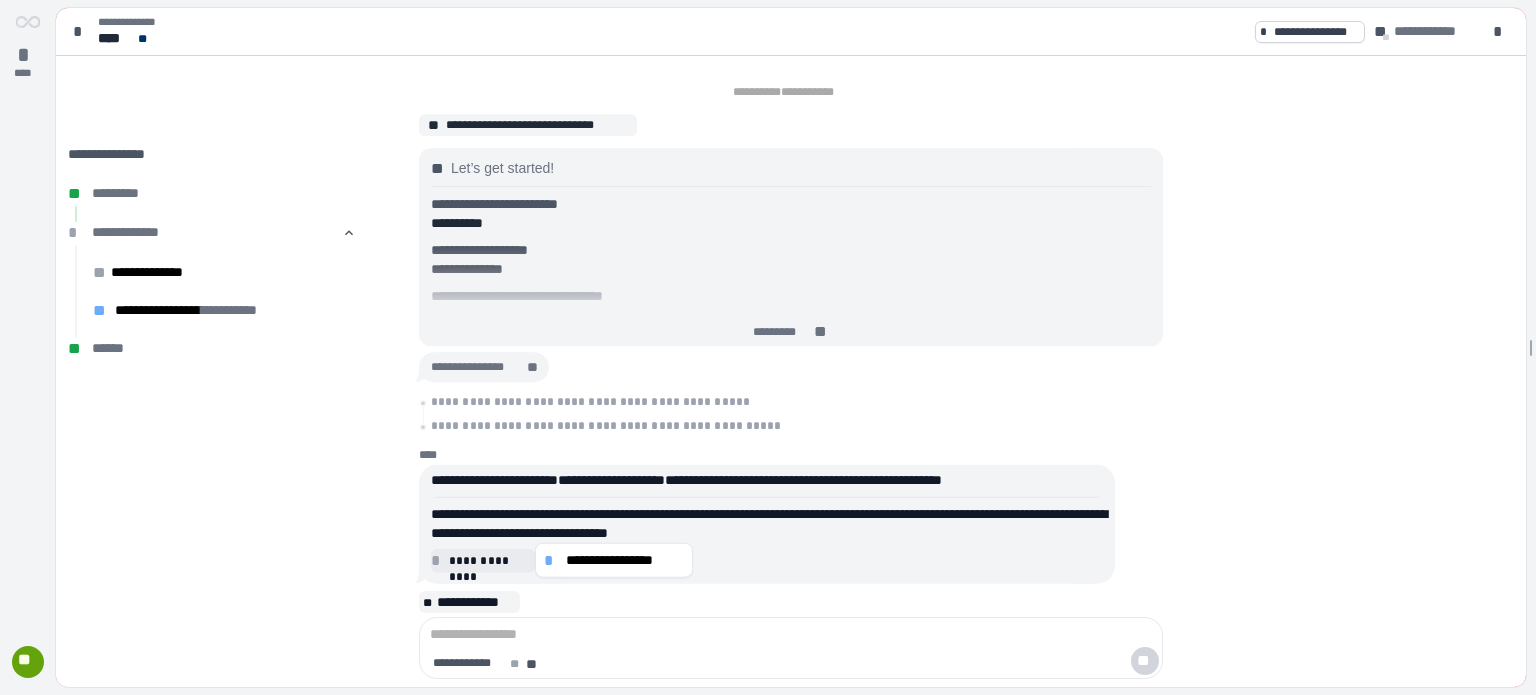 drag, startPoint x: 105, startPoint y: 98, endPoint x: 76, endPoint y: 52, distance: 54.378304 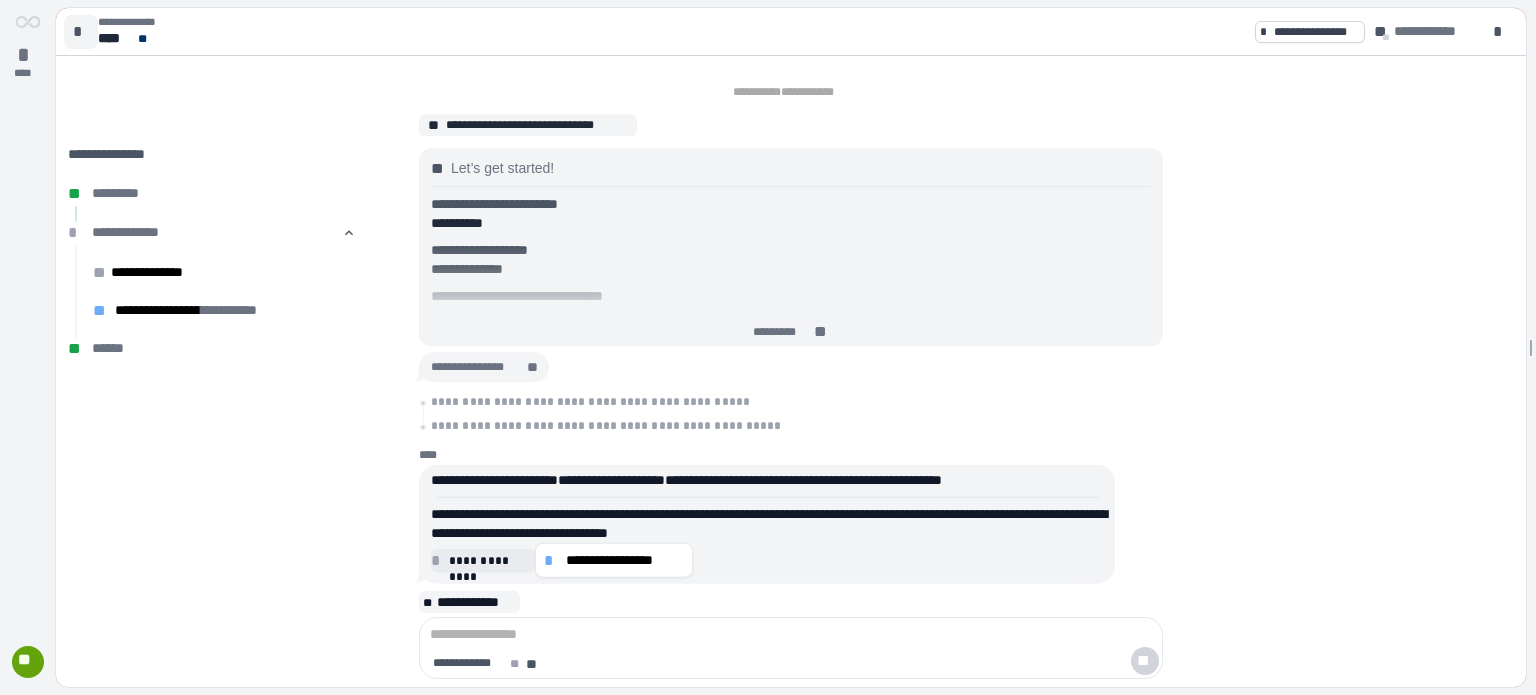 click on "*" at bounding box center (81, 32) 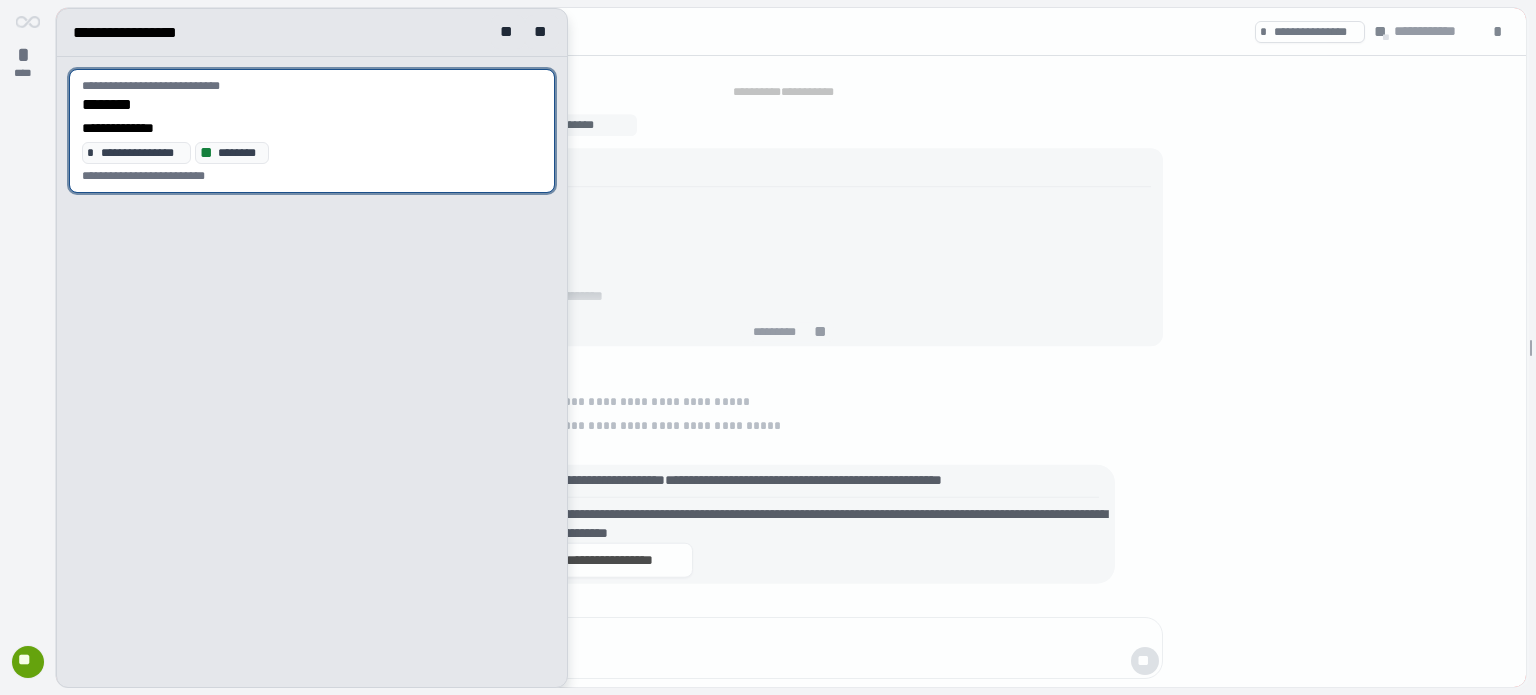 click on "**" at bounding box center (27, 662) 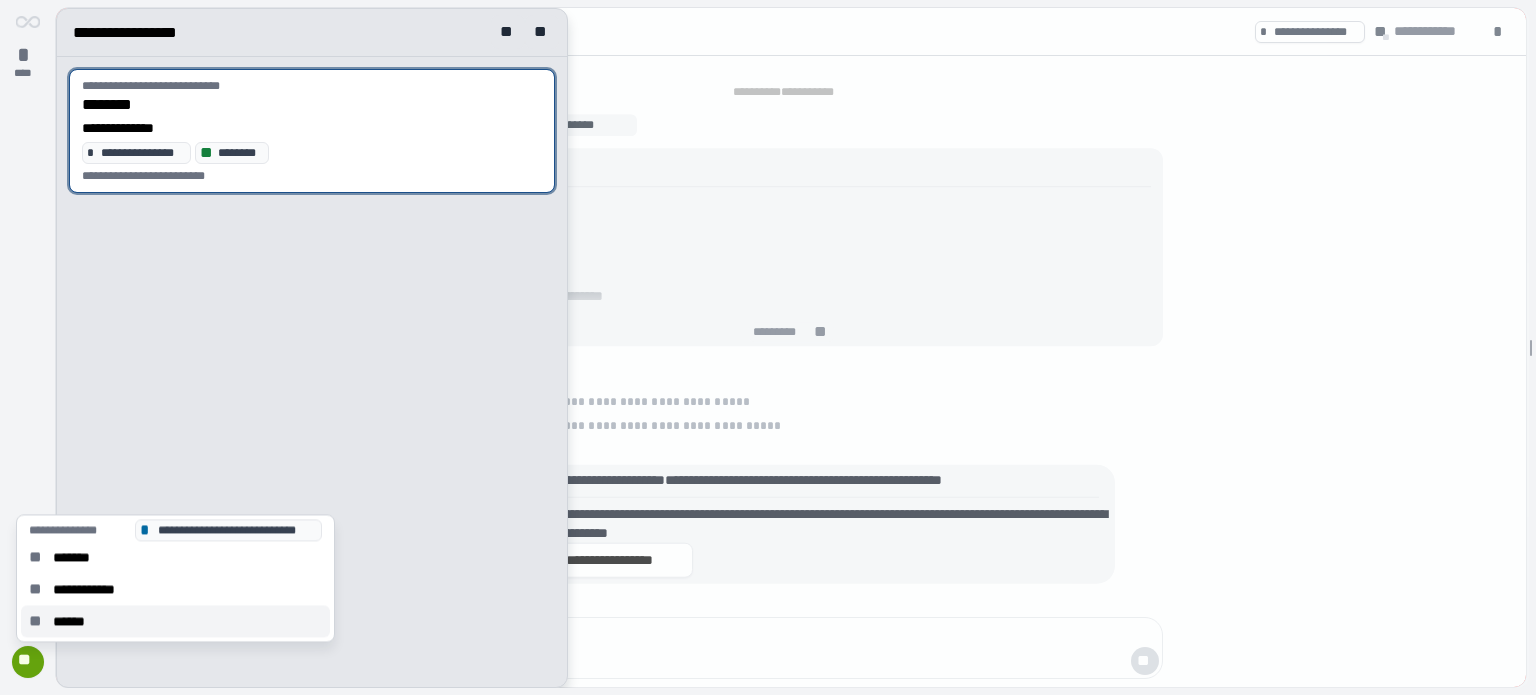 click on "** ******" at bounding box center [175, 621] 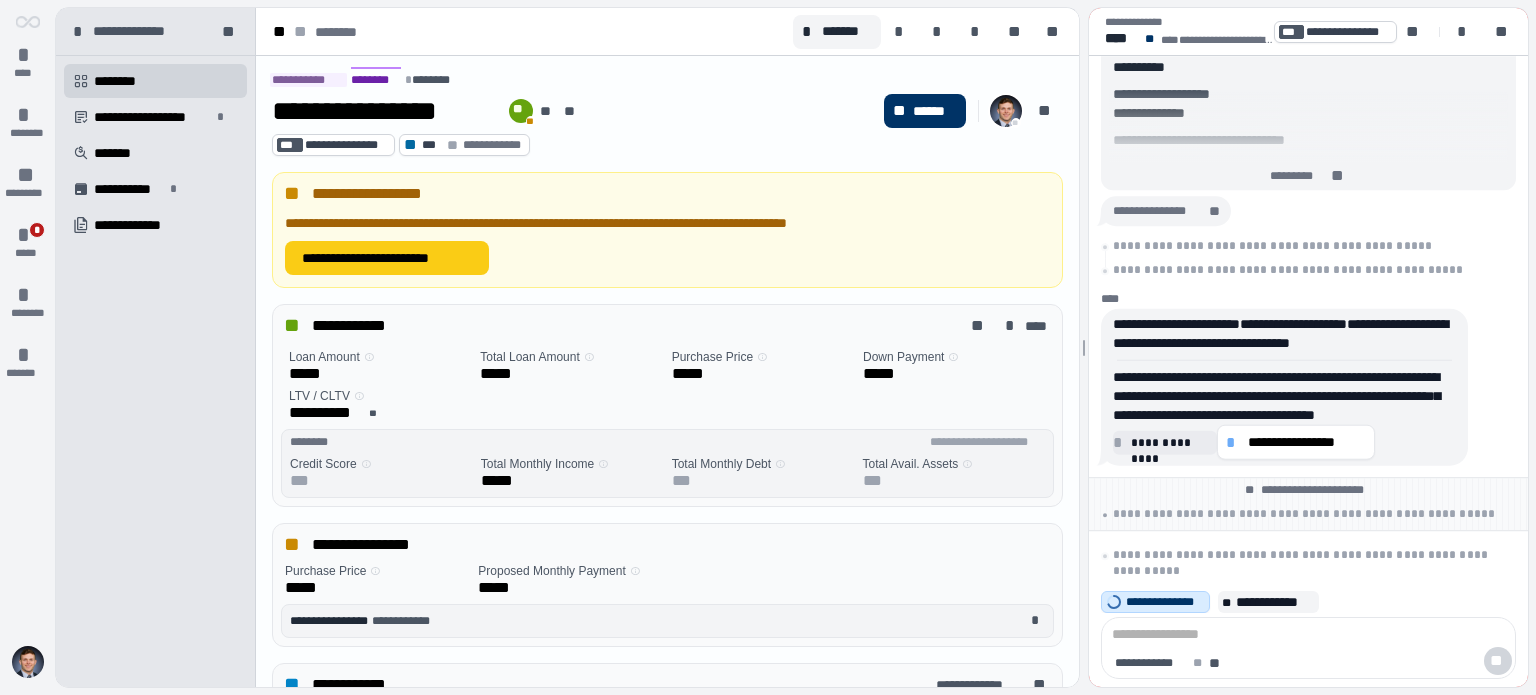scroll, scrollTop: 0, scrollLeft: 0, axis: both 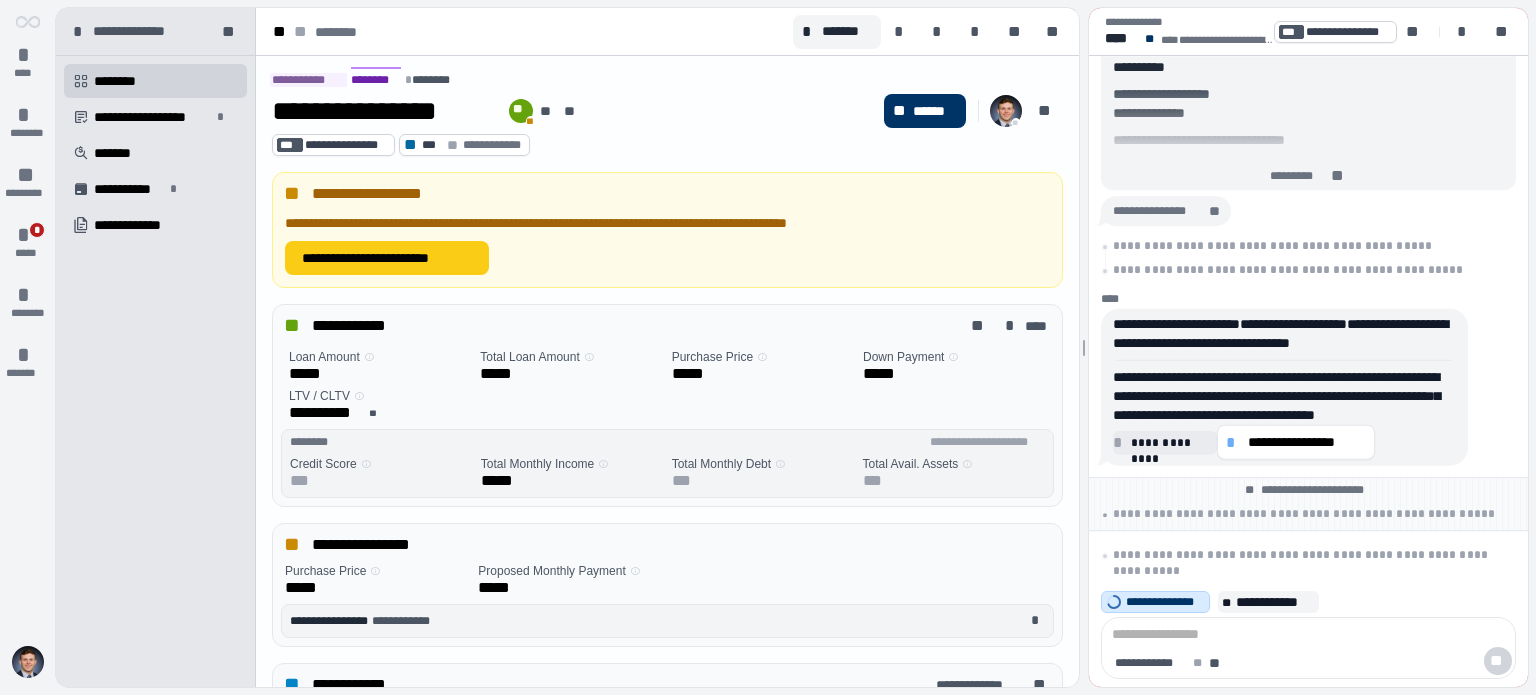 click on "** ** ********" at bounding box center [524, 32] 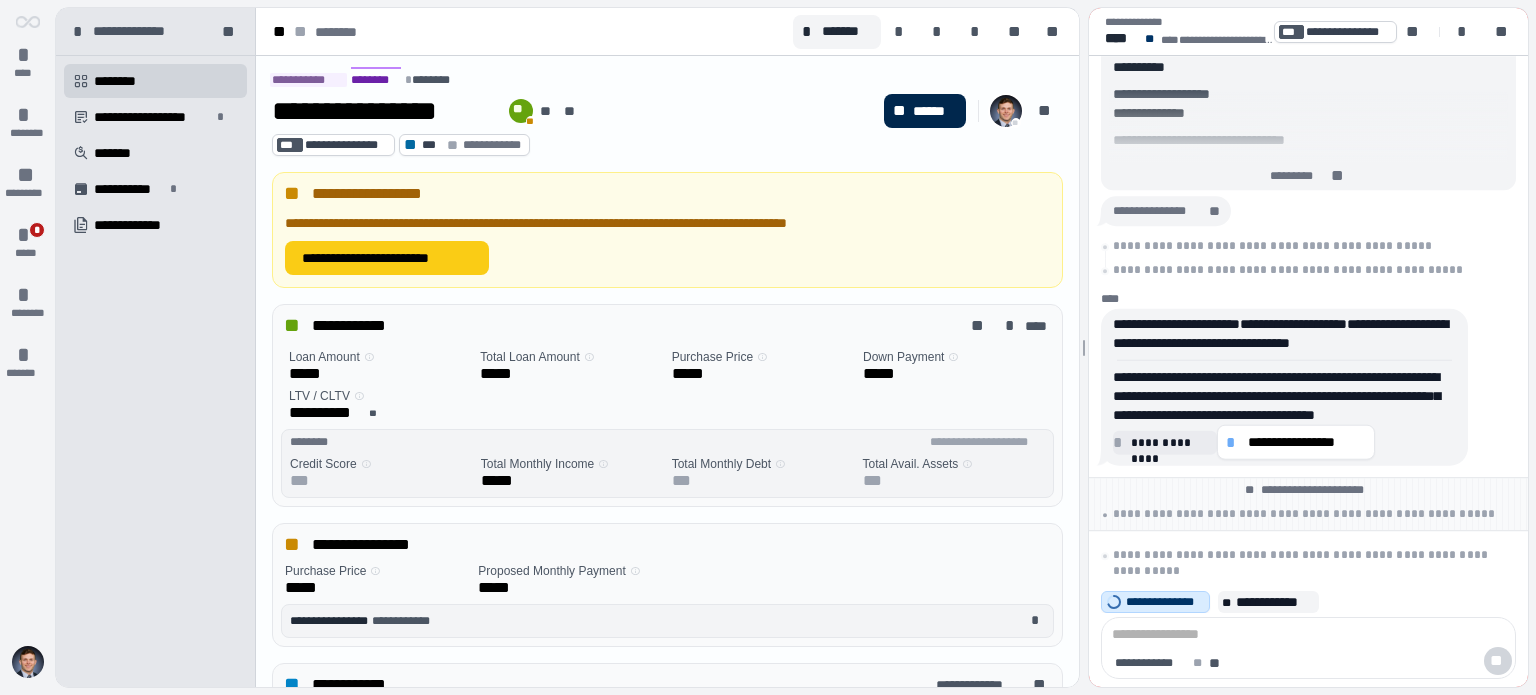 click on "******" at bounding box center (935, 111) 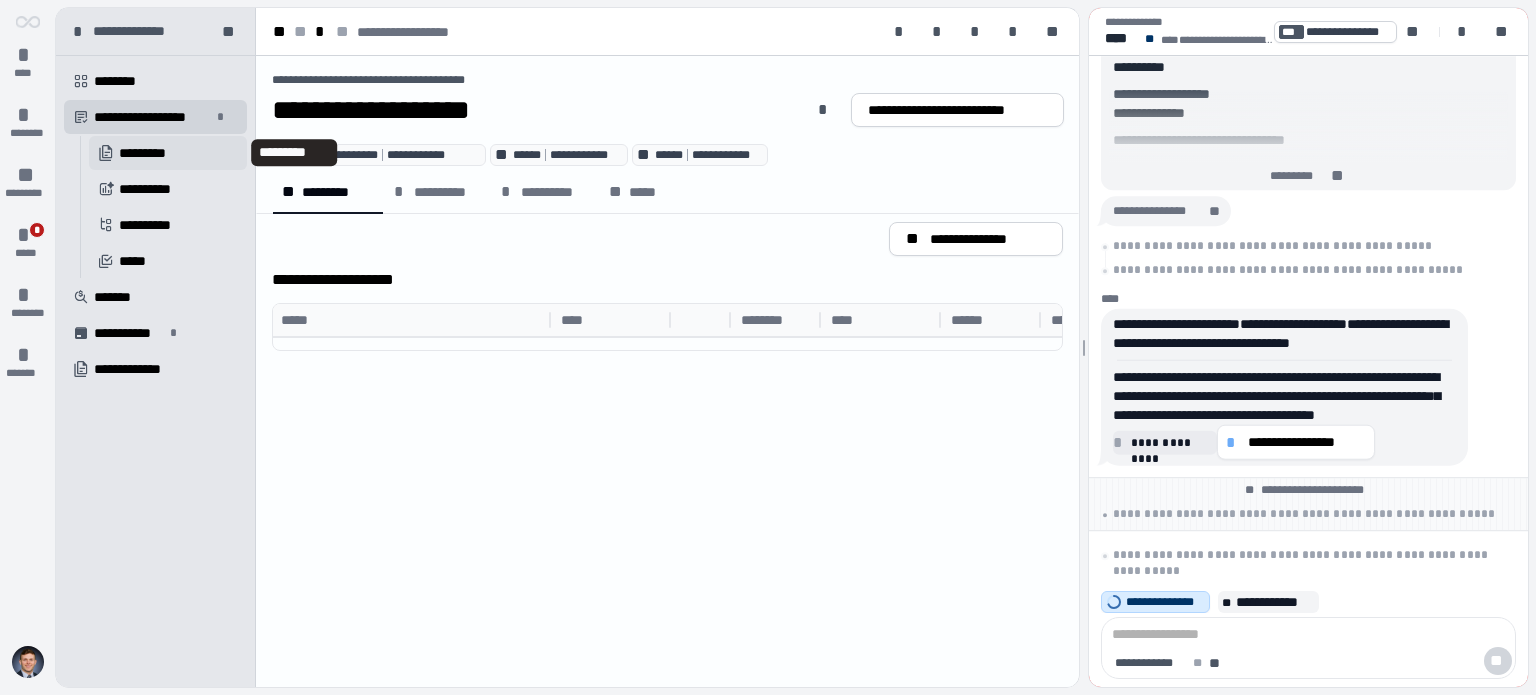click on "*********" at bounding box center [154, 153] 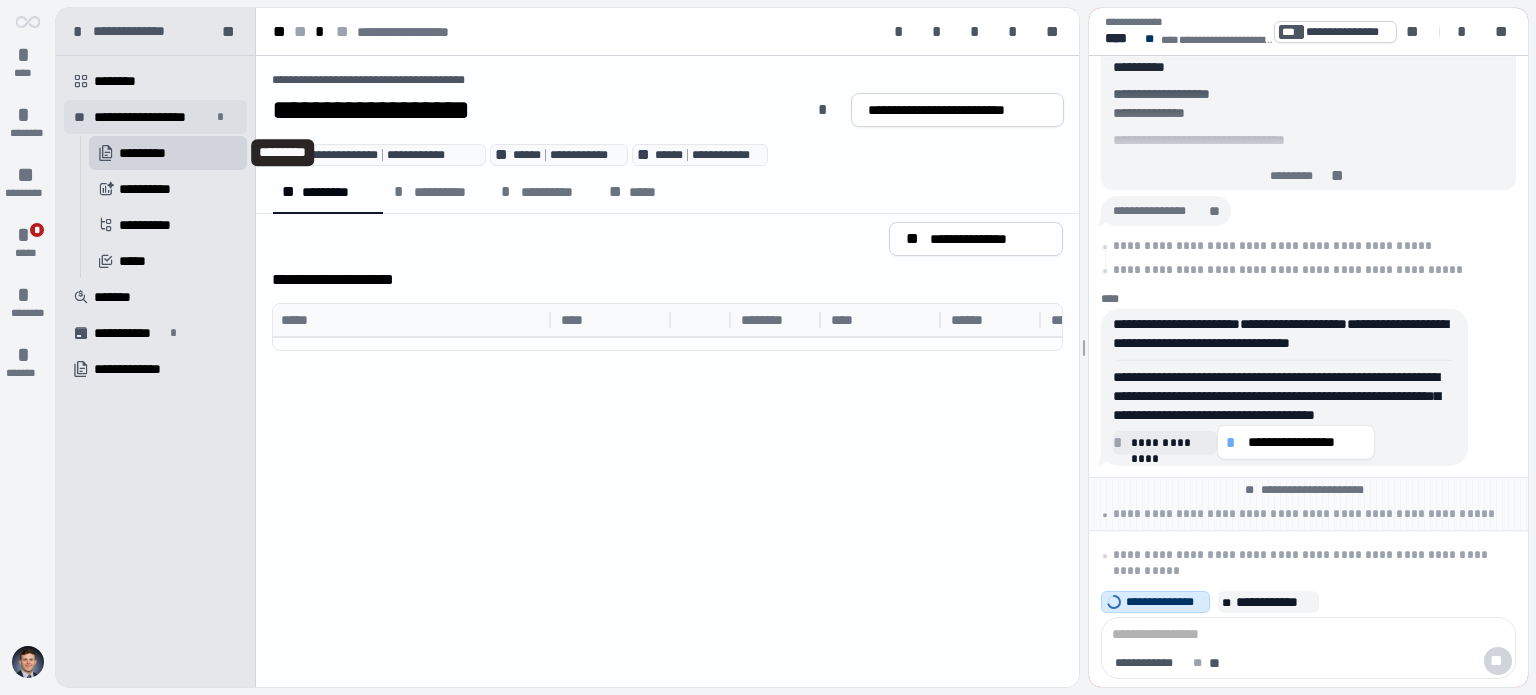 click on "**********" at bounding box center (152, 117) 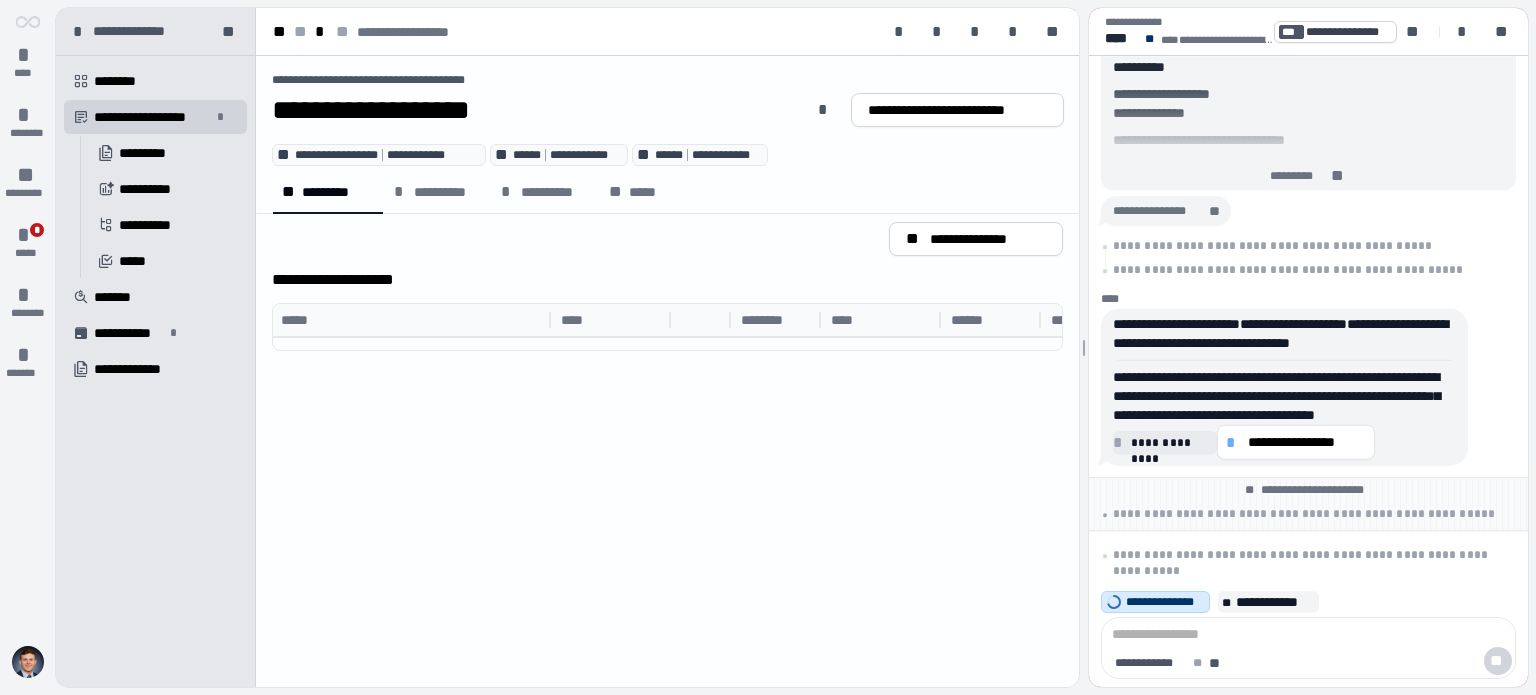 click at bounding box center (687, 155) 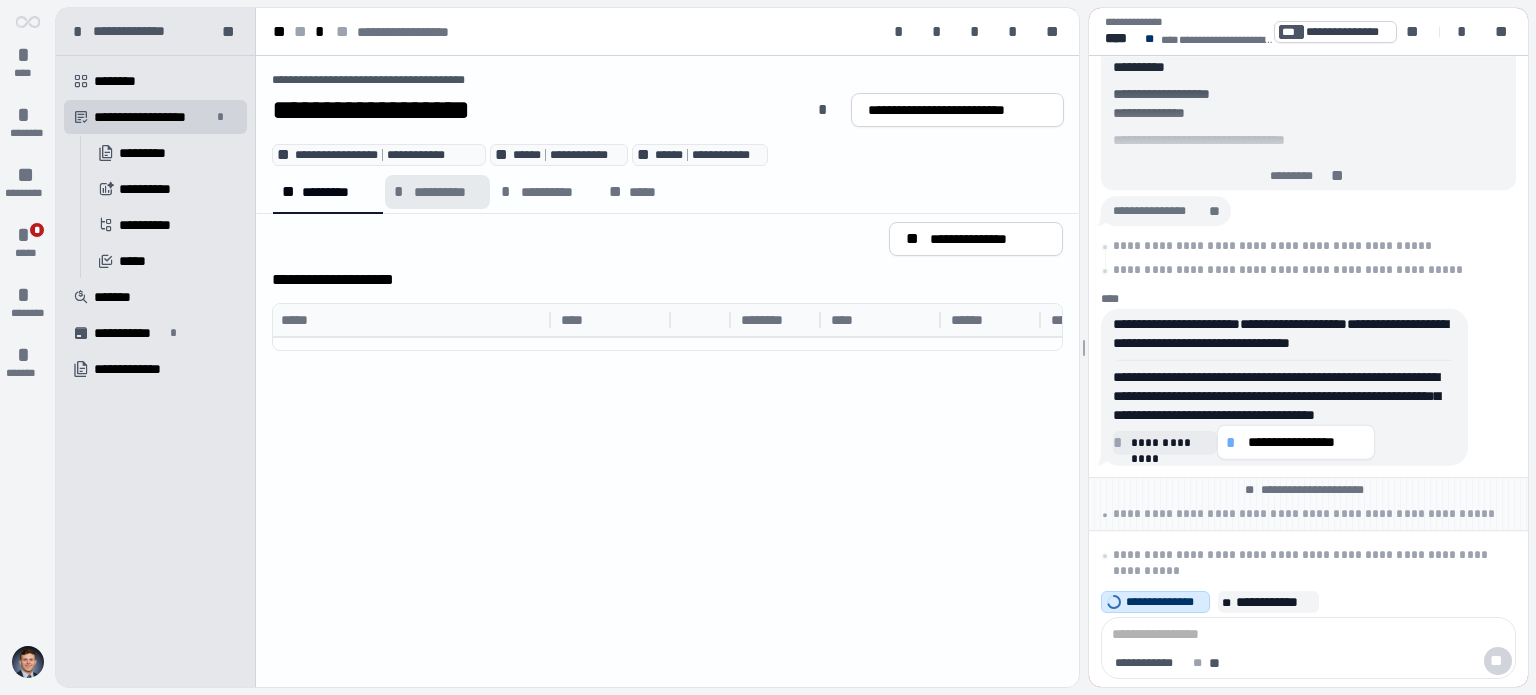 click on "**********" at bounding box center [447, 192] 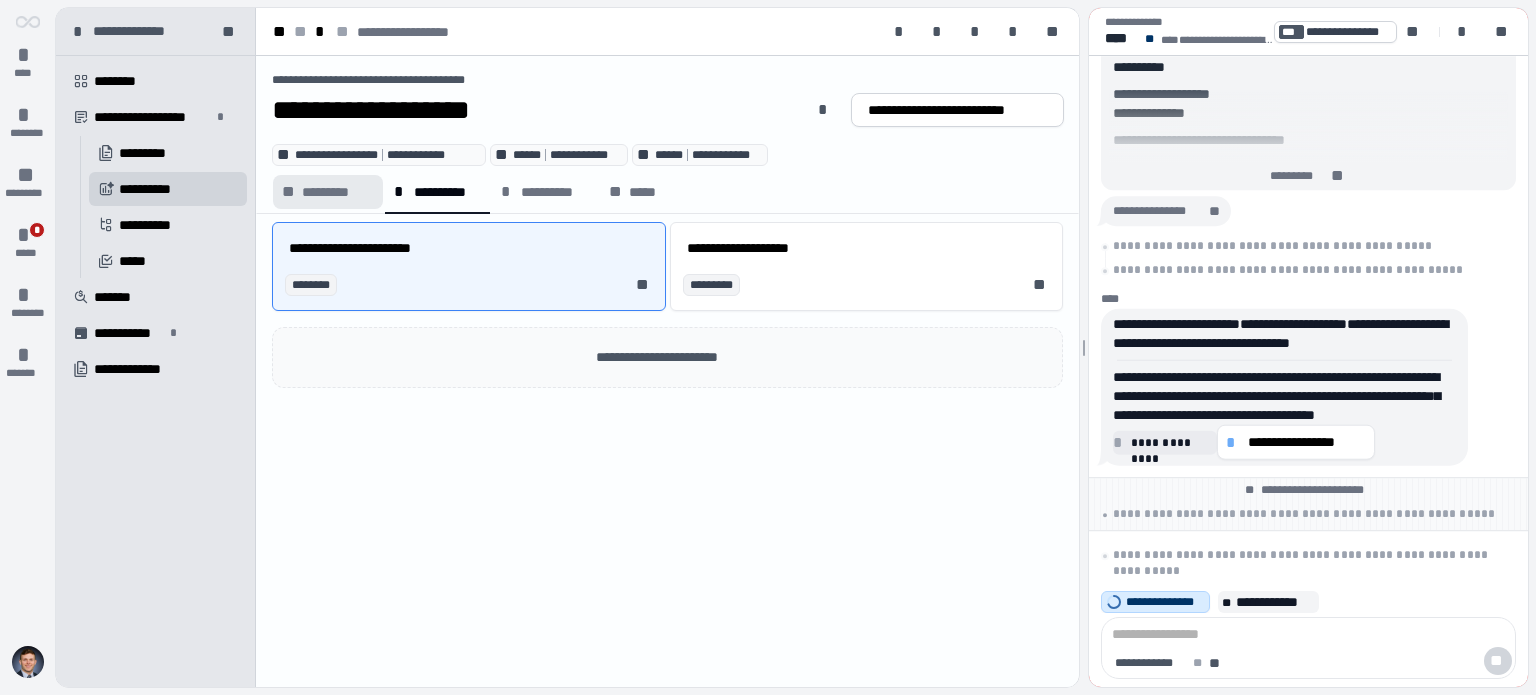 click on "*********" at bounding box center [338, 192] 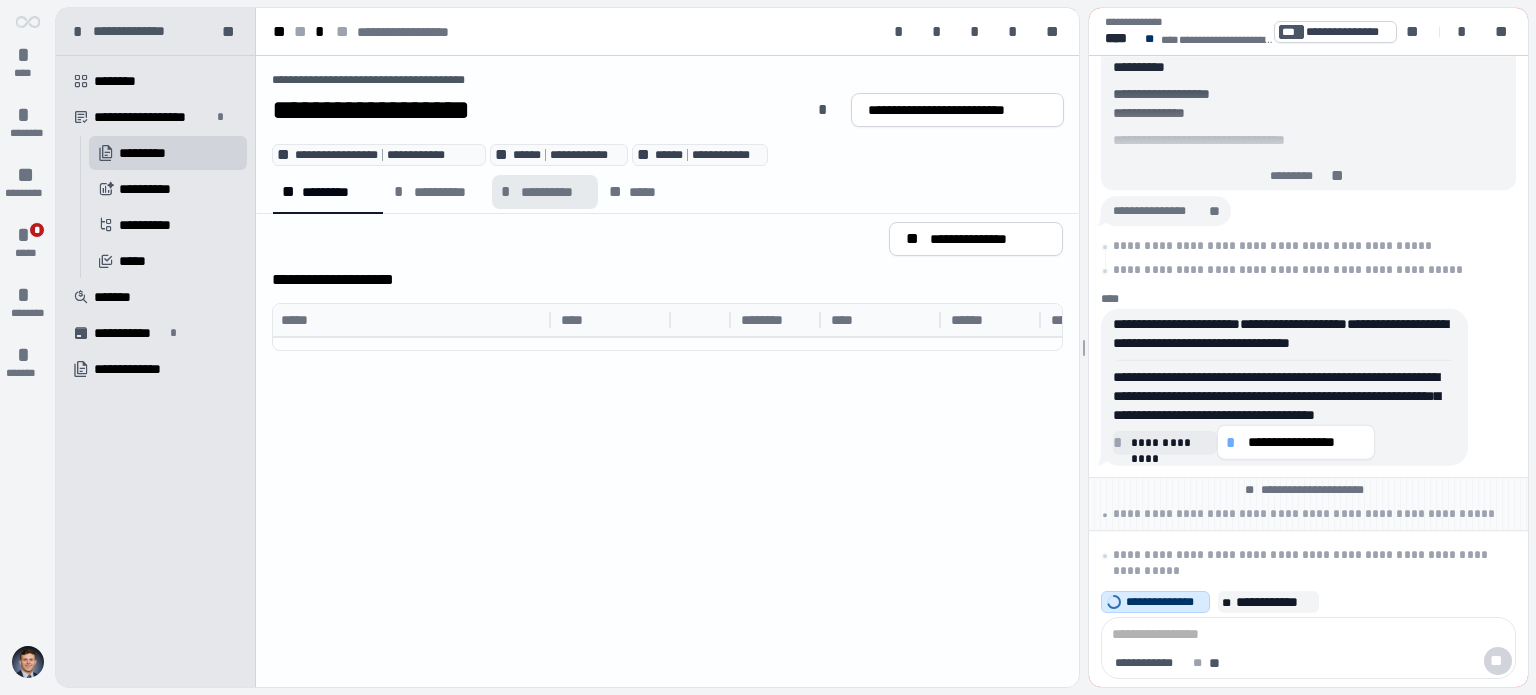 click on "**********" at bounding box center (545, 192) 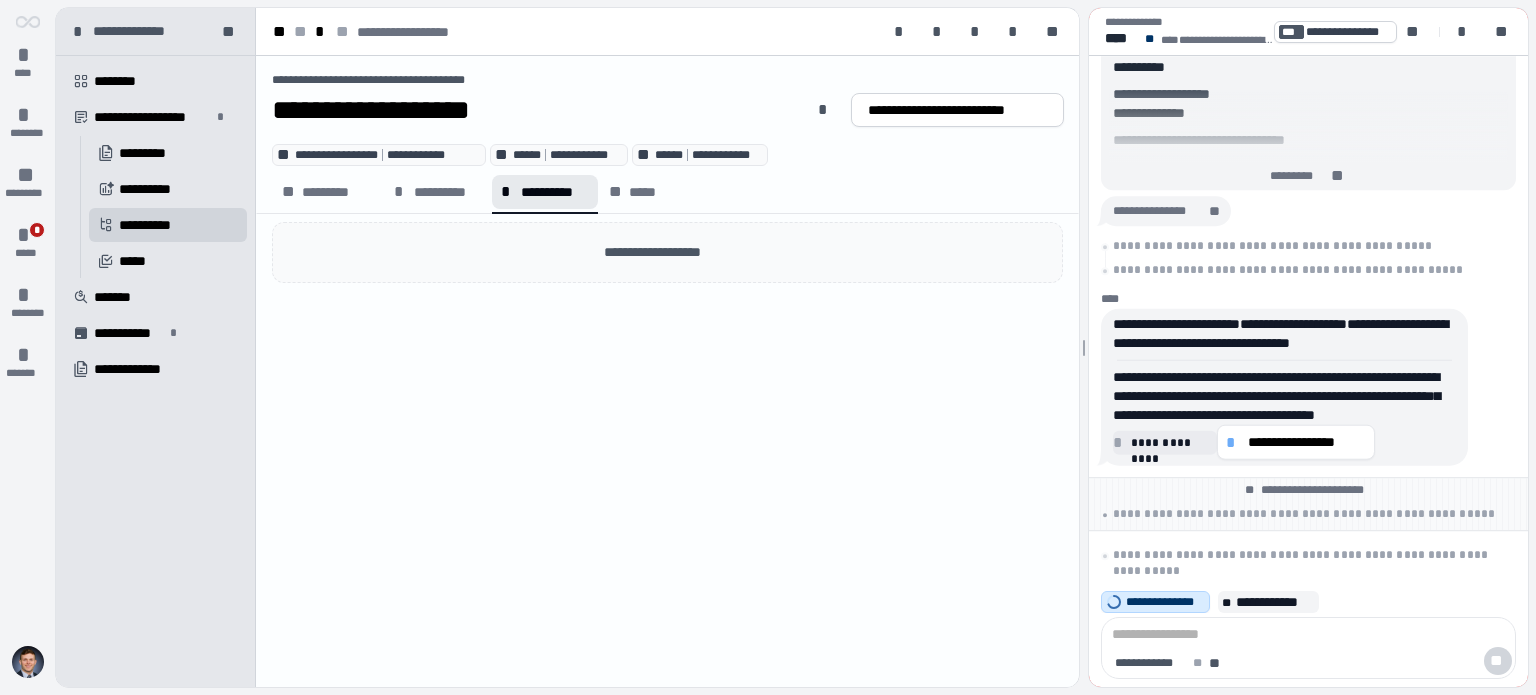 click on "**********" at bounding box center (545, 192) 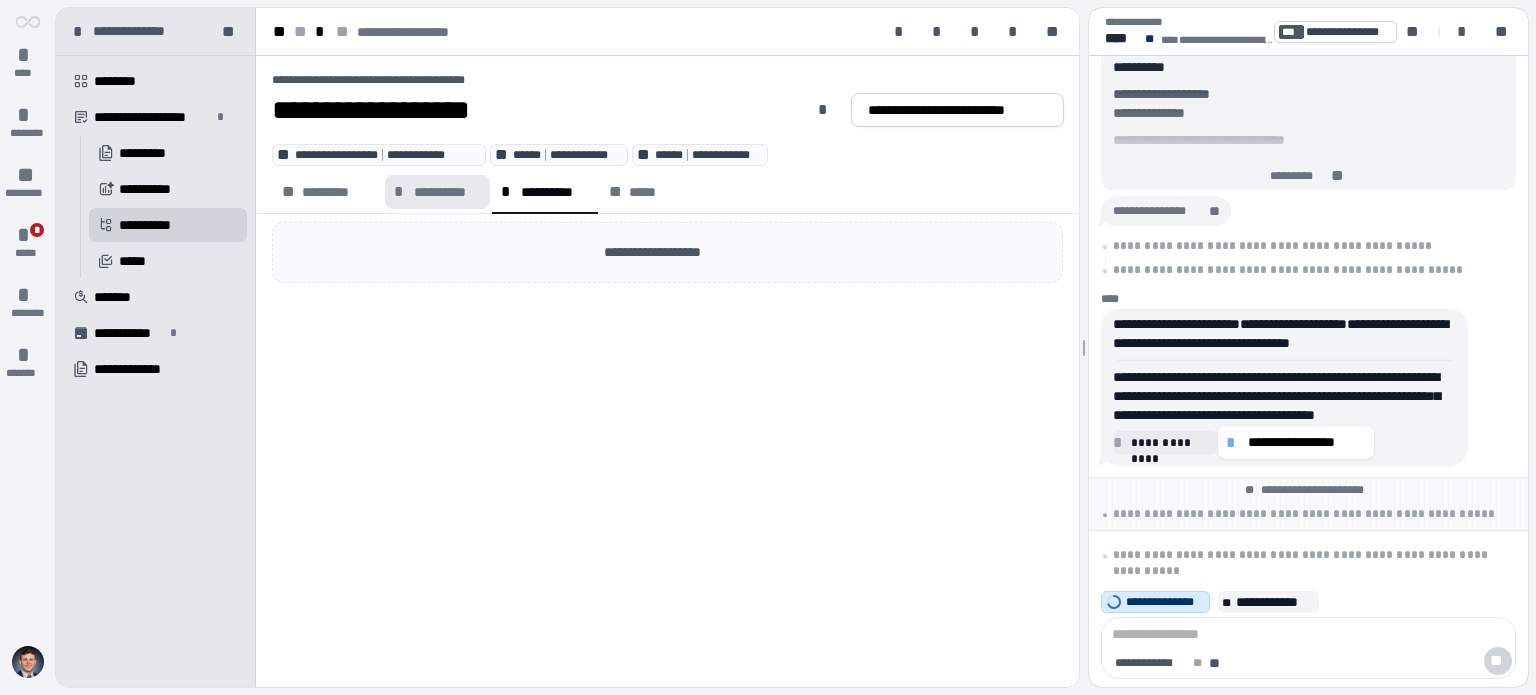click on "**********" at bounding box center [667, 213] 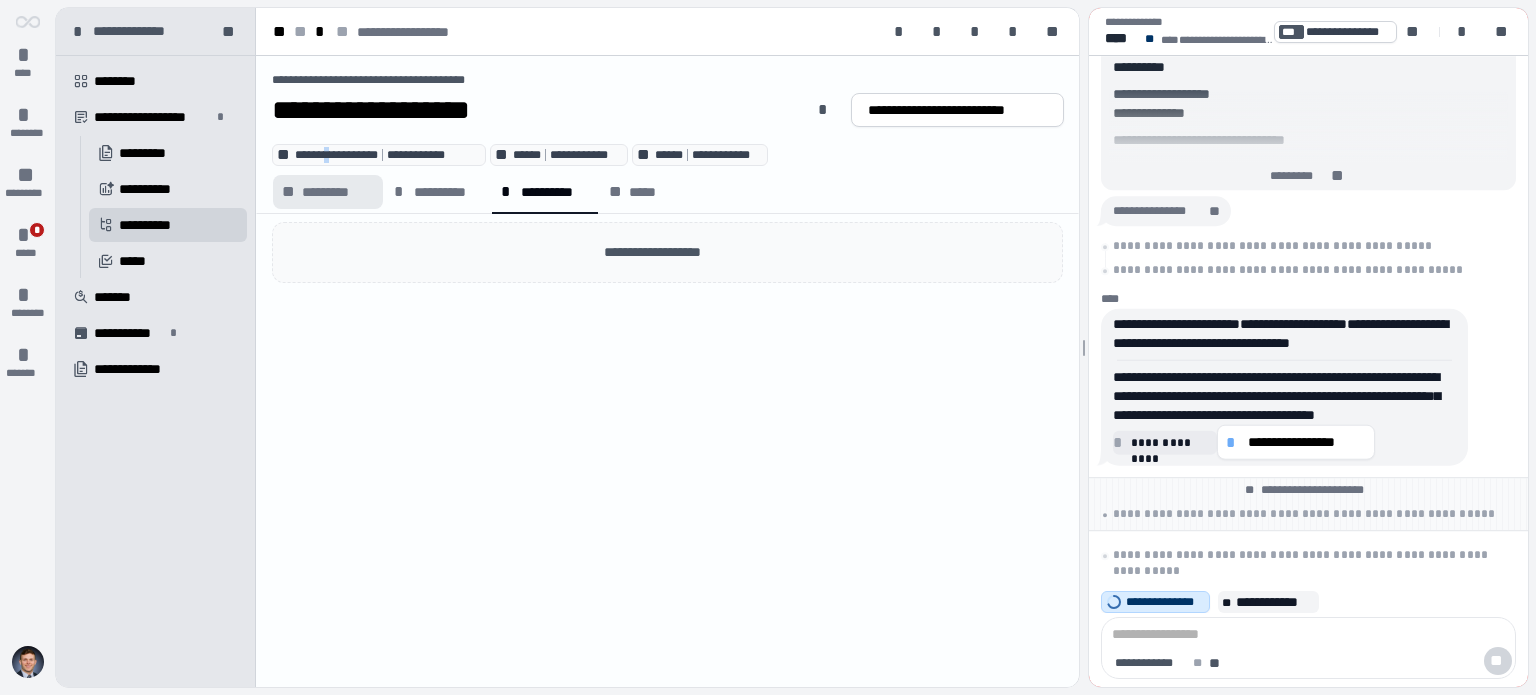click on "** *********" at bounding box center (328, 192) 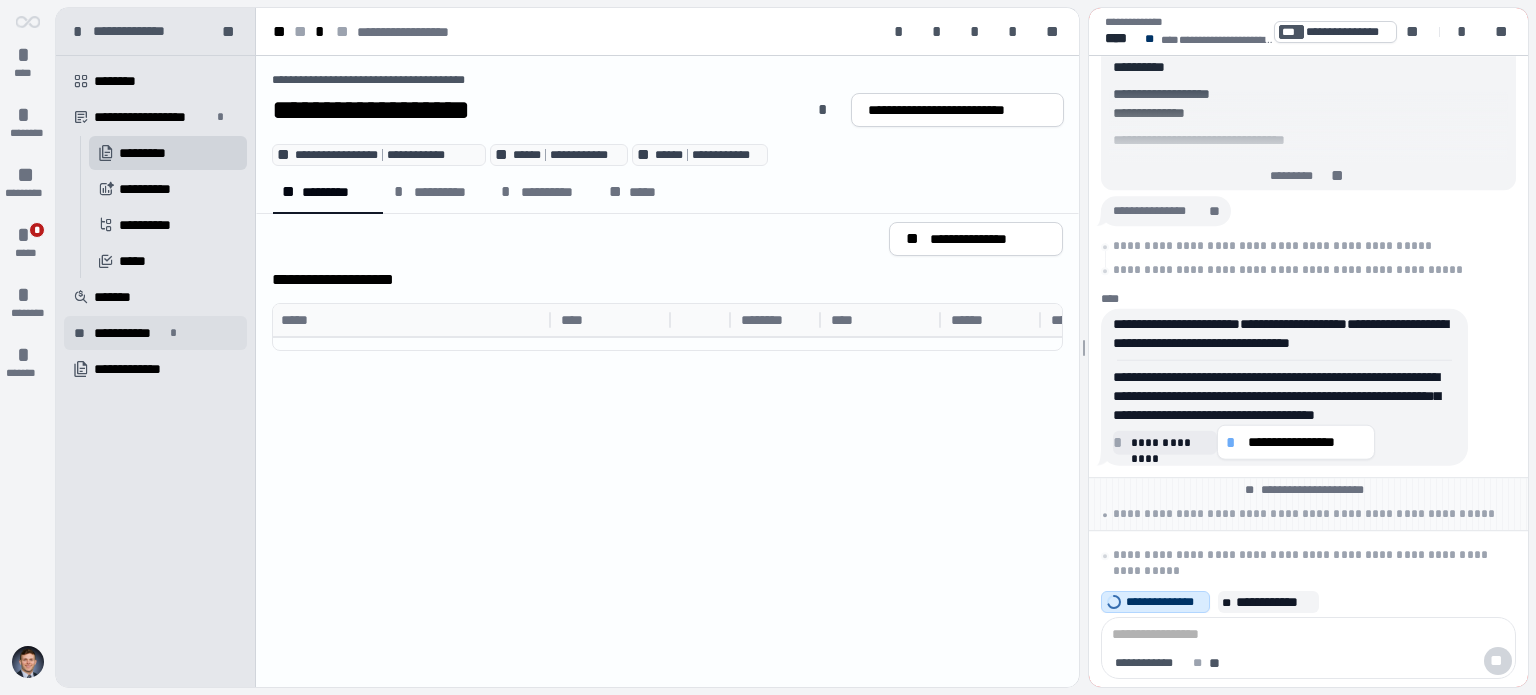 click on "**********" at bounding box center [155, 333] 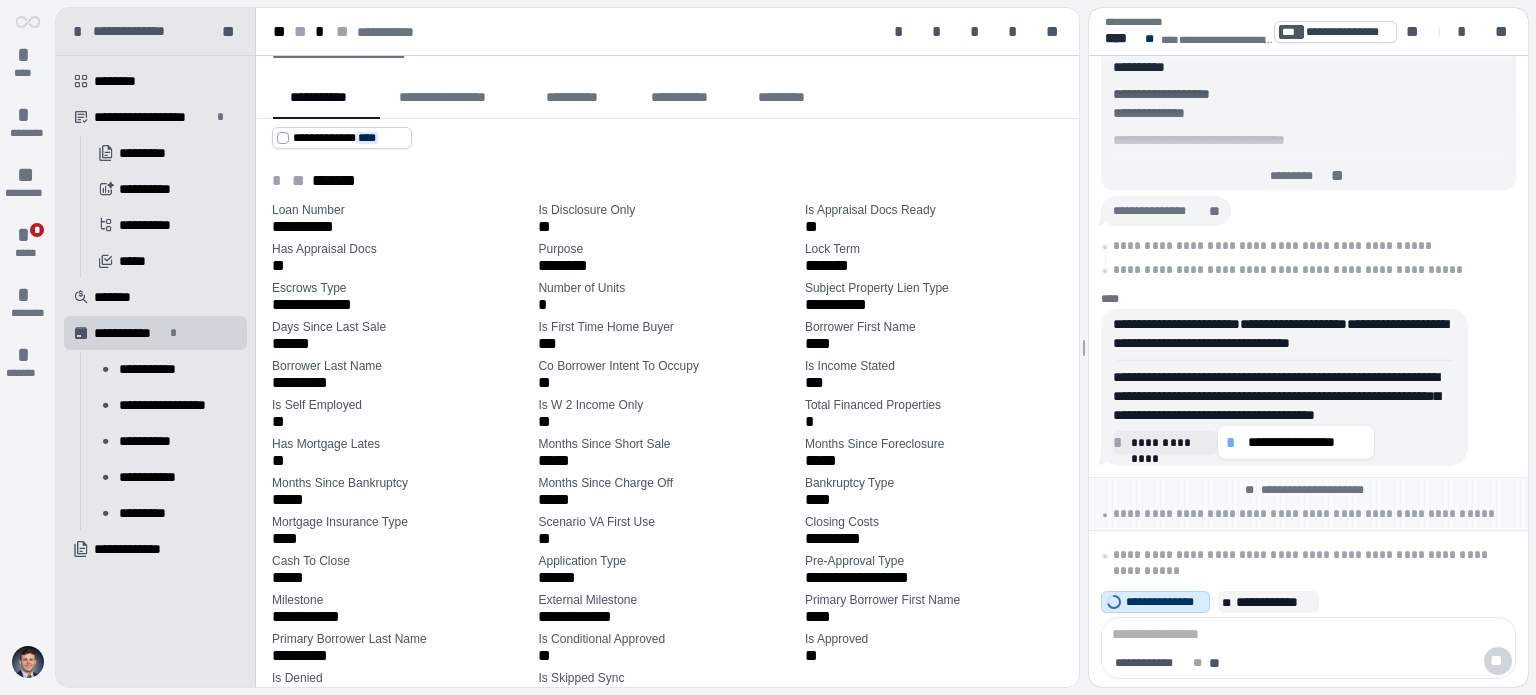 scroll, scrollTop: 0, scrollLeft: 0, axis: both 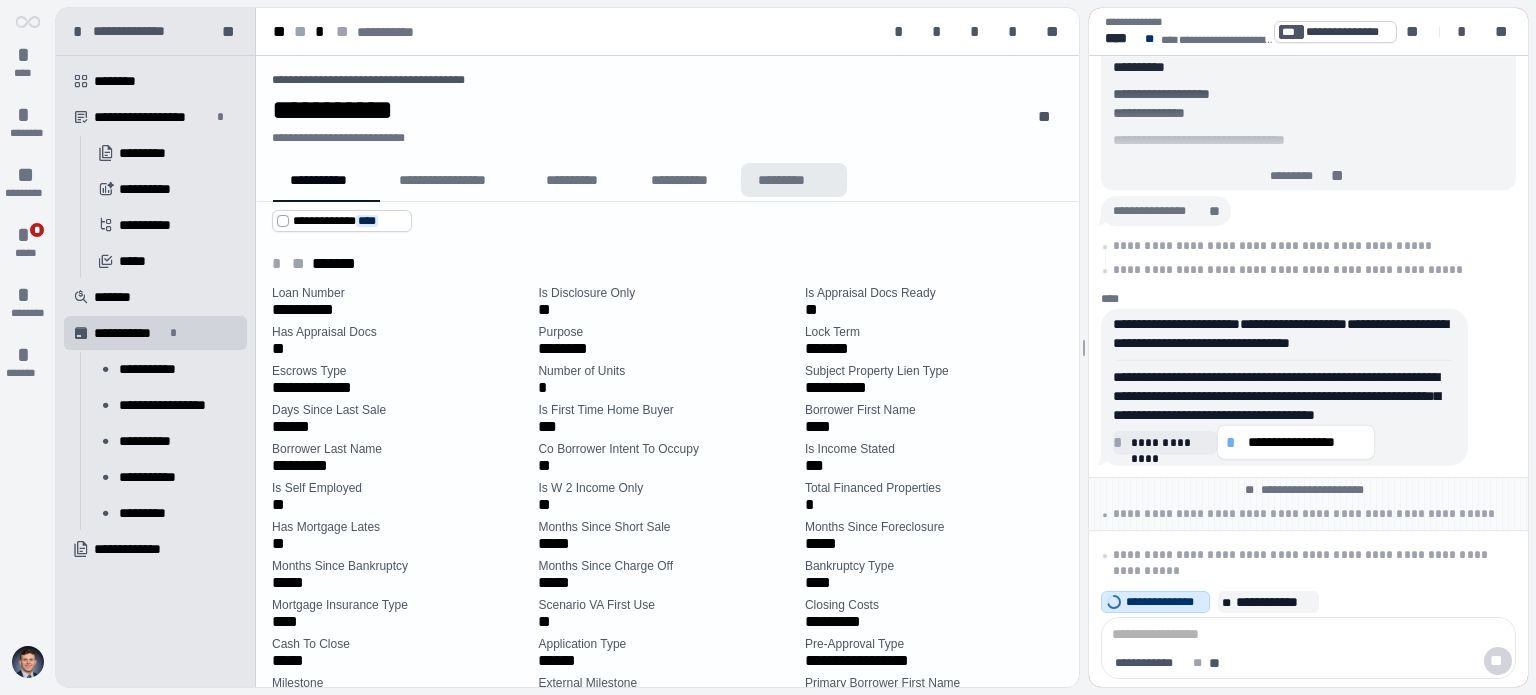 click on "*********" at bounding box center [794, 180] 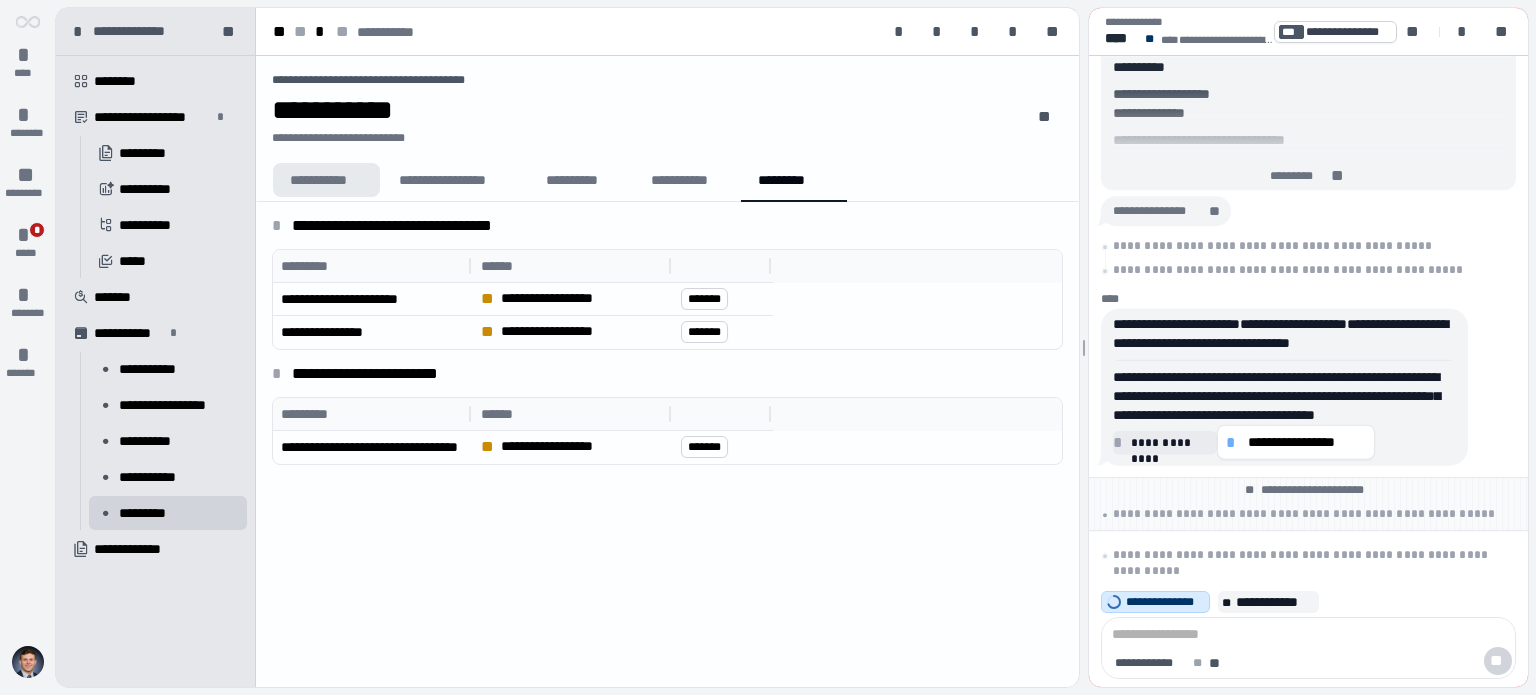 click on "**********" at bounding box center (326, 180) 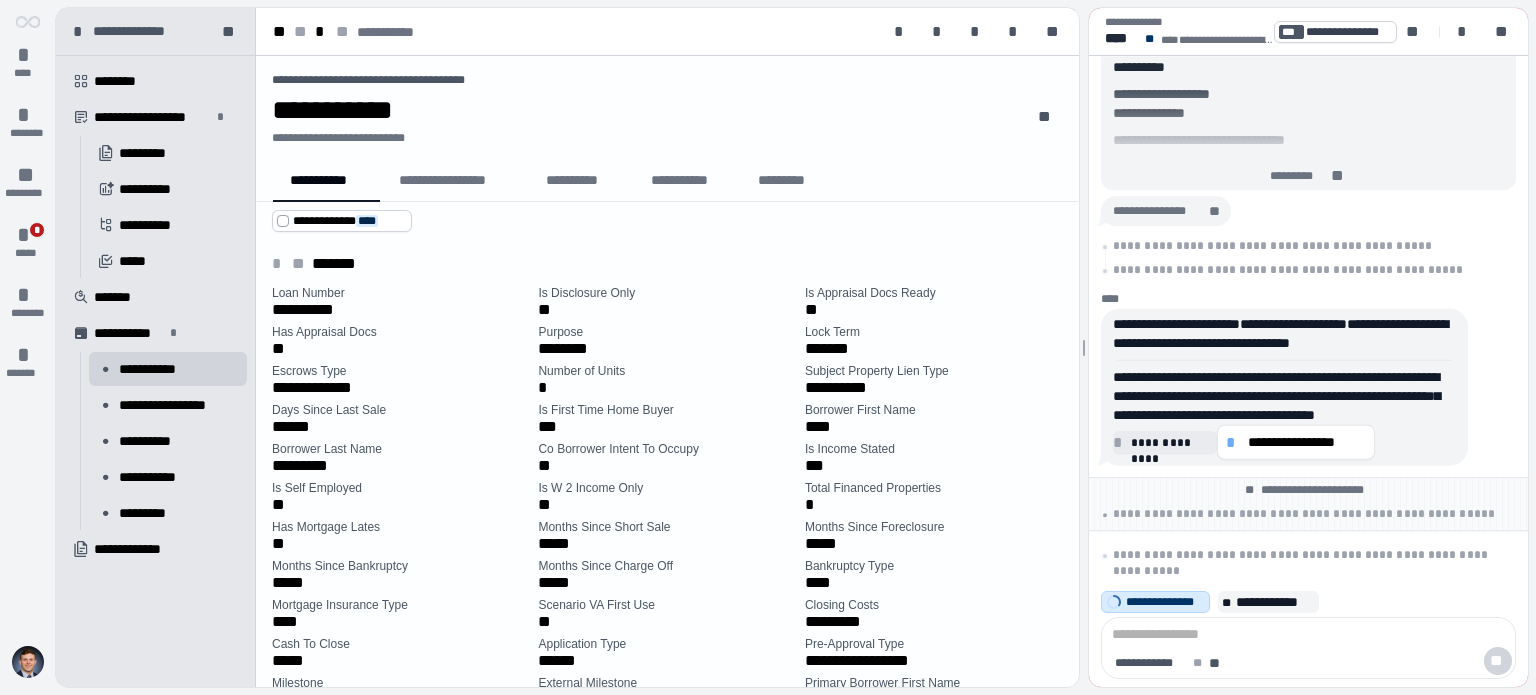 scroll, scrollTop: 194, scrollLeft: 0, axis: vertical 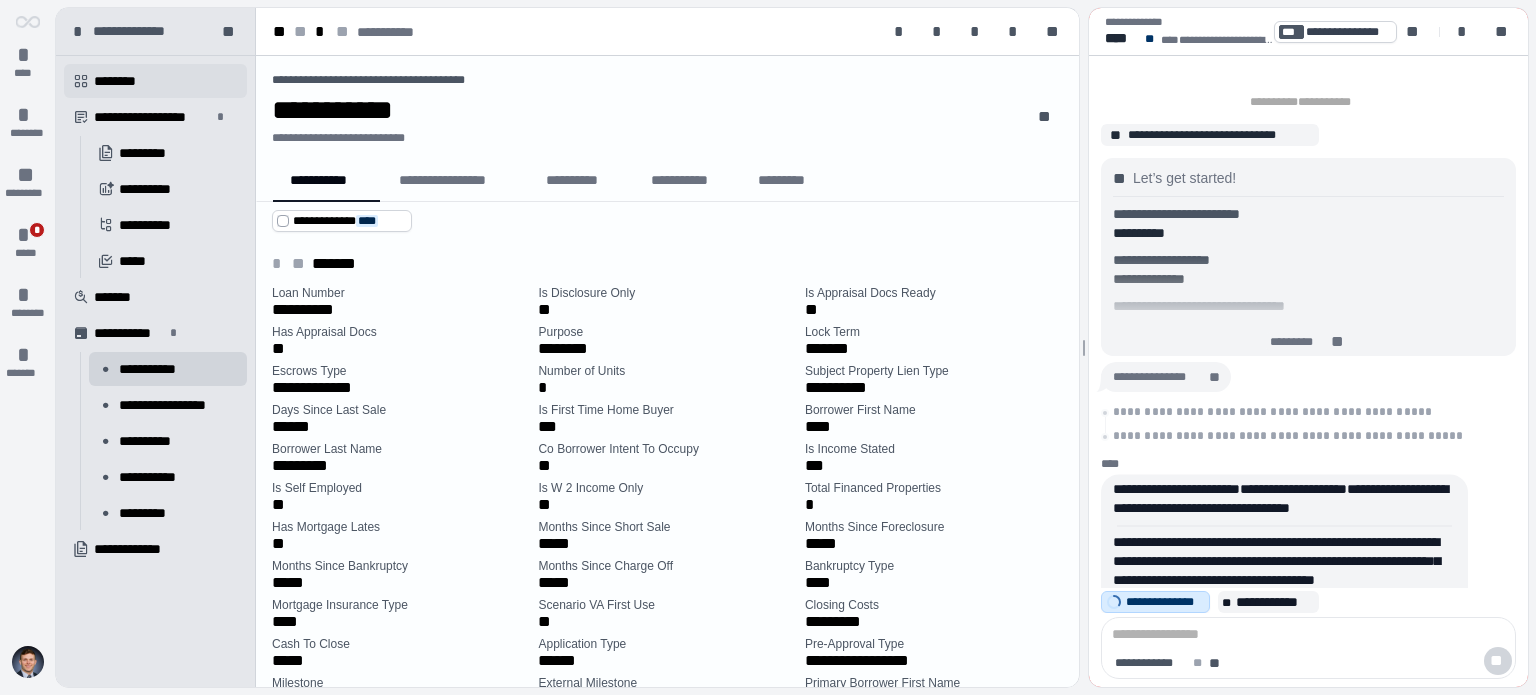 drag, startPoint x: 147, startPoint y: 70, endPoint x: 146, endPoint y: 86, distance: 16.03122 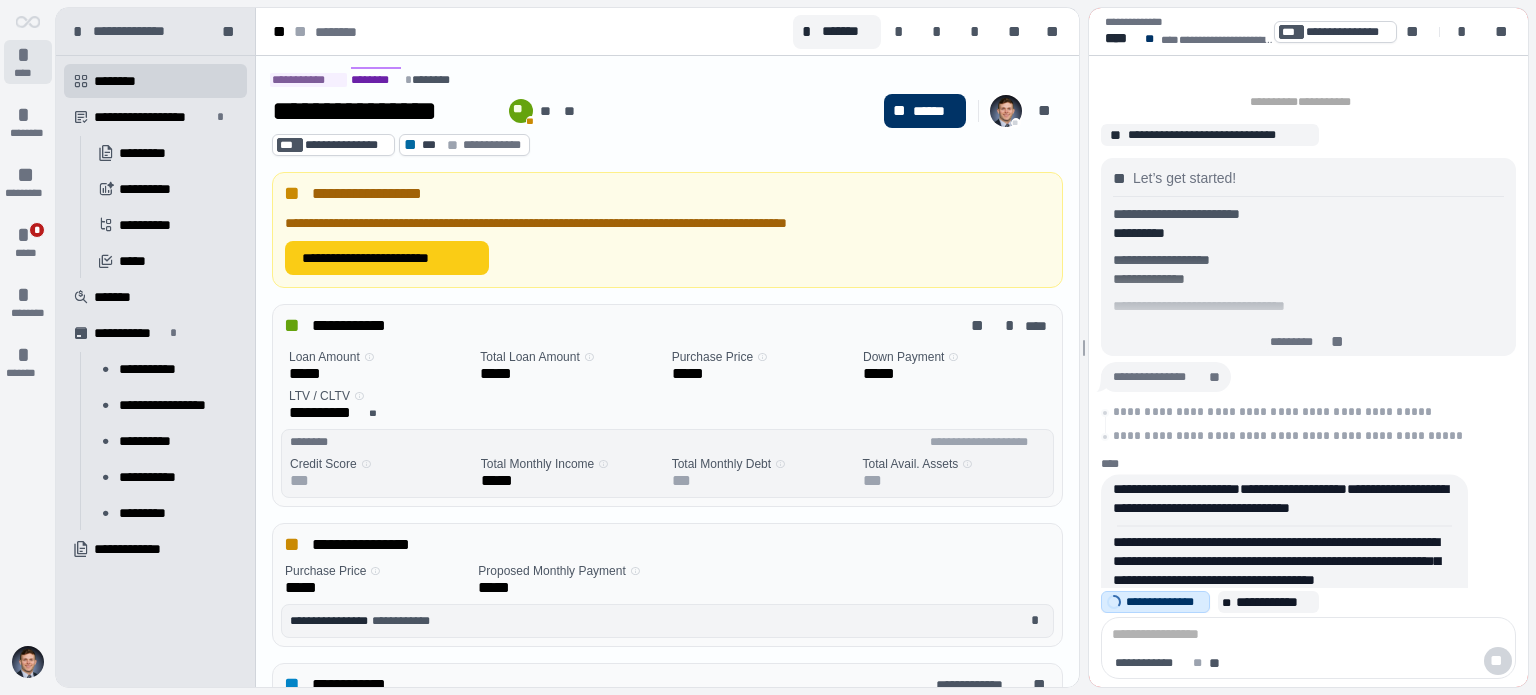 click on "* ****" at bounding box center [28, 62] 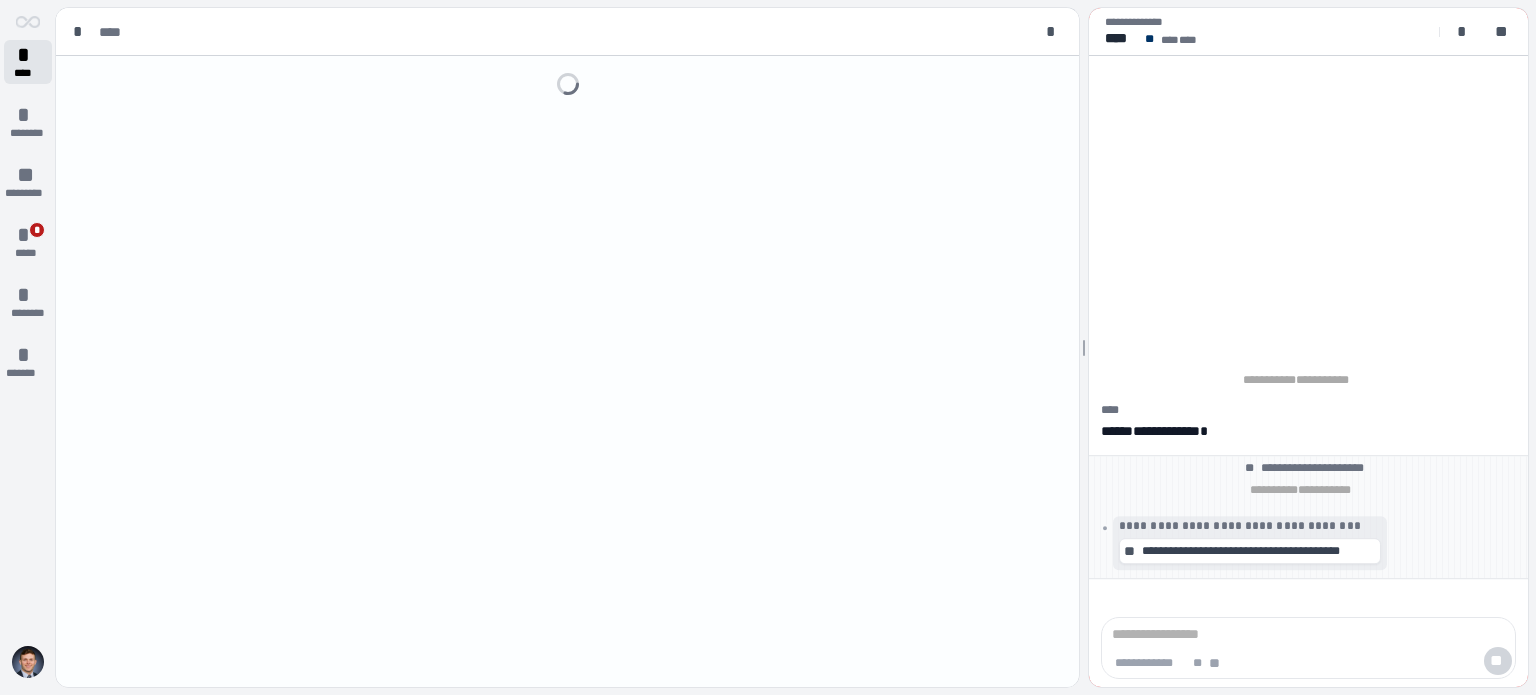 scroll, scrollTop: 0, scrollLeft: 0, axis: both 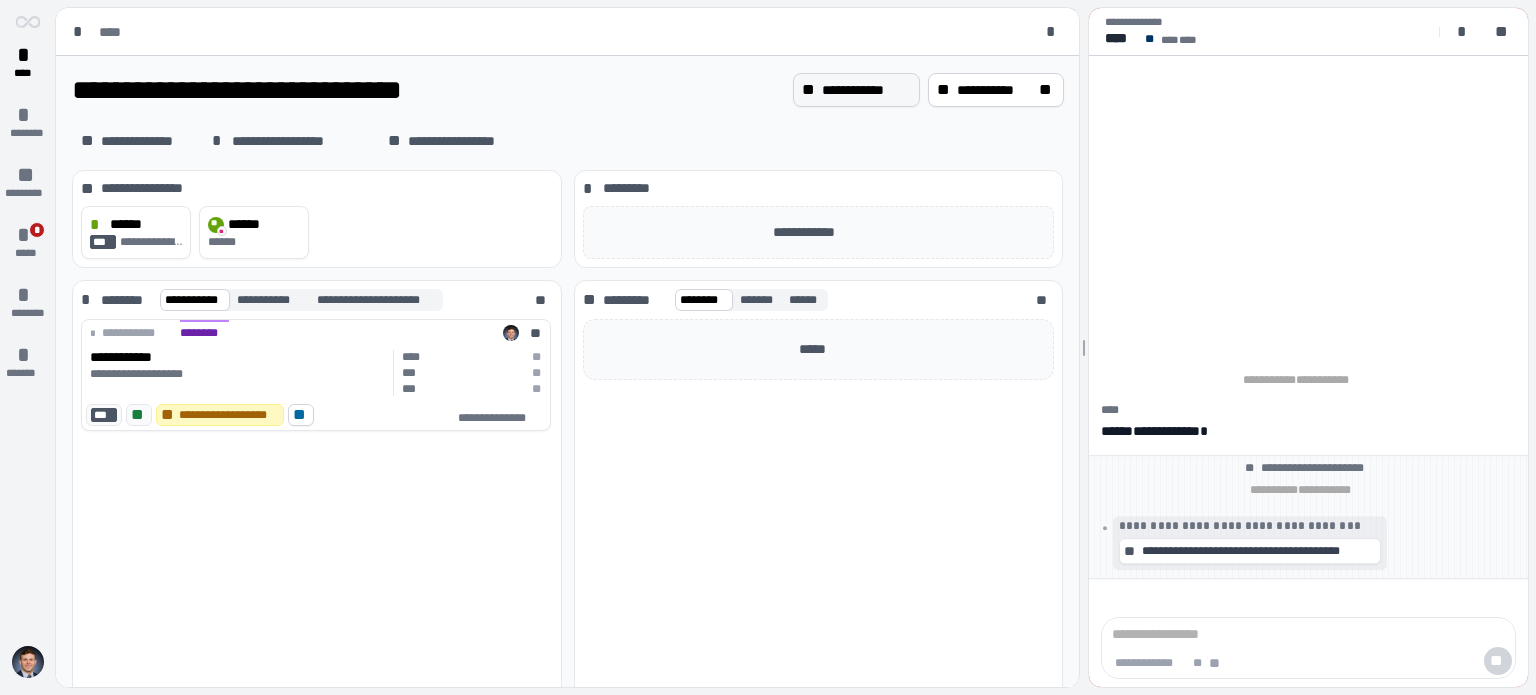 click on "**********" at bounding box center [866, 90] 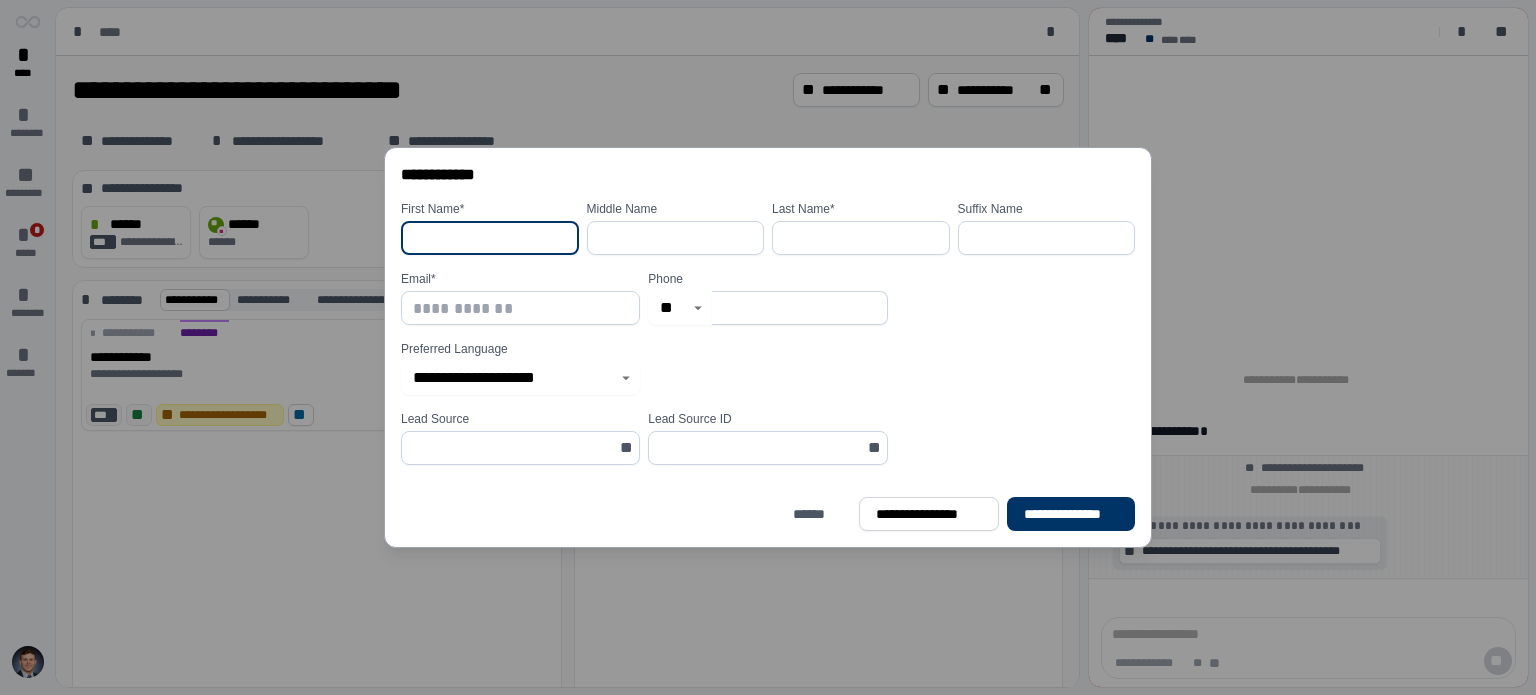 click on "**********" at bounding box center [768, 347] 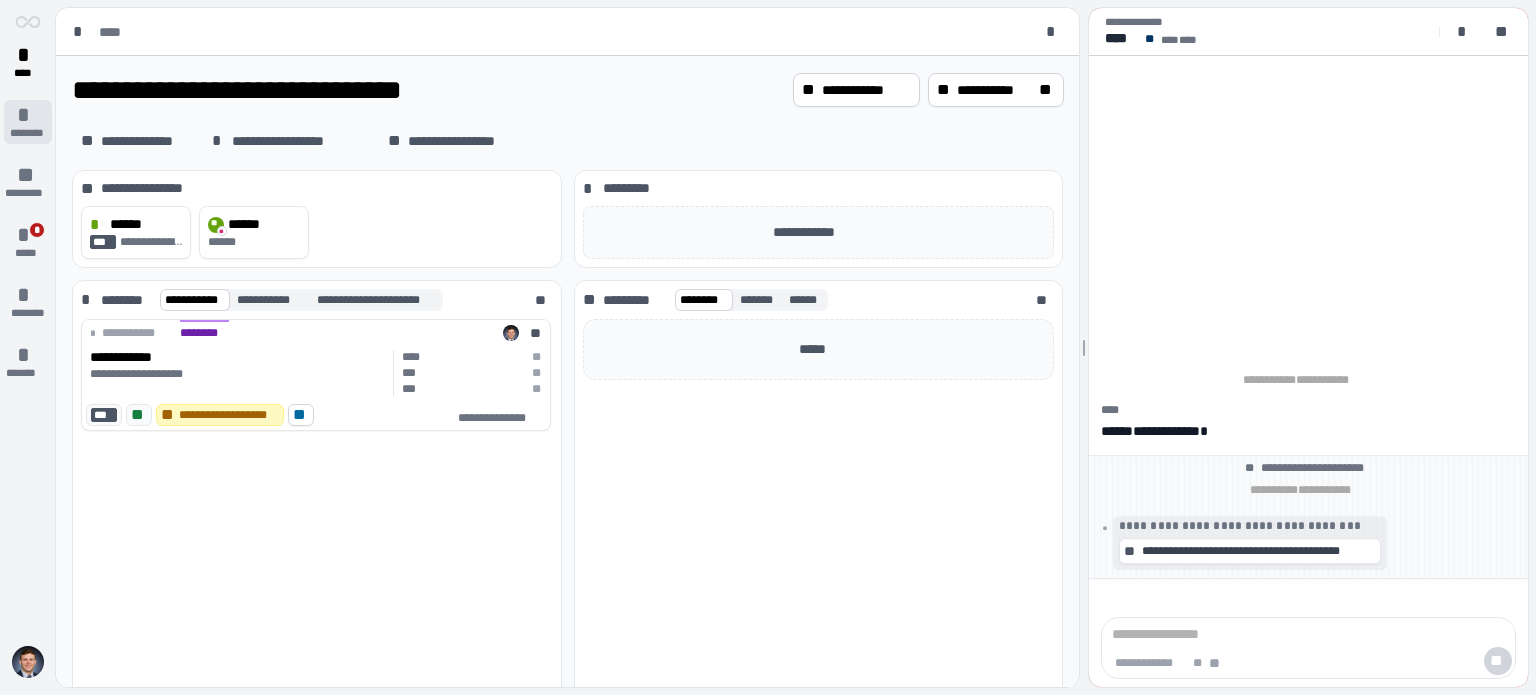 click on "* ********" at bounding box center [28, 122] 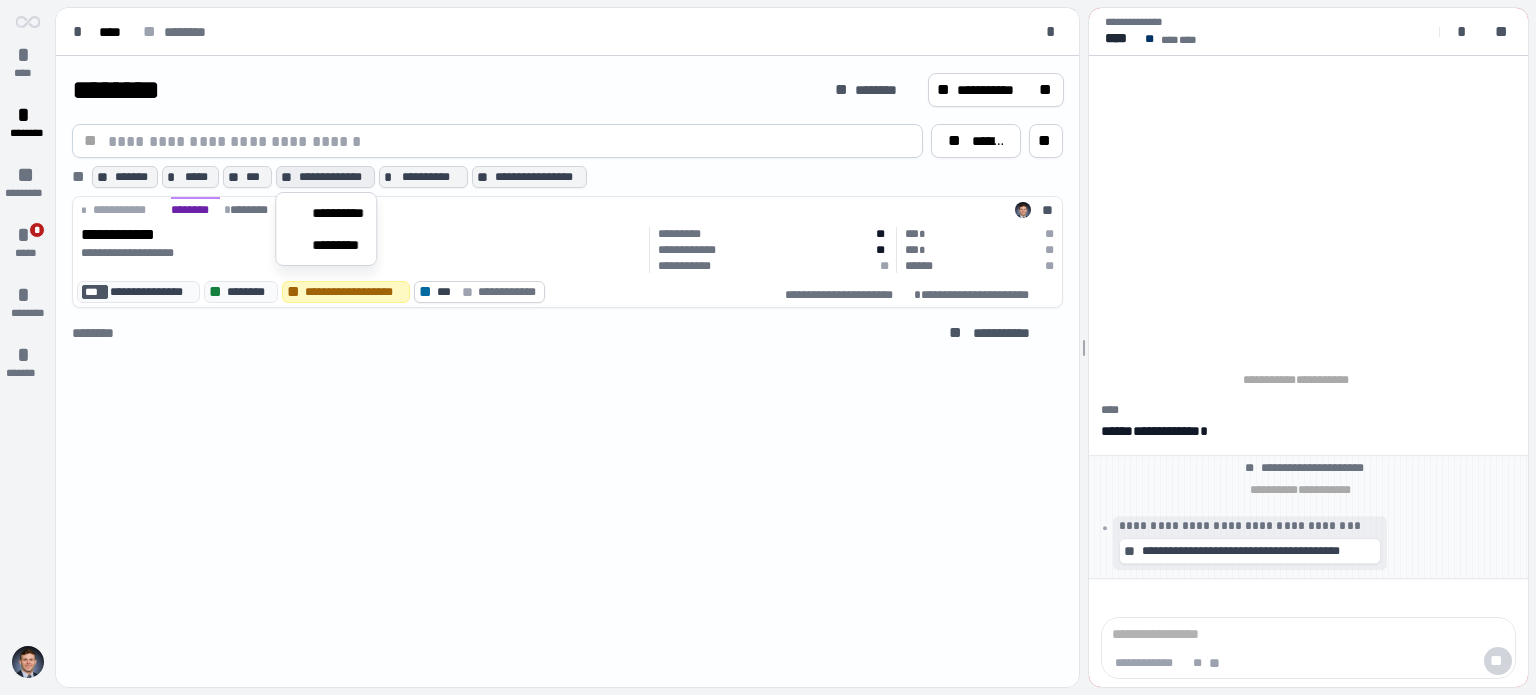 click on "**********" at bounding box center [334, 177] 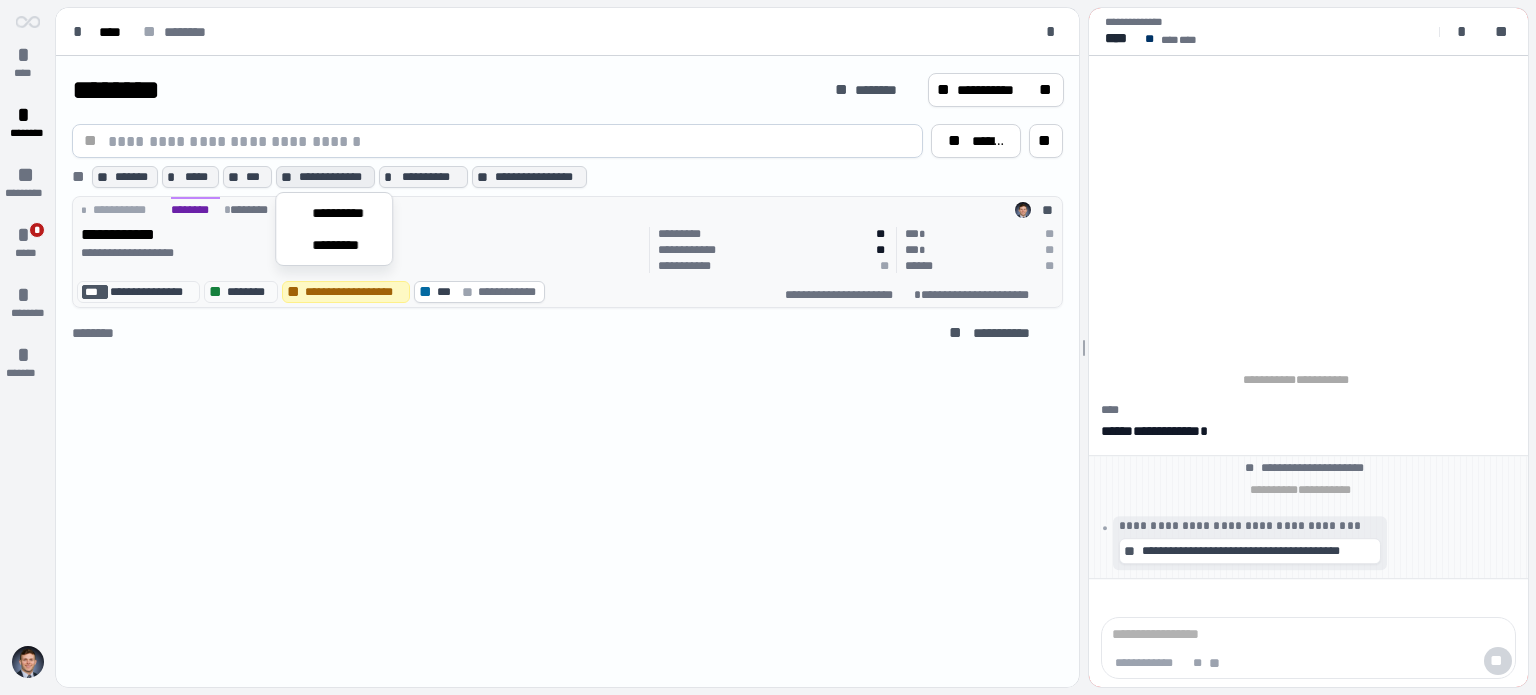 click on "**********" at bounding box center [132, 235] 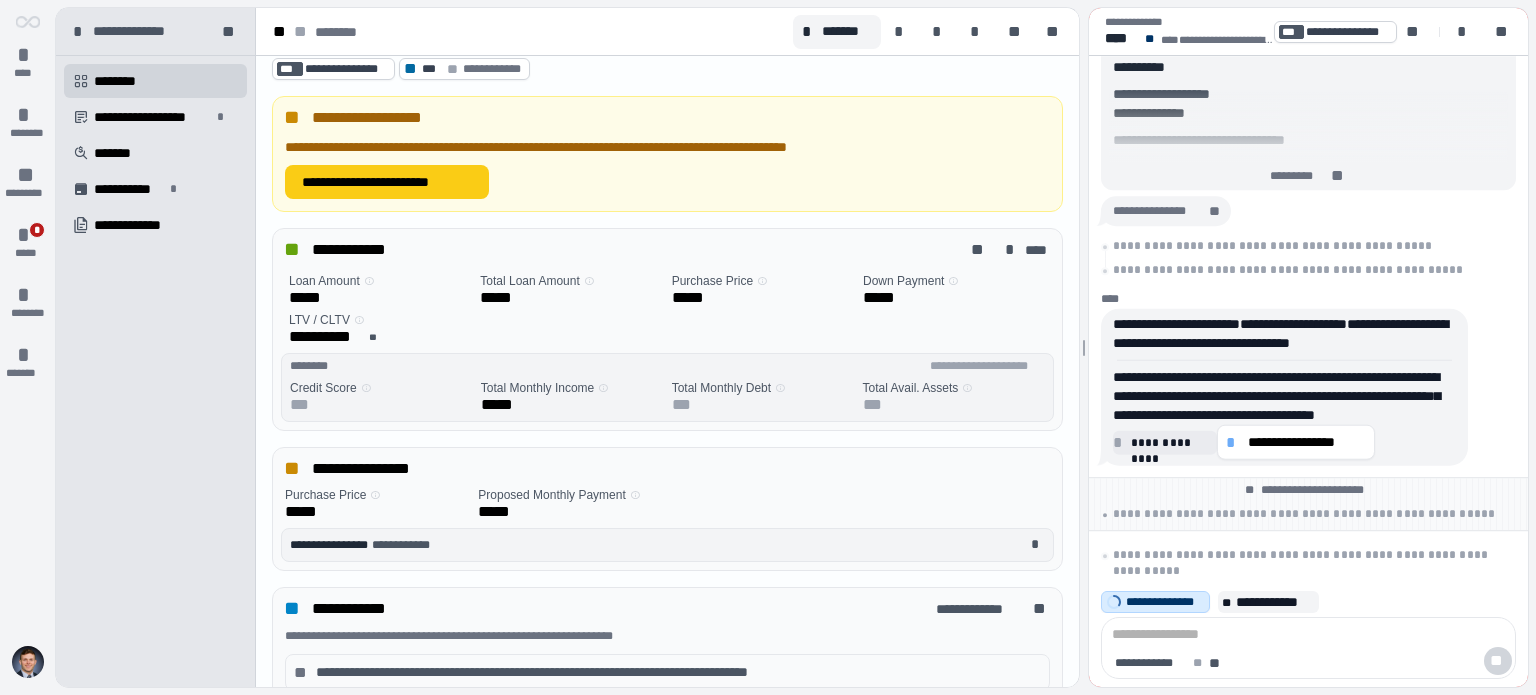scroll, scrollTop: 0, scrollLeft: 0, axis: both 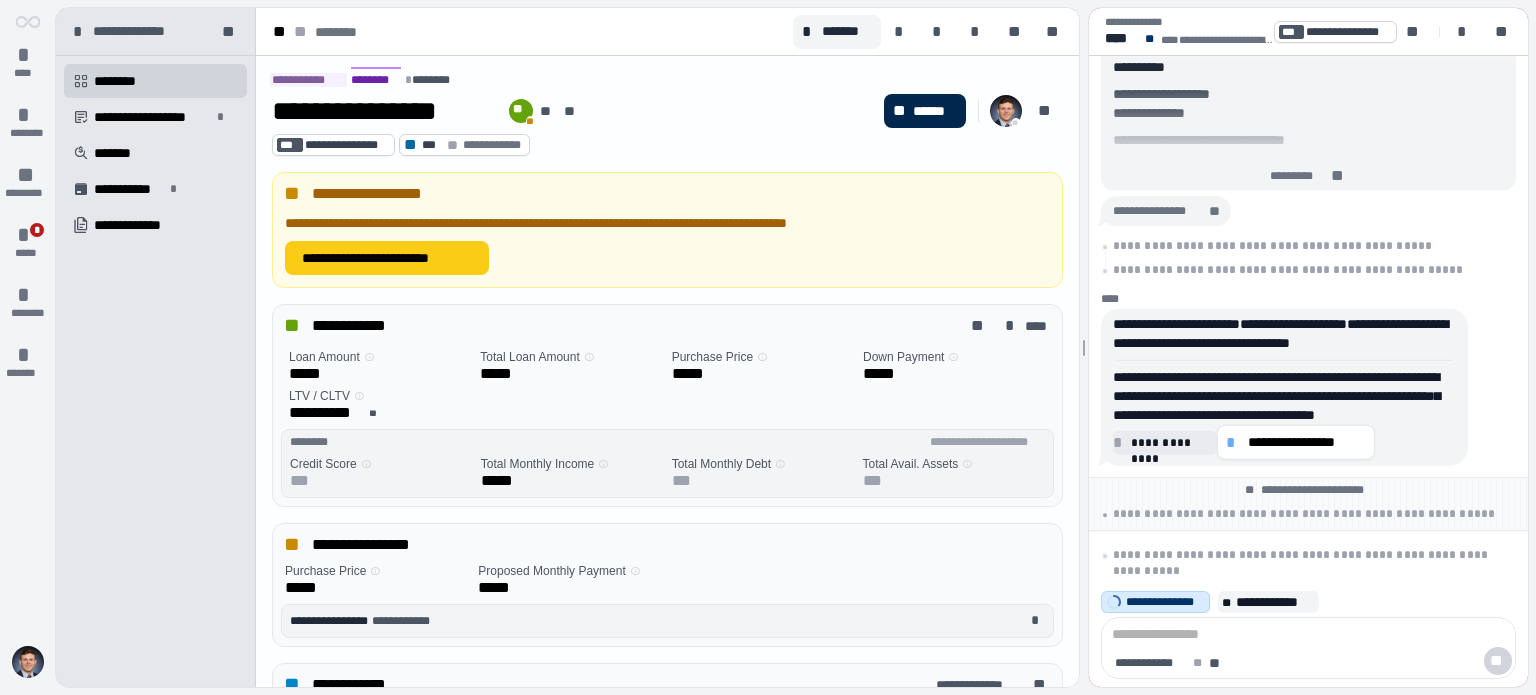 click on "******" at bounding box center (935, 111) 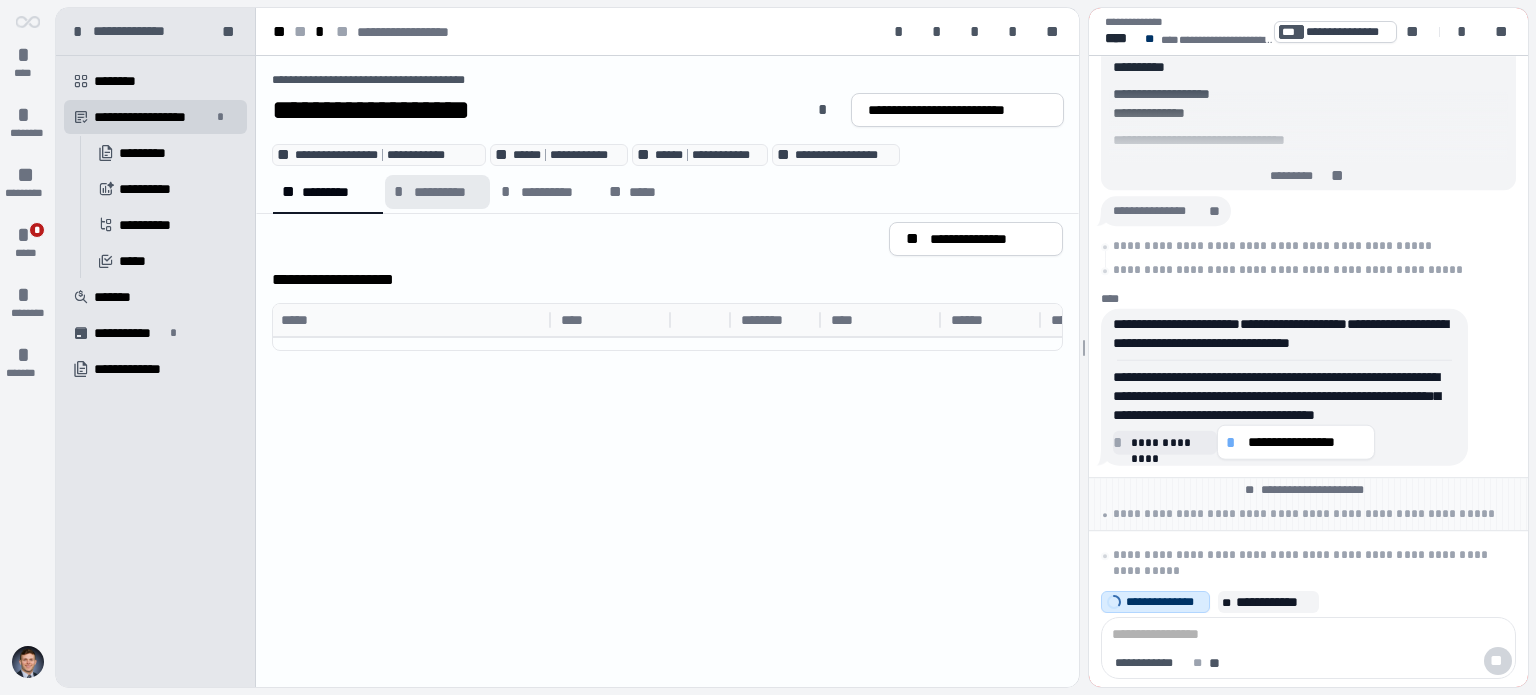 click on "**********" at bounding box center [447, 192] 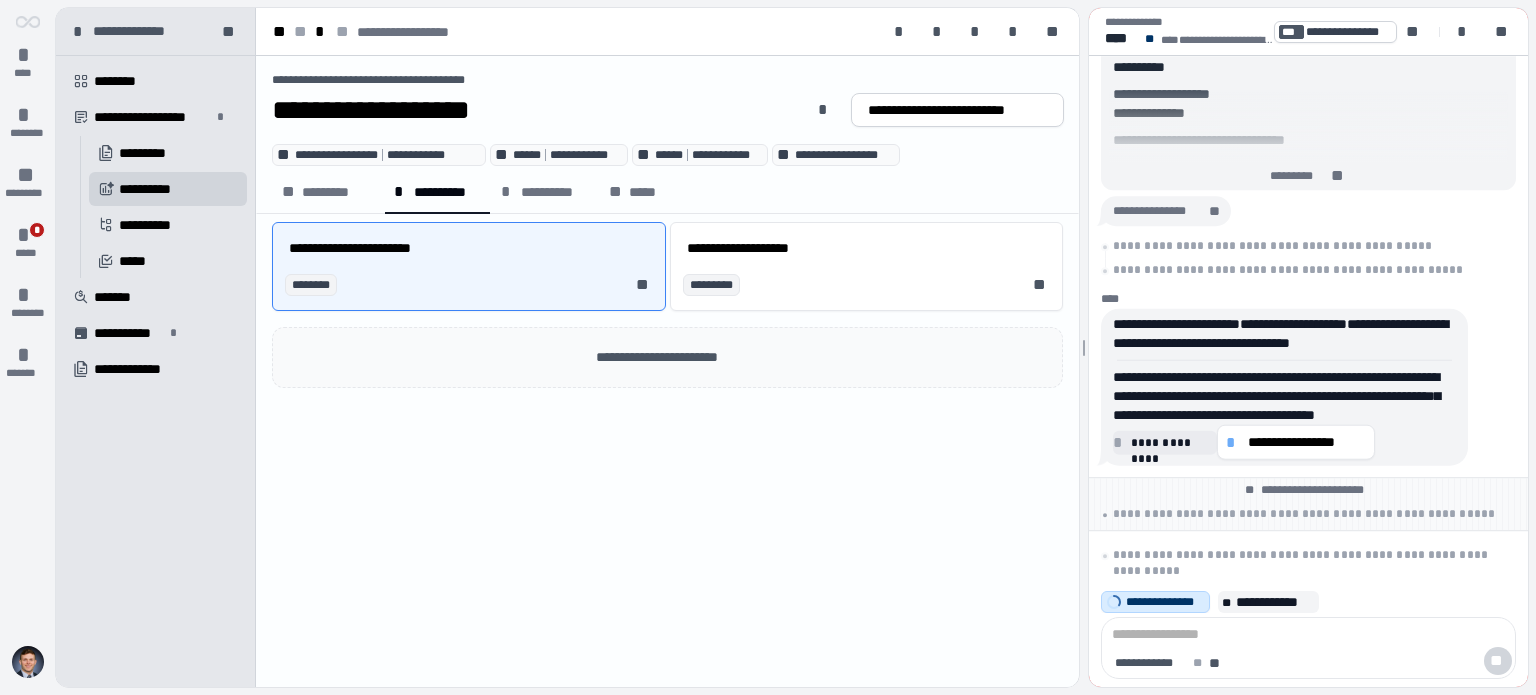 click on "*********" at bounding box center (338, 192) 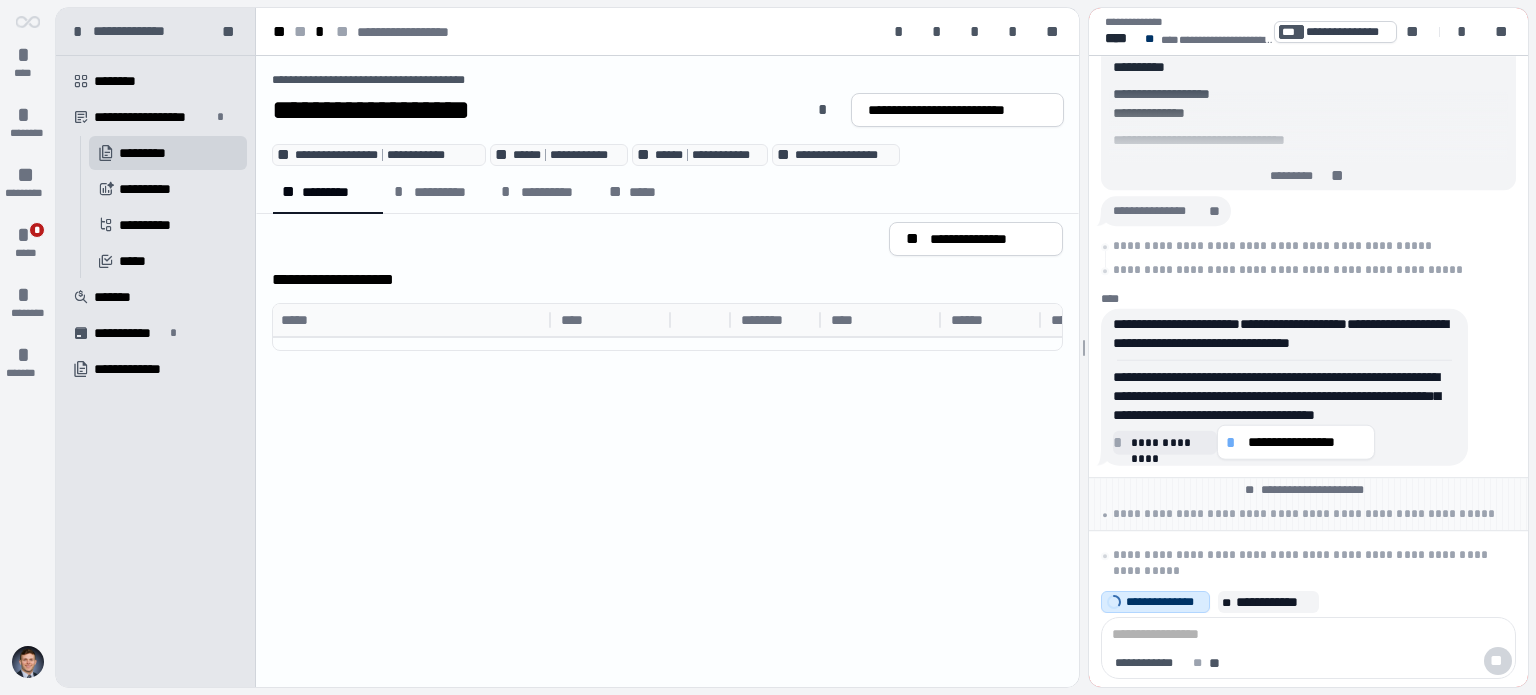 drag, startPoint x: 770, startPoint y: 335, endPoint x: 847, endPoint y: 338, distance: 77.05842 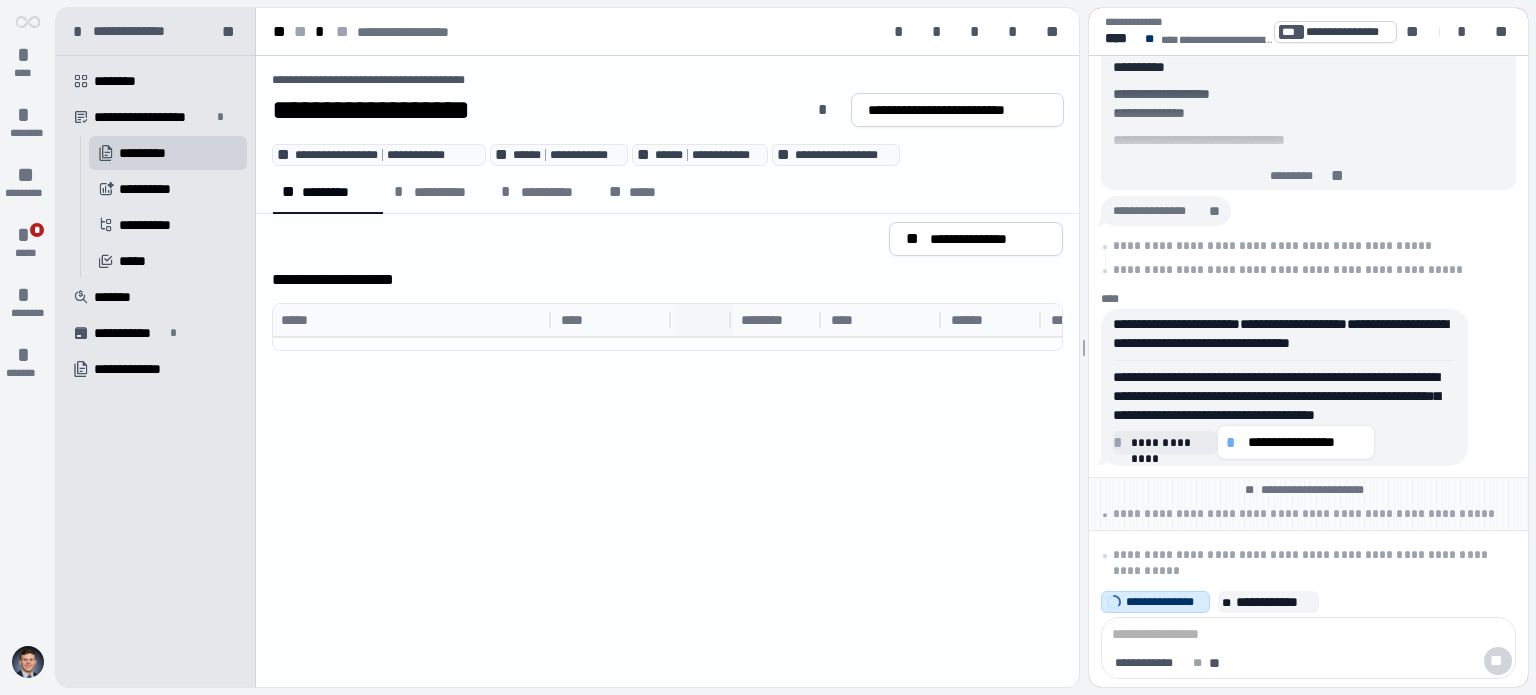 drag, startPoint x: 678, startPoint y: 323, endPoint x: 712, endPoint y: 331, distance: 34.928497 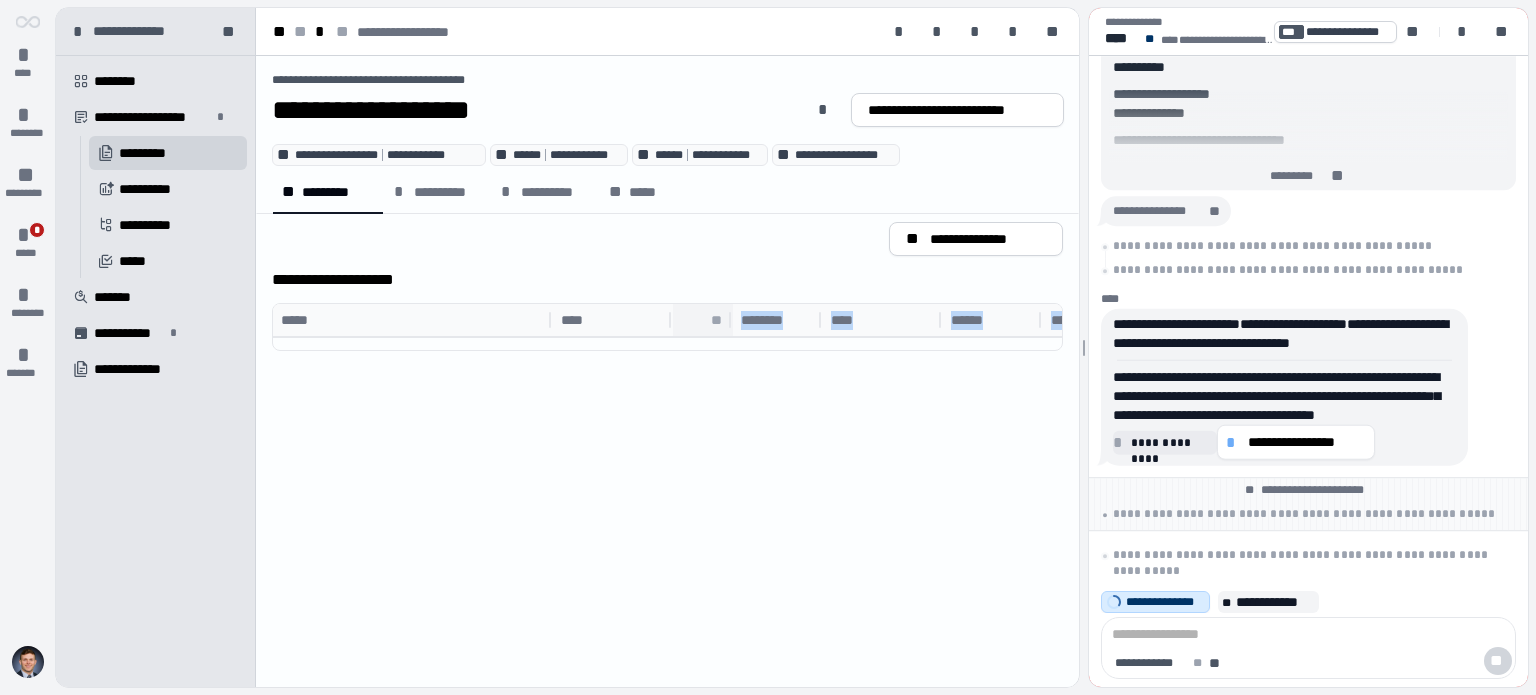 drag, startPoint x: 712, startPoint y: 331, endPoint x: 770, endPoint y: 340, distance: 58.694122 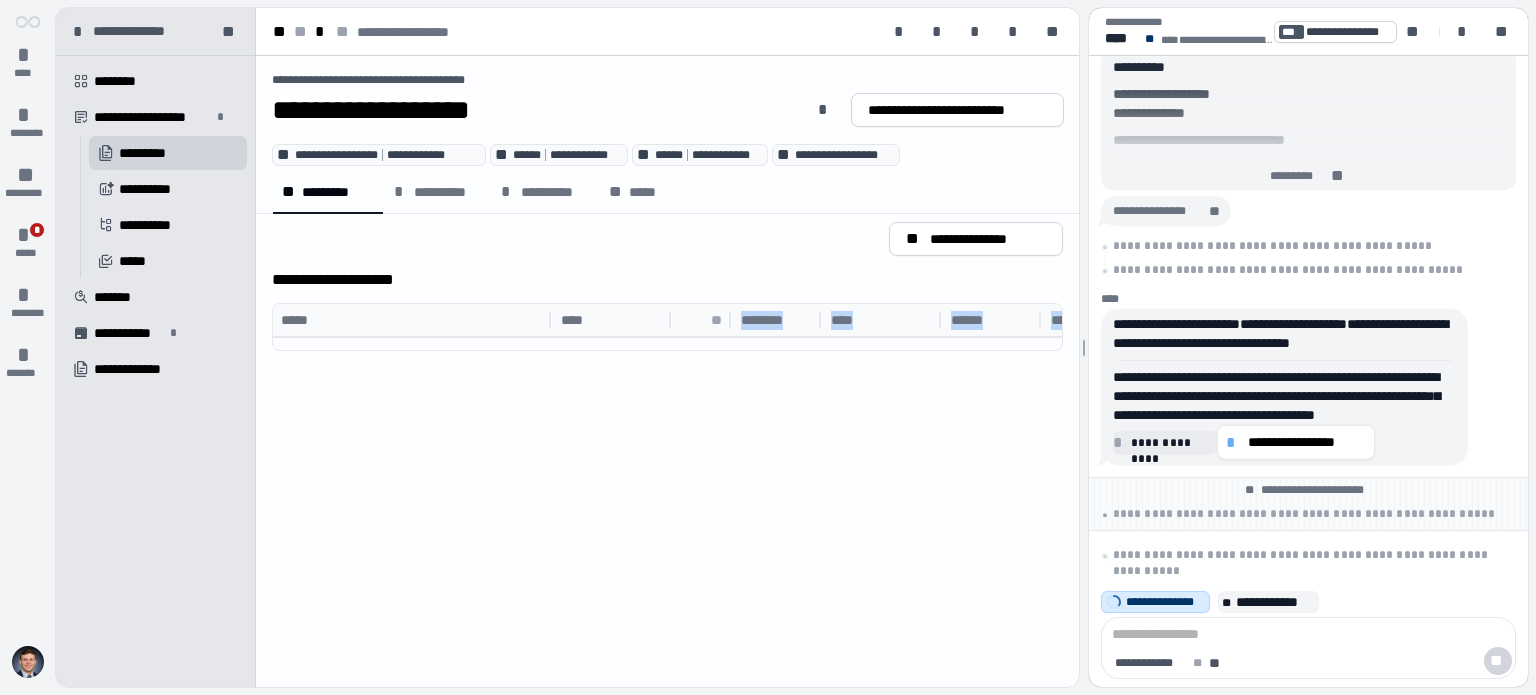 scroll, scrollTop: 0, scrollLeft: 95, axis: horizontal 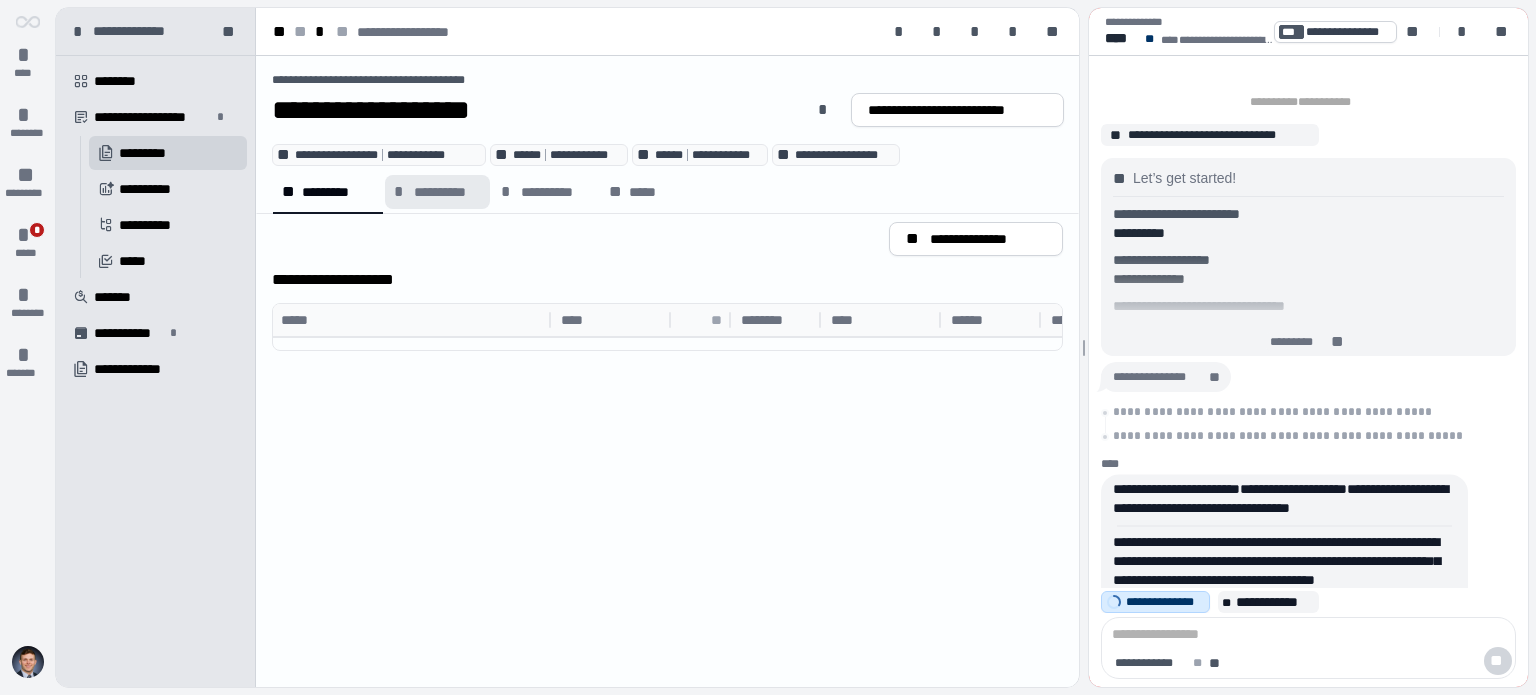 click on "**********" at bounding box center (447, 192) 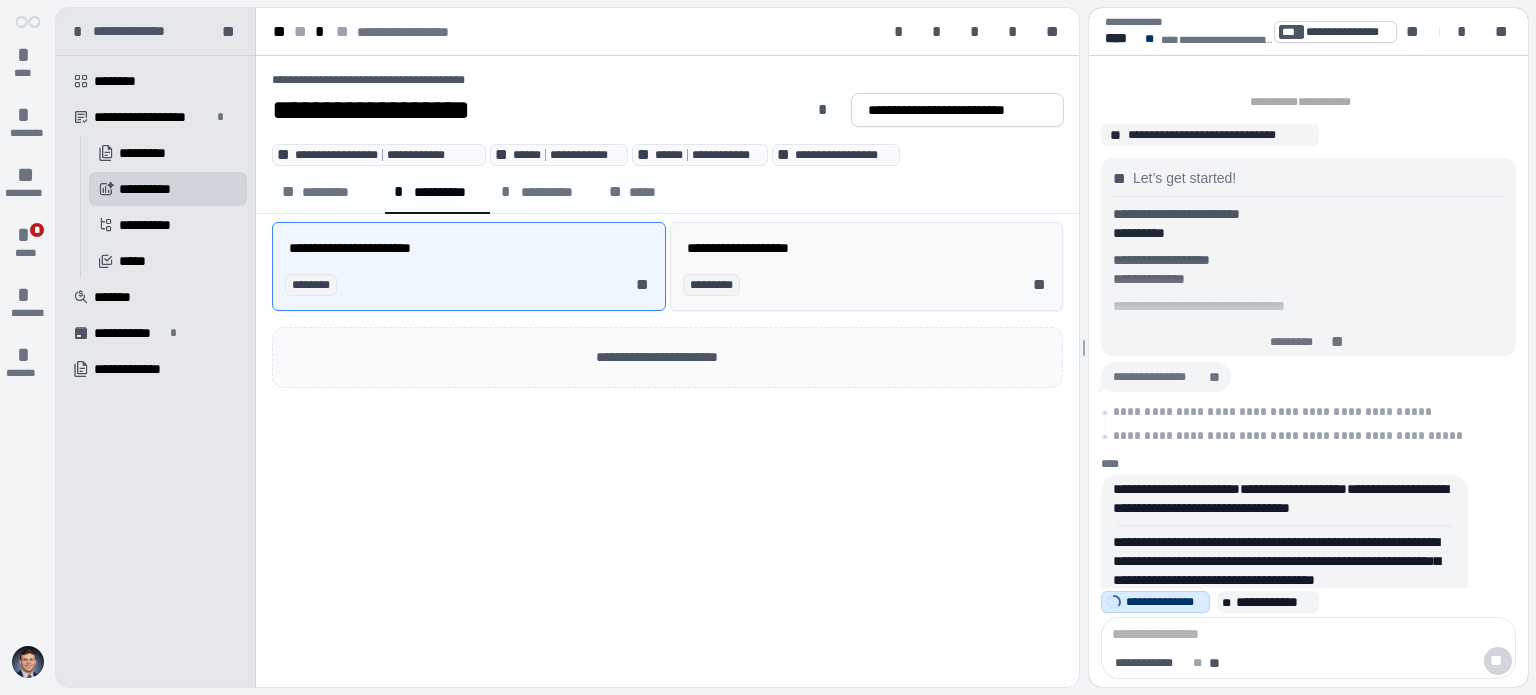 click on "**********" at bounding box center [871, 247] 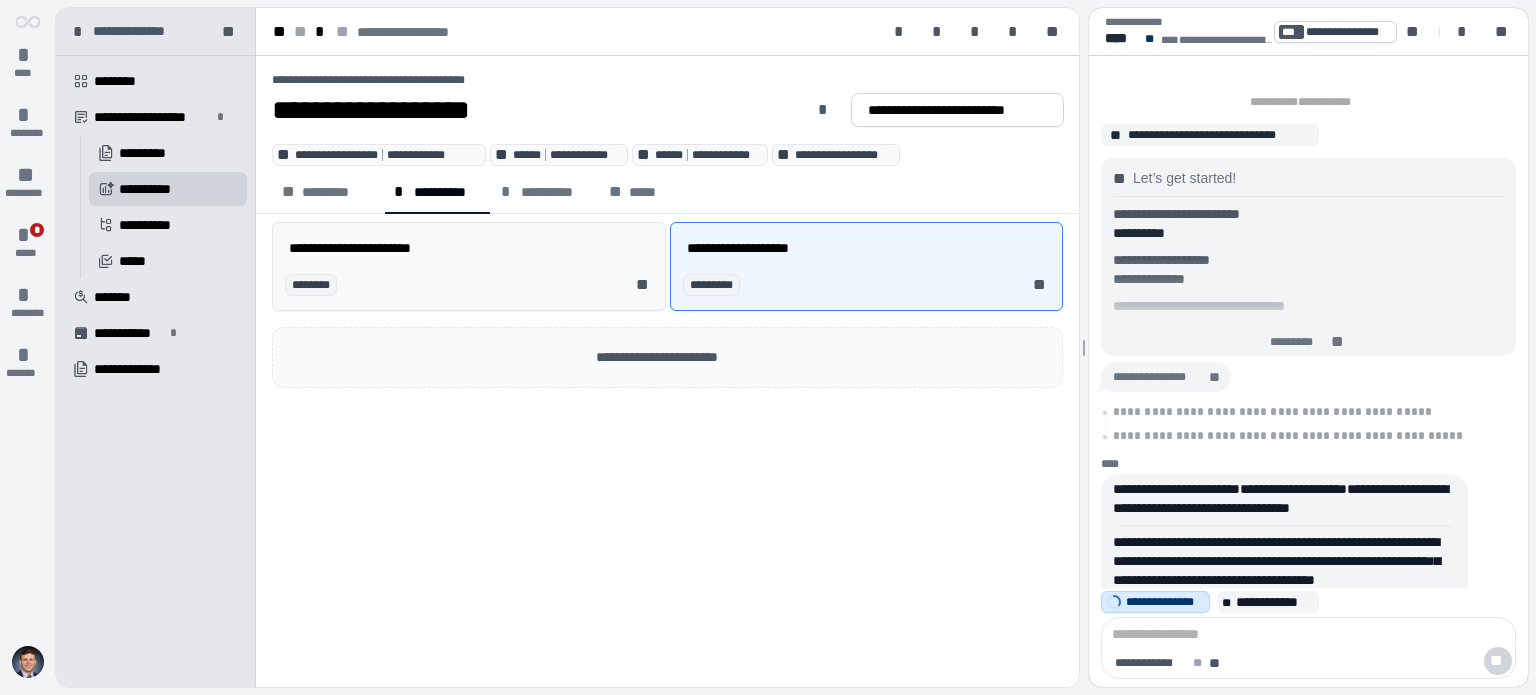 click on "**********" at bounding box center [473, 247] 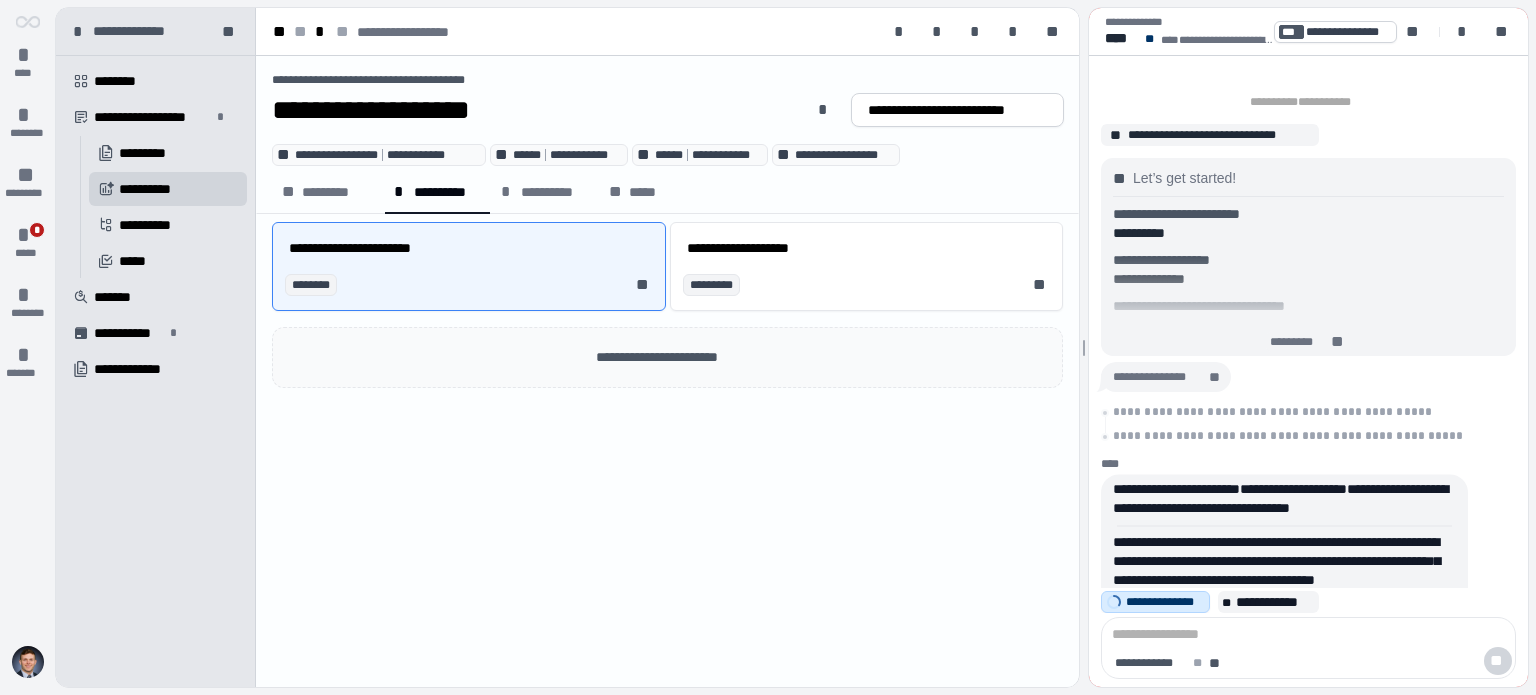 click on "**********" at bounding box center [667, 230] 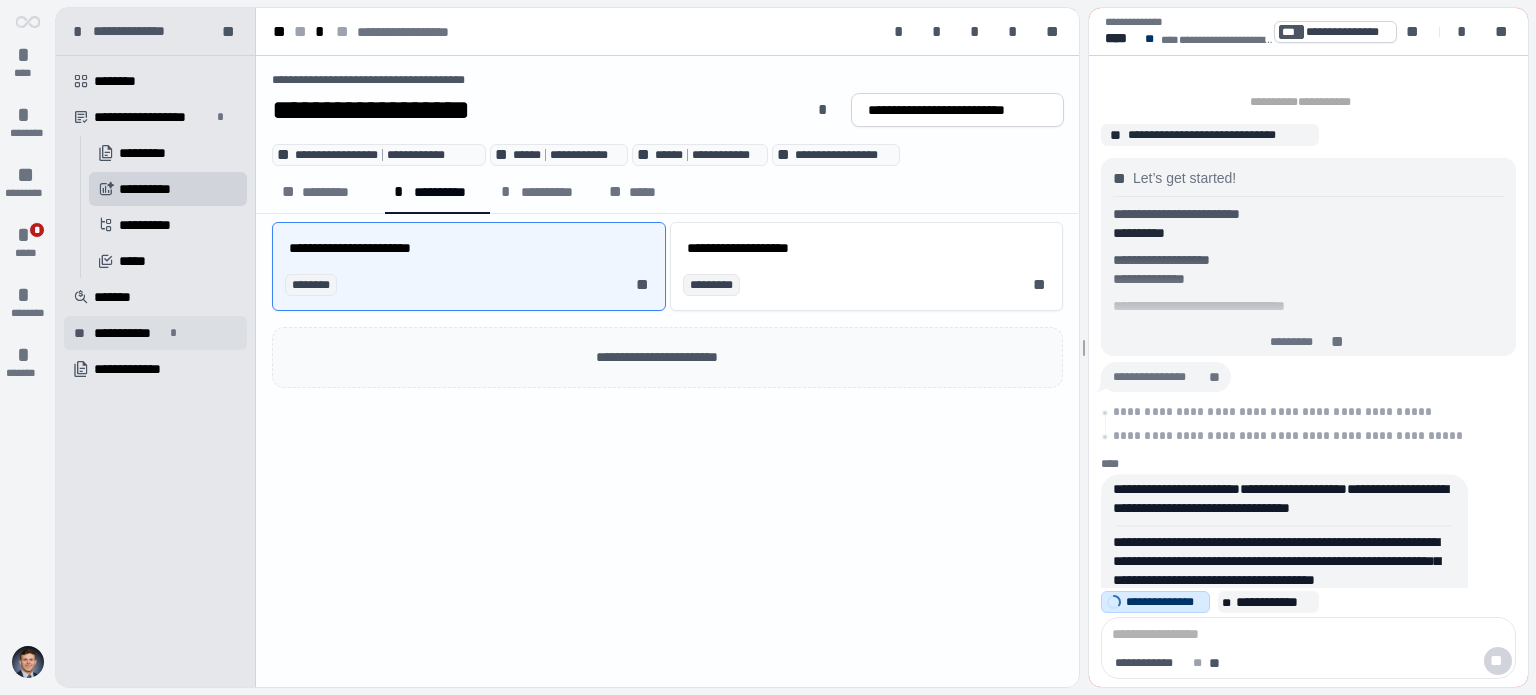 drag, startPoint x: 160, startPoint y: 319, endPoint x: 179, endPoint y: 323, distance: 19.416489 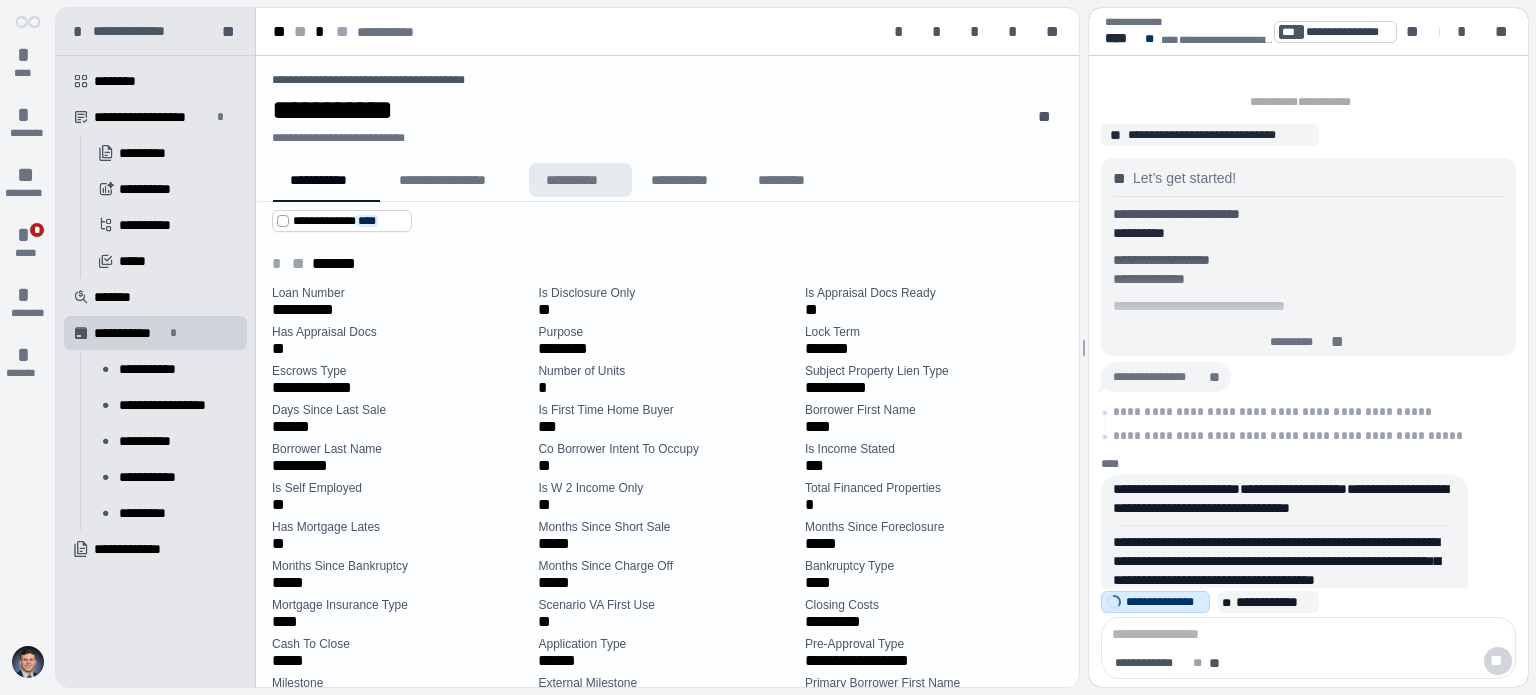 click on "**********" at bounding box center (580, 180) 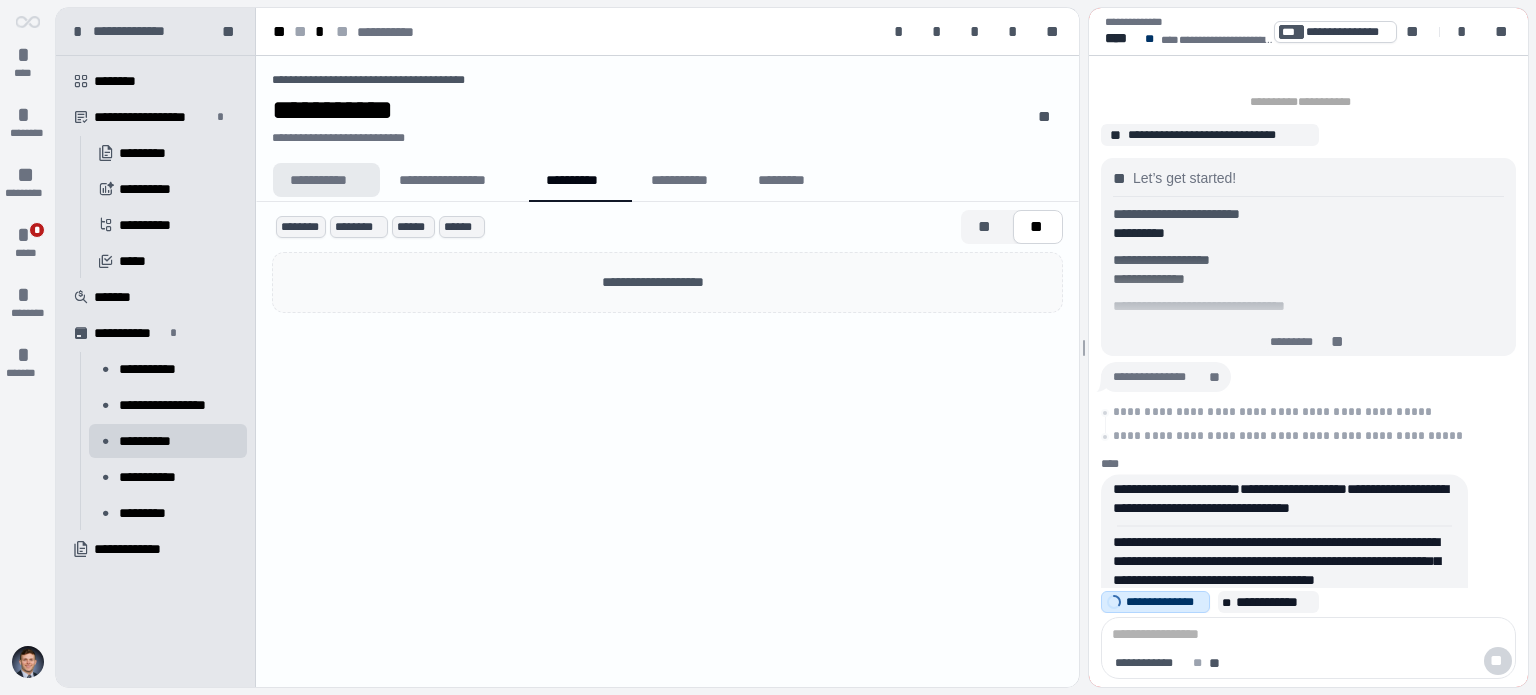 click on "**********" at bounding box center (454, 180) 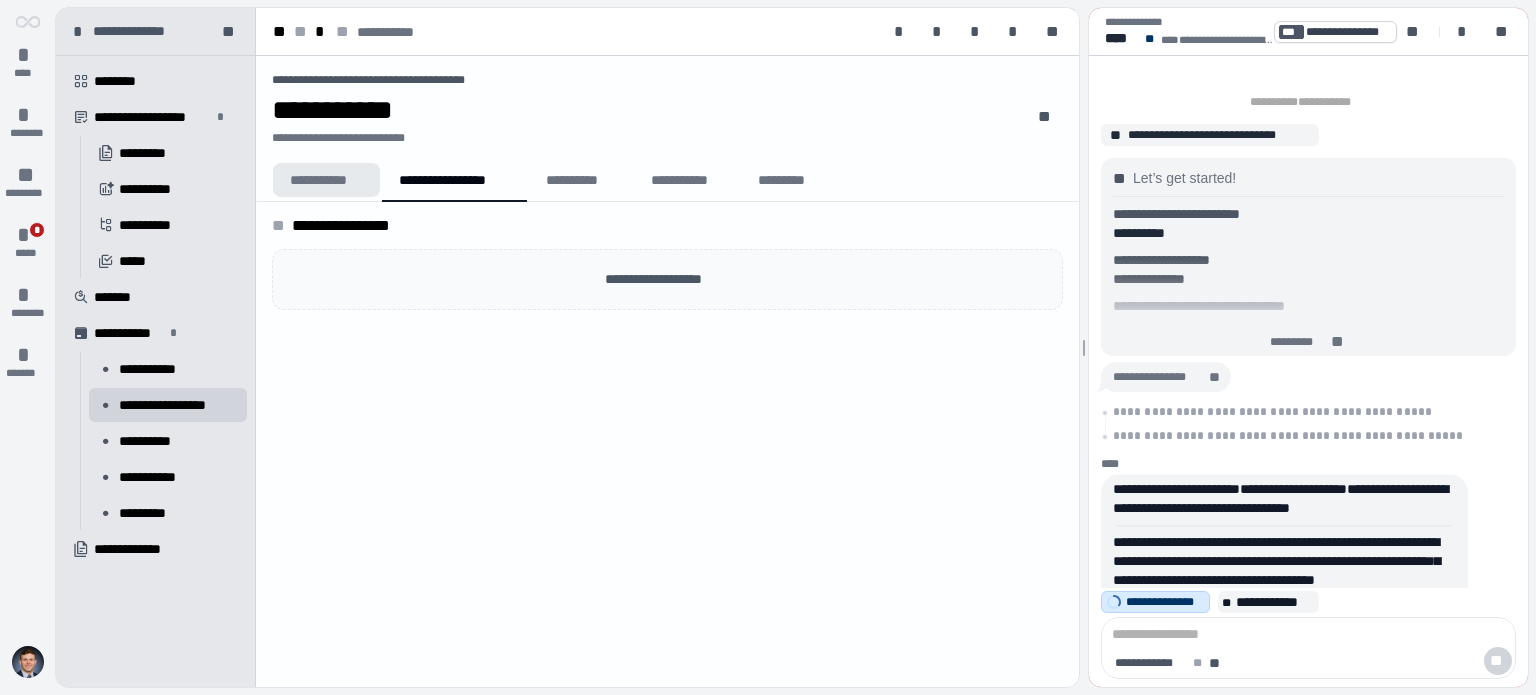 click on "**********" at bounding box center [326, 180] 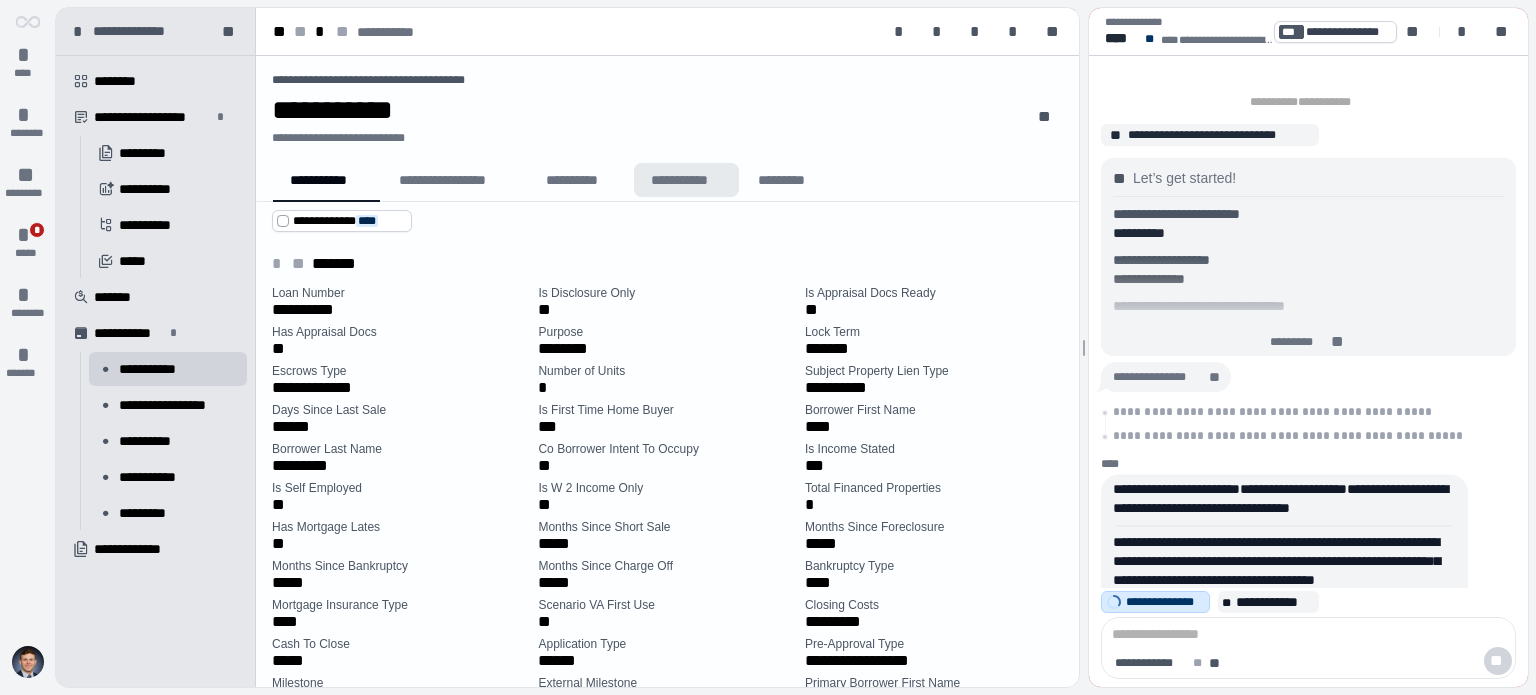 click on "**********" at bounding box center (686, 180) 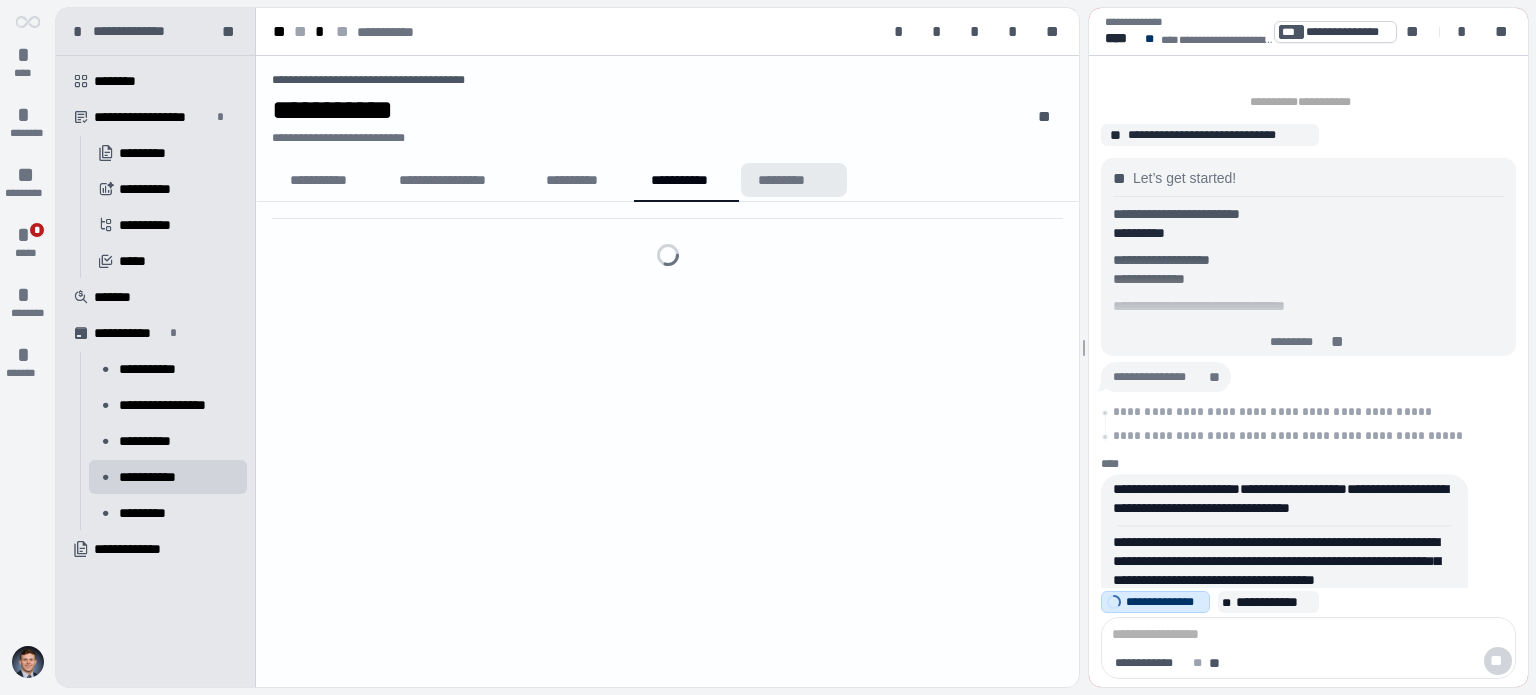 click on "*********" at bounding box center [794, 180] 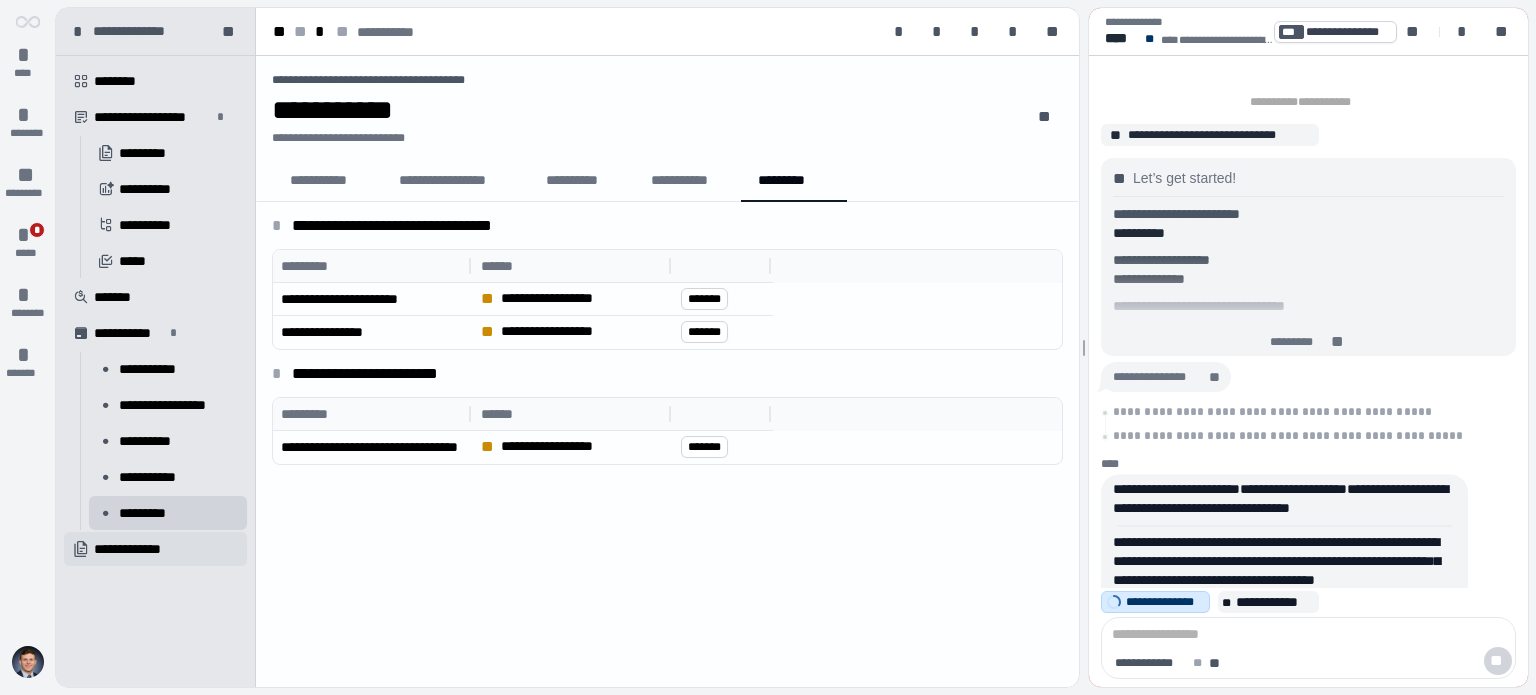 click on "**********" at bounding box center [139, 549] 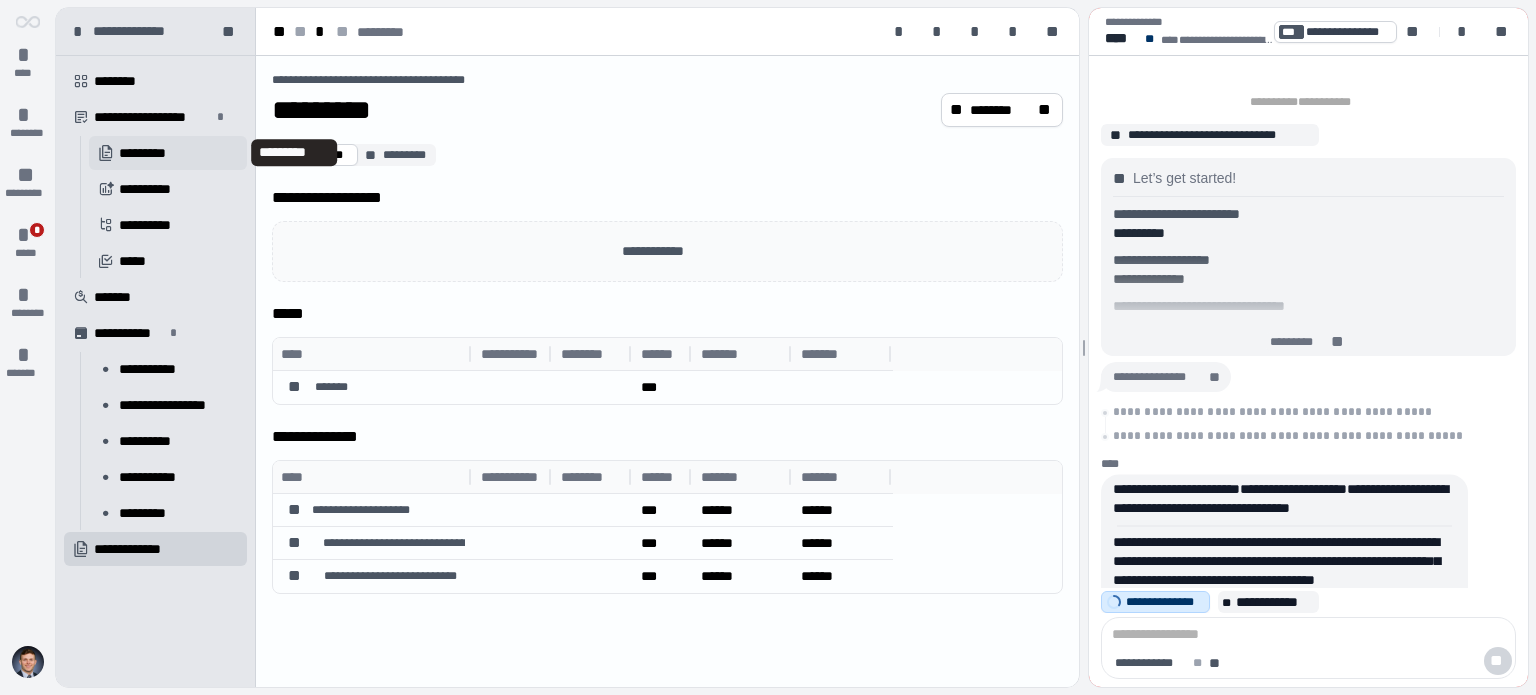 click on "*********" at bounding box center [154, 153] 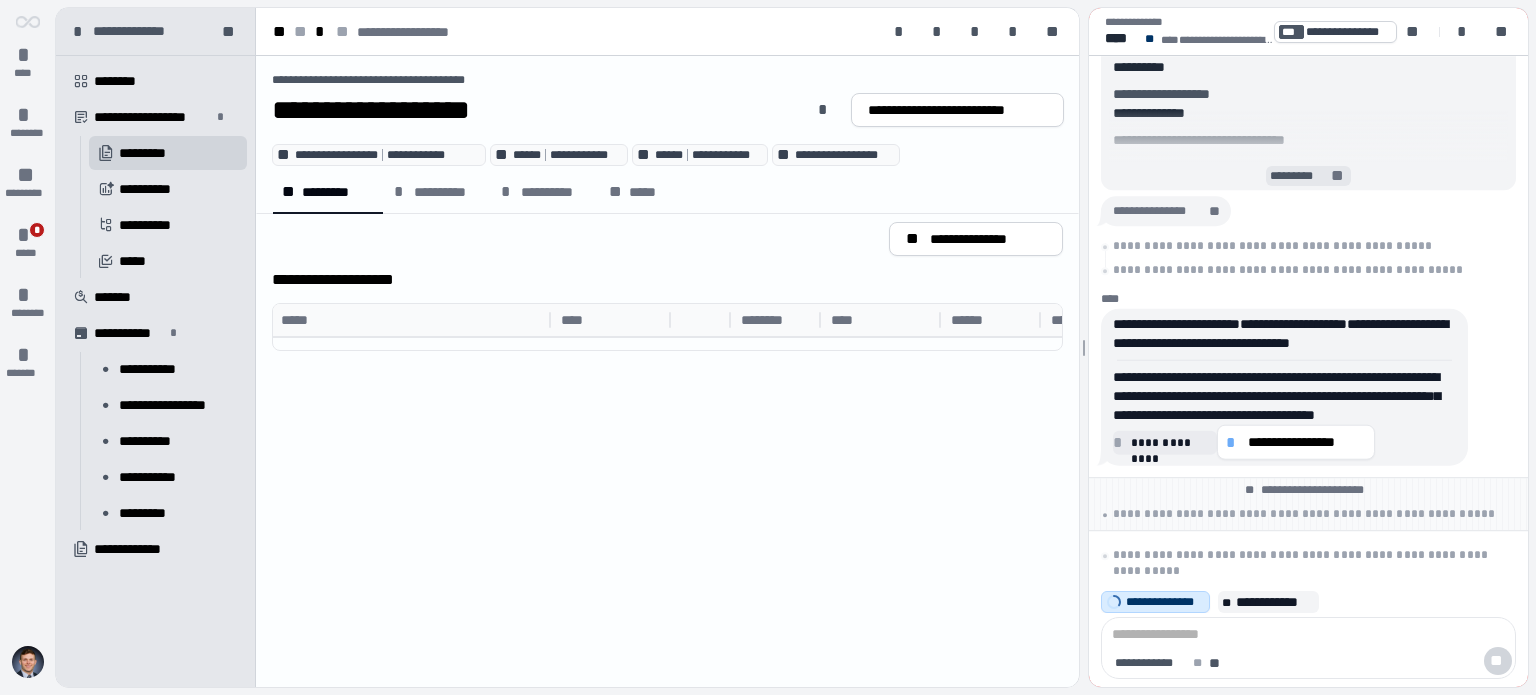scroll, scrollTop: 194, scrollLeft: 0, axis: vertical 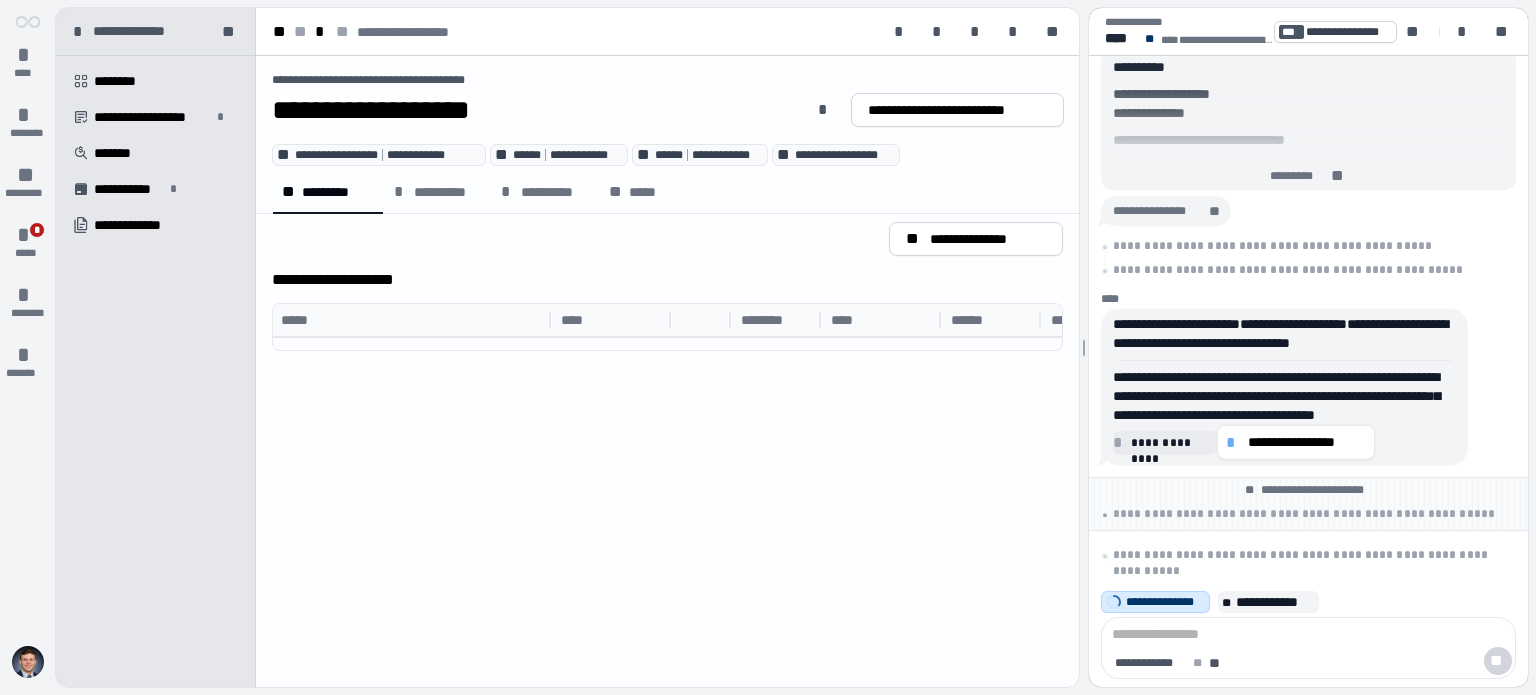click on "**********" at bounding box center (667, 247) 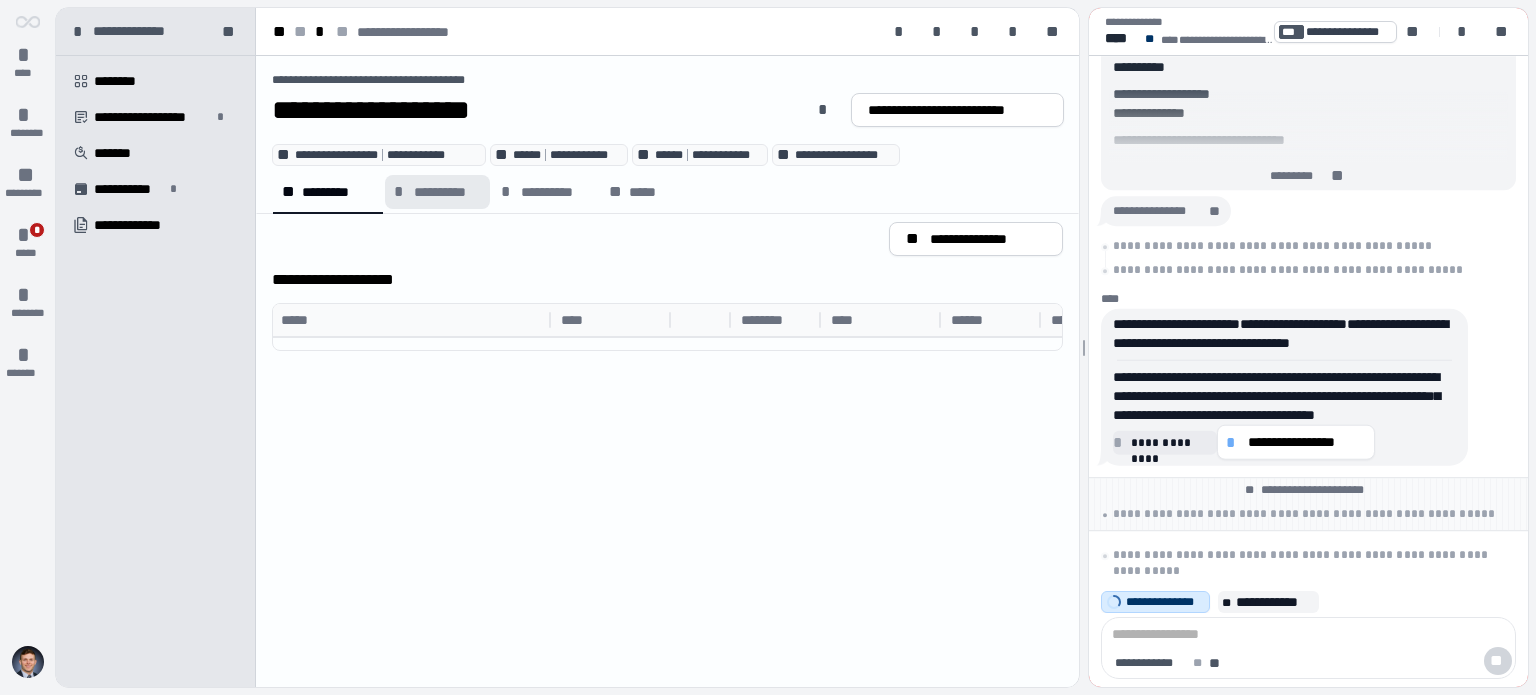 click on "**********" at bounding box center [437, 192] 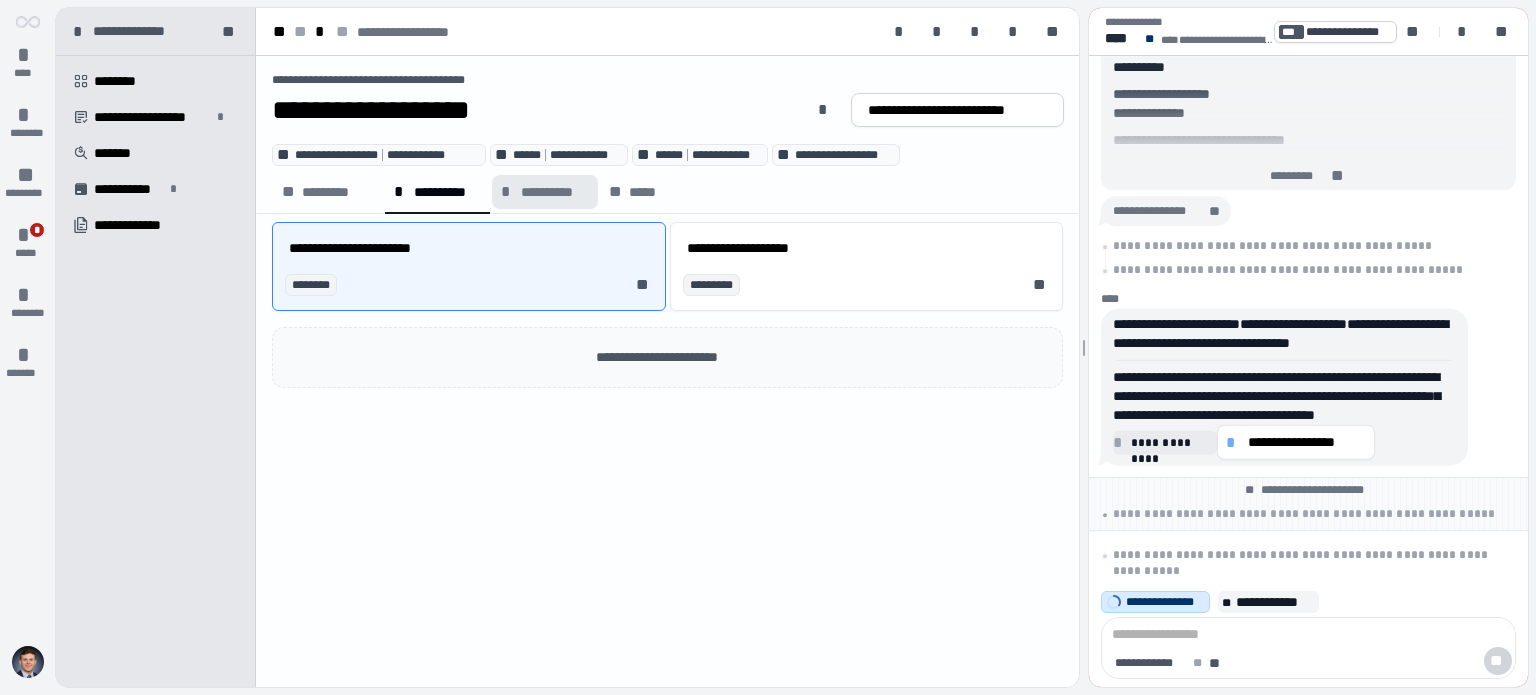 click on "**********" at bounding box center (555, 192) 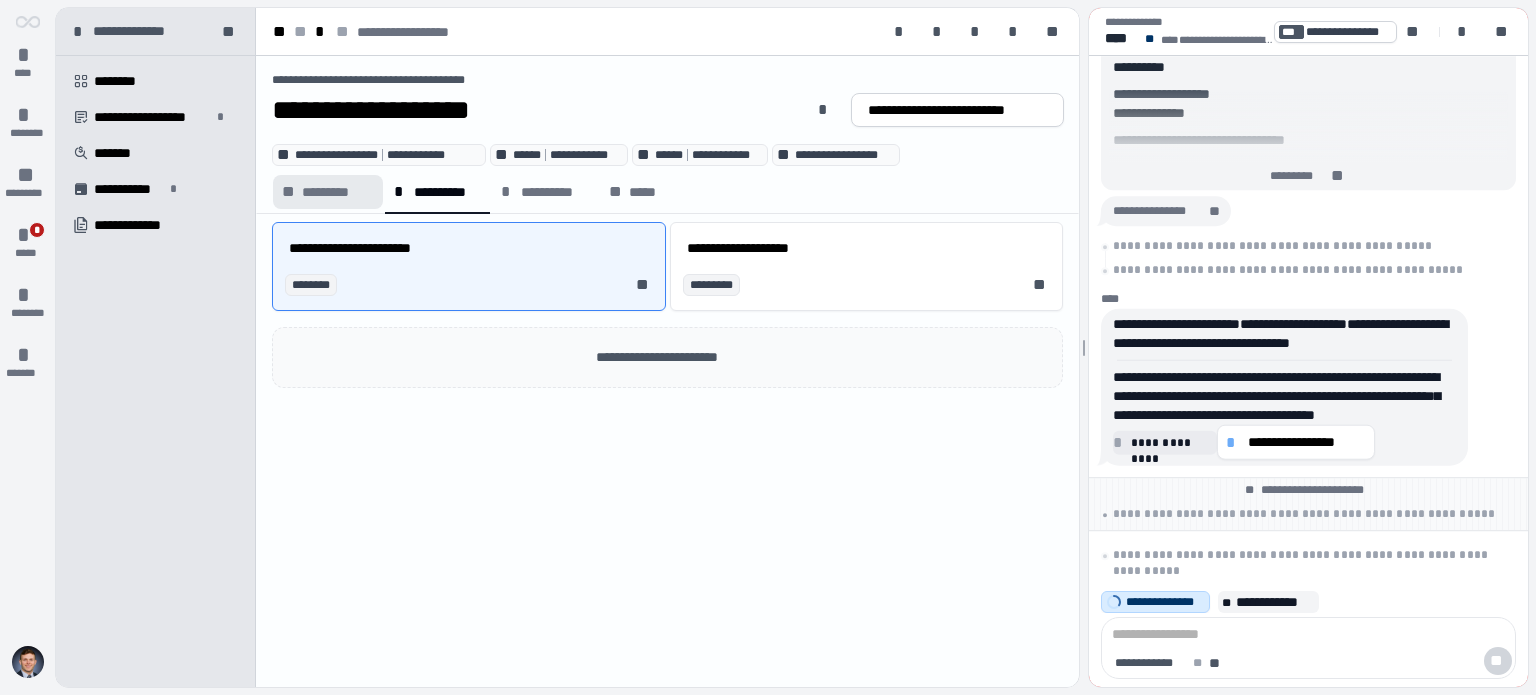 click on "*********" at bounding box center [338, 192] 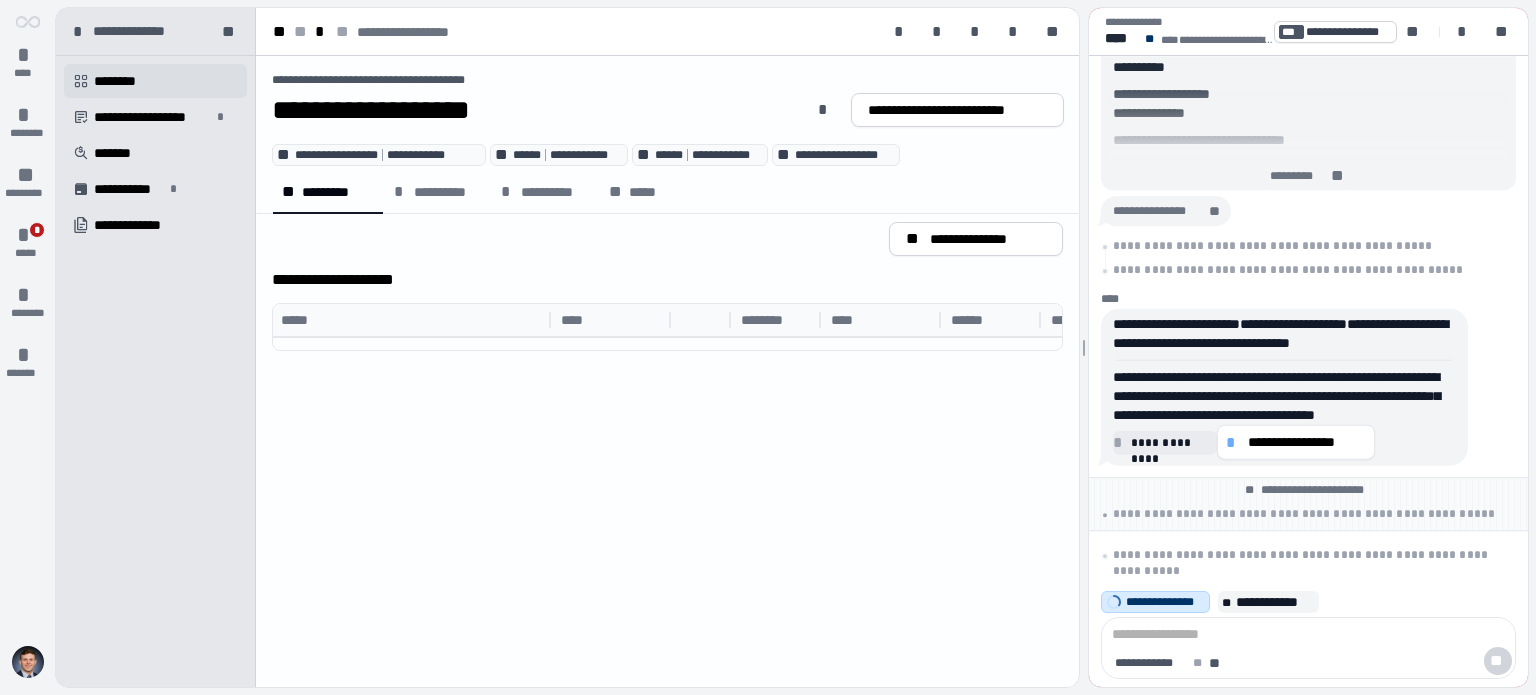 click on " ********" at bounding box center [155, 81] 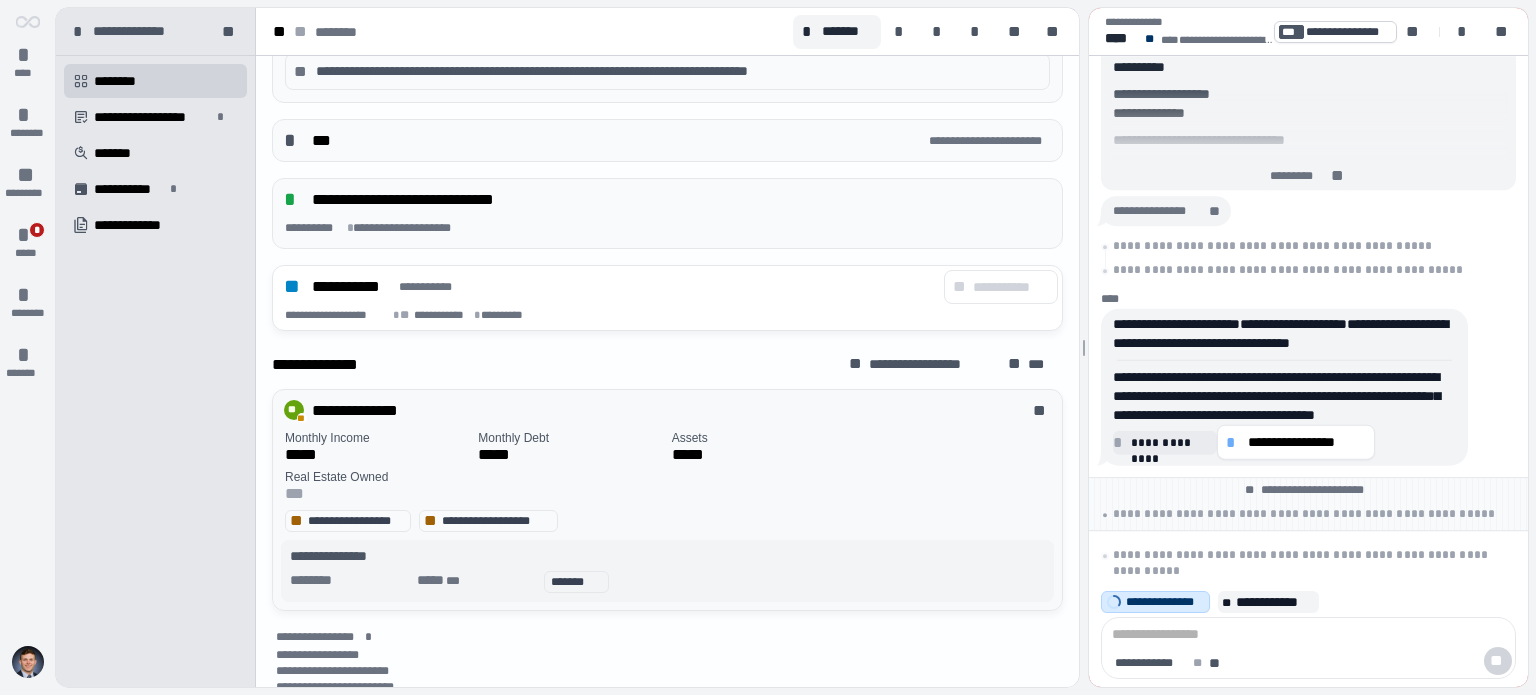 scroll, scrollTop: 709, scrollLeft: 0, axis: vertical 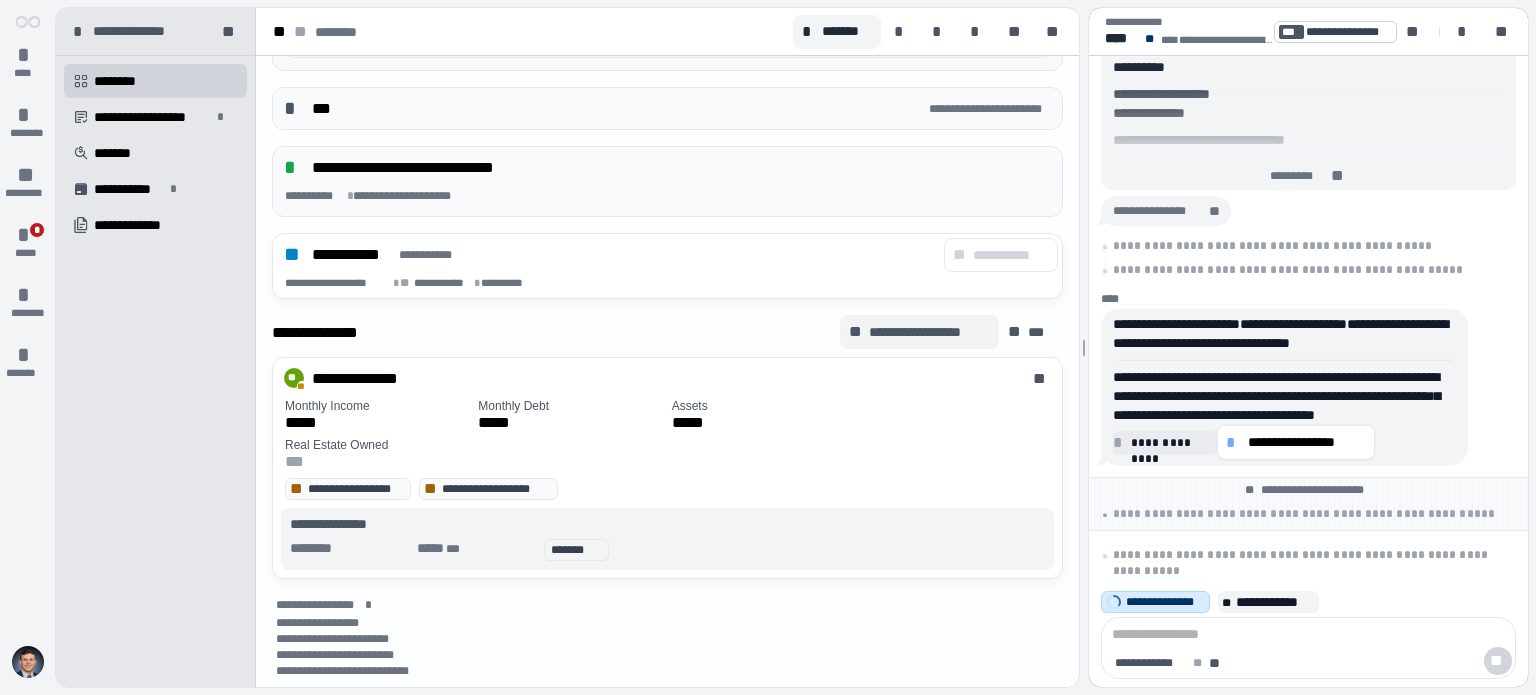 click on "**********" at bounding box center [929, 332] 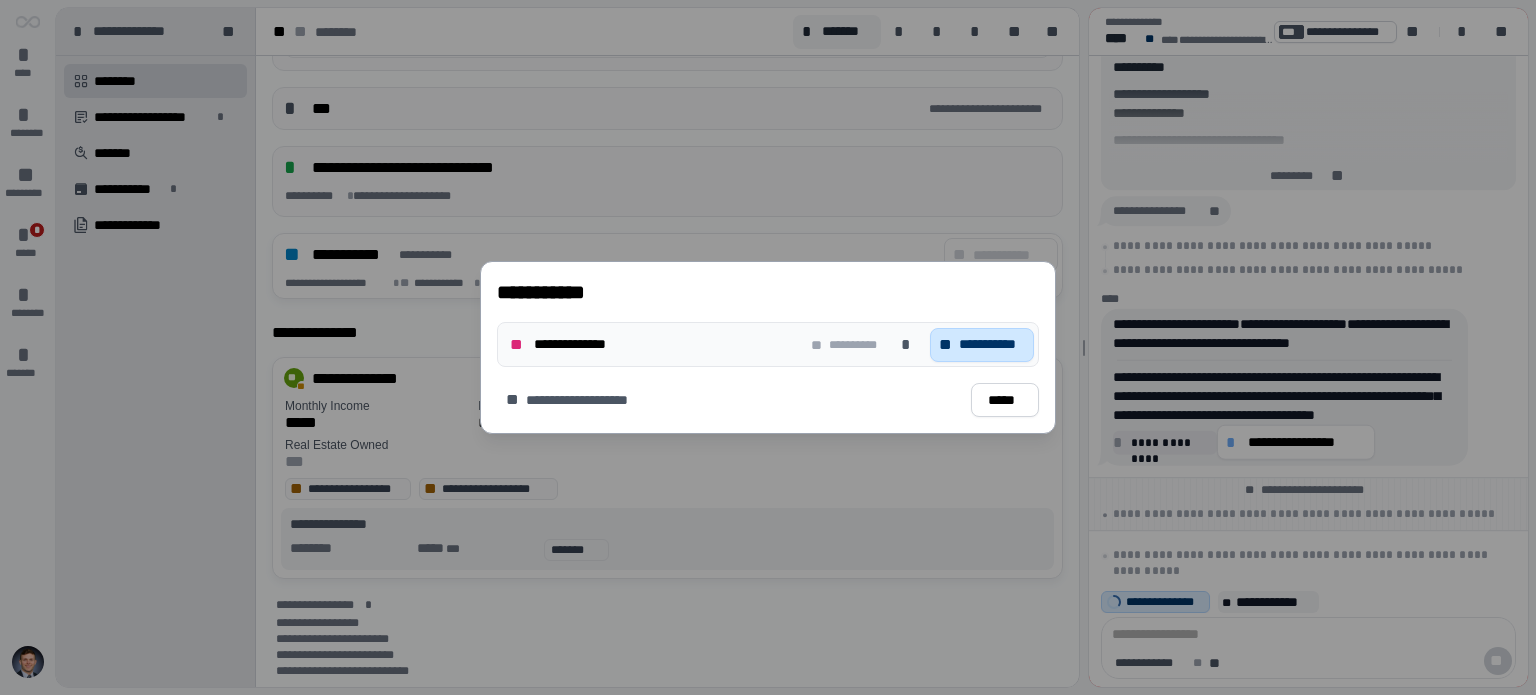 click on "**********" at bounding box center [992, 344] 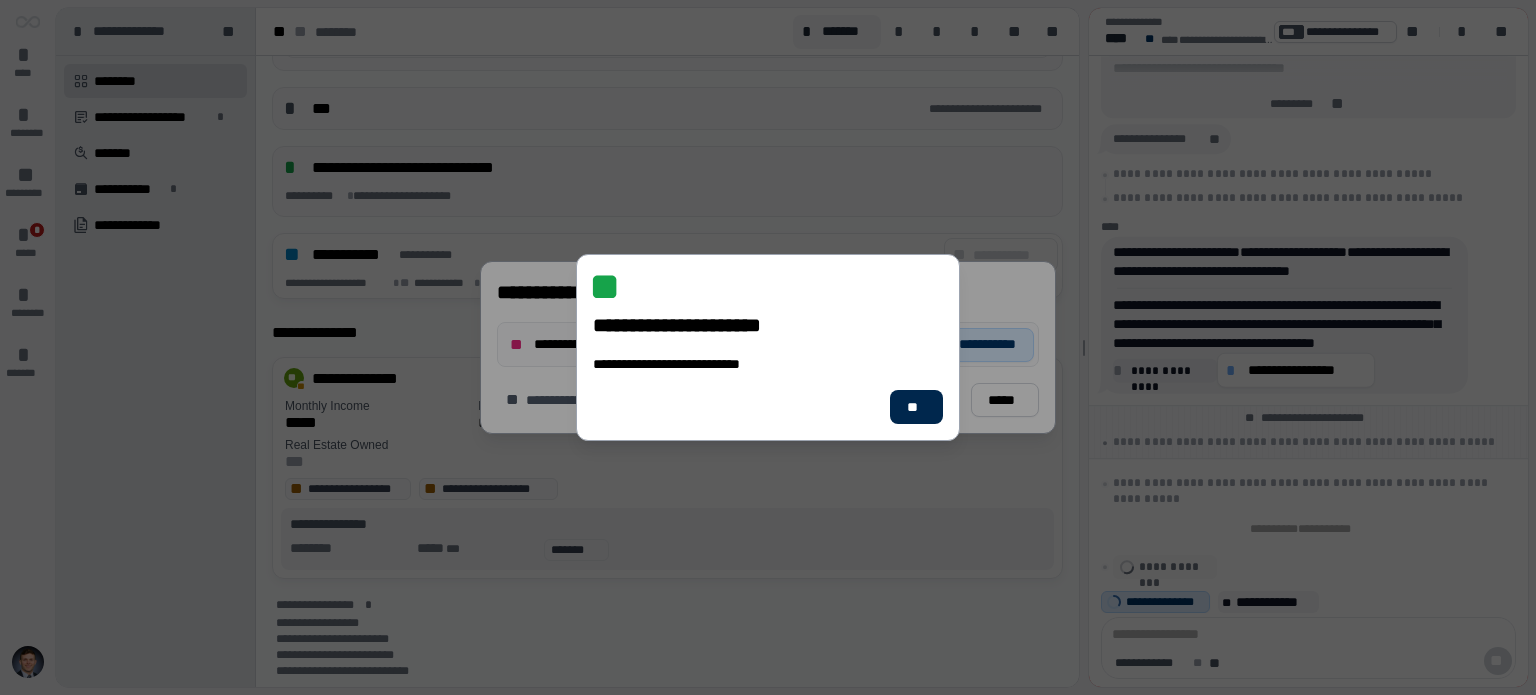 click on "**" at bounding box center (916, 407) 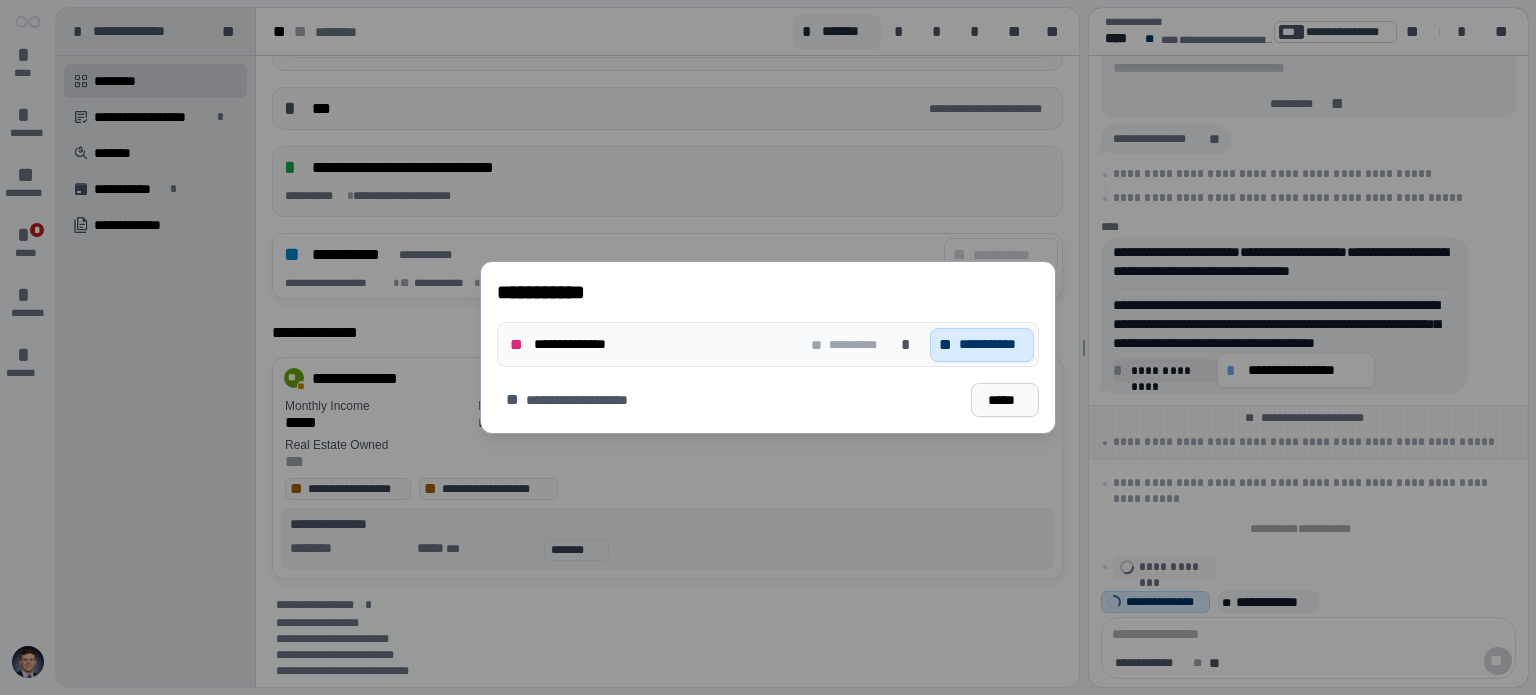 click on "*****" at bounding box center (1005, 400) 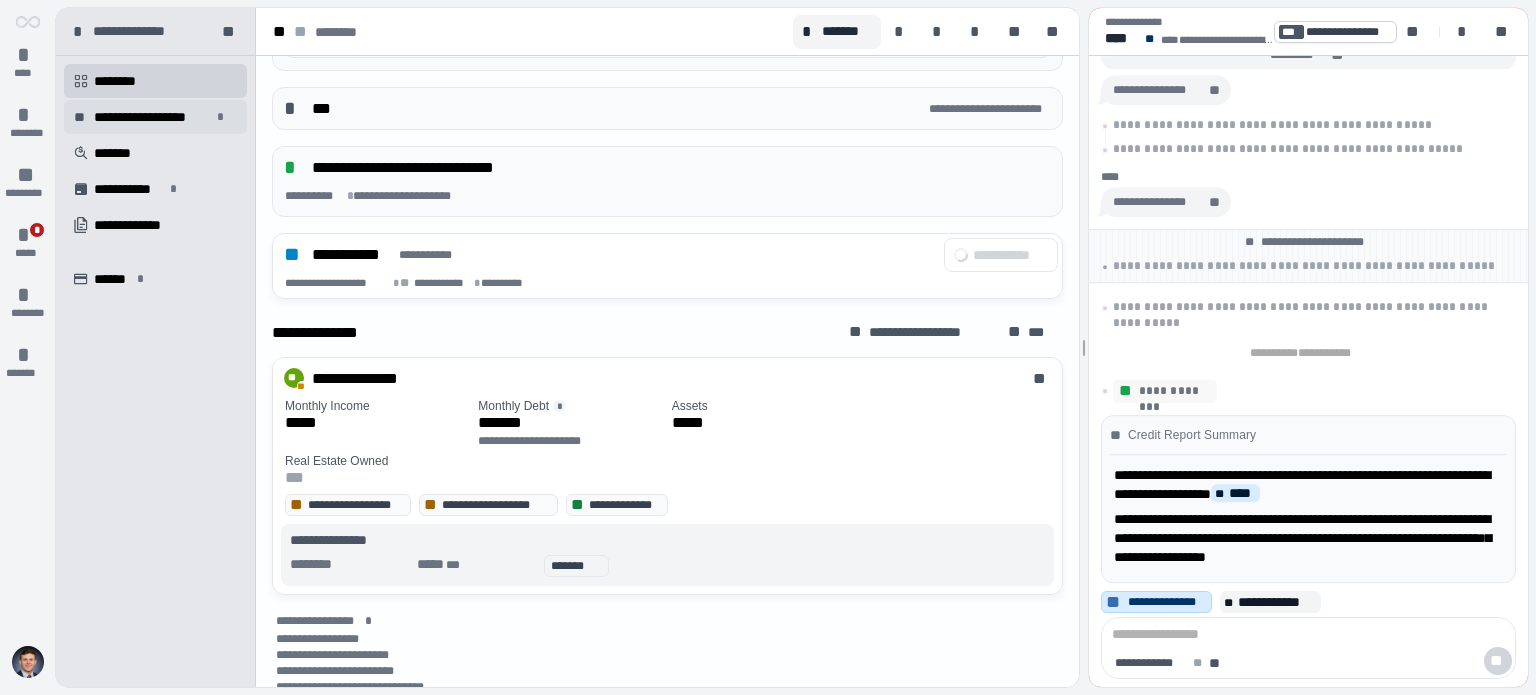click on "**********" at bounding box center [155, 117] 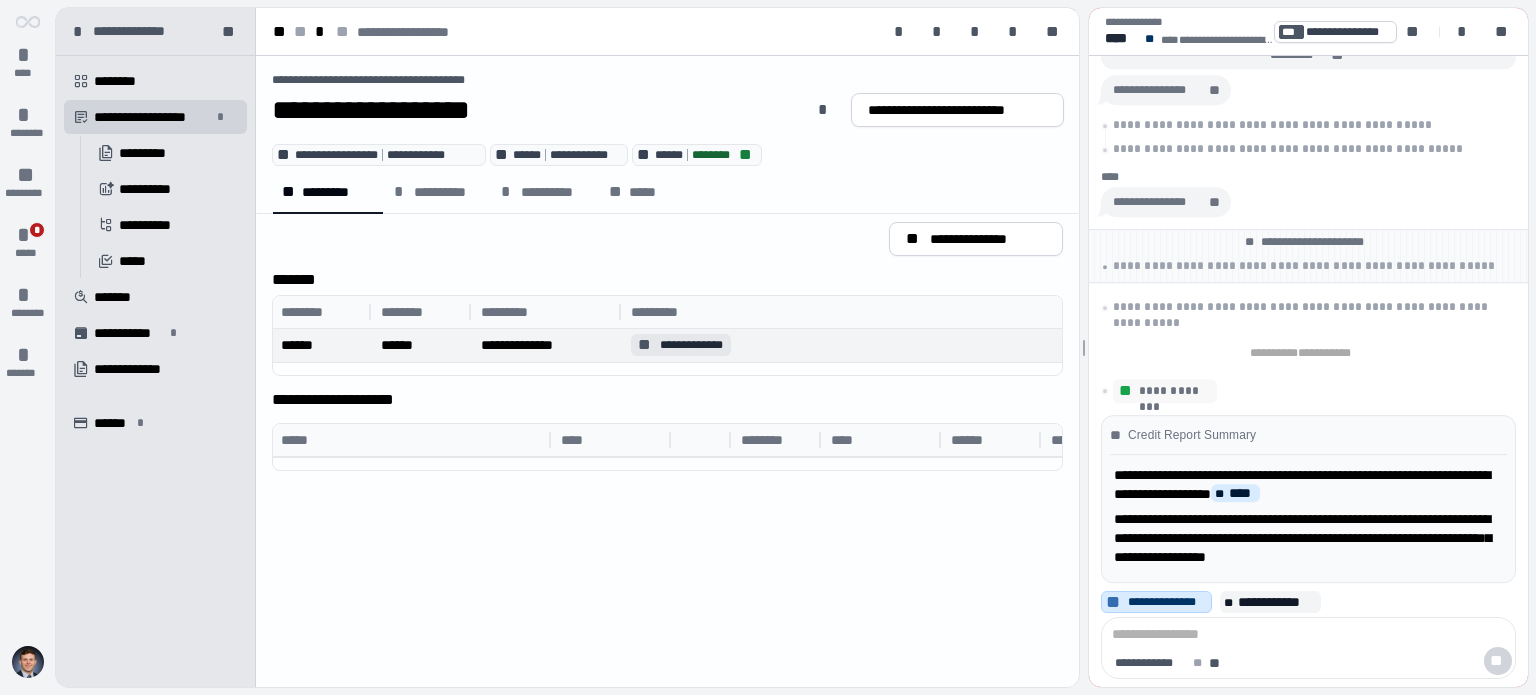 click on "******" at bounding box center (323, 345) 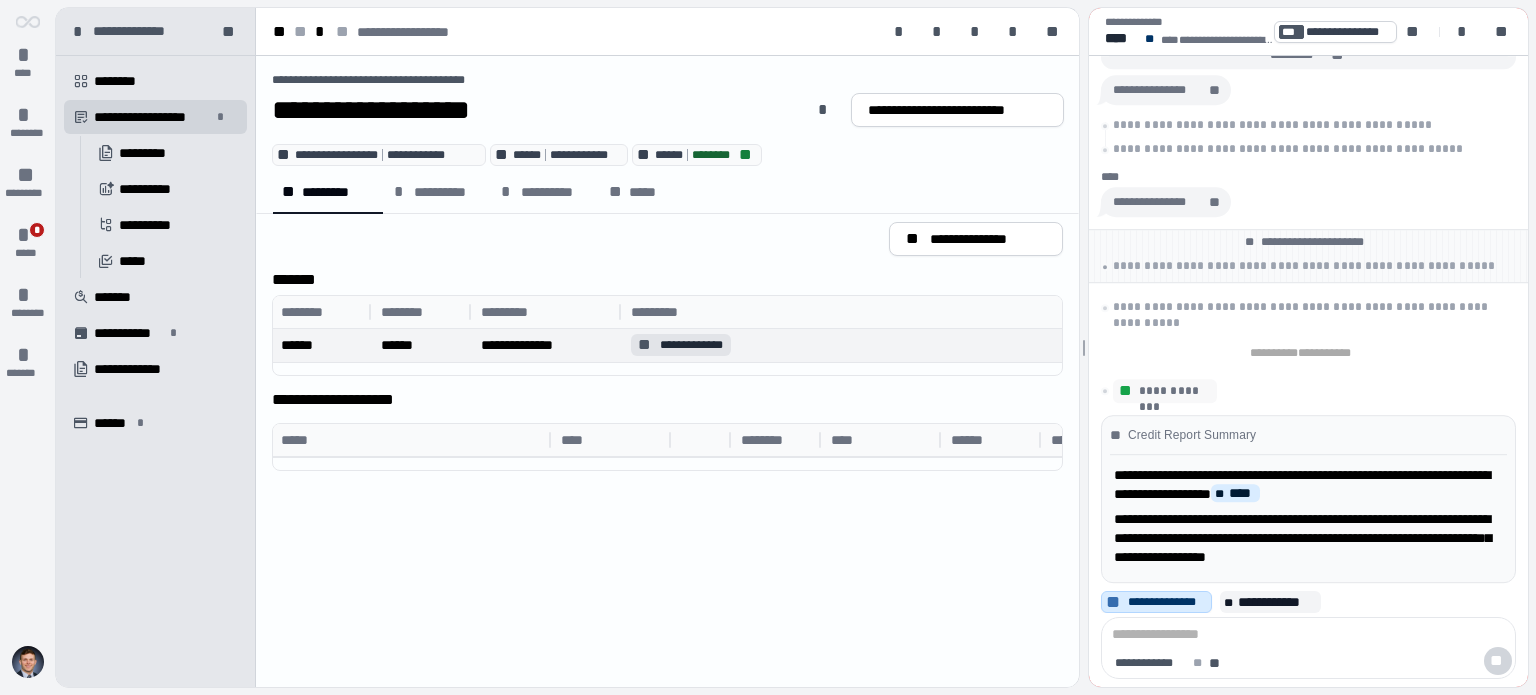 click on "**********" at bounding box center [691, 345] 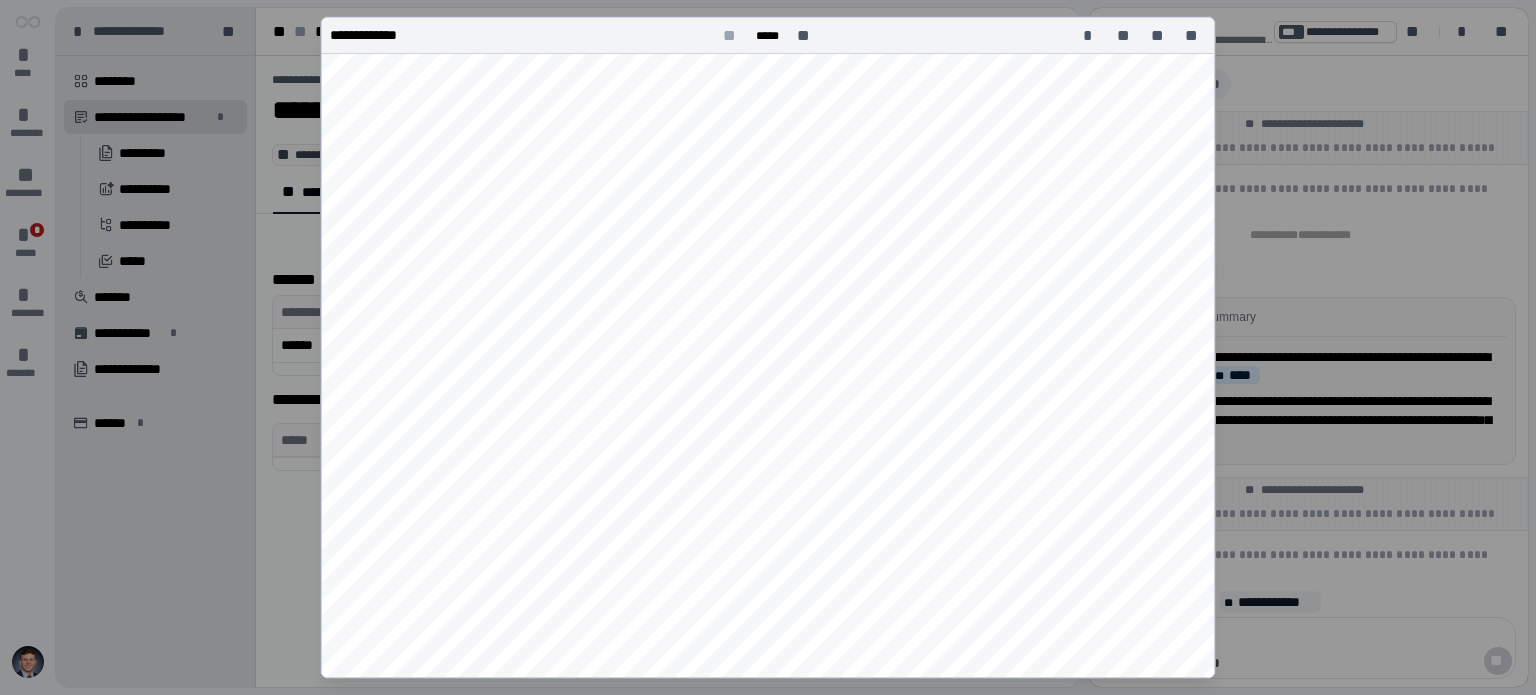 scroll, scrollTop: 100, scrollLeft: 0, axis: vertical 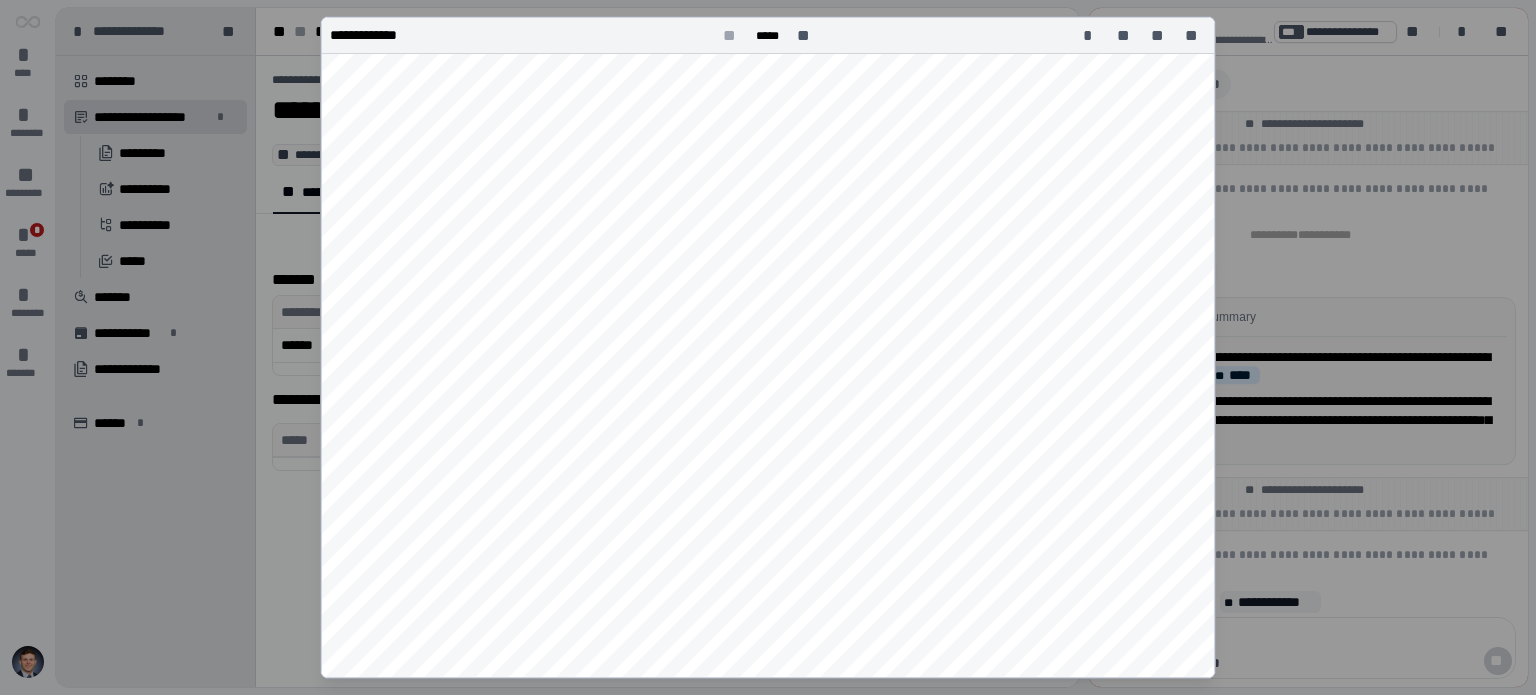 click on "**********" at bounding box center [768, 532] 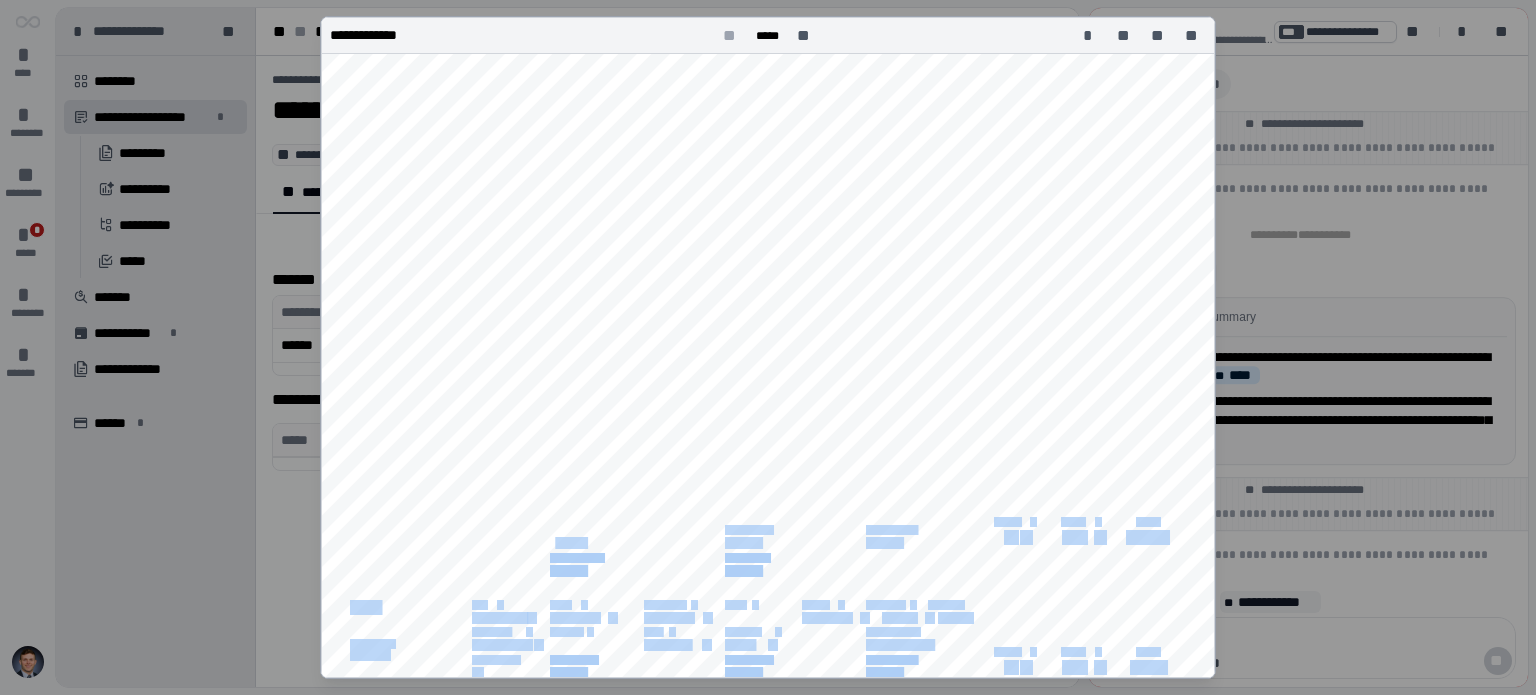drag, startPoint x: 554, startPoint y: 539, endPoint x: 644, endPoint y: 538, distance: 90.005554 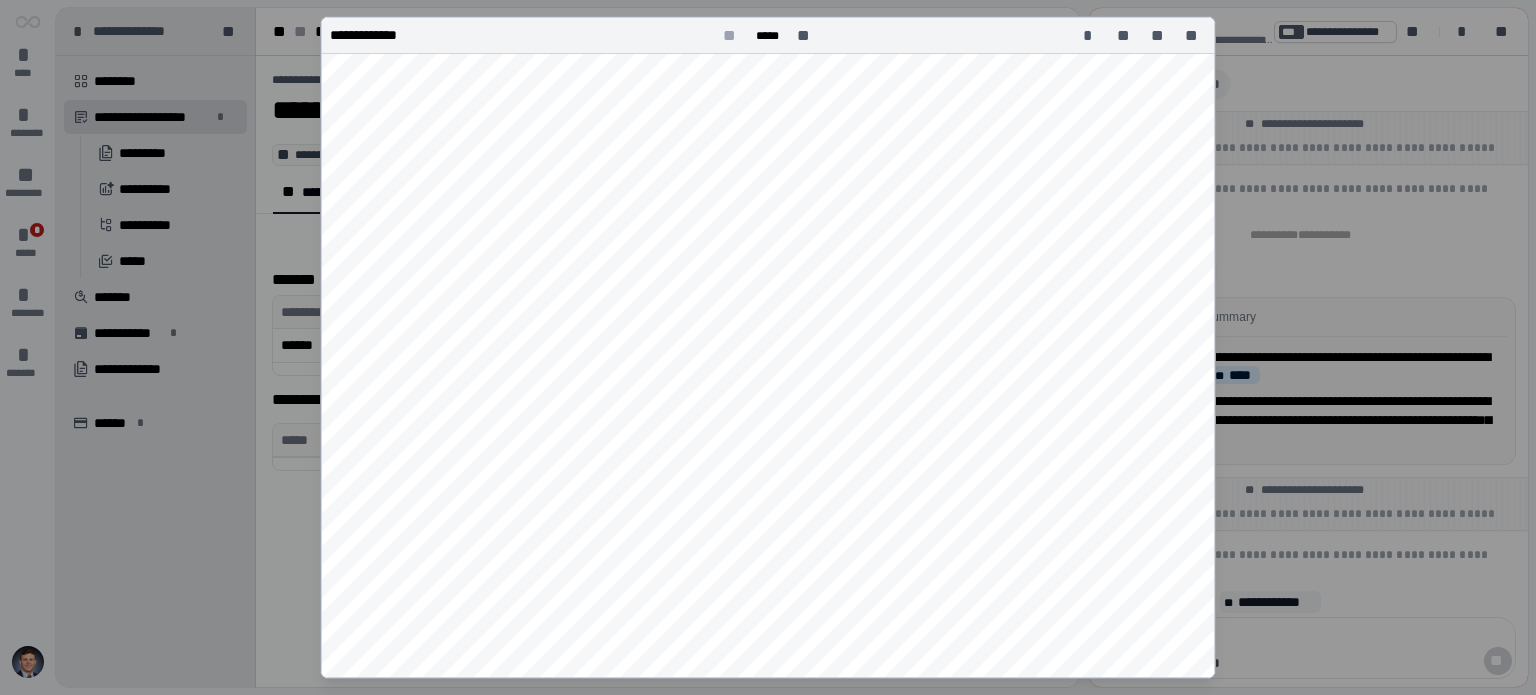 scroll, scrollTop: 400, scrollLeft: 0, axis: vertical 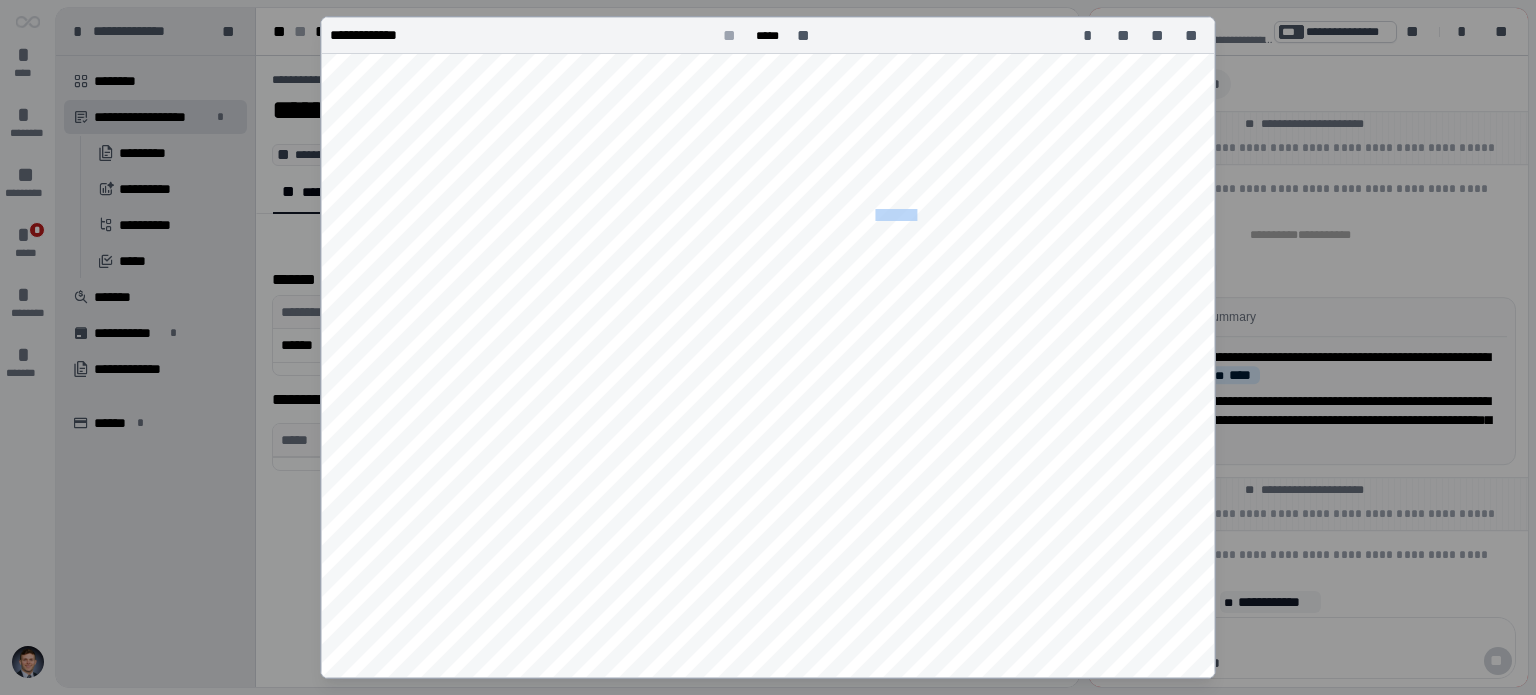 drag, startPoint x: 920, startPoint y: 210, endPoint x: 879, endPoint y: 212, distance: 41.04875 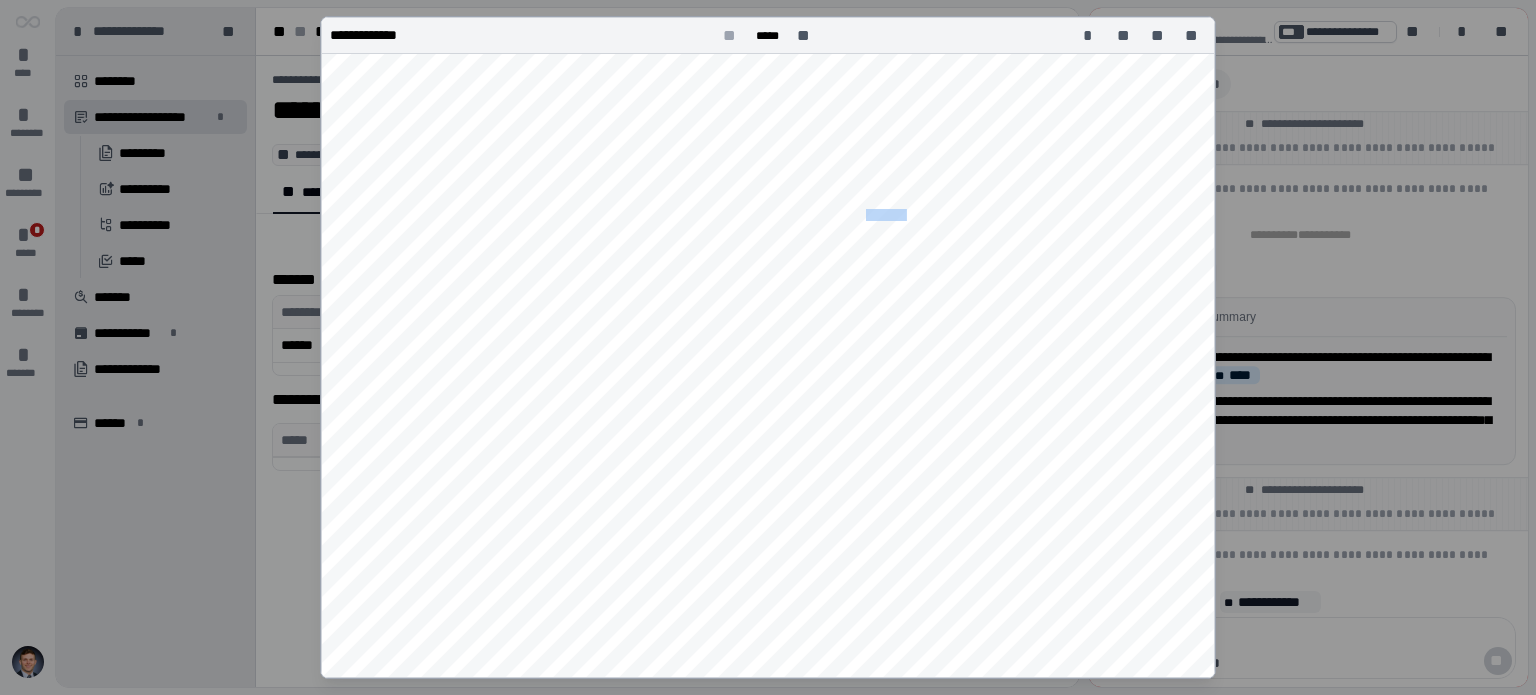 click on "**********" at bounding box center (900, 215) 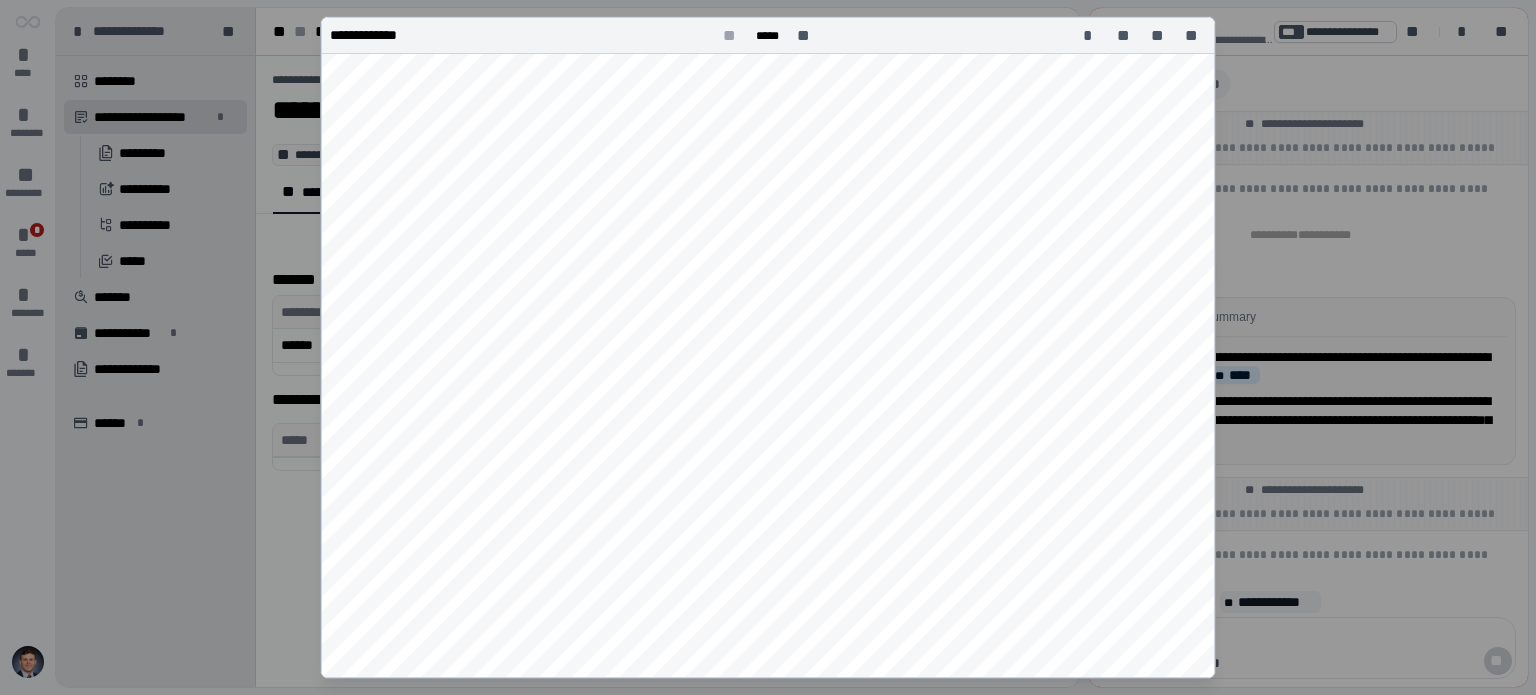 click on "*******" at bounding box center [887, 243] 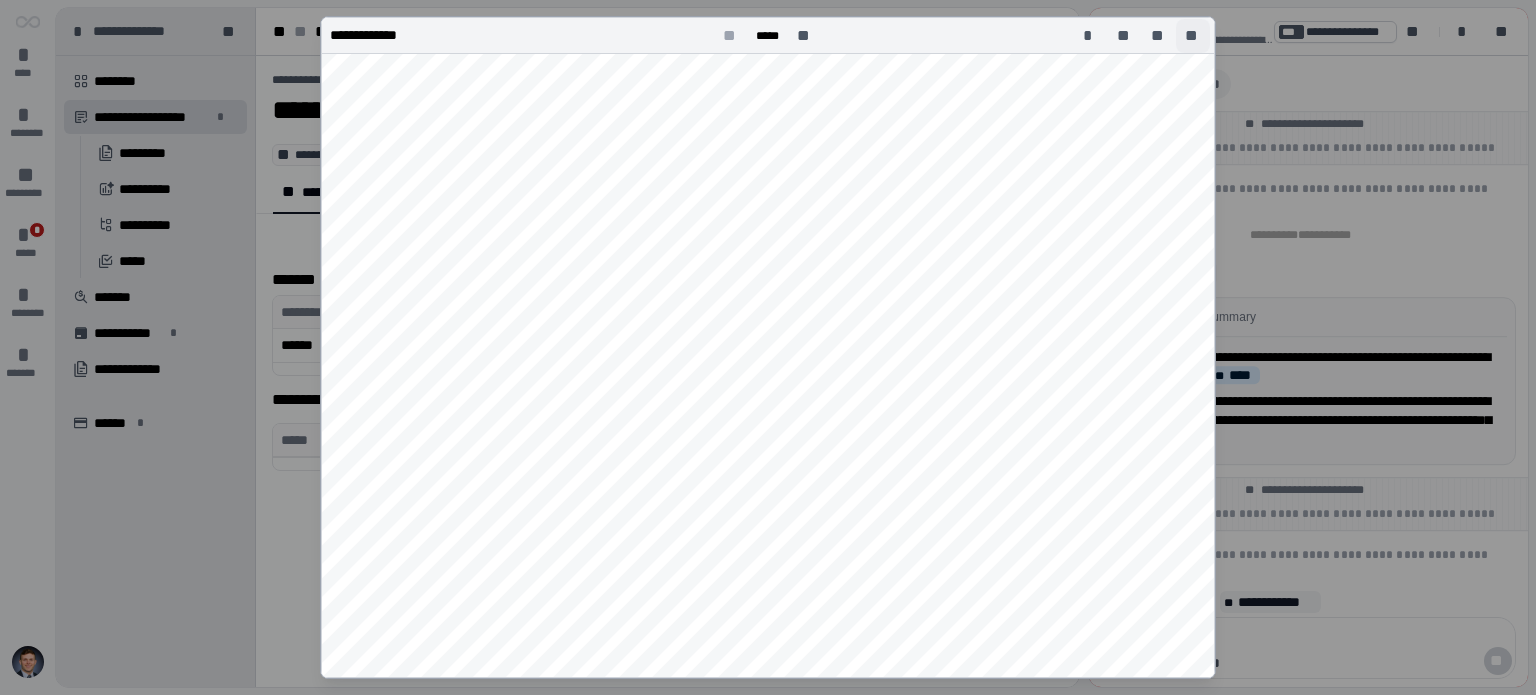 click on "**" at bounding box center [1193, 36] 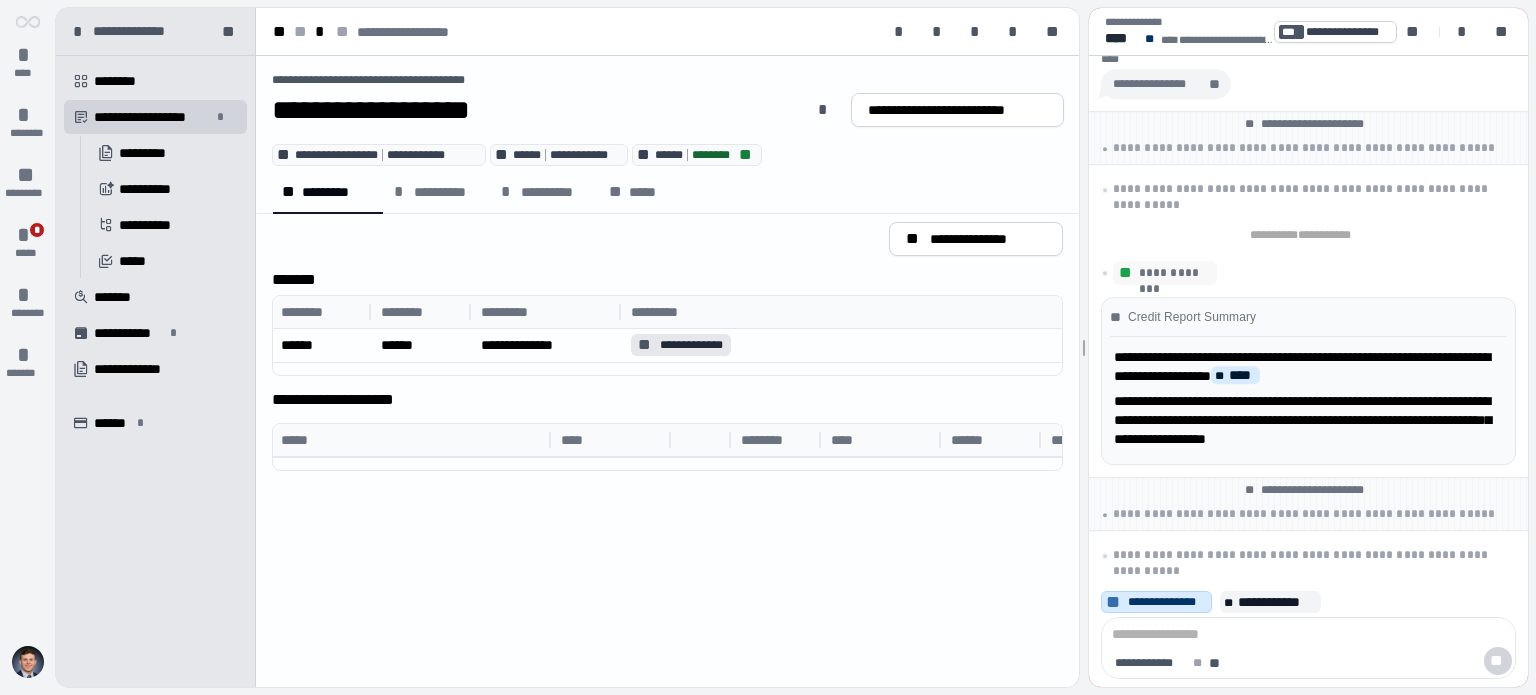 click on "*" at bounding box center [826, 110] 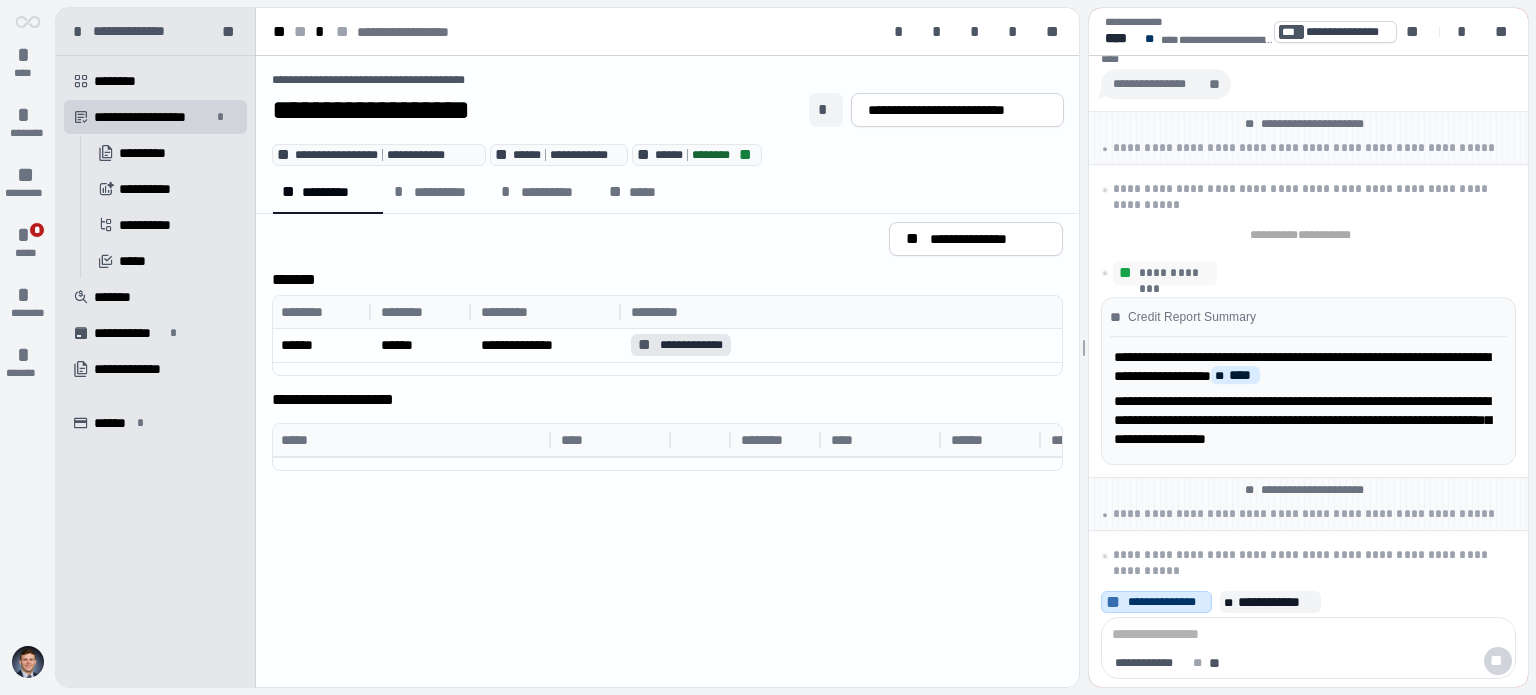 click on "*" at bounding box center [826, 110] 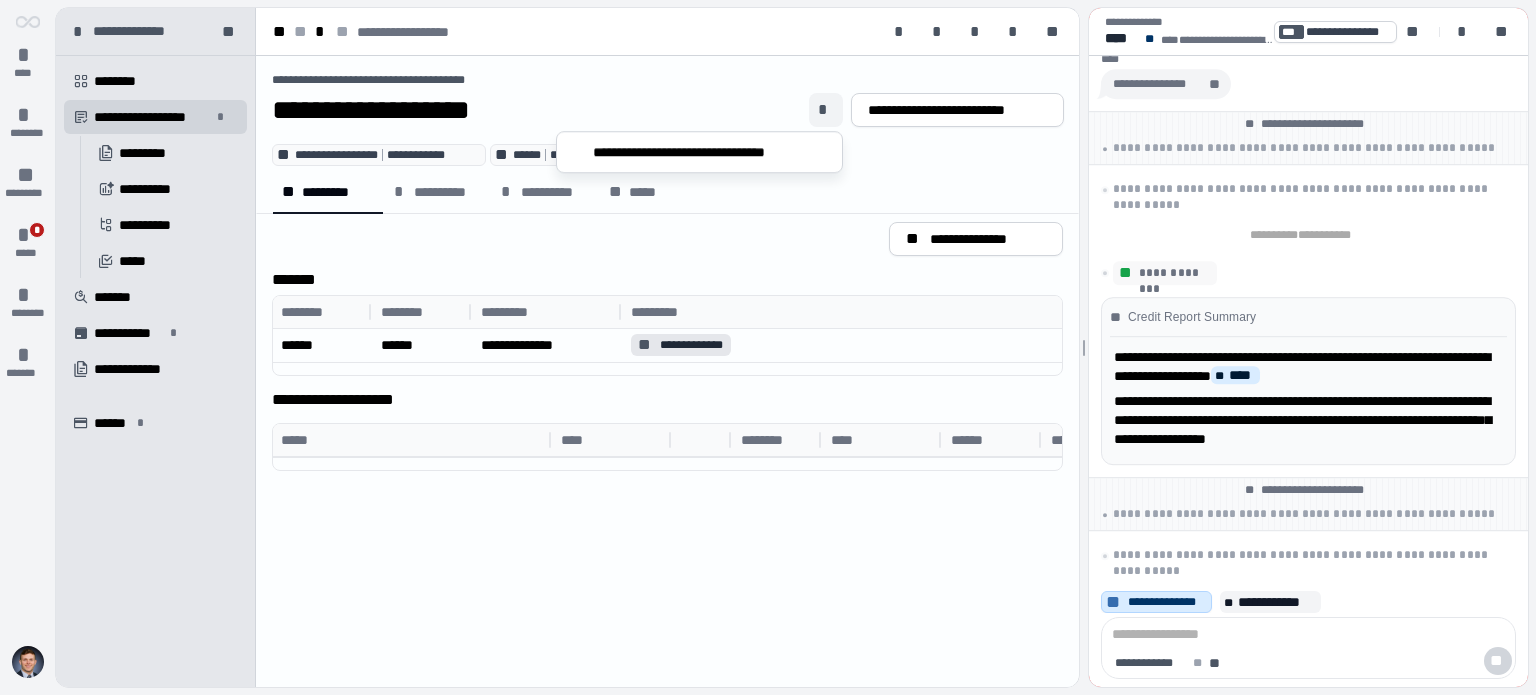 click on "*" at bounding box center [826, 110] 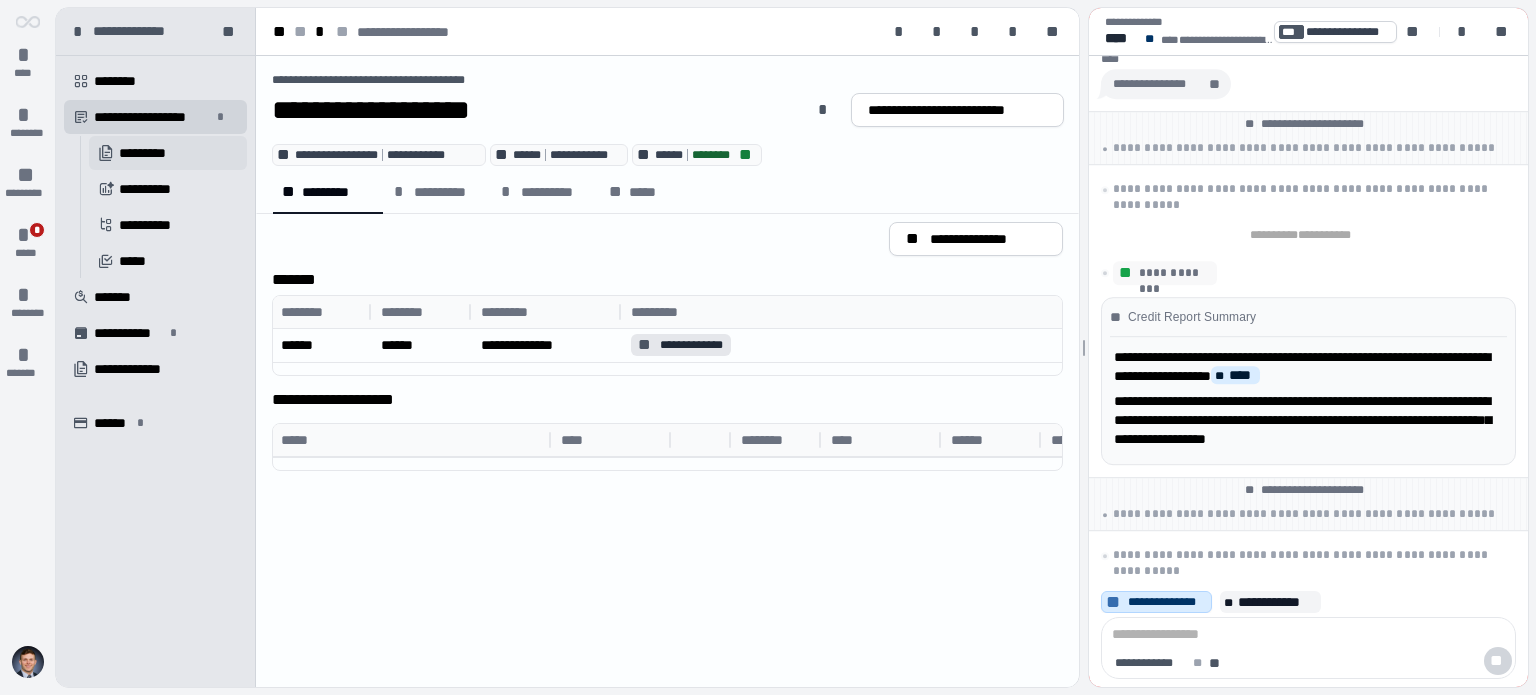click on "󱔘" at bounding box center (106, 153) 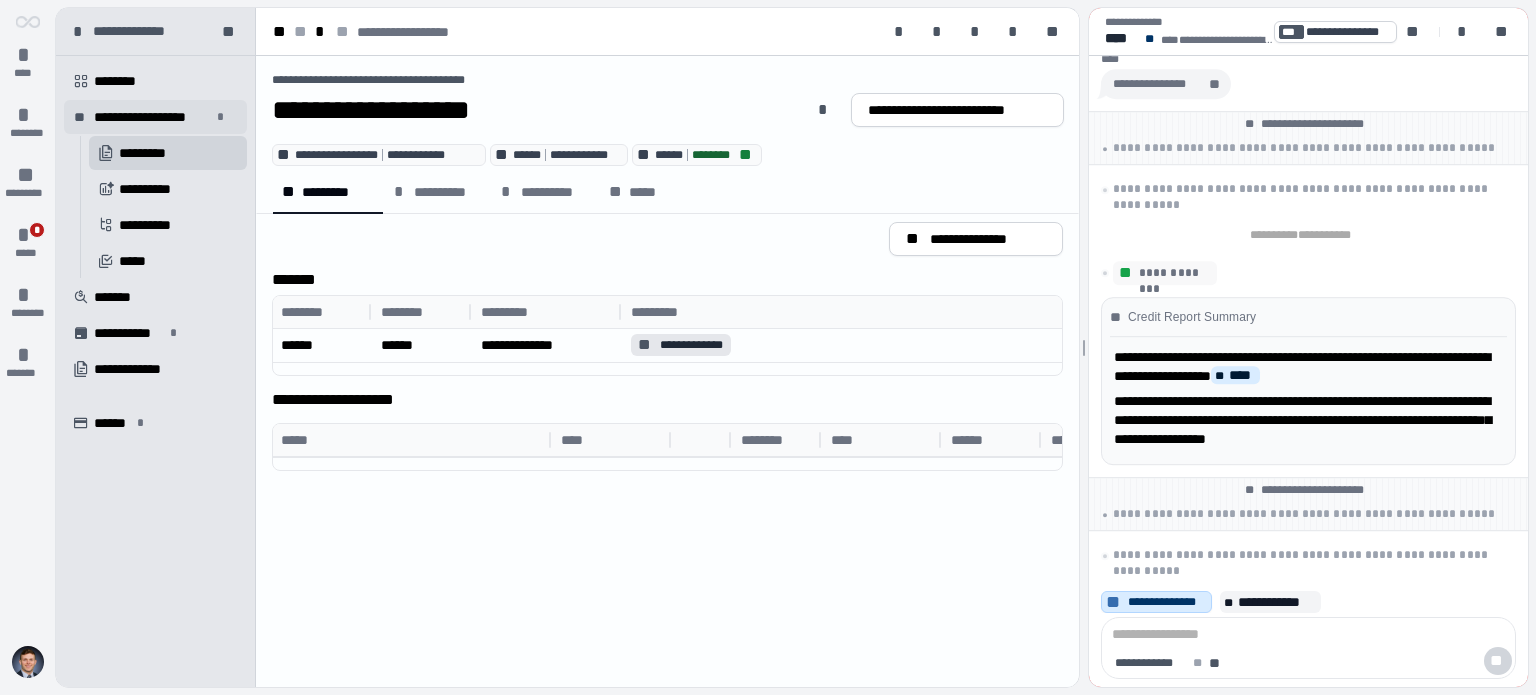 click on "**********" at bounding box center (152, 117) 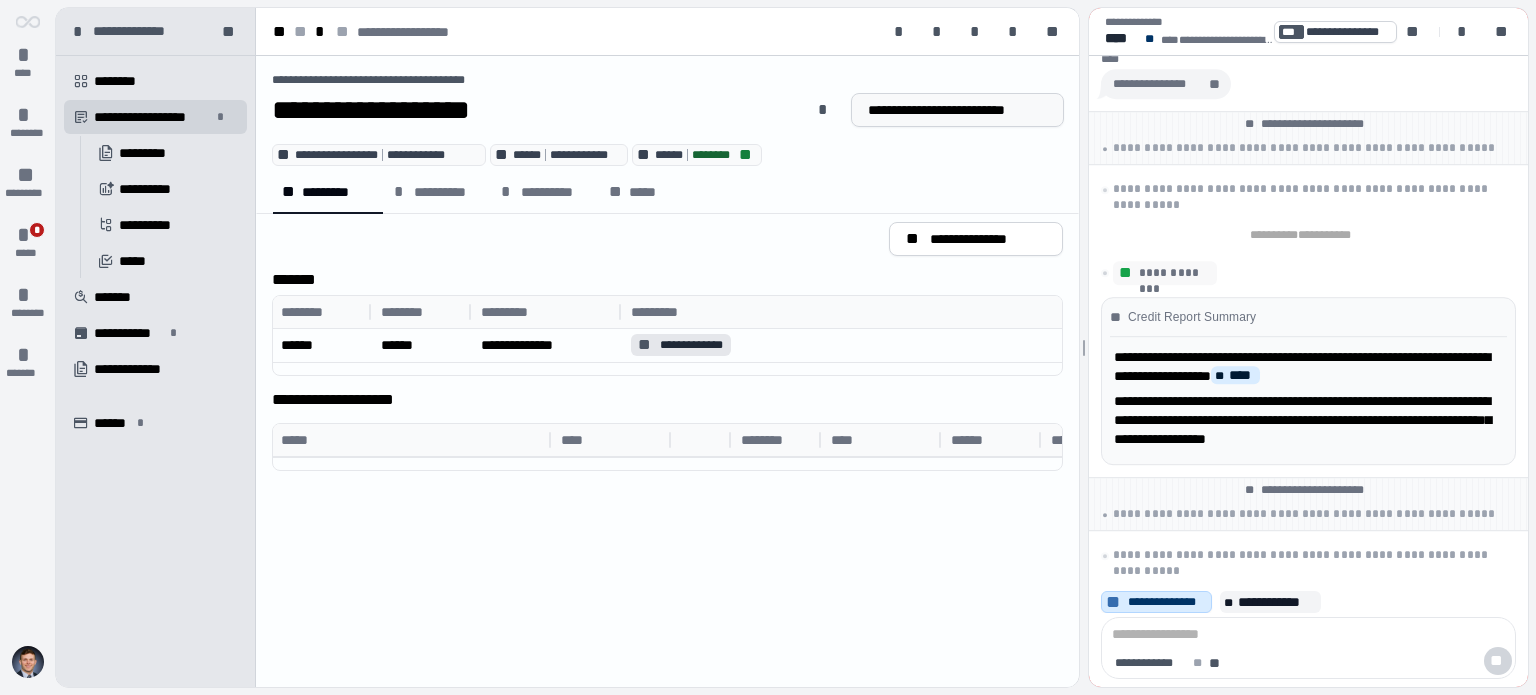 click on "**********" at bounding box center (957, 110) 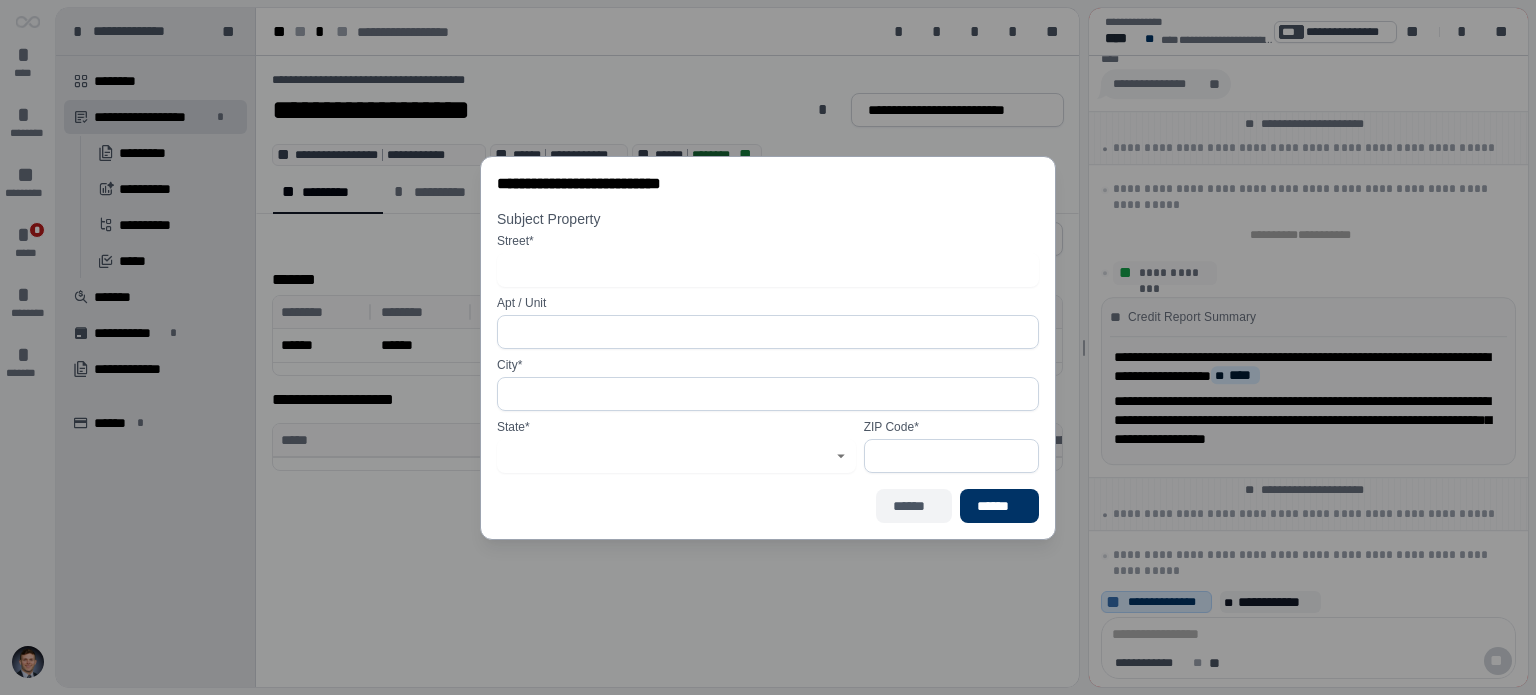 click on "******" at bounding box center (914, 505) 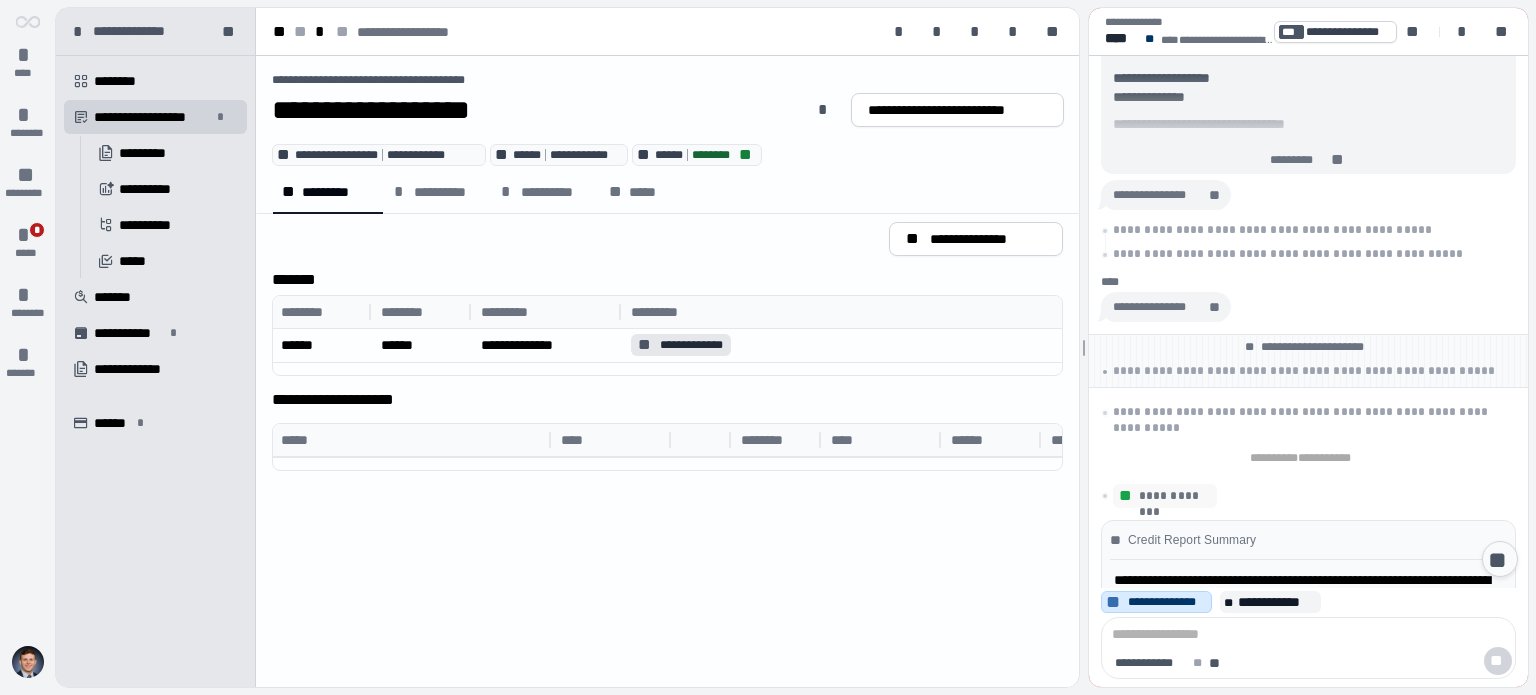 scroll, scrollTop: 0, scrollLeft: 0, axis: both 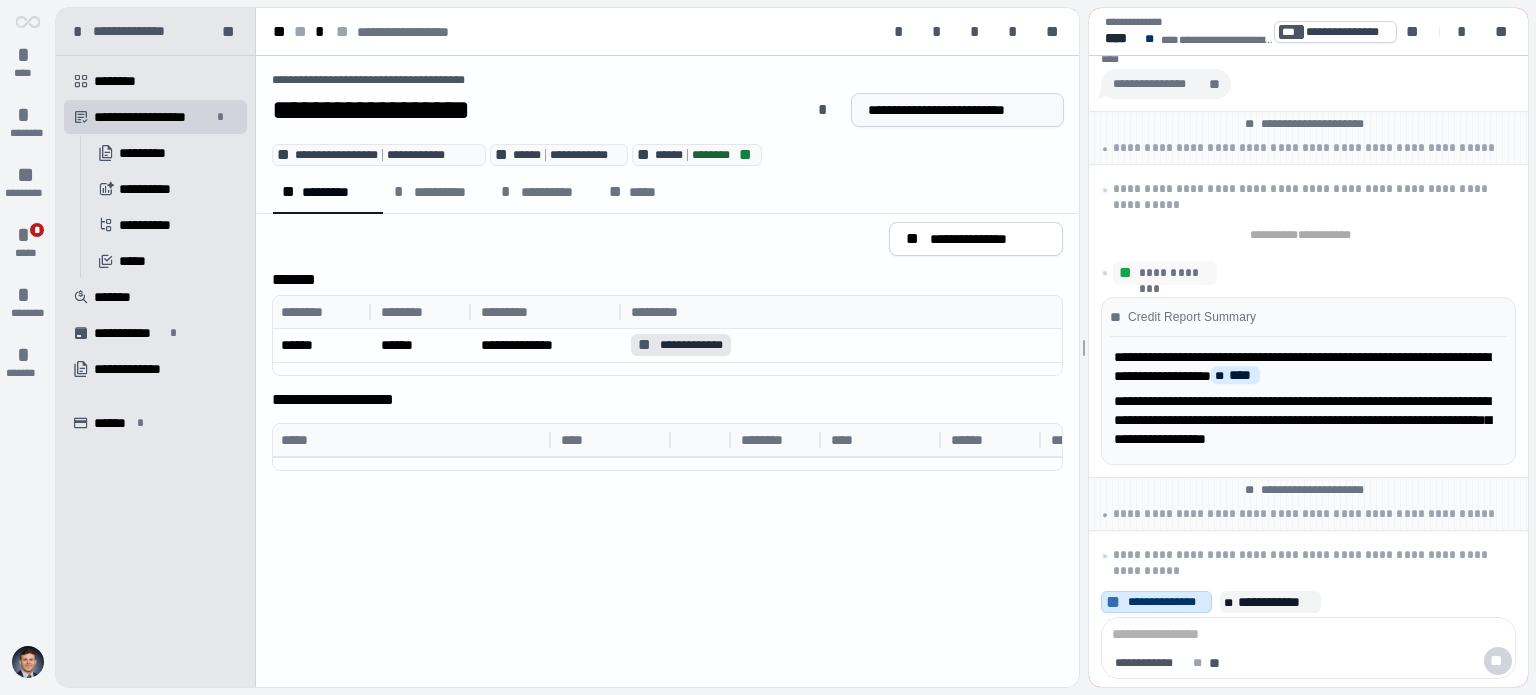 click on "**********" at bounding box center [957, 110] 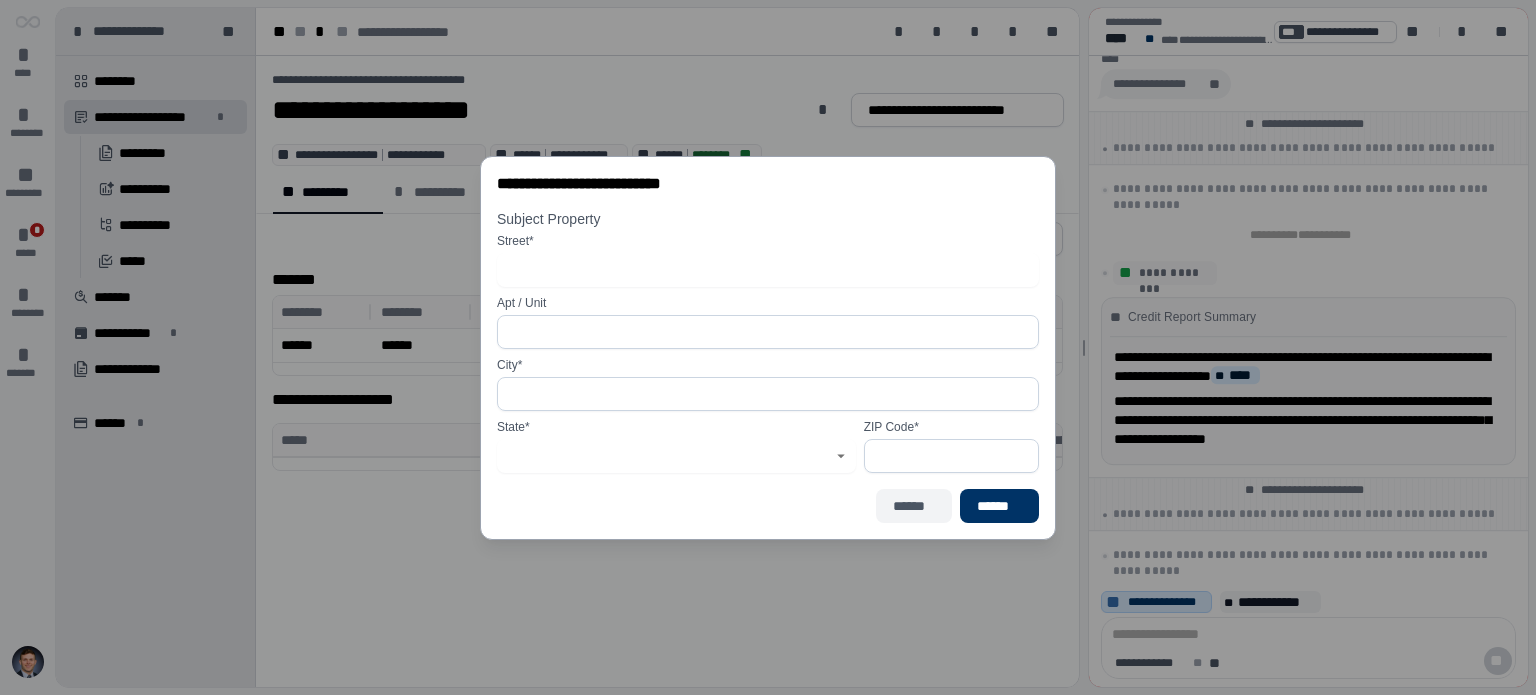 click on "******" at bounding box center (914, 505) 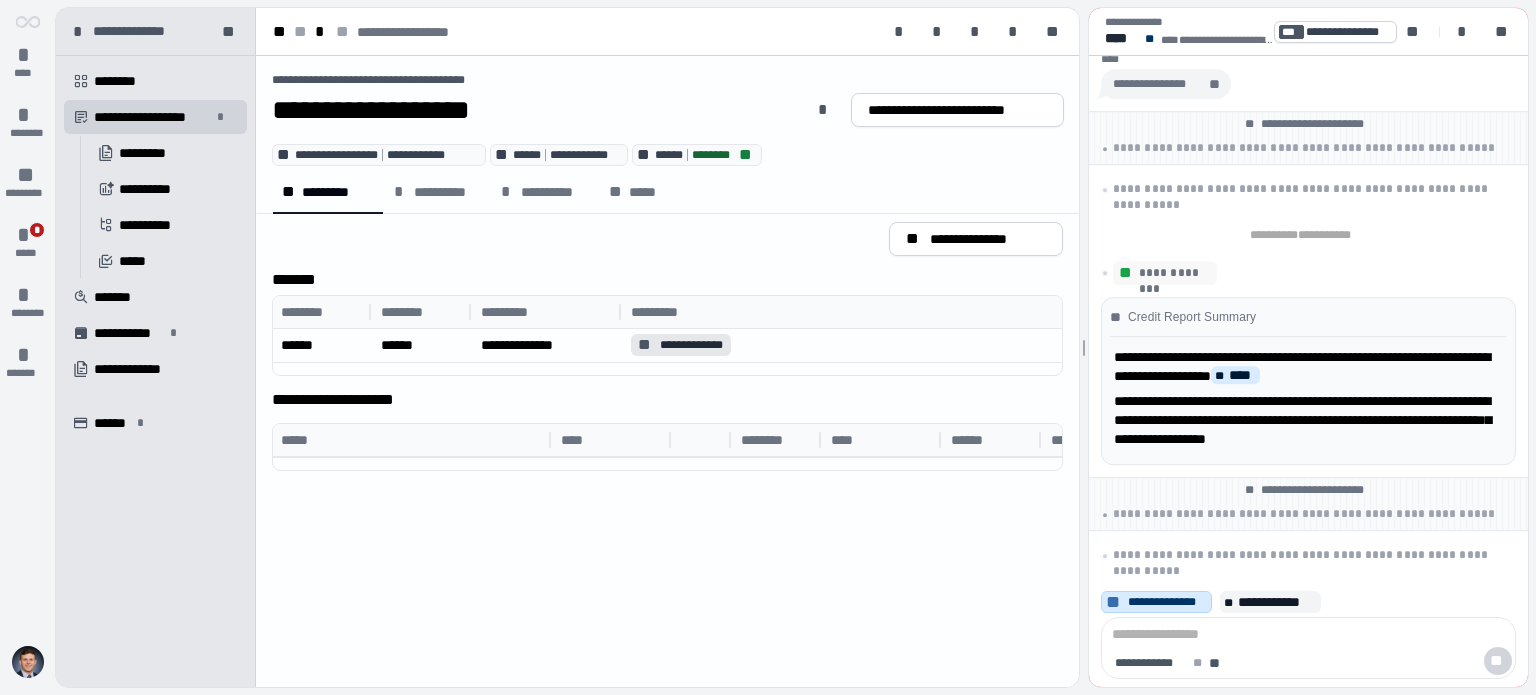 scroll, scrollTop: 423, scrollLeft: 0, axis: vertical 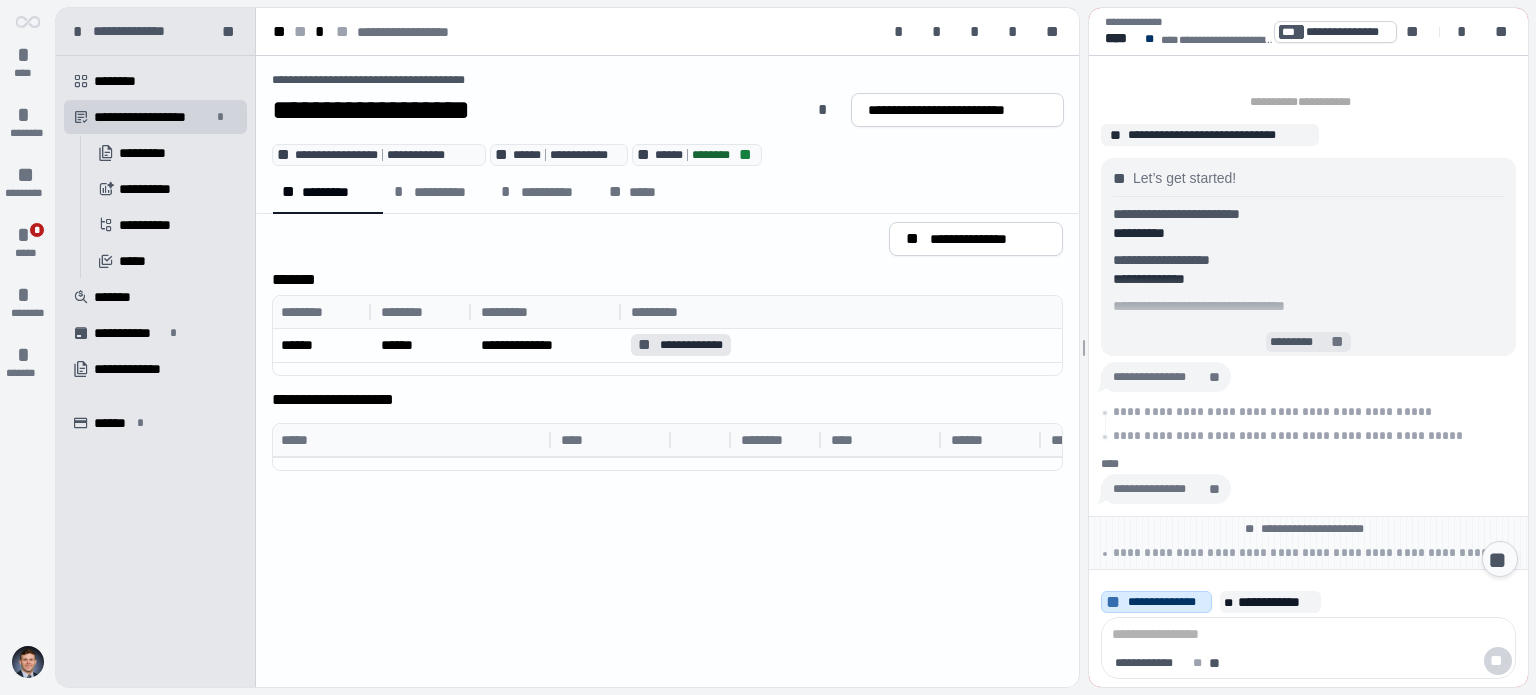 click on "*********" at bounding box center (1299, 342) 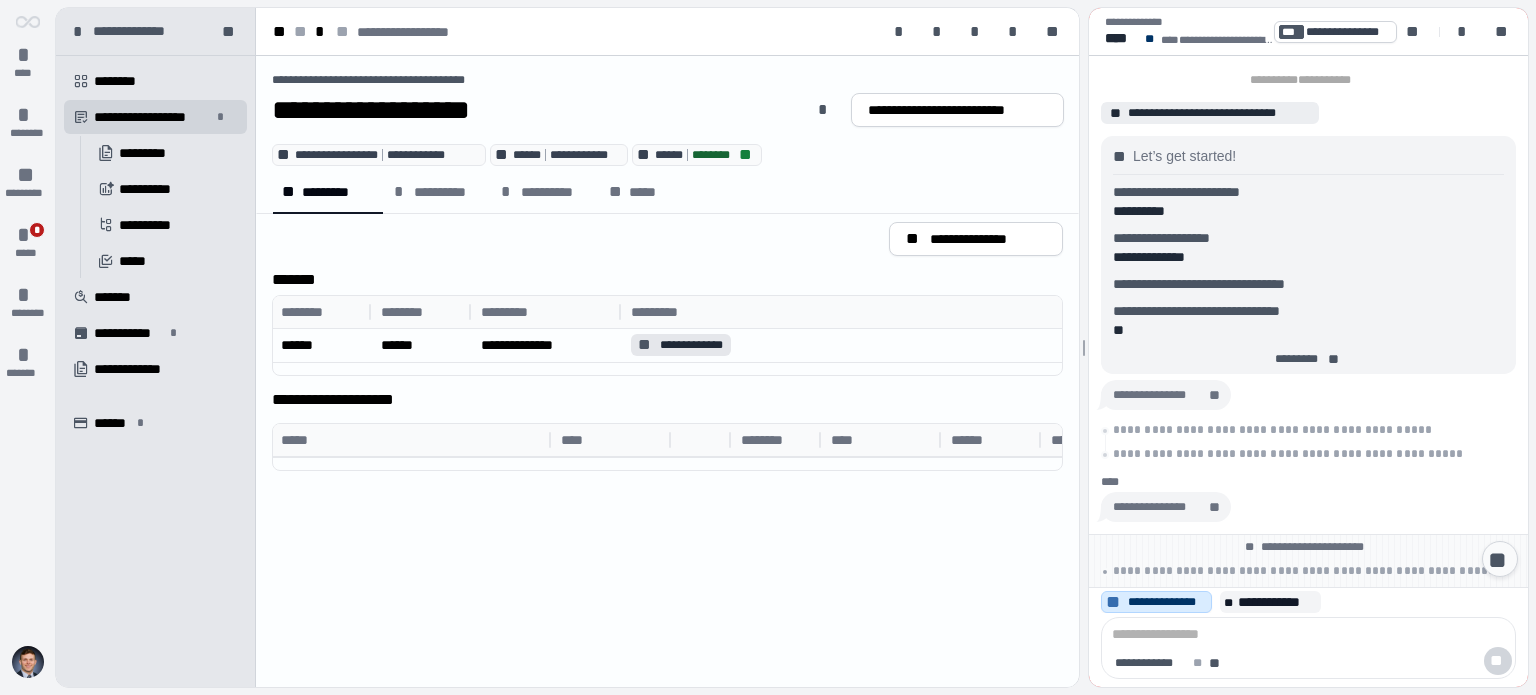 click on "**********" at bounding box center (1219, 113) 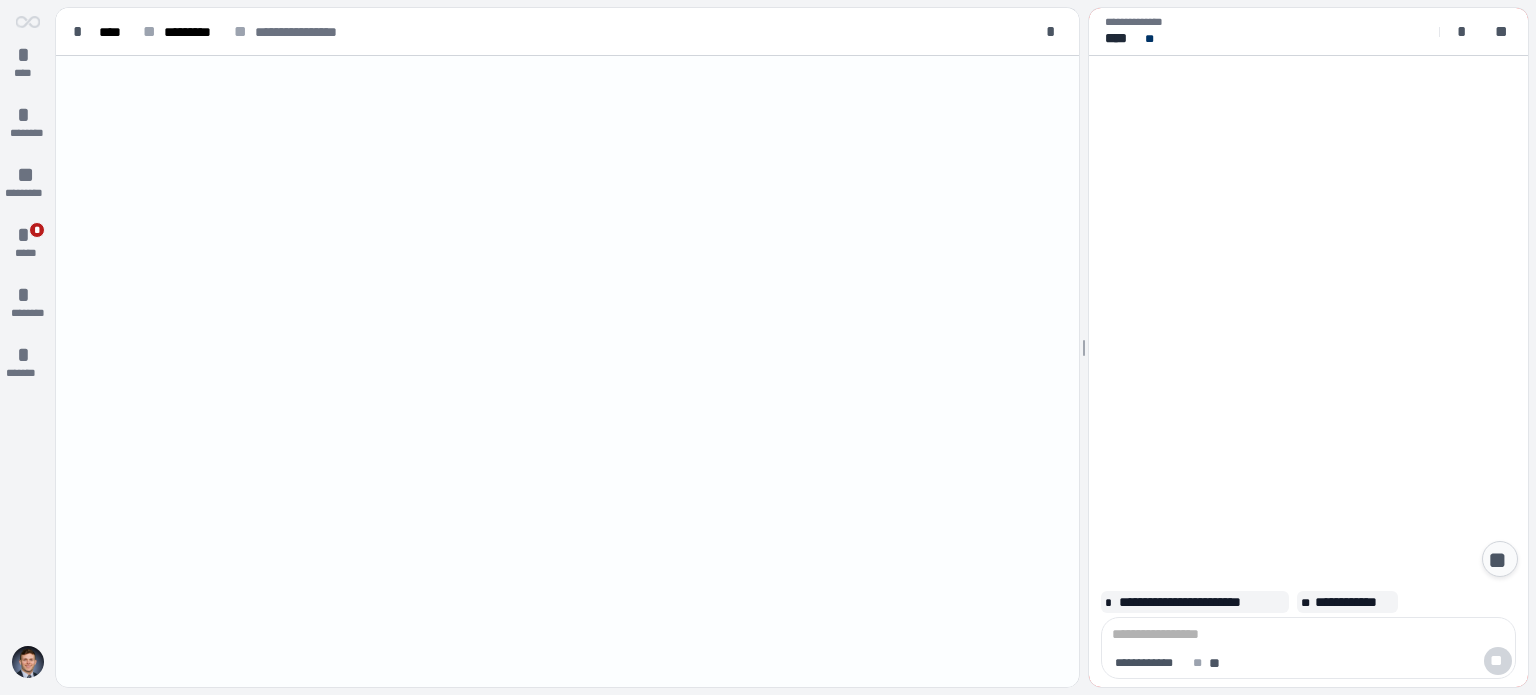 scroll, scrollTop: 0, scrollLeft: 0, axis: both 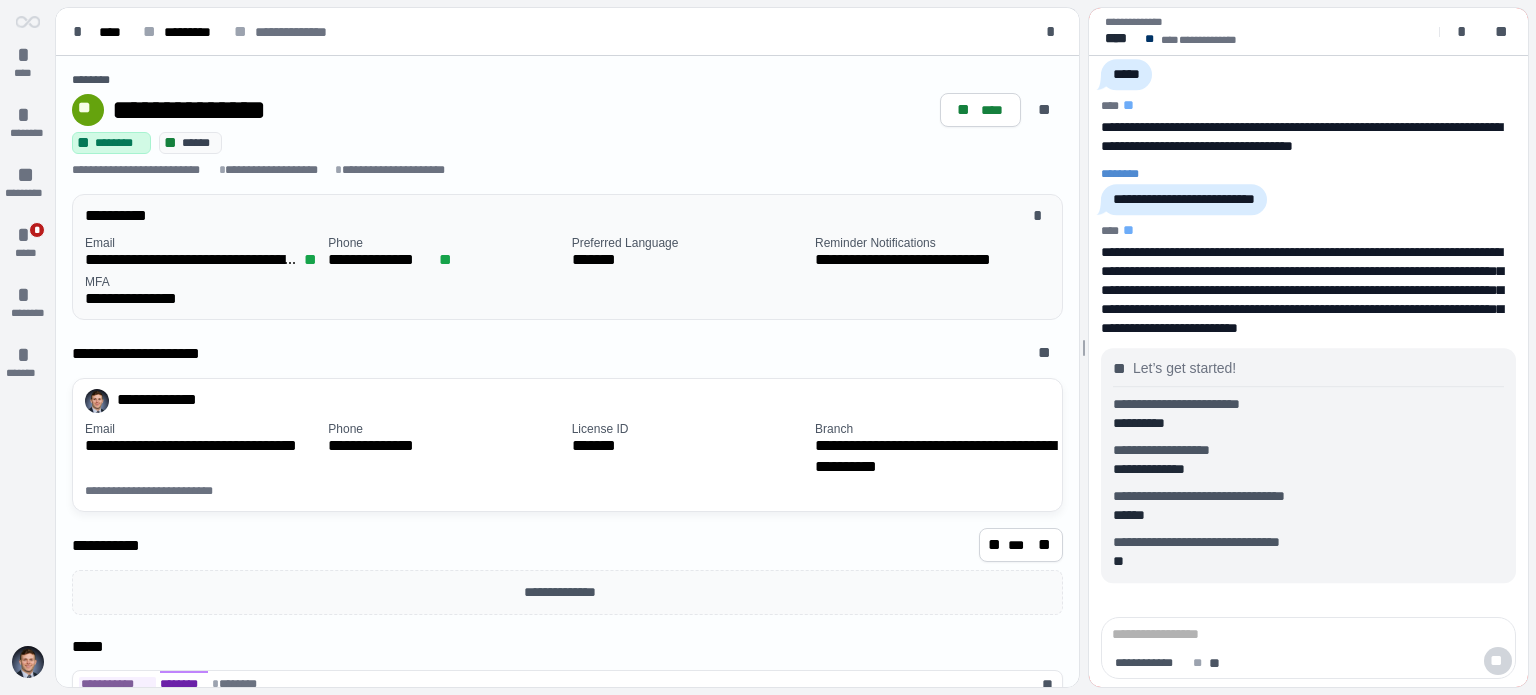 click on "**********" at bounding box center (552, 215) 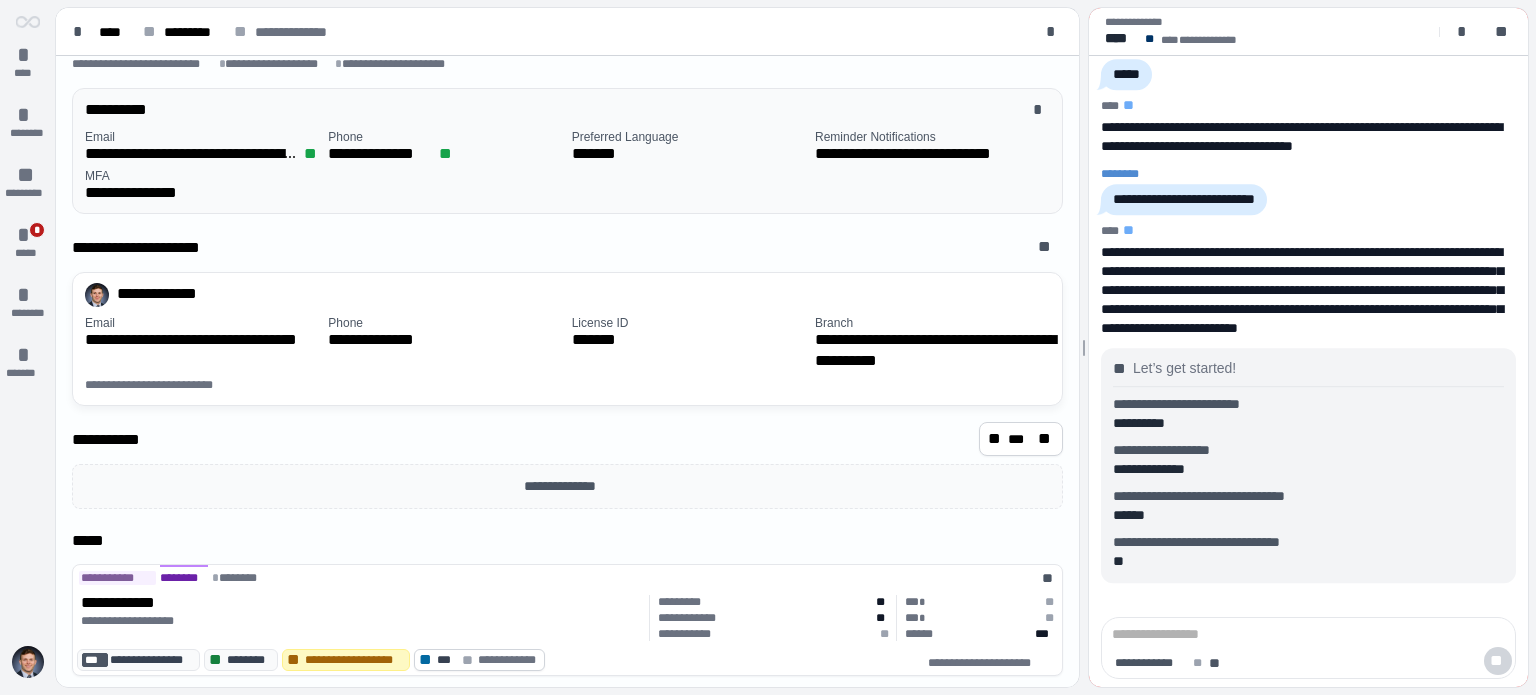 scroll, scrollTop: 108, scrollLeft: 0, axis: vertical 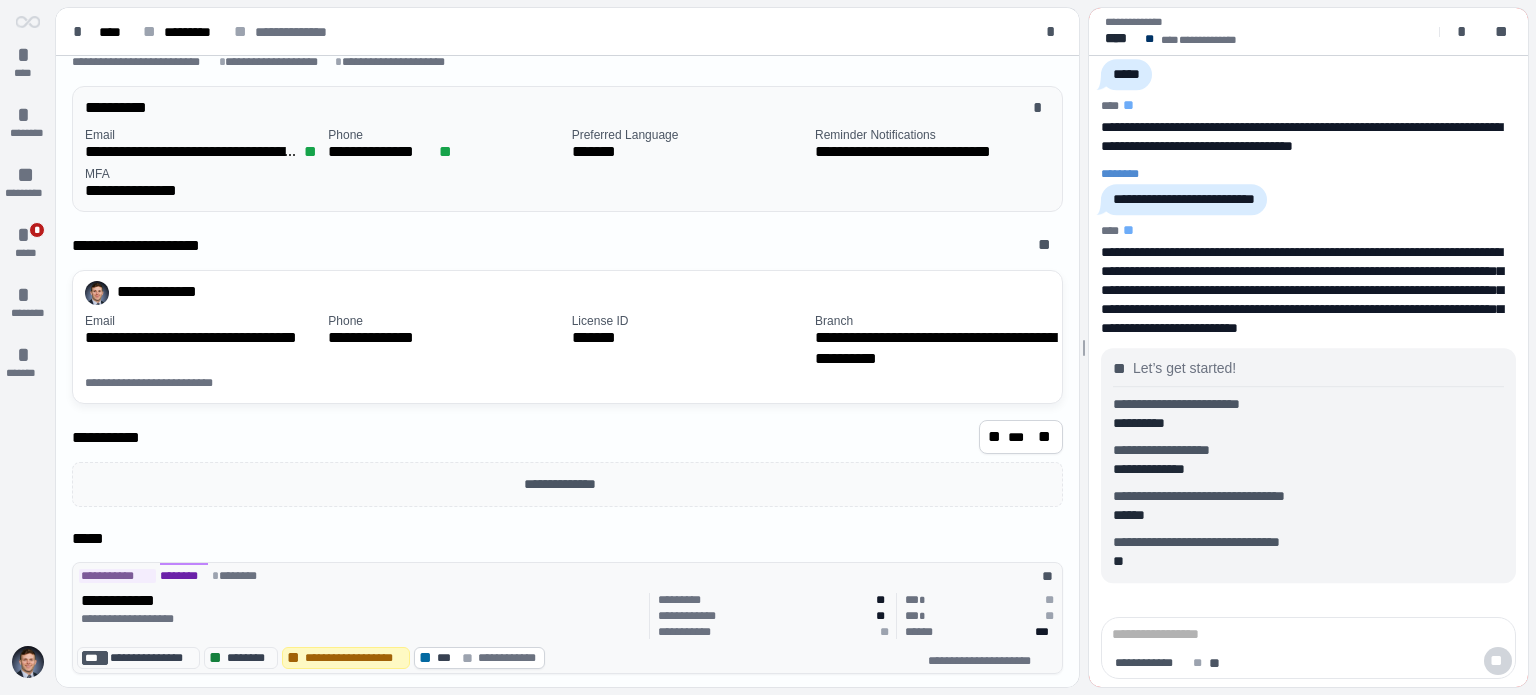 click on "**********" at bounding box center [361, 601] 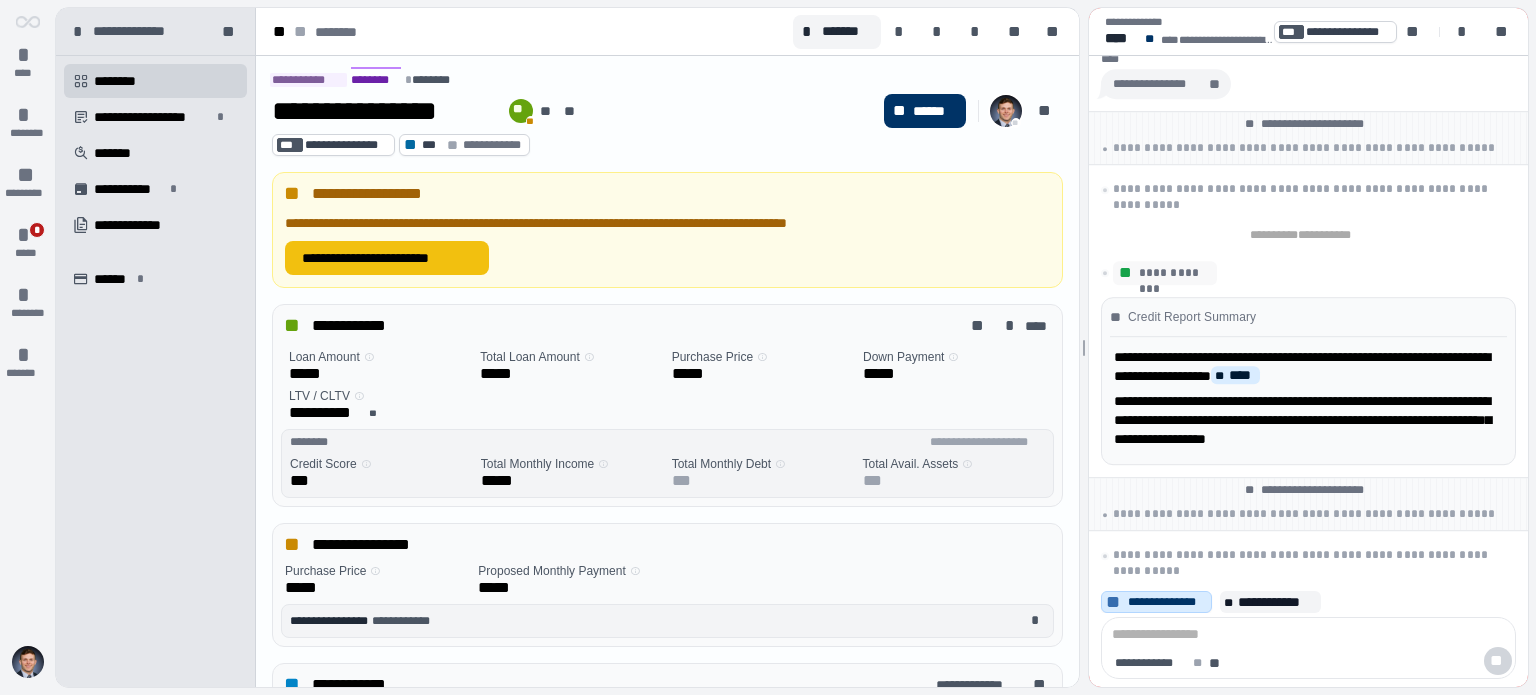 click on "**********" at bounding box center (387, 258) 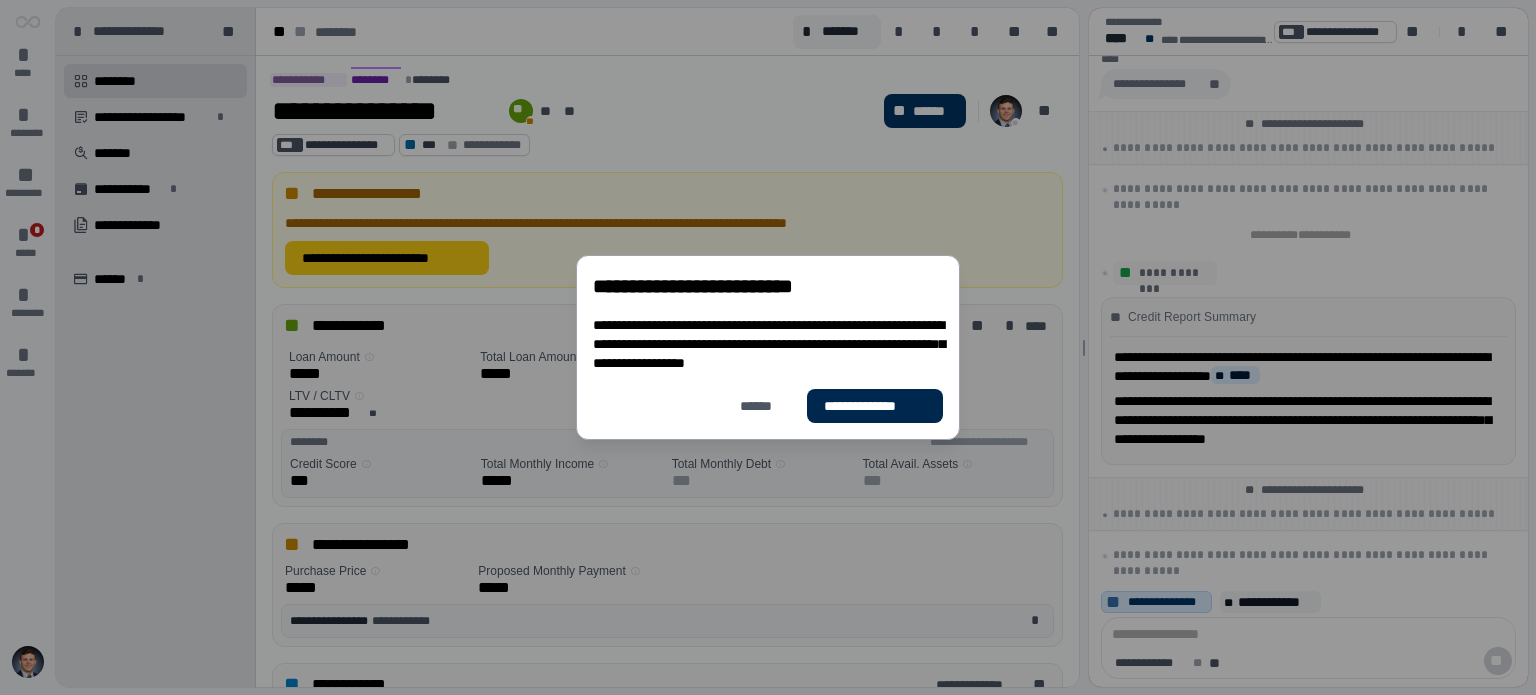 click on "**********" at bounding box center [875, 406] 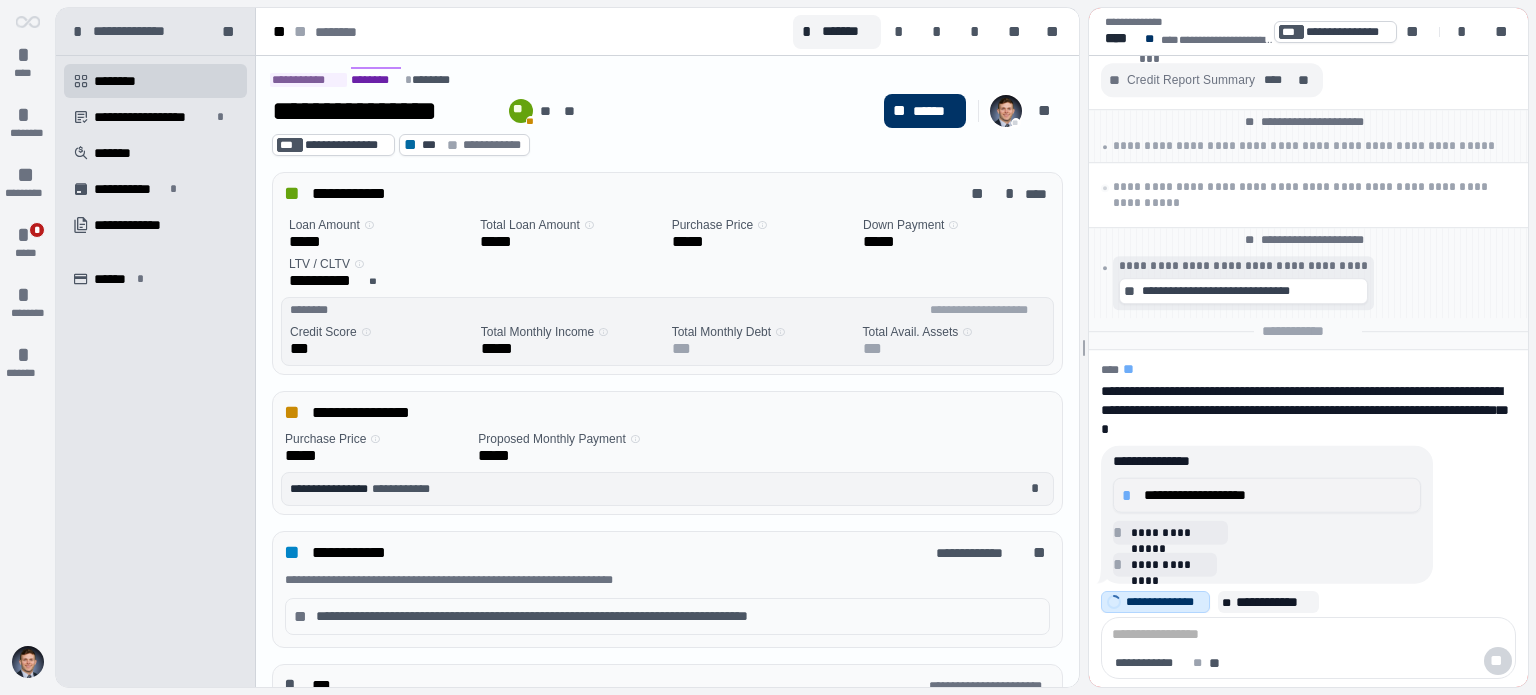 click on "**********" at bounding box center (1278, 495) 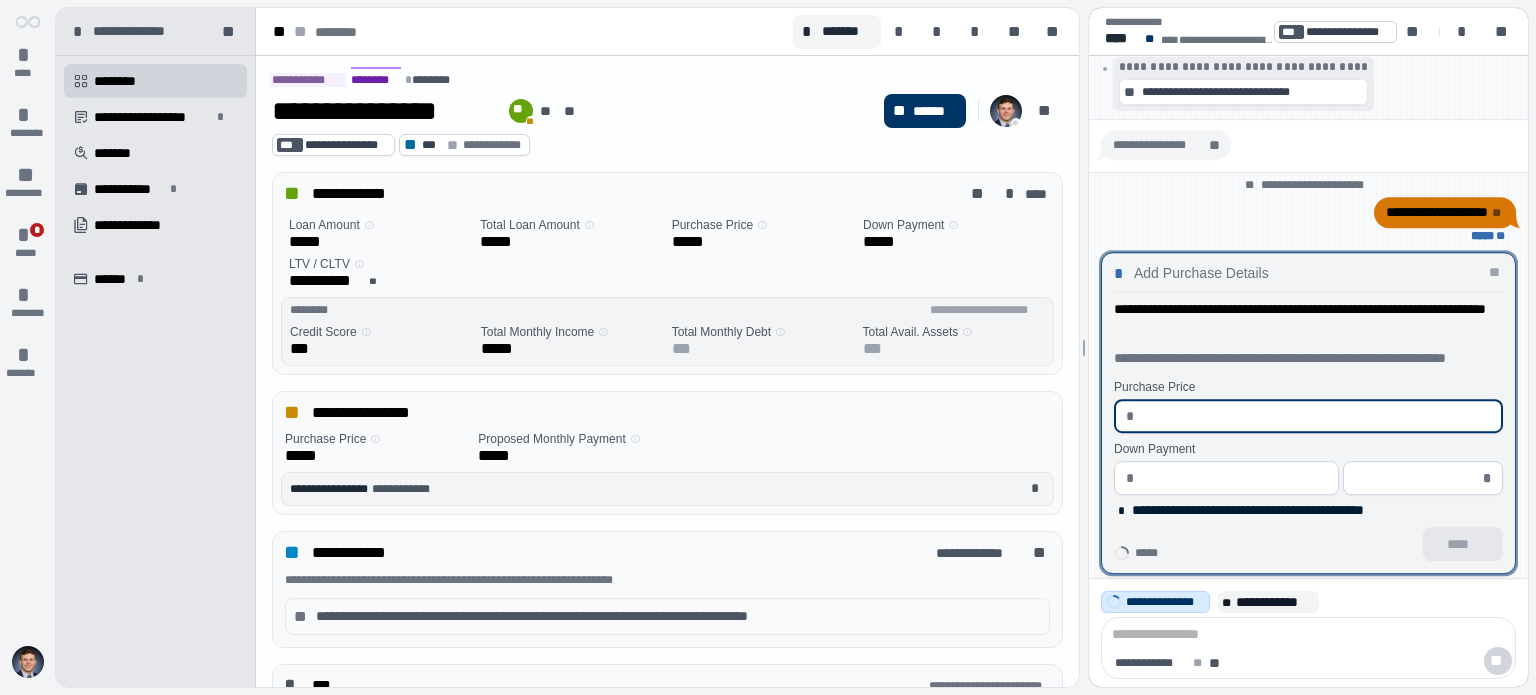 click at bounding box center (1316, 416) 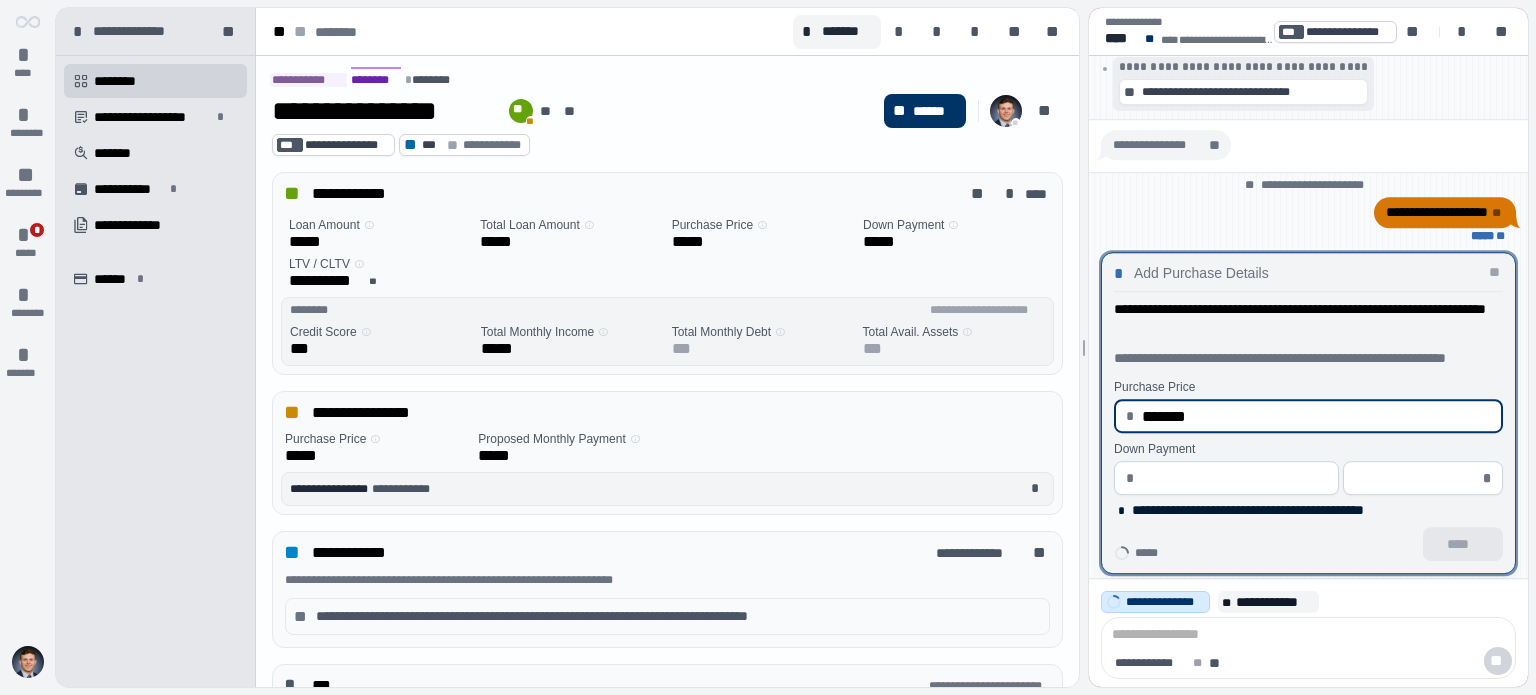type on "**********" 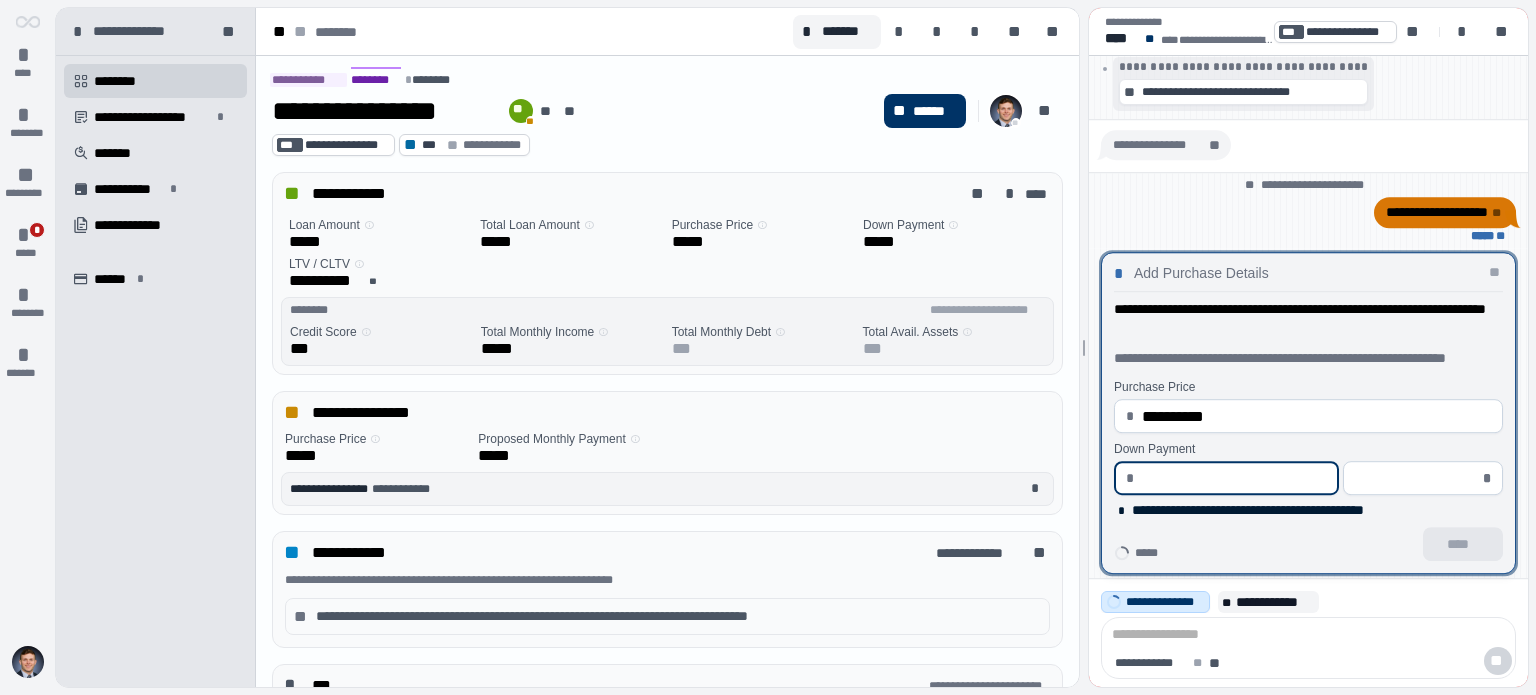 type on "*" 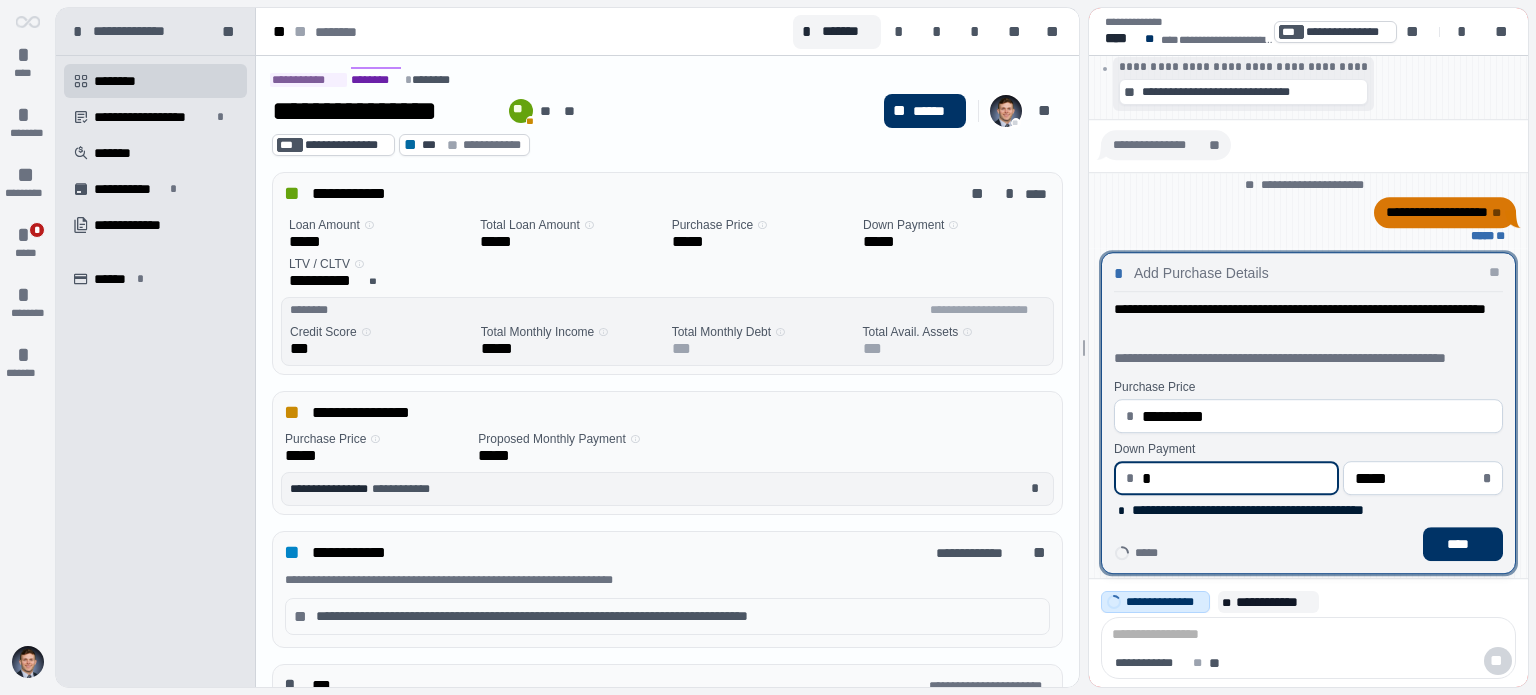type on "****" 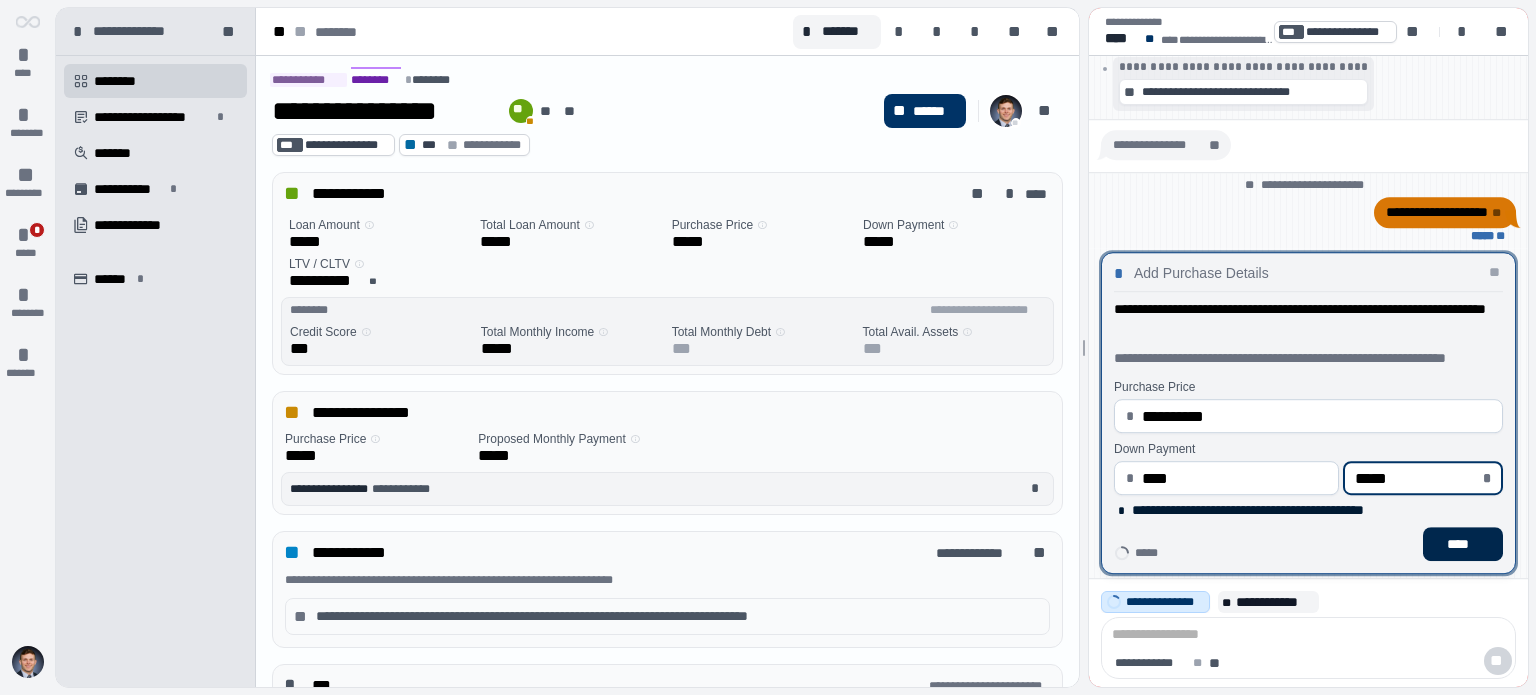 click on "****" at bounding box center (1463, 544) 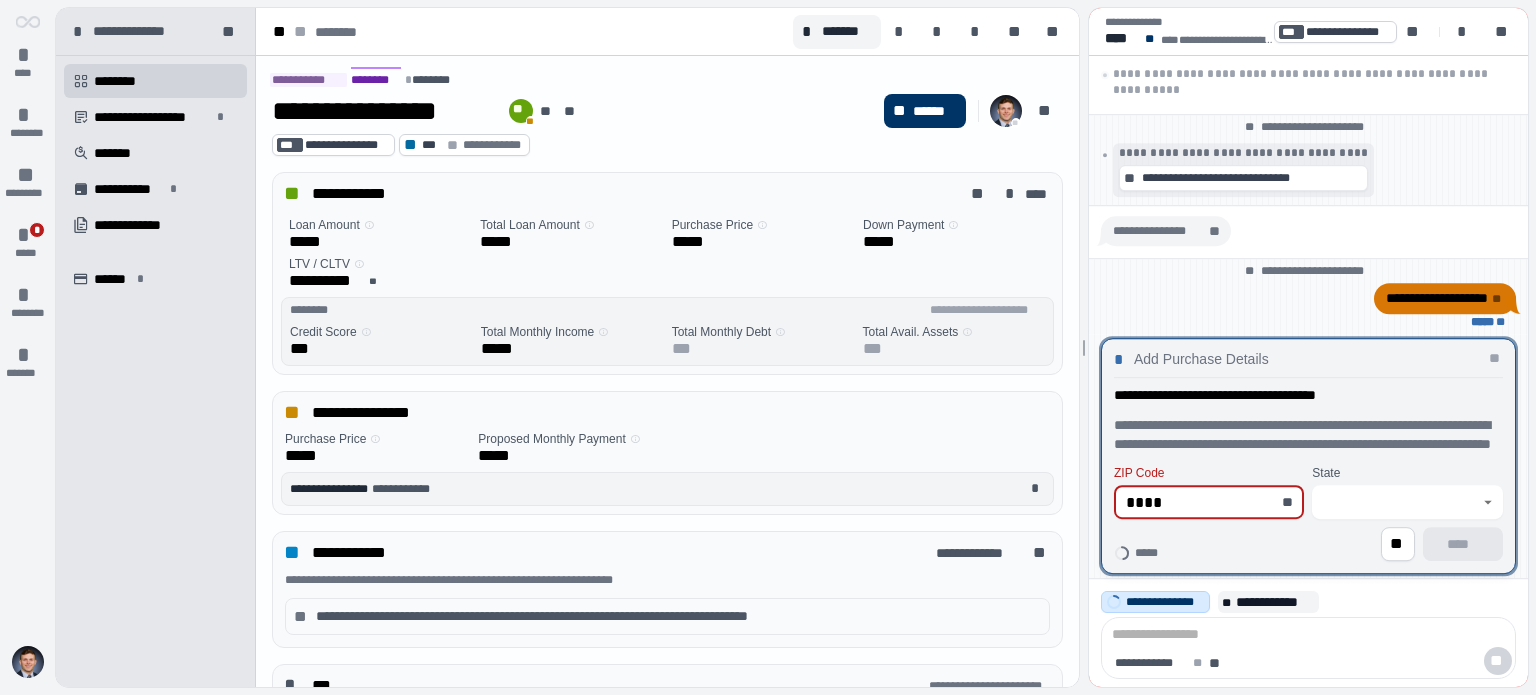 type on "*****" 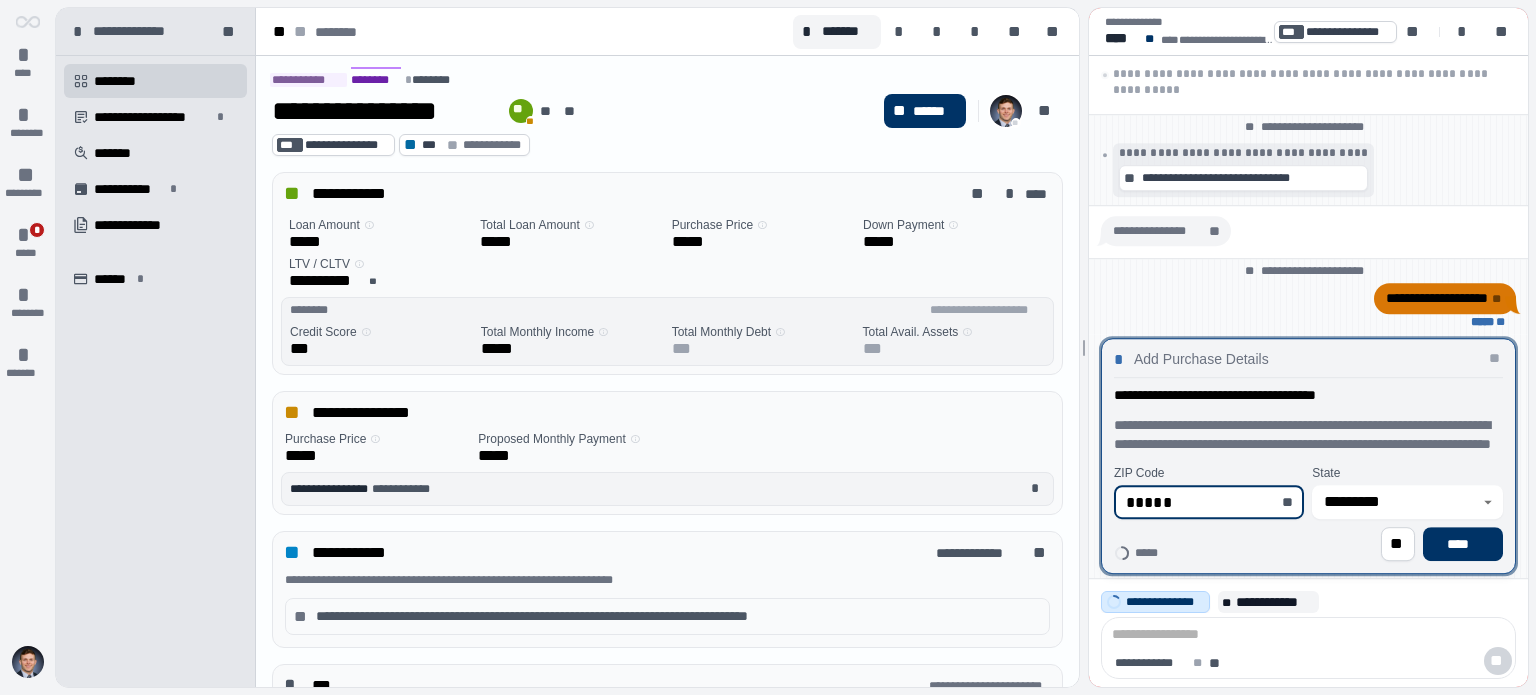 type on "*********" 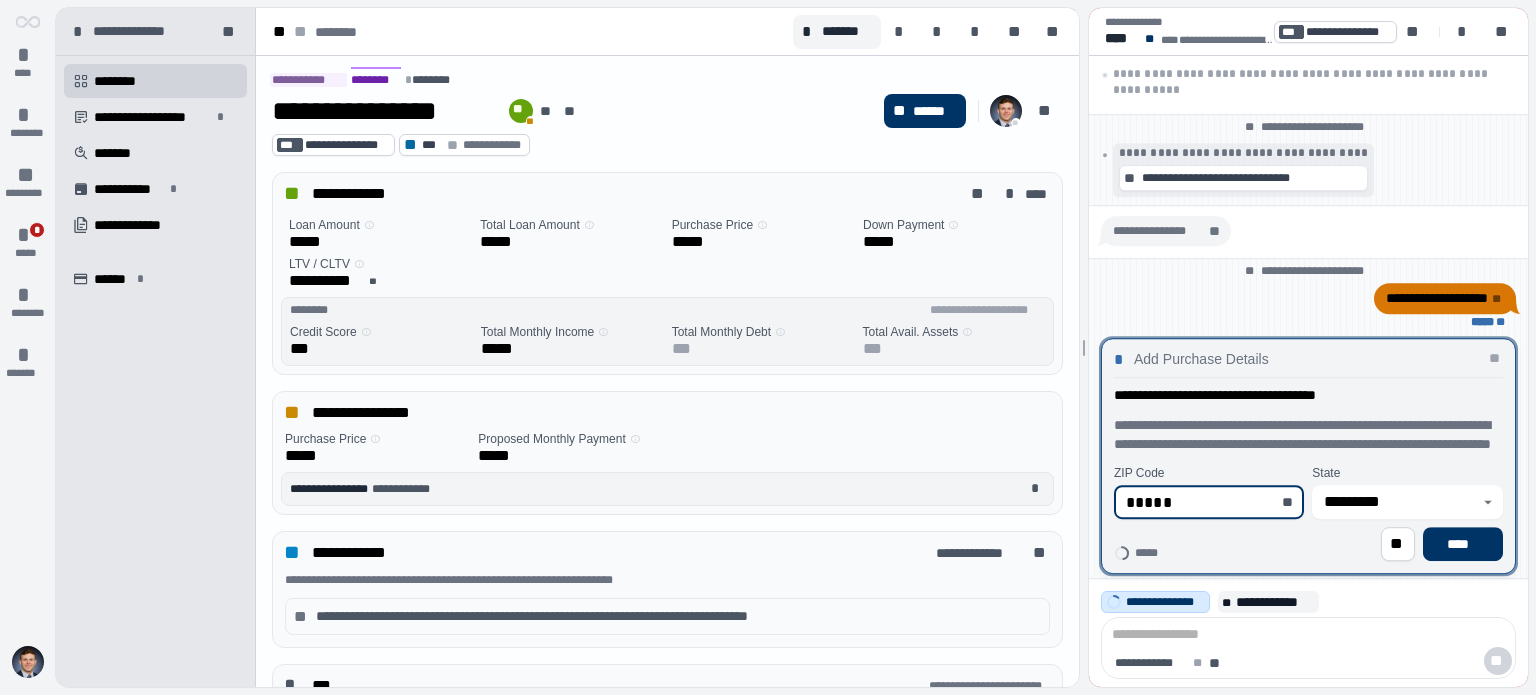 type on "*****" 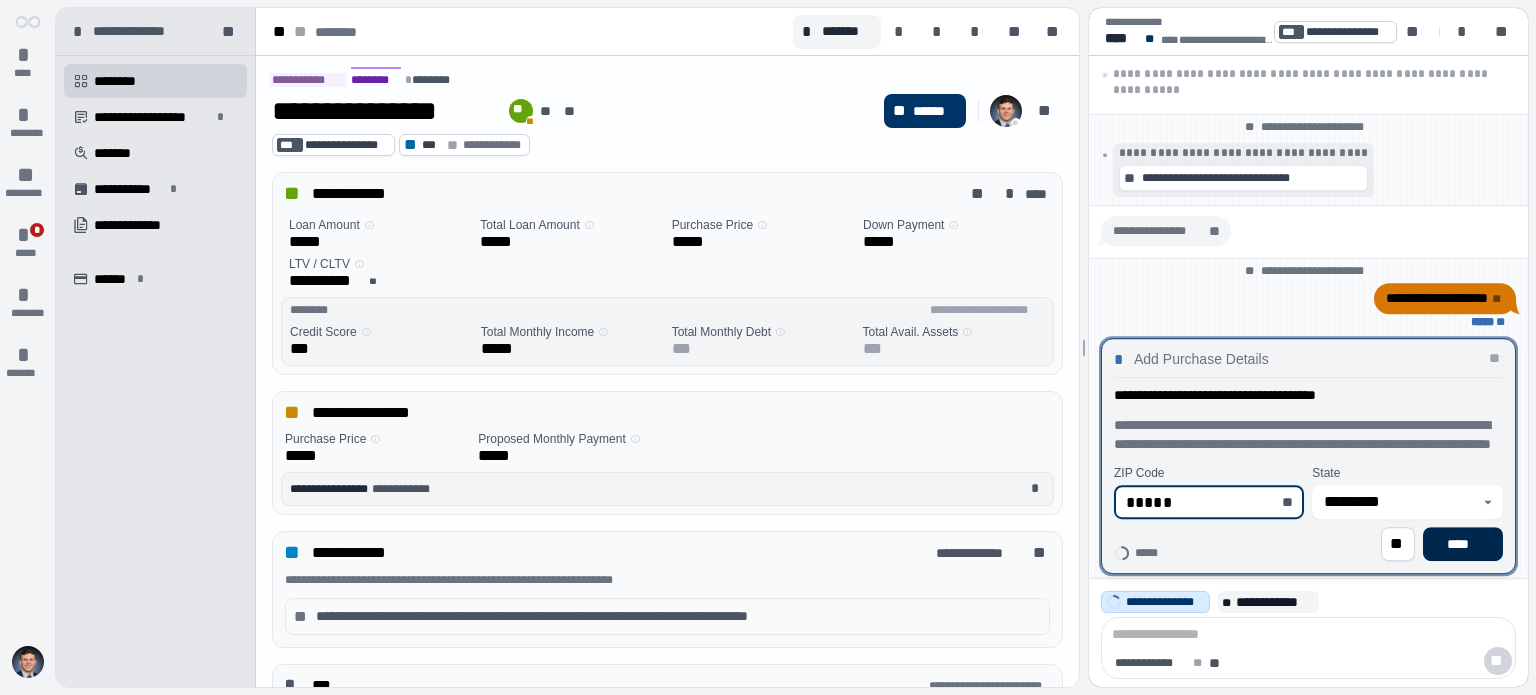 click on "****" at bounding box center (1463, 544) 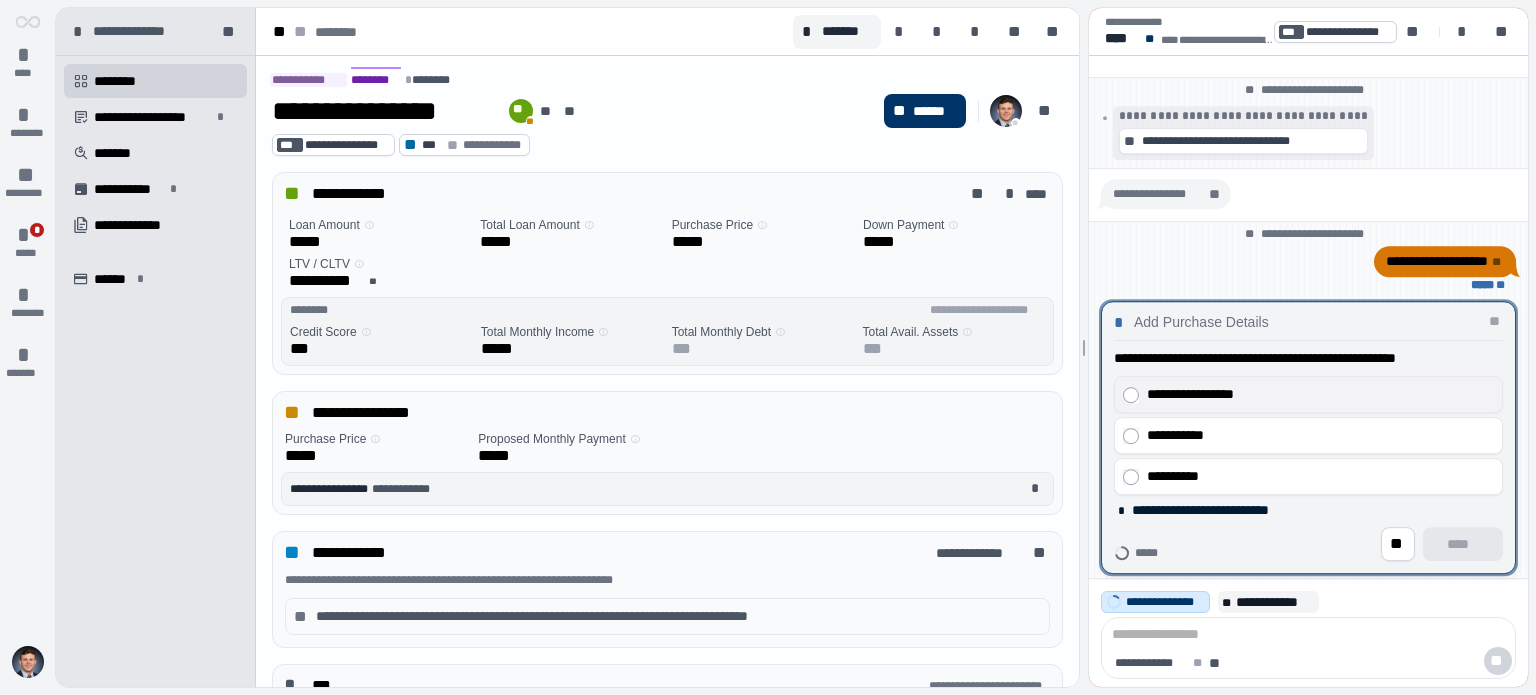 click on "**********" at bounding box center [1315, 394] 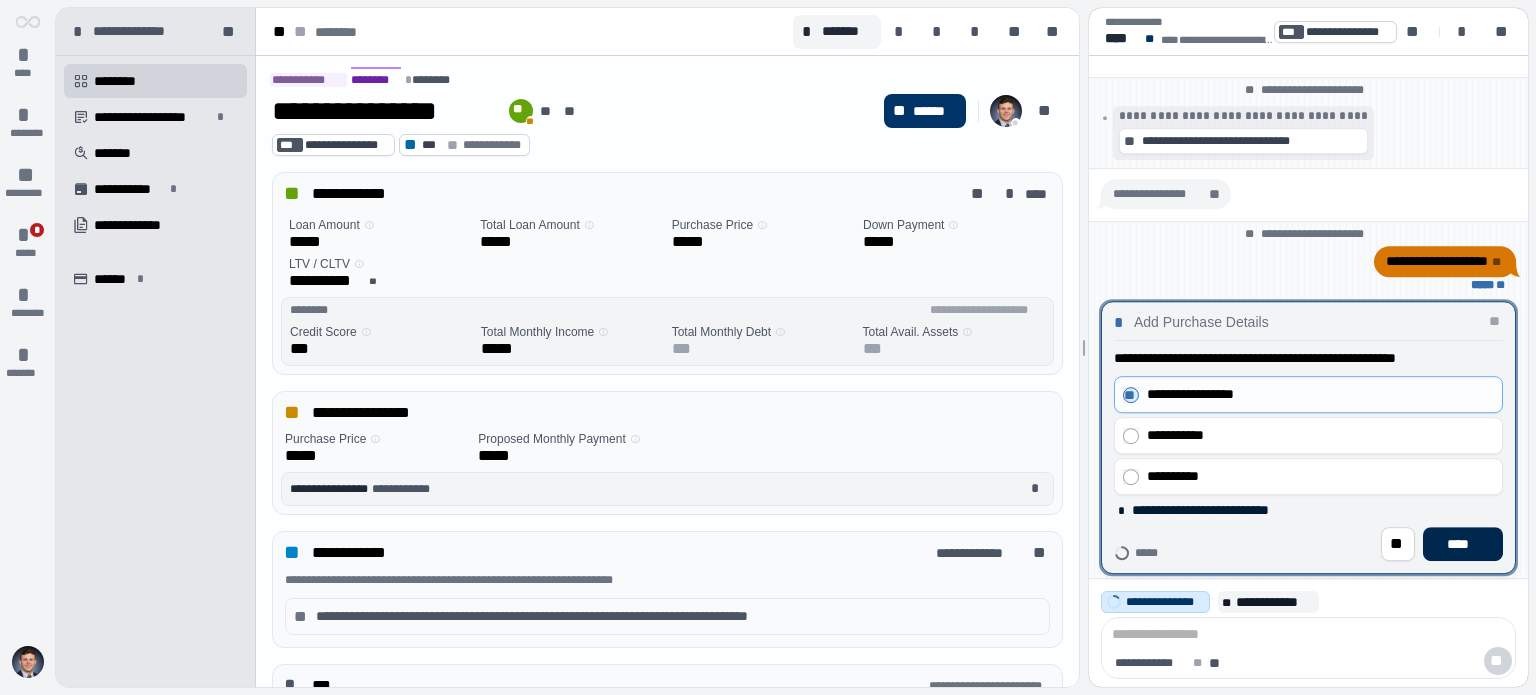 click on "****" at bounding box center [1463, 544] 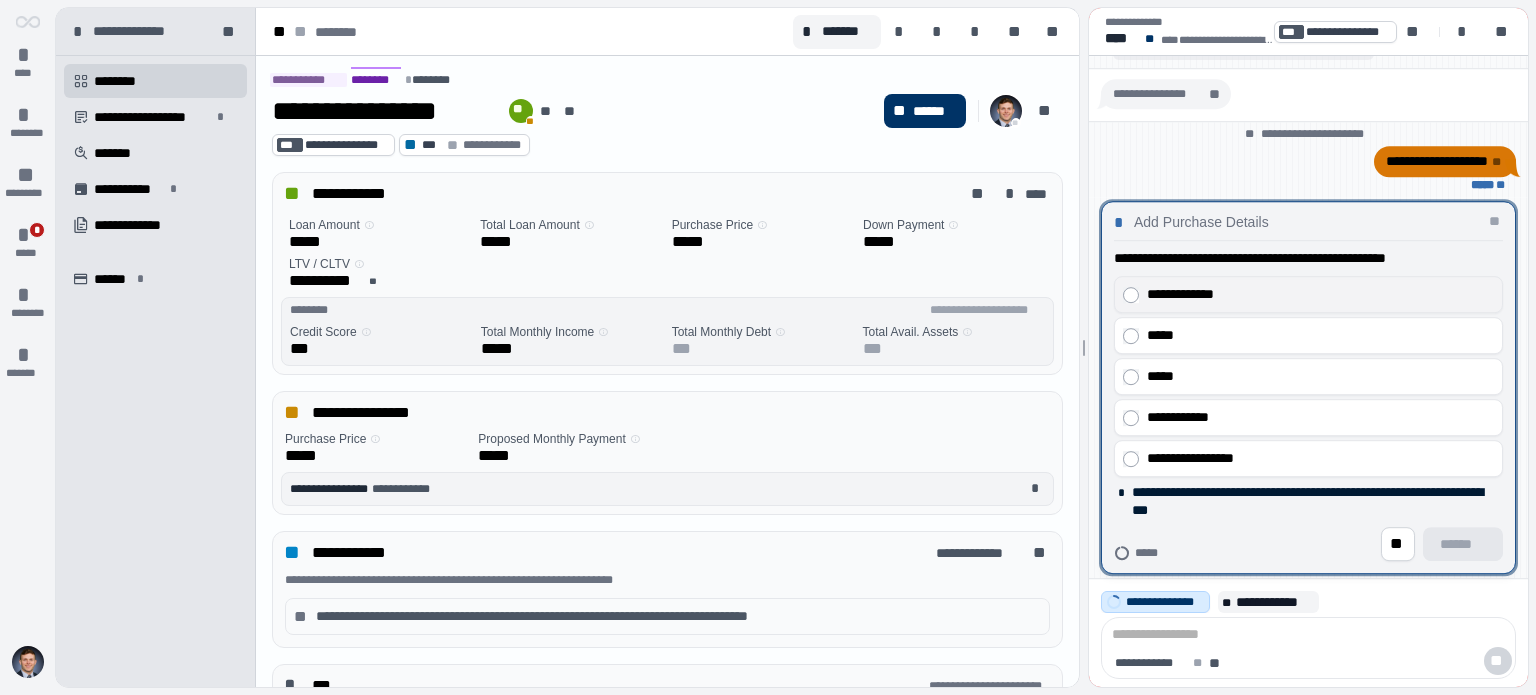 click on "**********" at bounding box center (1315, 294) 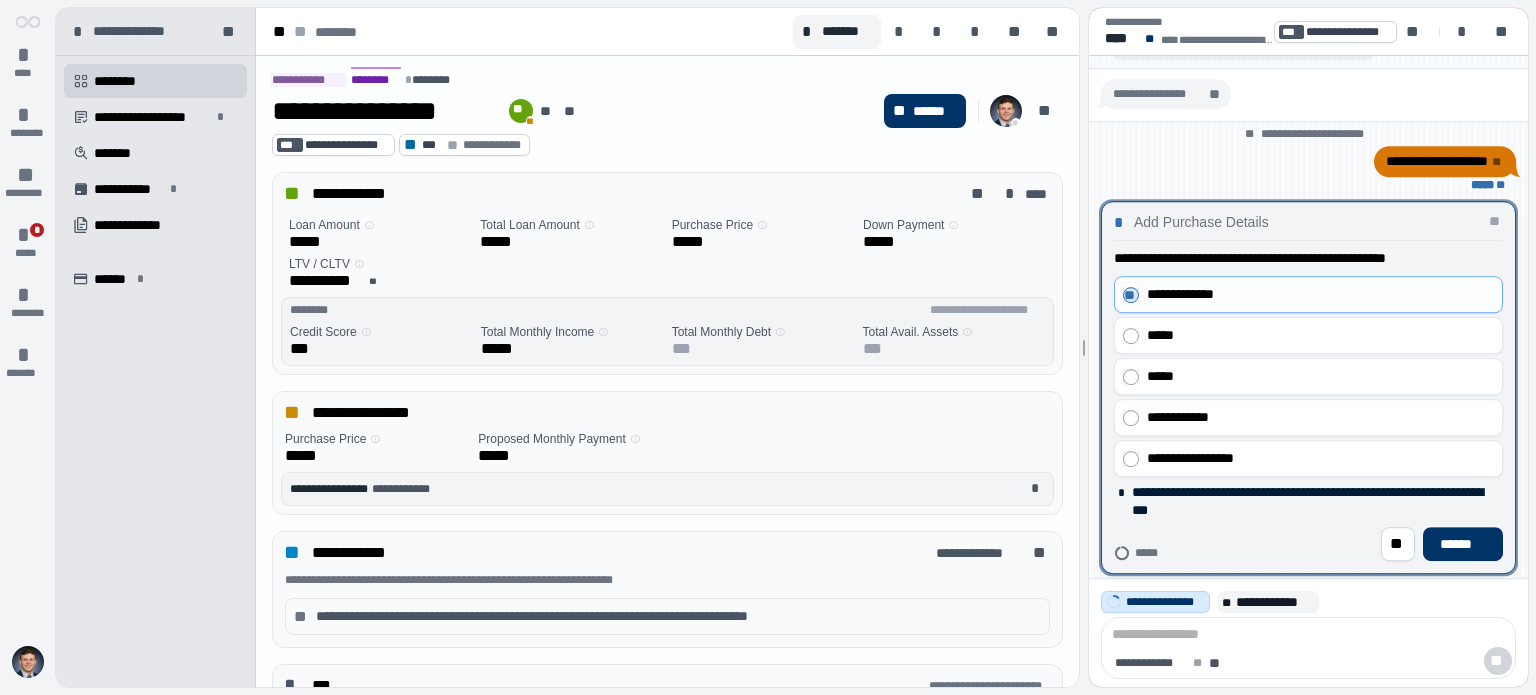 click on "**********" at bounding box center [1308, 405] 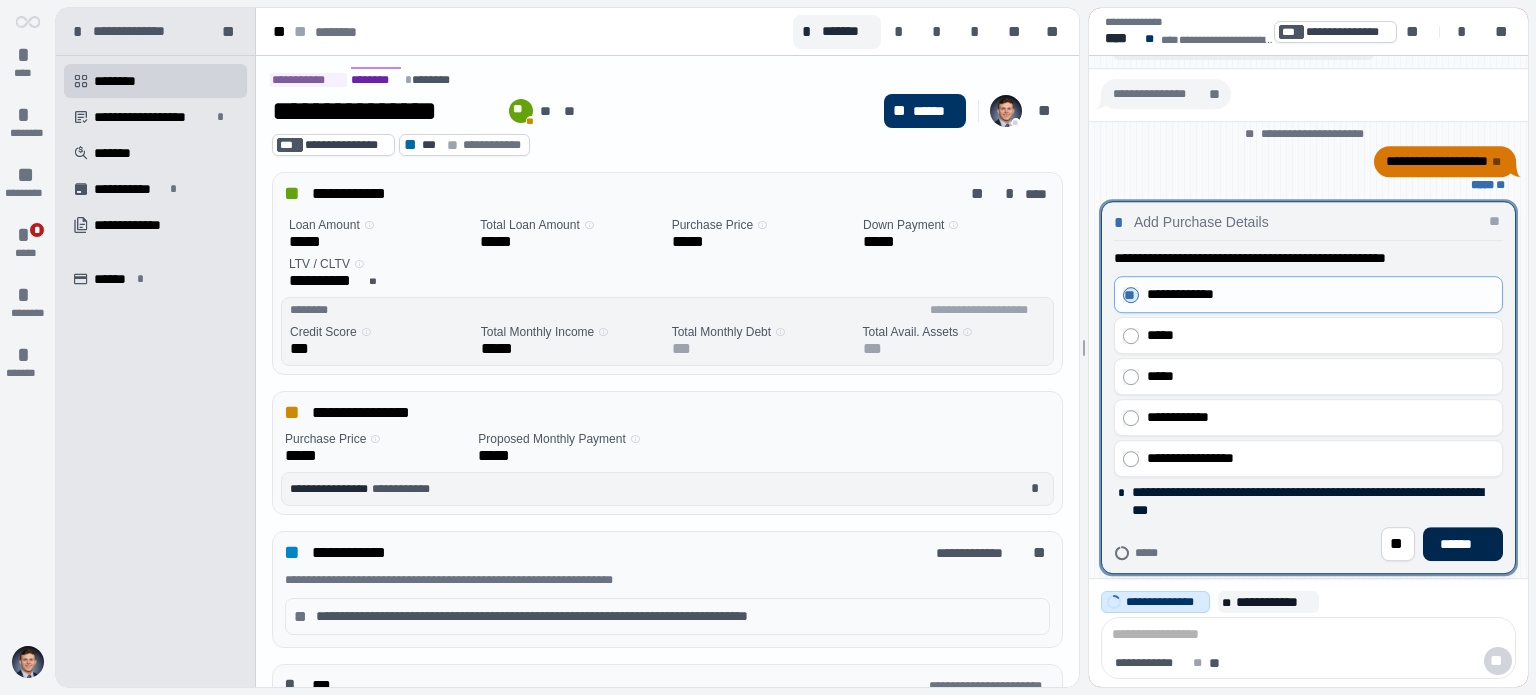 click on "******" at bounding box center (1463, 544) 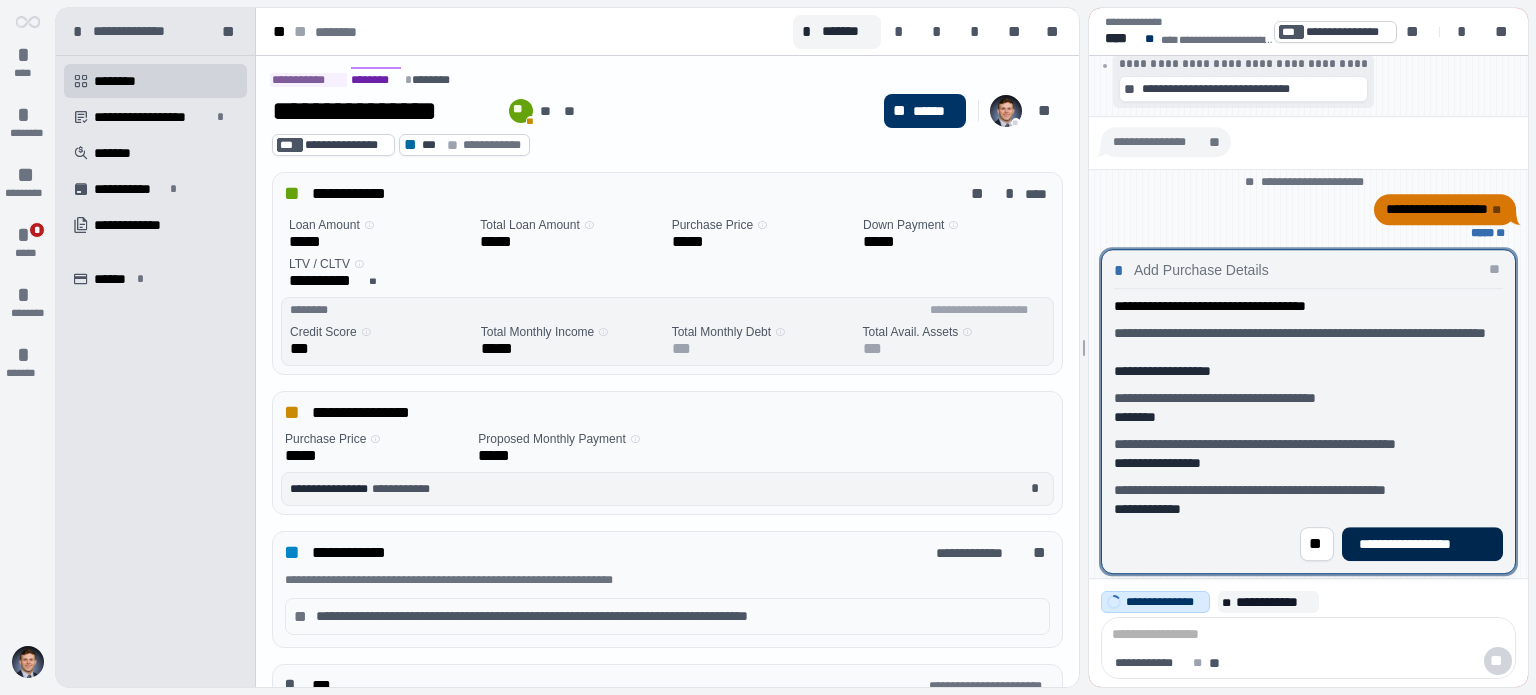 click on "**********" at bounding box center [1422, 544] 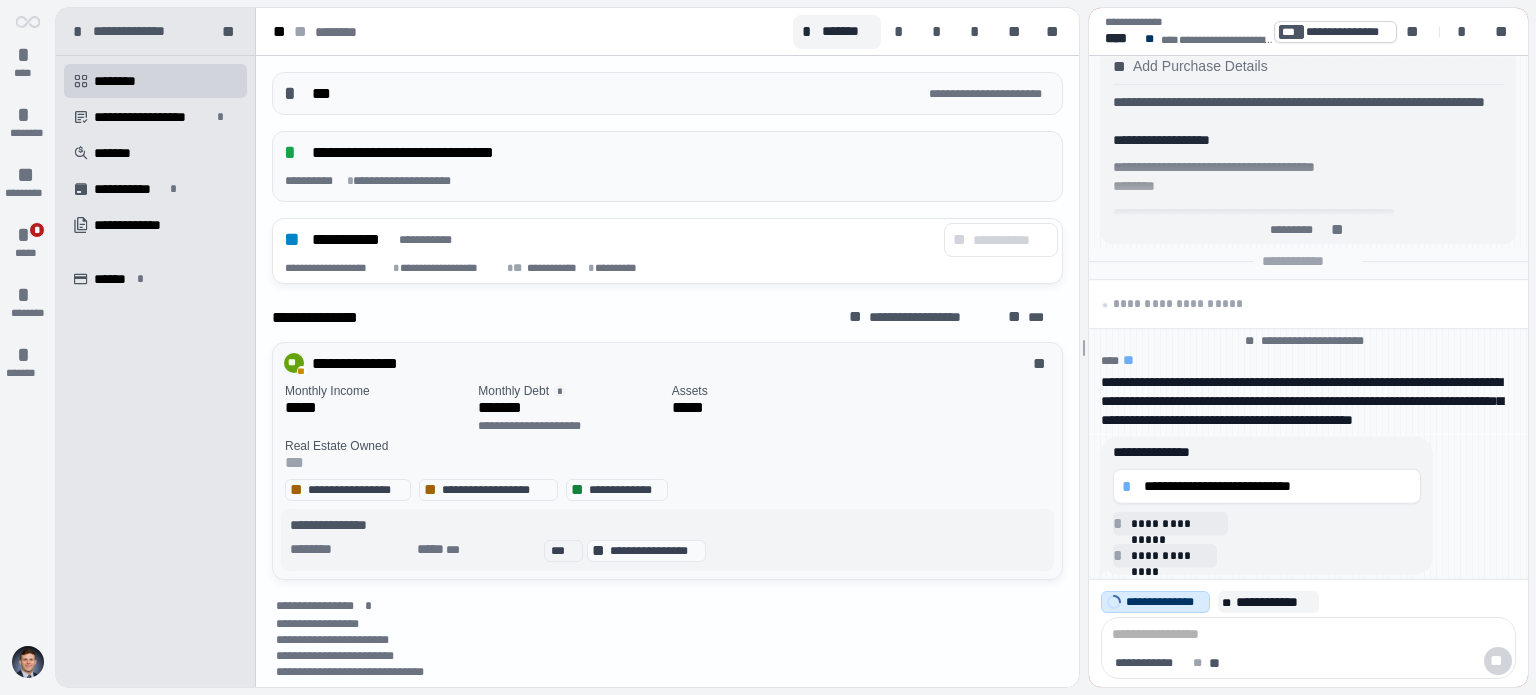 scroll, scrollTop: 637, scrollLeft: 0, axis: vertical 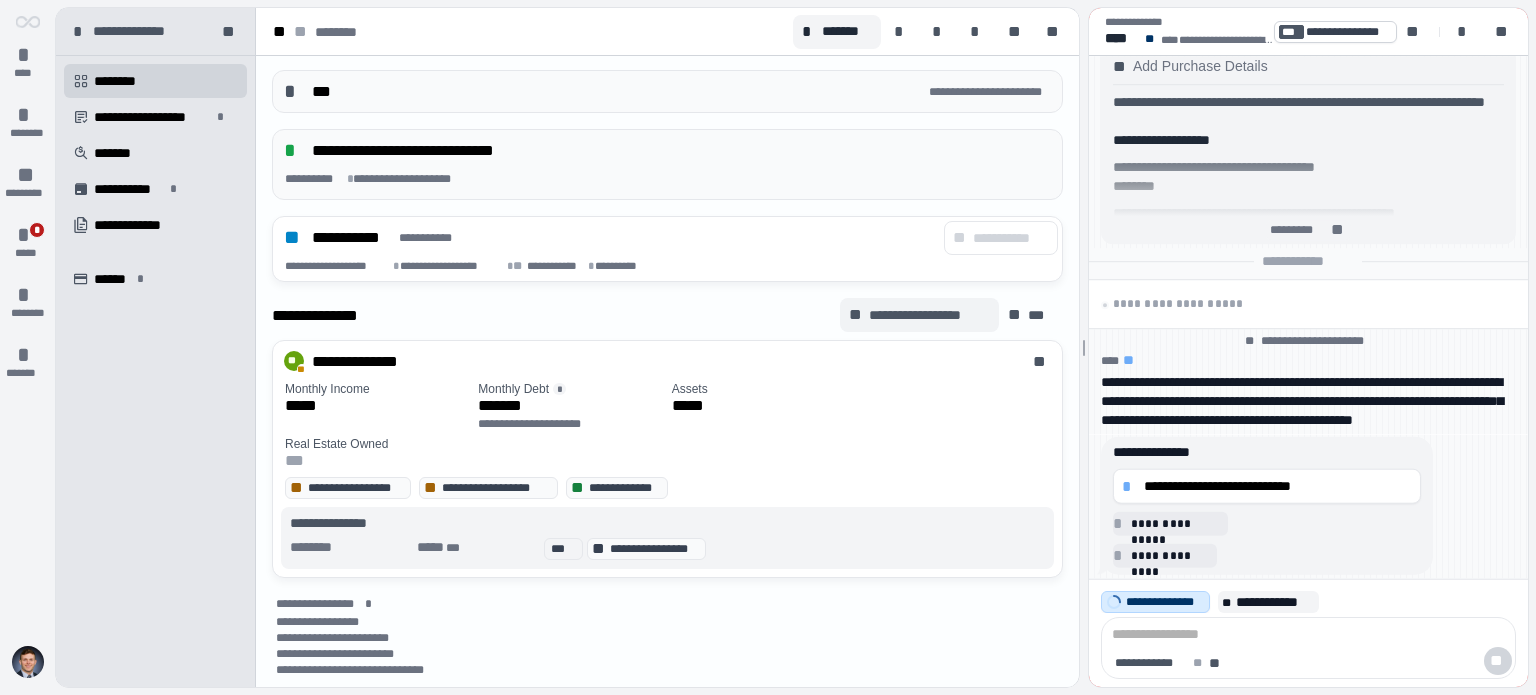 click on "**********" at bounding box center (929, 315) 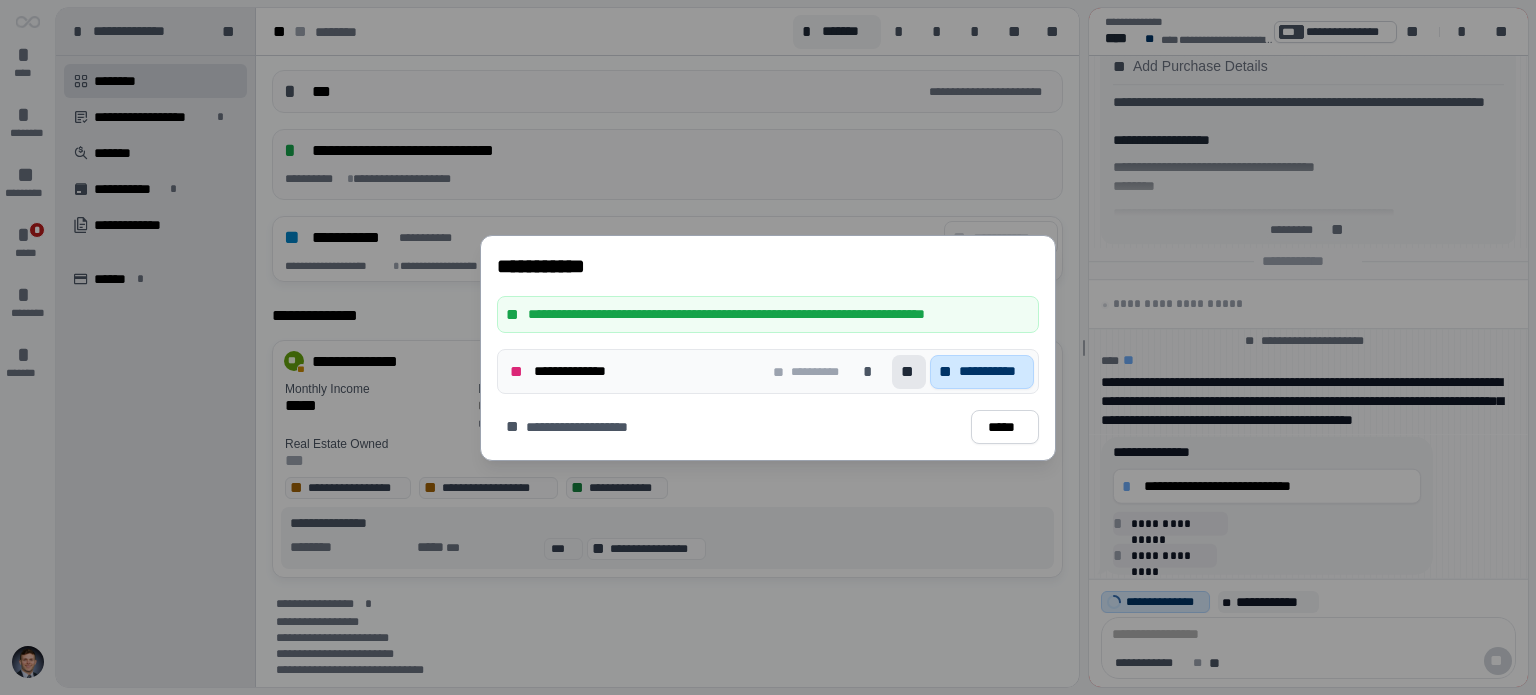 click on "**********" at bounding box center (992, 371) 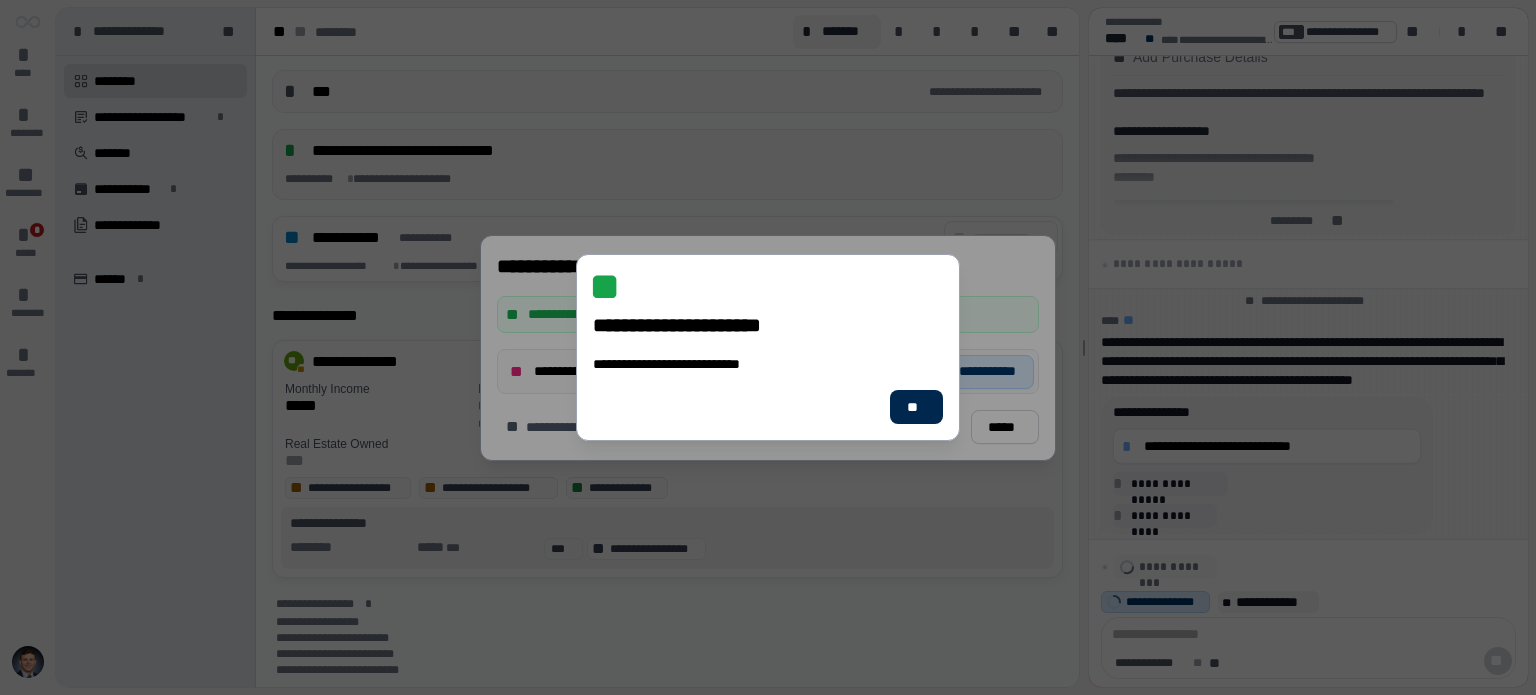 click on "**" at bounding box center (916, 407) 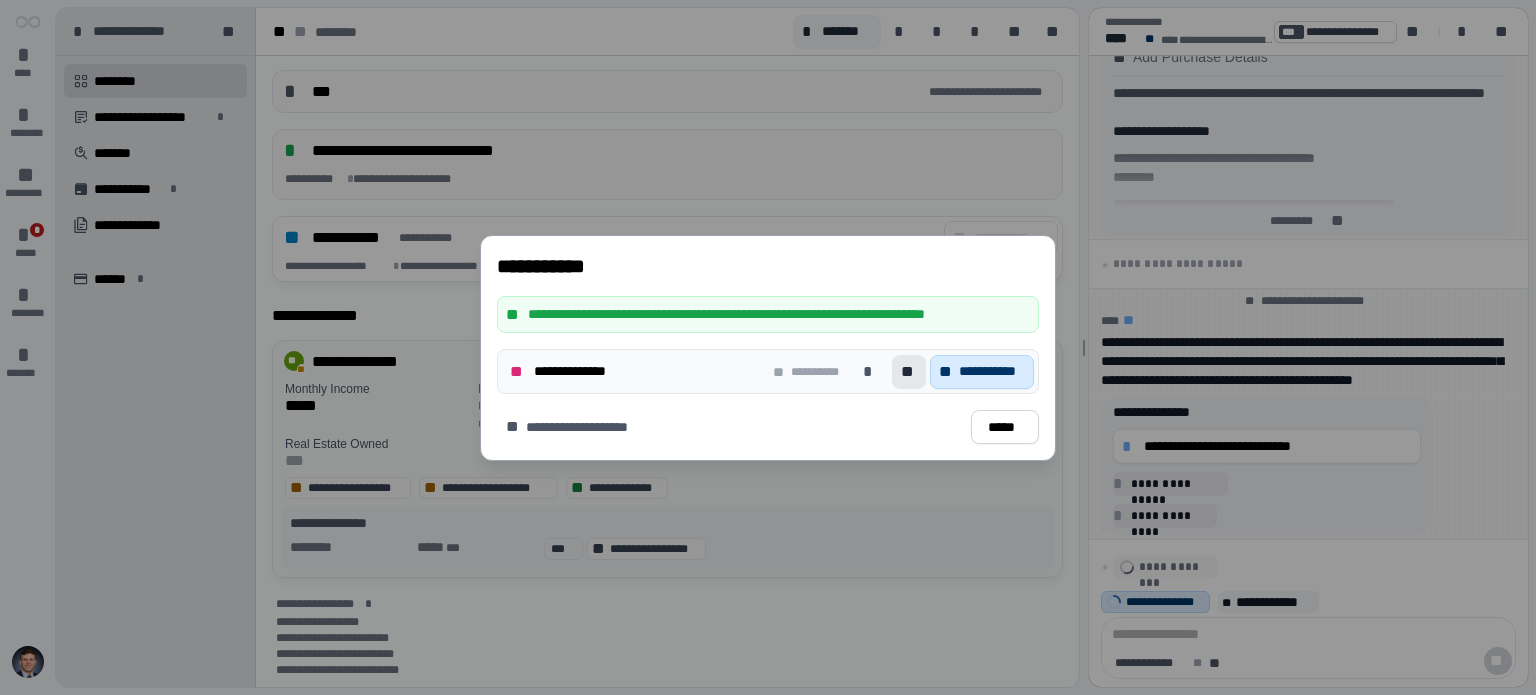 click on "*****" at bounding box center [1005, 426] 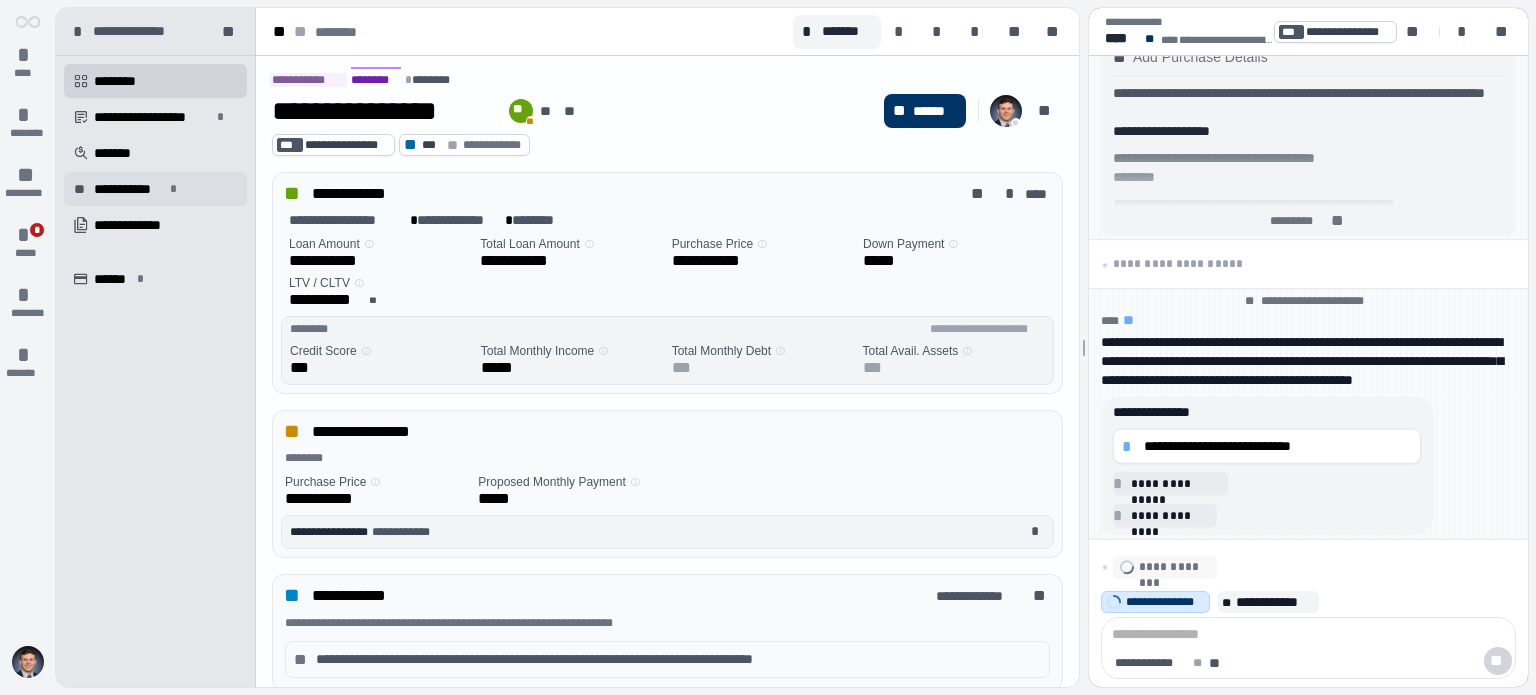 scroll, scrollTop: 0, scrollLeft: 0, axis: both 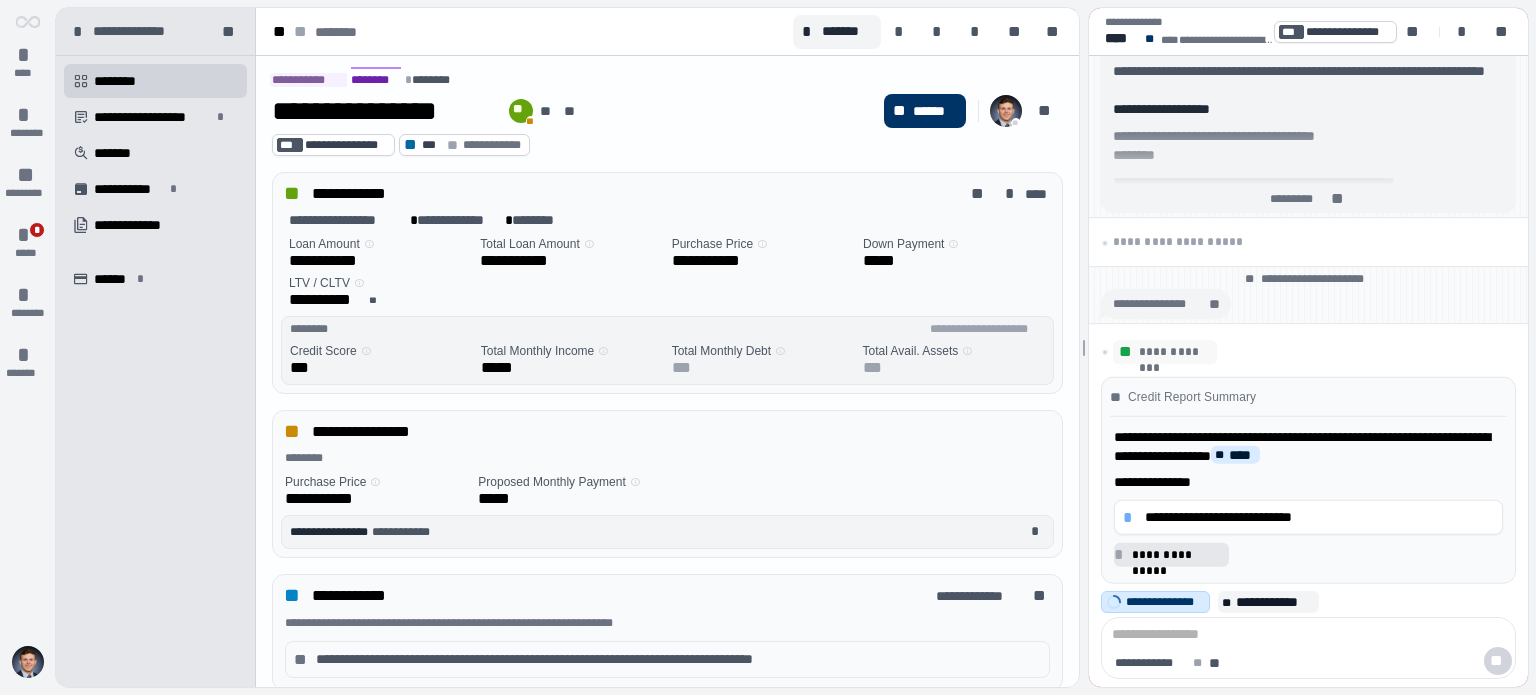 click on "**********" at bounding box center (1177, 554) 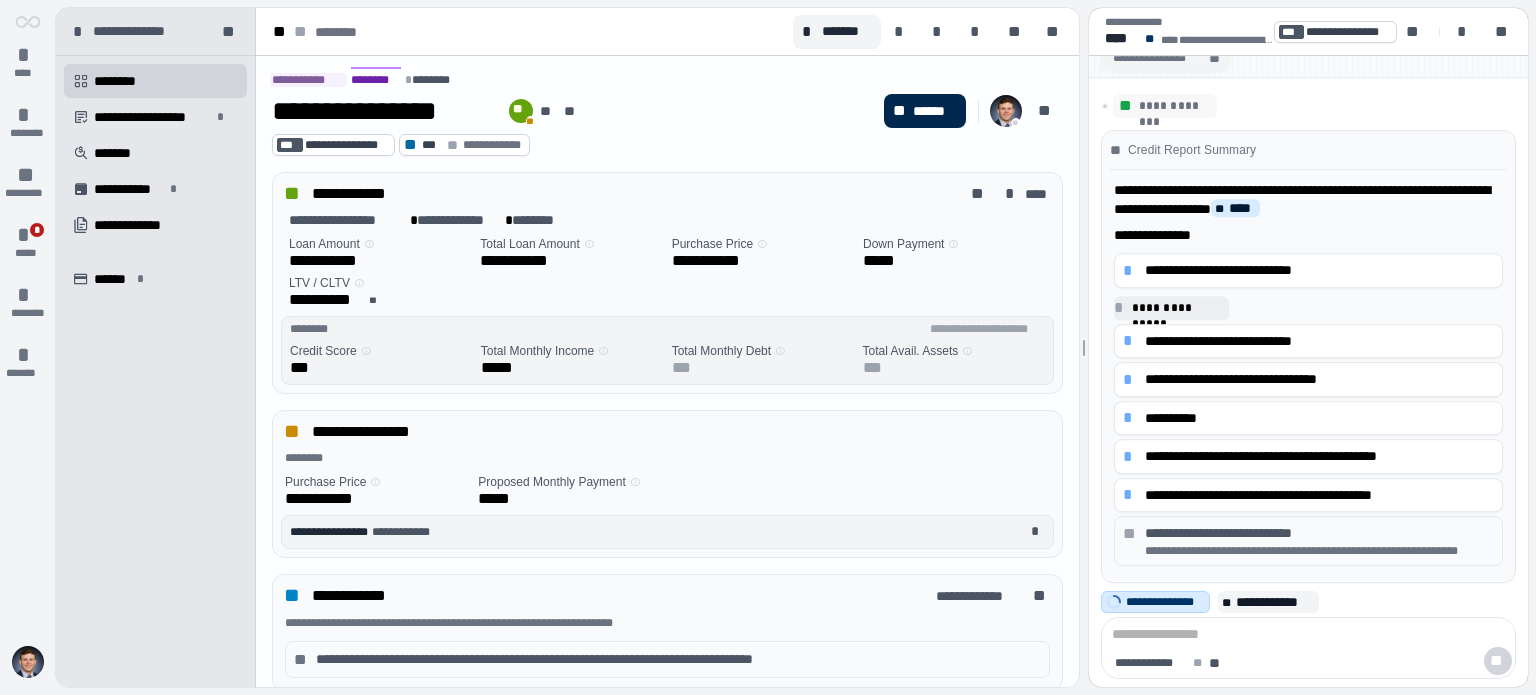 click on "** ******" at bounding box center (925, 111) 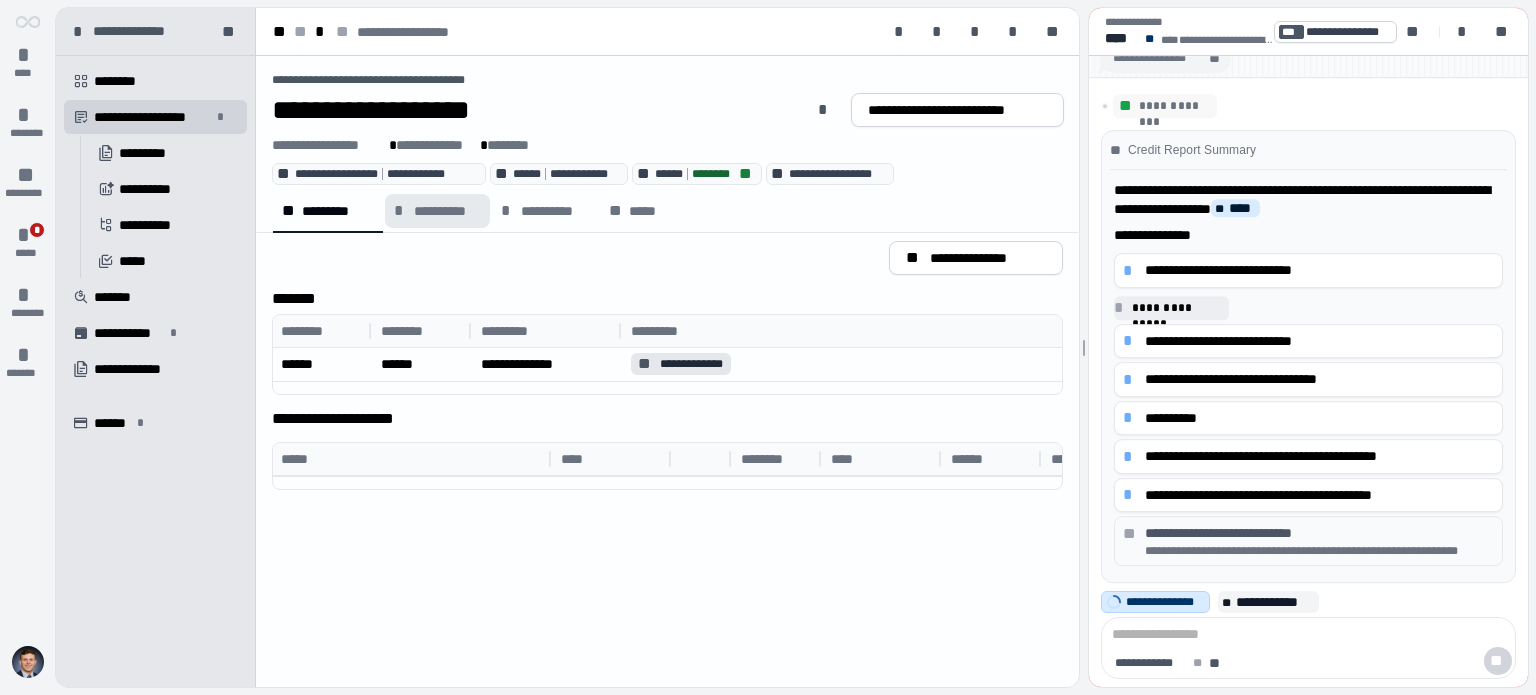 click on "**********" at bounding box center (447, 211) 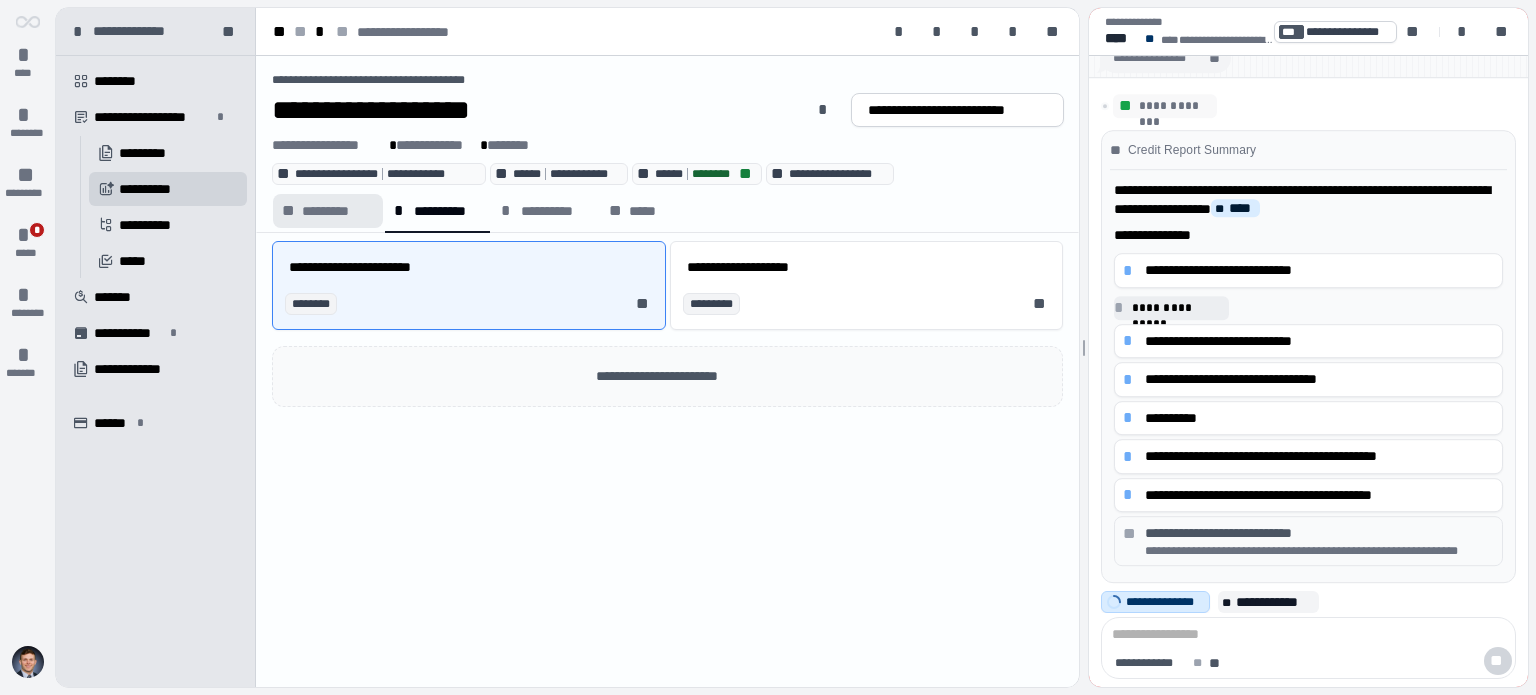 click on "*********" at bounding box center [338, 211] 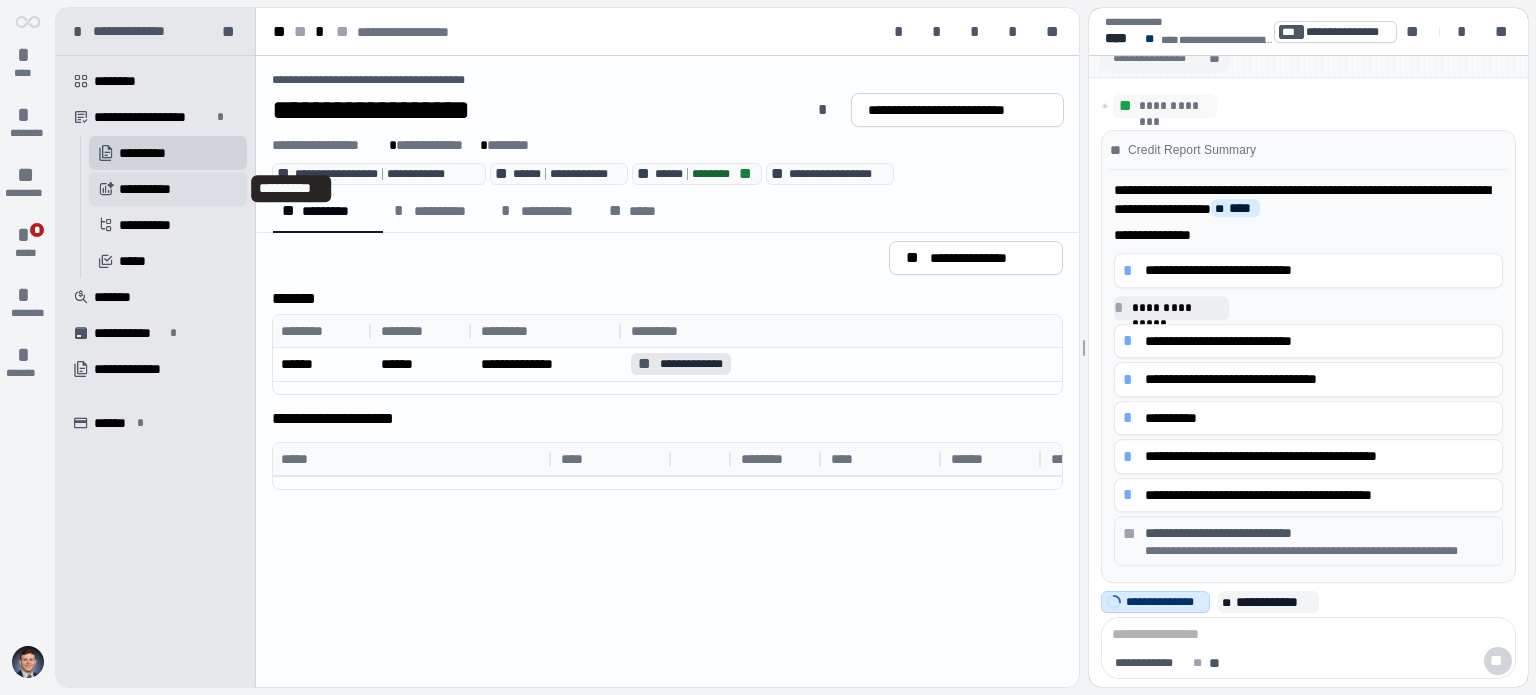click on "**********" at bounding box center (168, 189) 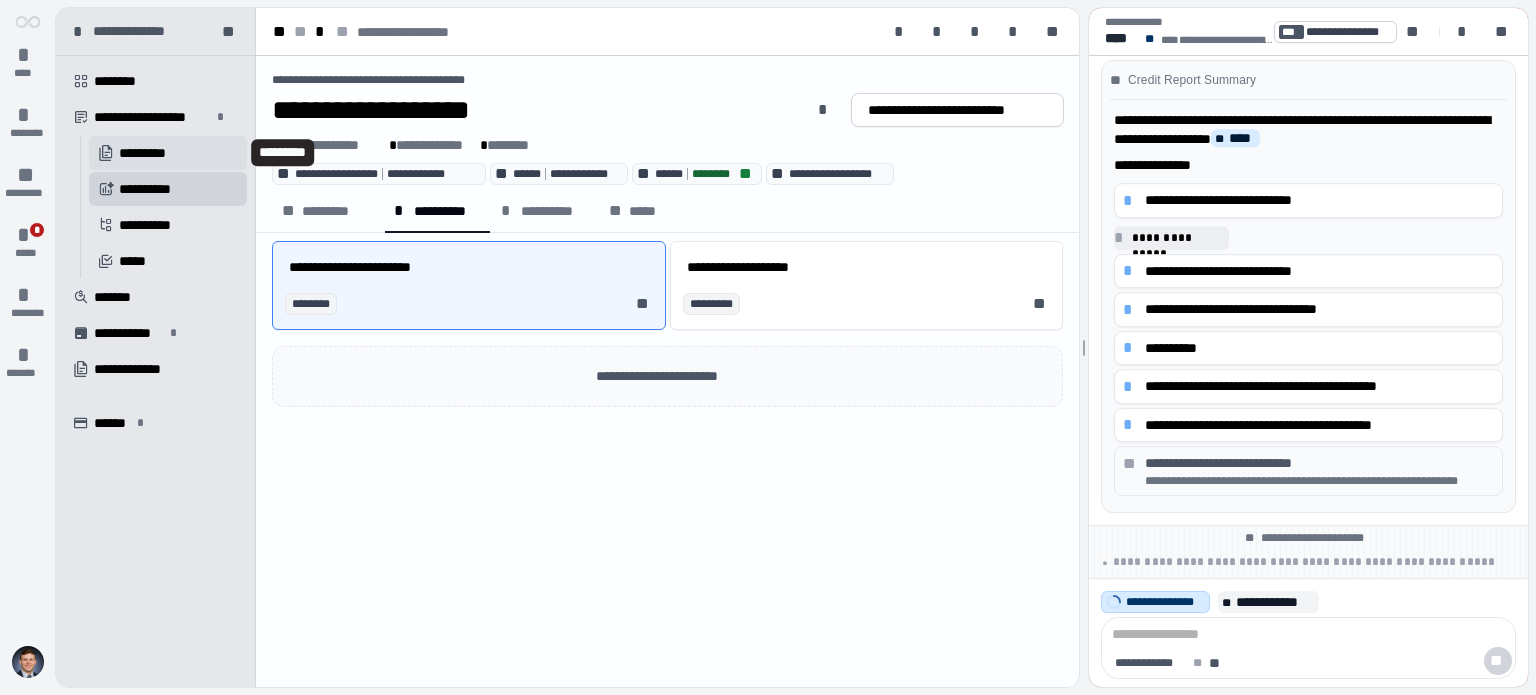 click on "󱔘 *********" at bounding box center [168, 153] 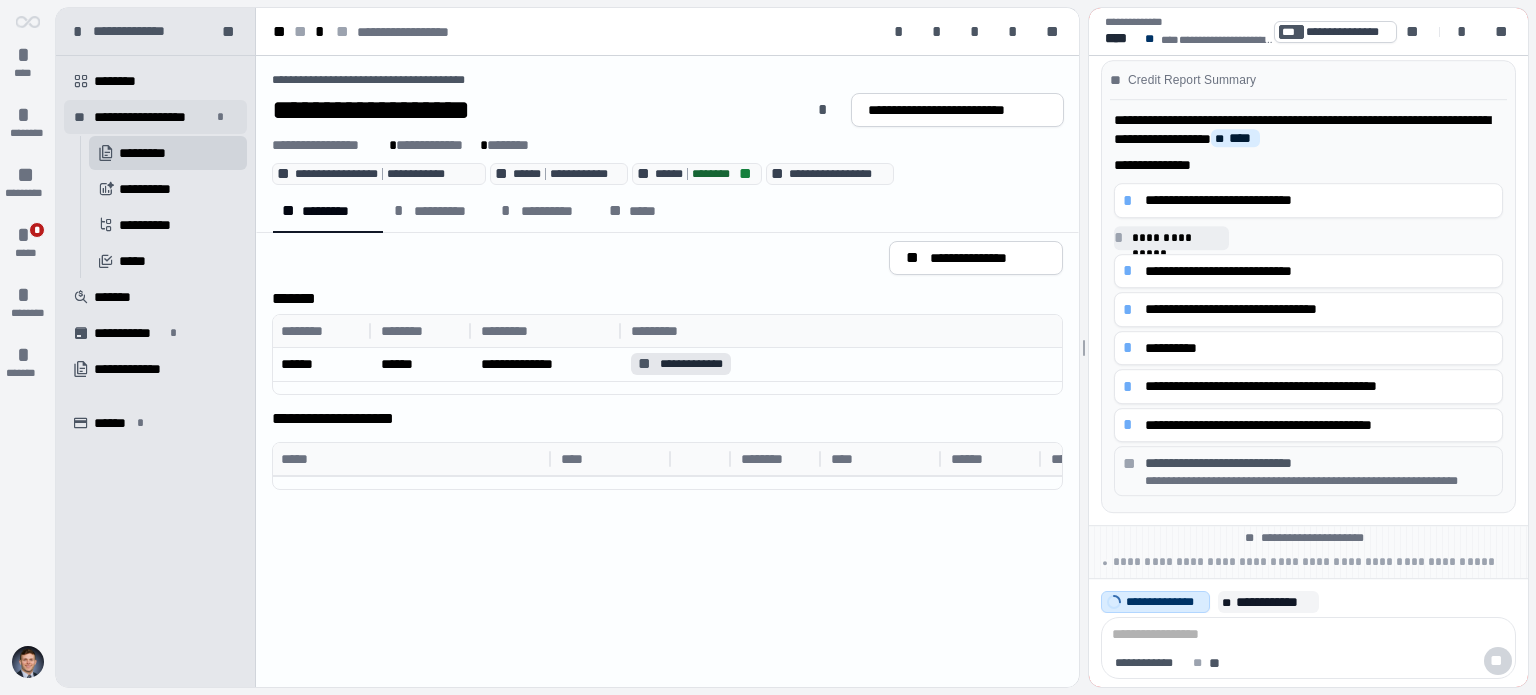 click on "**********" at bounding box center (152, 117) 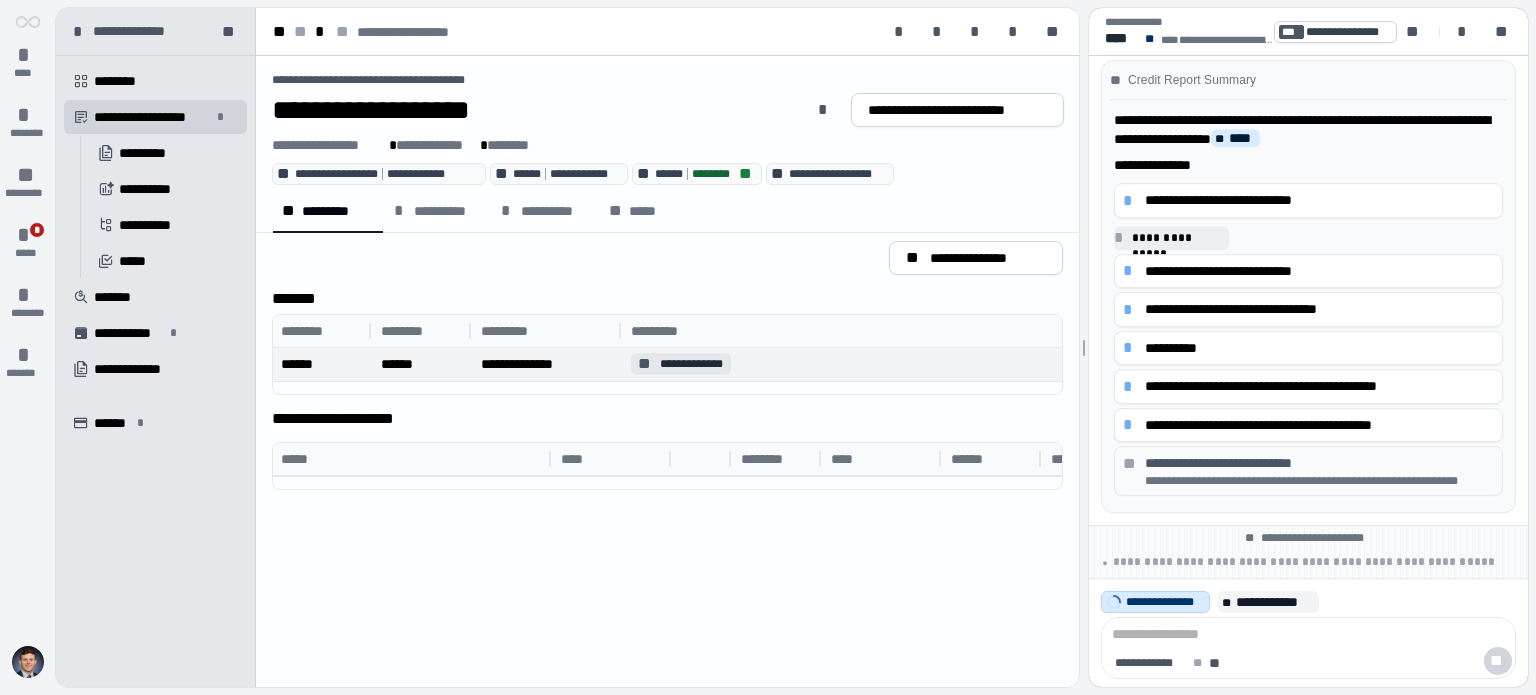 click on "******" at bounding box center [323, 364] 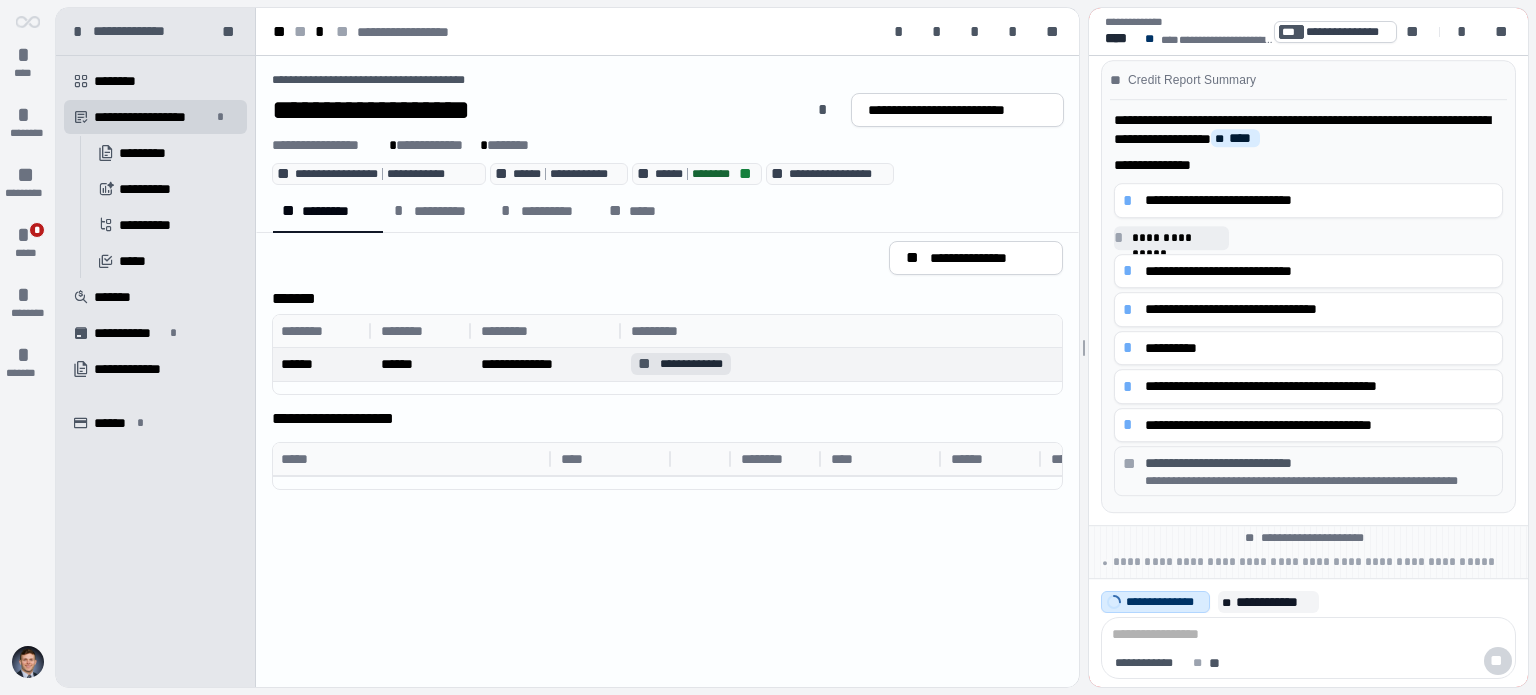 click on "**********" at bounding box center (691, 364) 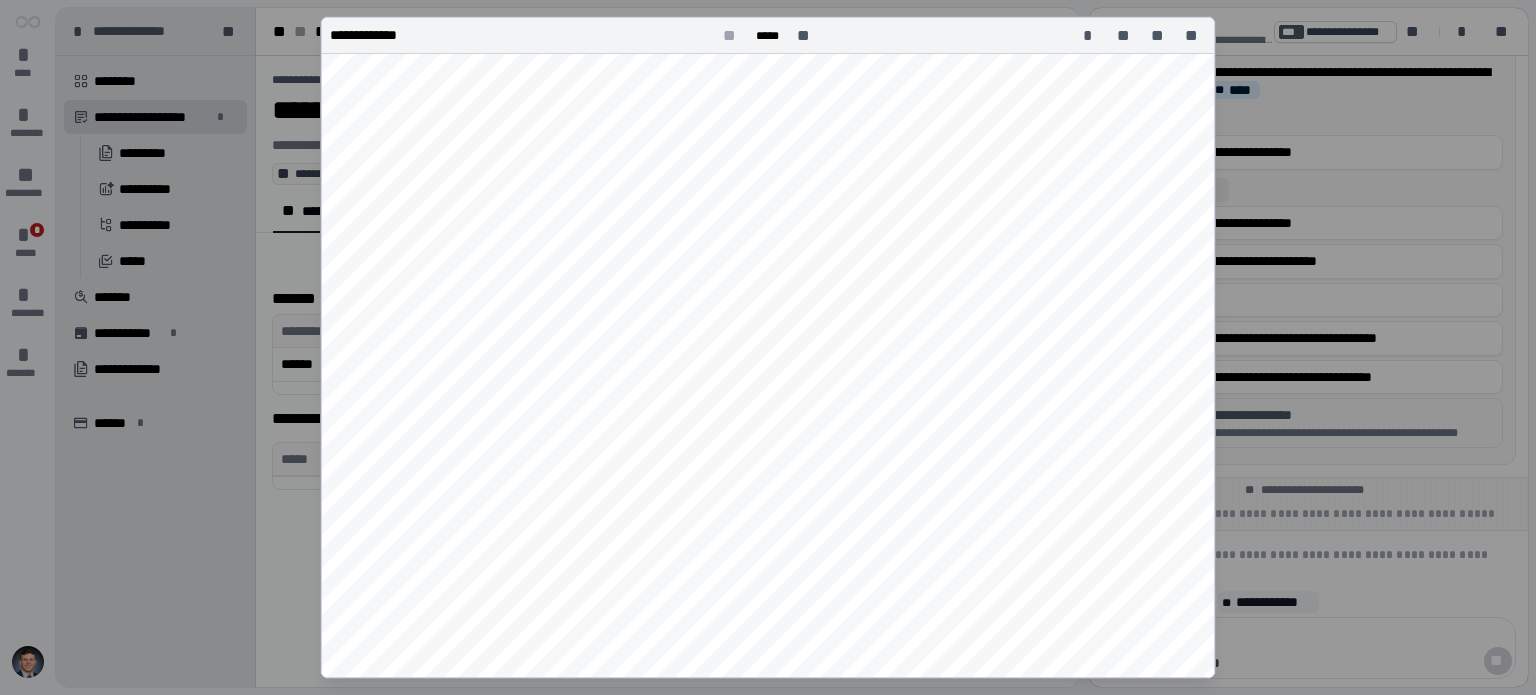 click on "**********" at bounding box center (768, 347) 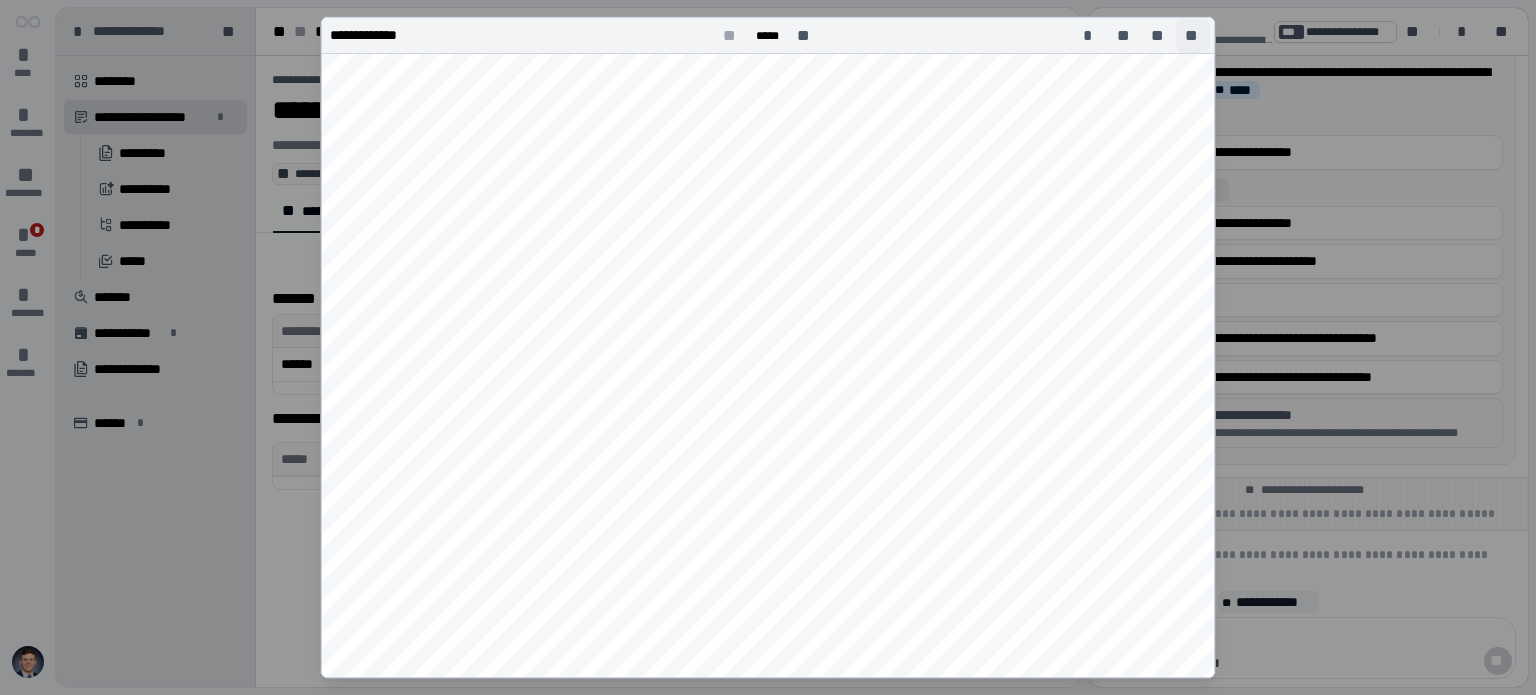 click on "**" at bounding box center [1193, 36] 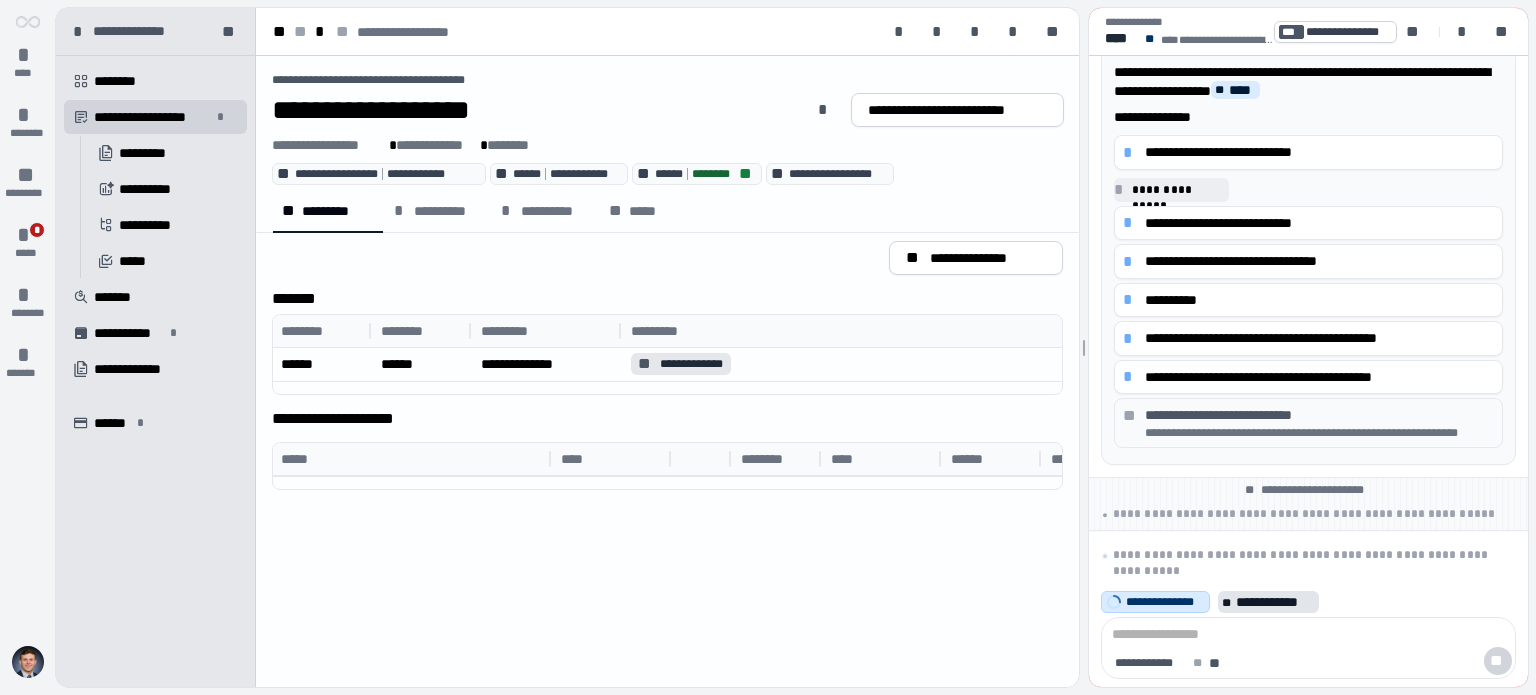 click on "**********" at bounding box center [1275, 602] 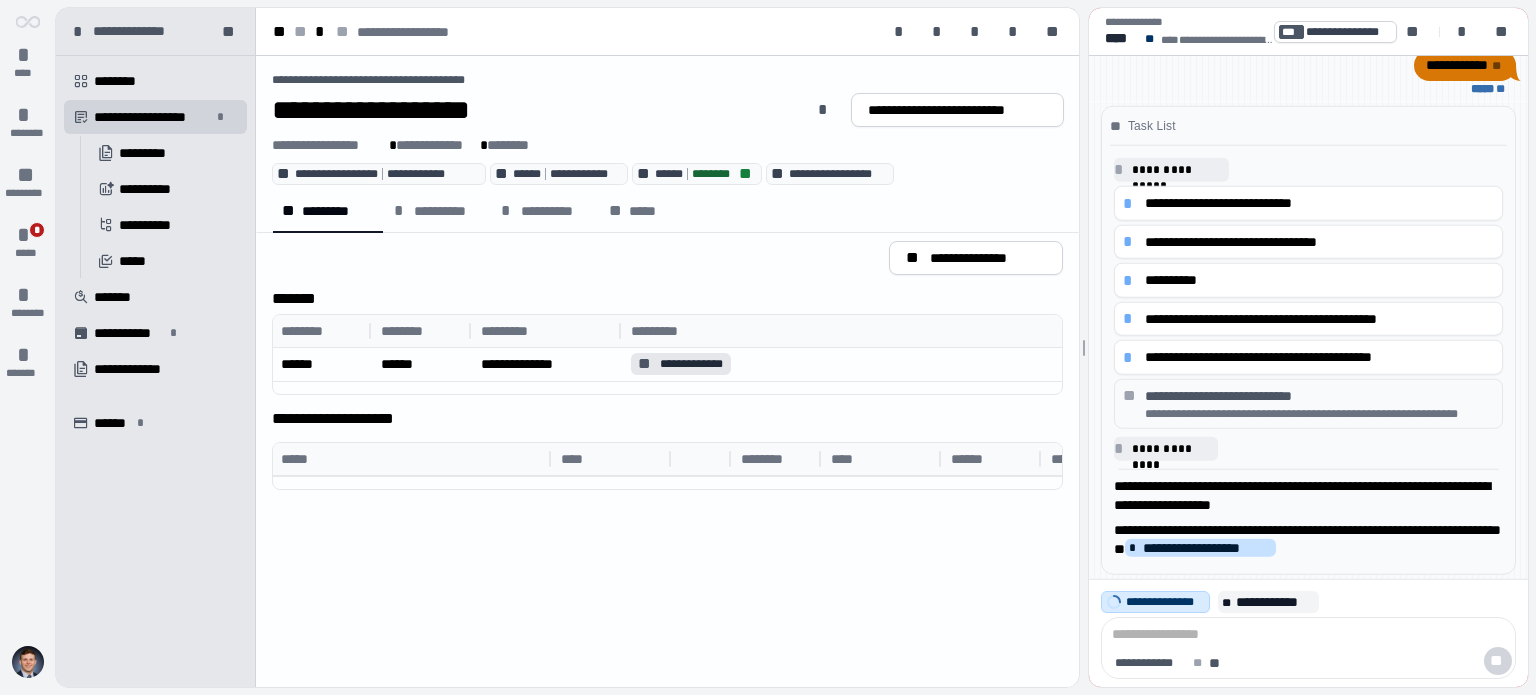 click on "**********" at bounding box center [1207, 547] 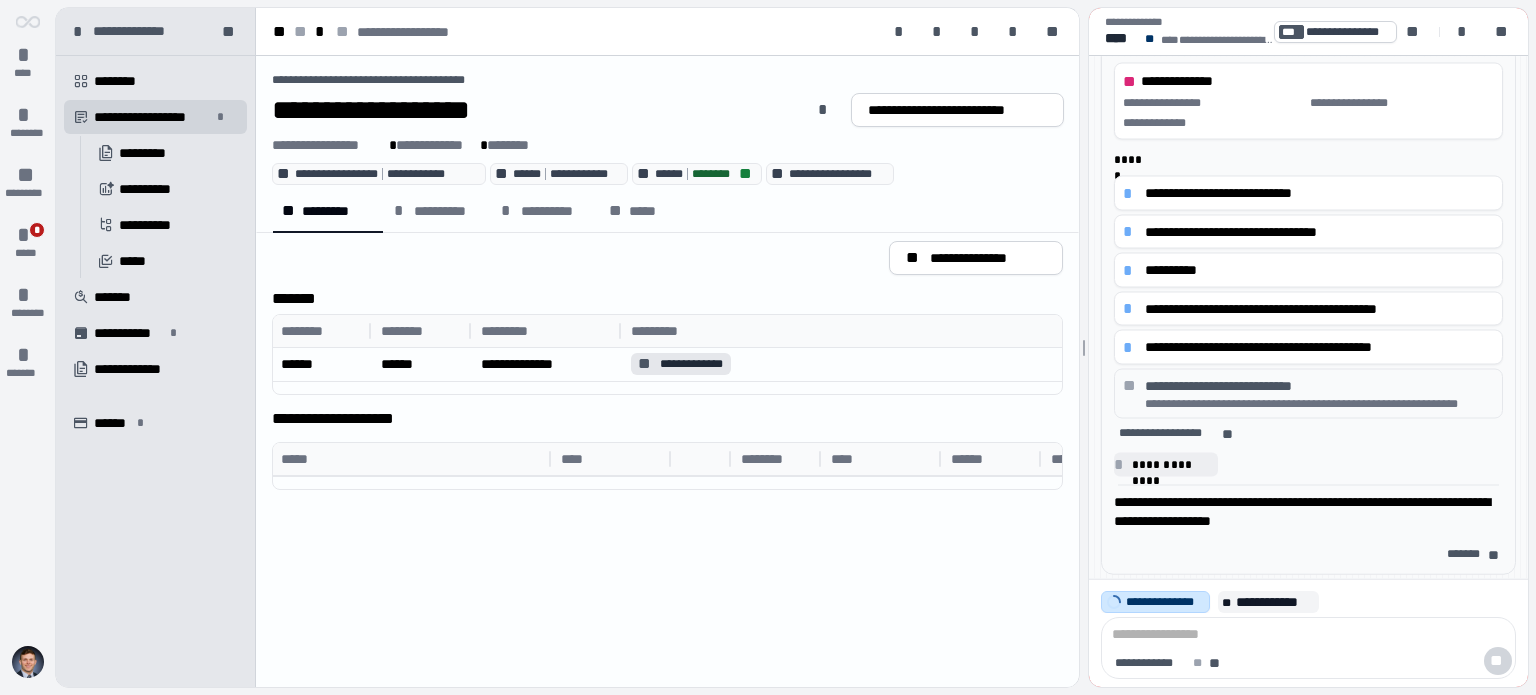 click on "**********" at bounding box center (1165, 602) 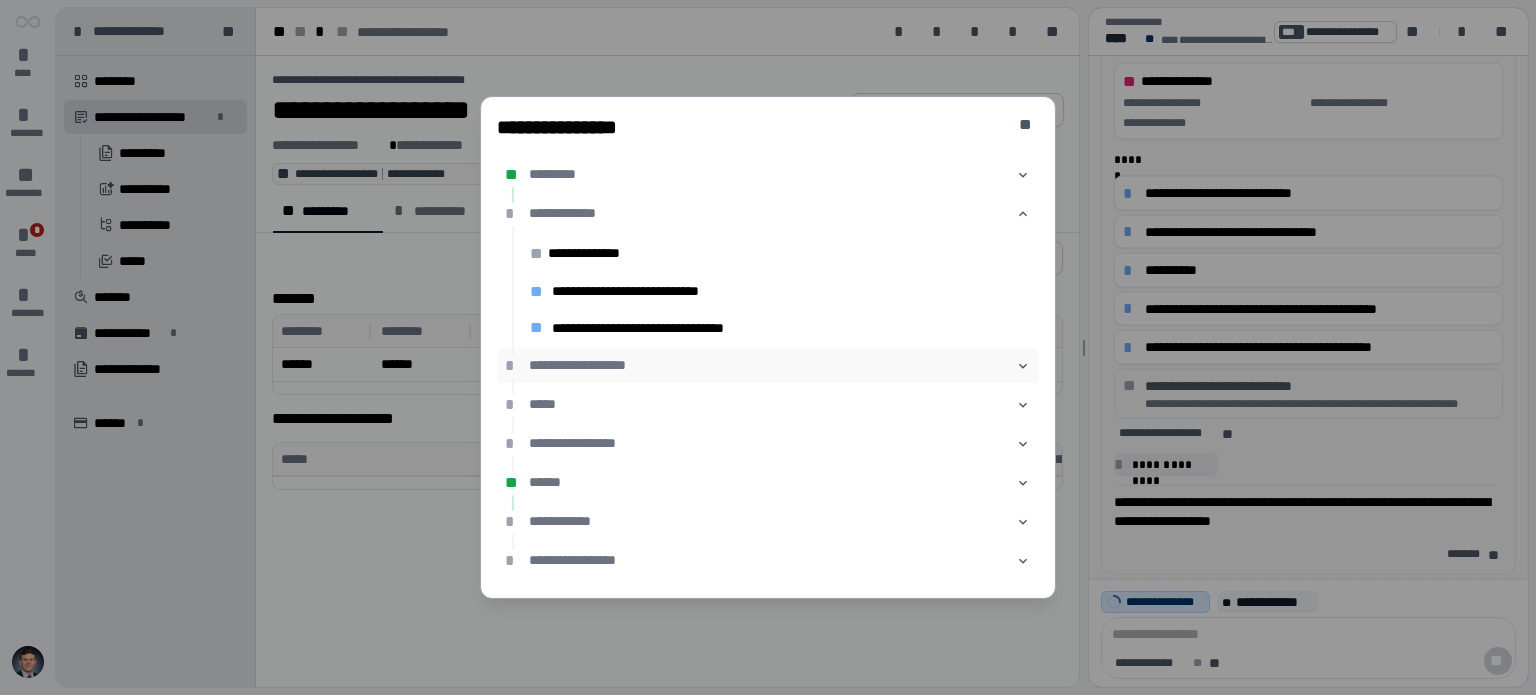 click on "**********" at bounding box center (768, 365) 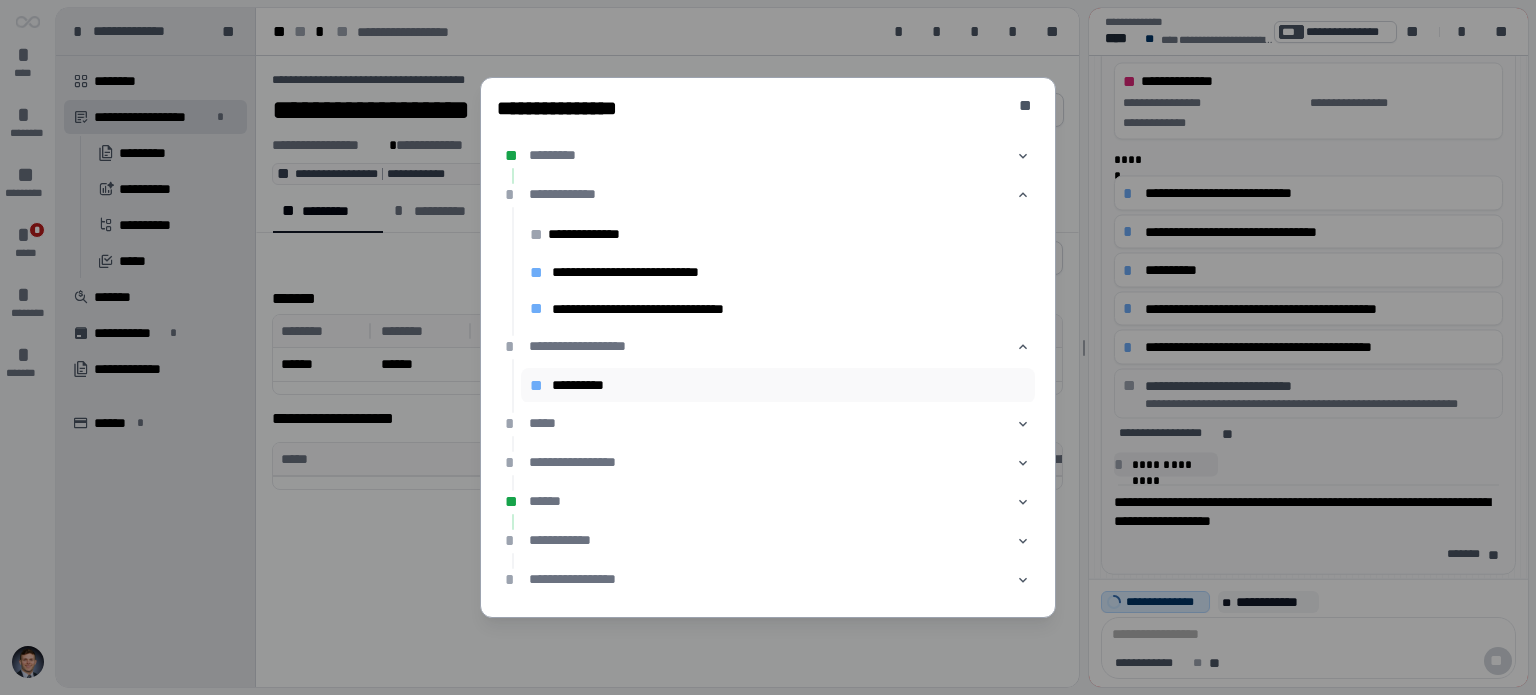 click on "**********" at bounding box center (789, 385) 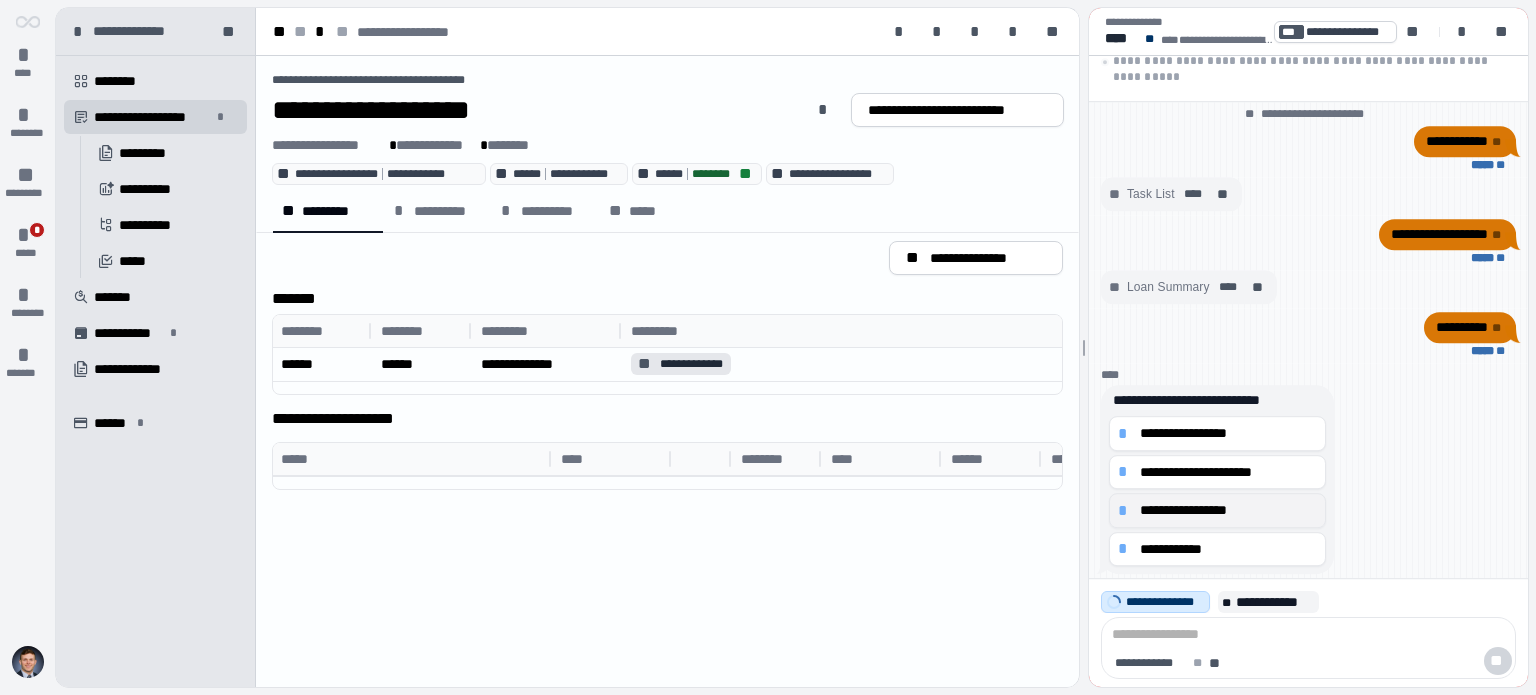 click on "**********" at bounding box center [1228, 510] 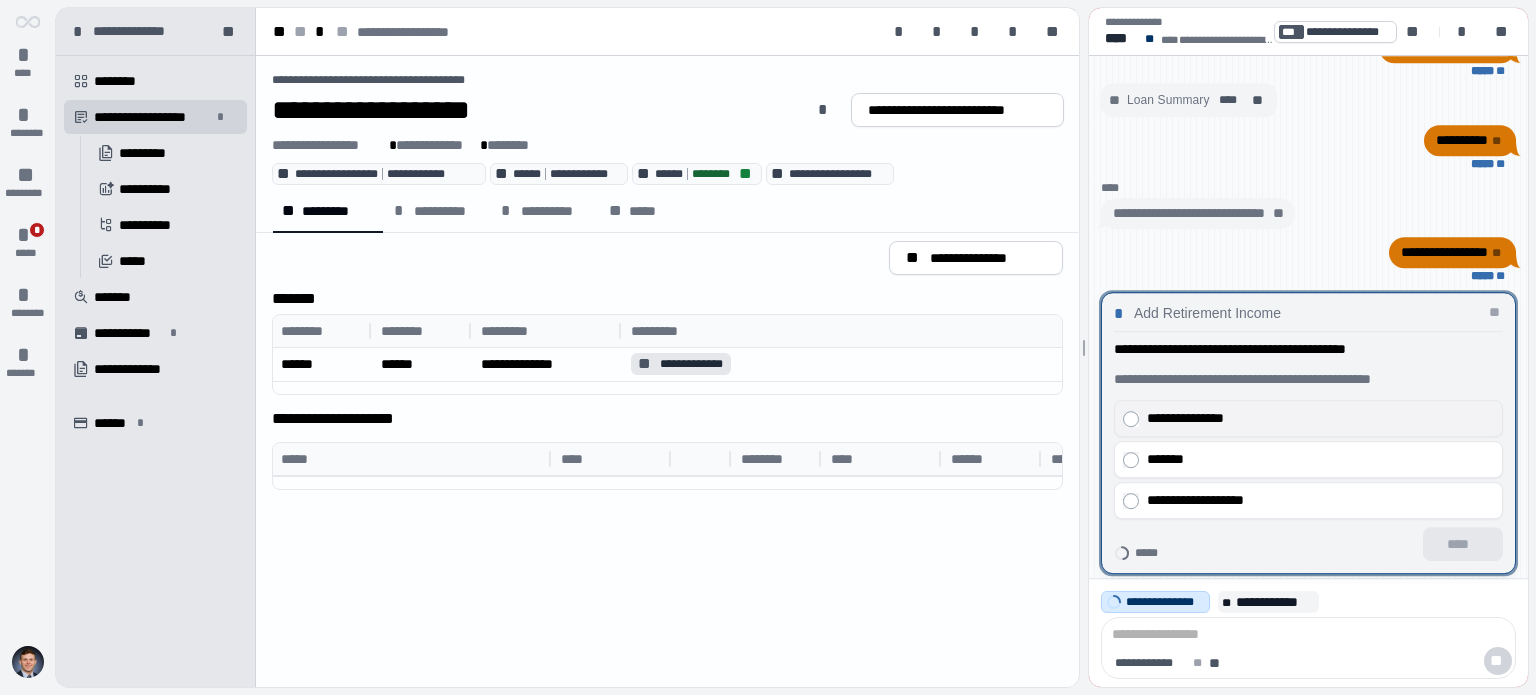 click on "**********" at bounding box center (1315, 418) 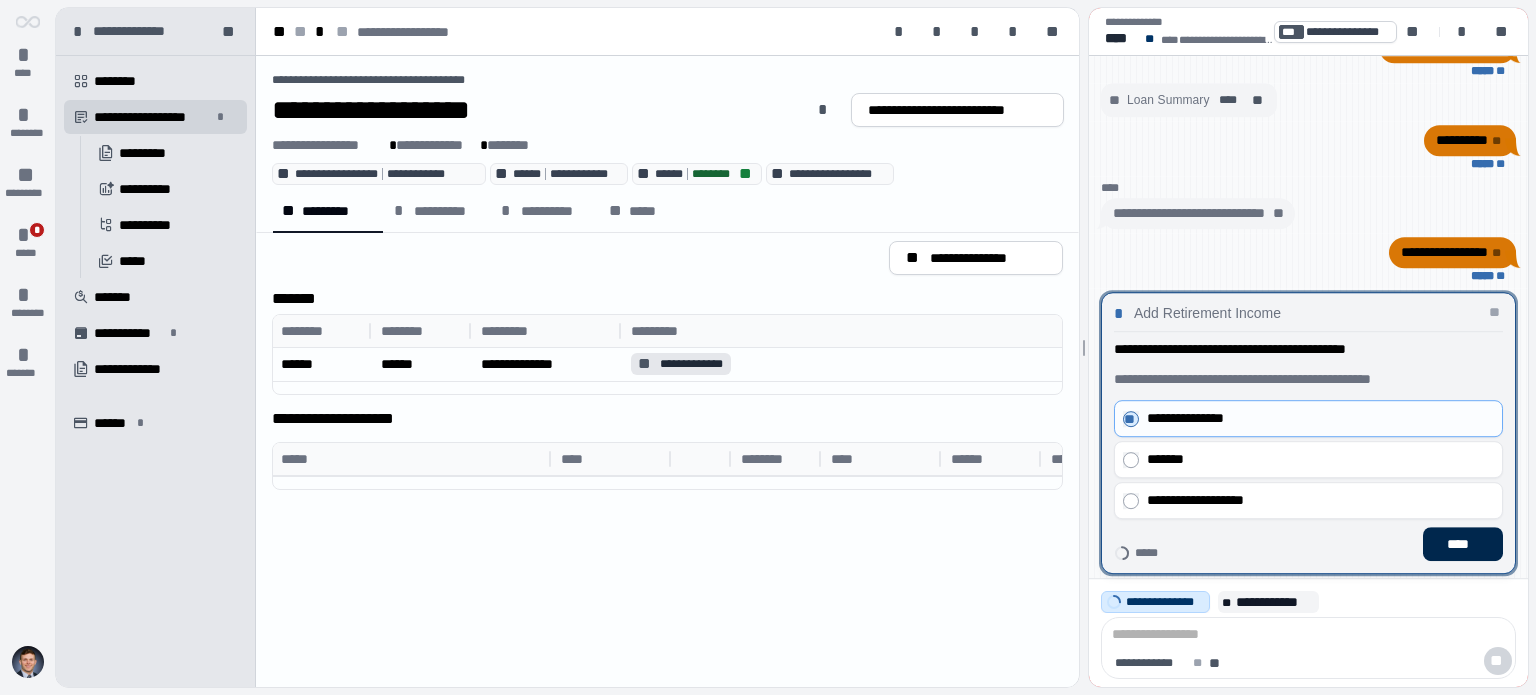 click on "****" at bounding box center [1463, 544] 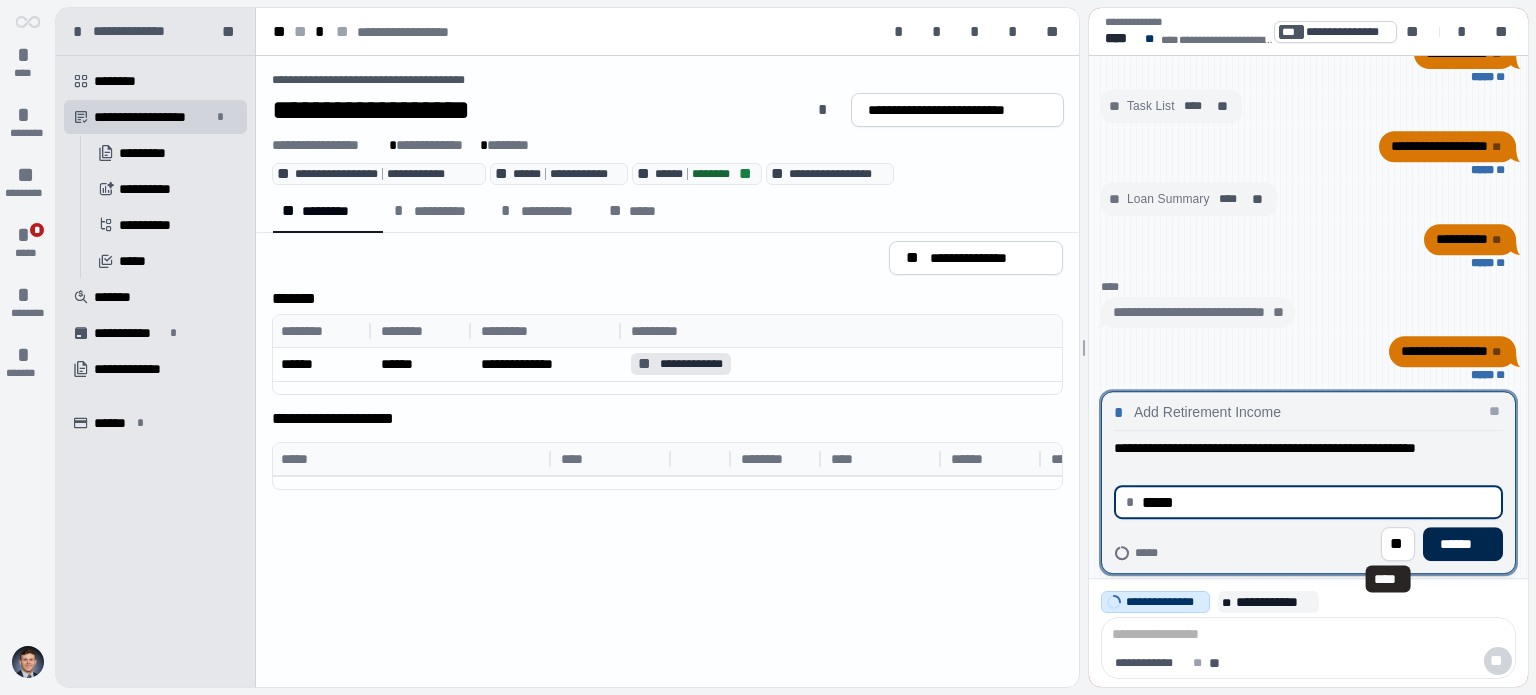 type on "********" 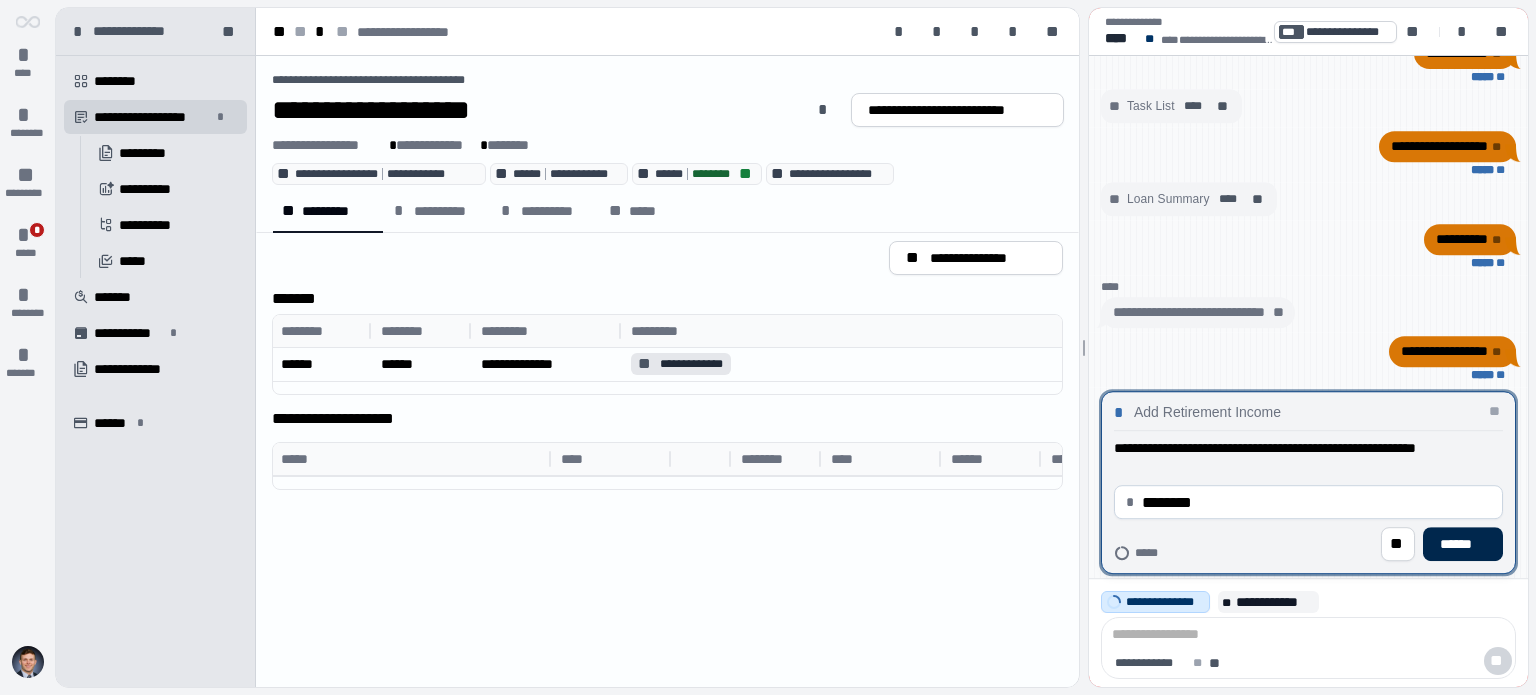 click on "******" at bounding box center [1463, 544] 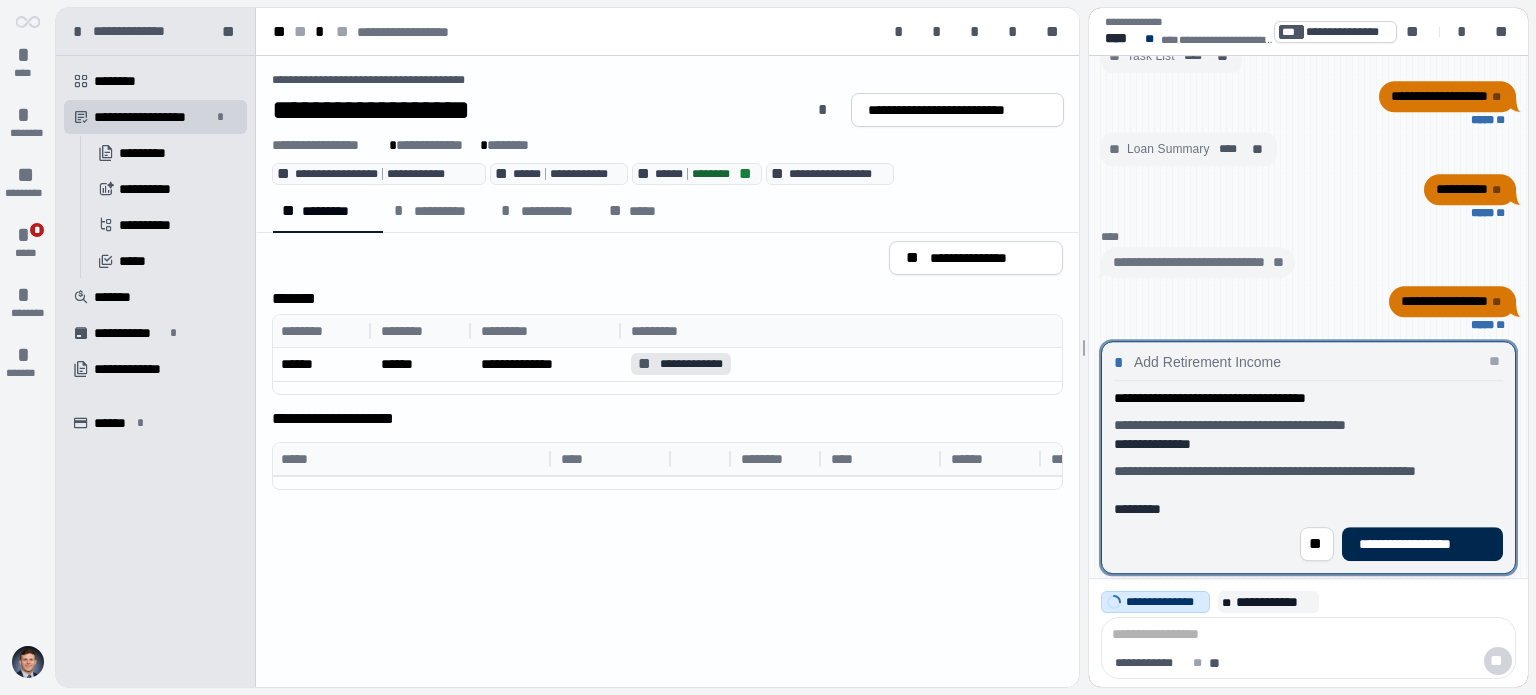 click on "**********" at bounding box center [1422, 544] 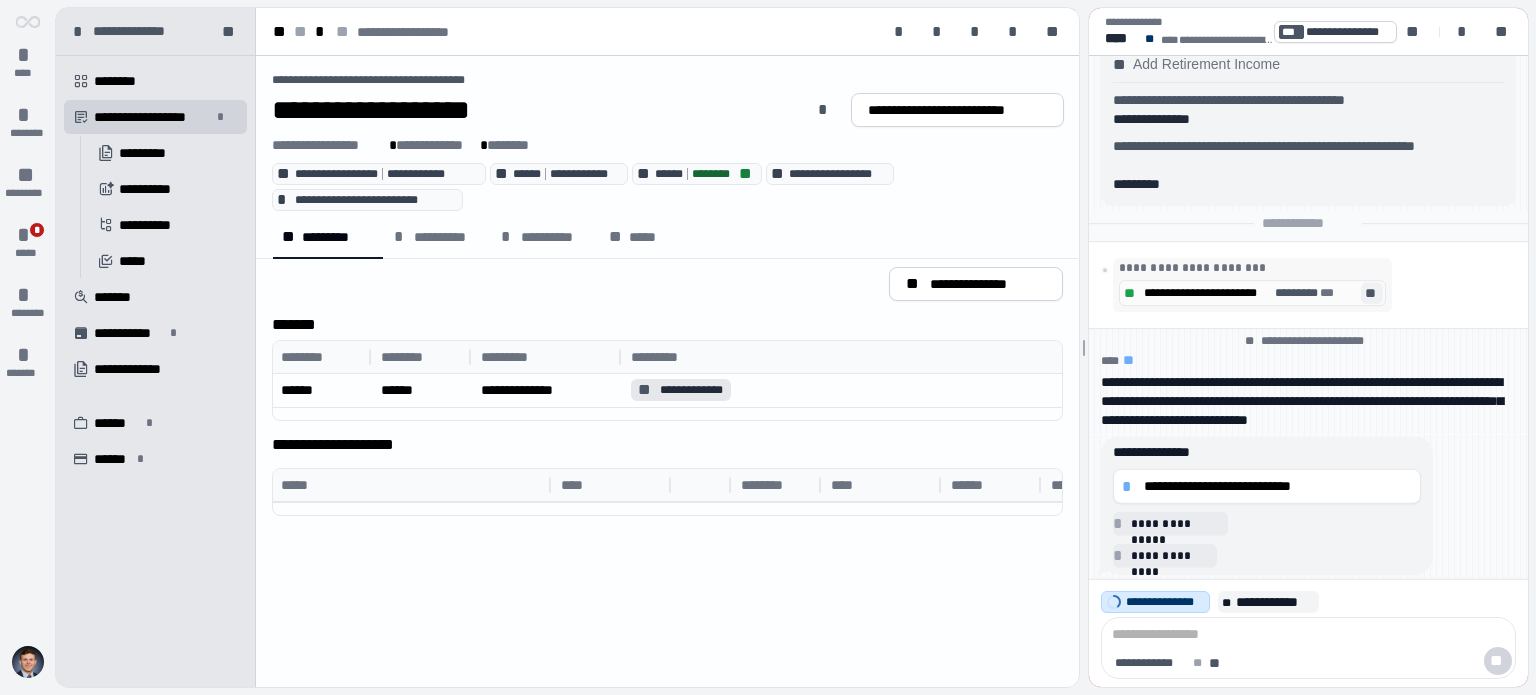 click on "**" at bounding box center (1372, 294) 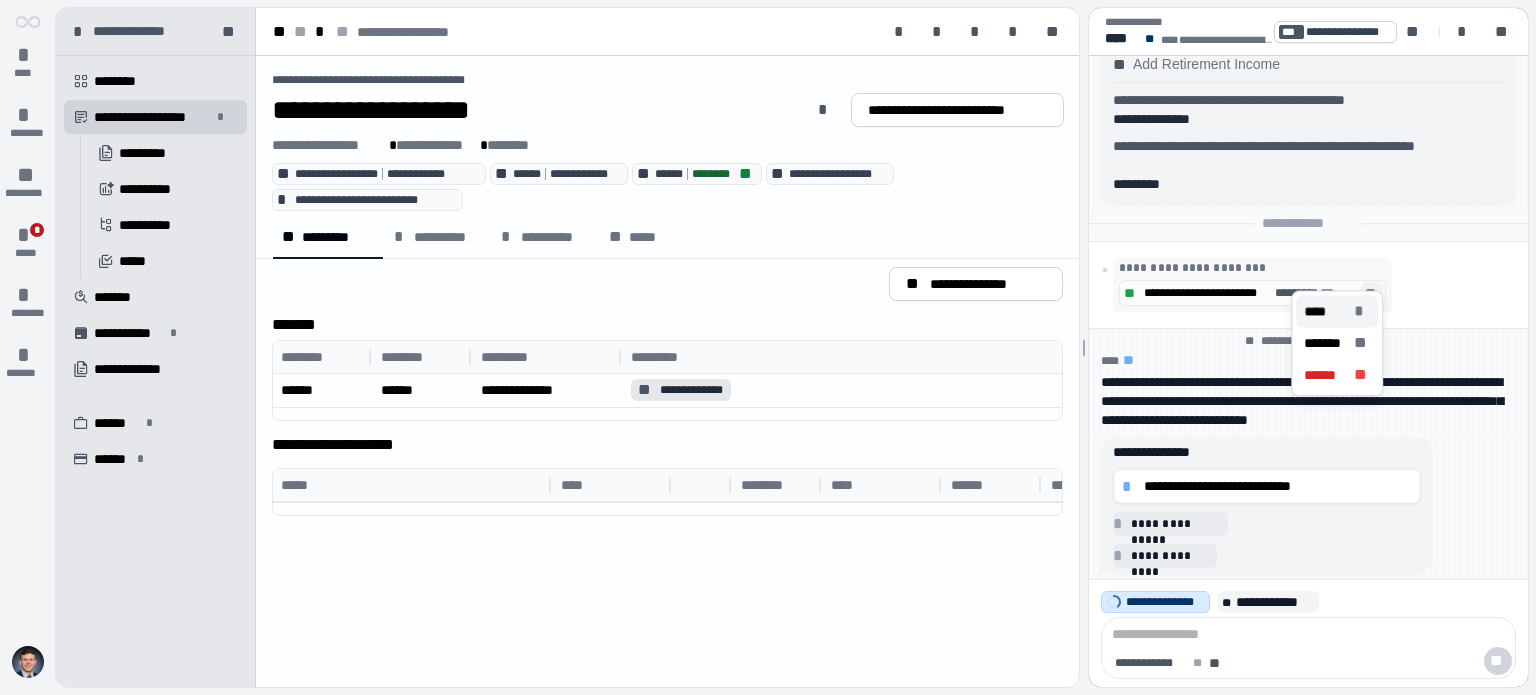 click on "*" at bounding box center (1362, 311) 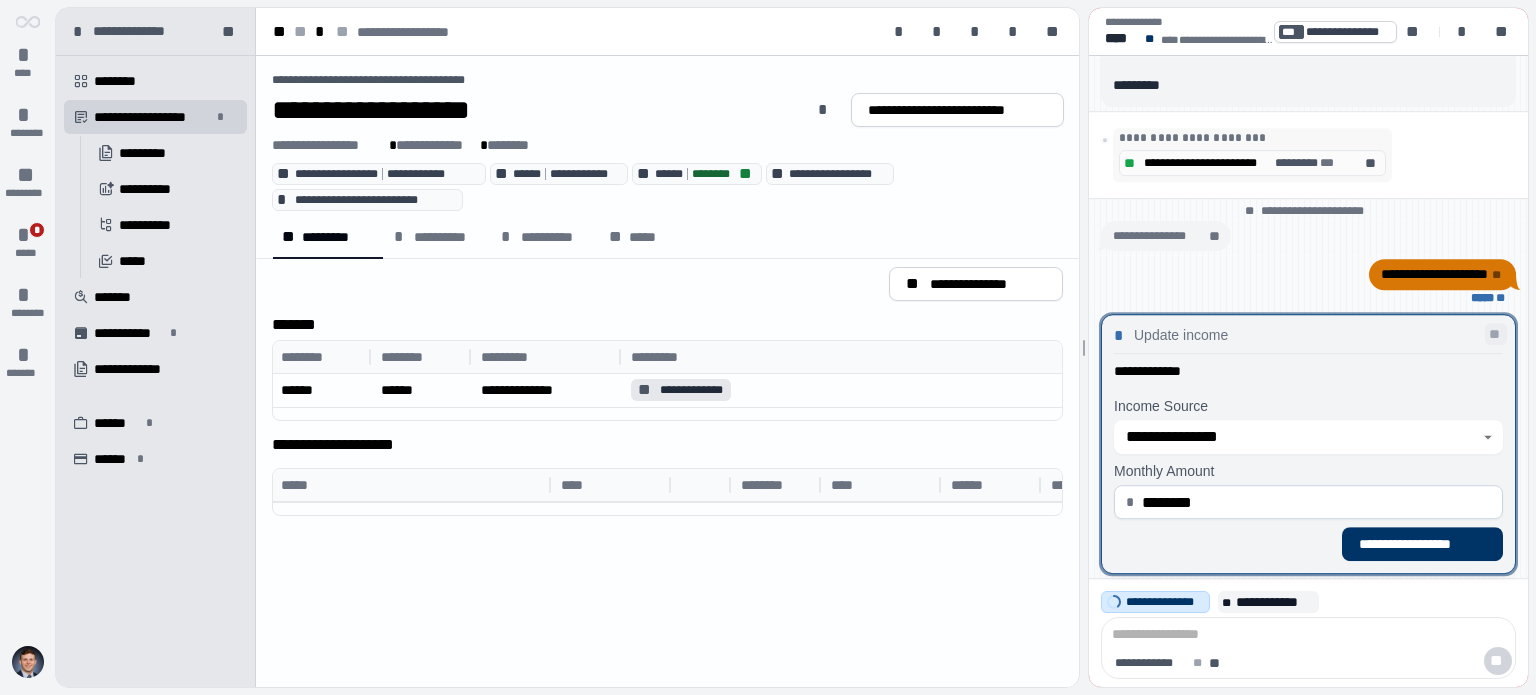 click on "**" at bounding box center (1496, 334) 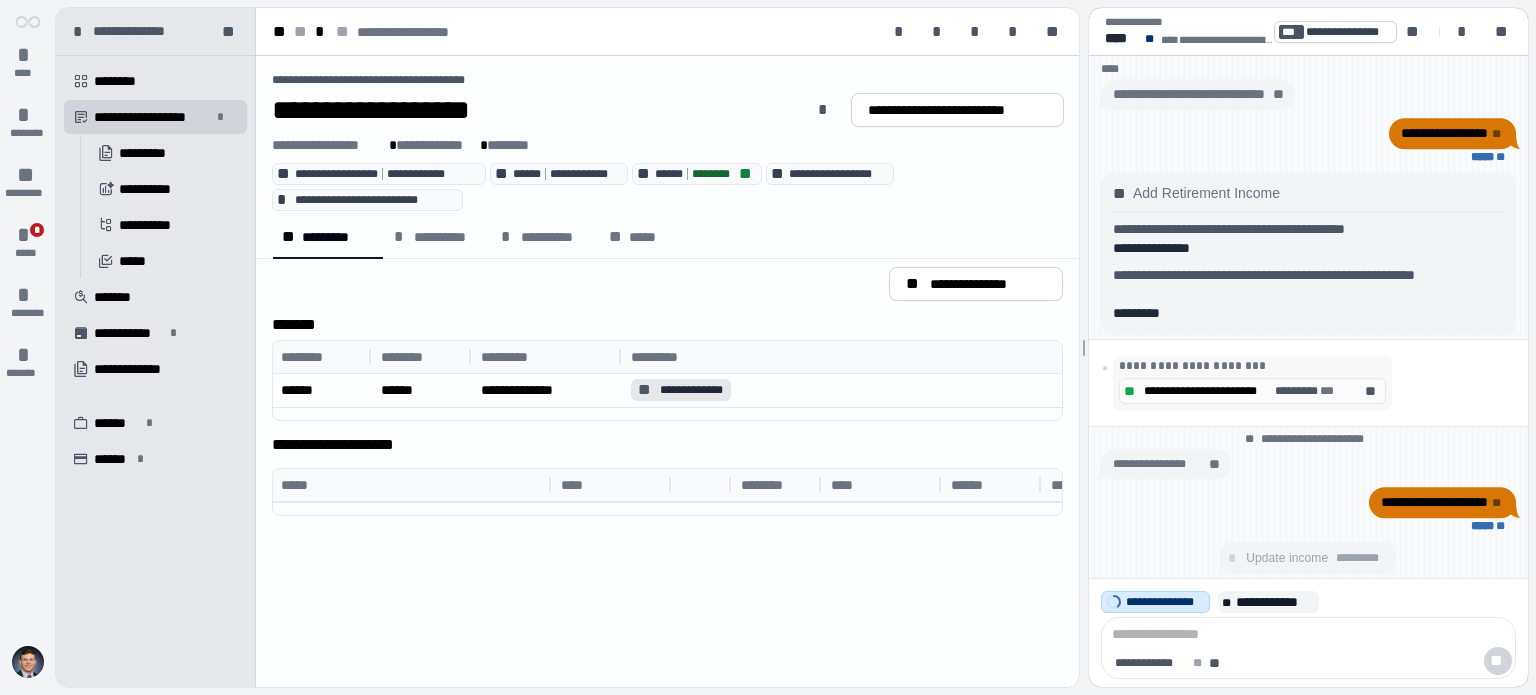 click on "**********" at bounding box center (1442, 502) 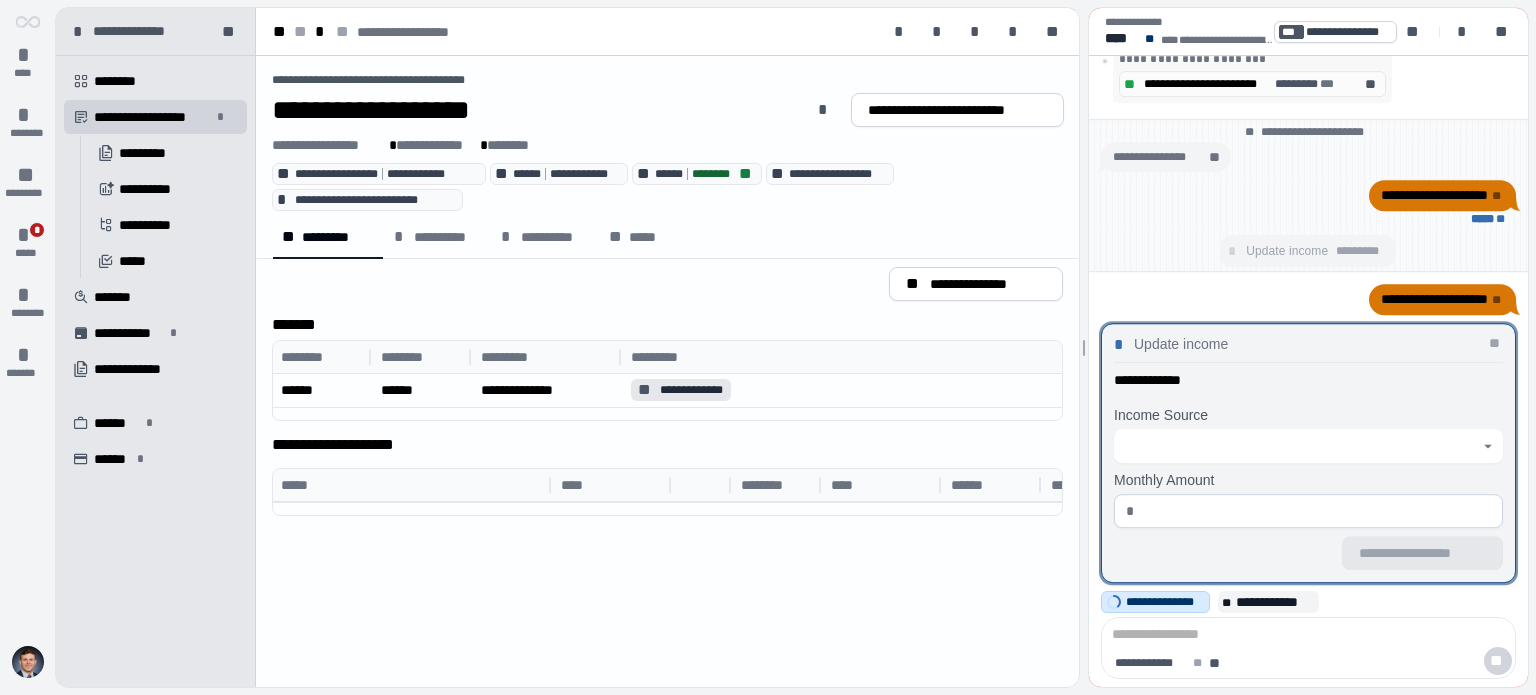 click 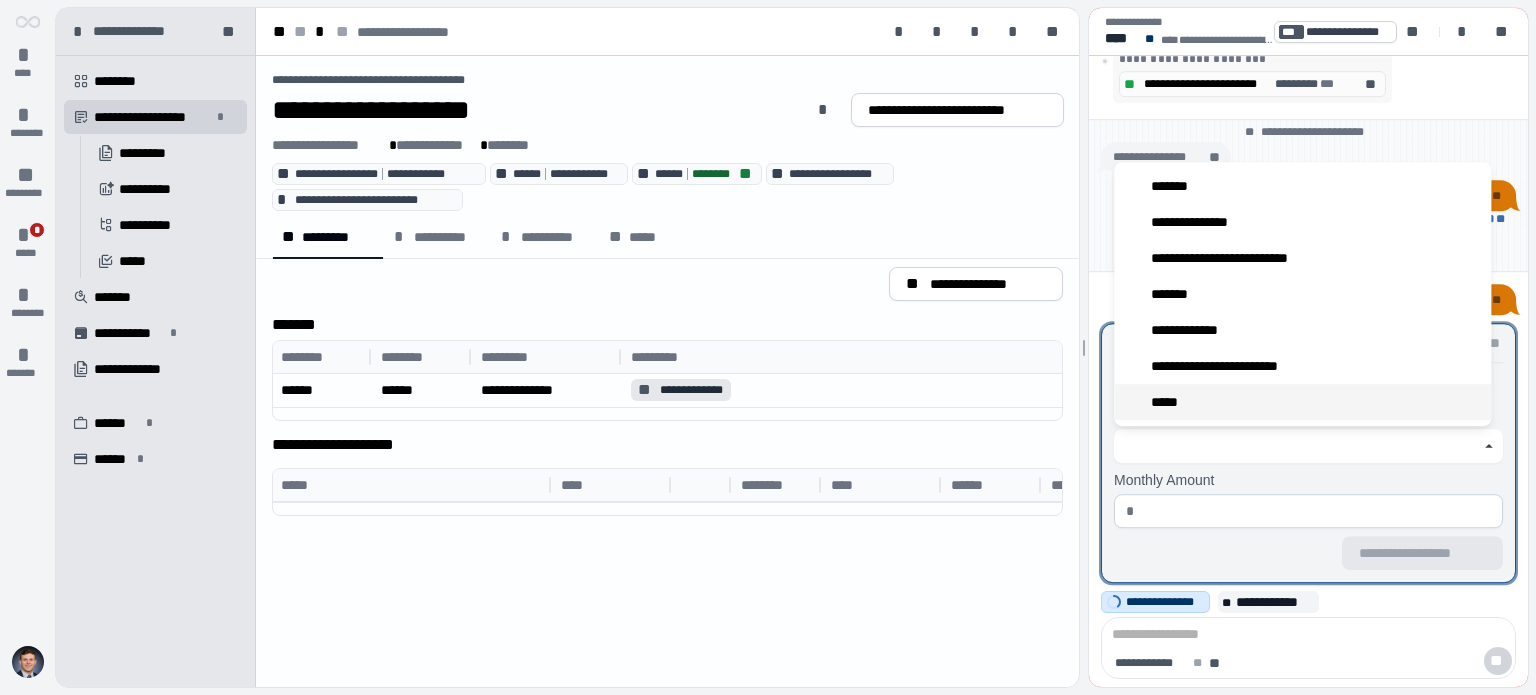 click on "*****" at bounding box center [1302, 402] 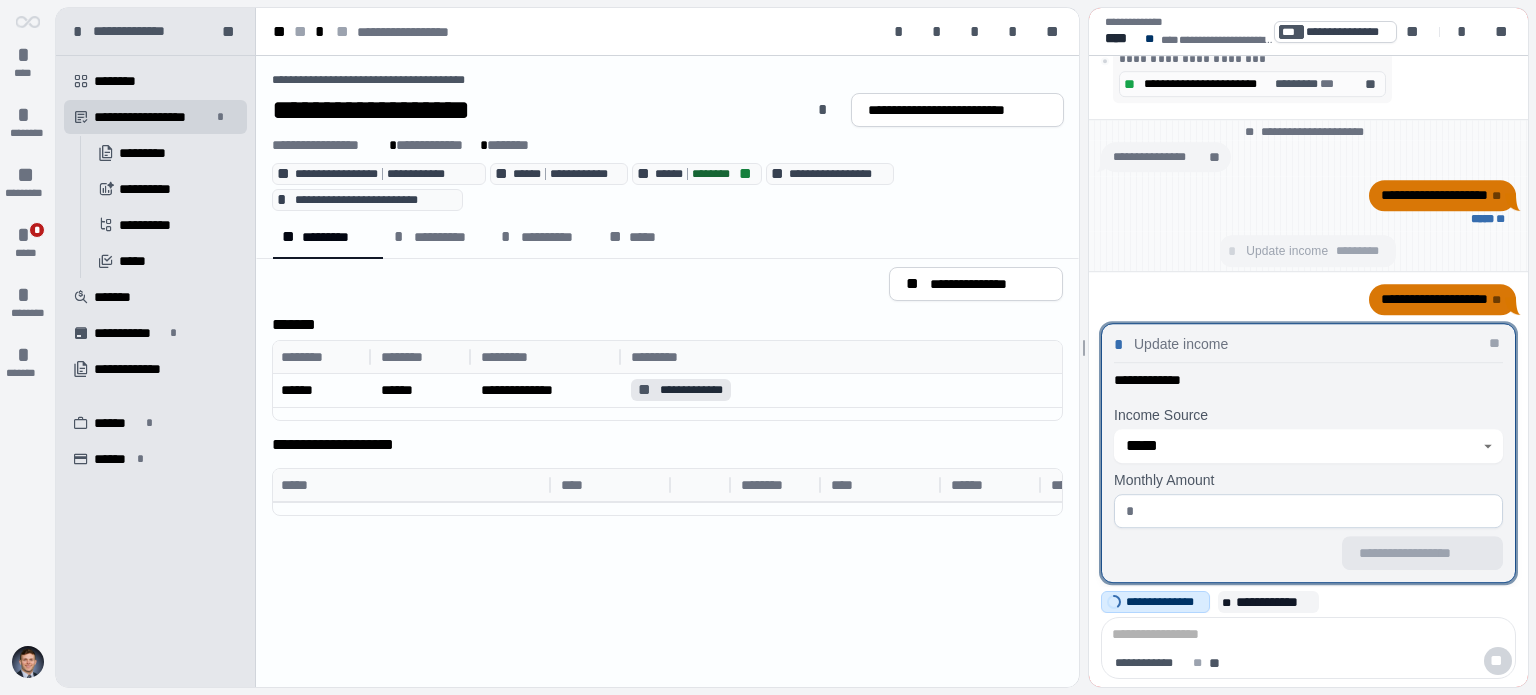 click at bounding box center [1316, 511] 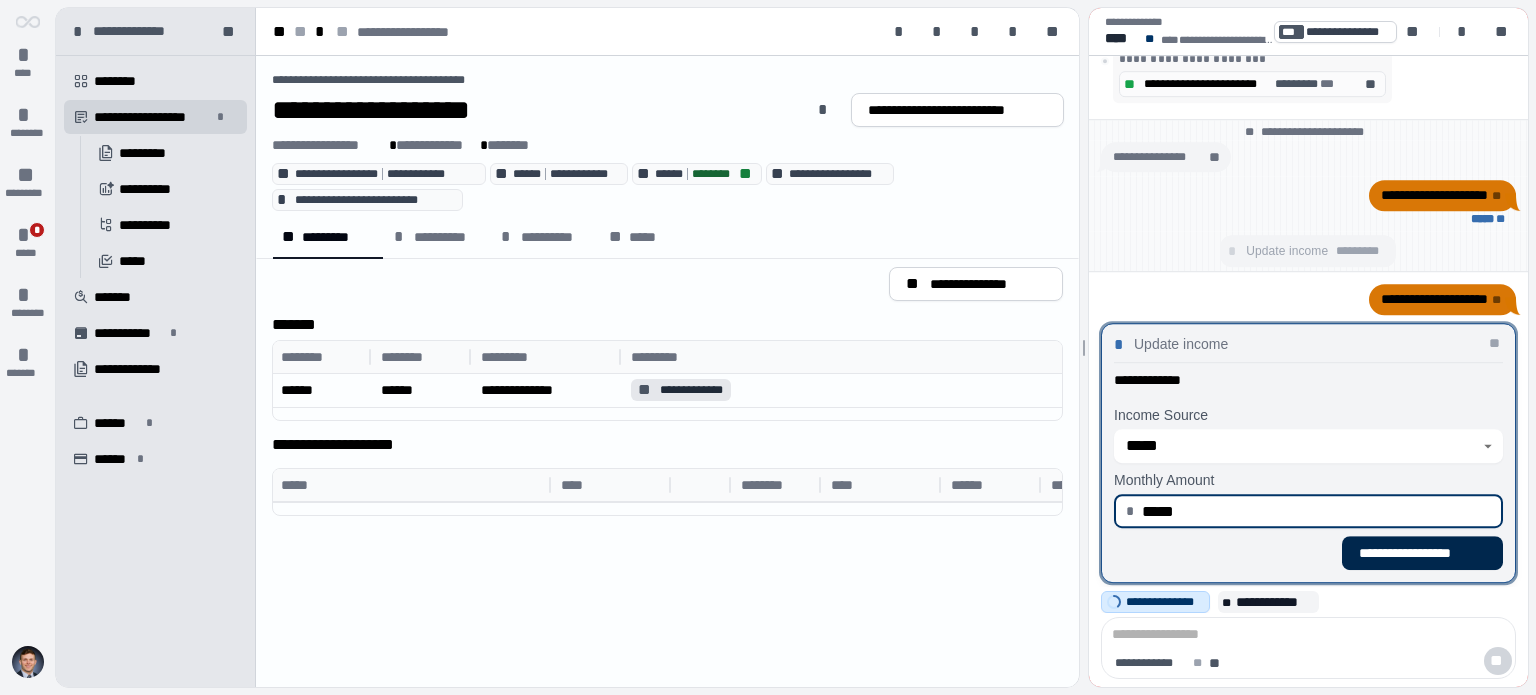 type on "********" 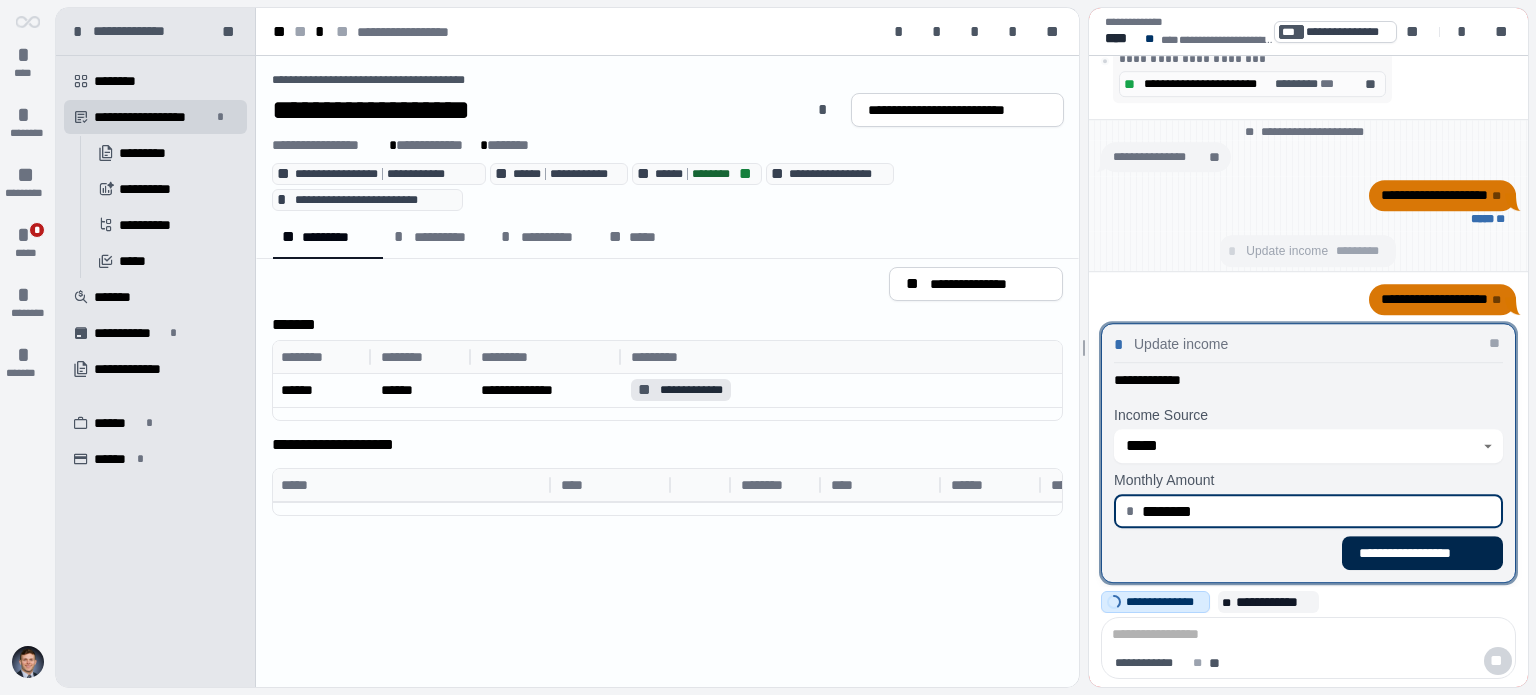 click on "**********" at bounding box center [1422, 553] 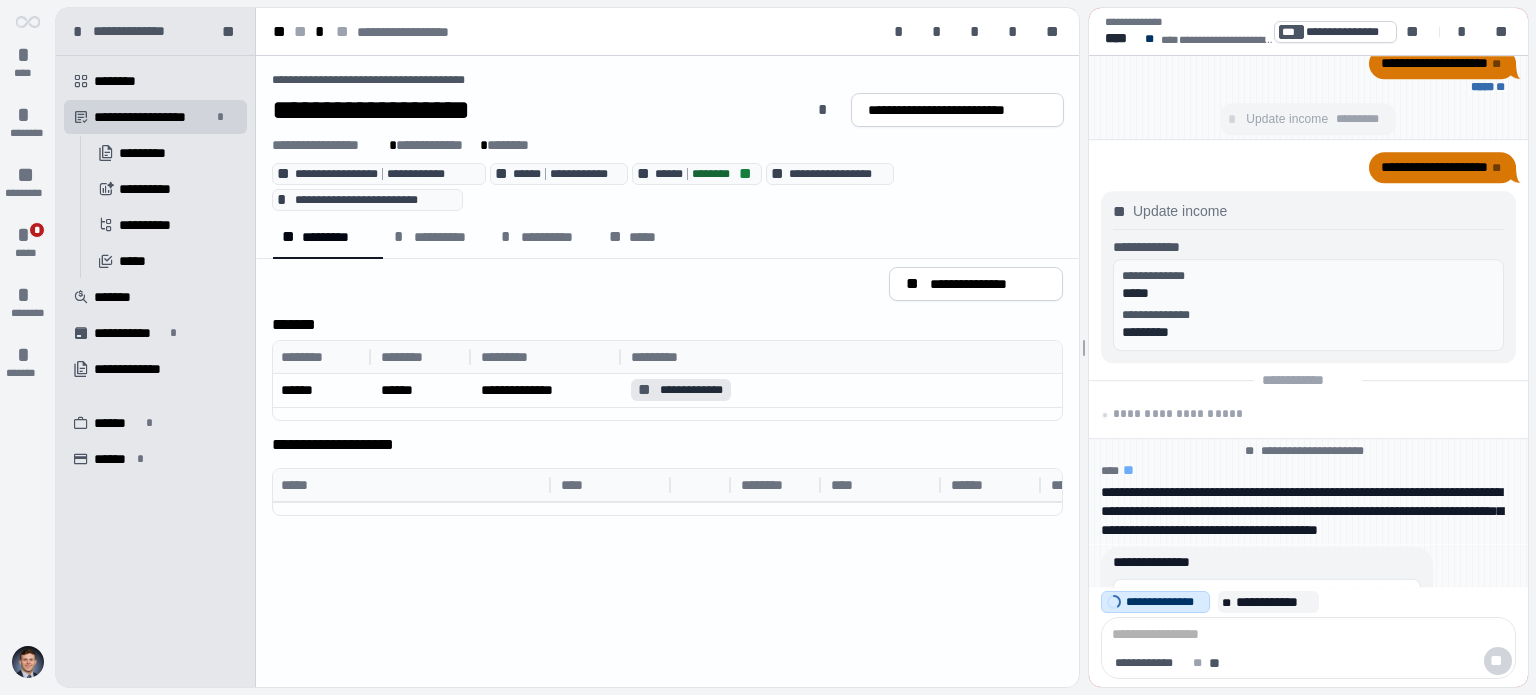 scroll, scrollTop: 0, scrollLeft: 0, axis: both 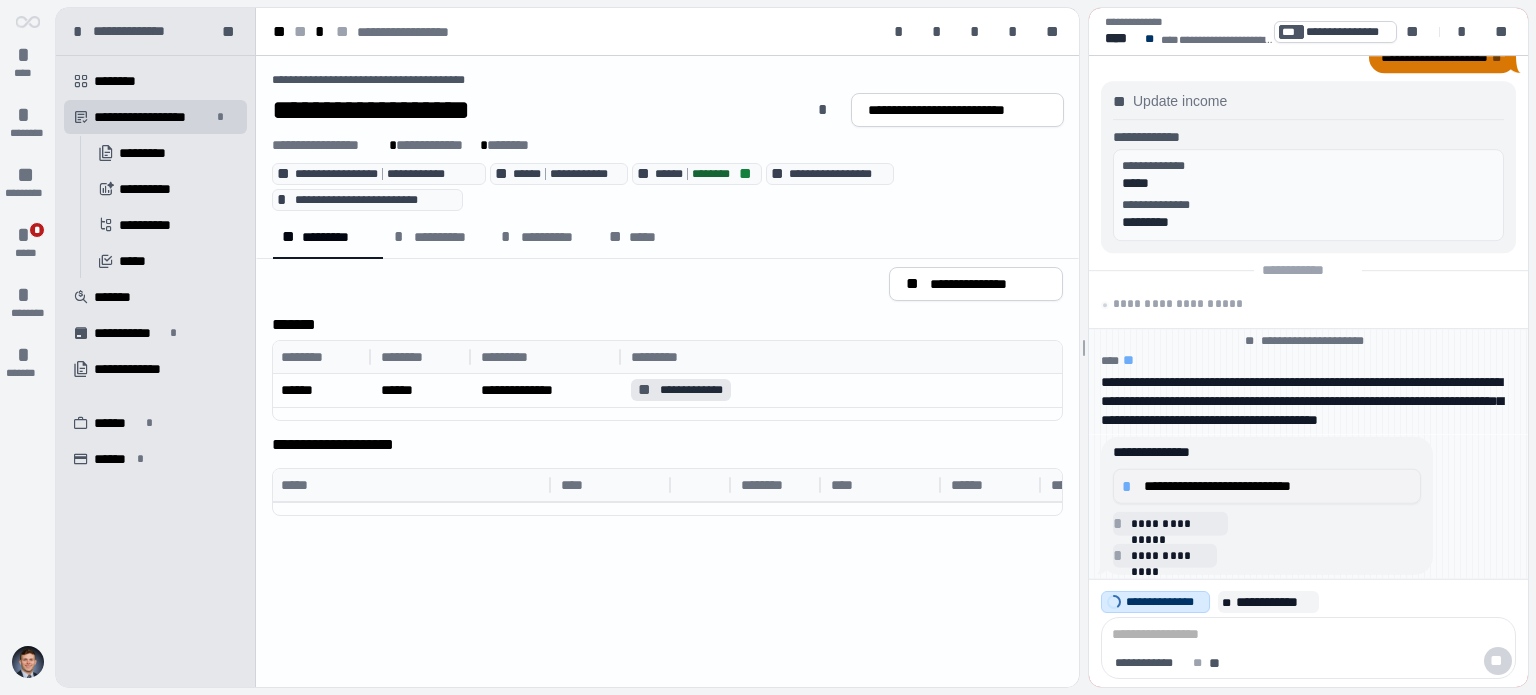 click on "**********" at bounding box center [1278, 486] 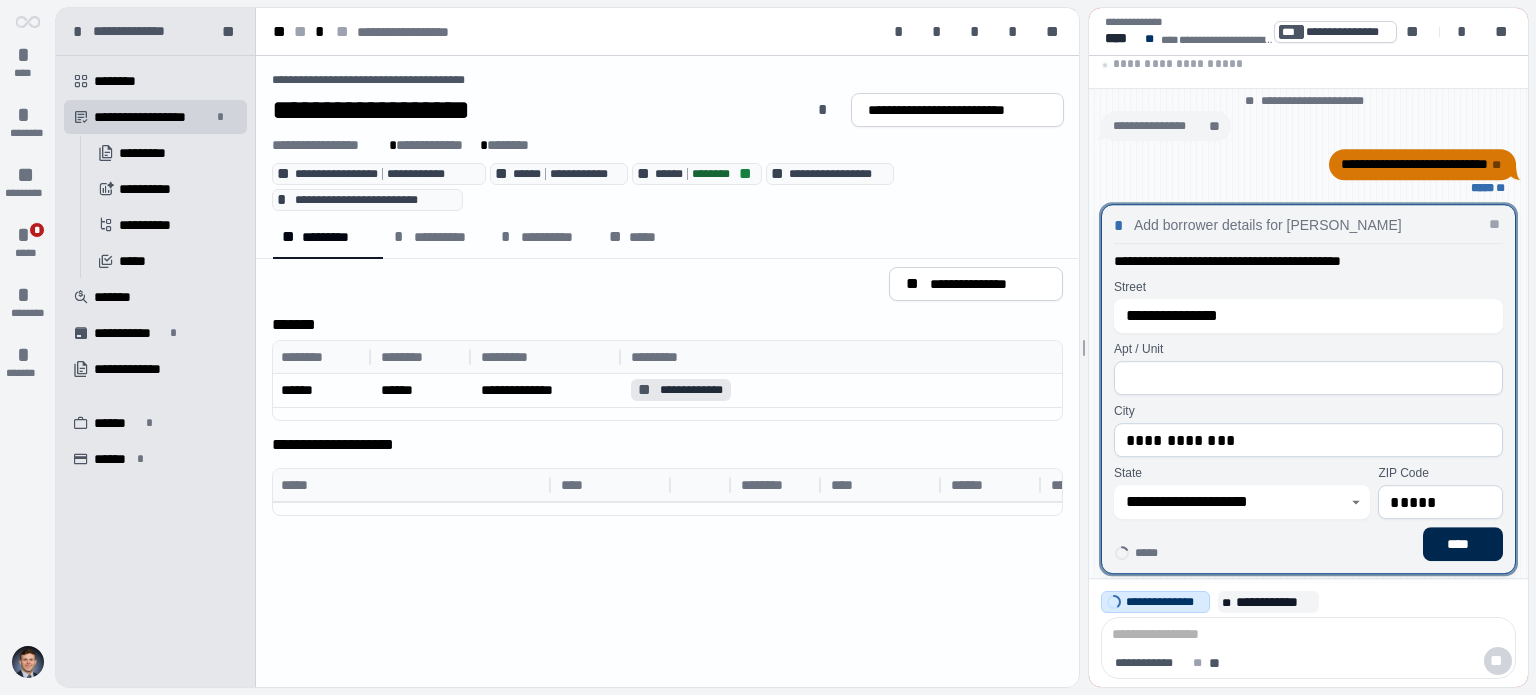 click on "****" at bounding box center (1463, 544) 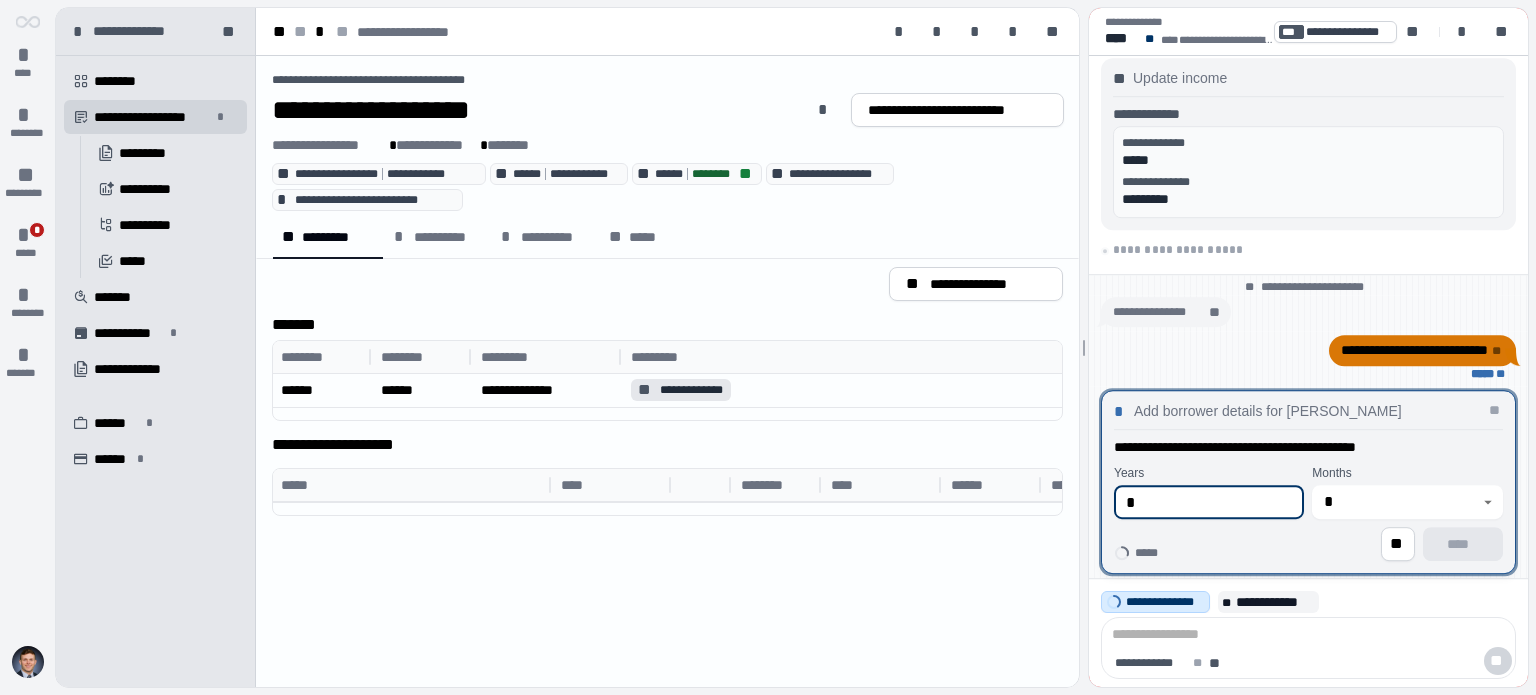 click on "*" at bounding box center (1209, 502) 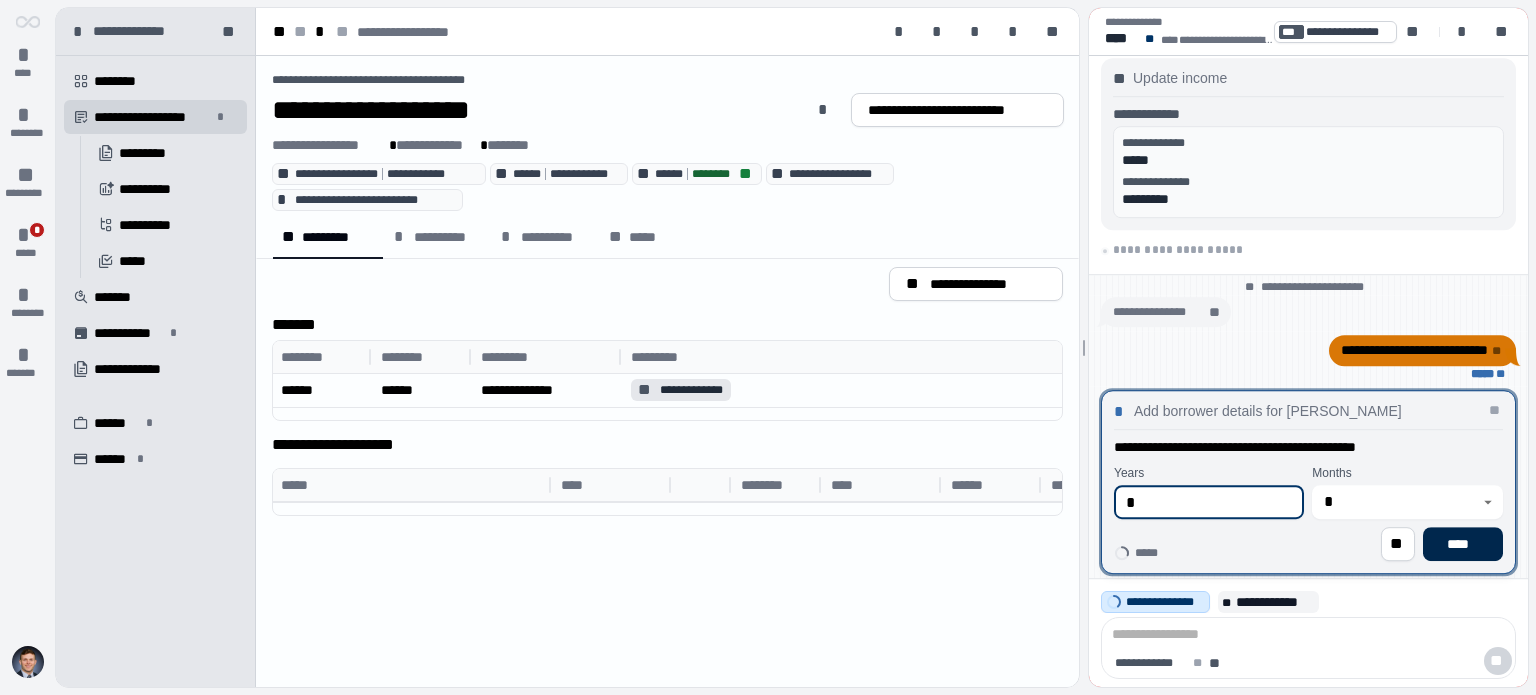 type on "*" 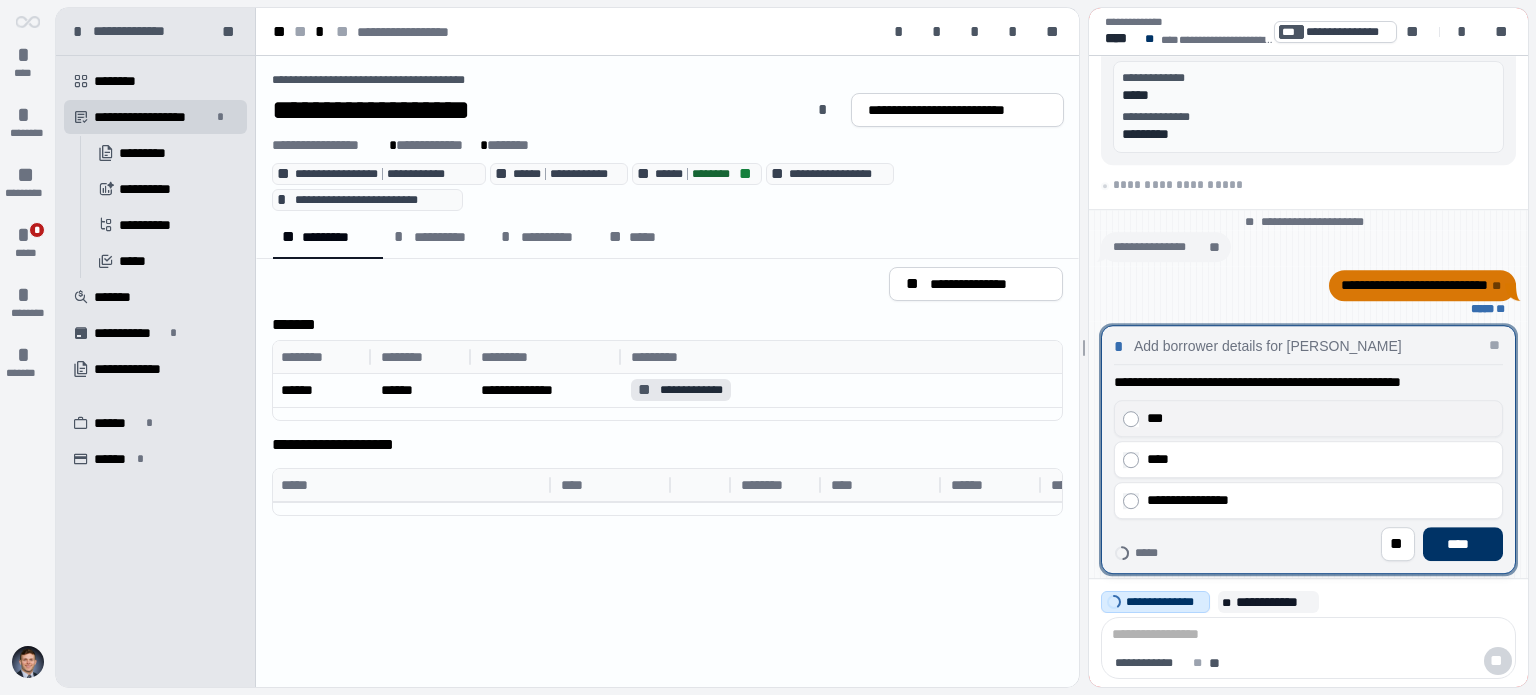 click on "***" at bounding box center [1315, 418] 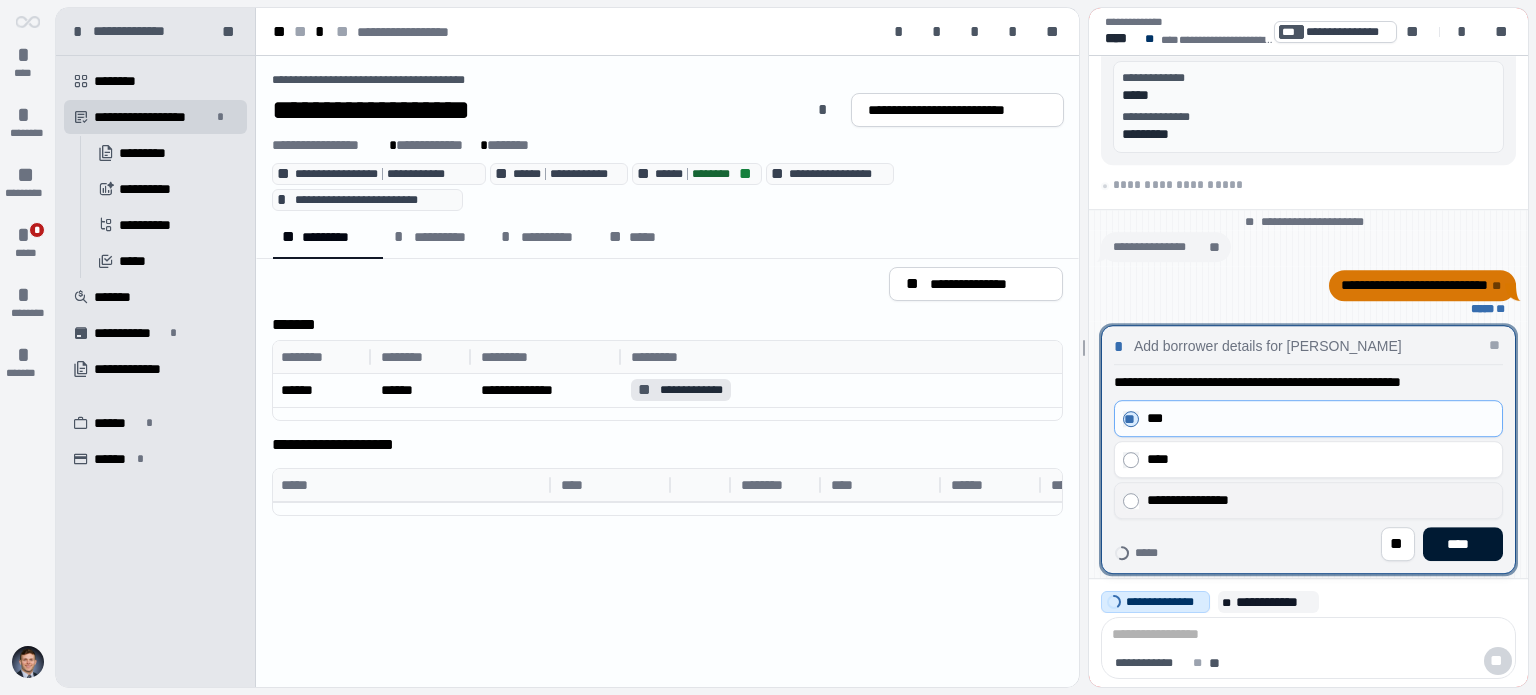 drag, startPoint x: 1436, startPoint y: 560, endPoint x: 1307, endPoint y: 506, distance: 139.84634 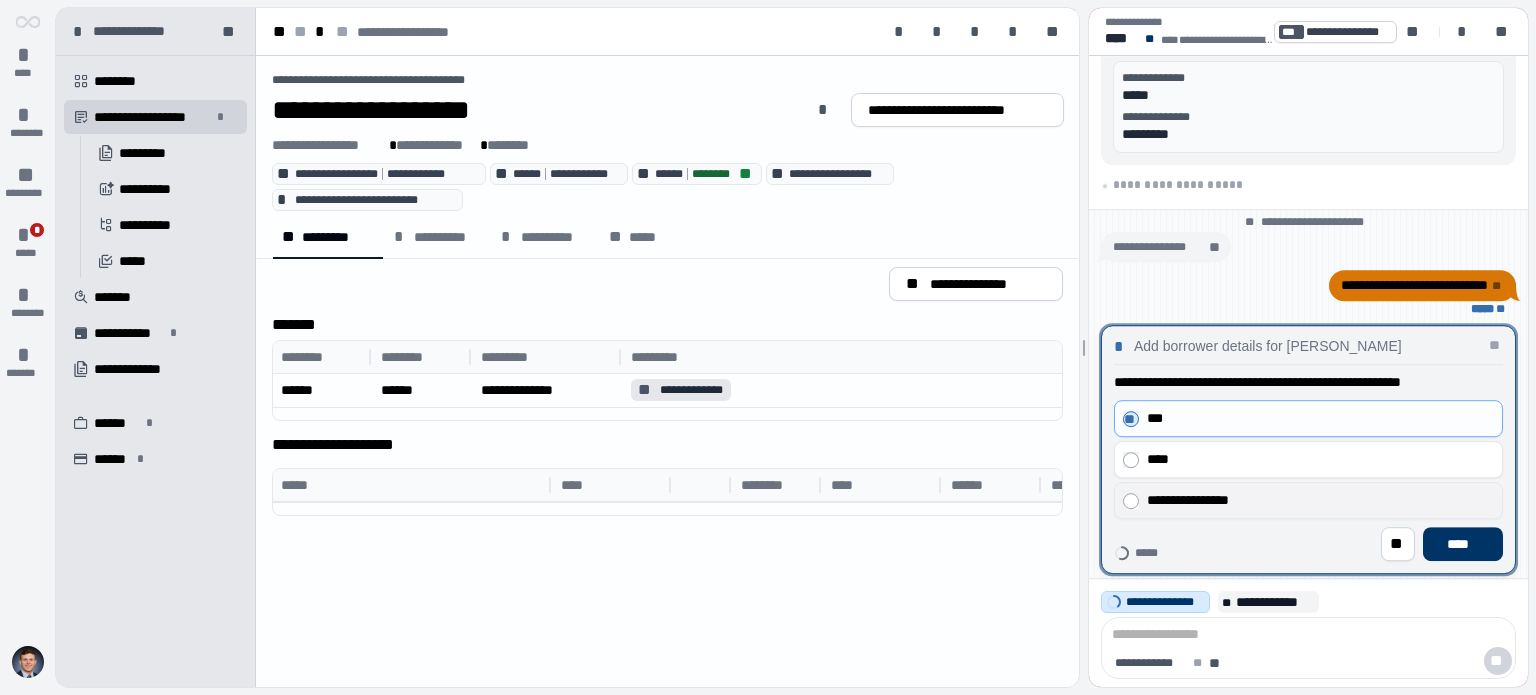 click on "**********" at bounding box center (1315, 500) 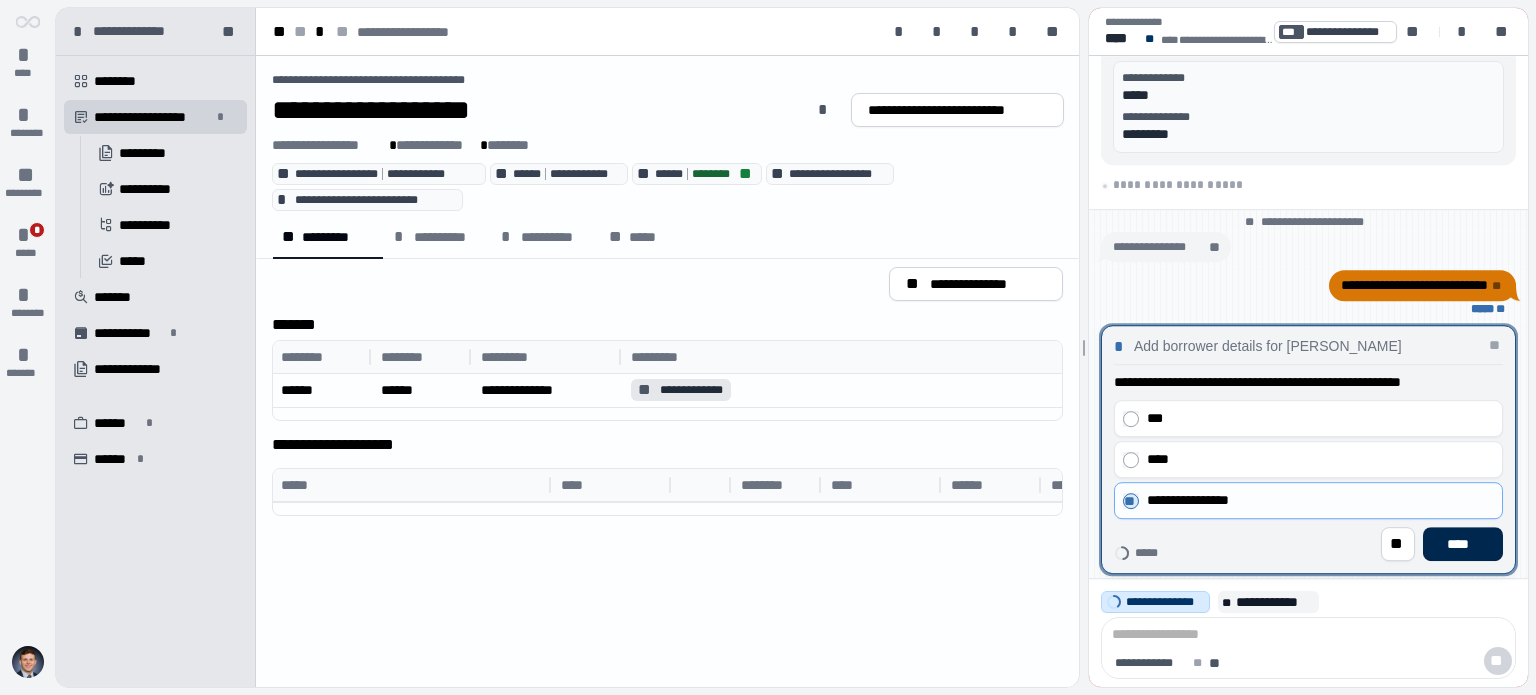 click on "****" at bounding box center [1463, 544] 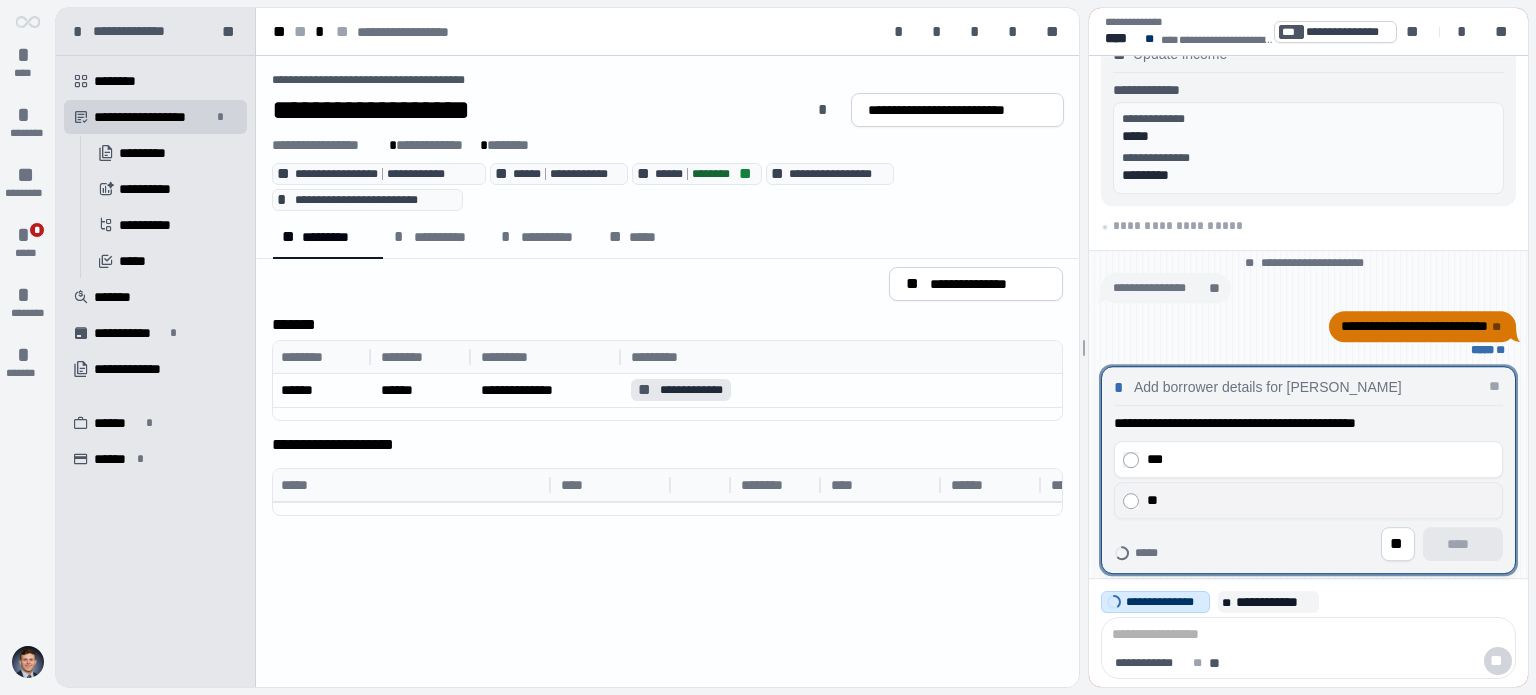 click on "**" at bounding box center [1308, 500] 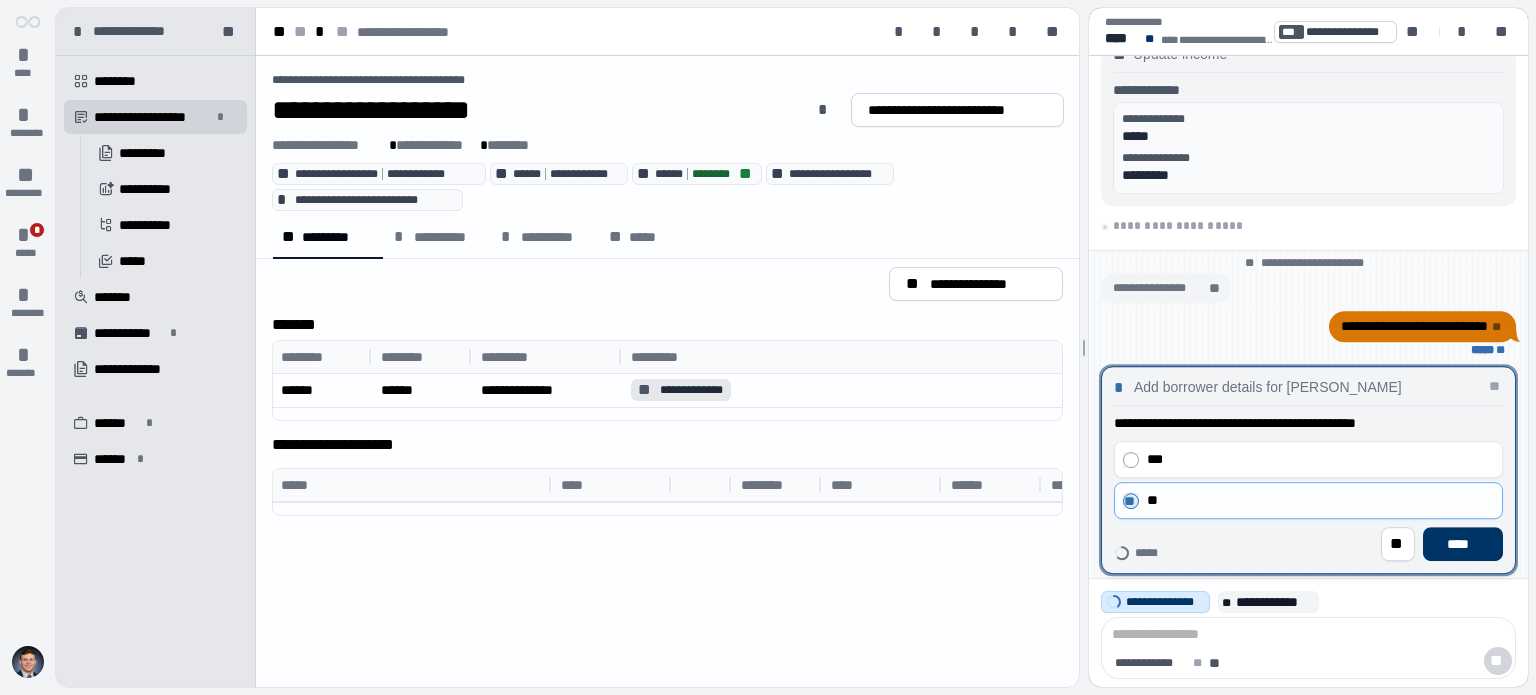 click on "**********" at bounding box center (1308, 487) 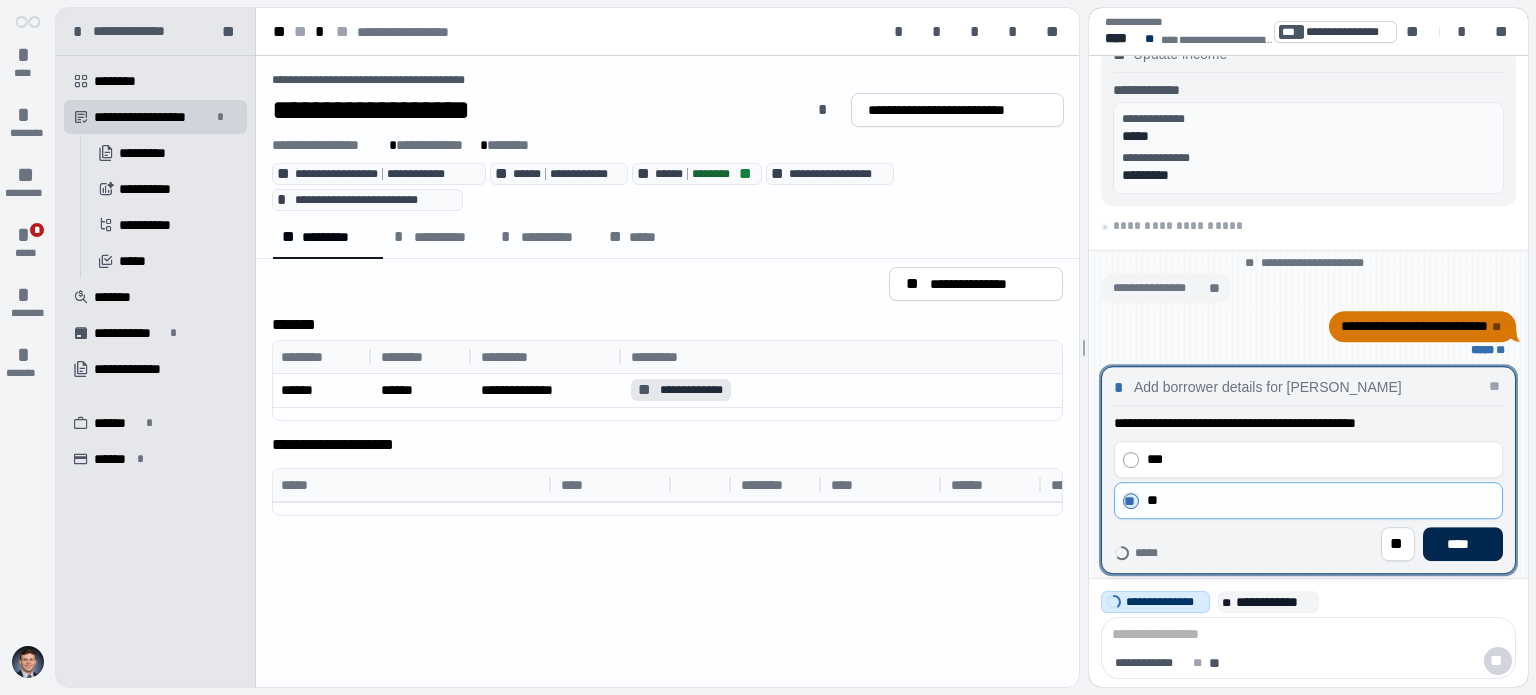 click on "****" at bounding box center [1463, 544] 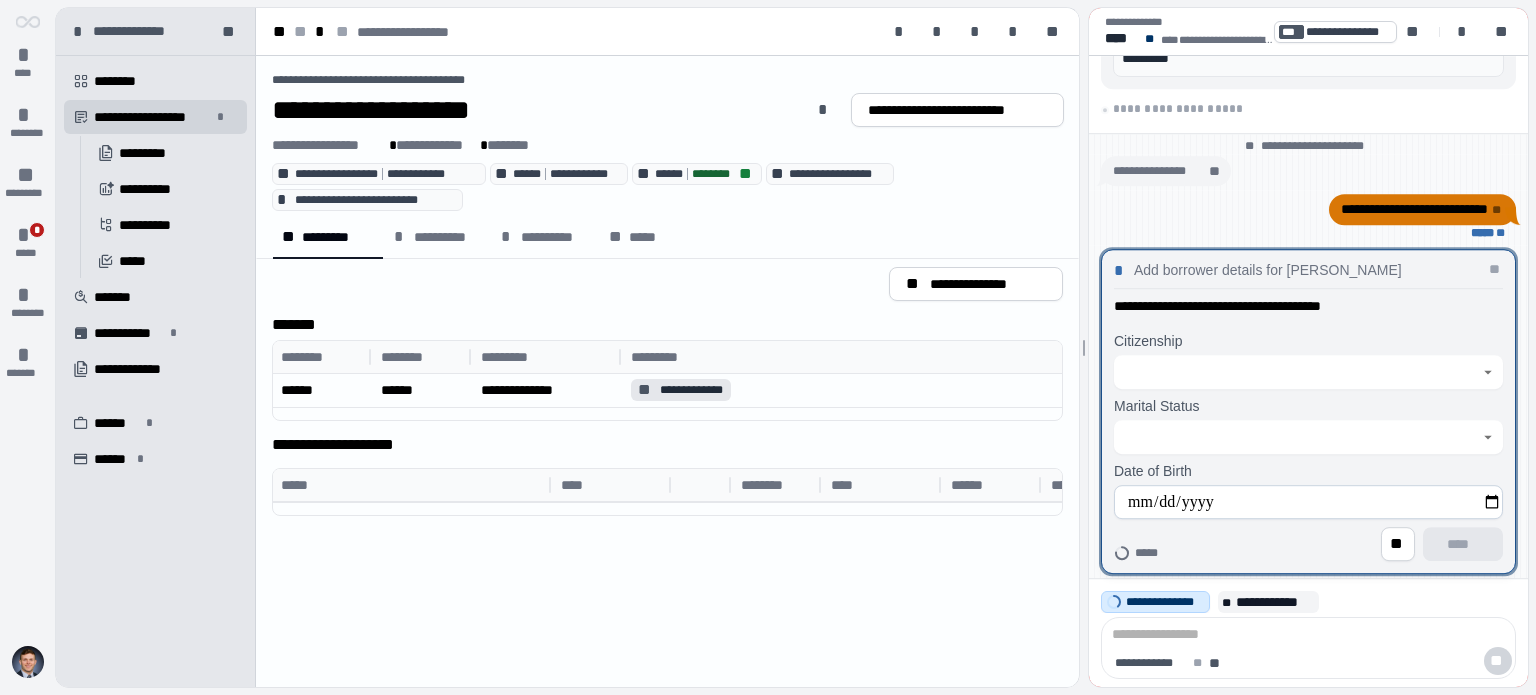 click at bounding box center [1297, 372] 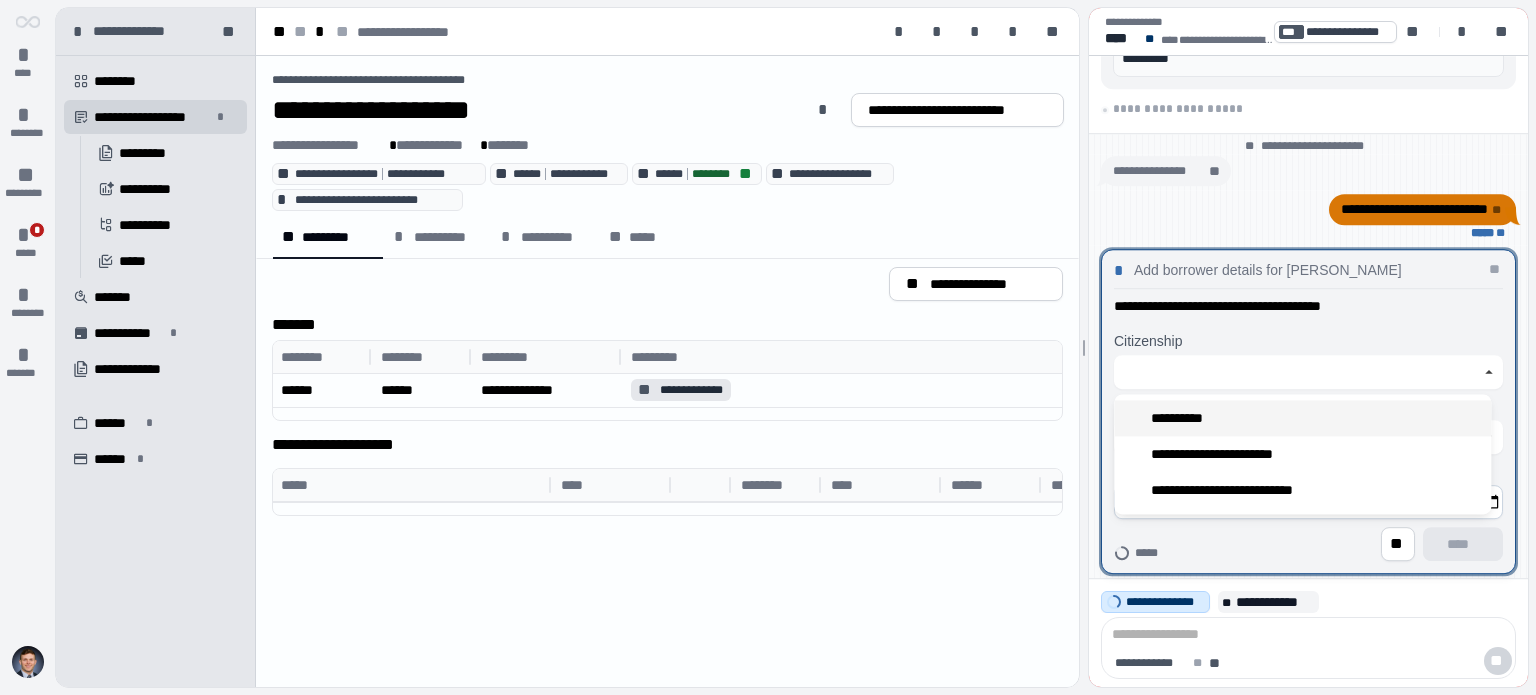 click on "**********" at bounding box center [1302, 418] 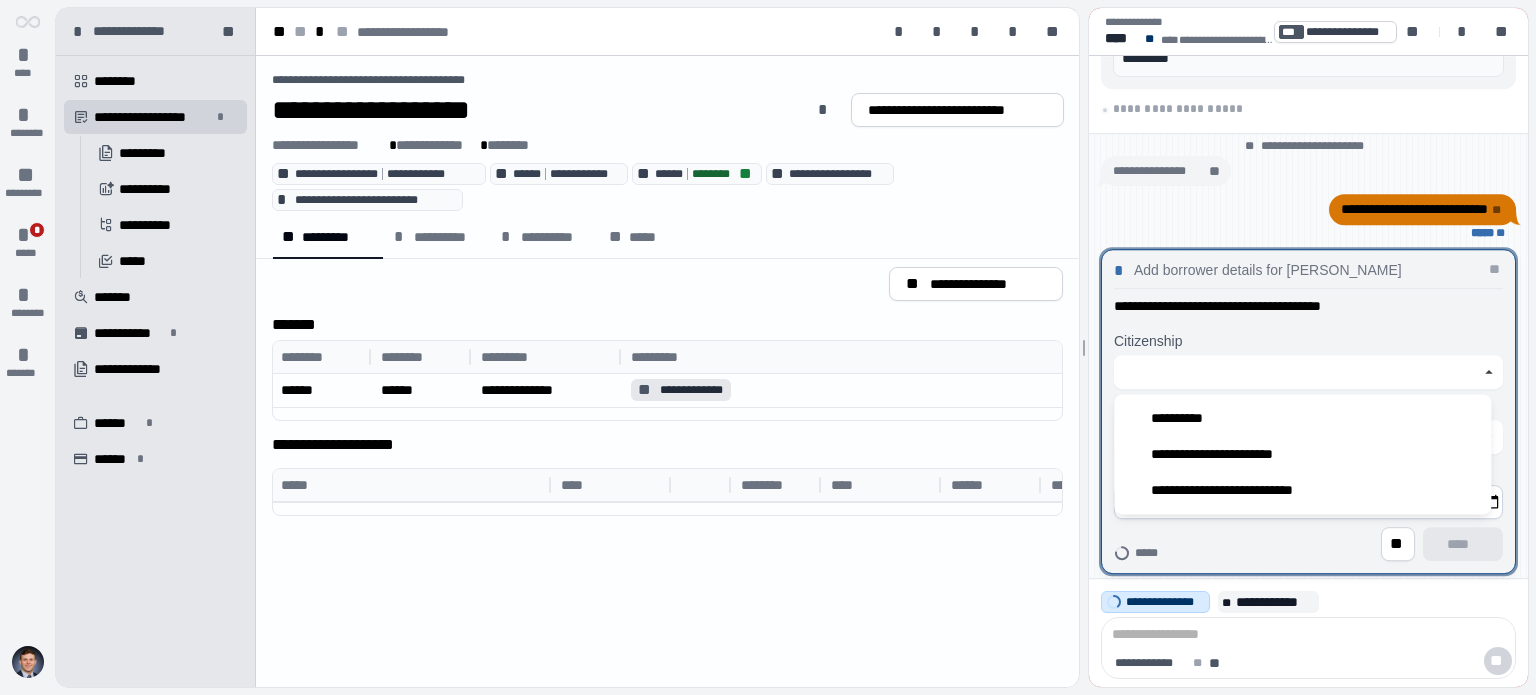 type on "**********" 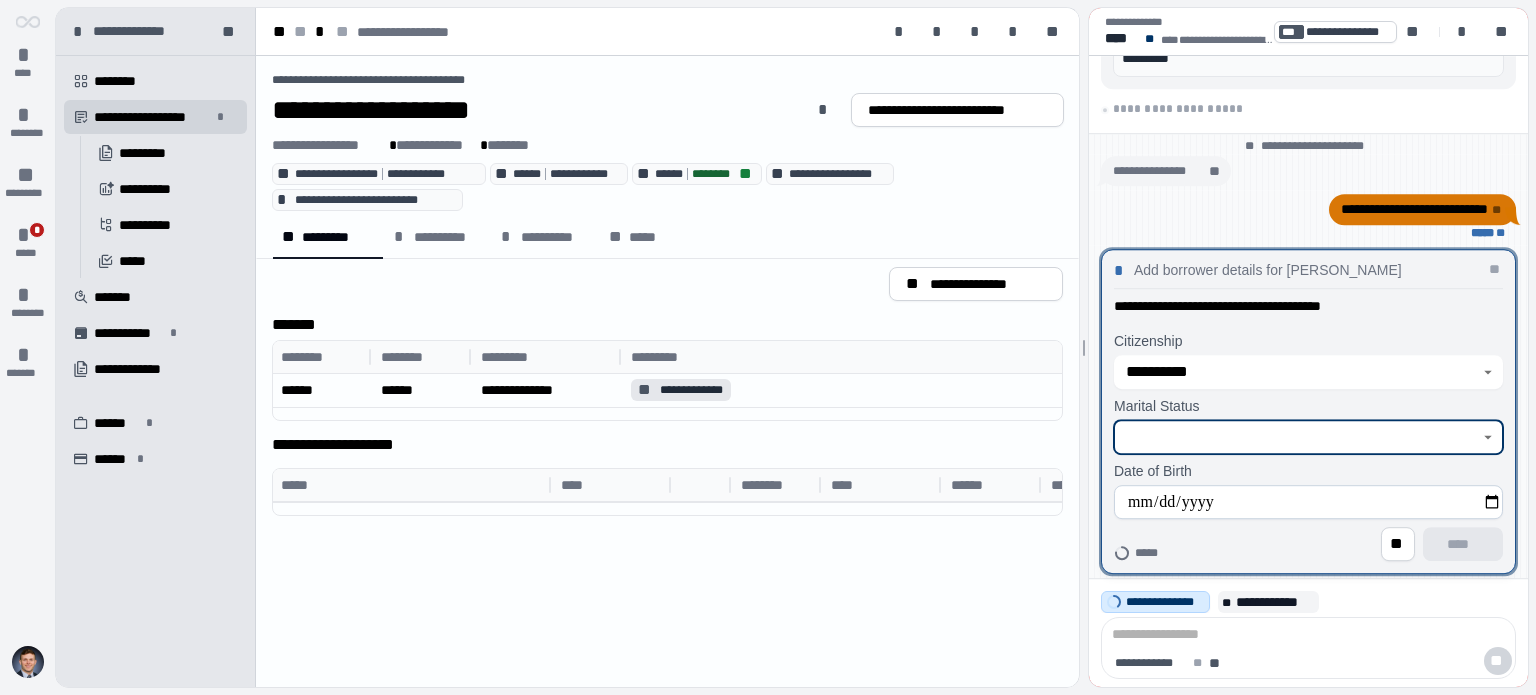 click at bounding box center [1297, 437] 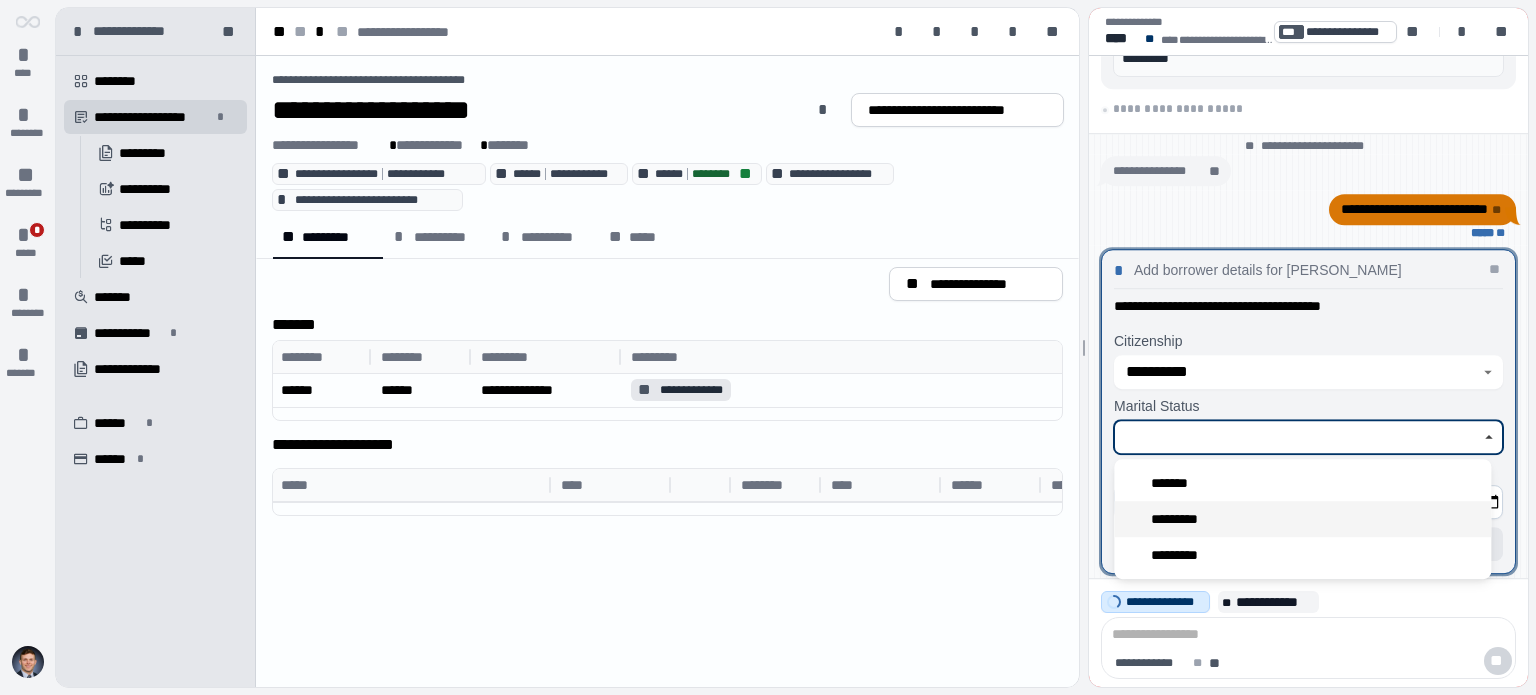 drag, startPoint x: 1375, startPoint y: 478, endPoint x: 1363, endPoint y: 525, distance: 48.507732 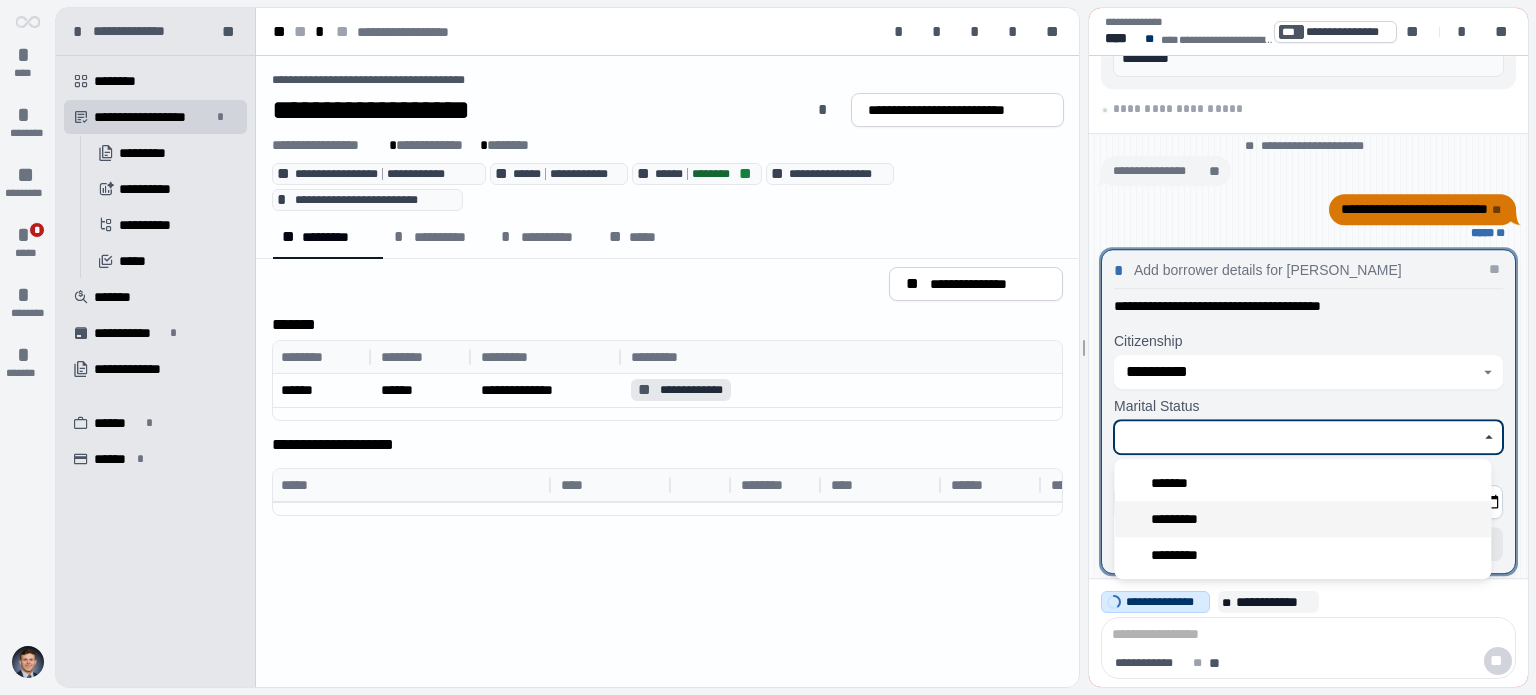 click on "******* ********* *********" at bounding box center (1302, 519) 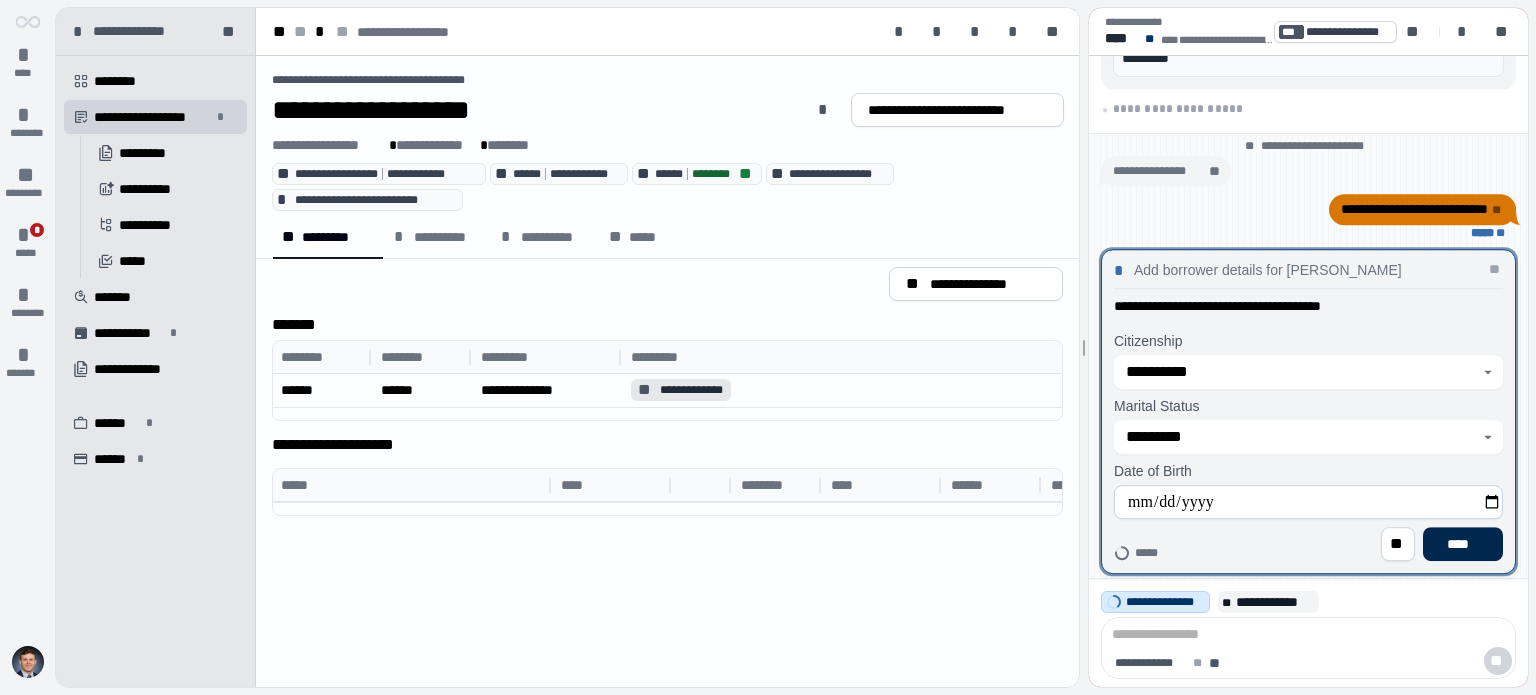 click on "****" at bounding box center [1463, 544] 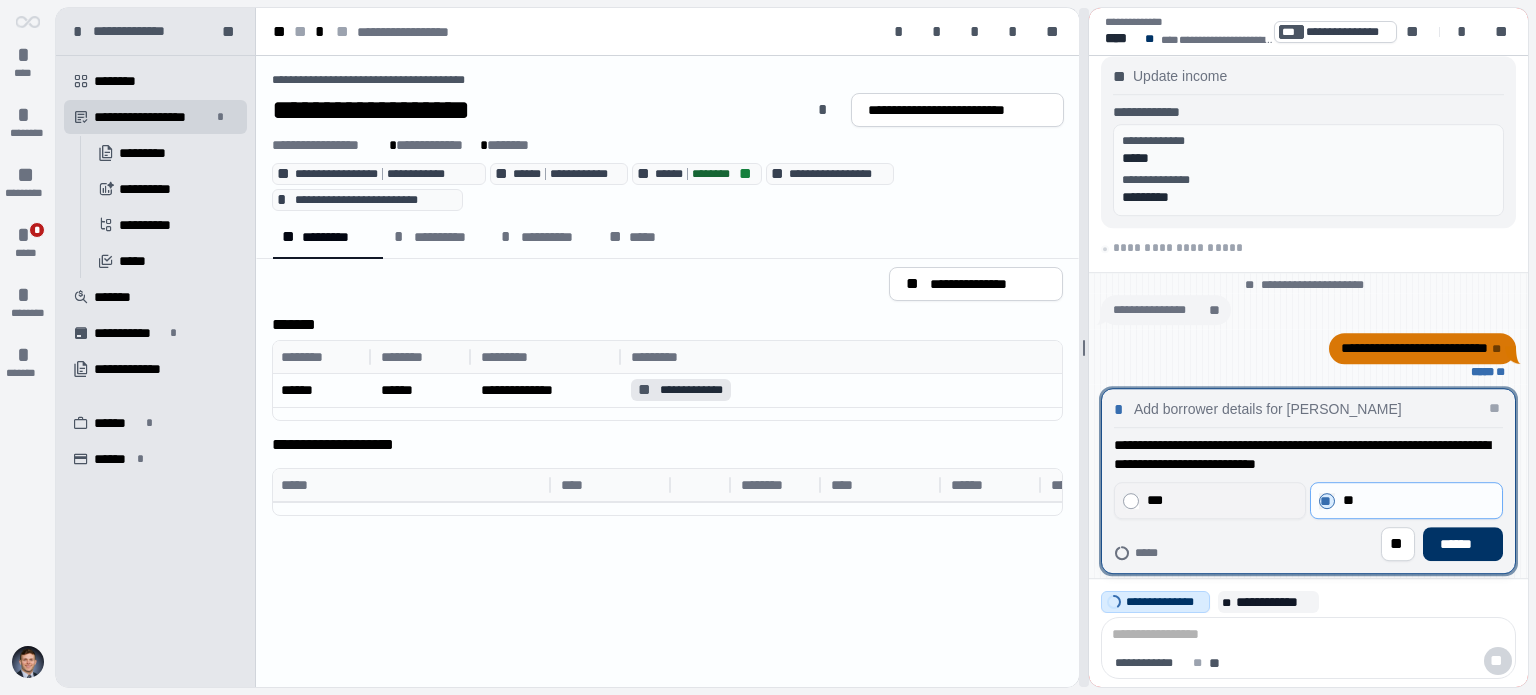 click on "**********" at bounding box center (792, 347) 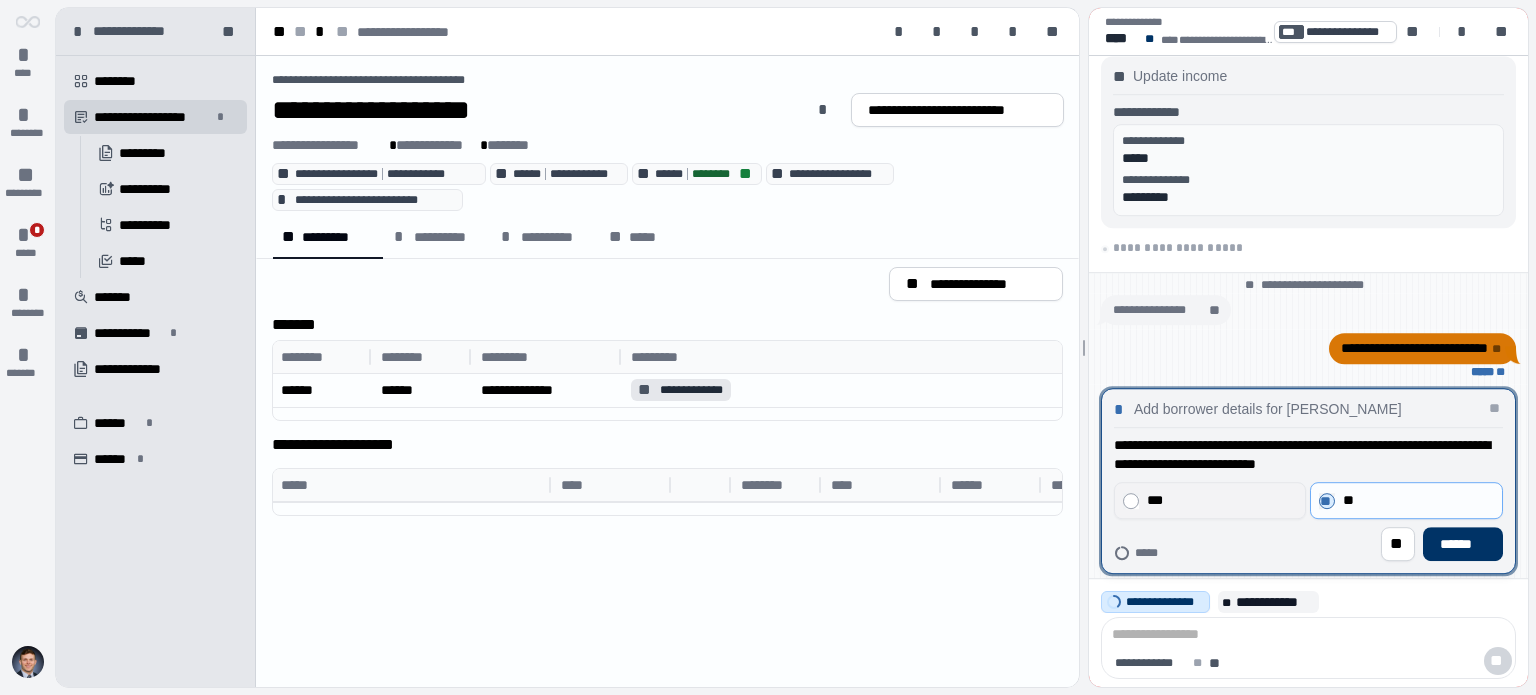 click on "***" at bounding box center (1220, 500) 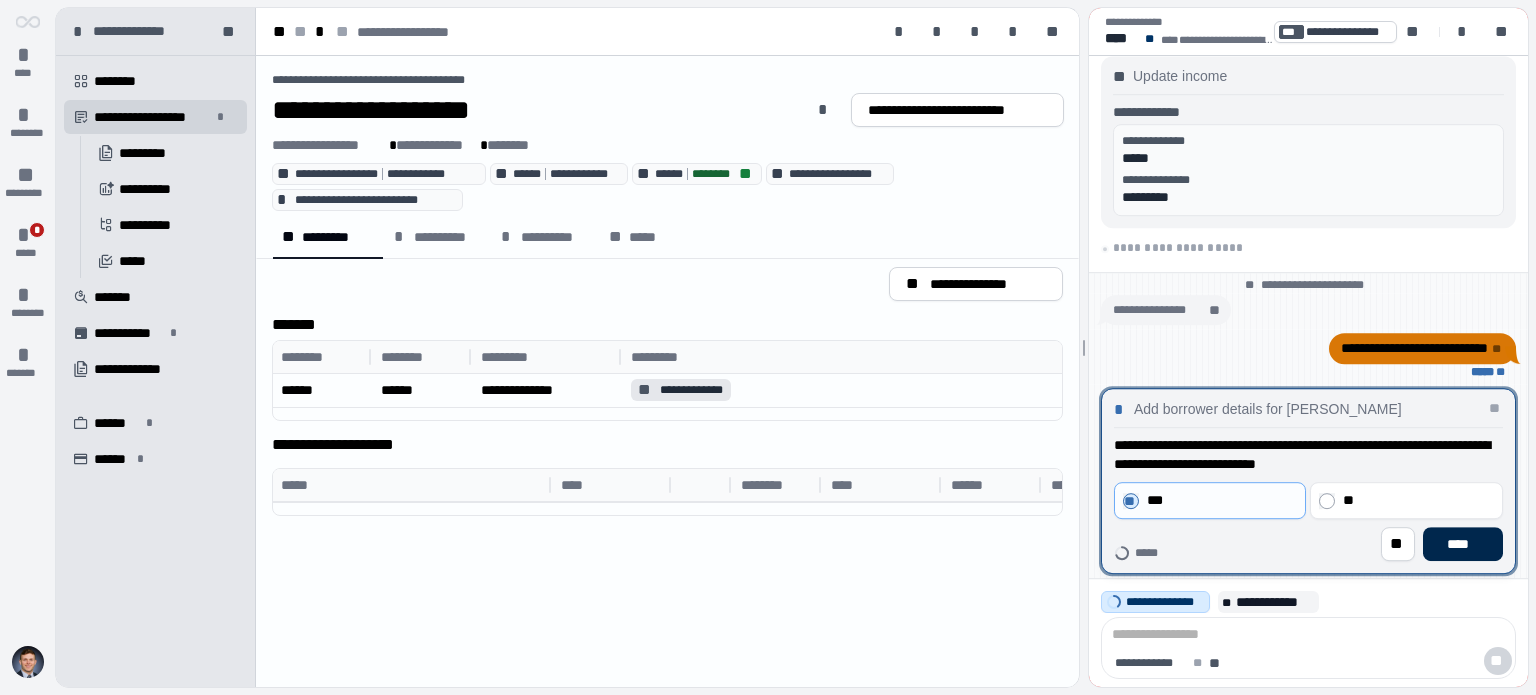 click on "****" at bounding box center (1463, 544) 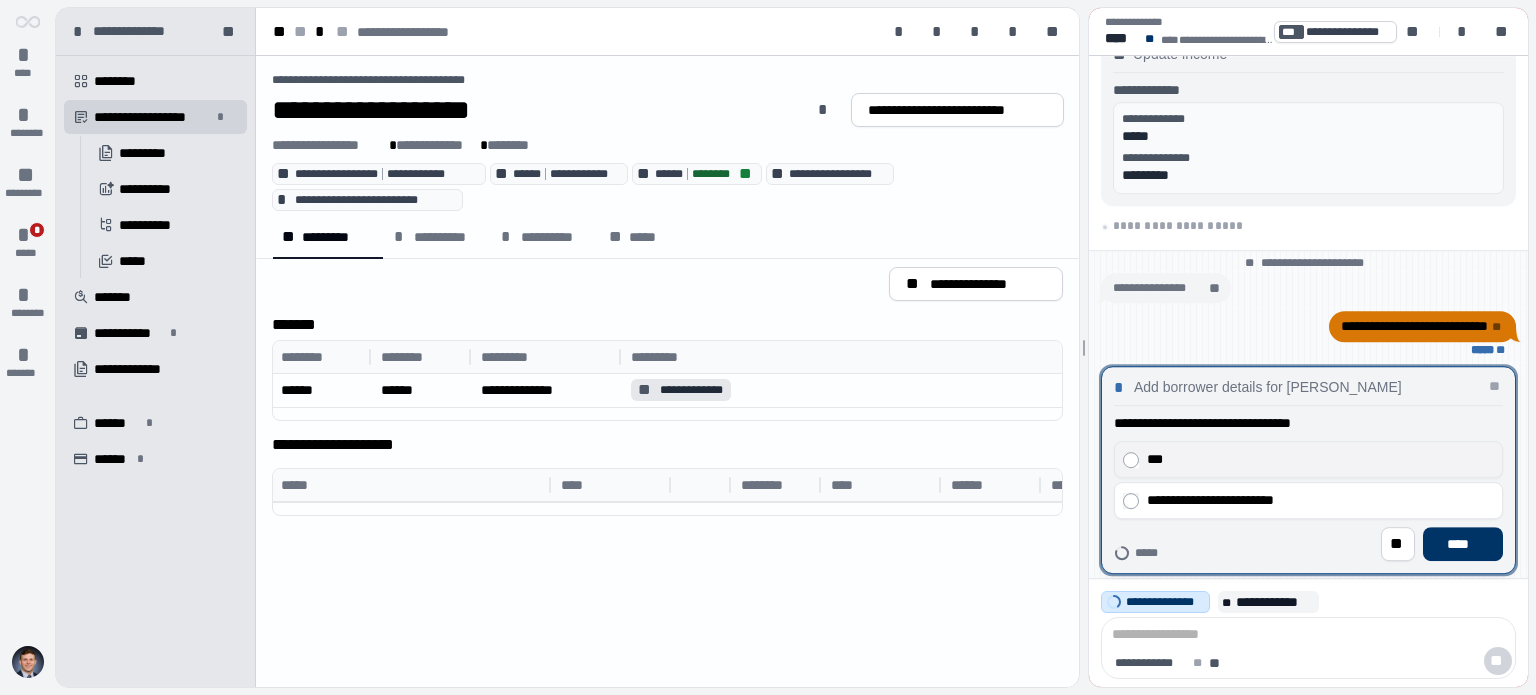 click on "***" at bounding box center [1308, 459] 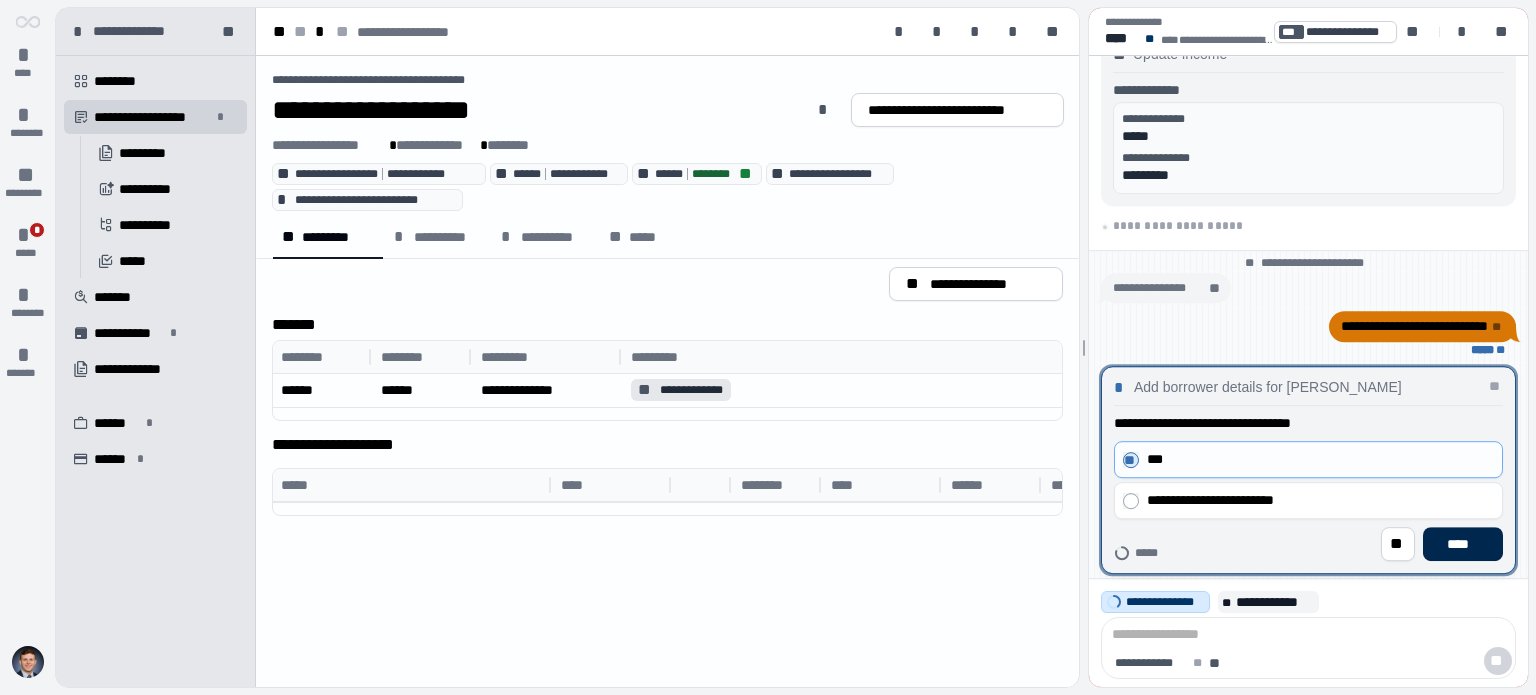 click on "****" at bounding box center [1463, 544] 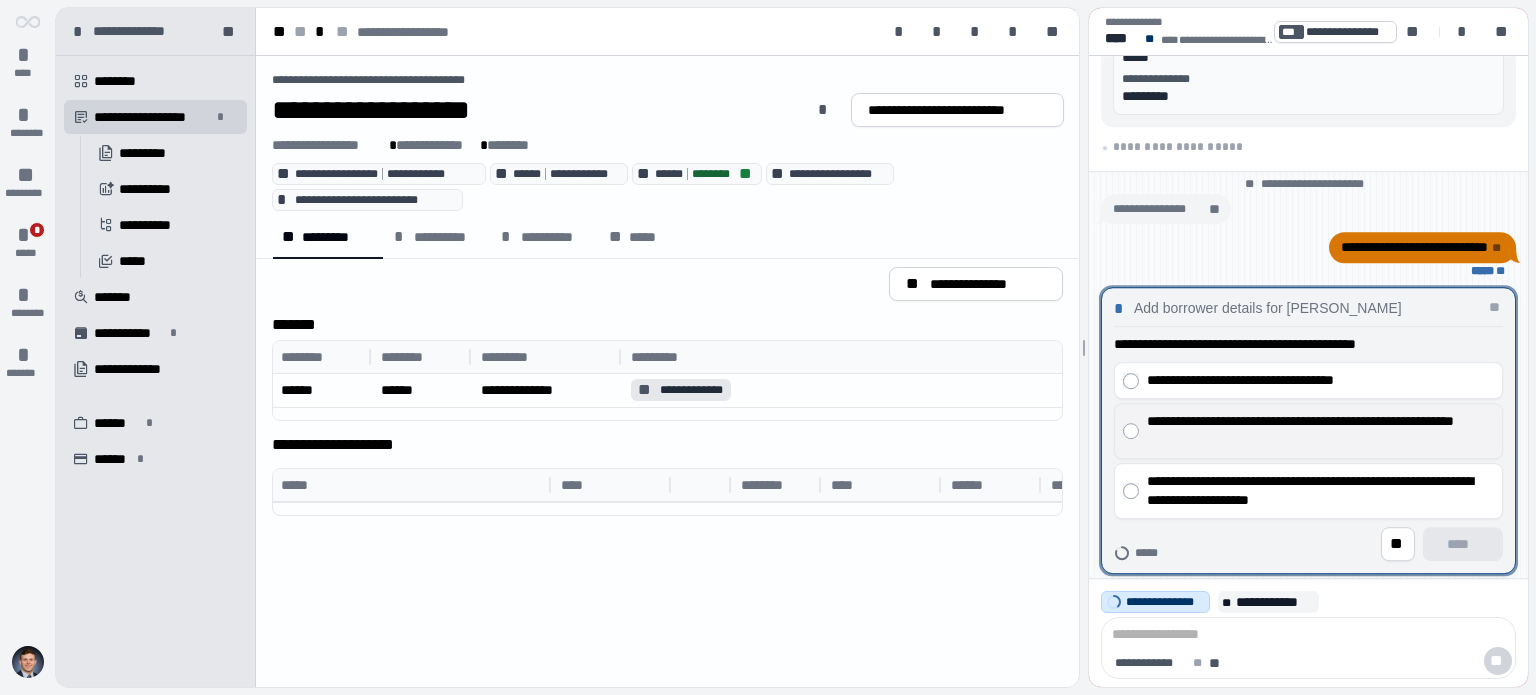 click on "**********" at bounding box center (1315, 431) 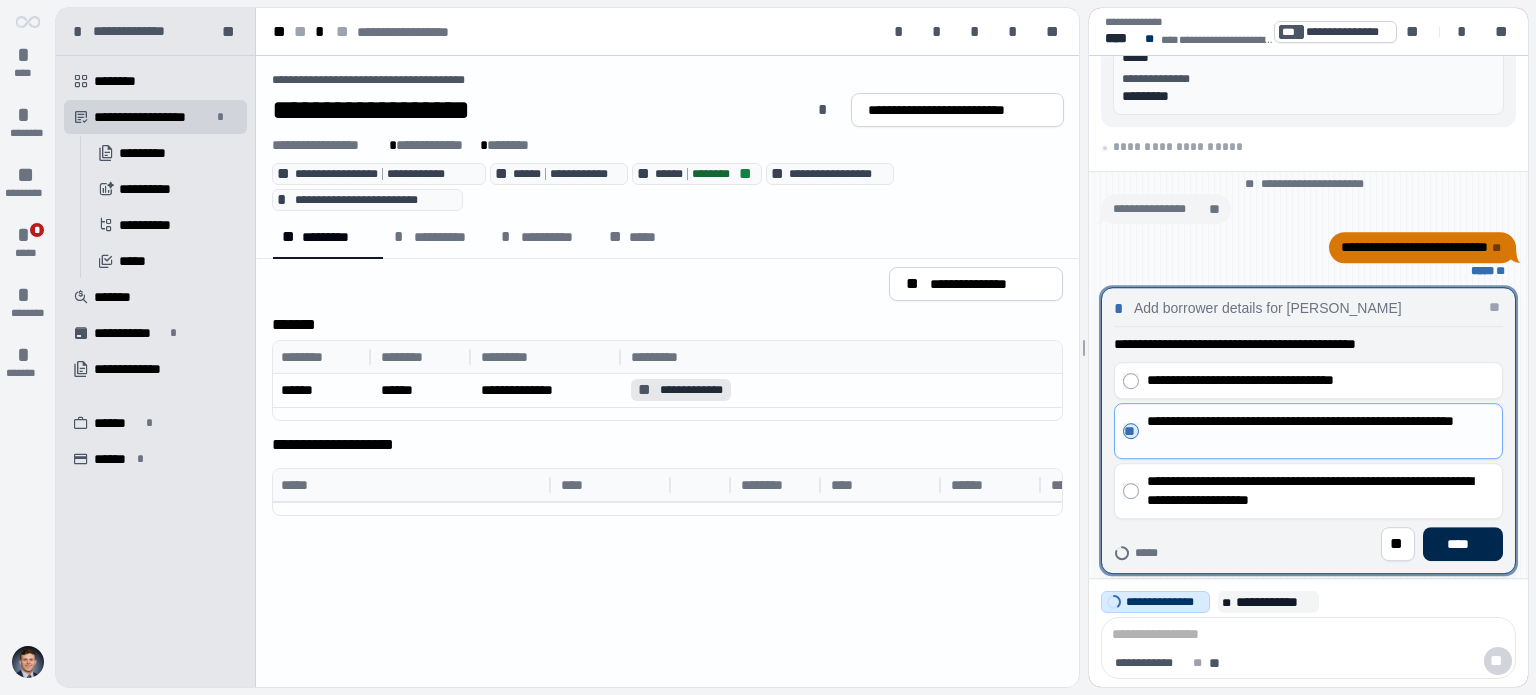 click on "****" at bounding box center (1463, 544) 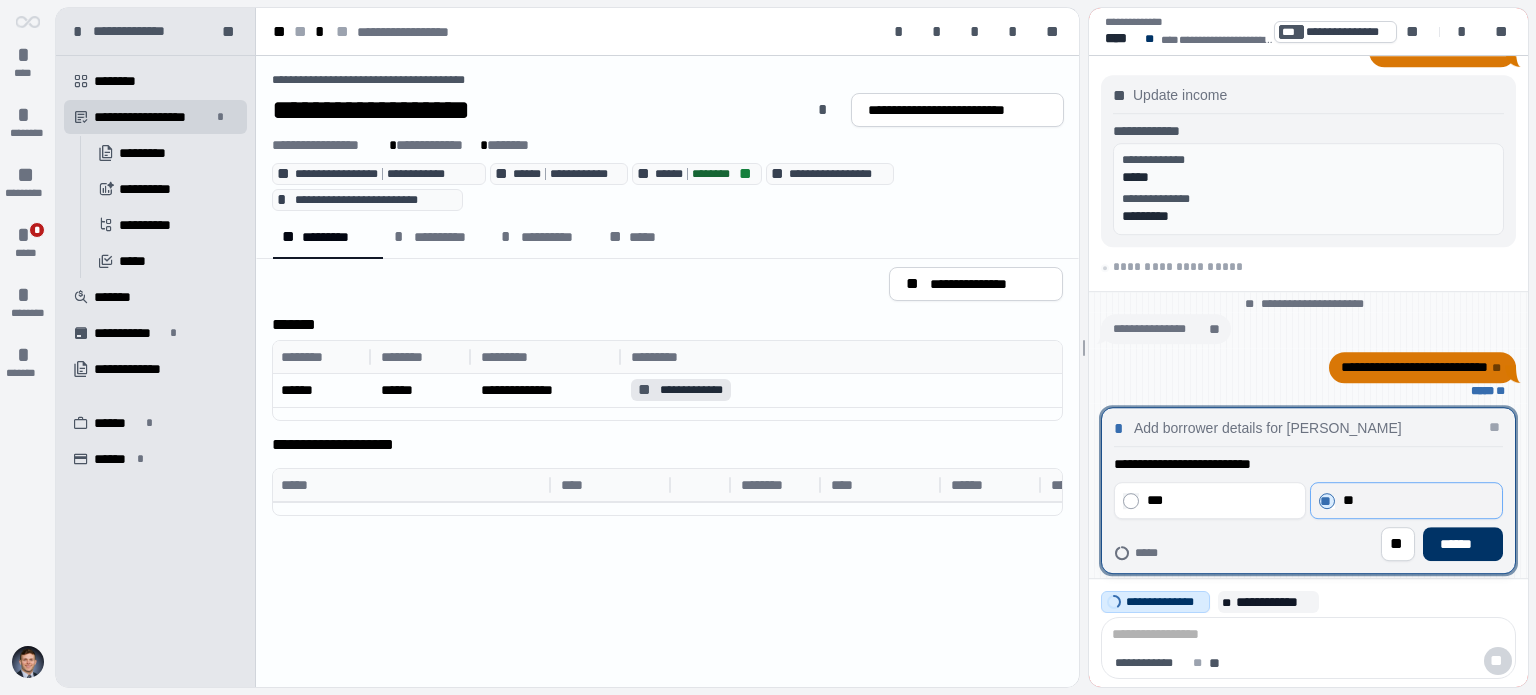 click on "**" at bounding box center (1417, 500) 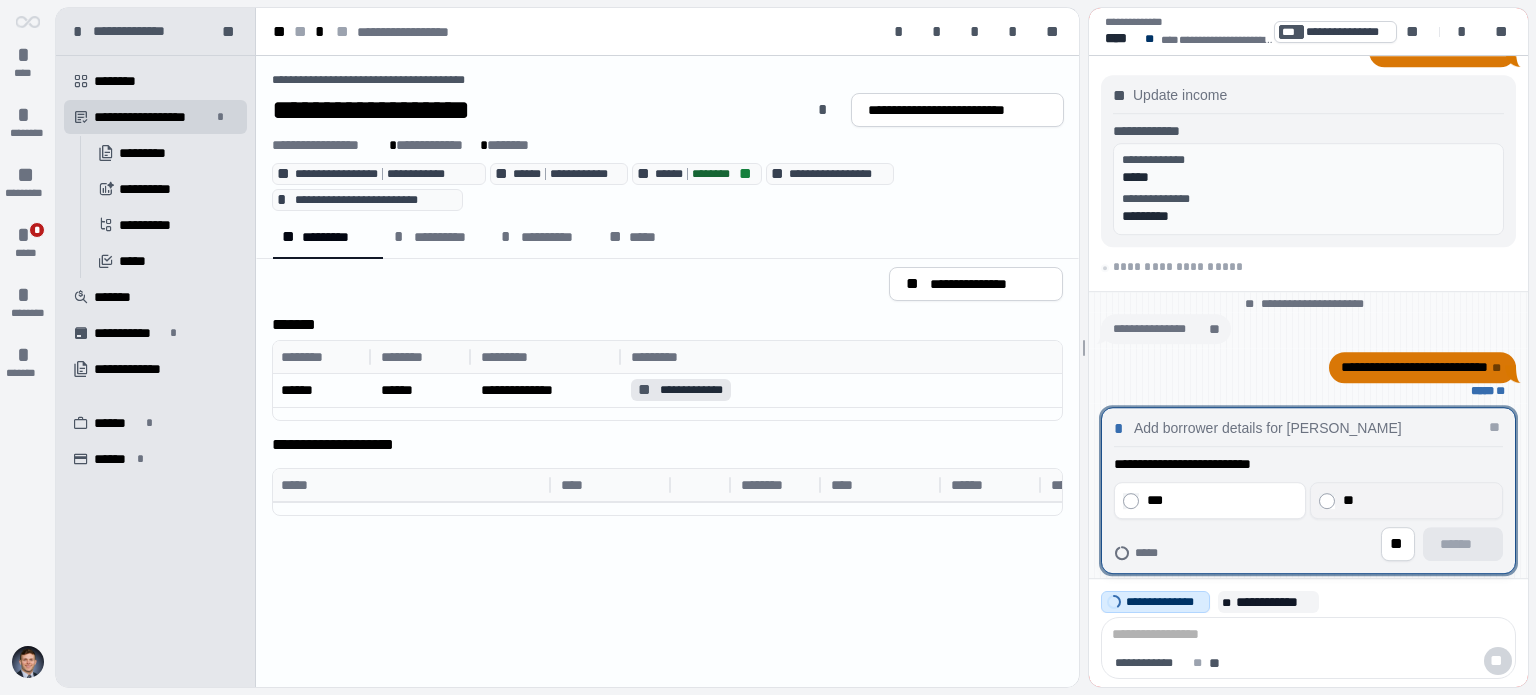 click on "**" at bounding box center (1407, 500) 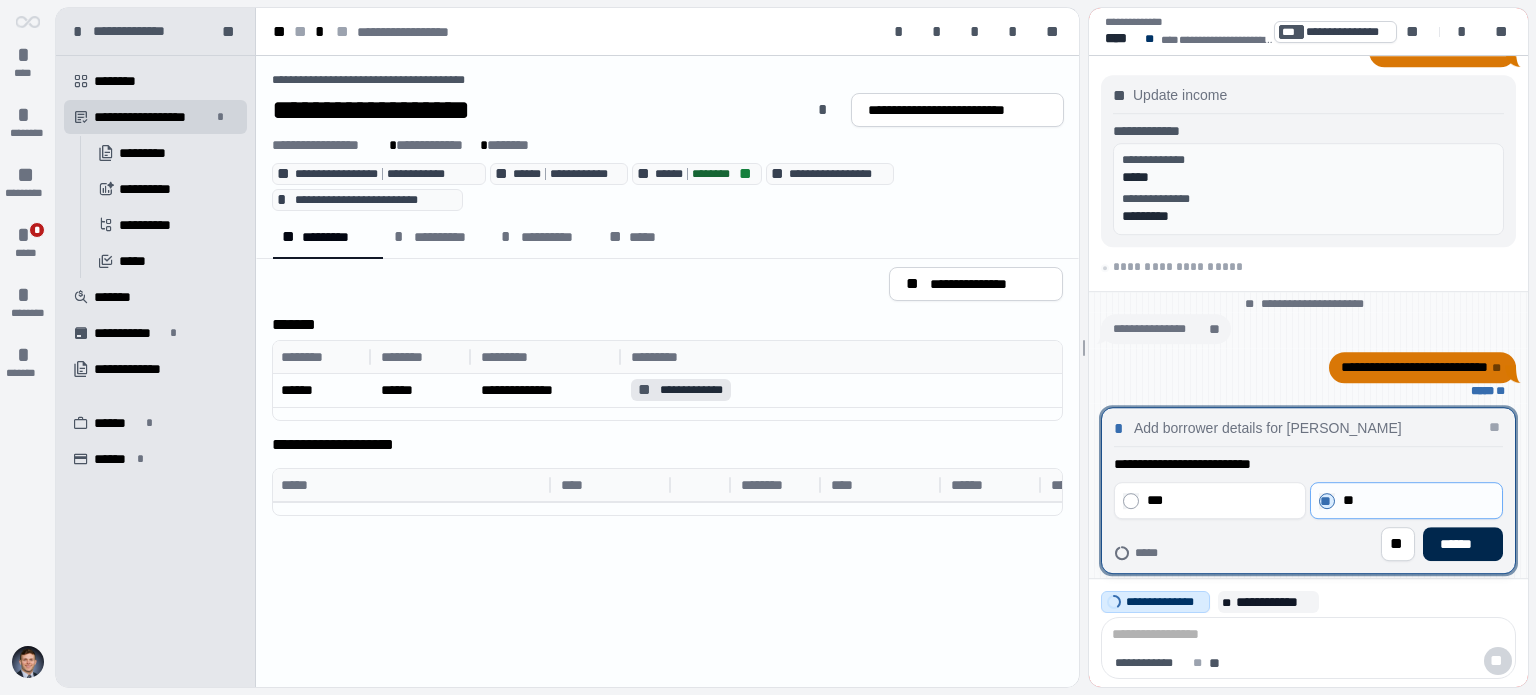 drag, startPoint x: 1355, startPoint y: 495, endPoint x: 1440, endPoint y: 535, distance: 93.941475 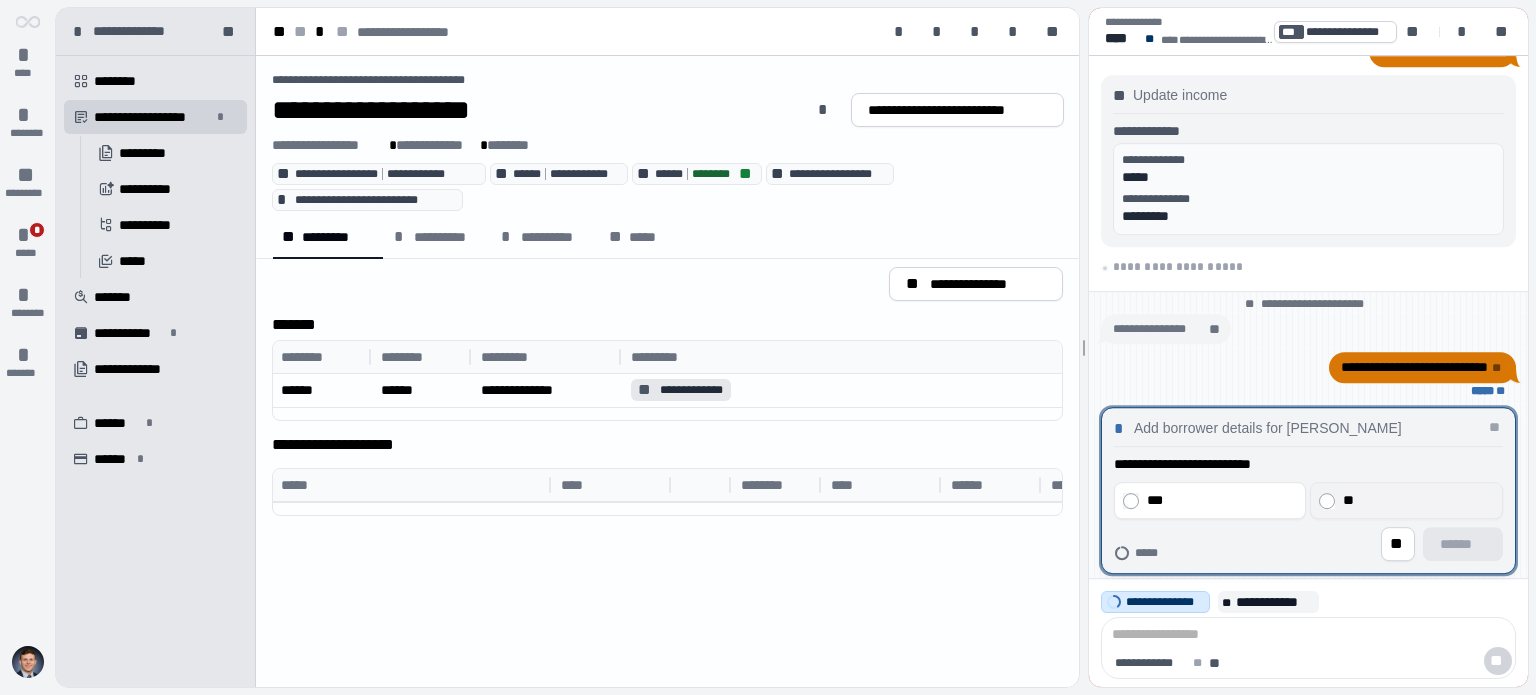 click on "**" at bounding box center [1417, 500] 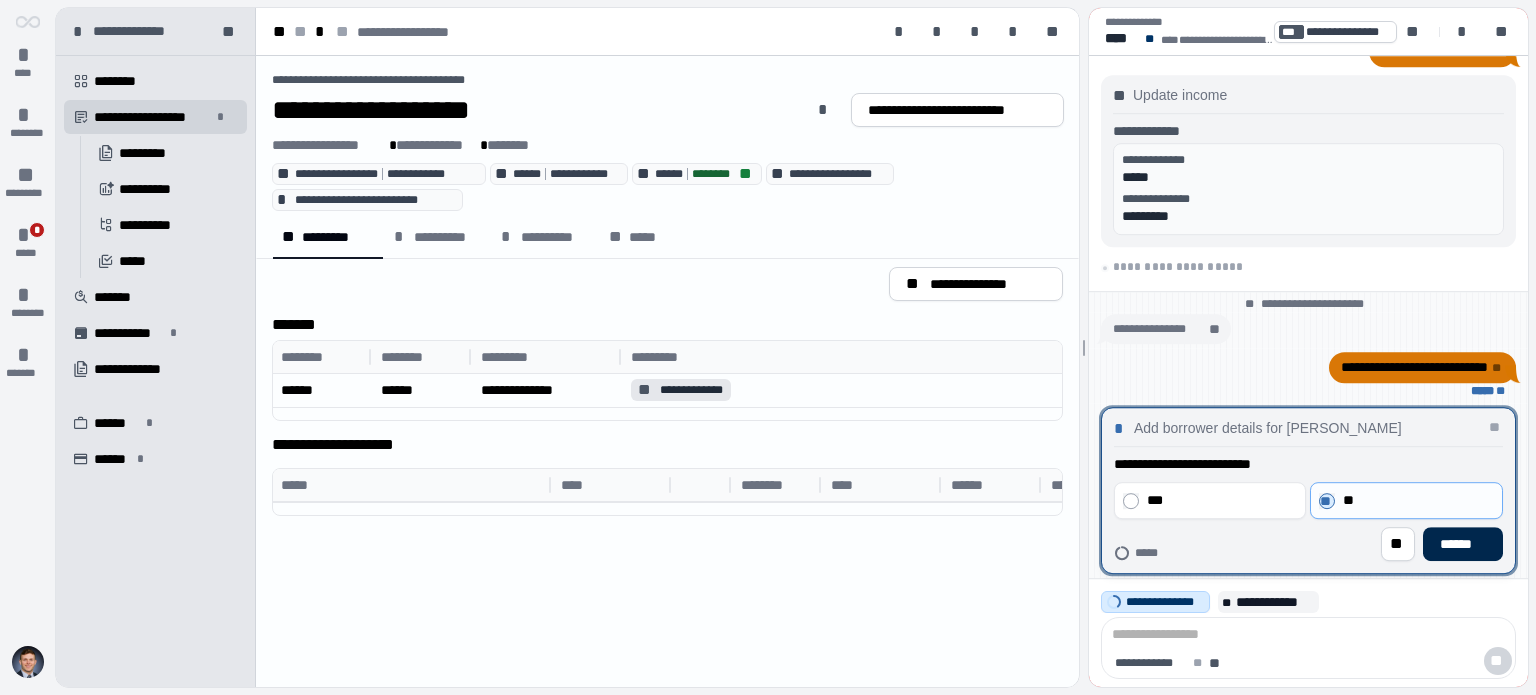 click on "******" at bounding box center [1463, 544] 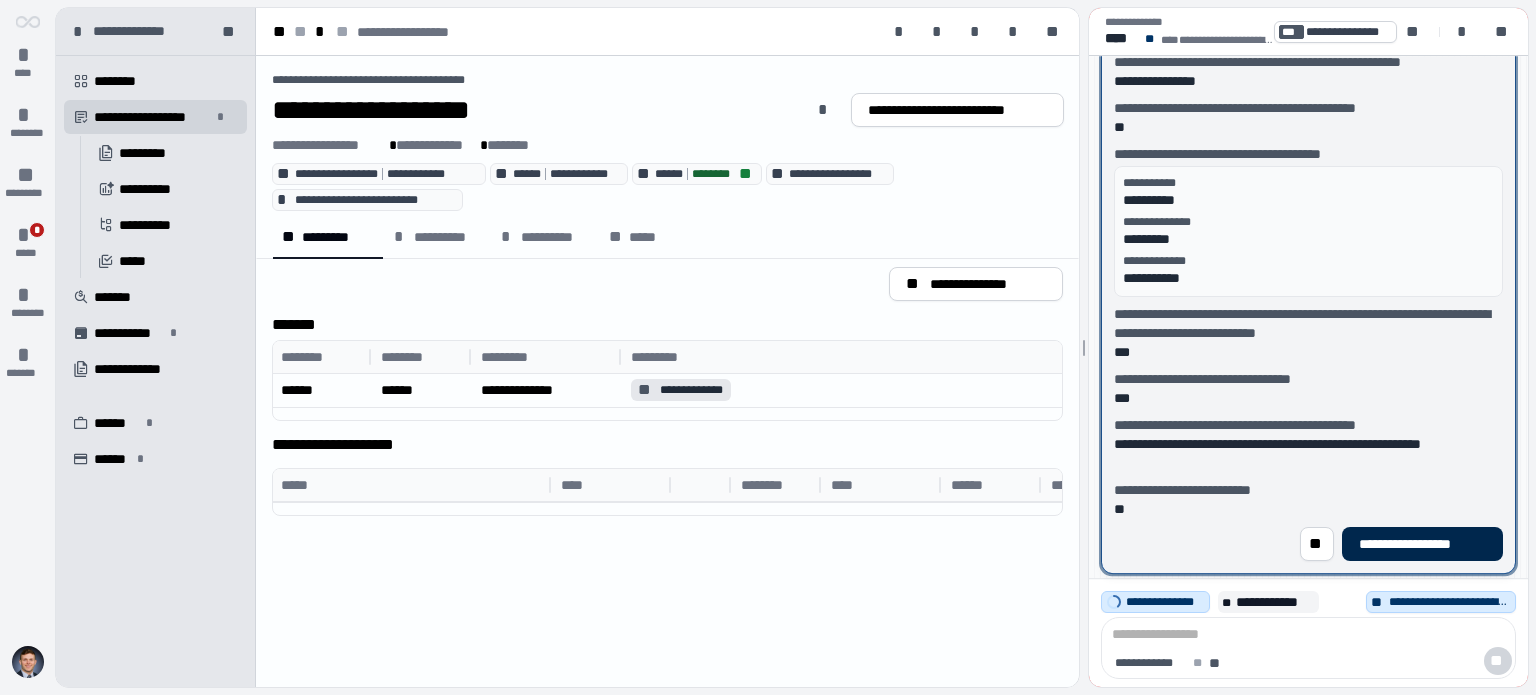 click on "**********" at bounding box center (1422, 544) 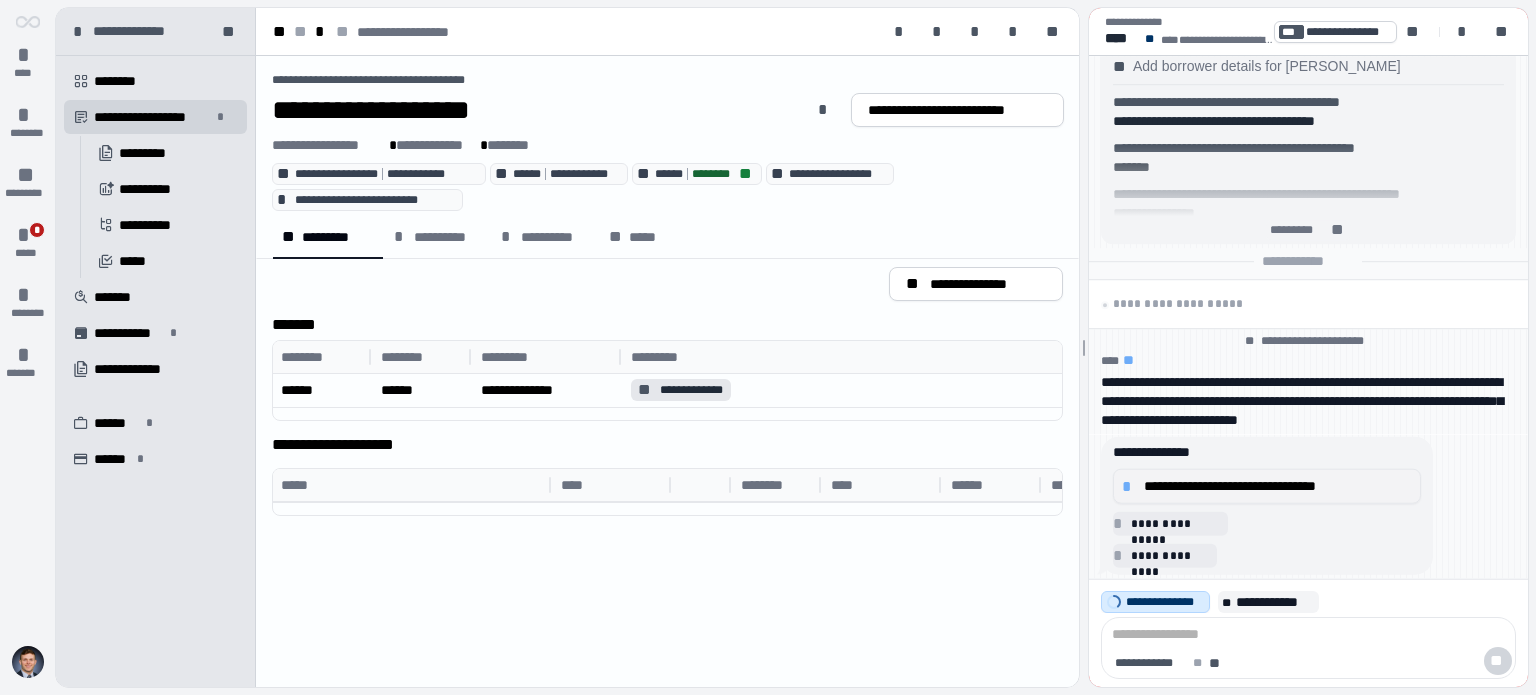 click on "**********" at bounding box center [1278, 486] 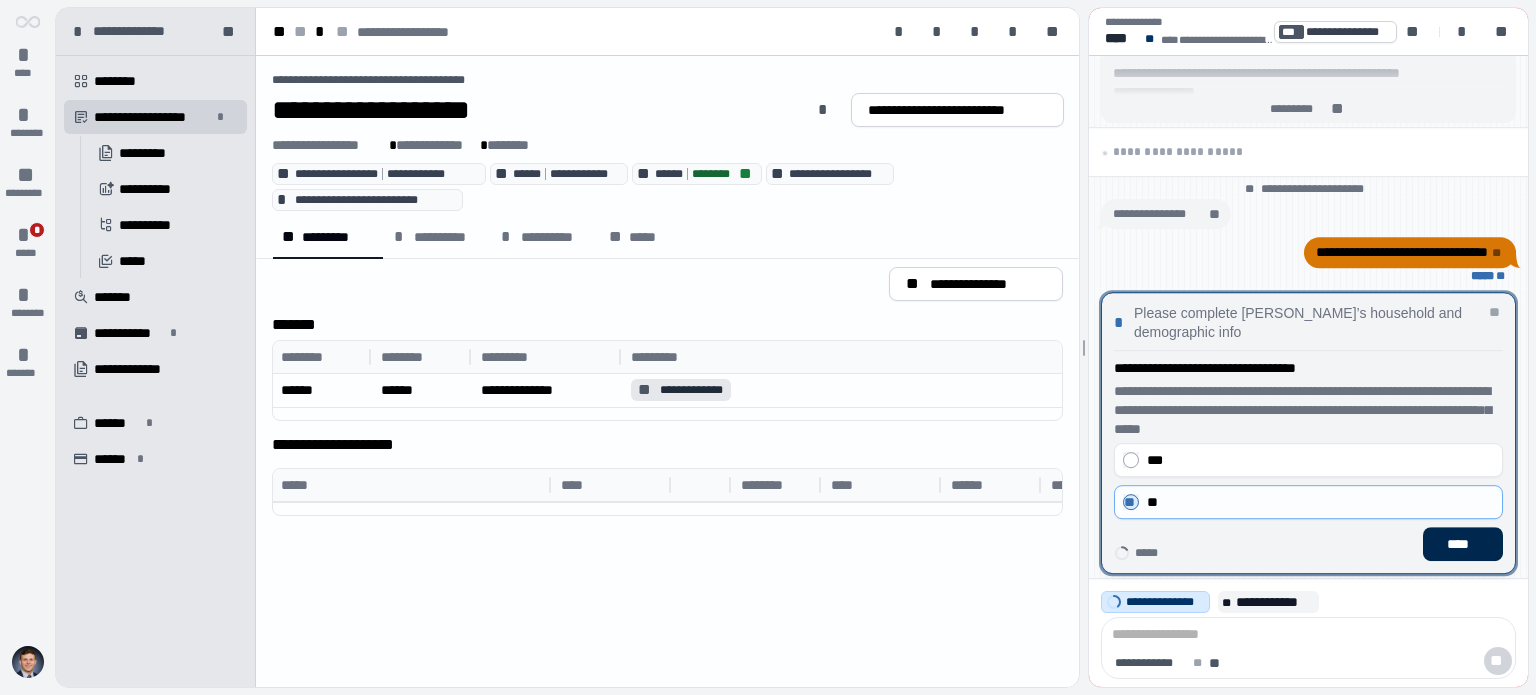 click on "****" at bounding box center [1463, 544] 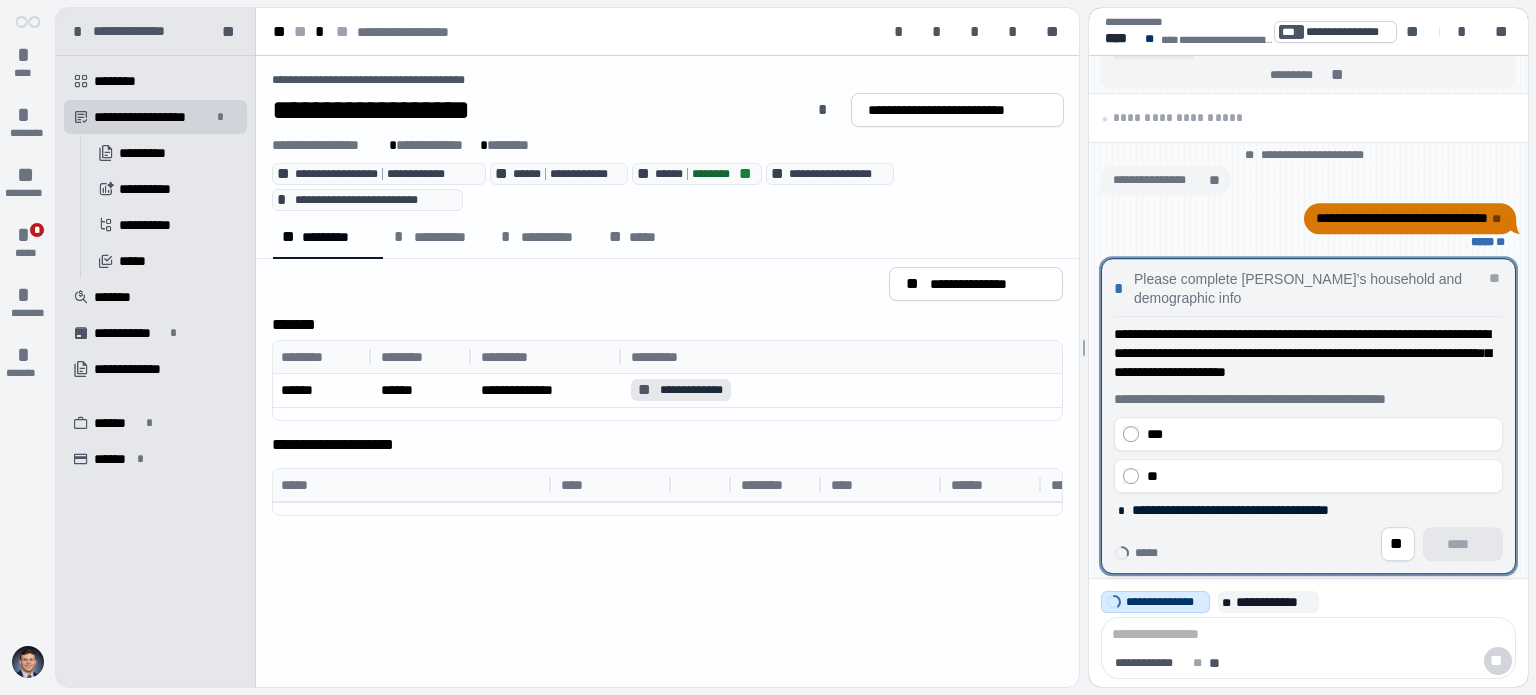 click on "**********" at bounding box center (1308, 422) 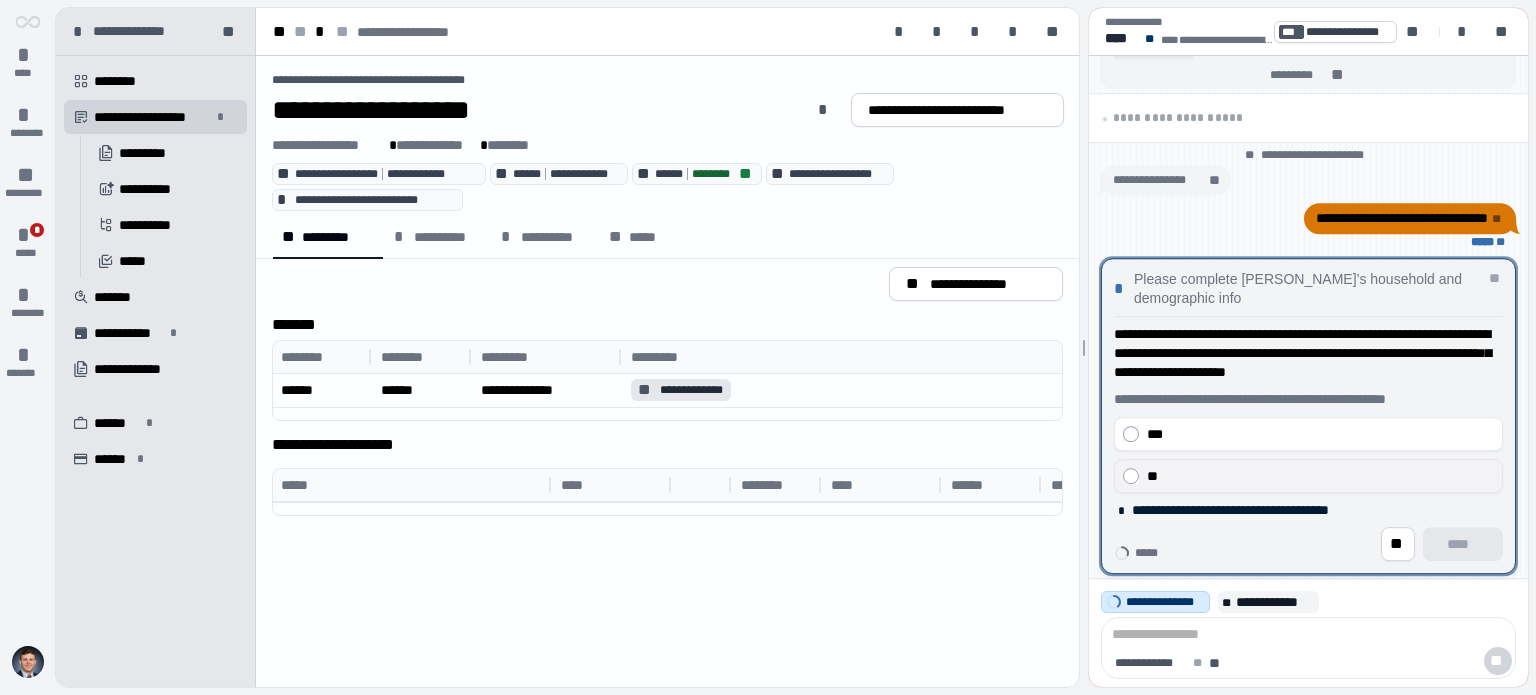 click on "**" at bounding box center [1320, 476] 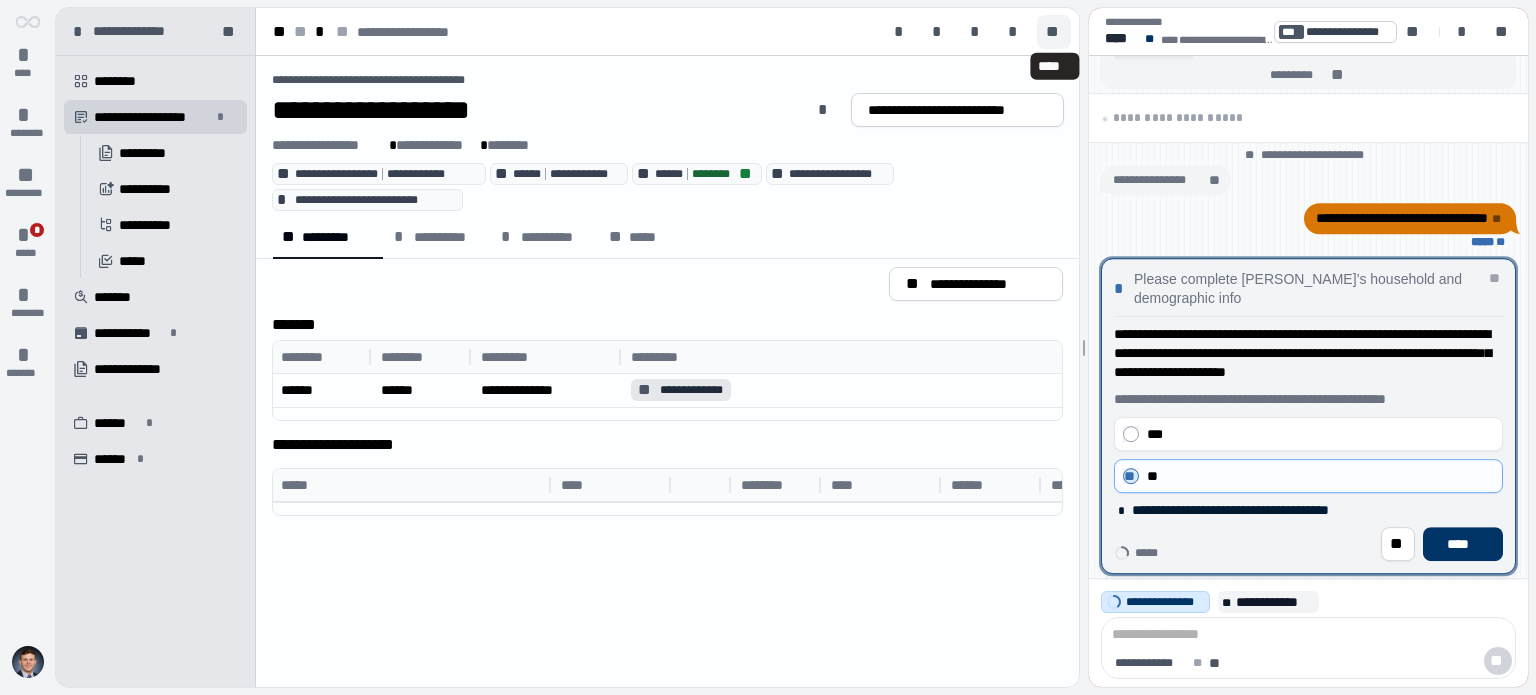 click on "**" at bounding box center [1054, 32] 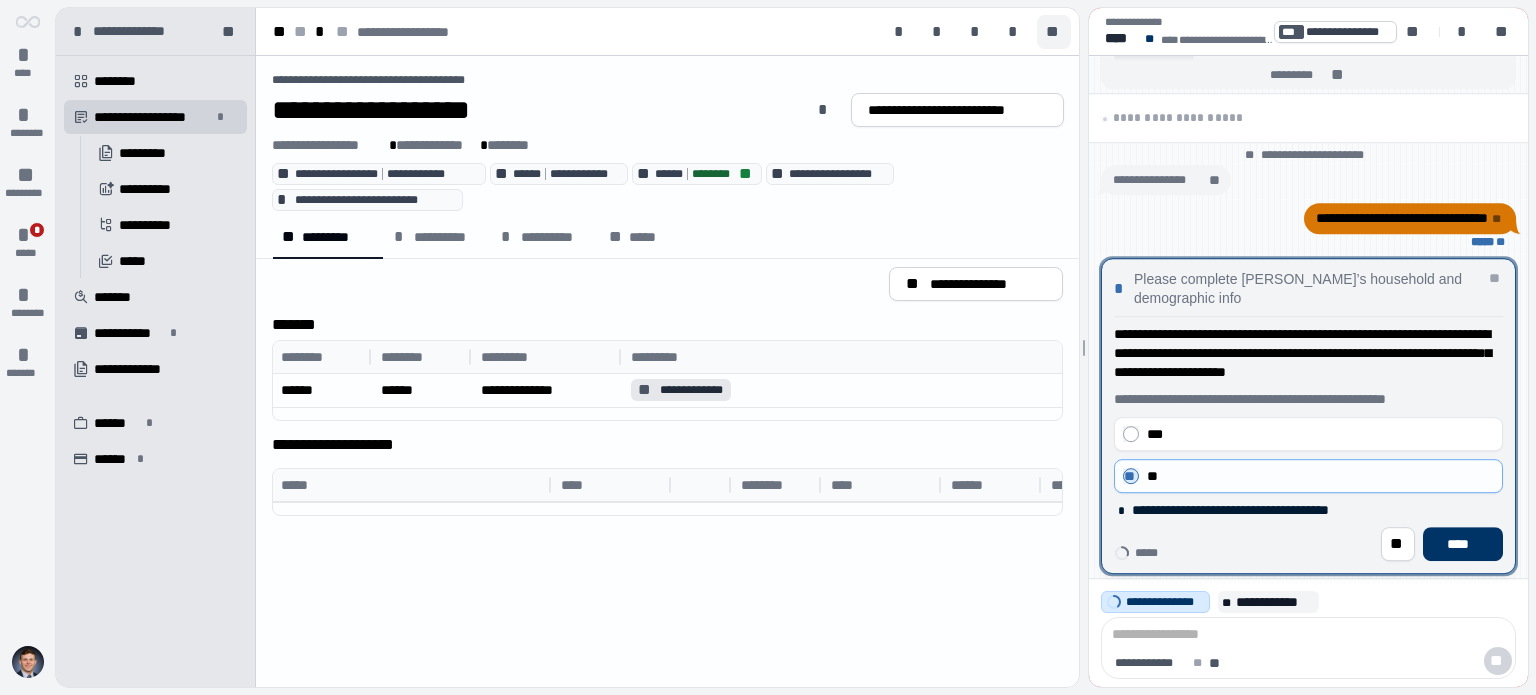 click on "**" at bounding box center [1054, 32] 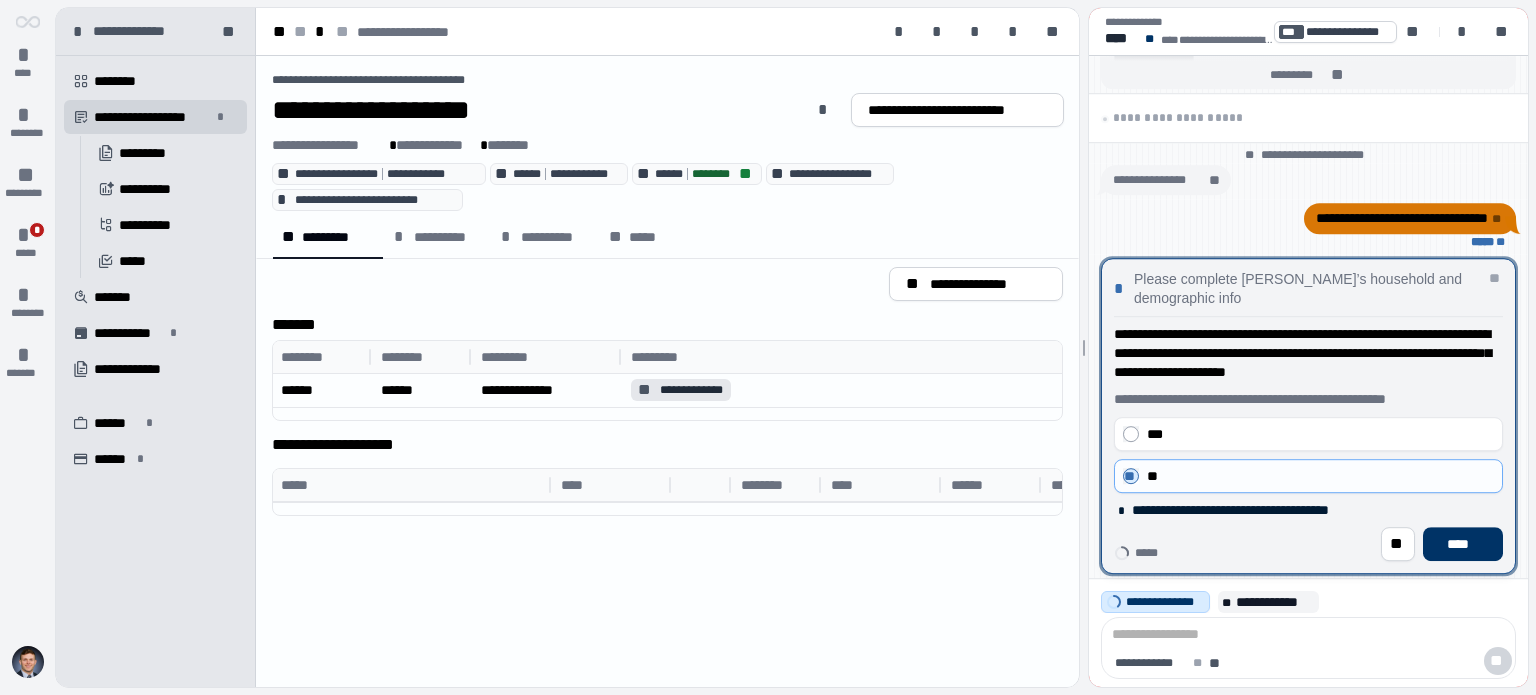 click on "**********" at bounding box center (1308, 510) 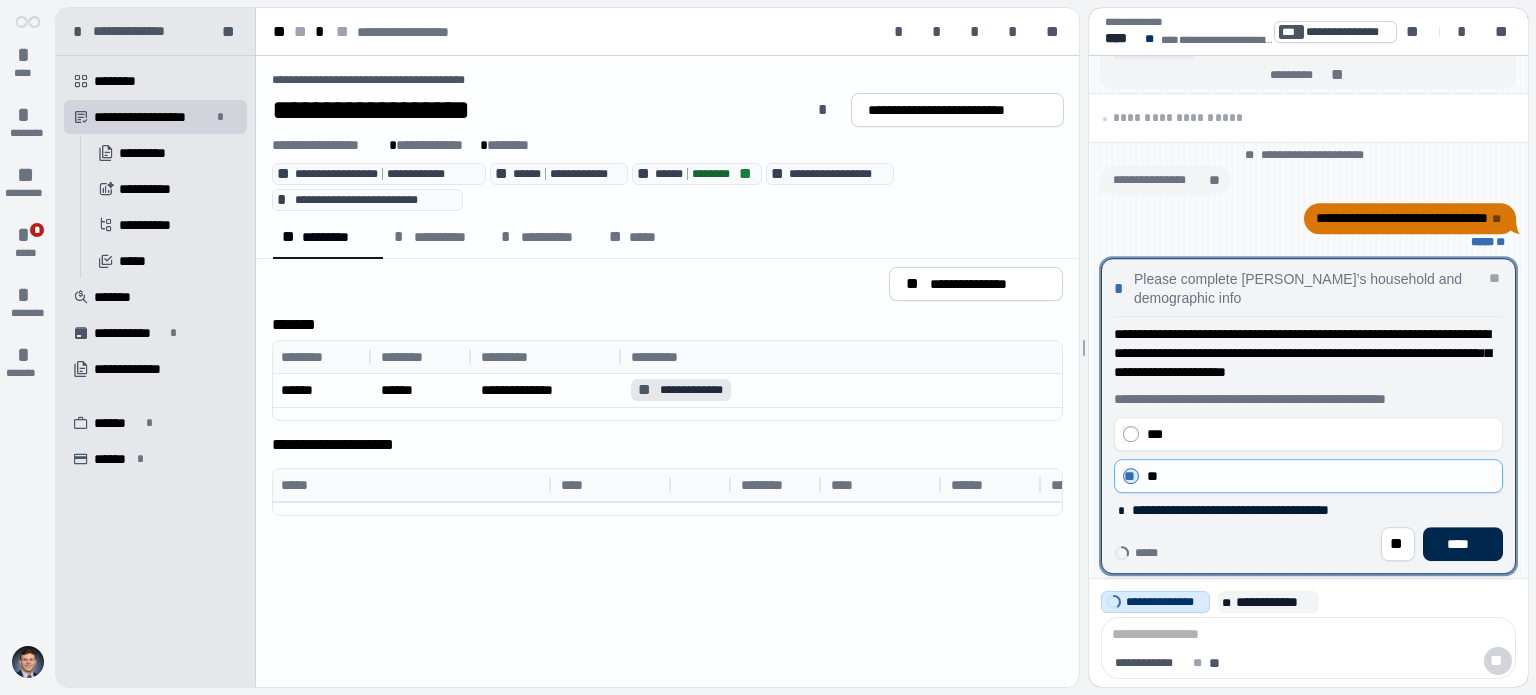 click on "****" at bounding box center [1463, 544] 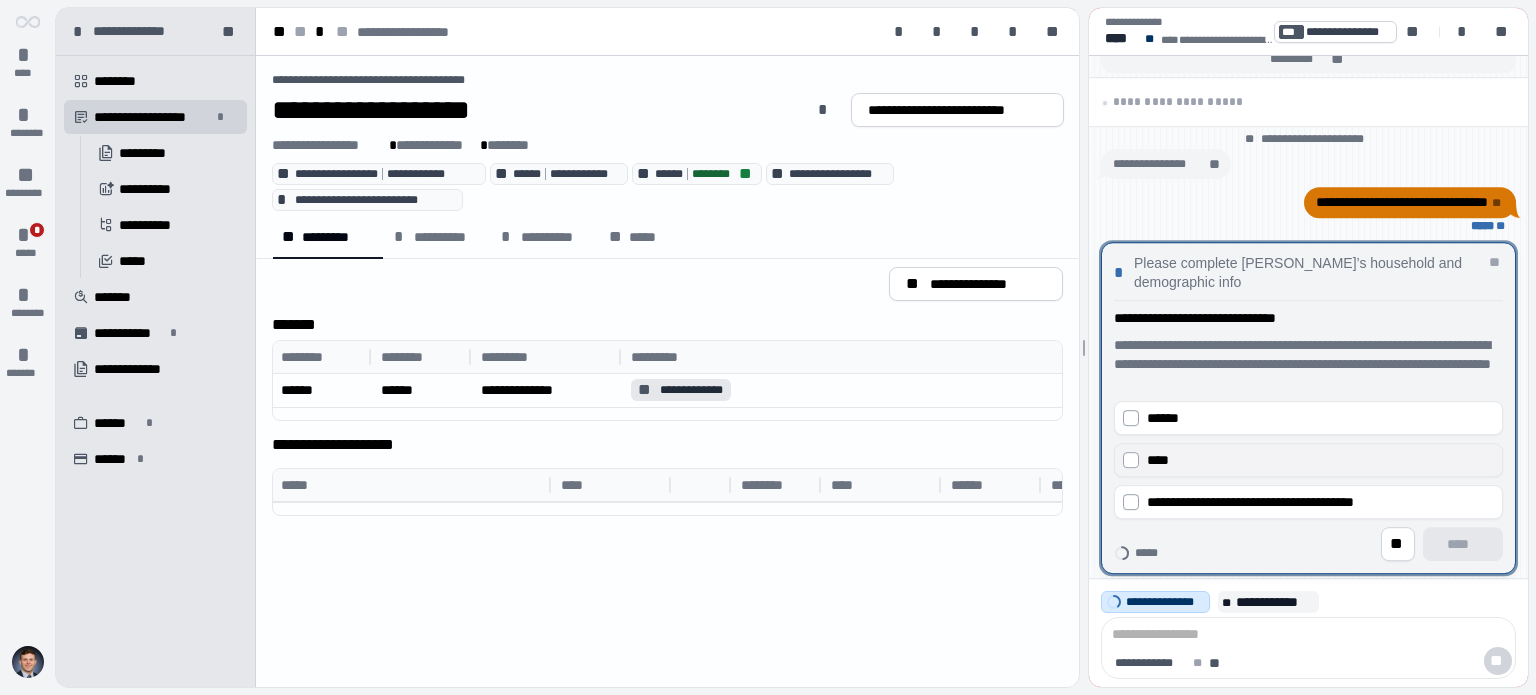 click on "****" at bounding box center [1320, 460] 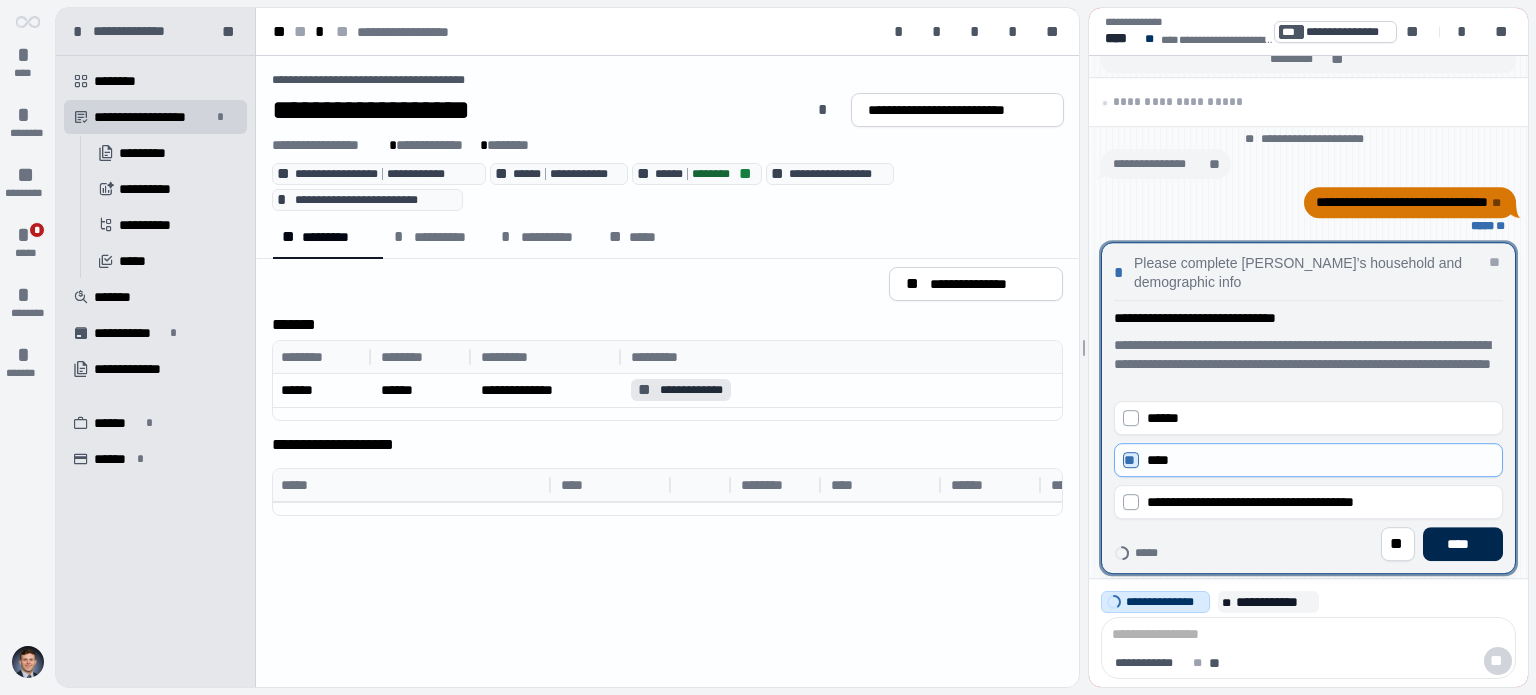 click on "****" at bounding box center (1463, 544) 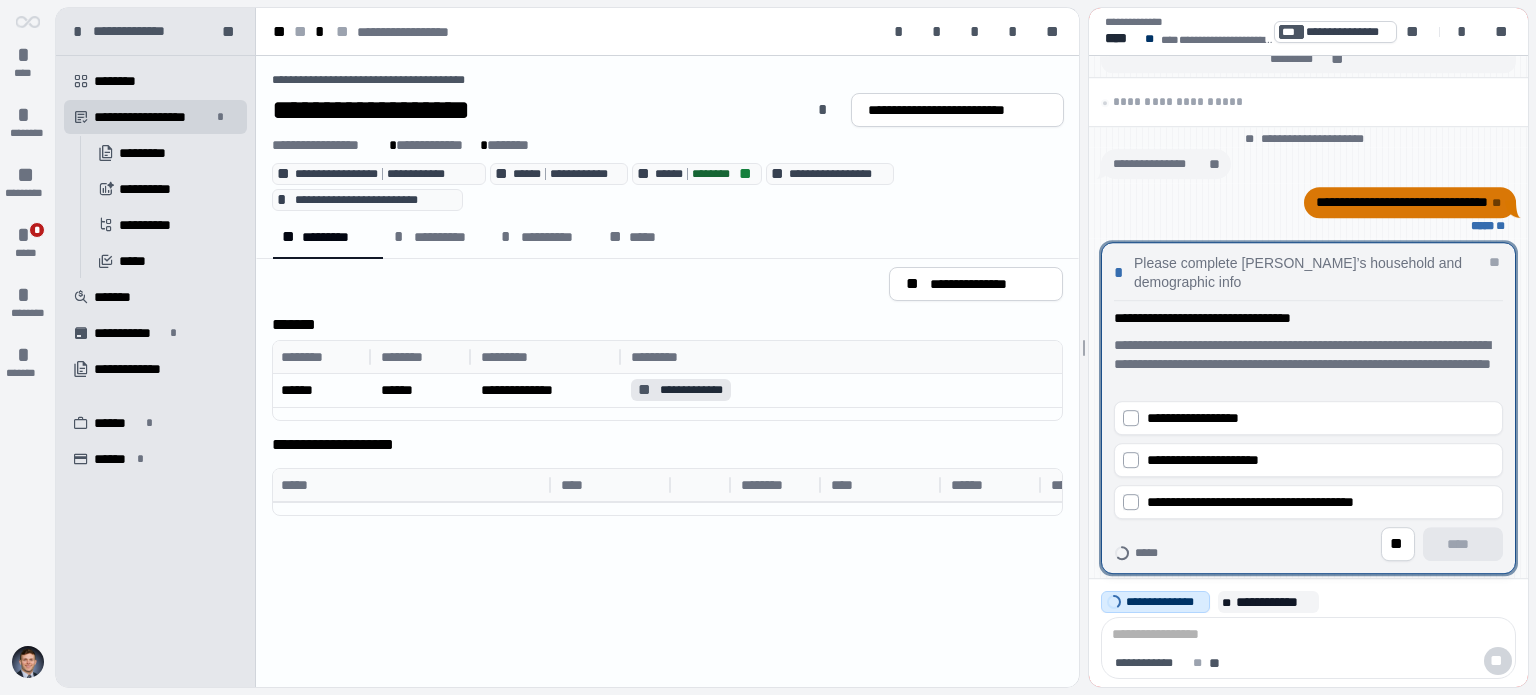 drag, startPoint x: 1380, startPoint y: 501, endPoint x: 1443, endPoint y: 527, distance: 68.154236 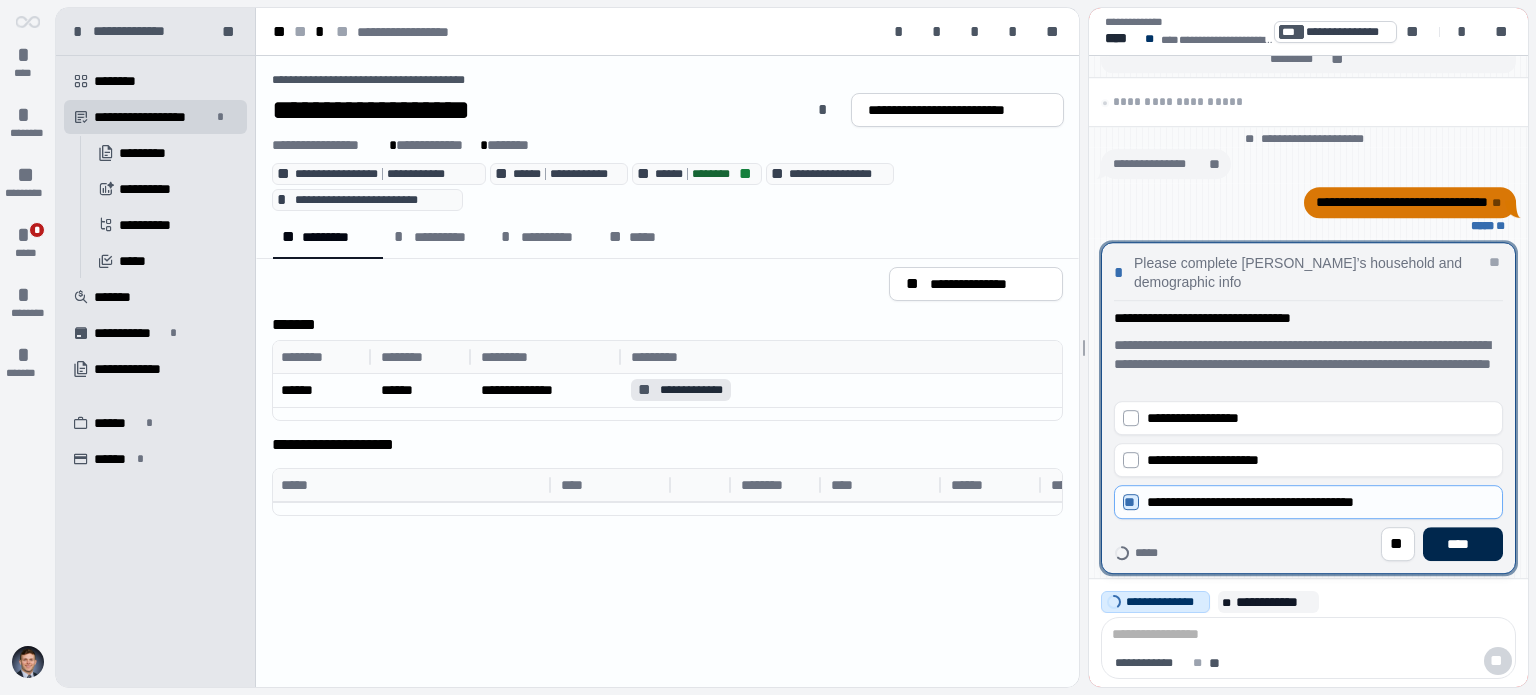 click on "****" at bounding box center (1463, 544) 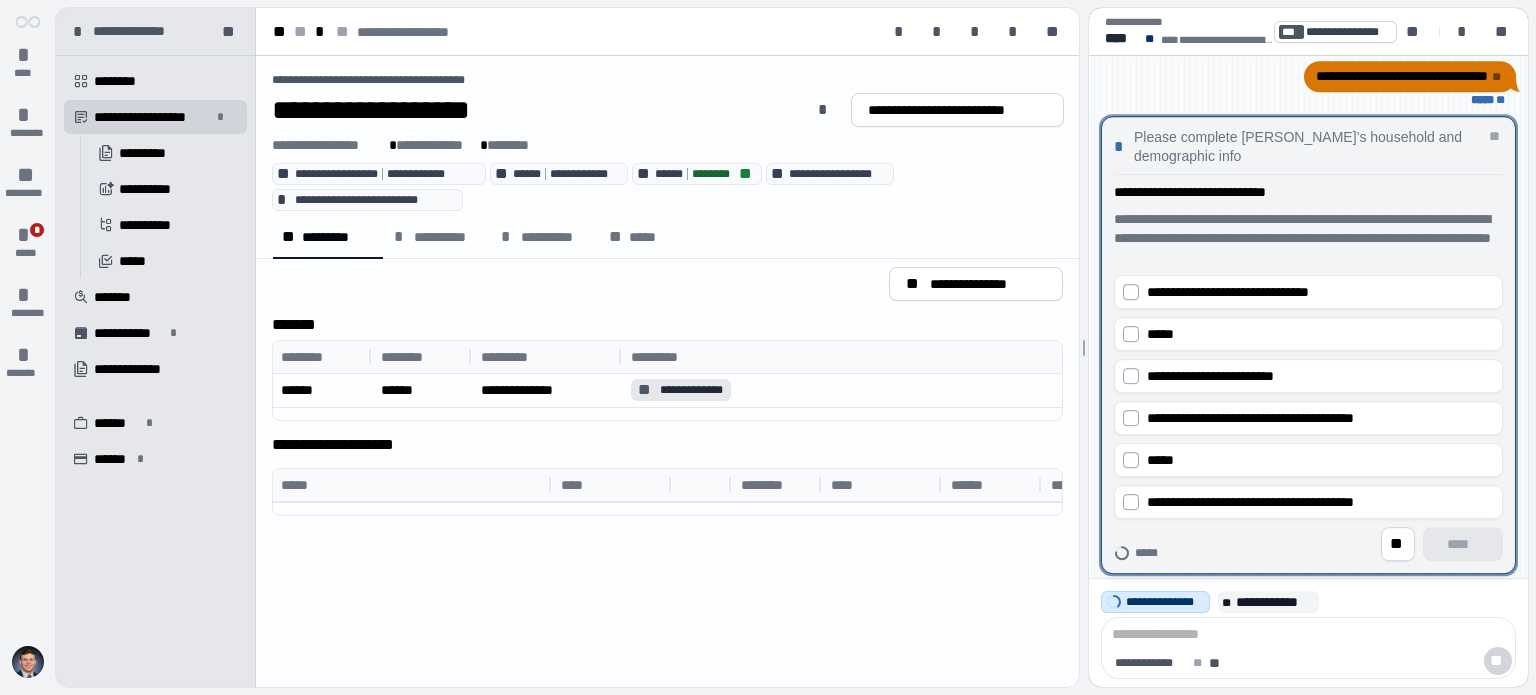 drag, startPoint x: 1409, startPoint y: 501, endPoint x: 1449, endPoint y: 527, distance: 47.707443 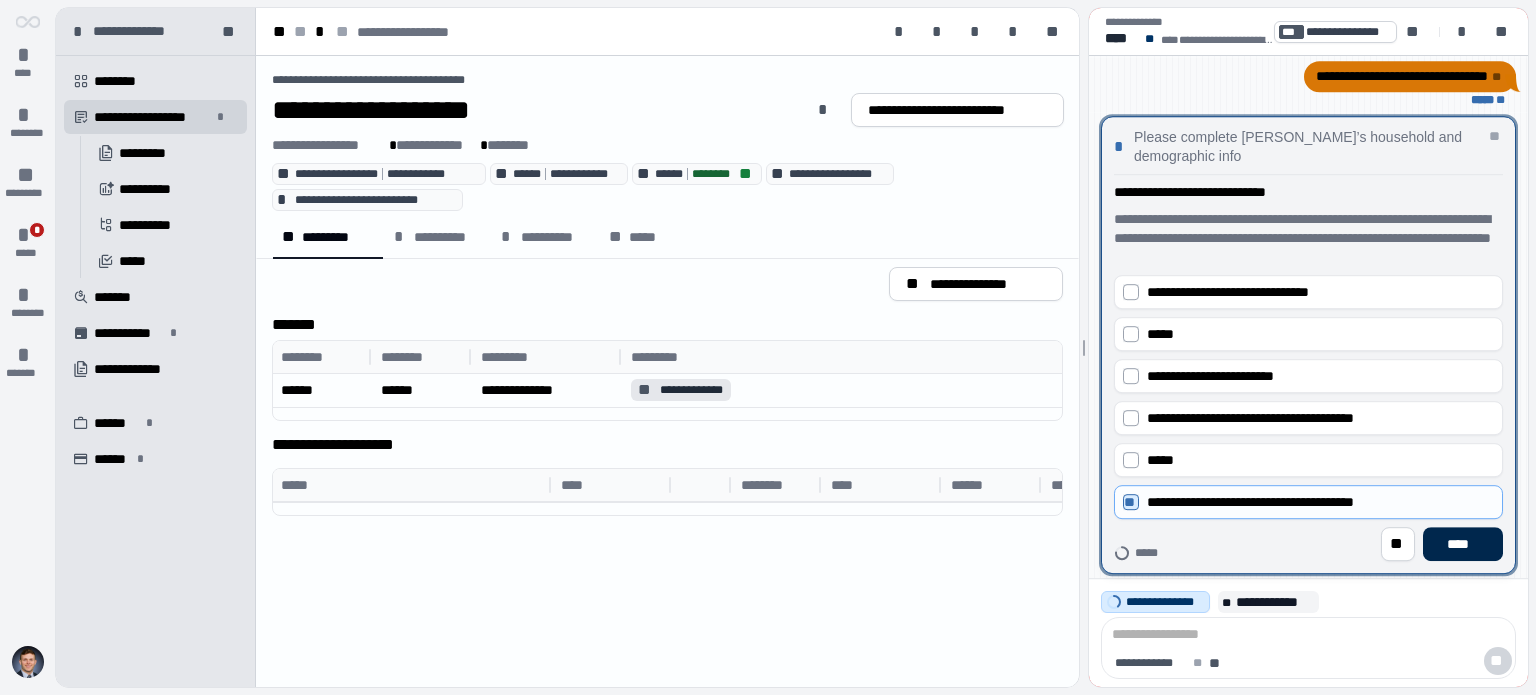 click on "****" at bounding box center (1463, 544) 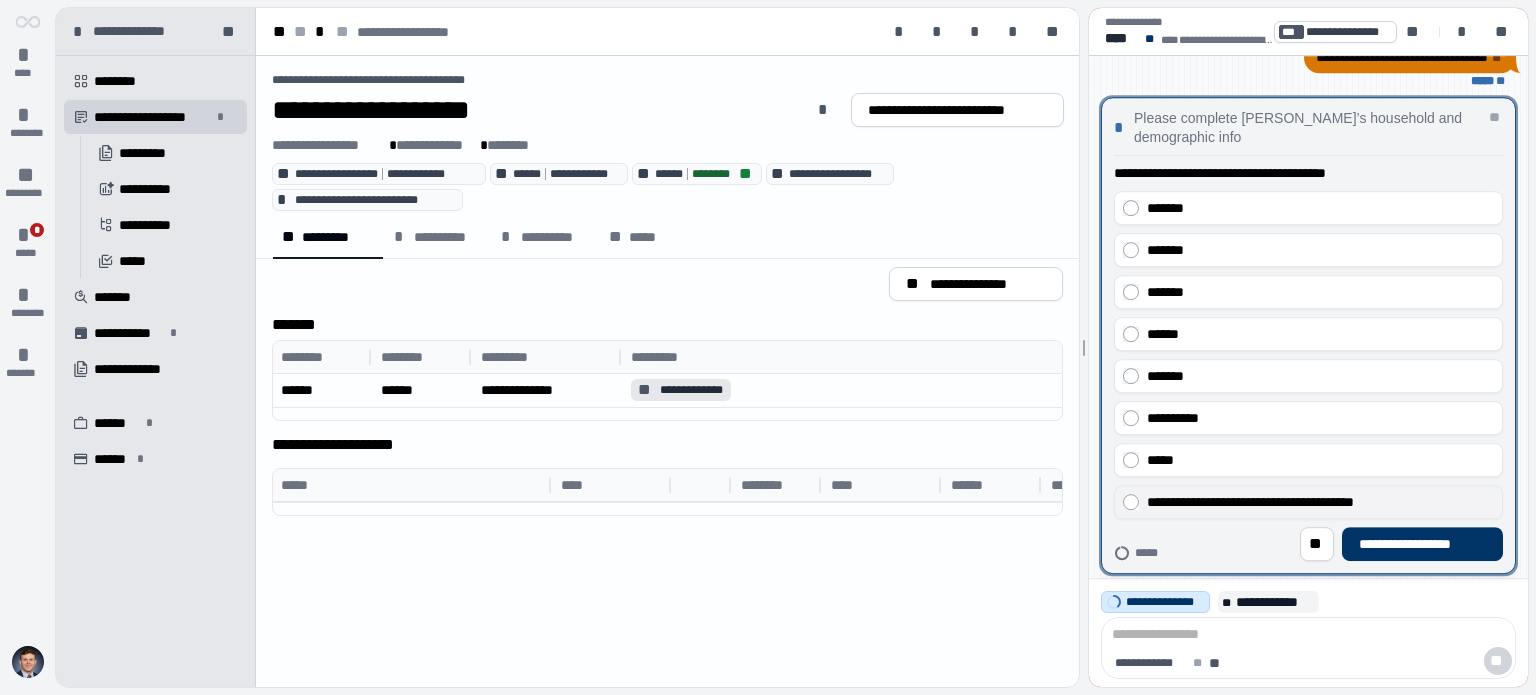 click on "**********" at bounding box center [1320, 502] 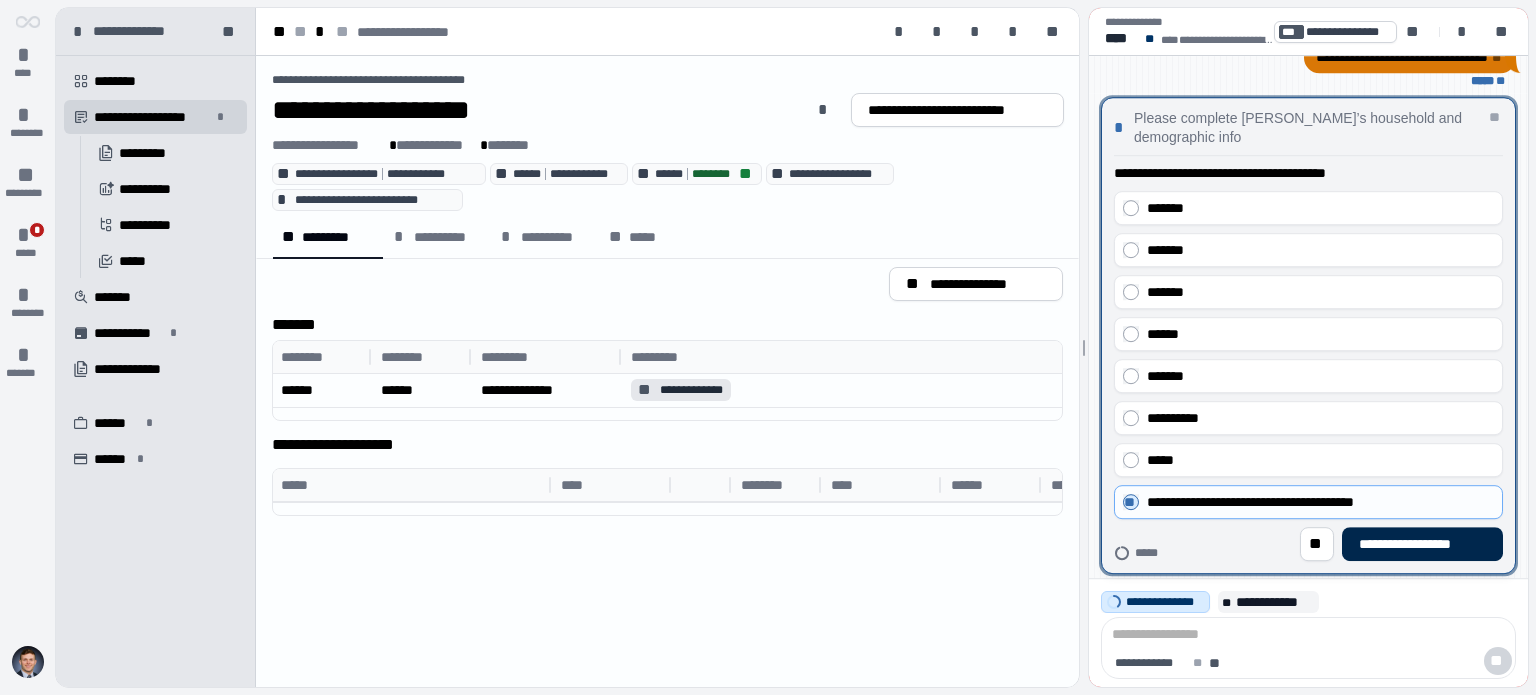 click on "**********" at bounding box center (1422, 544) 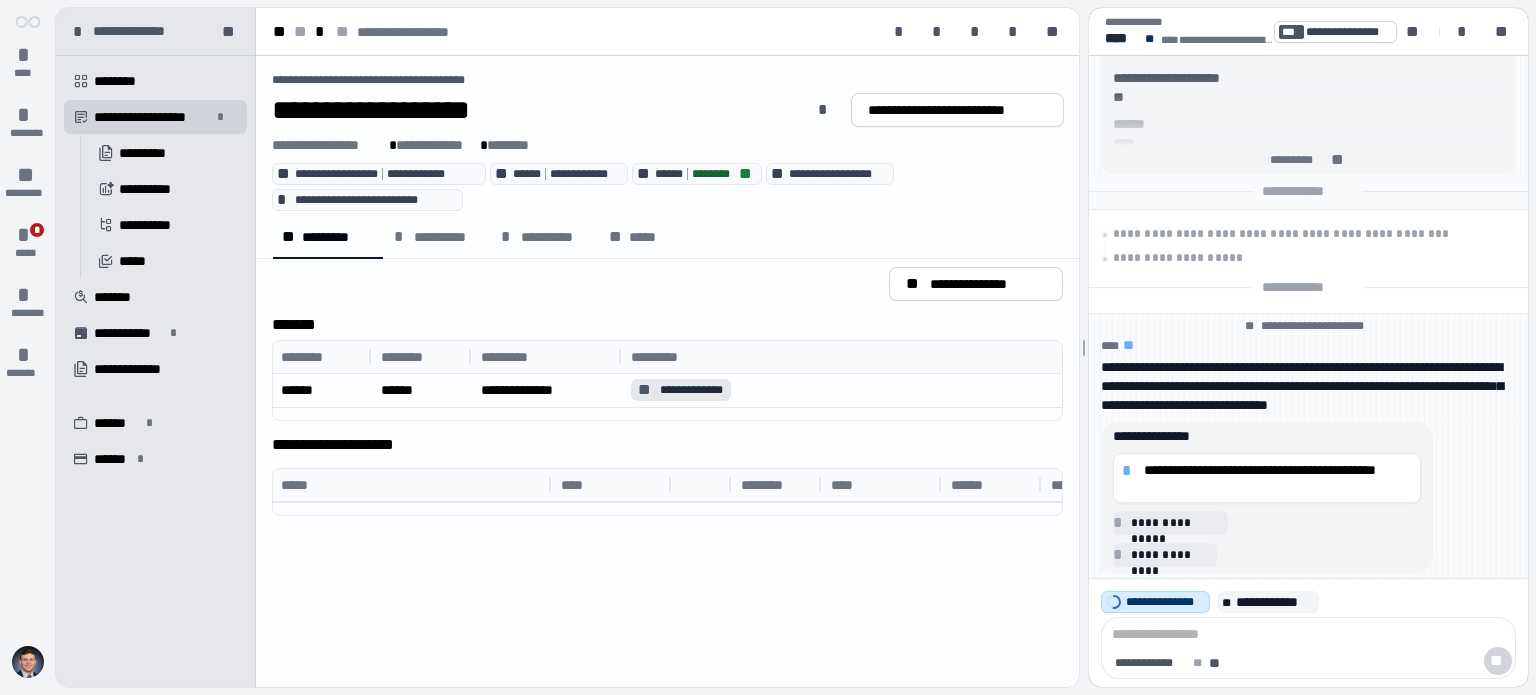 click on "**********" at bounding box center (1278, 478) 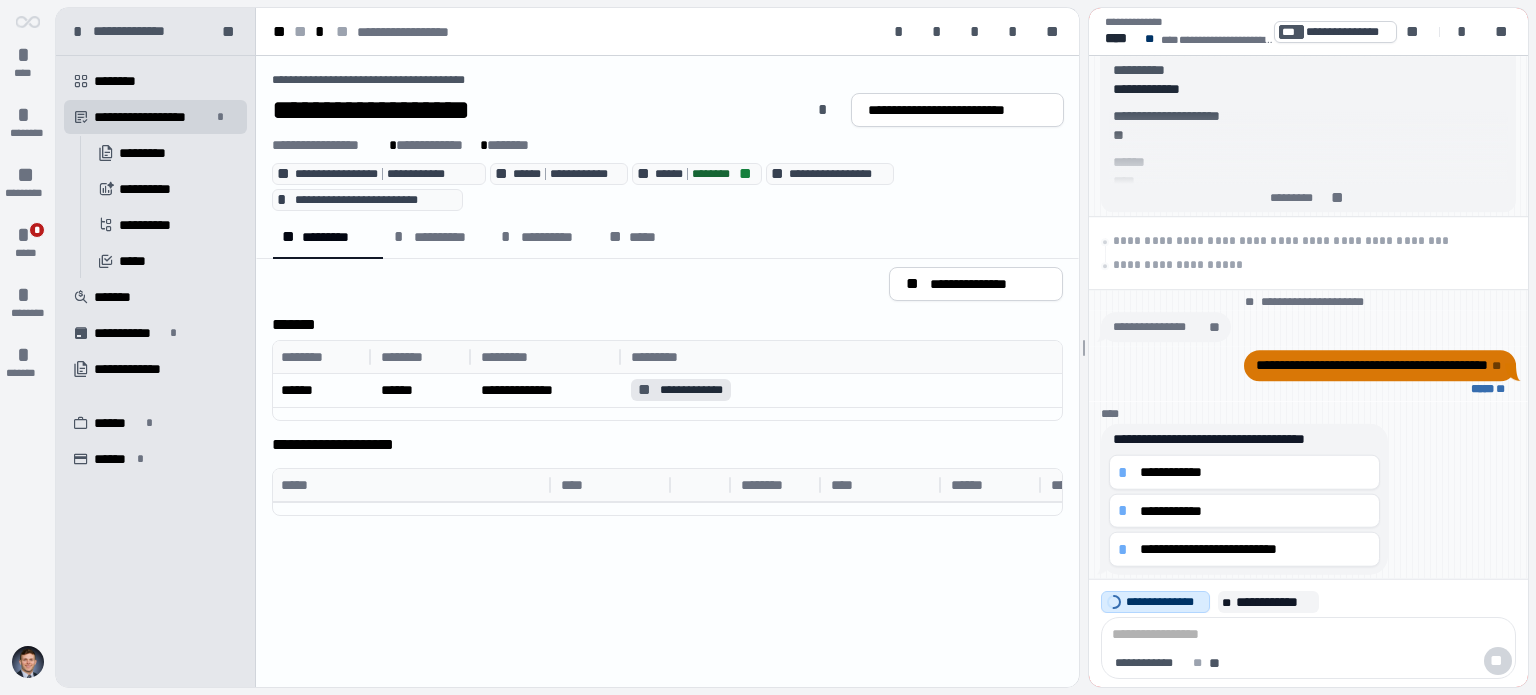 click at bounding box center [1308, 635] 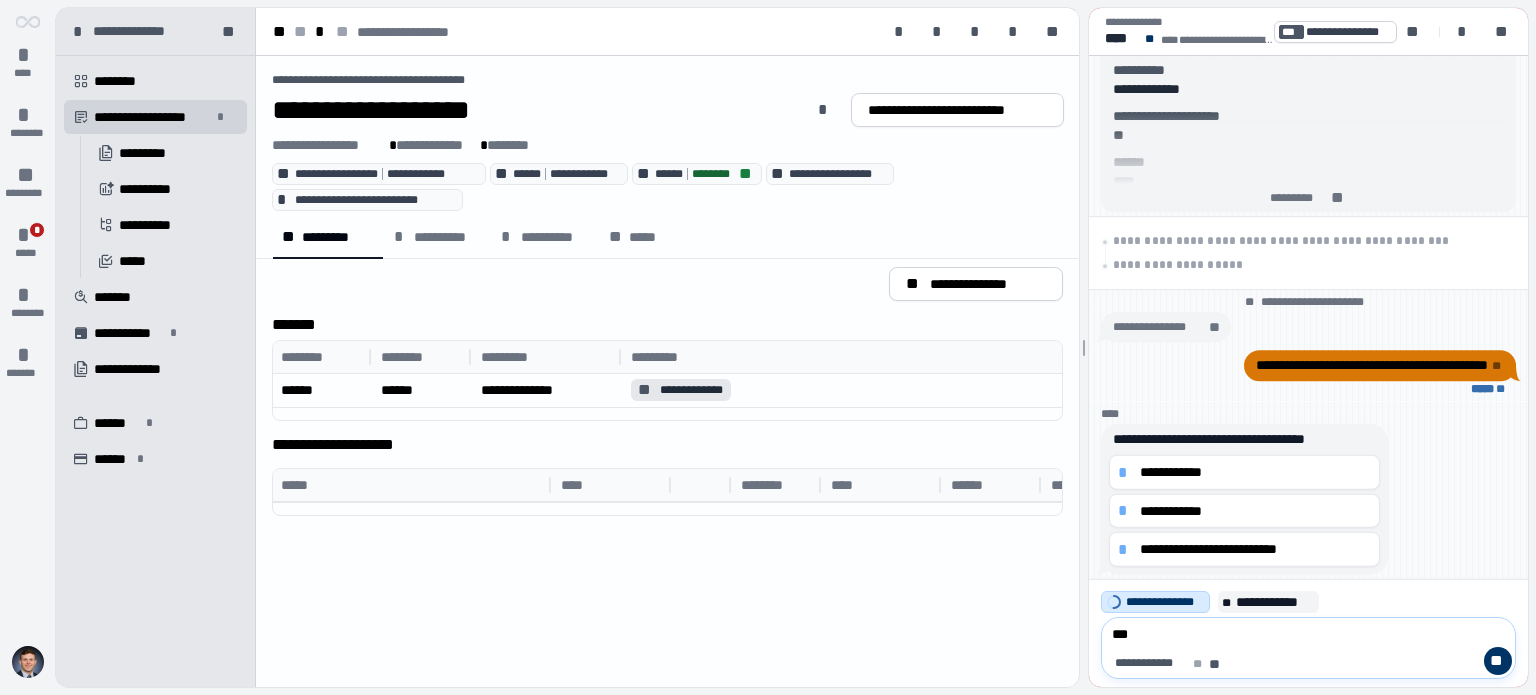 type on "****" 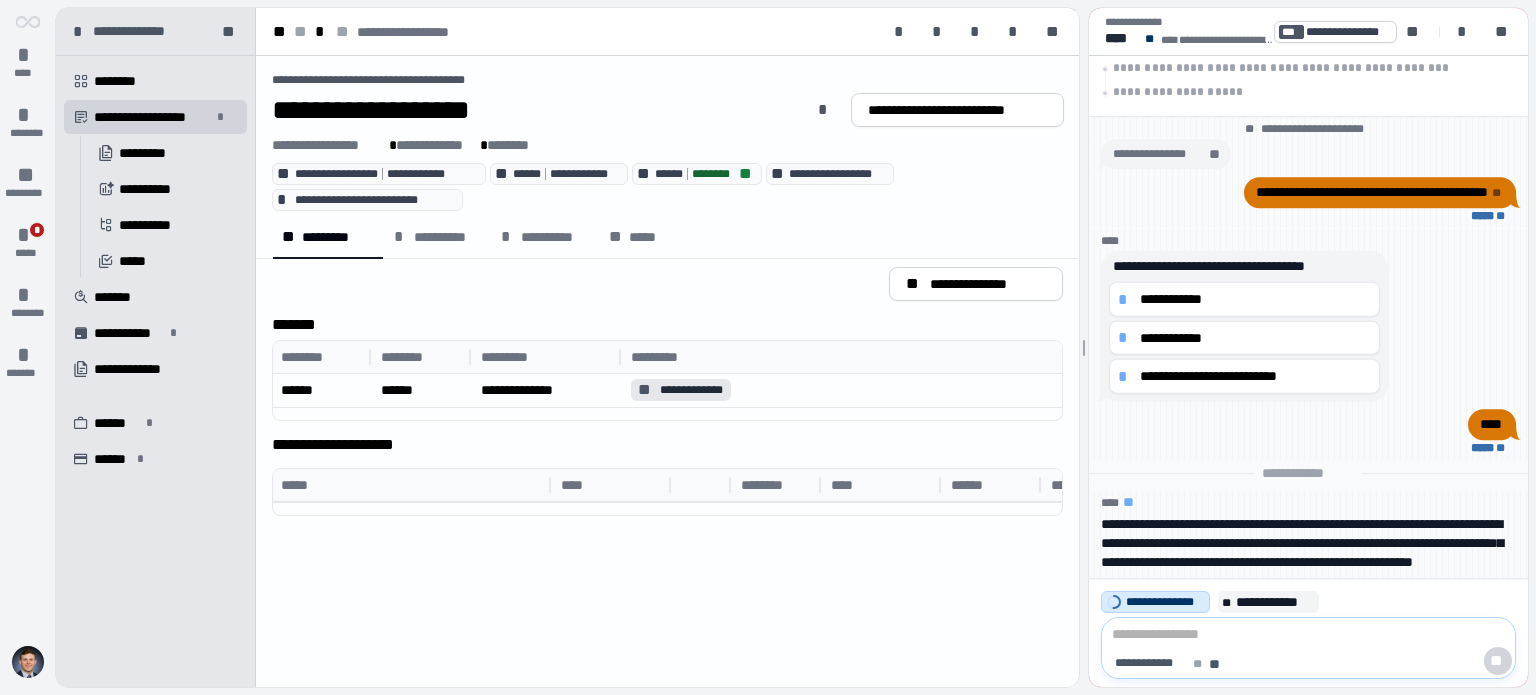 click at bounding box center (1308, 635) 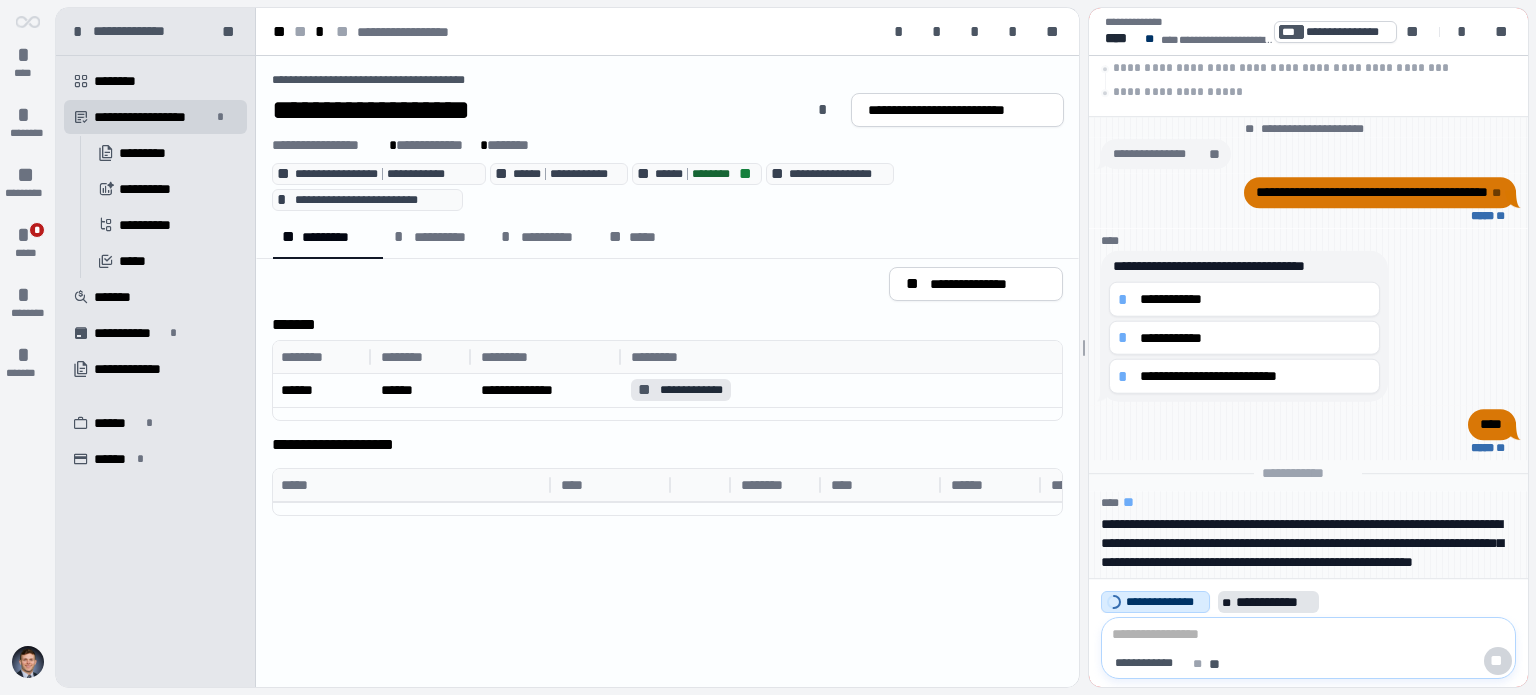 click on "**********" at bounding box center (1275, 602) 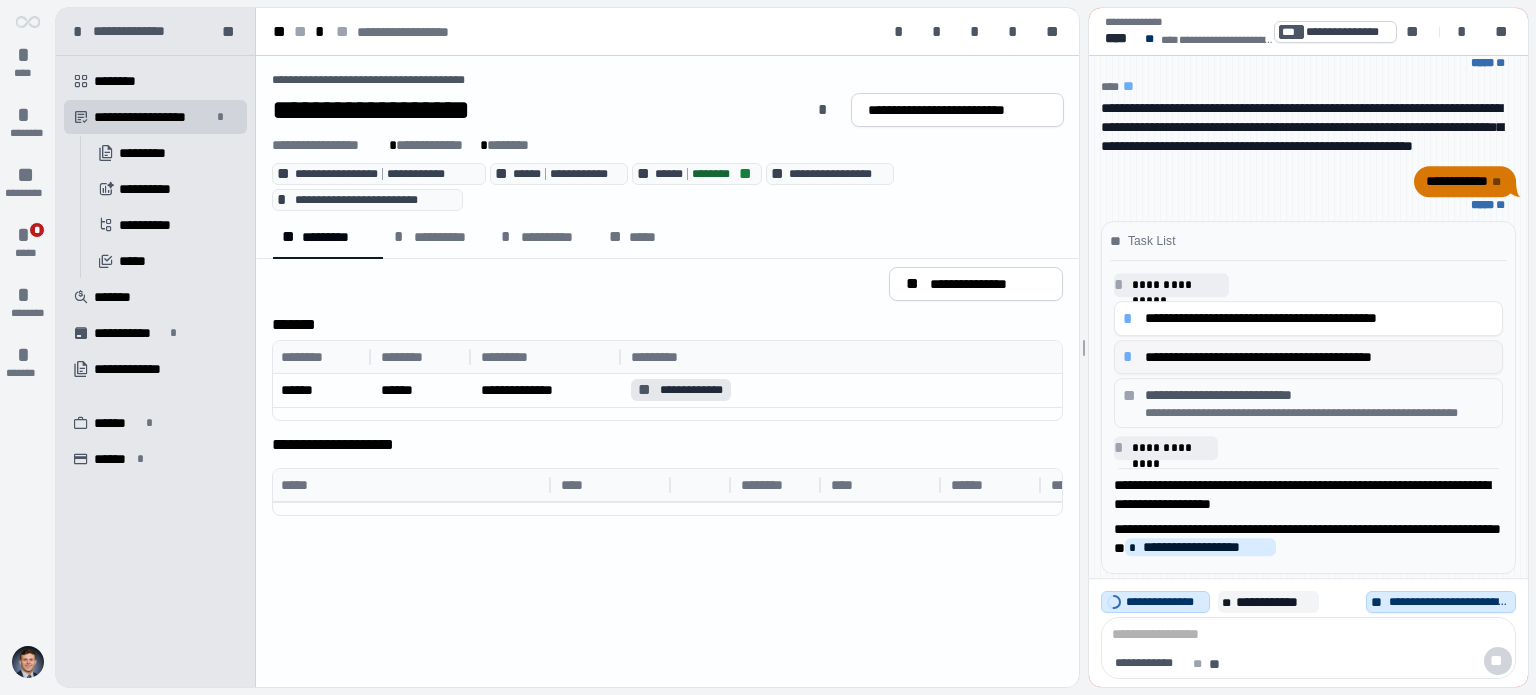 click on "**********" at bounding box center (1314, 357) 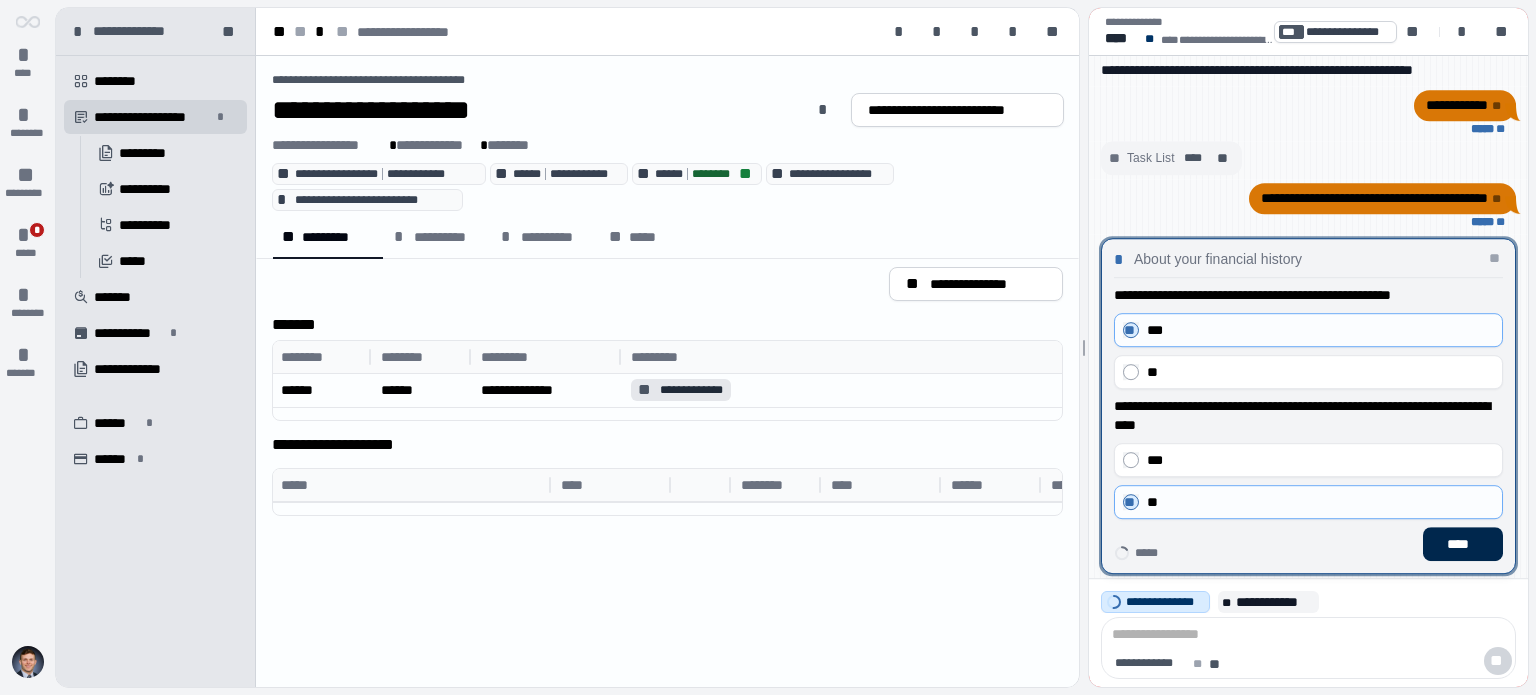 click on "****" at bounding box center (1463, 544) 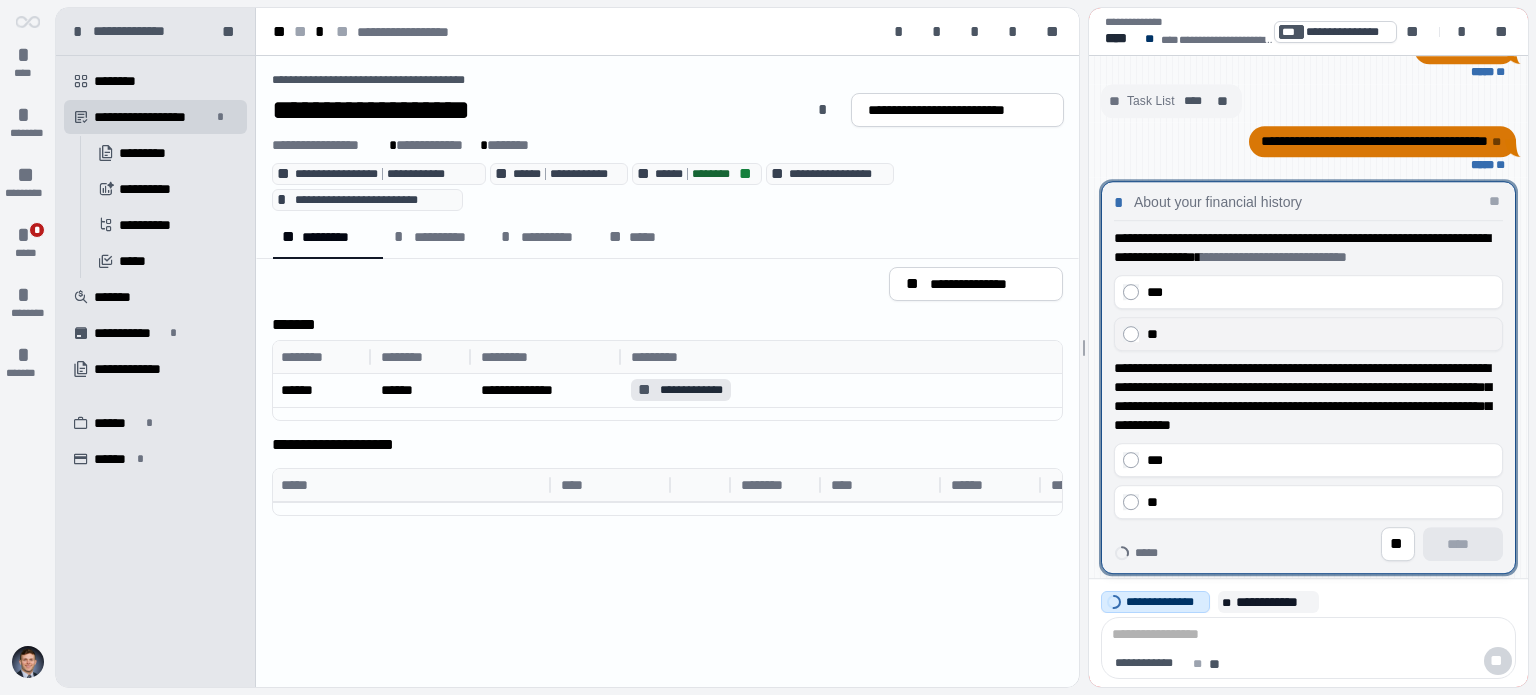 click on "**" at bounding box center [1308, 334] 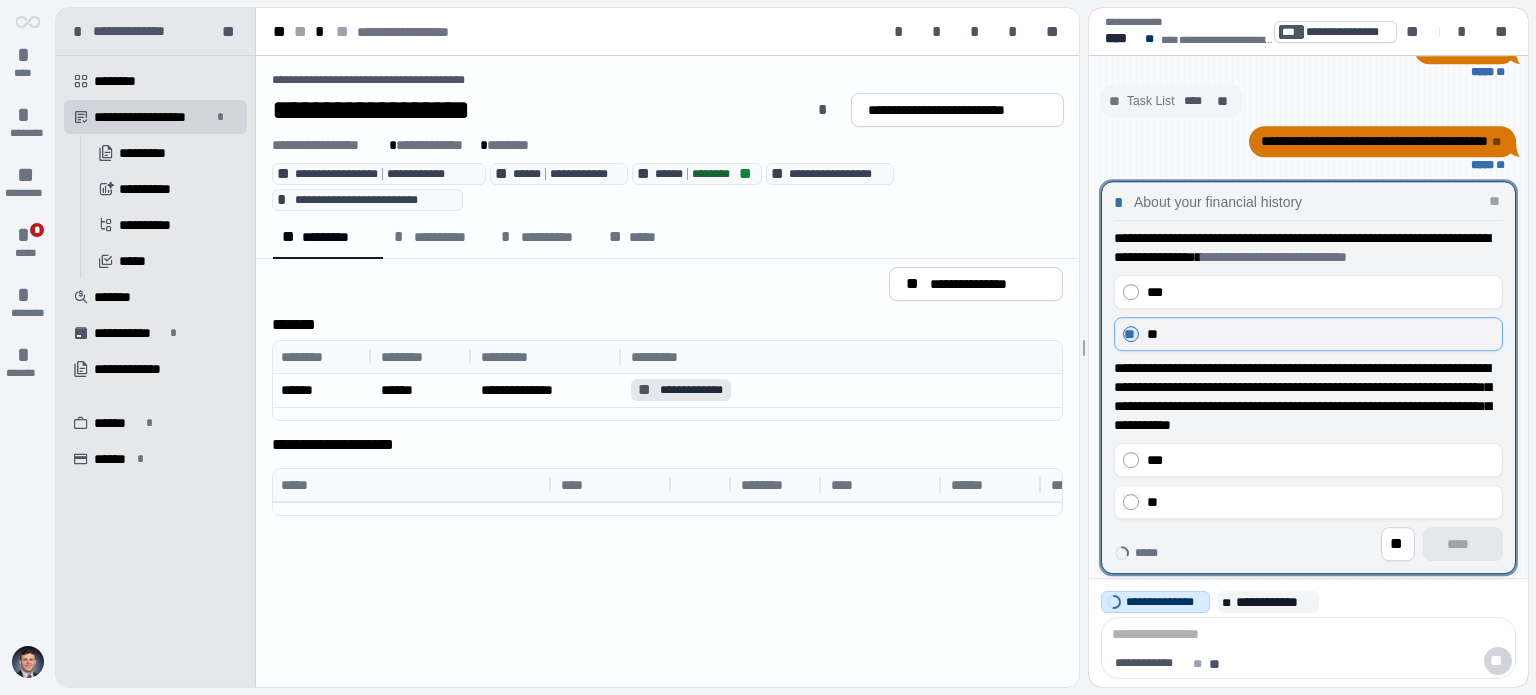 click on "**" at bounding box center [1320, 334] 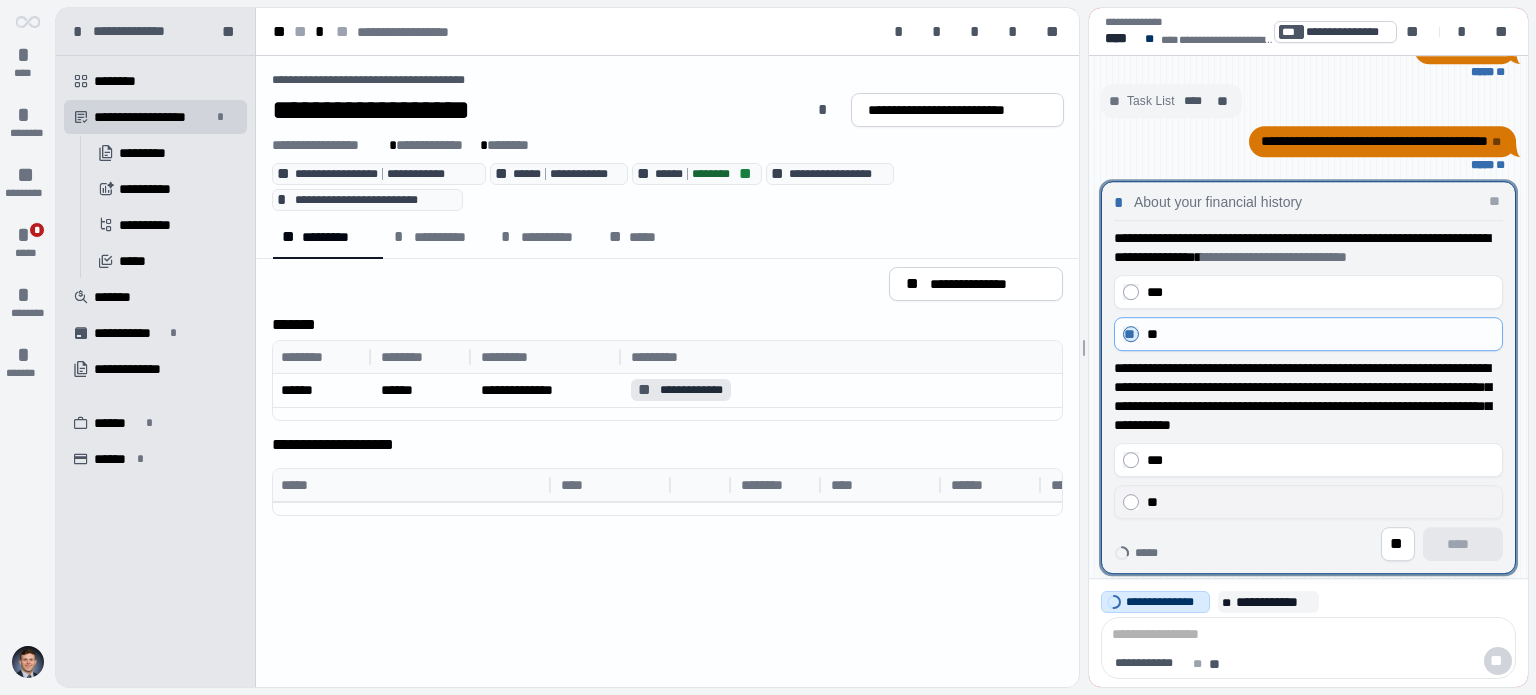 click on "**" at bounding box center [1320, 502] 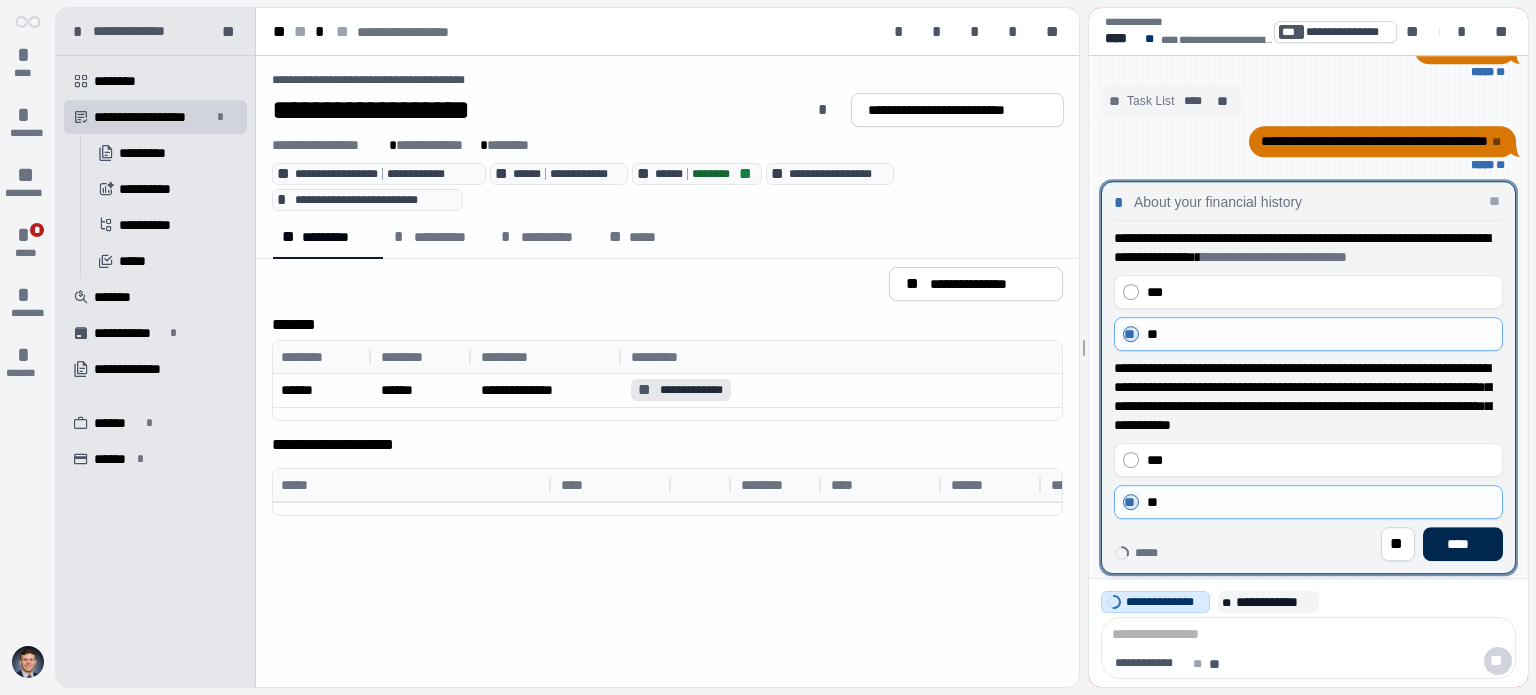 click on "****" at bounding box center (1463, 544) 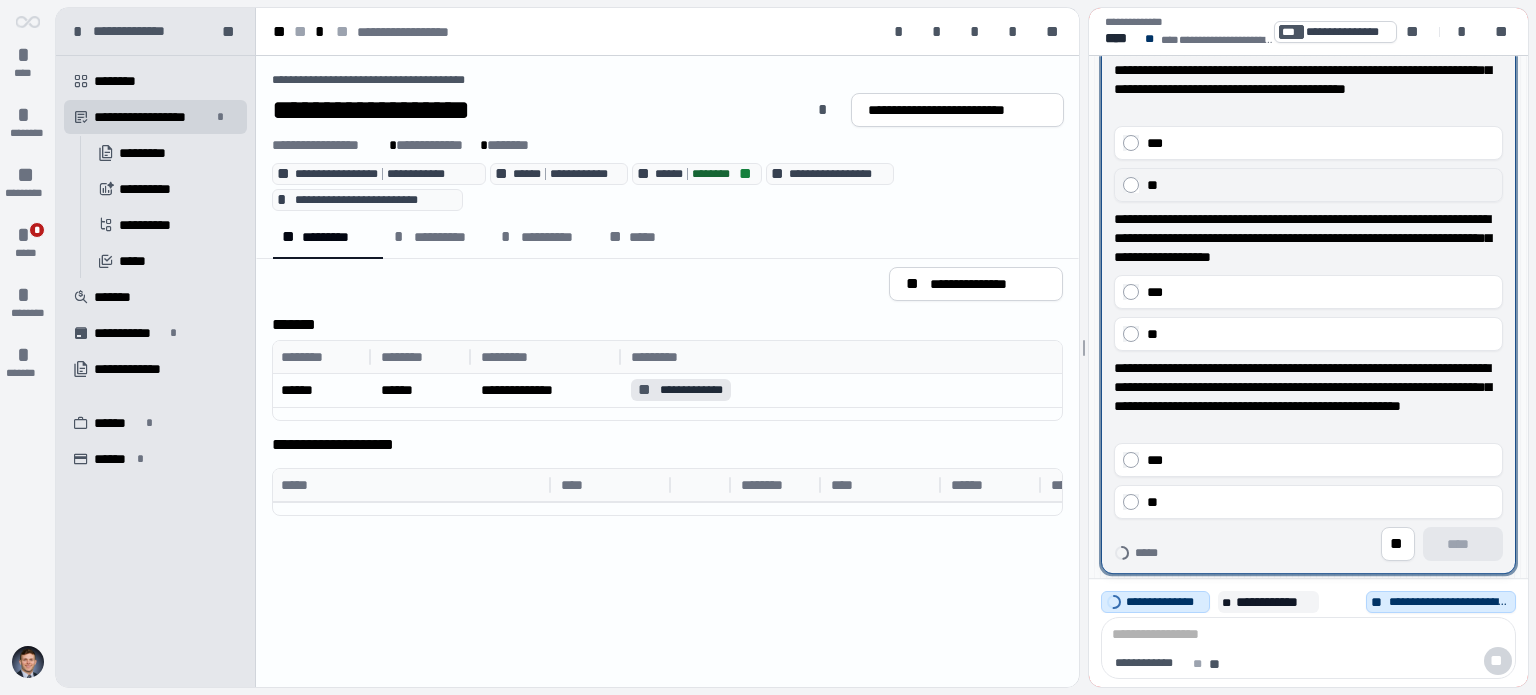click on "**" at bounding box center (1320, 185) 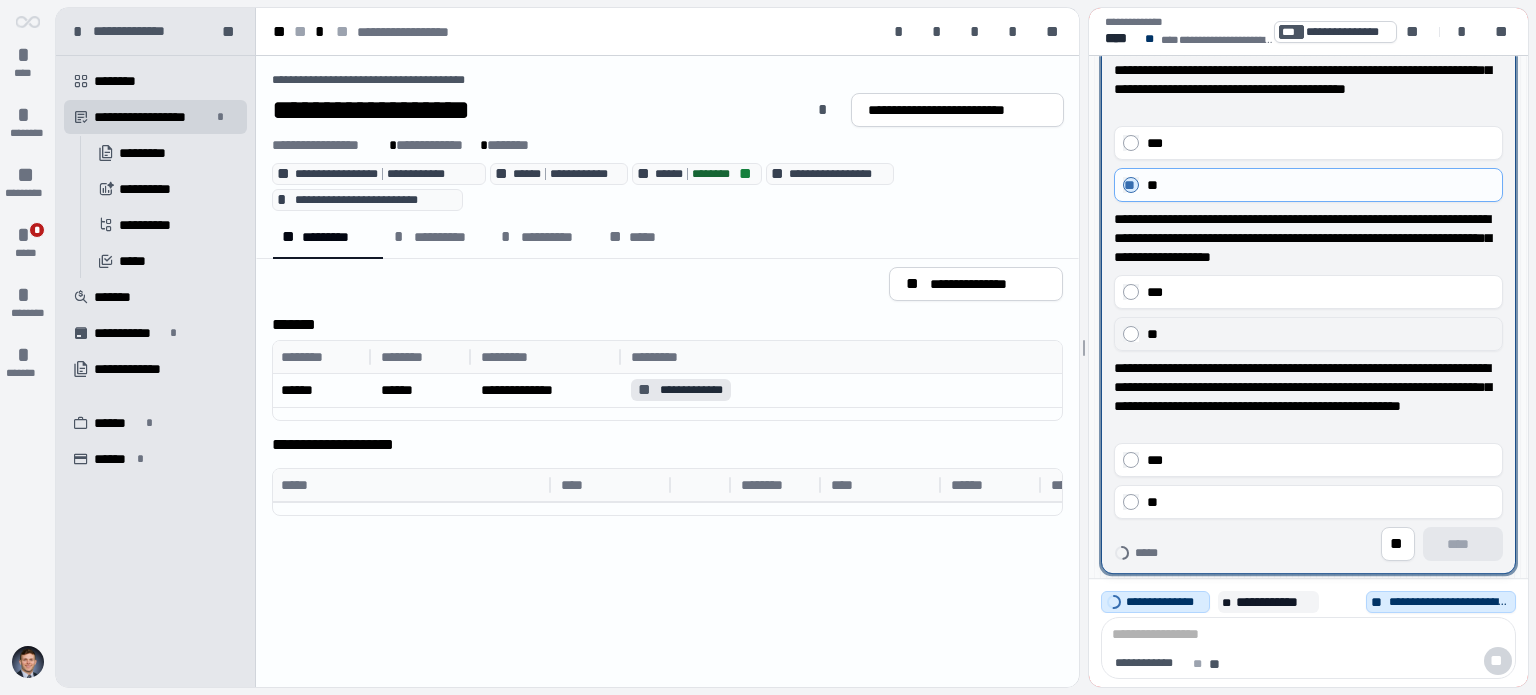 click on "**" at bounding box center [1320, 334] 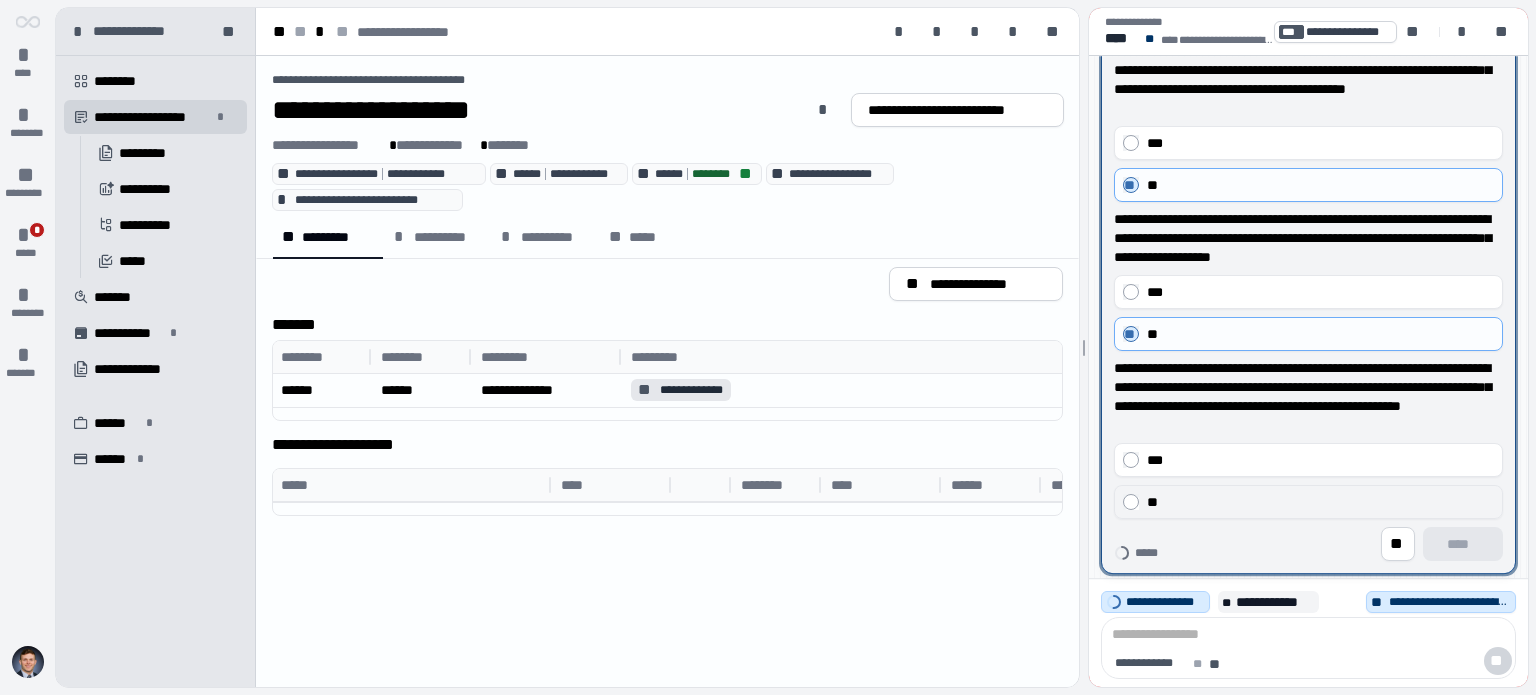 click on "**" at bounding box center [1308, 502] 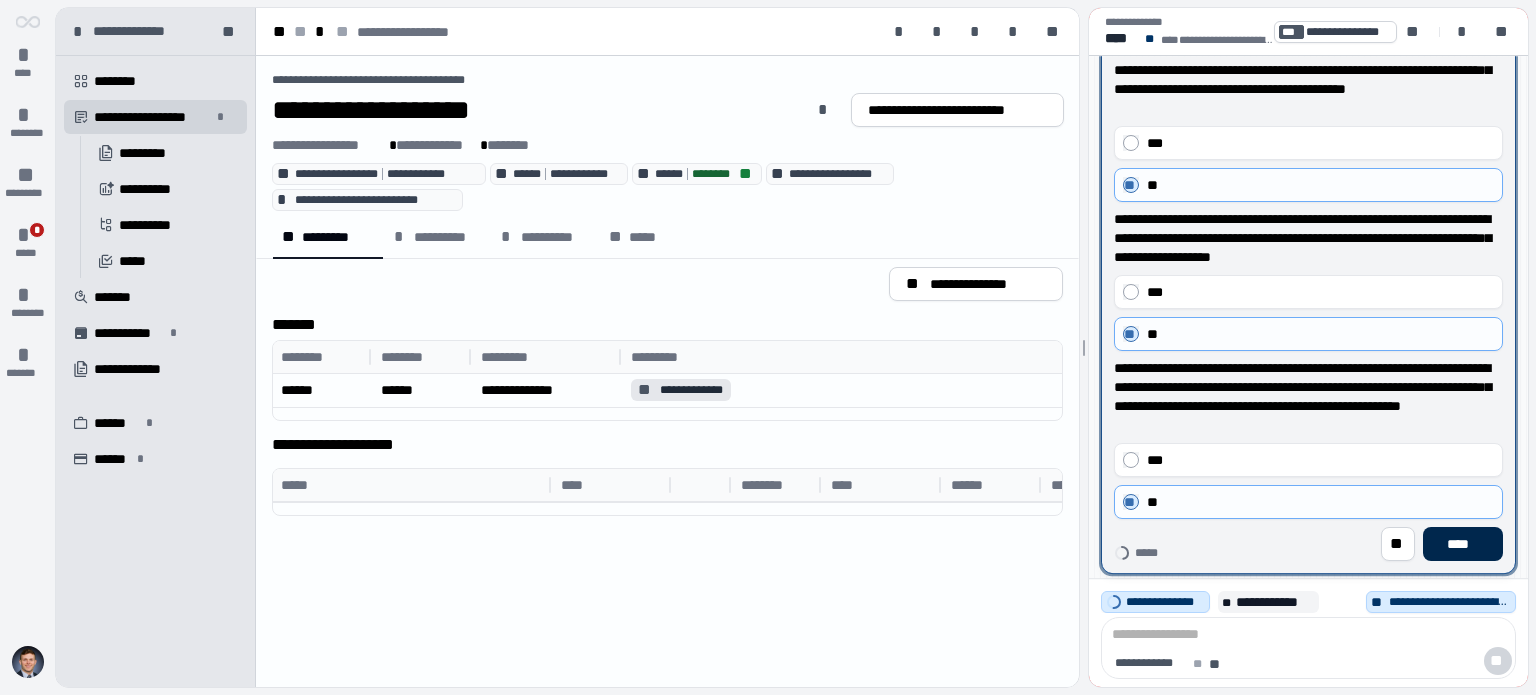 click on "****" at bounding box center (1463, 544) 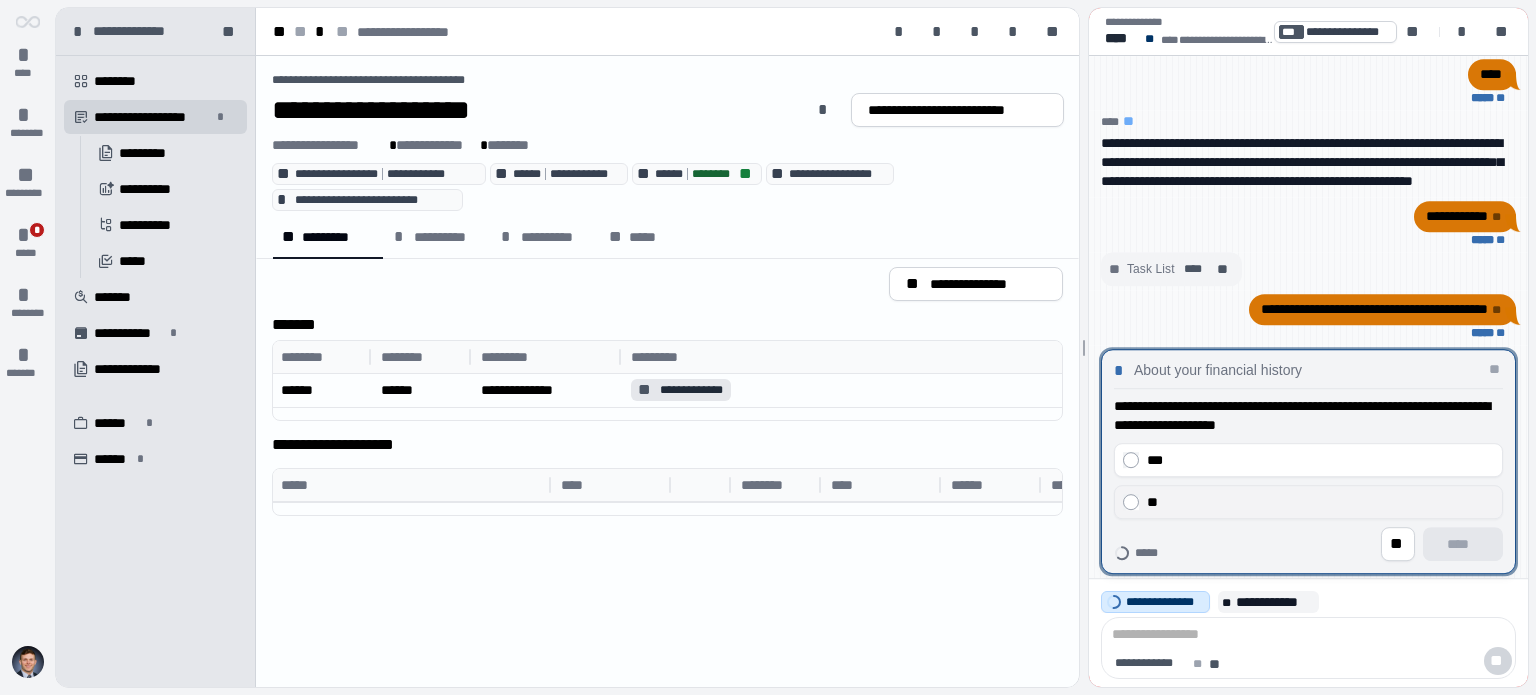 click on "**" at bounding box center (1320, 502) 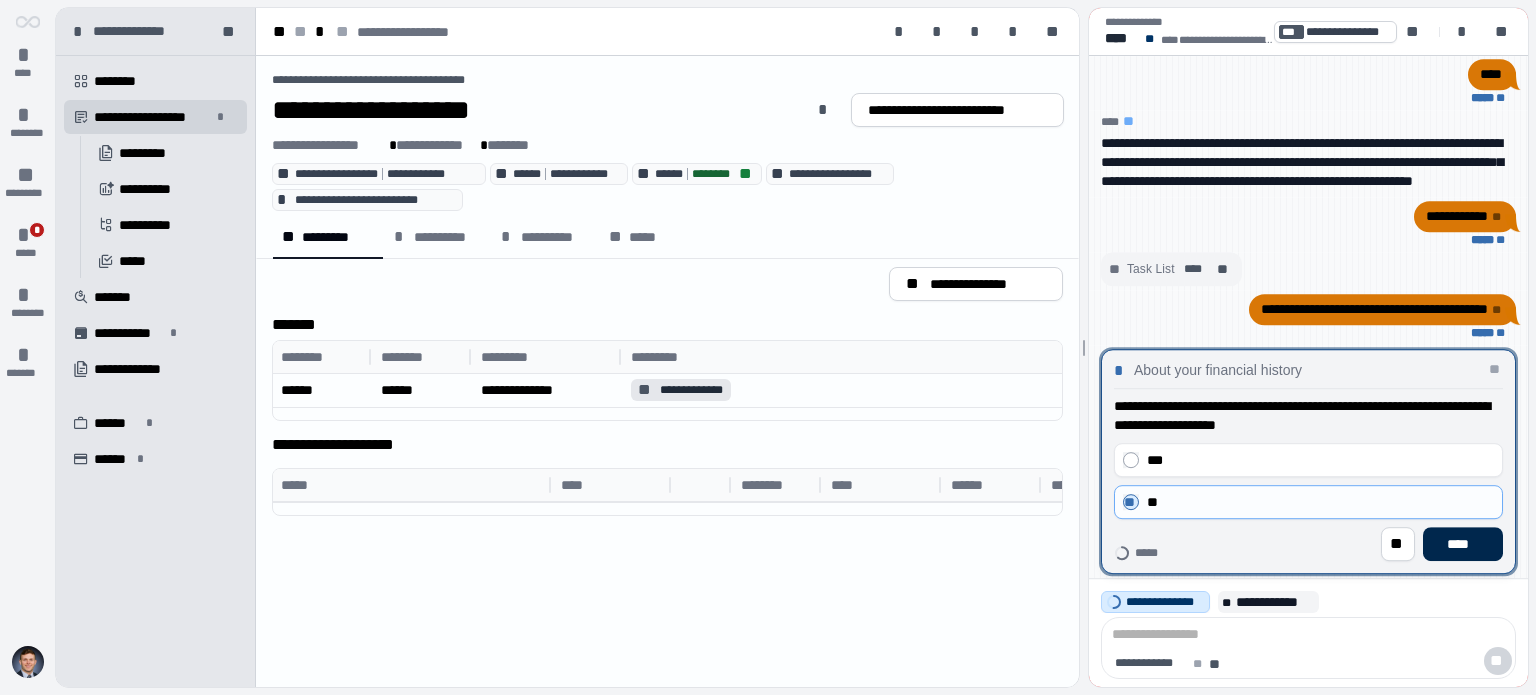 click on "****" at bounding box center (1463, 544) 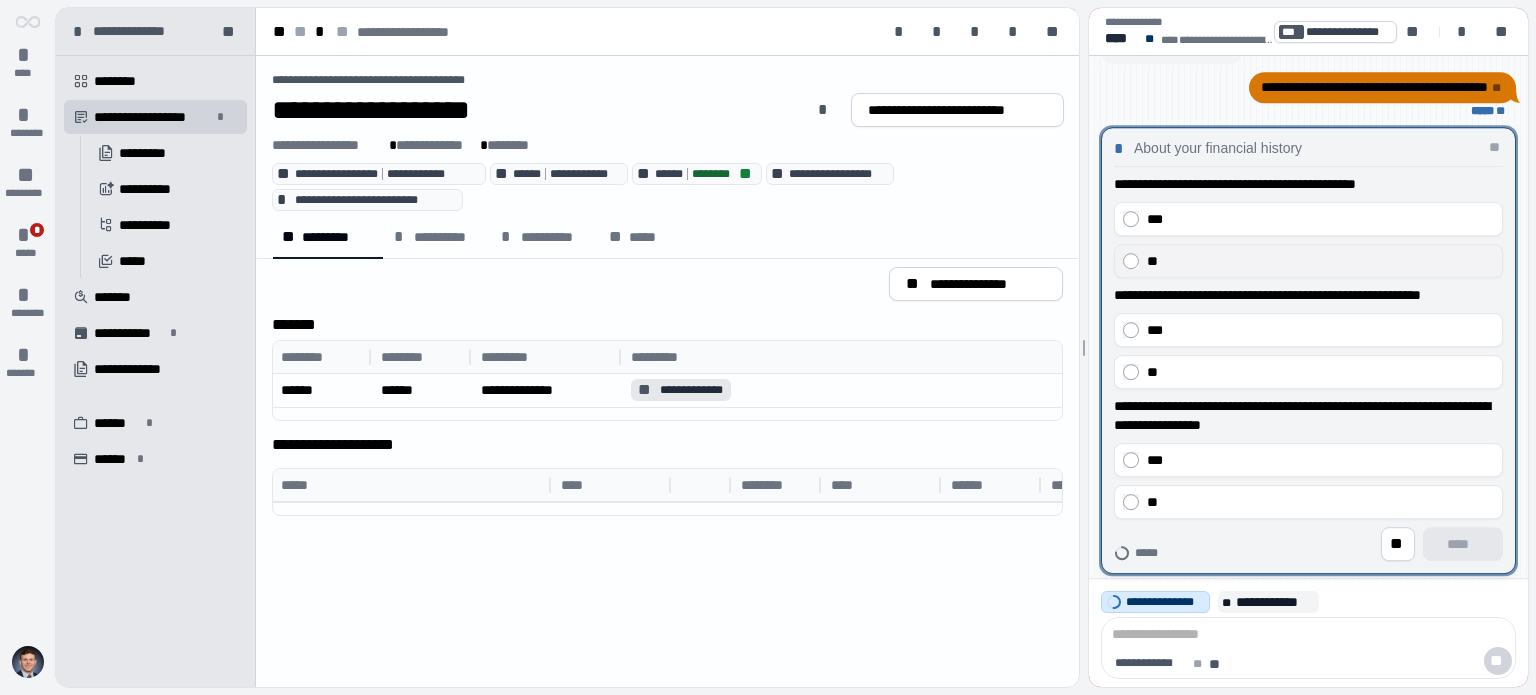 click on "**" at bounding box center [1320, 261] 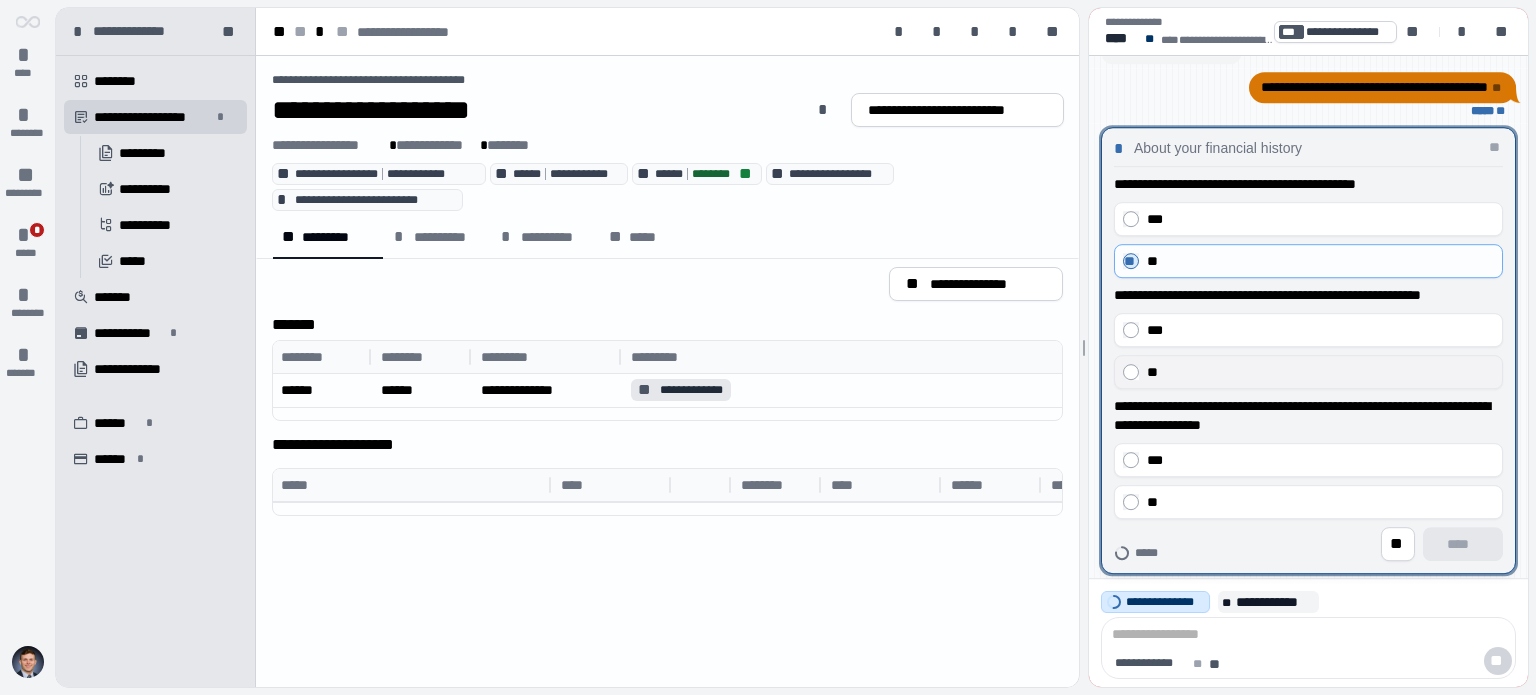 click on "**" at bounding box center [1320, 372] 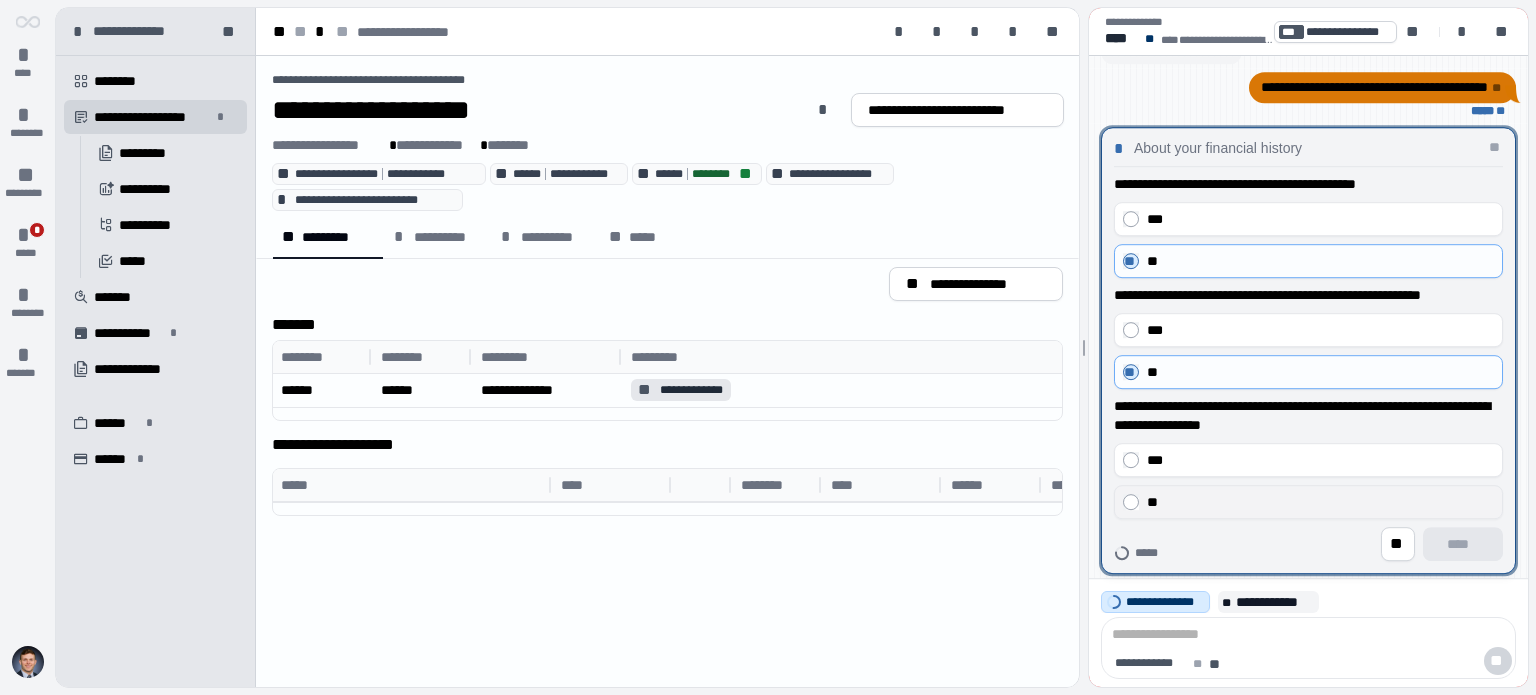 click on "**" at bounding box center [1308, 502] 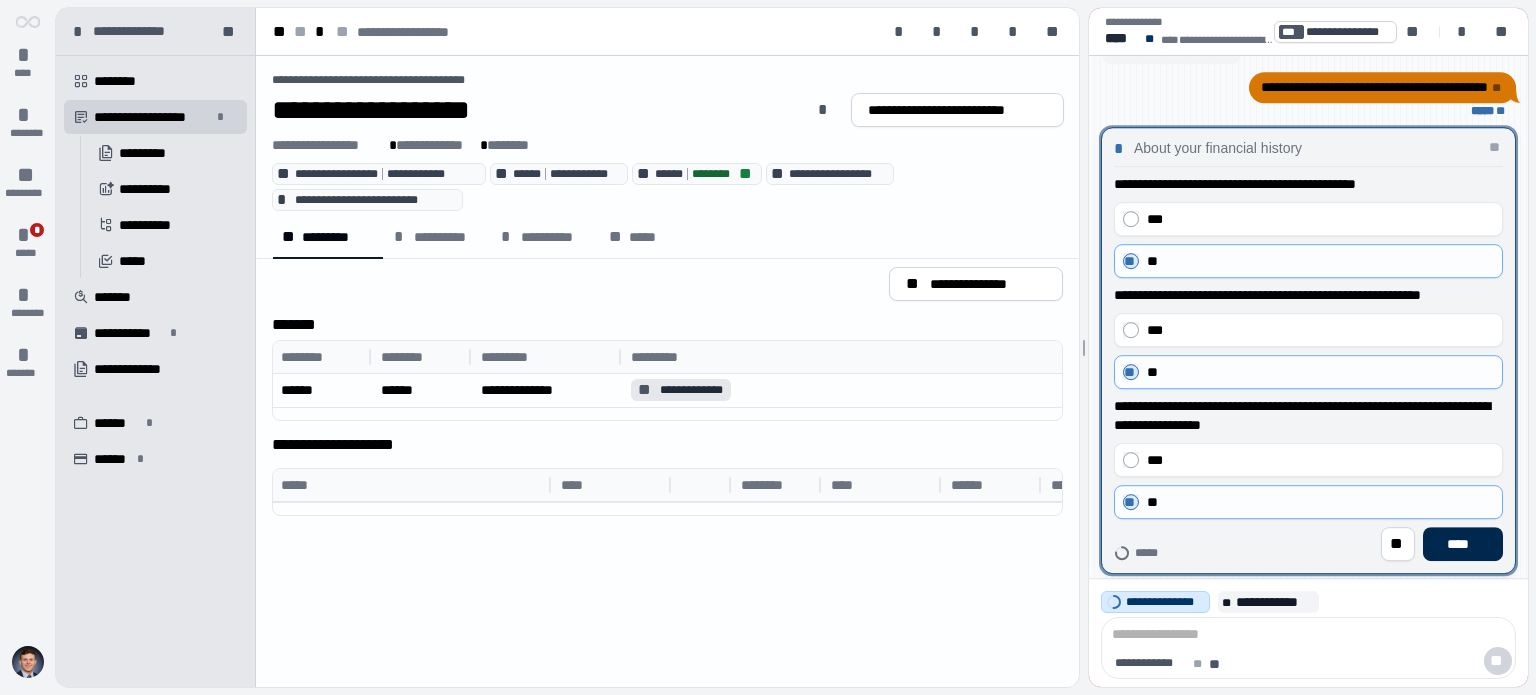 click on "****" at bounding box center (1463, 544) 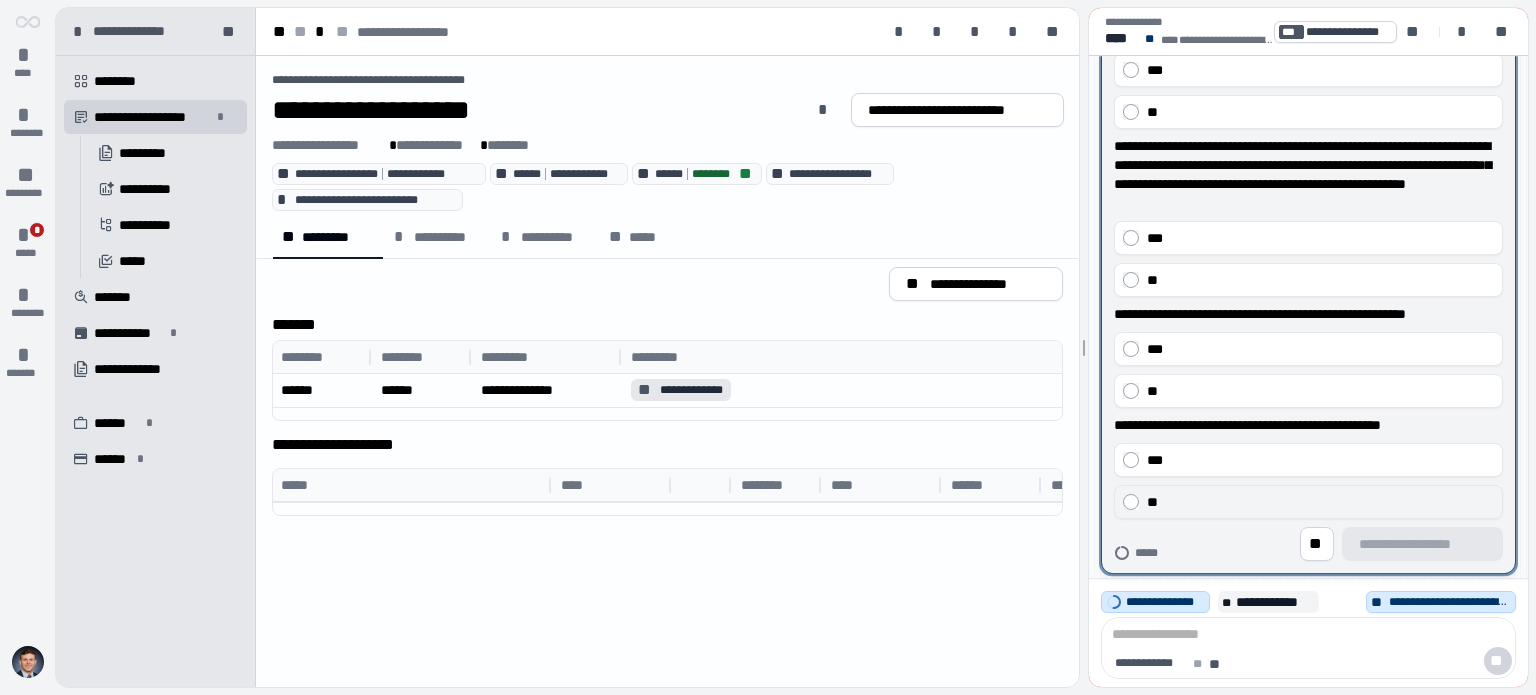 click on "**" at bounding box center [1320, 502] 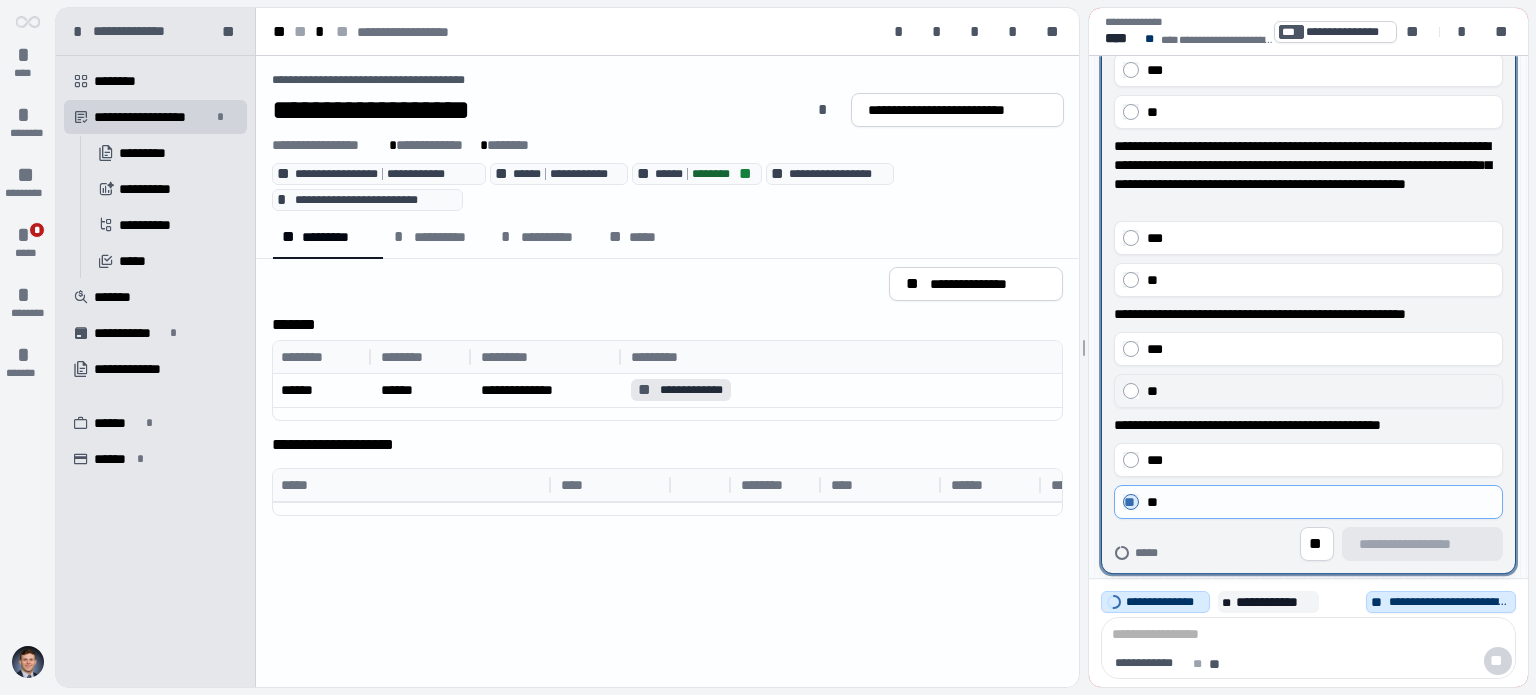 click on "**" at bounding box center [1320, 391] 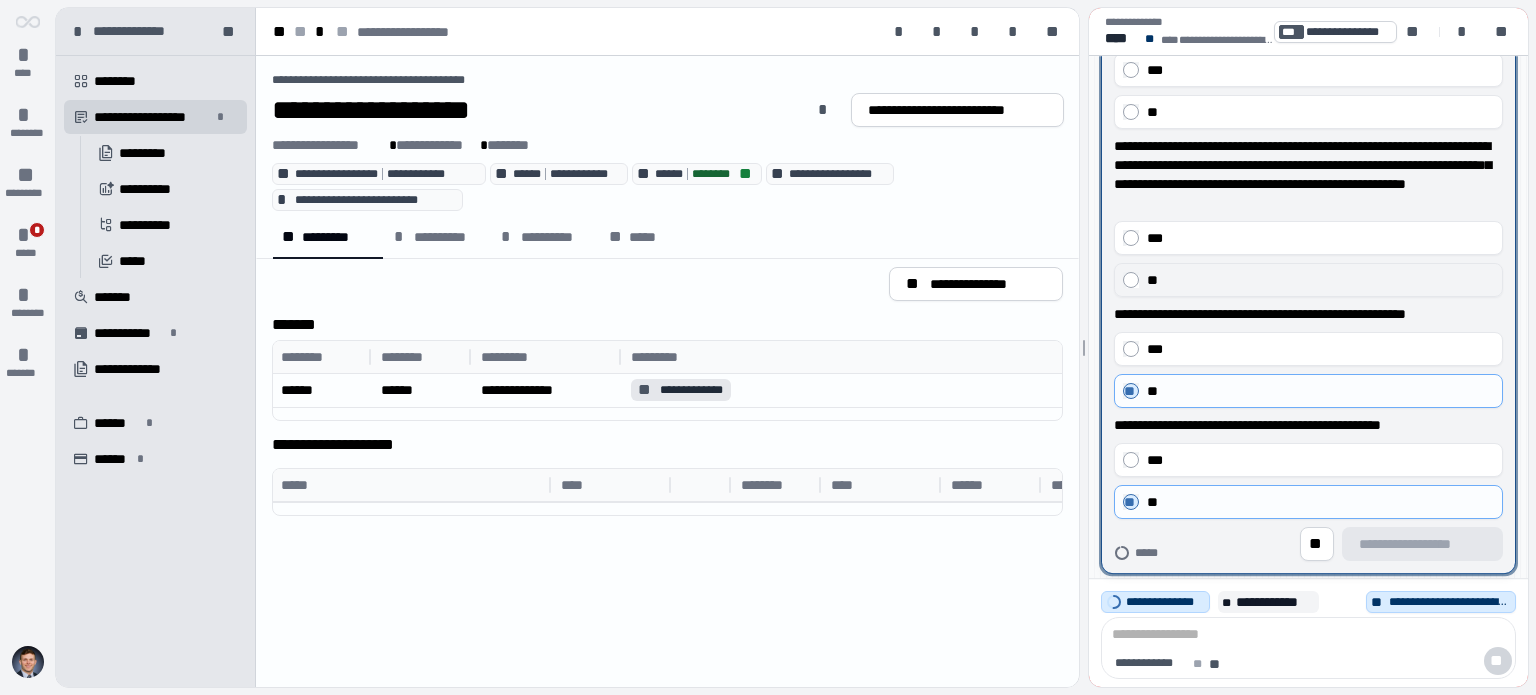 click on "**" at bounding box center (1320, 280) 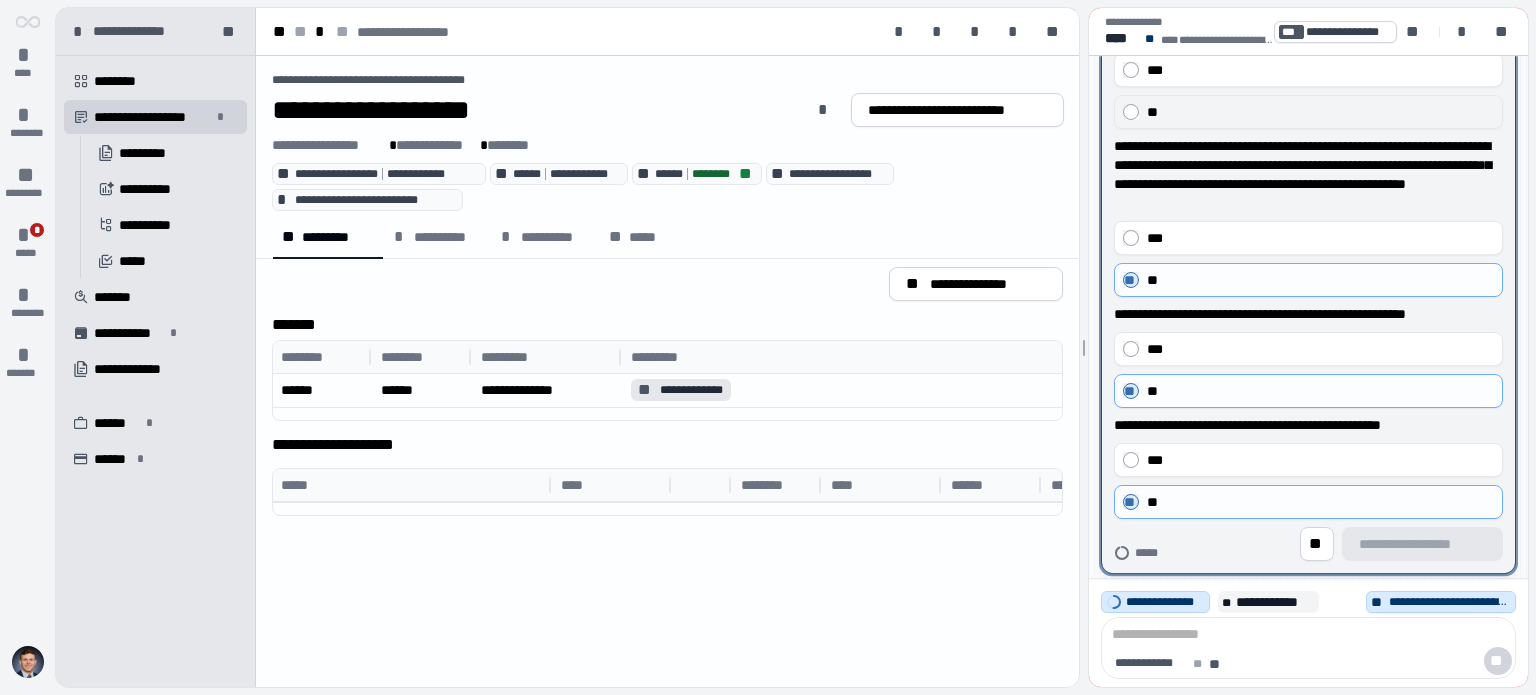 click on "**" at bounding box center (1308, 112) 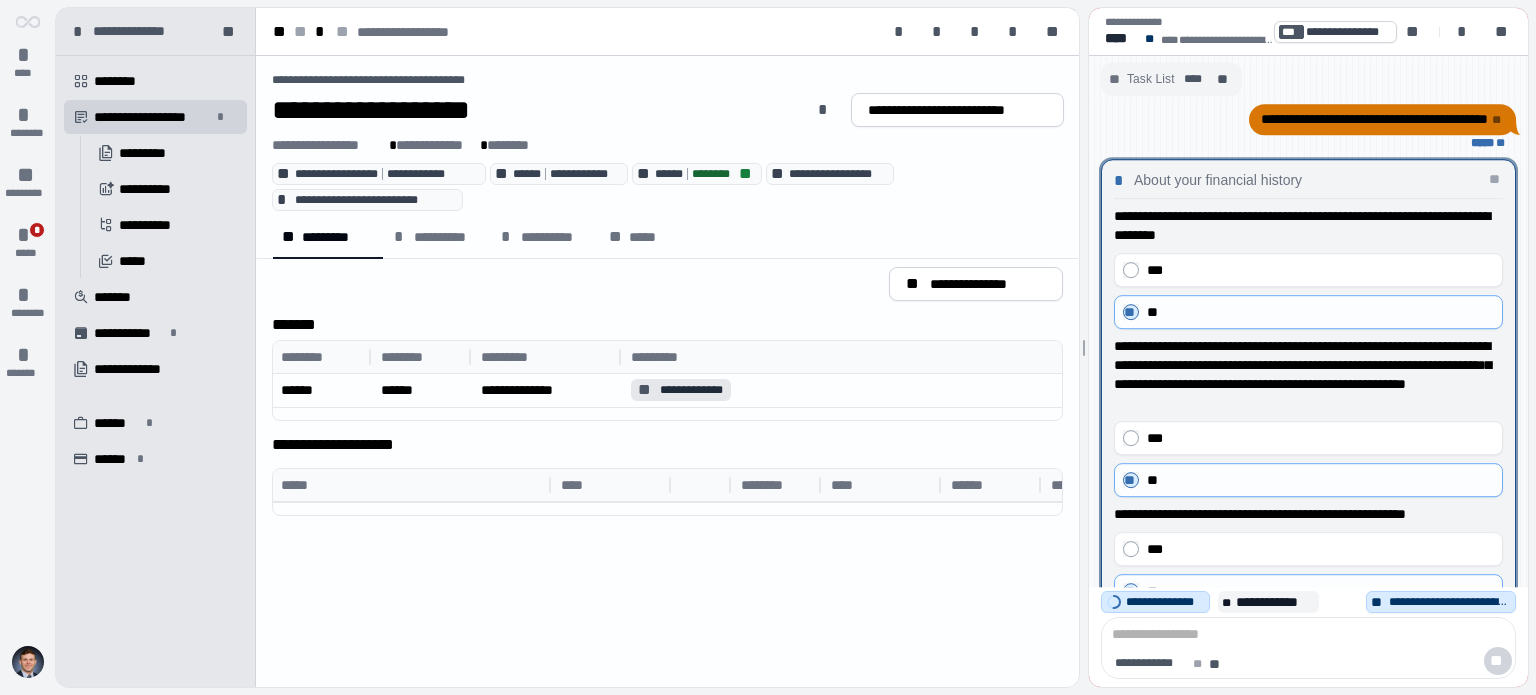 scroll, scrollTop: 0, scrollLeft: 0, axis: both 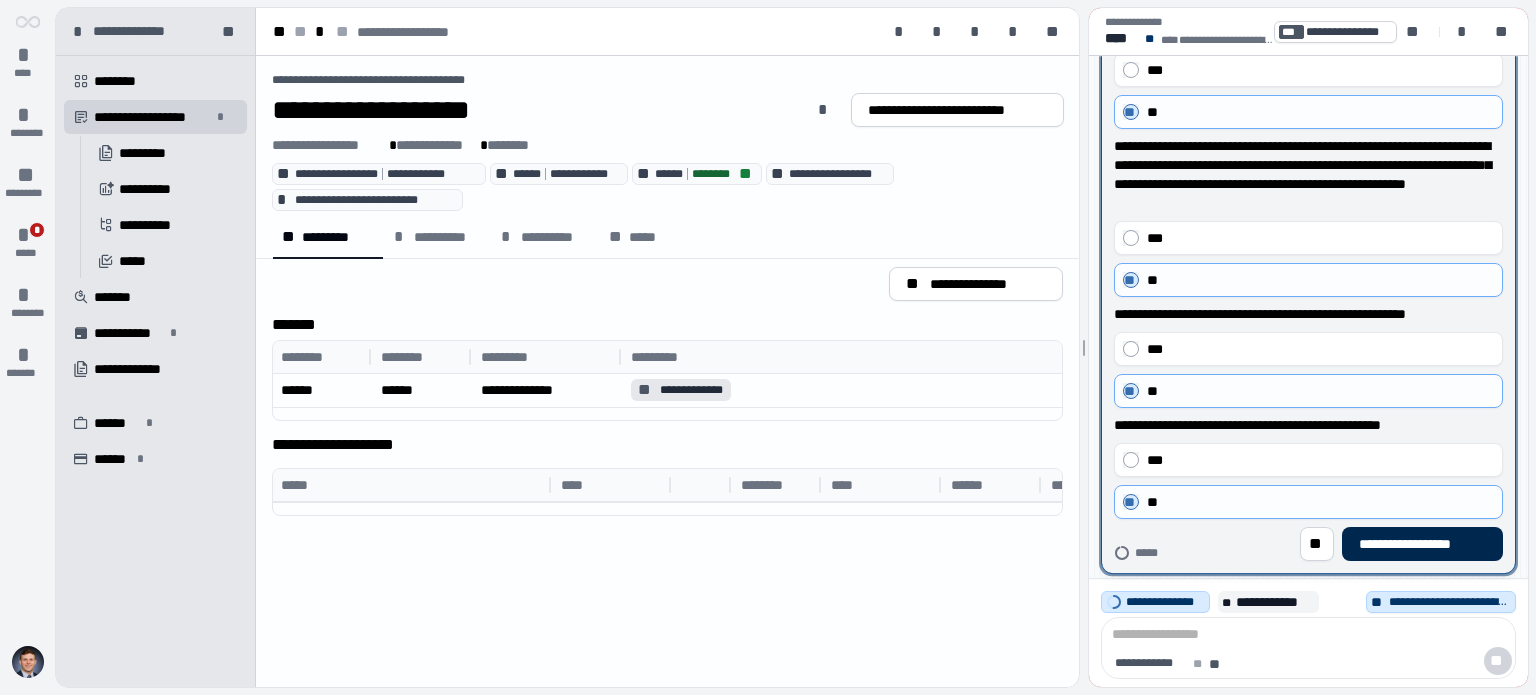 click on "**********" at bounding box center [1422, 544] 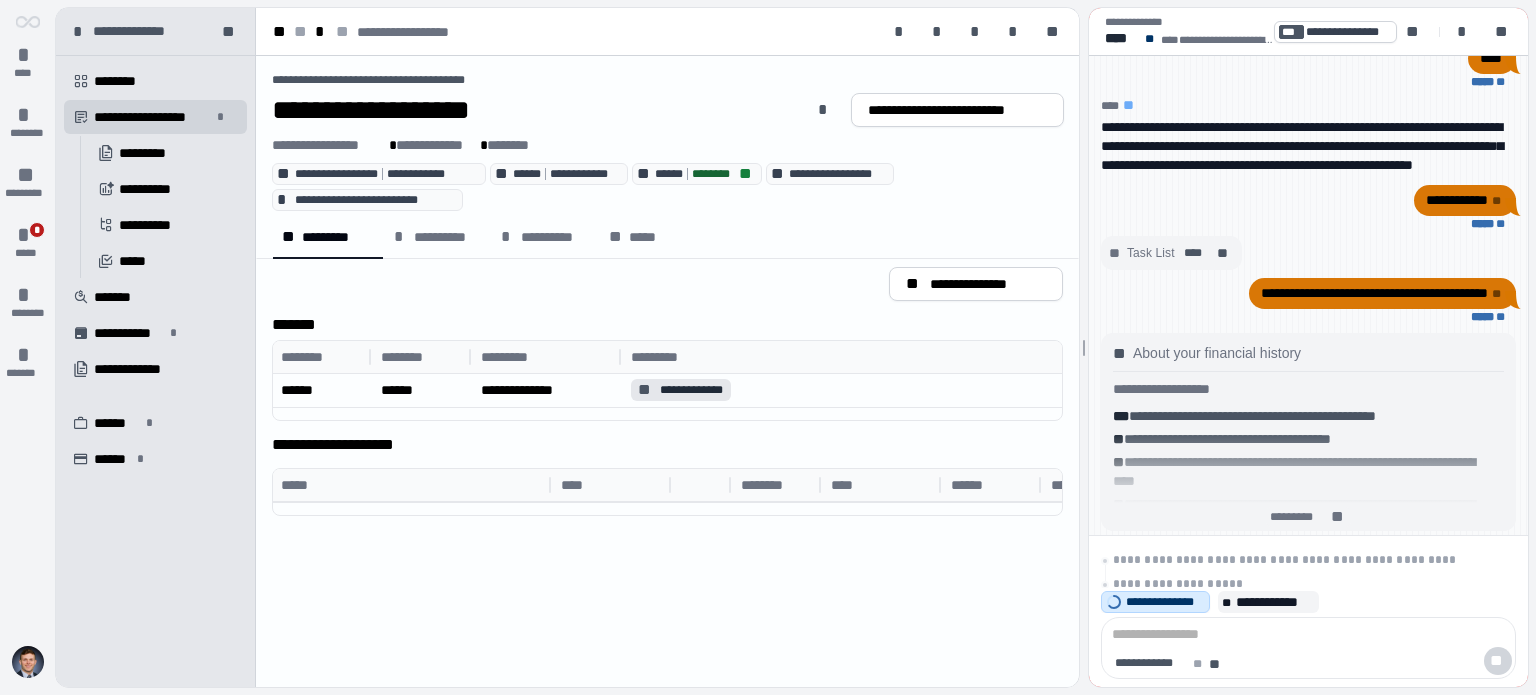 scroll, scrollTop: 0, scrollLeft: 0, axis: both 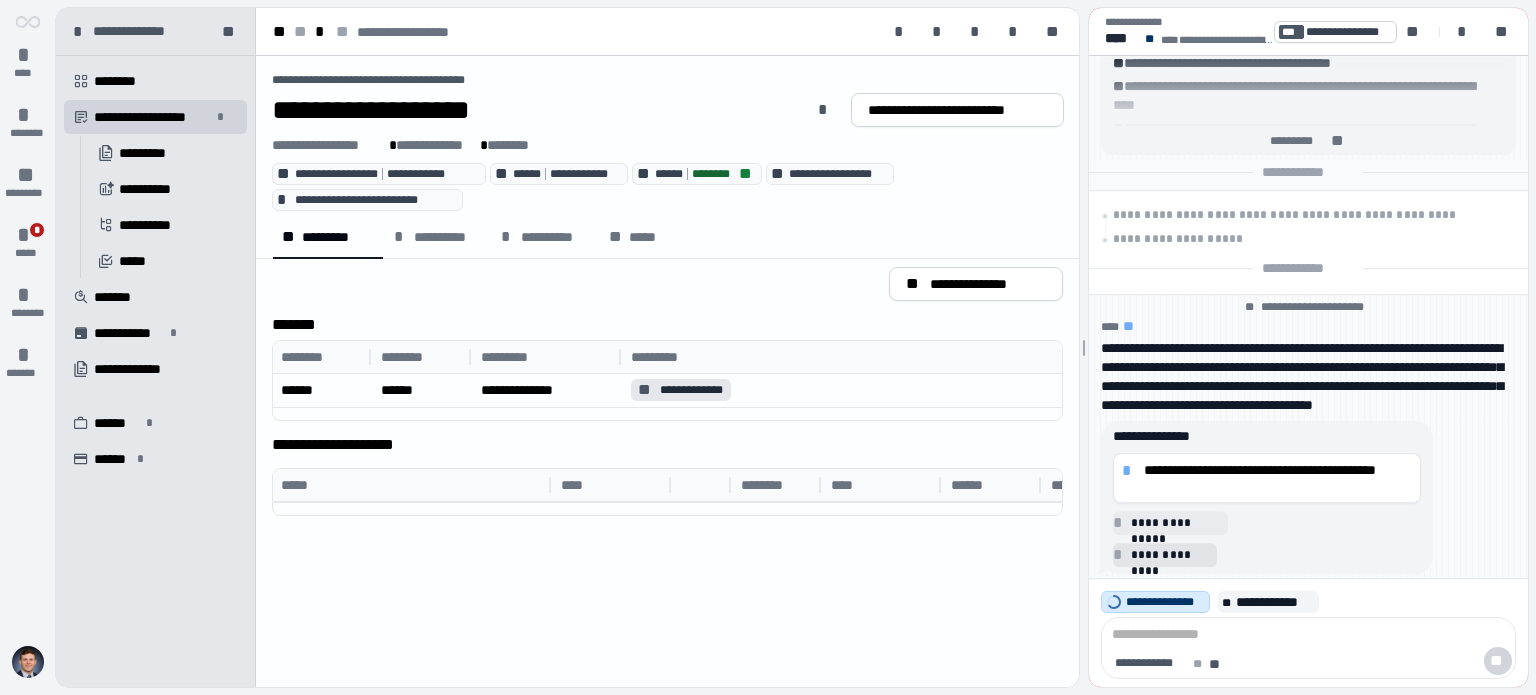click on "**********" at bounding box center [1171, 555] 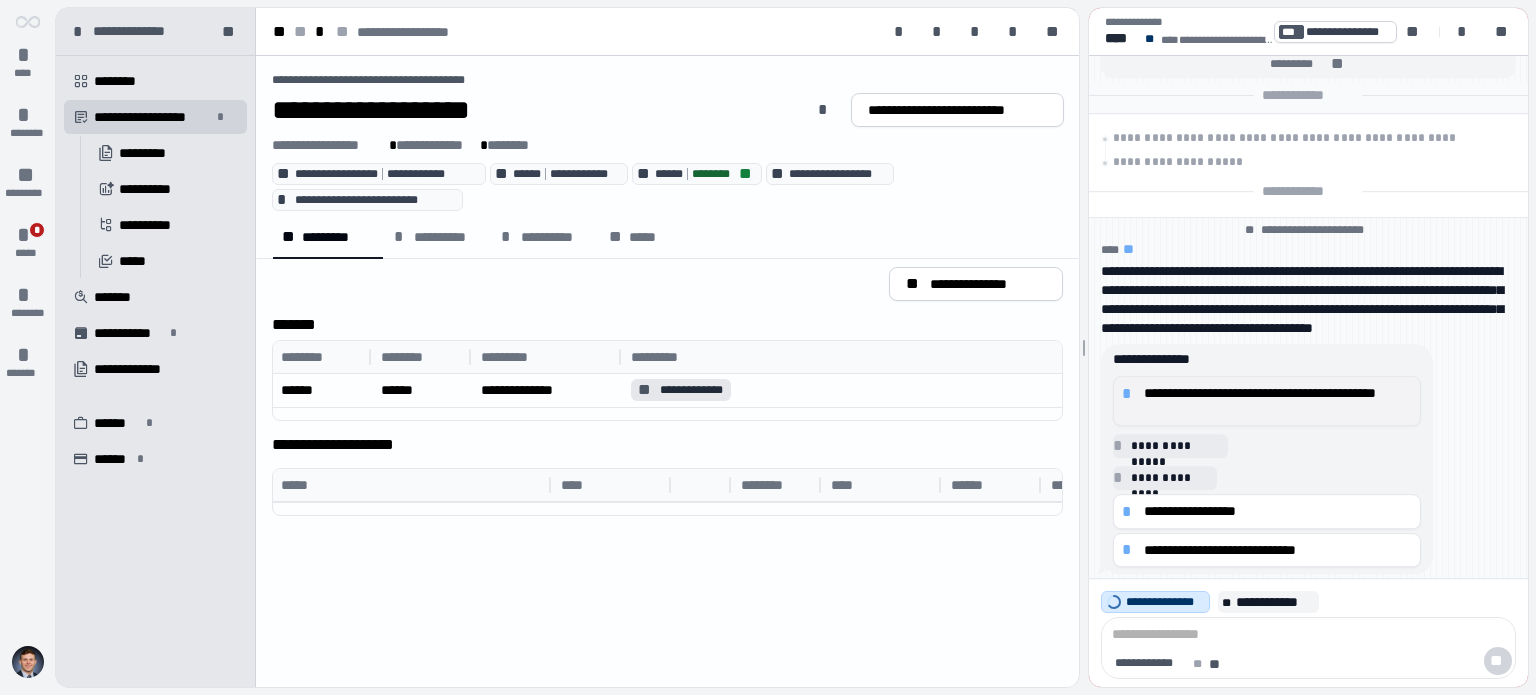 click on "**********" at bounding box center [1278, 401] 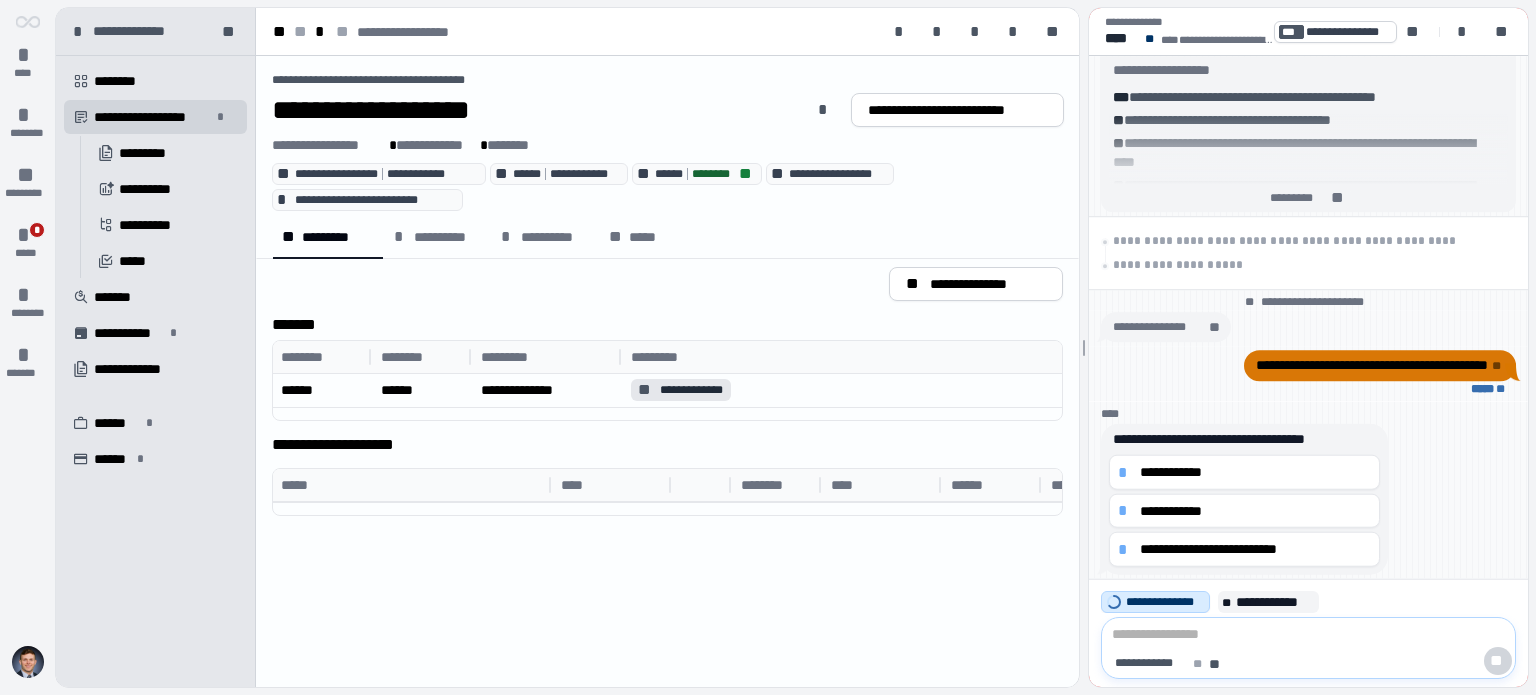 click at bounding box center (1308, 635) 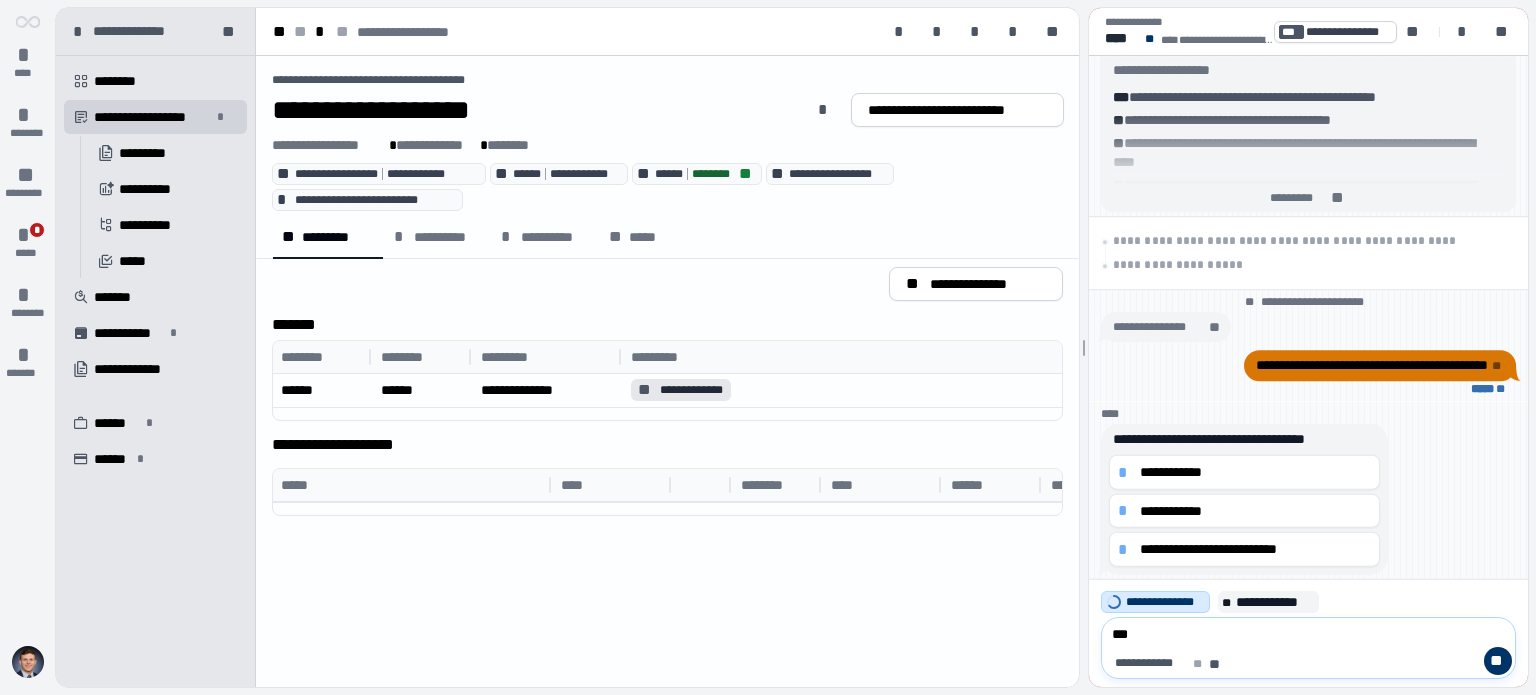 type on "****" 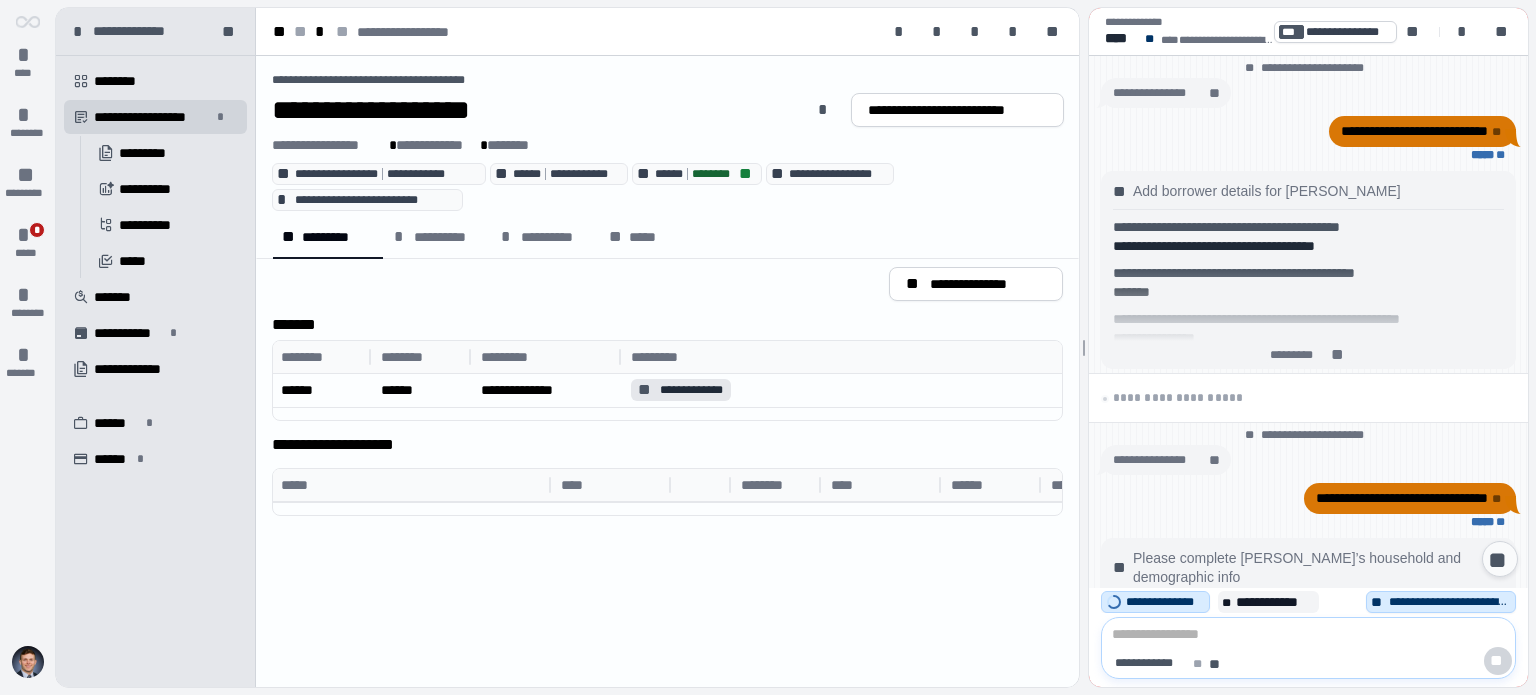 scroll, scrollTop: 1523, scrollLeft: 0, axis: vertical 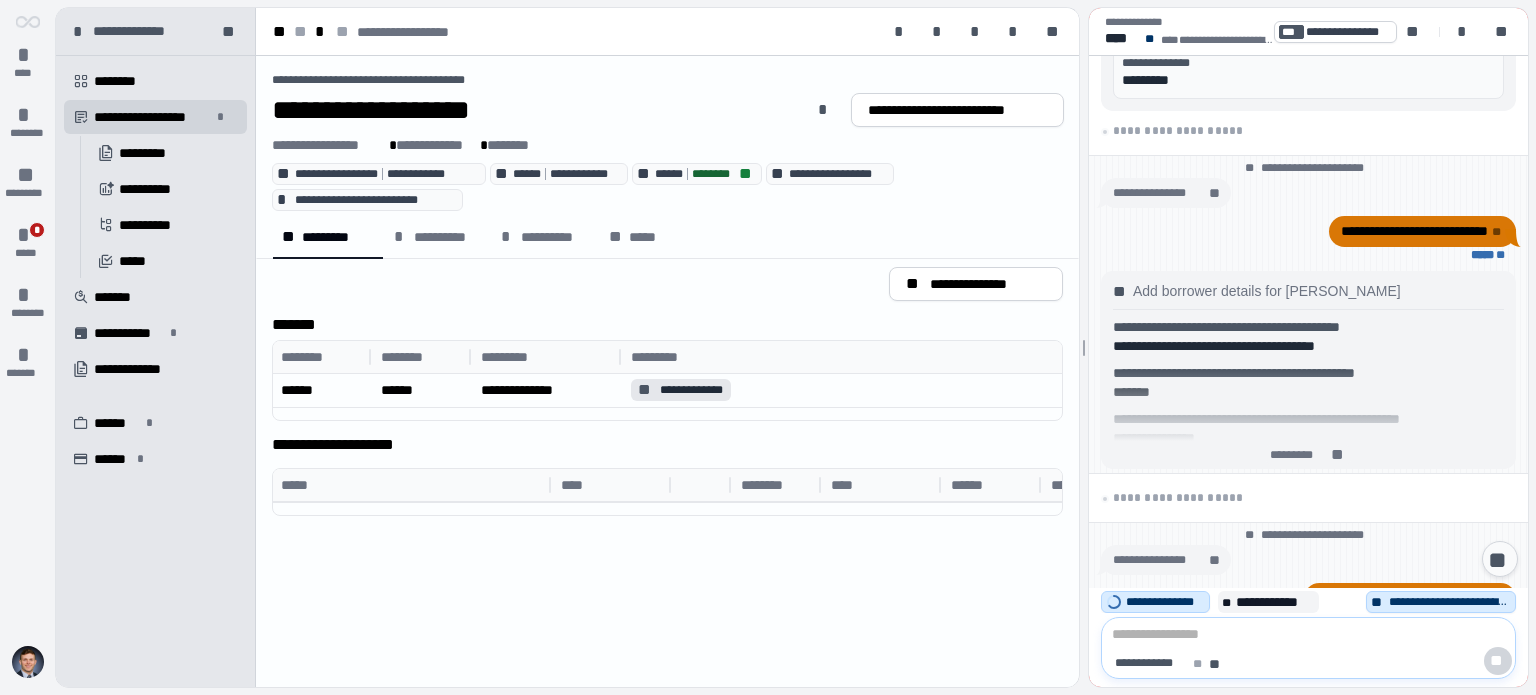 click at bounding box center [1308, 635] 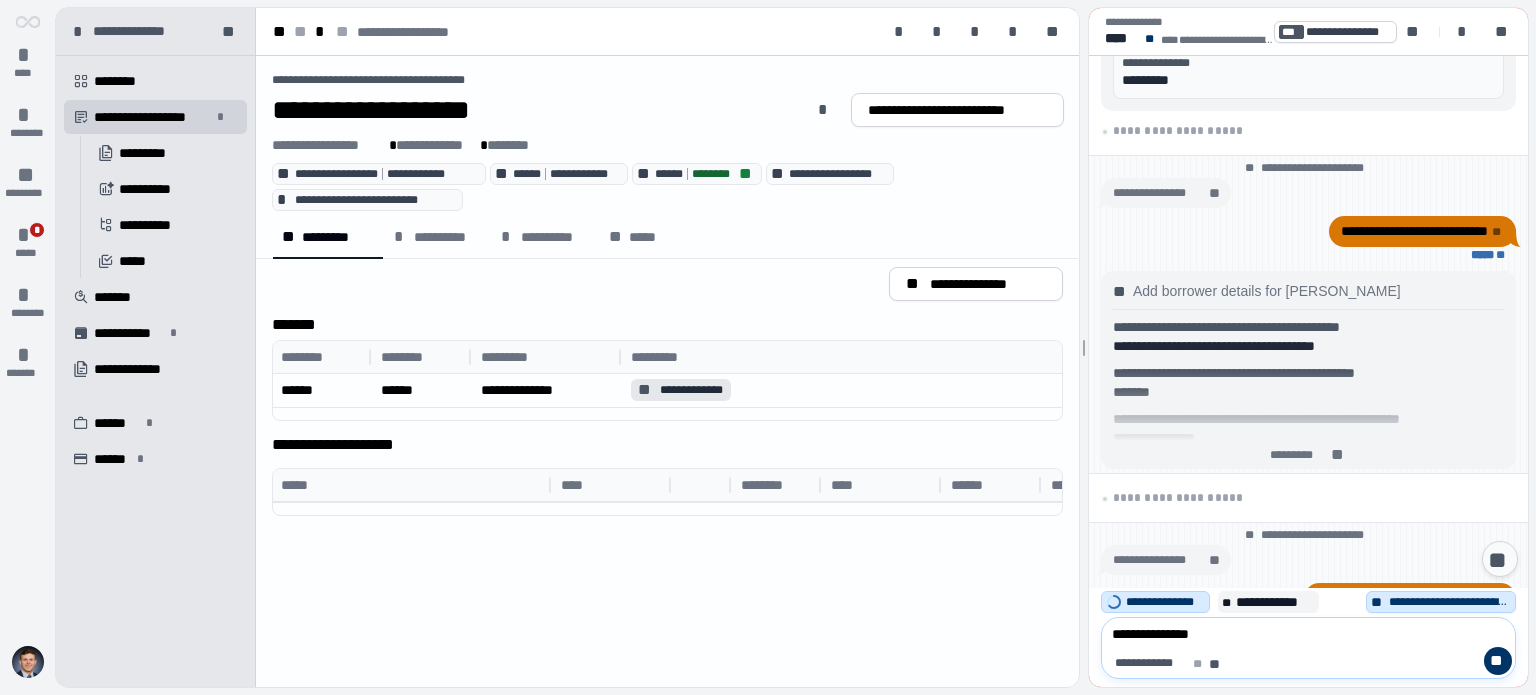 type on "**********" 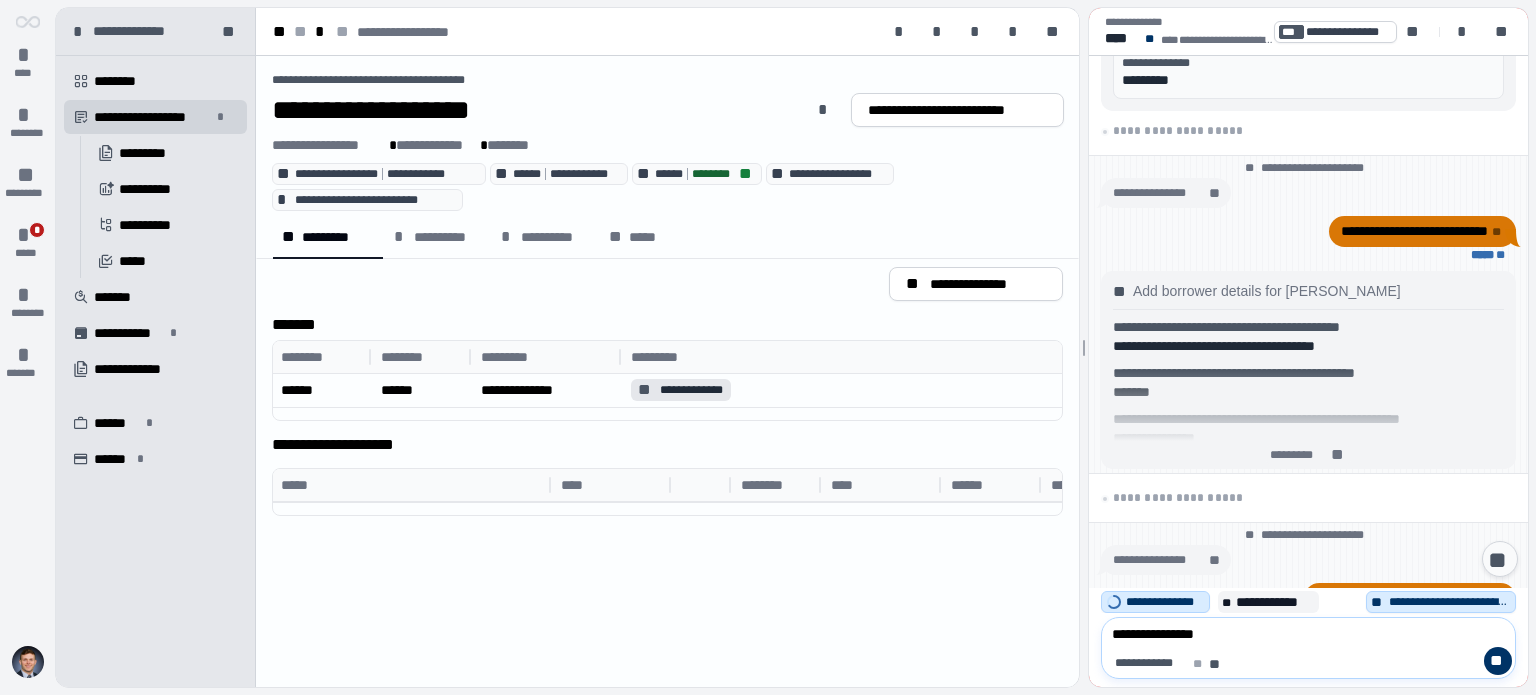 type 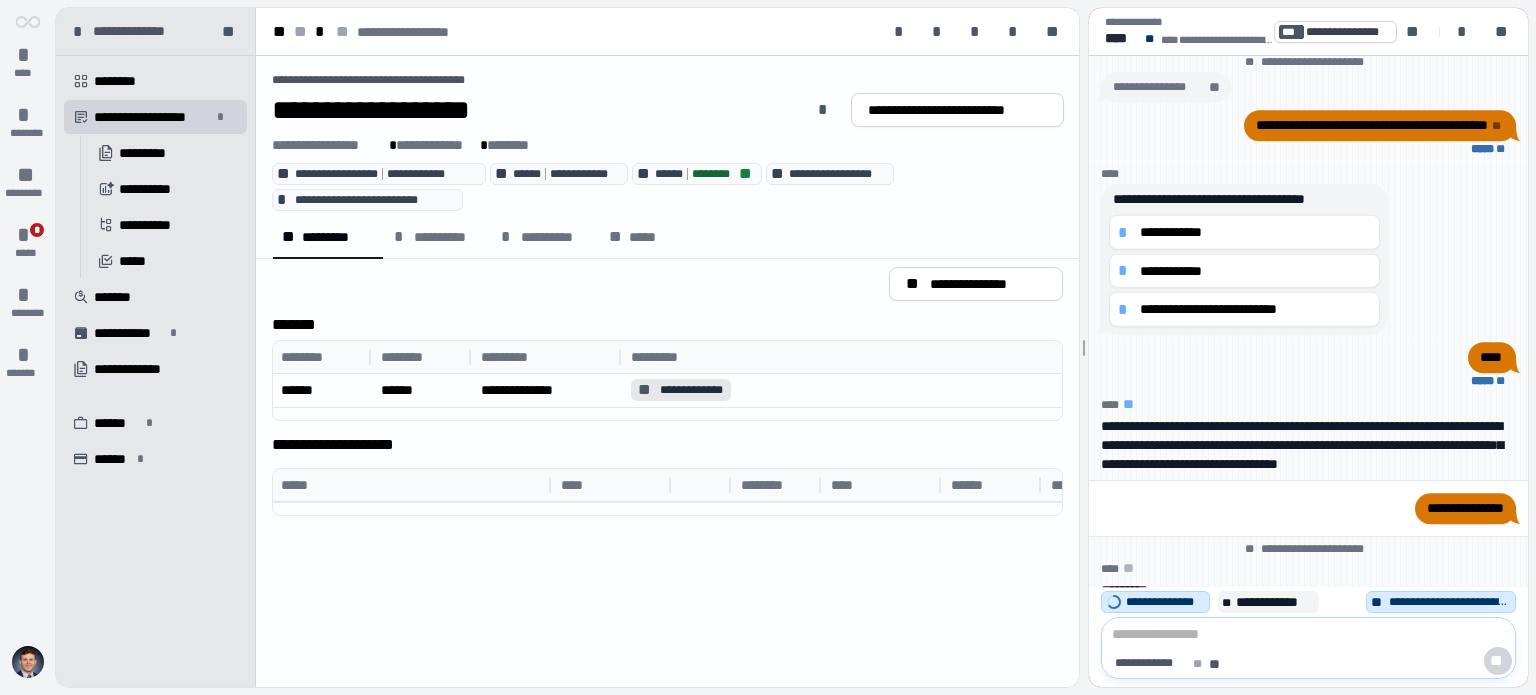 scroll, scrollTop: 0, scrollLeft: 0, axis: both 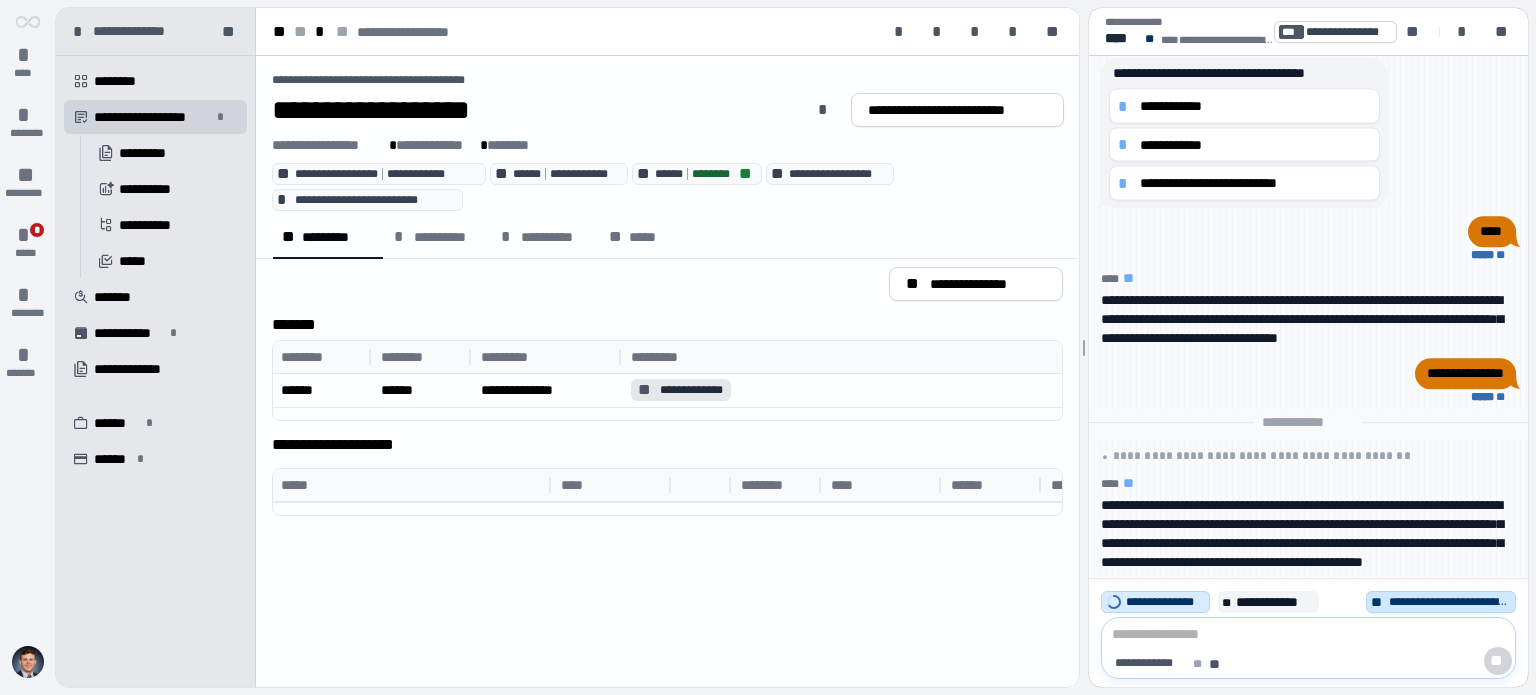 click on "**********" at bounding box center (1450, 602) 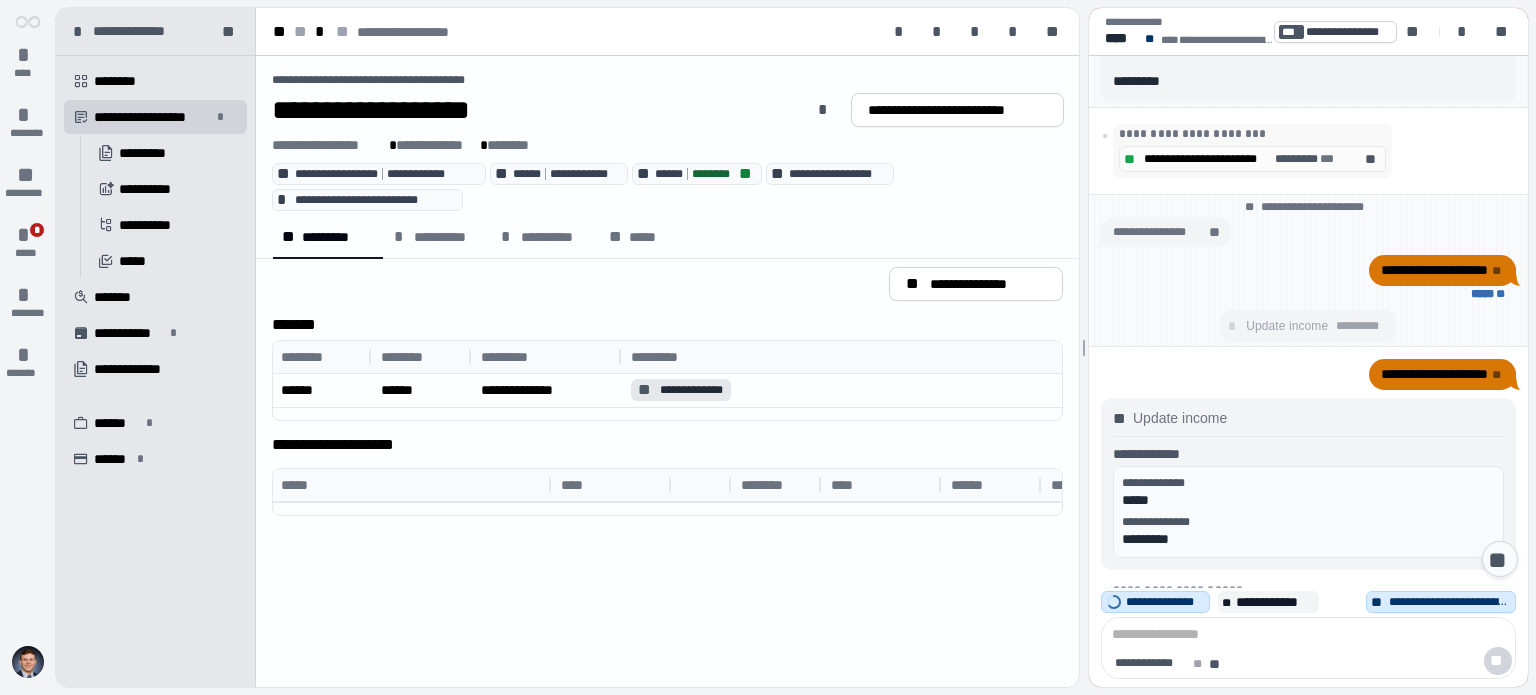scroll, scrollTop: 2475, scrollLeft: 0, axis: vertical 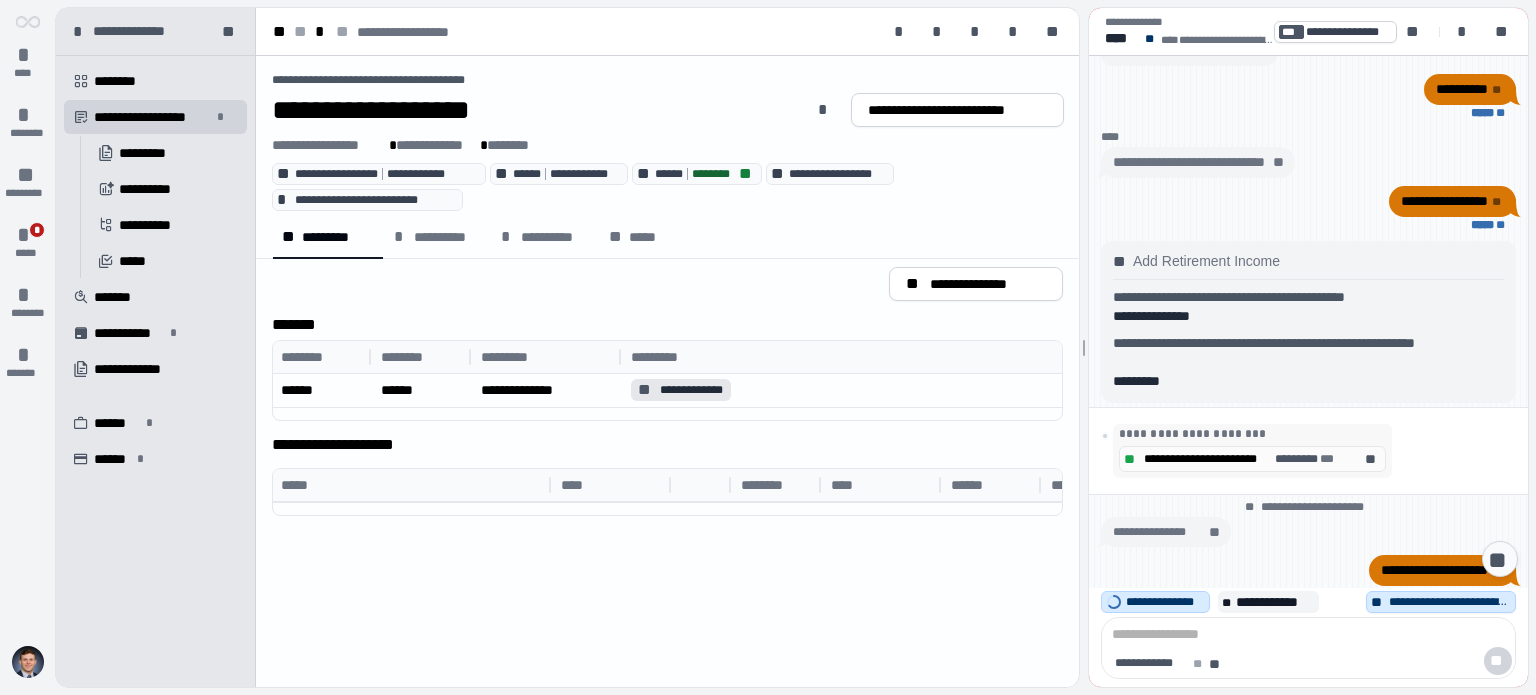click on "**********" at bounding box center (387, 174) 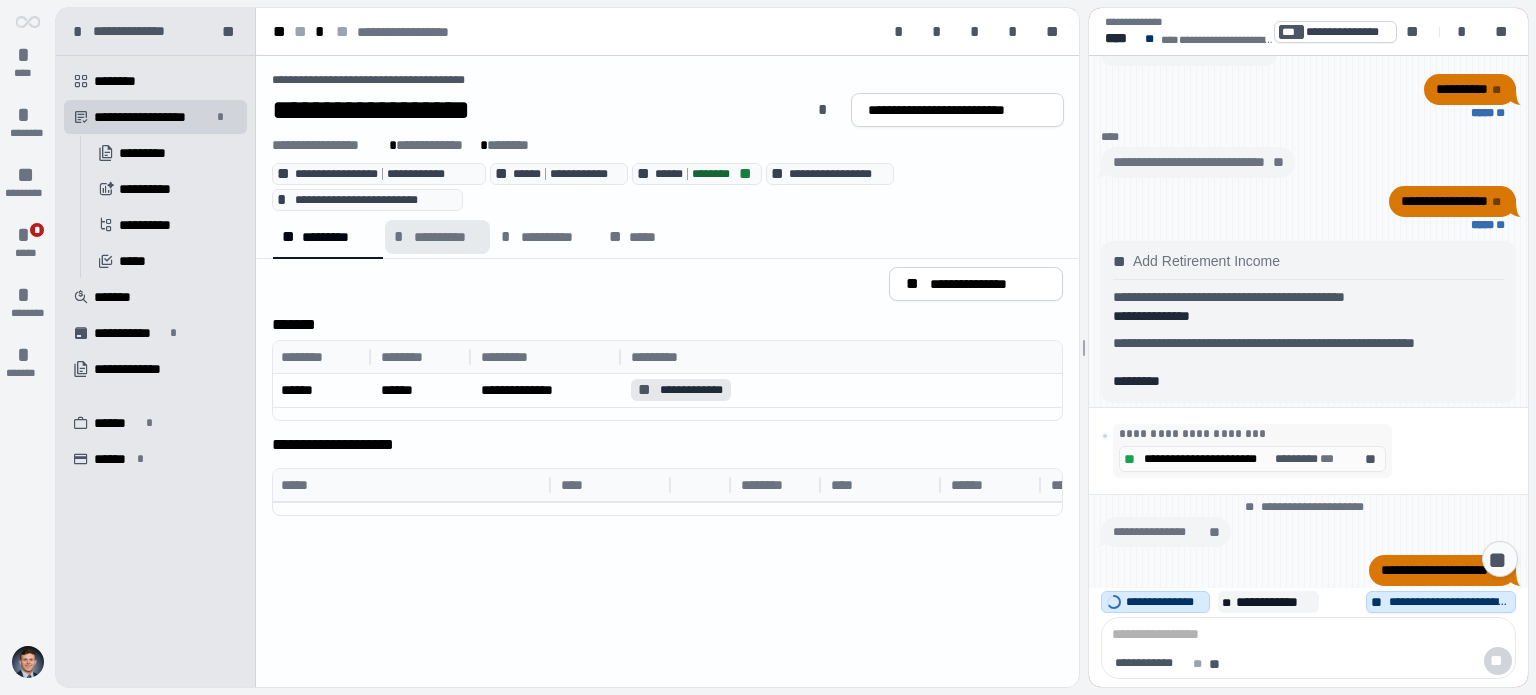 click on "**********" at bounding box center (437, 237) 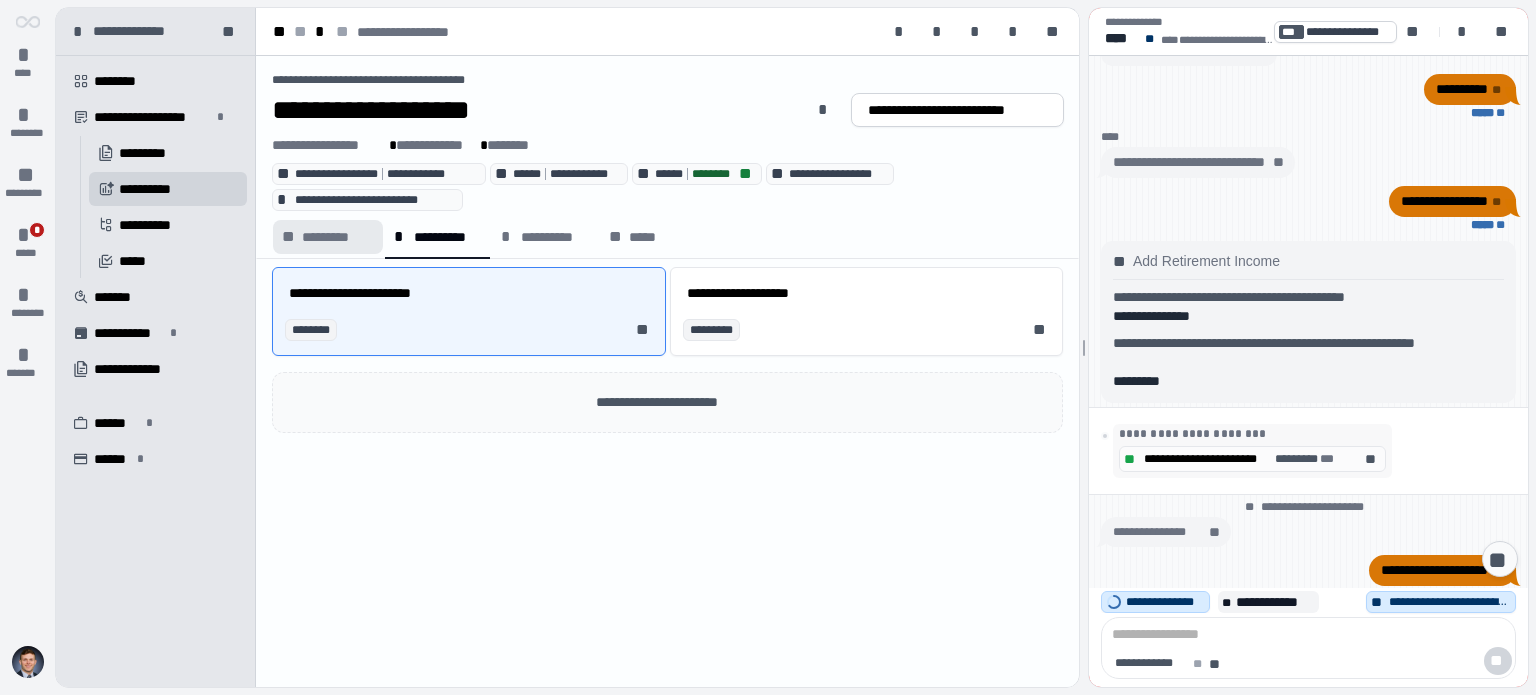 click on "**********" at bounding box center (545, 237) 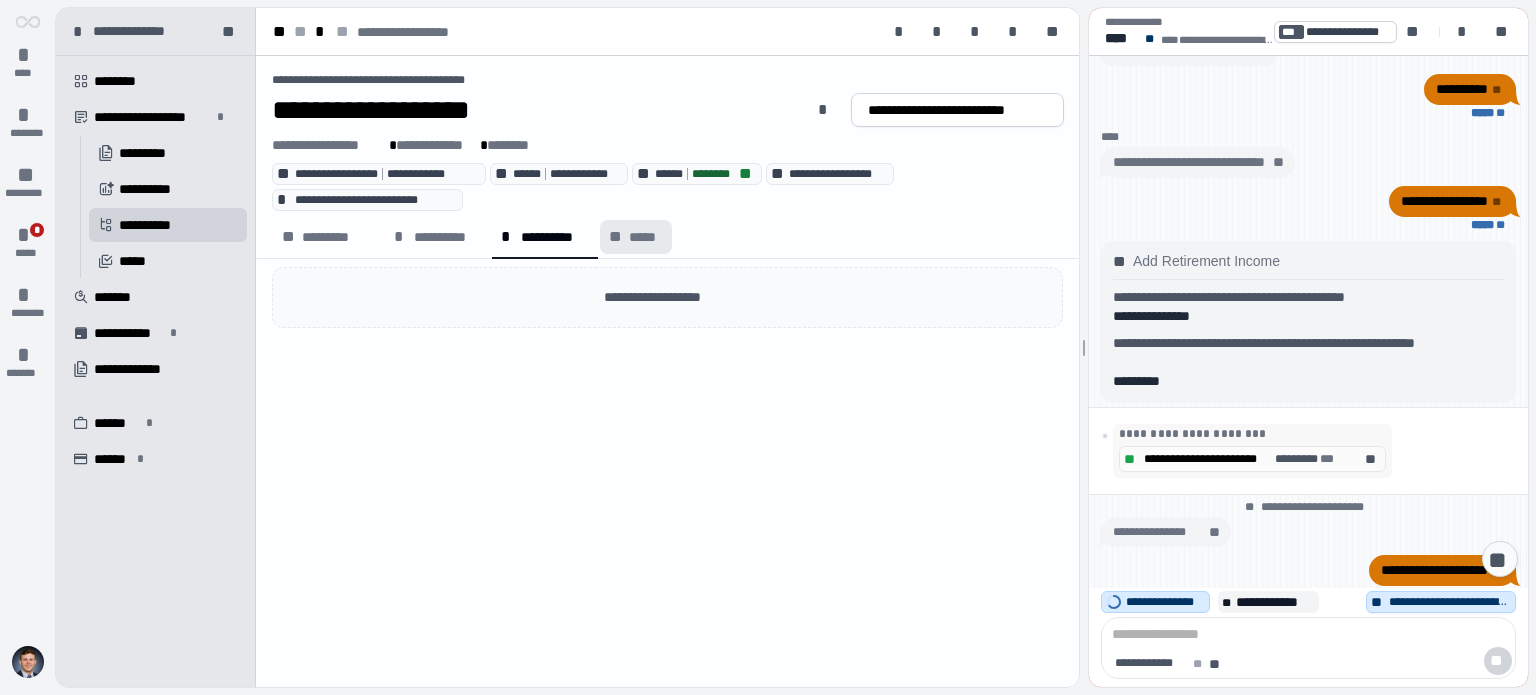click on "** *****" at bounding box center (635, 237) 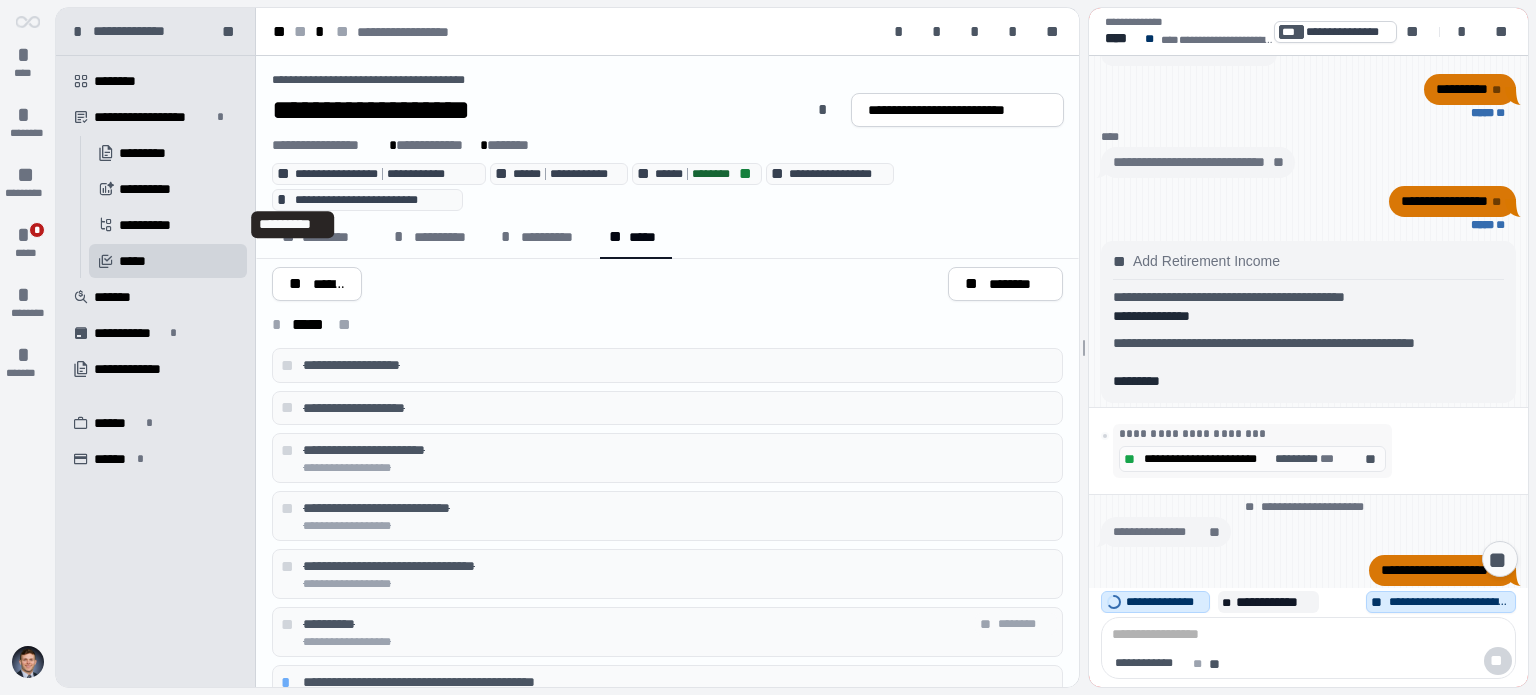 click on "*********" at bounding box center (338, 237) 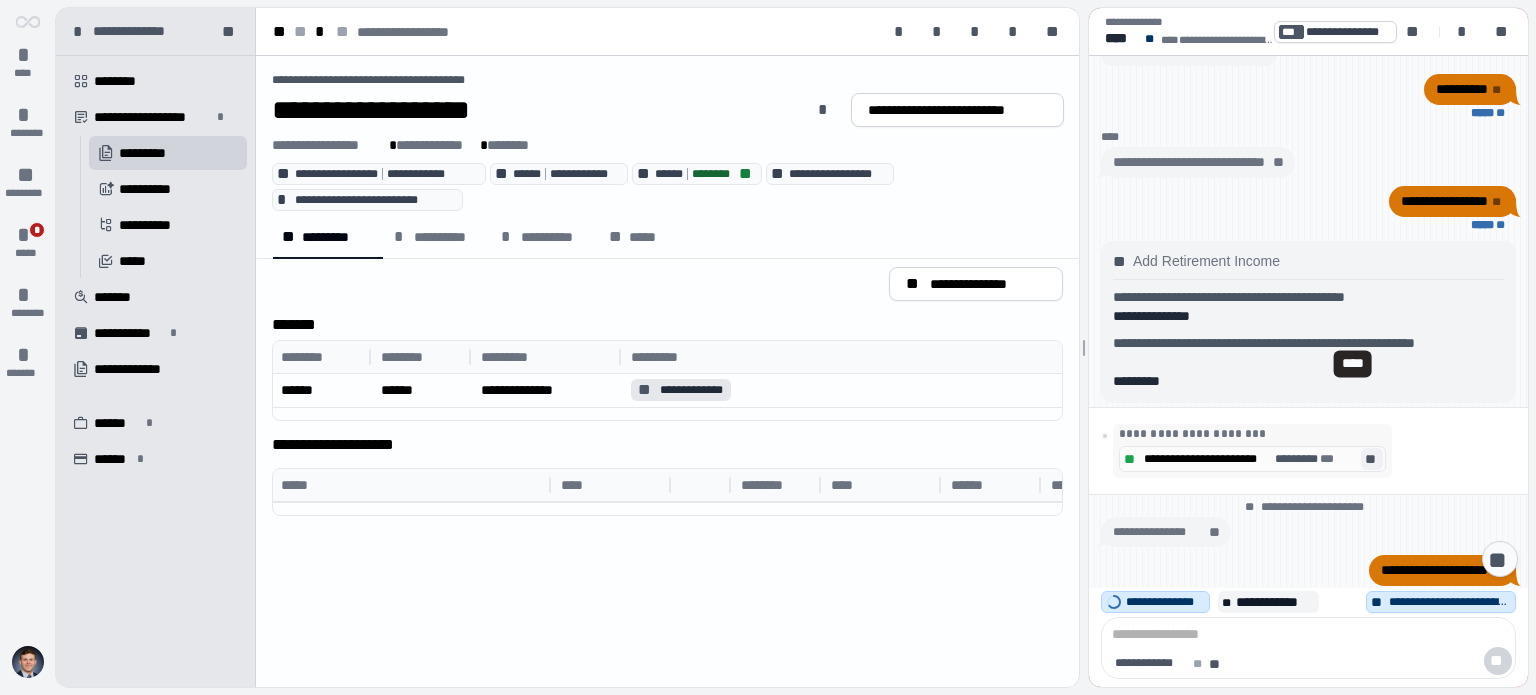 click on "**" at bounding box center (1372, 460) 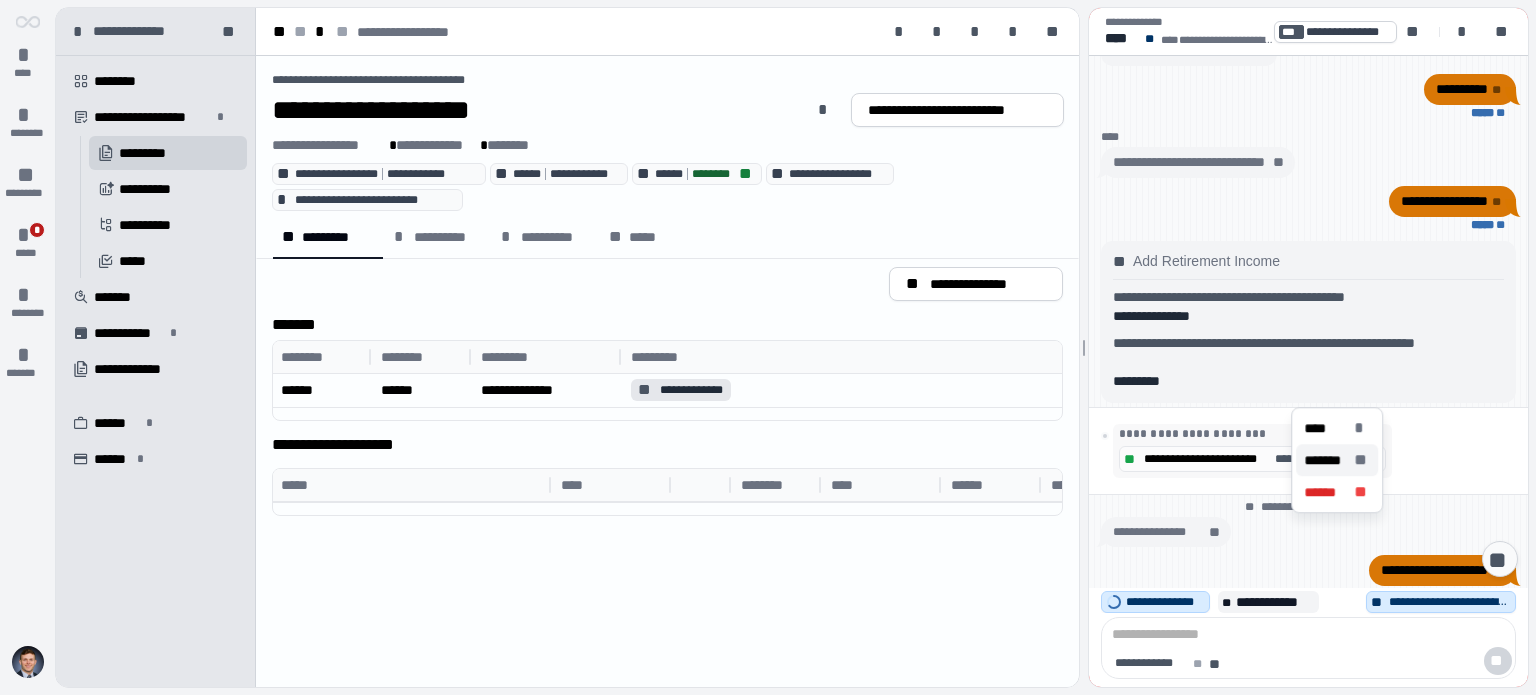 click on "*******" at bounding box center [1325, 460] 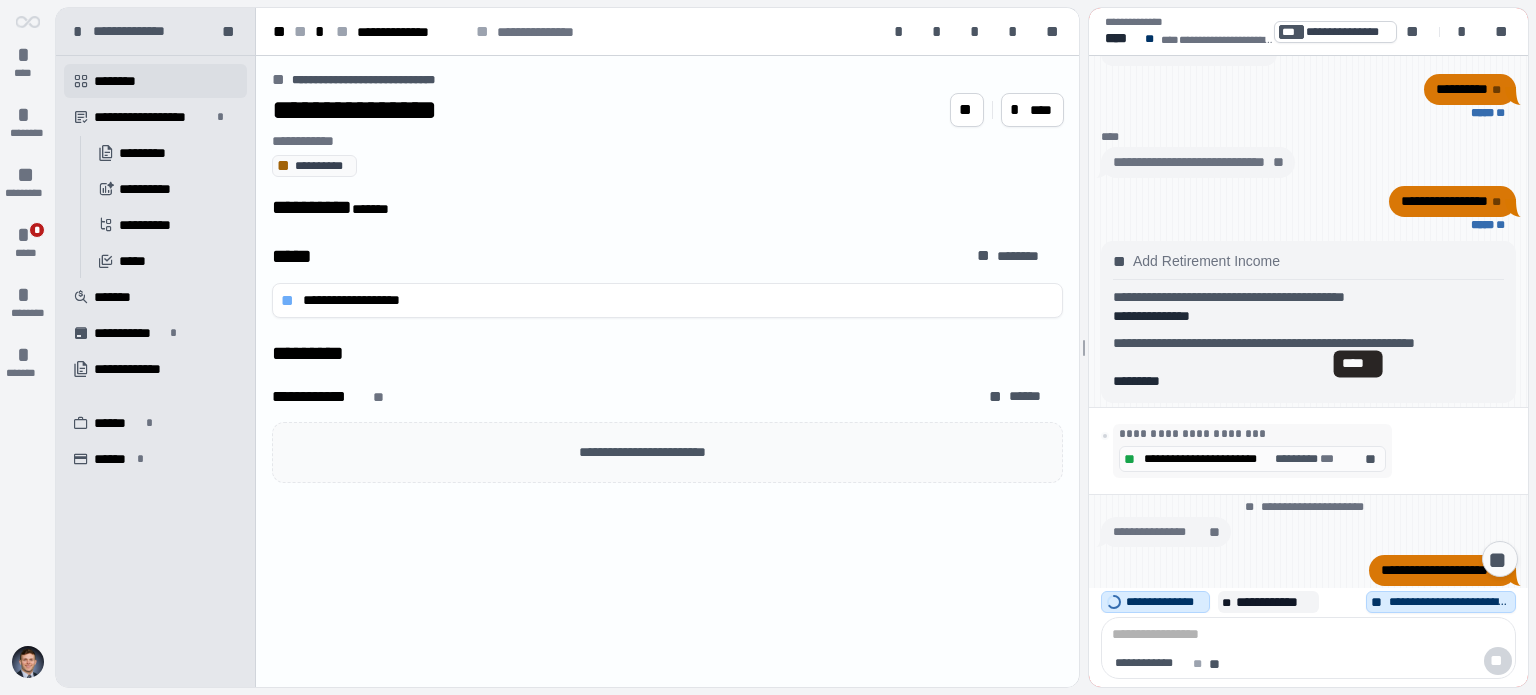 click on "********" at bounding box center (122, 81) 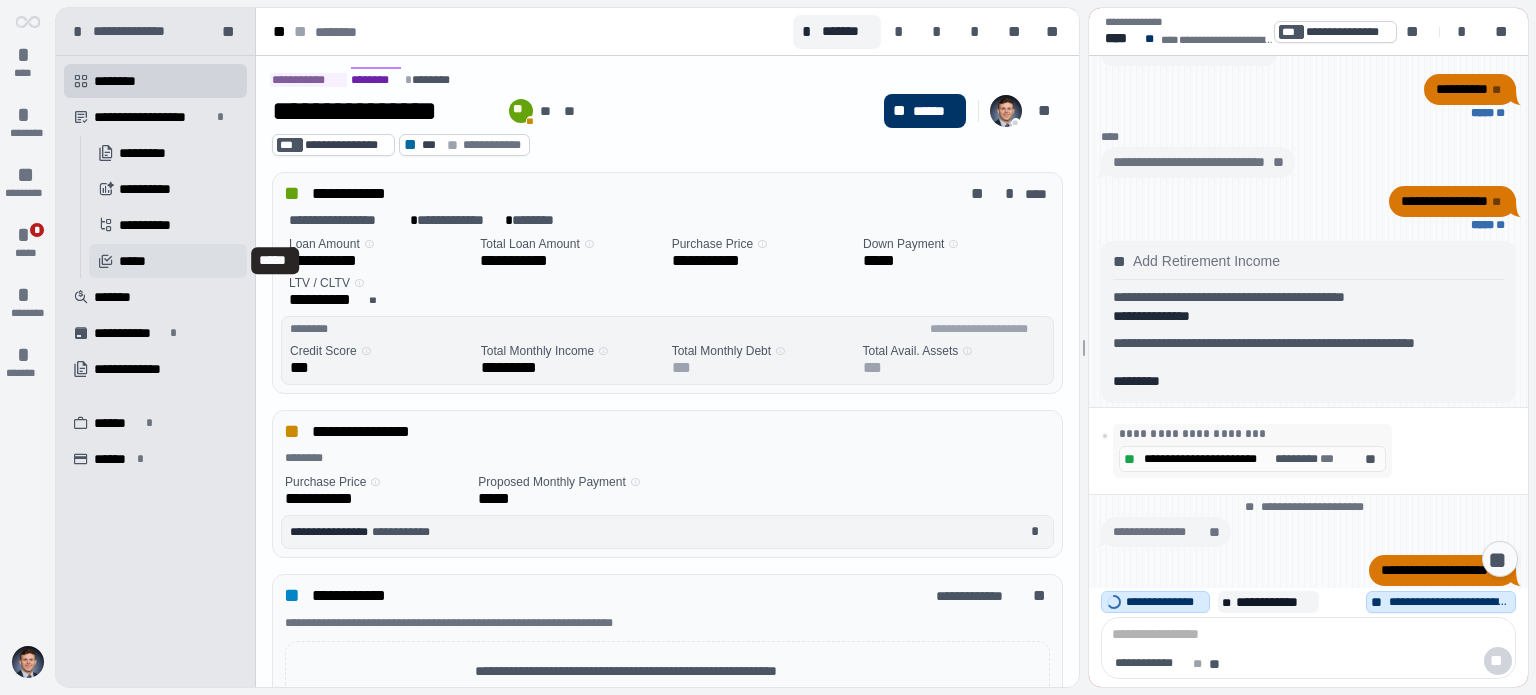 click on "󰄹 *****" at bounding box center [168, 261] 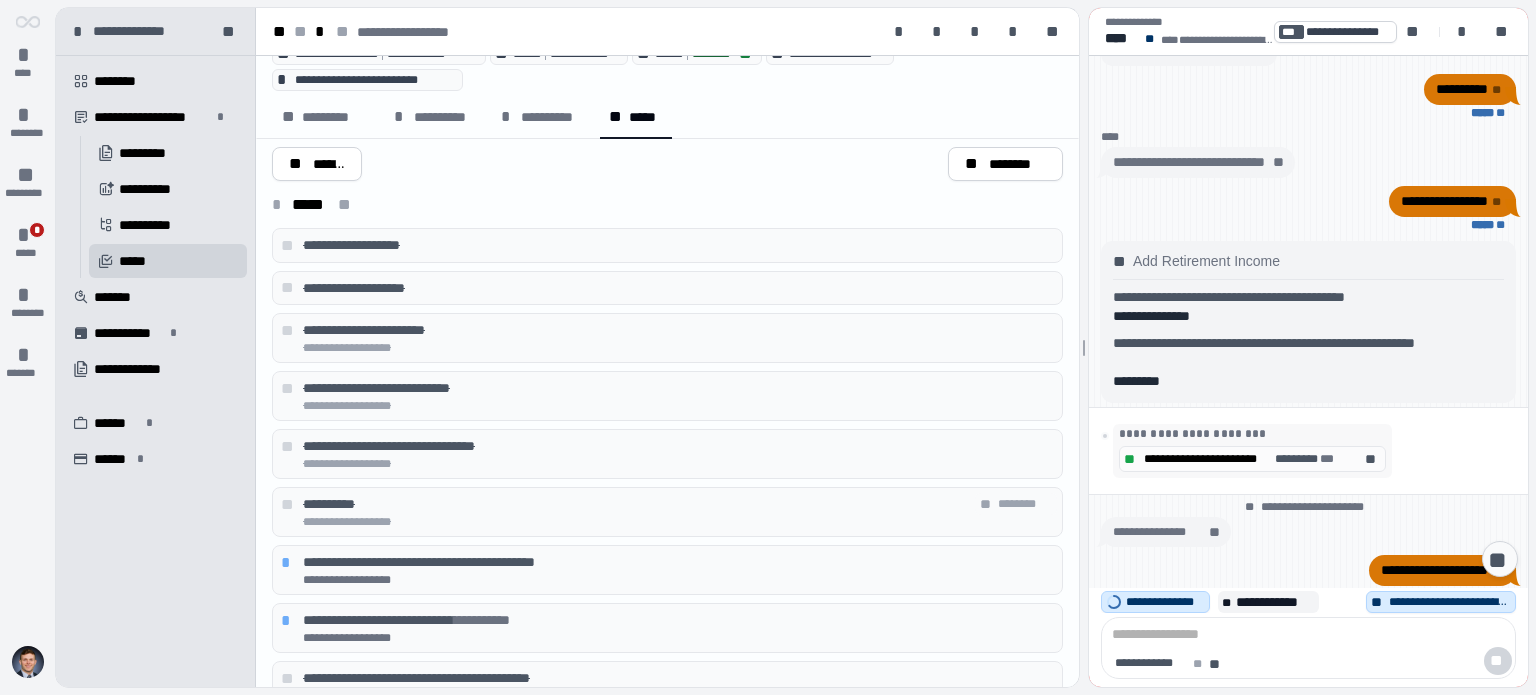scroll, scrollTop: 0, scrollLeft: 0, axis: both 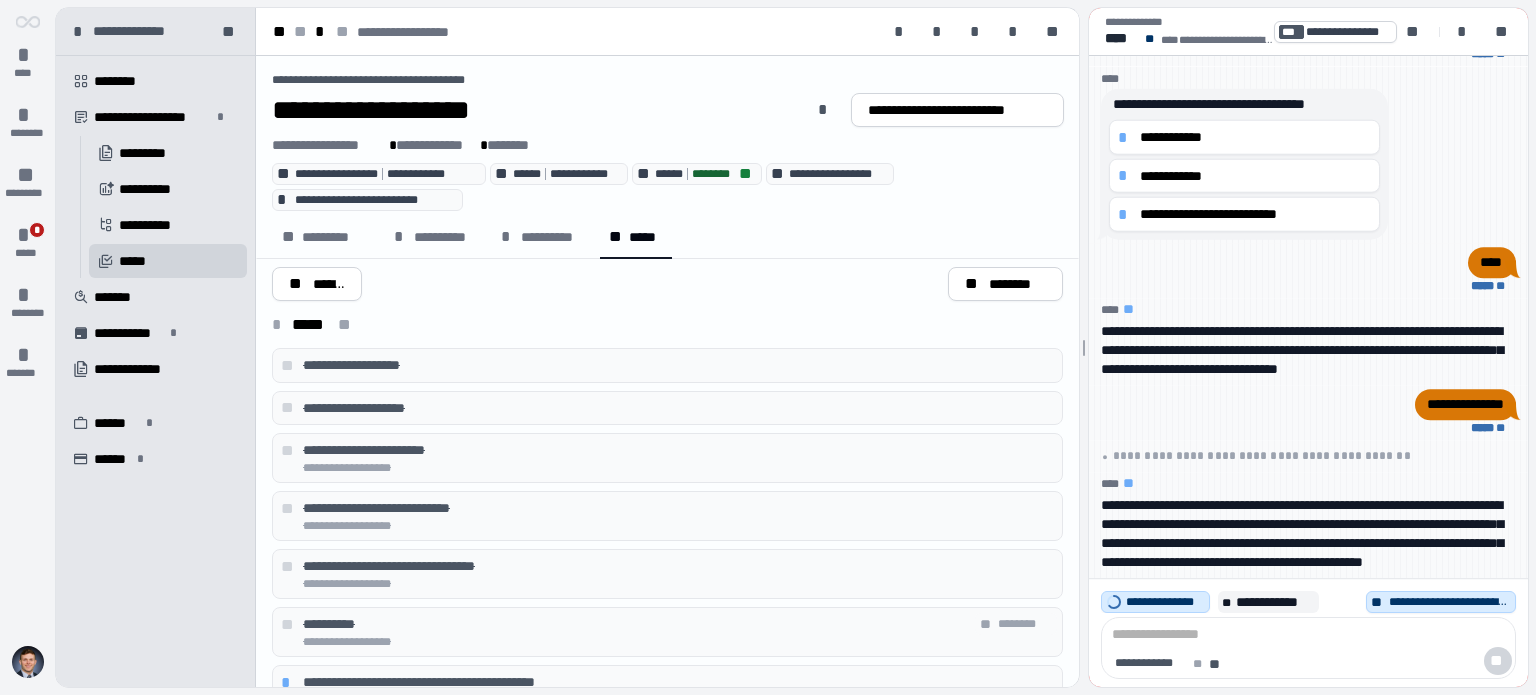 click on "**********" at bounding box center (838, 174) 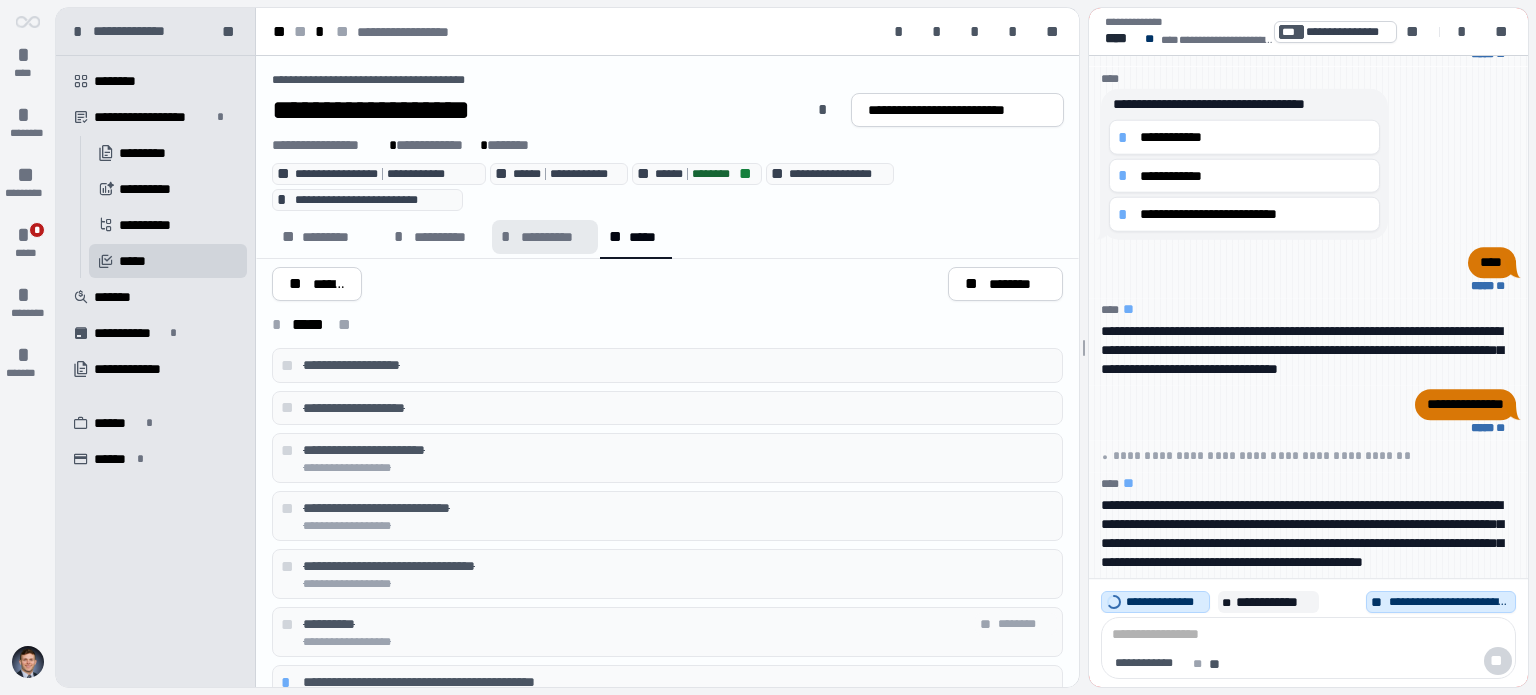 click on "**********" at bounding box center (545, 237) 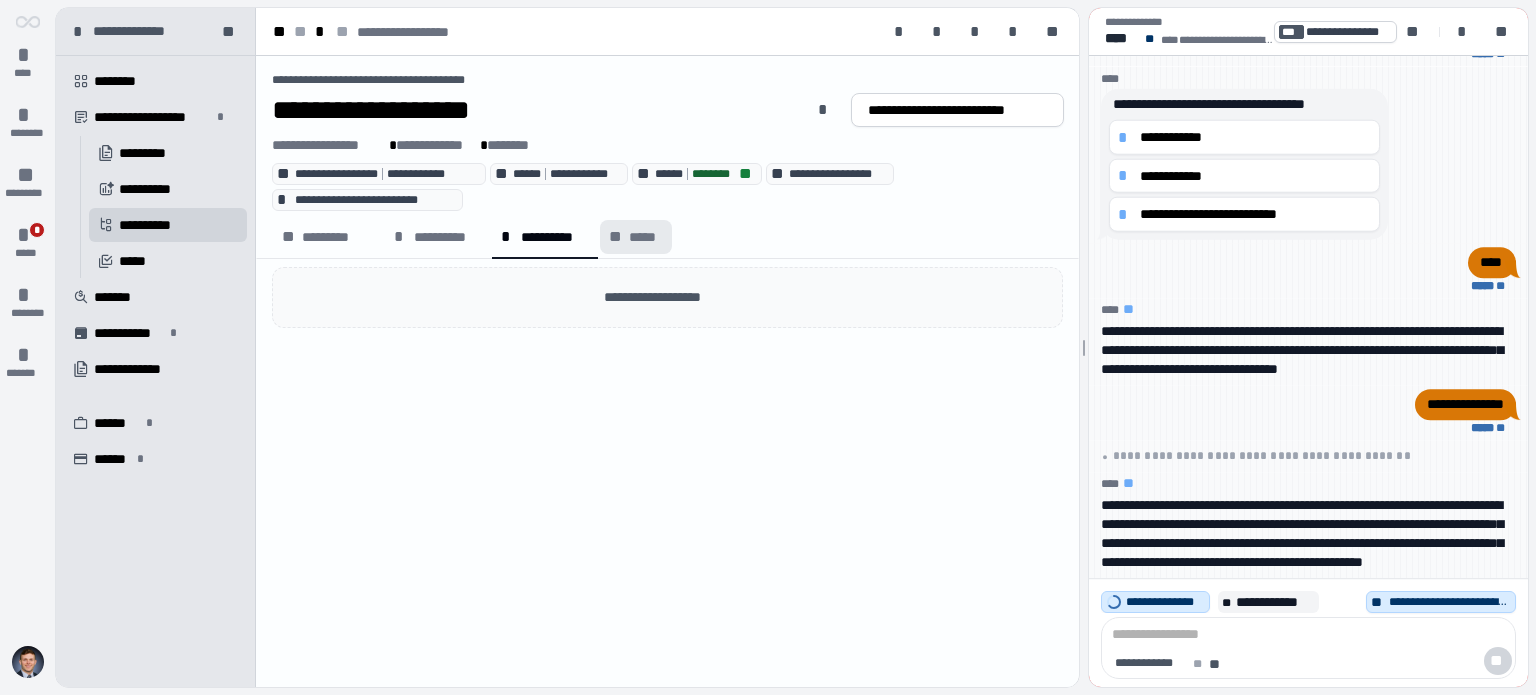 click on "*****" at bounding box center [645, 237] 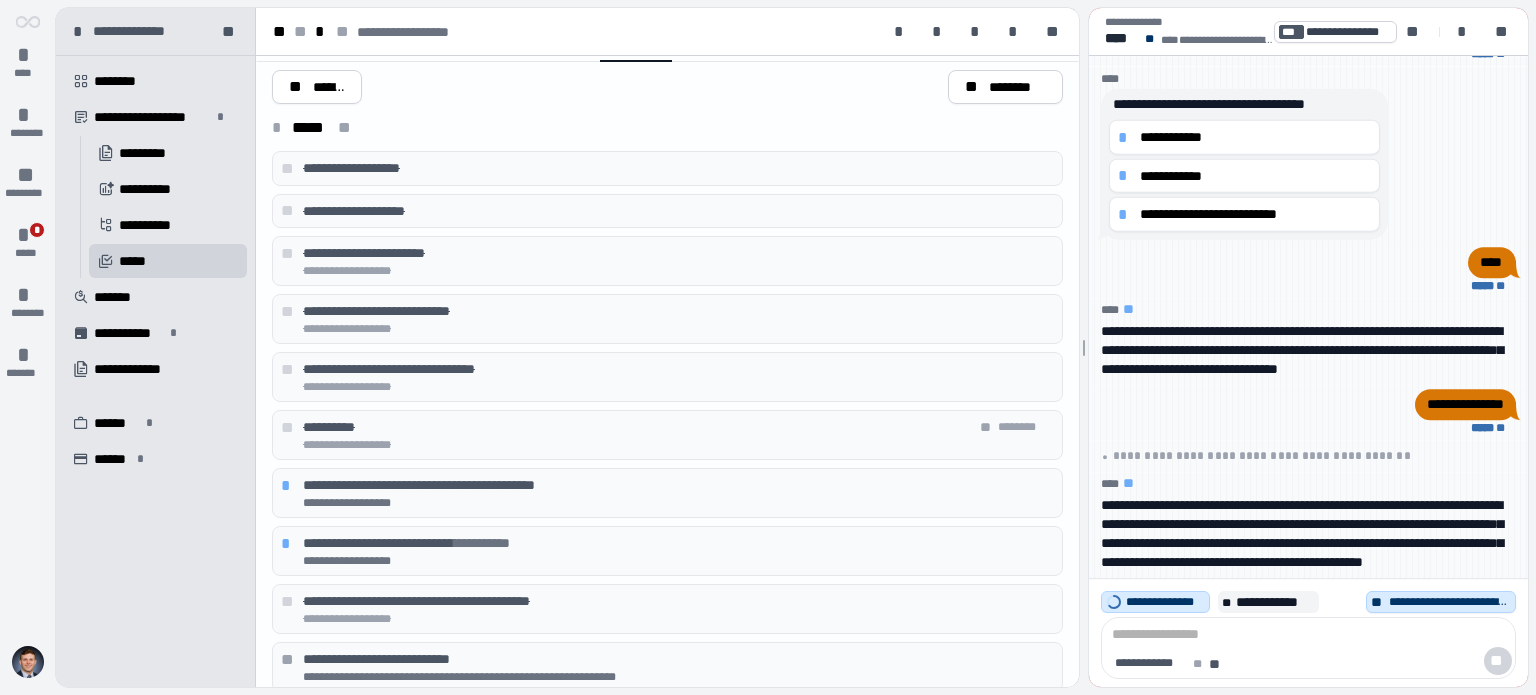 scroll, scrollTop: 320, scrollLeft: 0, axis: vertical 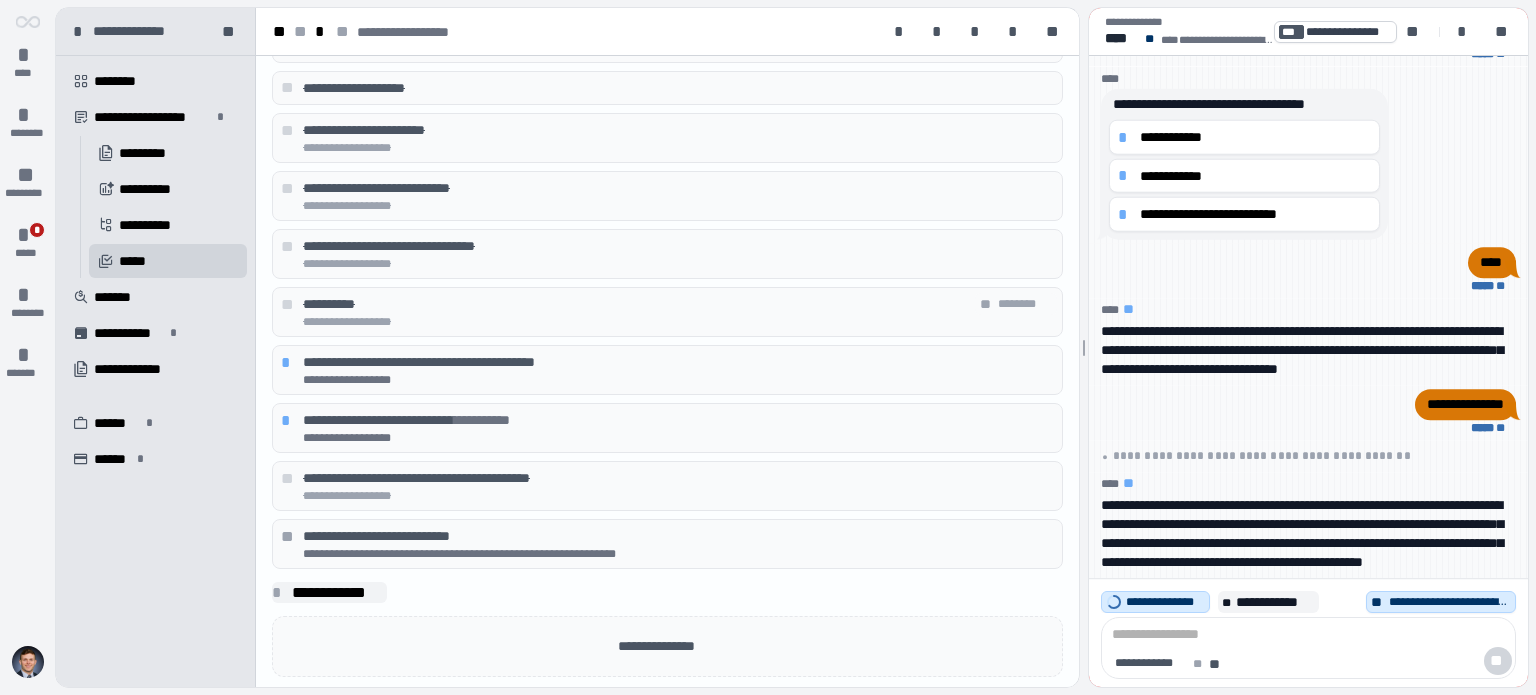 click on "**********" at bounding box center [337, 592] 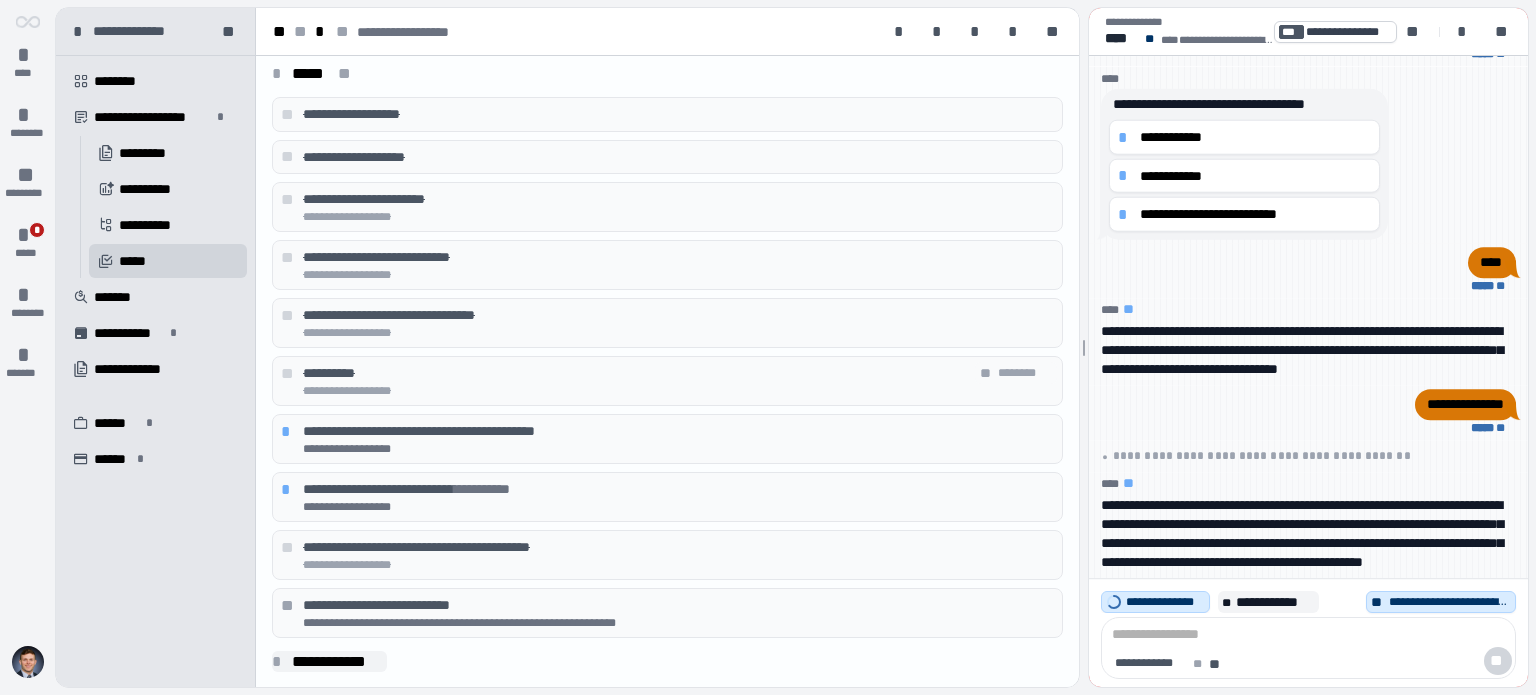 click on "**********" at bounding box center [337, 661] 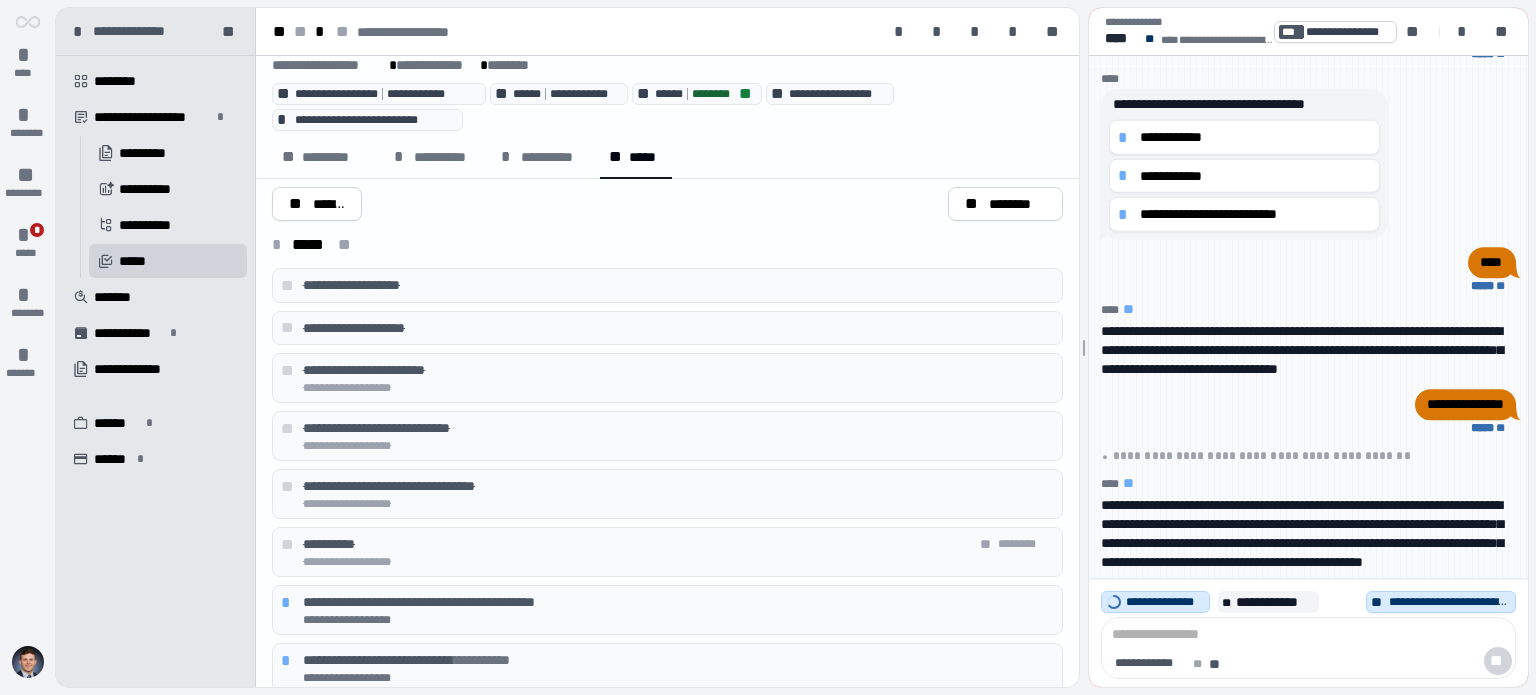 scroll, scrollTop: 0, scrollLeft: 0, axis: both 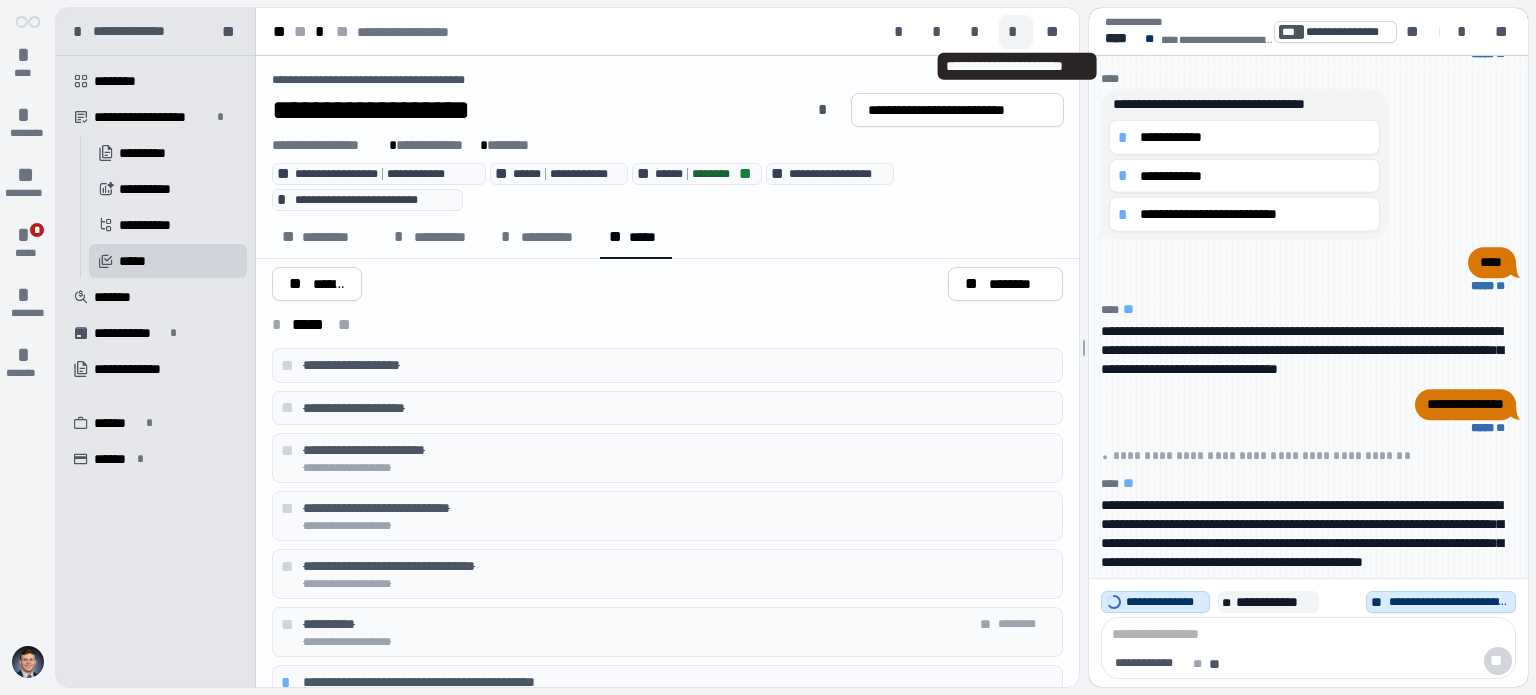 click on "*" at bounding box center [1016, 32] 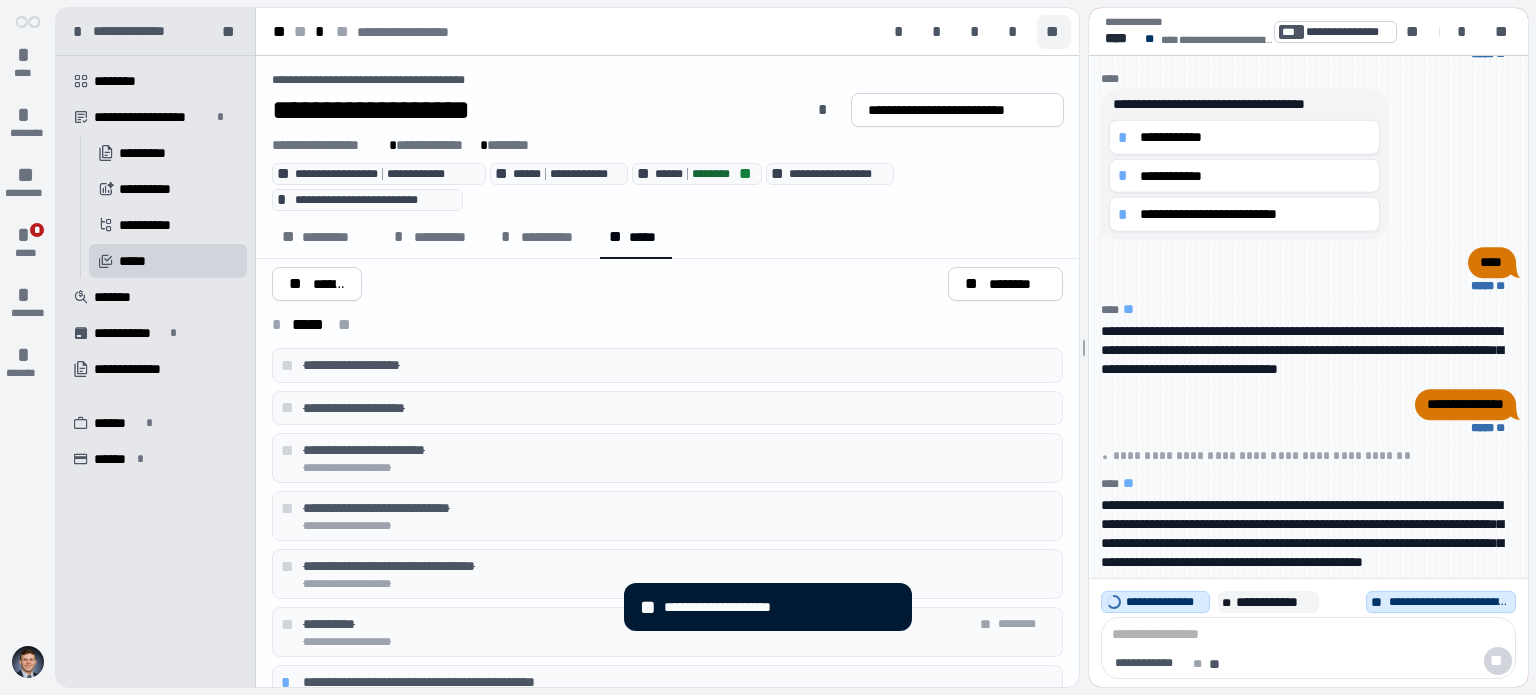 click on "**" at bounding box center (1054, 32) 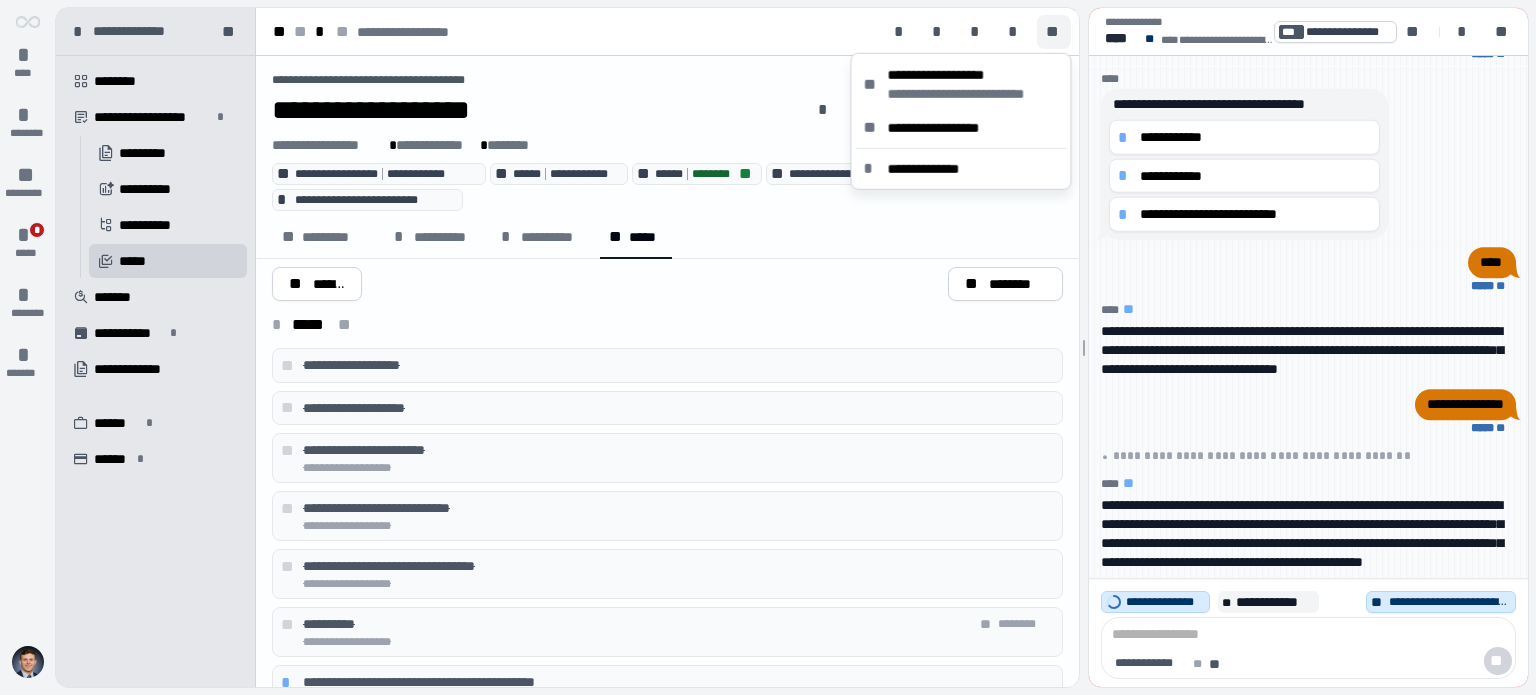 click on "**********" at bounding box center (667, 32) 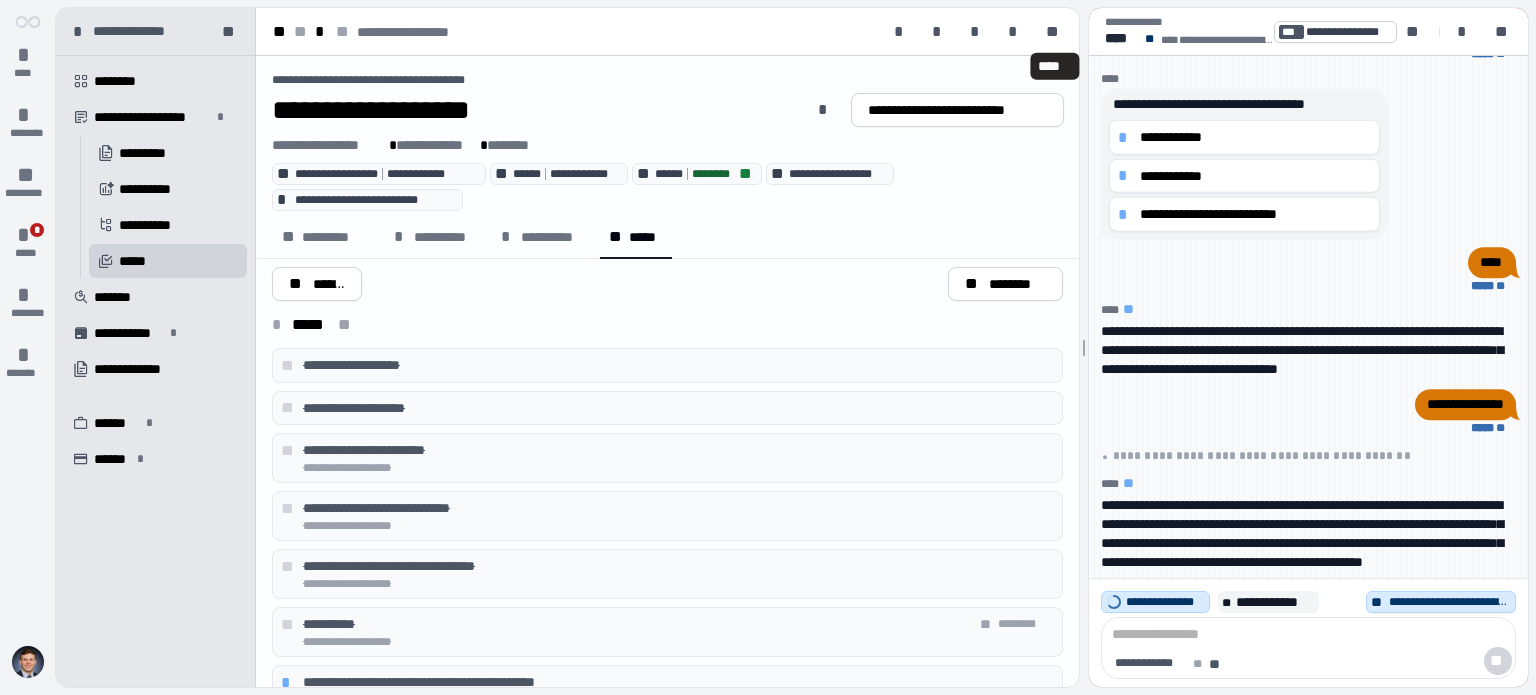 click at bounding box center (28, 662) 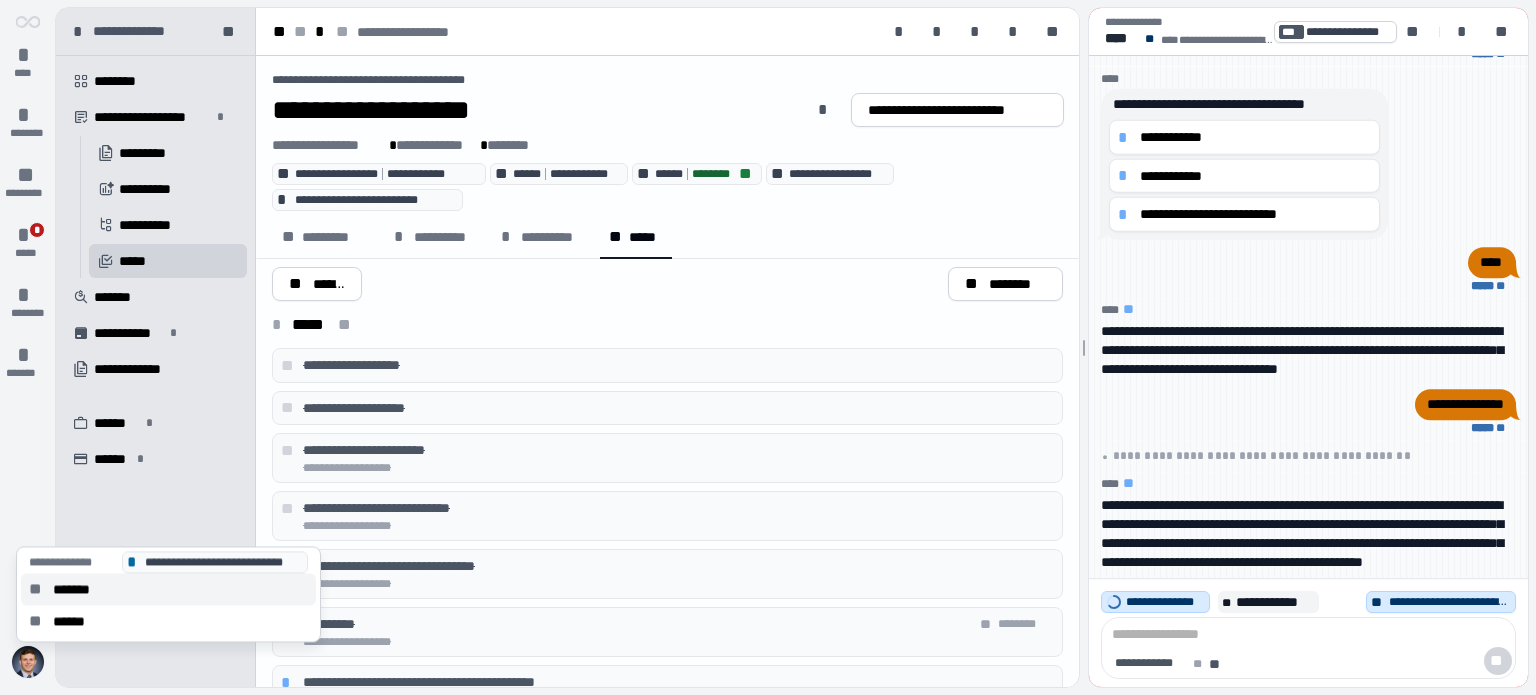 click on "*******" at bounding box center [78, 589] 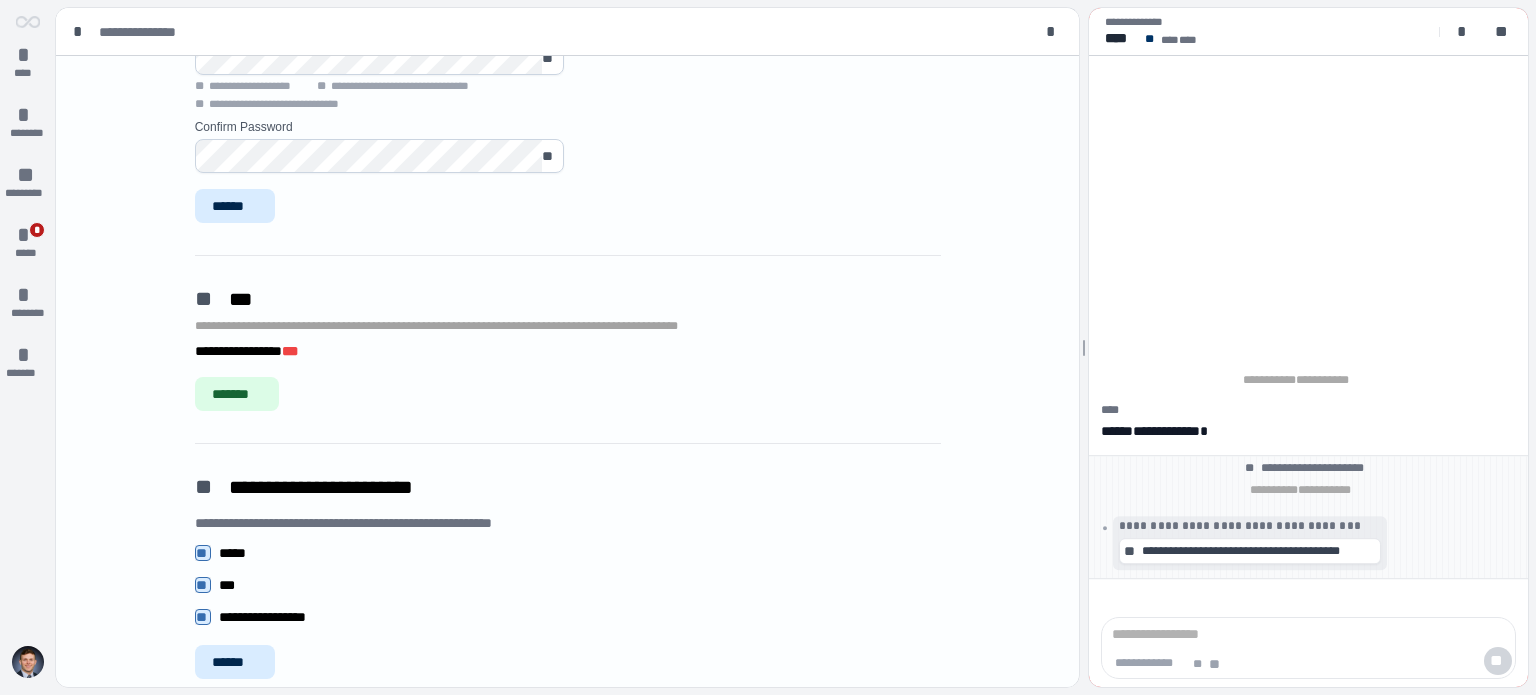 scroll, scrollTop: 1843, scrollLeft: 0, axis: vertical 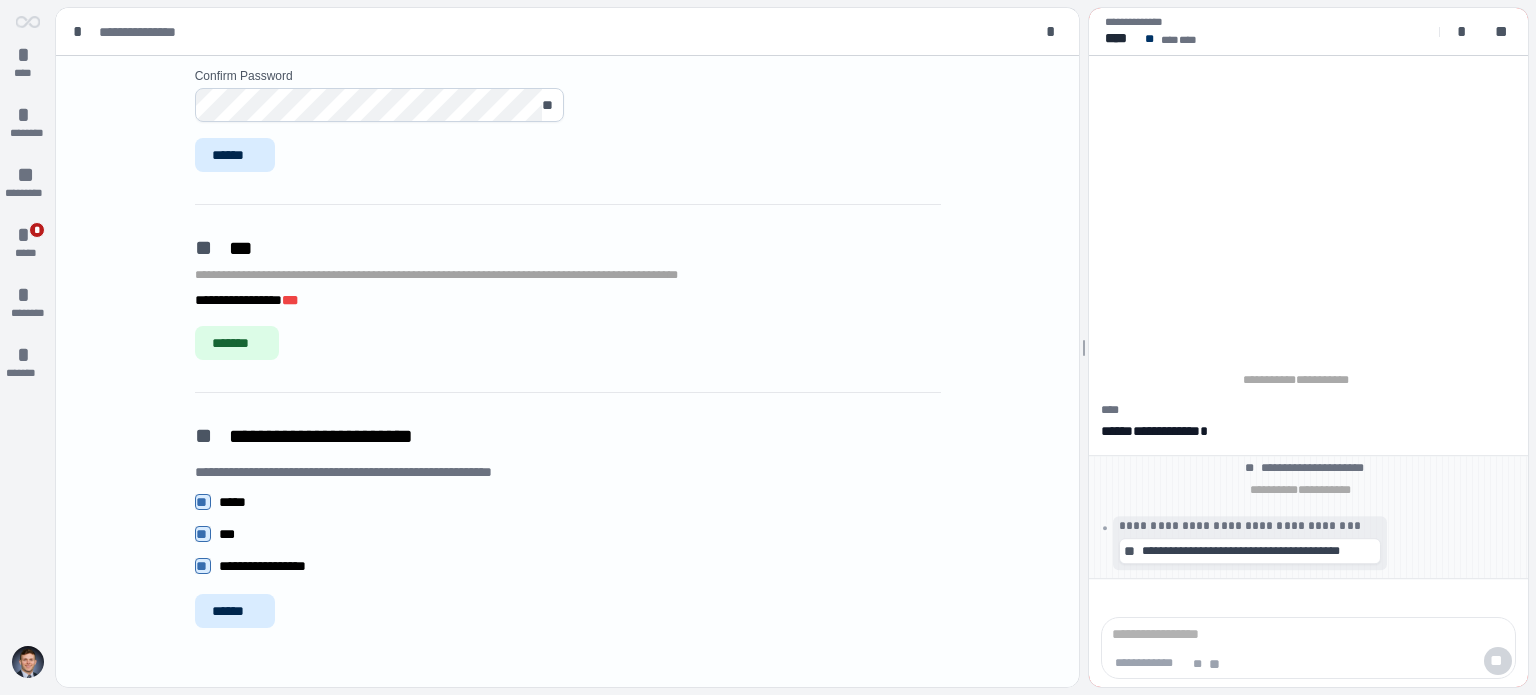 click on "**********" at bounding box center (563, -570) 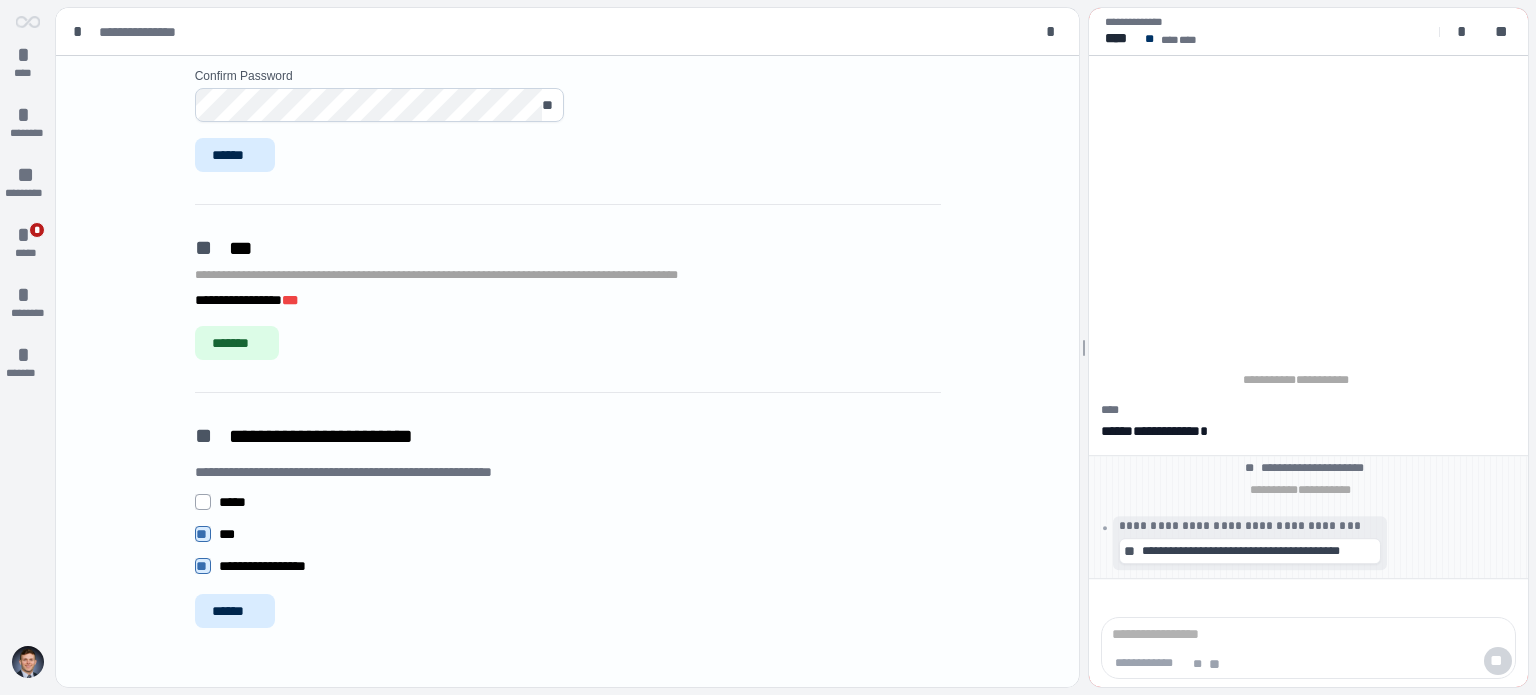 click on "**********" at bounding box center [379, 534] 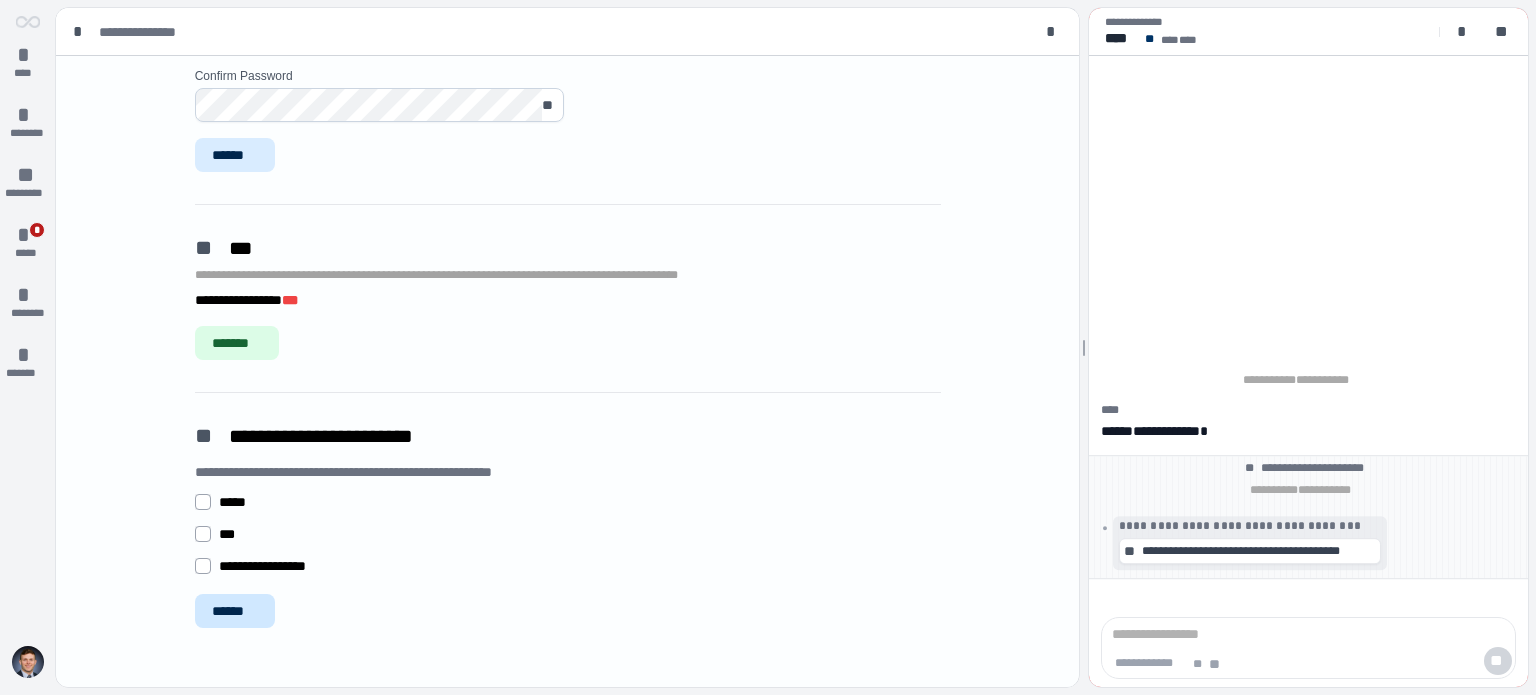 click on "******" at bounding box center (235, 611) 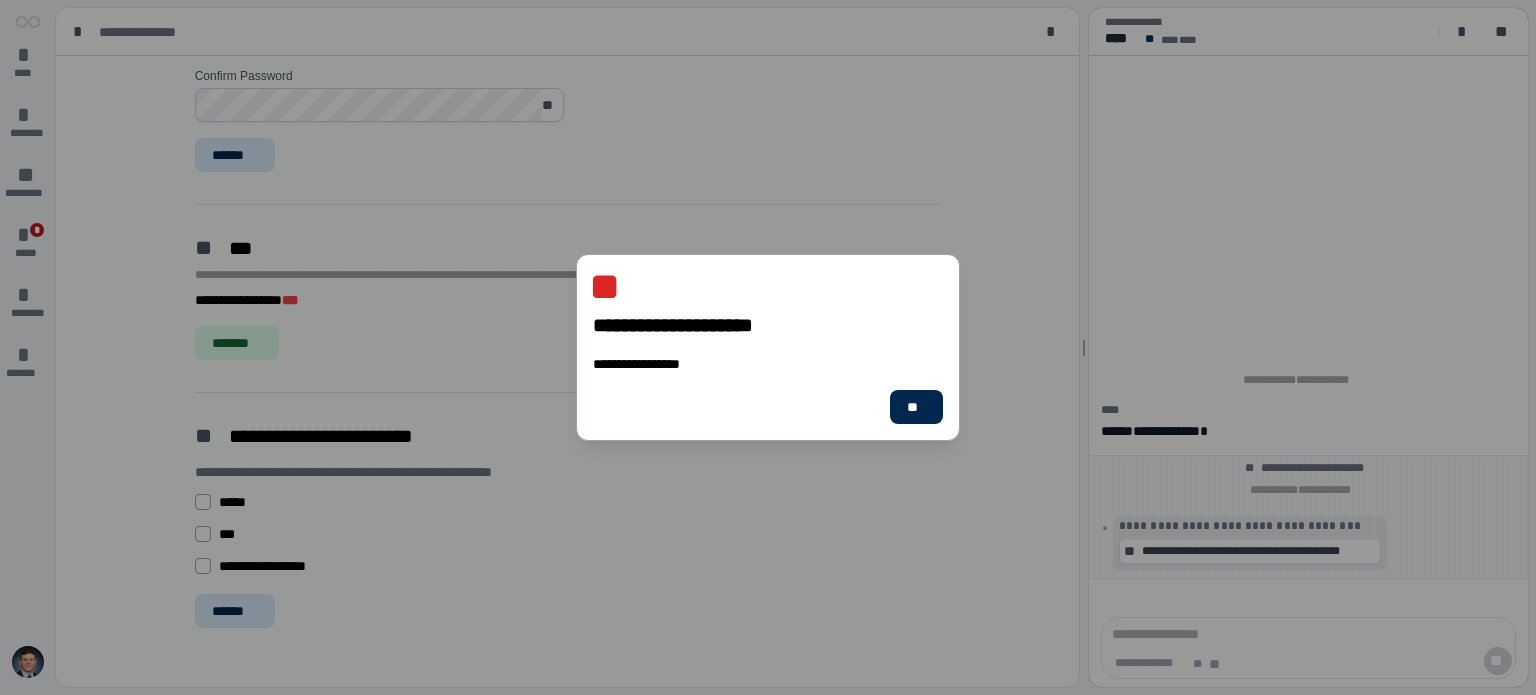 click on "**" at bounding box center (916, 407) 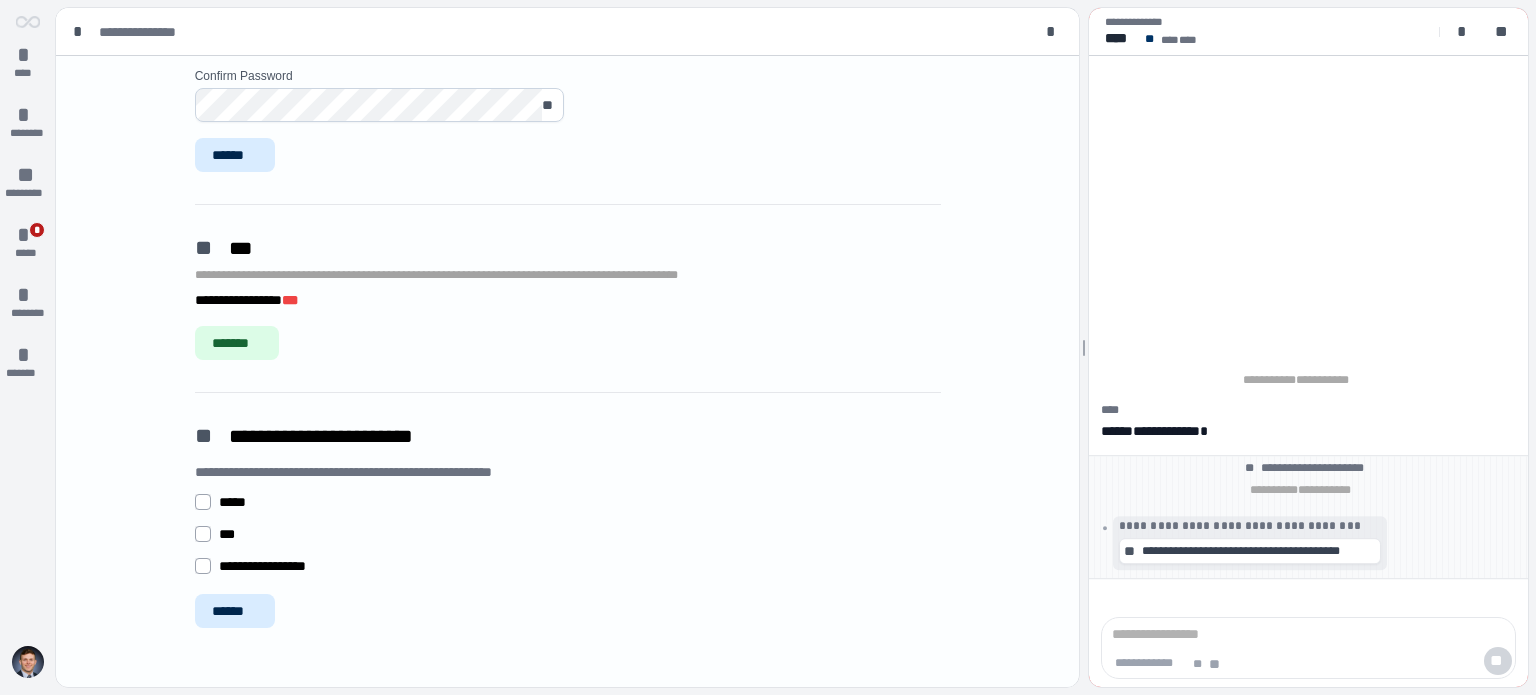 click on "**********" at bounding box center [568, 436] 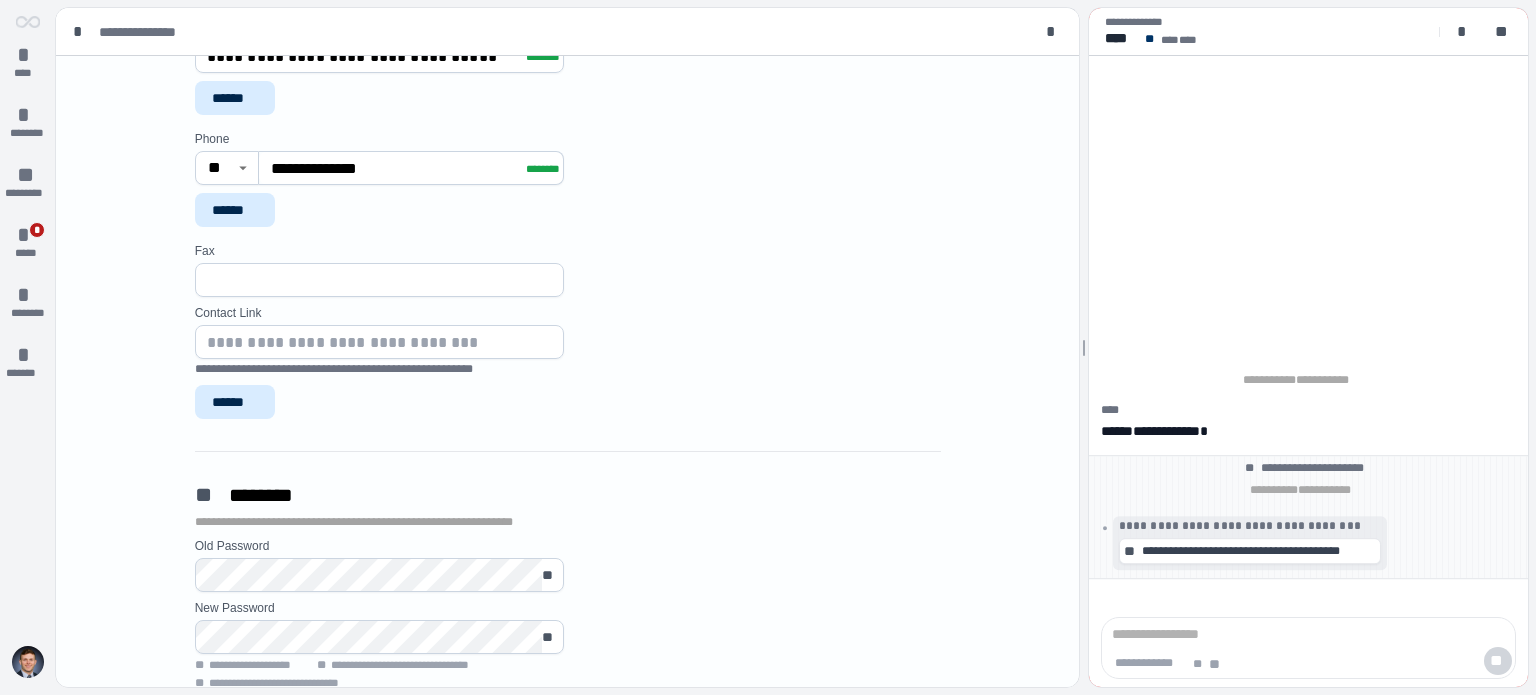scroll, scrollTop: 1843, scrollLeft: 0, axis: vertical 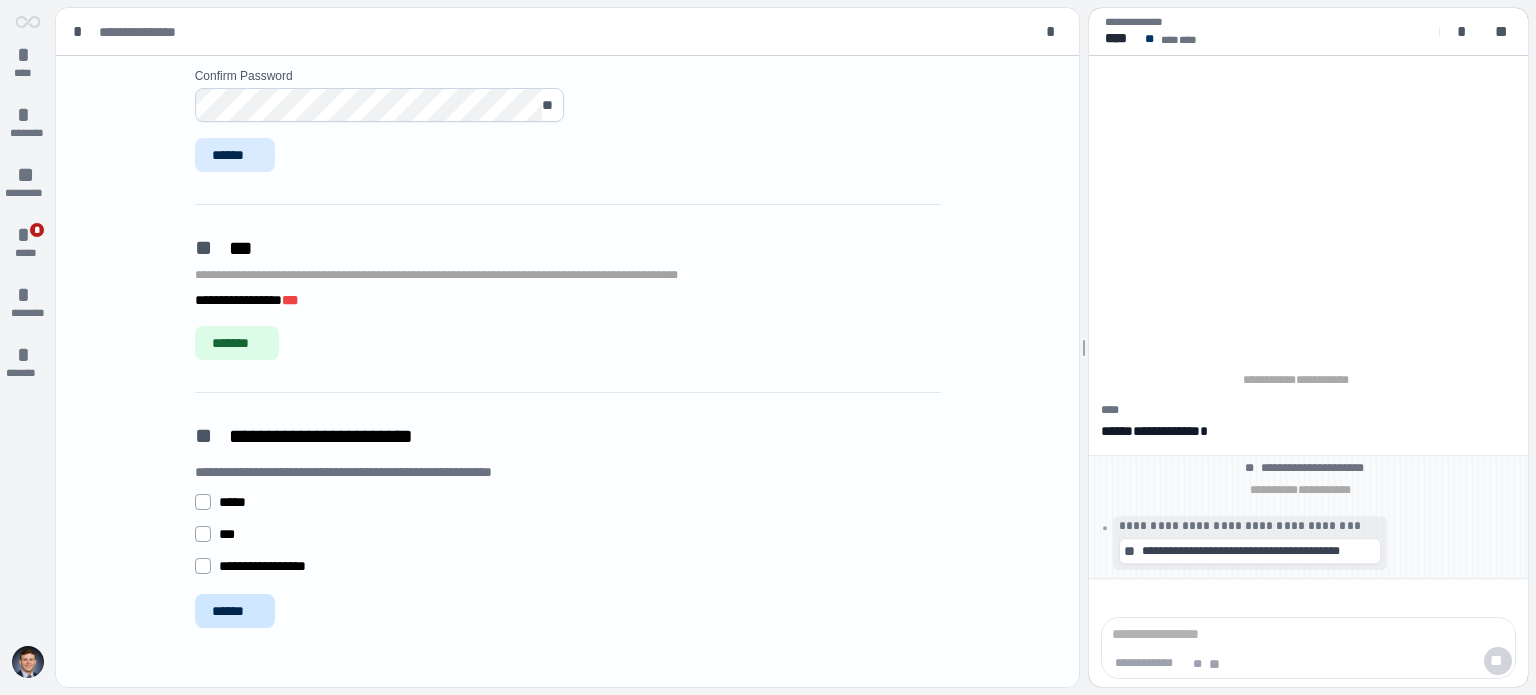 click on "******" at bounding box center (235, 611) 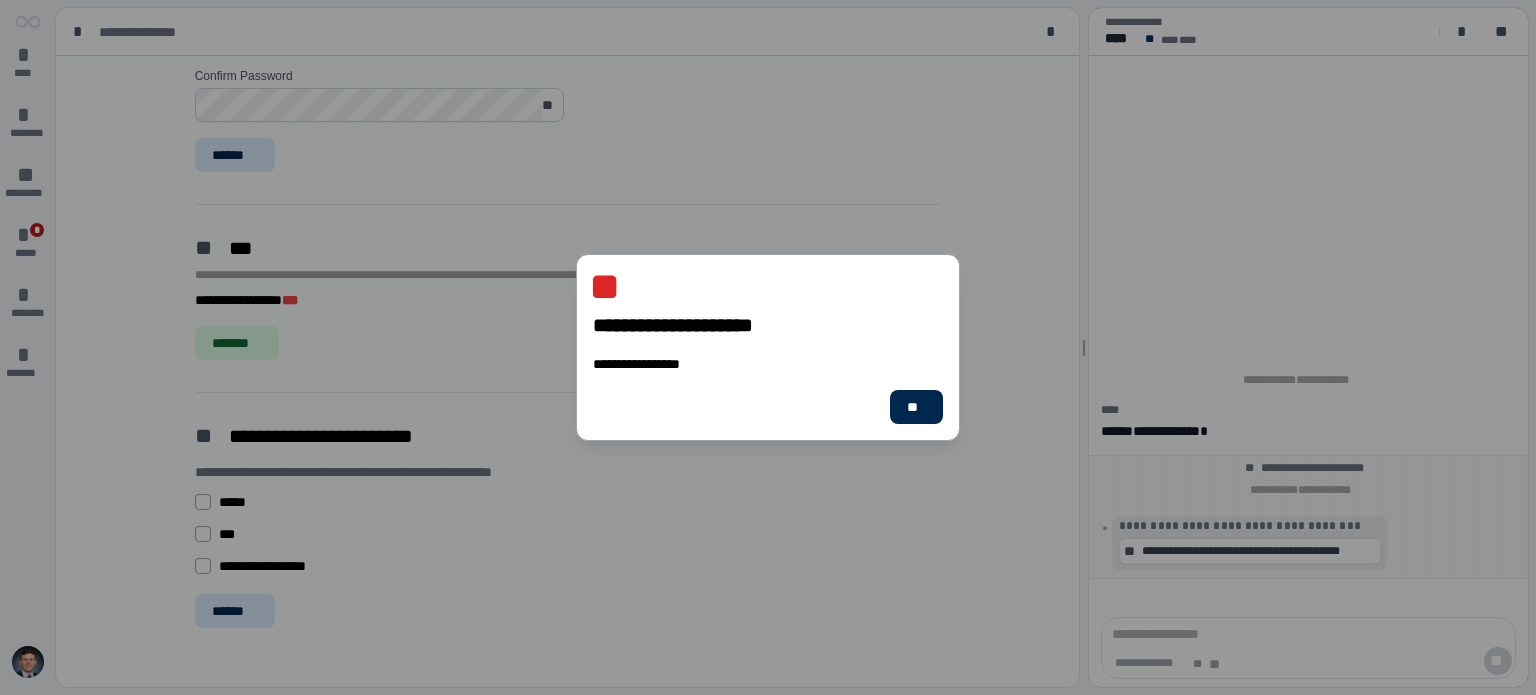 drag, startPoint x: 880, startPoint y: 414, endPoint x: 896, endPoint y: 418, distance: 16.492422 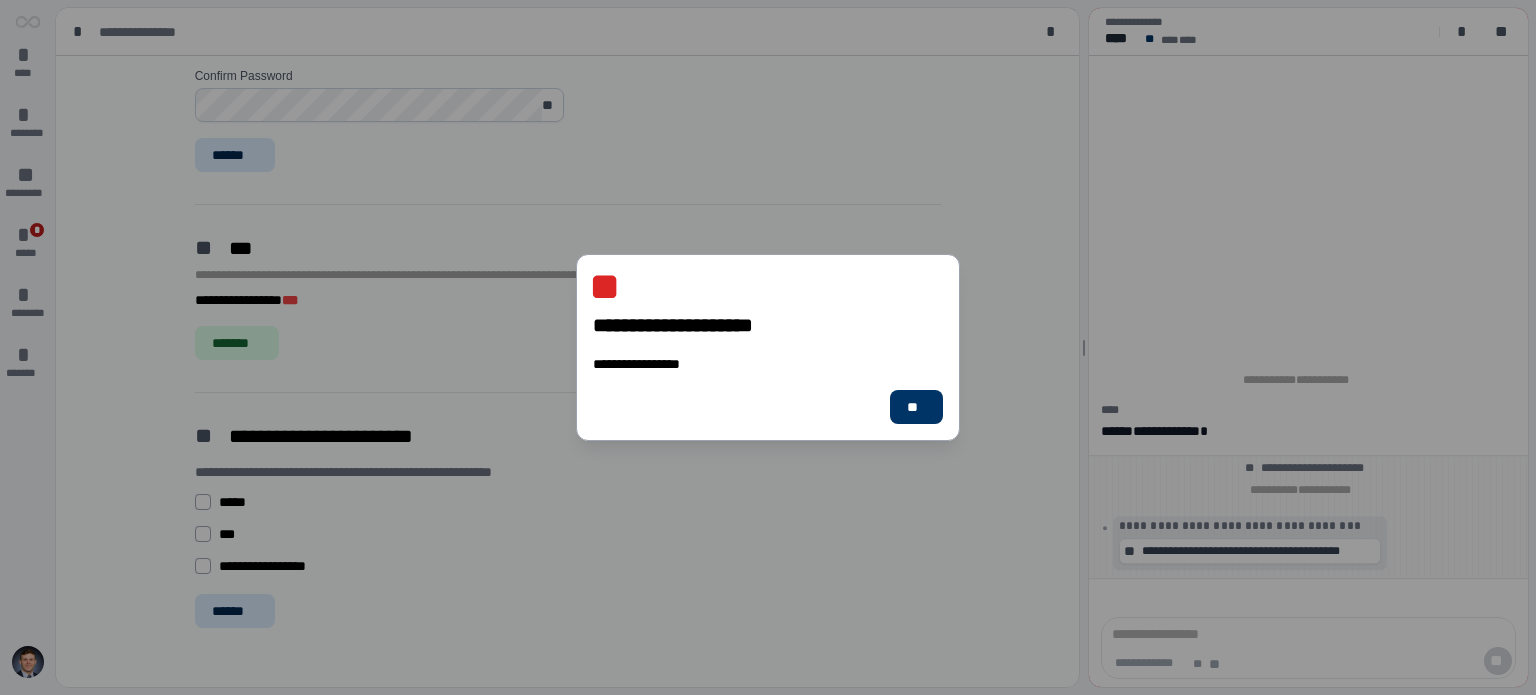 click on "**********" at bounding box center (768, 347) 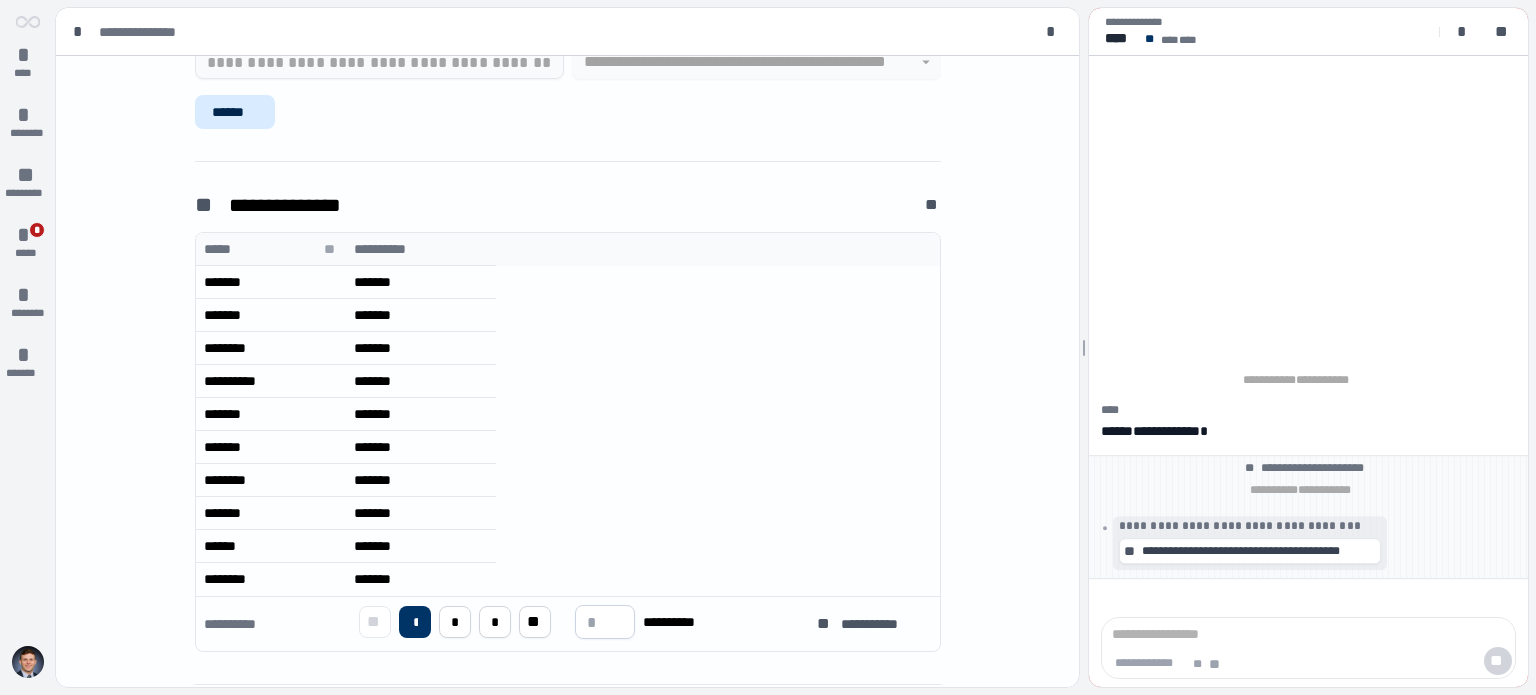 scroll, scrollTop: 600, scrollLeft: 0, axis: vertical 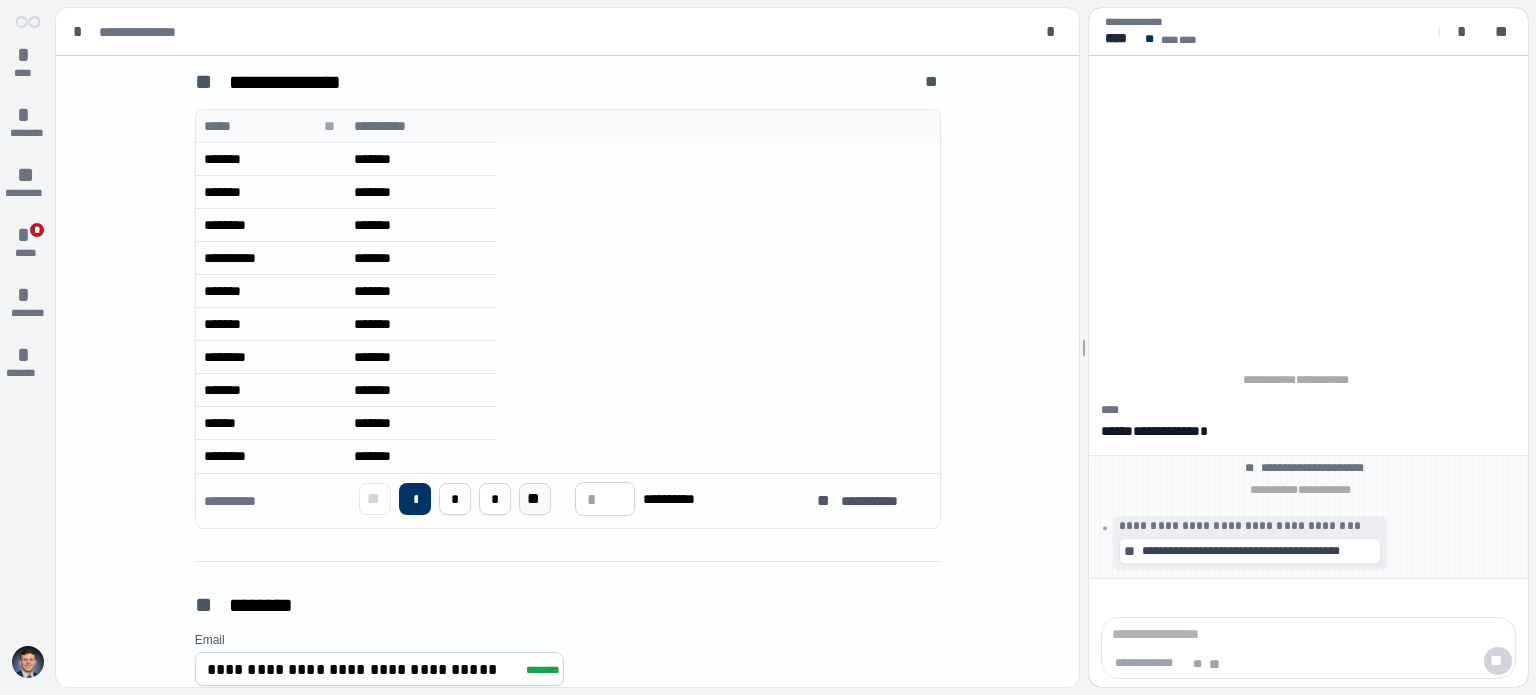 click on "**" at bounding box center [535, 499] 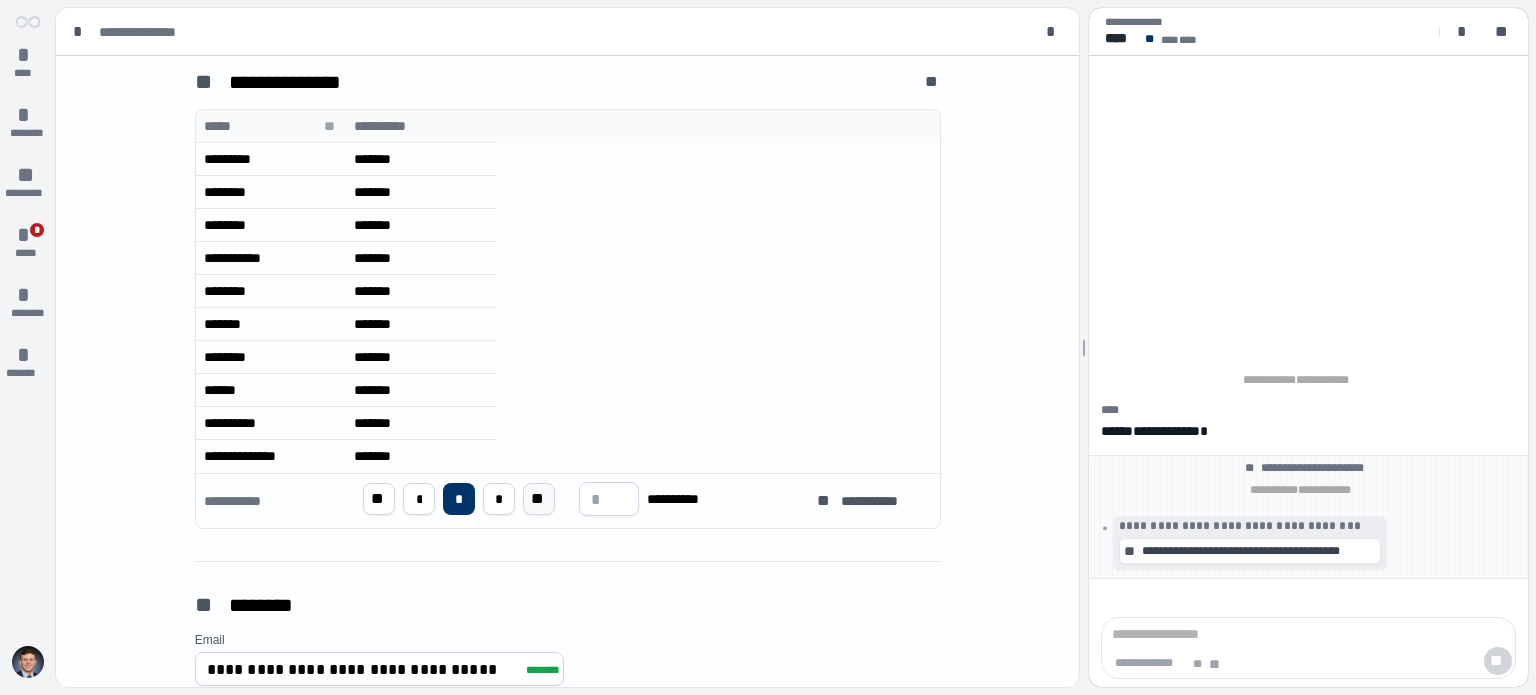 click on "**" at bounding box center [539, 499] 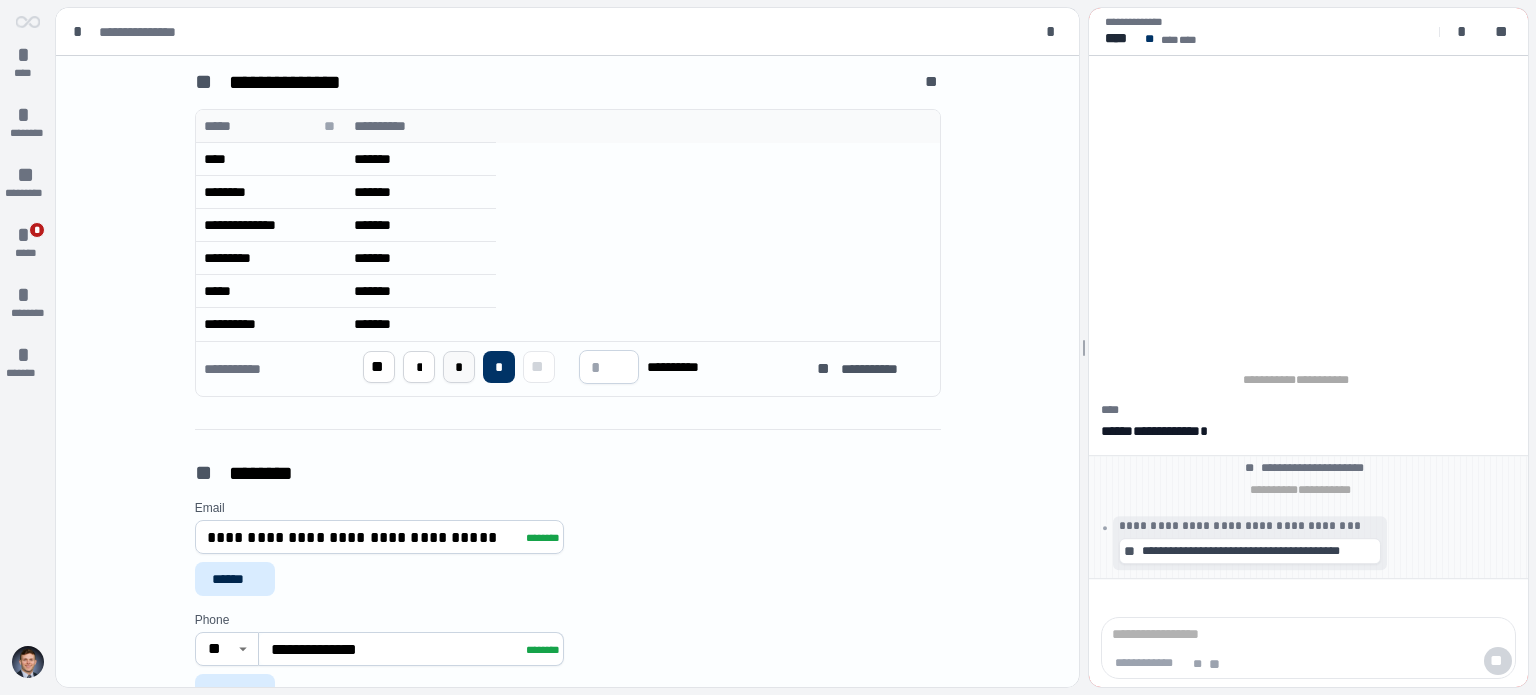 click on "*" at bounding box center [459, 367] 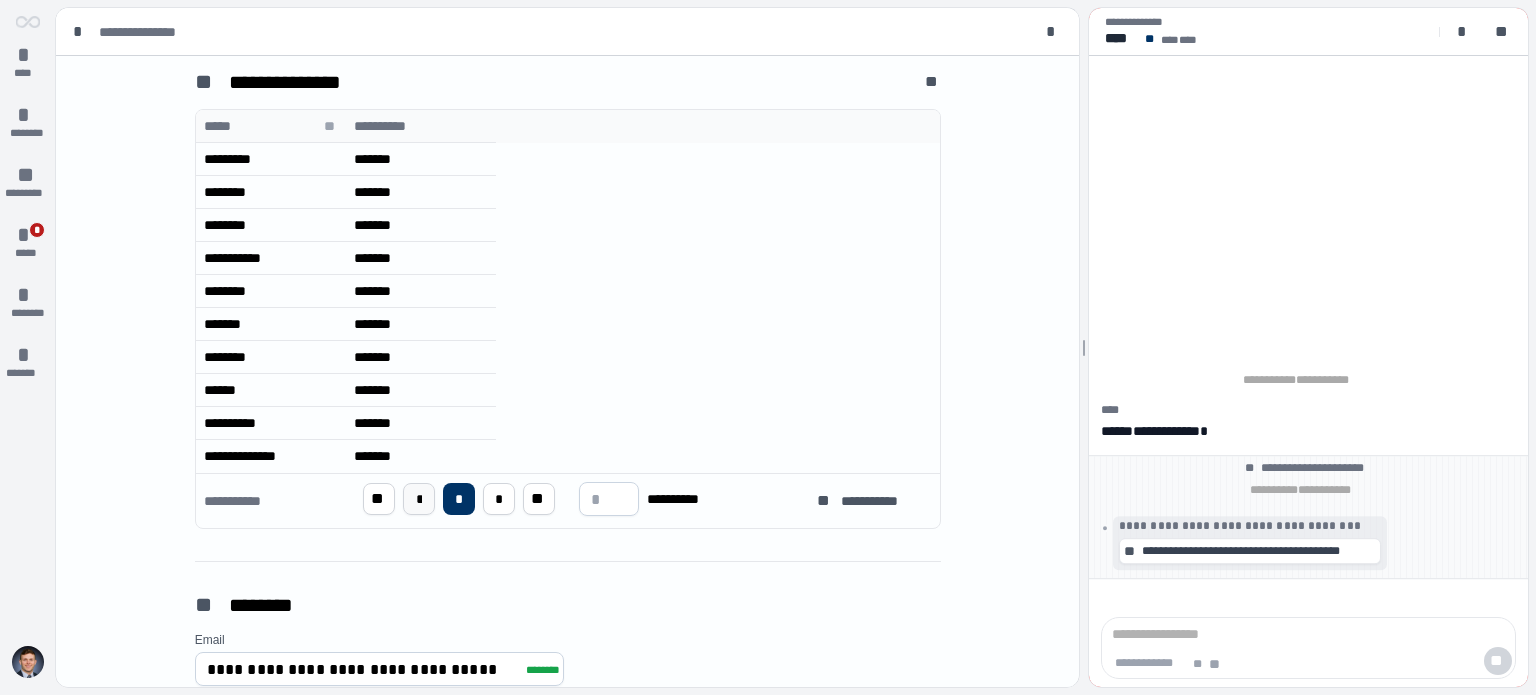 click on "*" at bounding box center [419, 499] 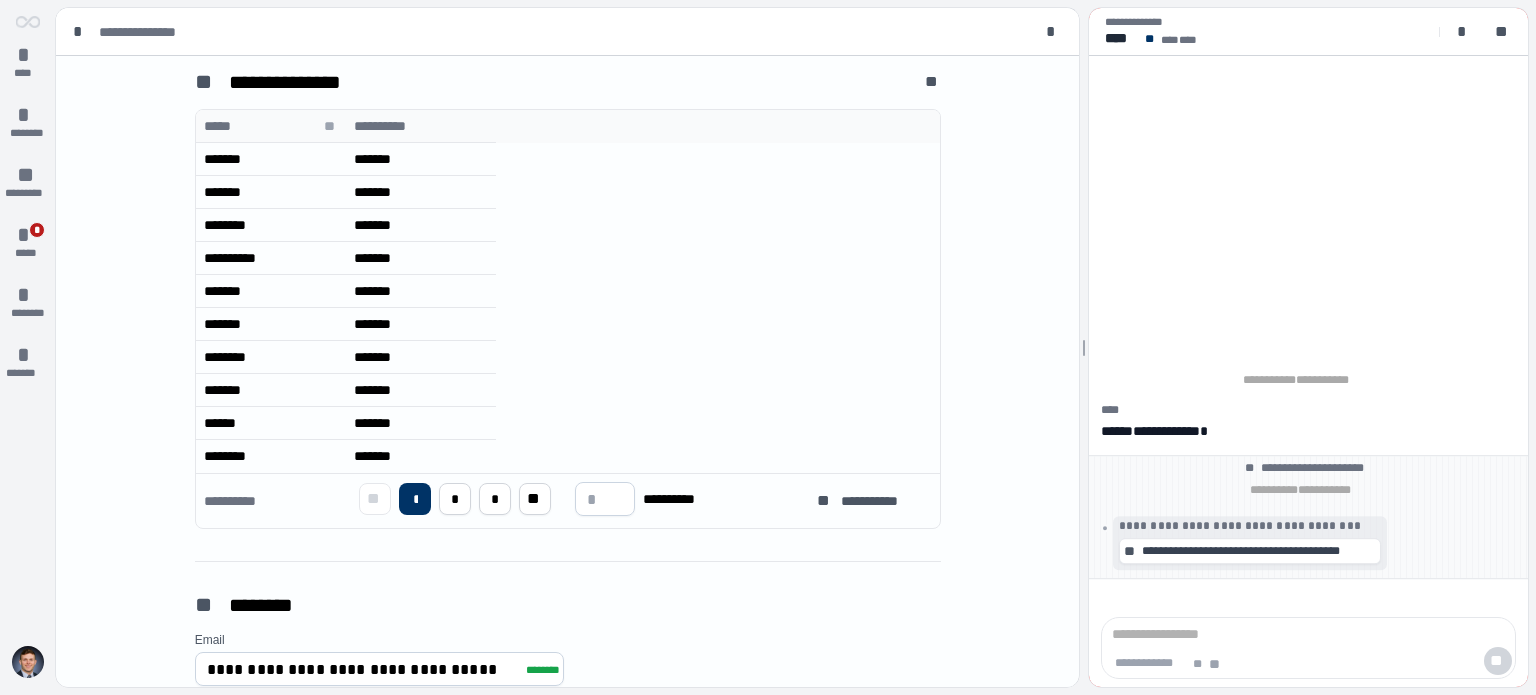 scroll, scrollTop: 0, scrollLeft: 0, axis: both 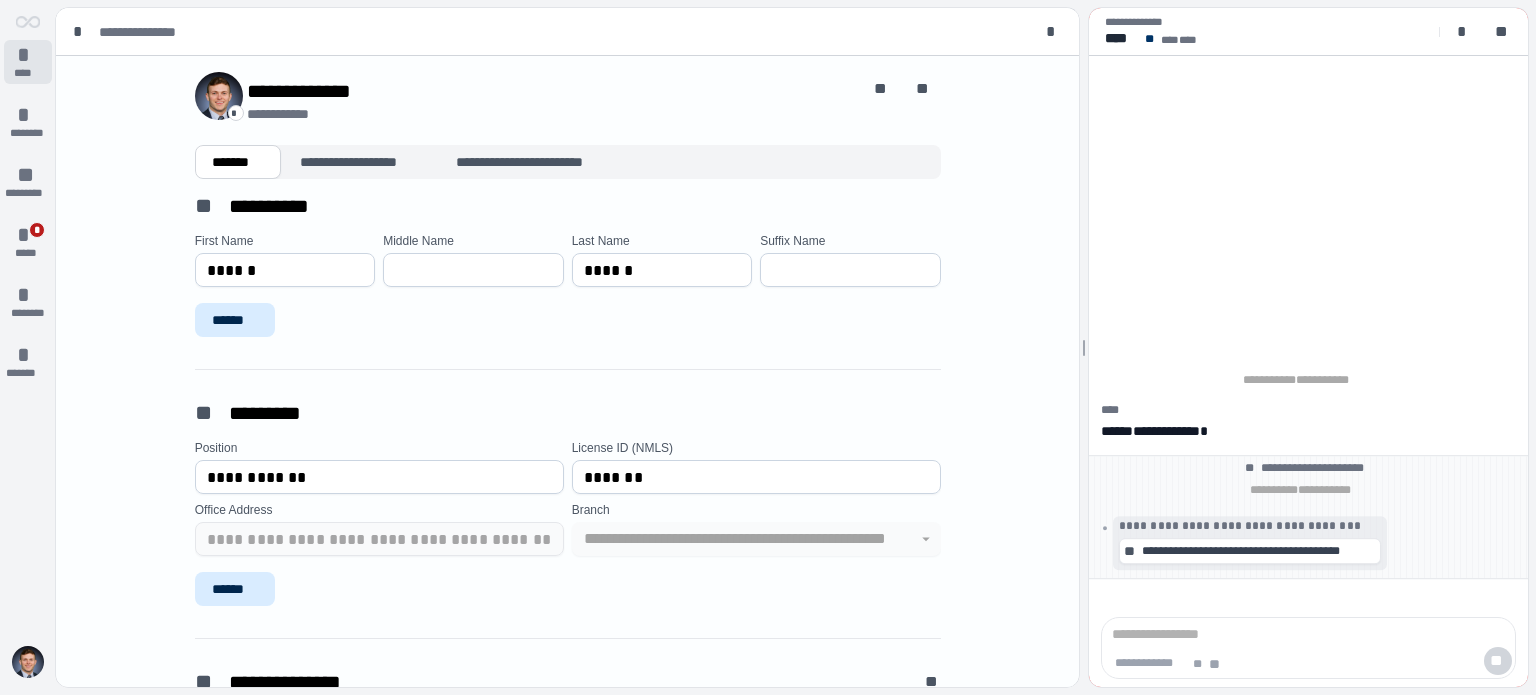 click on "*" at bounding box center (28, 55) 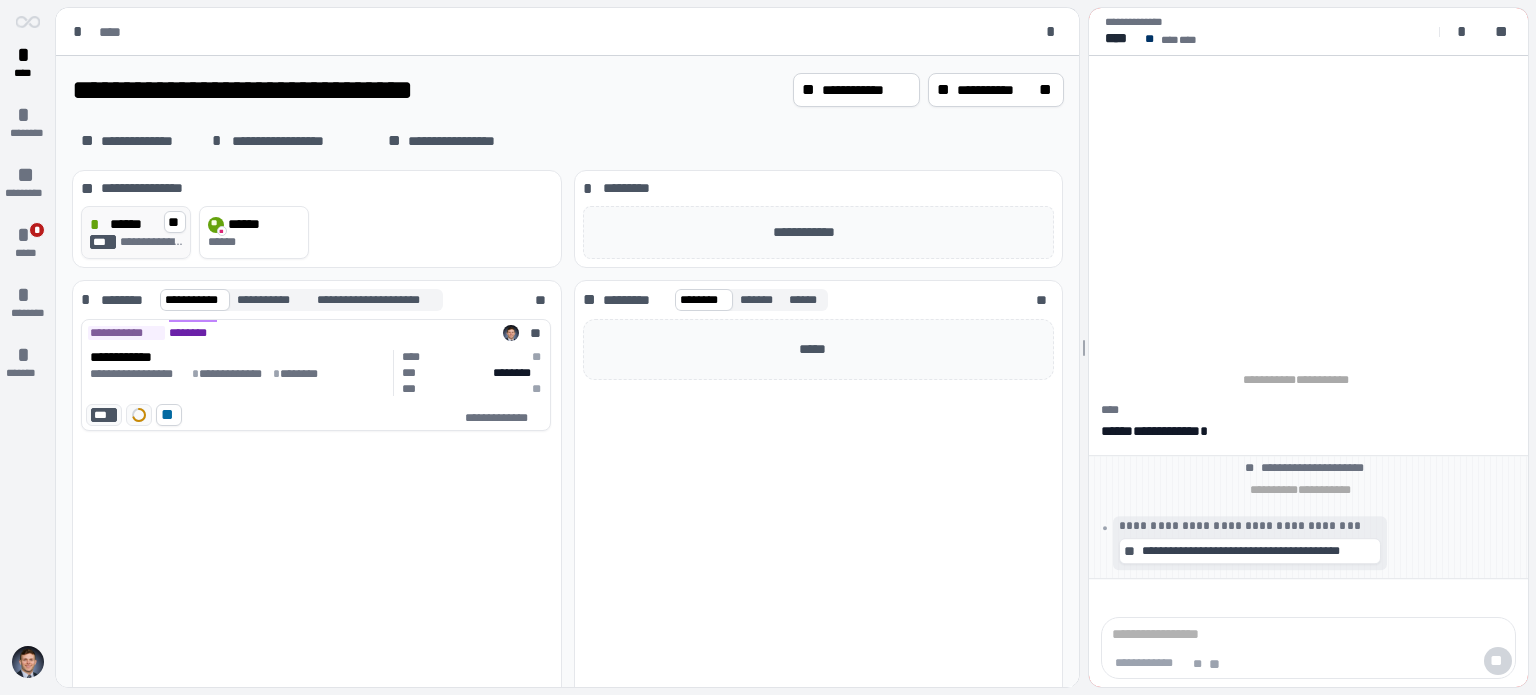 click on "******" at bounding box center (131, 224) 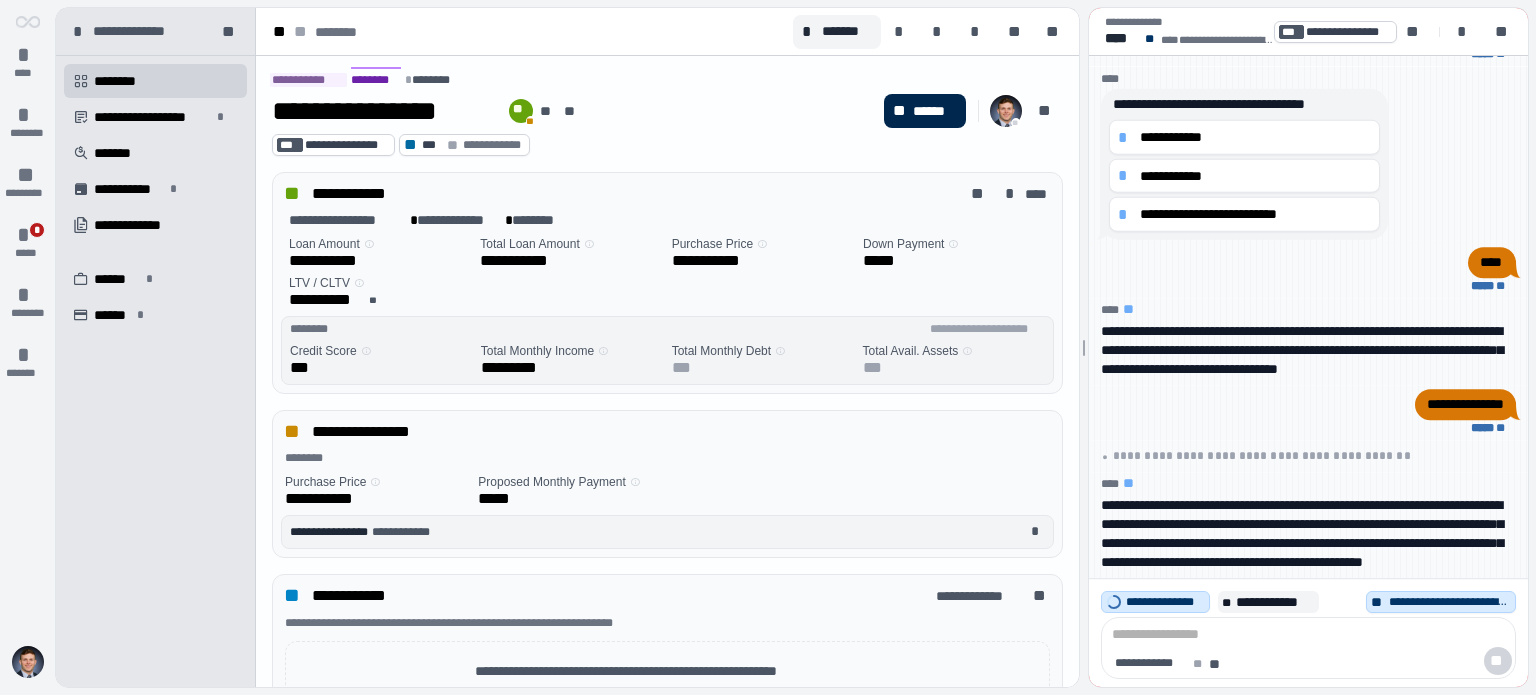 click on "******" at bounding box center (935, 111) 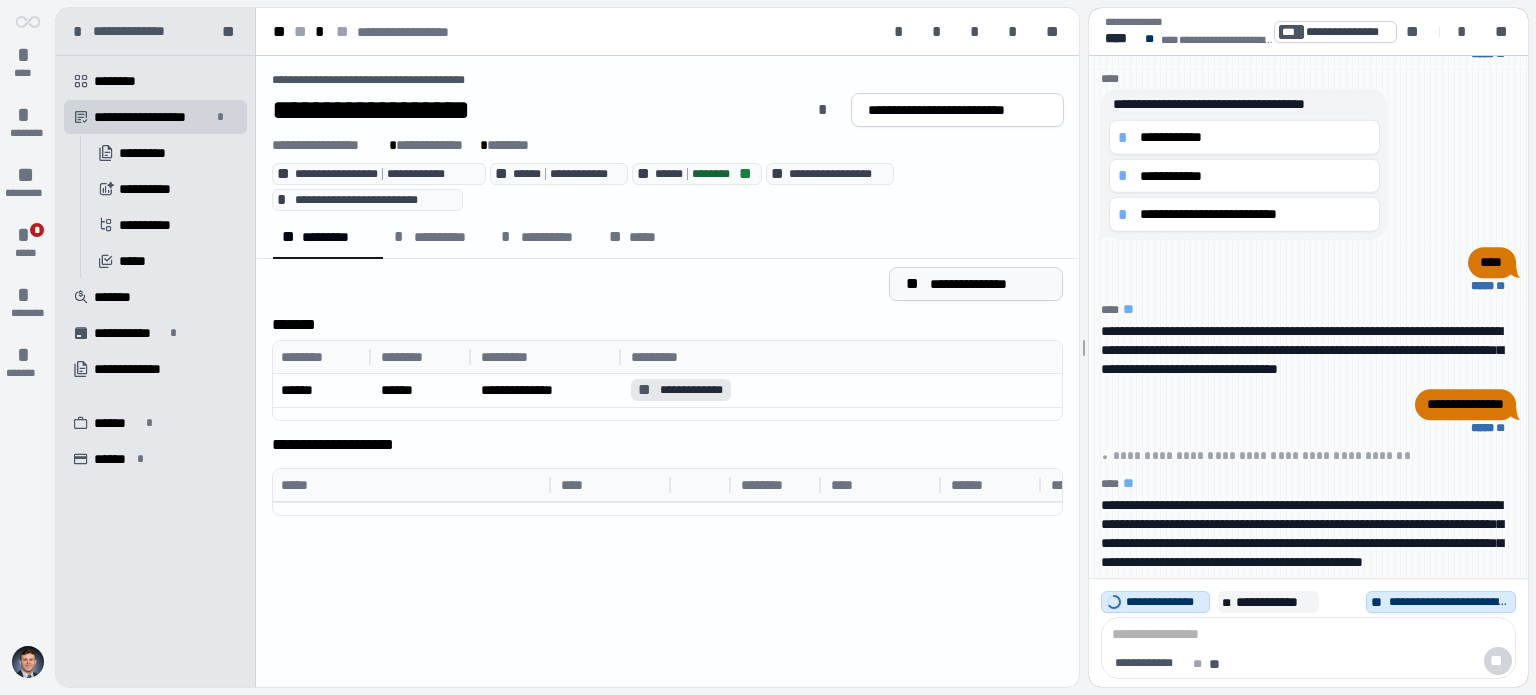 click on "**********" at bounding box center [988, 284] 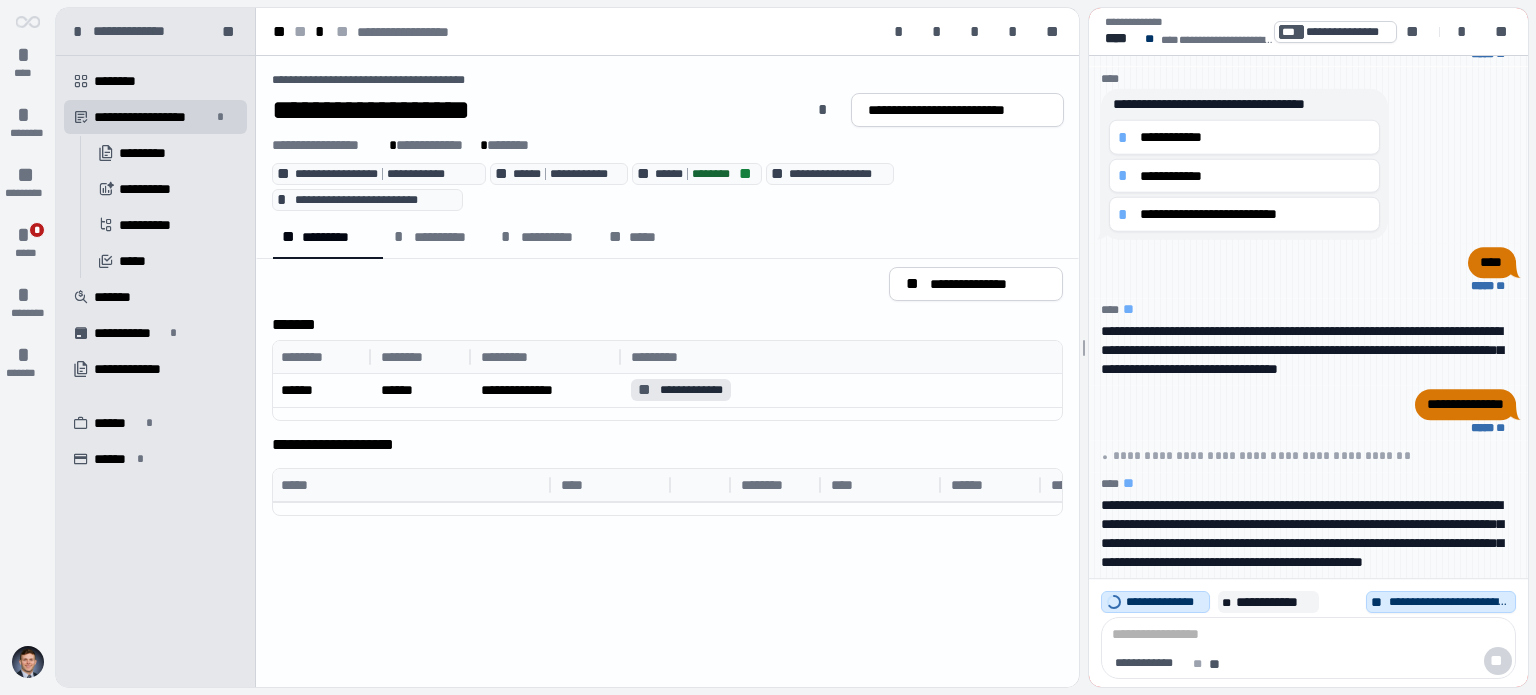 click on "**********" at bounding box center [667, 80] 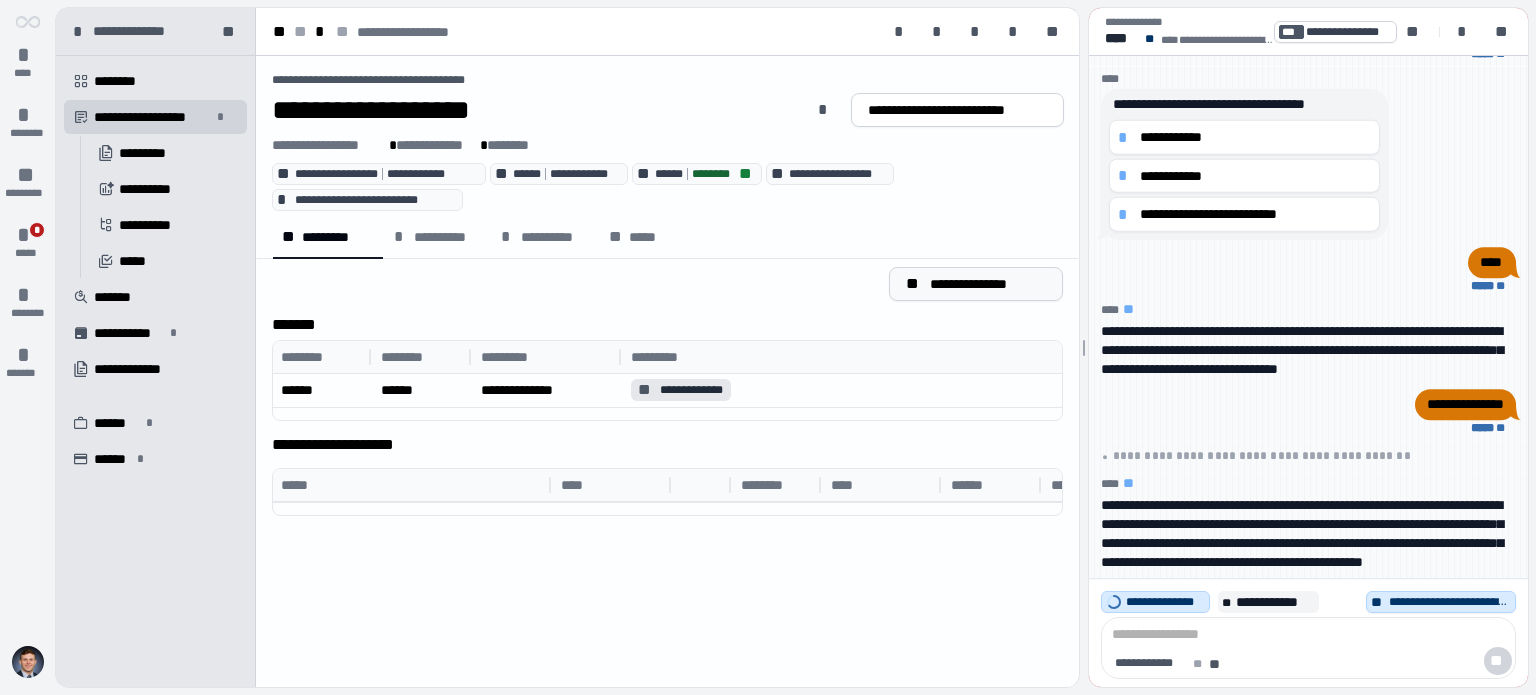 click on "**********" at bounding box center [988, 284] 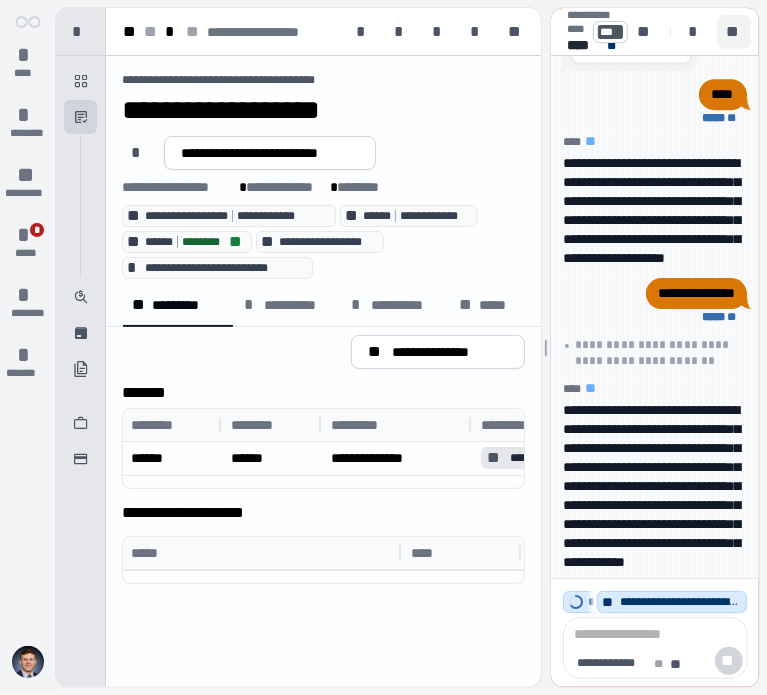 click on "**" at bounding box center (734, 32) 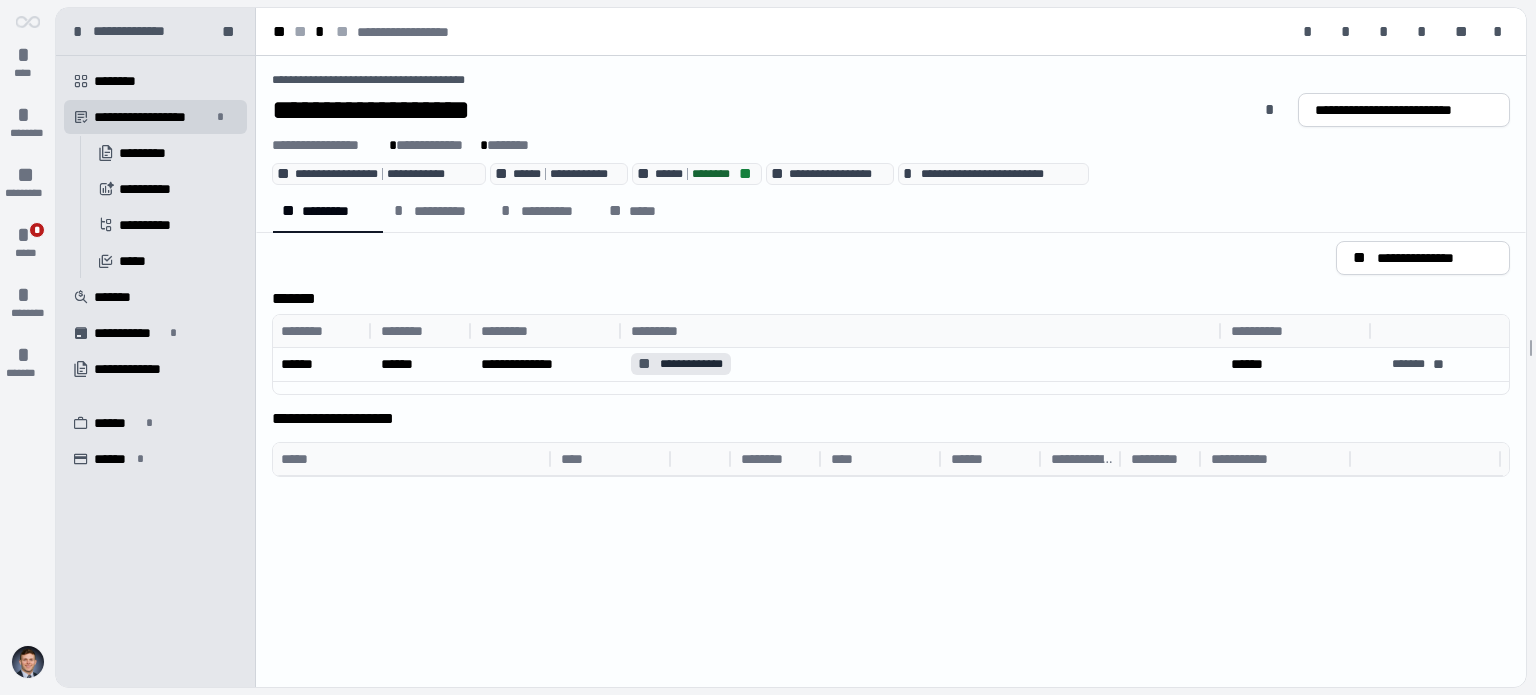 click at bounding box center (28, 662) 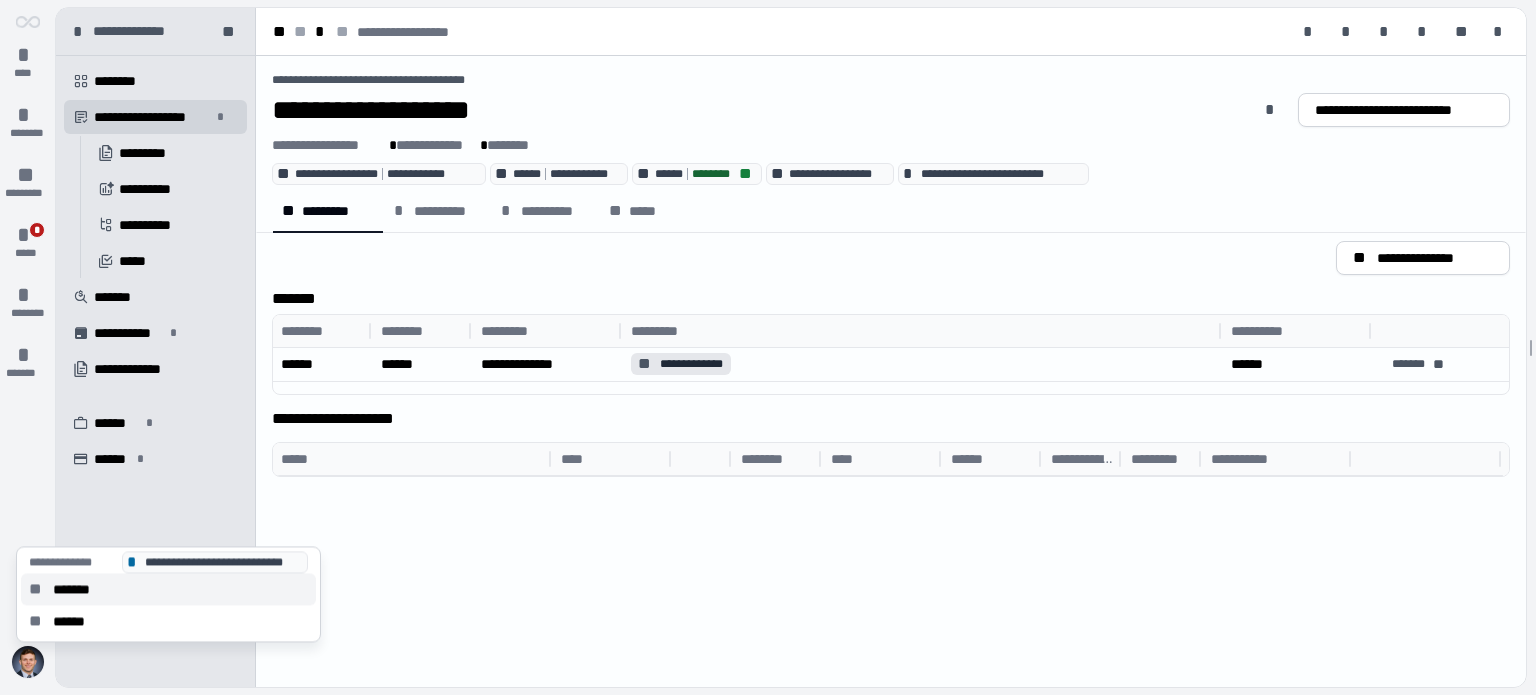click on "*******" at bounding box center [78, 589] 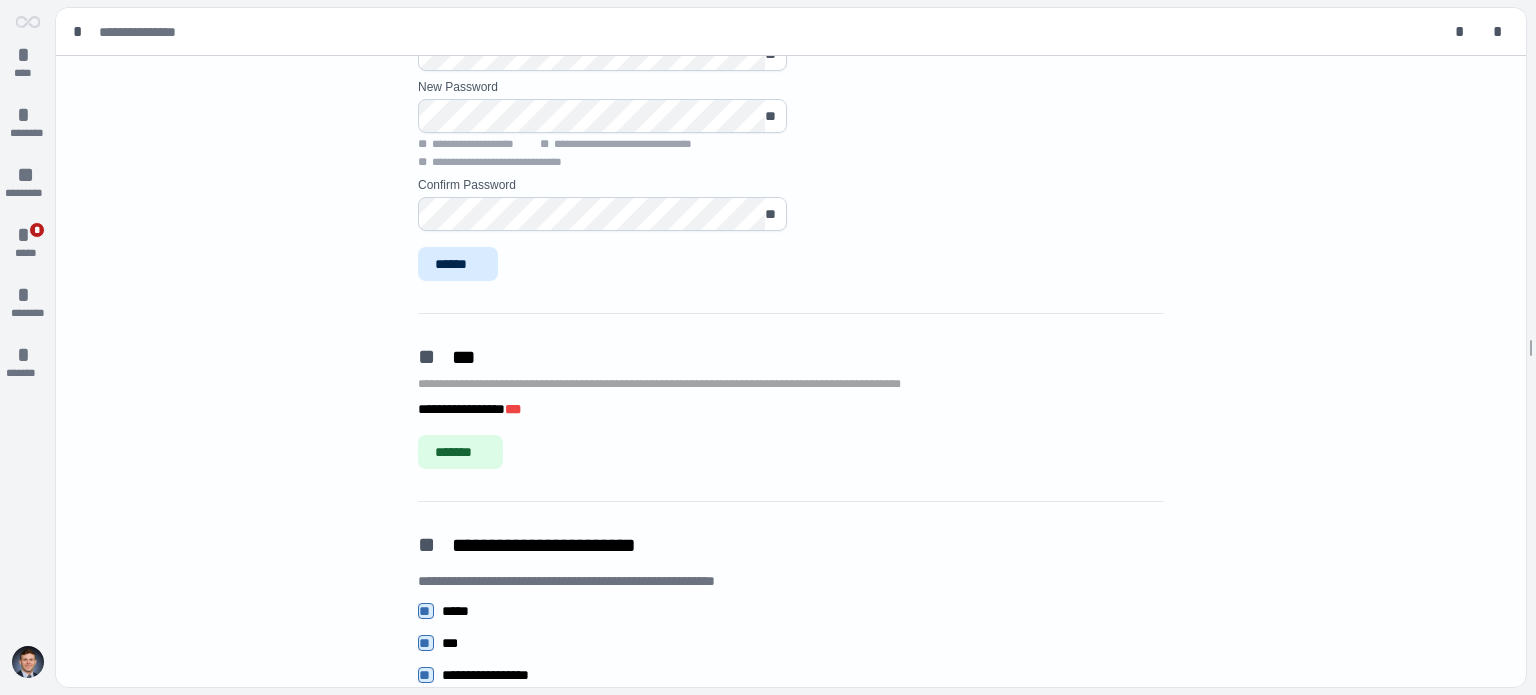scroll, scrollTop: 1843, scrollLeft: 0, axis: vertical 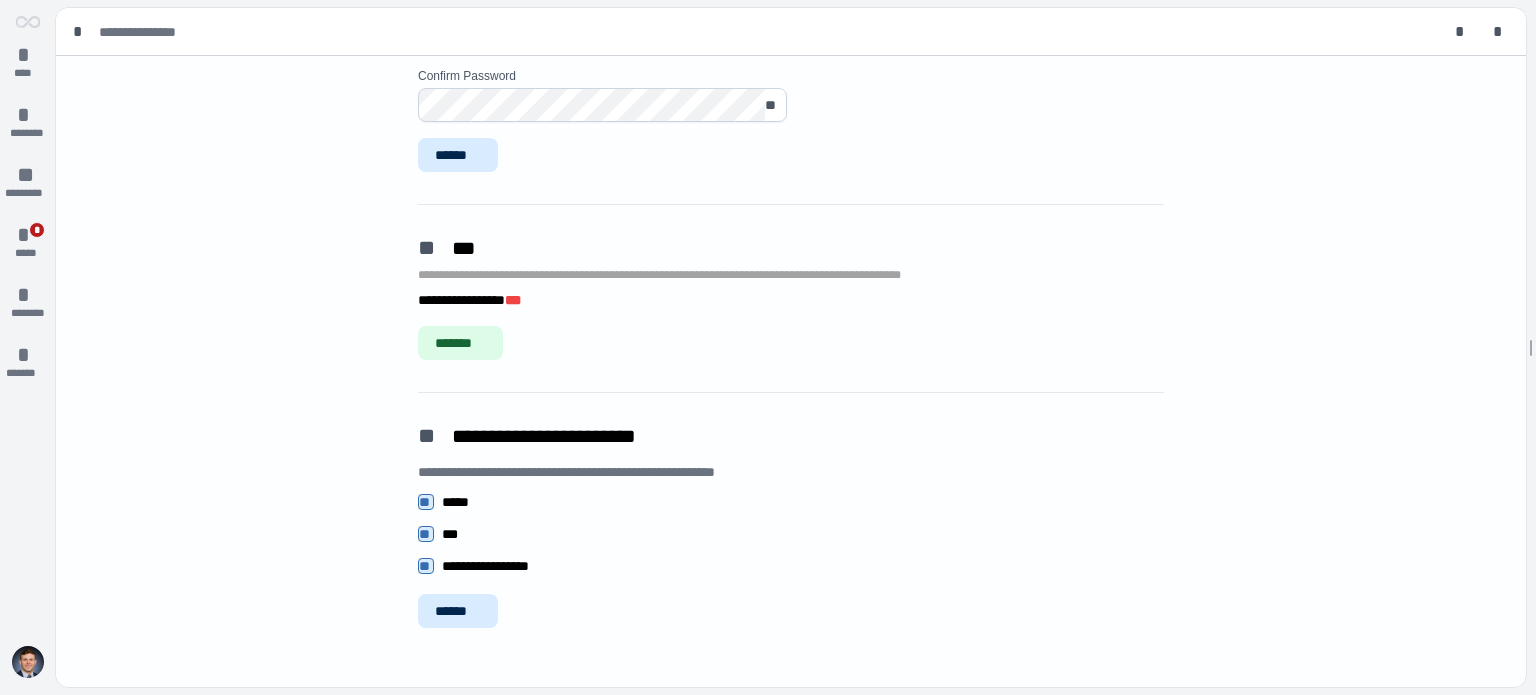 click on "** *****" at bounding box center [0, 0] 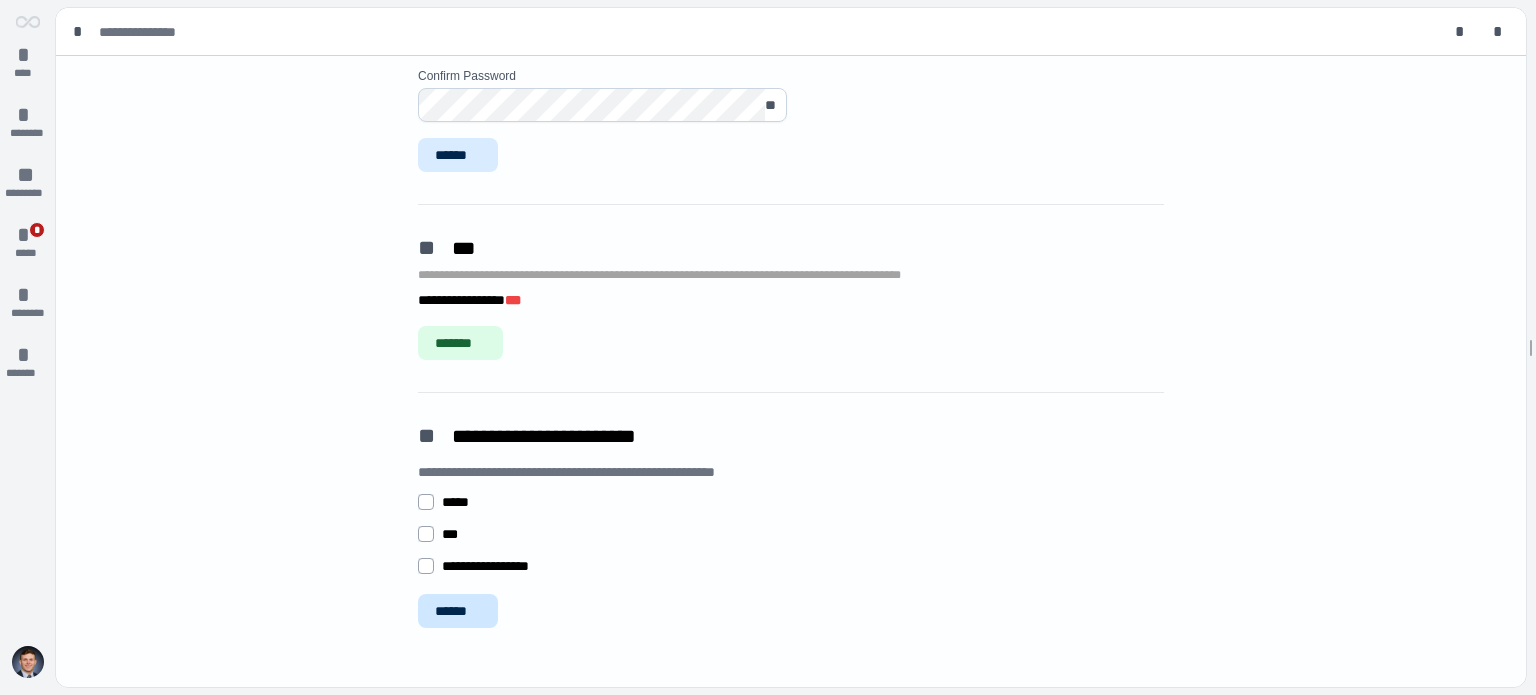 click on "******" at bounding box center [0, 0] 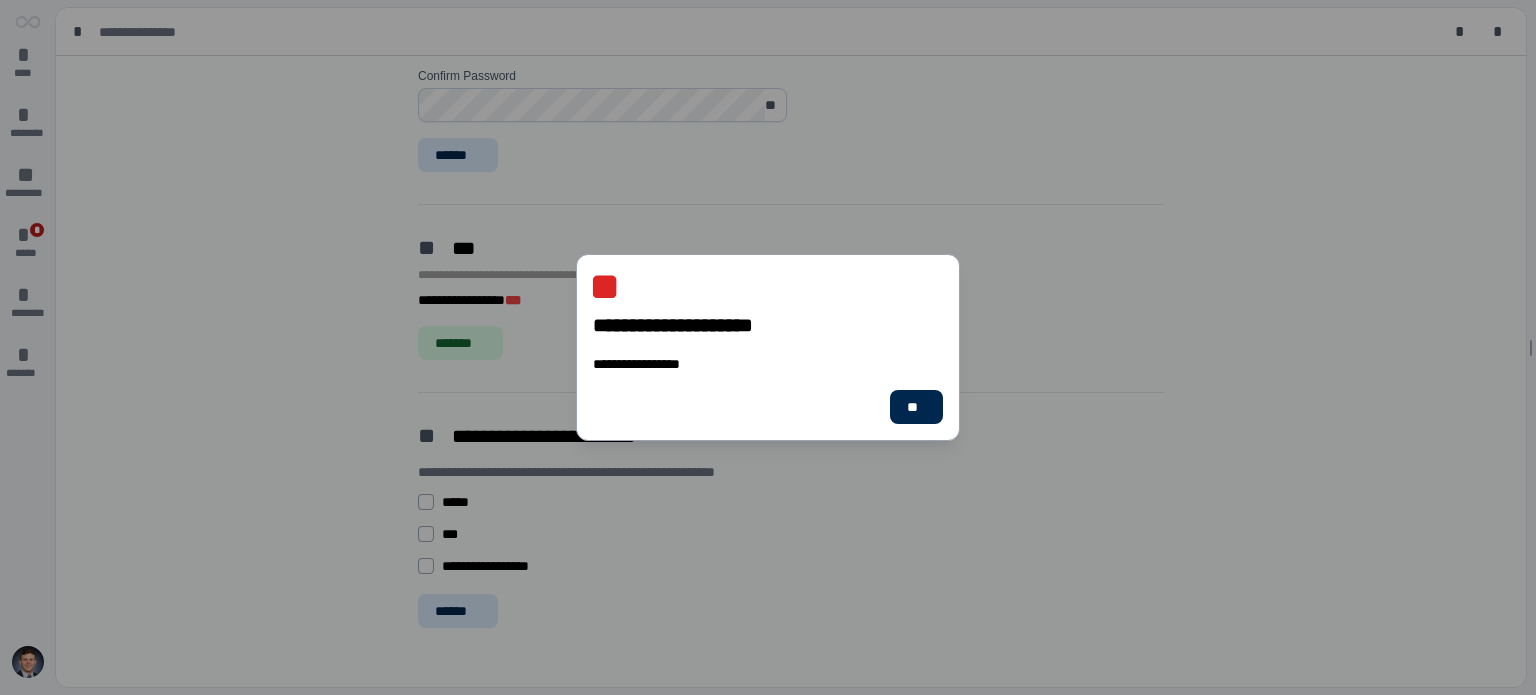 click on "**" at bounding box center [916, 407] 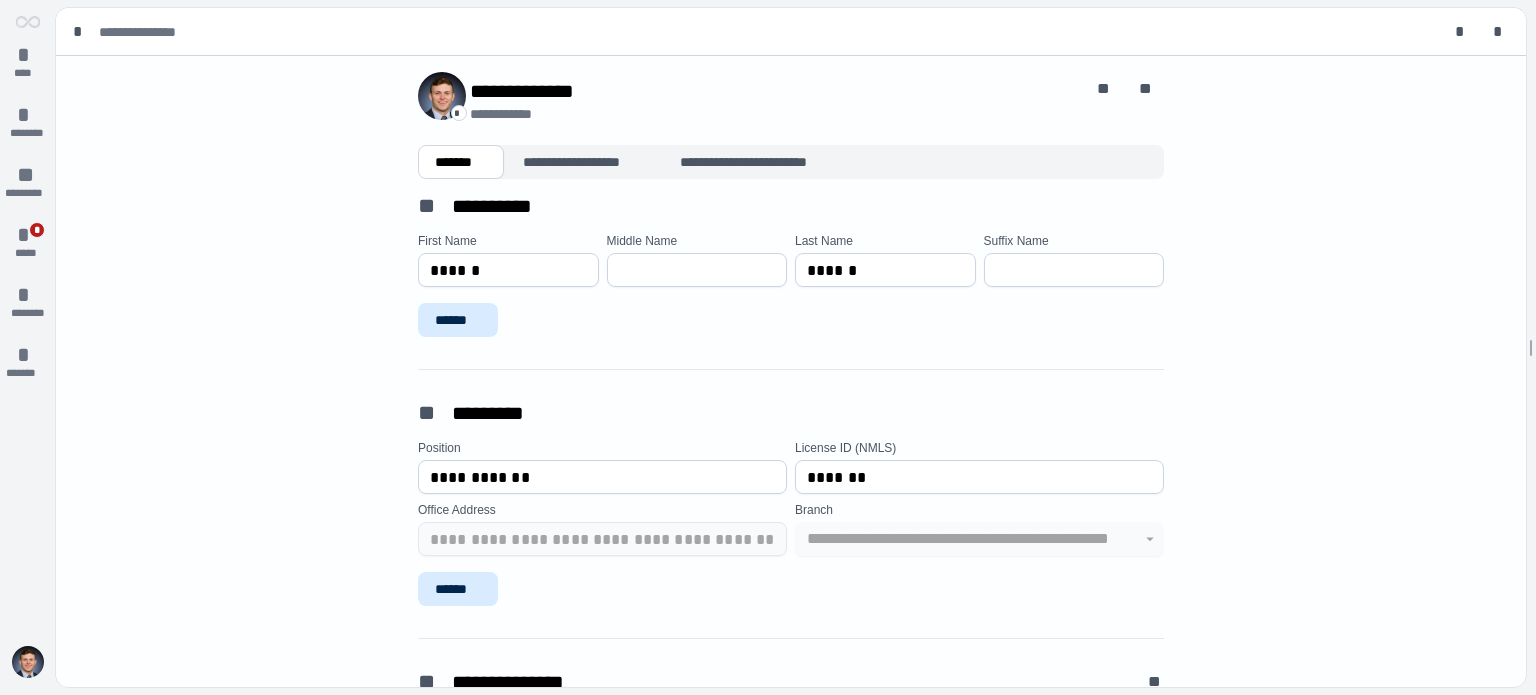 scroll, scrollTop: 0, scrollLeft: 0, axis: both 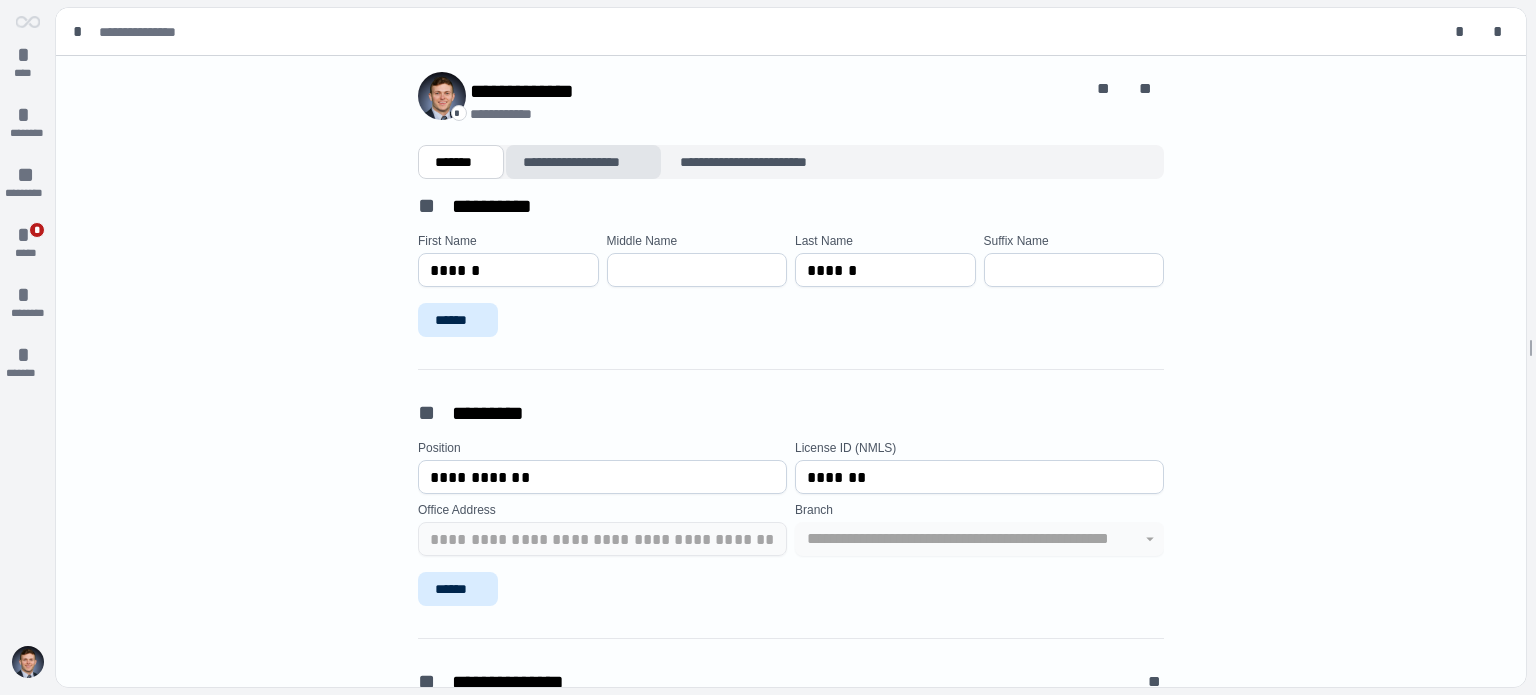 click on "**********" at bounding box center [583, 162] 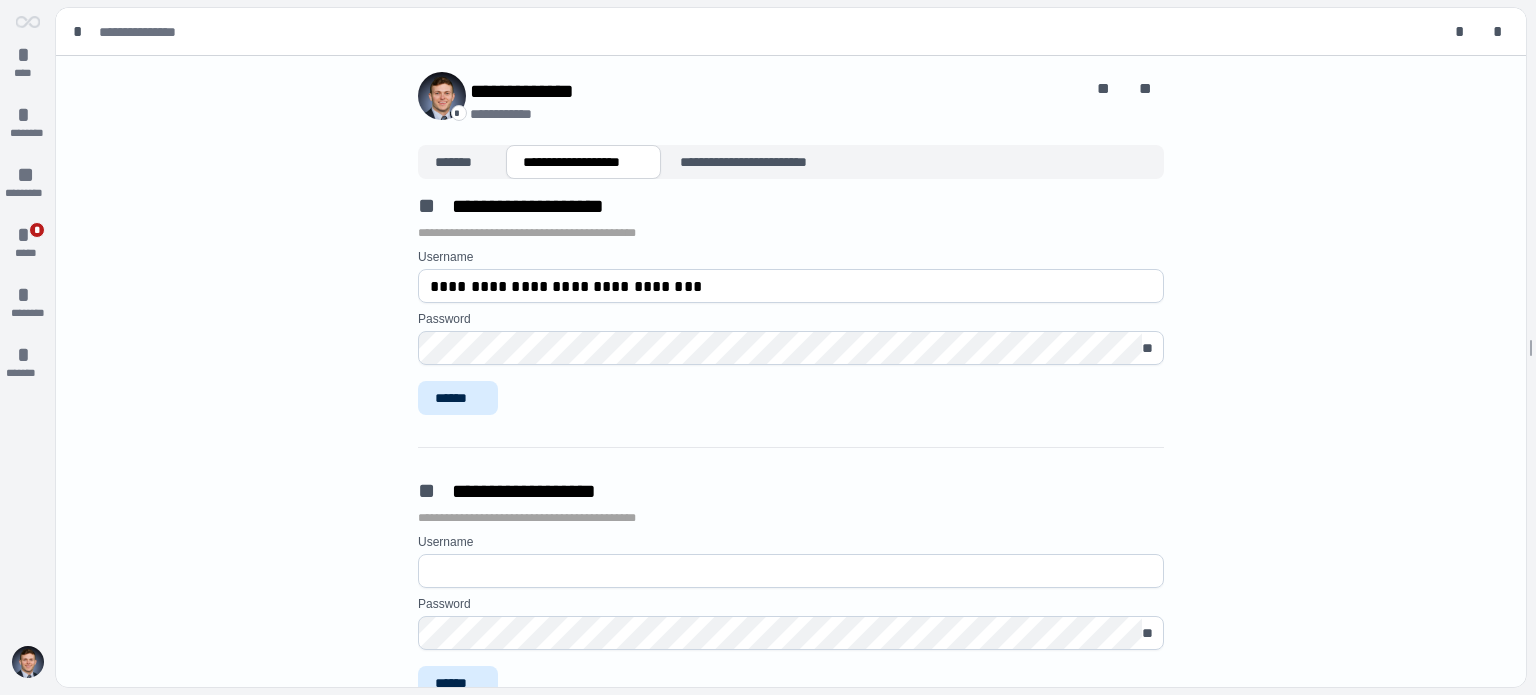 click on "**********" at bounding box center [791, 612] 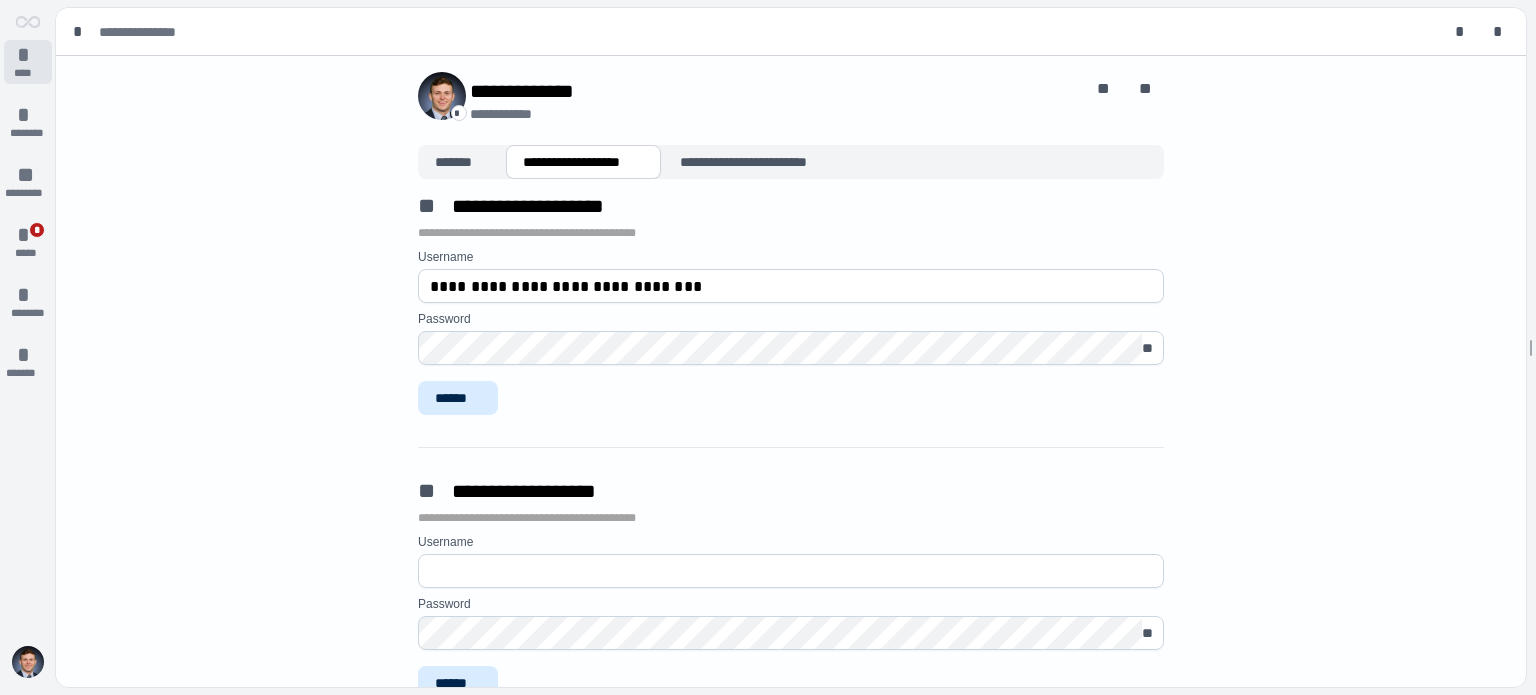 click on "****" at bounding box center (28, 73) 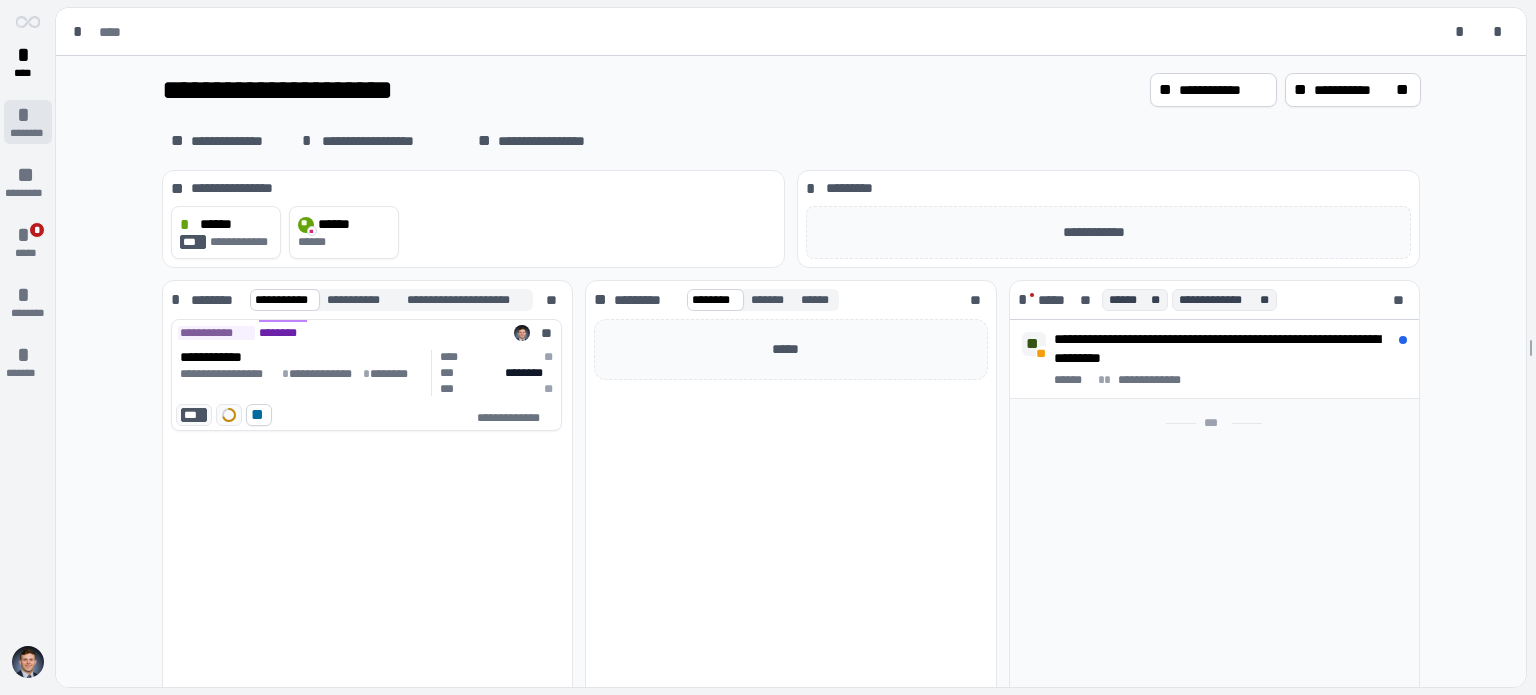 click on "*" at bounding box center (28, 115) 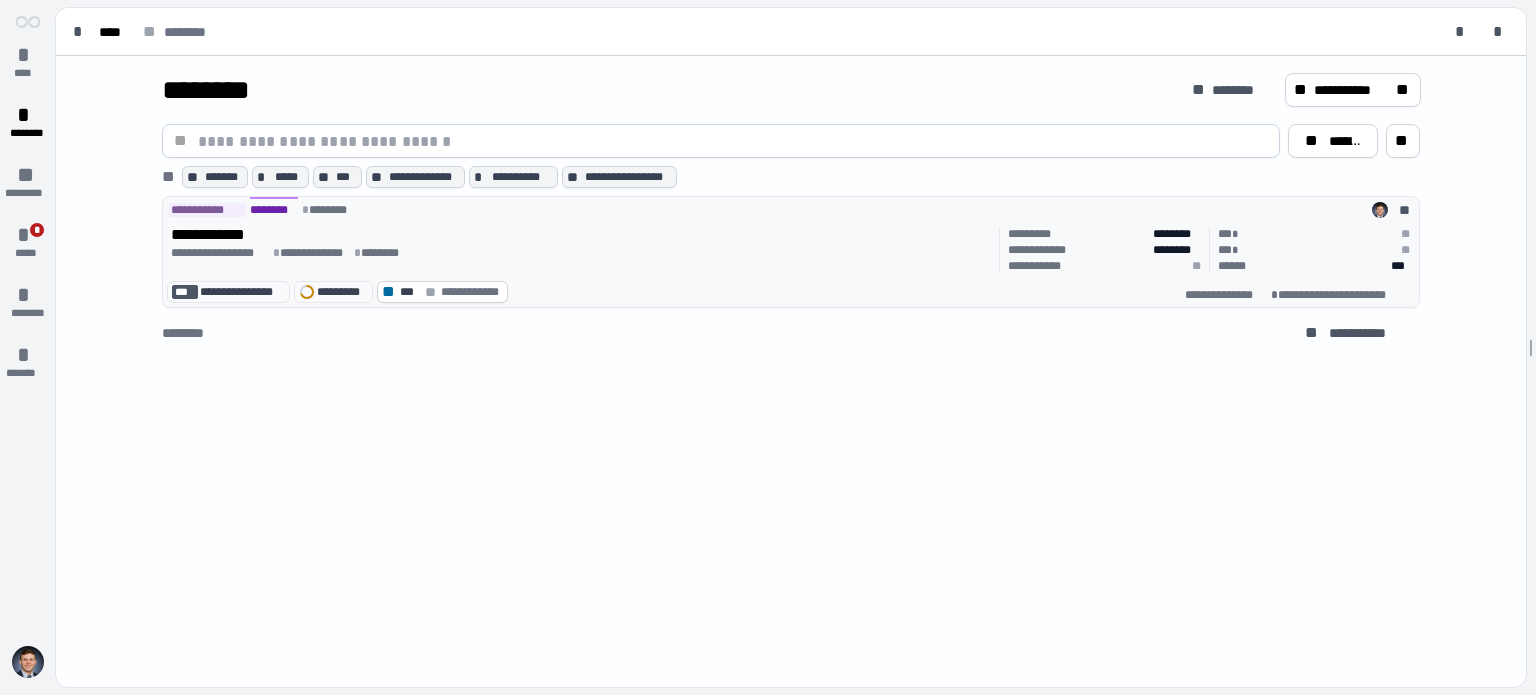click on "**********" at bounding box center [581, 244] 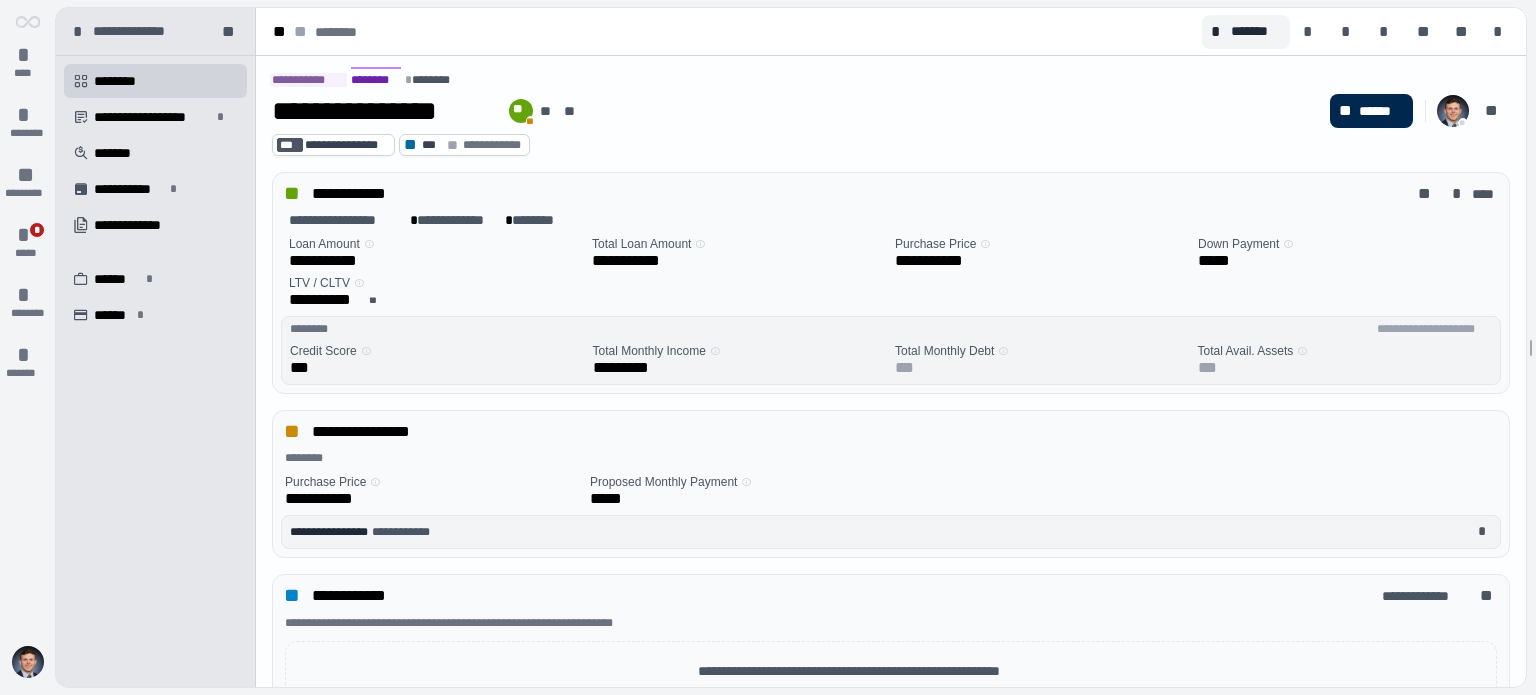 click on "******" at bounding box center [1381, 111] 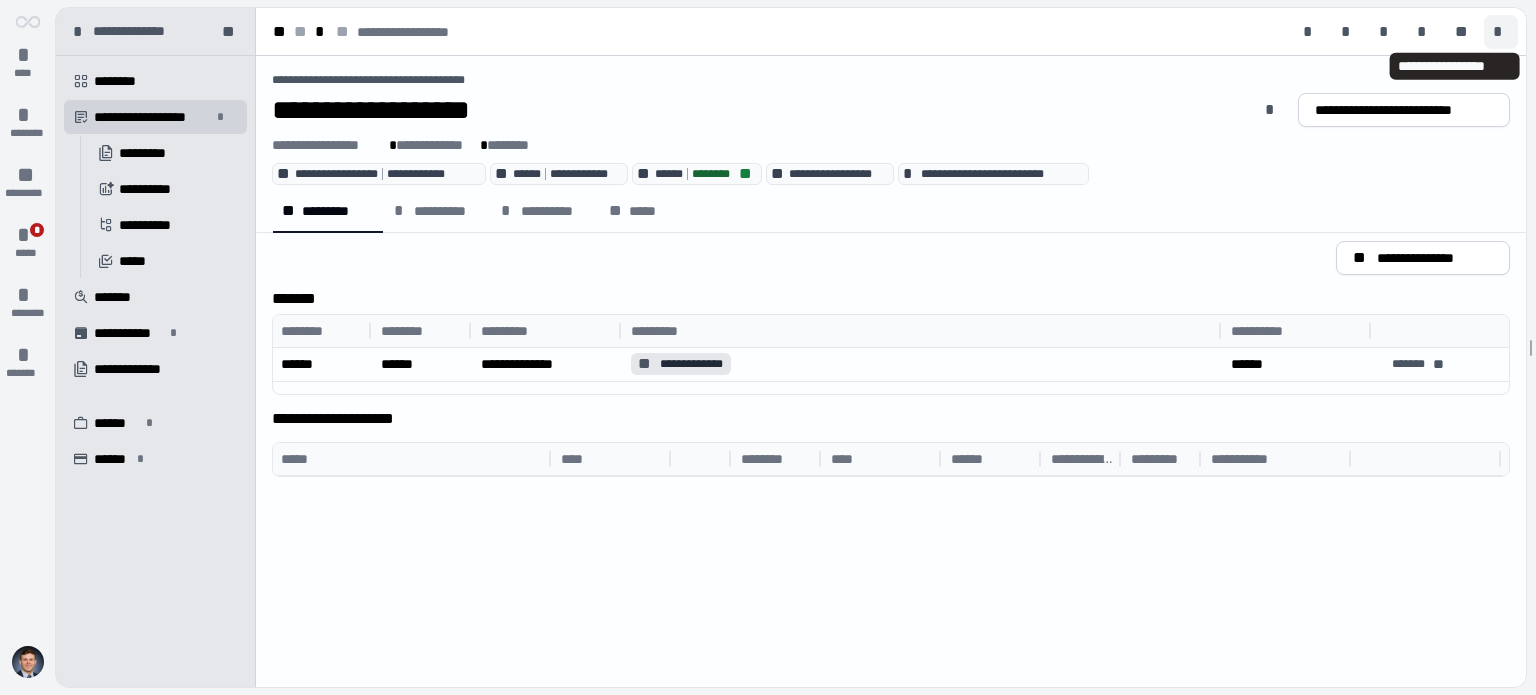click on "*" at bounding box center [1501, 32] 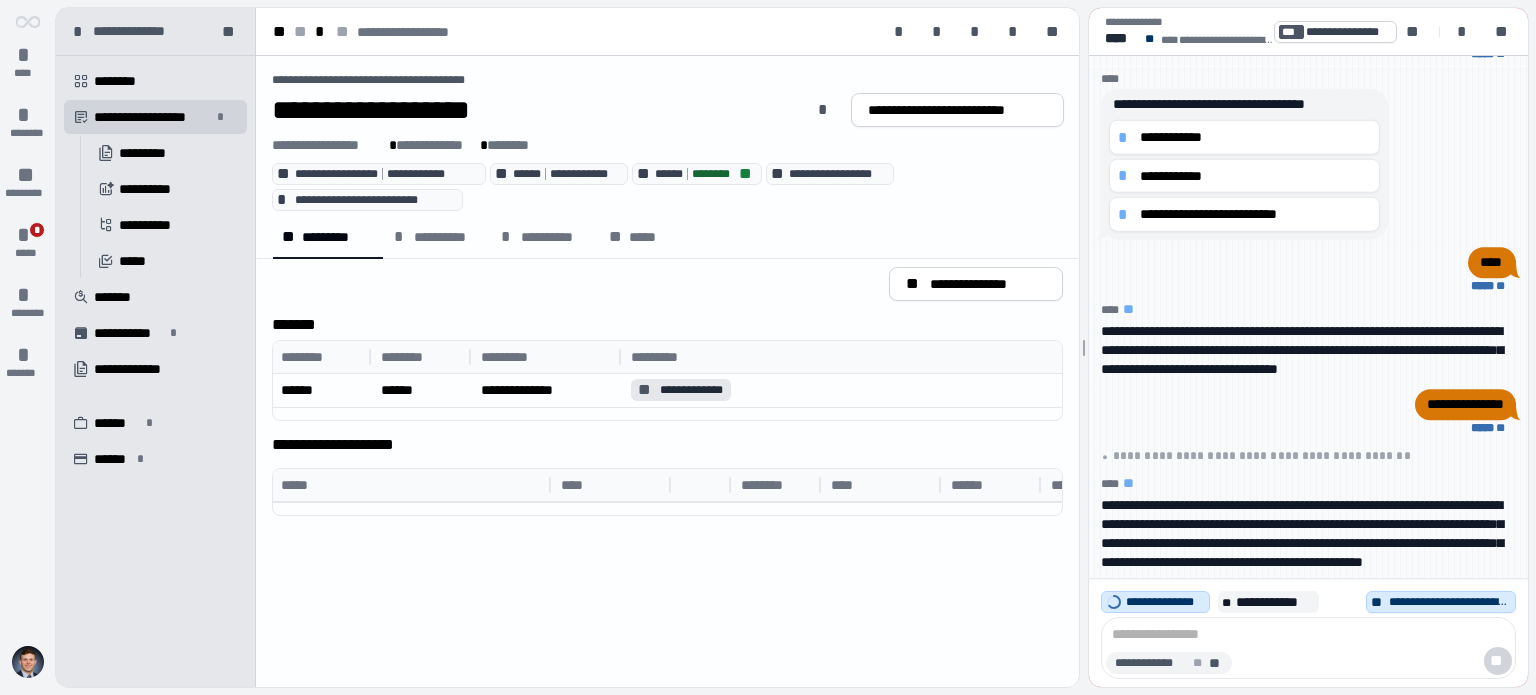 click at bounding box center [1308, 635] 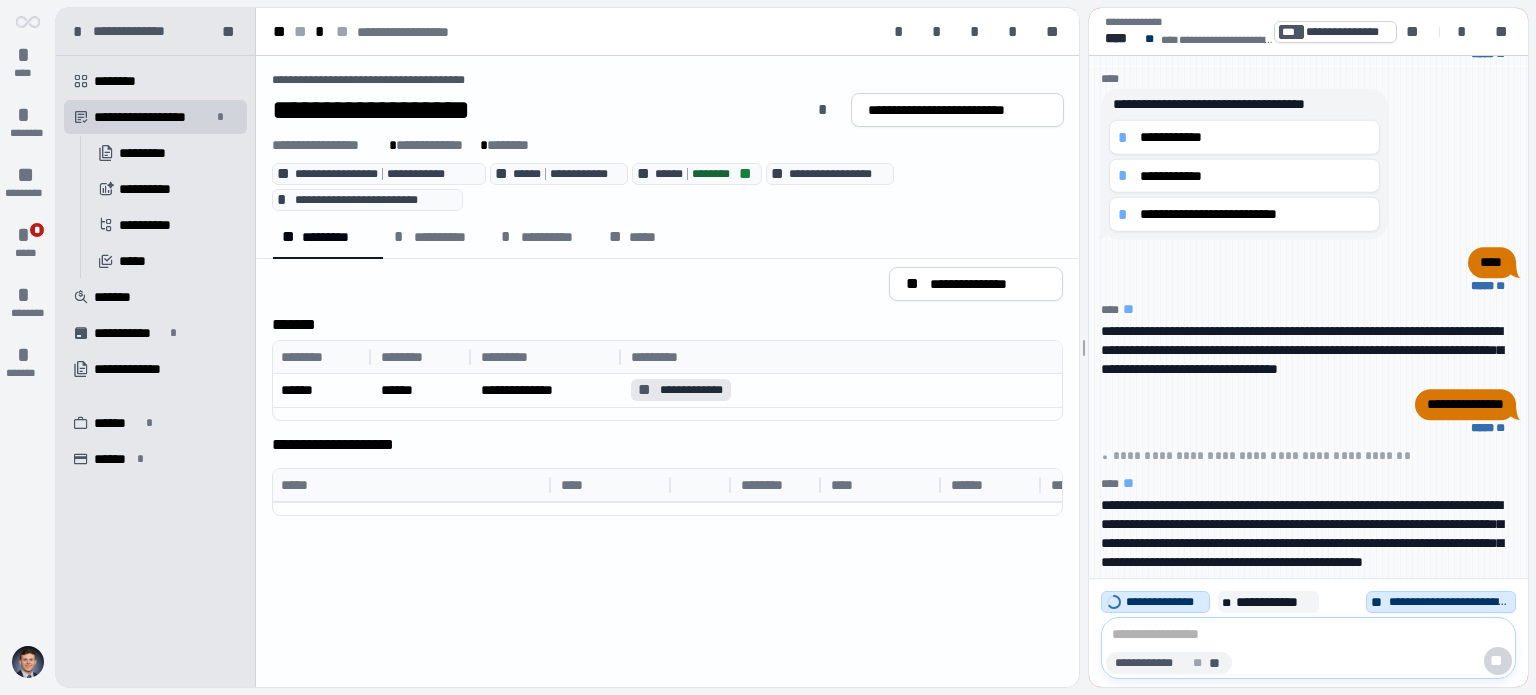 click on "**********" at bounding box center [1168, 663] 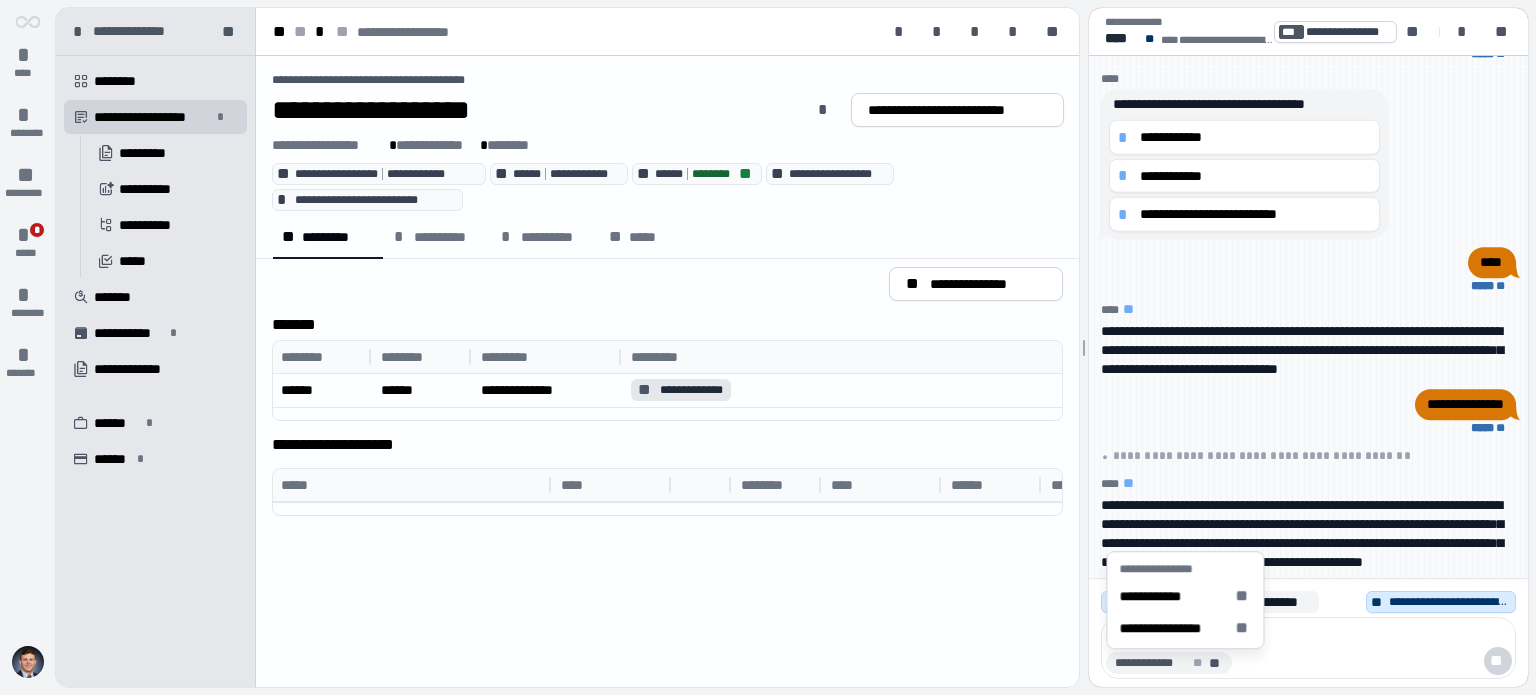 click at bounding box center (1308, 635) 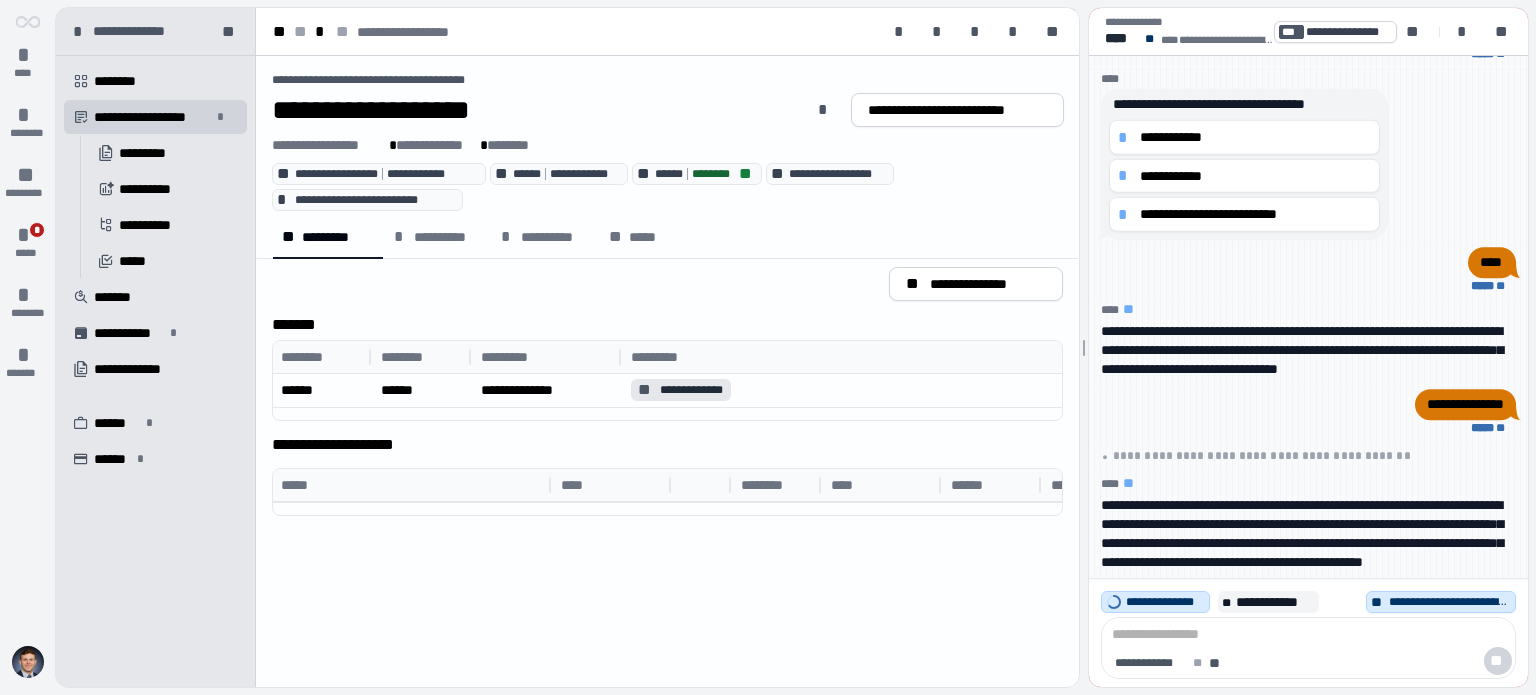 click at bounding box center (1308, 635) 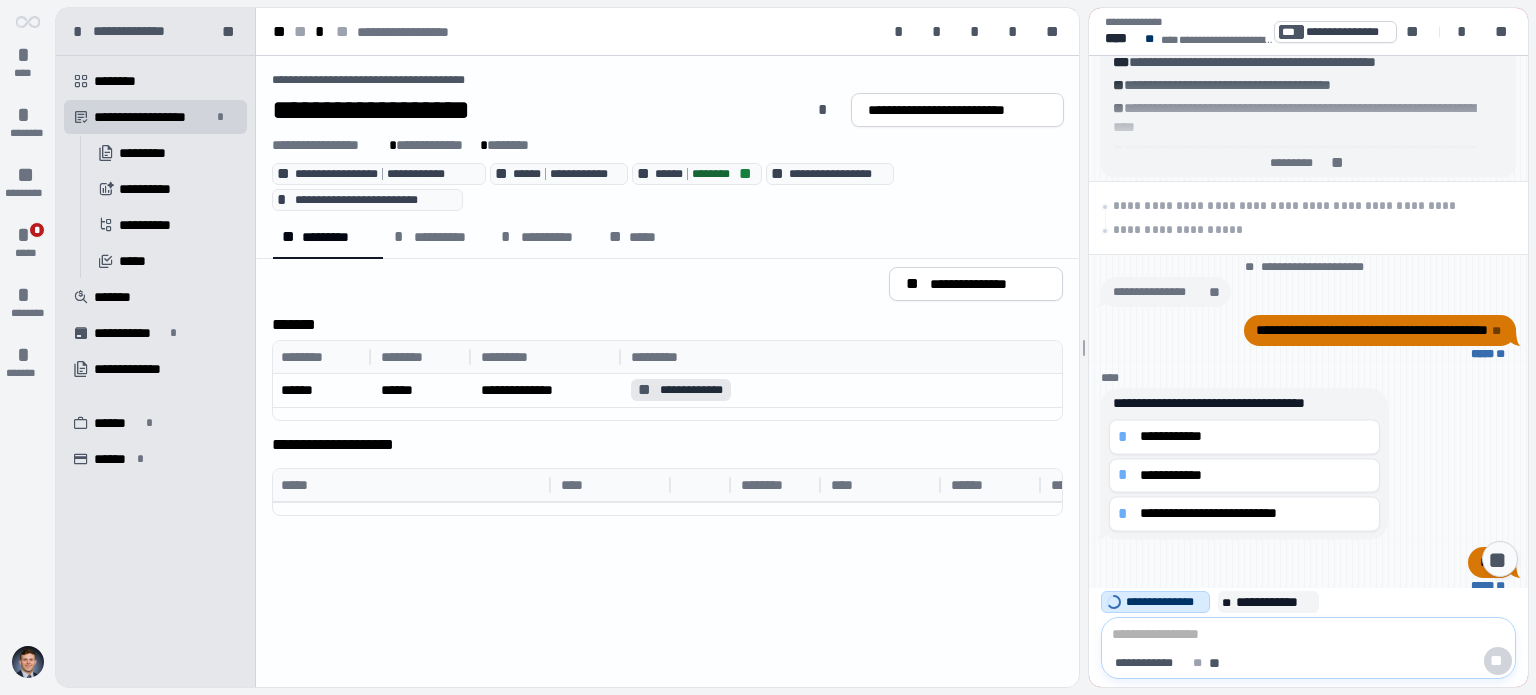 scroll, scrollTop: 600, scrollLeft: 0, axis: vertical 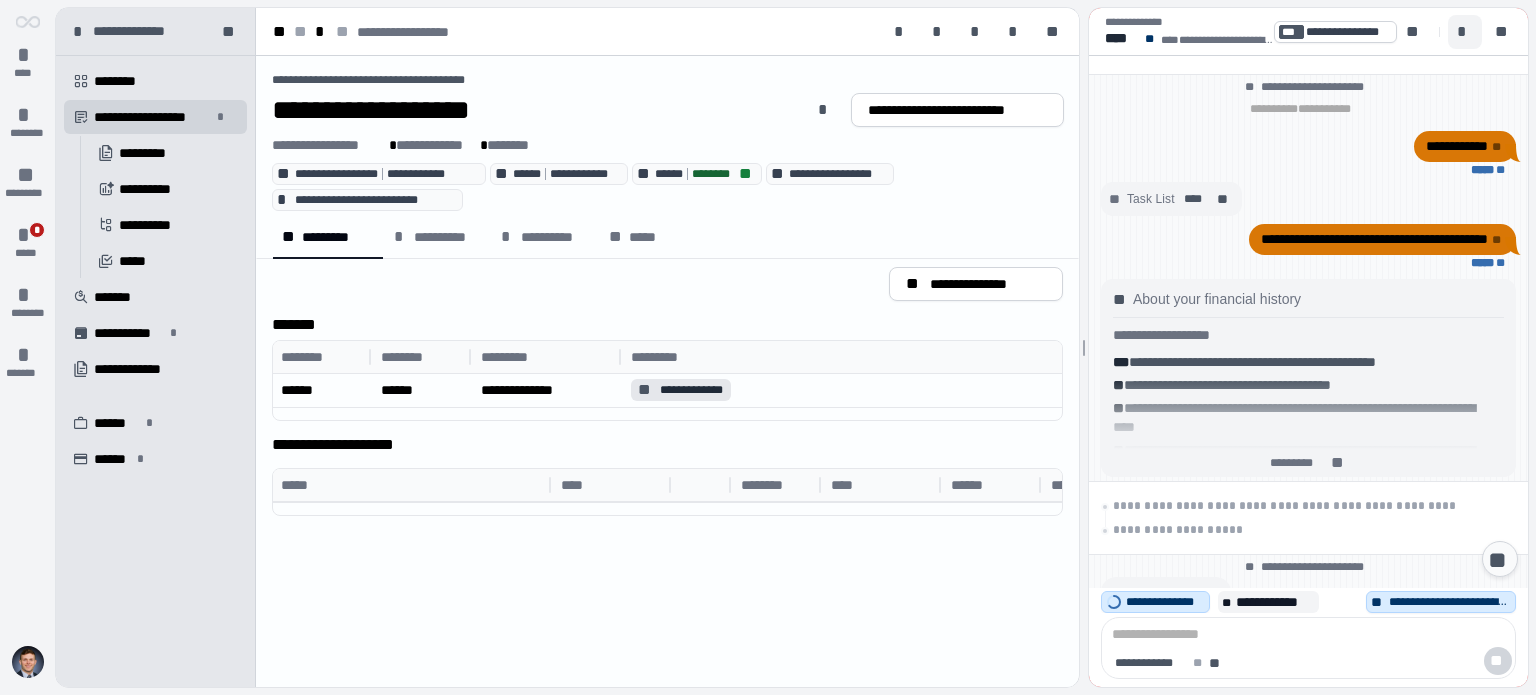 click on "*" at bounding box center (1465, 32) 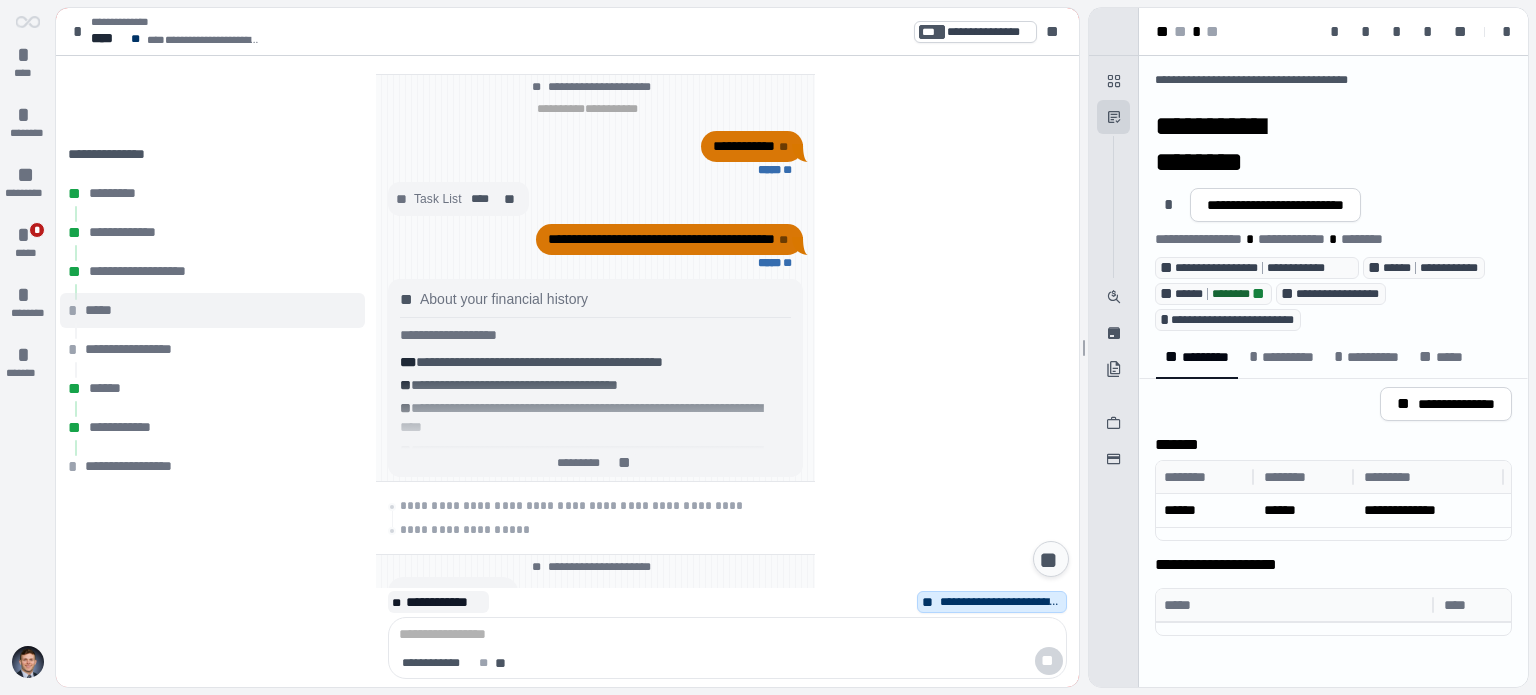 scroll, scrollTop: 524, scrollLeft: 0, axis: vertical 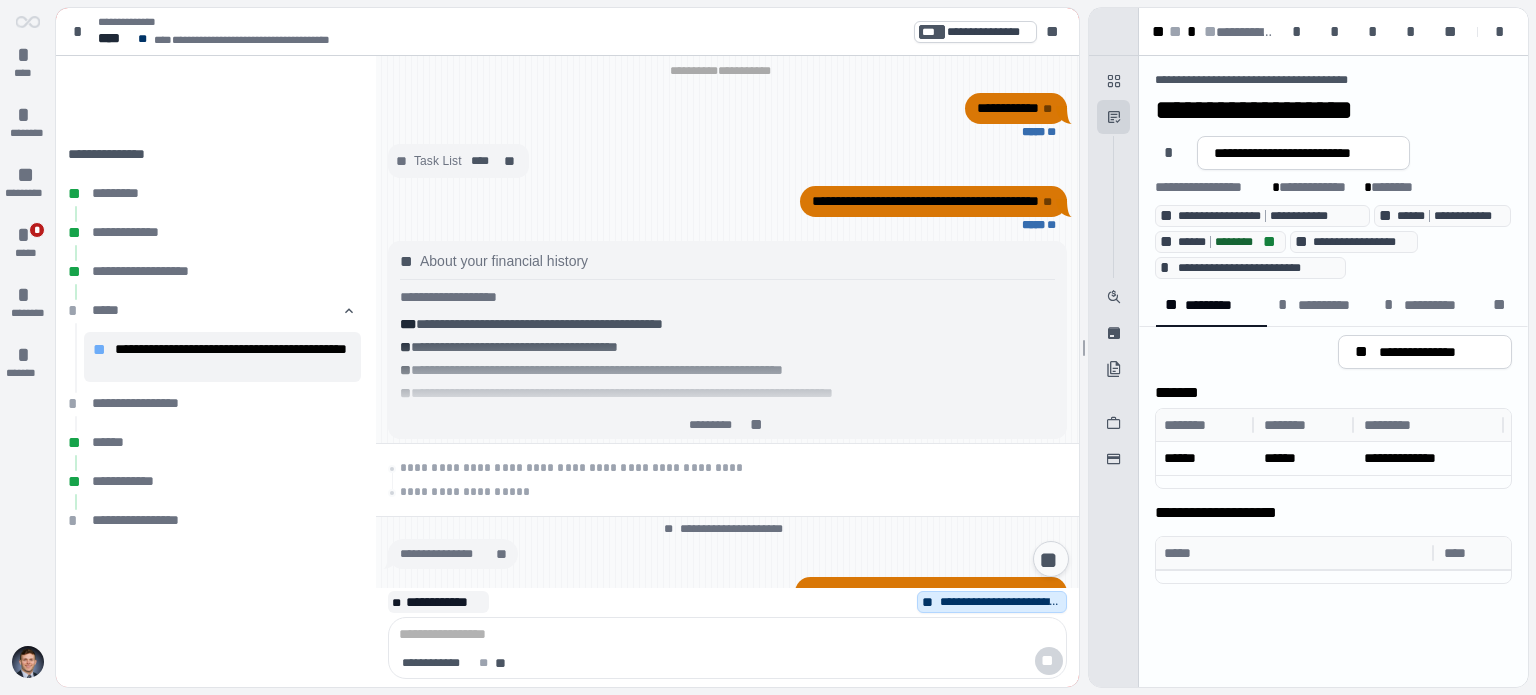 click on "**" at bounding box center (1051, 559) 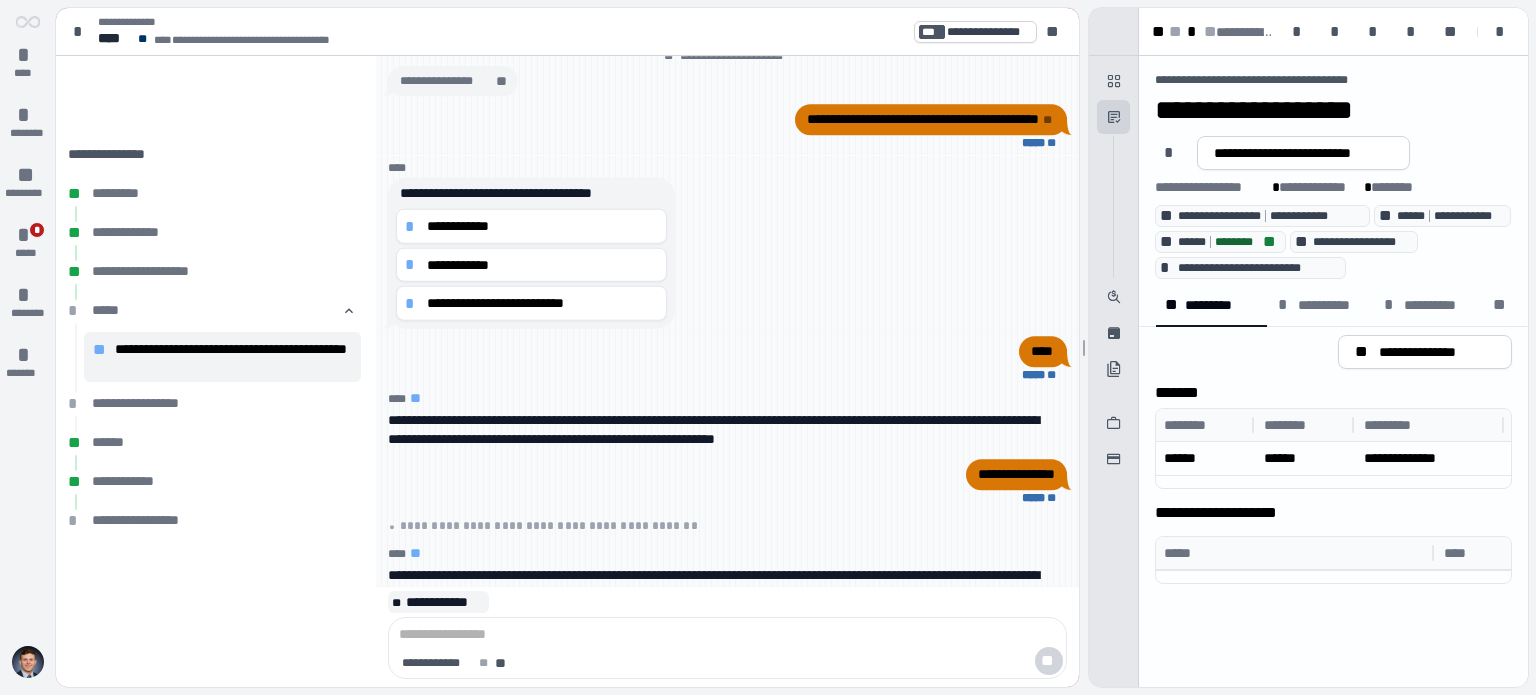 scroll, scrollTop: 0, scrollLeft: 0, axis: both 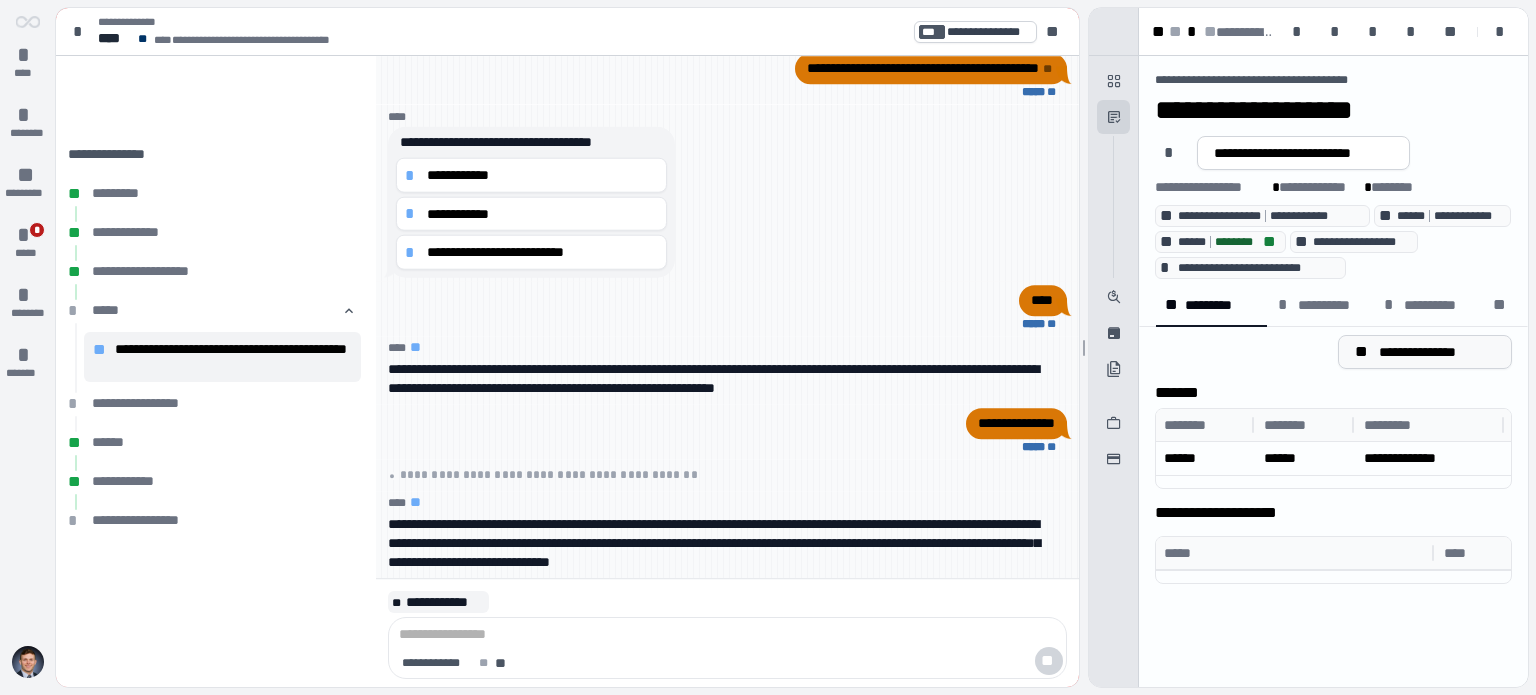 click on "**********" at bounding box center (1437, 352) 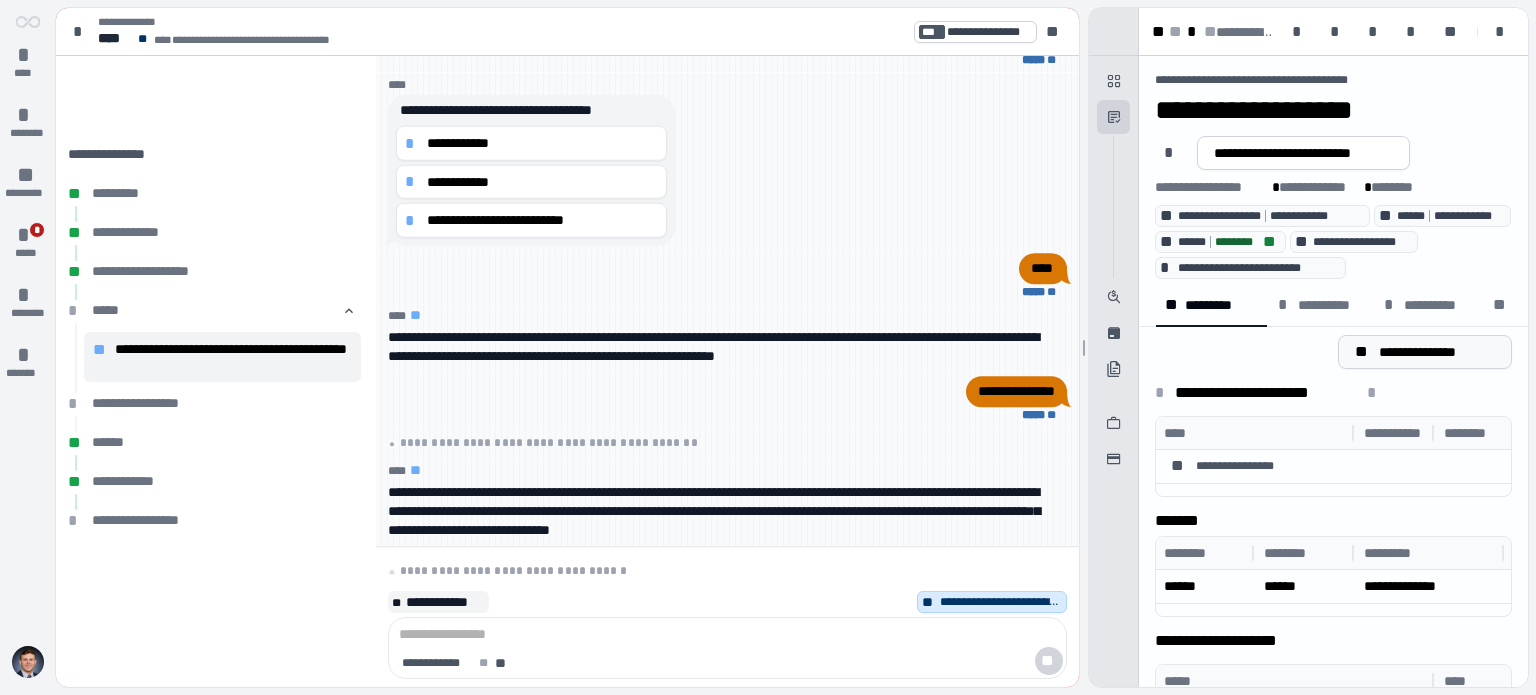 click on "**********" at bounding box center (1437, 352) 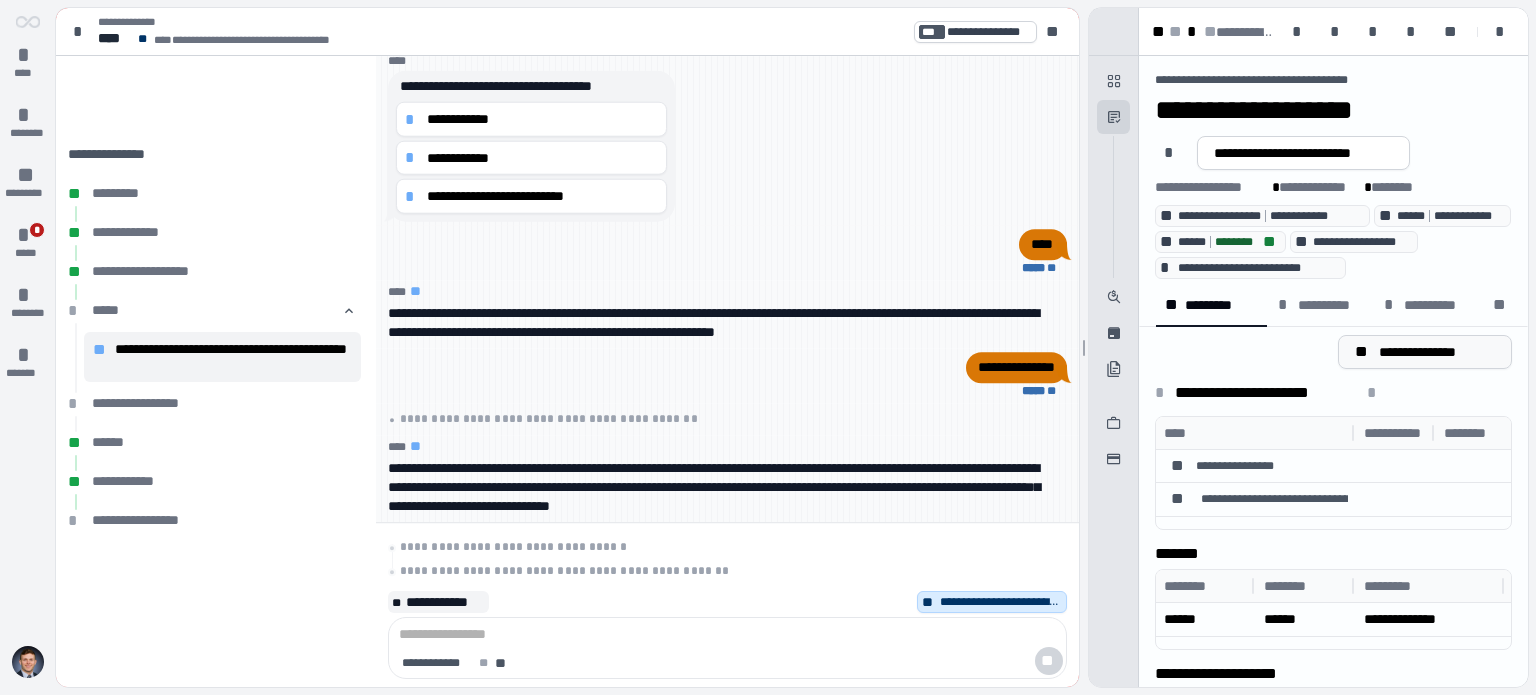 click on "**********" at bounding box center [1437, 352] 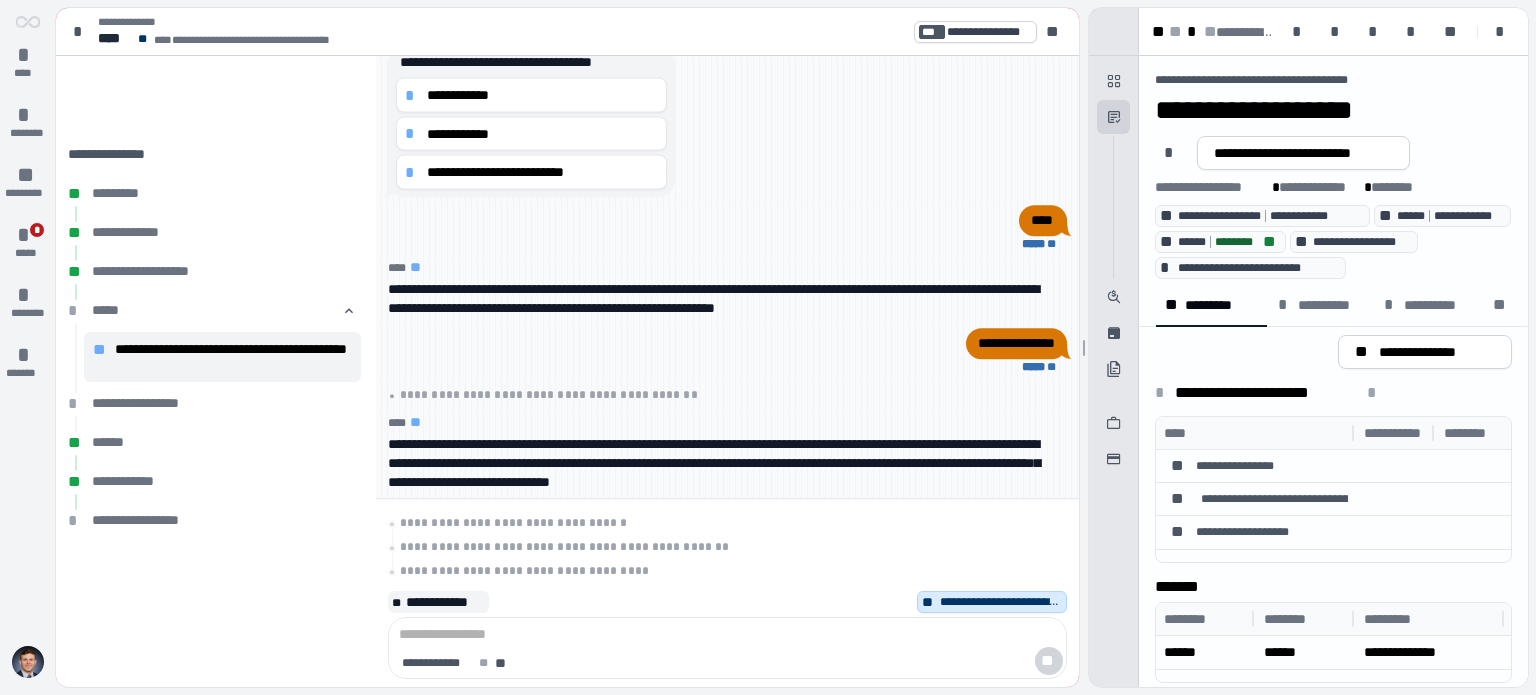 scroll, scrollTop: 100, scrollLeft: 0, axis: vertical 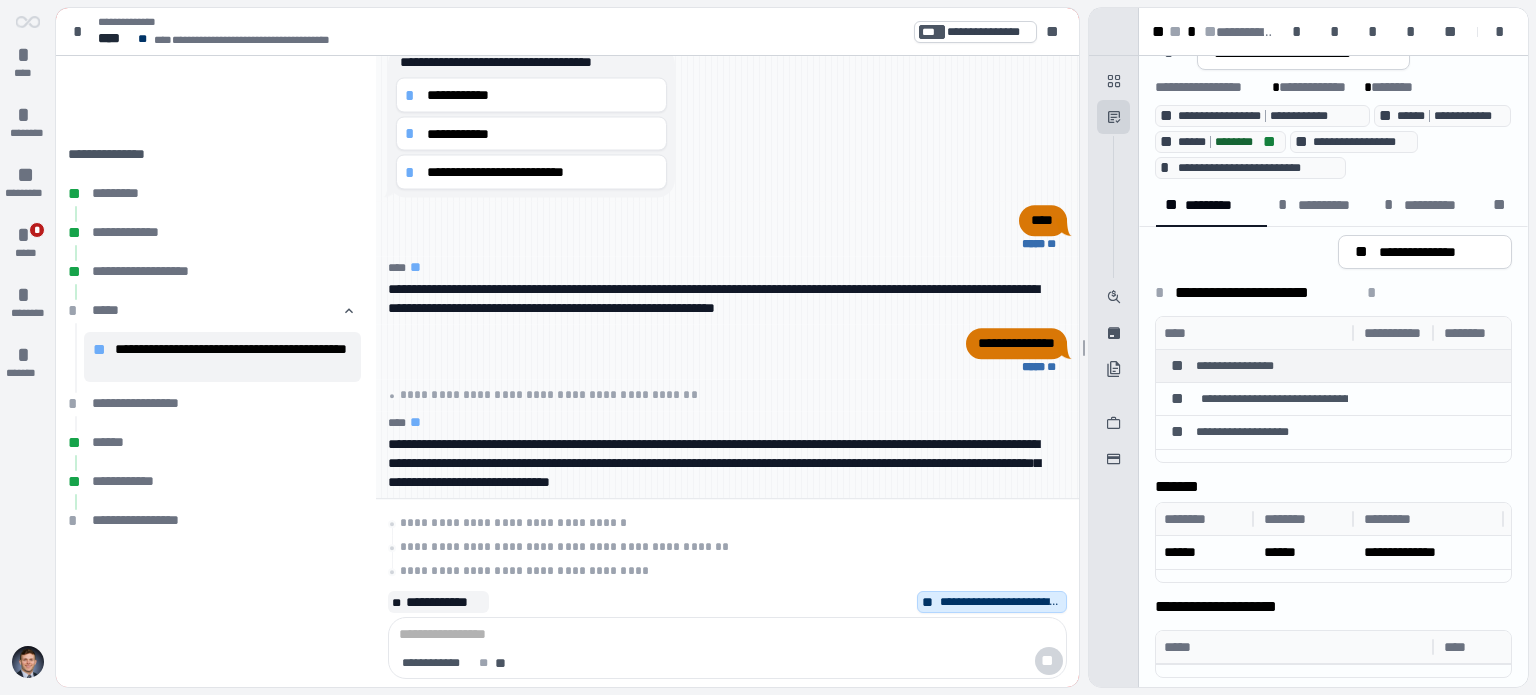 click on "**********" at bounding box center [1256, 366] 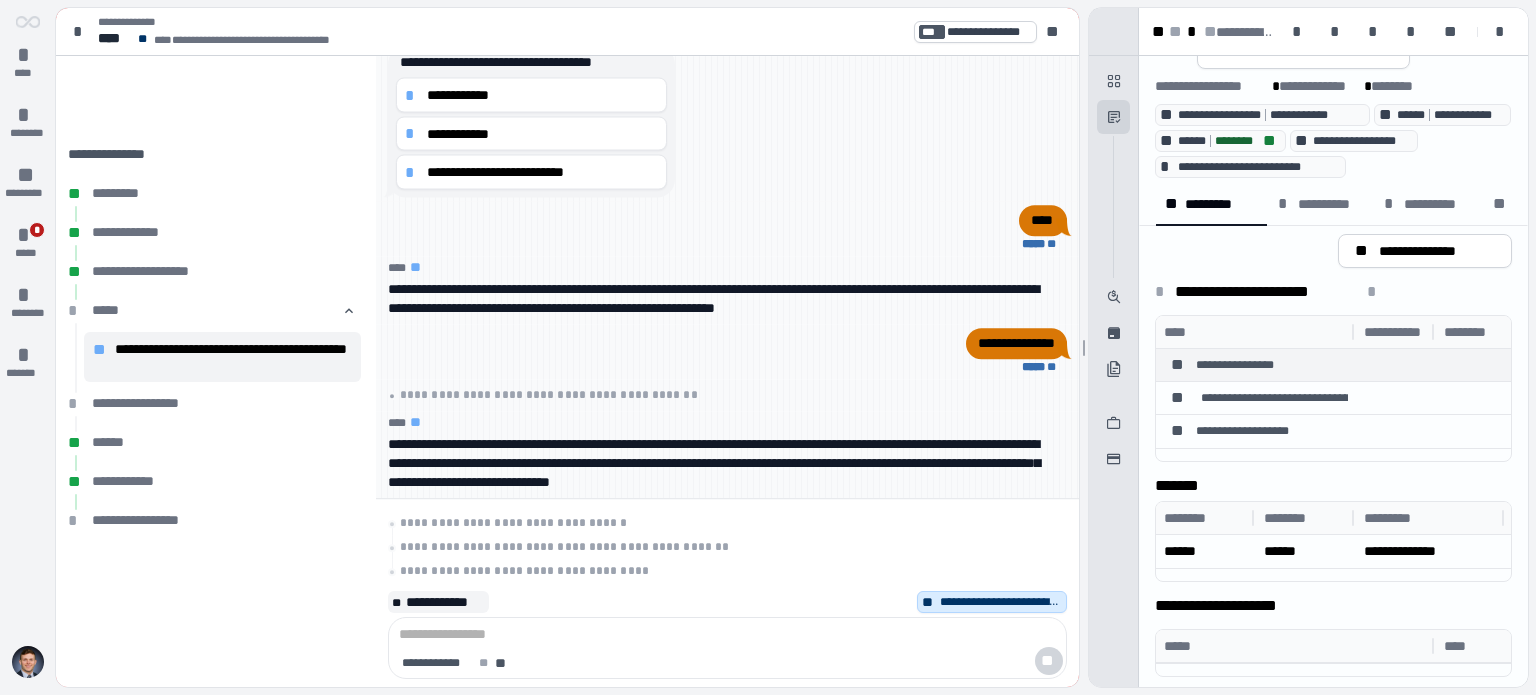 scroll, scrollTop: 102, scrollLeft: 0, axis: vertical 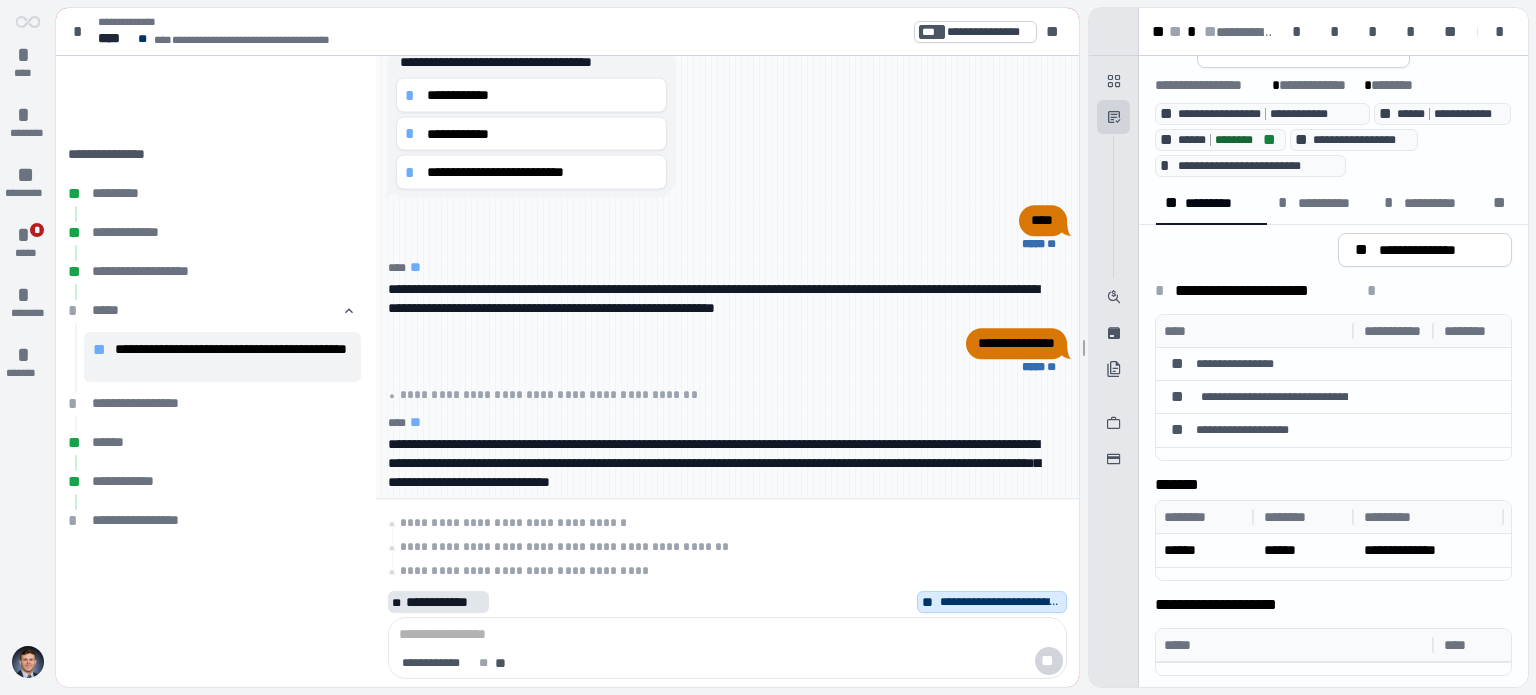 click on "**********" at bounding box center [445, 602] 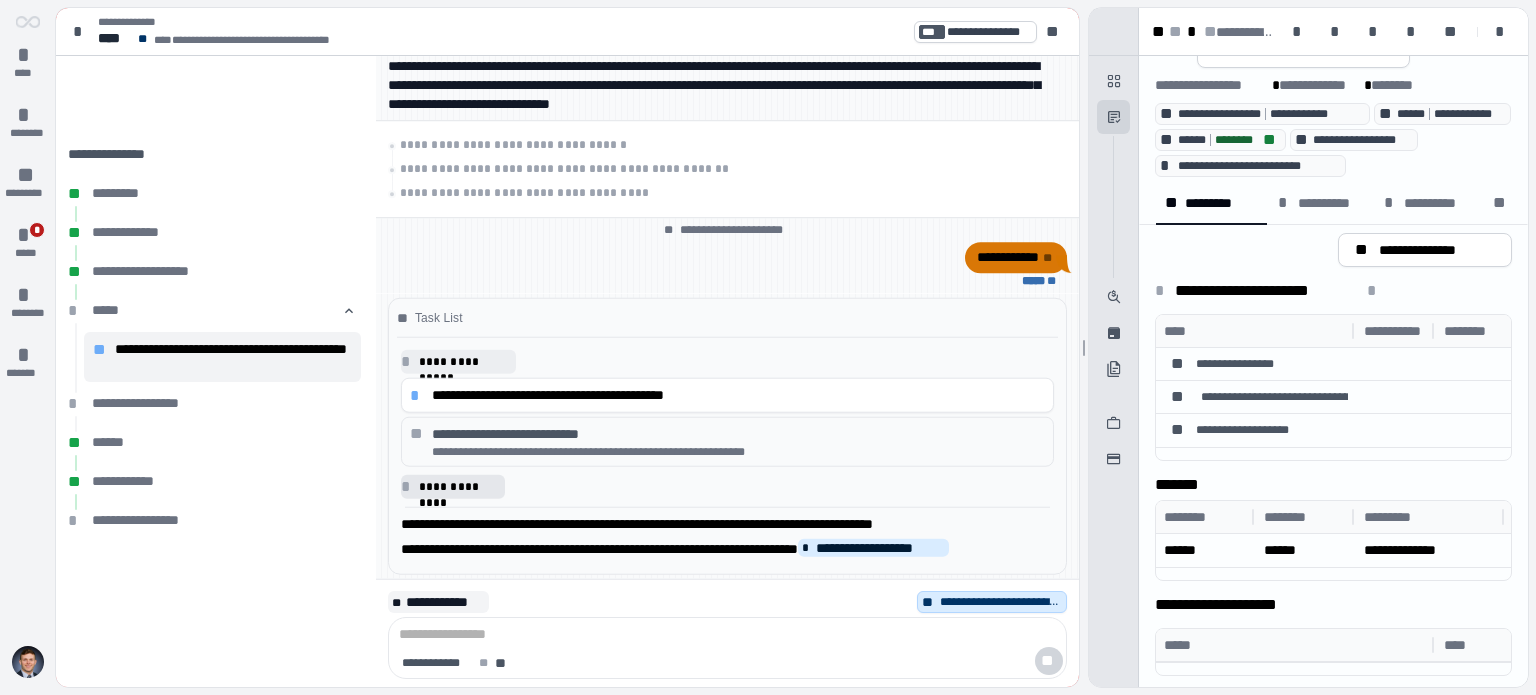 click on "**********" at bounding box center [459, 486] 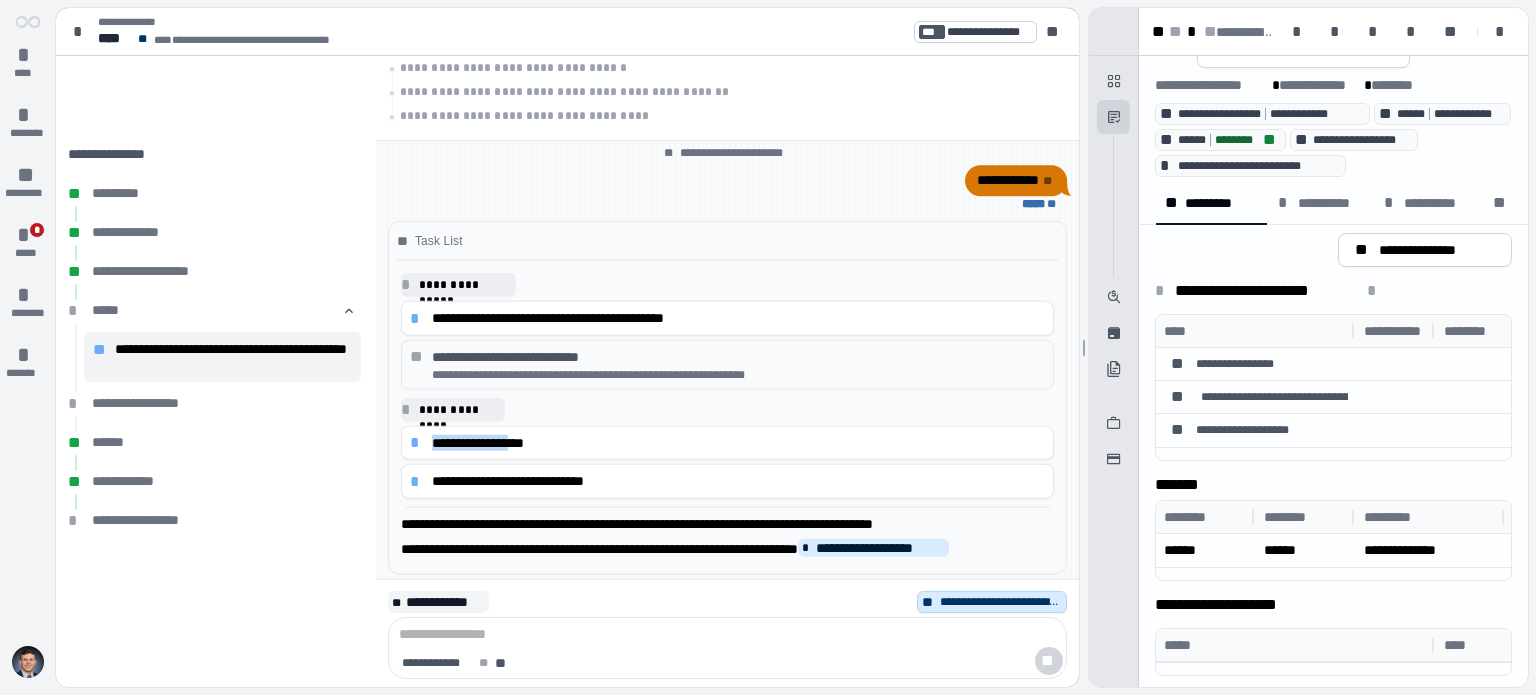 drag, startPoint x: 533, startPoint y: 443, endPoint x: 568, endPoint y: 423, distance: 40.311287 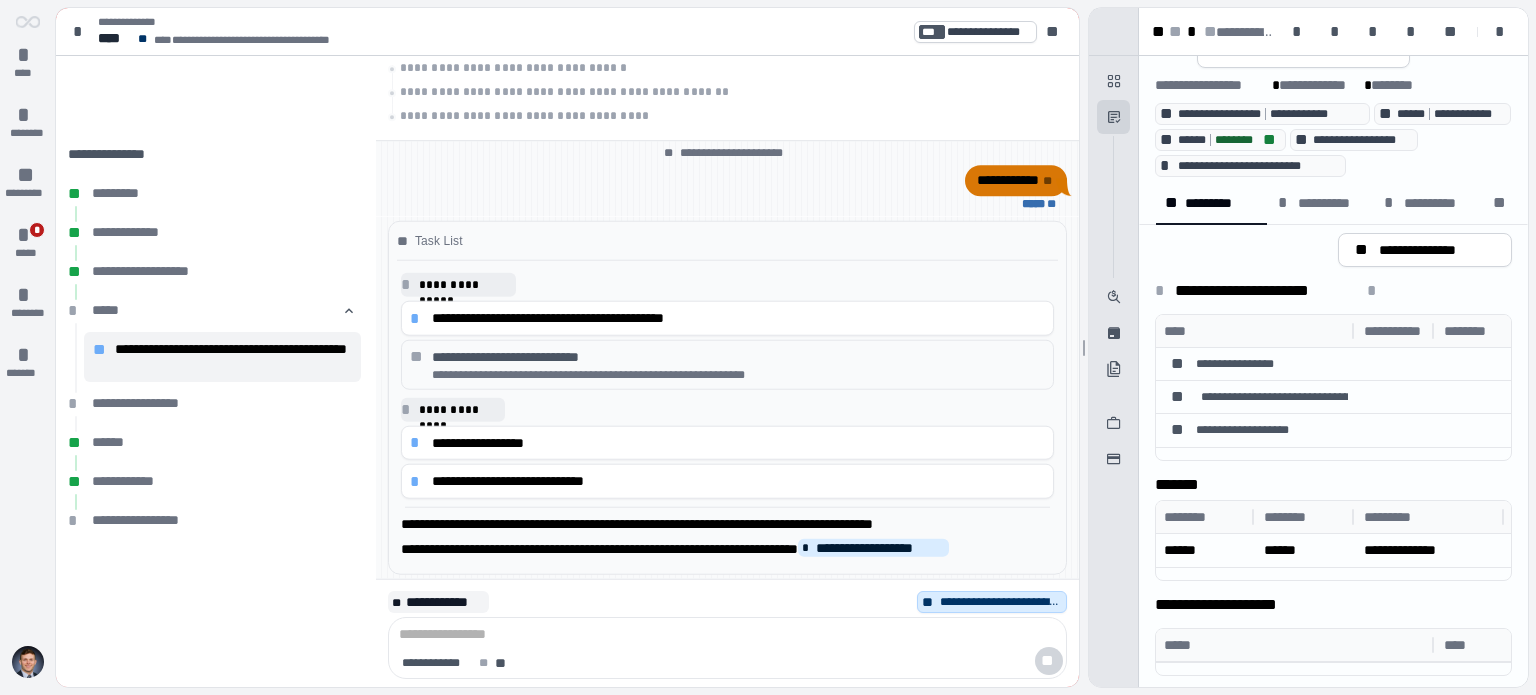 click on "**********" at bounding box center (459, 409) 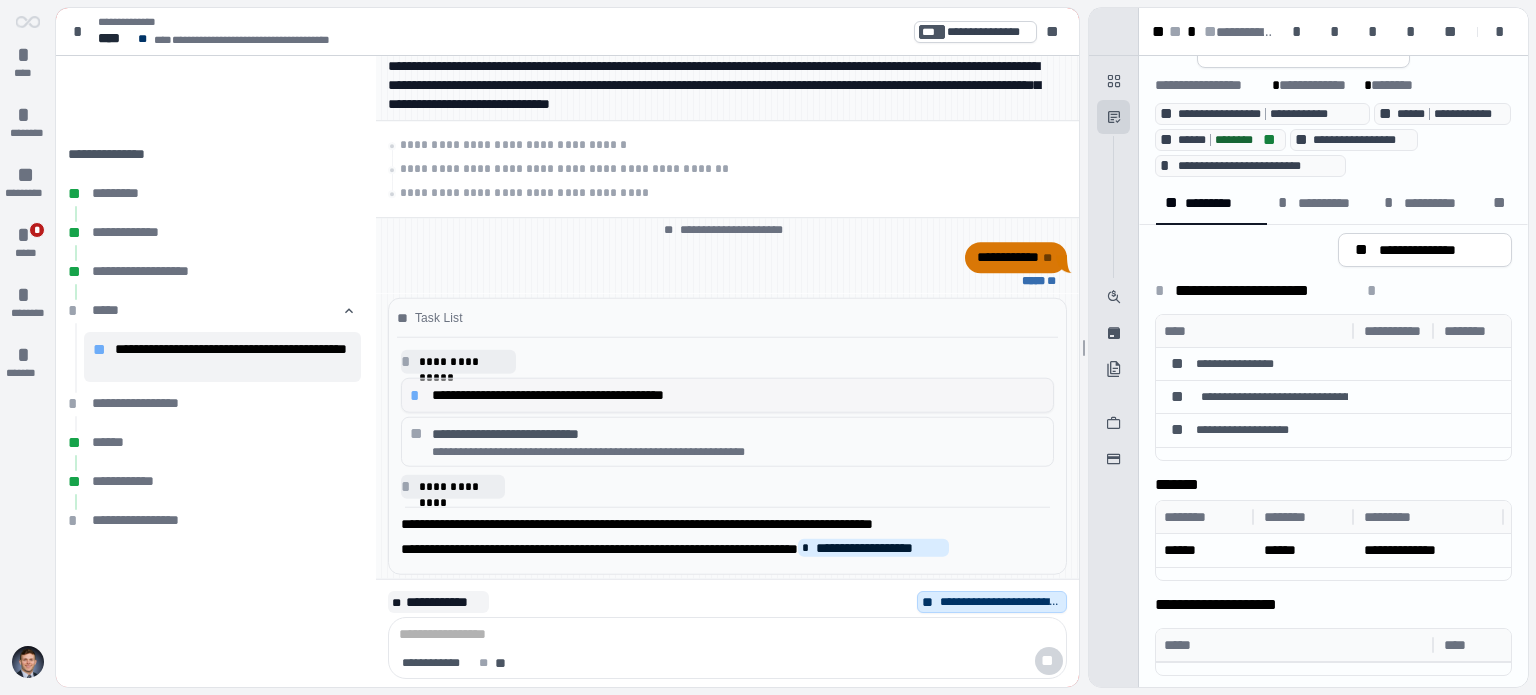 click on "**********" at bounding box center [734, 395] 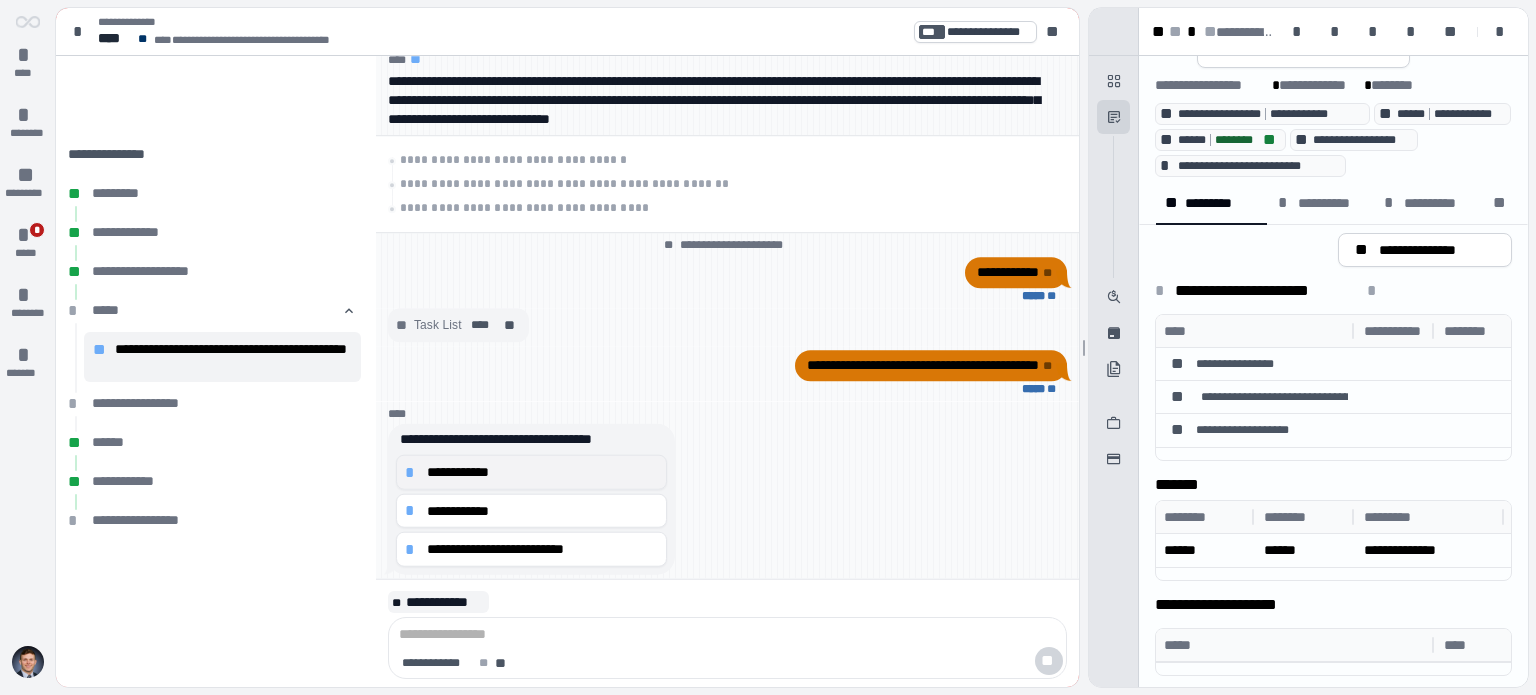 click on "**********" at bounding box center (542, 472) 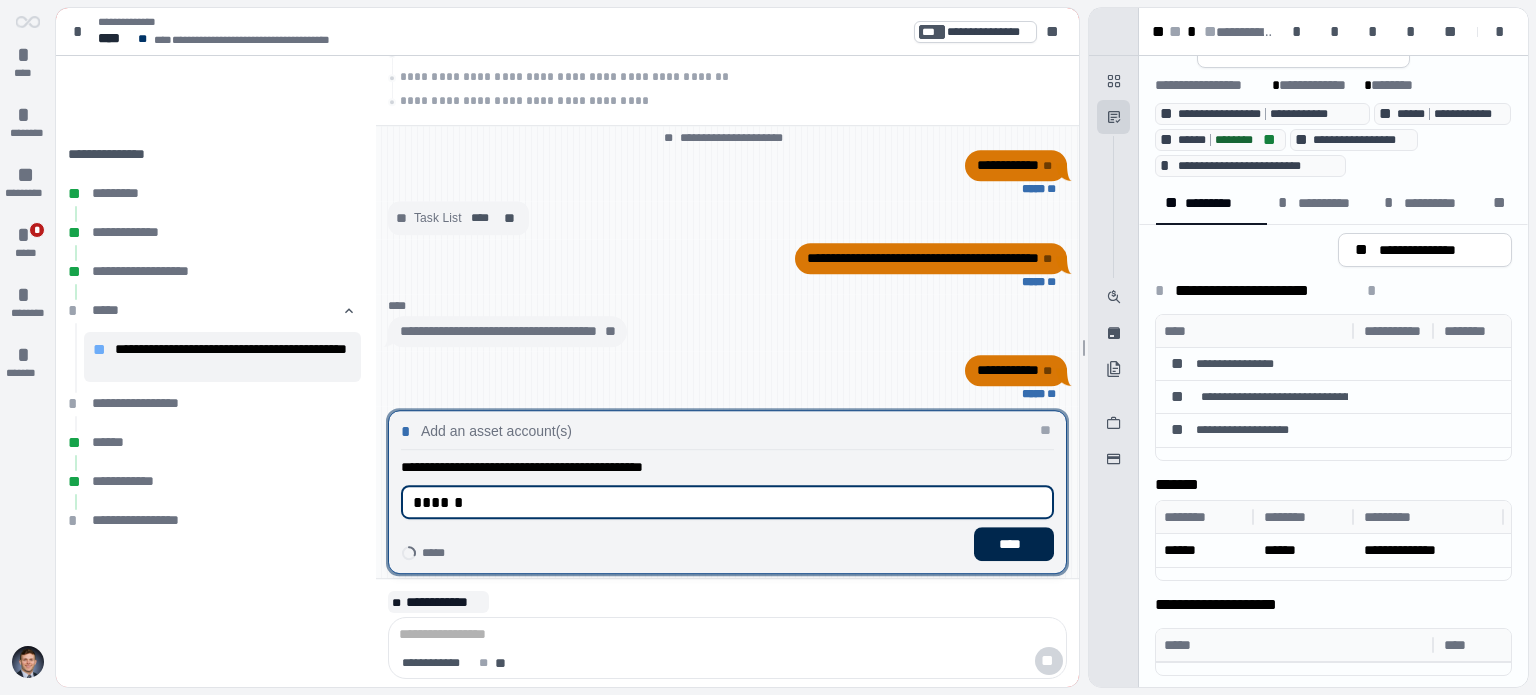 type on "******" 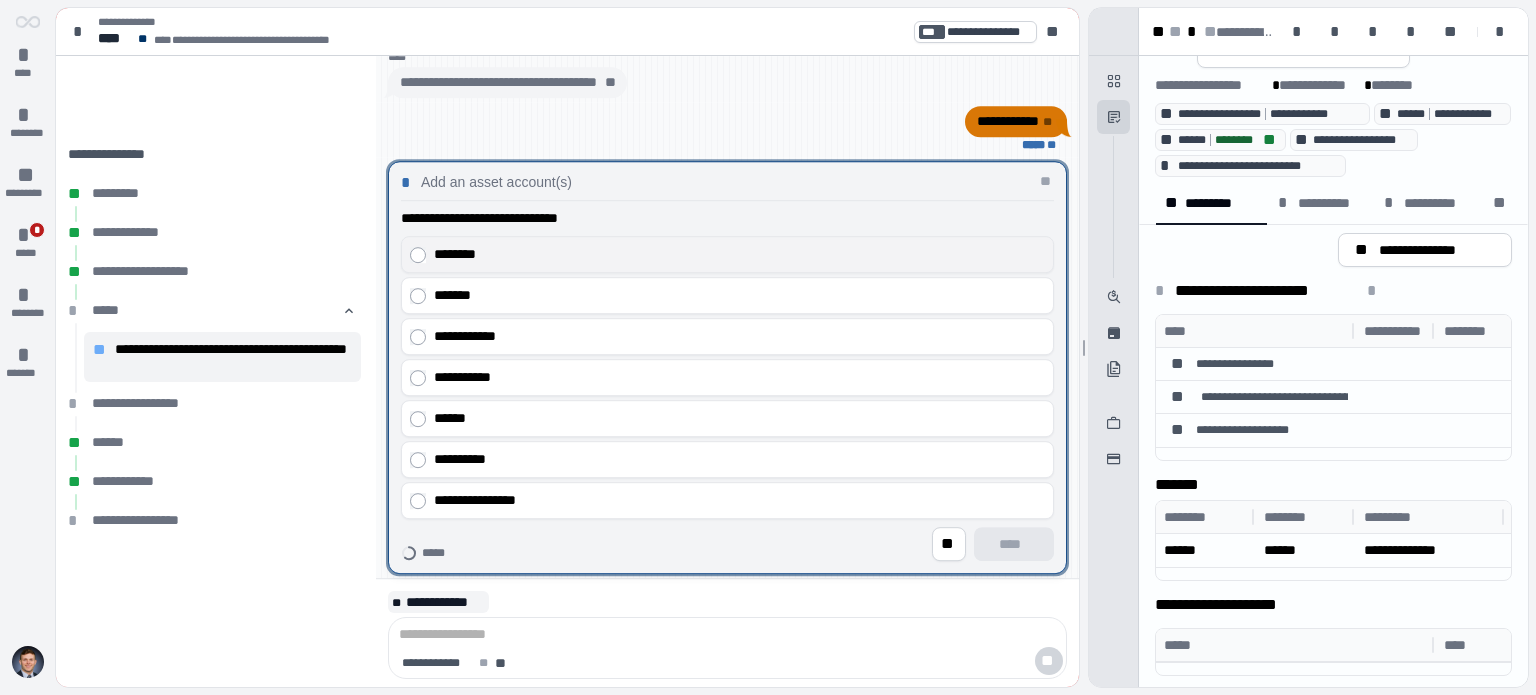 click on "********" at bounding box center (735, 254) 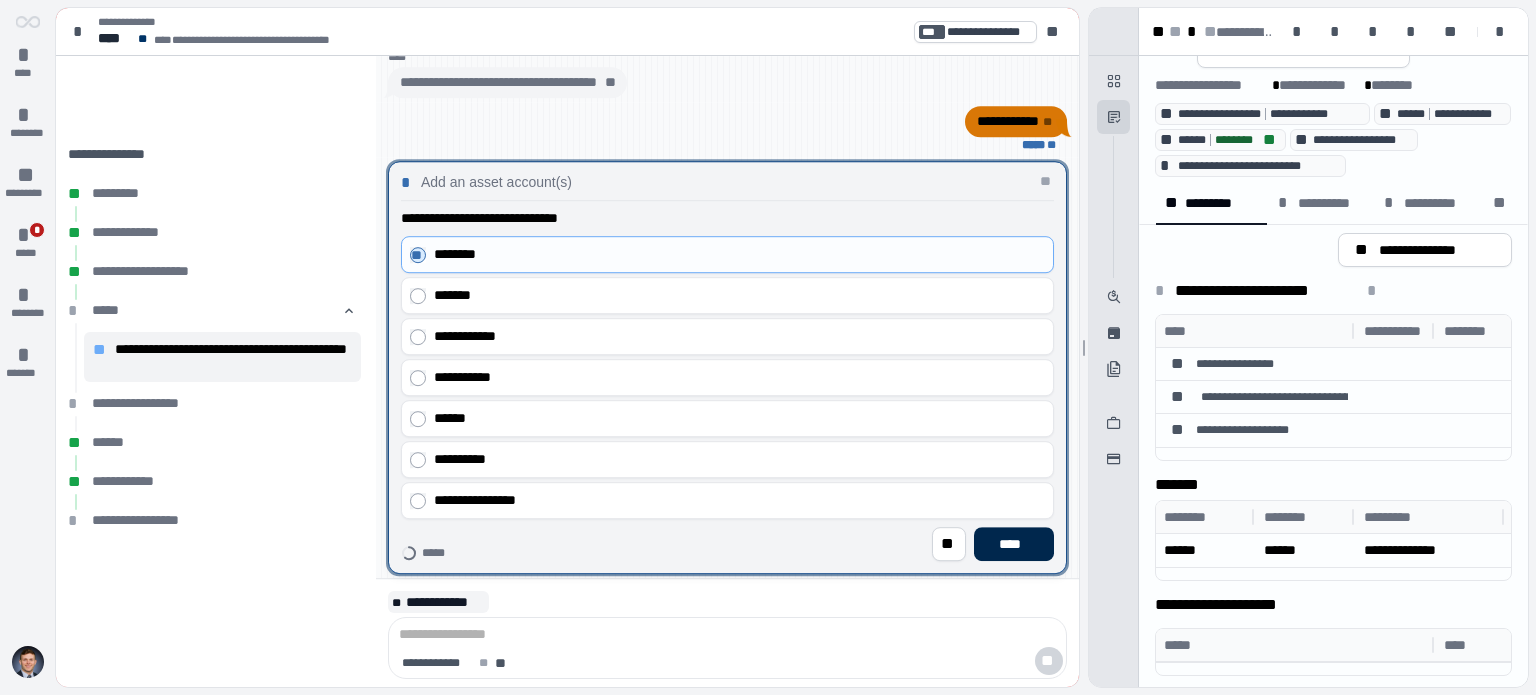 click on "****" at bounding box center (1014, 544) 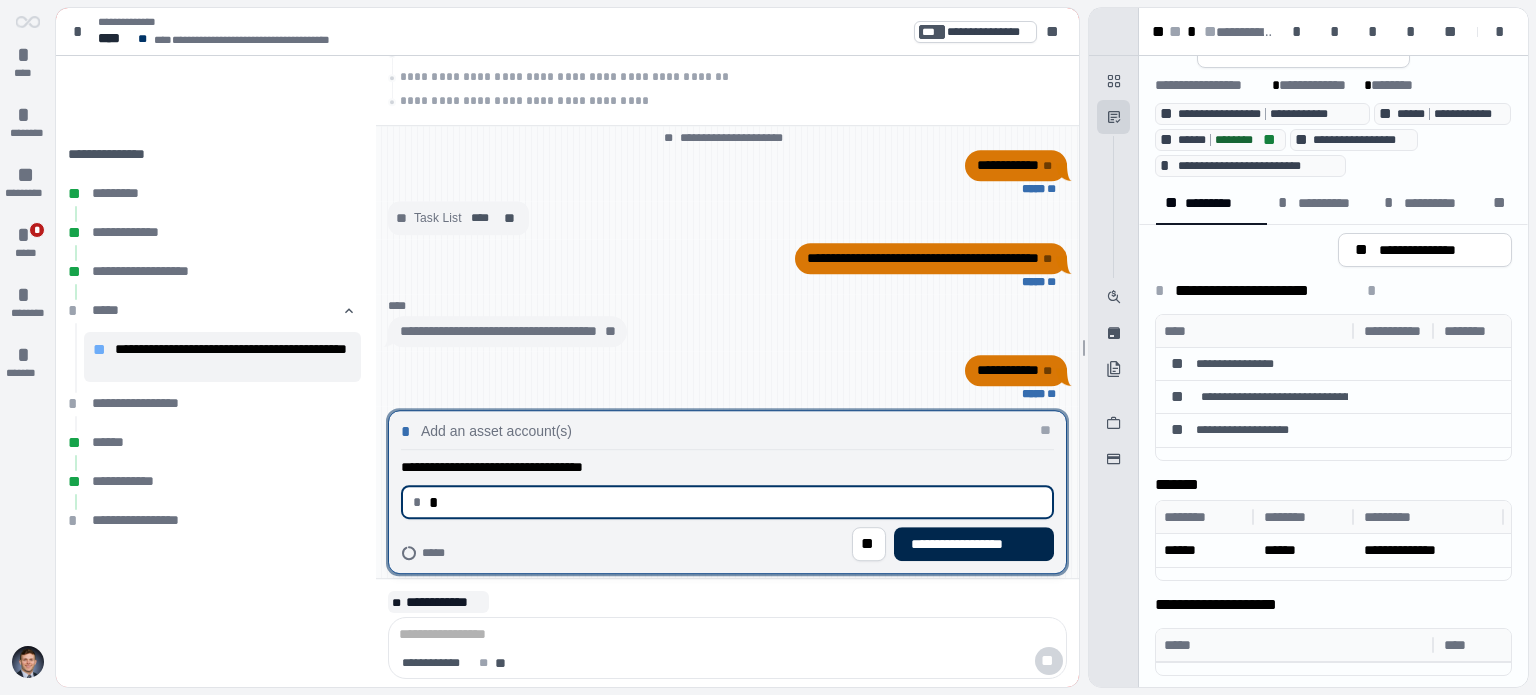type on "****" 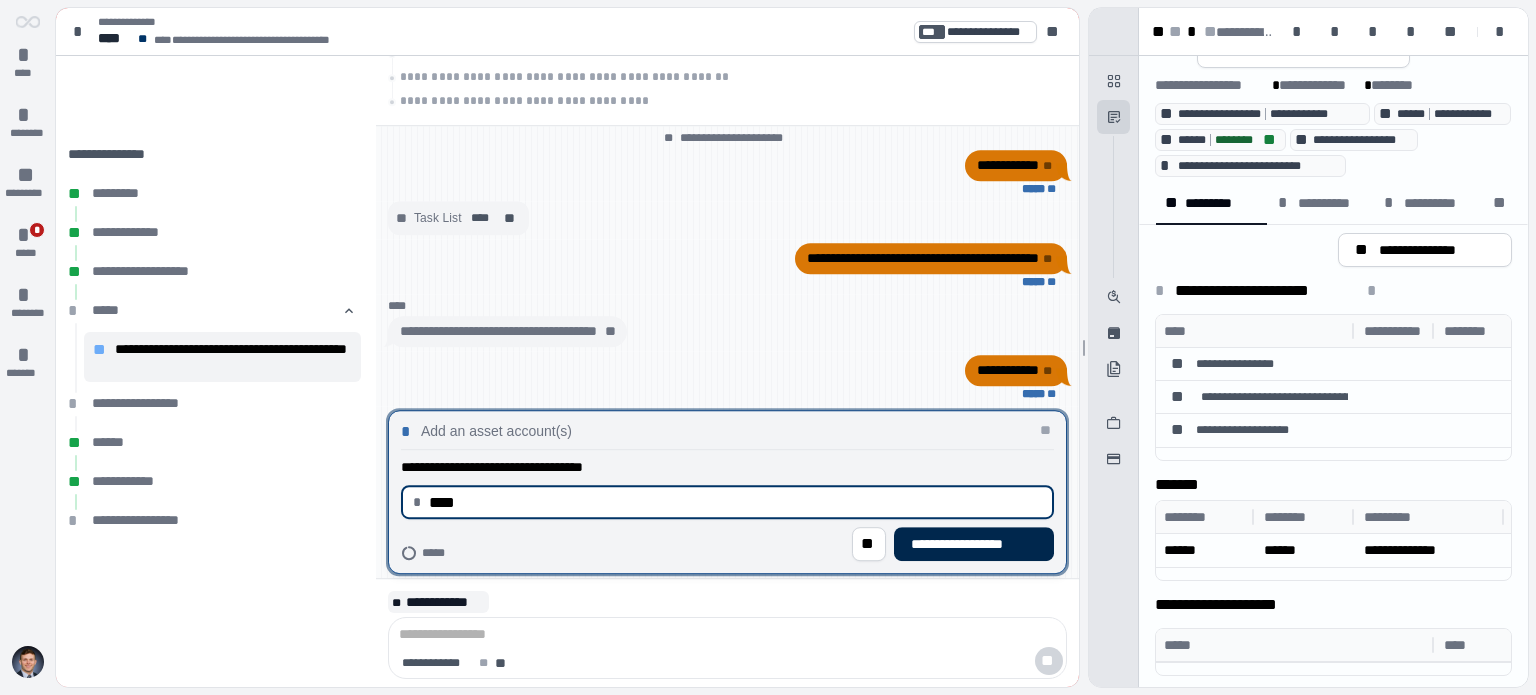 click on "**********" at bounding box center (974, 544) 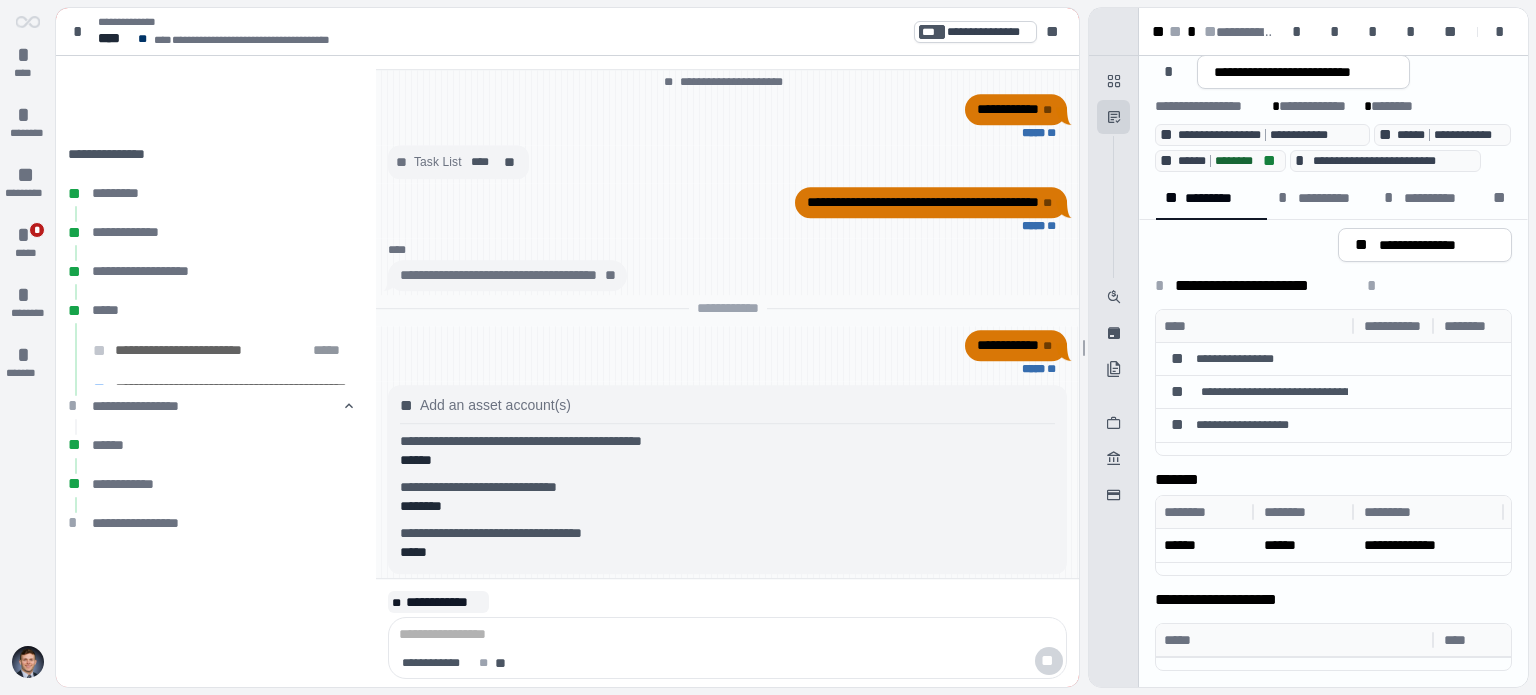 scroll, scrollTop: 76, scrollLeft: 0, axis: vertical 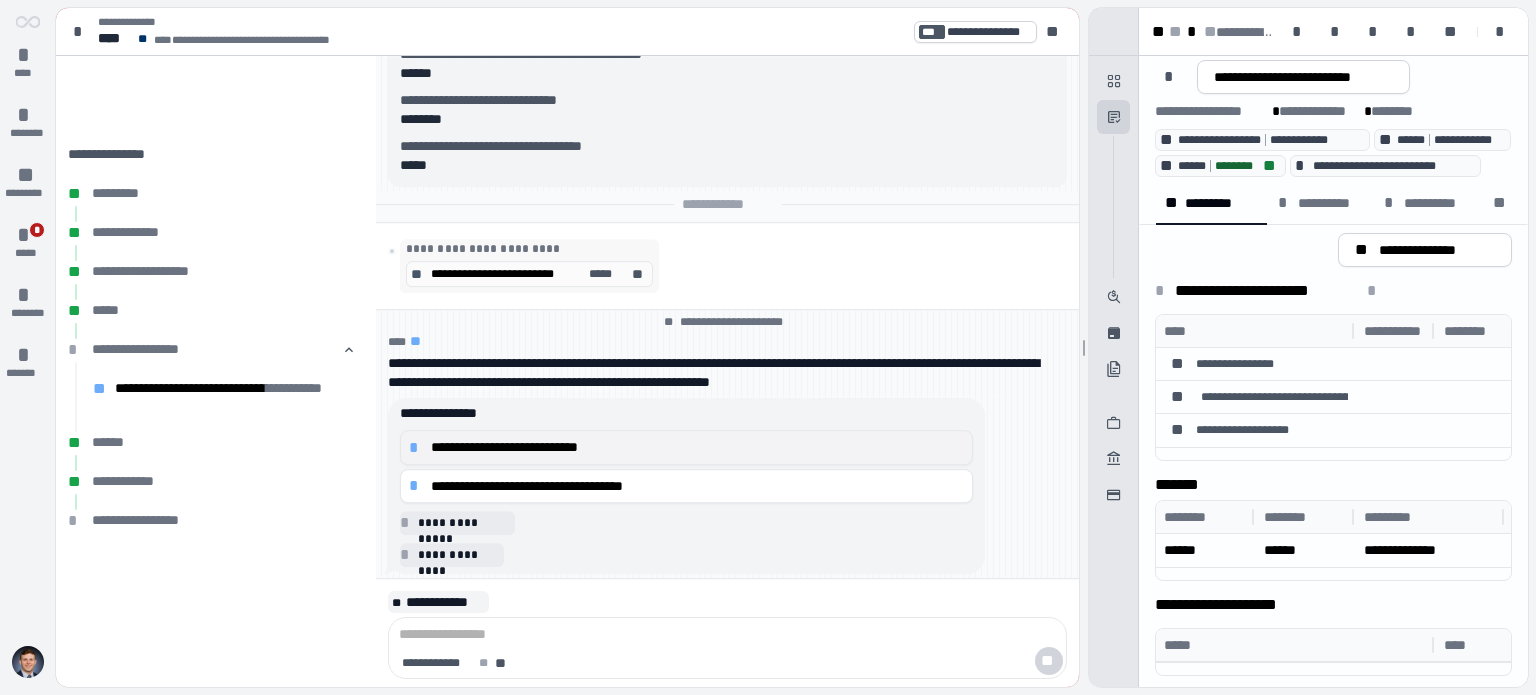 click on "**********" at bounding box center (697, 447) 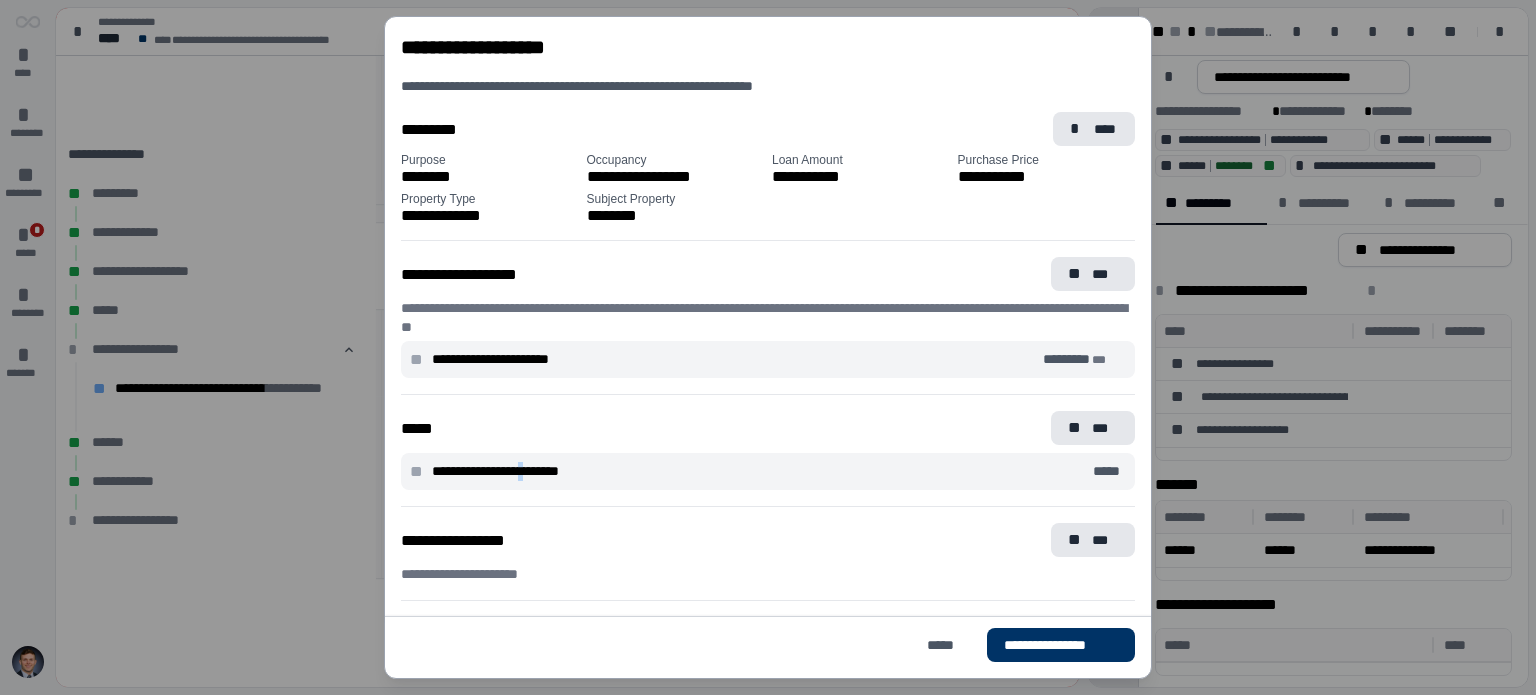 click on "**********" at bounding box center (768, 471) 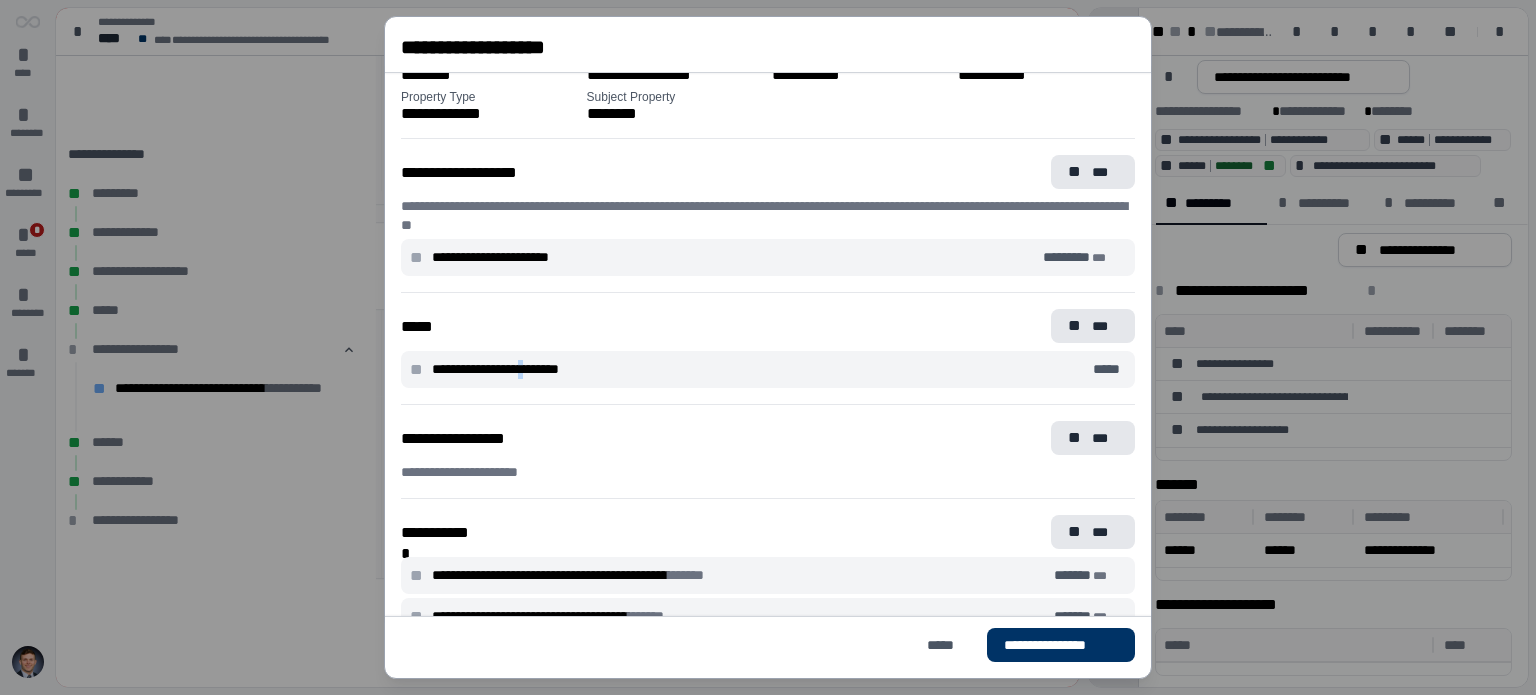 scroll, scrollTop: 0, scrollLeft: 0, axis: both 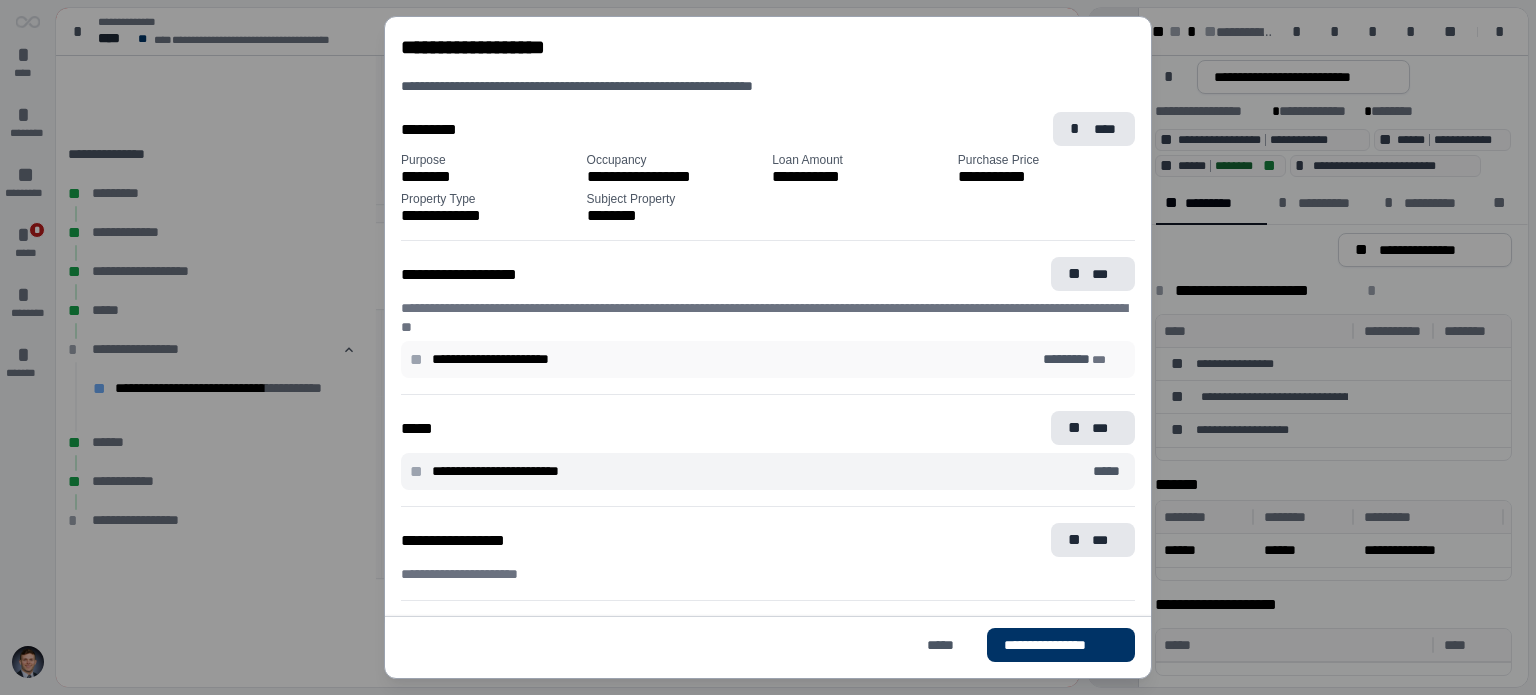 click on "**********" at bounding box center [732, 359] 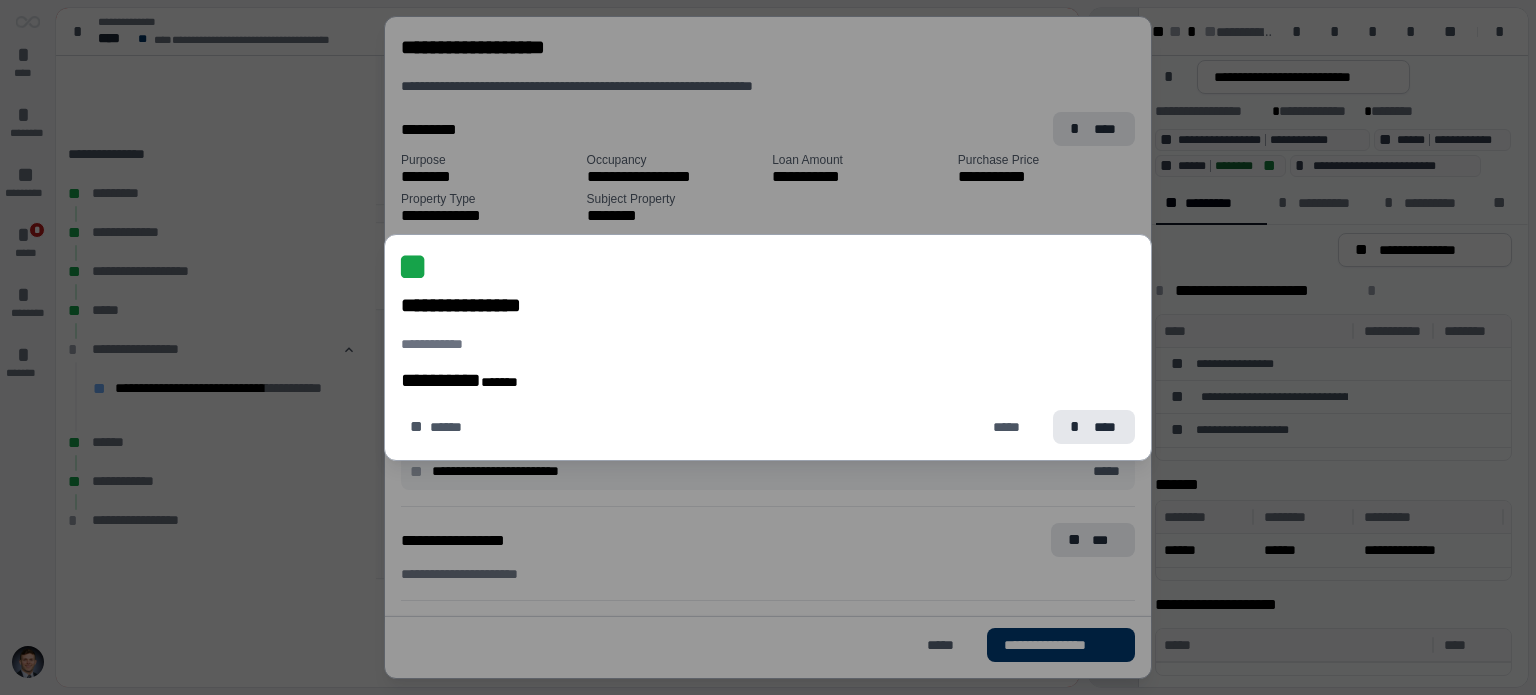 click on "**" at bounding box center (768, 267) 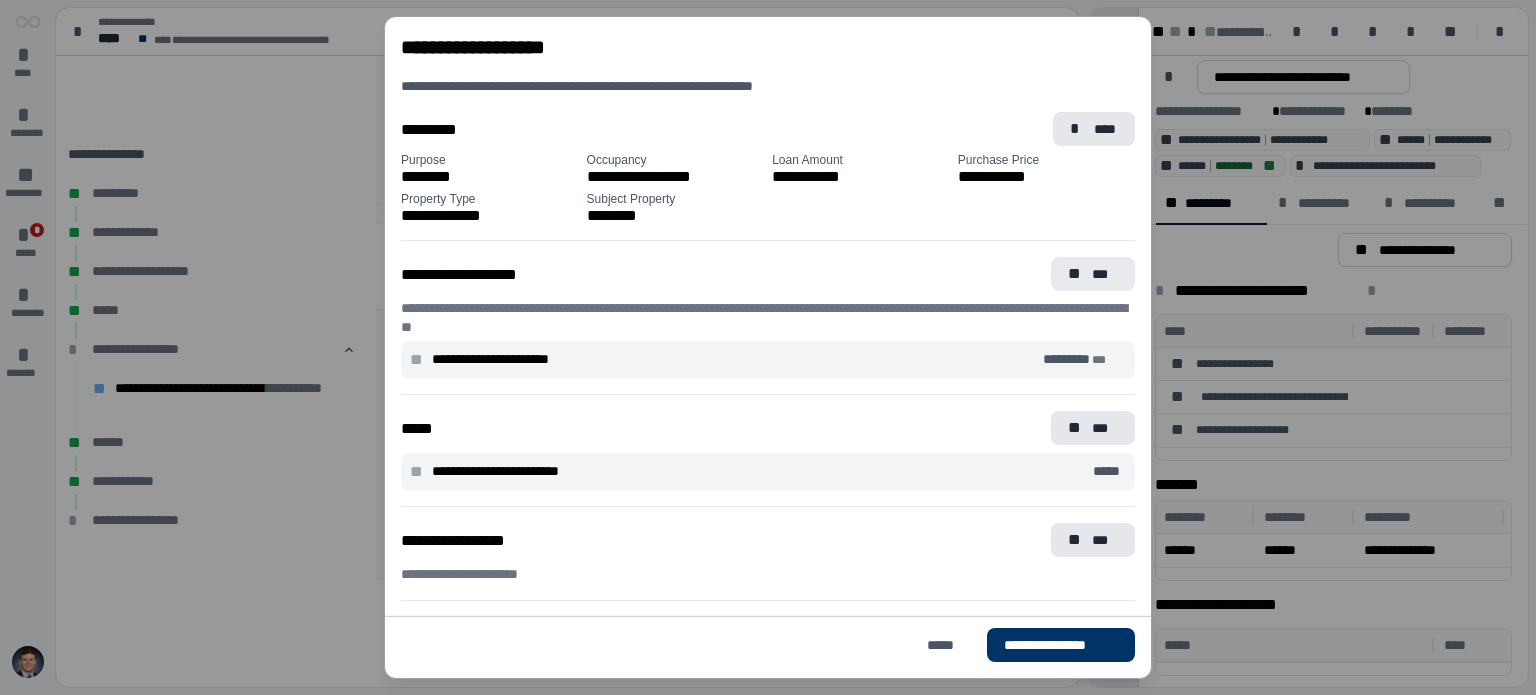 click on "** ***" at bounding box center (1093, 274) 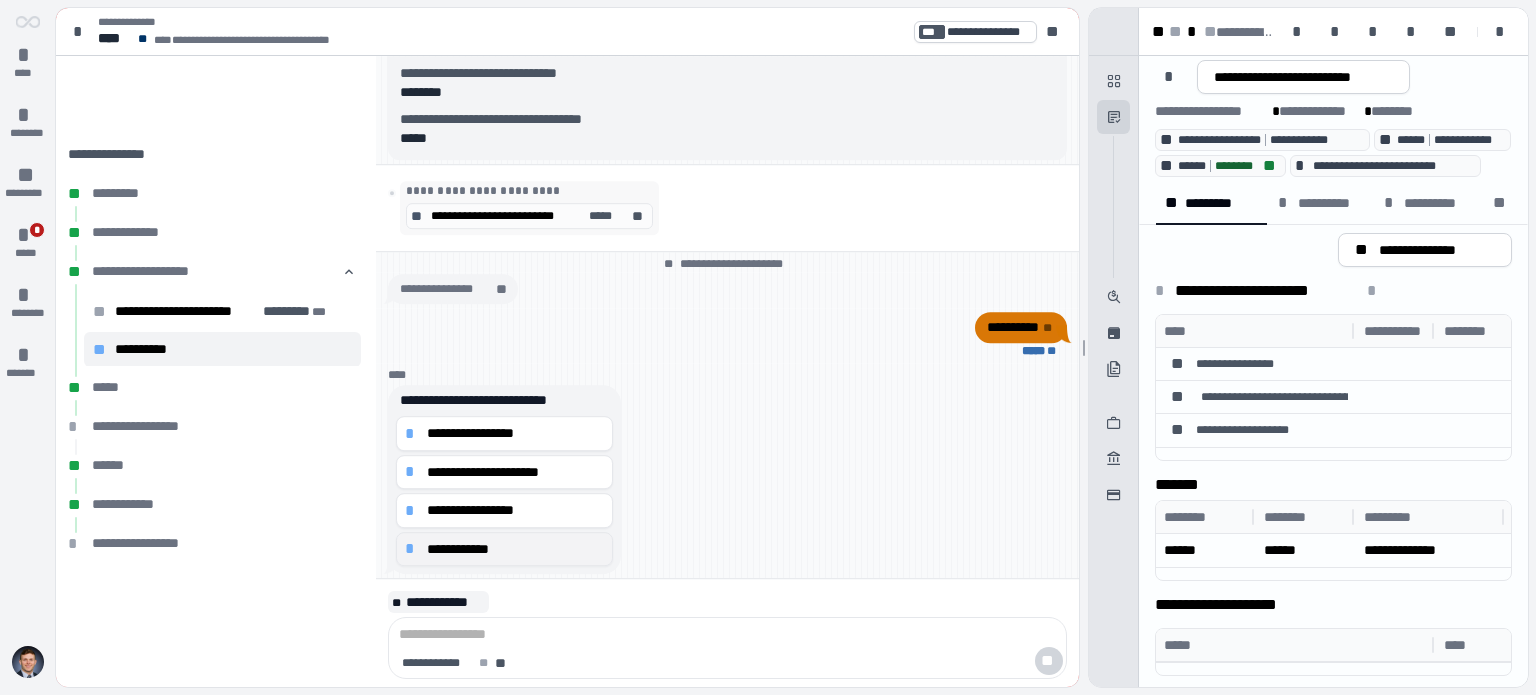 click on "**********" at bounding box center (504, 549) 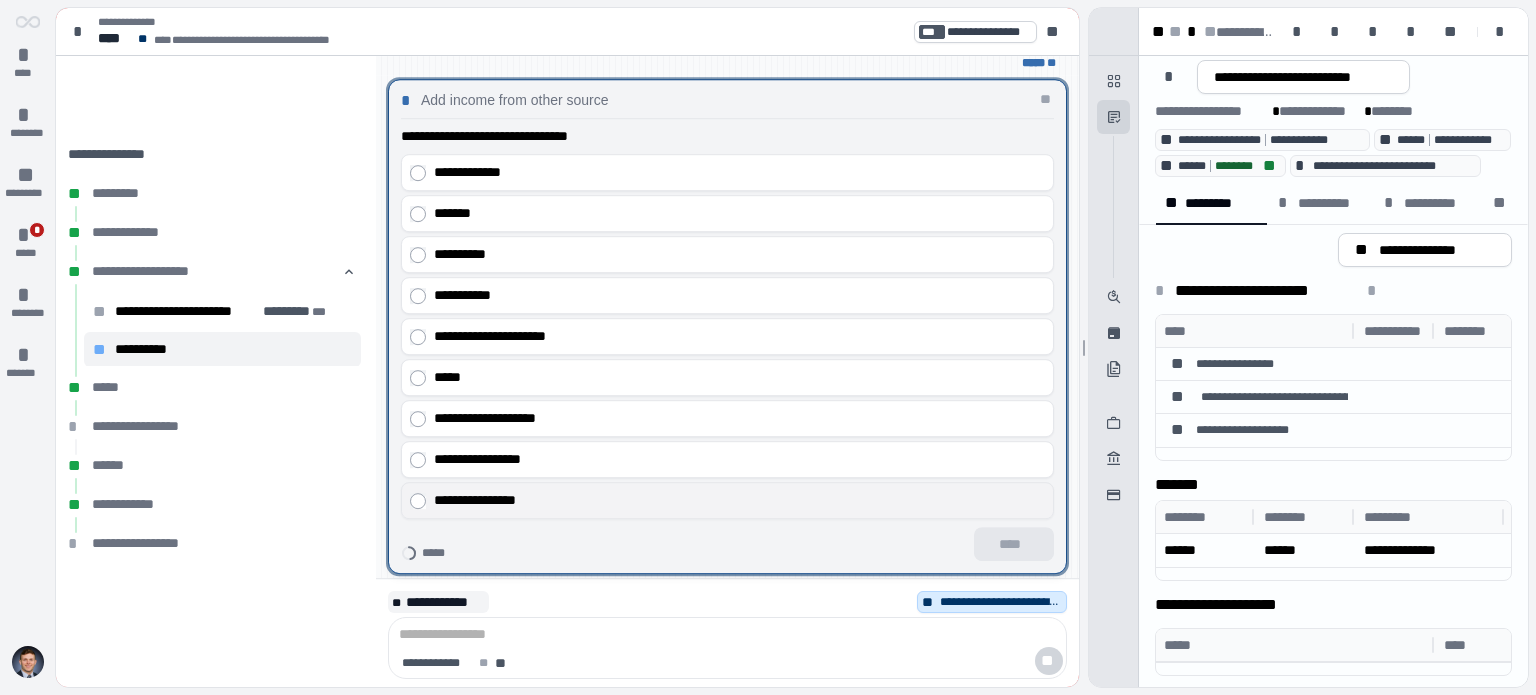 click on "**********" at bounding box center [727, 500] 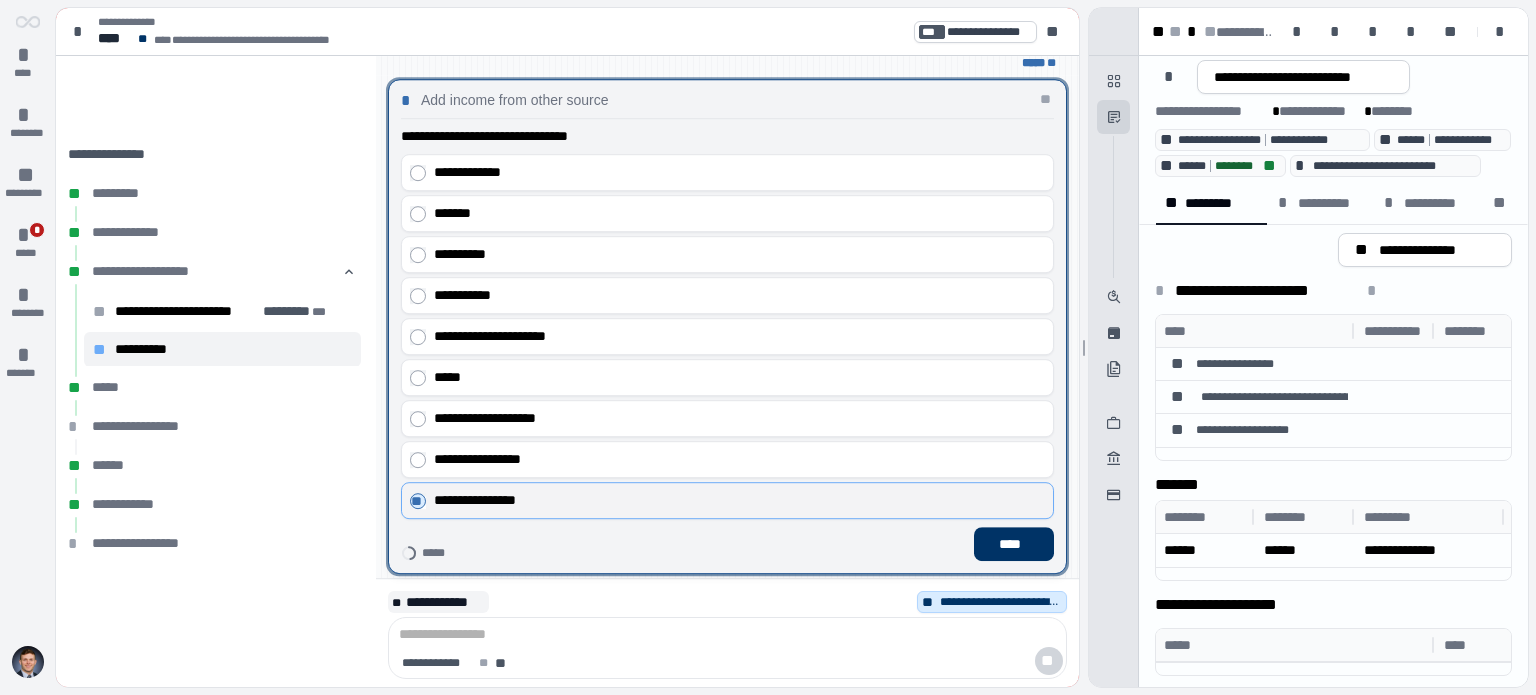 click on "**********" at bounding box center (735, 500) 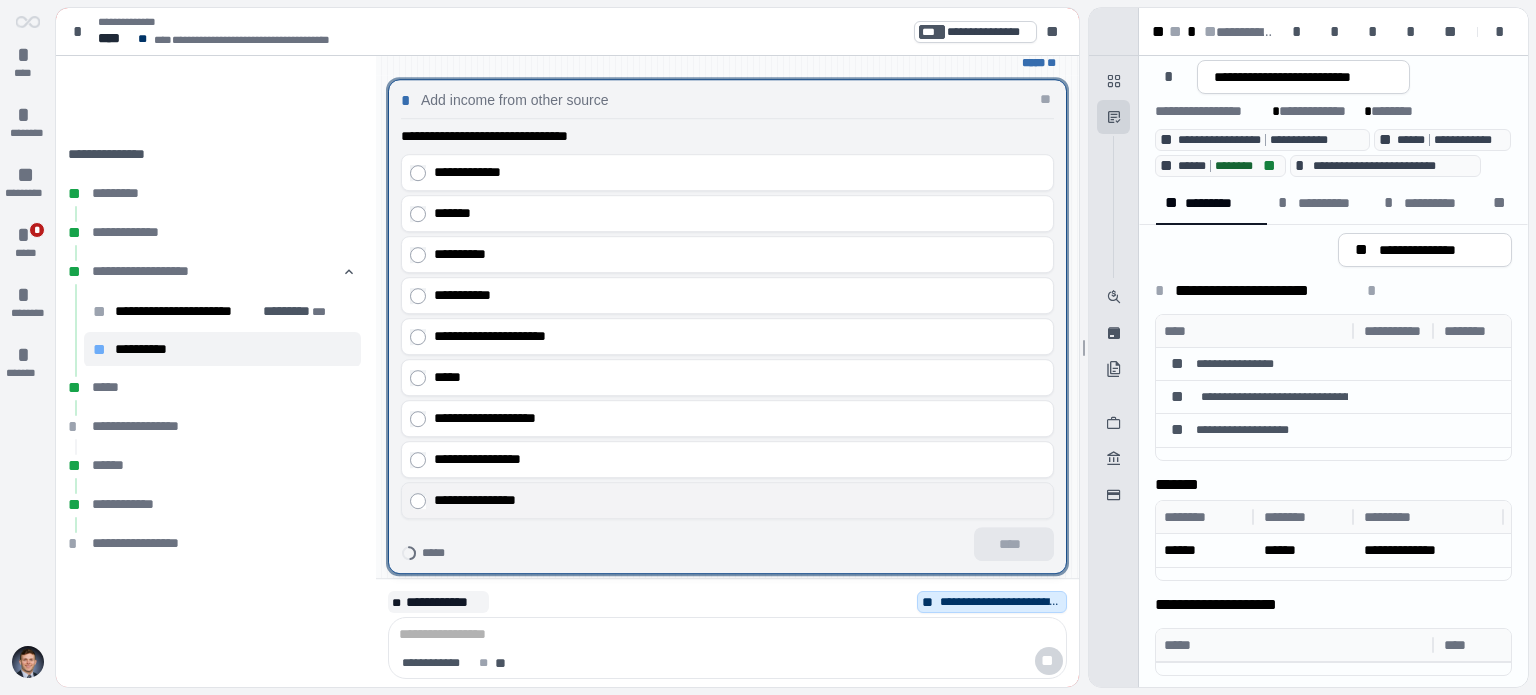 click on "**********" at bounding box center (735, 500) 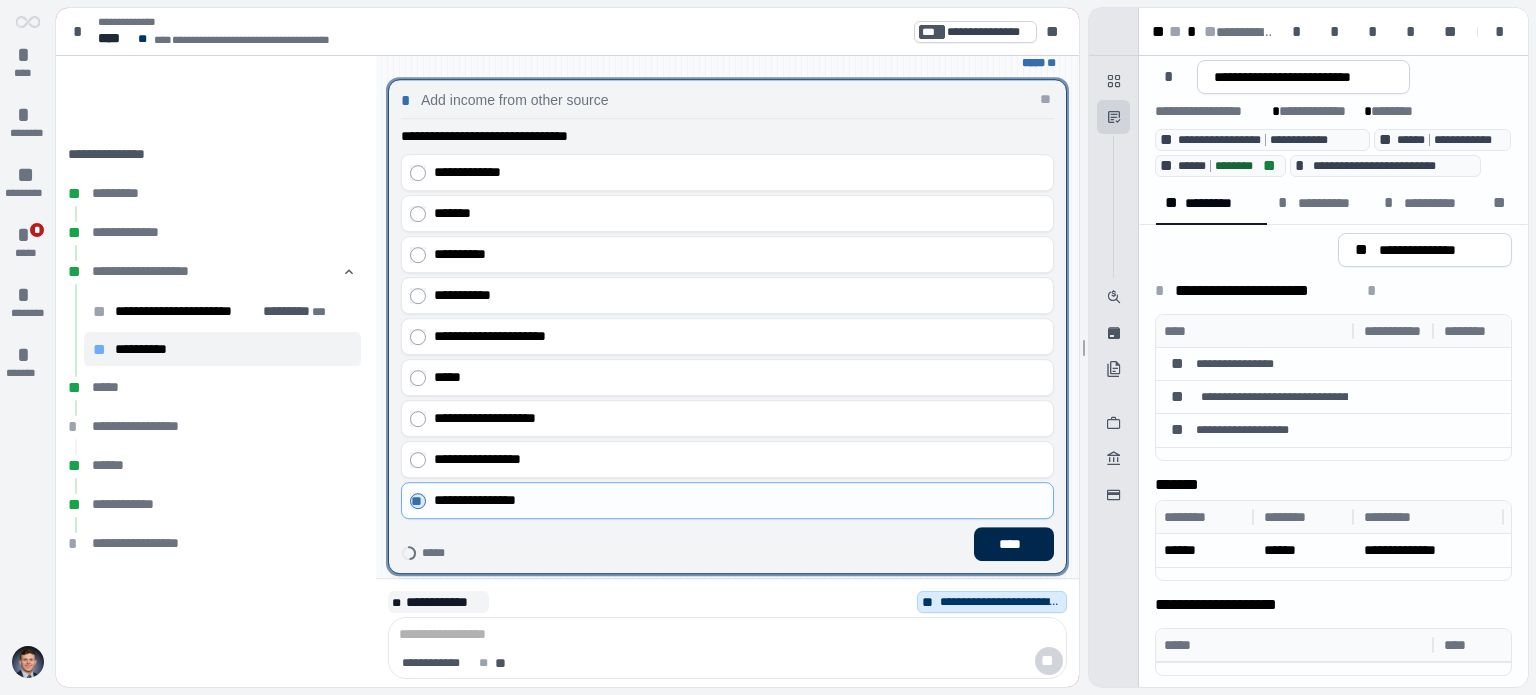 click on "****" at bounding box center [1014, 544] 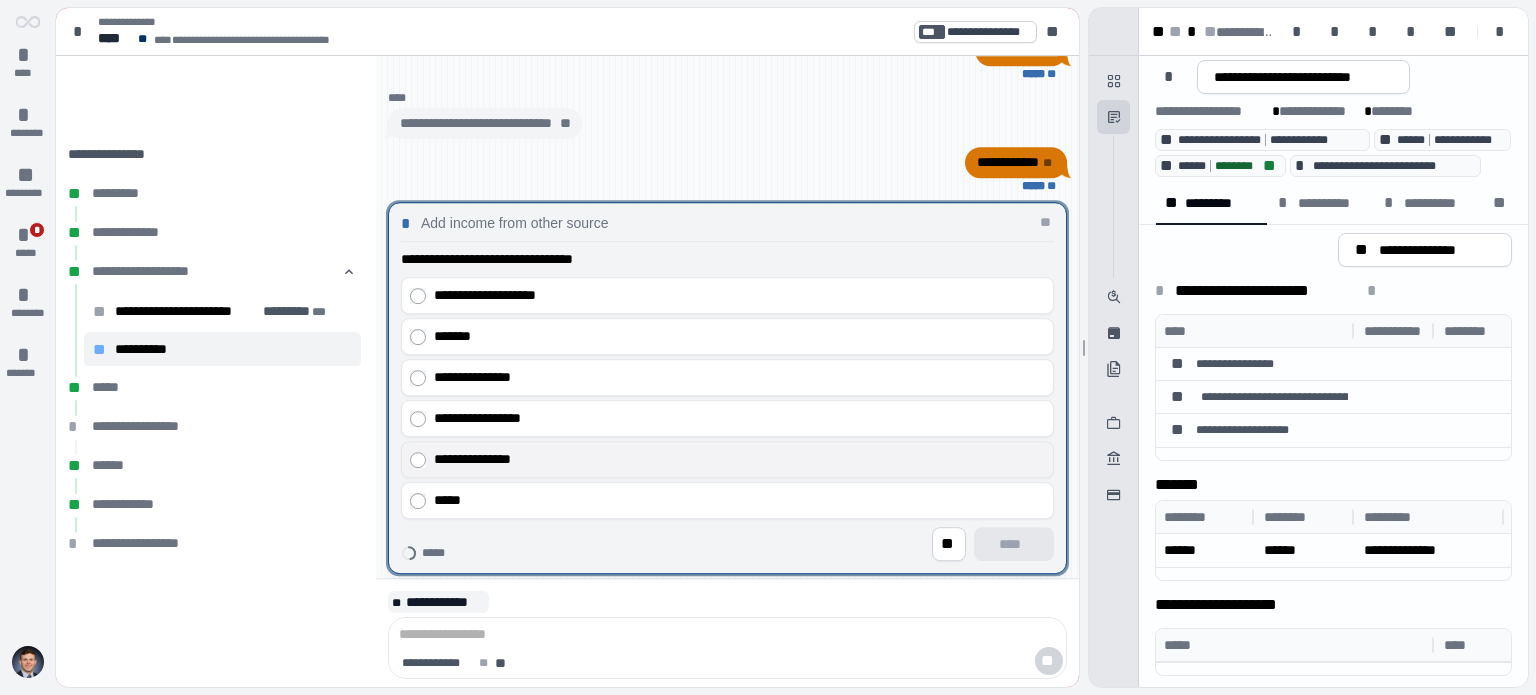 click on "**********" at bounding box center (735, 459) 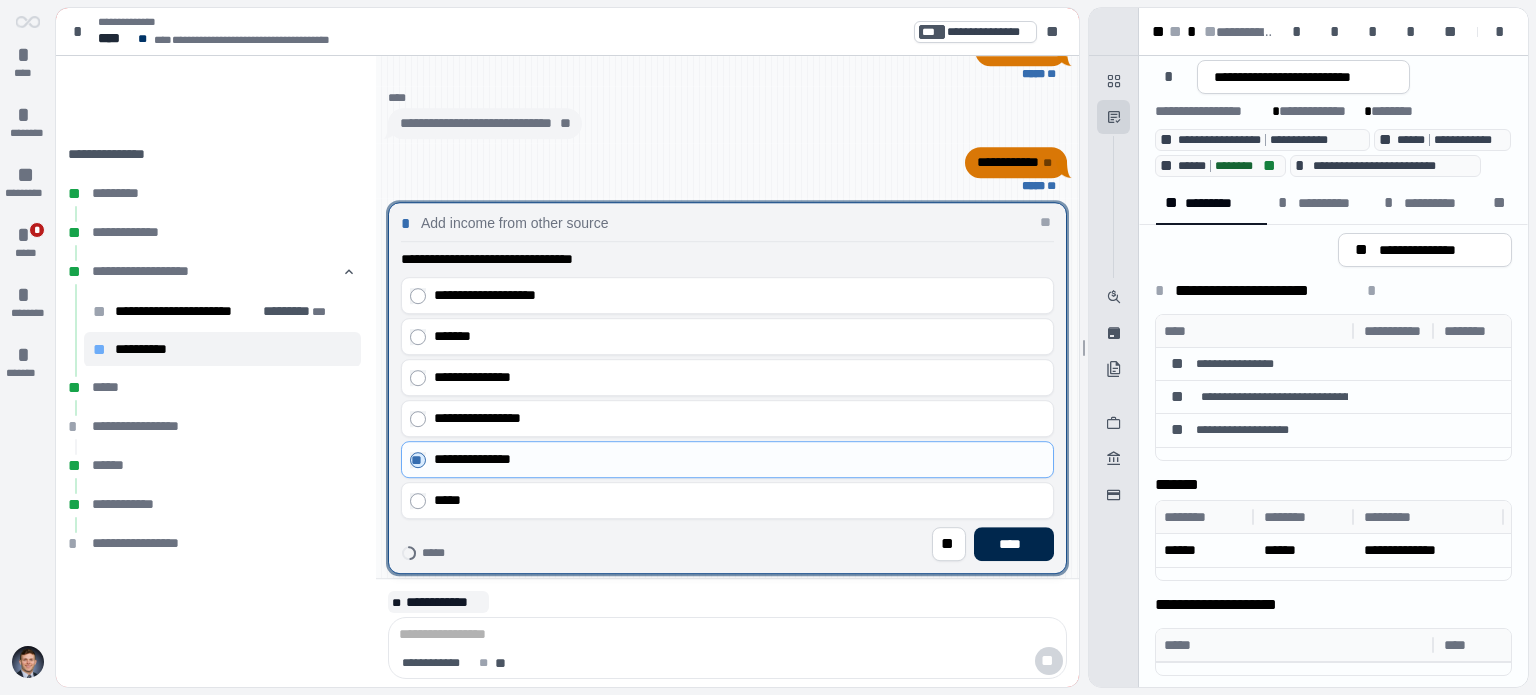 click on "****" at bounding box center (1014, 544) 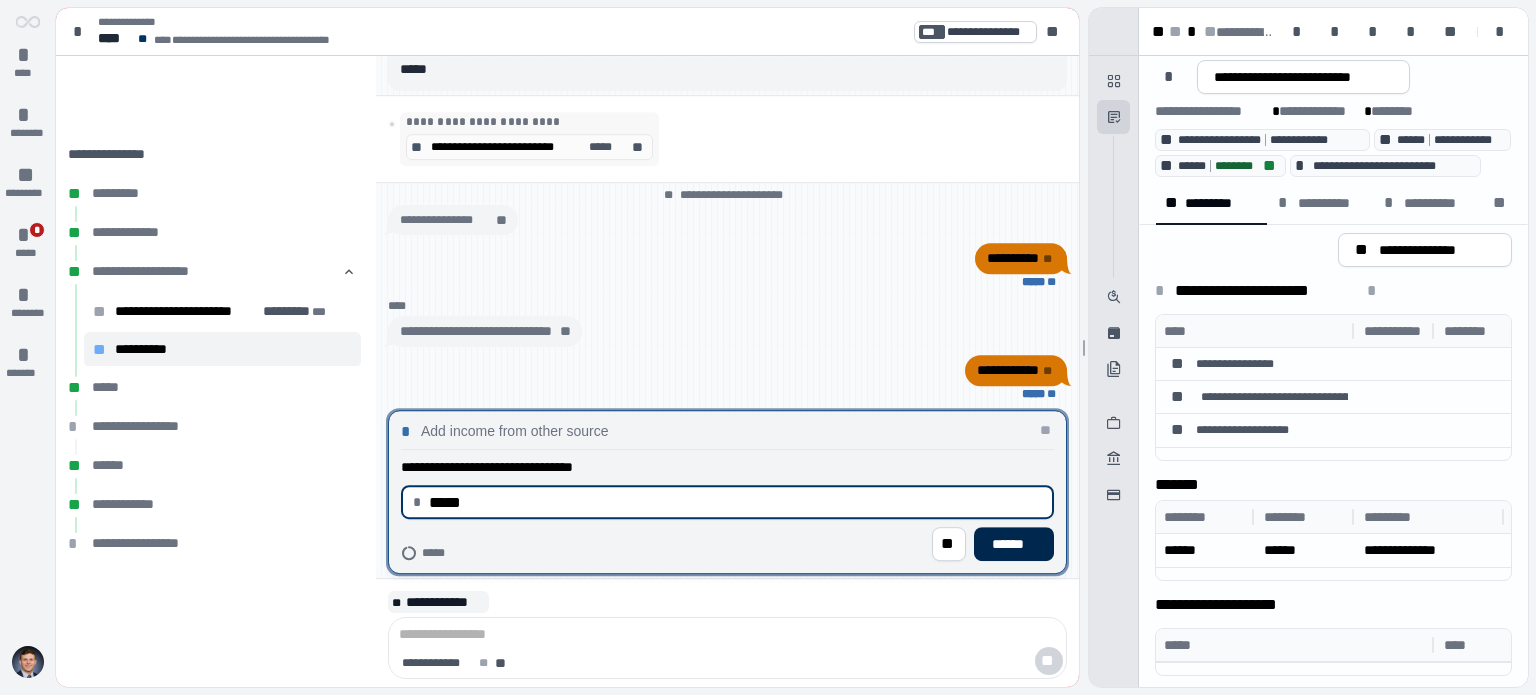 type on "********" 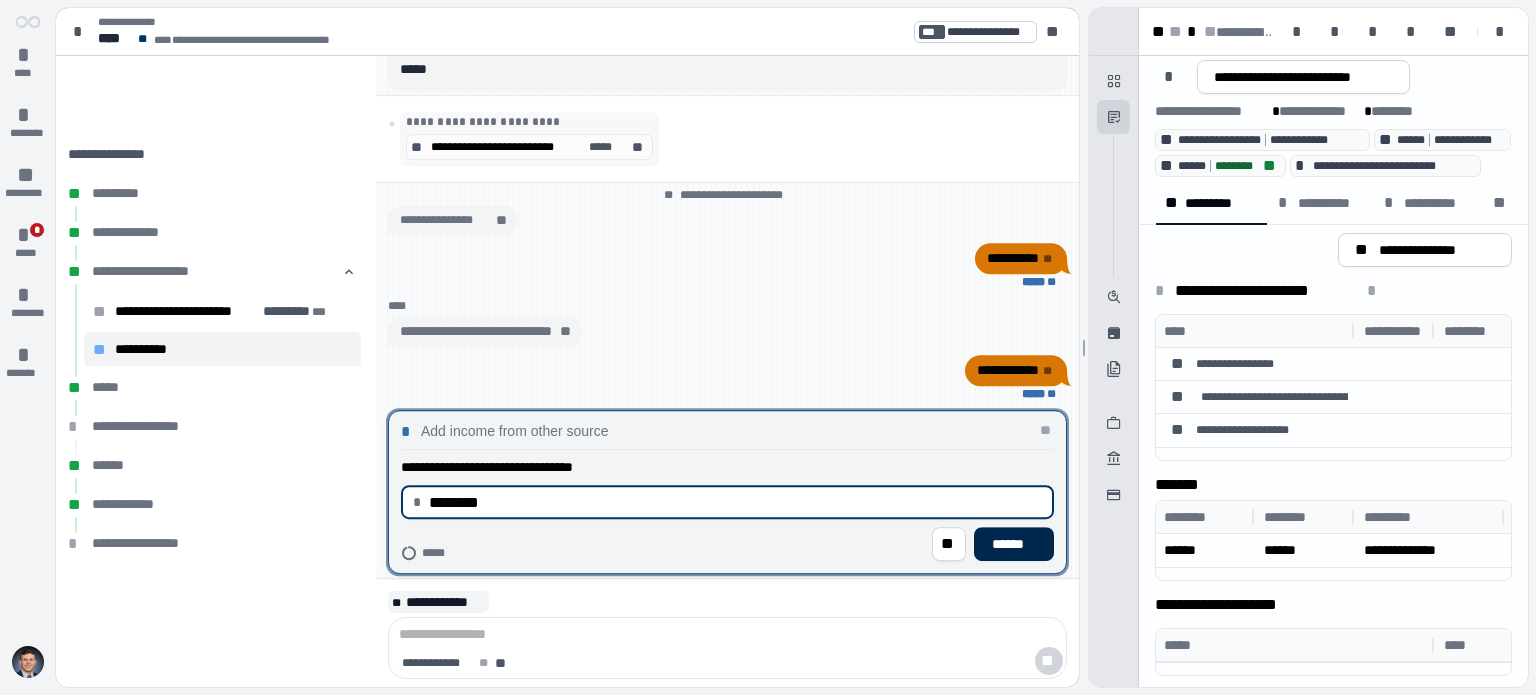 click on "******" at bounding box center [1014, 544] 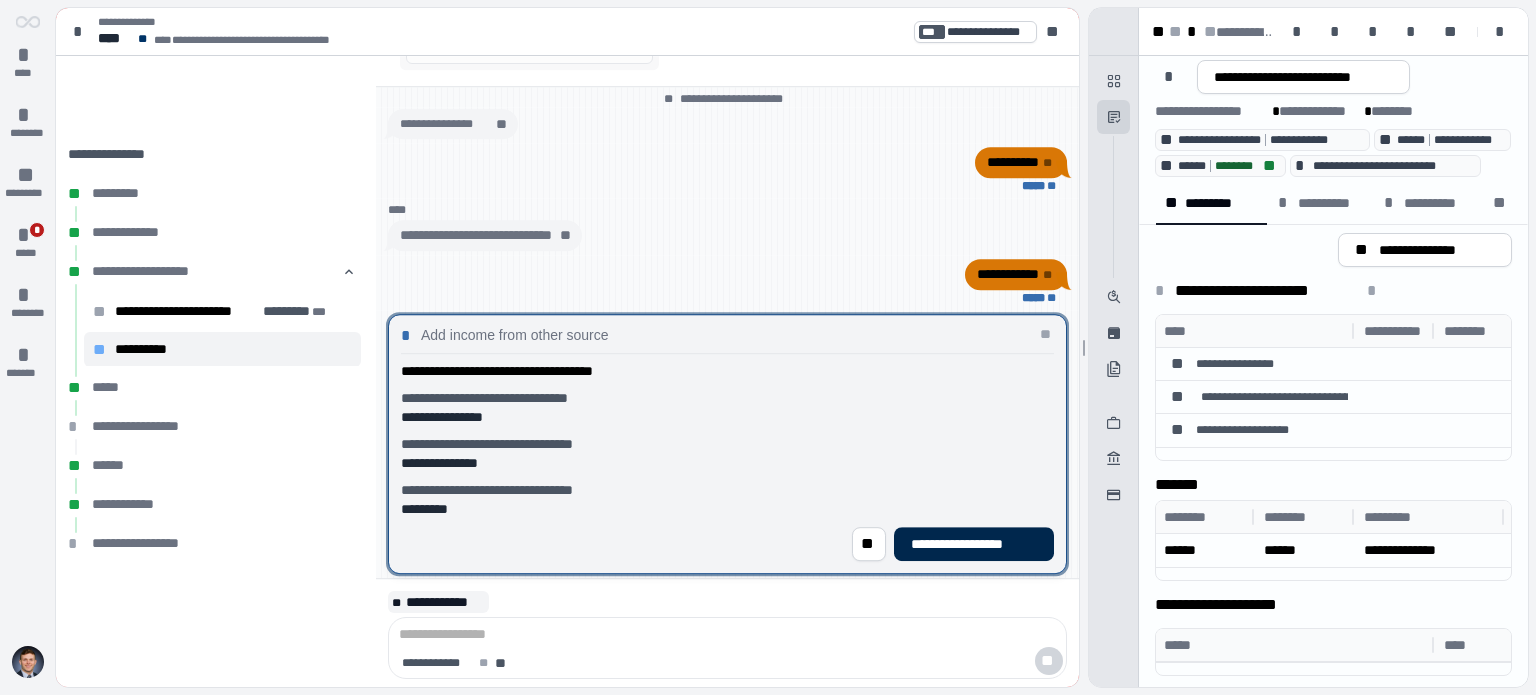 click on "**********" at bounding box center (974, 544) 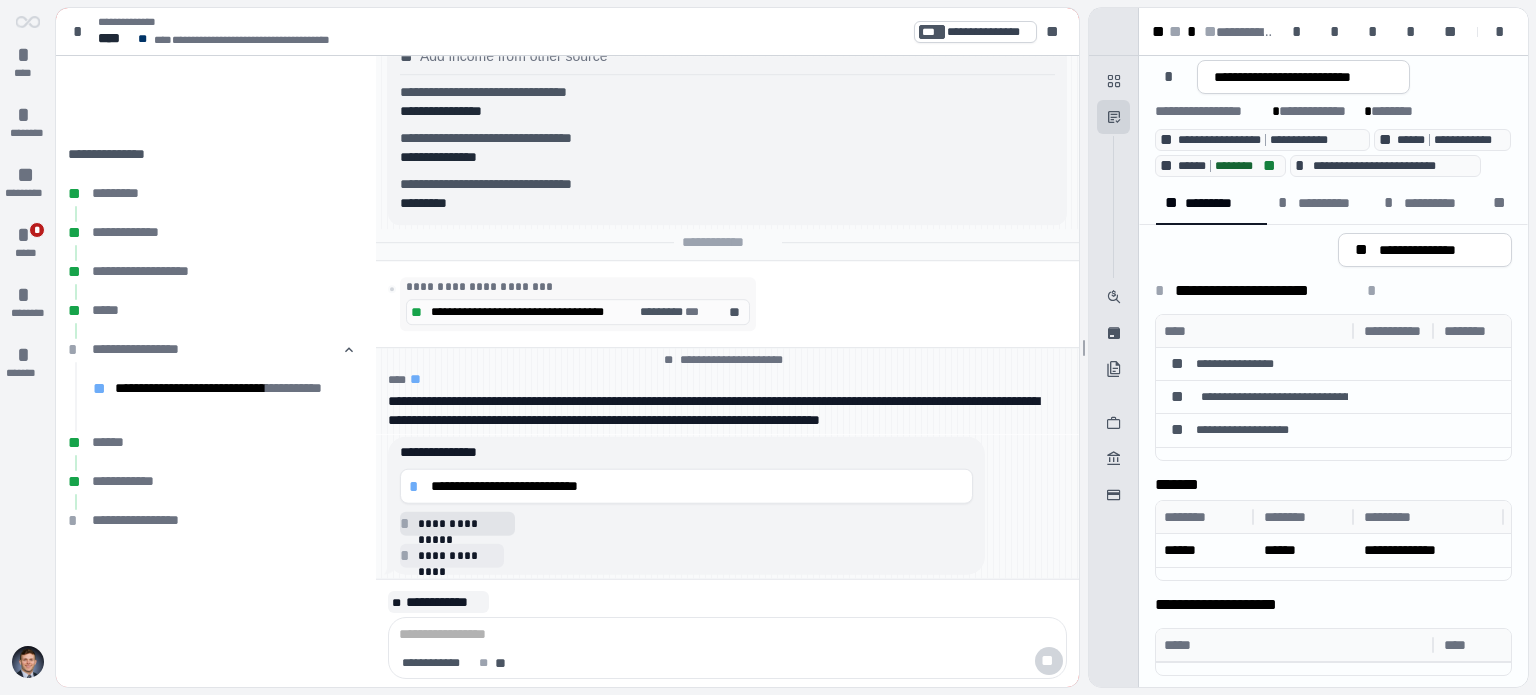 click on "**********" at bounding box center [463, 523] 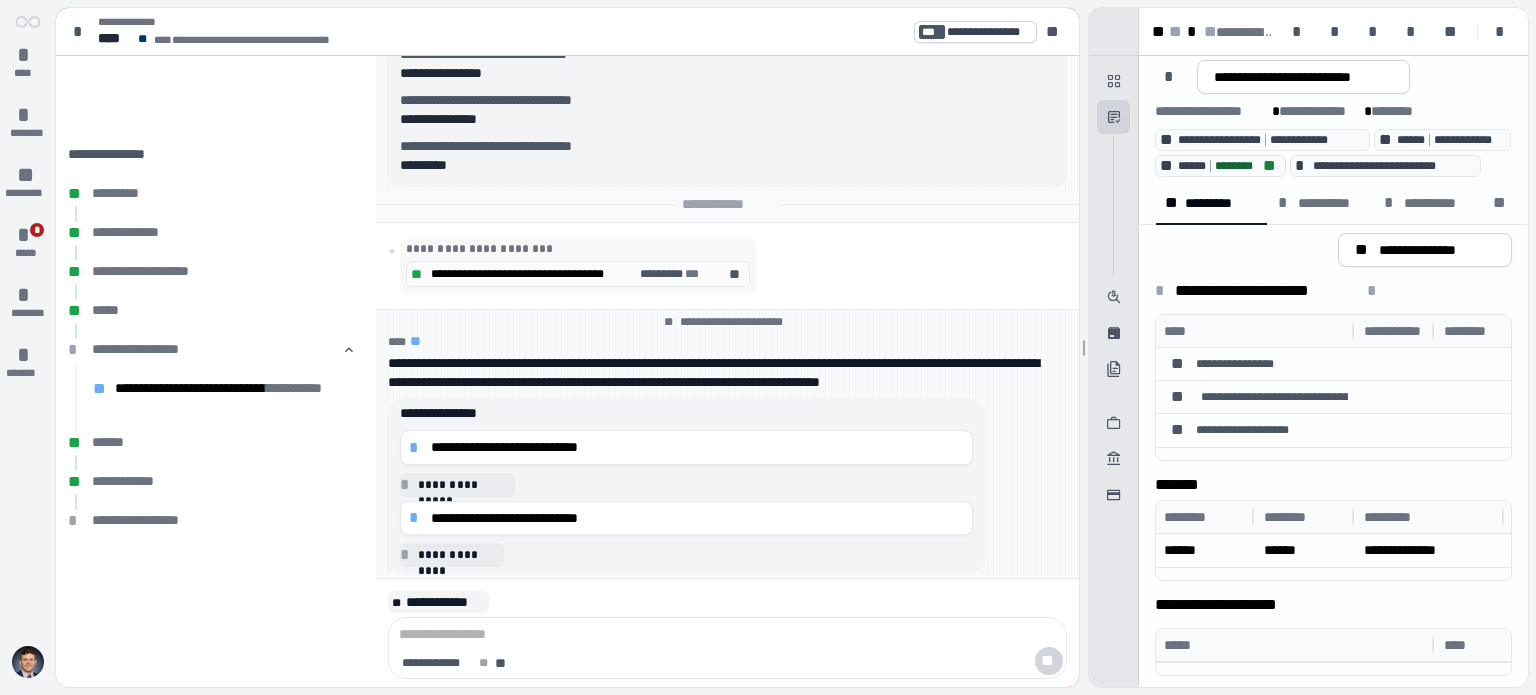click on "**********" at bounding box center [686, 504] 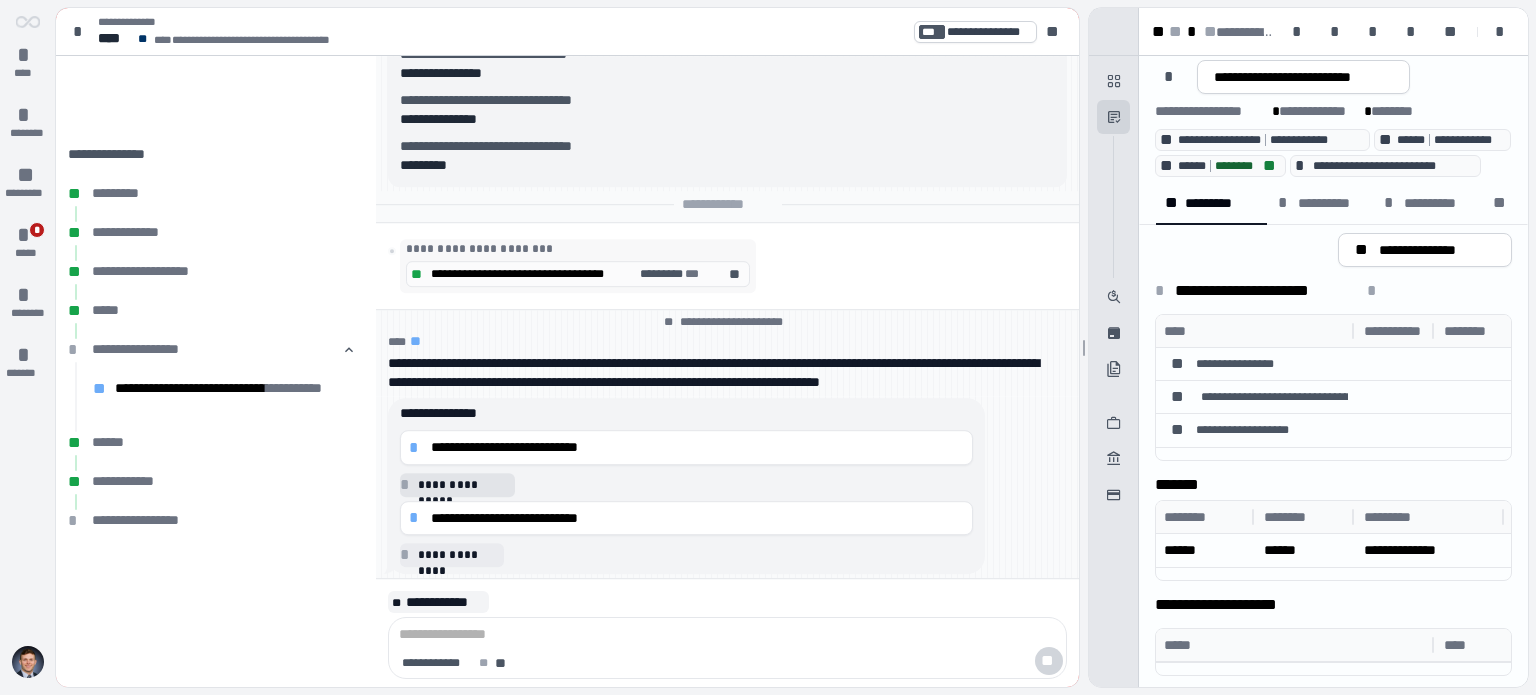click on "**********" at bounding box center (463, 485) 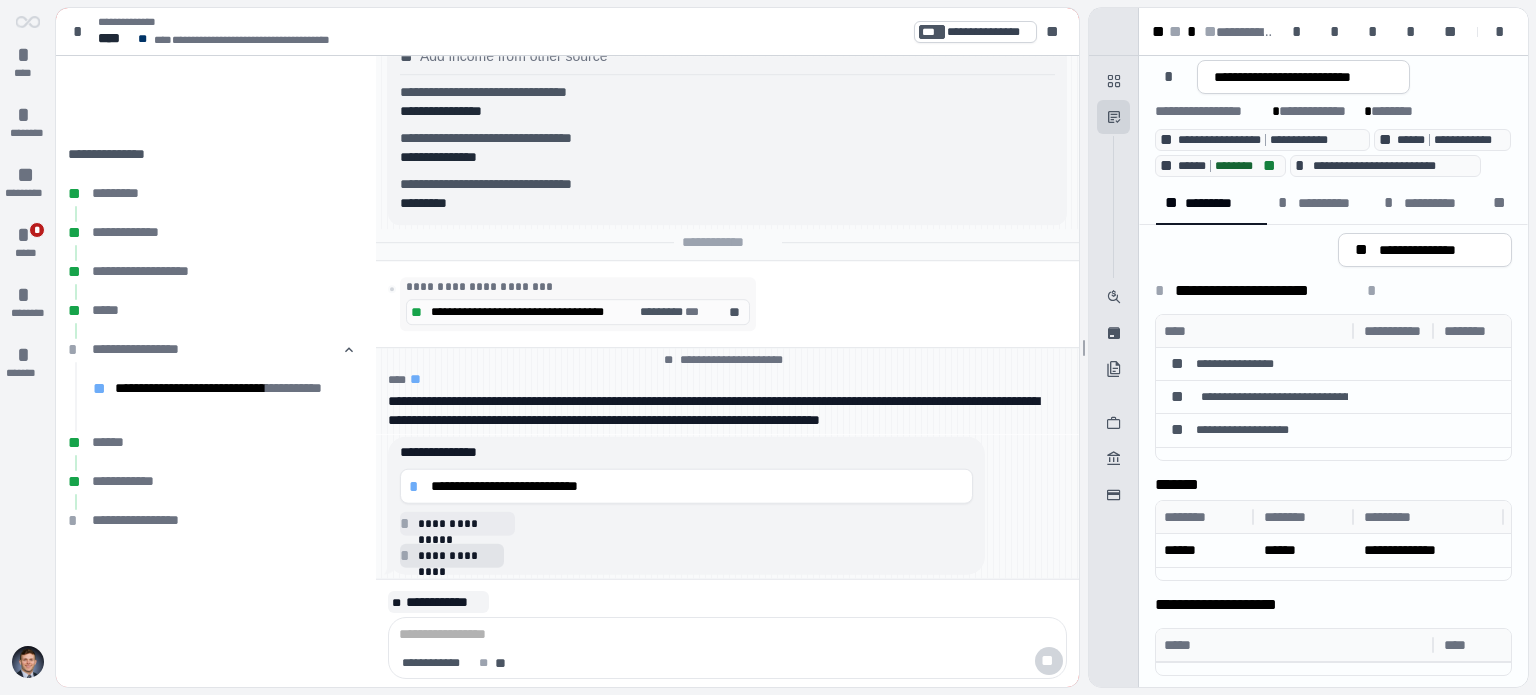 click on "**********" at bounding box center (458, 555) 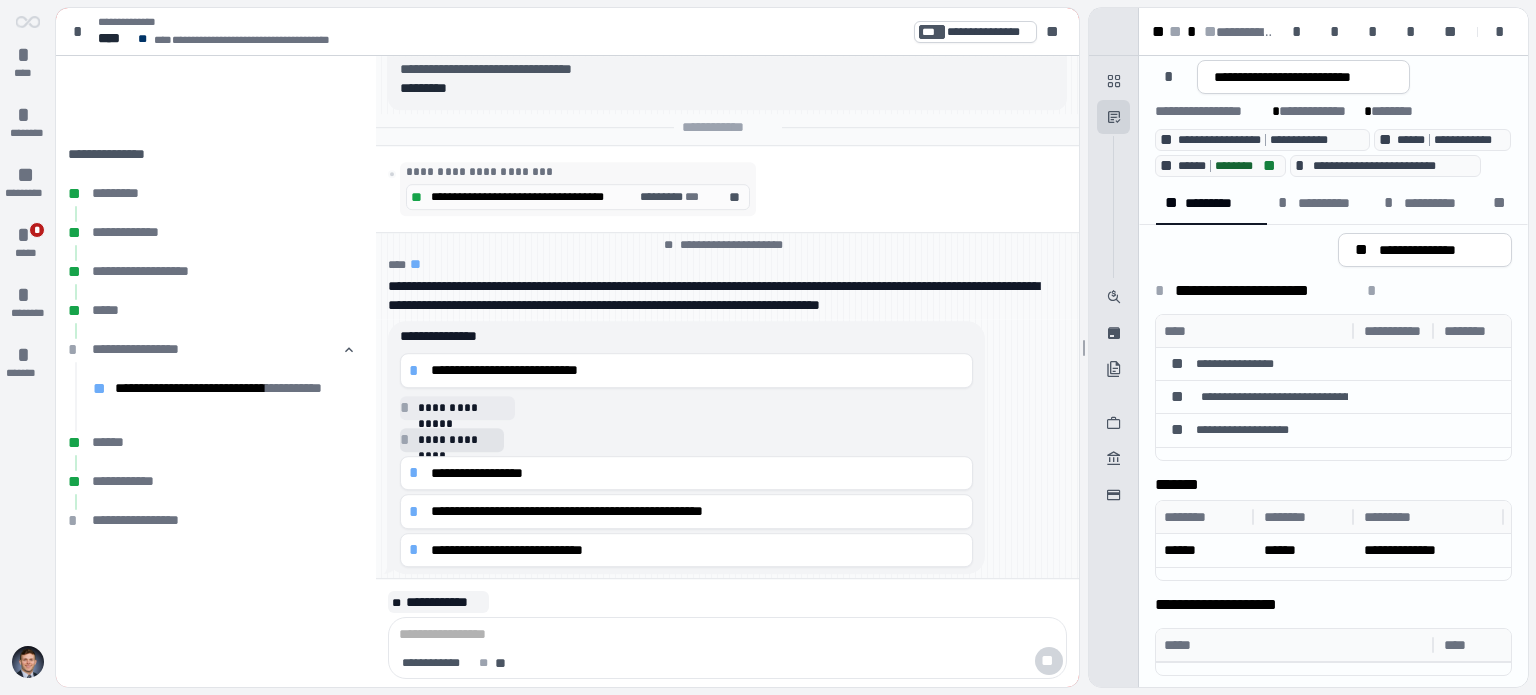click on "**********" at bounding box center [452, 440] 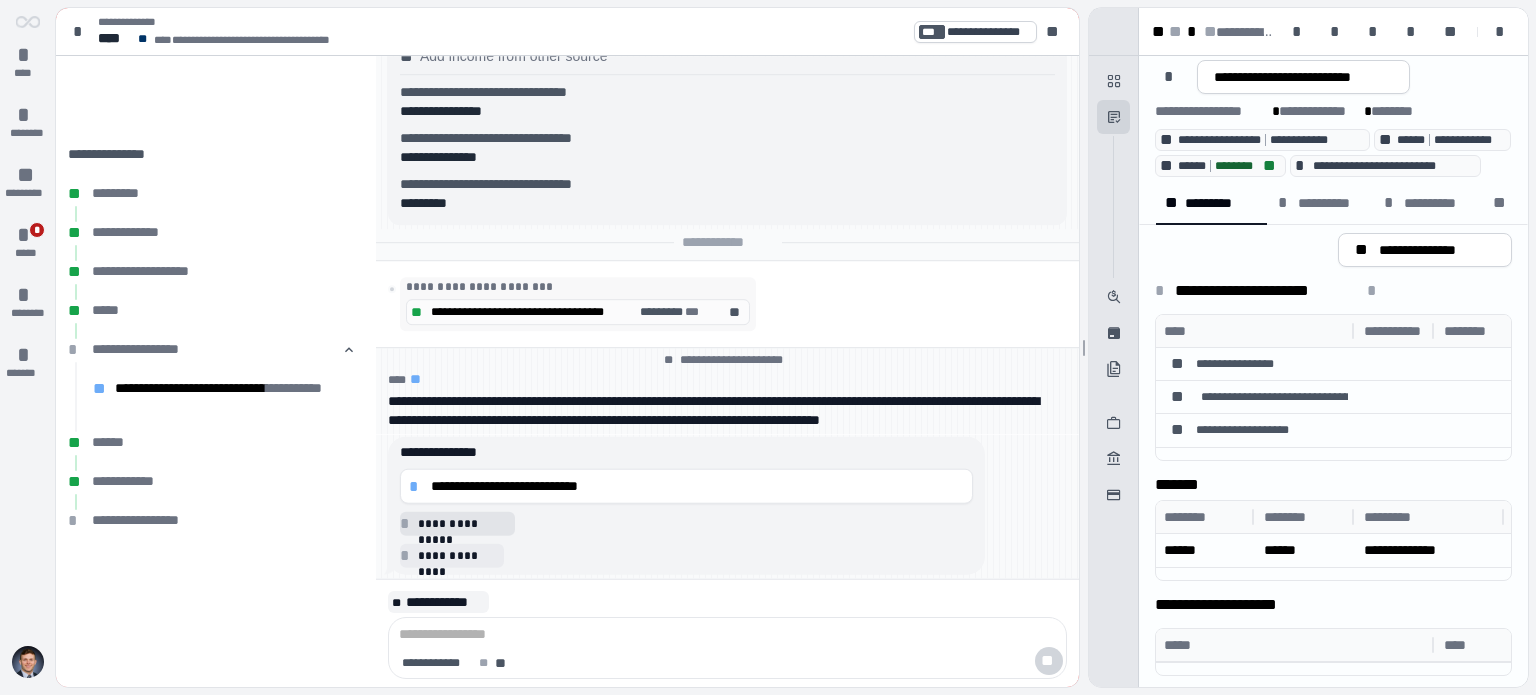 click on "**********" at bounding box center (463, 523) 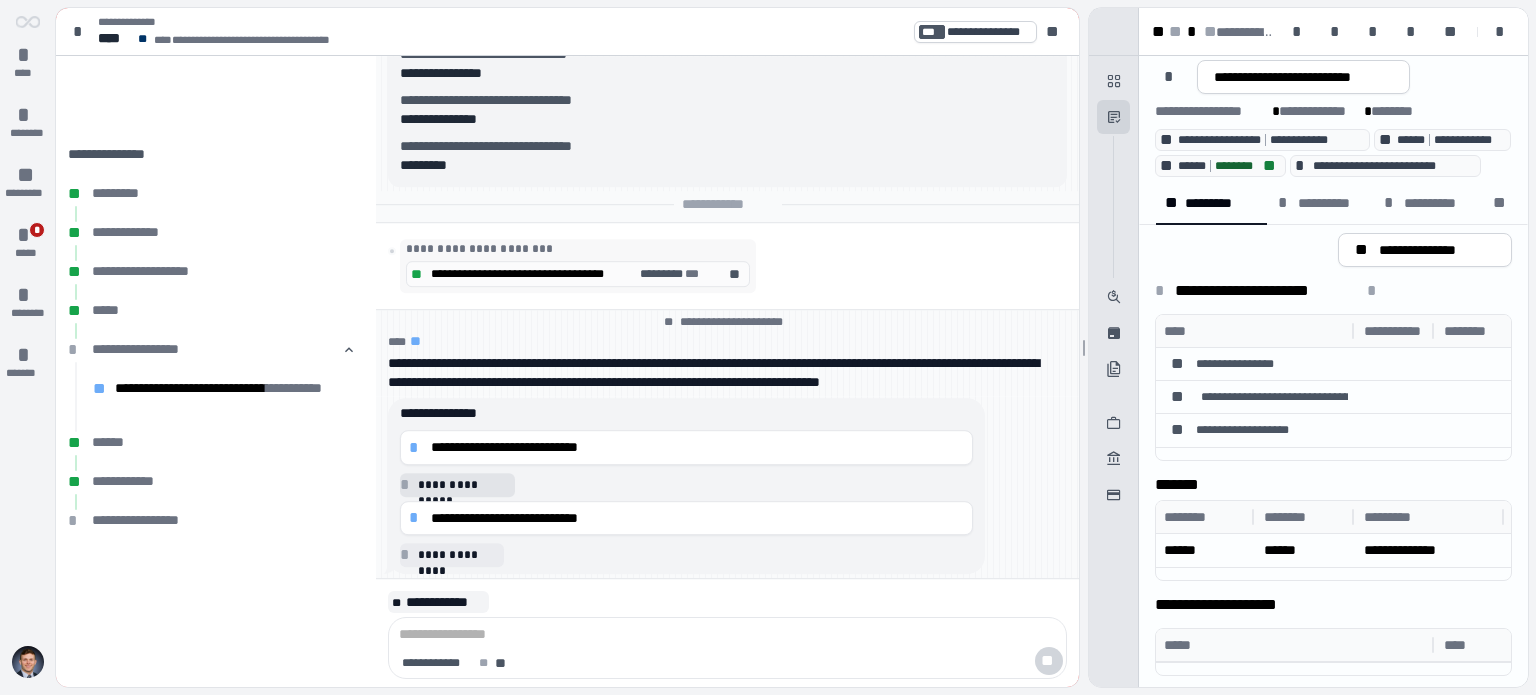 click on "**********" at bounding box center (463, 485) 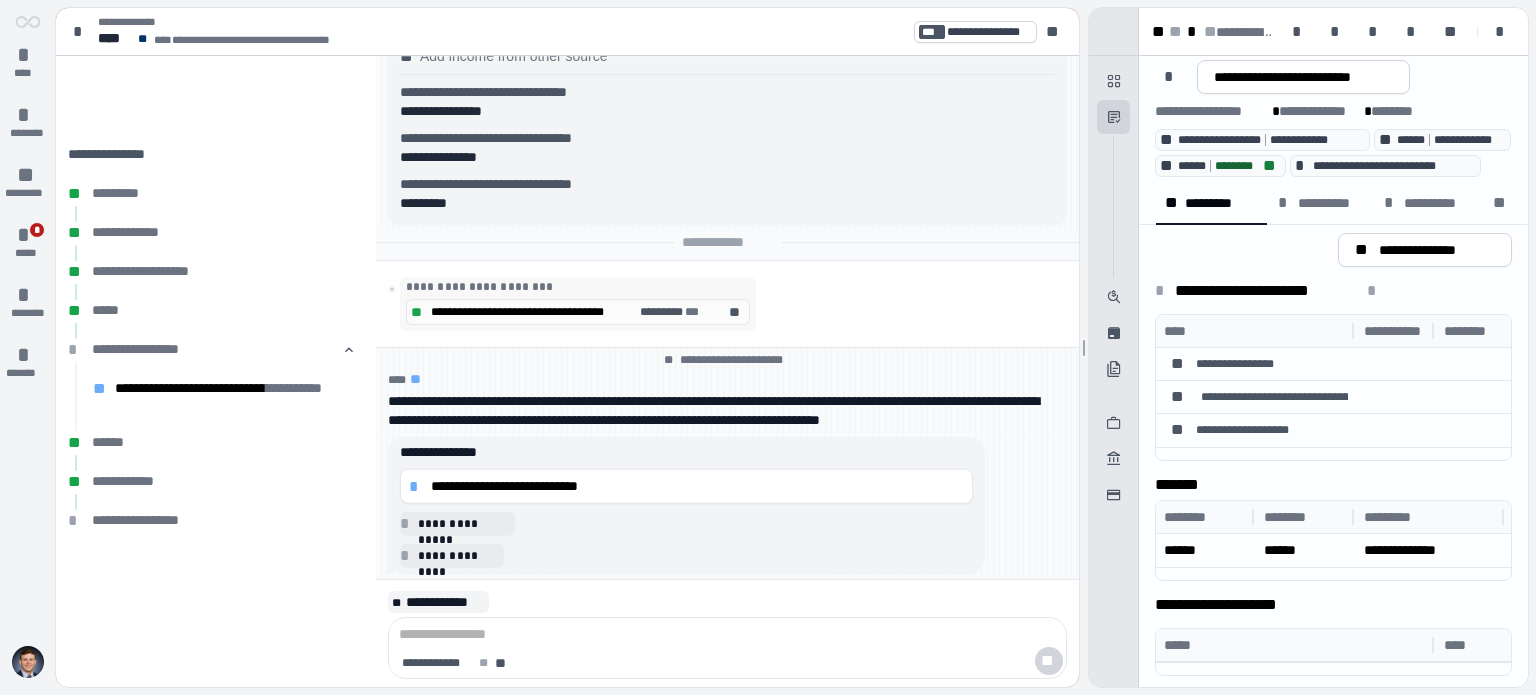click on "**********" at bounding box center [727, 602] 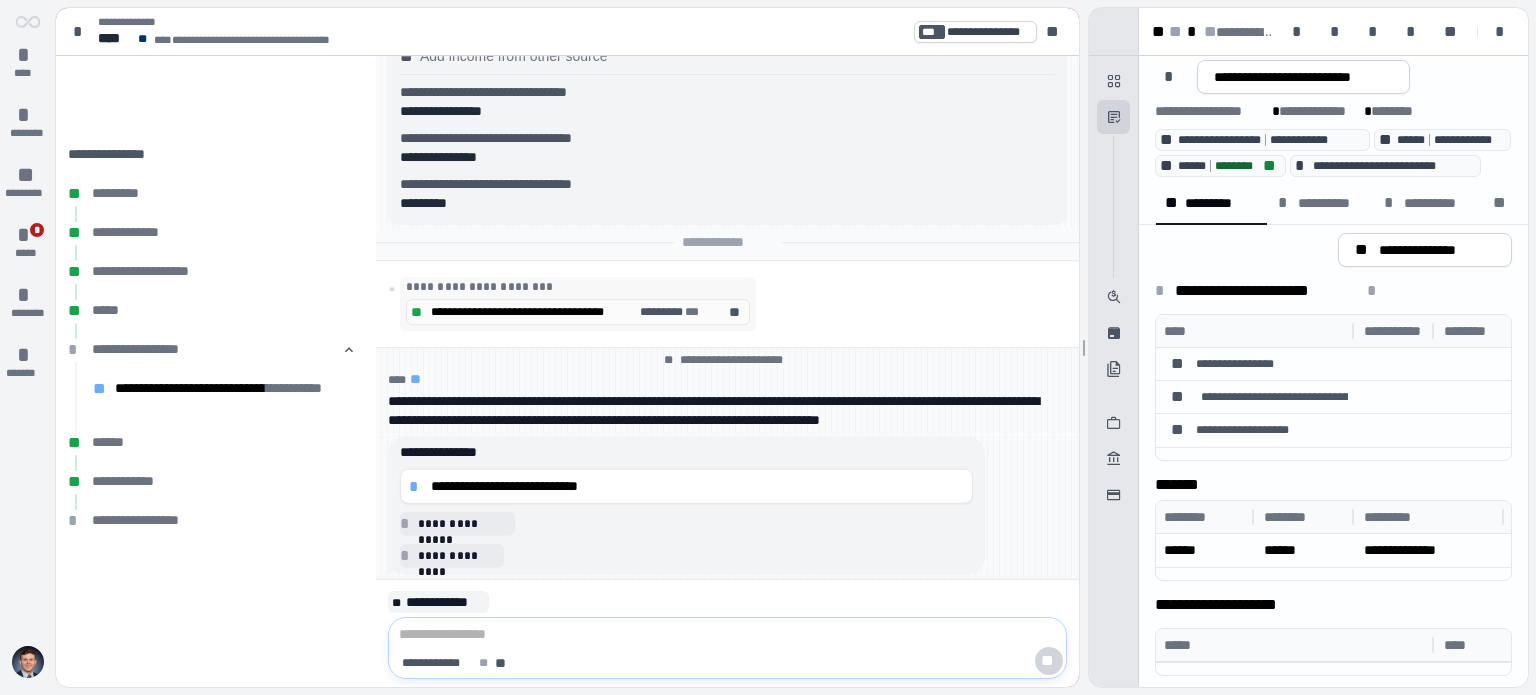 click at bounding box center (727, 635) 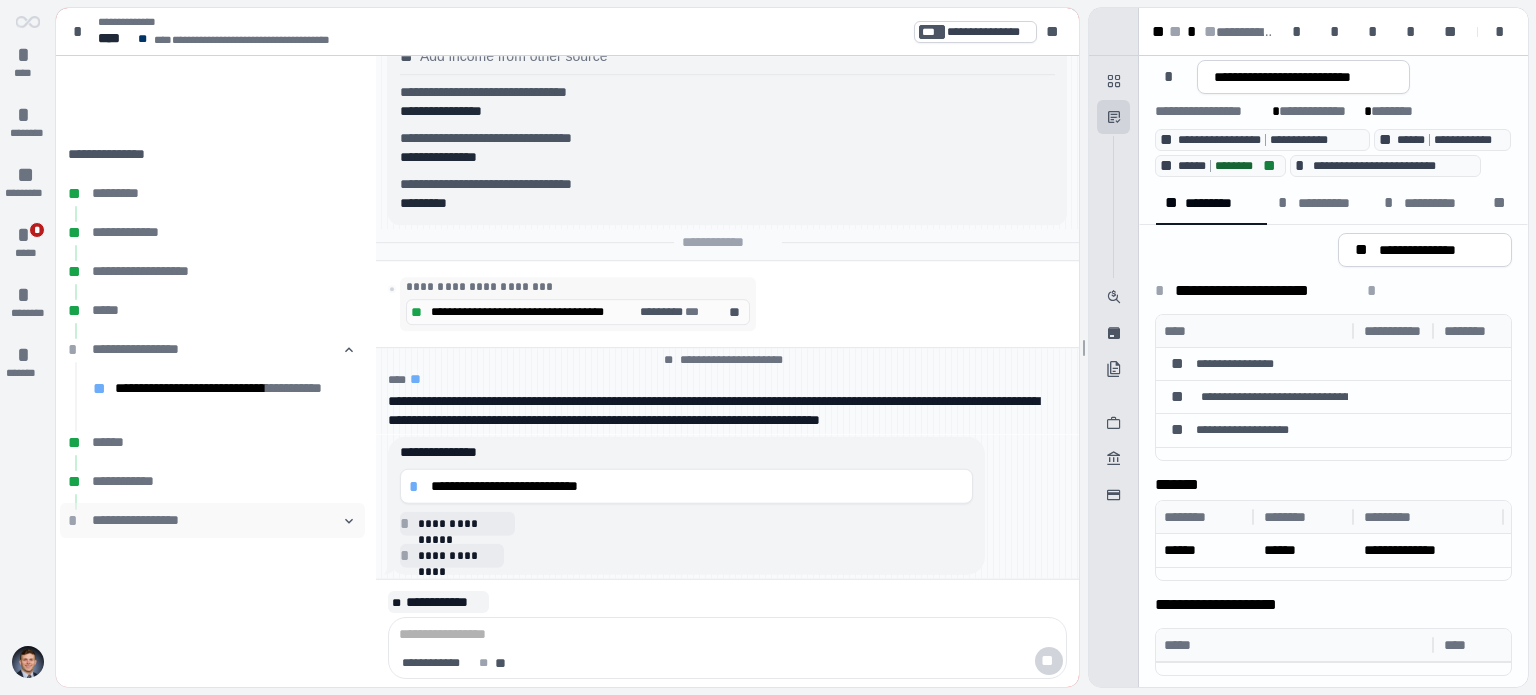 click on "**********" at bounding box center [212, 520] 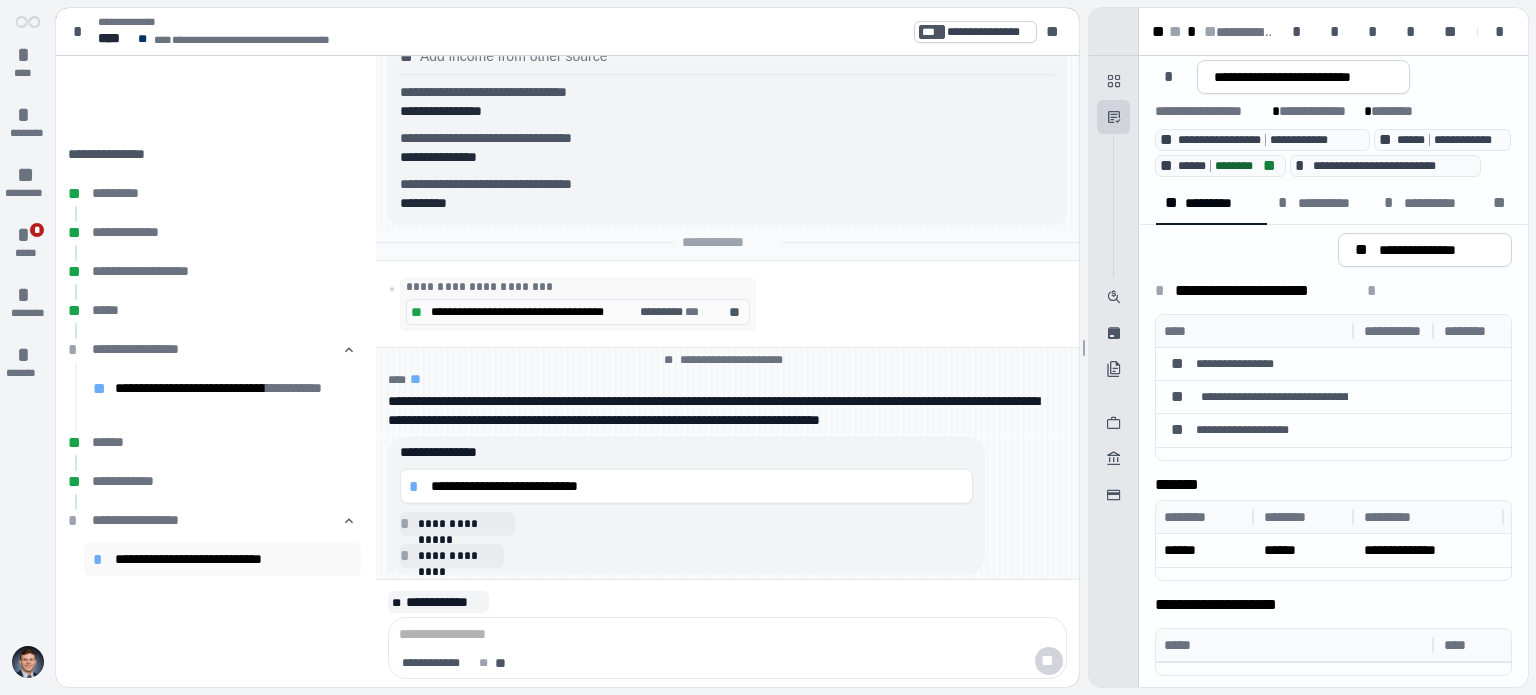 click on "**********" at bounding box center (233, 559) 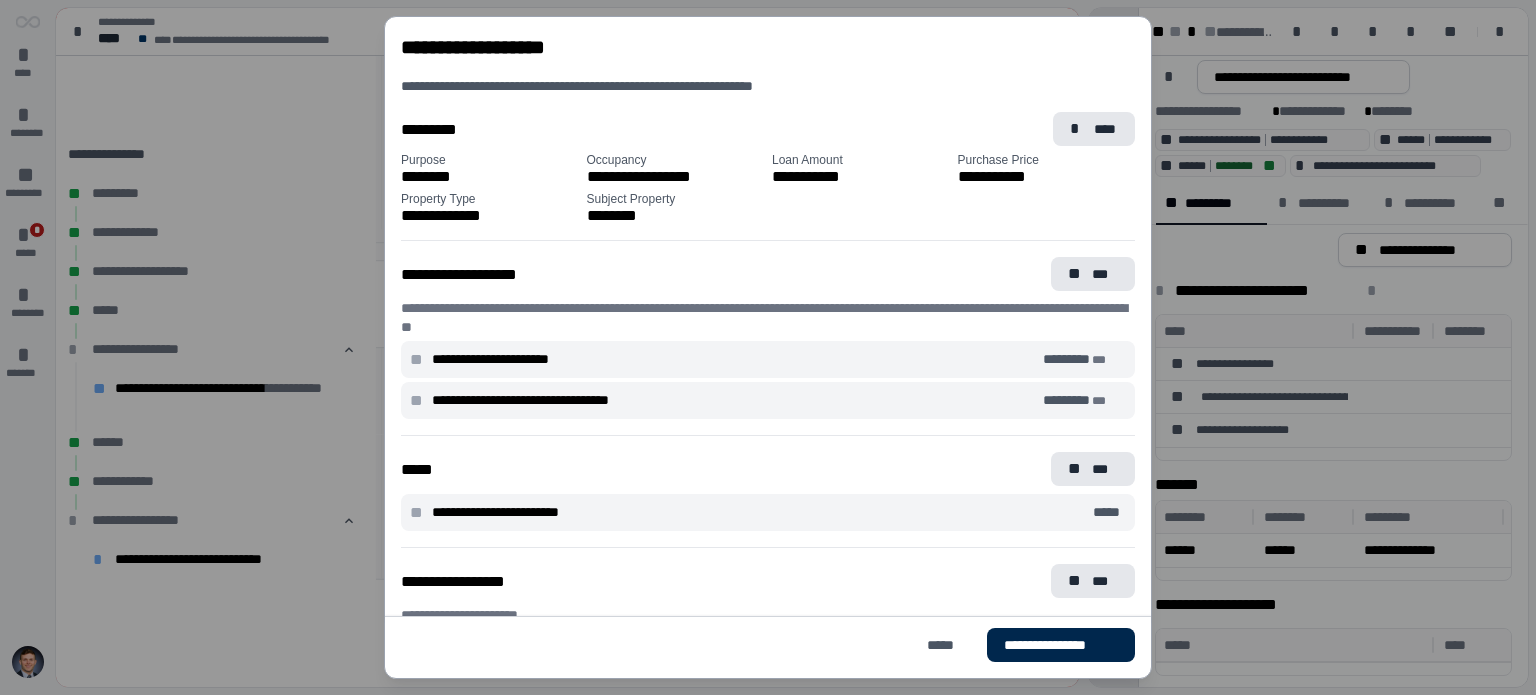 click on "**********" at bounding box center [1061, 645] 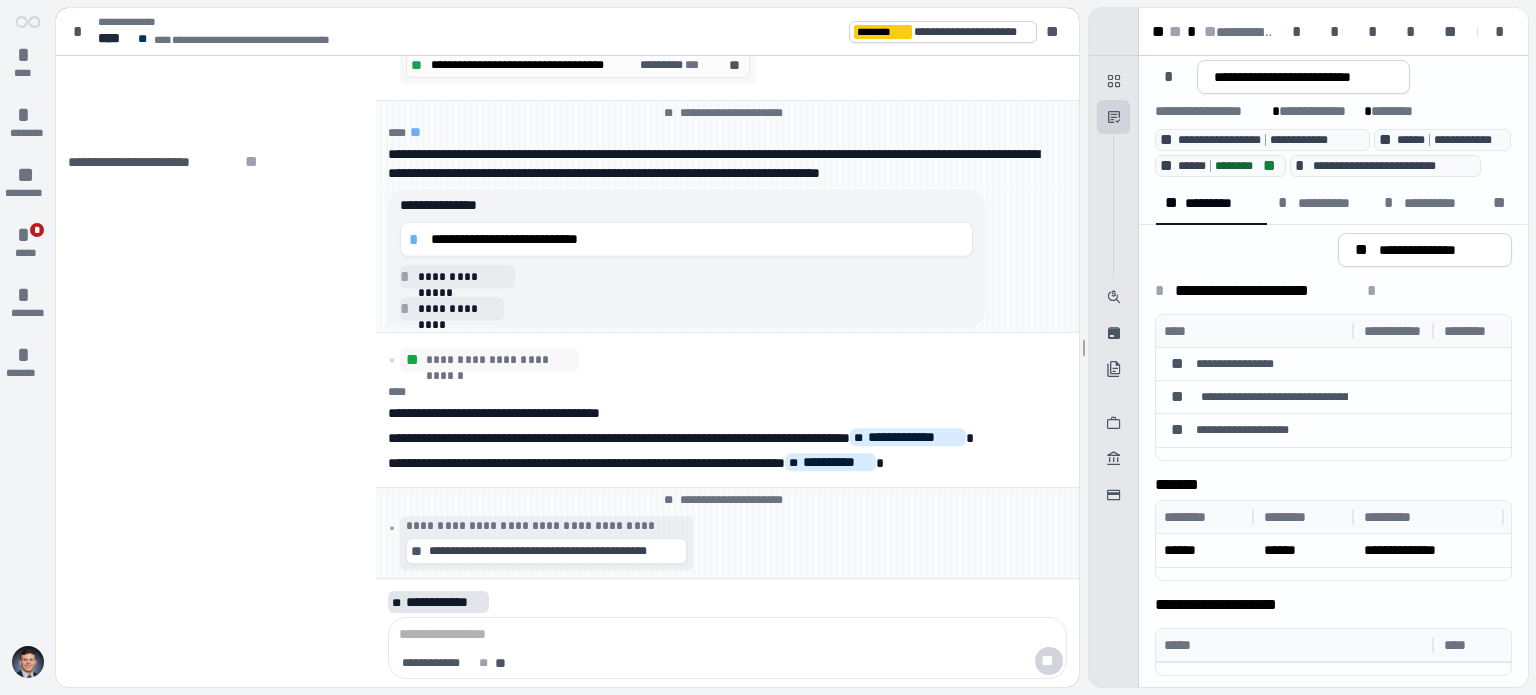 click on "**********" at bounding box center [445, 602] 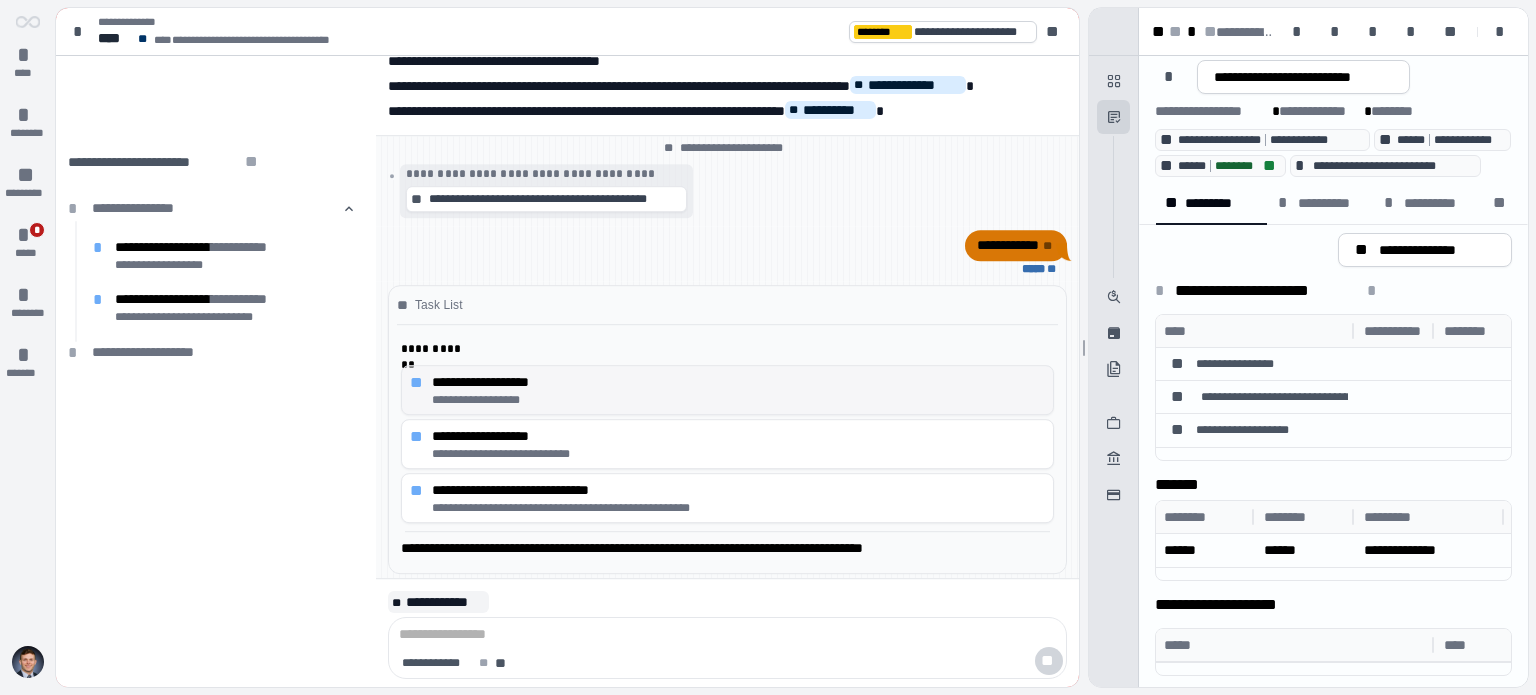 click on "**********" at bounding box center [734, 400] 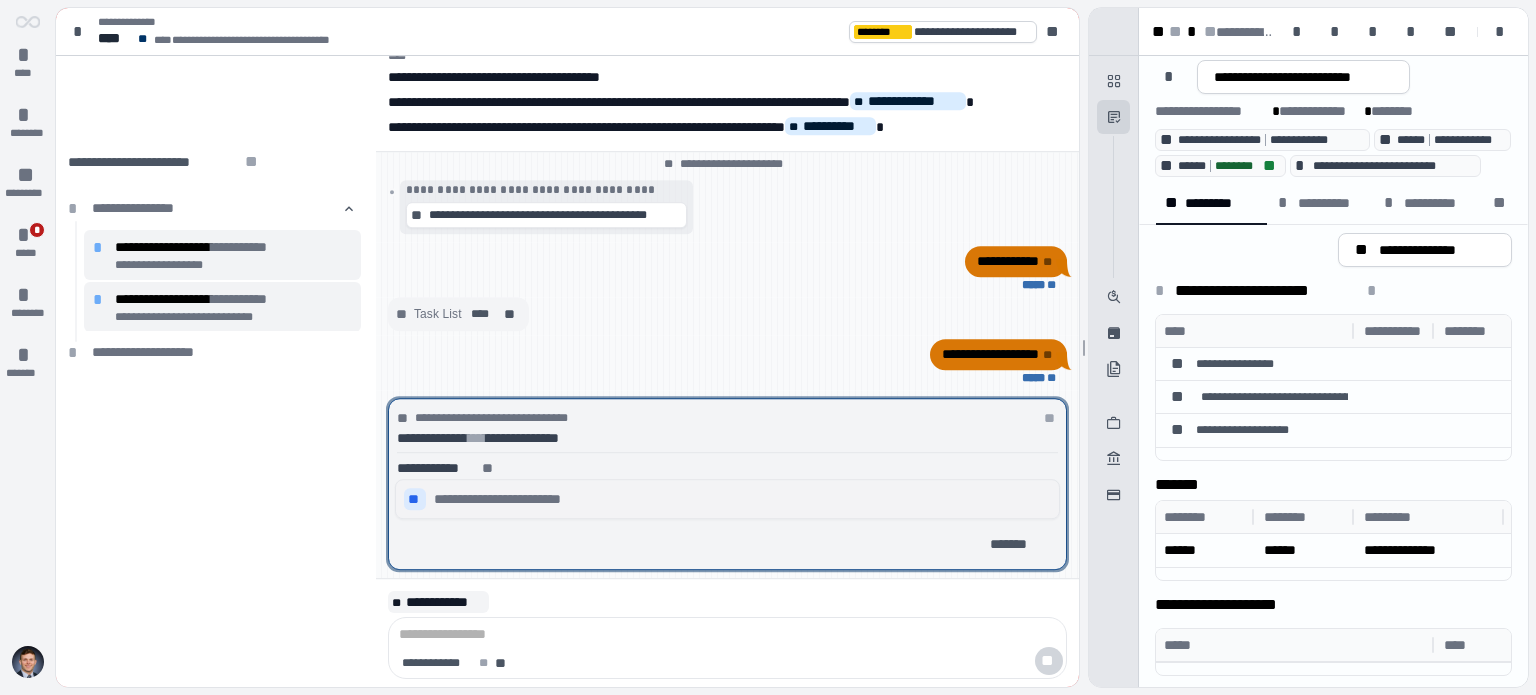 click on "**********" at bounding box center [727, 499] 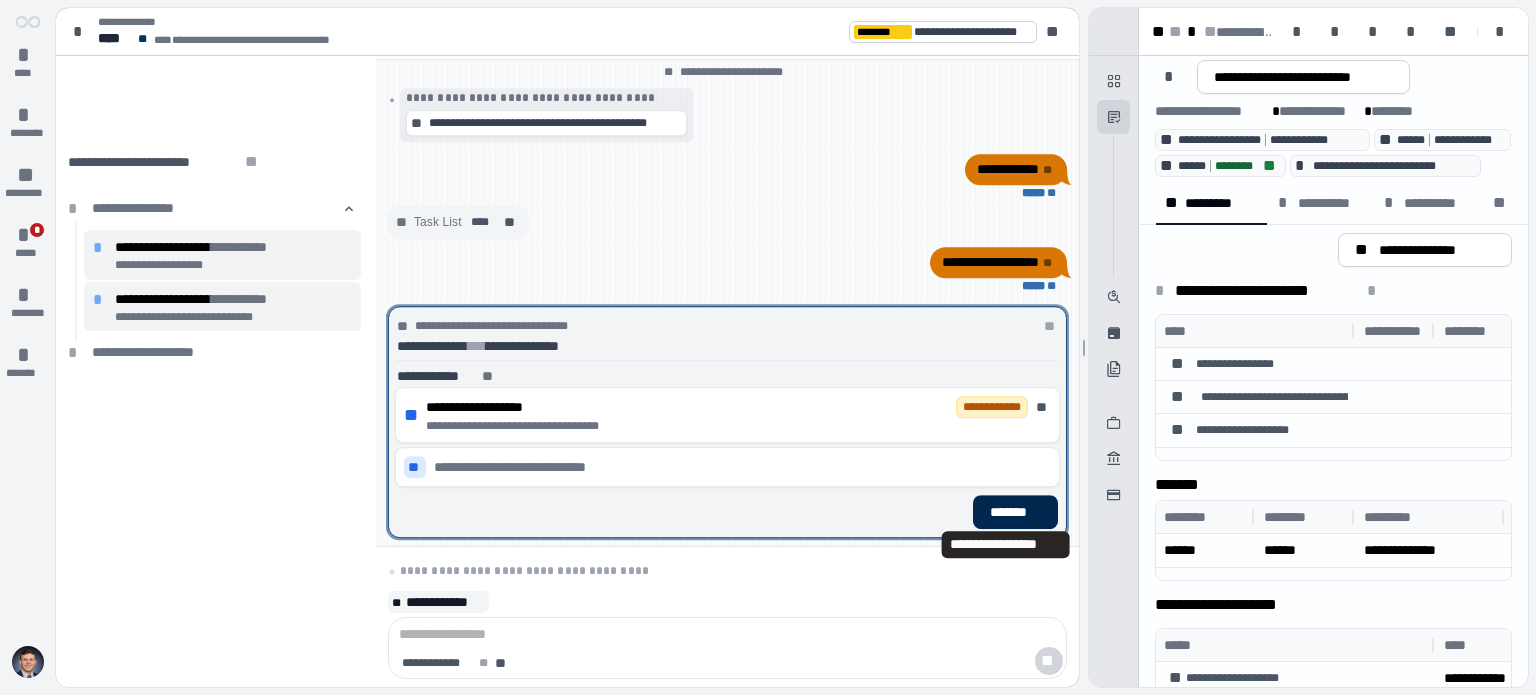 scroll, scrollTop: 102, scrollLeft: 0, axis: vertical 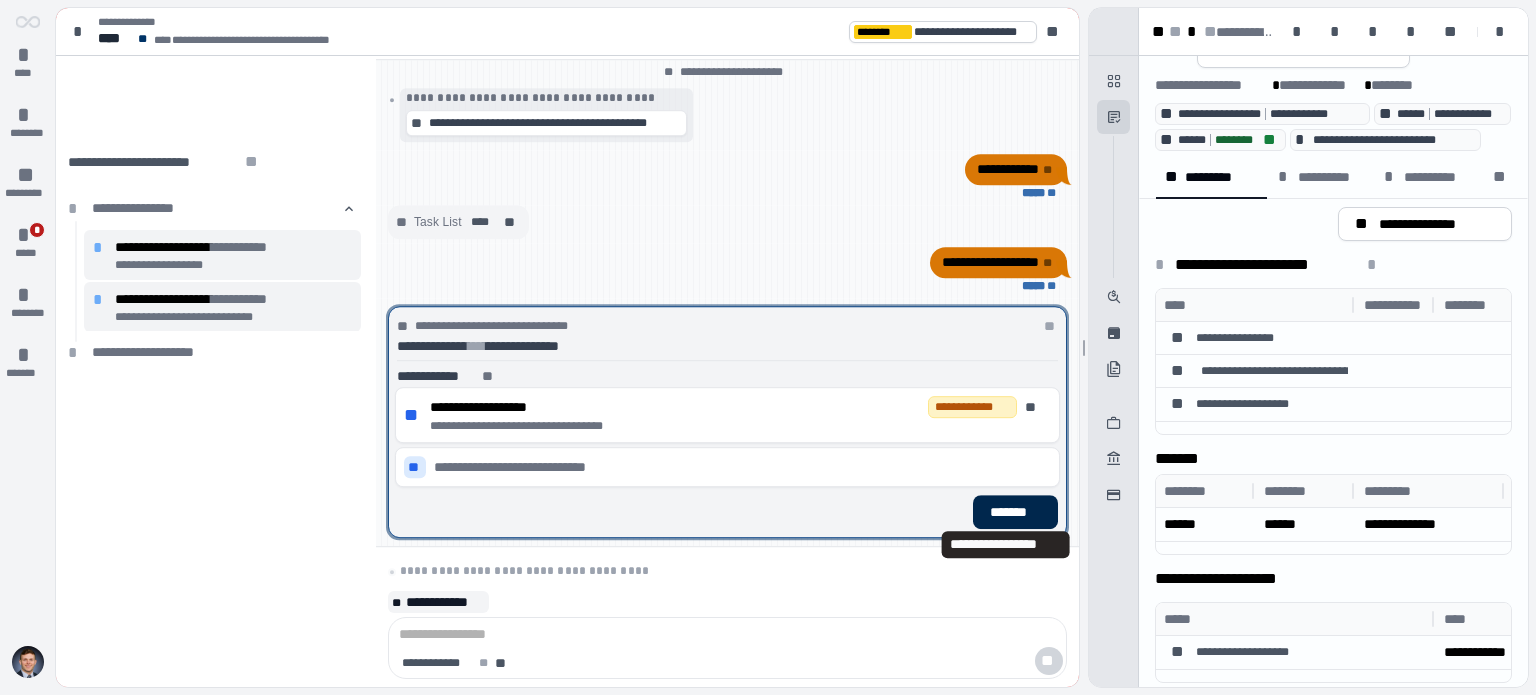 click on "*******" at bounding box center [1015, 512] 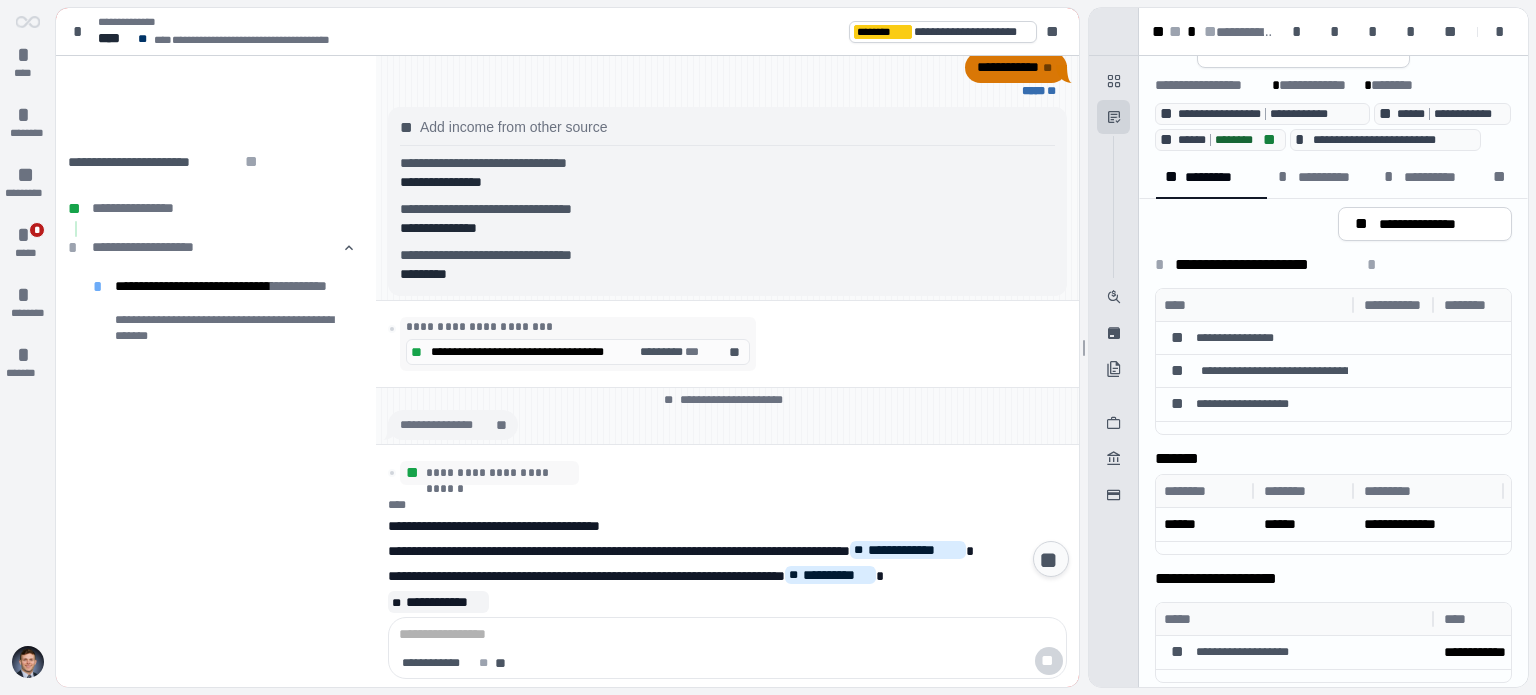 scroll, scrollTop: 0, scrollLeft: 0, axis: both 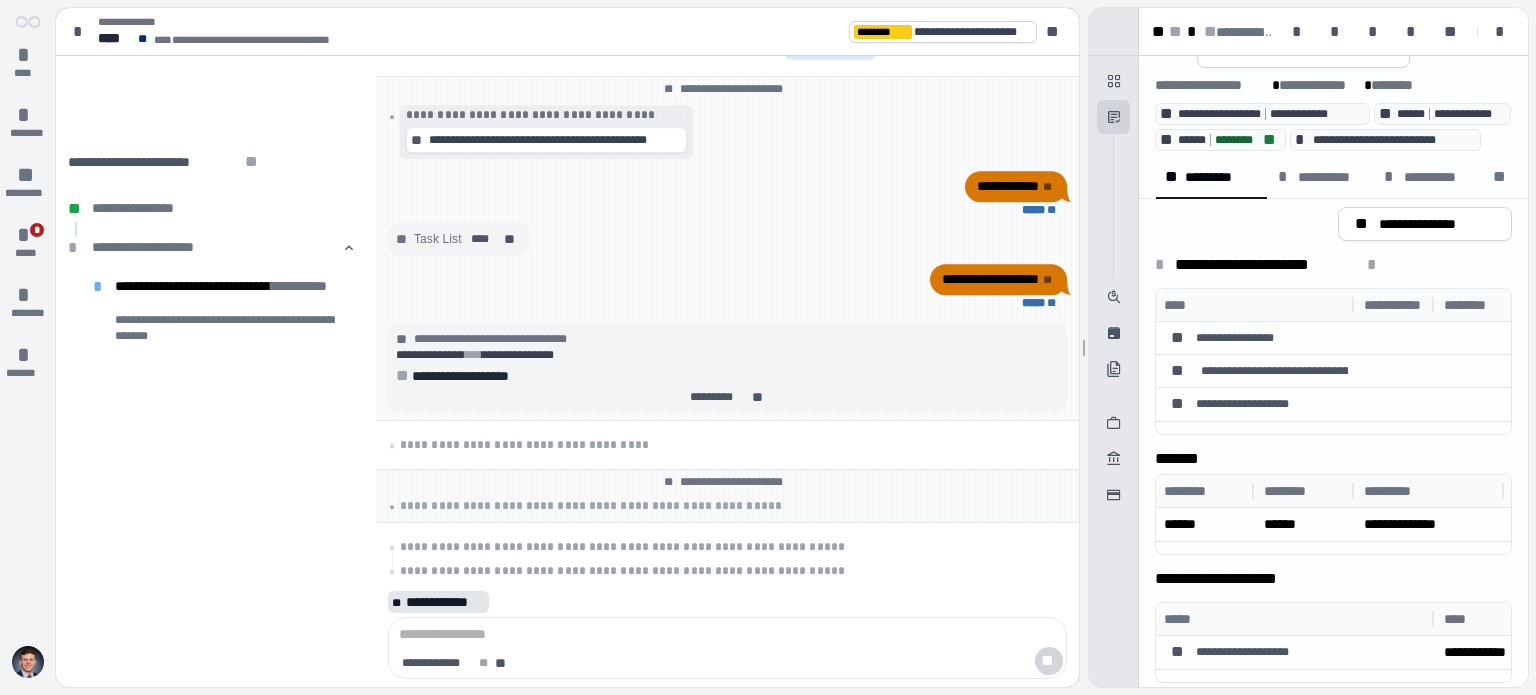 click on "**********" at bounding box center (445, 602) 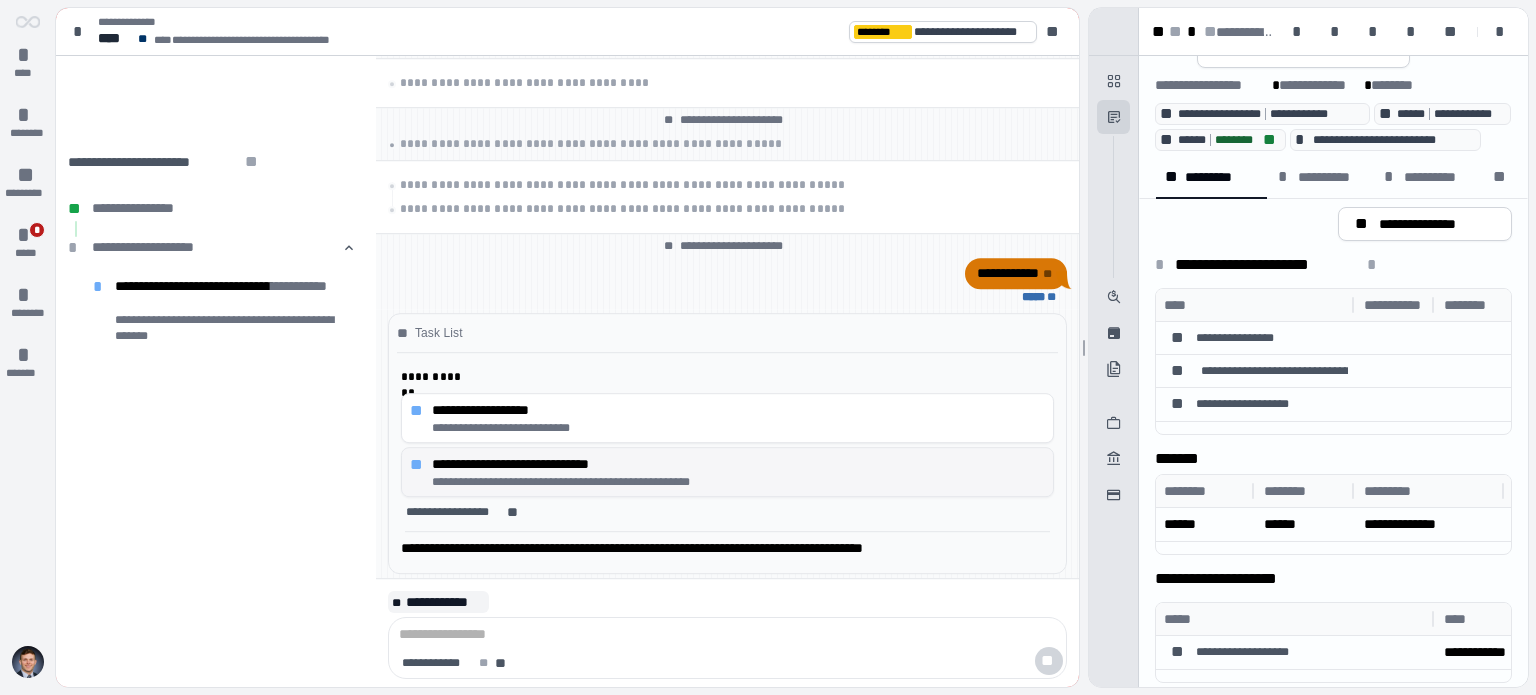 click on "**********" at bounding box center (734, 428) 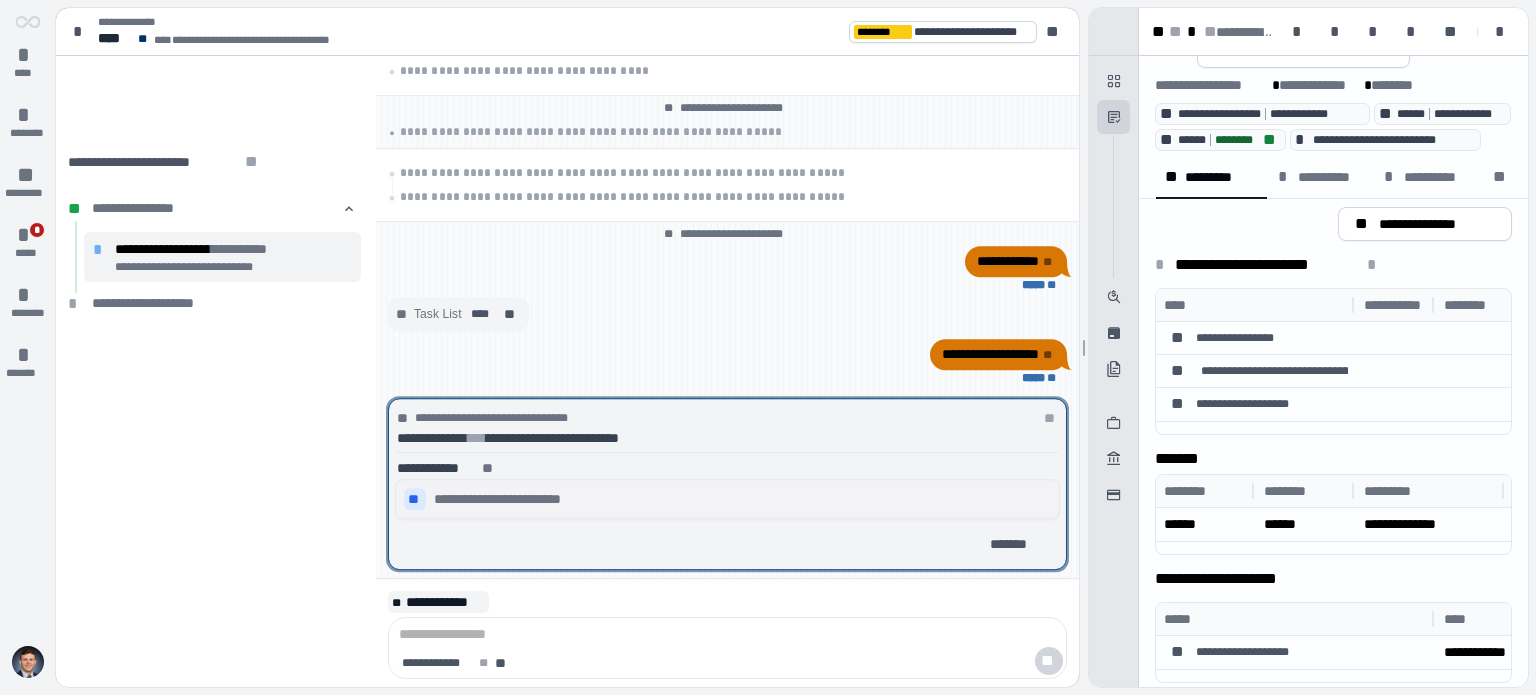 click on "**********" at bounding box center [727, 499] 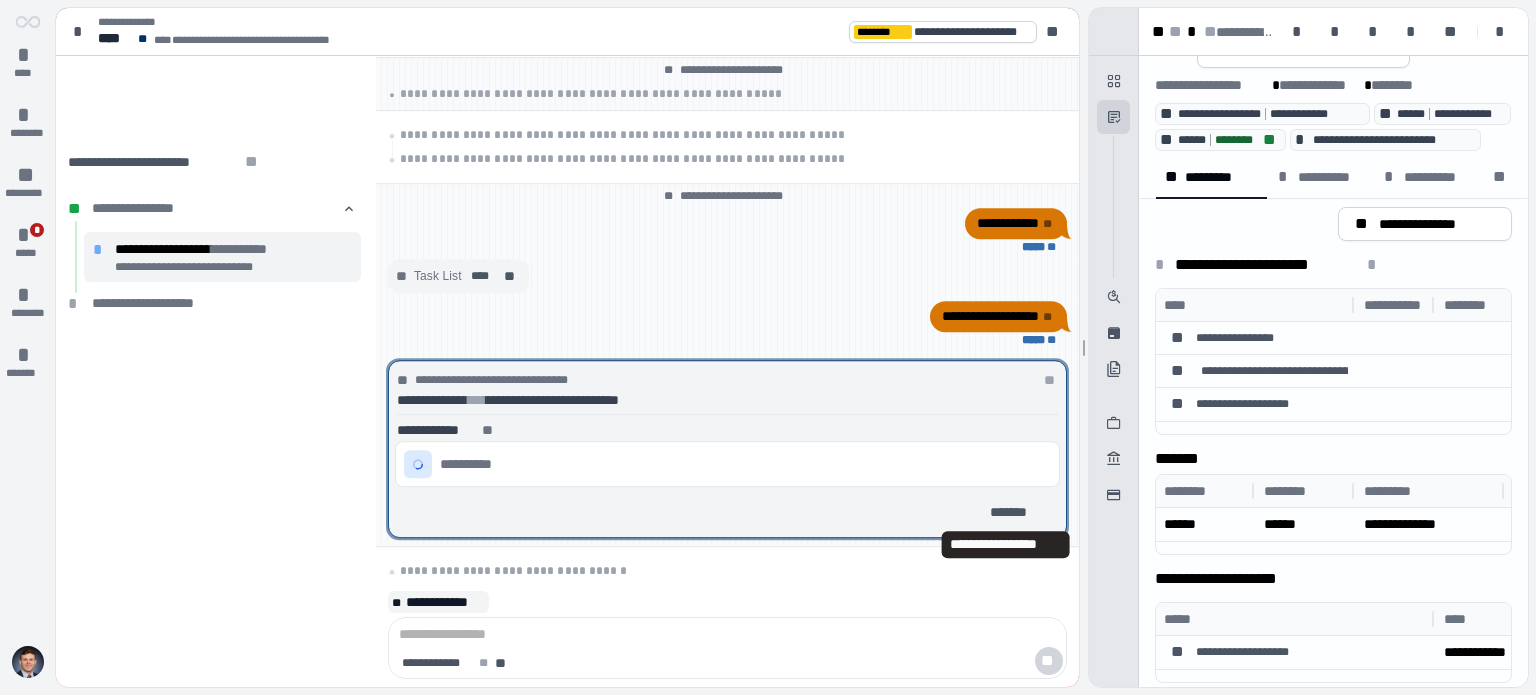 click on "**********" at bounding box center (1006, 544) 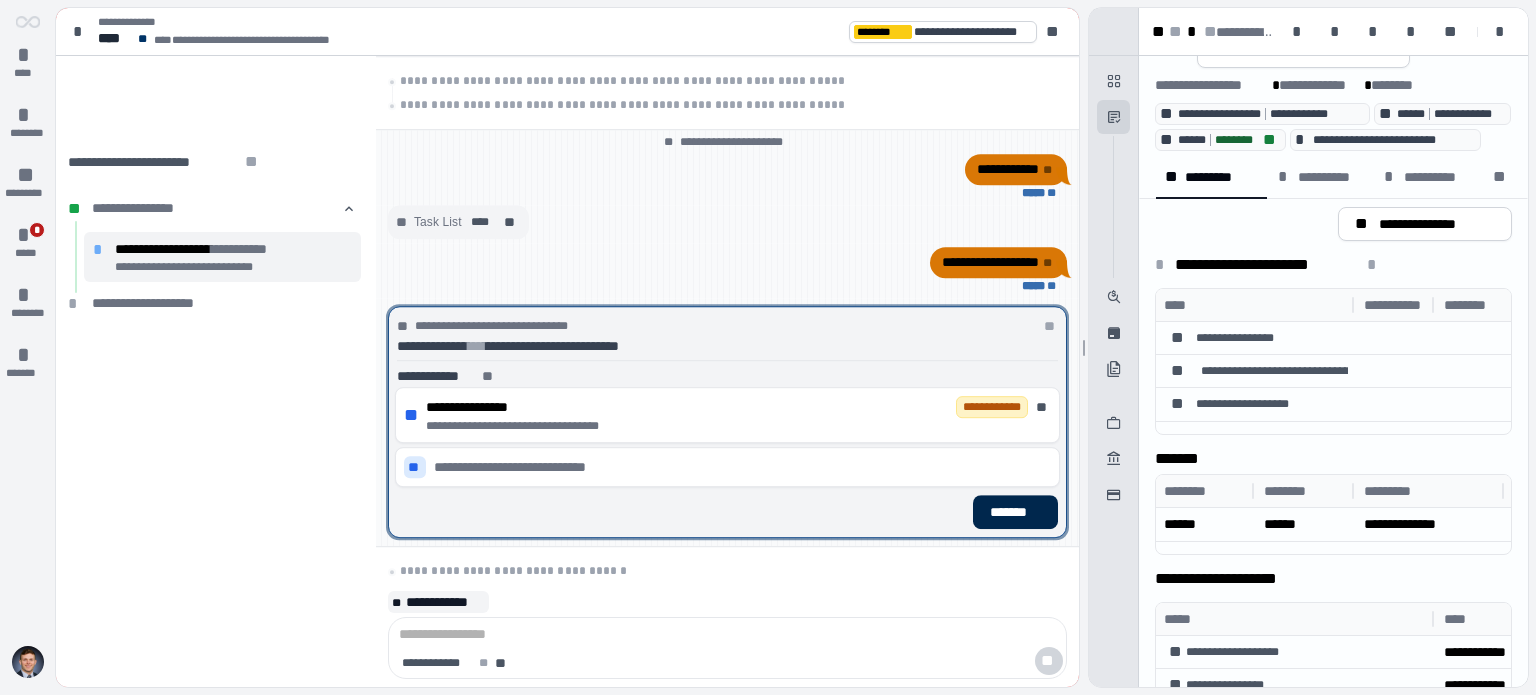 click on "*******" at bounding box center (1015, 512) 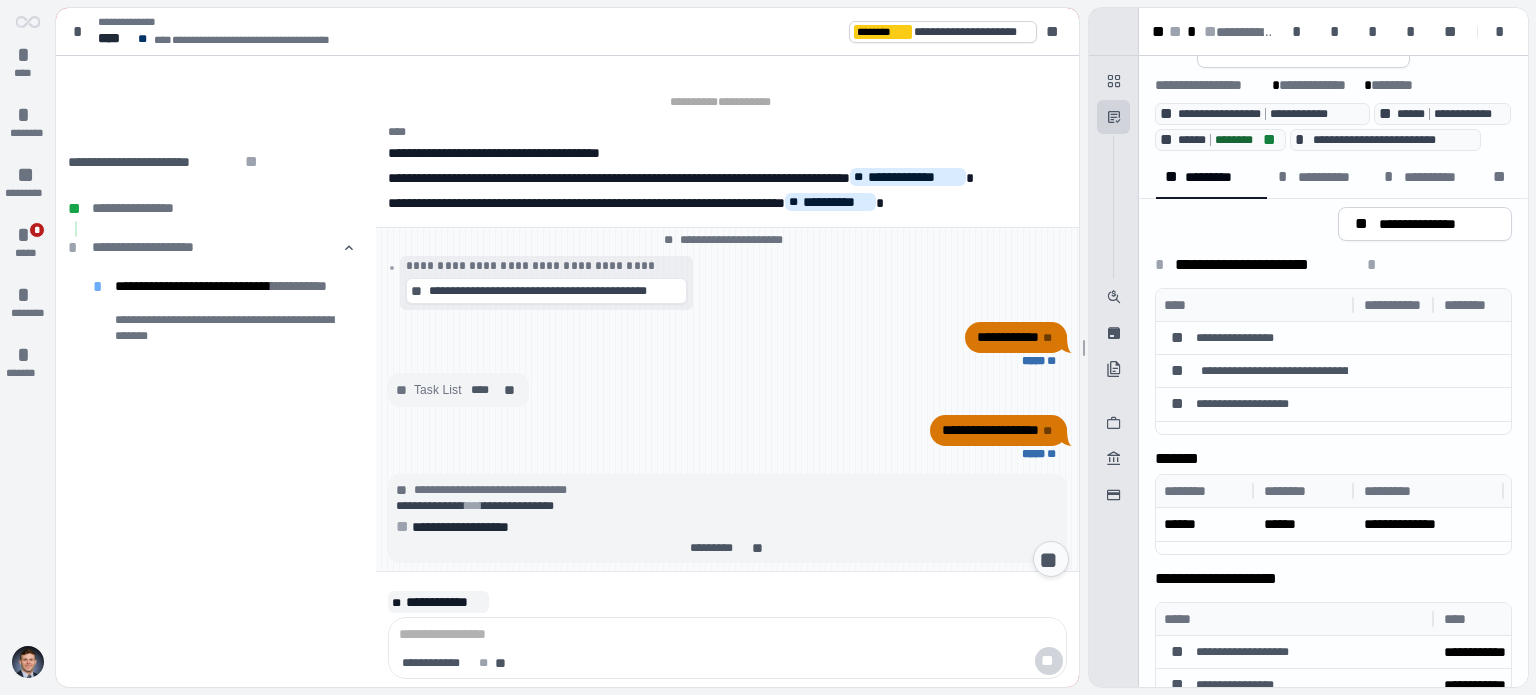 scroll, scrollTop: 533, scrollLeft: 0, axis: vertical 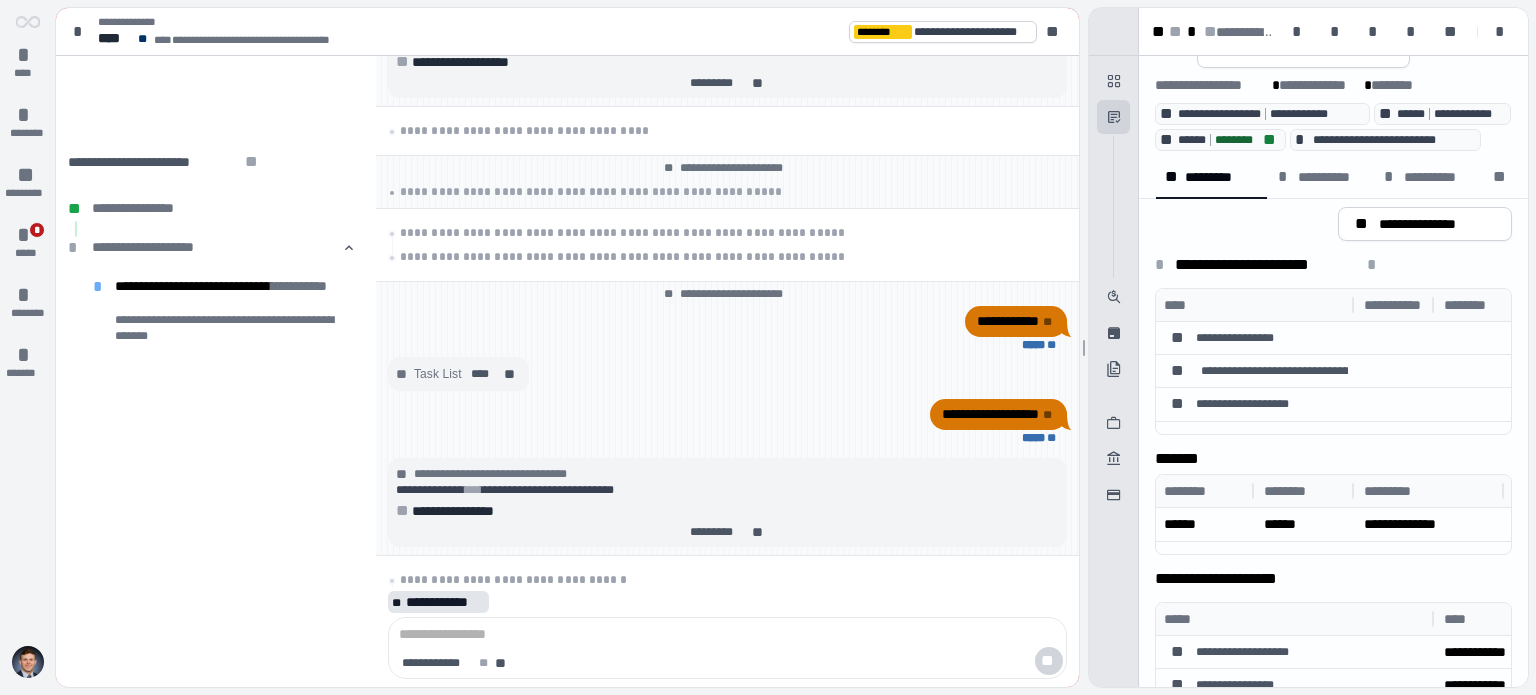 click on "**********" at bounding box center [445, 602] 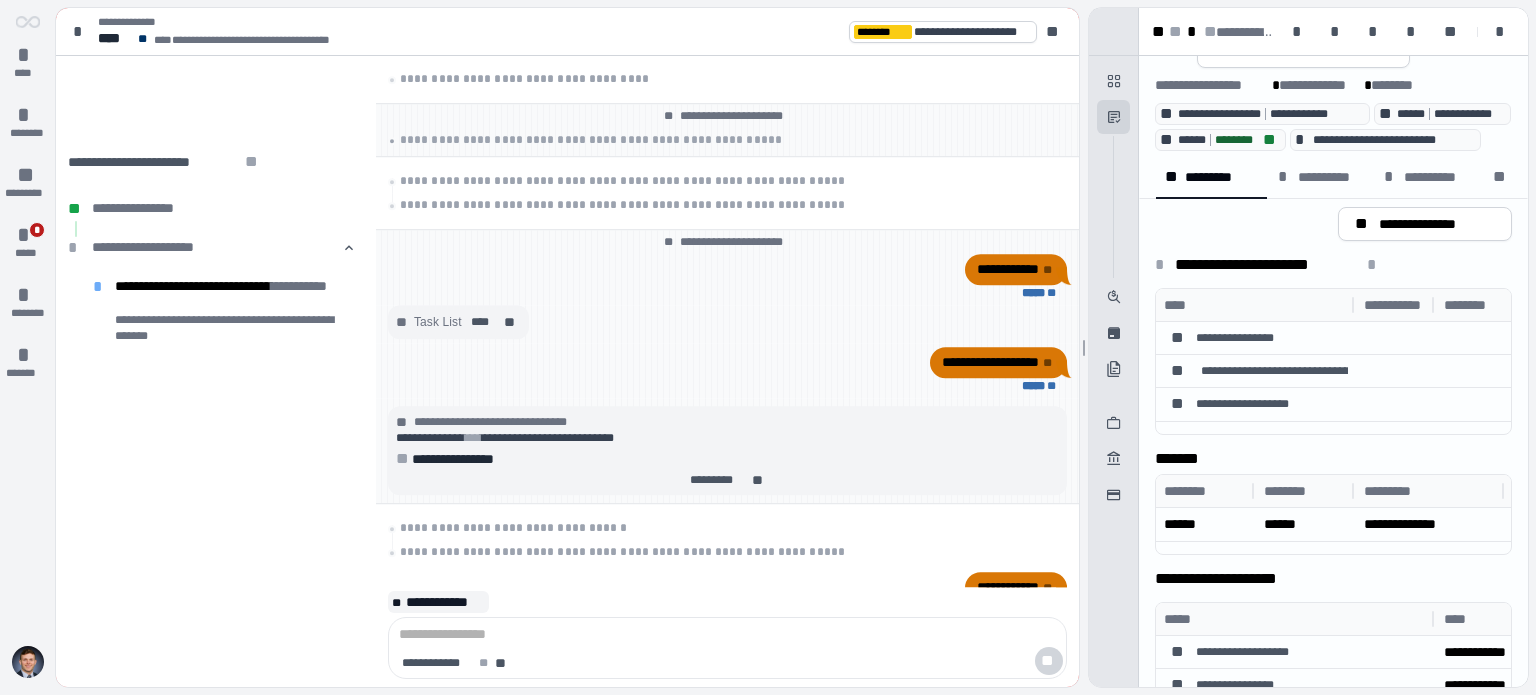 scroll, scrollTop: 0, scrollLeft: 0, axis: both 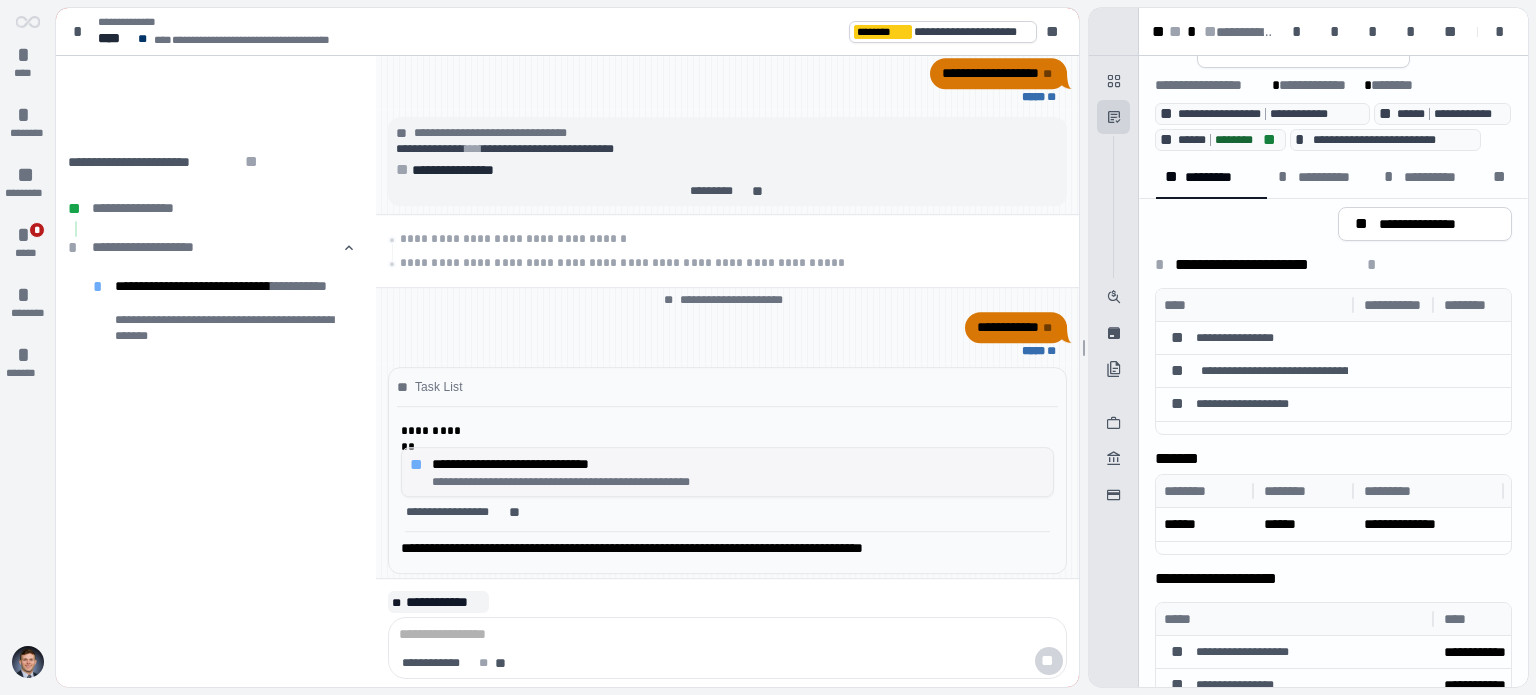 click on "**********" at bounding box center (734, 482) 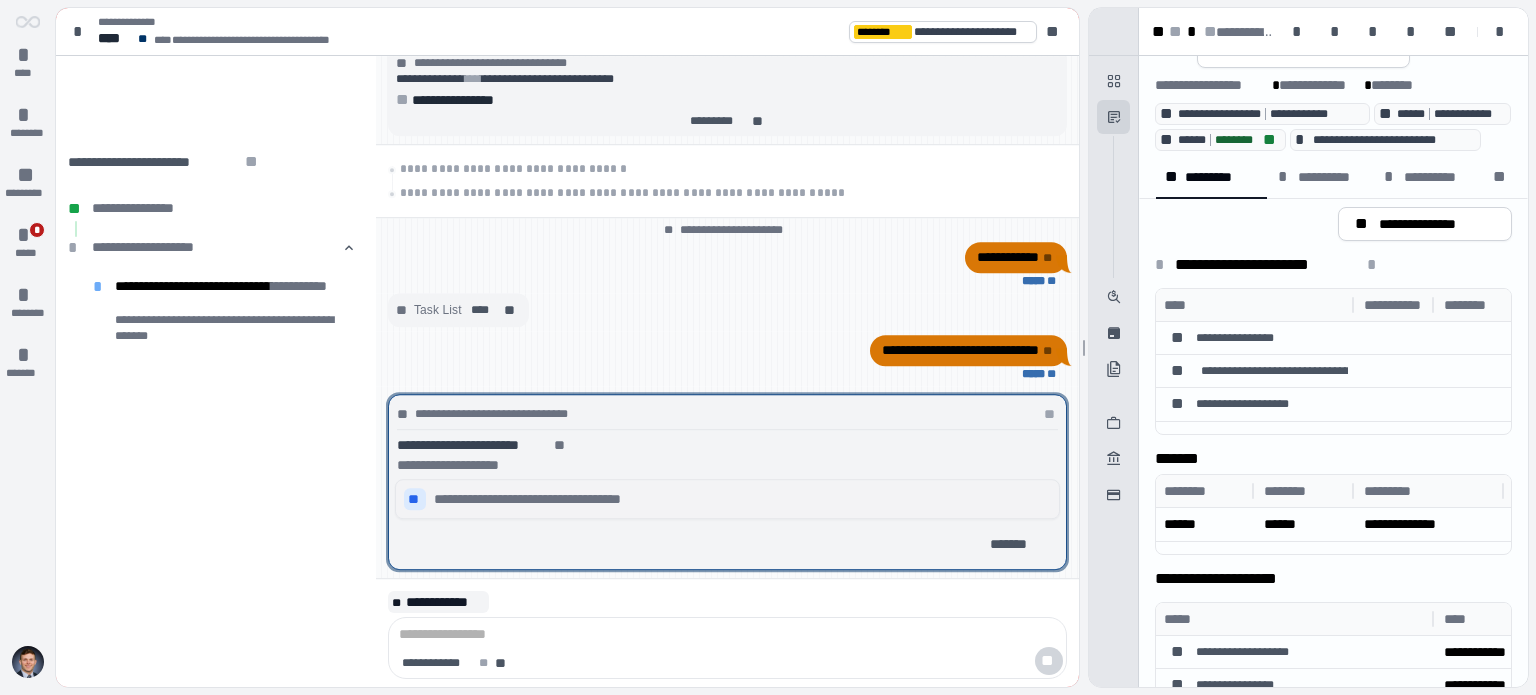 click on "**********" at bounding box center (727, 499) 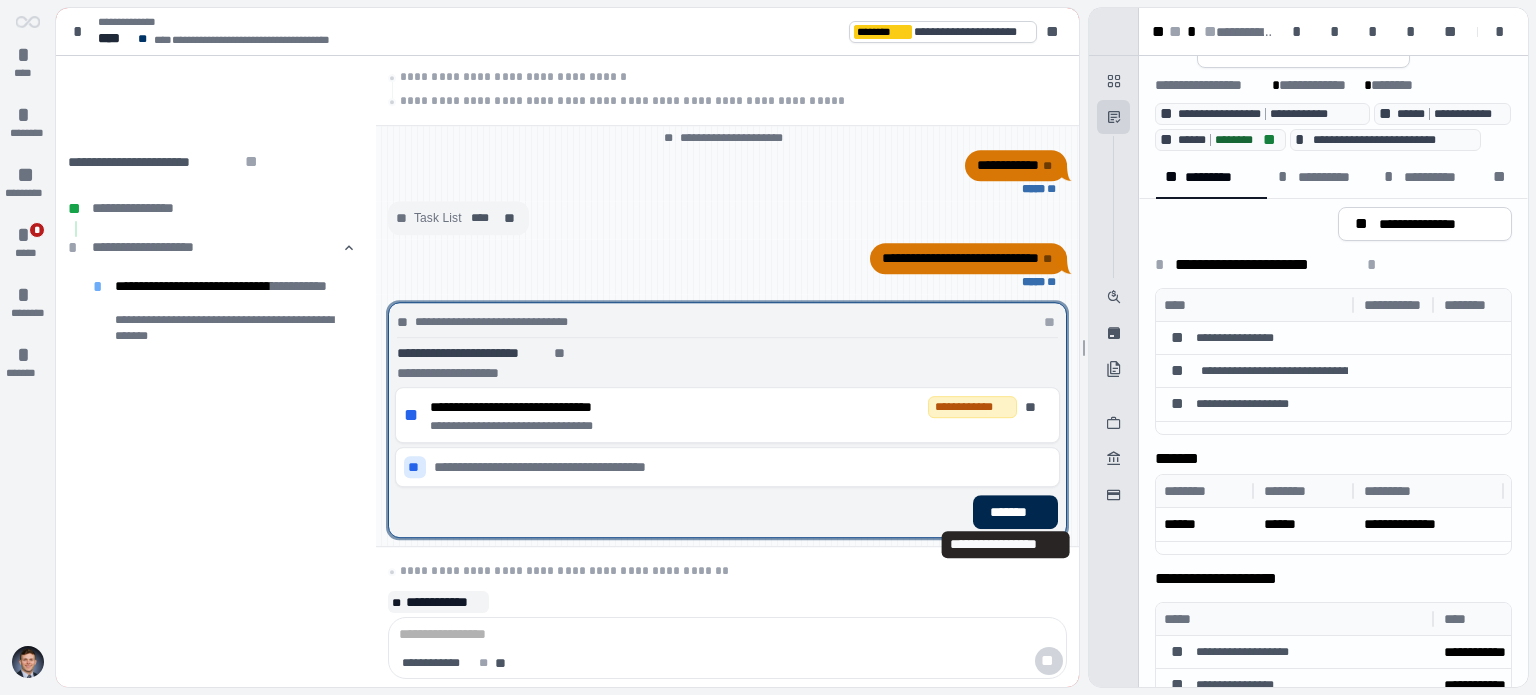 click on "*******" at bounding box center (1015, 512) 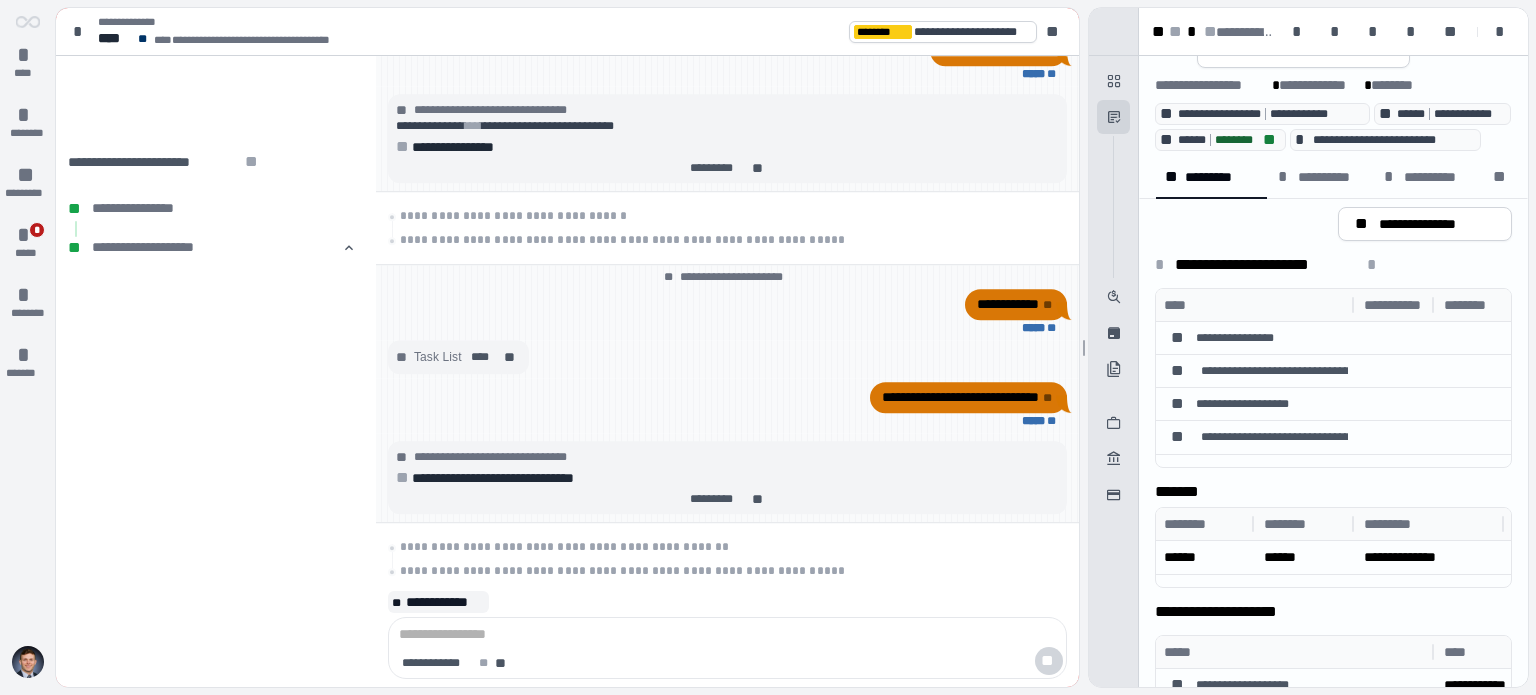 click on "**********" at bounding box center [727, 602] 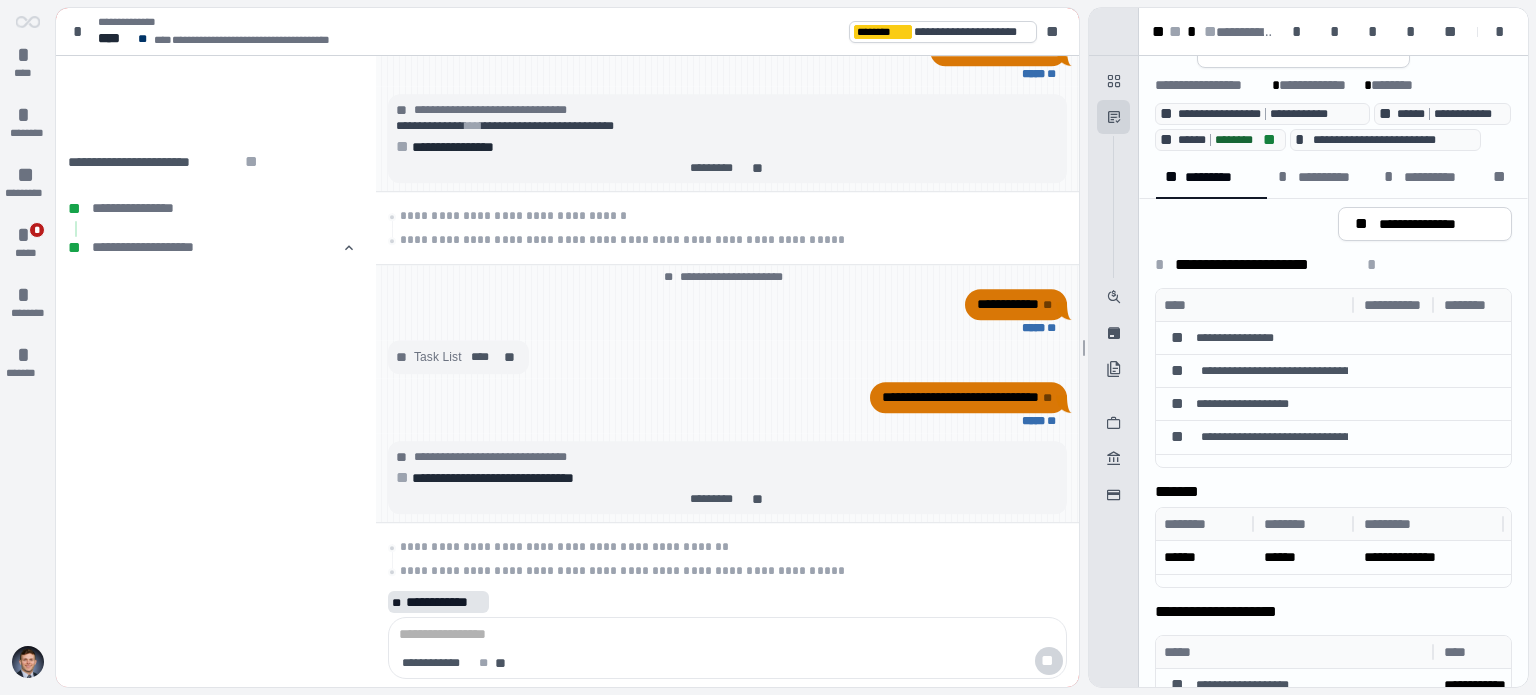 click on "**********" at bounding box center (445, 602) 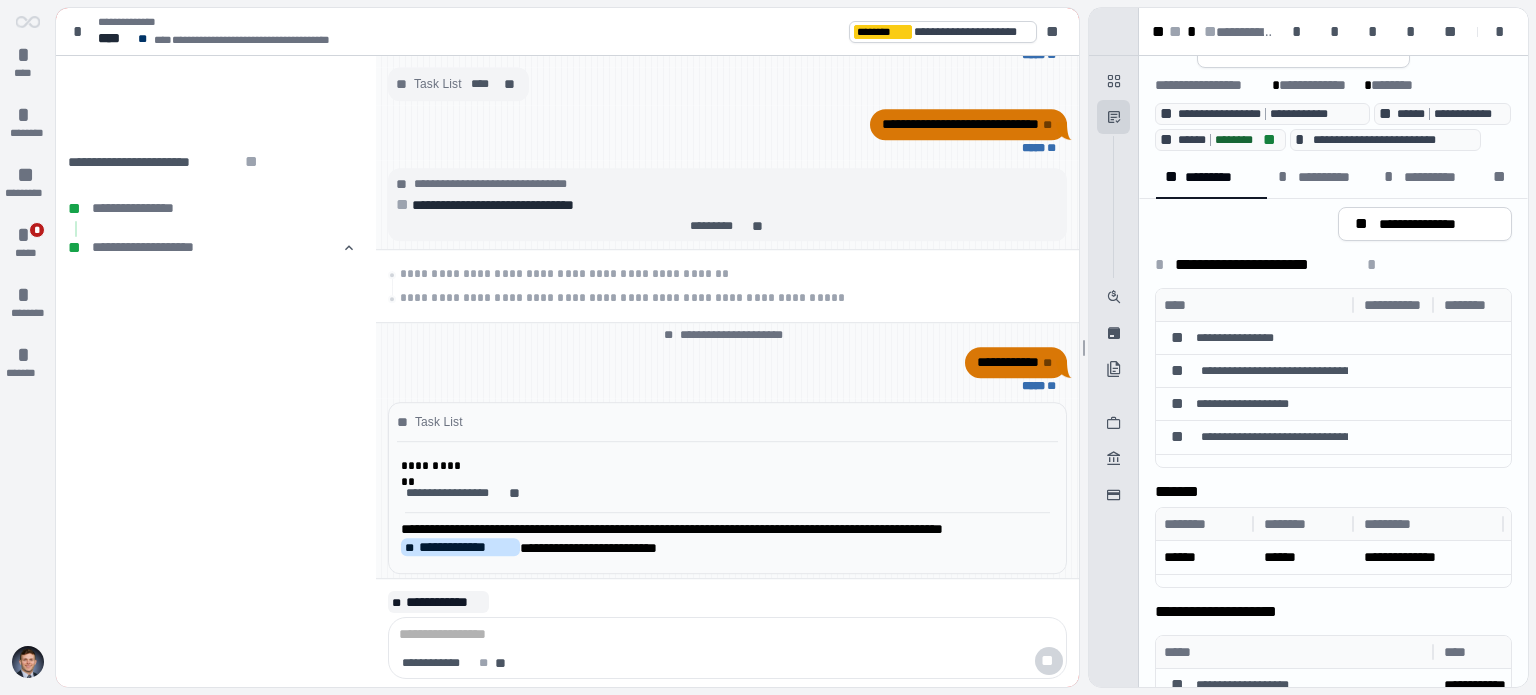 click on "**********" at bounding box center [467, 547] 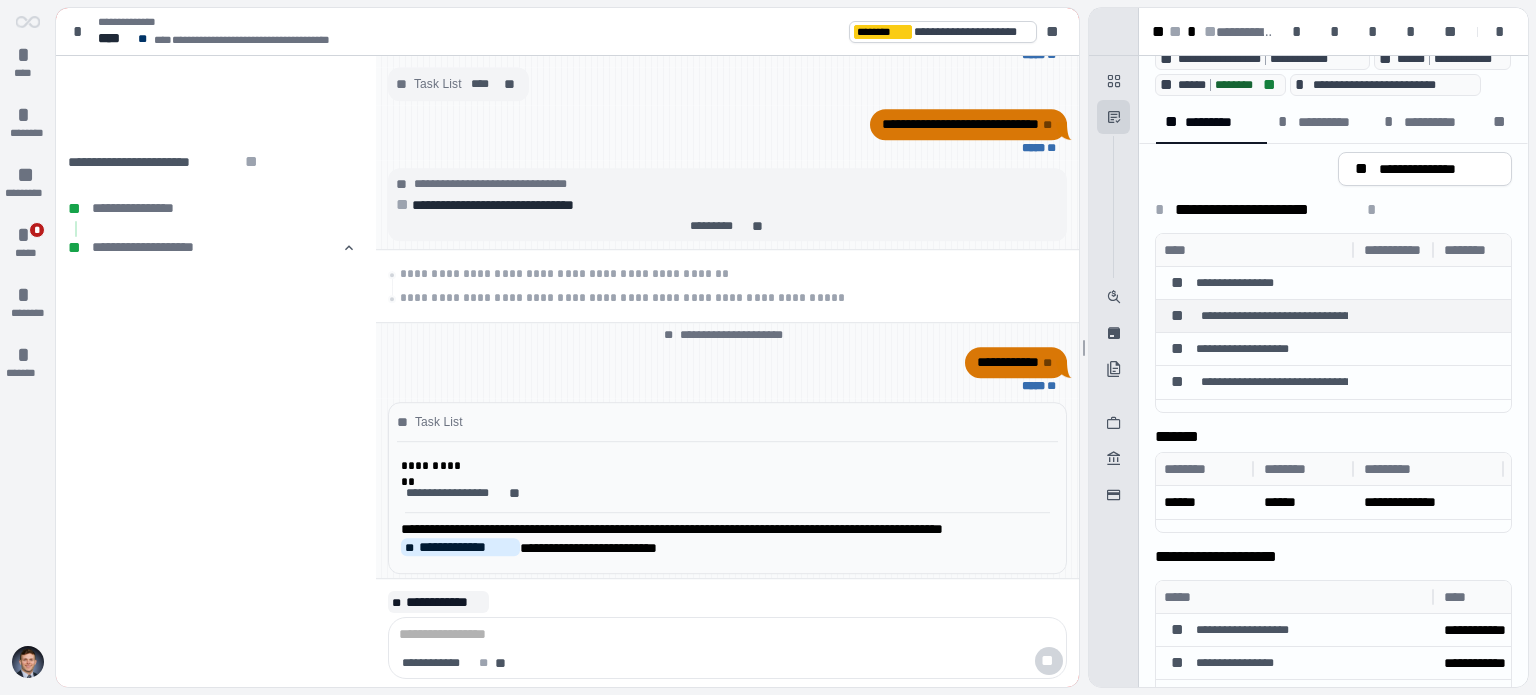 scroll, scrollTop: 208, scrollLeft: 0, axis: vertical 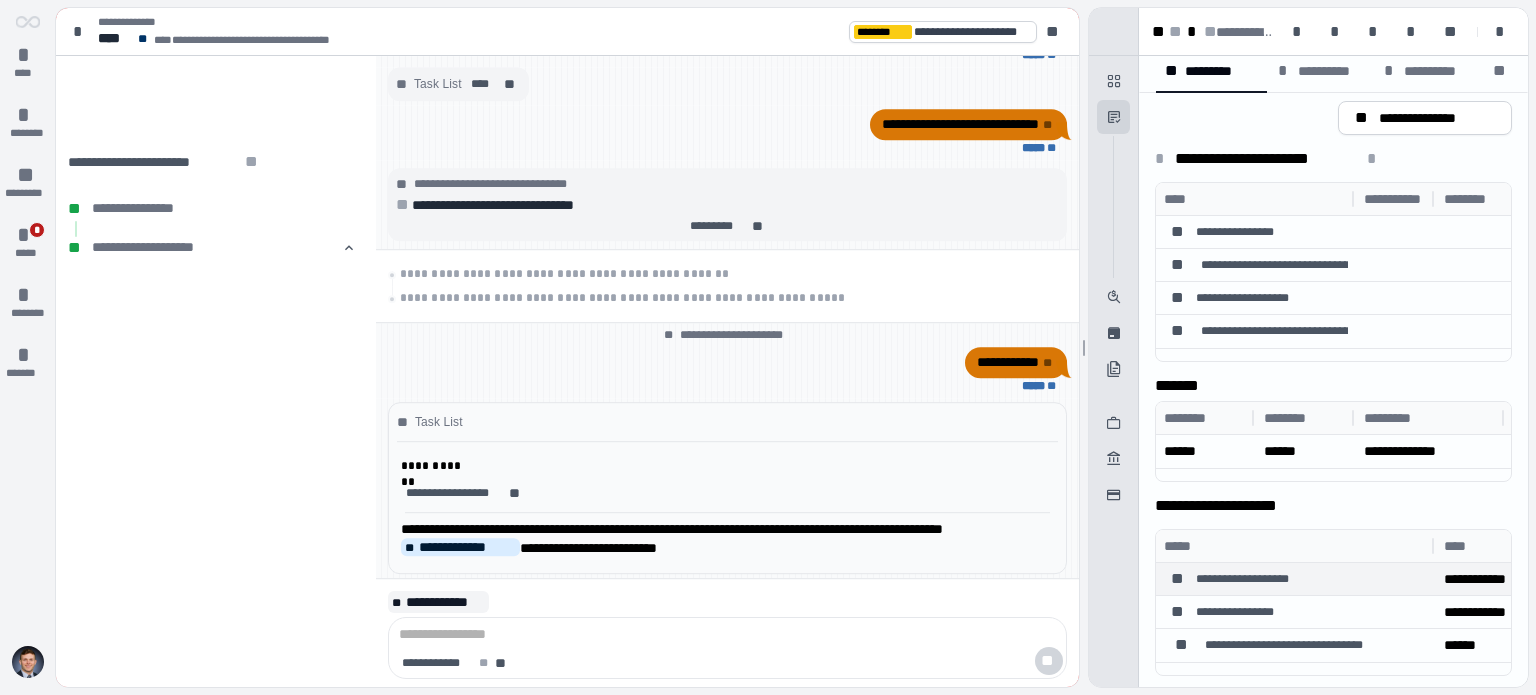 click on "**********" at bounding box center (1296, 579) 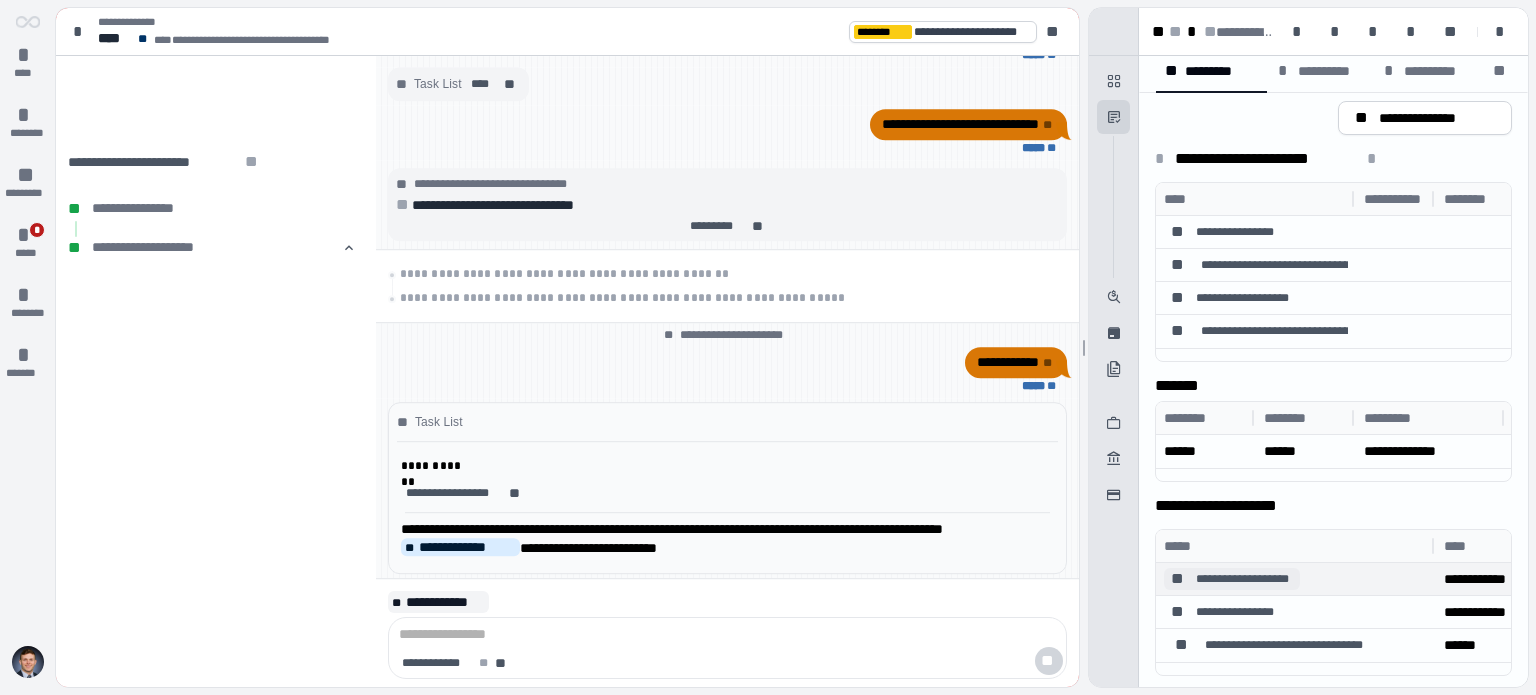 click on "**********" at bounding box center (1241, 579) 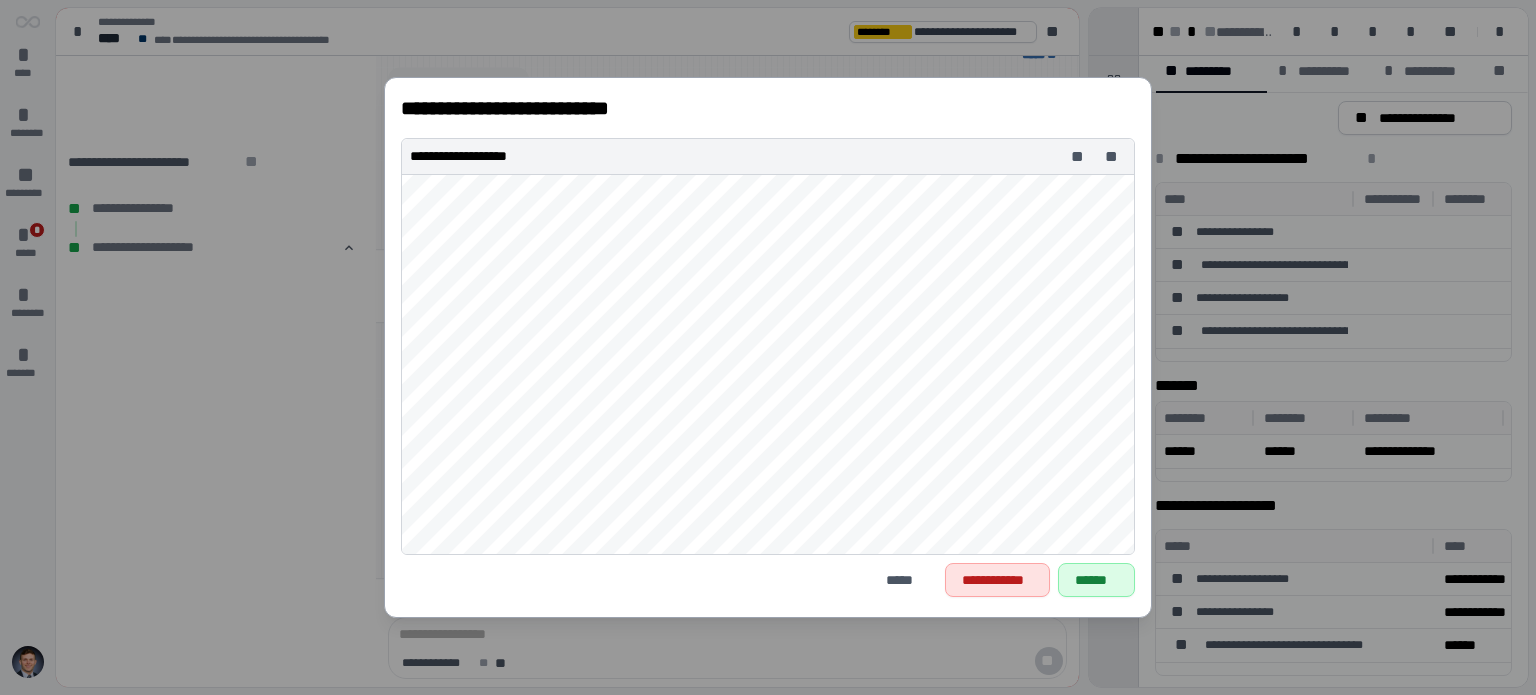 scroll, scrollTop: 400, scrollLeft: 0, axis: vertical 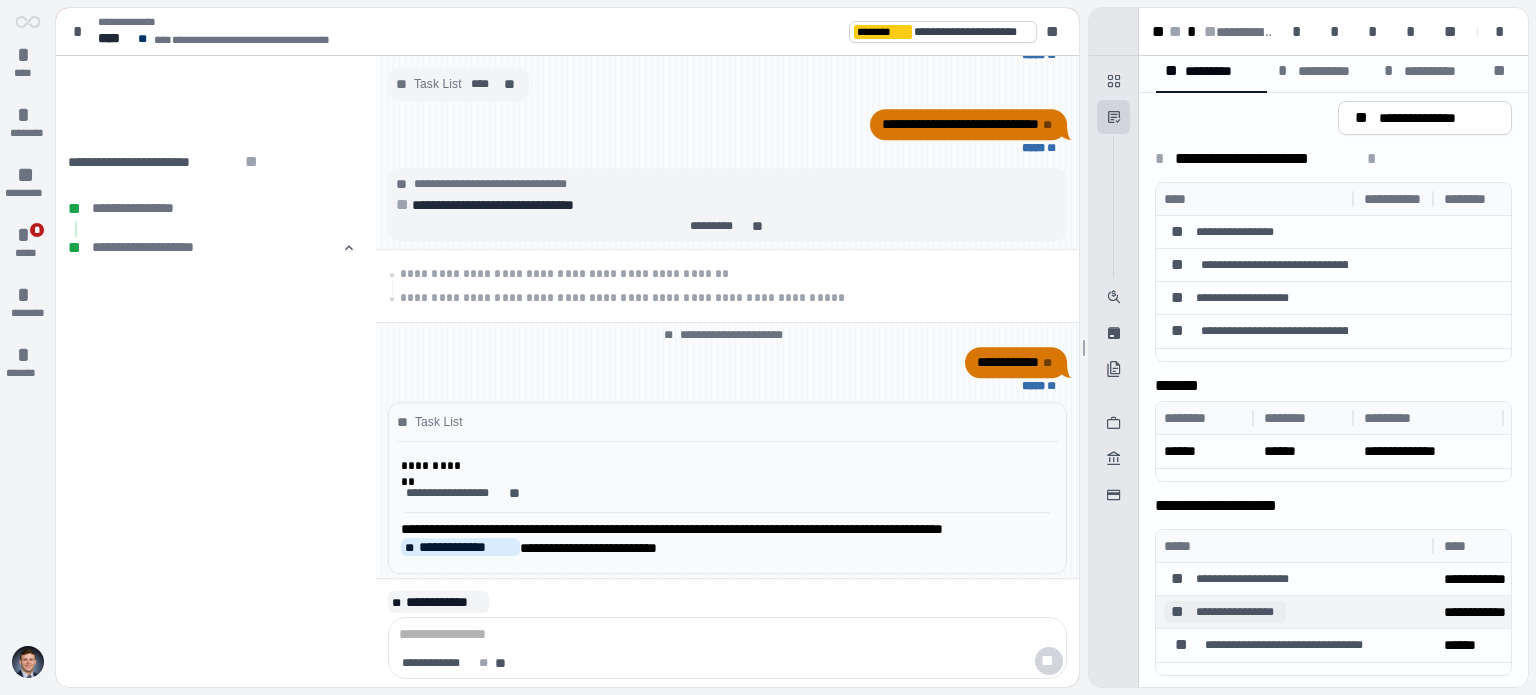 click on "**********" at bounding box center (1235, 612) 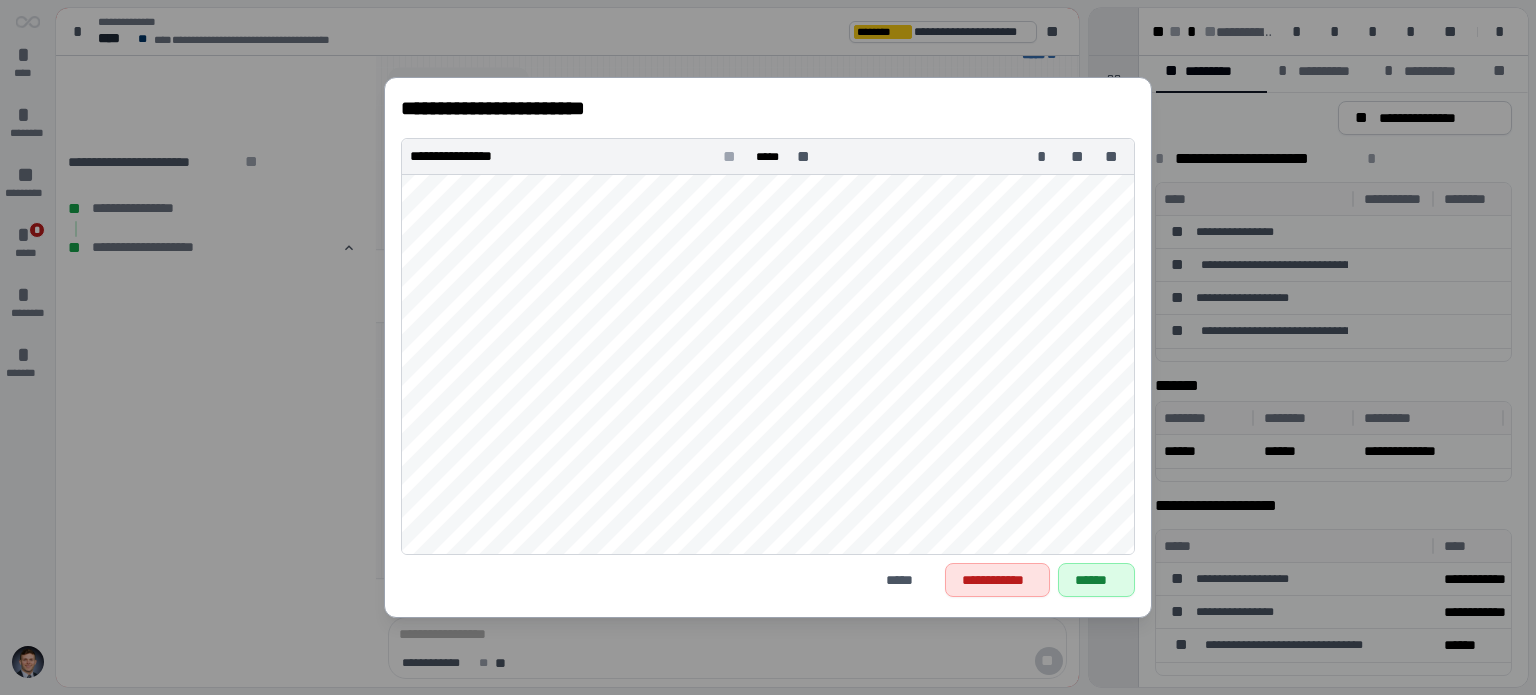 scroll, scrollTop: 0, scrollLeft: 0, axis: both 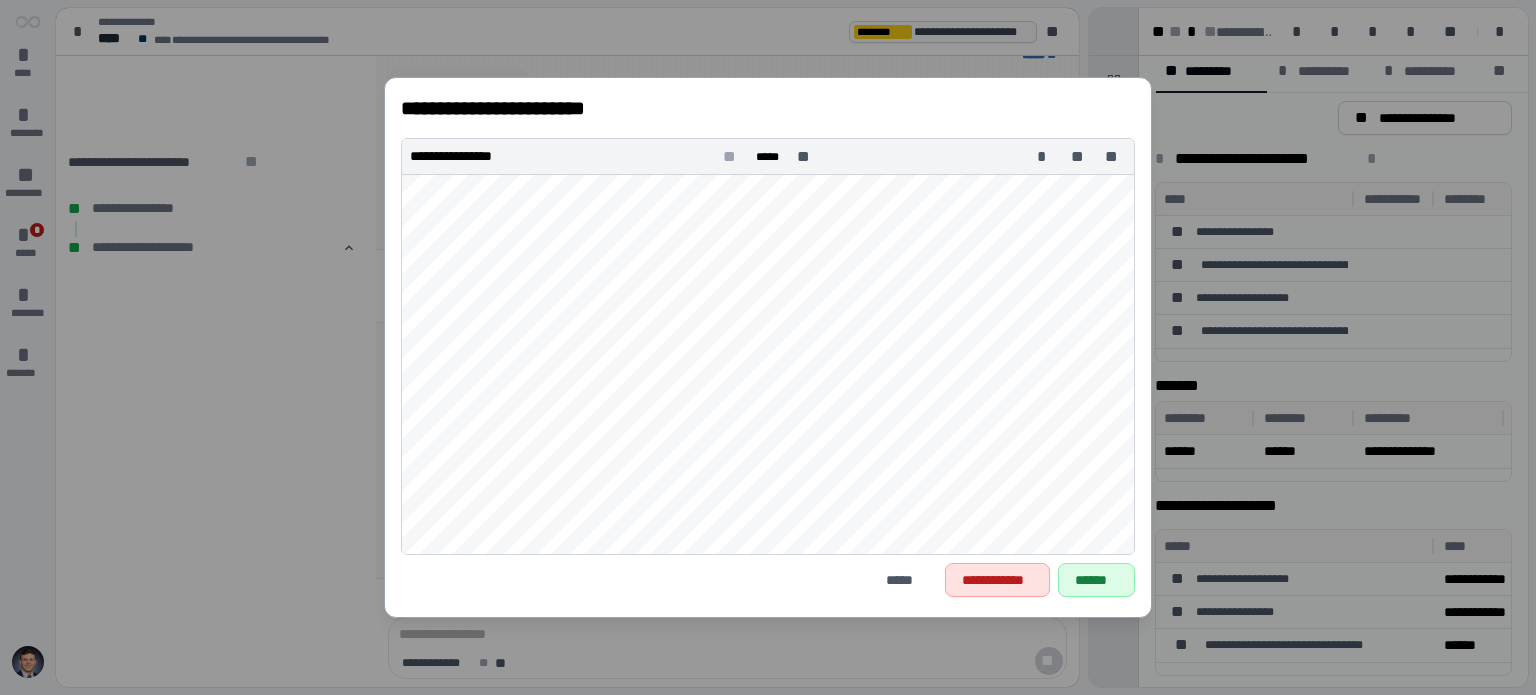 drag, startPoint x: 907, startPoint y: 22, endPoint x: 892, endPoint y: 36, distance: 20.518284 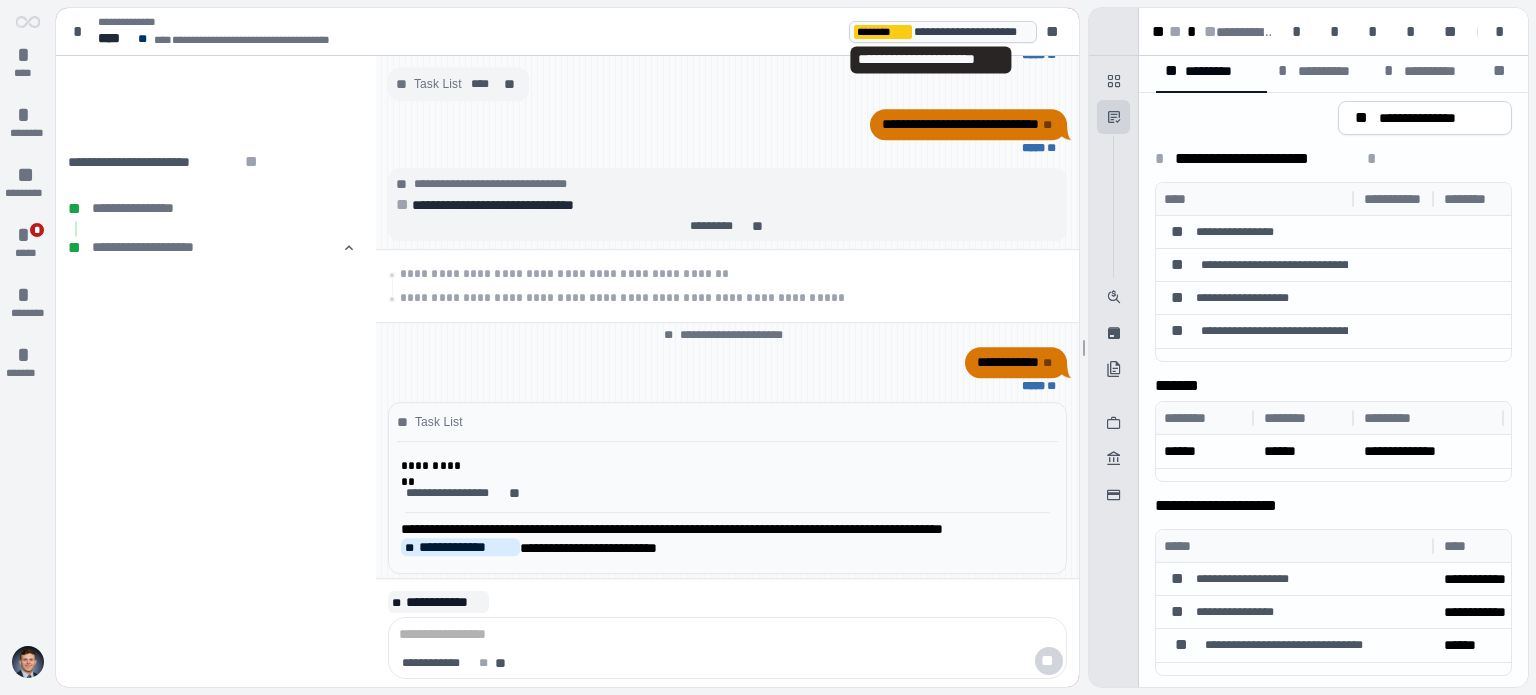 click on "********" at bounding box center [883, 32] 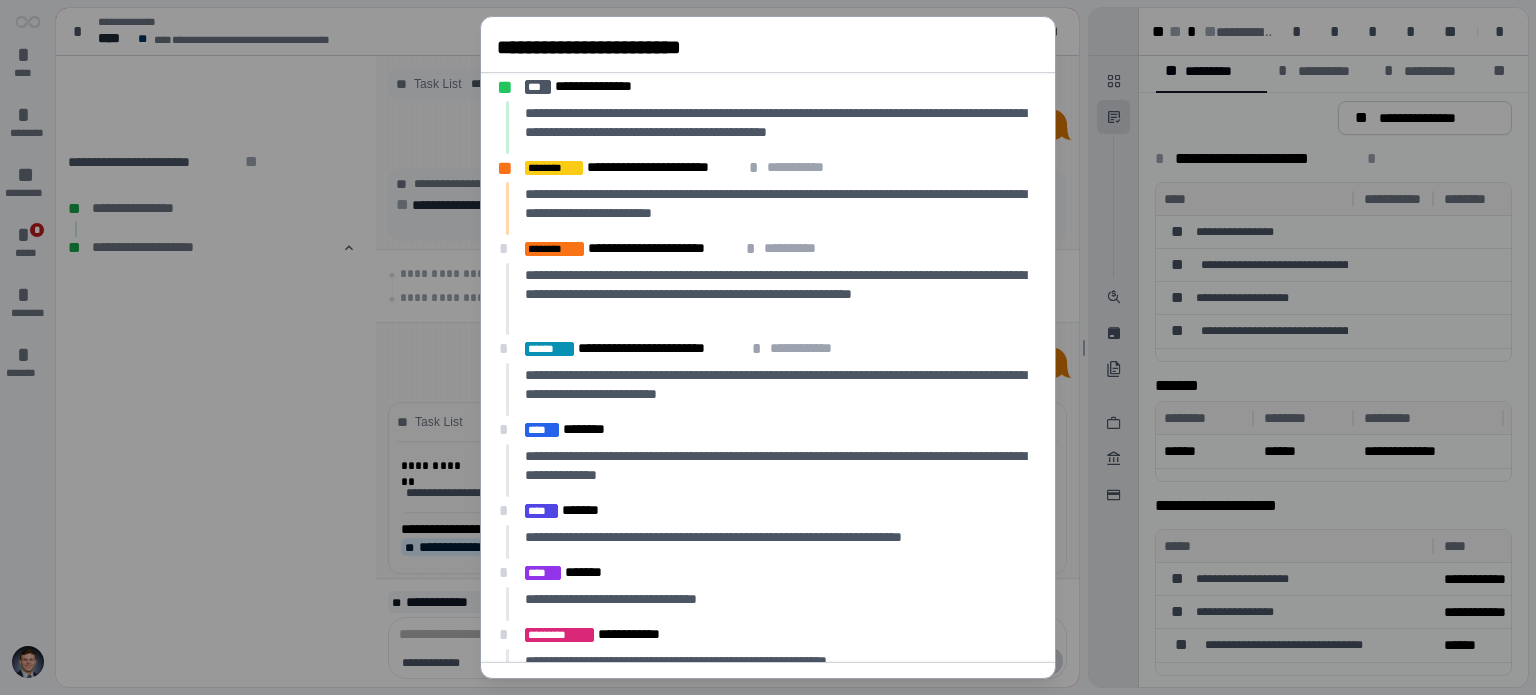 scroll, scrollTop: 82, scrollLeft: 0, axis: vertical 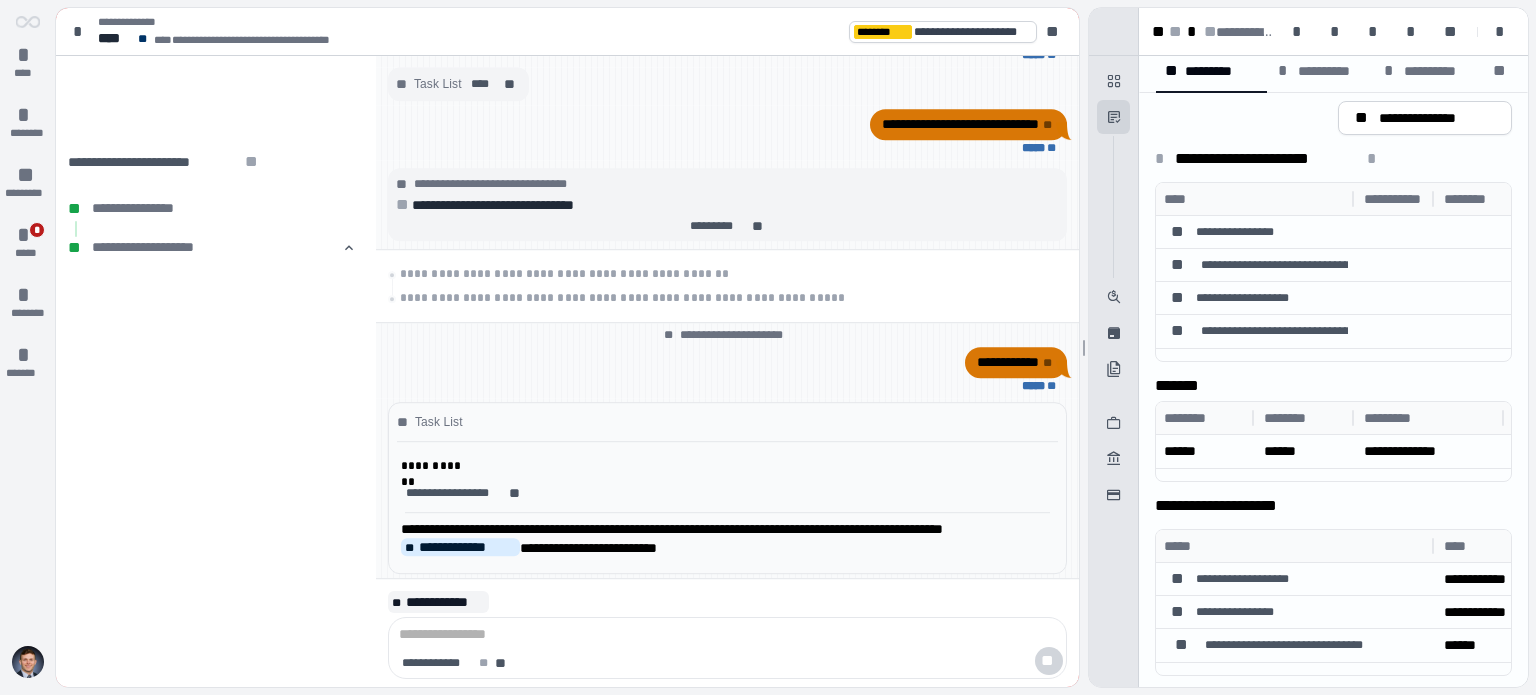 click on "*" at bounding box center (28, 55) 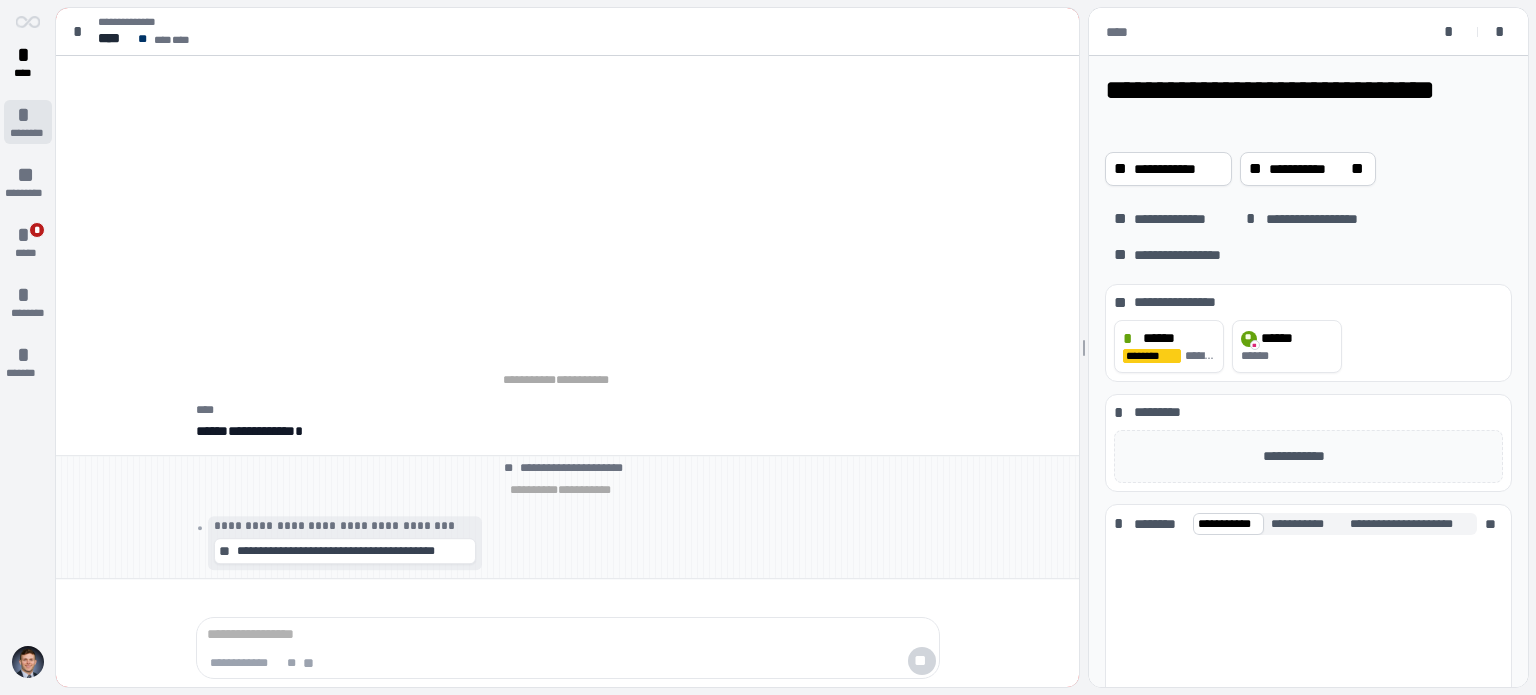 click on "*" at bounding box center [28, 115] 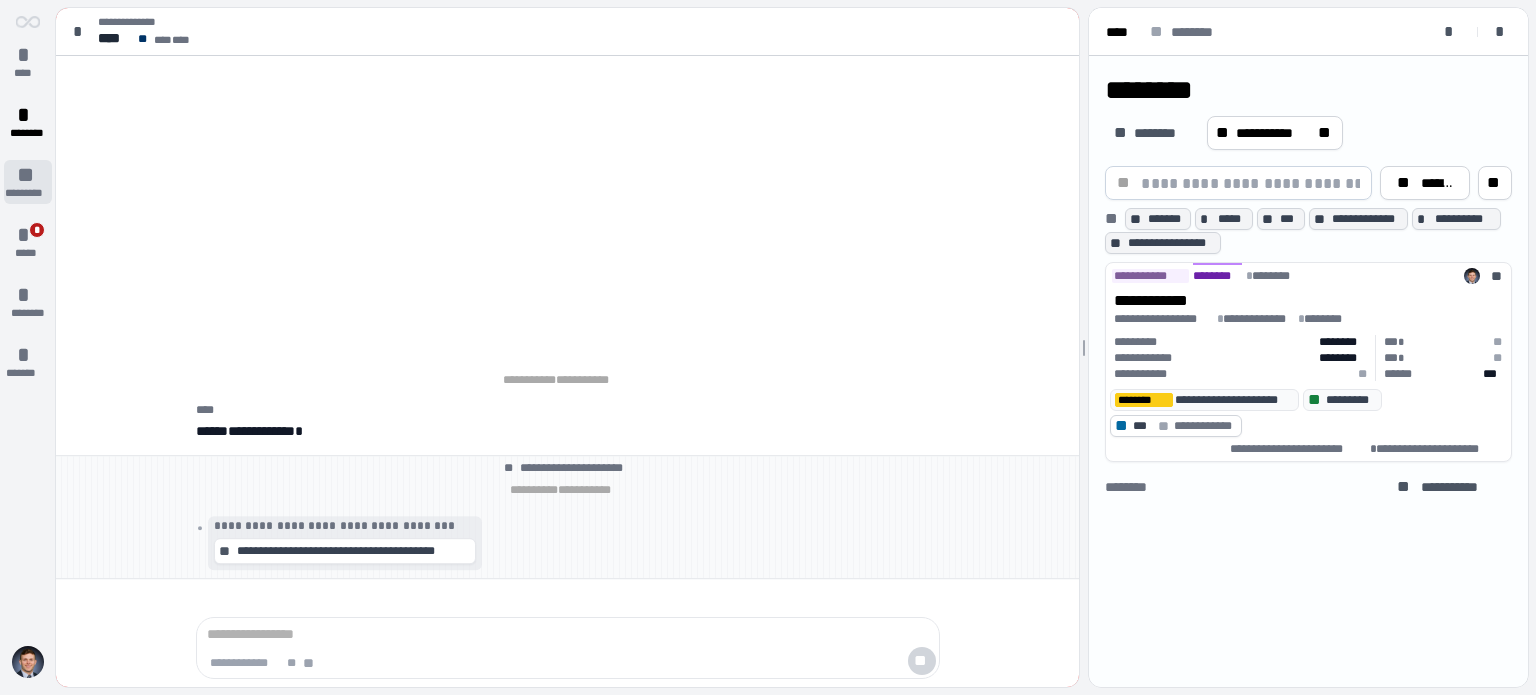 click on "**" at bounding box center (28, 175) 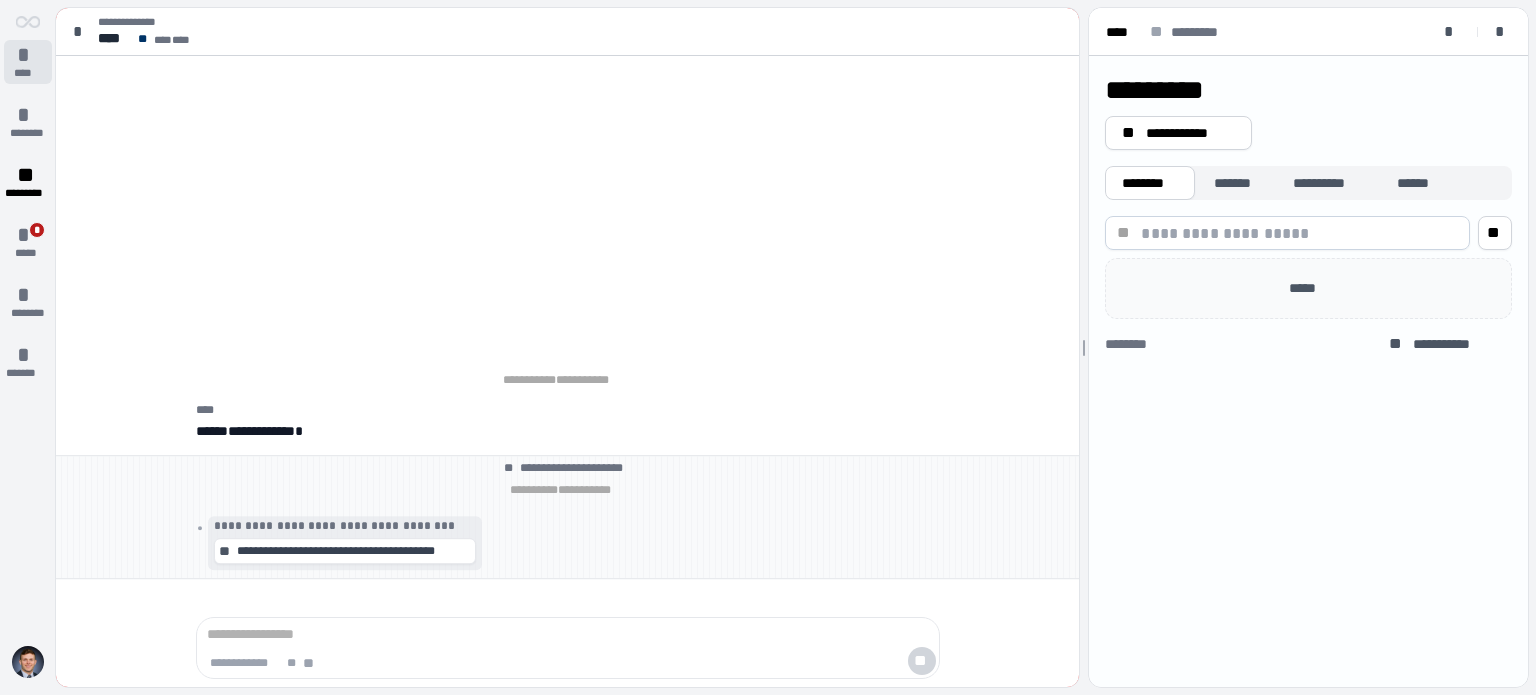 click on "*" at bounding box center [28, 55] 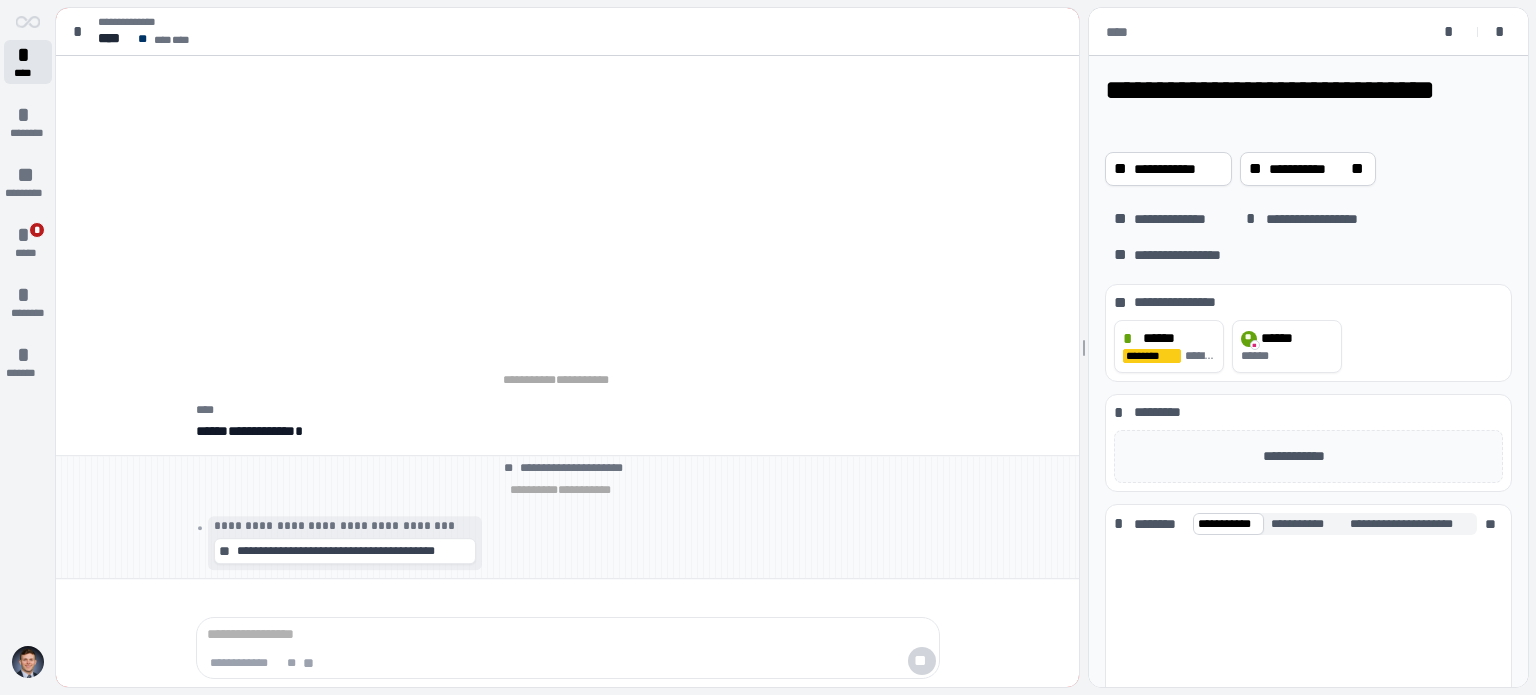 click on "*" at bounding box center [28, 55] 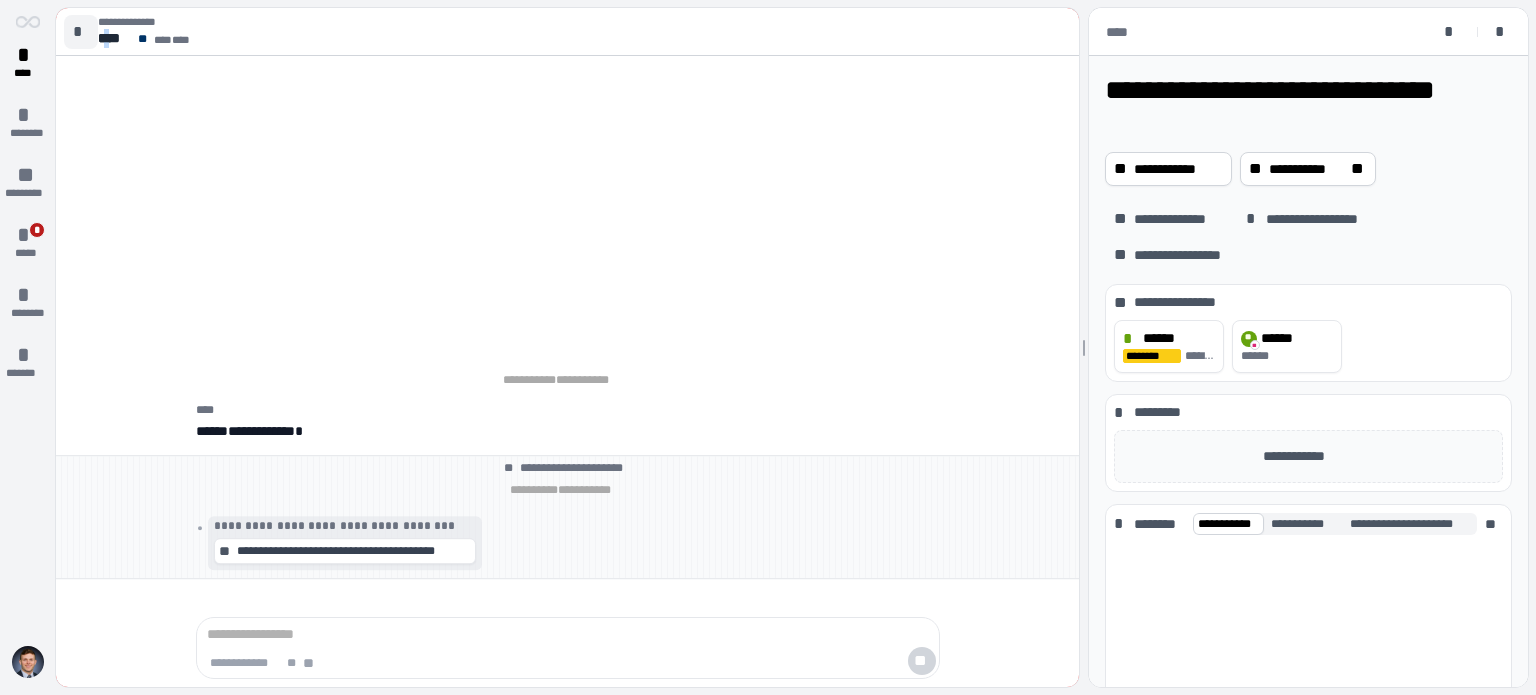 drag, startPoint x: 115, startPoint y: 39, endPoint x: 76, endPoint y: 36, distance: 39.115215 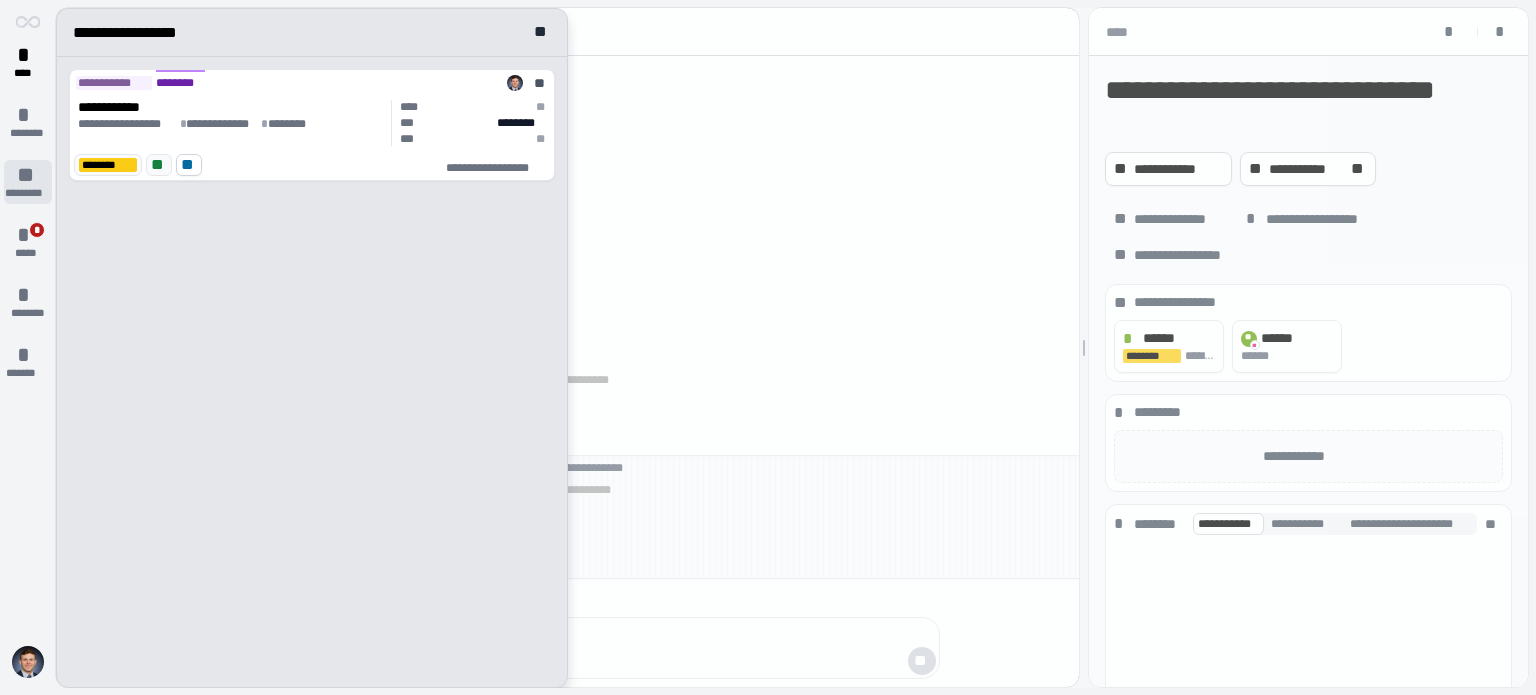 click on "**" at bounding box center [28, 175] 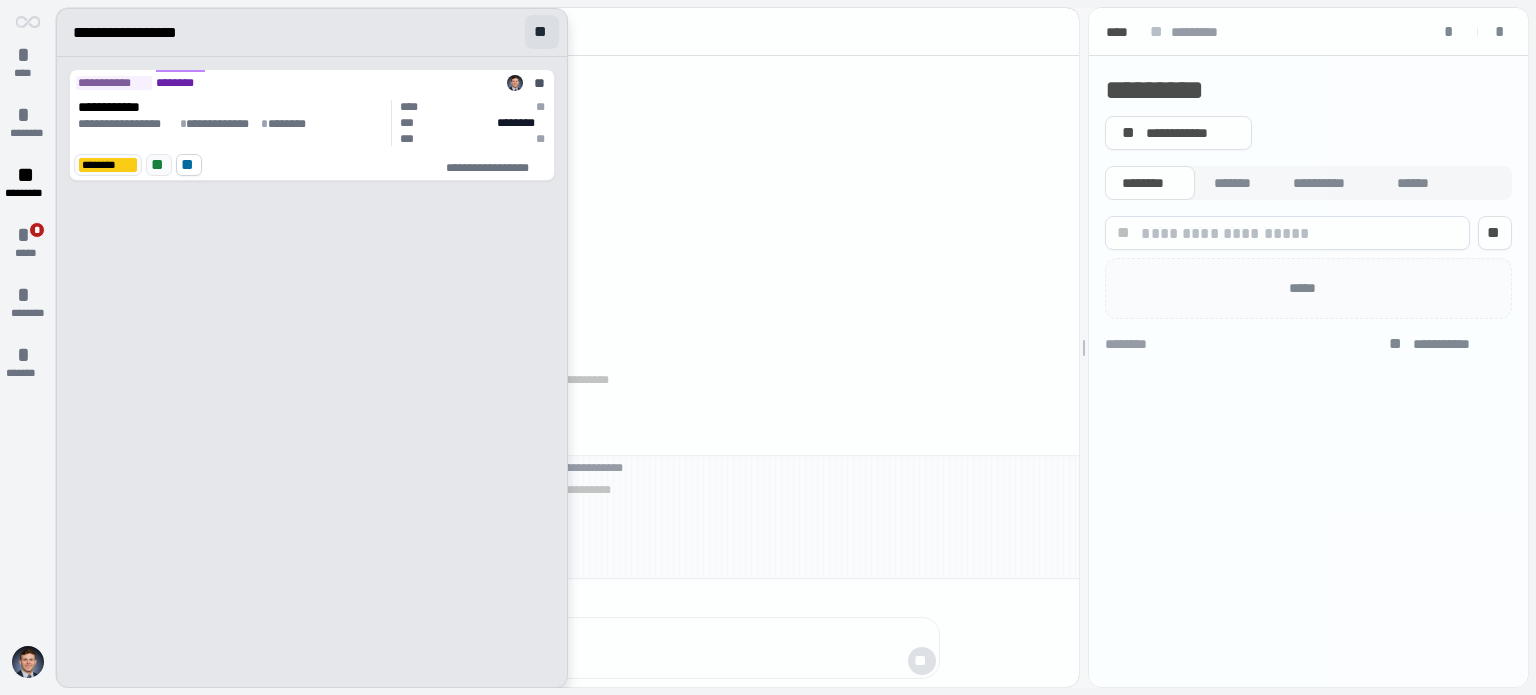 click on "**" at bounding box center [542, 32] 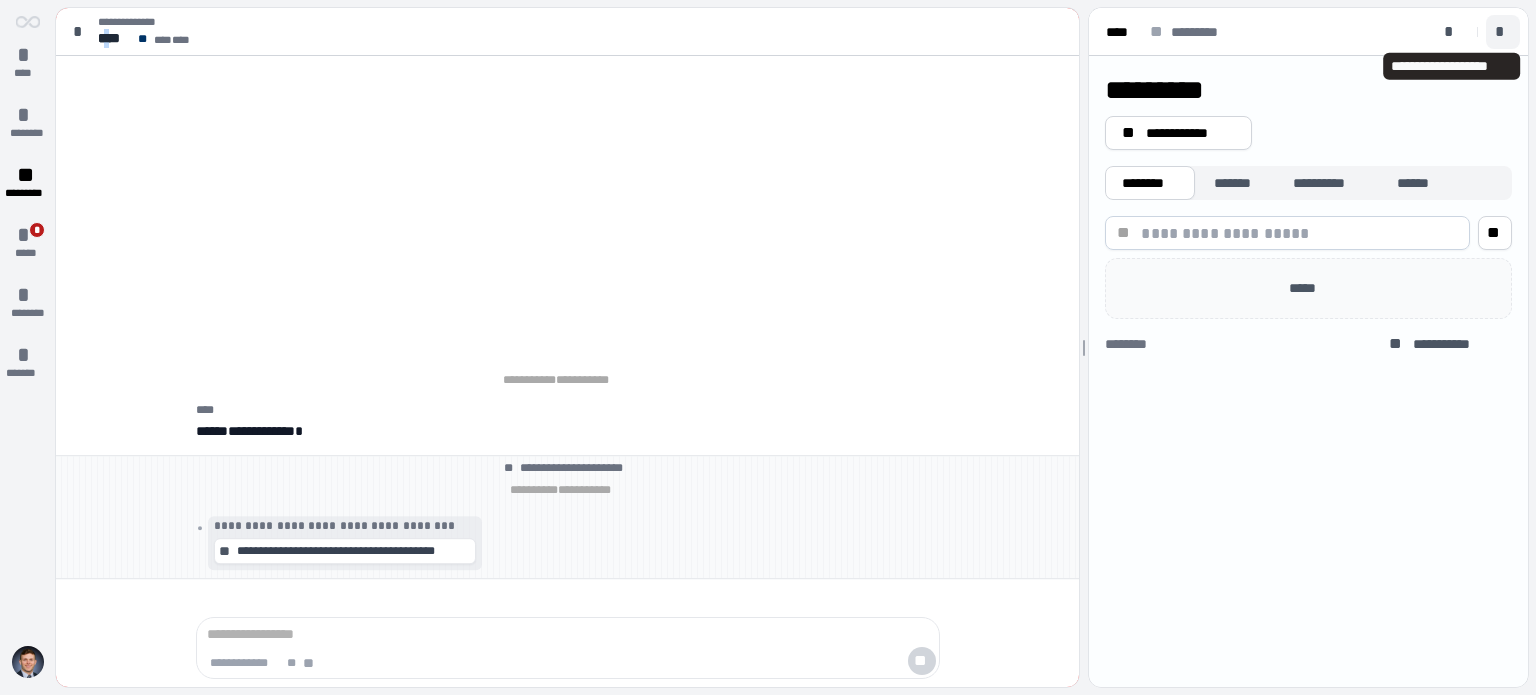 click on "*" at bounding box center (1503, 32) 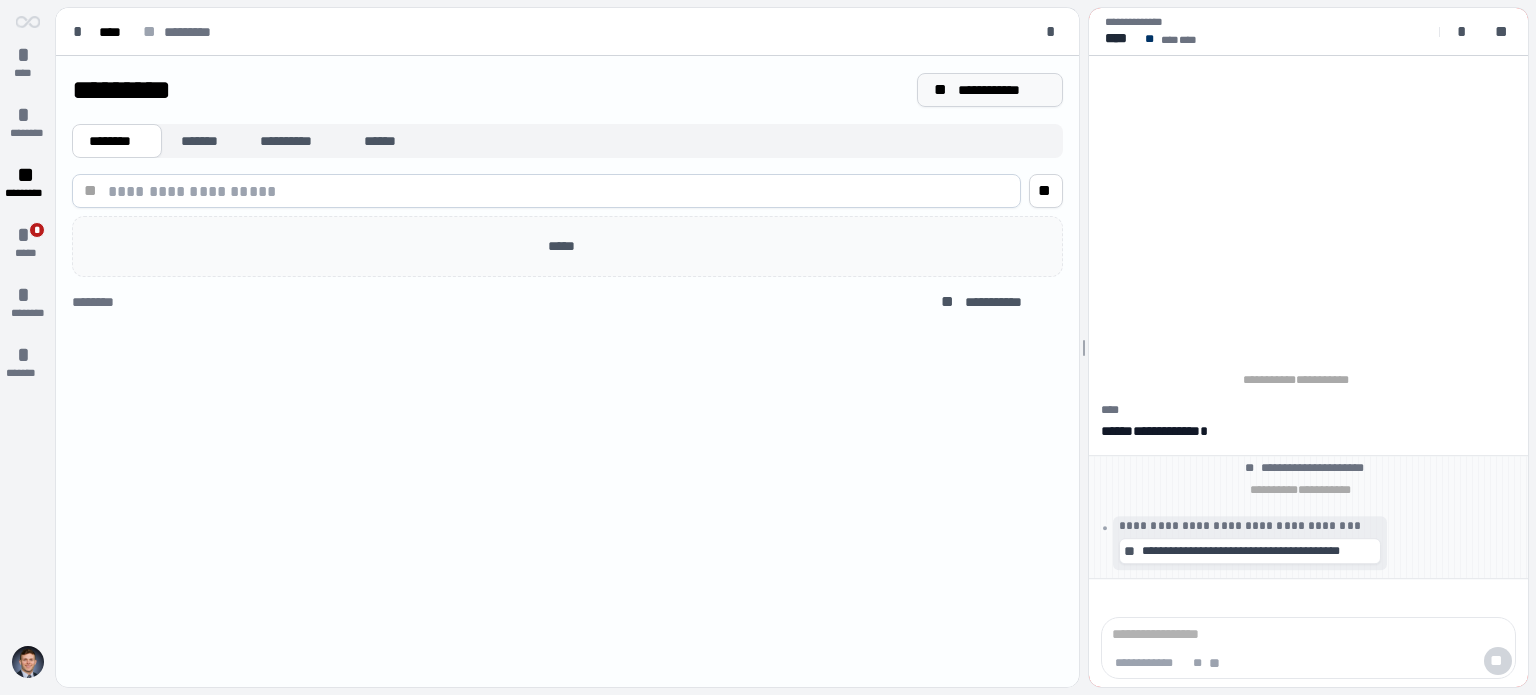 click on "**********" at bounding box center (1002, 90) 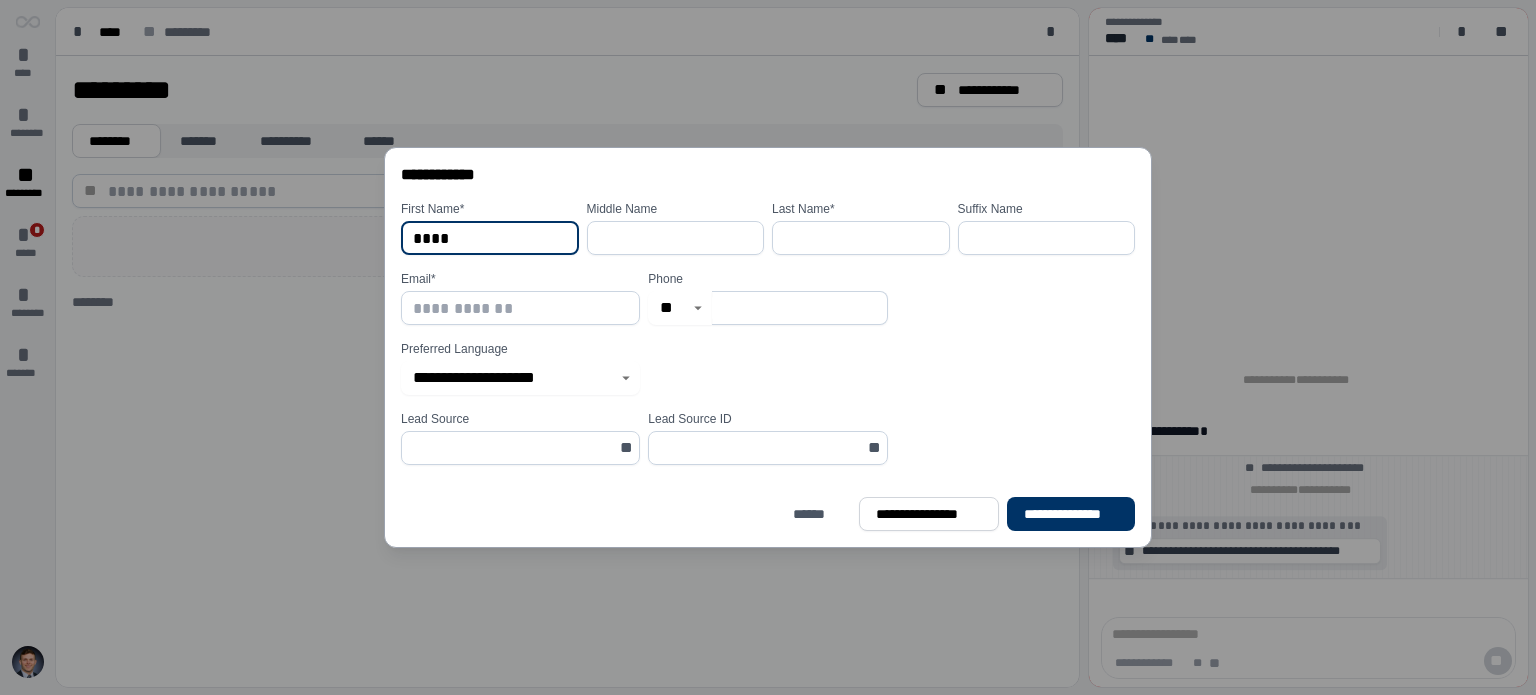 type on "****" 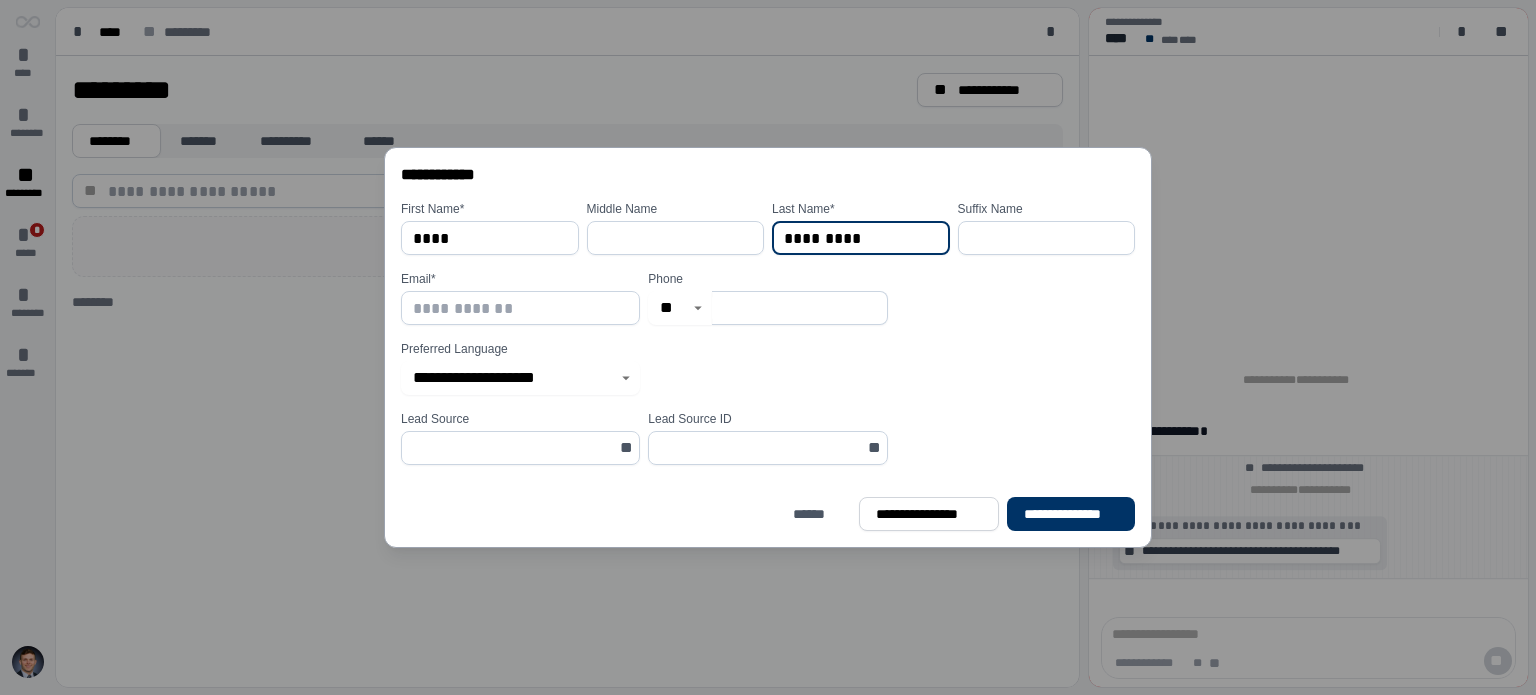 type on "*********" 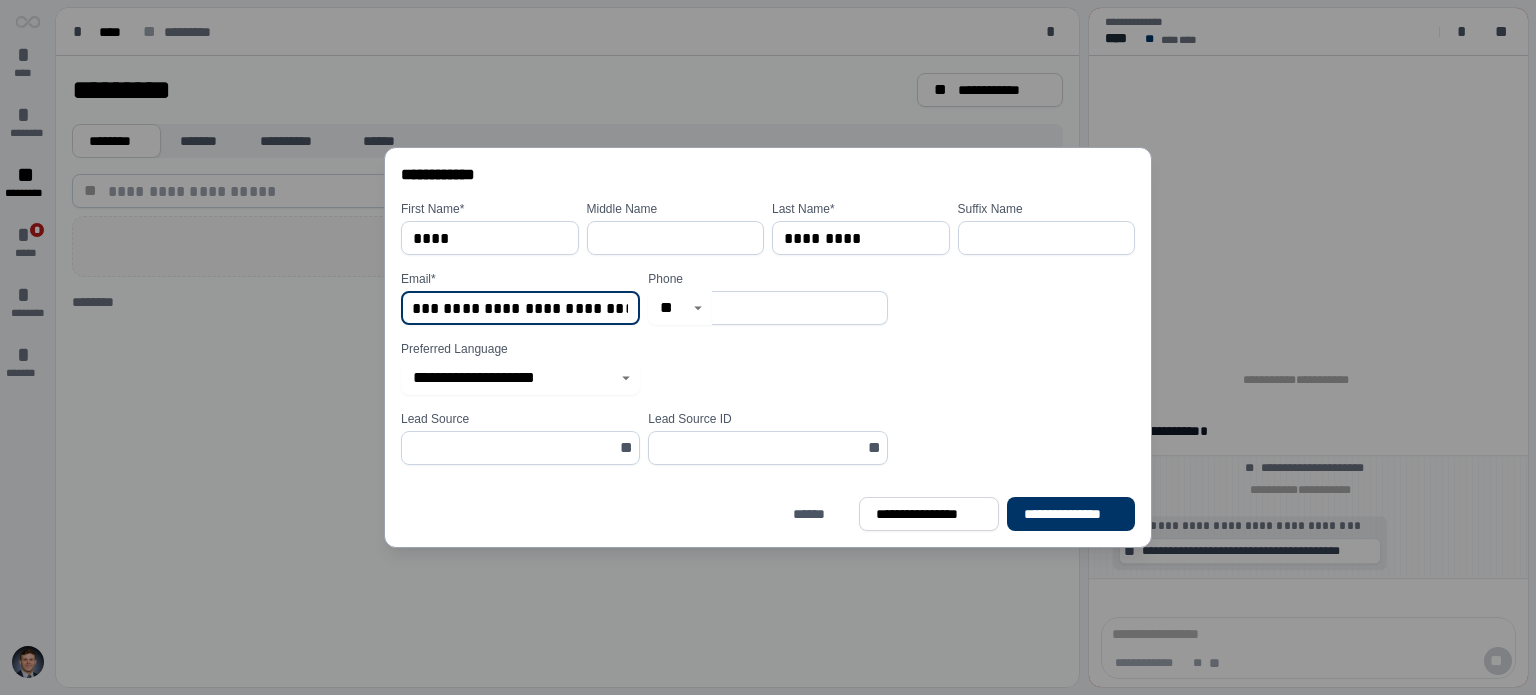 scroll, scrollTop: 0, scrollLeft: 98, axis: horizontal 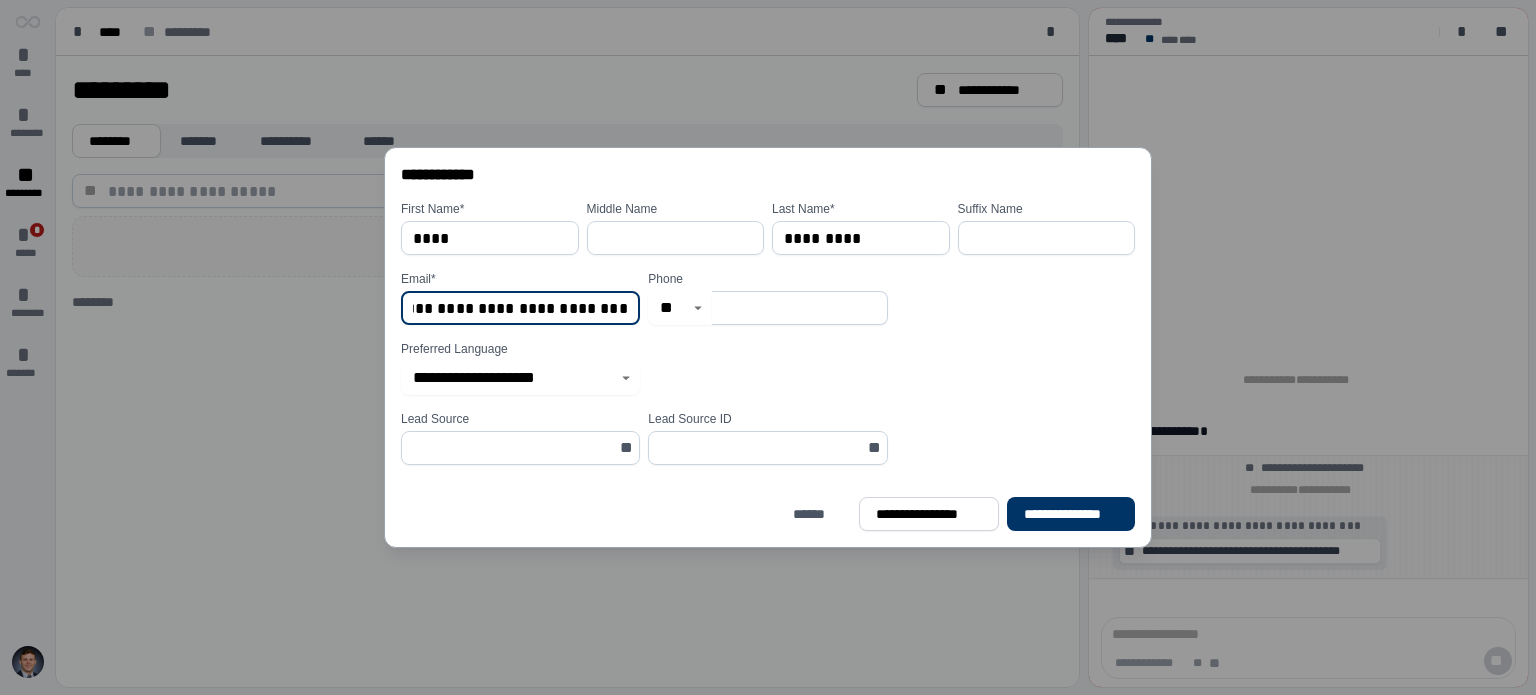 type on "**********" 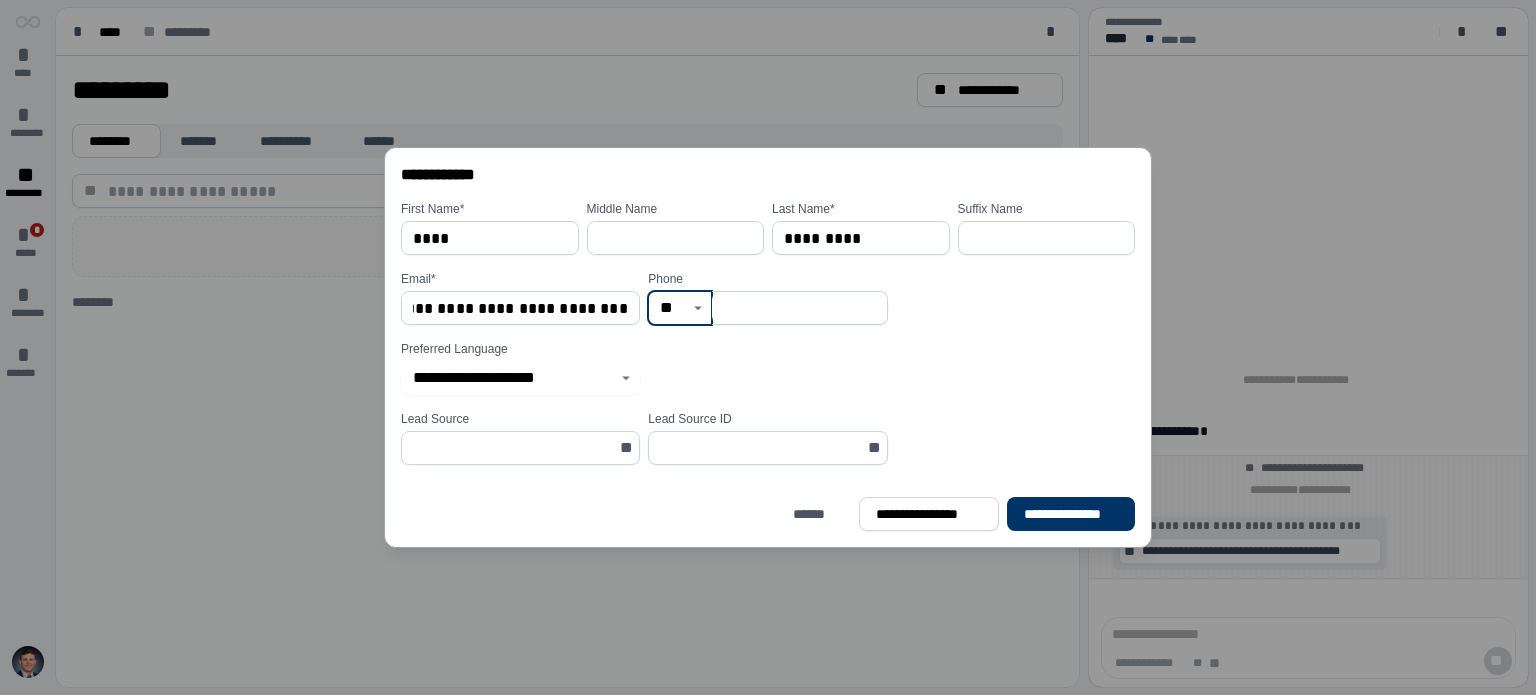 scroll, scrollTop: 0, scrollLeft: 0, axis: both 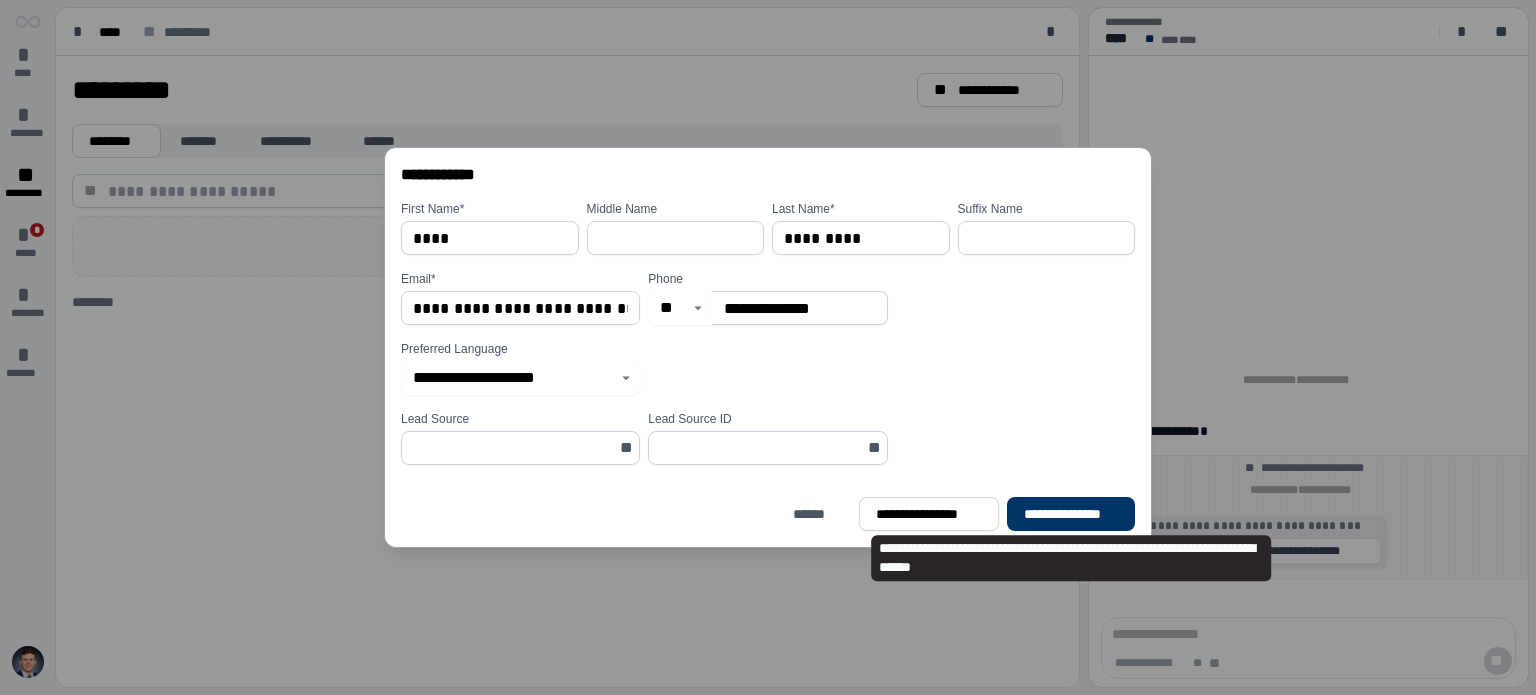 type on "**********" 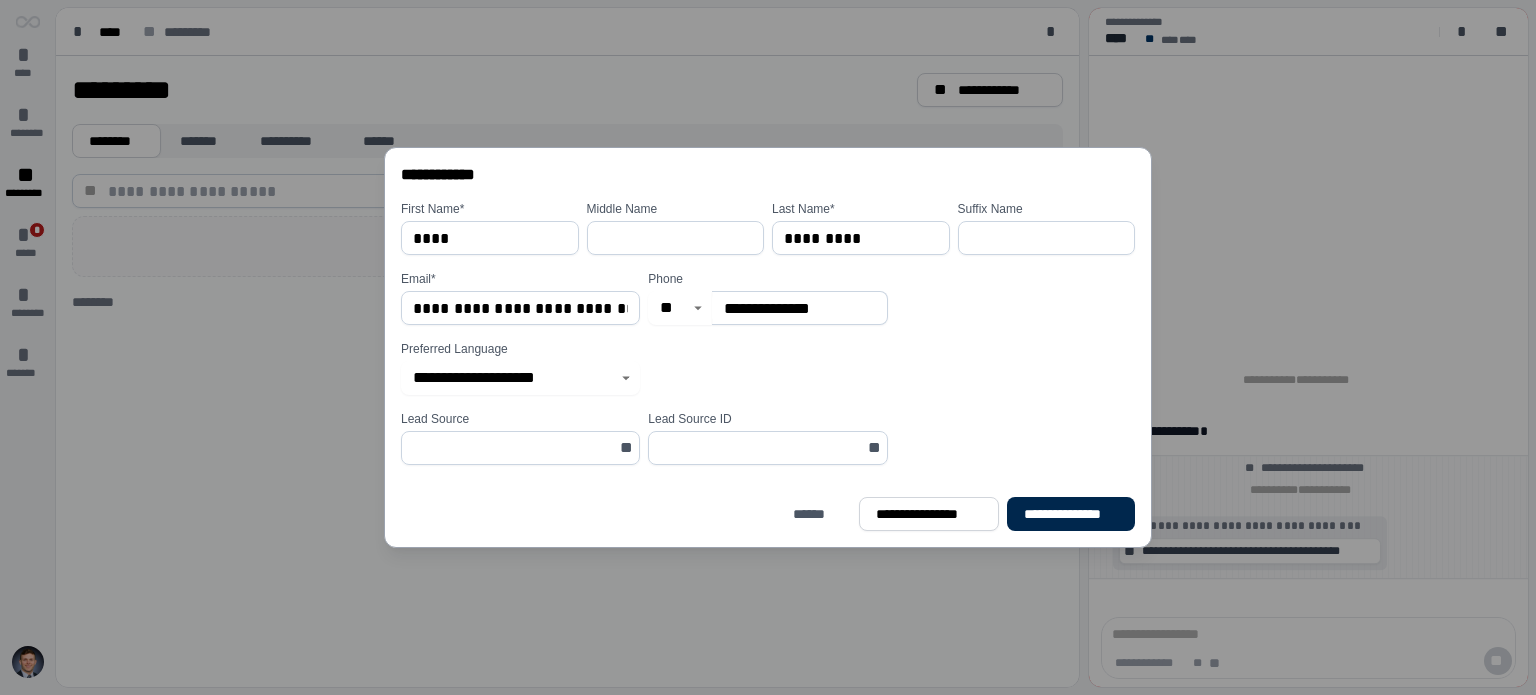 click on "**********" at bounding box center [1071, 514] 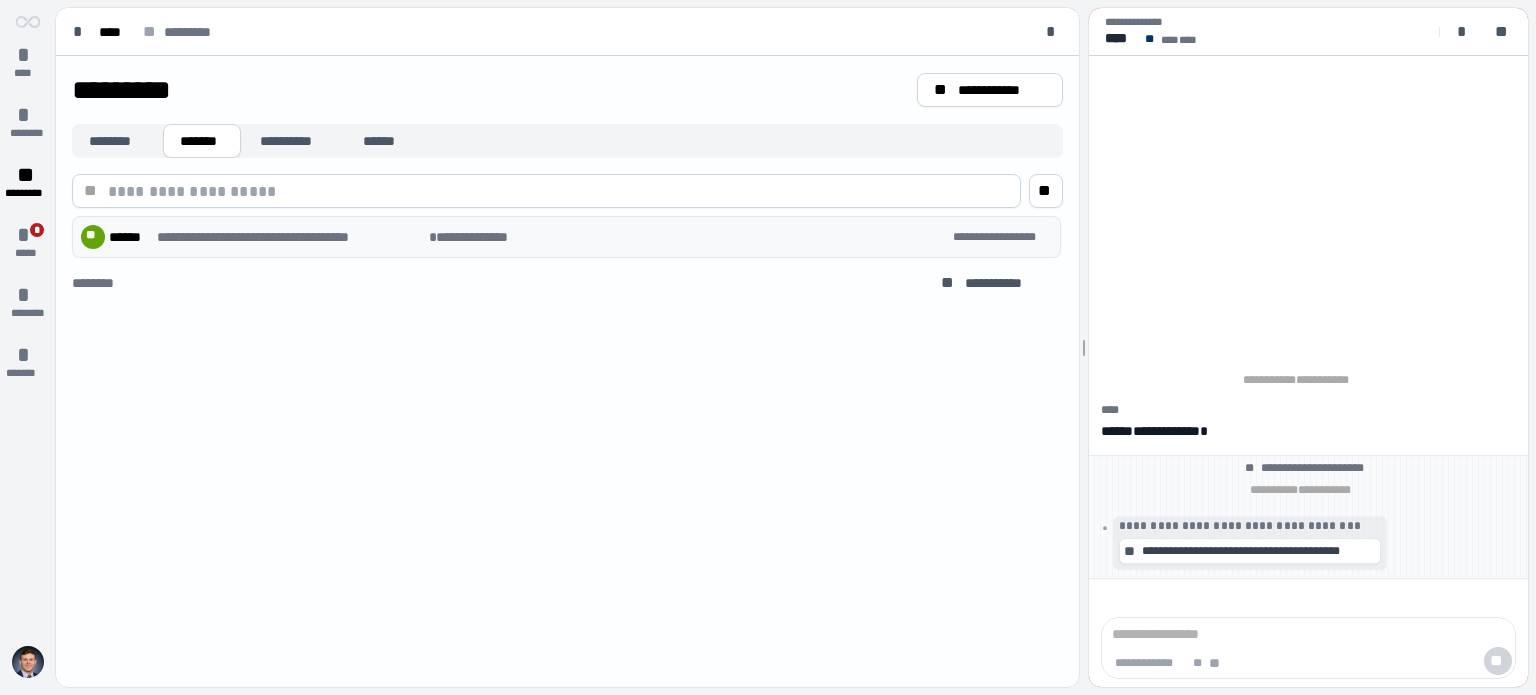 click on "**********" at bounding box center [291, 237] 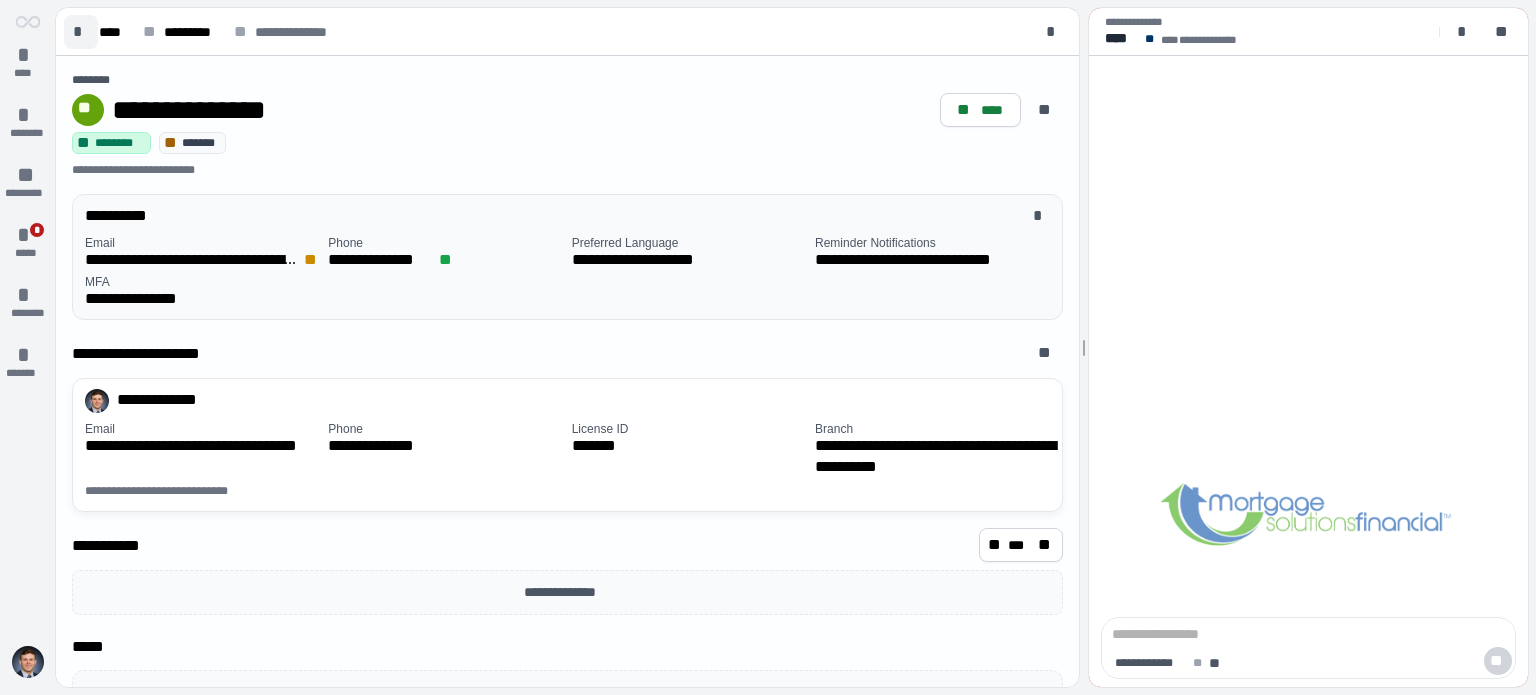 click on "*" at bounding box center [81, 32] 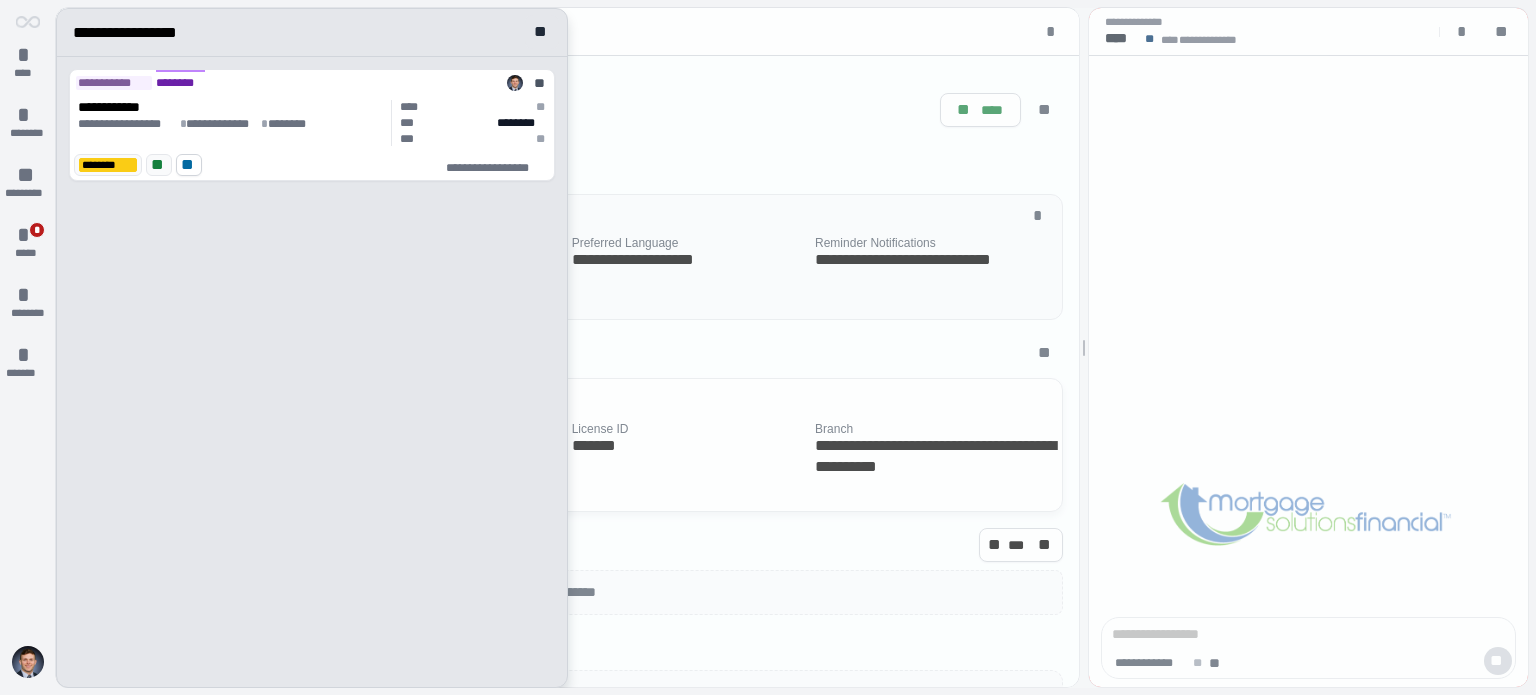 click at bounding box center [28, 22] 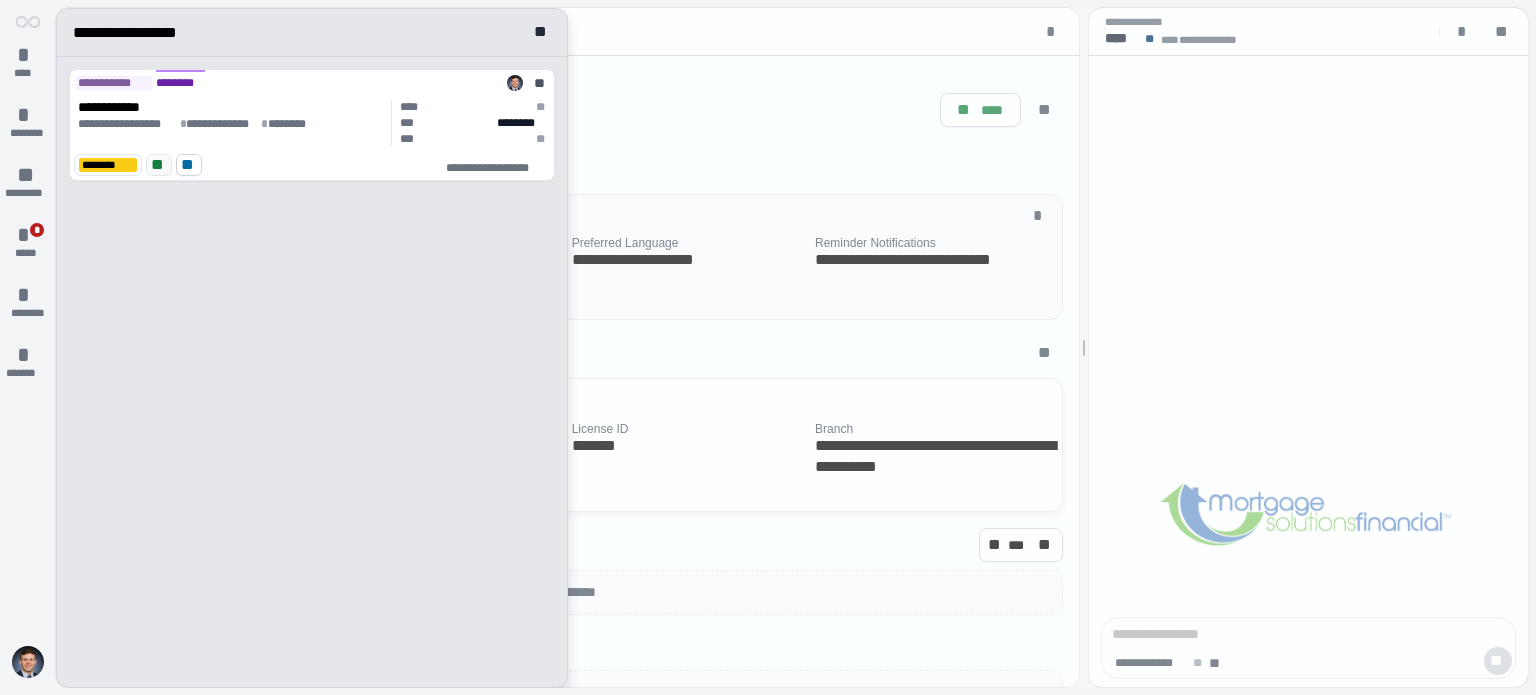 click on "* **** * ******** ** ********* * * ***** * ******** * *******" at bounding box center [28, 326] 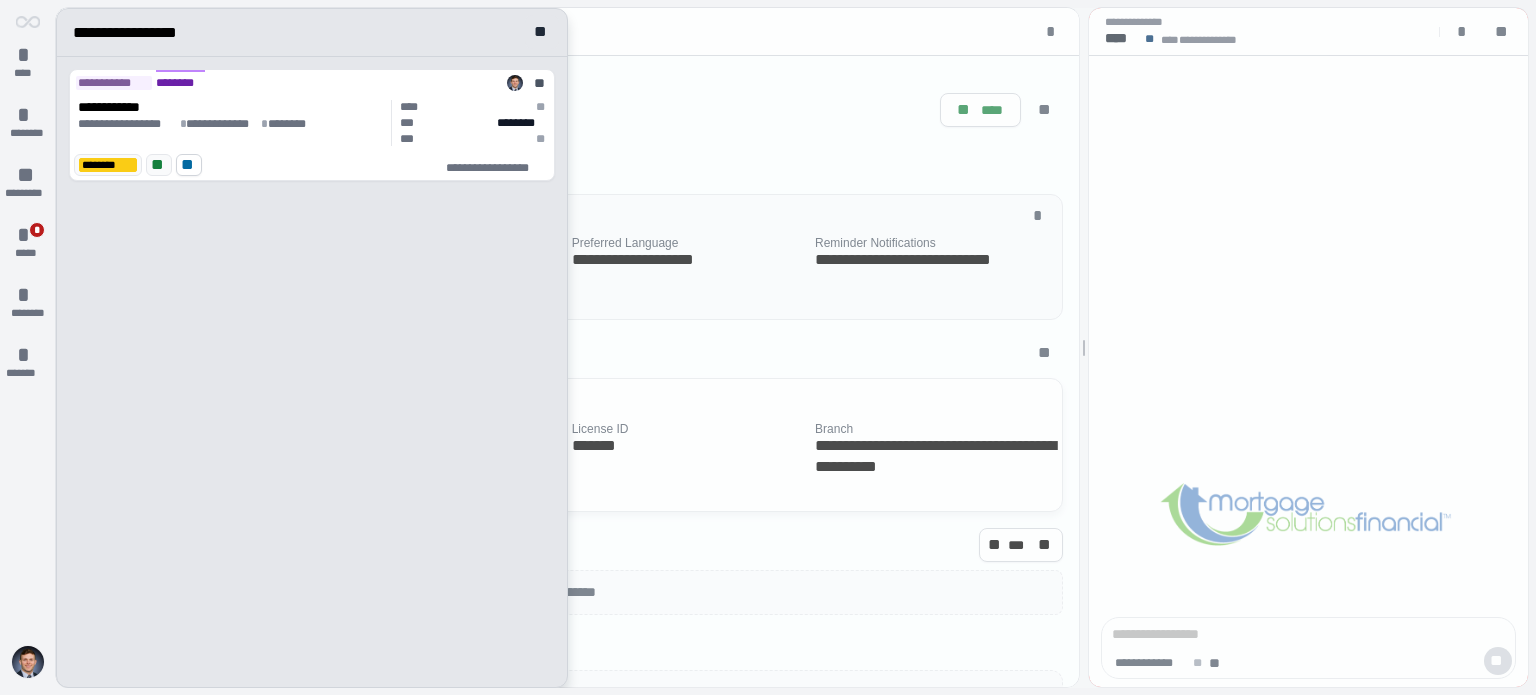 click at bounding box center [28, 662] 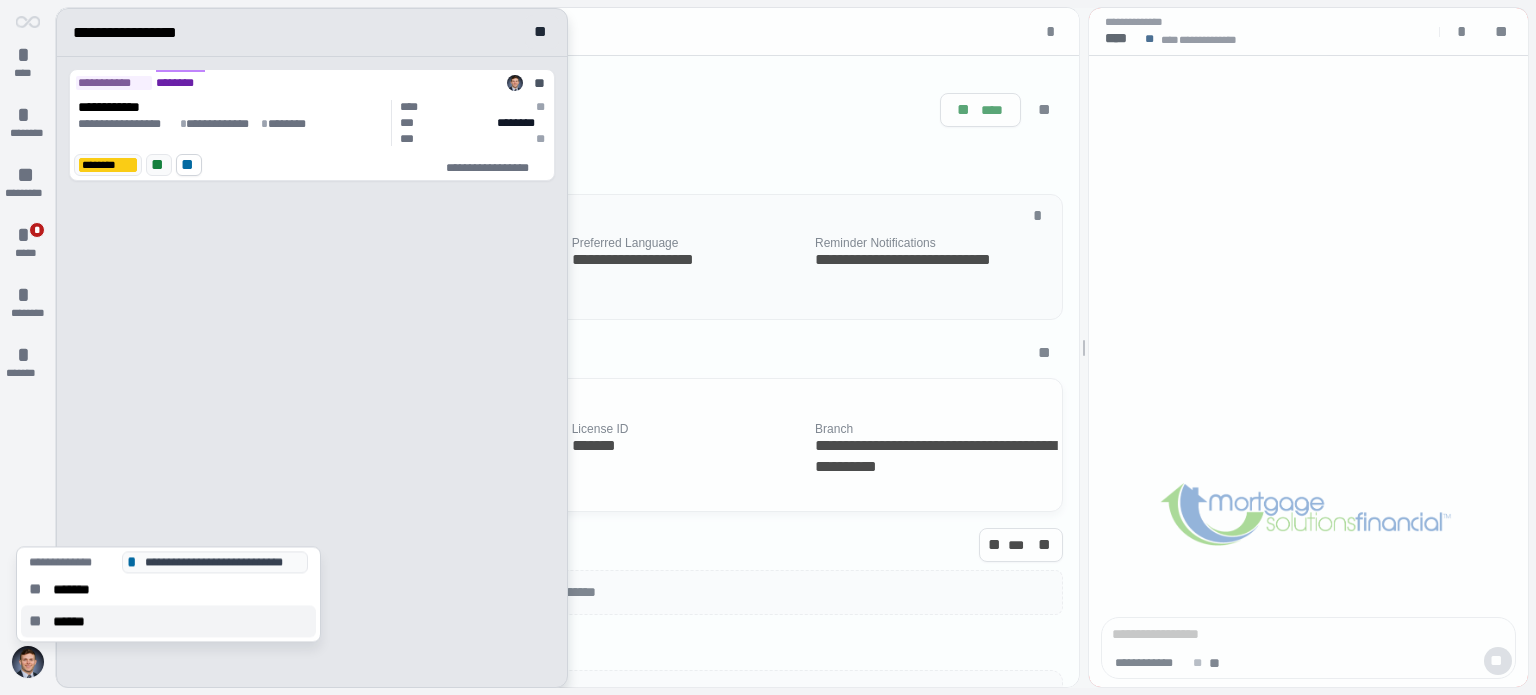 click on "** ******" at bounding box center [168, 621] 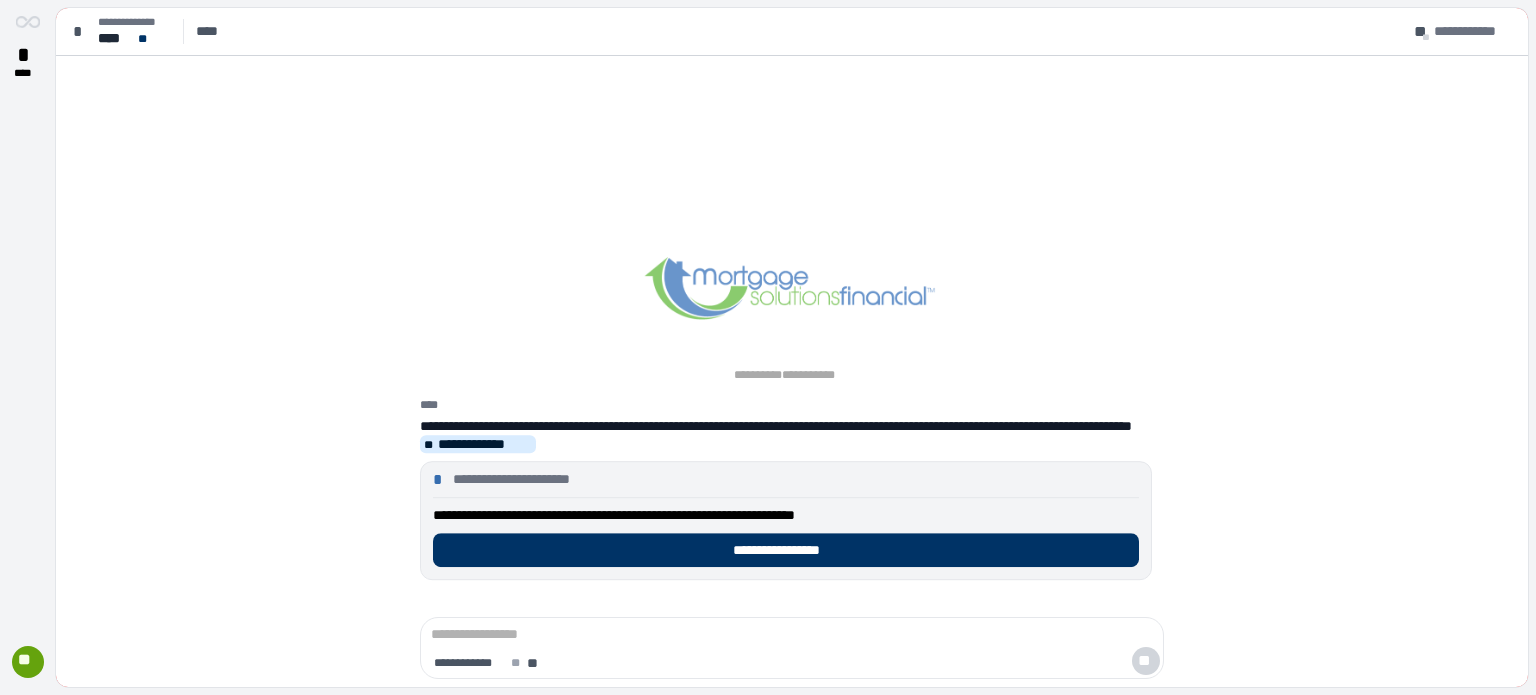 scroll, scrollTop: 0, scrollLeft: 0, axis: both 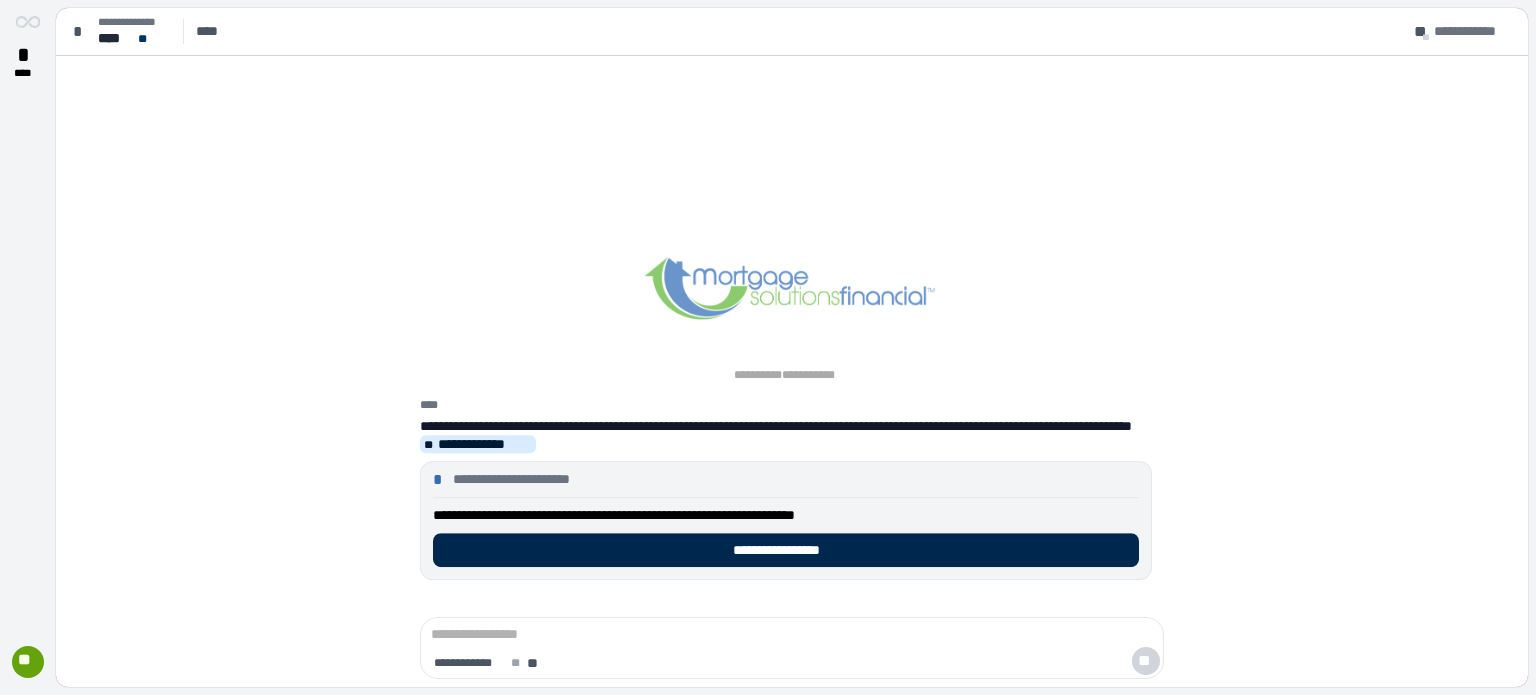 click on "**********" at bounding box center (786, 550) 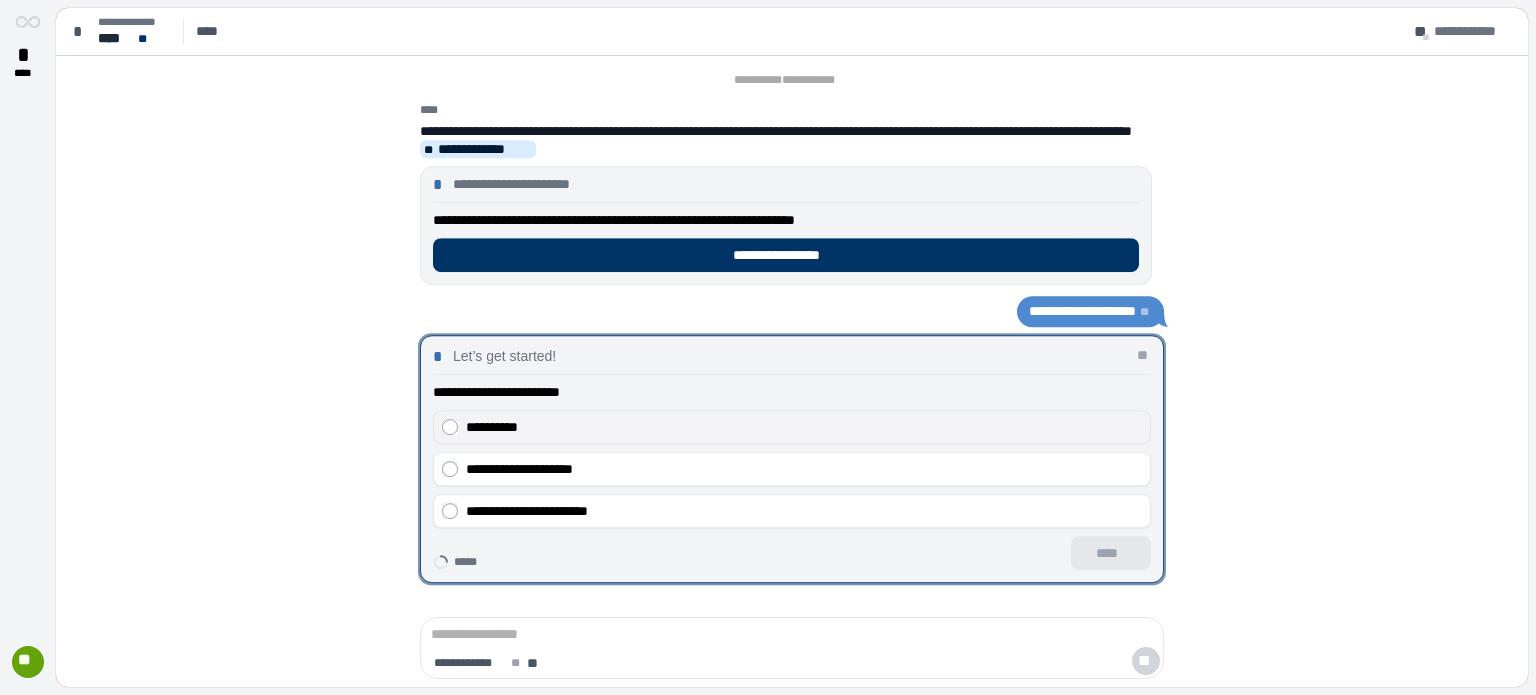 click on "**********" at bounding box center [804, 427] 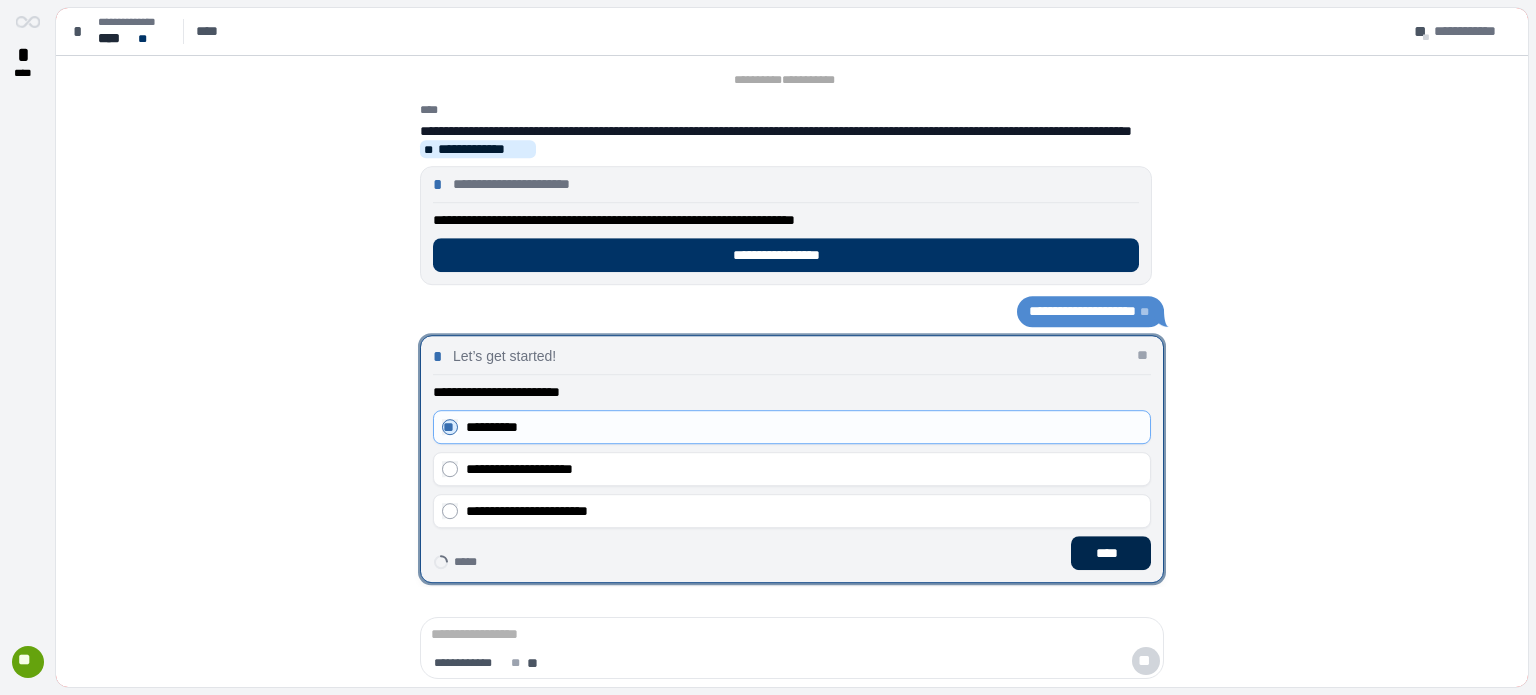 click on "****" at bounding box center [1111, 553] 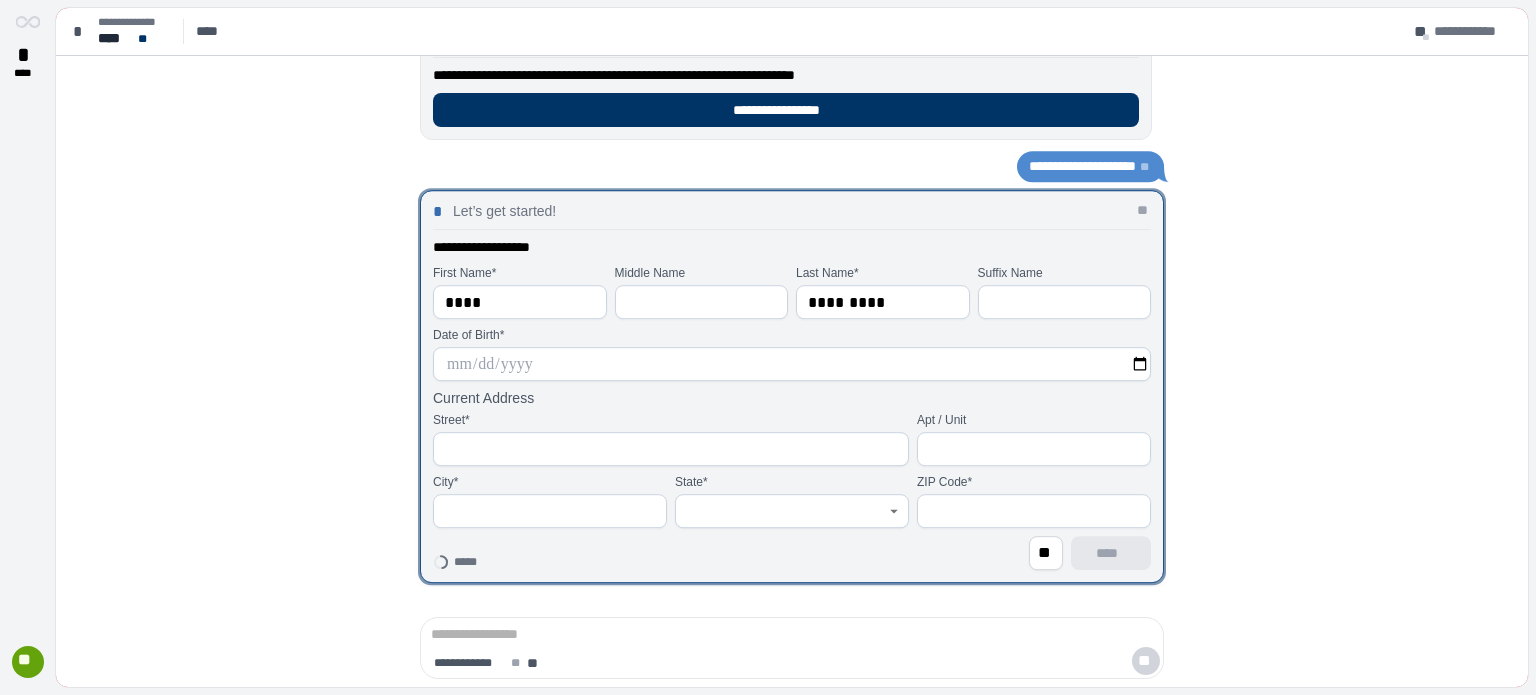 click at bounding box center [792, 364] 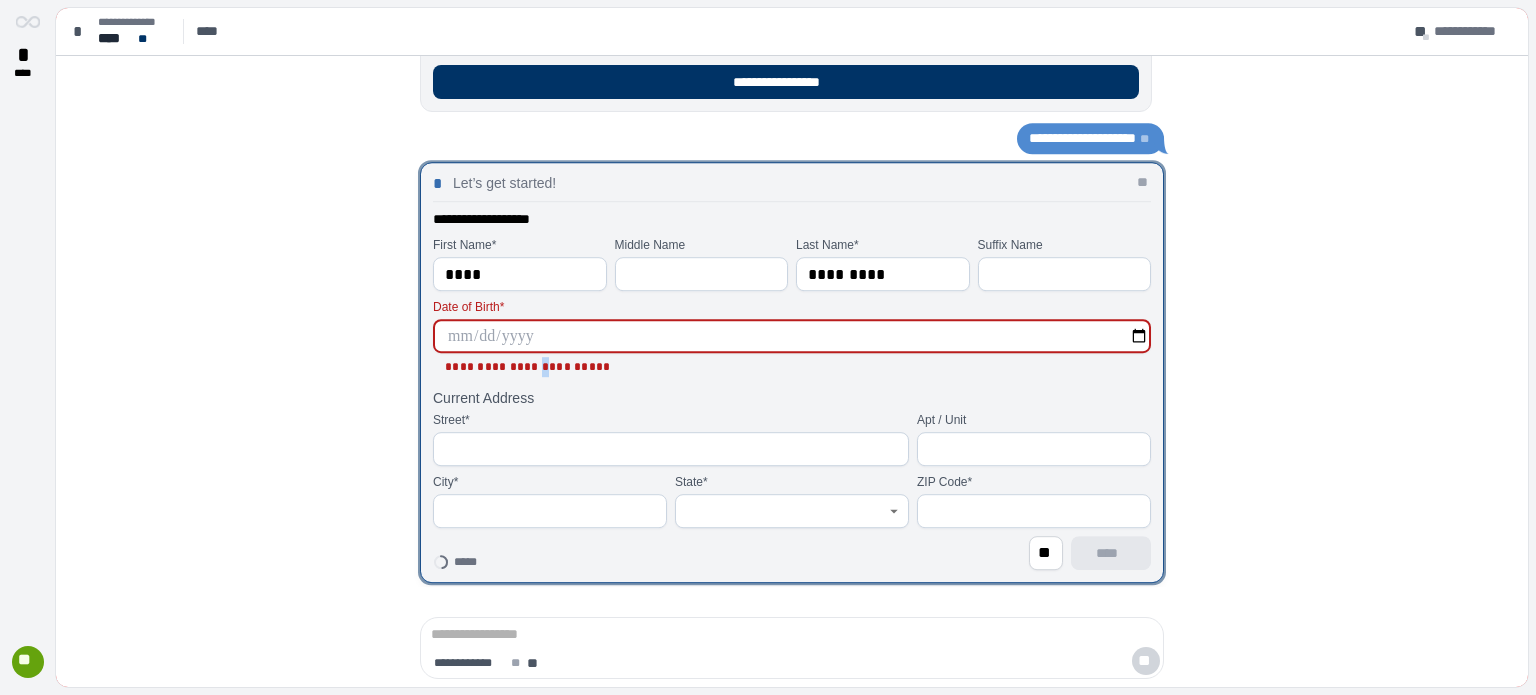 click on "**********" at bounding box center [792, 367] 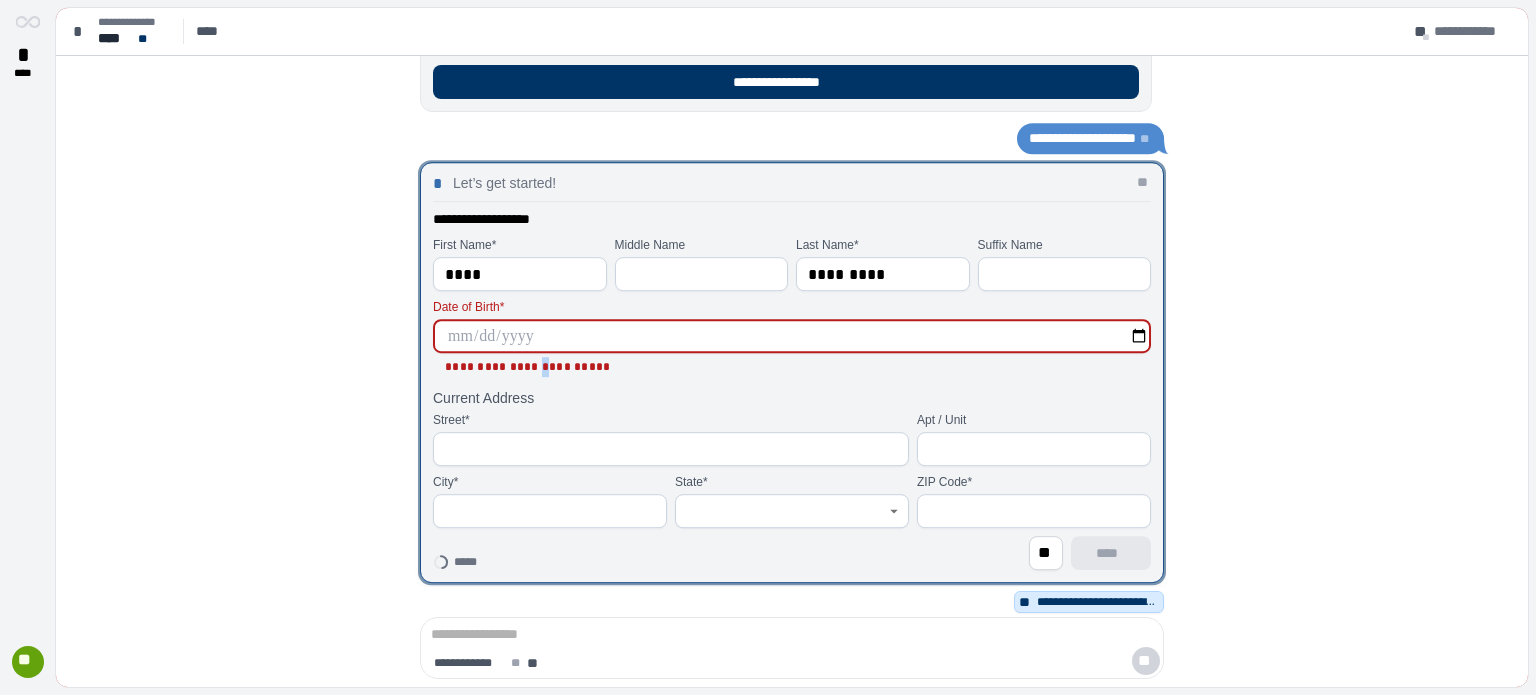 scroll, scrollTop: 196, scrollLeft: 0, axis: vertical 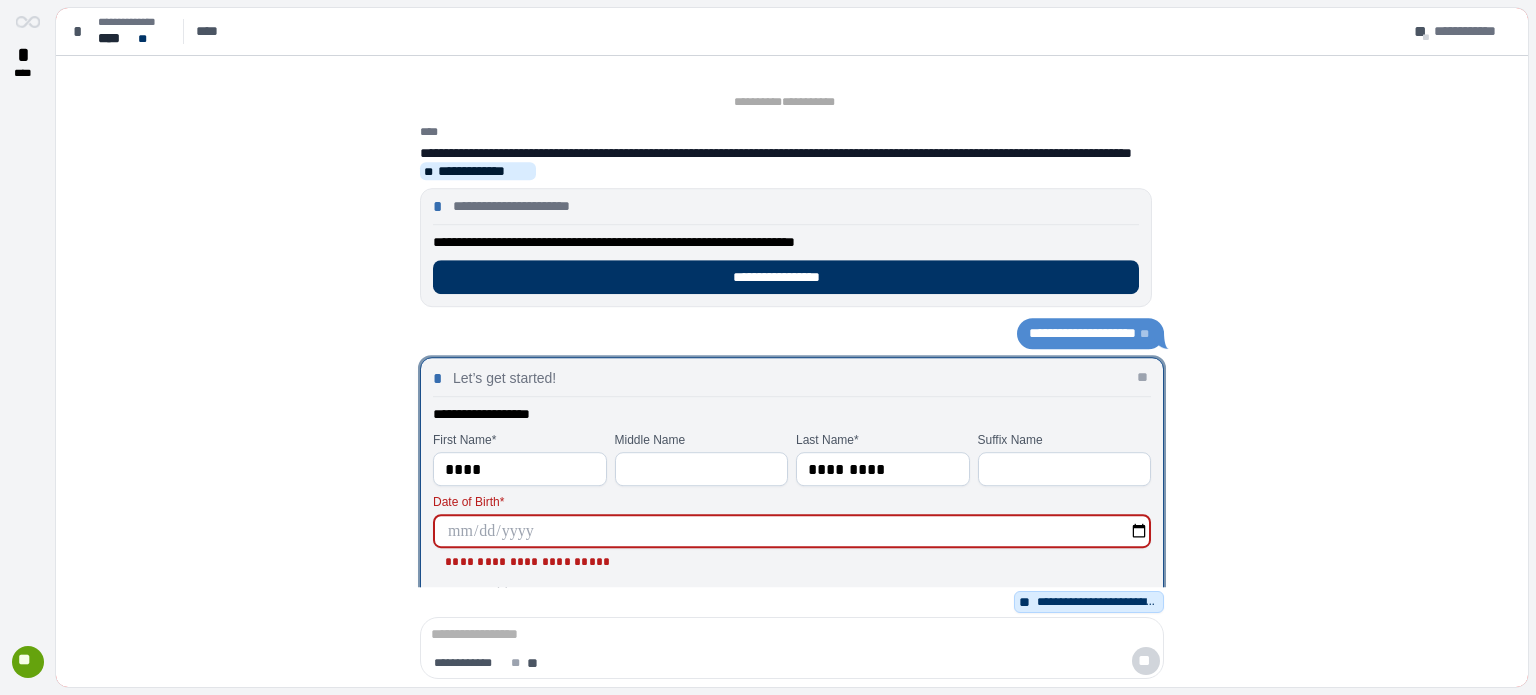 click at bounding box center [792, 531] 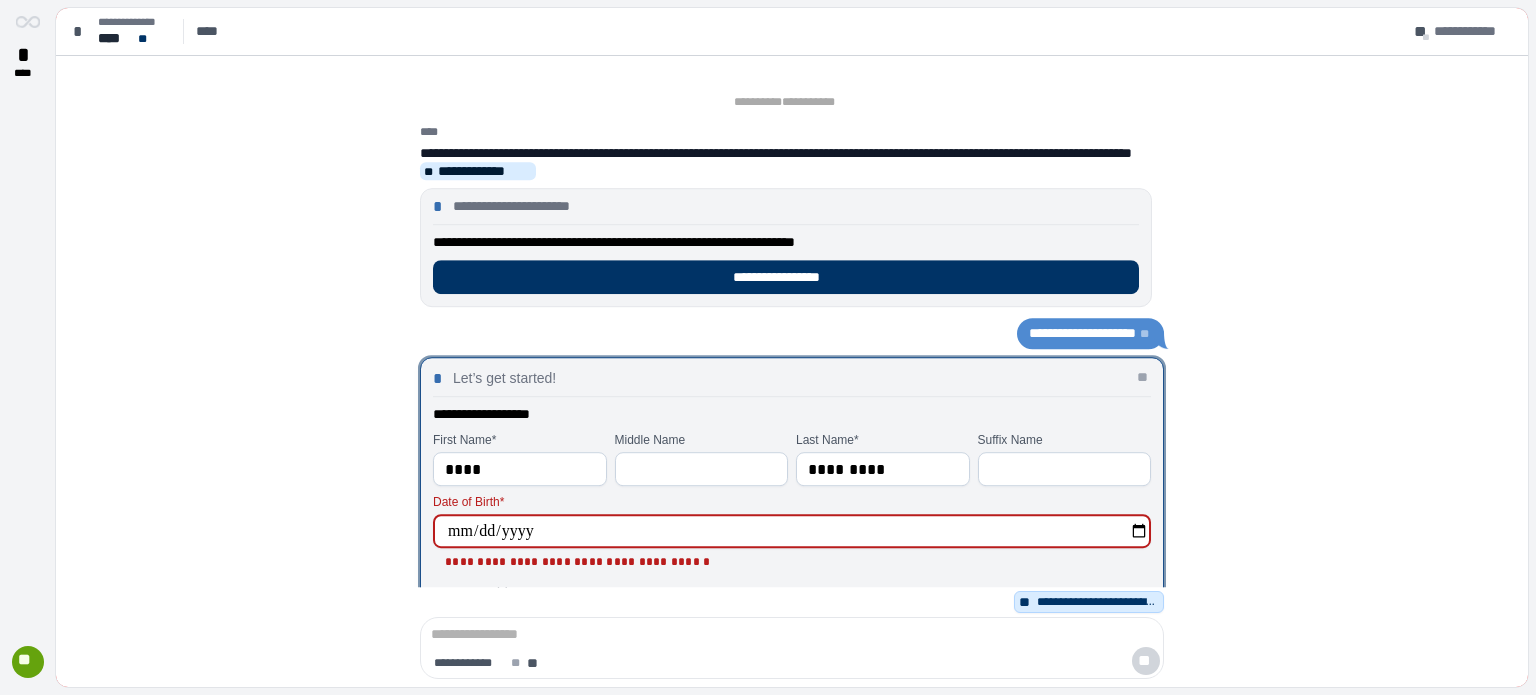 type on "**********" 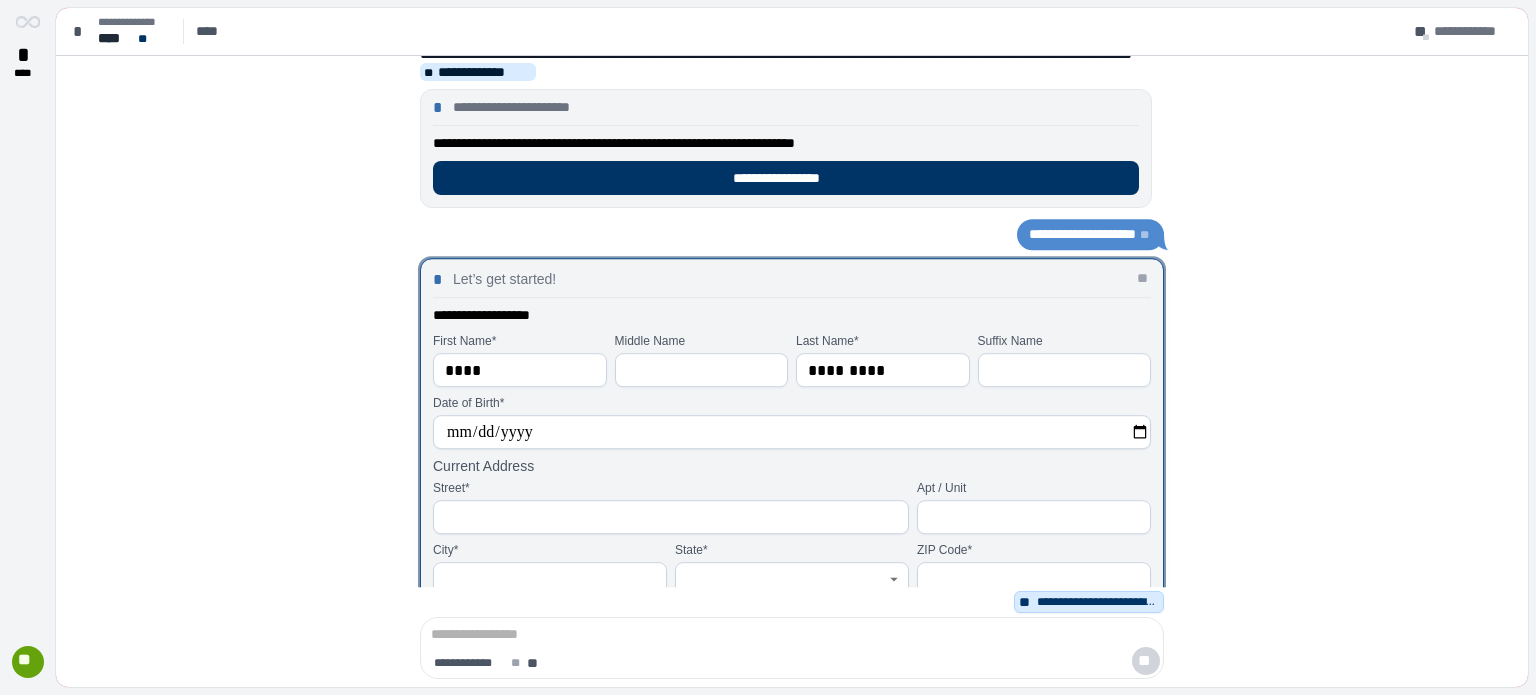scroll, scrollTop: 0, scrollLeft: 0, axis: both 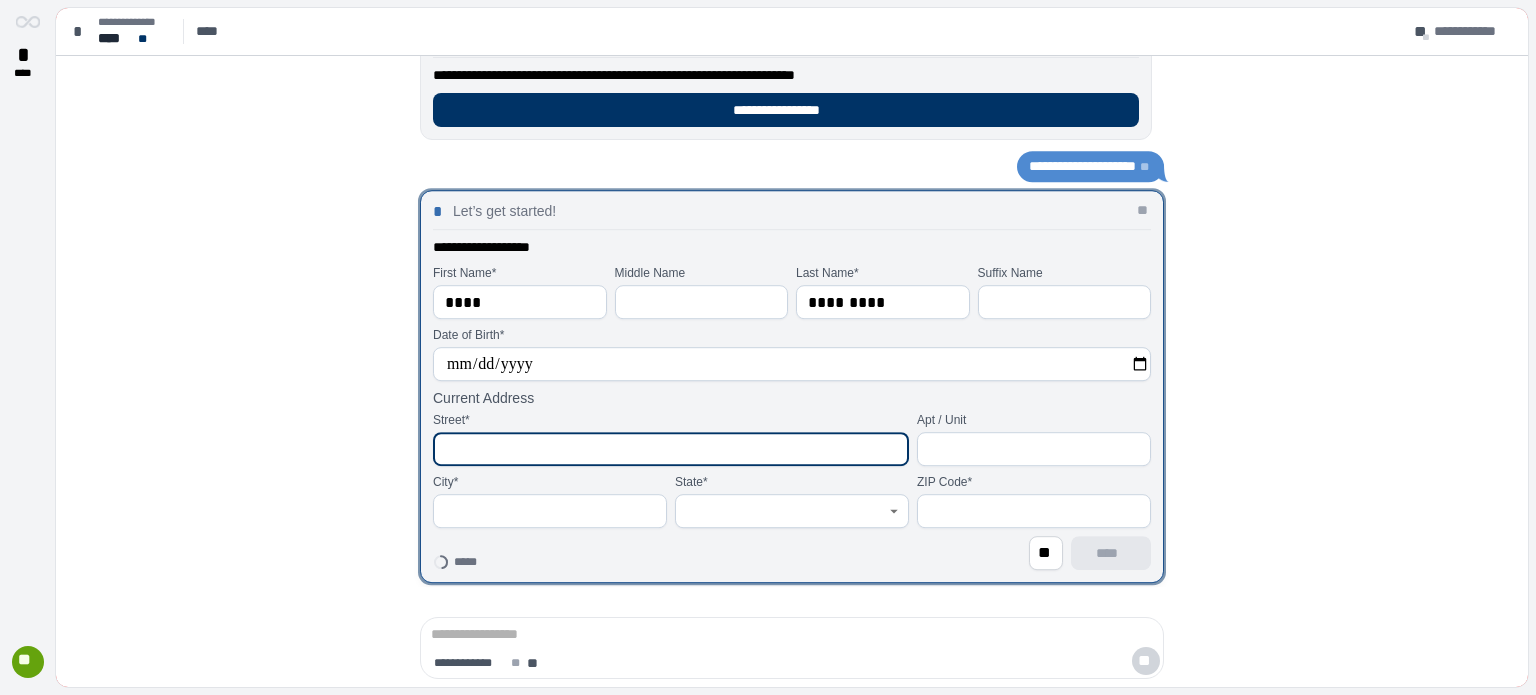 click at bounding box center [671, 449] 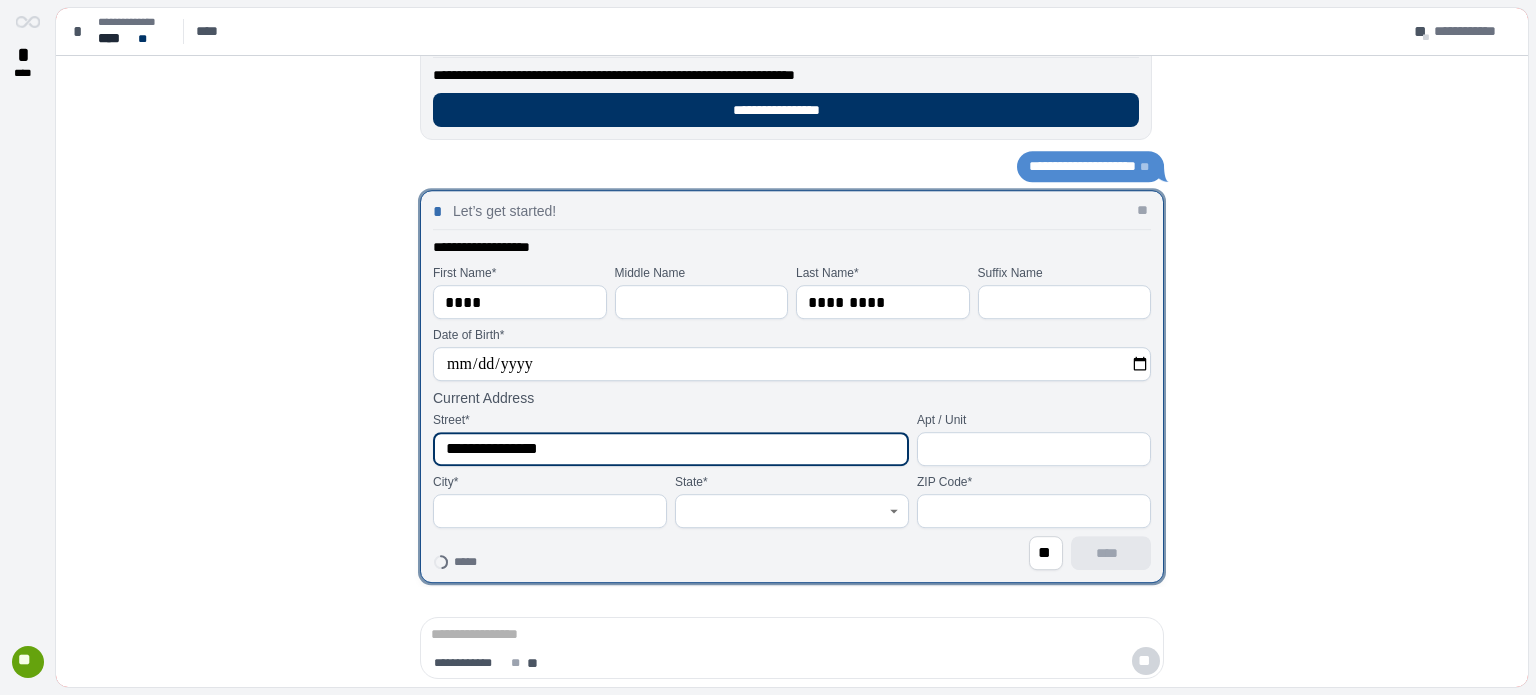 type on "**********" 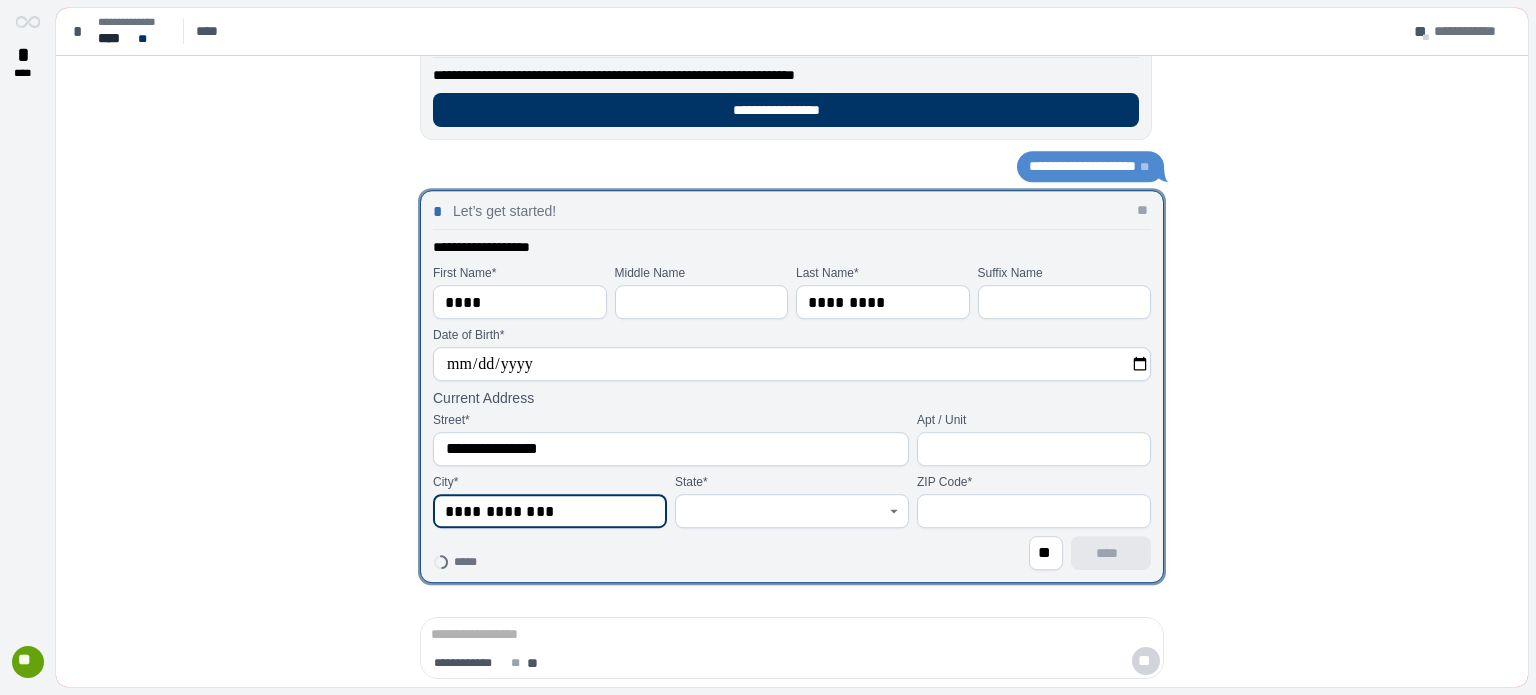 type on "**********" 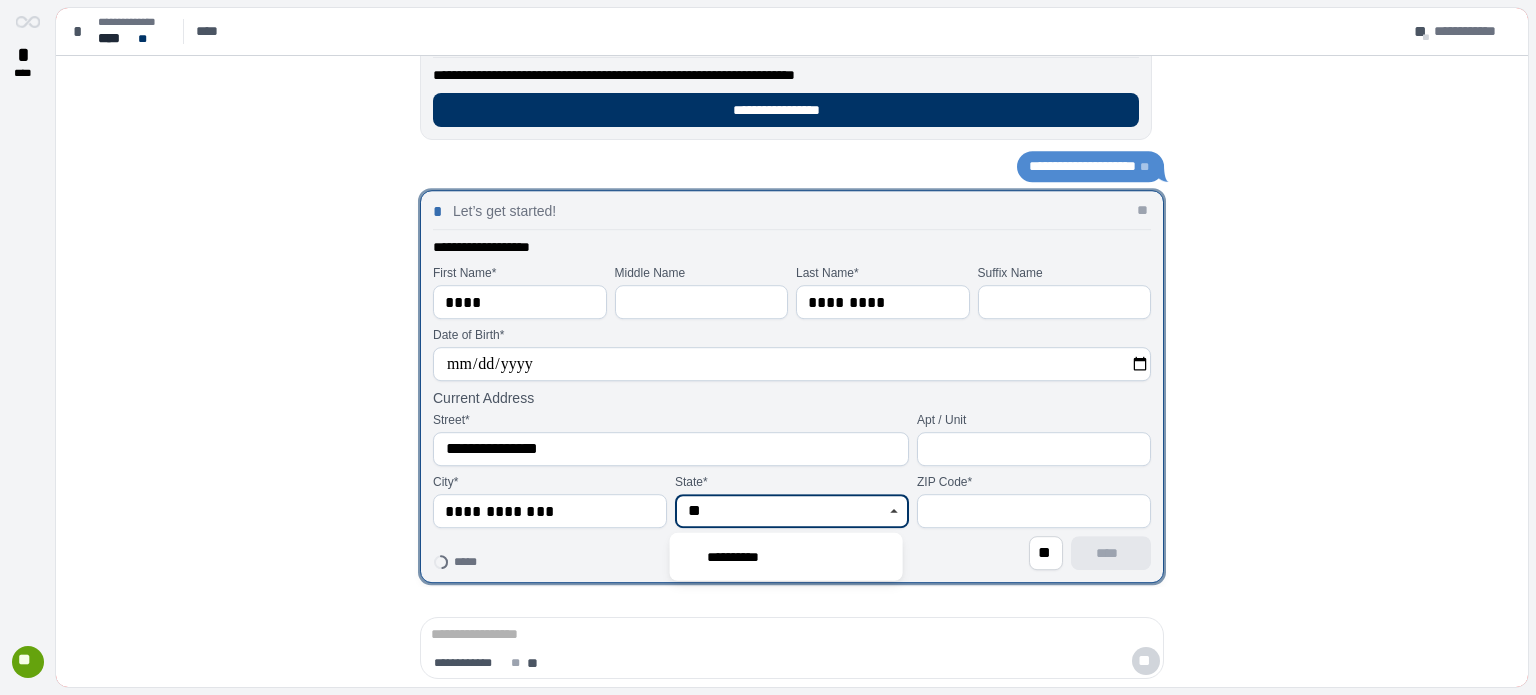 type on "*" 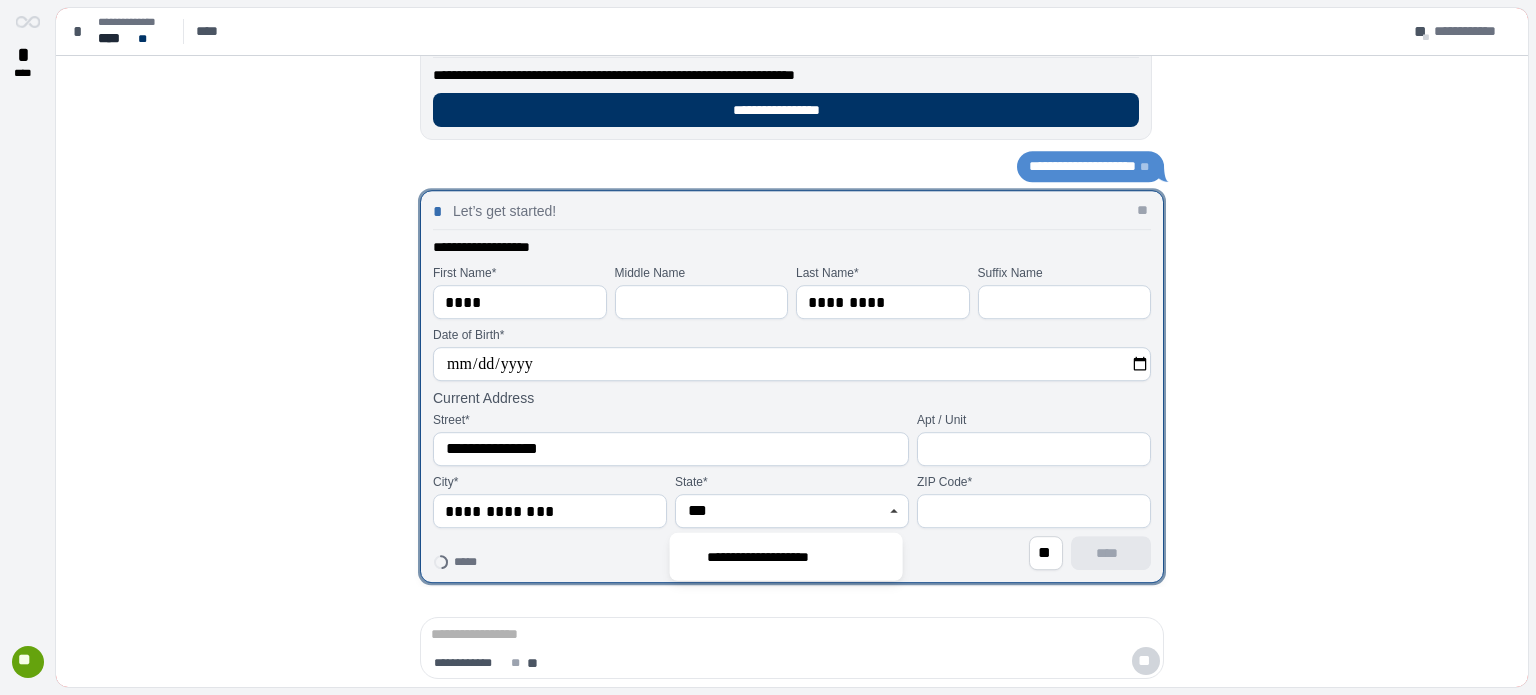 type on "**********" 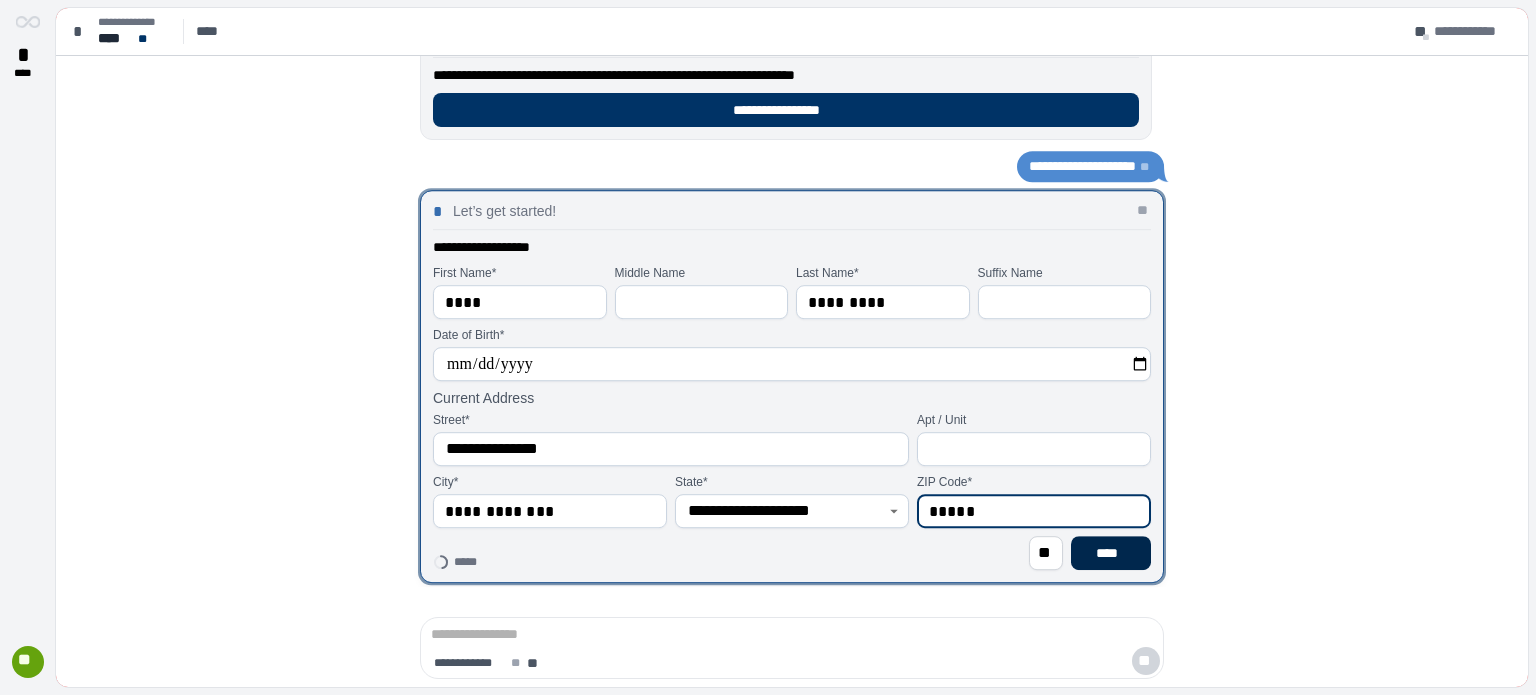 type on "*****" 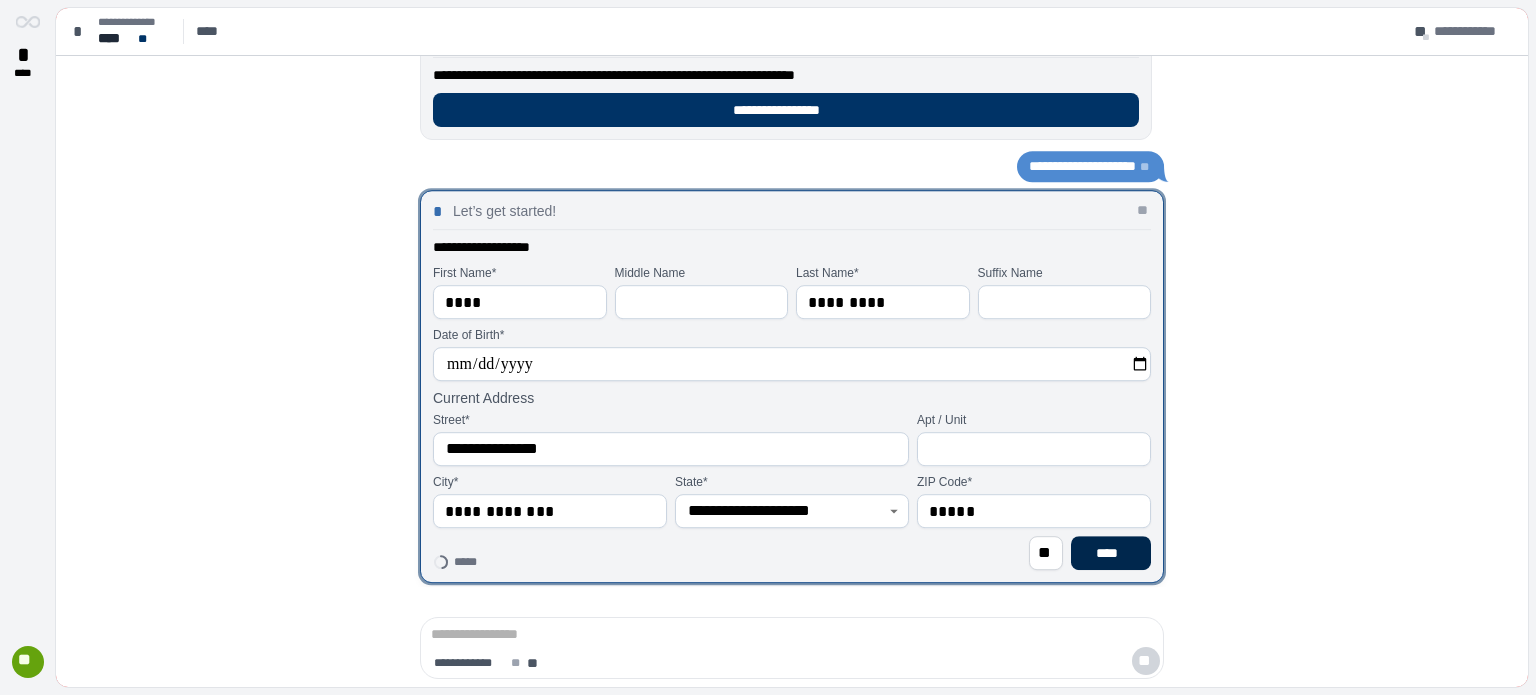 click on "****" at bounding box center [1111, 553] 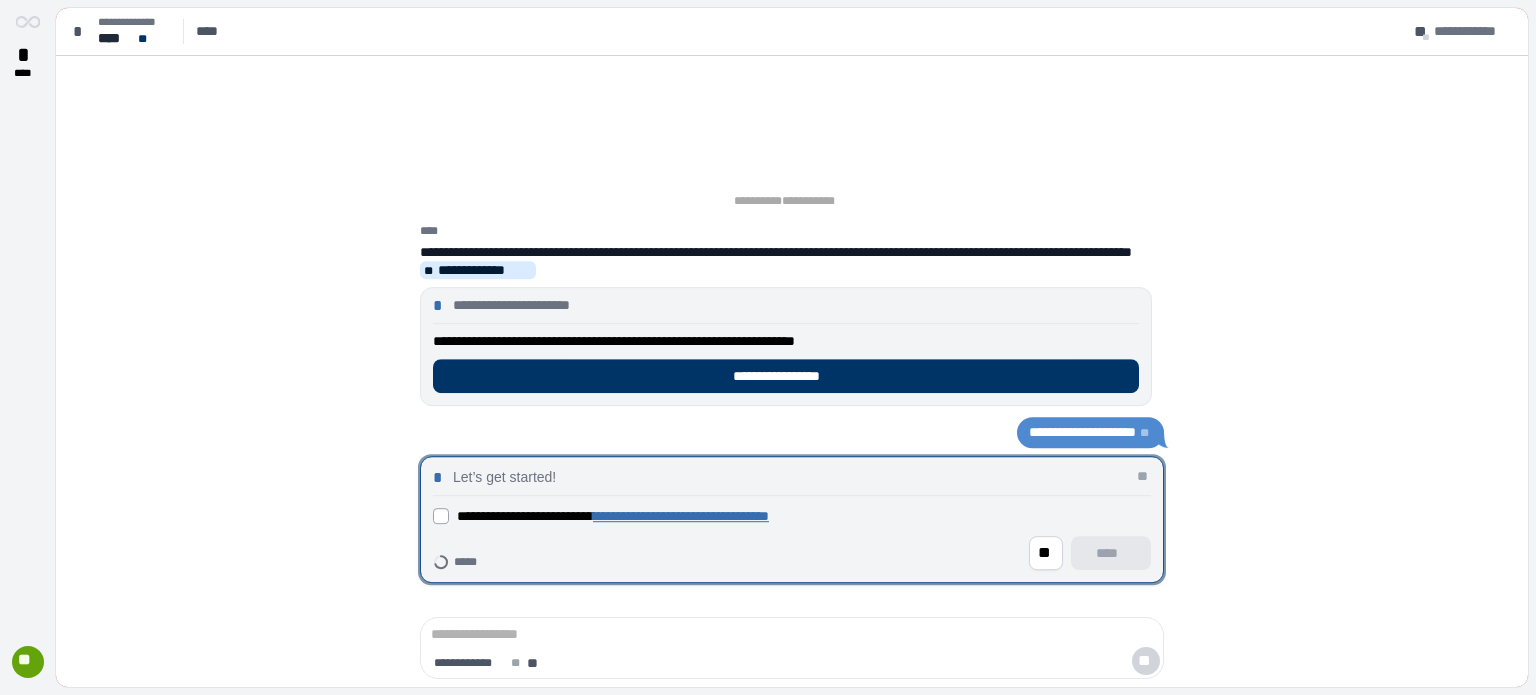 click on "**********" at bounding box center [613, 516] 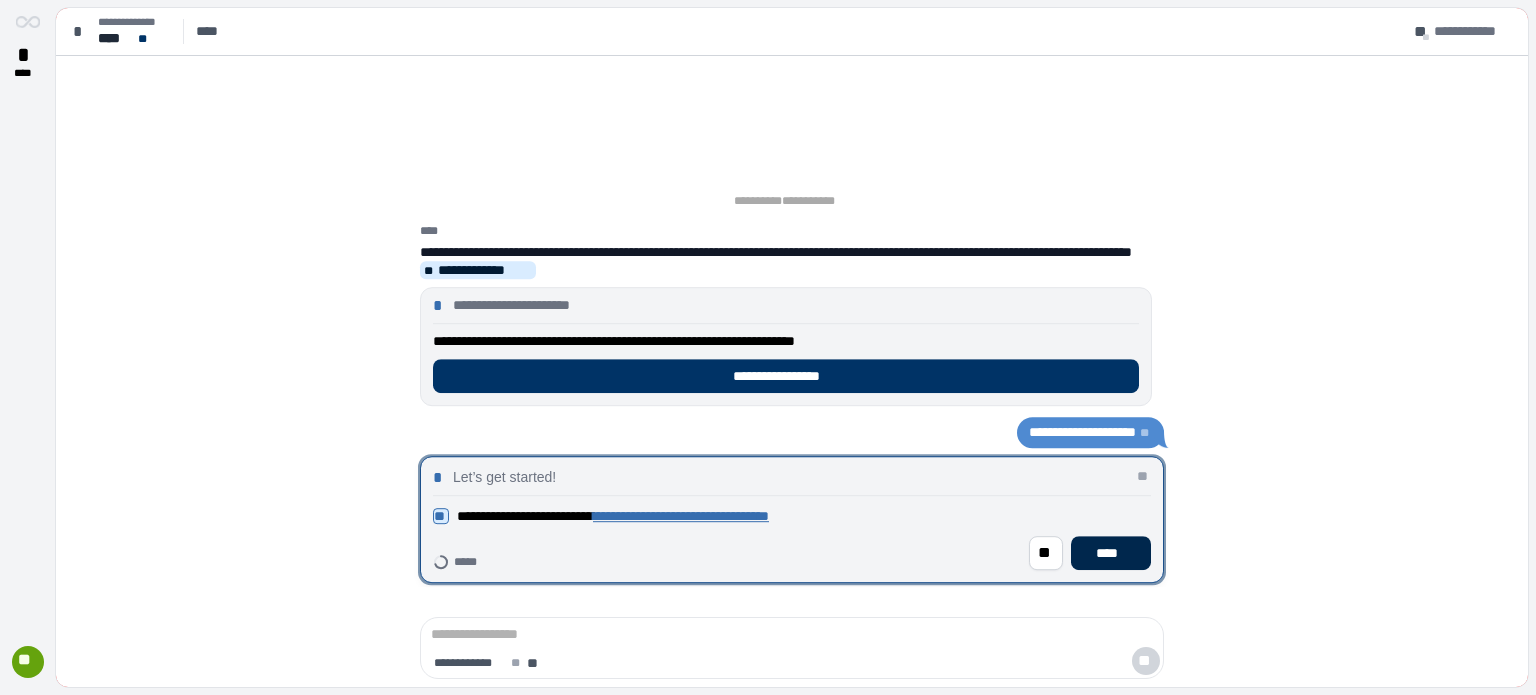 click on "****" at bounding box center [1111, 553] 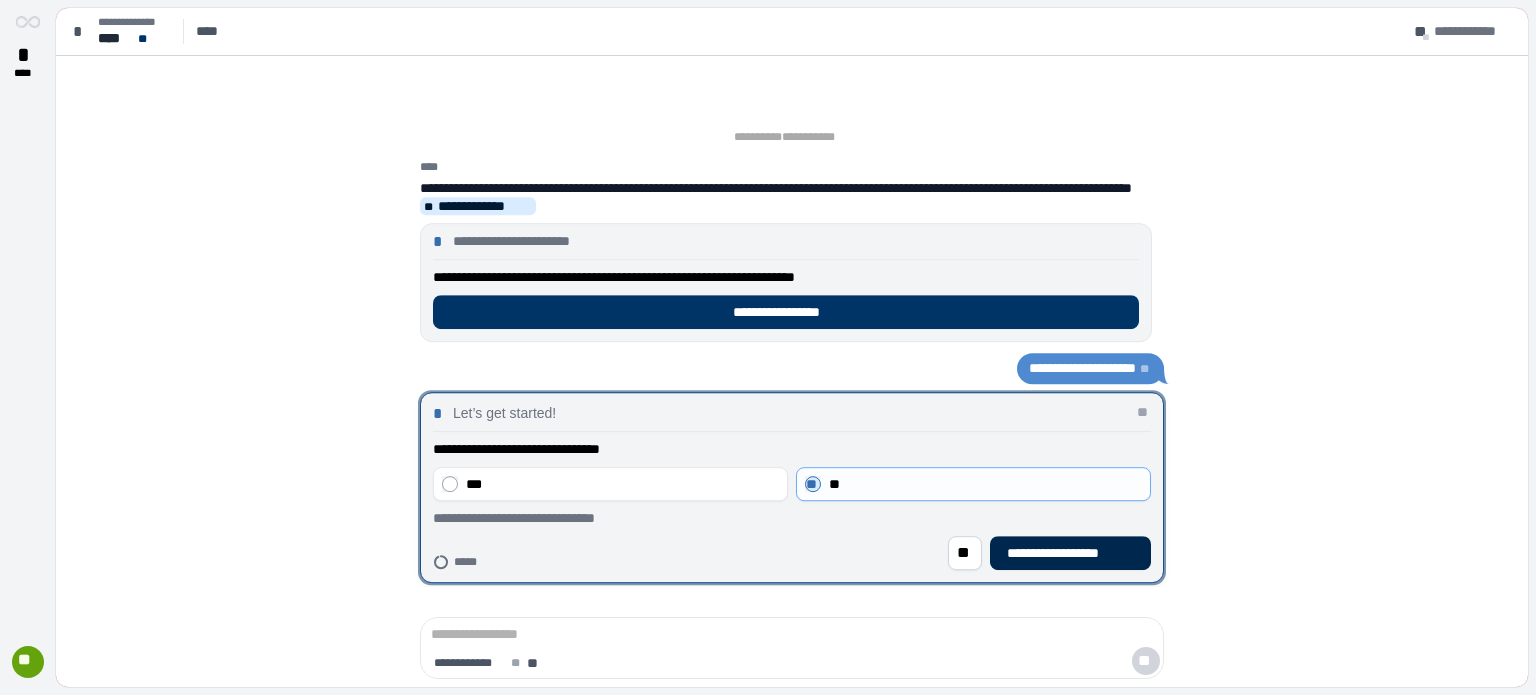 click on "**********" at bounding box center [1070, 553] 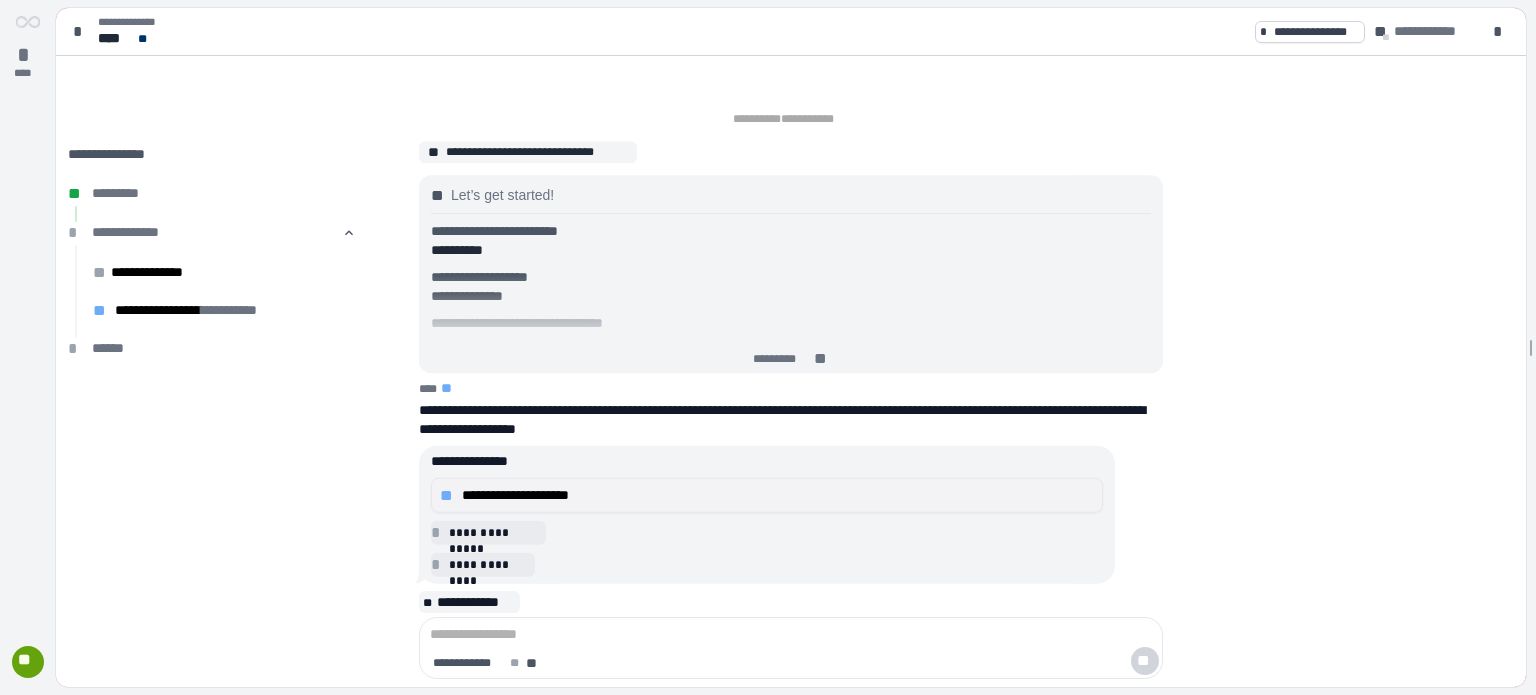 click on "**********" at bounding box center [778, 495] 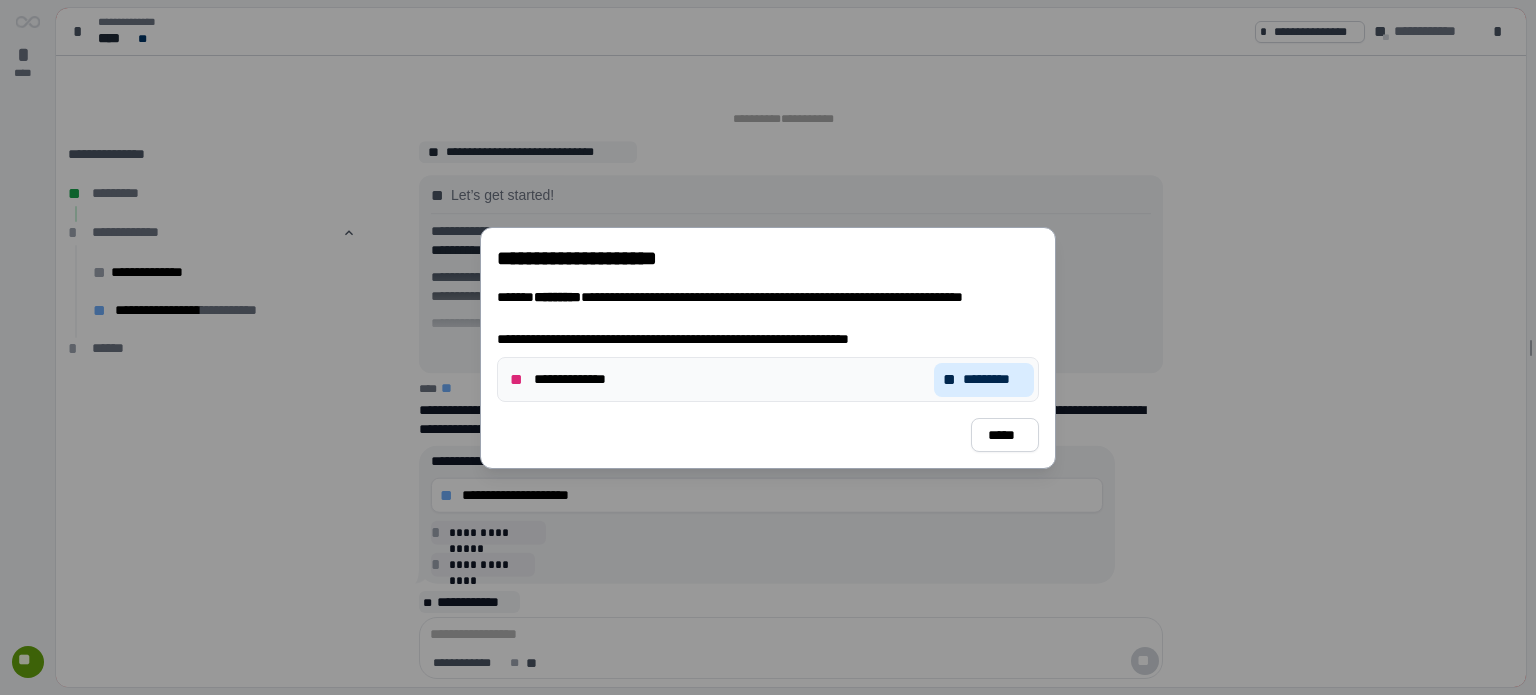 click on "**********" at bounding box center [588, 379] 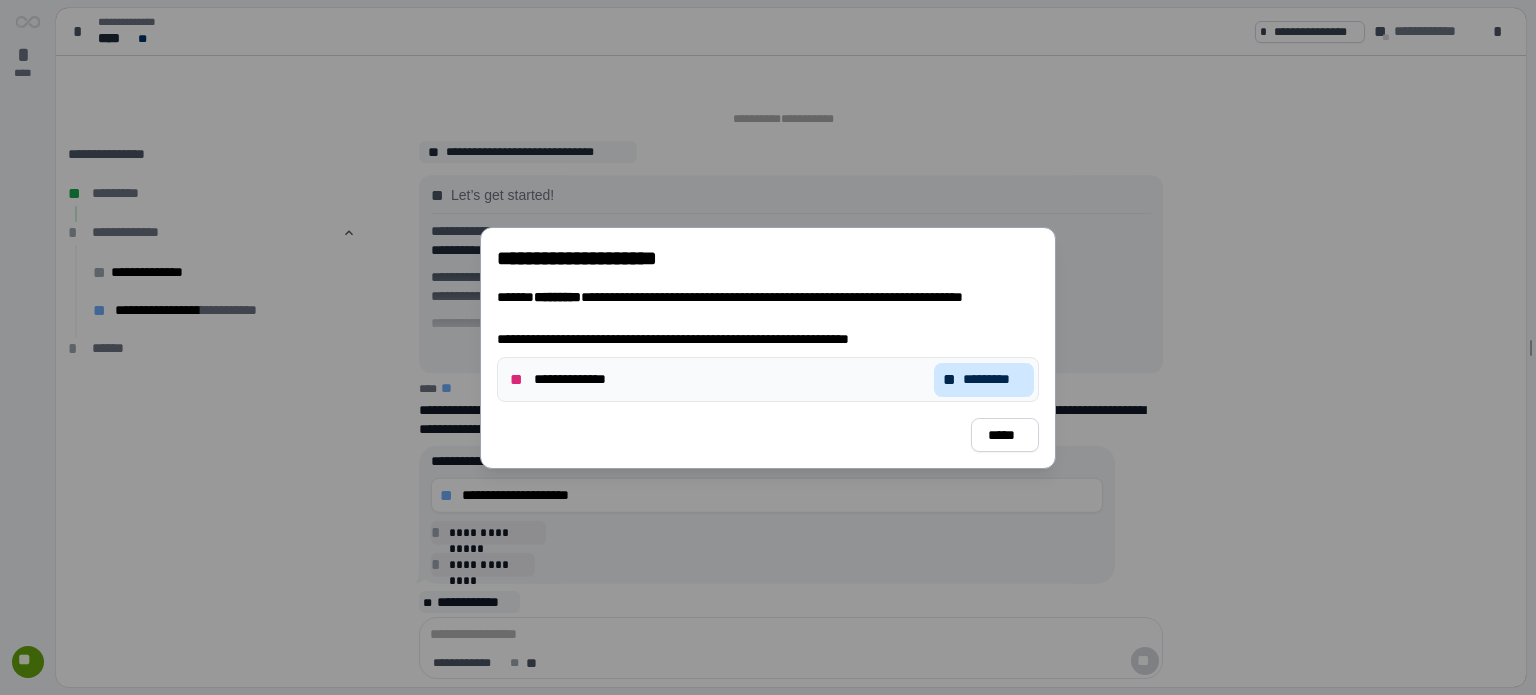 click on "** *********" at bounding box center [984, 379] 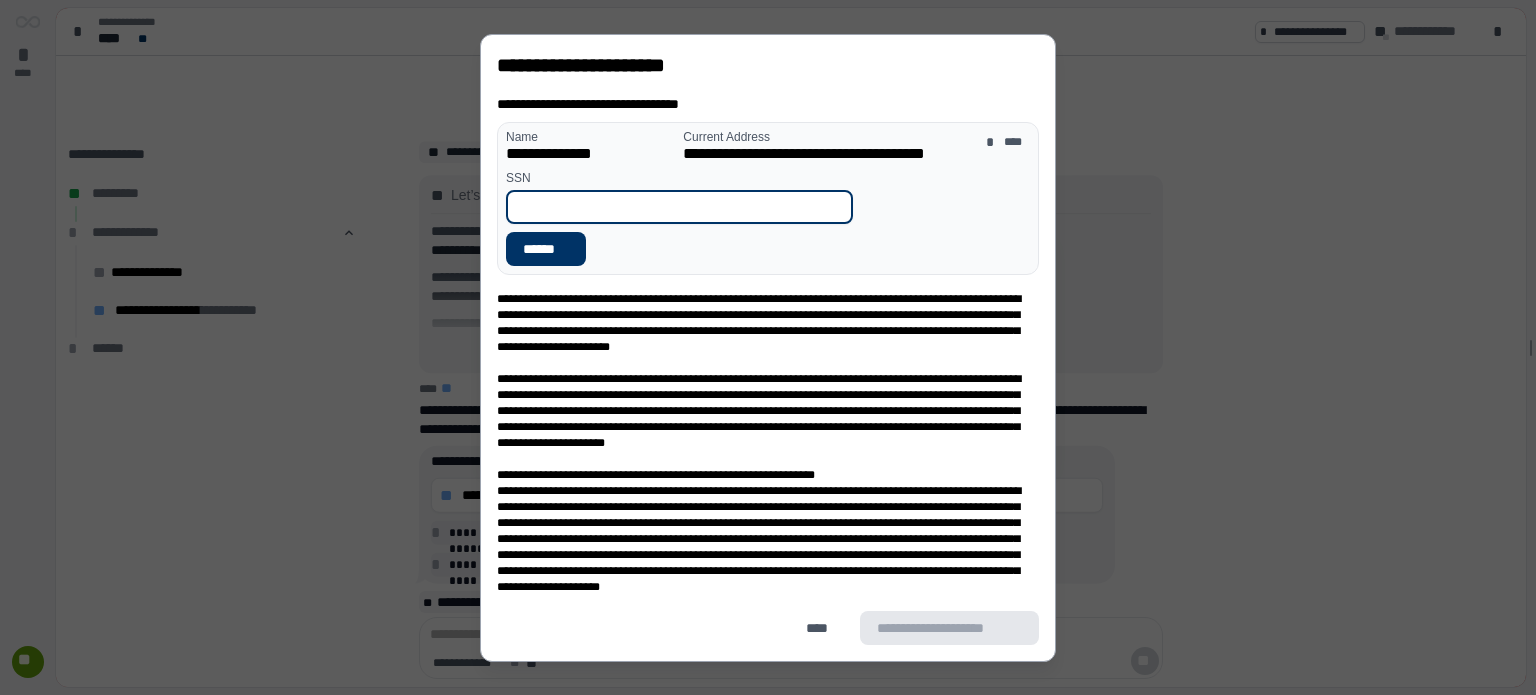 drag, startPoint x: 533, startPoint y: 199, endPoint x: 608, endPoint y: 228, distance: 80.411446 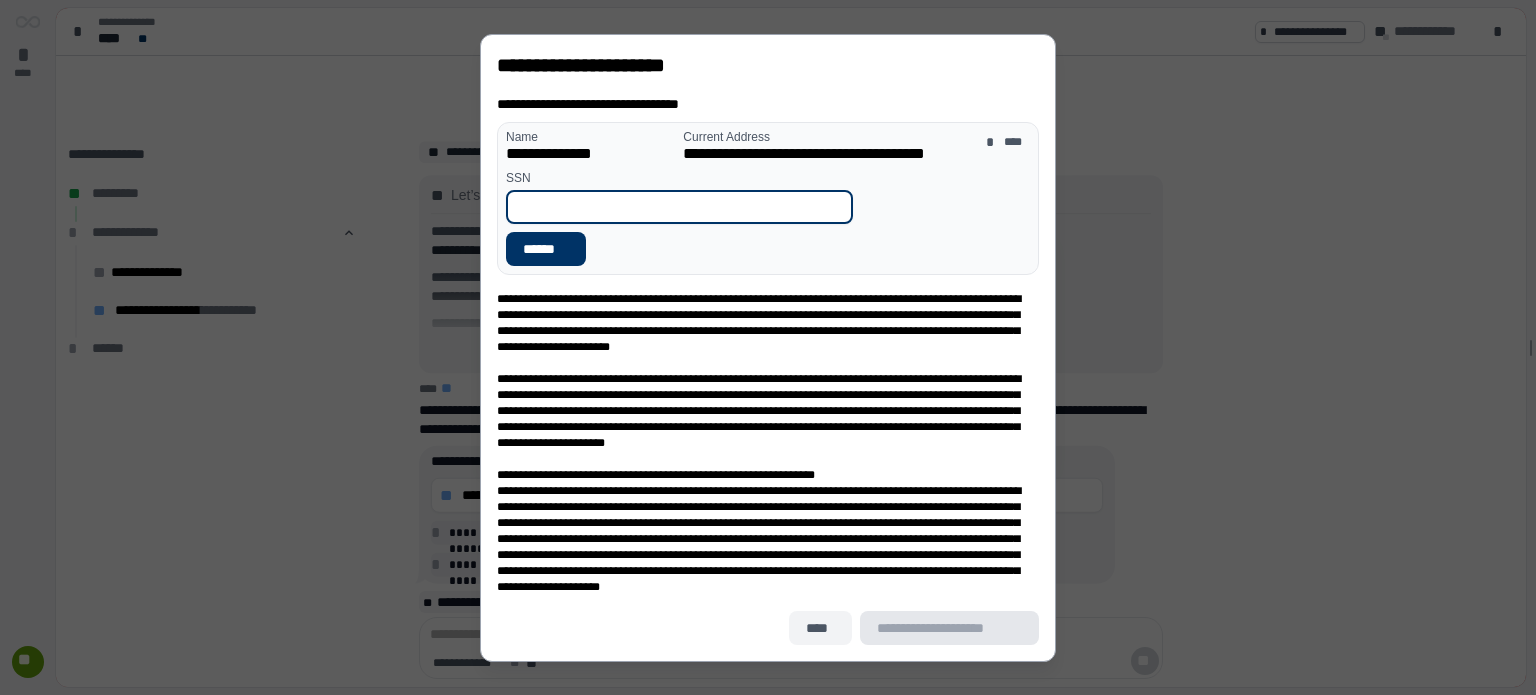click on "****" at bounding box center (821, 628) 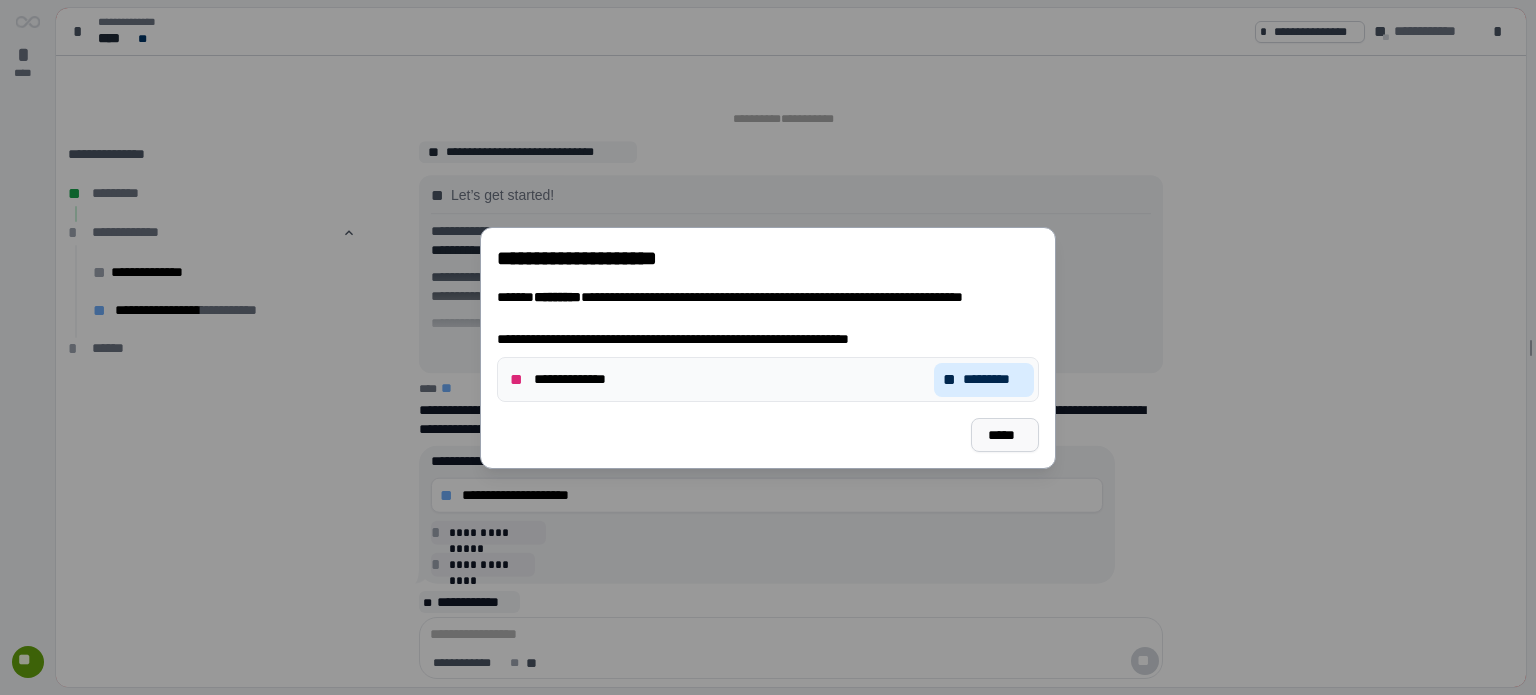 click on "*****" at bounding box center [768, 435] 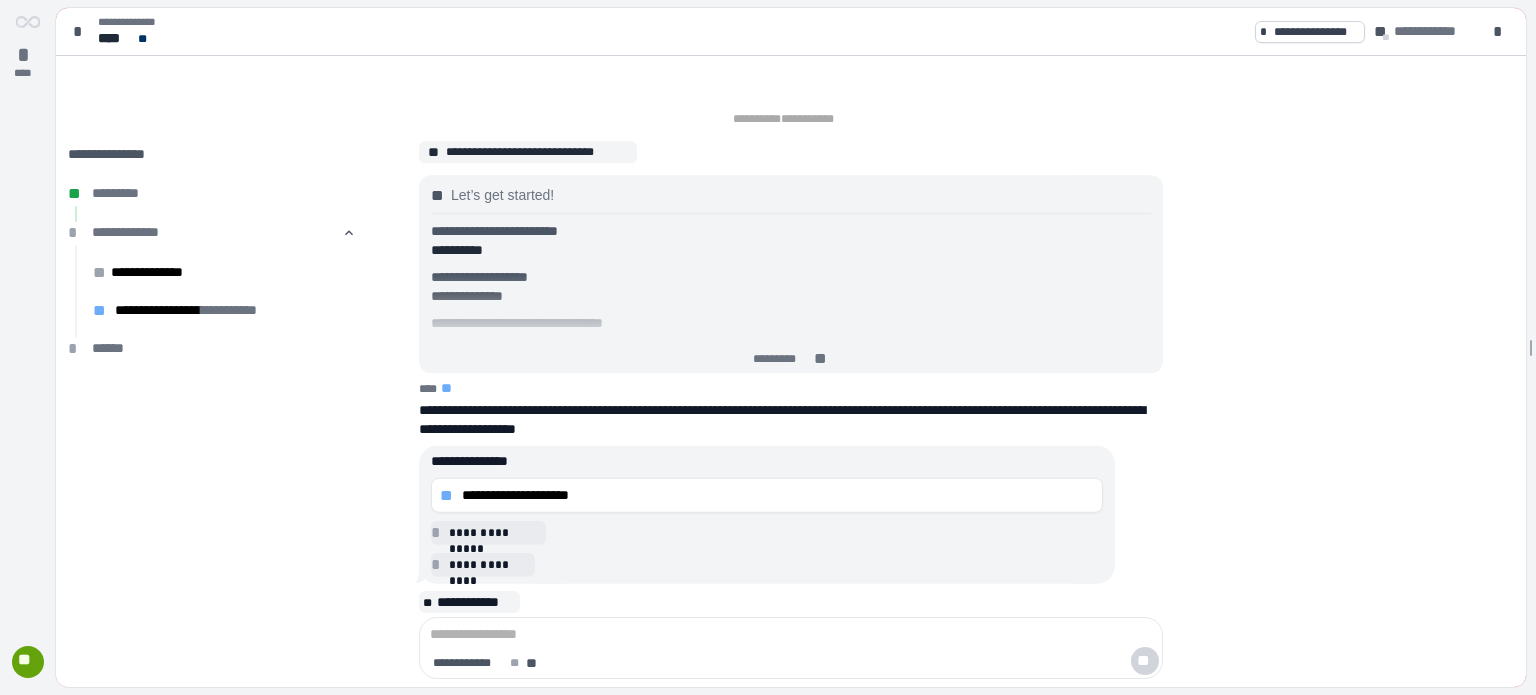 click on "**********" at bounding box center [212, 289] 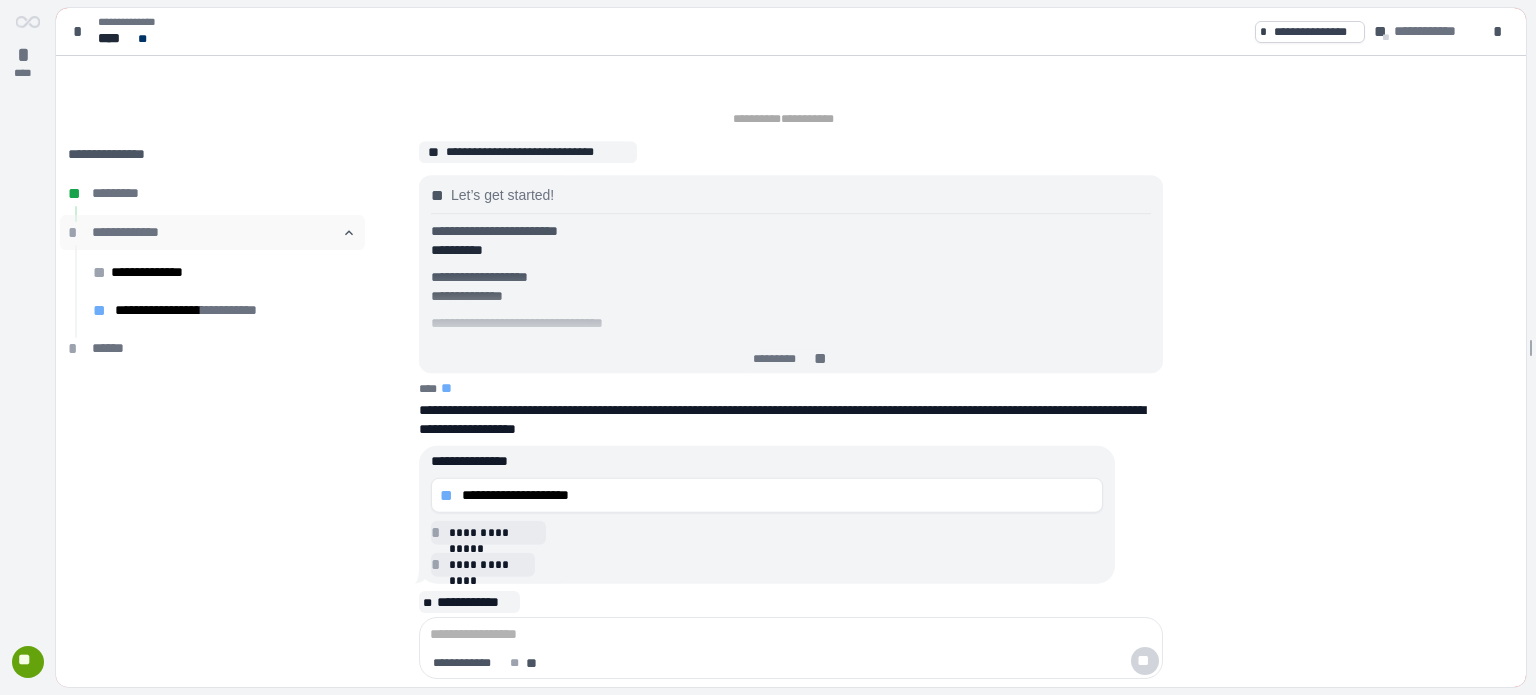 click on "**********" at bounding box center (212, 232) 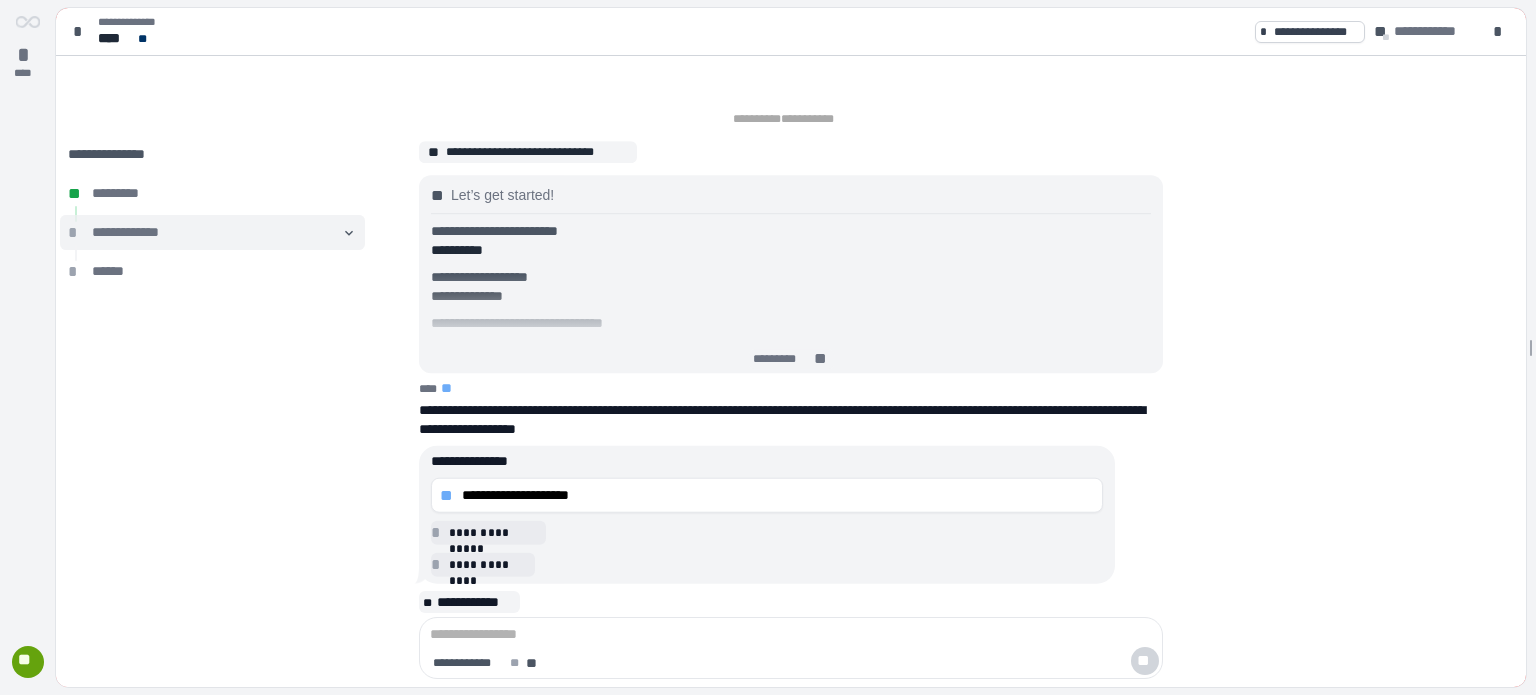 click on "**********" at bounding box center (212, 232) 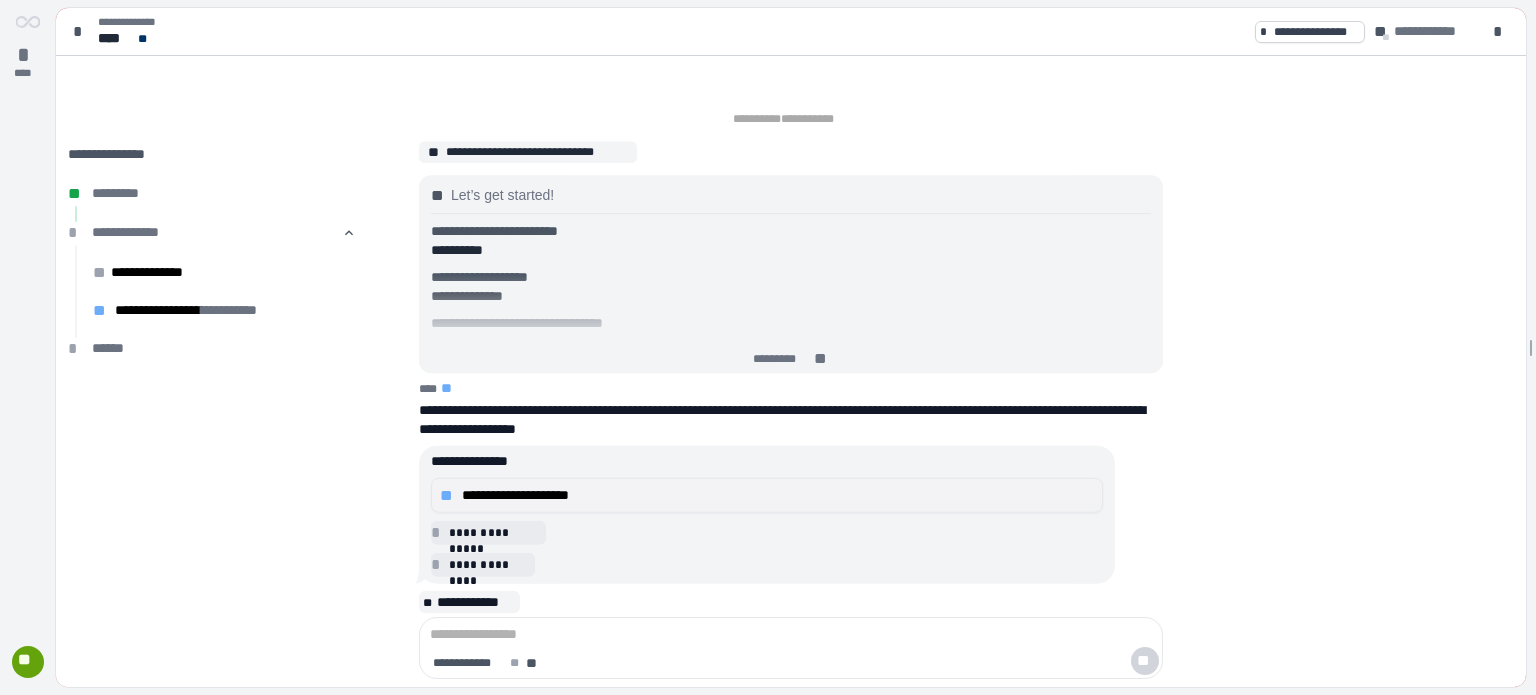 click on "**********" at bounding box center (767, 495) 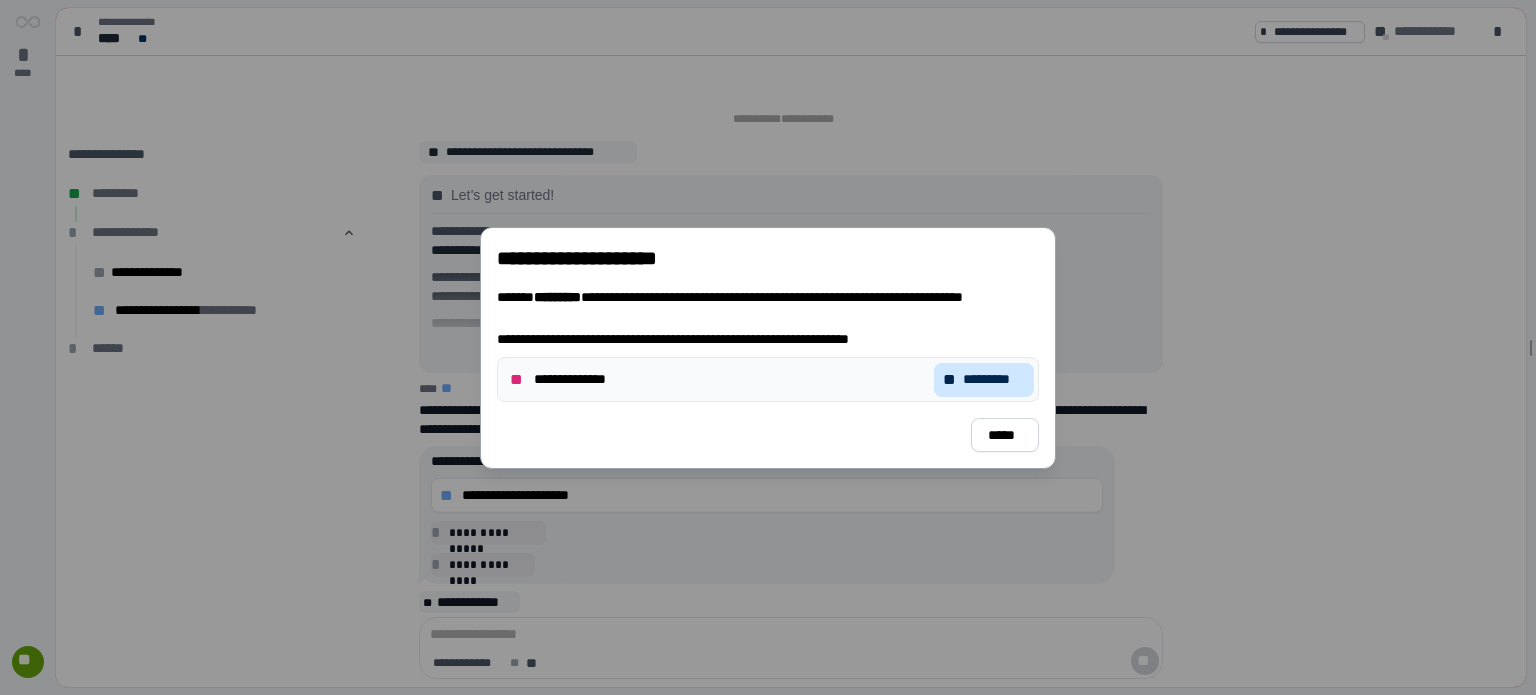 click on "*********" at bounding box center (994, 379) 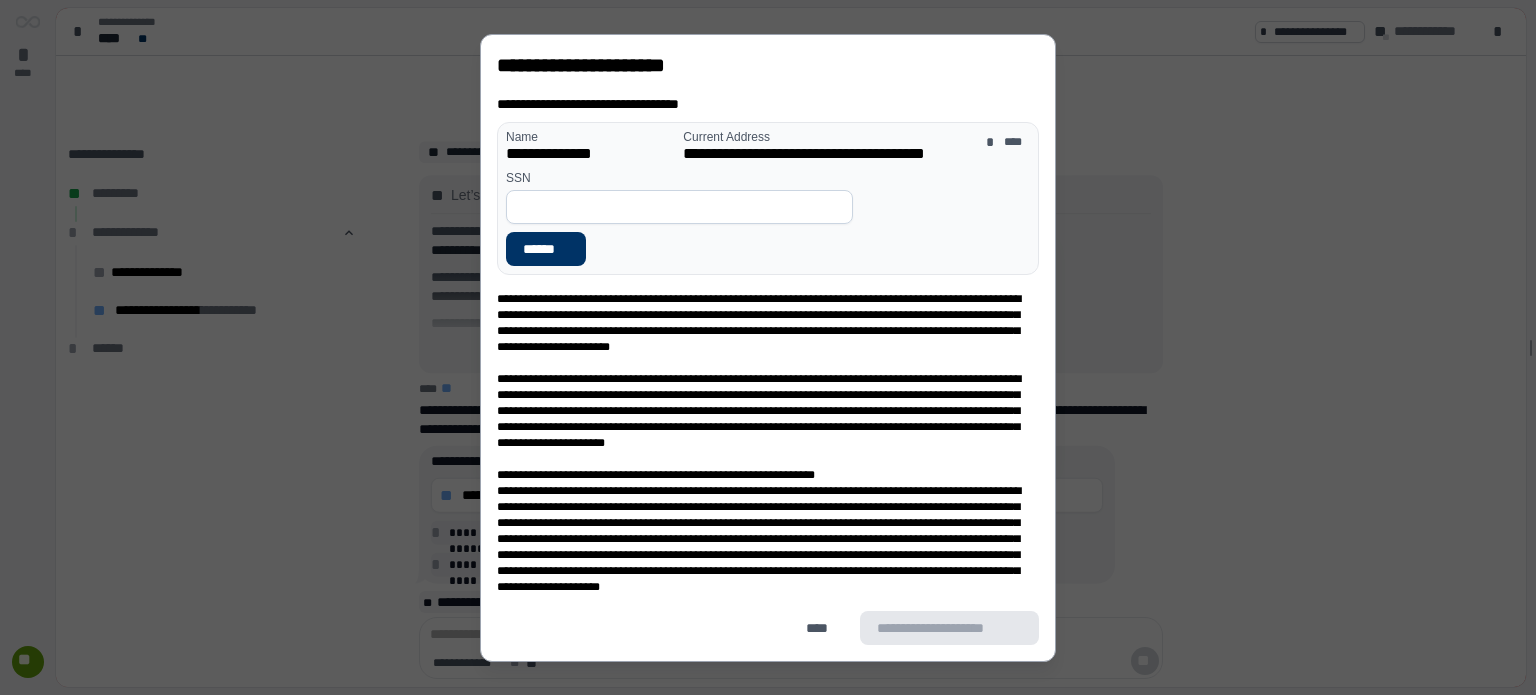 click at bounding box center [679, 207] 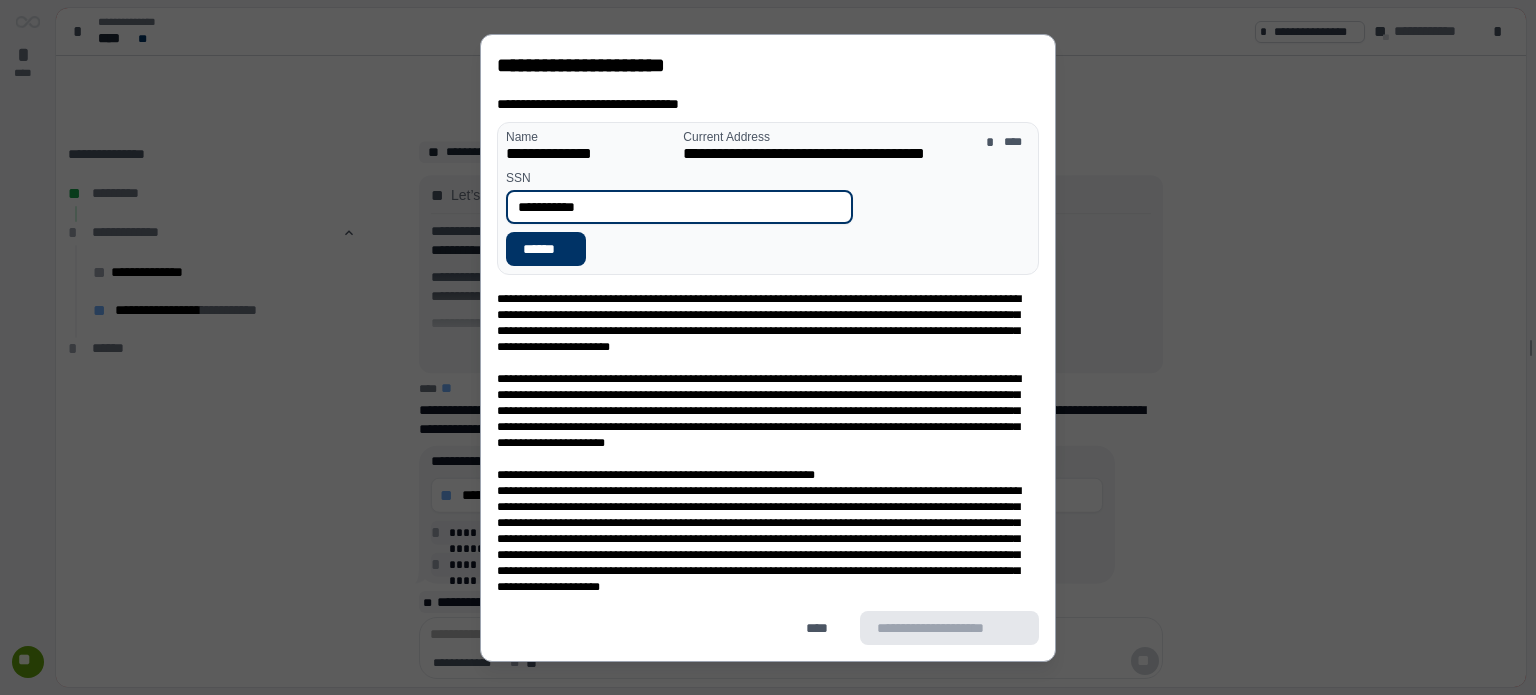 type on "**********" 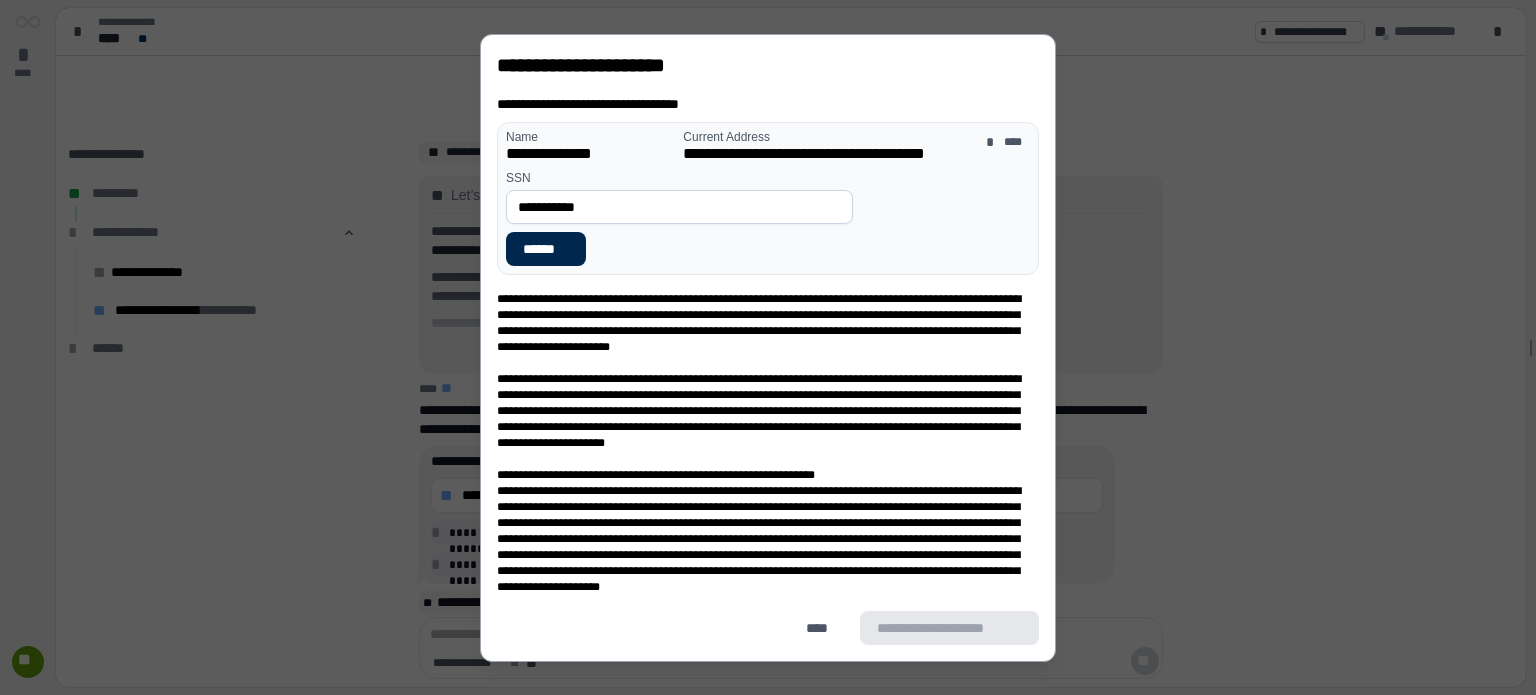 click on "******" at bounding box center (546, 248) 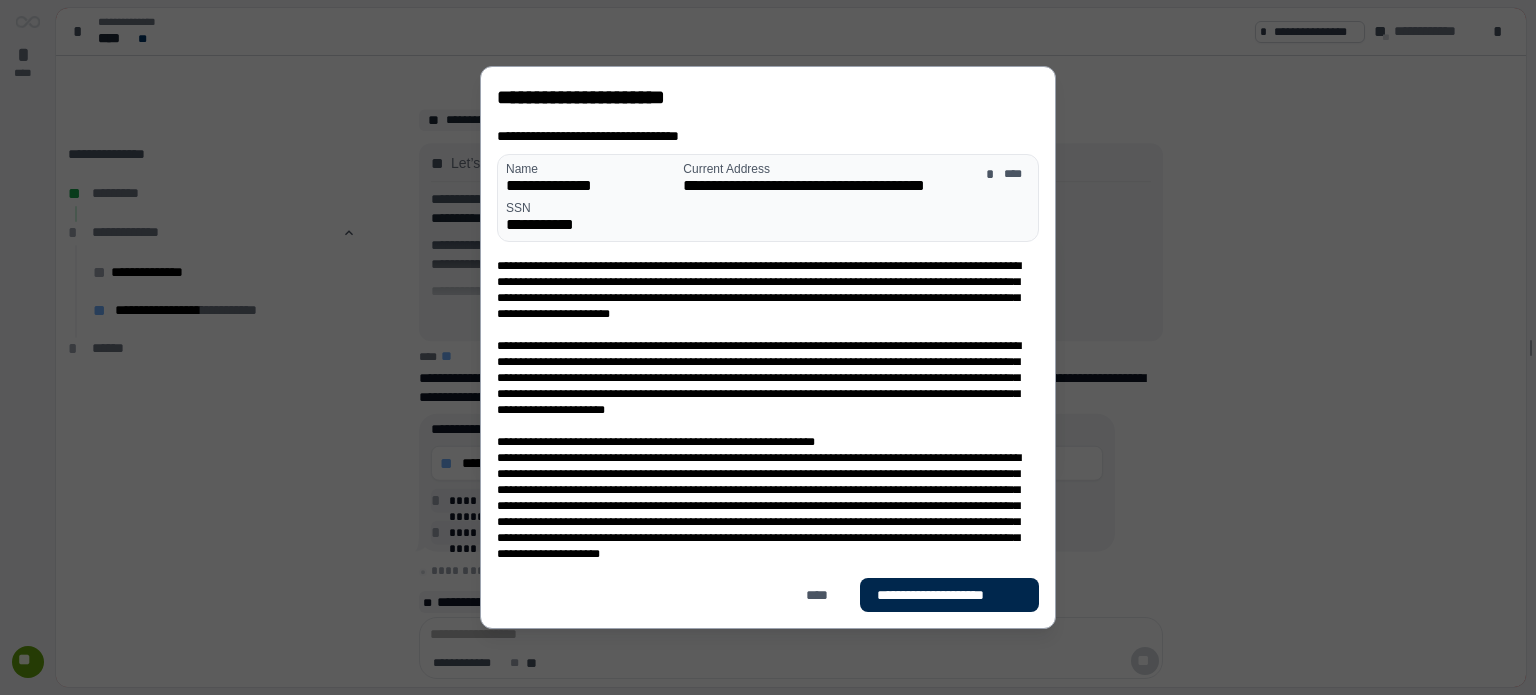 click on "**********" at bounding box center [949, 595] 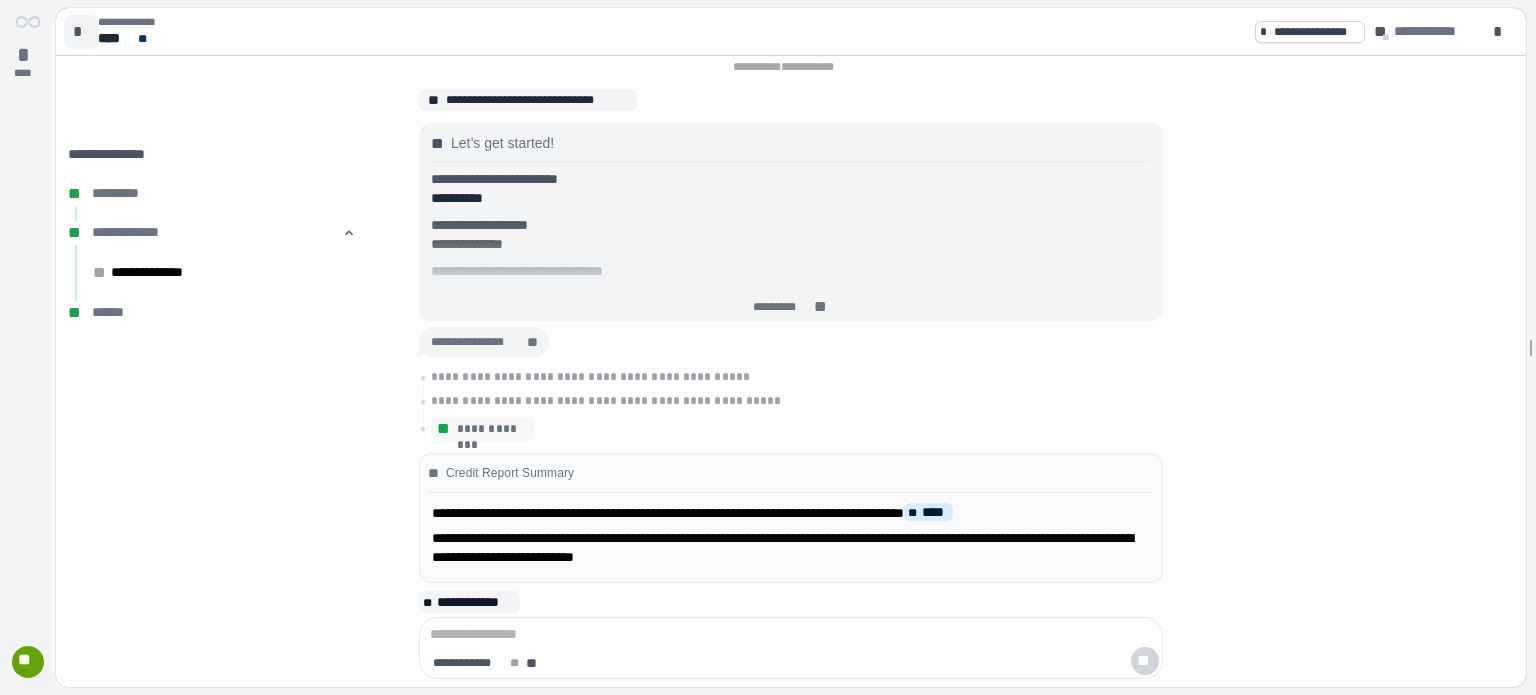 click on "*" at bounding box center [81, 32] 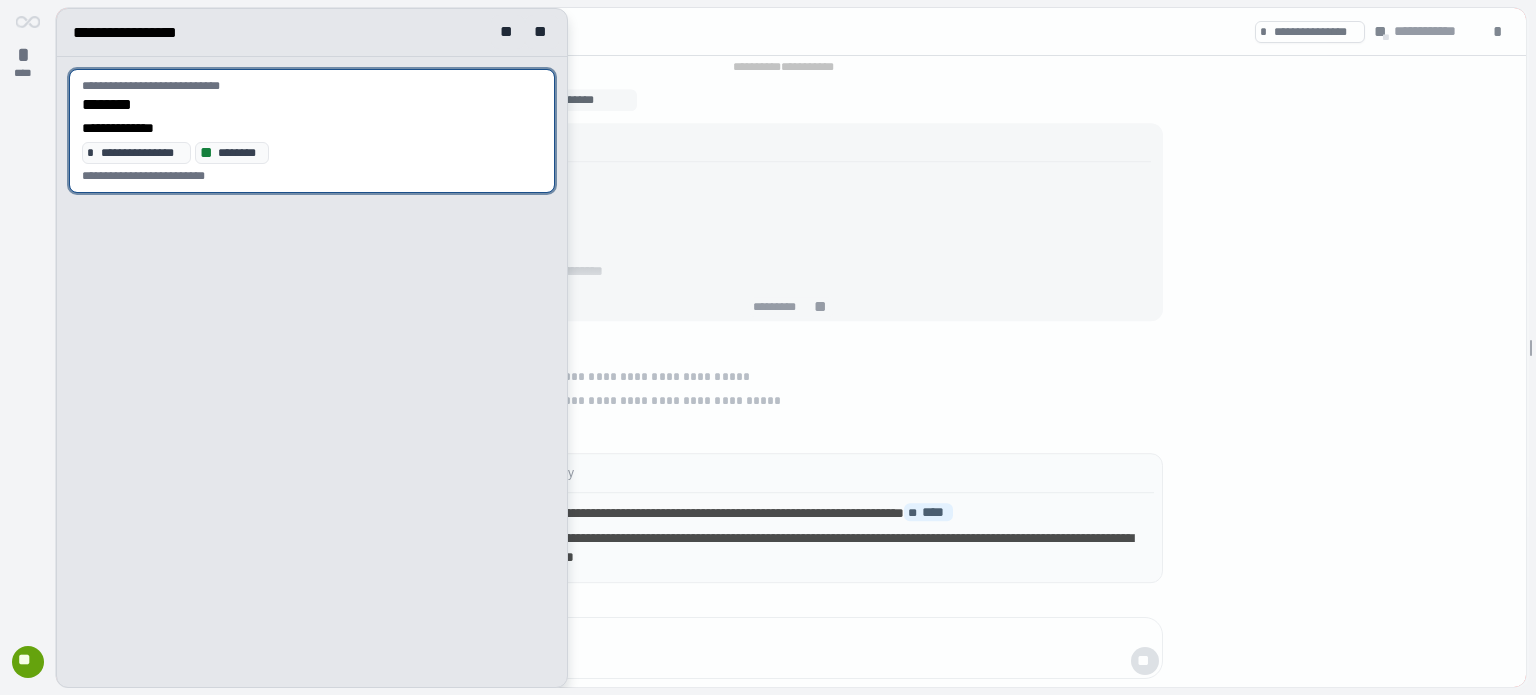 click at bounding box center [792, 348] 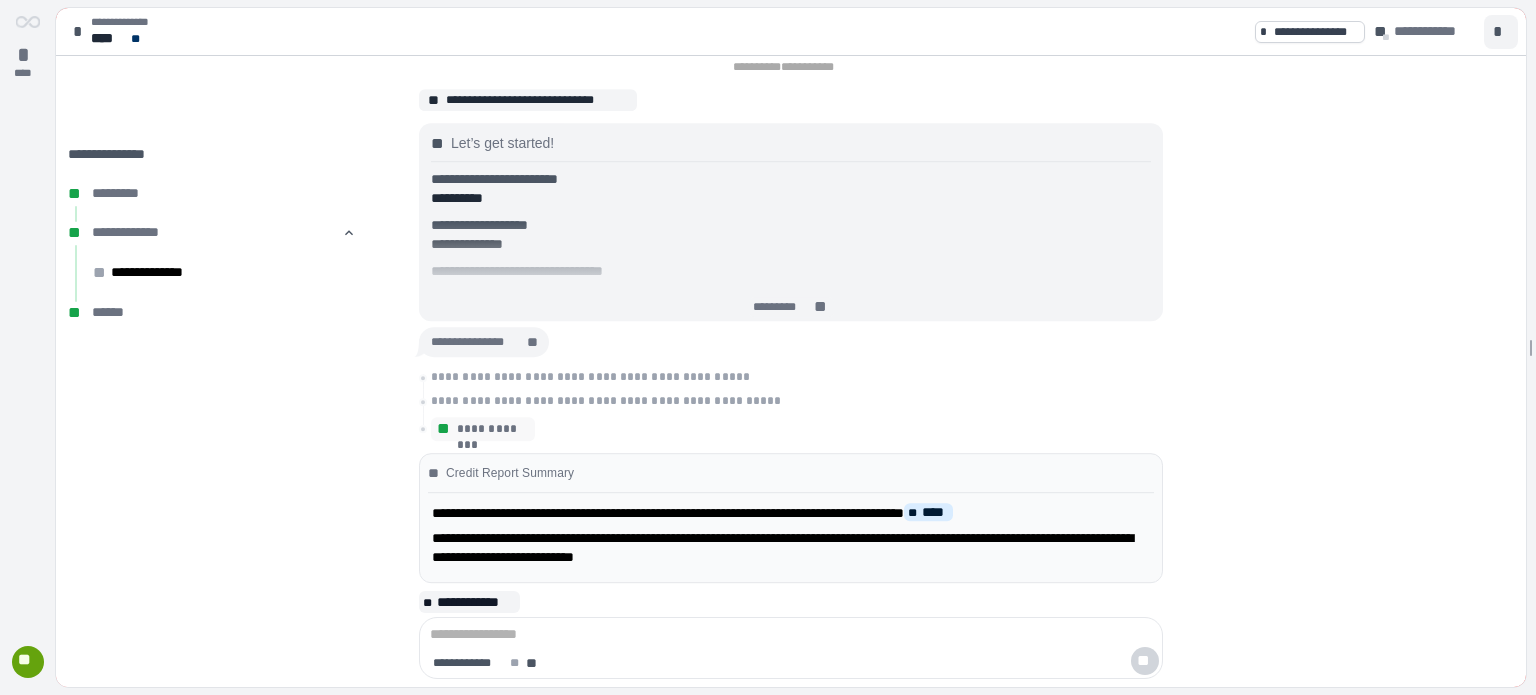 click on "*" at bounding box center [1501, 32] 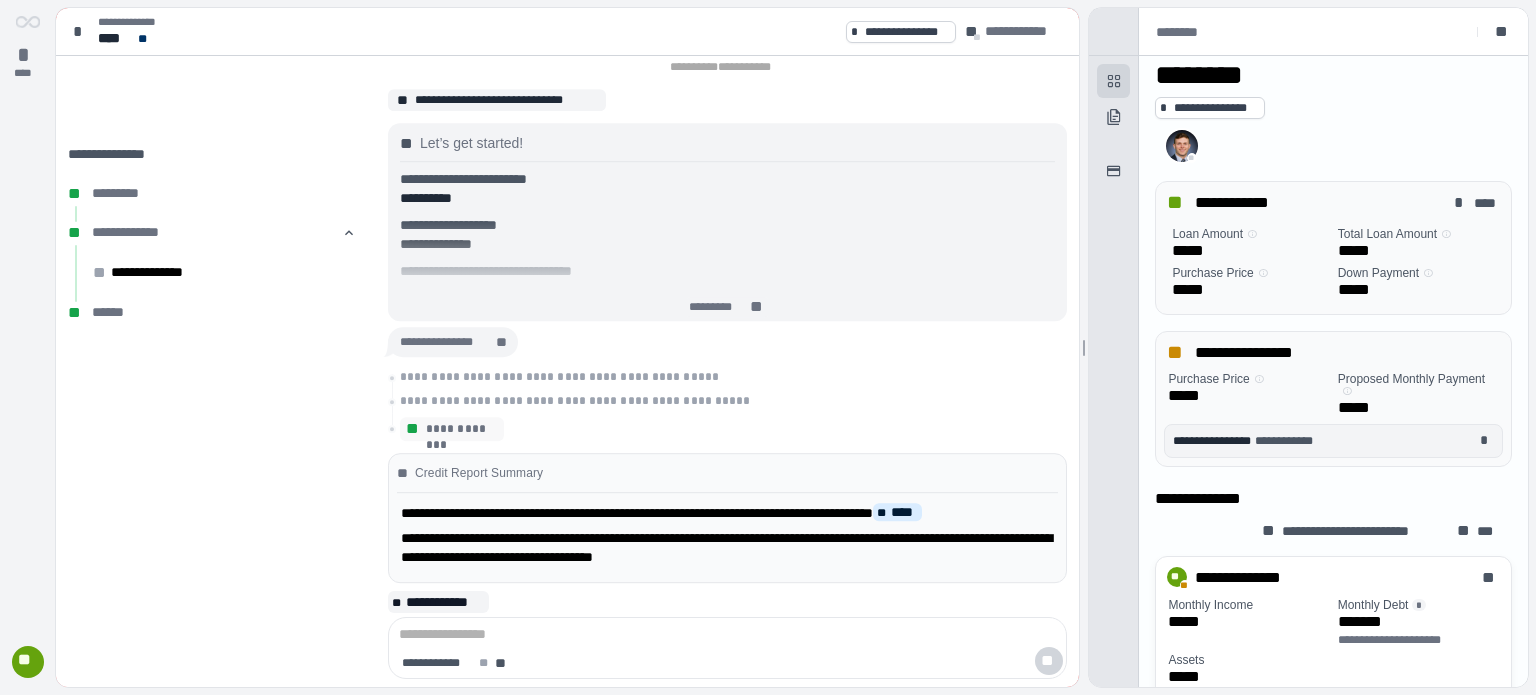 scroll, scrollTop: 0, scrollLeft: 0, axis: both 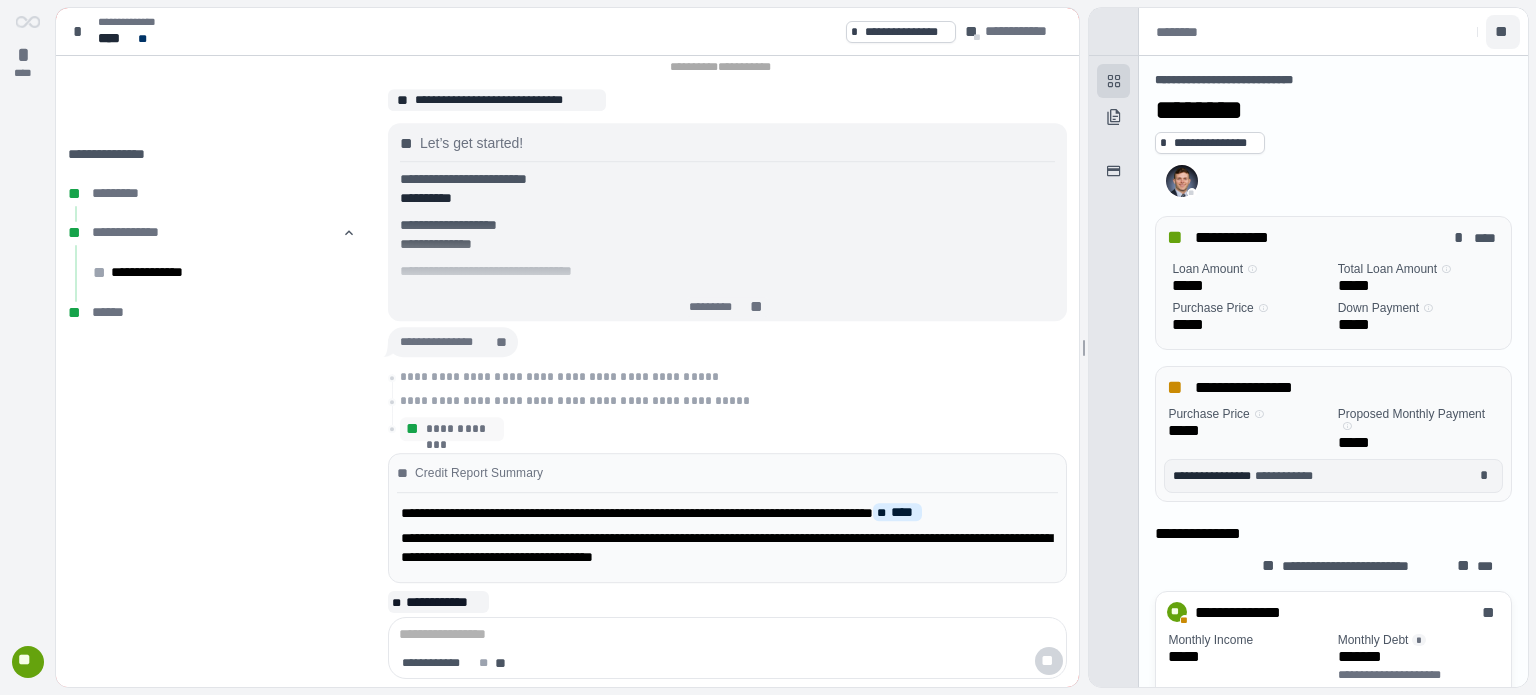 click on "**" at bounding box center [1503, 32] 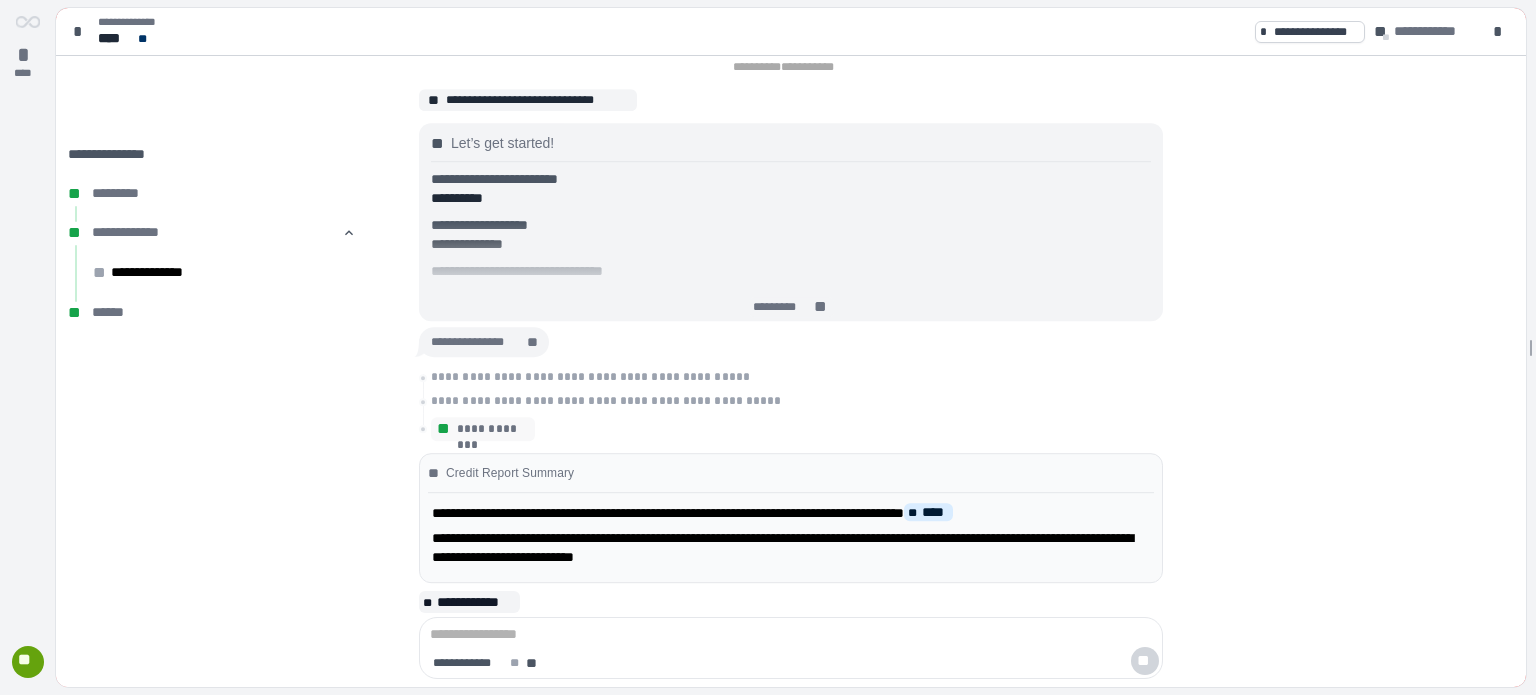 click on "**********" at bounding box center (791, 32) 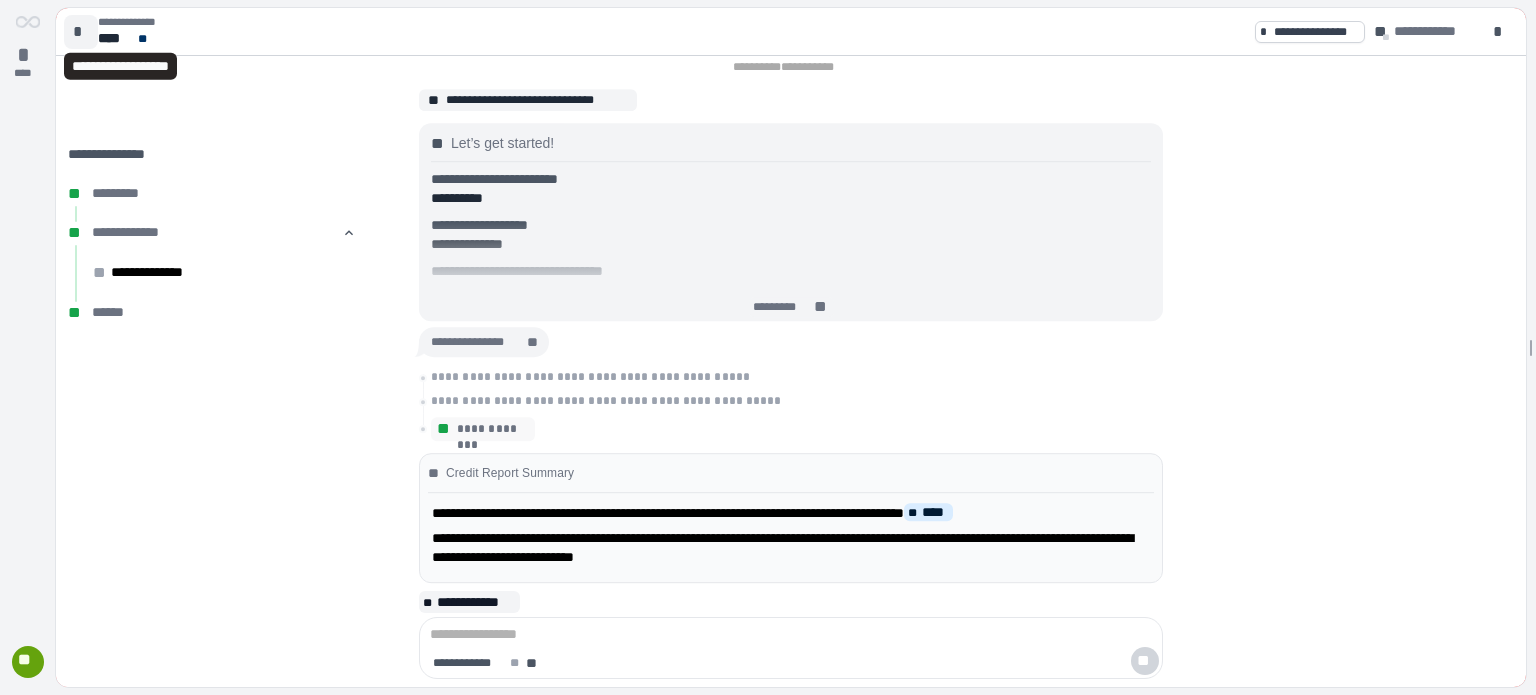 click on "*" at bounding box center [81, 32] 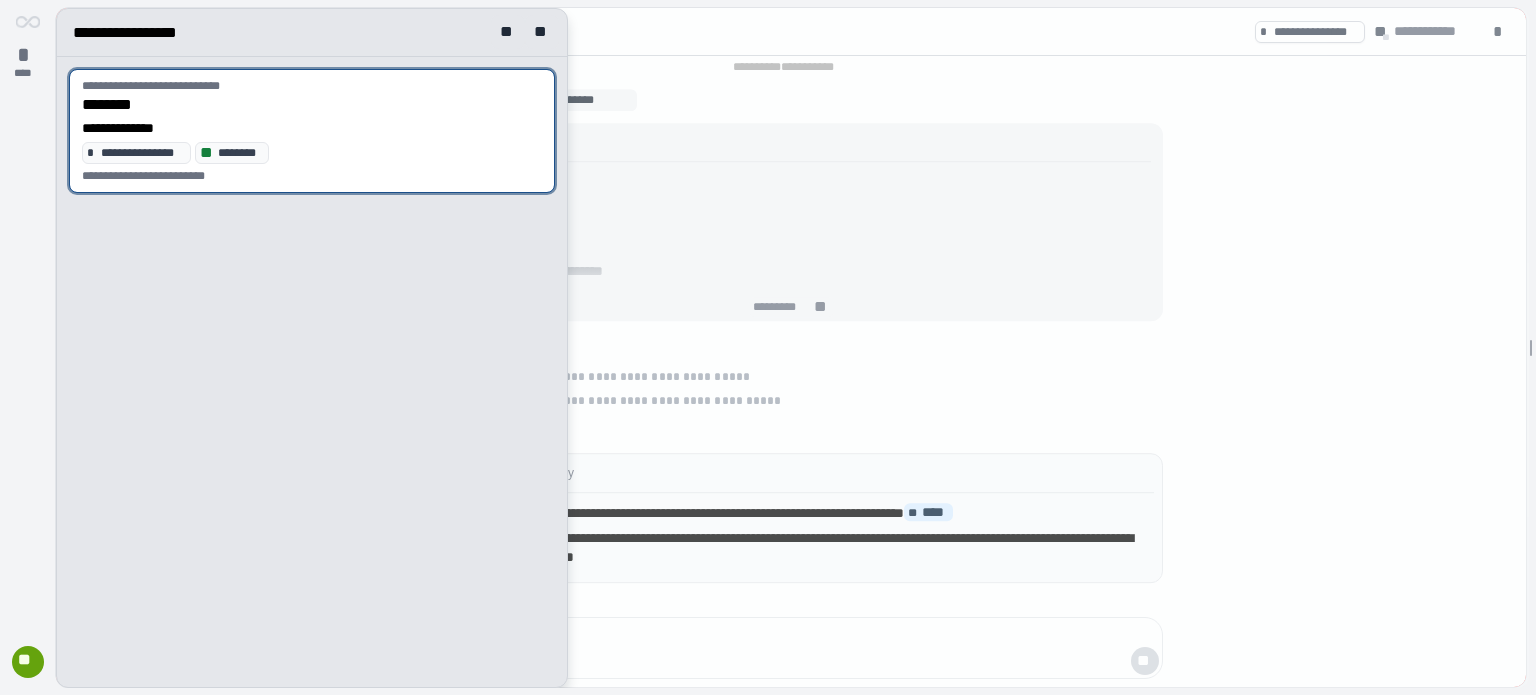 click on "* ****" at bounding box center (28, 50) 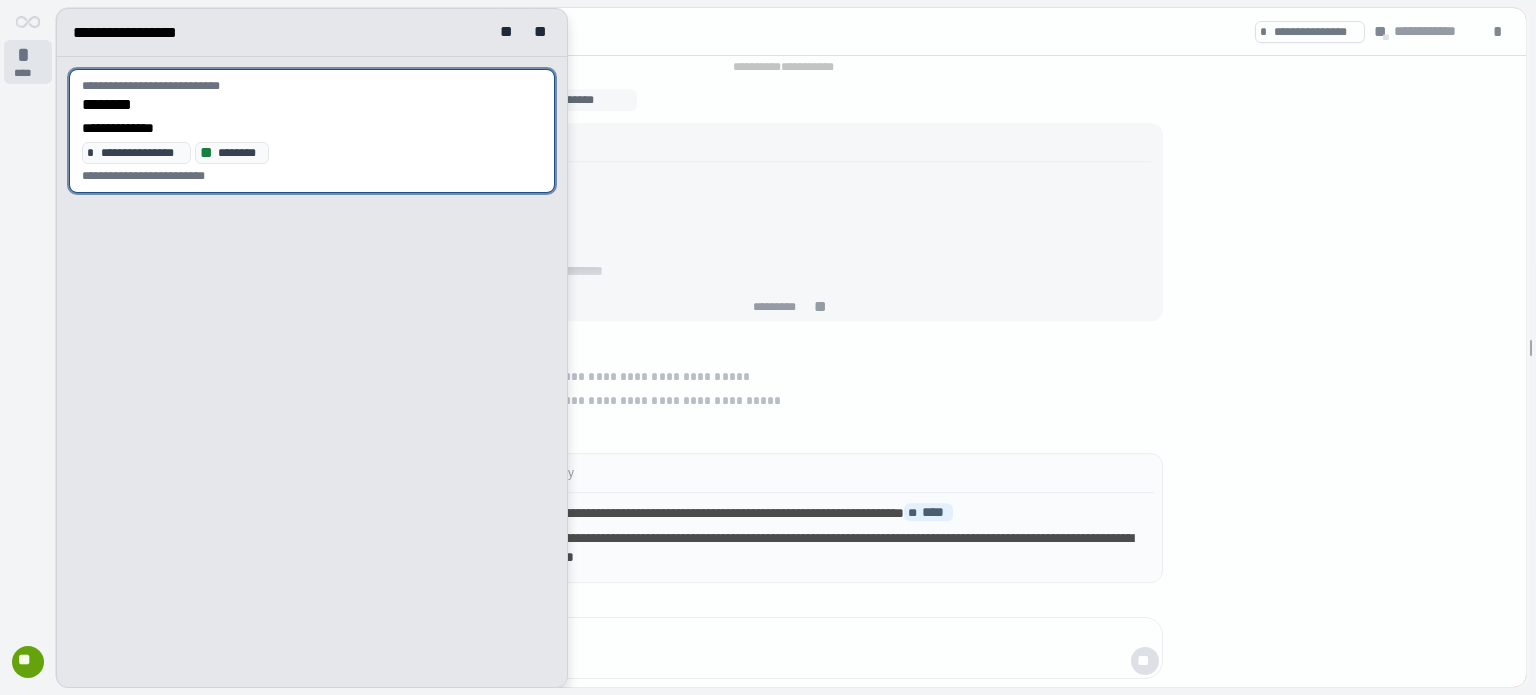click on "* ****" at bounding box center [28, 62] 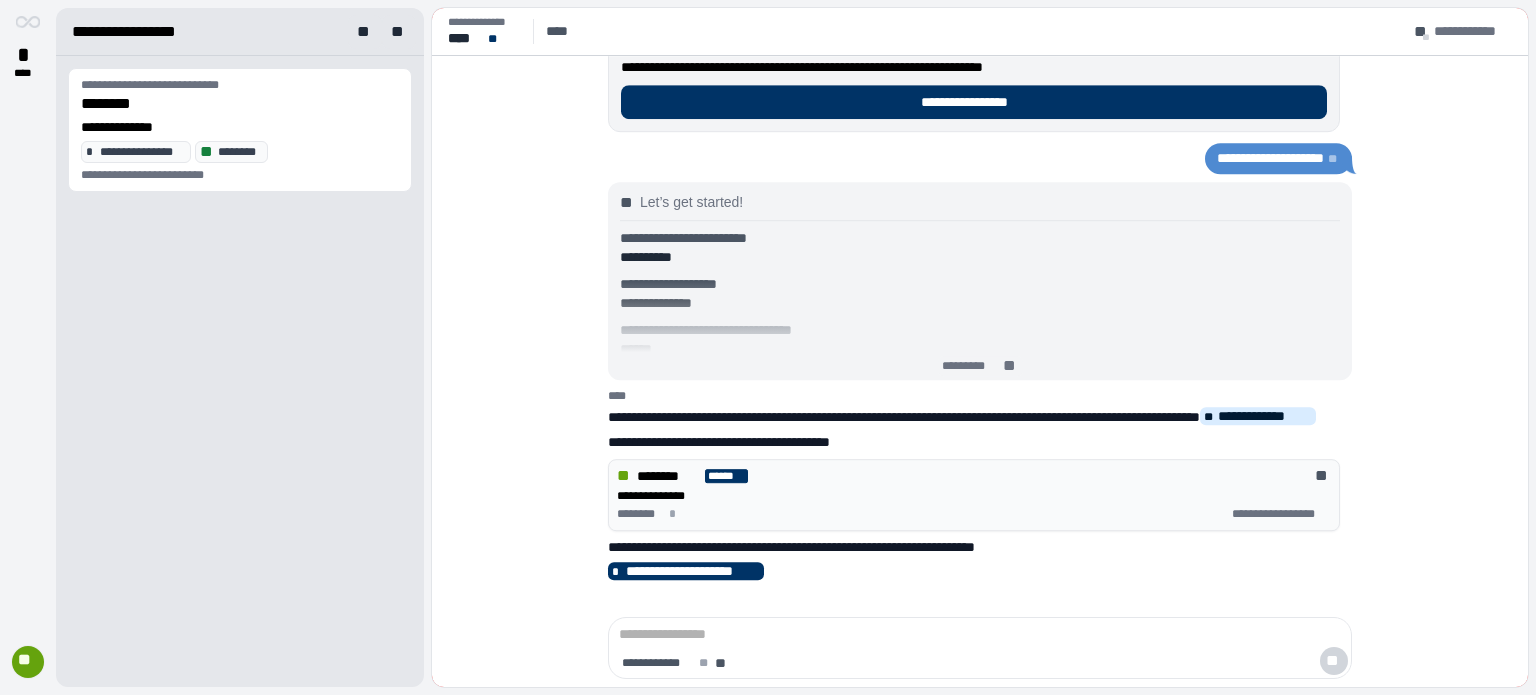 click on "**" at bounding box center [27, 662] 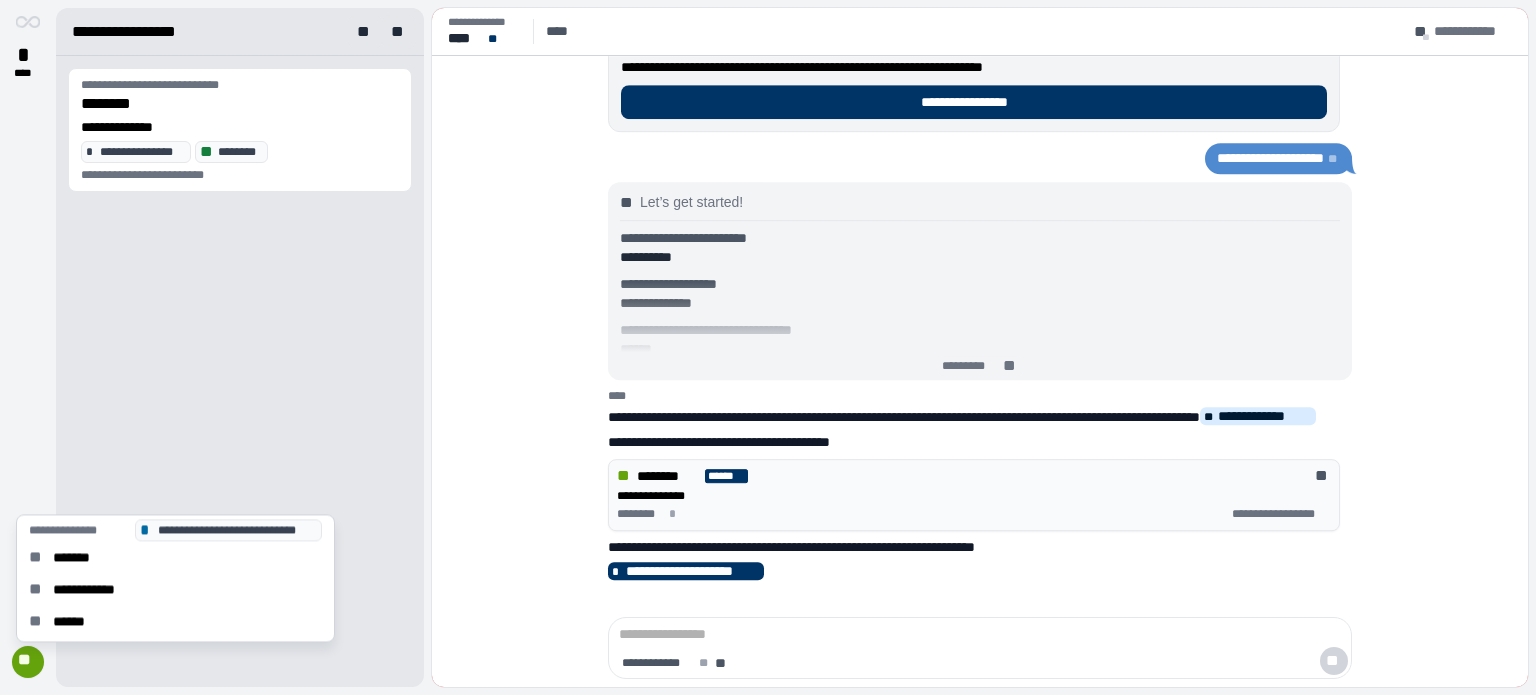 click on "**********" at bounding box center (980, 281) 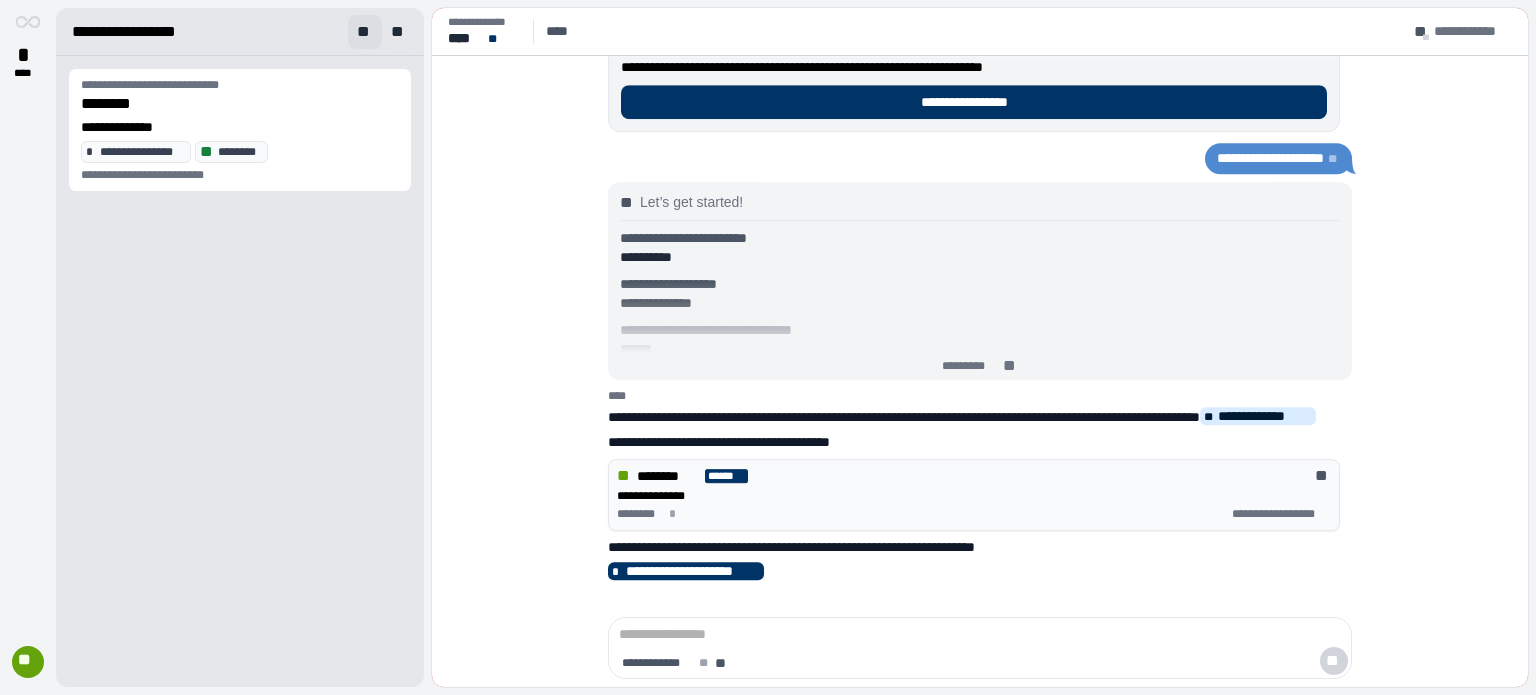 click on "**********" at bounding box center [240, 32] 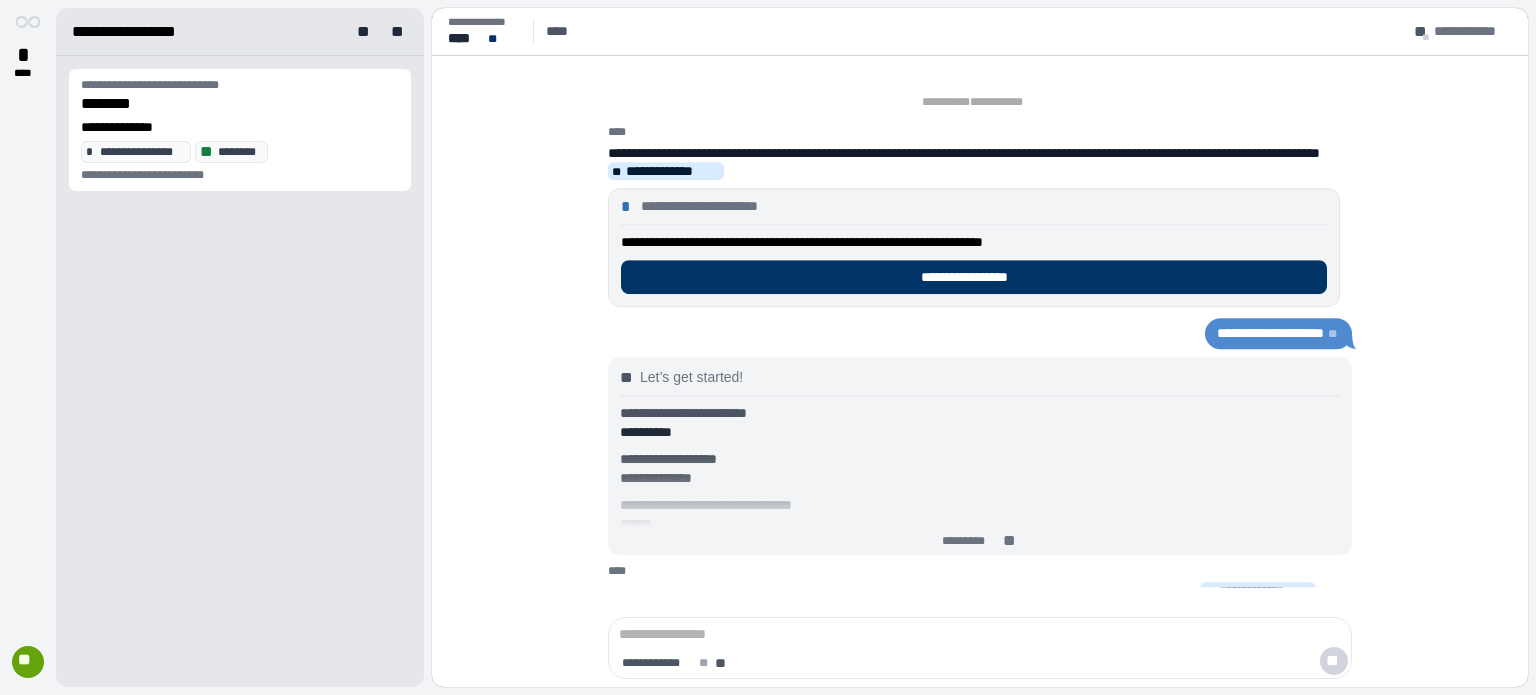 scroll, scrollTop: 0, scrollLeft: 0, axis: both 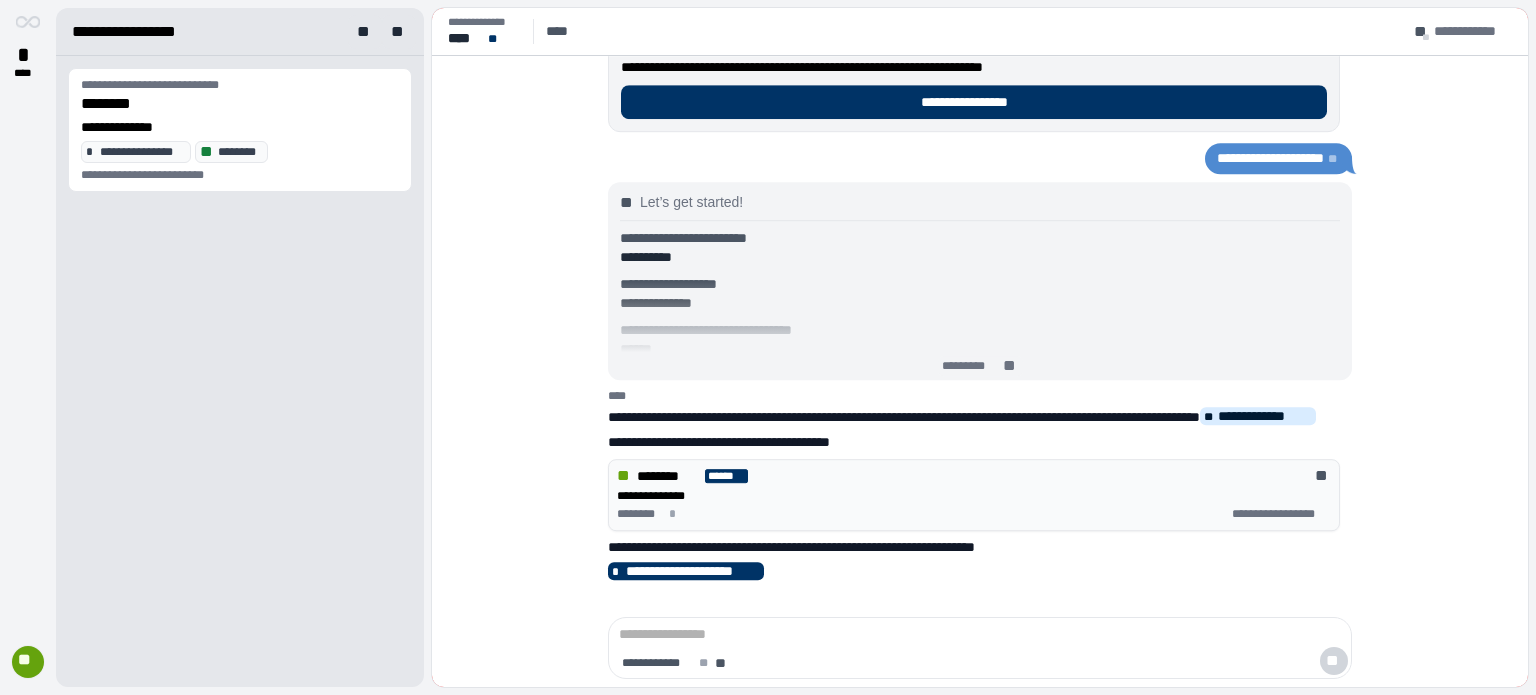 click on "**" at bounding box center [27, 662] 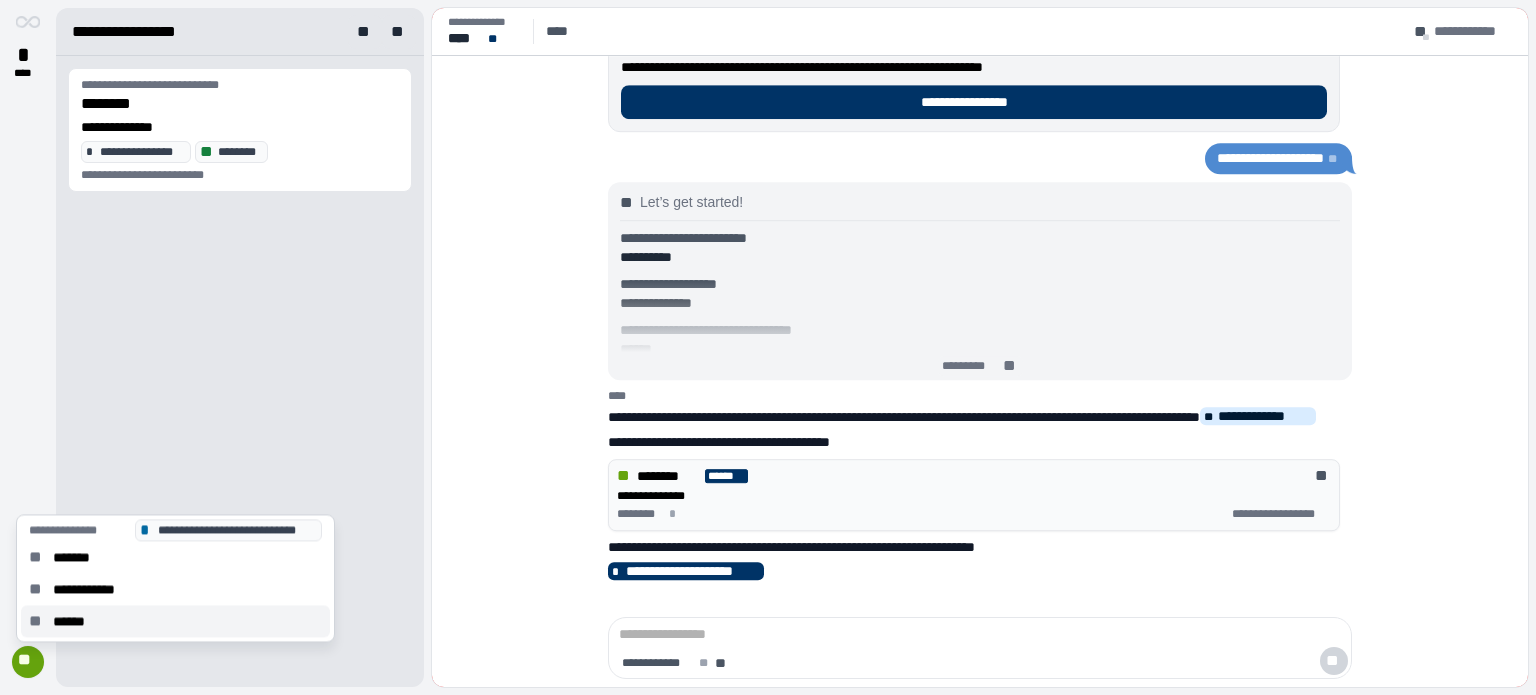 click on "**********" at bounding box center [175, 589] 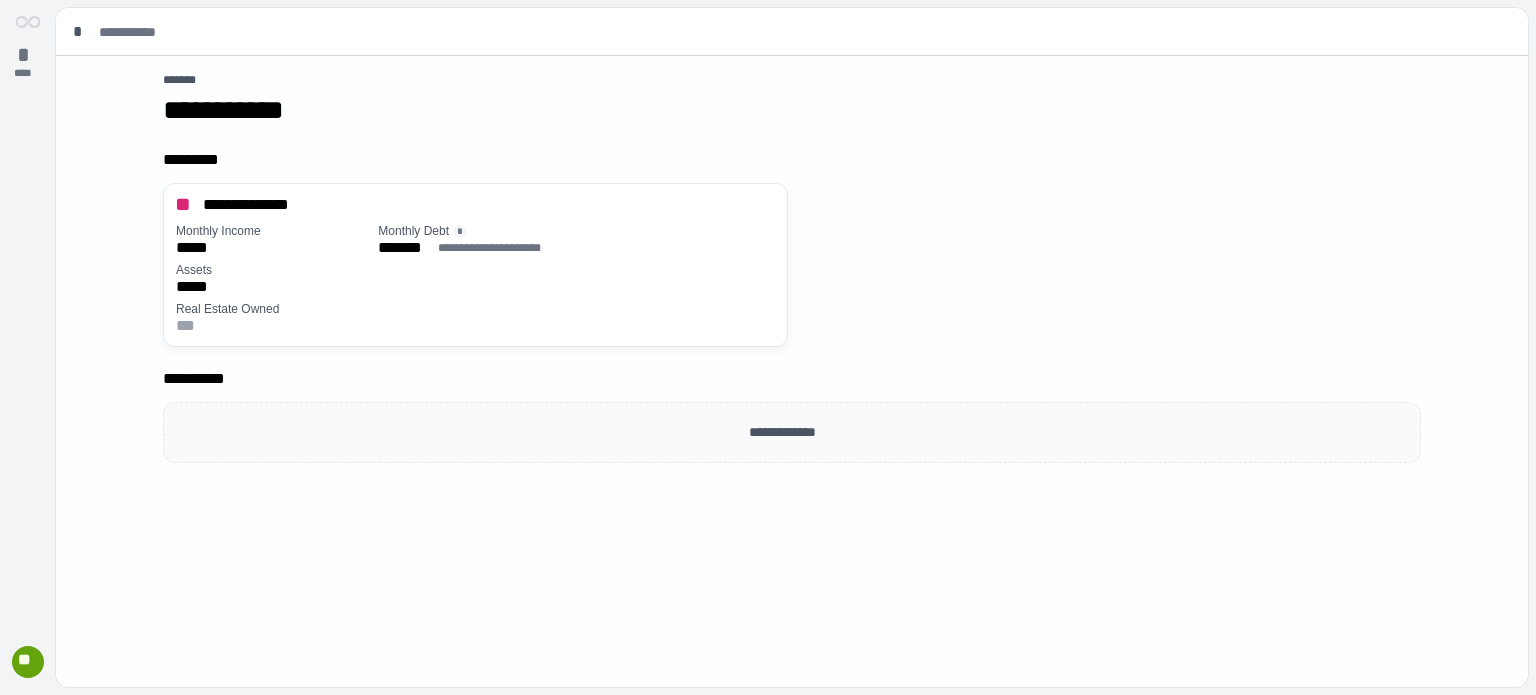 click on "* **** **" at bounding box center [28, 347] 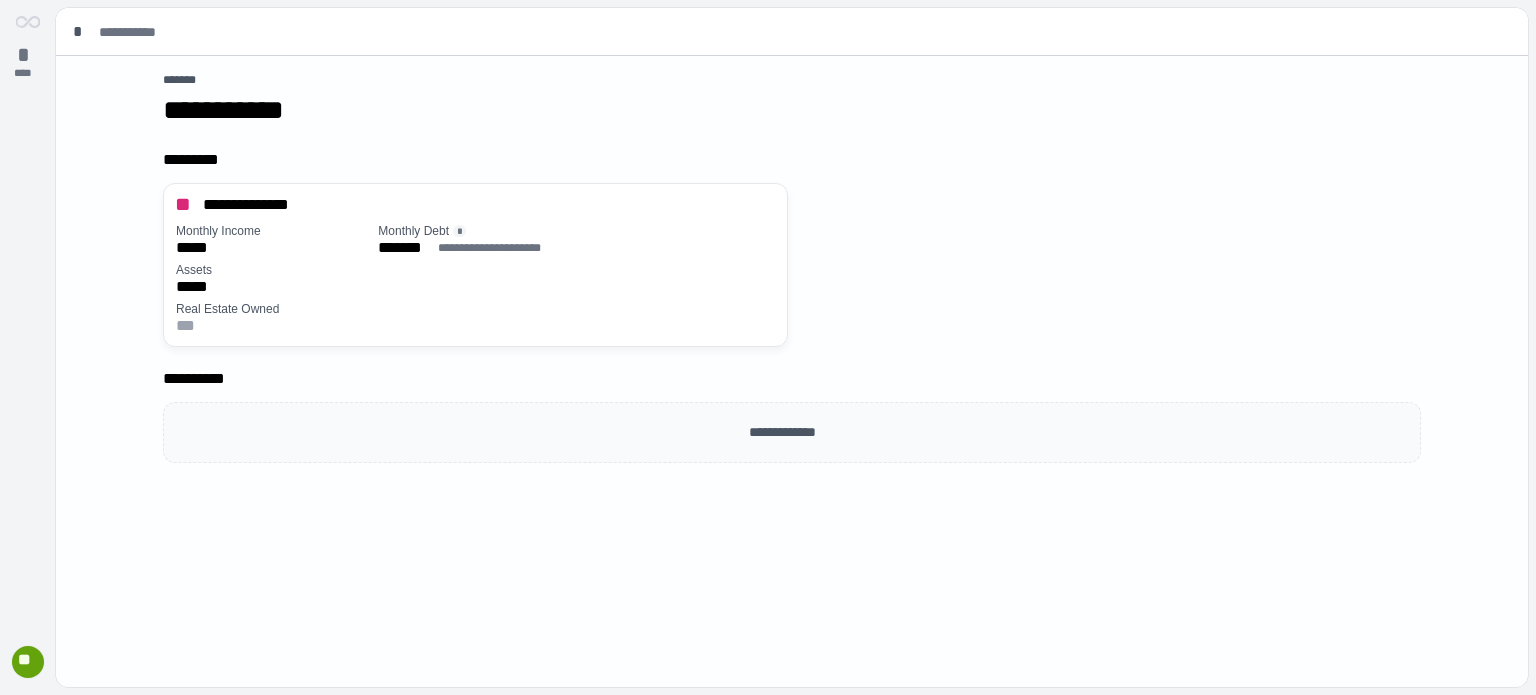 click on "**" at bounding box center (28, 662) 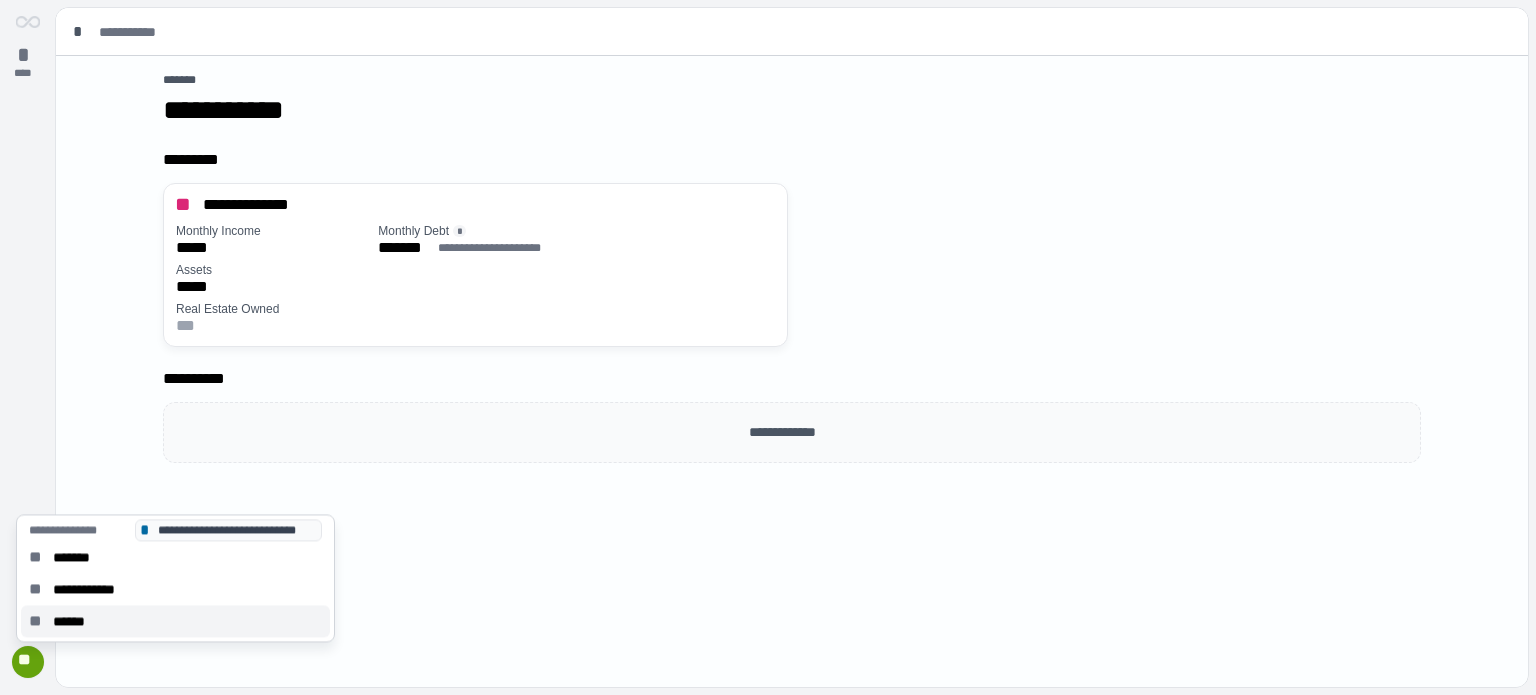 click on "** ******" at bounding box center [175, 621] 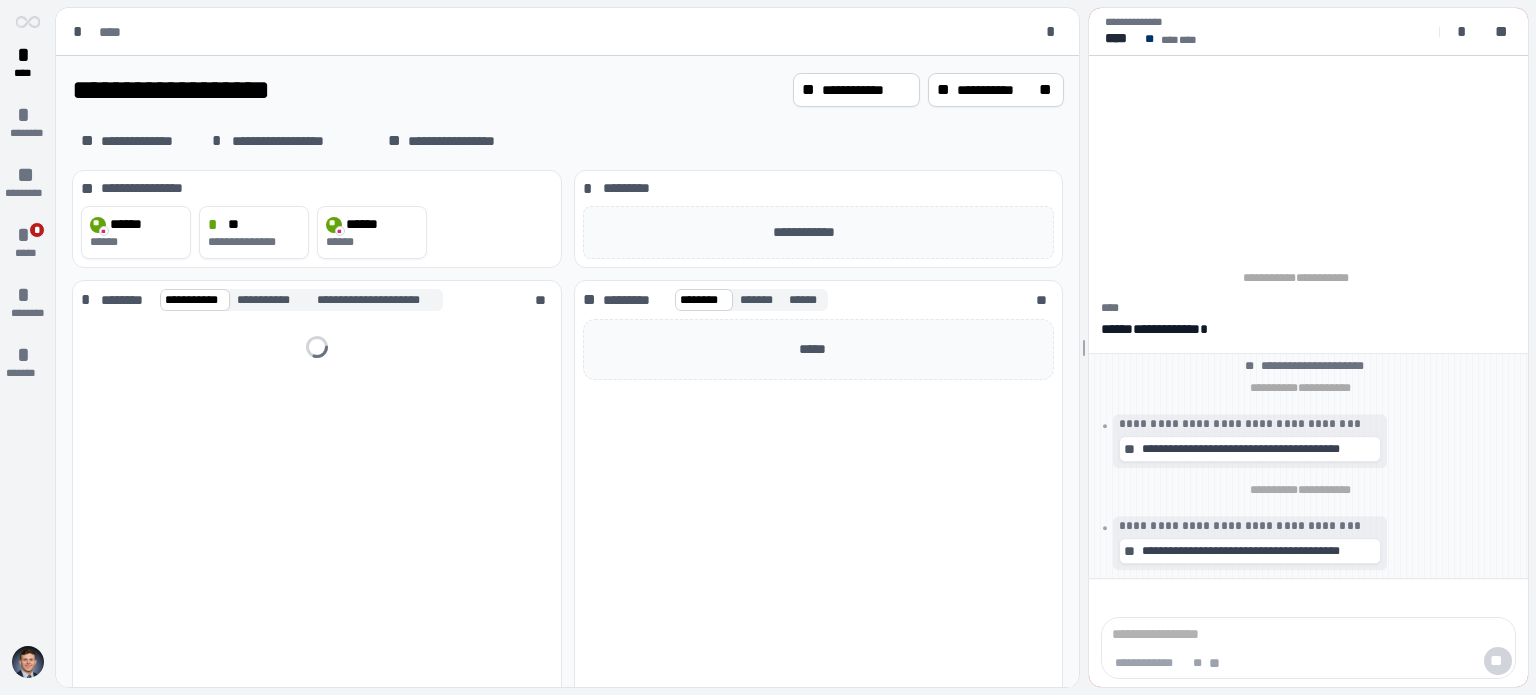 scroll, scrollTop: 0, scrollLeft: 0, axis: both 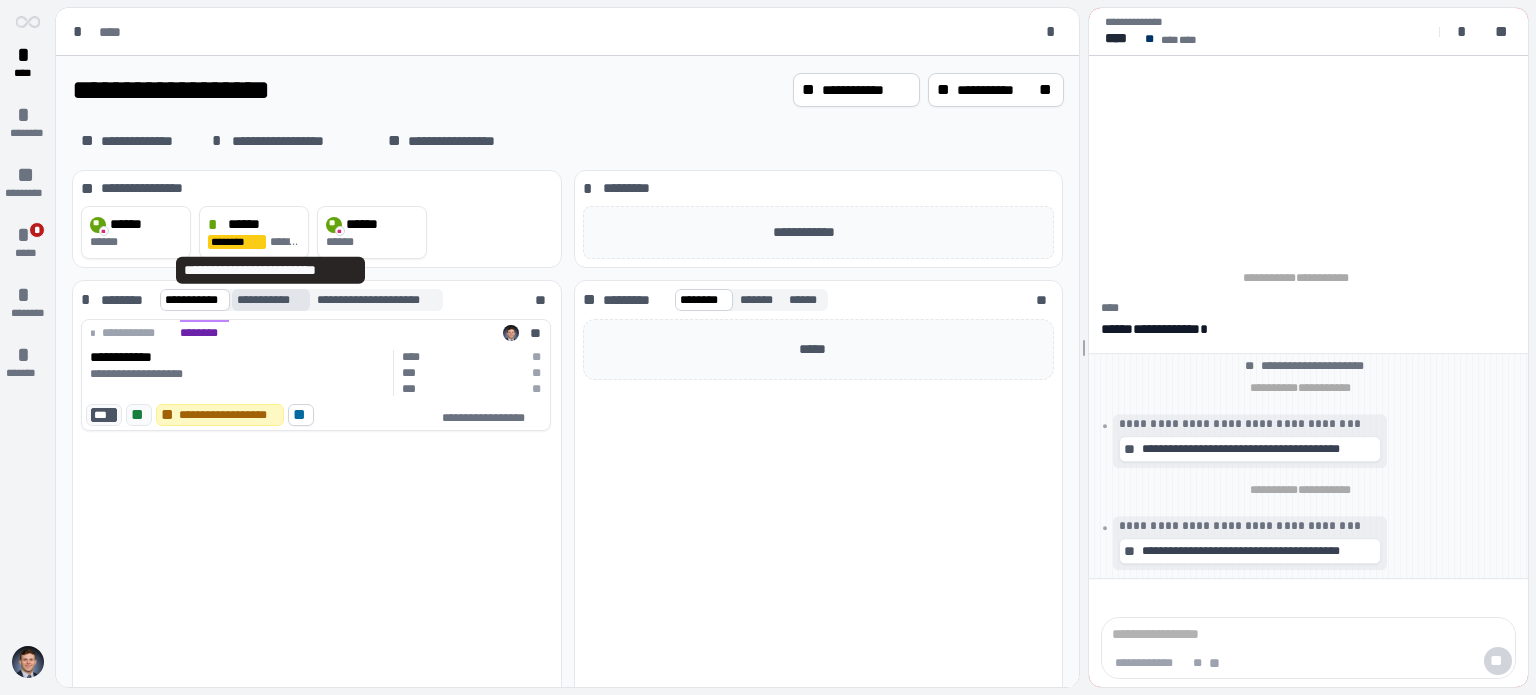 click on "**********" at bounding box center [270, 300] 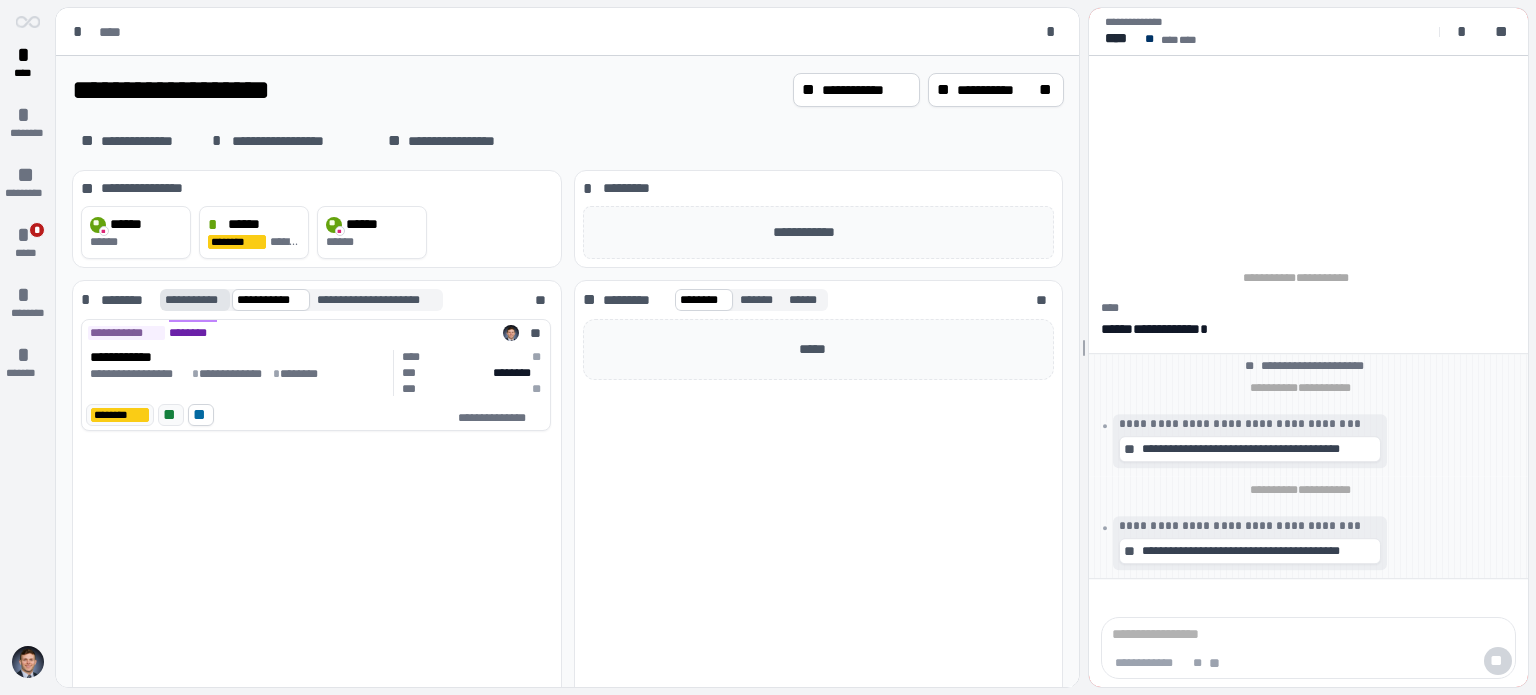 click on "**********" at bounding box center [195, 300] 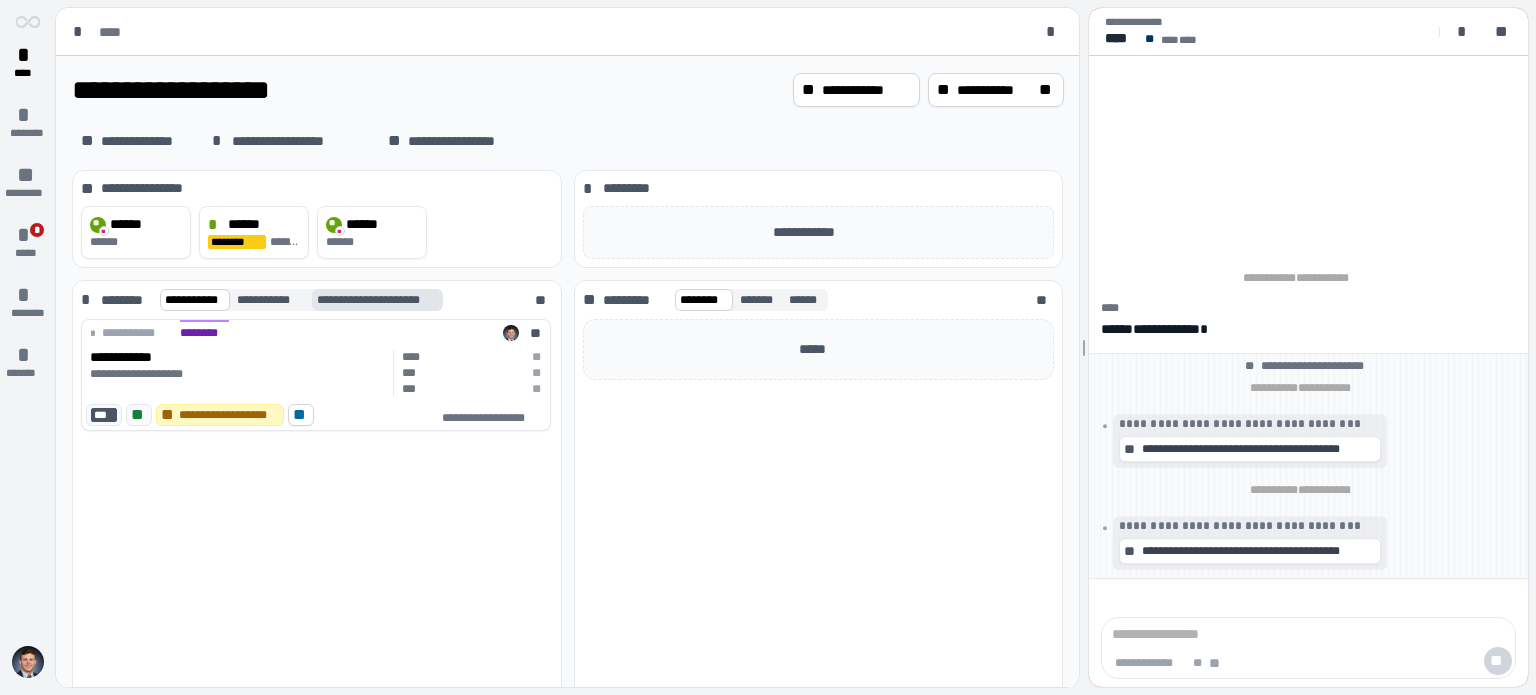 click on "**********" at bounding box center [377, 300] 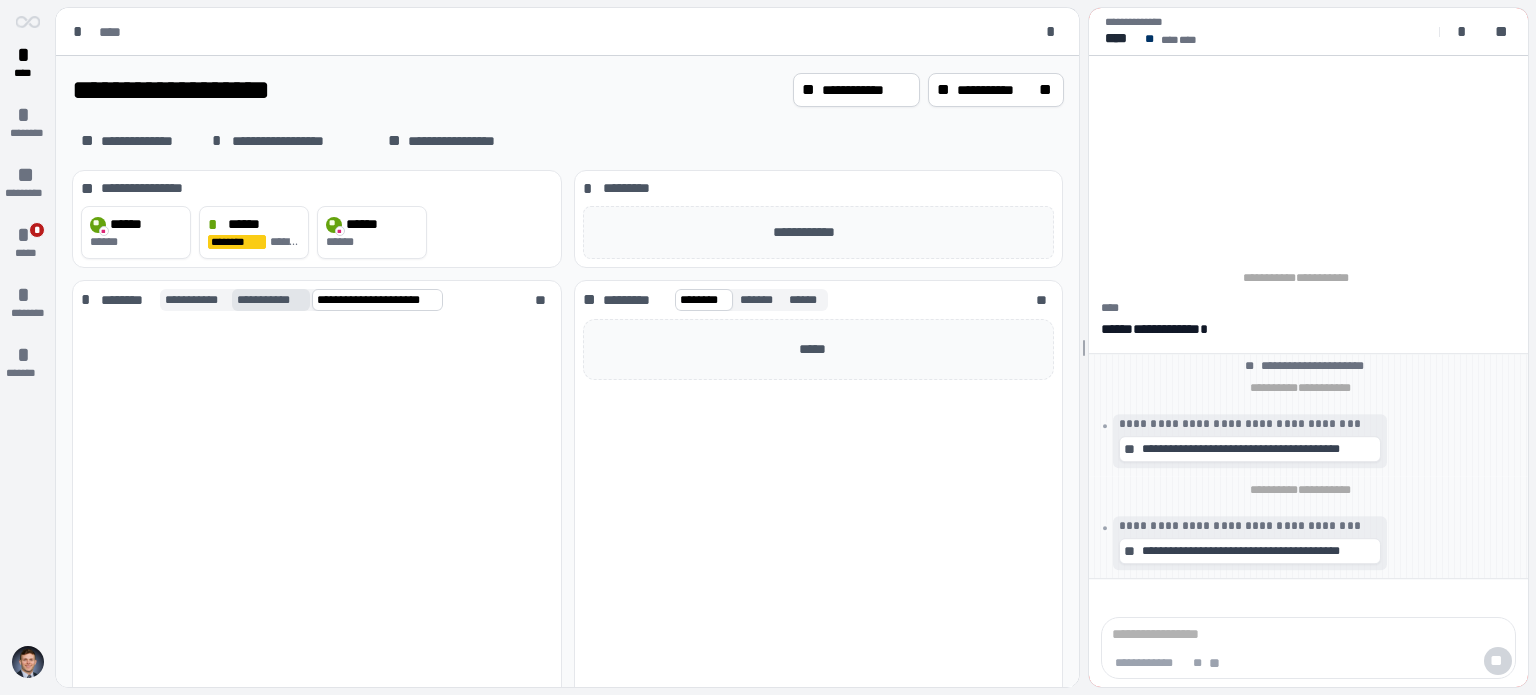 click on "**********" at bounding box center (270, 300) 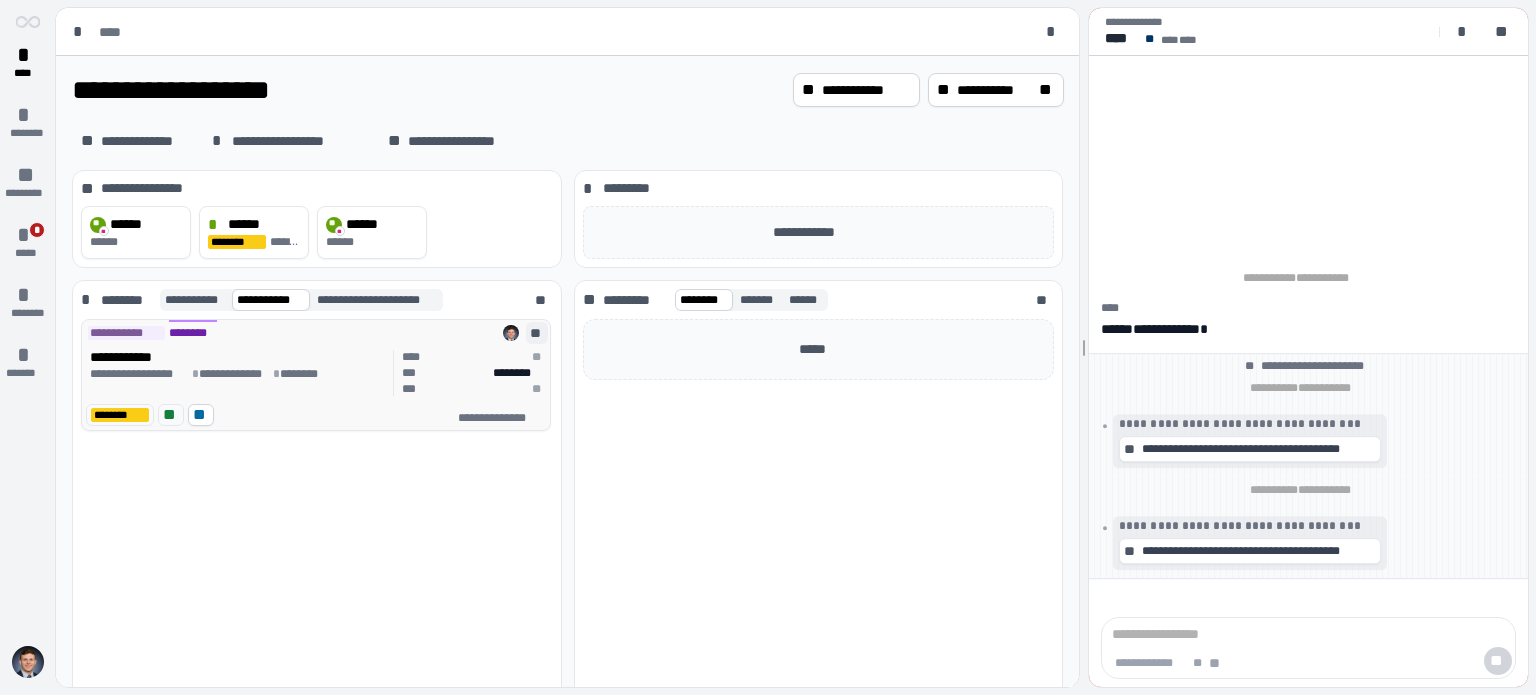 click on "**" at bounding box center [537, 333] 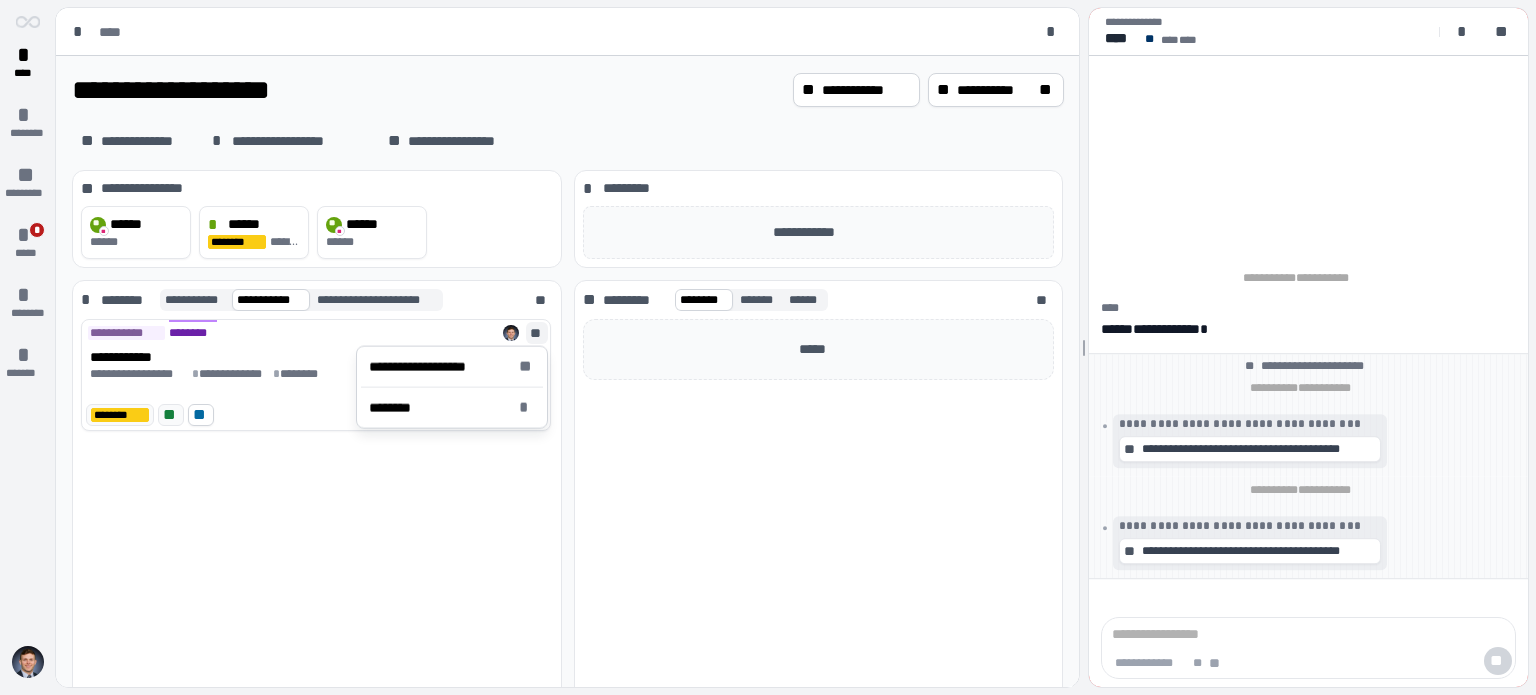 click on "*****" at bounding box center [819, 519] 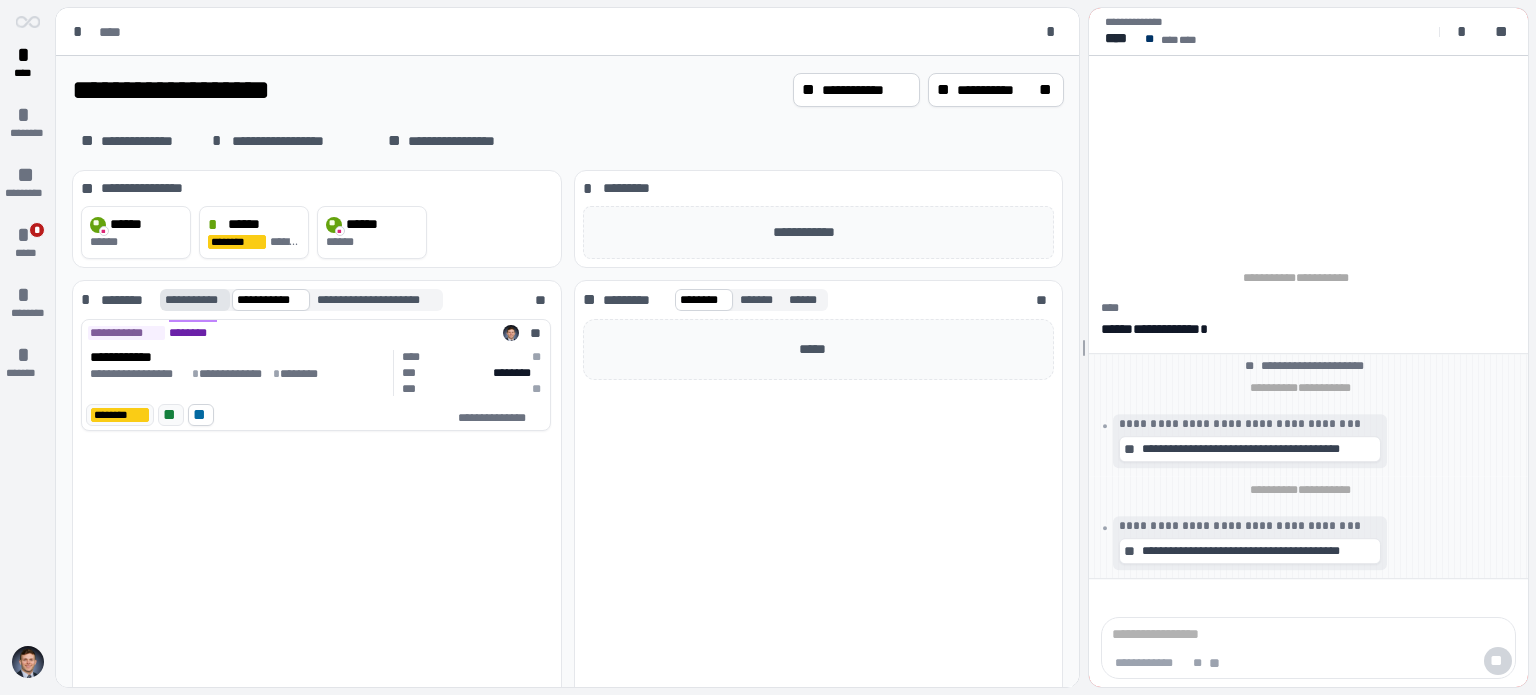 click on "**********" at bounding box center [195, 300] 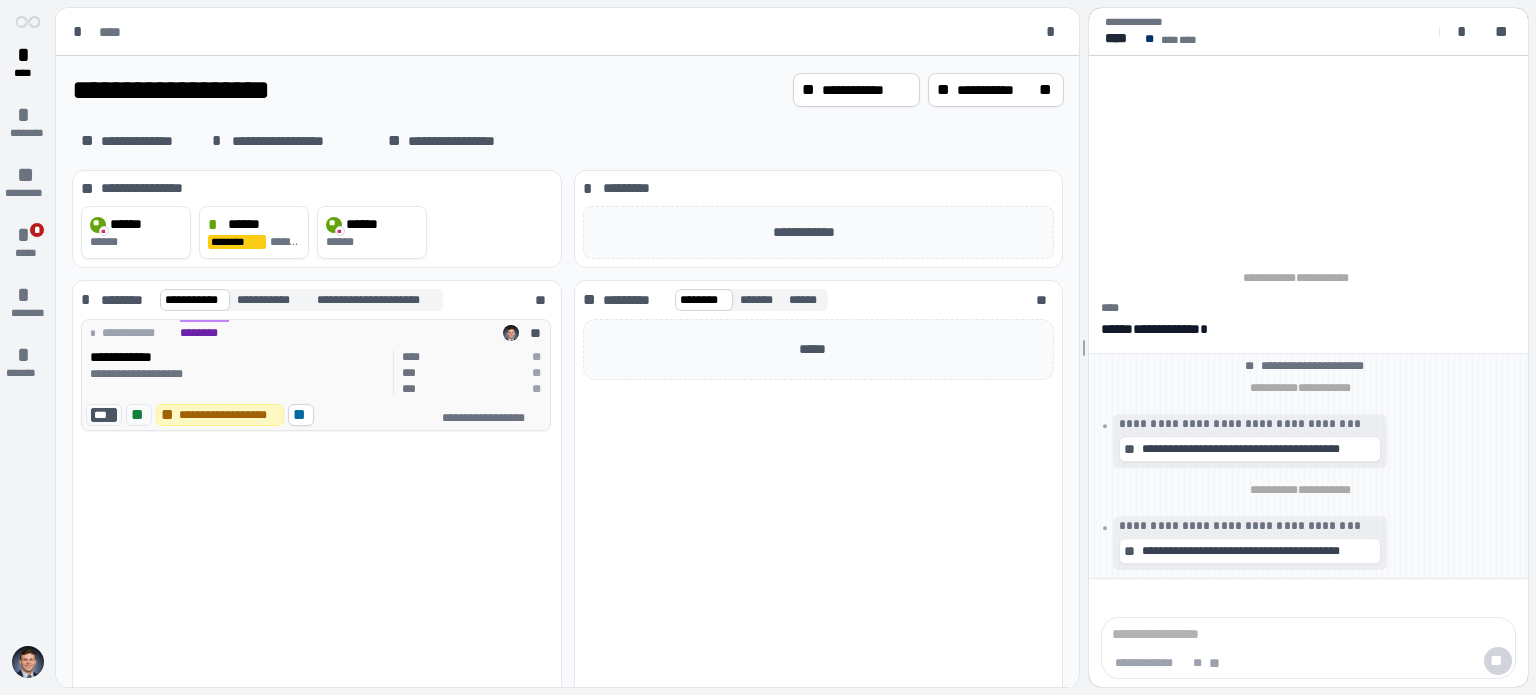 click on "**********" at bounding box center [238, 374] 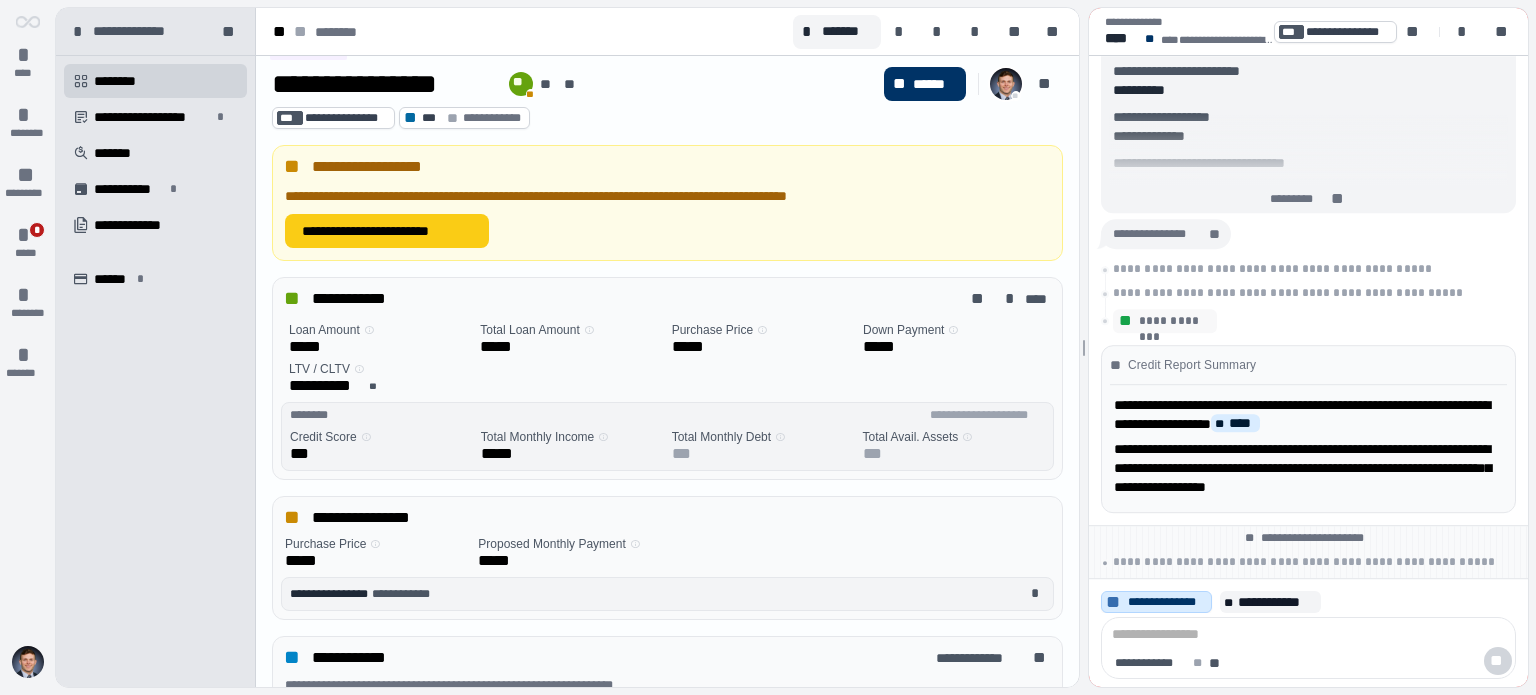 scroll, scrollTop: 0, scrollLeft: 0, axis: both 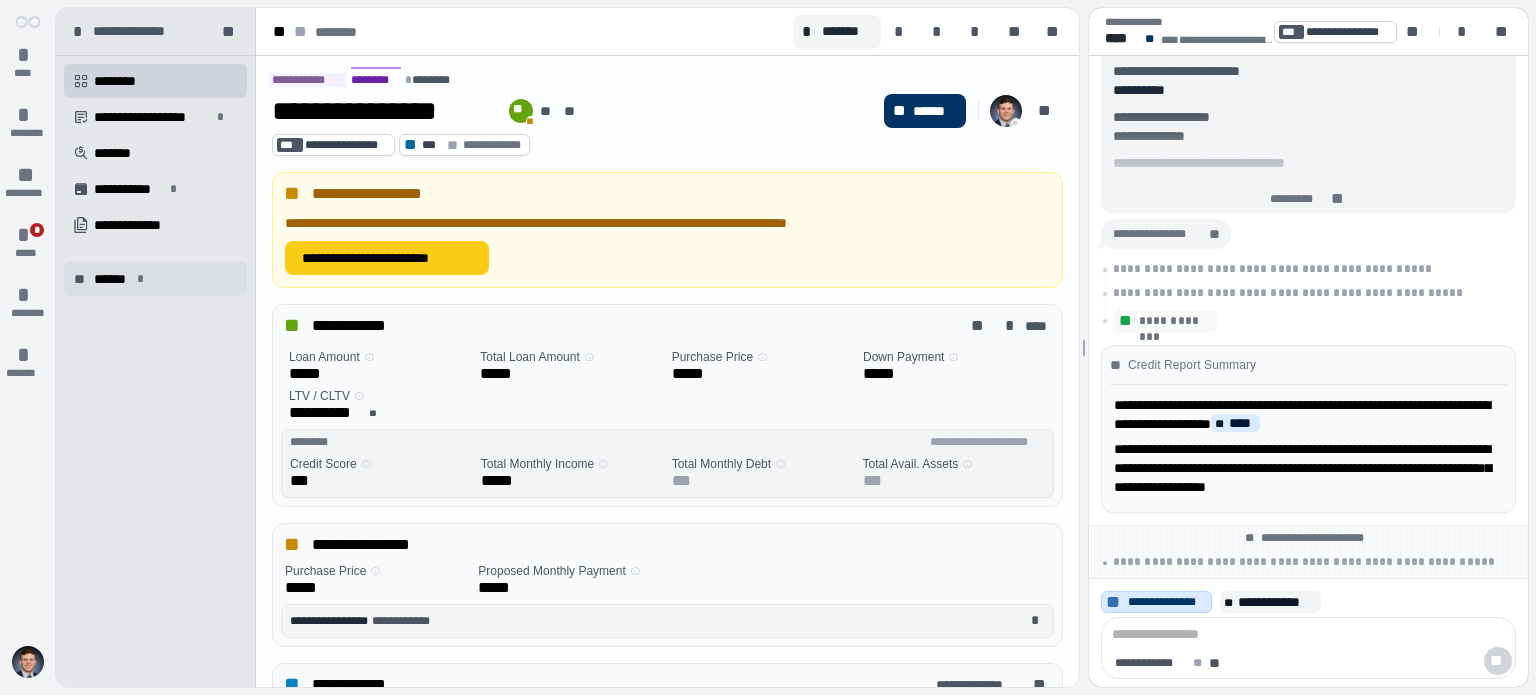 click on "** 󰆛 ****** *" at bounding box center [155, 279] 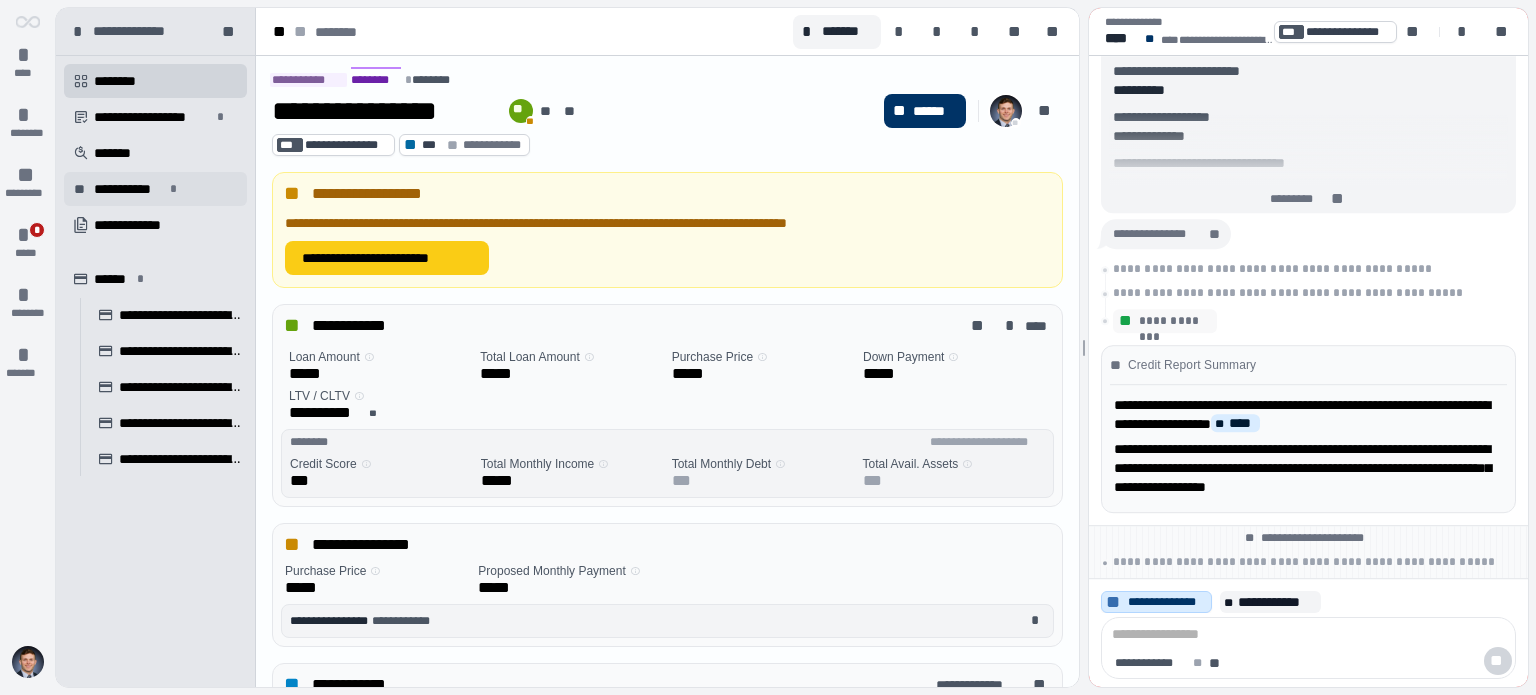 click on "**********" at bounding box center [155, 189] 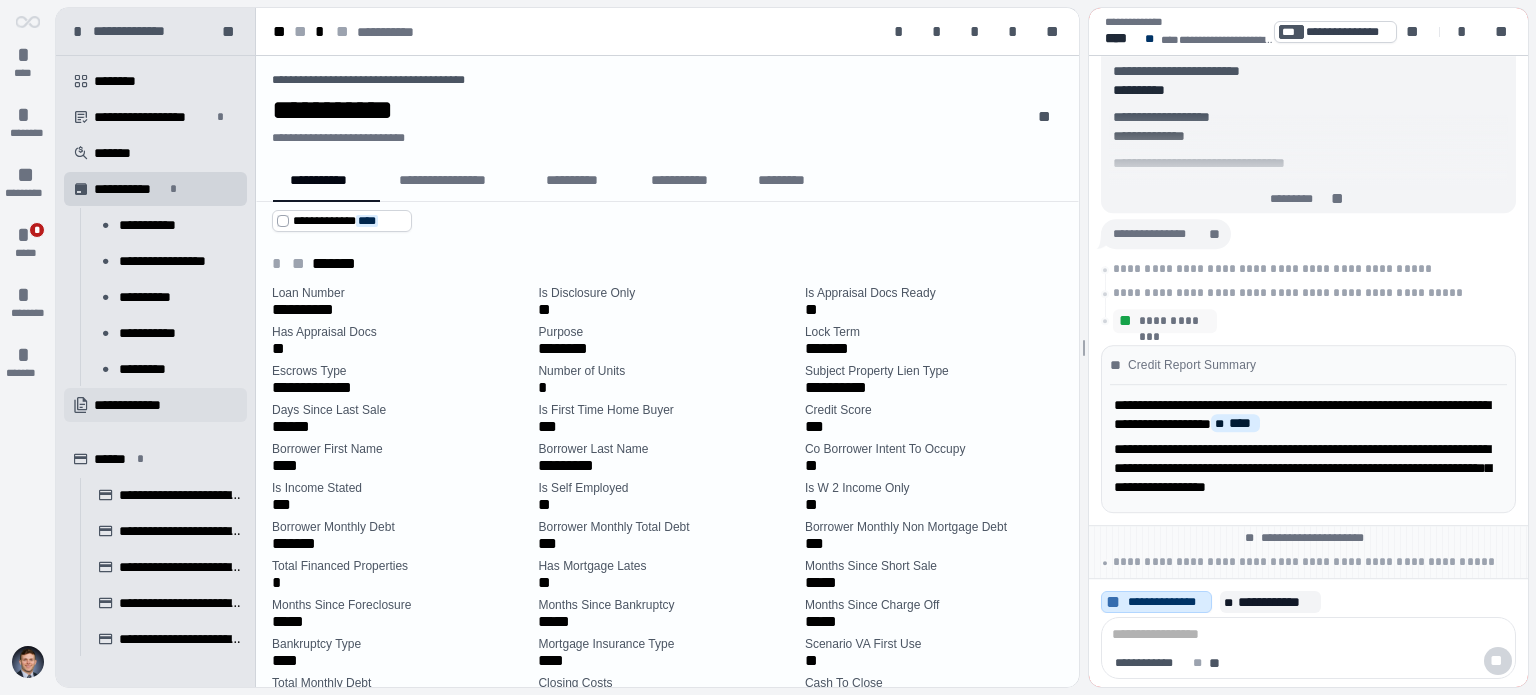 click on "**********" at bounding box center [139, 405] 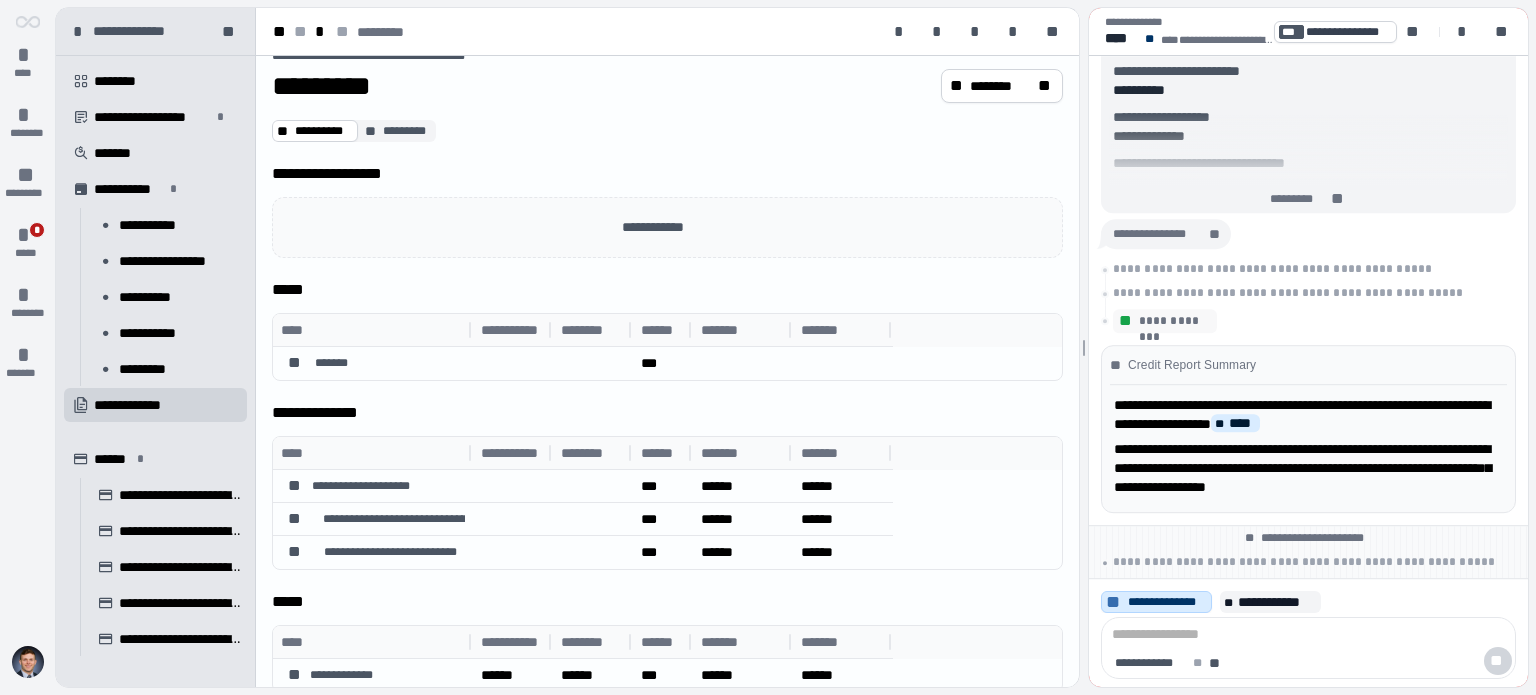 scroll, scrollTop: 43, scrollLeft: 0, axis: vertical 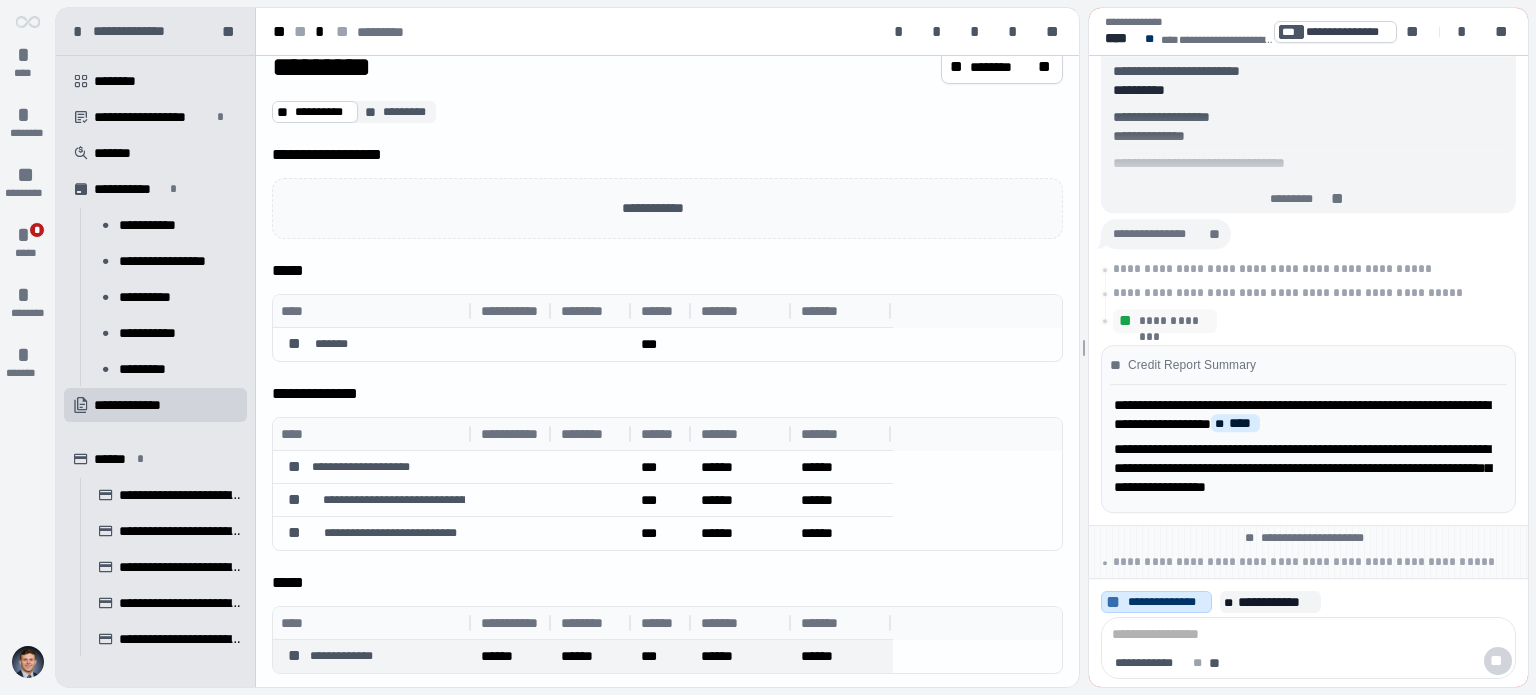 click on "**********" at bounding box center (373, 656) 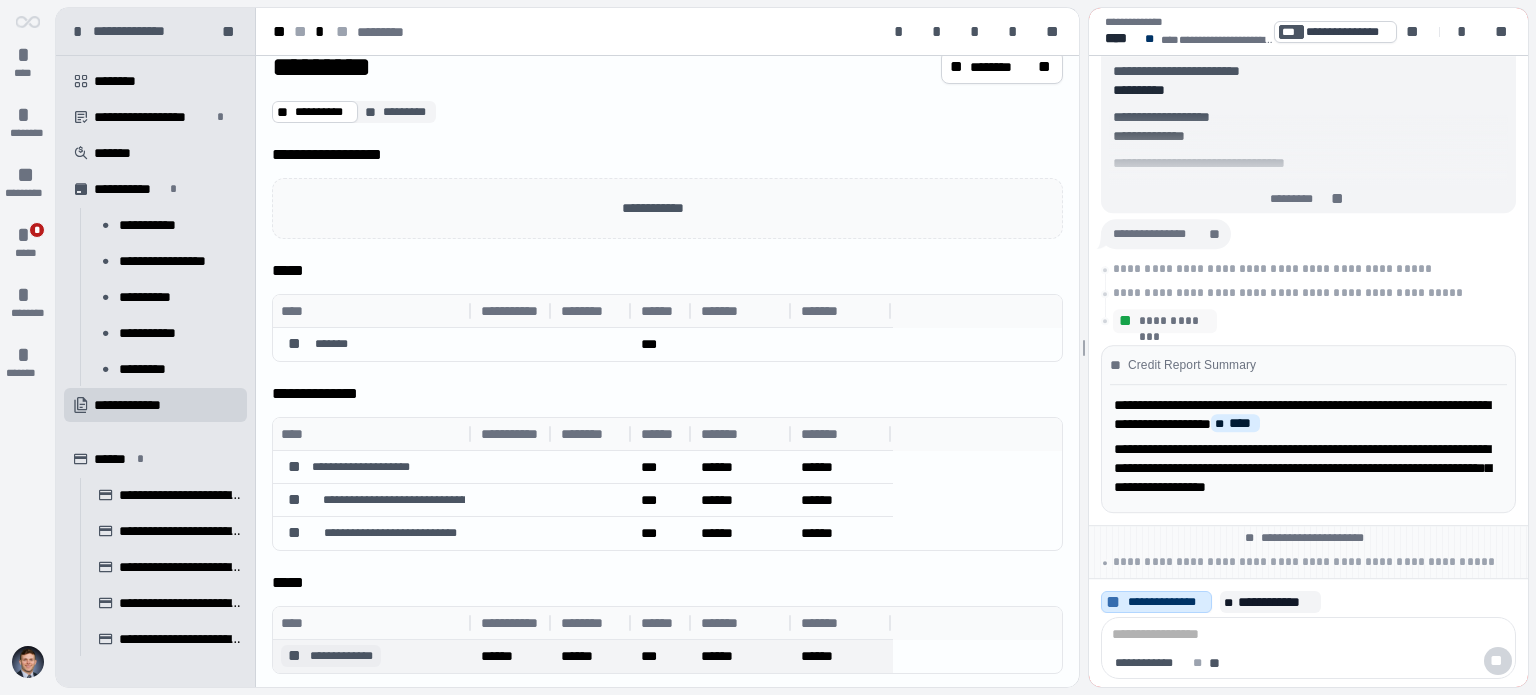 click on "**********" at bounding box center [341, 656] 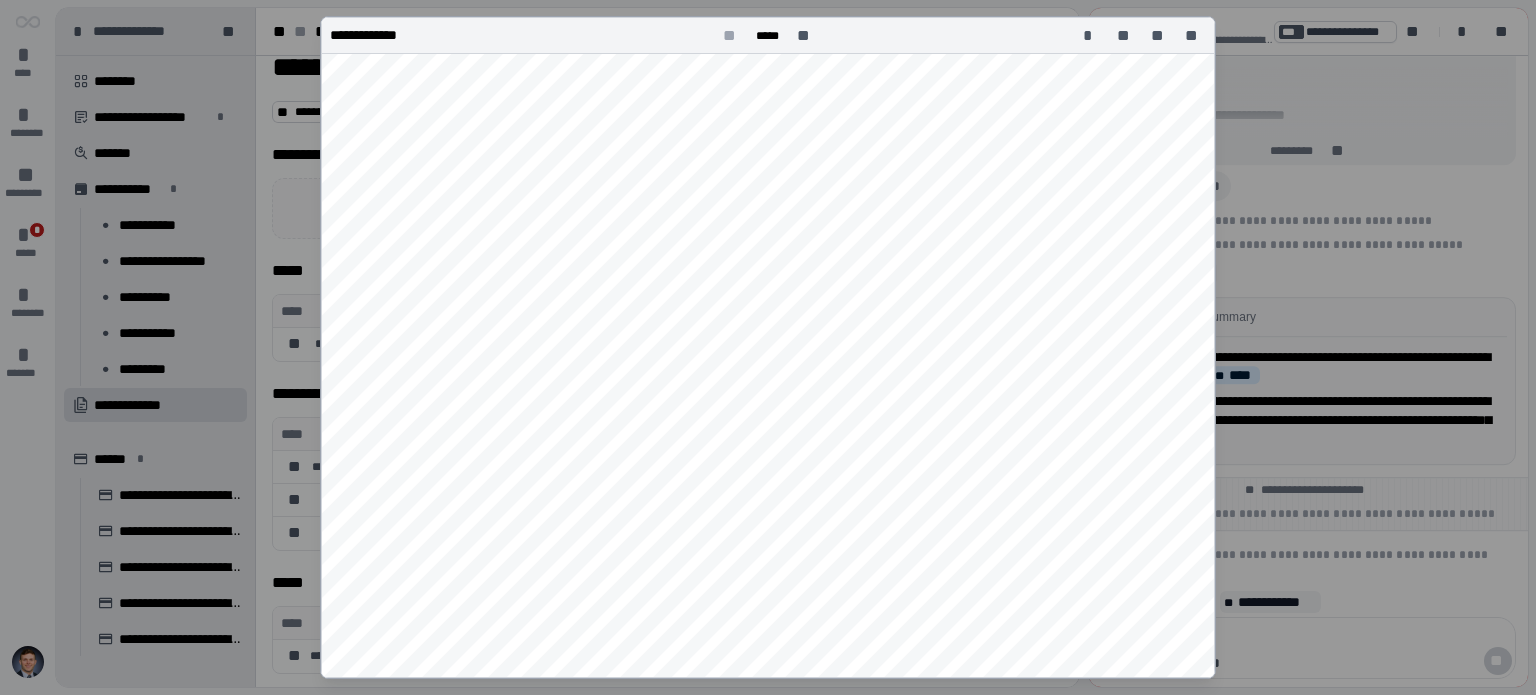 scroll, scrollTop: 100, scrollLeft: 0, axis: vertical 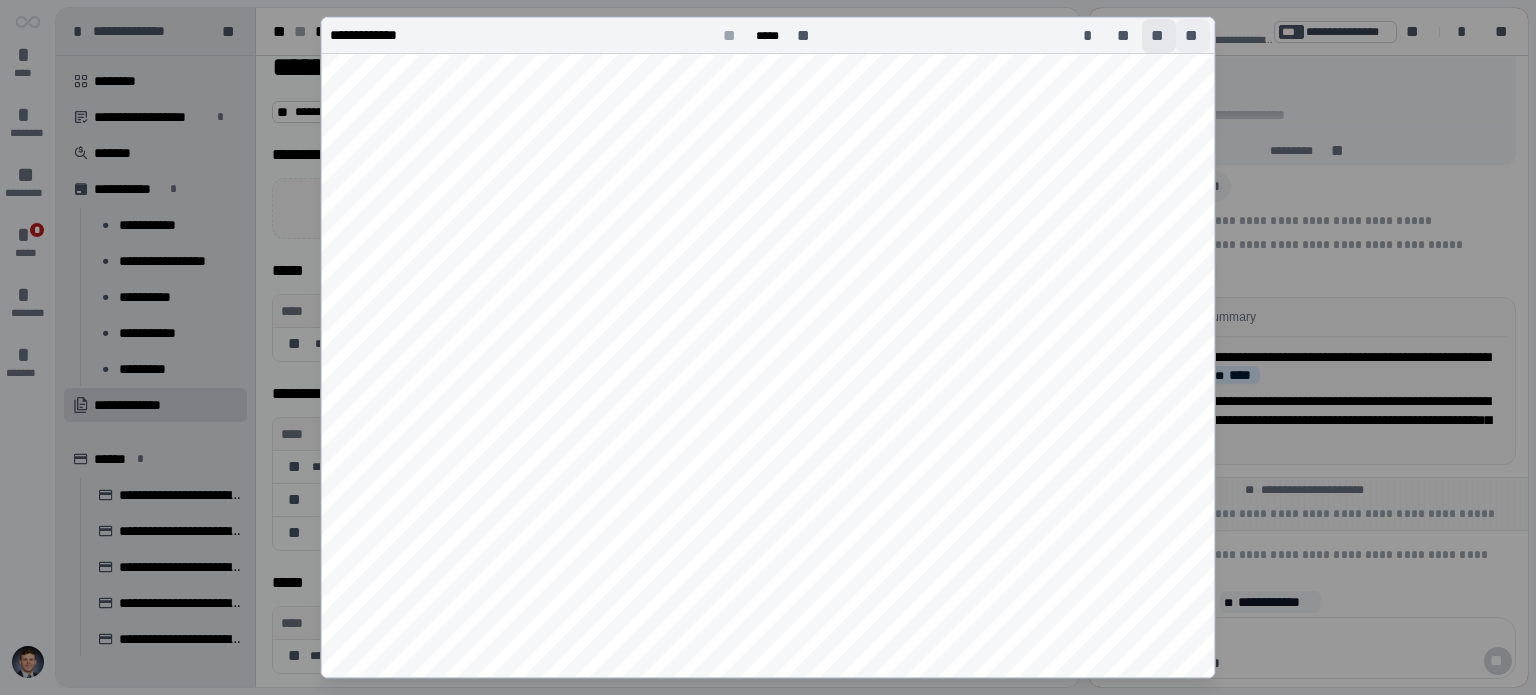 drag, startPoint x: 1168, startPoint y: 26, endPoint x: 1189, endPoint y: 38, distance: 24.186773 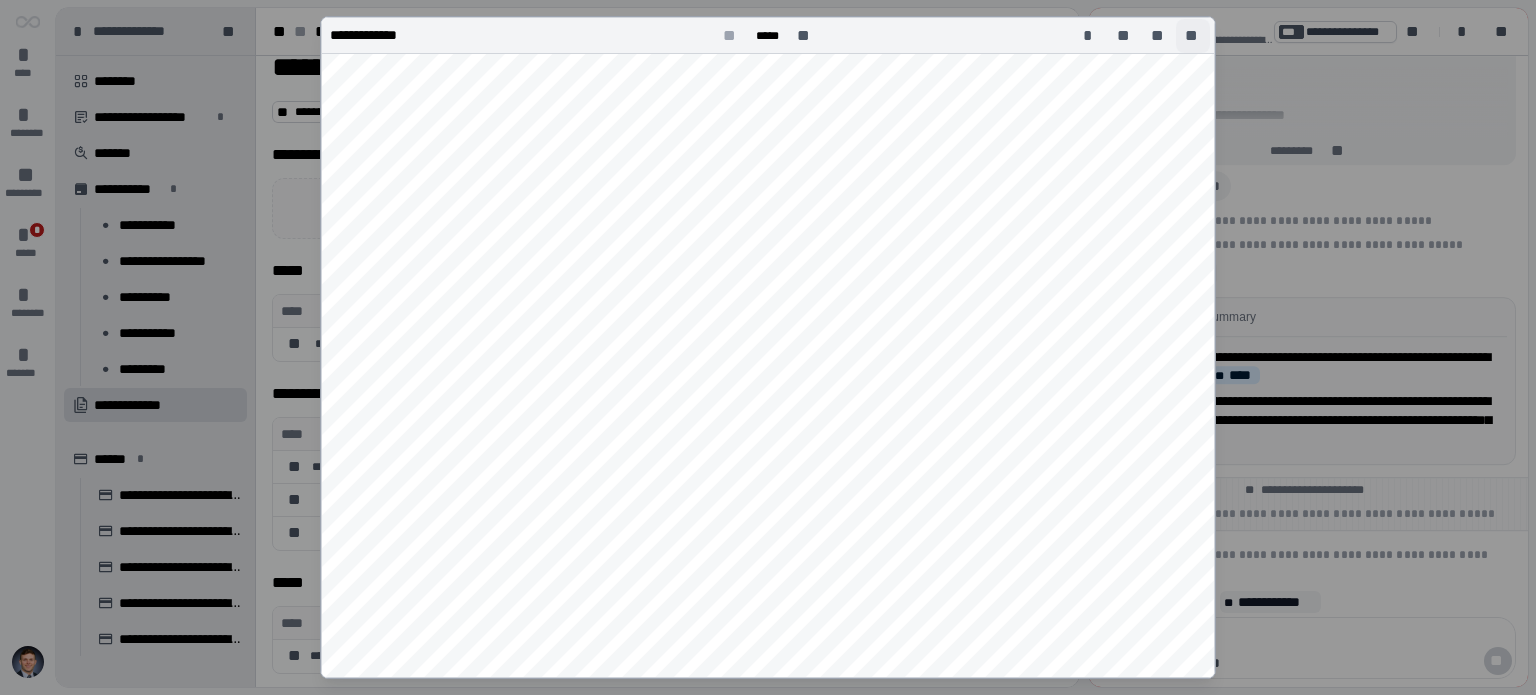 click on "**" at bounding box center (1193, 36) 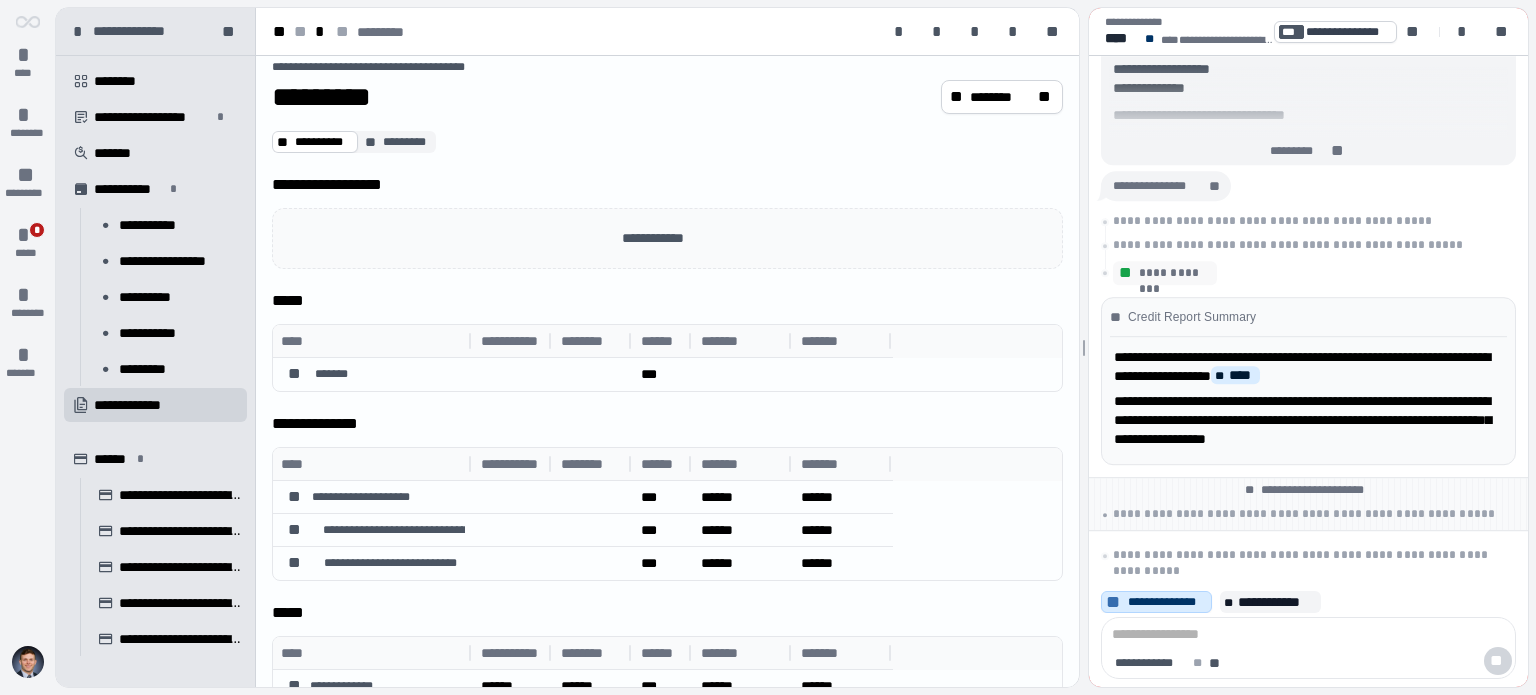 scroll, scrollTop: 0, scrollLeft: 0, axis: both 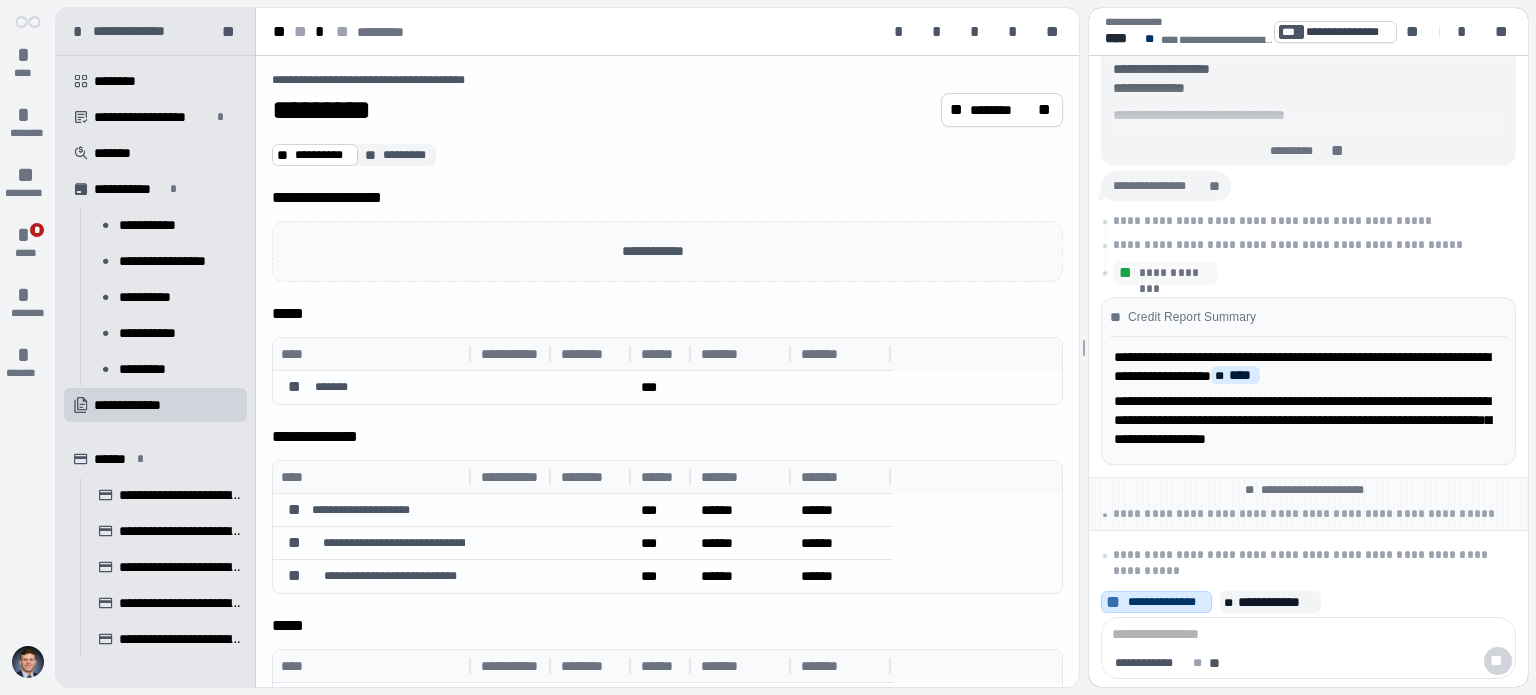 click on "**********" at bounding box center (155, 32) 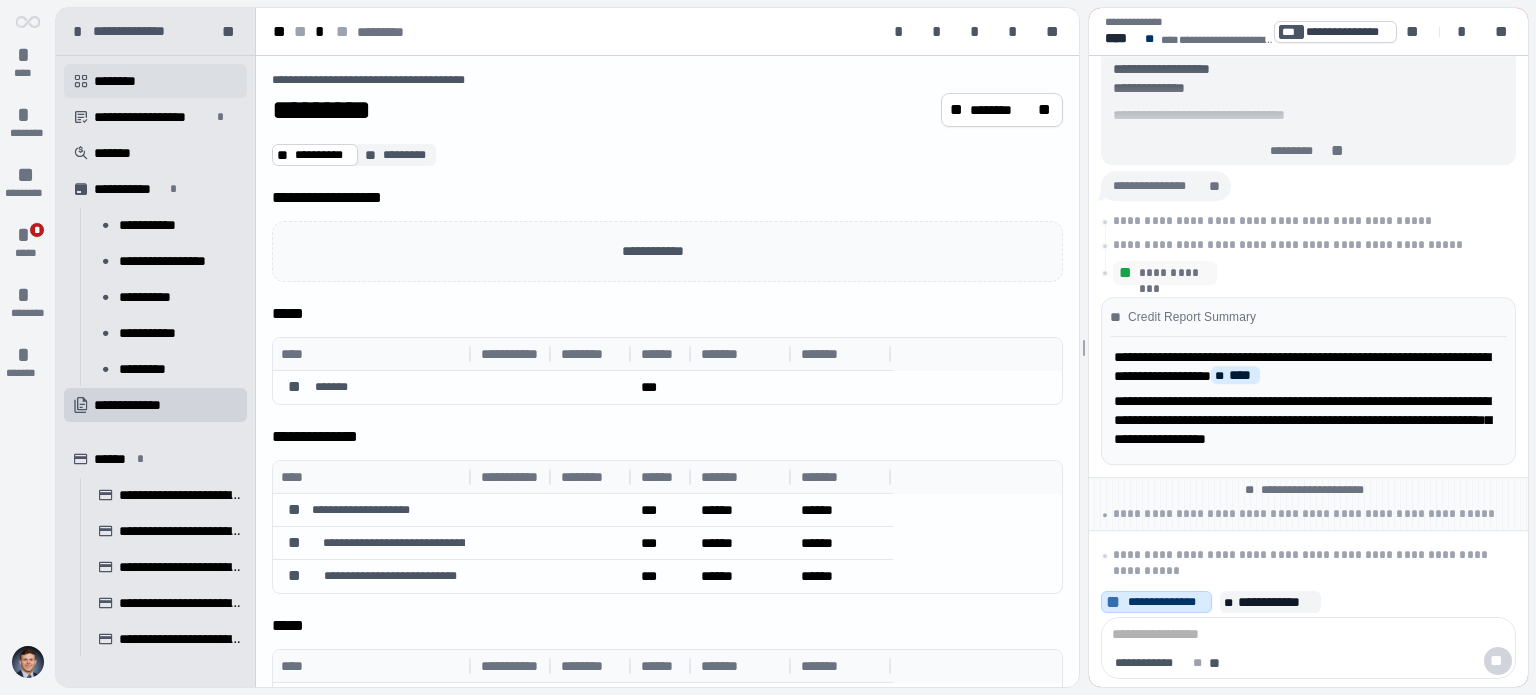 click on " ********" at bounding box center (155, 81) 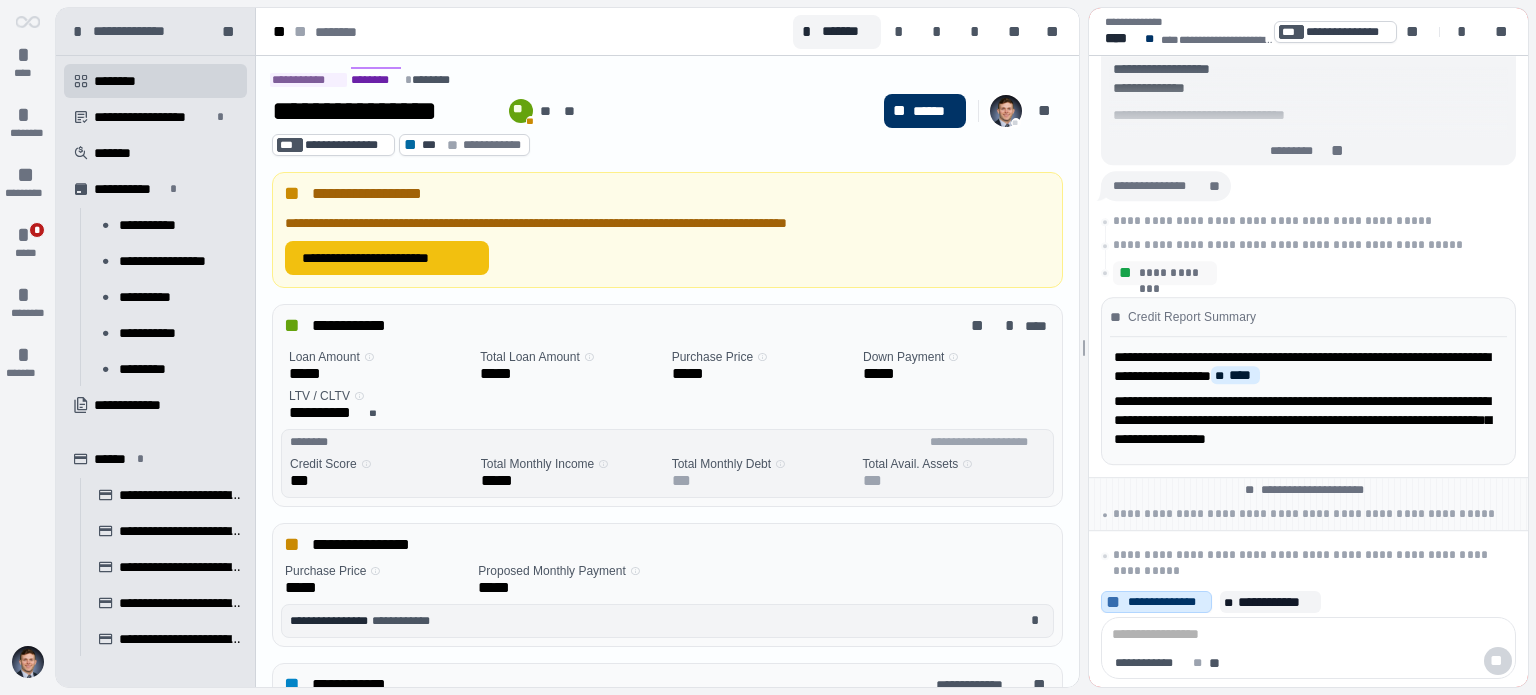 click on "**********" at bounding box center [387, 258] 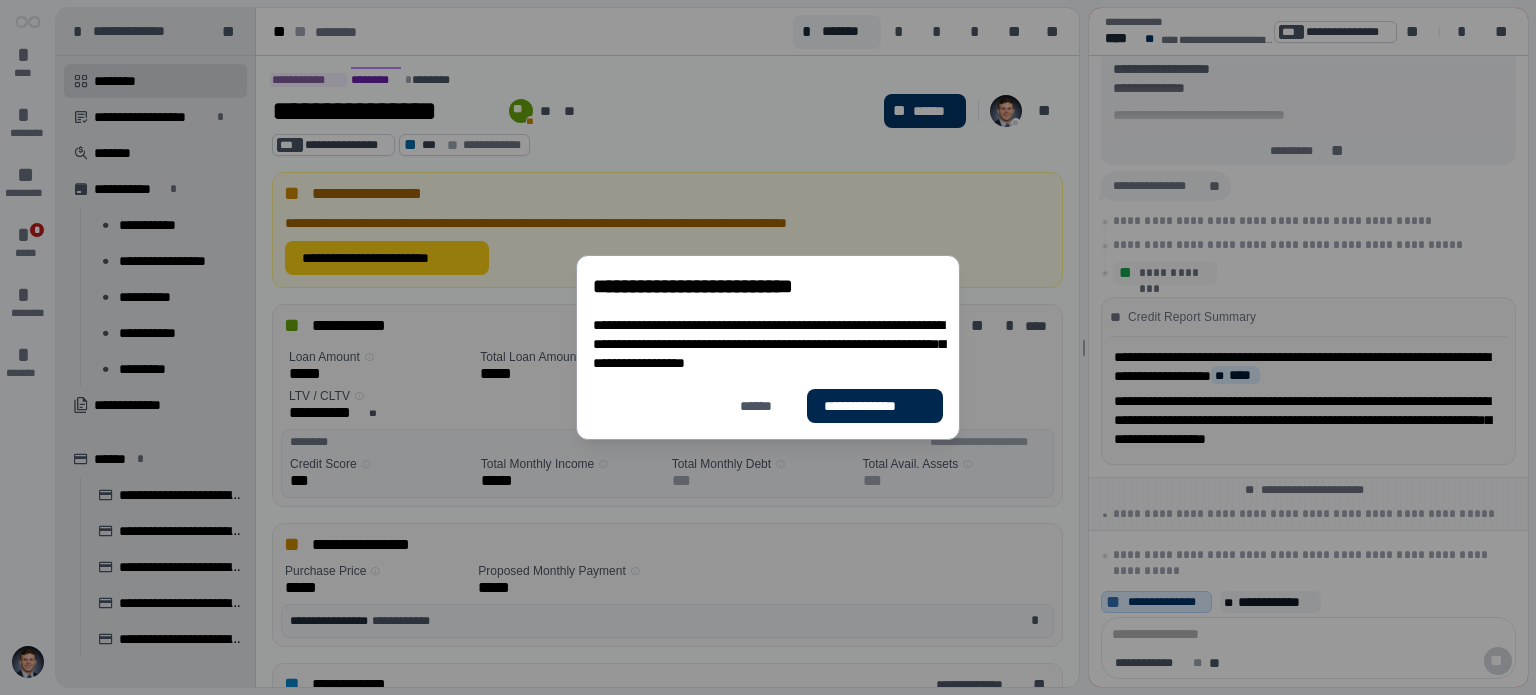 click on "**********" at bounding box center (875, 406) 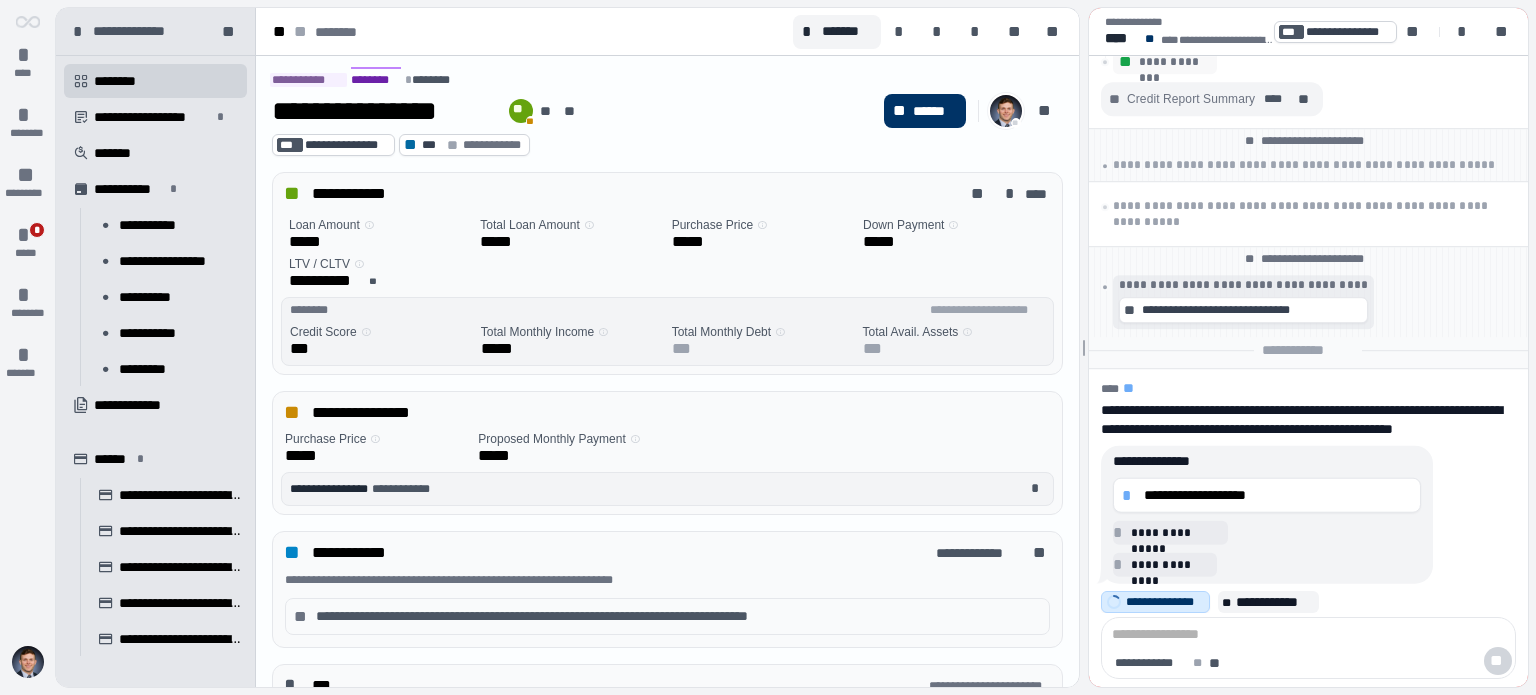 click at bounding box center (1006, 111) 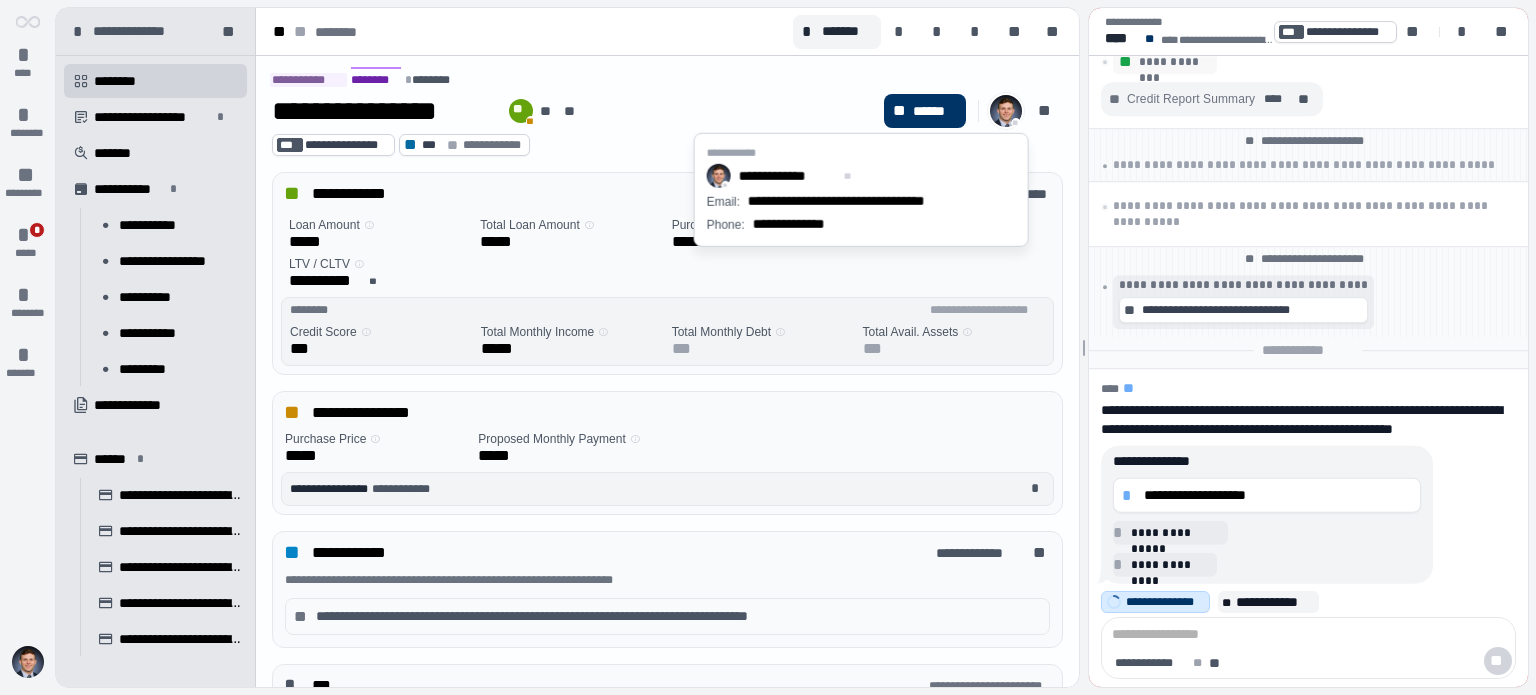 click at bounding box center (1006, 111) 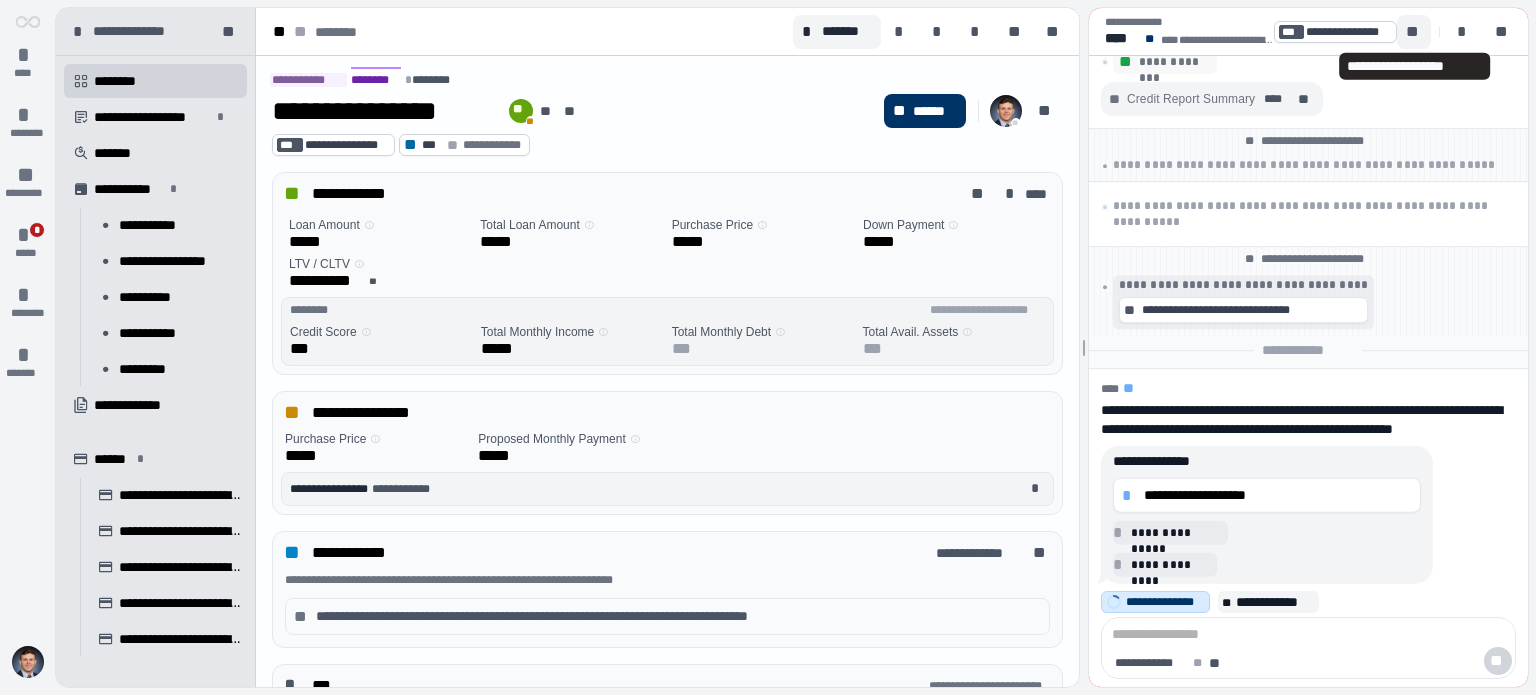click on "**" at bounding box center [1414, 32] 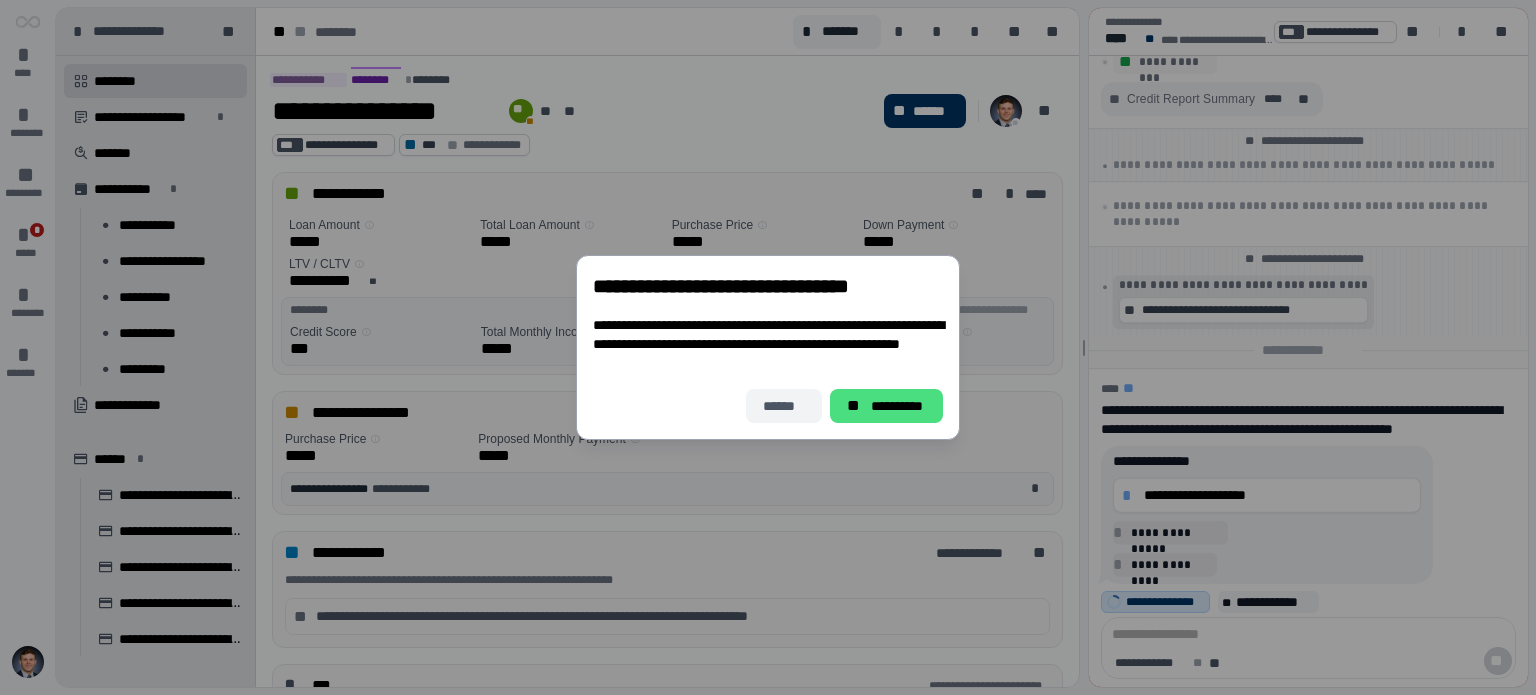 click on "******" at bounding box center [784, 406] 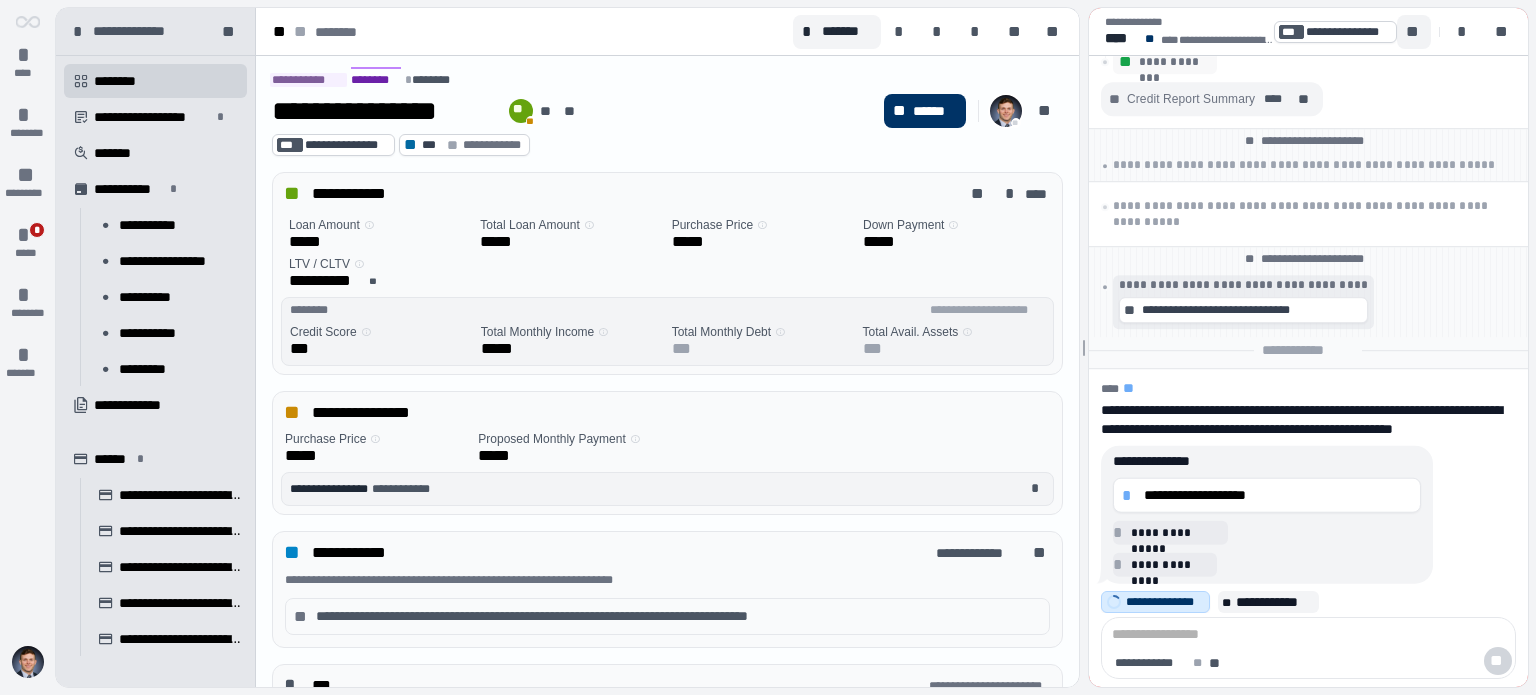 click on "**" at bounding box center (1414, 32) 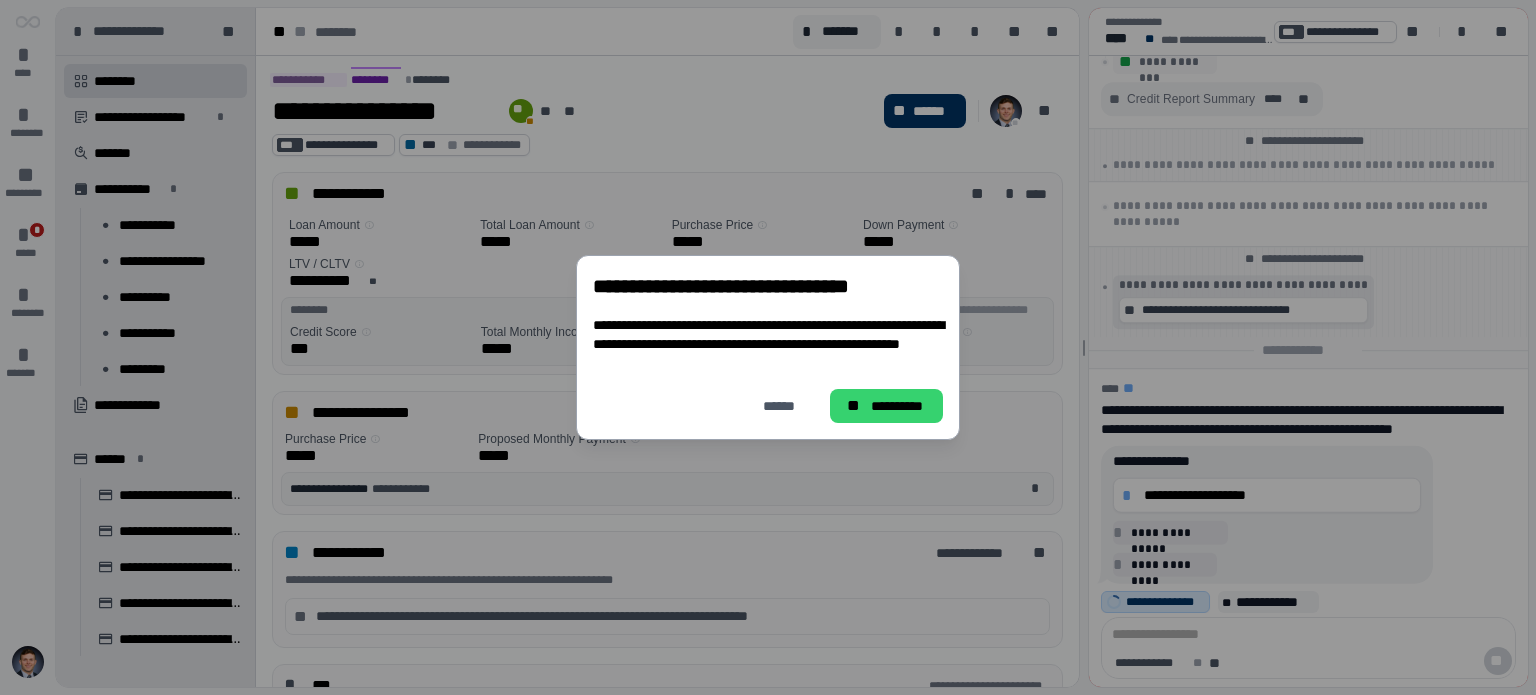 click on "**********" at bounding box center (898, 406) 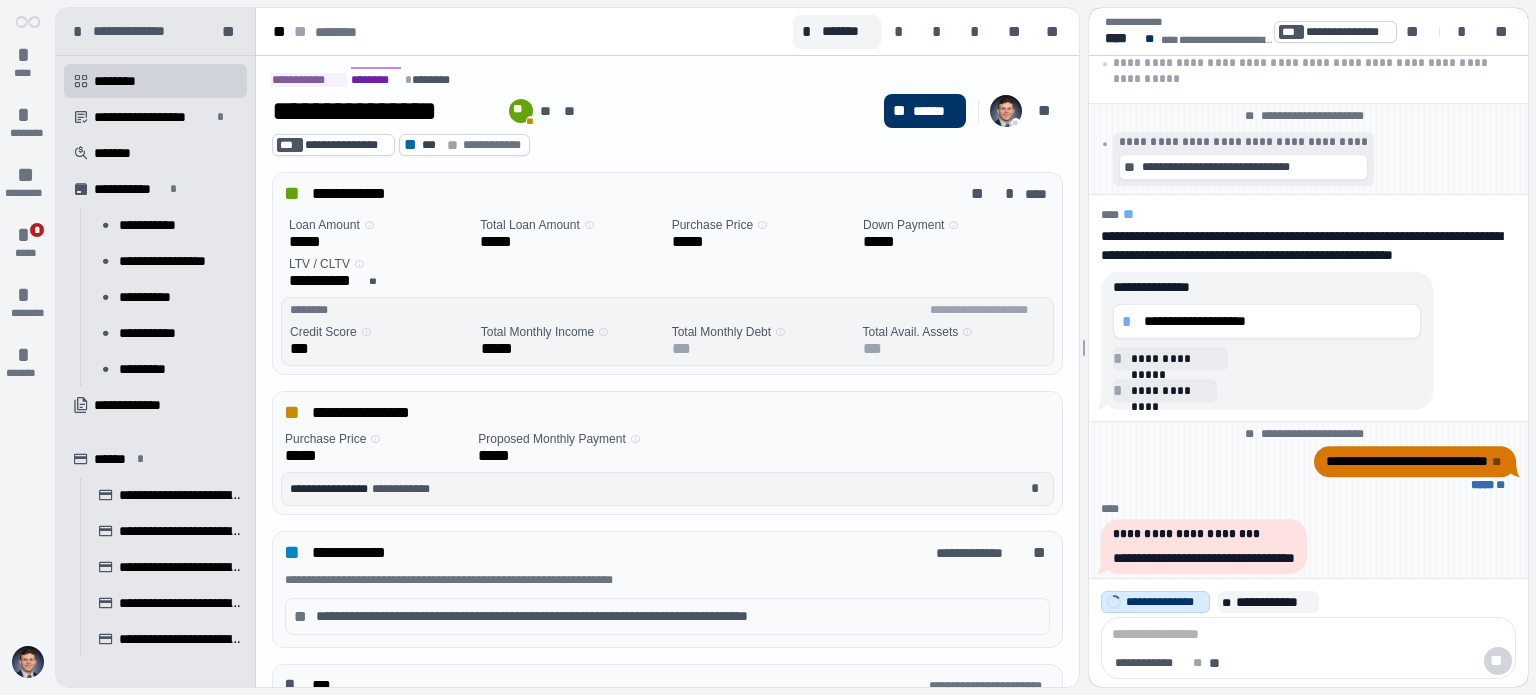 click on "**********" at bounding box center [1278, 321] 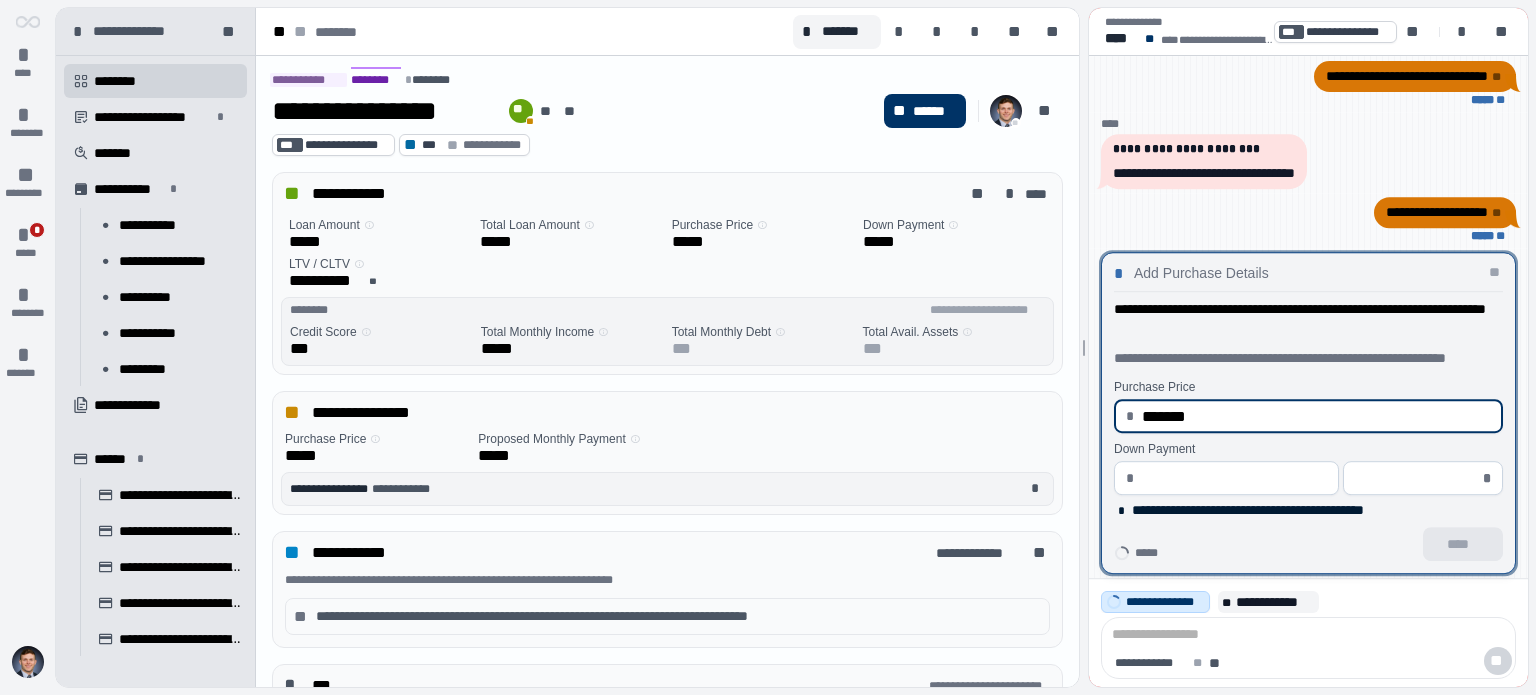 type on "**********" 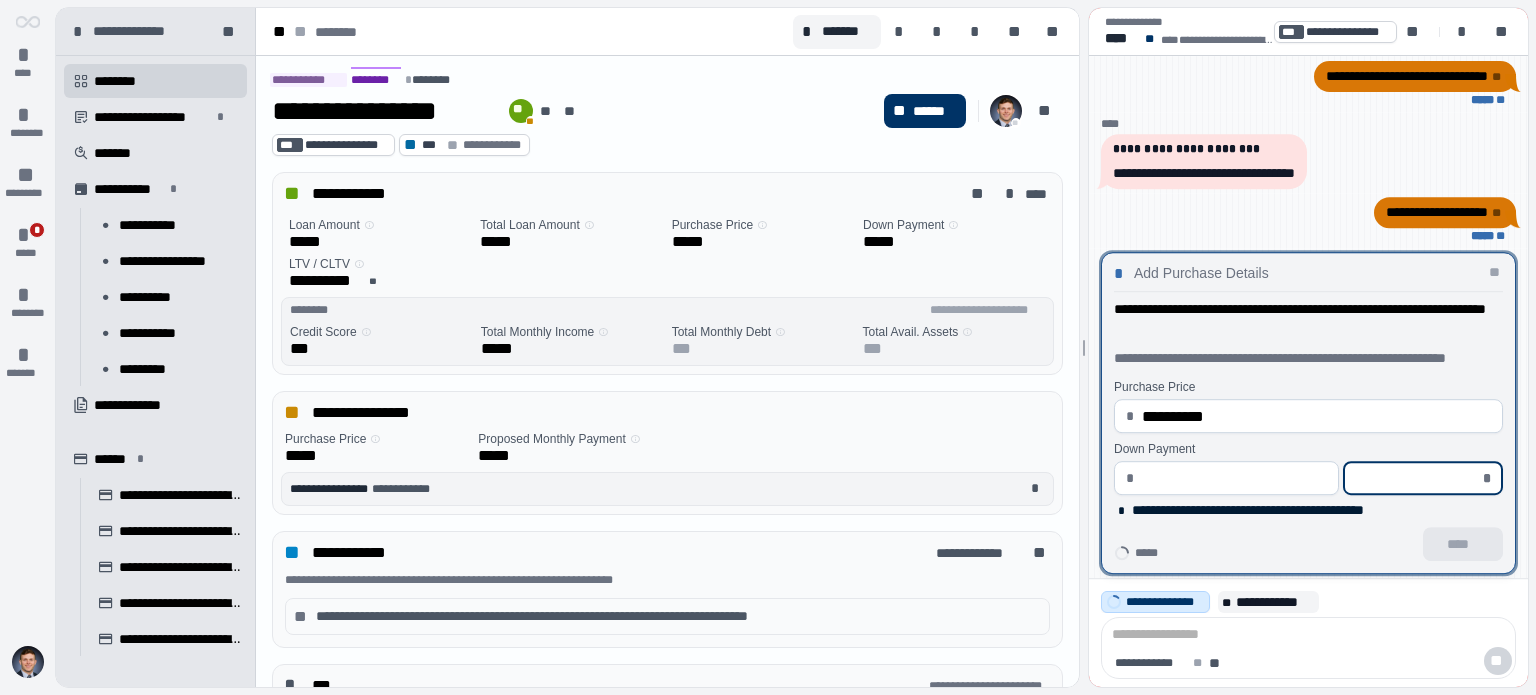 type on "****" 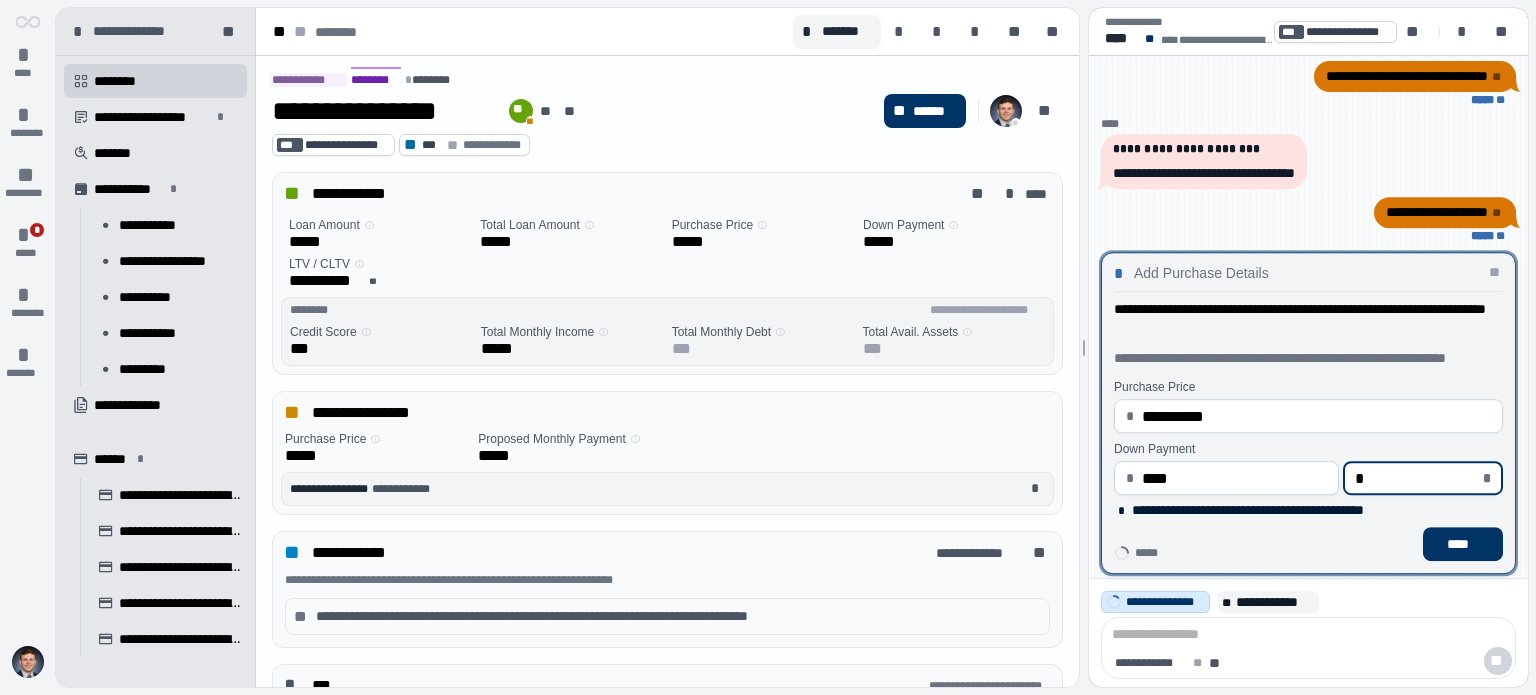 type on "*****" 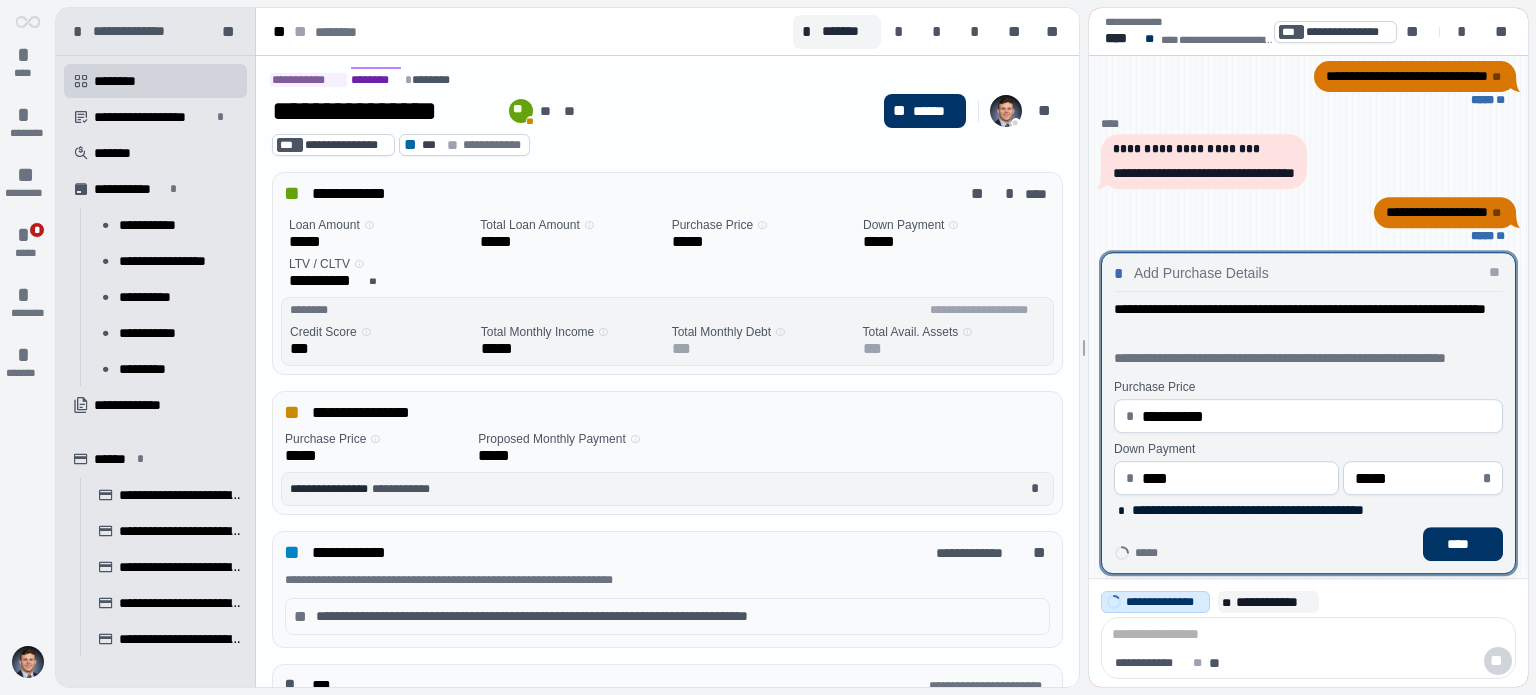 type 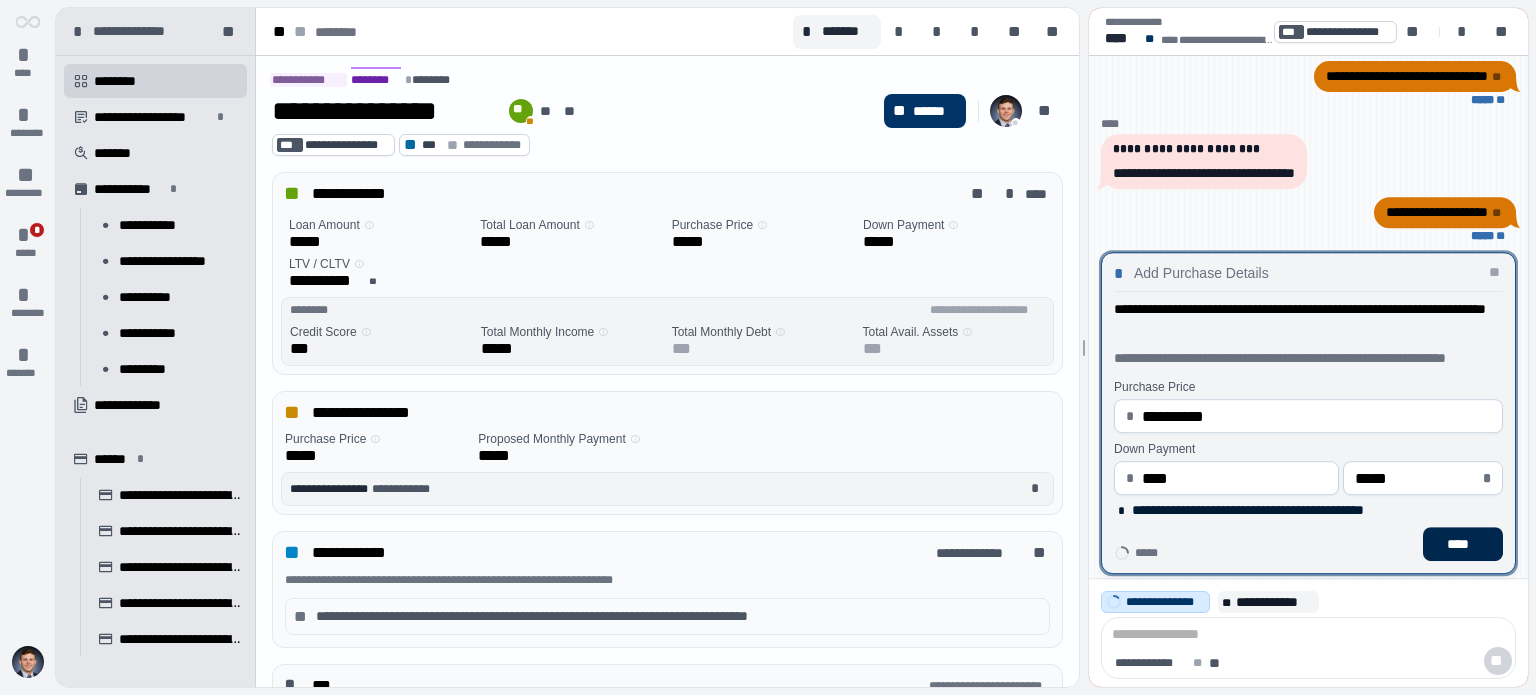 click on "****" at bounding box center (1463, 544) 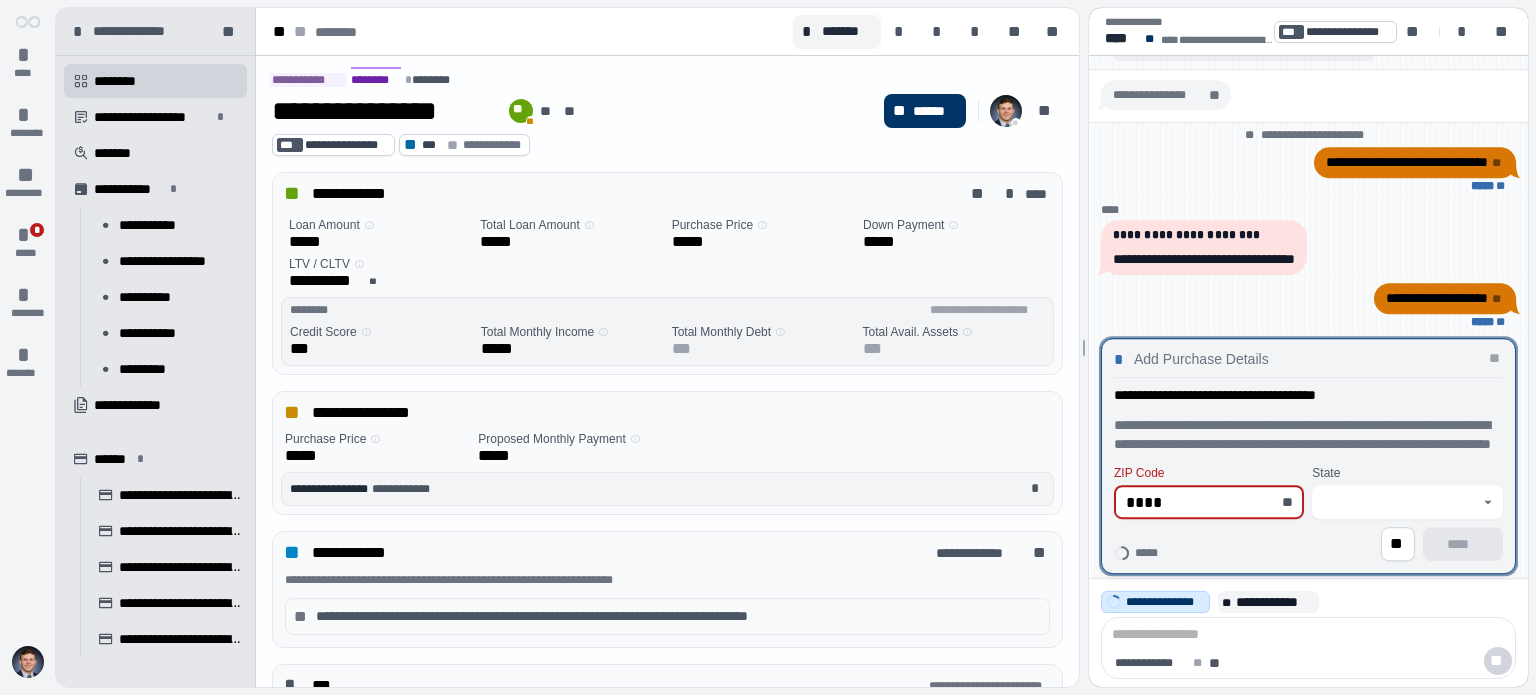 type on "*****" 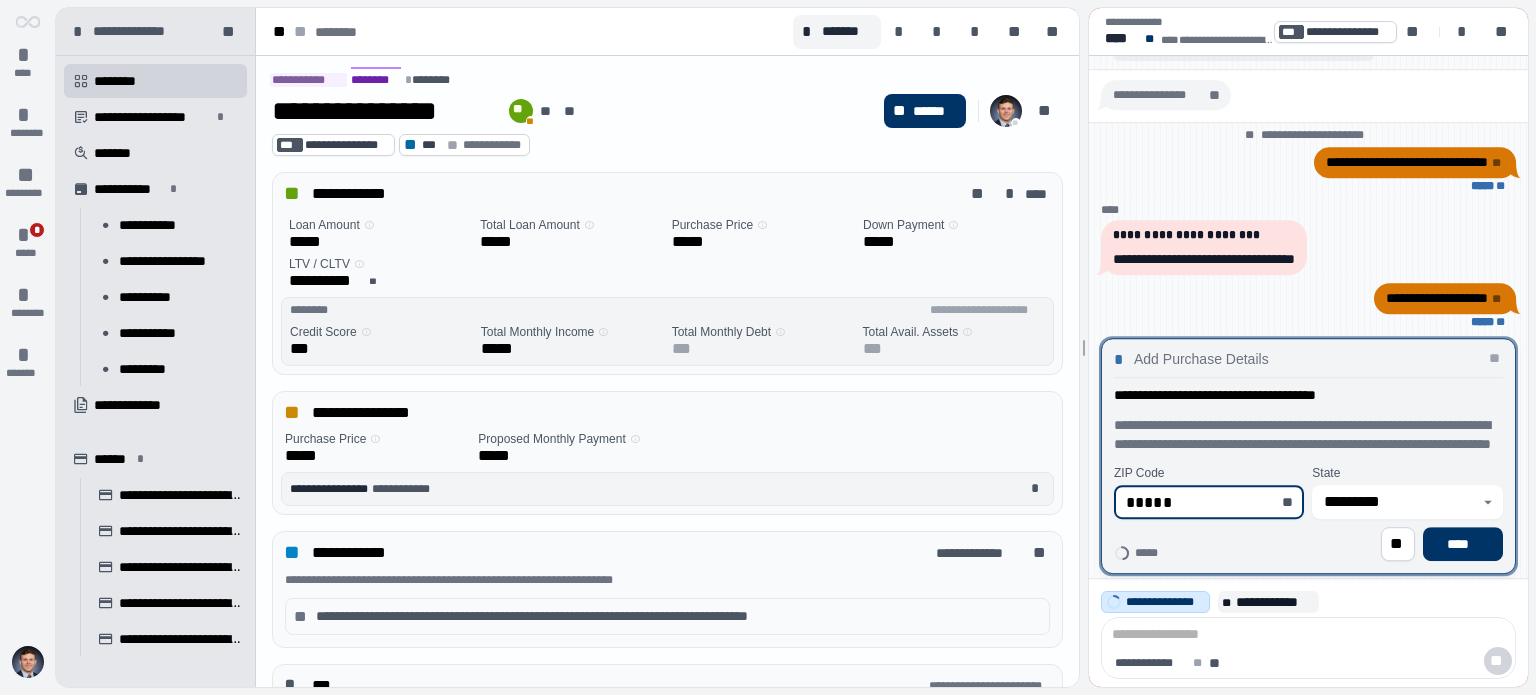 type on "*********" 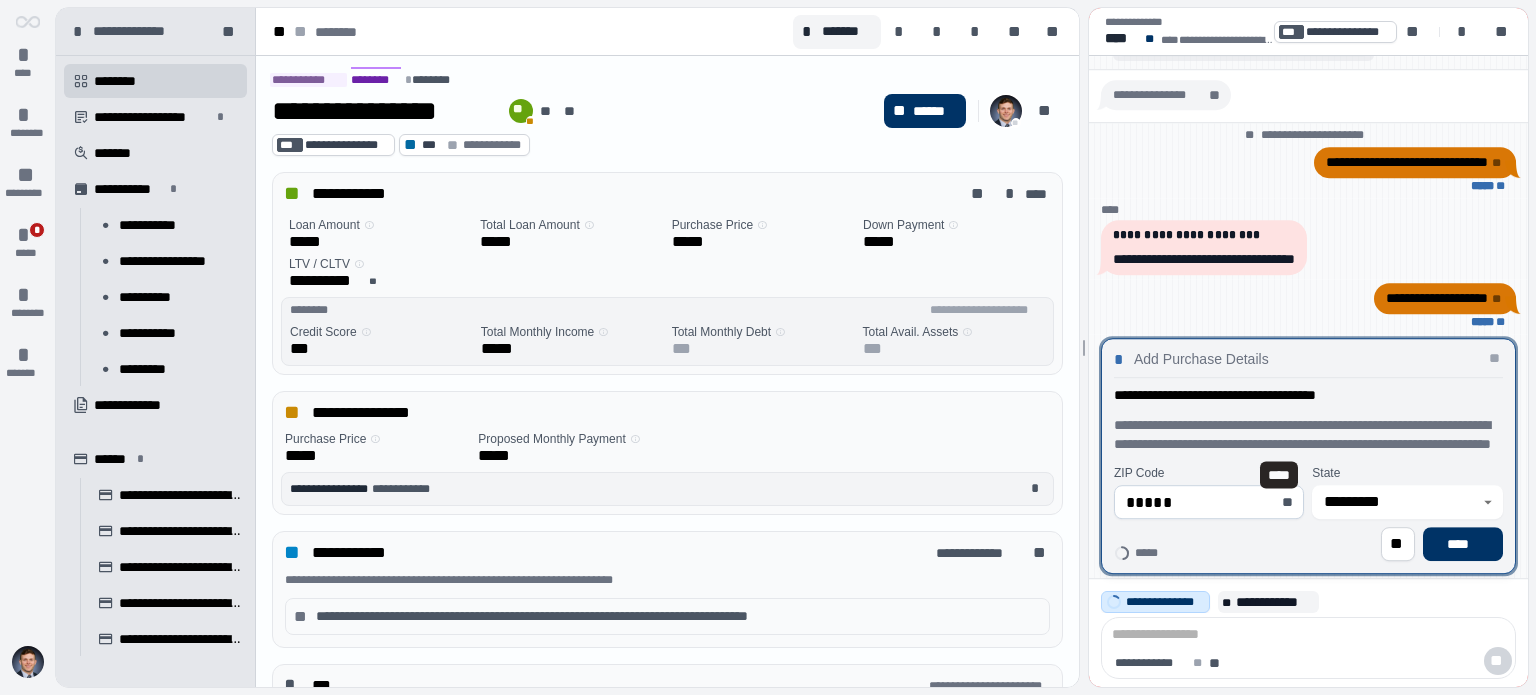 type 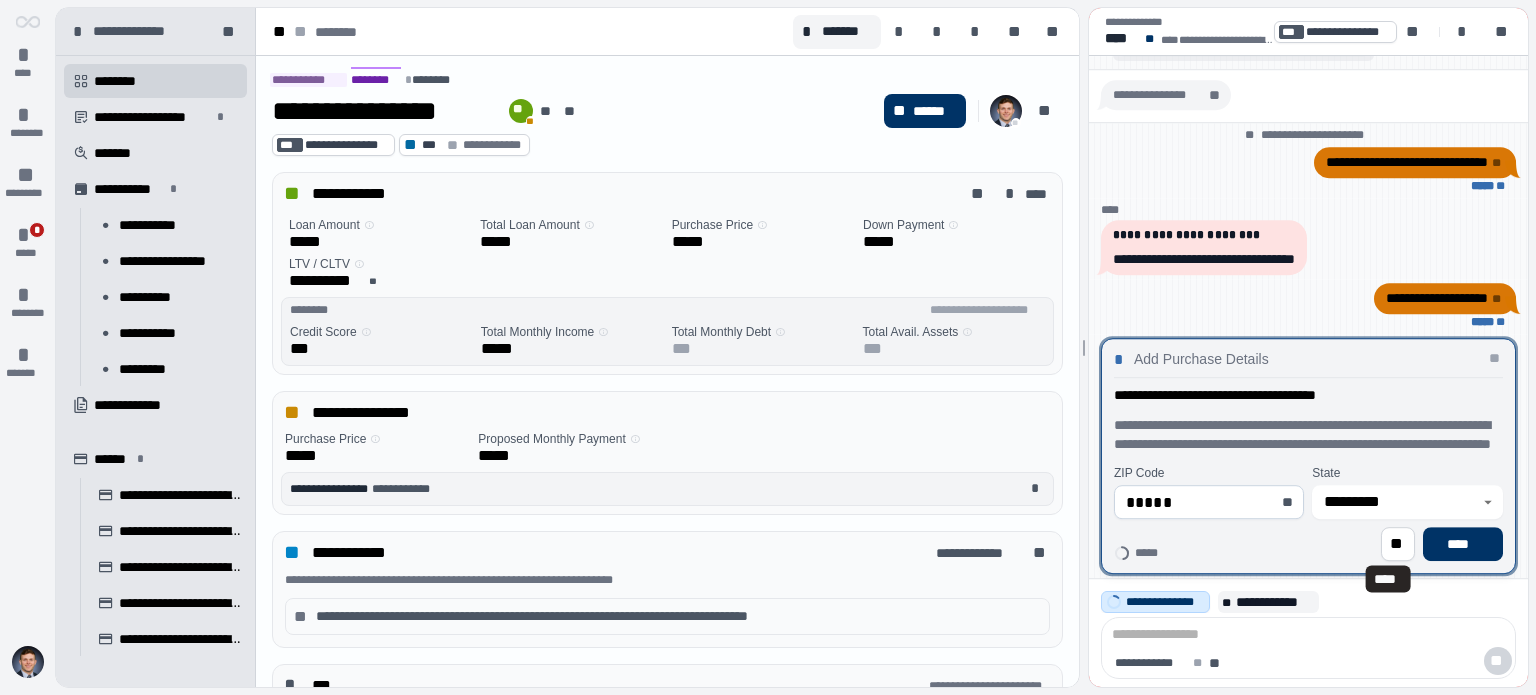 type 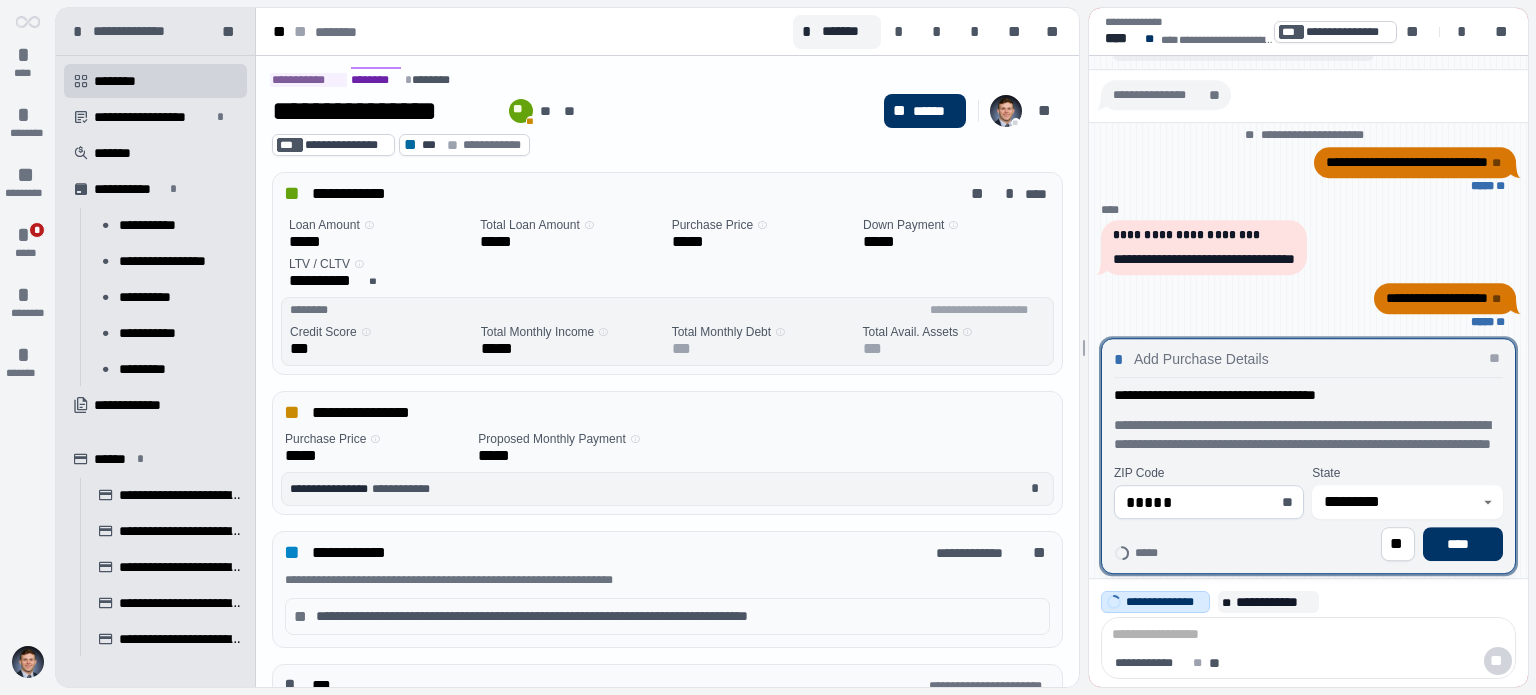 type 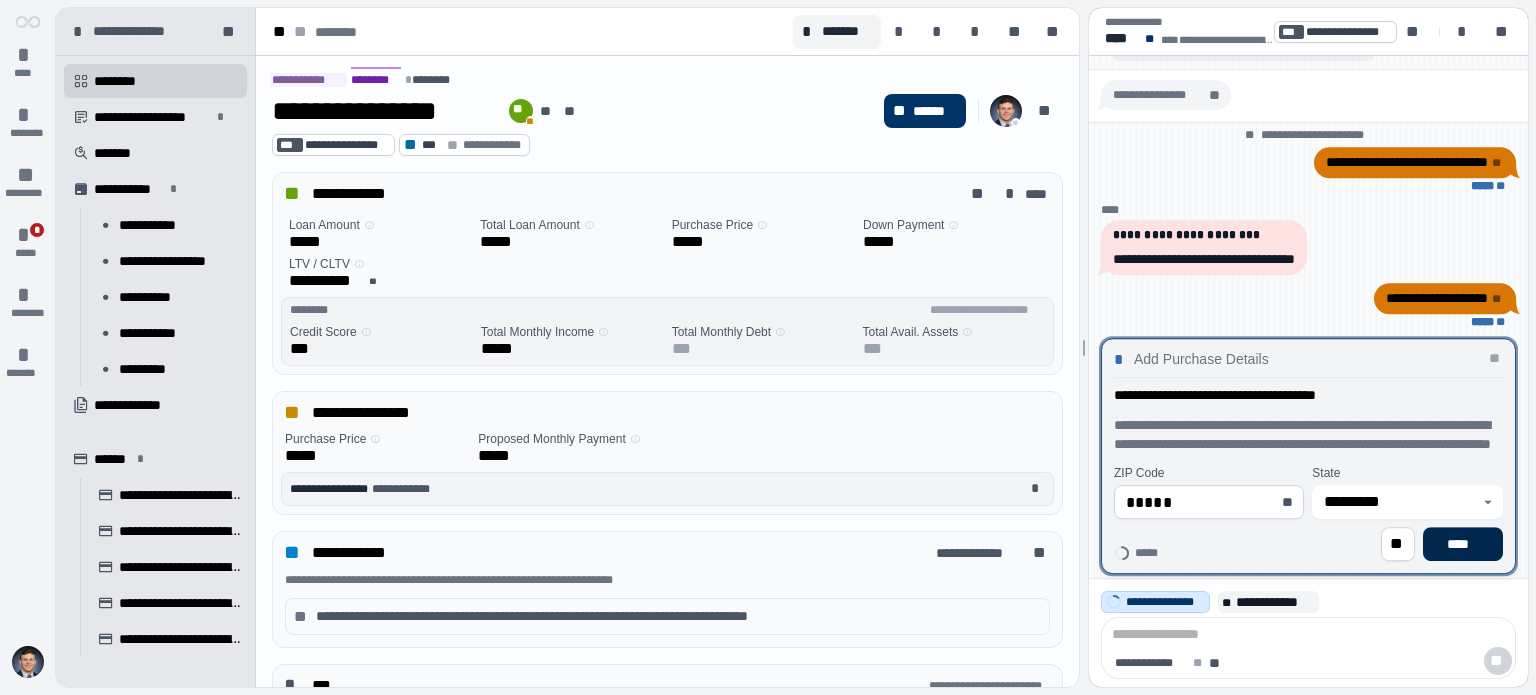 click on "****" at bounding box center [1463, 544] 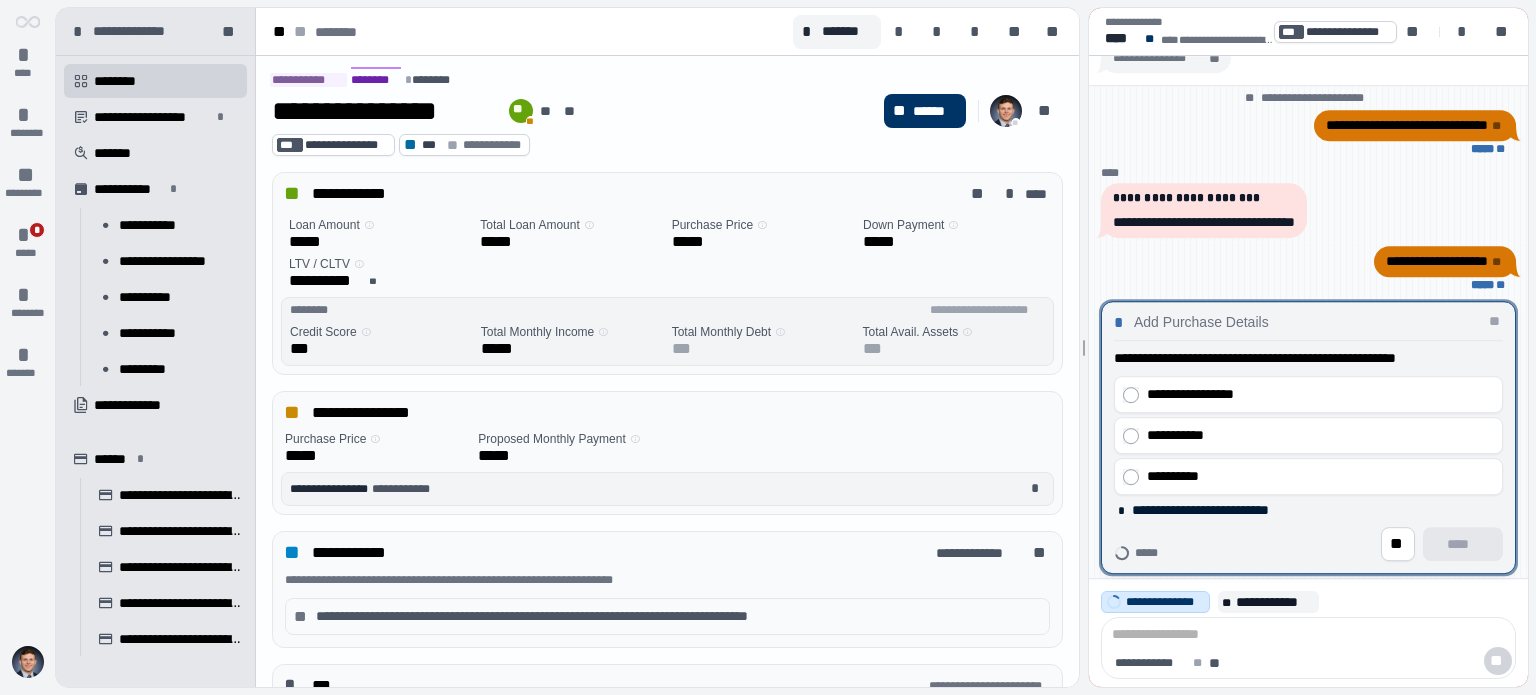 click on "** ****" at bounding box center (1308, 544) 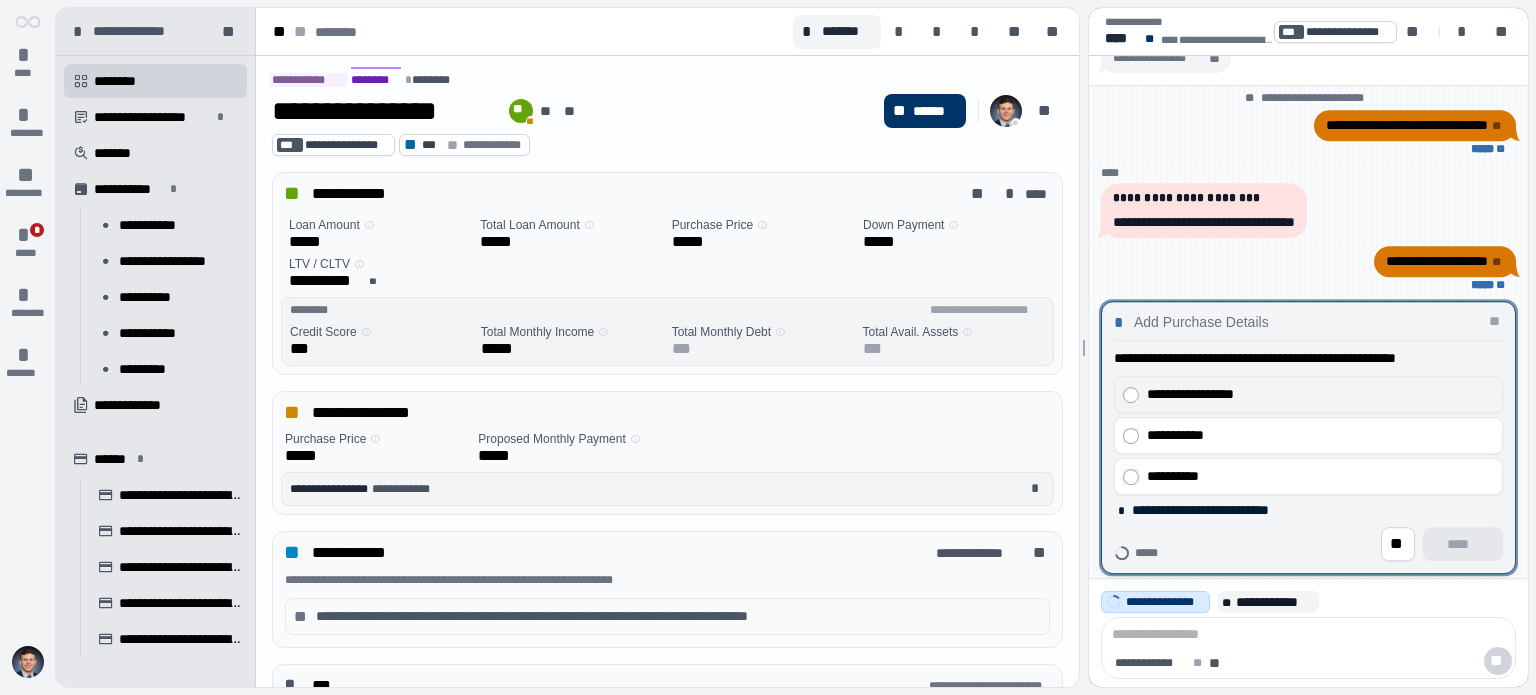drag, startPoint x: 1172, startPoint y: 396, endPoint x: 1185, endPoint y: 402, distance: 14.3178215 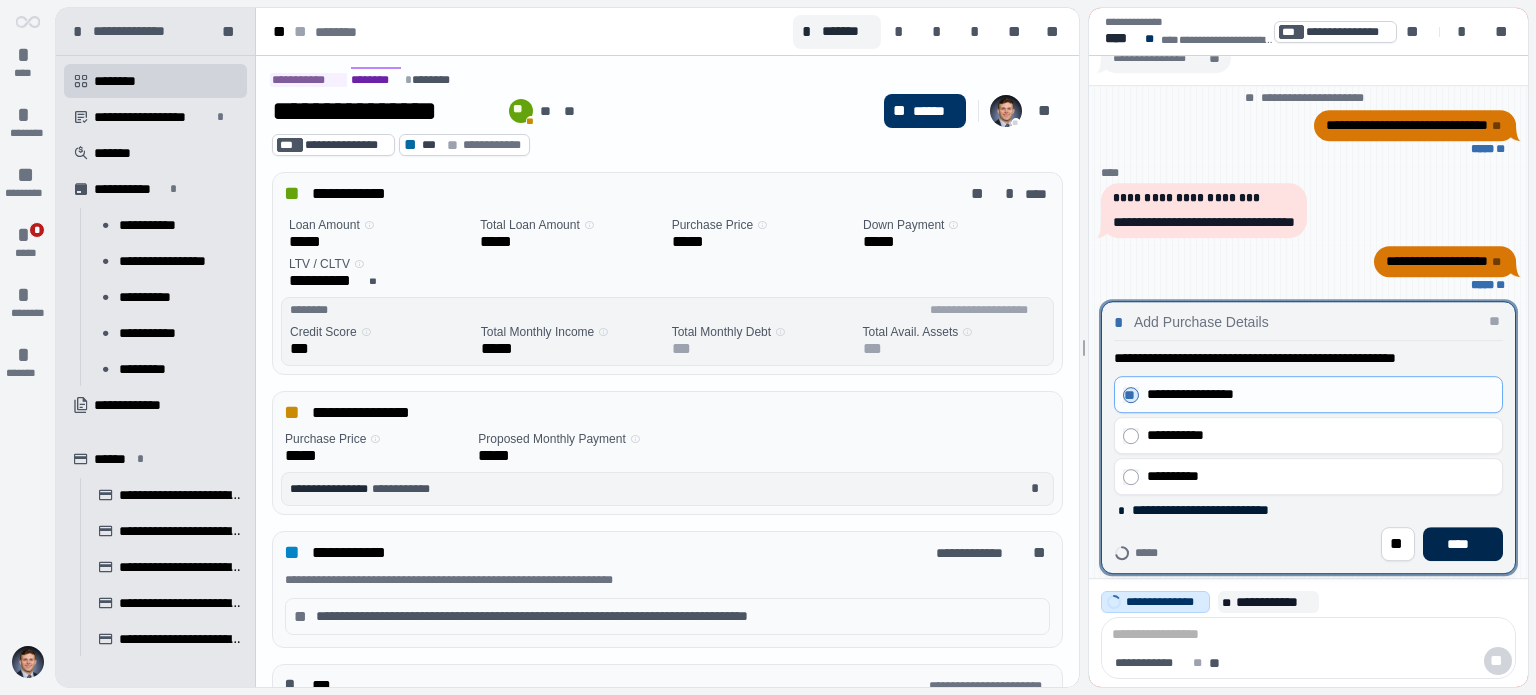 click on "****" at bounding box center (1463, 544) 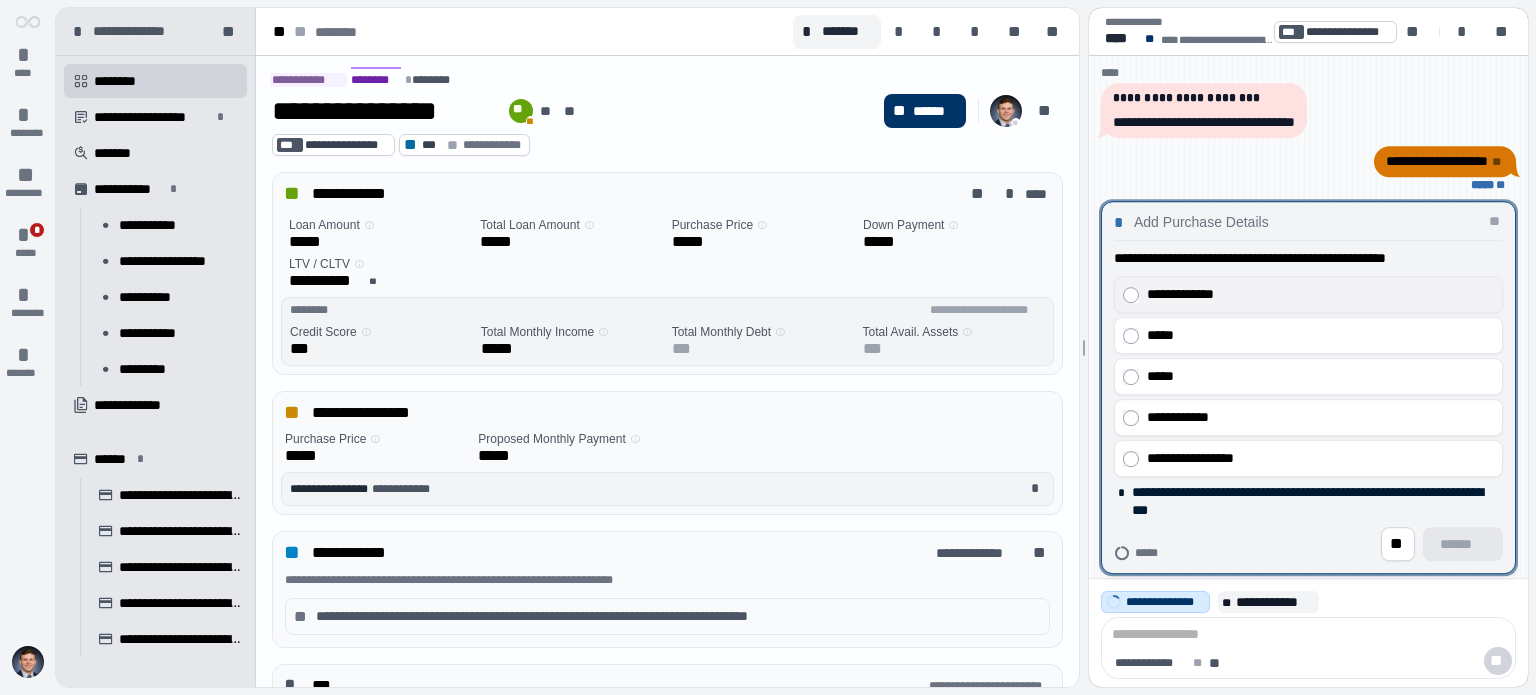 click on "**********" at bounding box center (1315, 294) 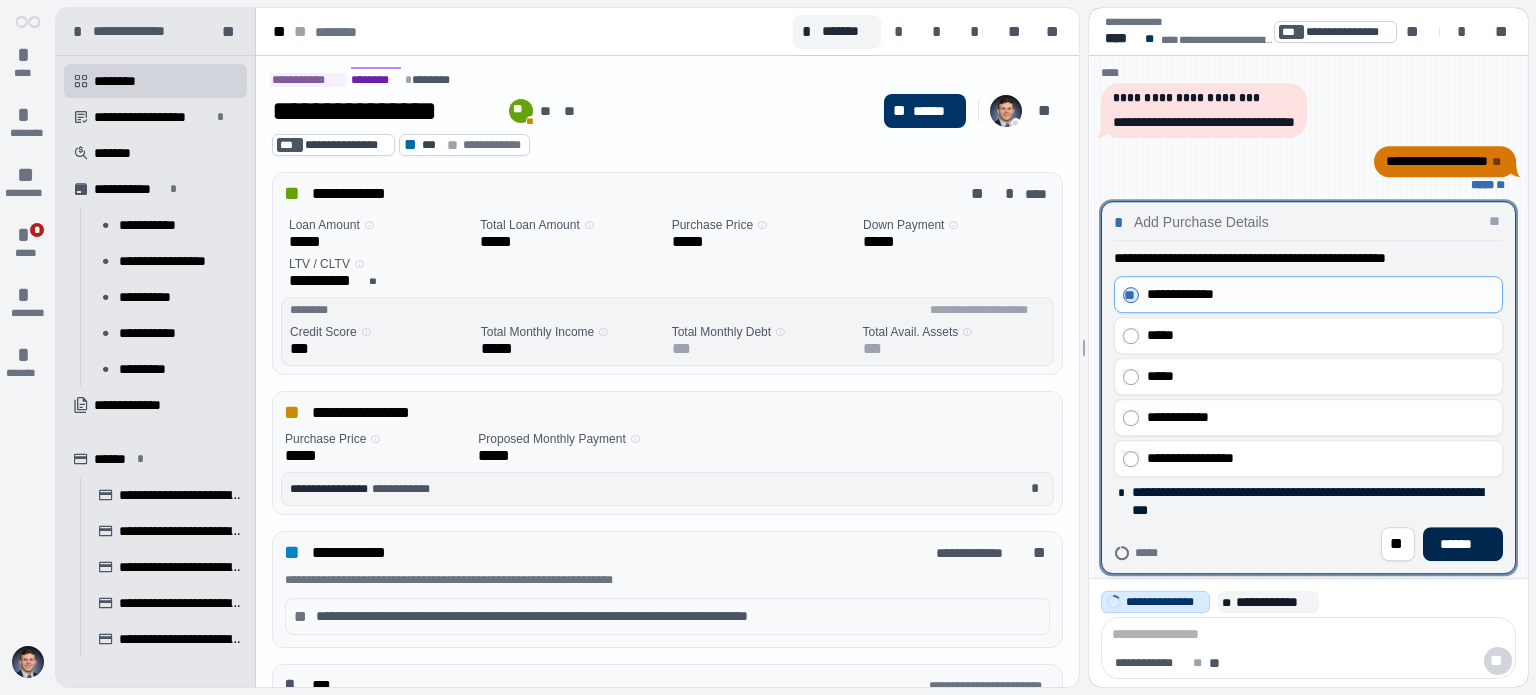 click on "******" at bounding box center (1463, 544) 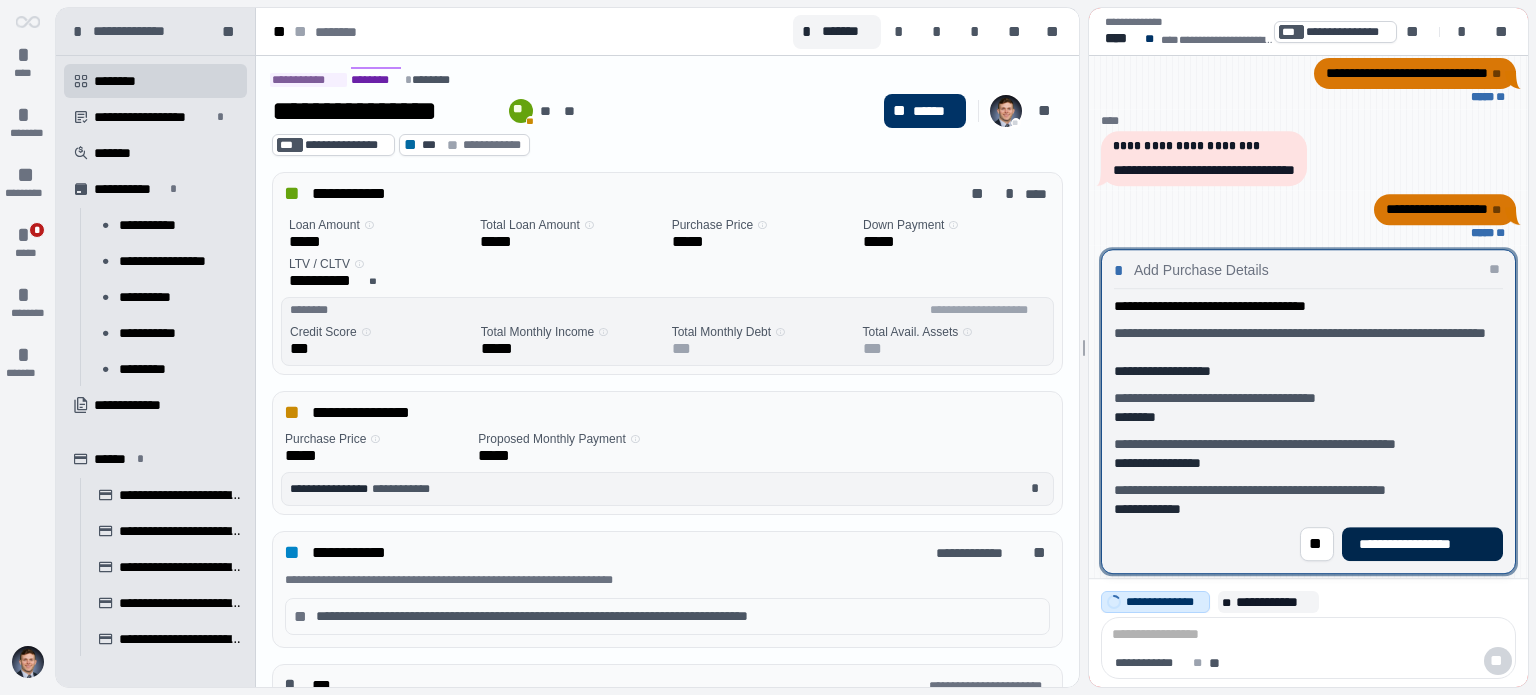 click on "**********" at bounding box center (1422, 544) 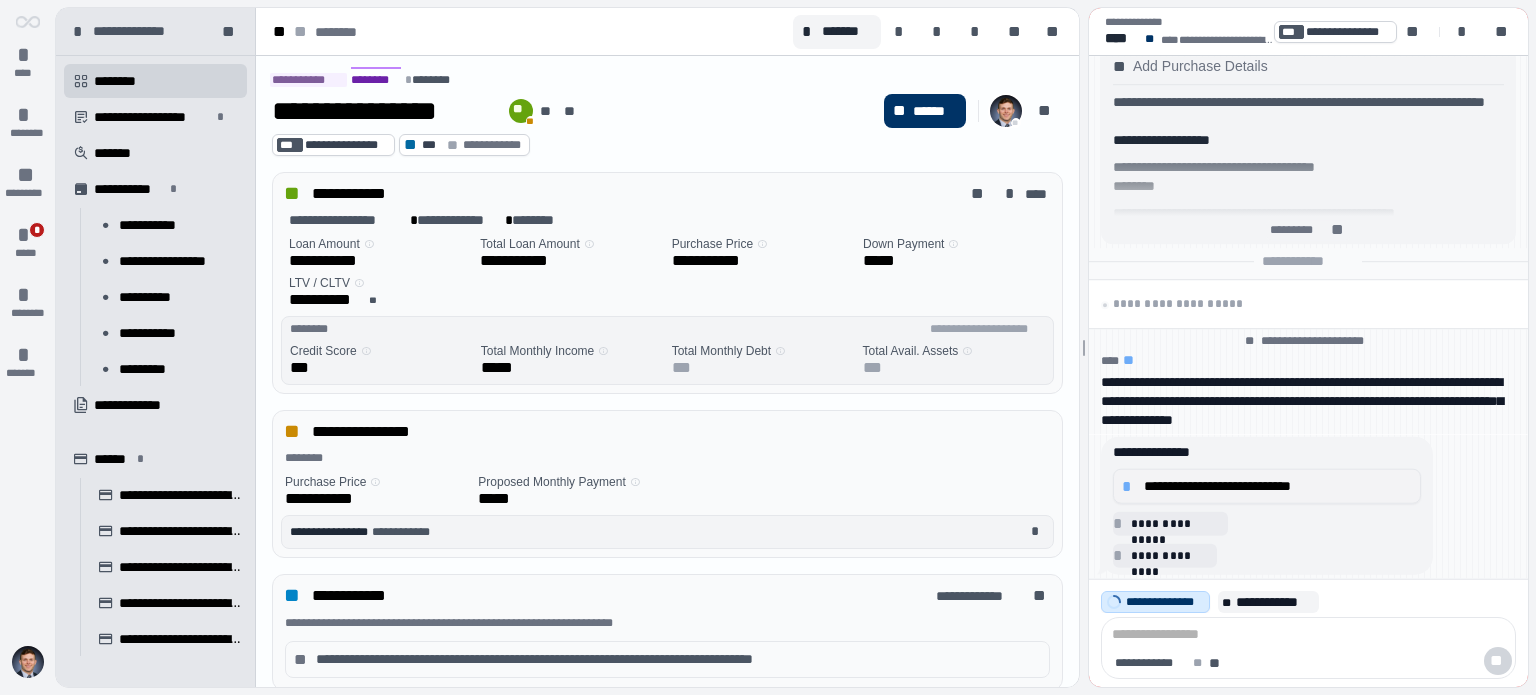 click on "**********" at bounding box center [1278, 486] 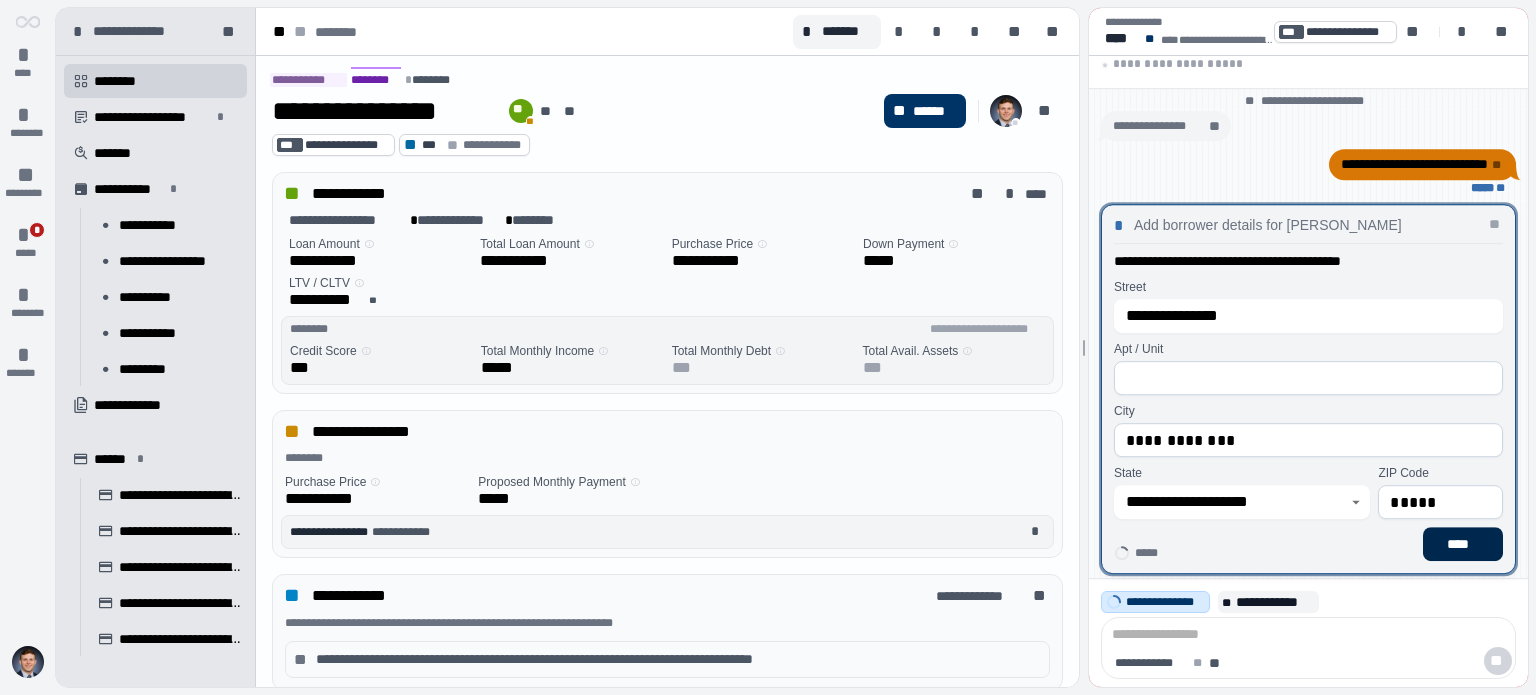 click on "****" at bounding box center (1463, 544) 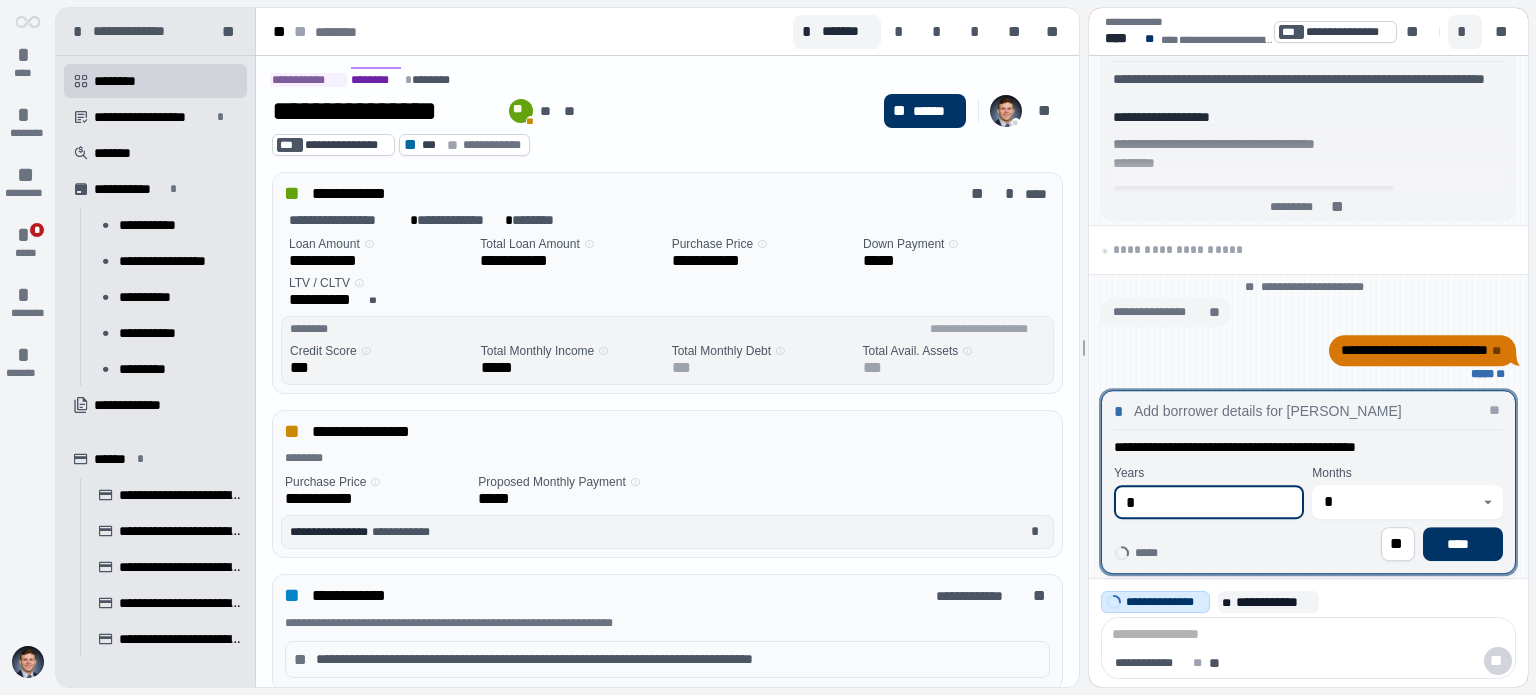 type on "*" 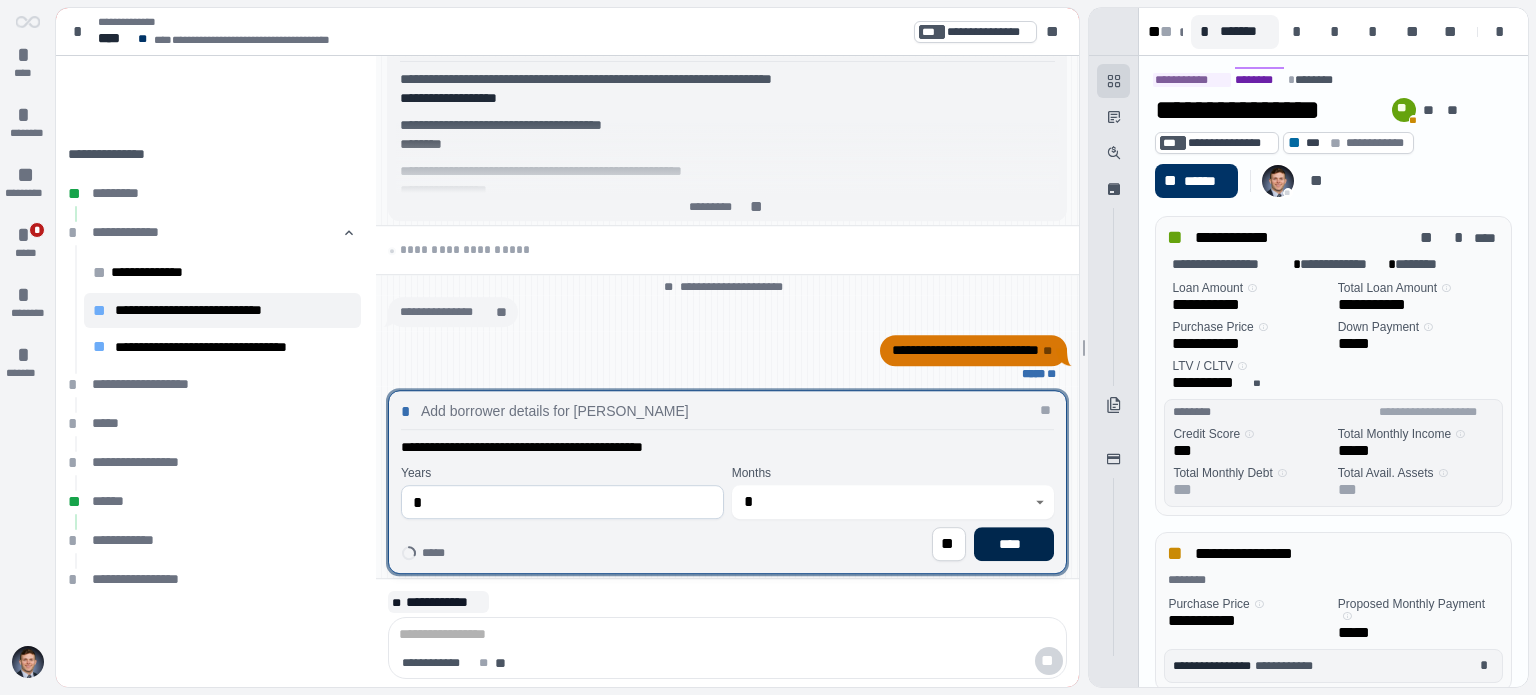 click on "****" at bounding box center [1014, 544] 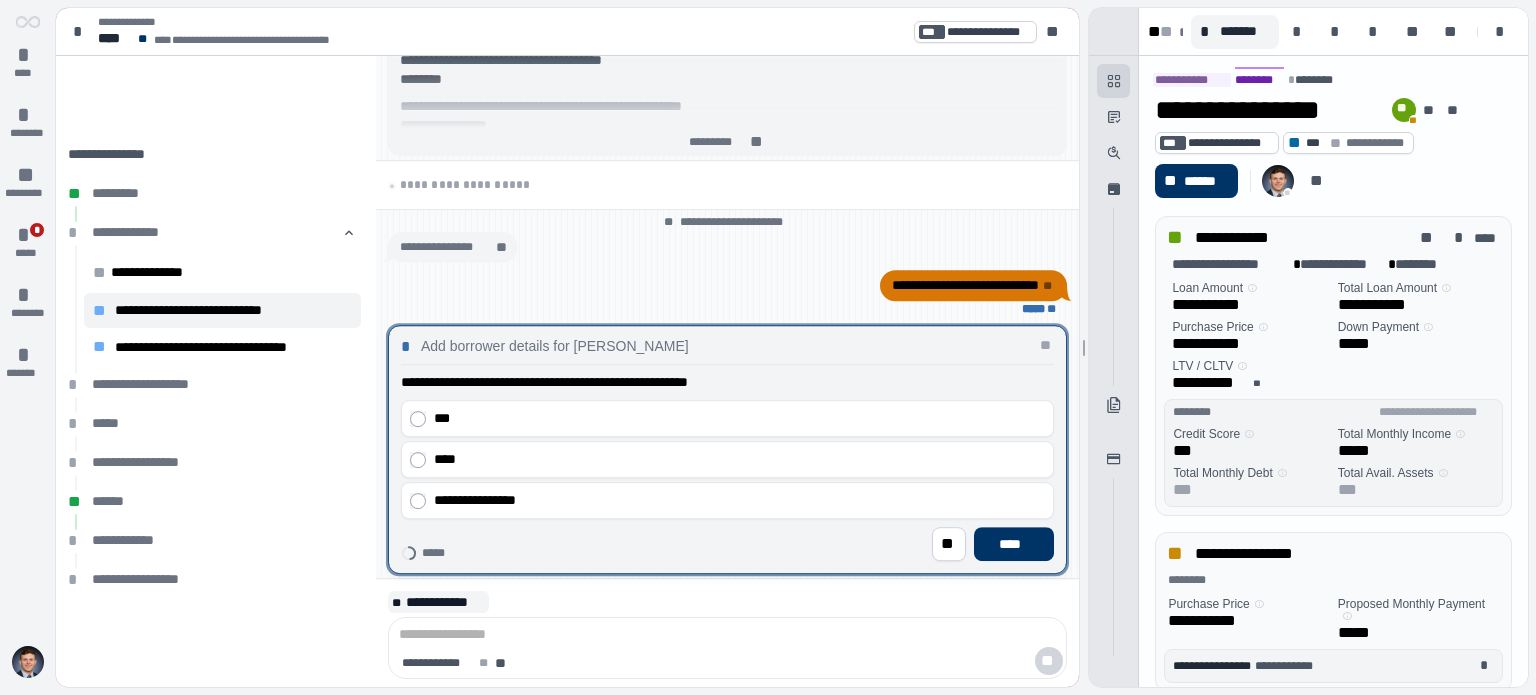 drag, startPoint x: 632, startPoint y: 493, endPoint x: 845, endPoint y: 525, distance: 215.39035 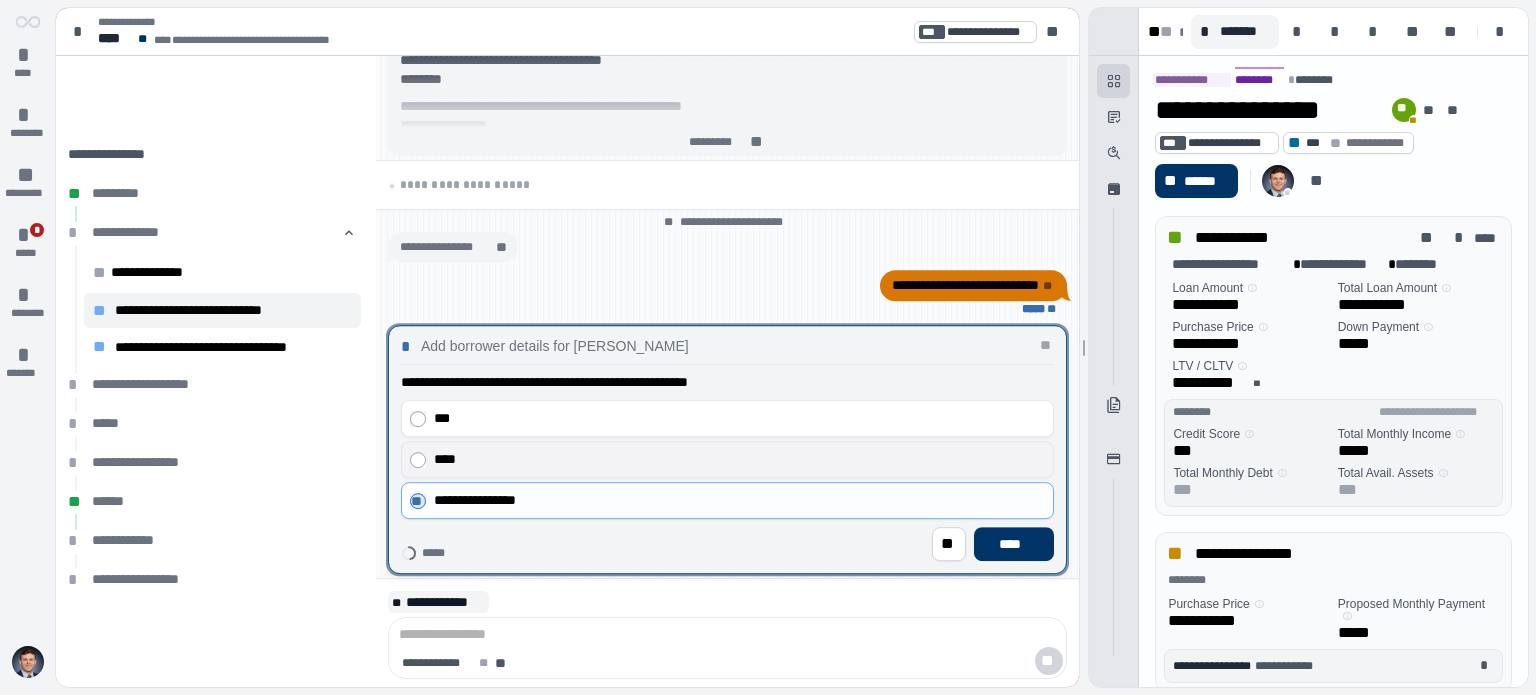 click on "****" at bounding box center [727, 459] 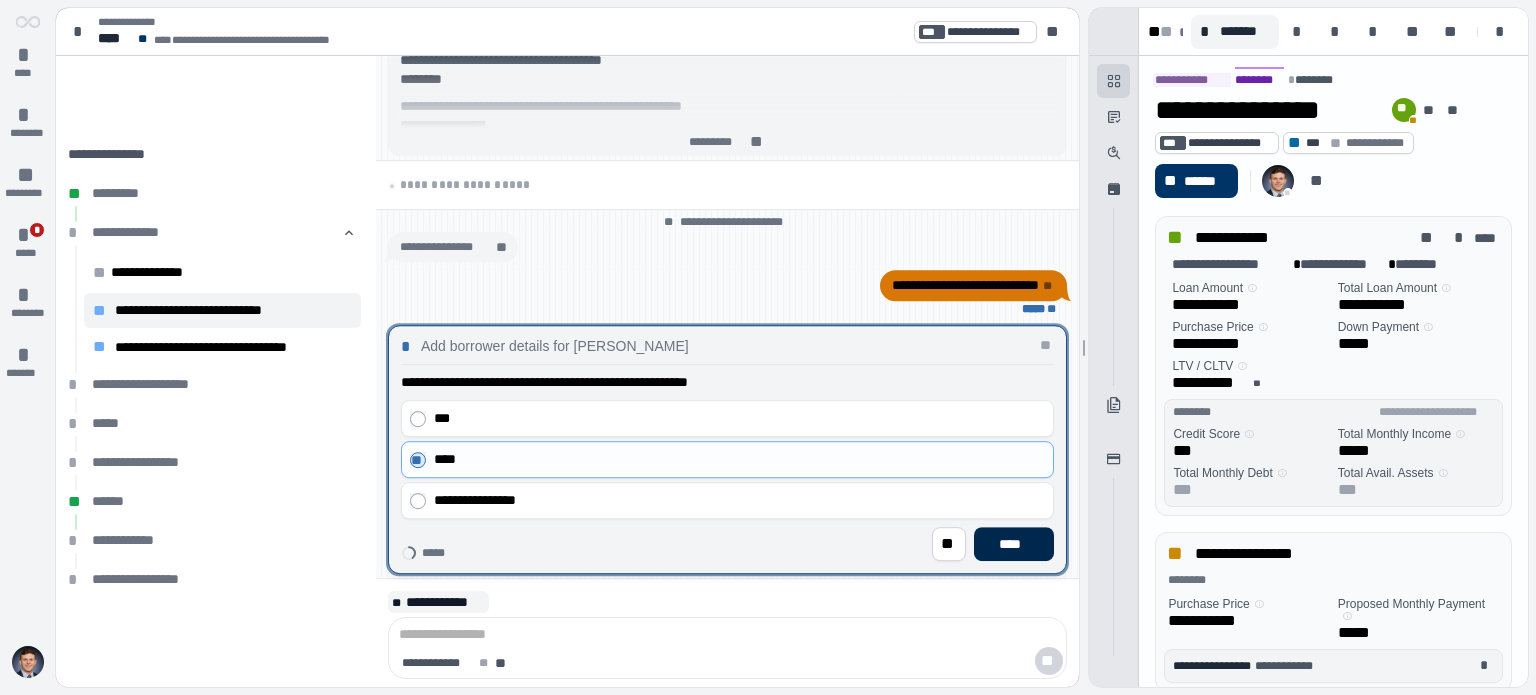 drag, startPoint x: 1008, startPoint y: 527, endPoint x: 1024, endPoint y: 541, distance: 21.260292 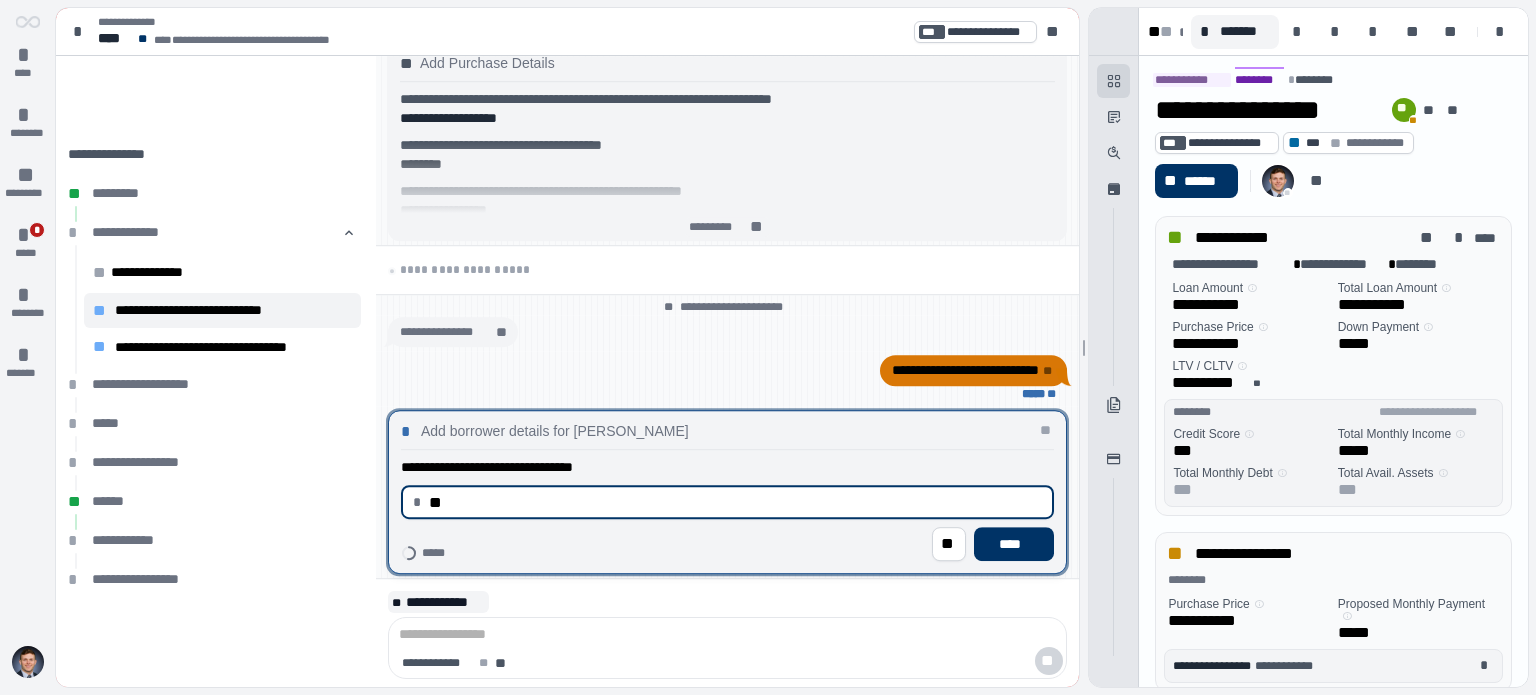 type on "*" 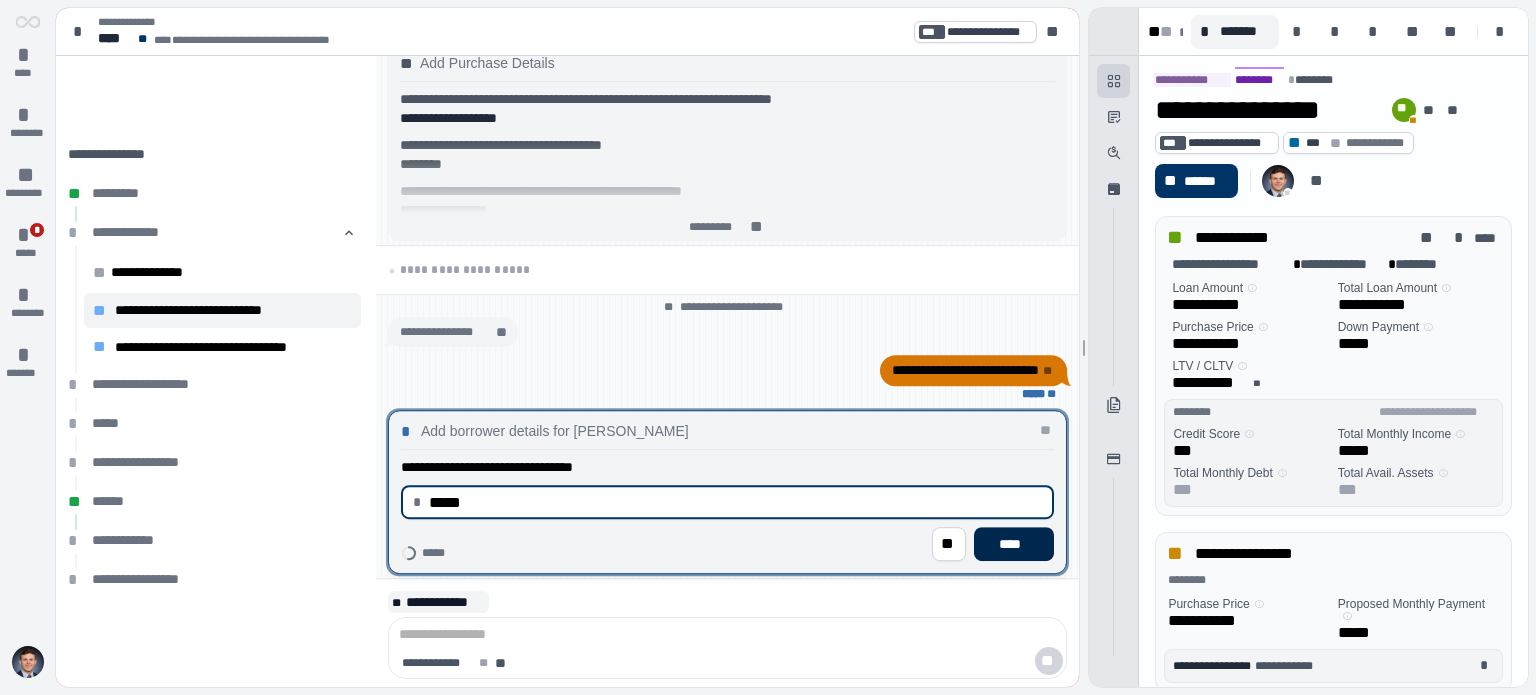 type on "********" 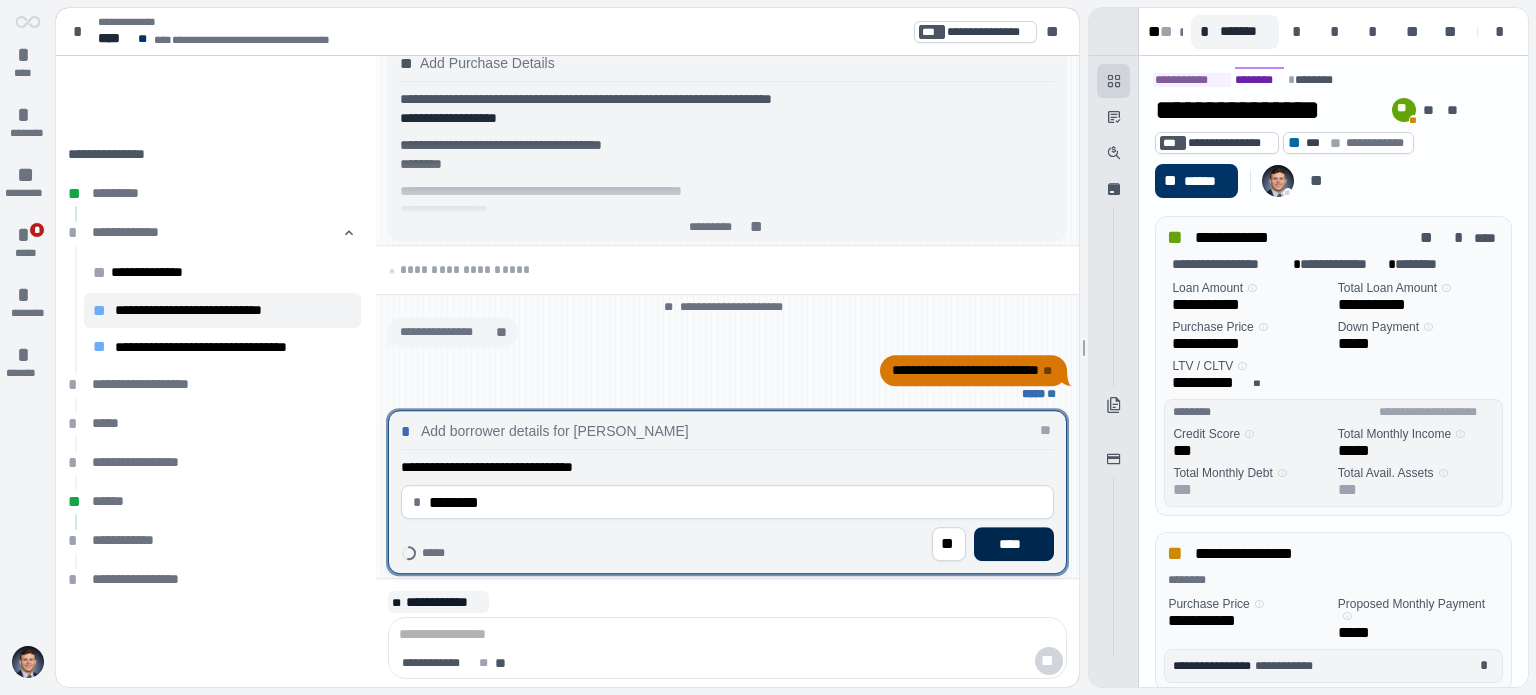 click on "****" at bounding box center (1014, 544) 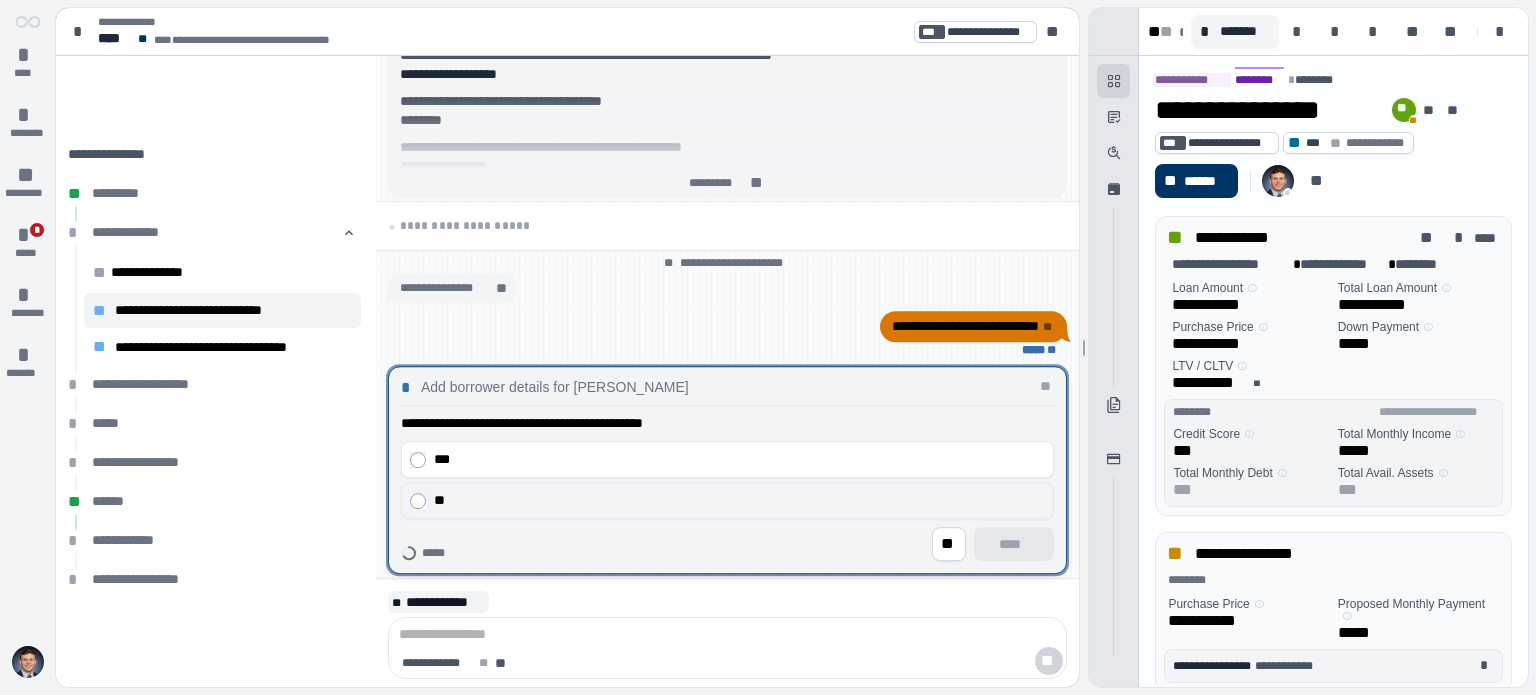 click on "**" at bounding box center (735, 500) 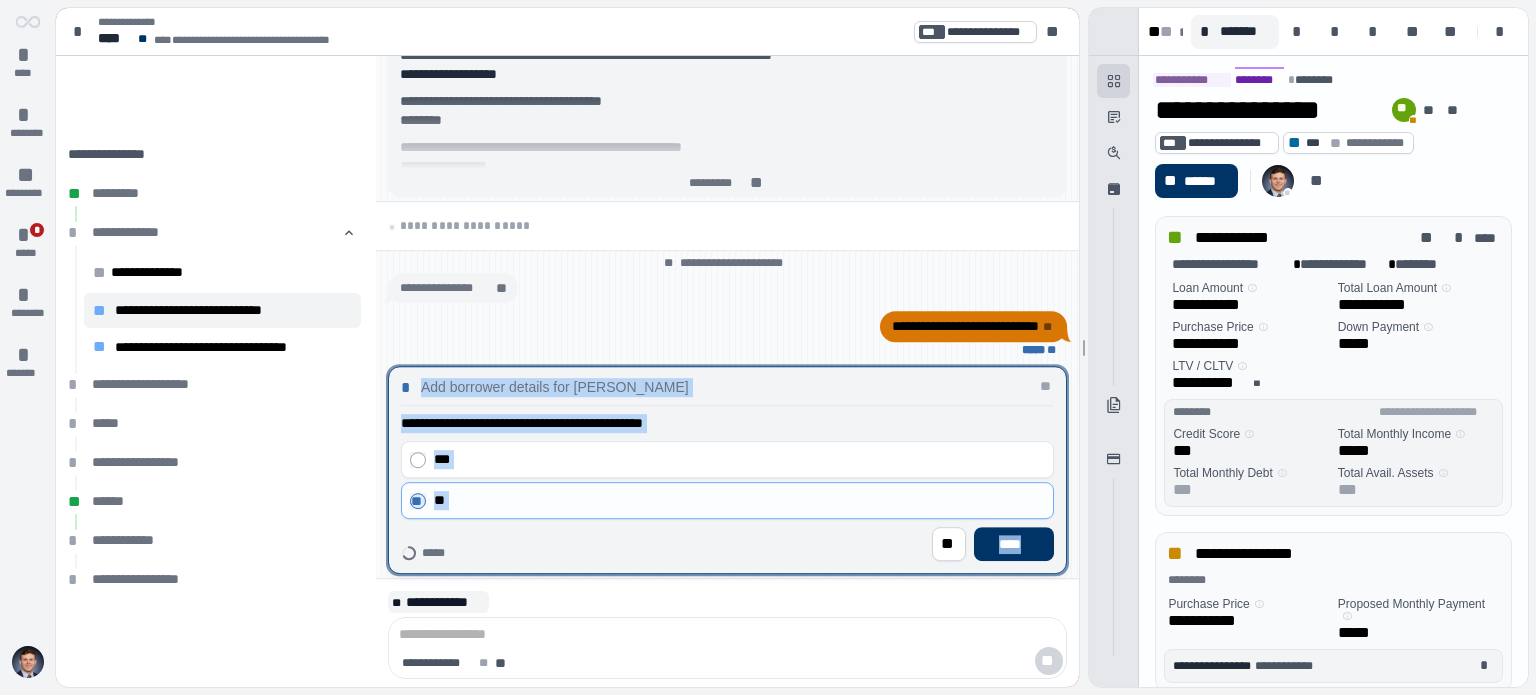 click on "**********" at bounding box center (727, 470) 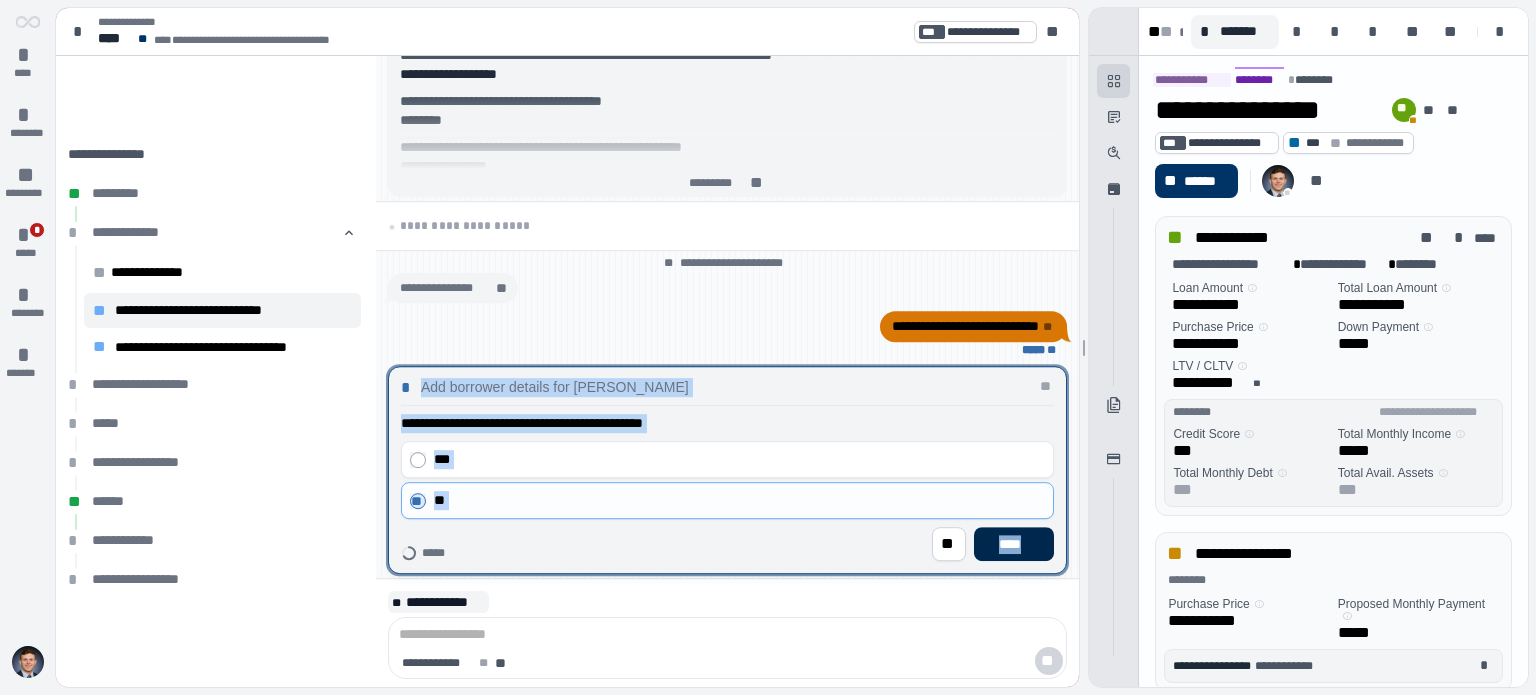 click on "****" at bounding box center (1014, 544) 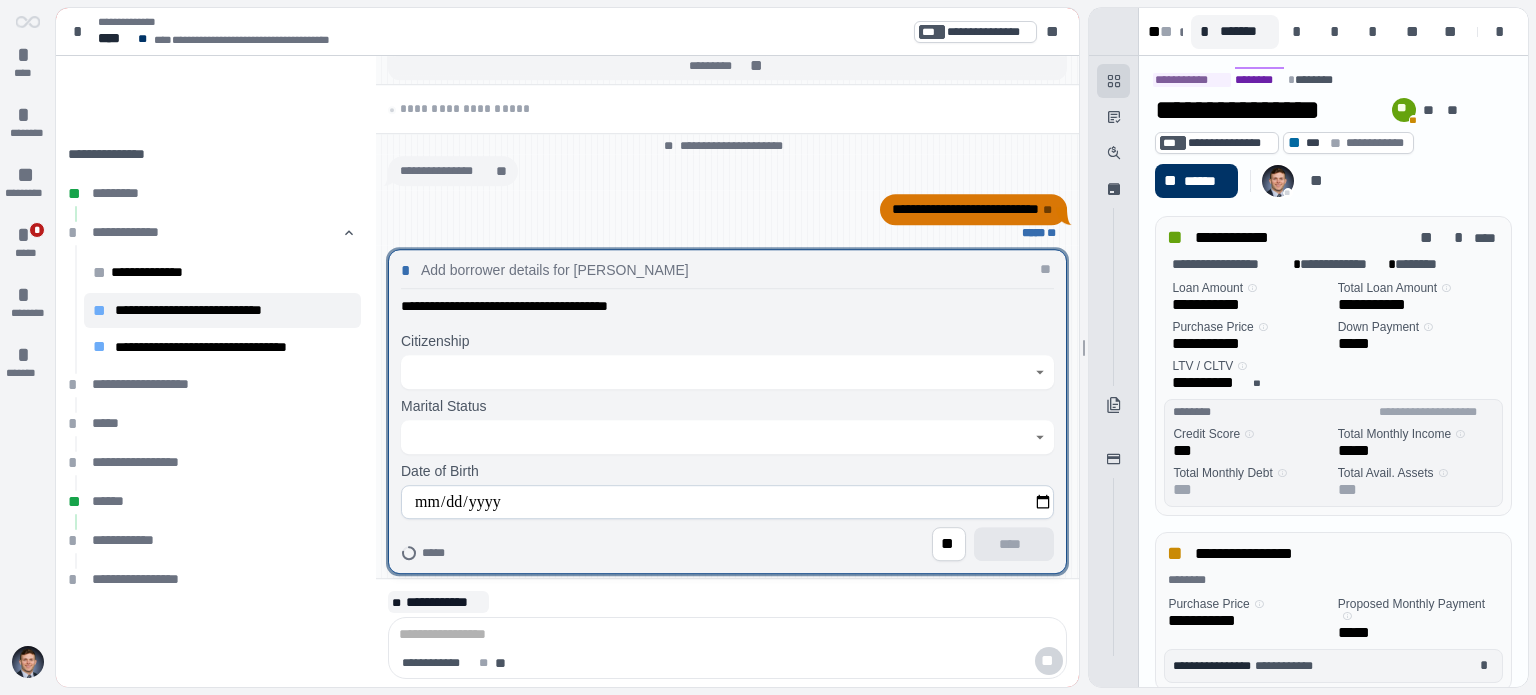 click at bounding box center [716, 372] 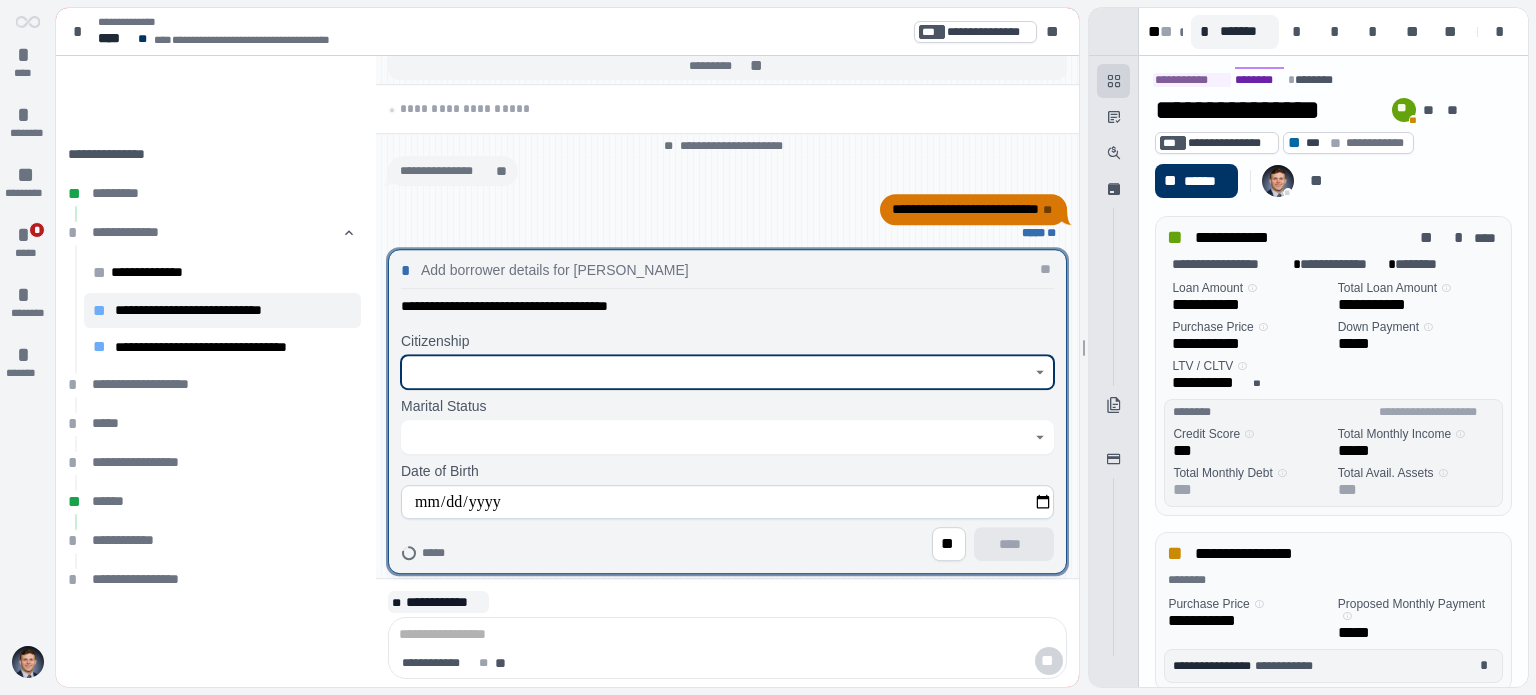 click at bounding box center [716, 372] 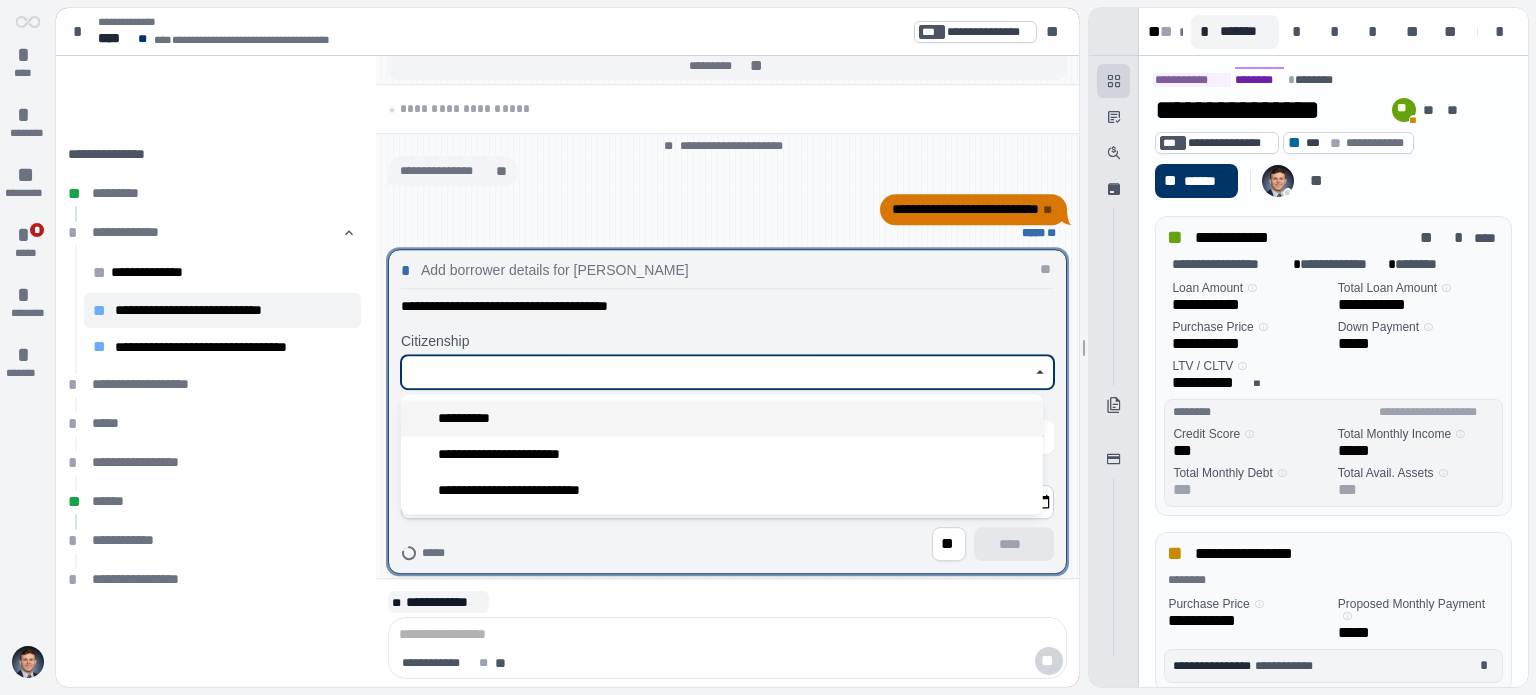 click on "**********" at bounding box center [722, 418] 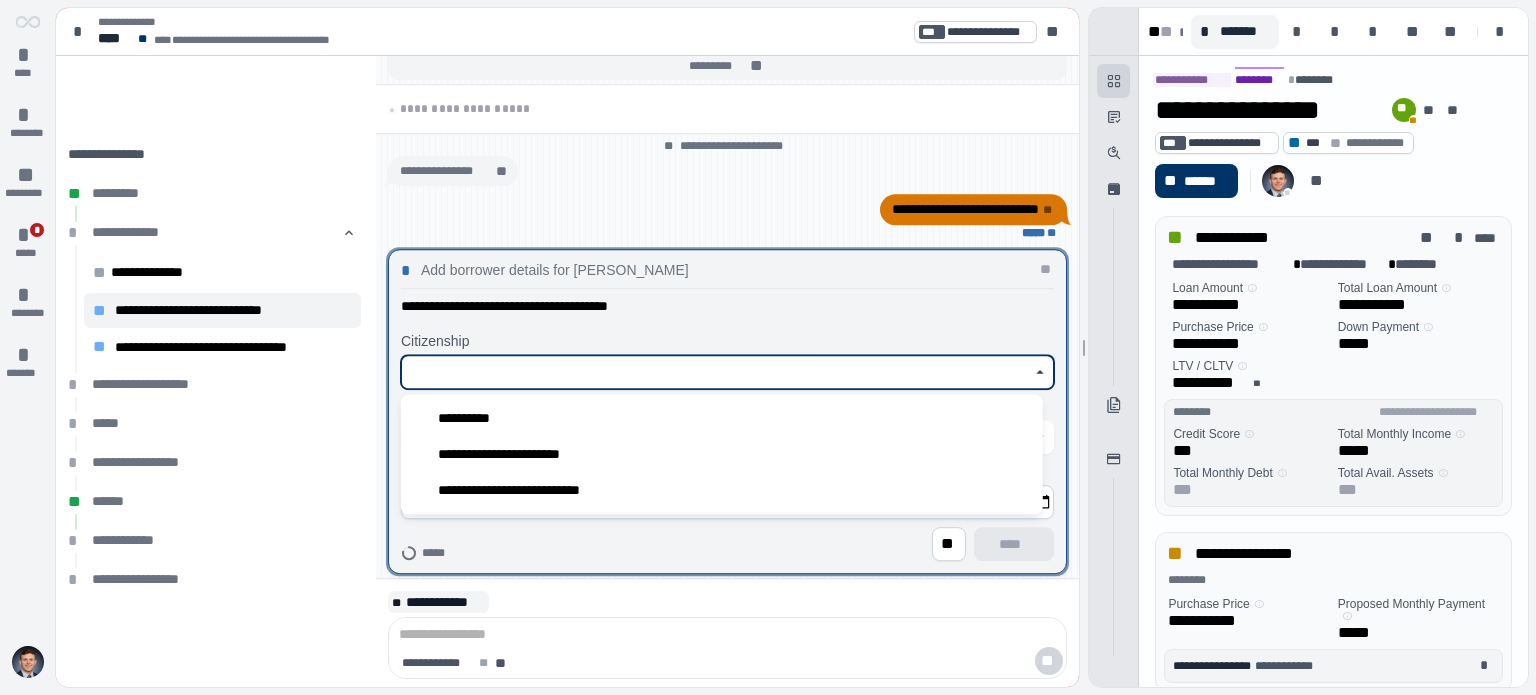 type on "**********" 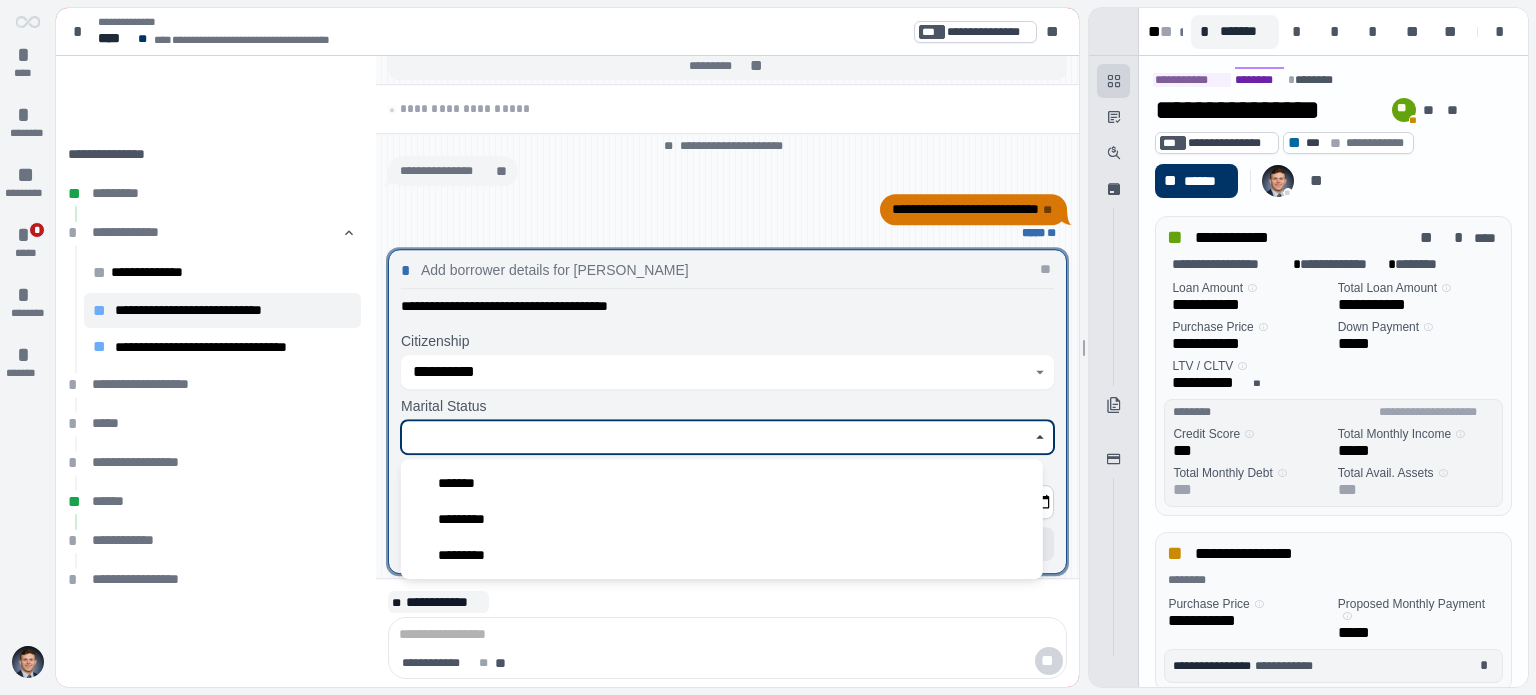 click at bounding box center [716, 437] 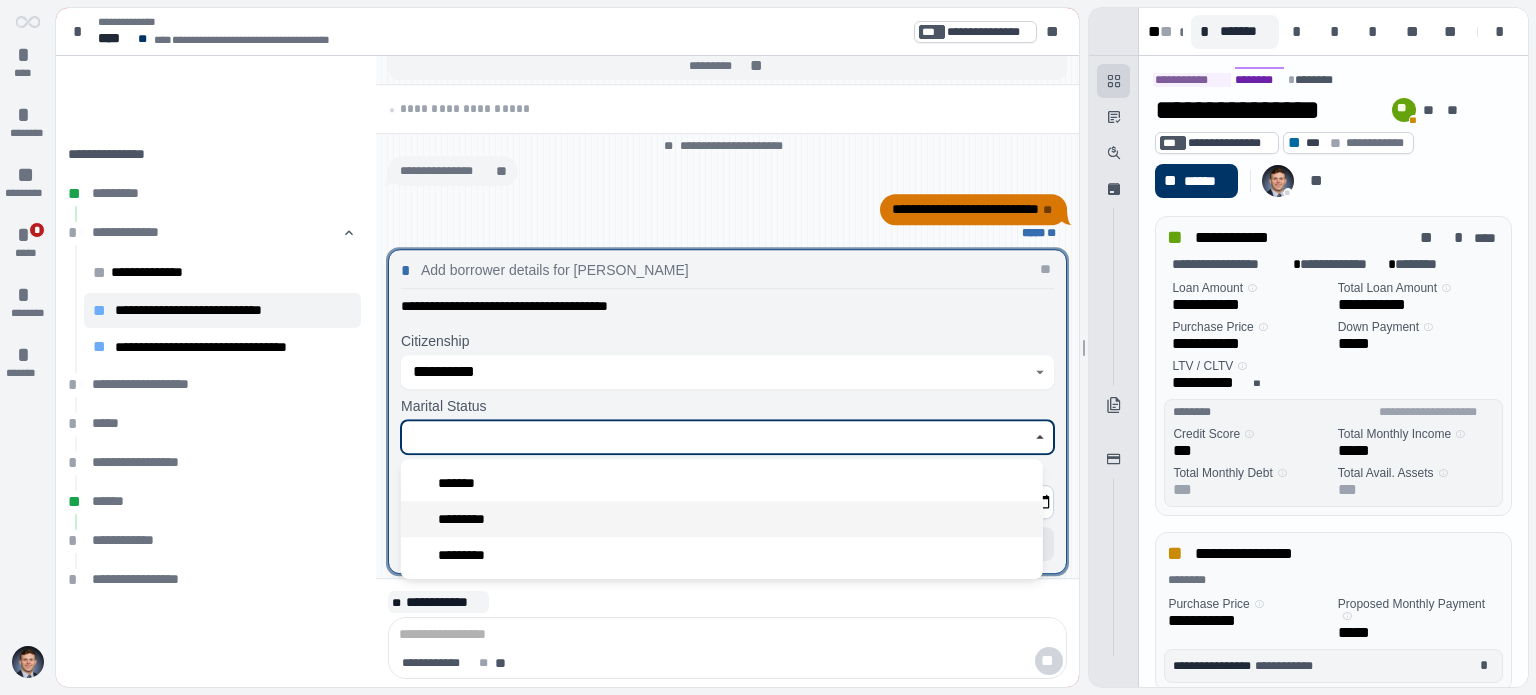 click on "*********" at bounding box center [722, 519] 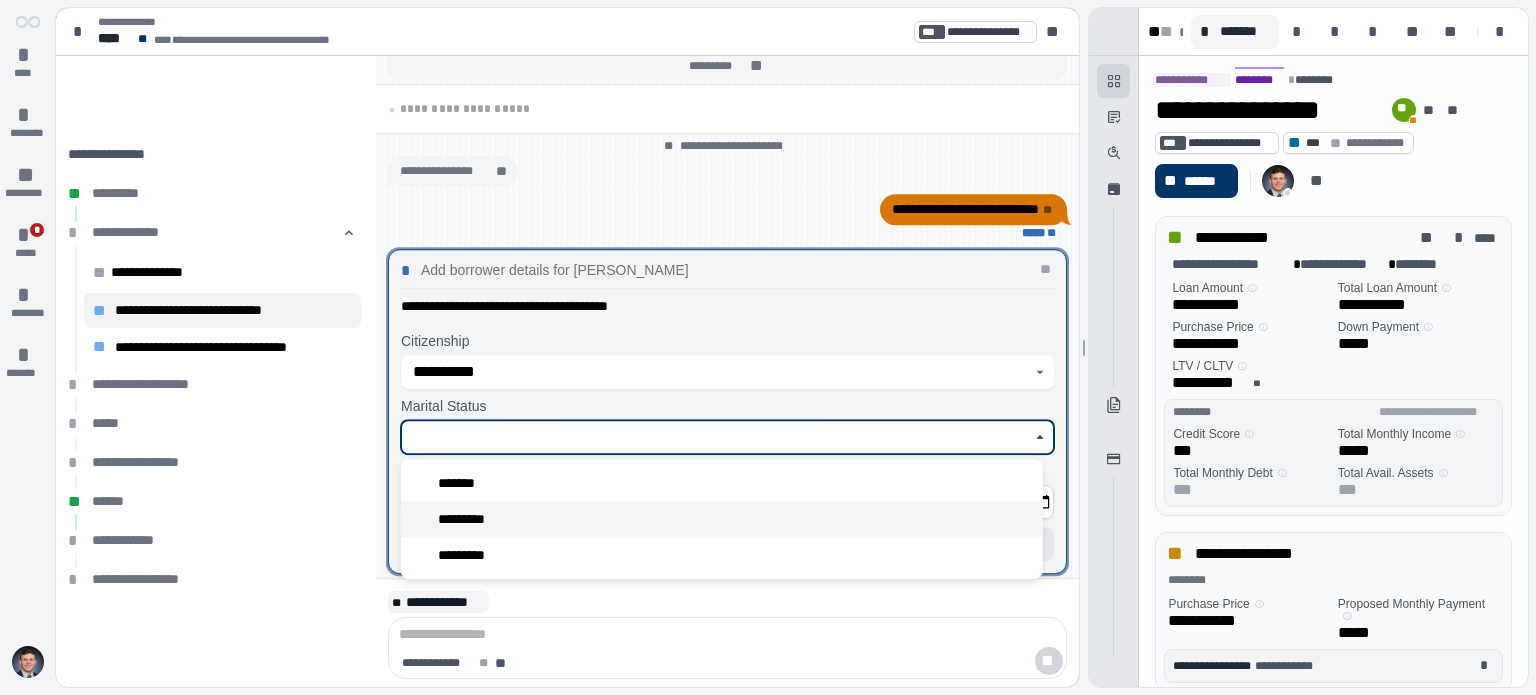 type on "*********" 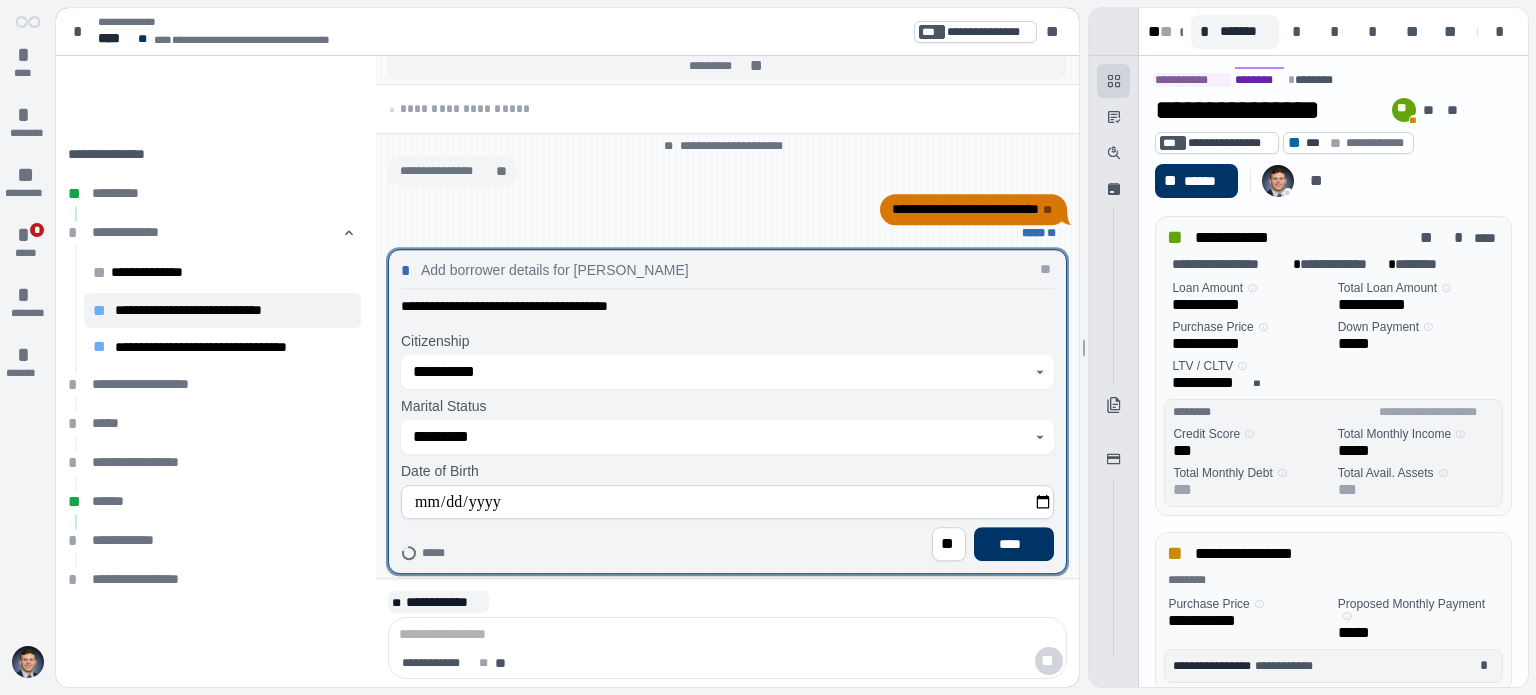 click on "**********" at bounding box center [727, 502] 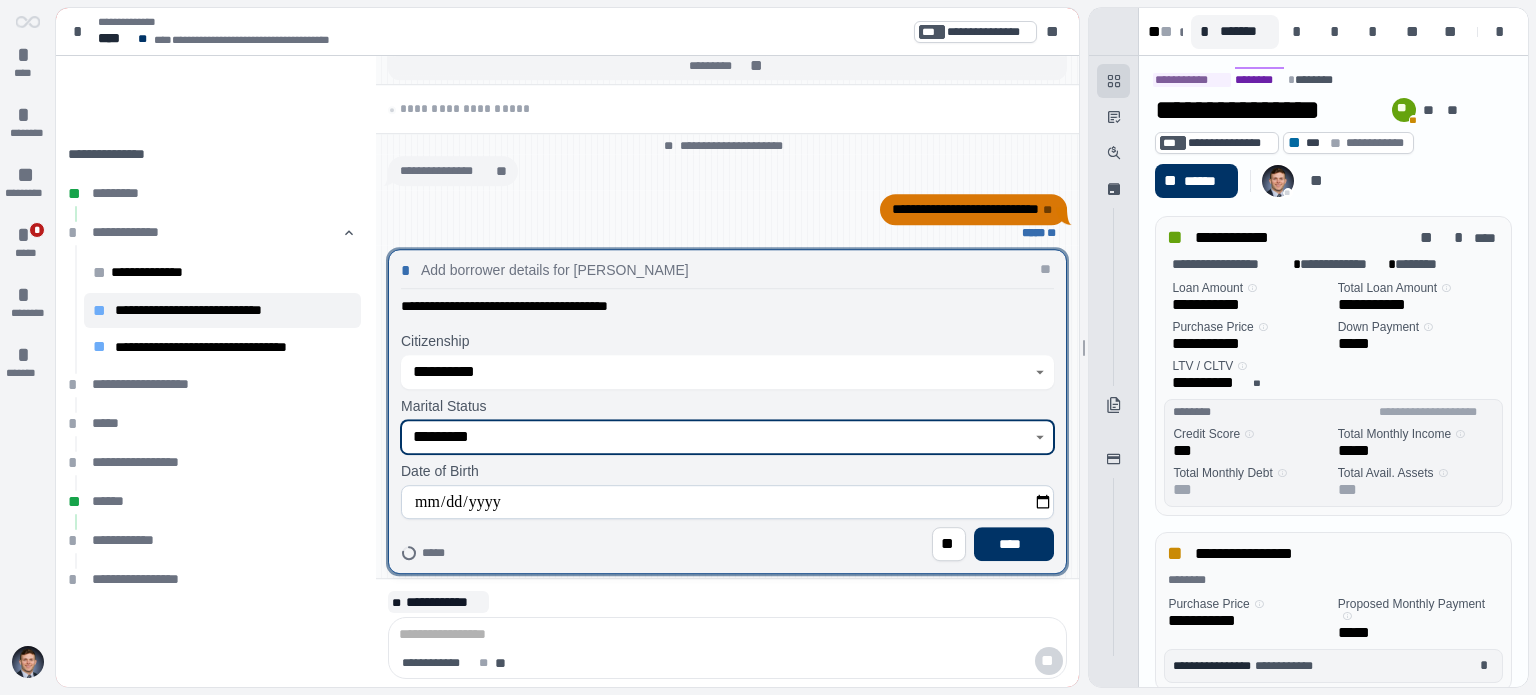 click on "*********" at bounding box center (716, 437) 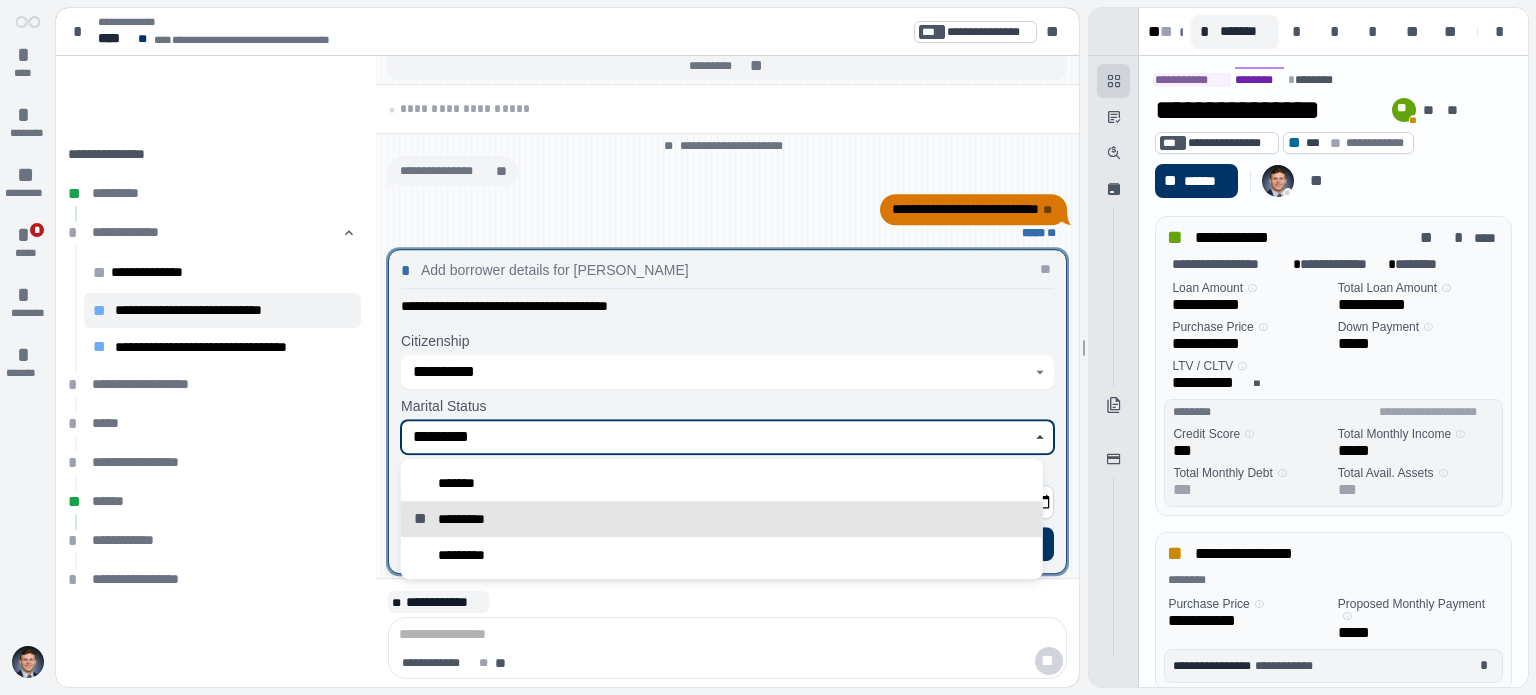 click on "*********" at bounding box center [716, 437] 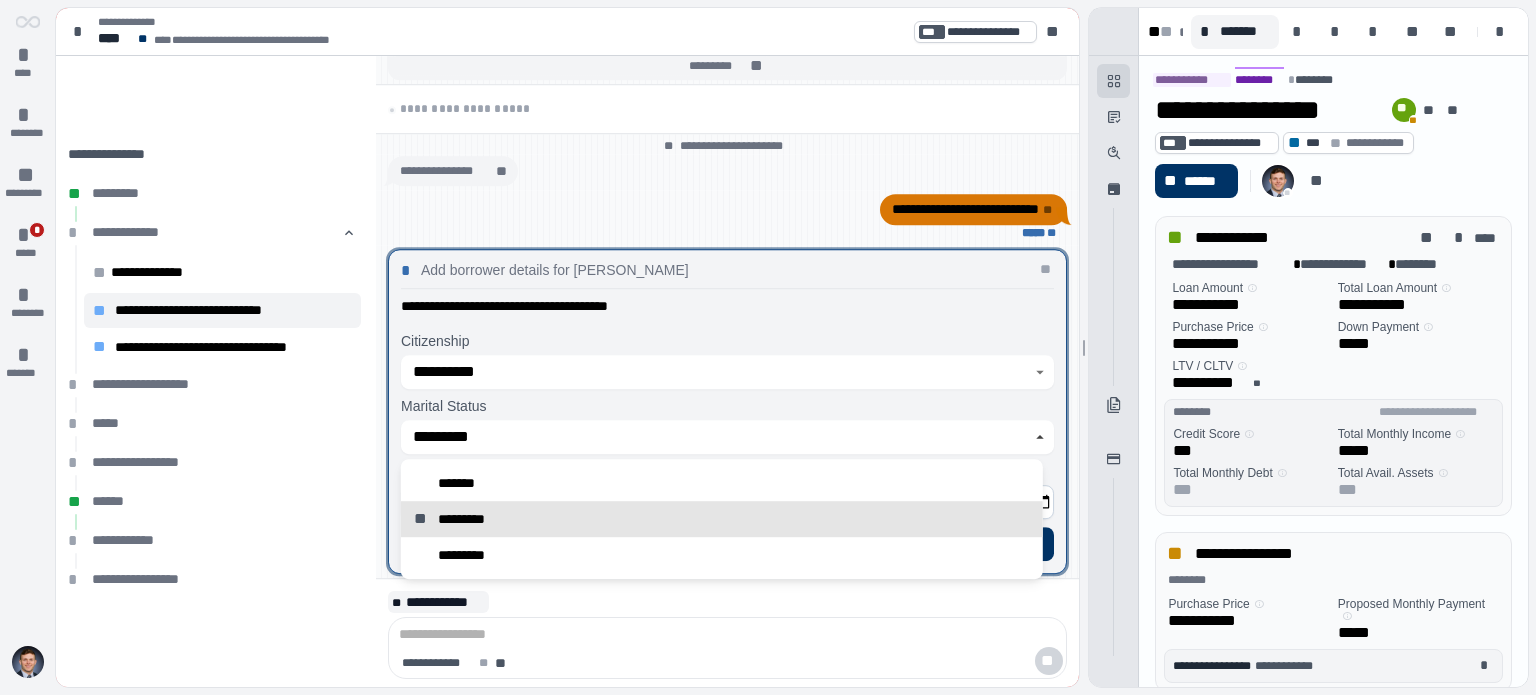 click on "**********" at bounding box center [721, 217] 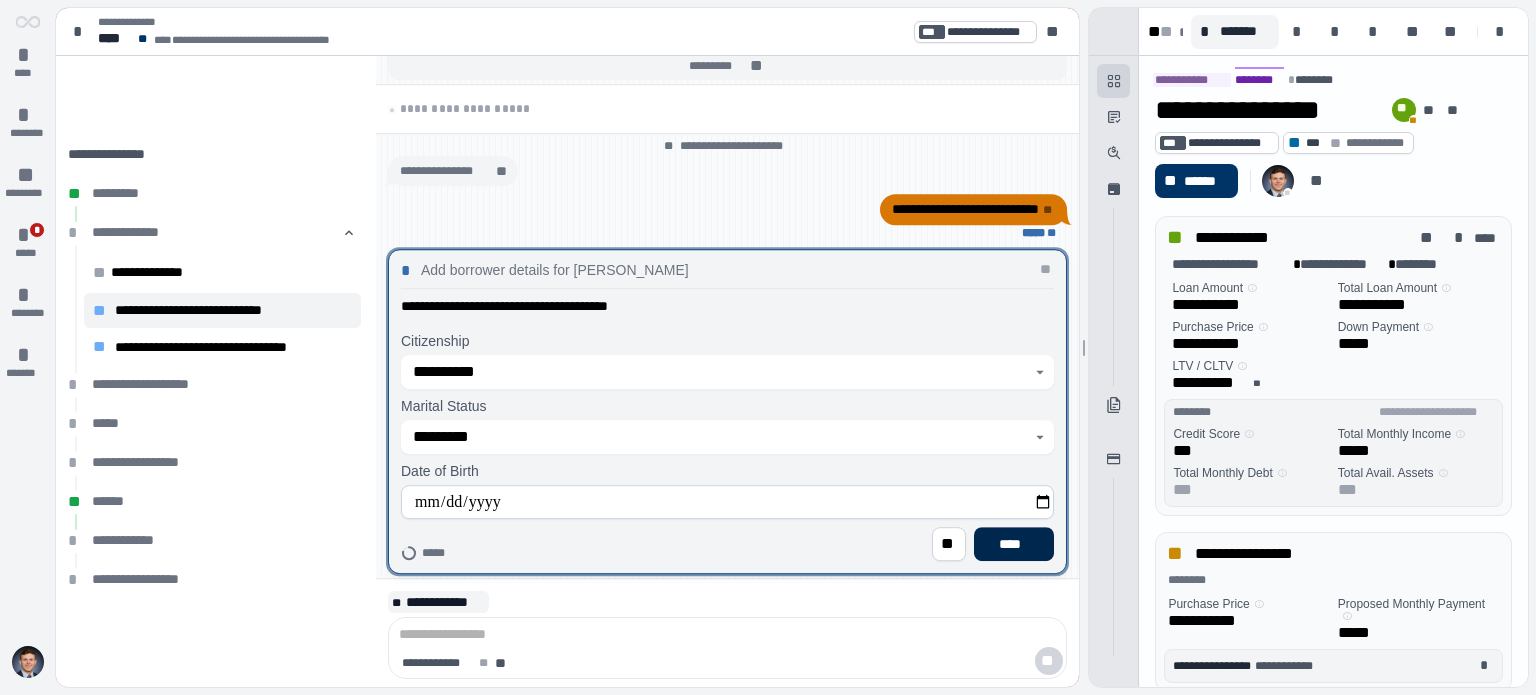 click on "****" at bounding box center [1014, 544] 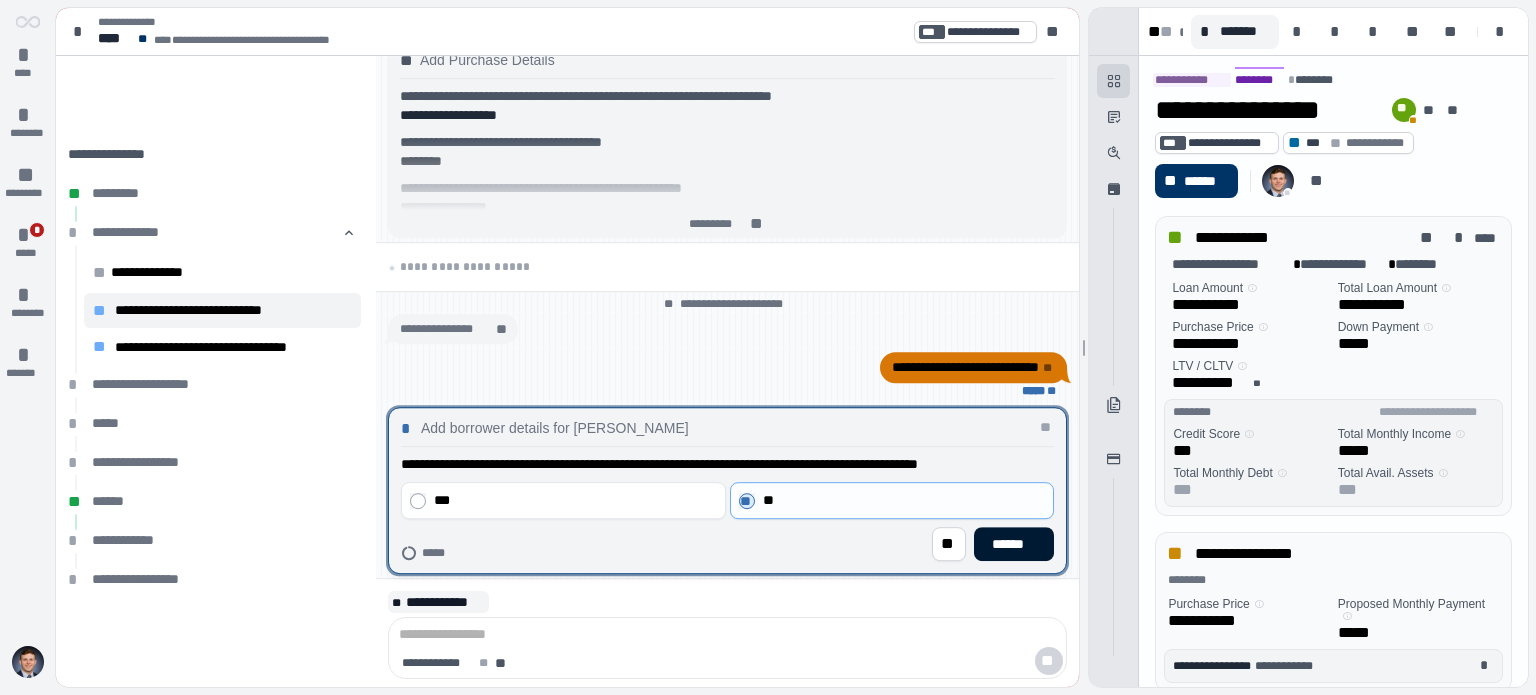 drag, startPoint x: 992, startPoint y: 555, endPoint x: 791, endPoint y: 529, distance: 202.67462 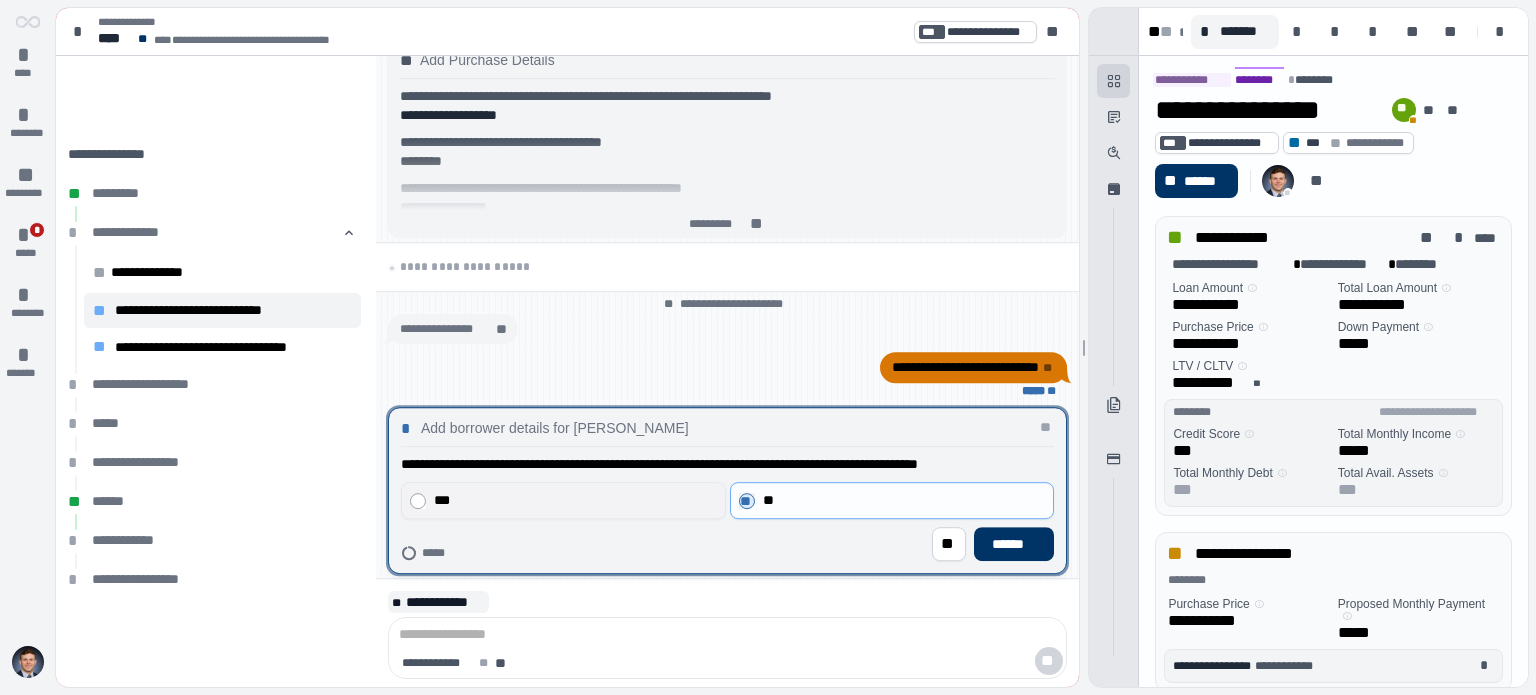click on "***" at bounding box center [573, 500] 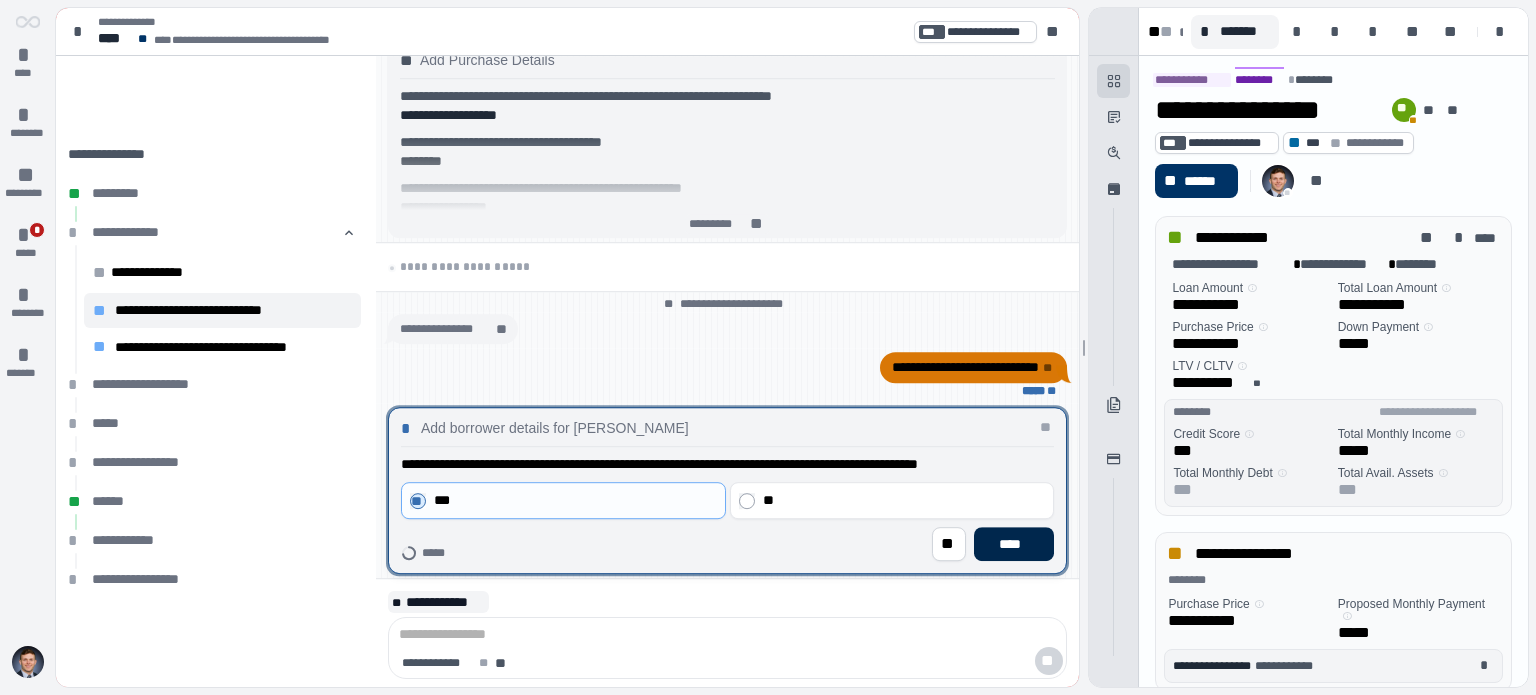 click on "****" at bounding box center (1014, 544) 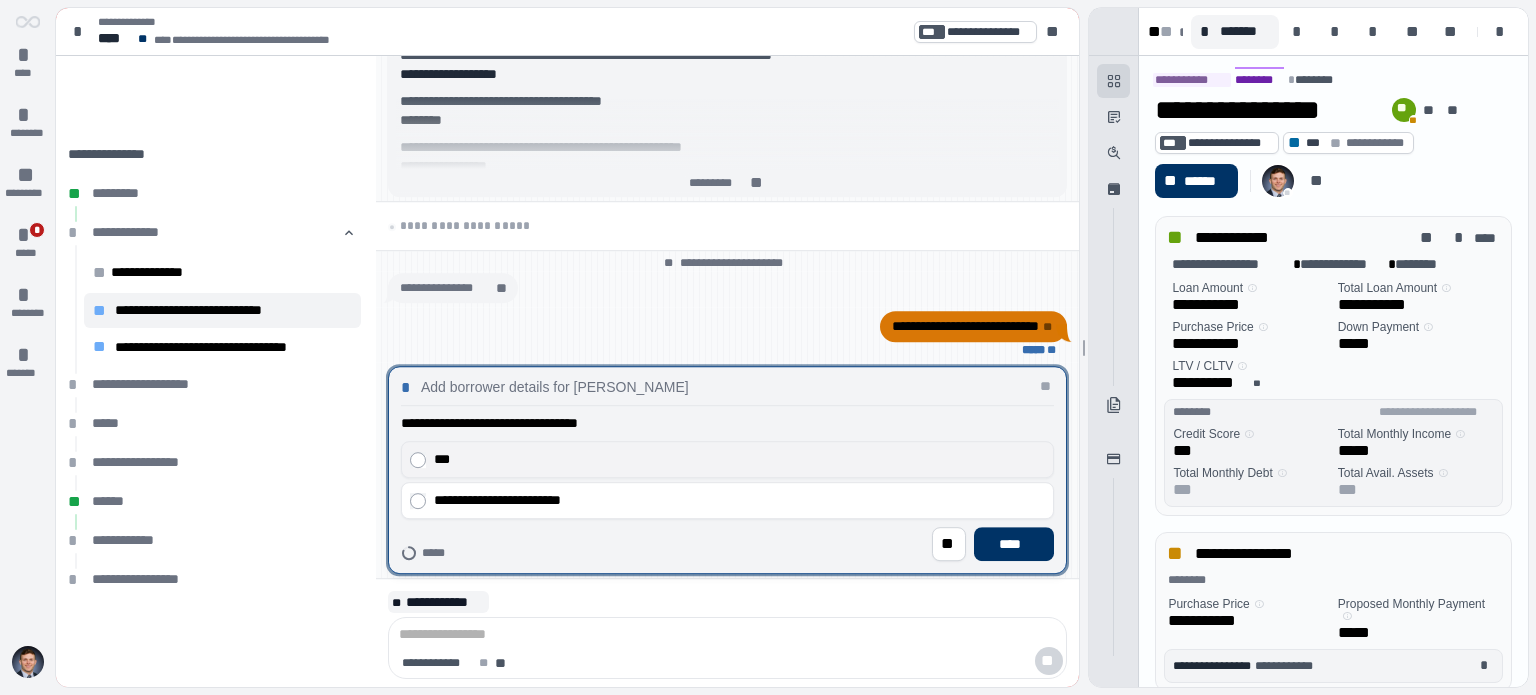 click on "***" at bounding box center (735, 459) 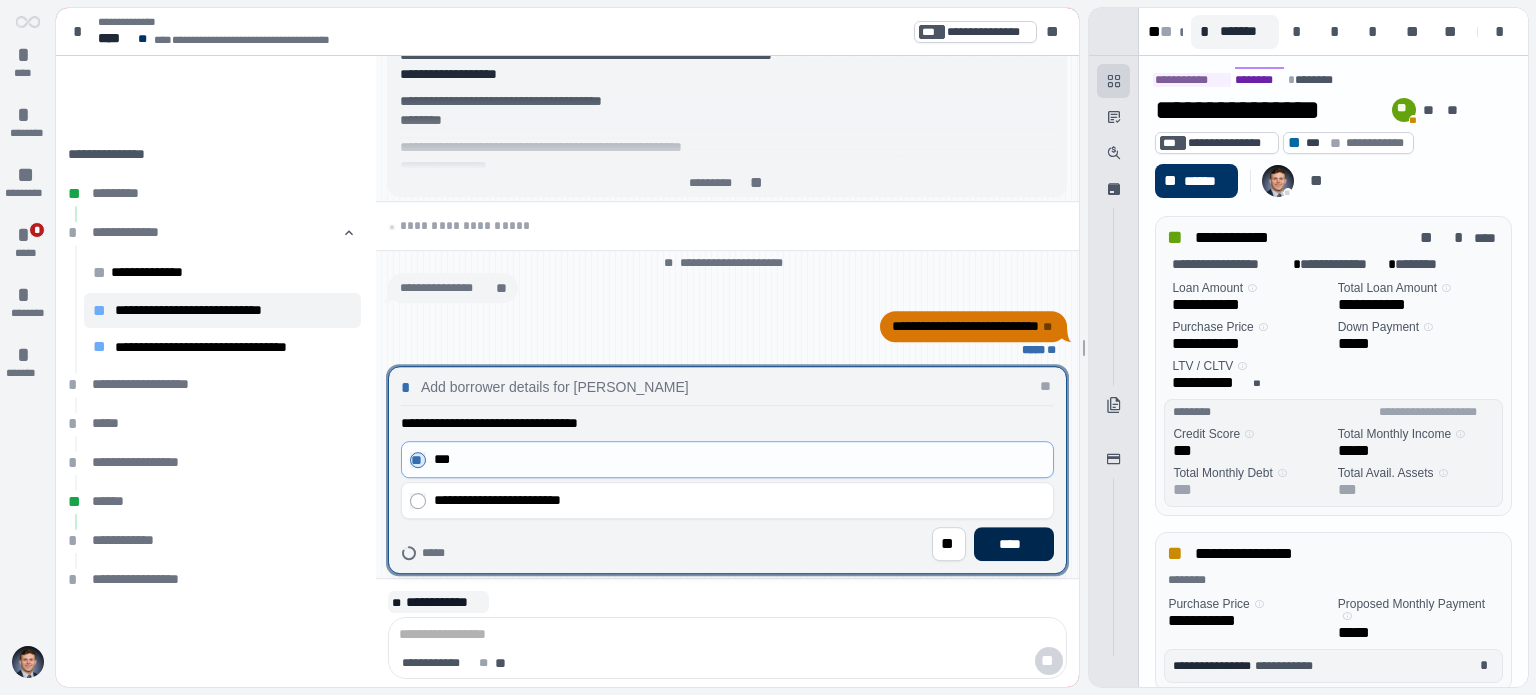 click on "****" at bounding box center [1014, 544] 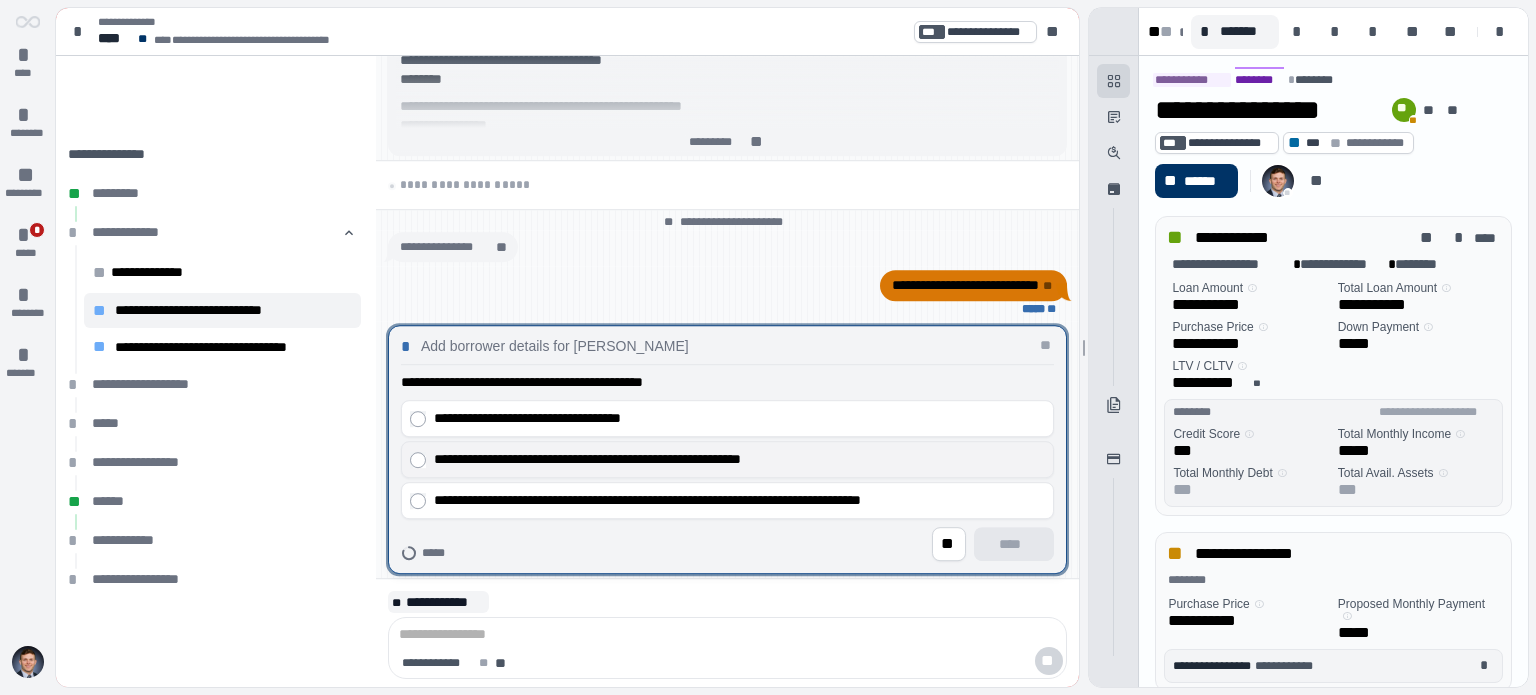 click on "**********" at bounding box center (727, 459) 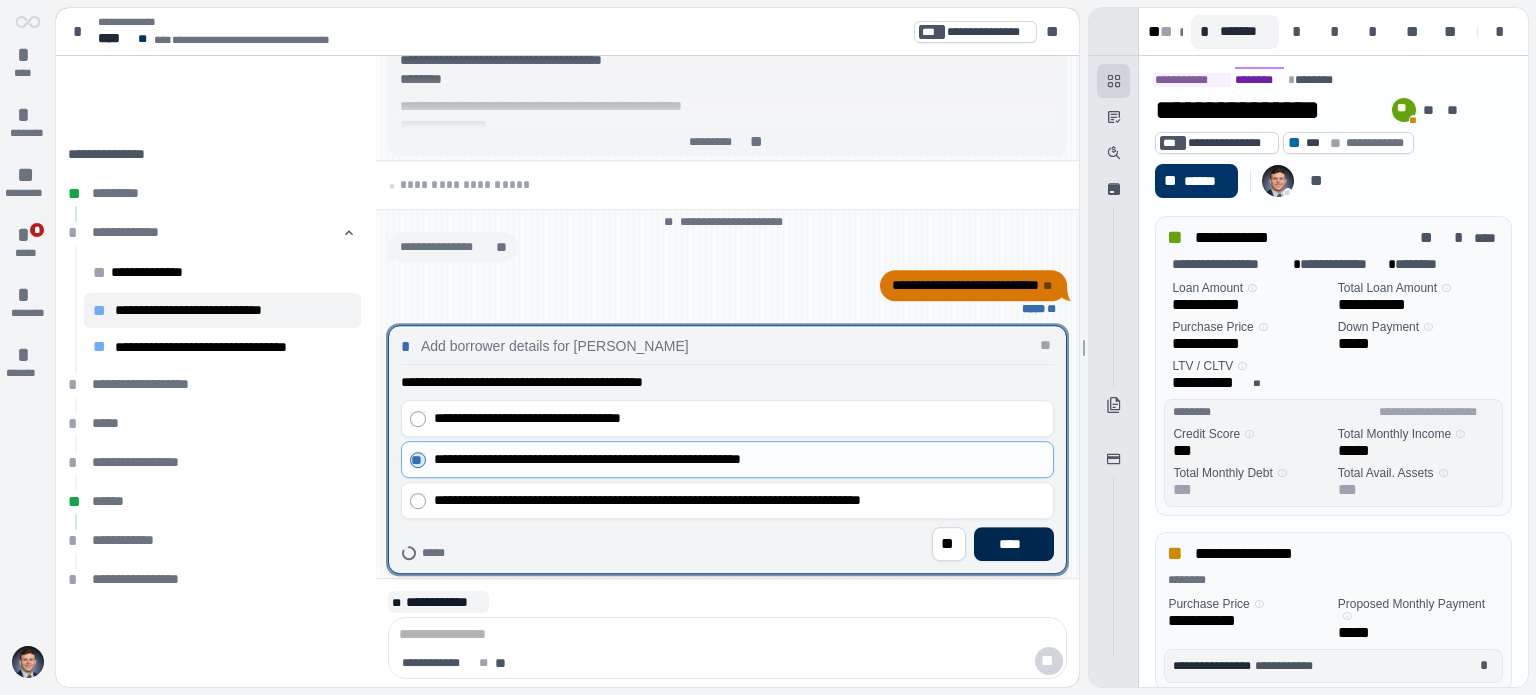 click on "****" at bounding box center [1014, 544] 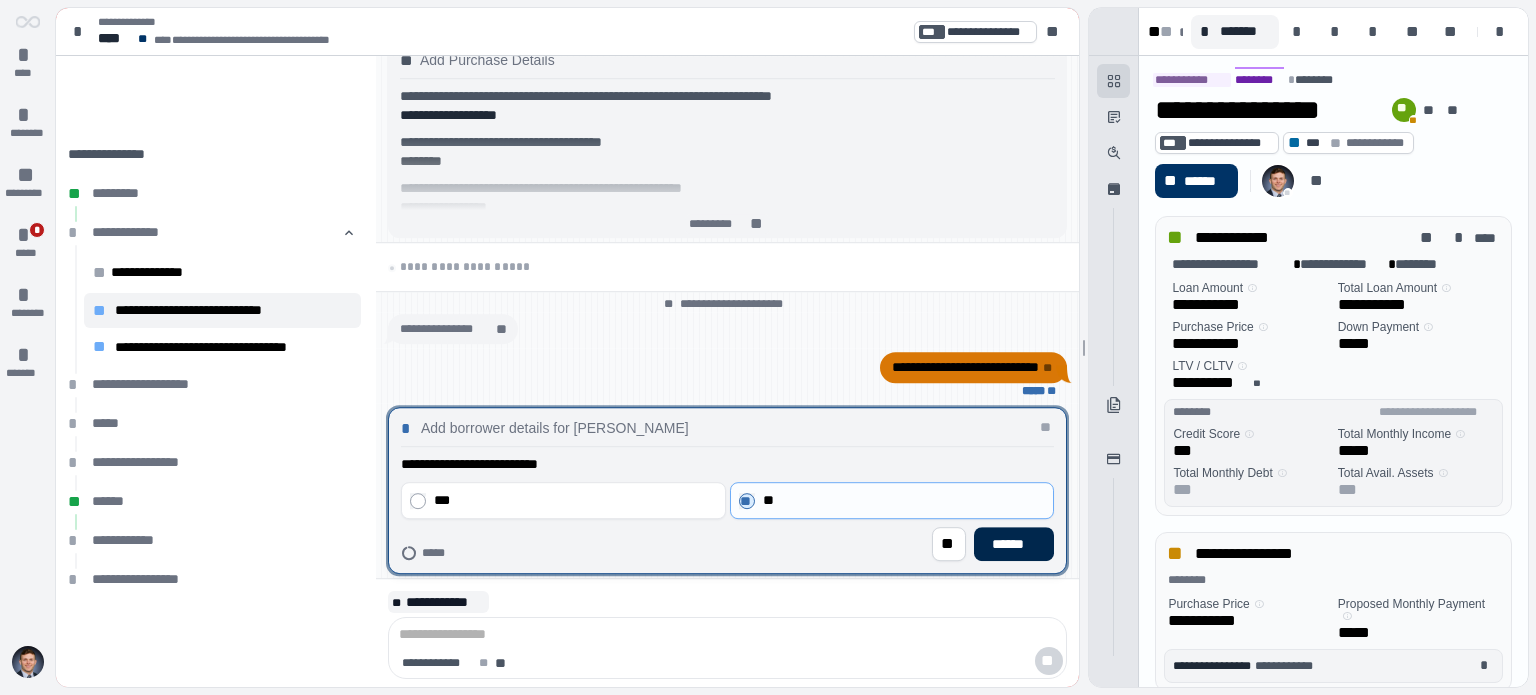 click on "******" at bounding box center [1014, 544] 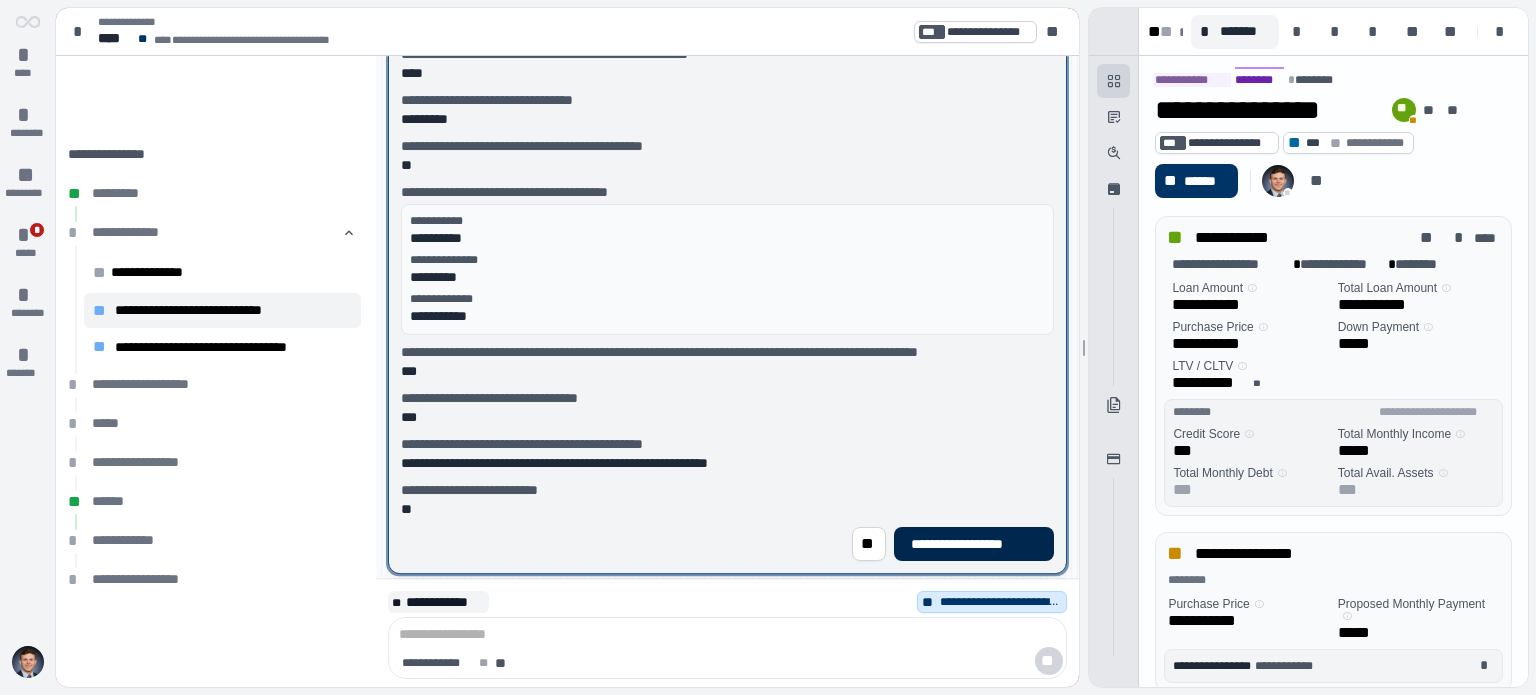 click on "**********" at bounding box center [974, 544] 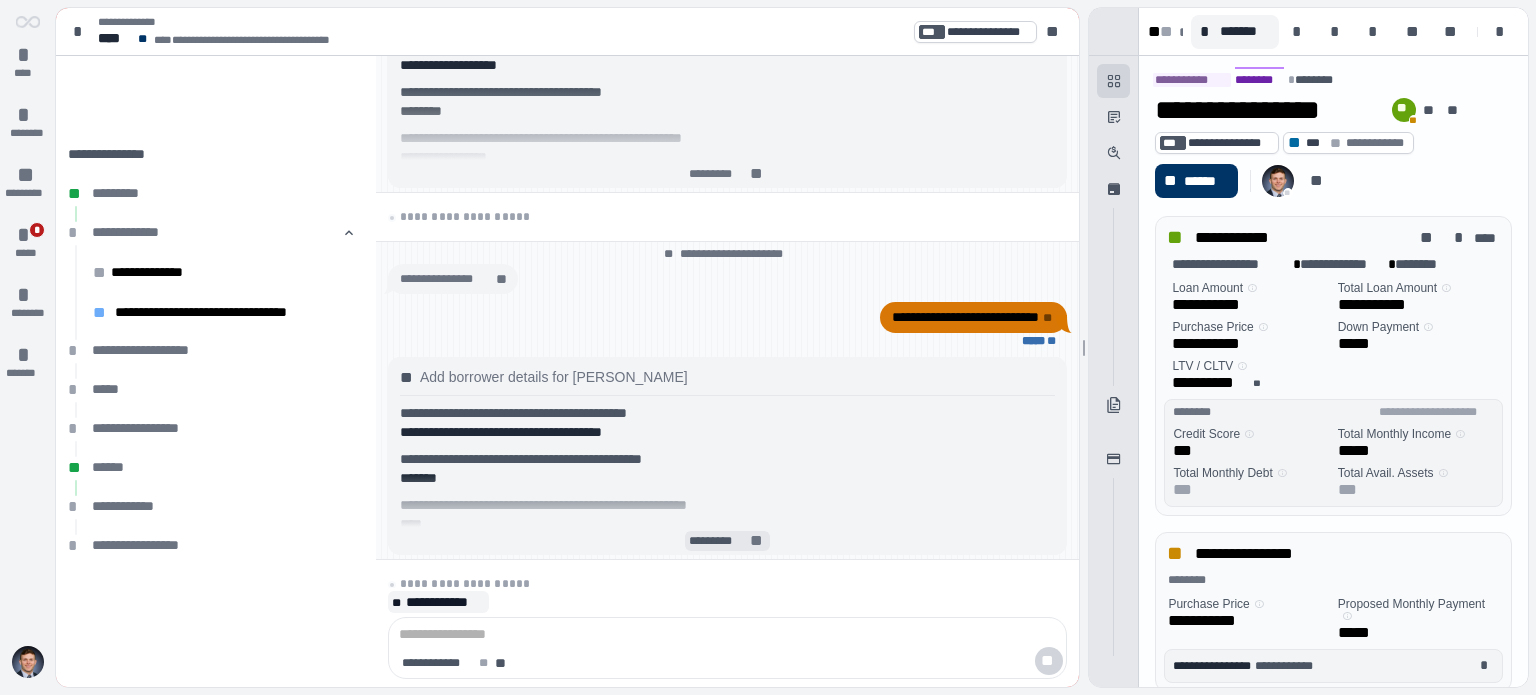 scroll, scrollTop: 0, scrollLeft: 0, axis: both 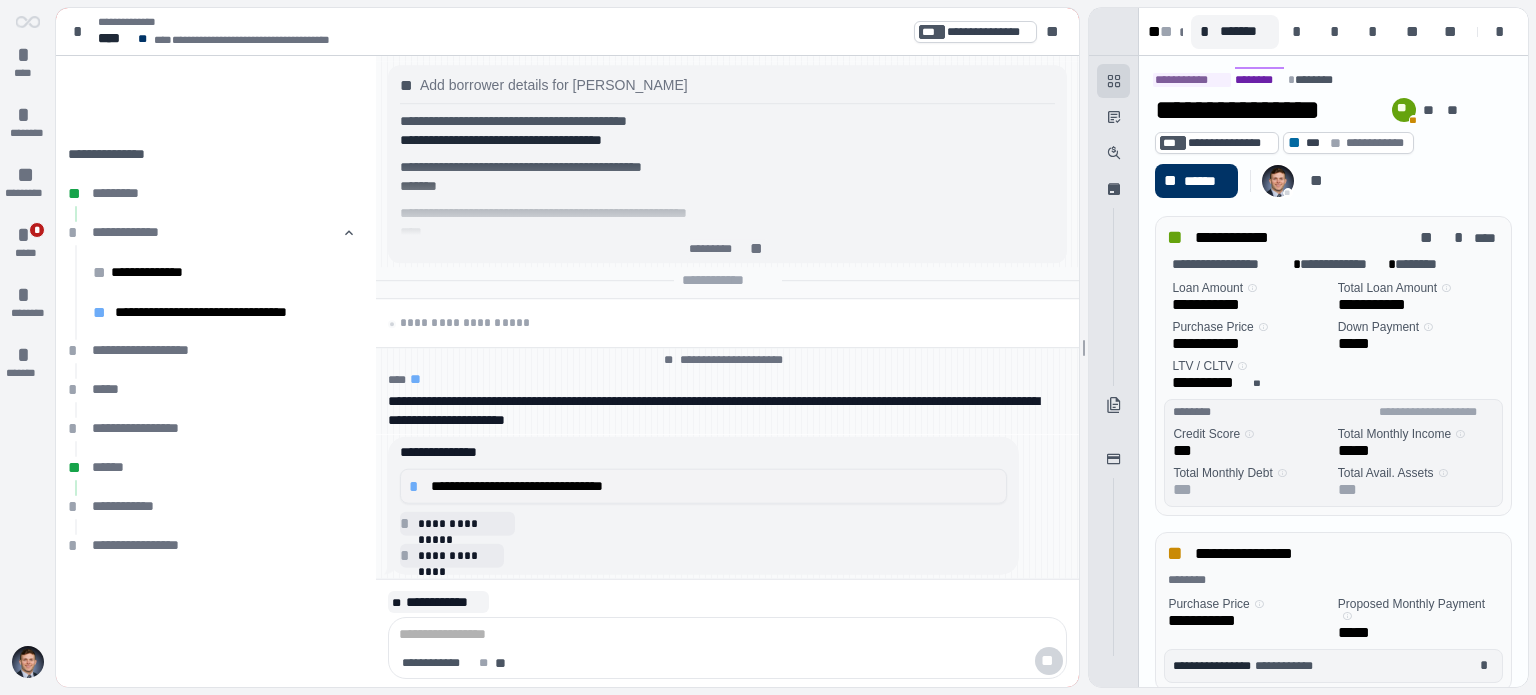 click on "**********" at bounding box center [703, 486] 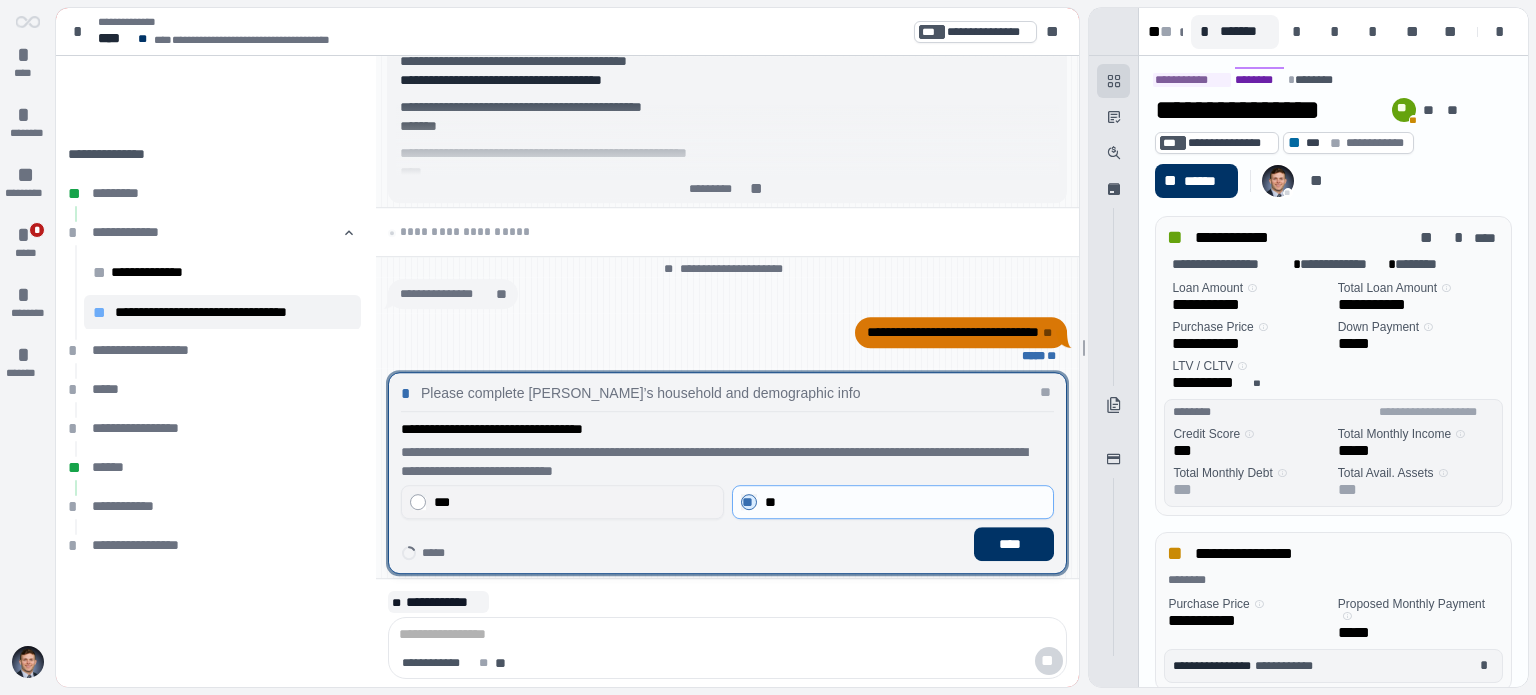 click on "***" at bounding box center [562, 502] 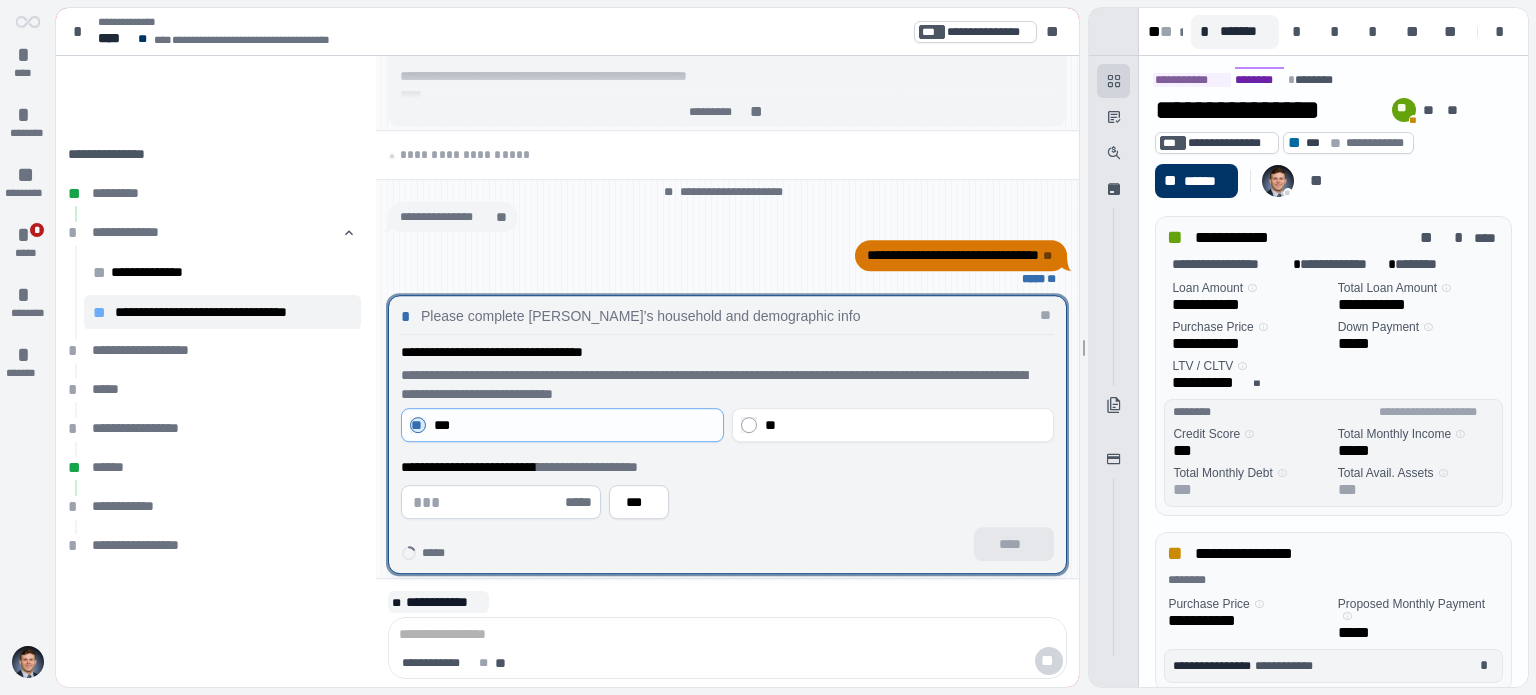 click on "*****" at bounding box center (581, 502) 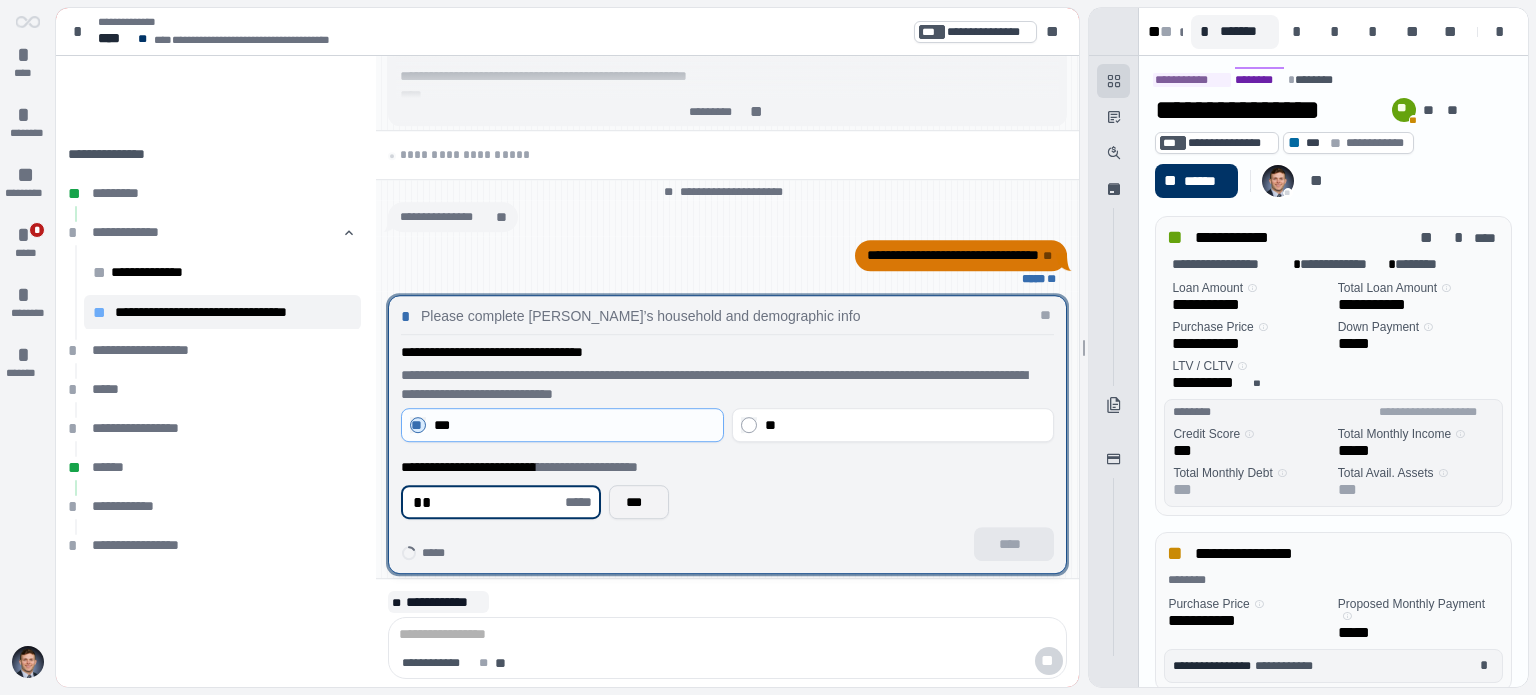 type on "**" 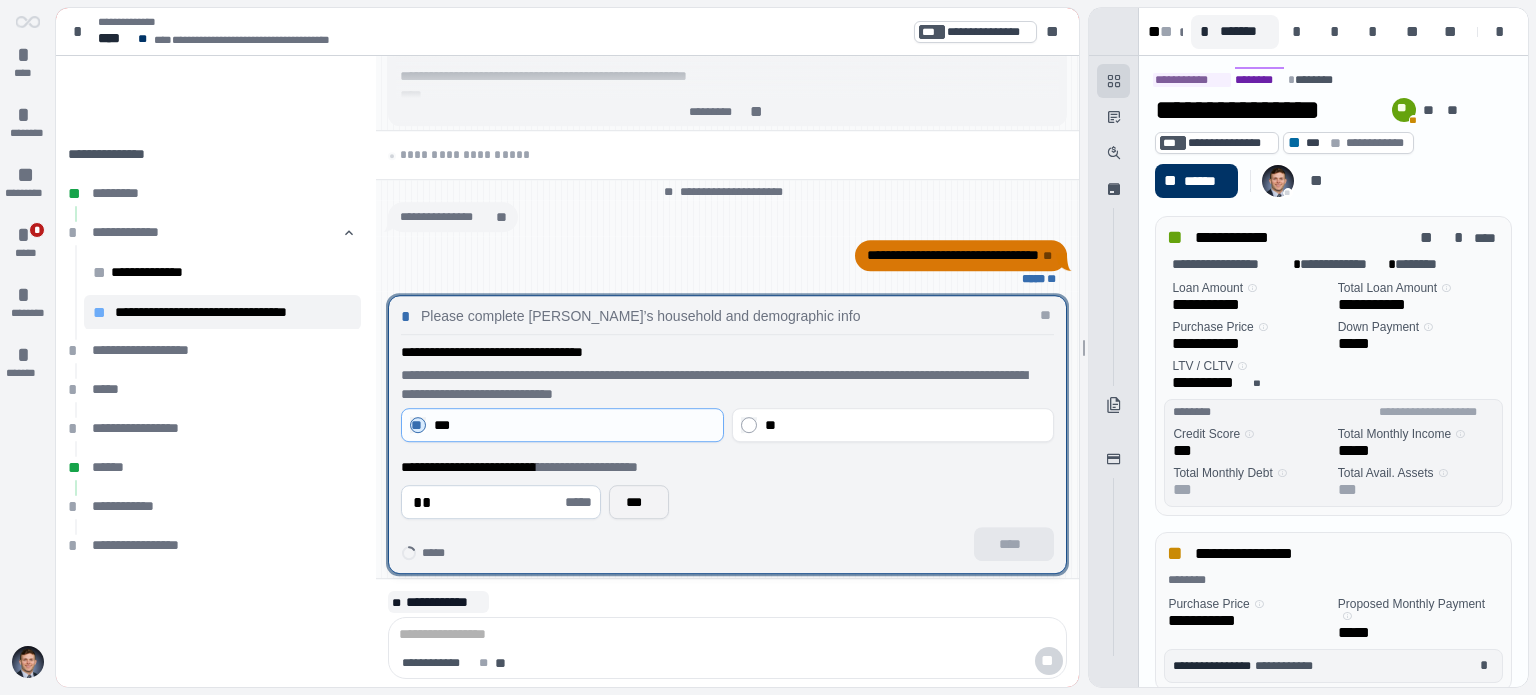click on "***" at bounding box center (639, 502) 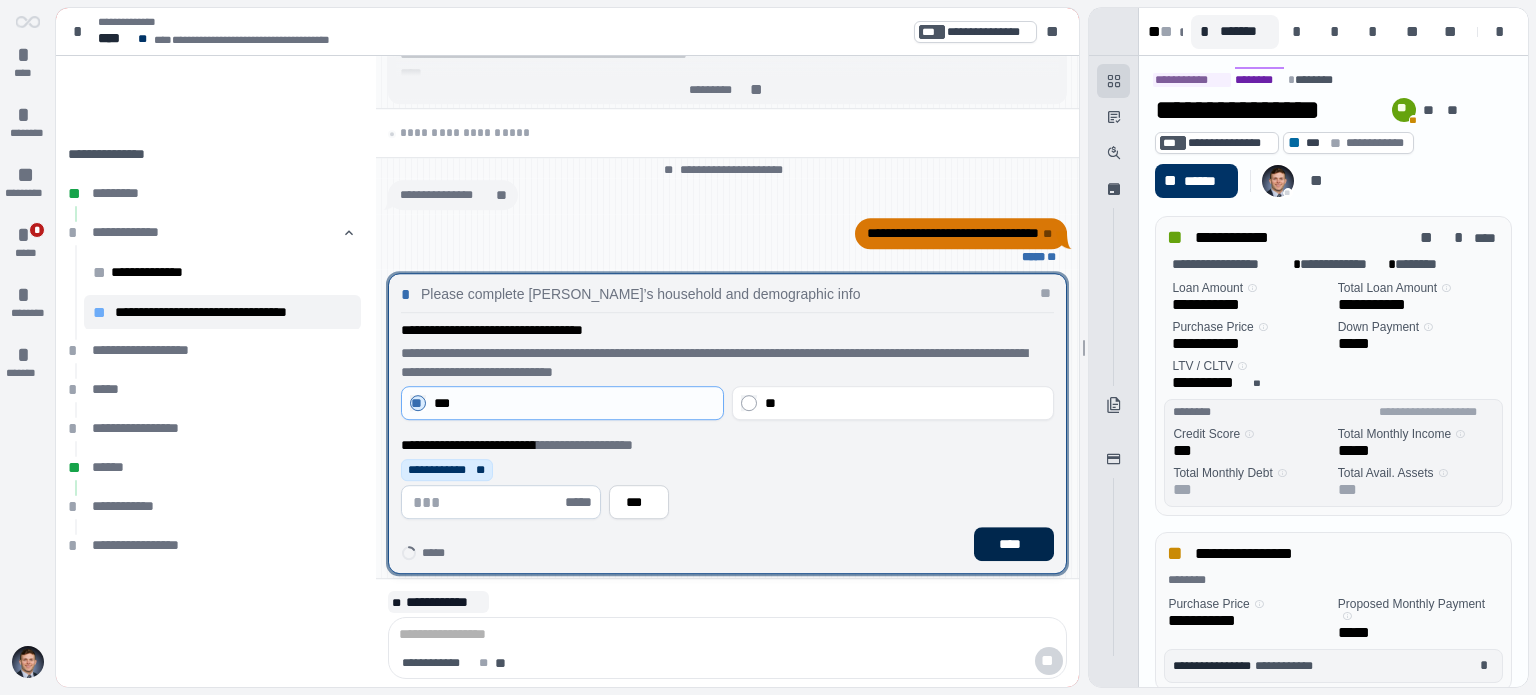 click on "****" at bounding box center (1014, 544) 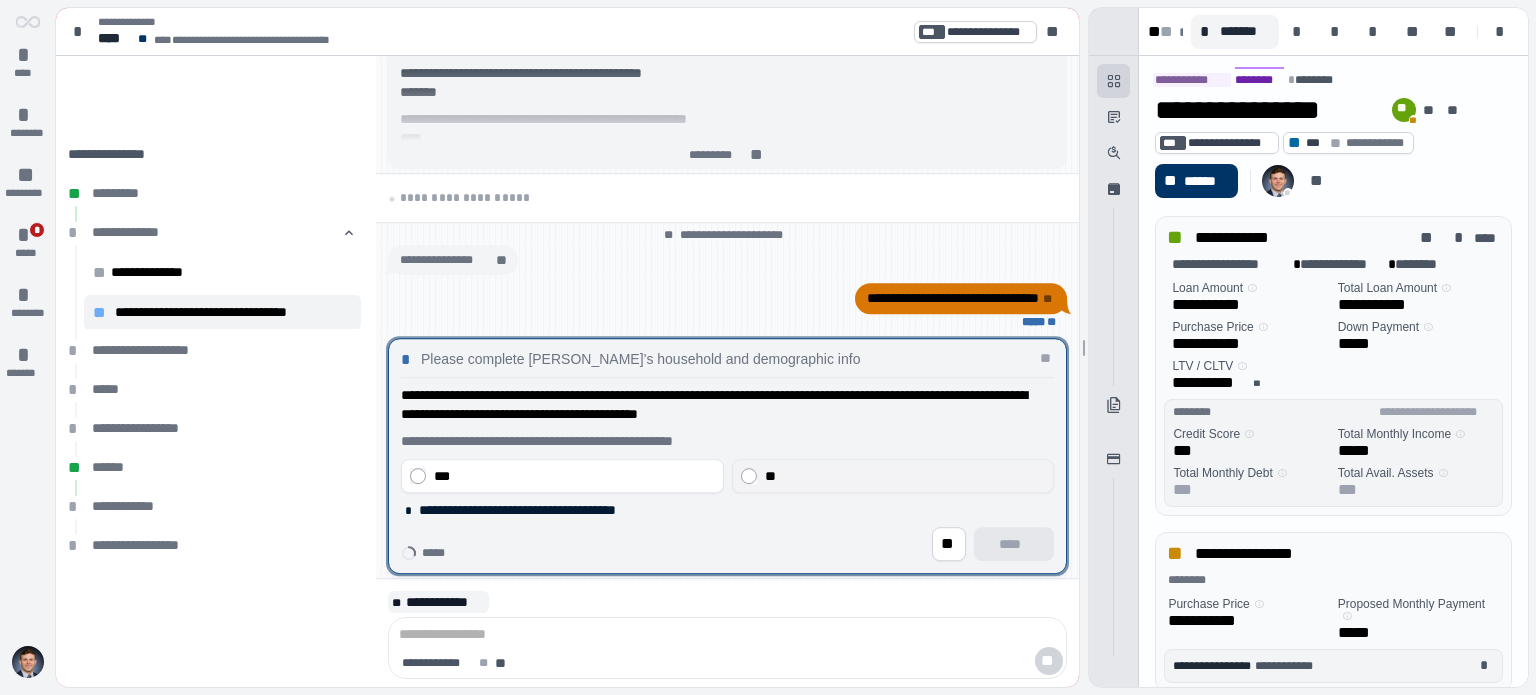 click on "**" at bounding box center [905, 476] 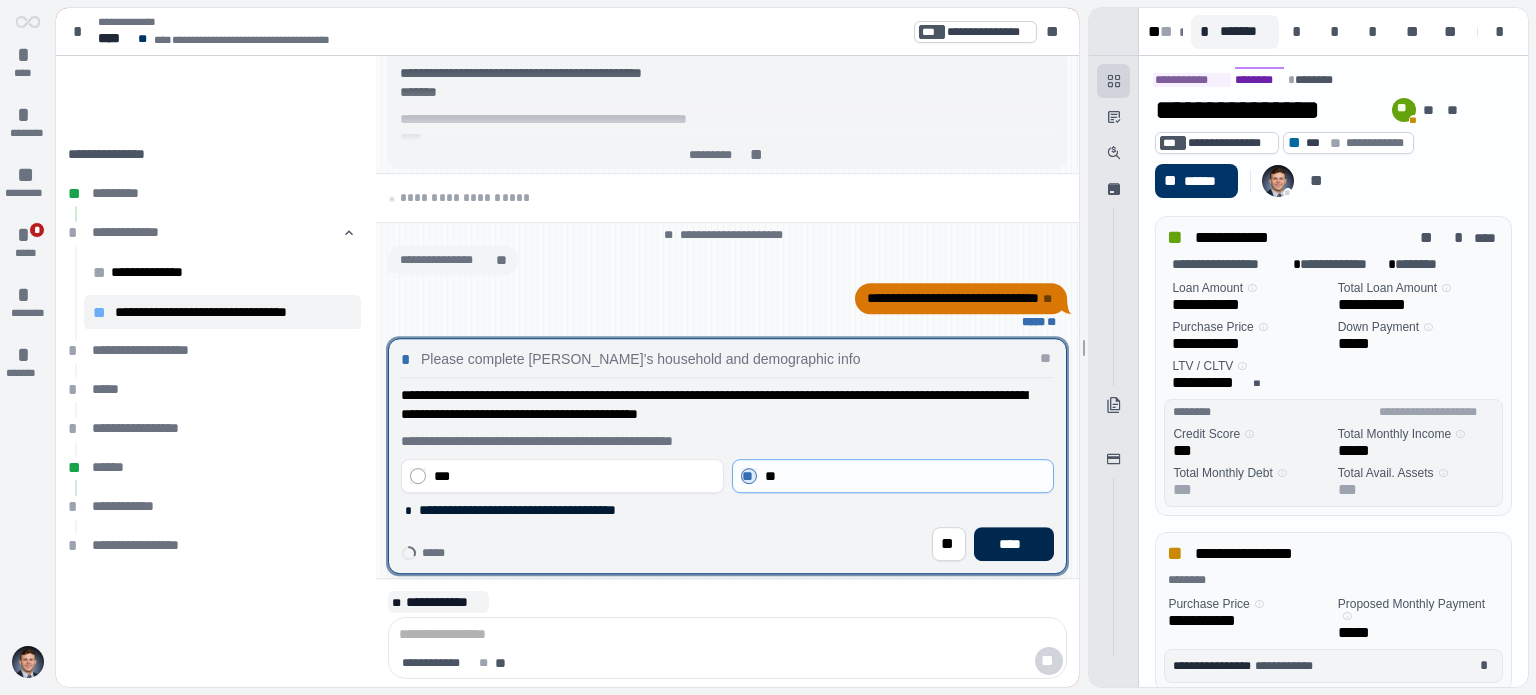 click on "****" at bounding box center (1014, 544) 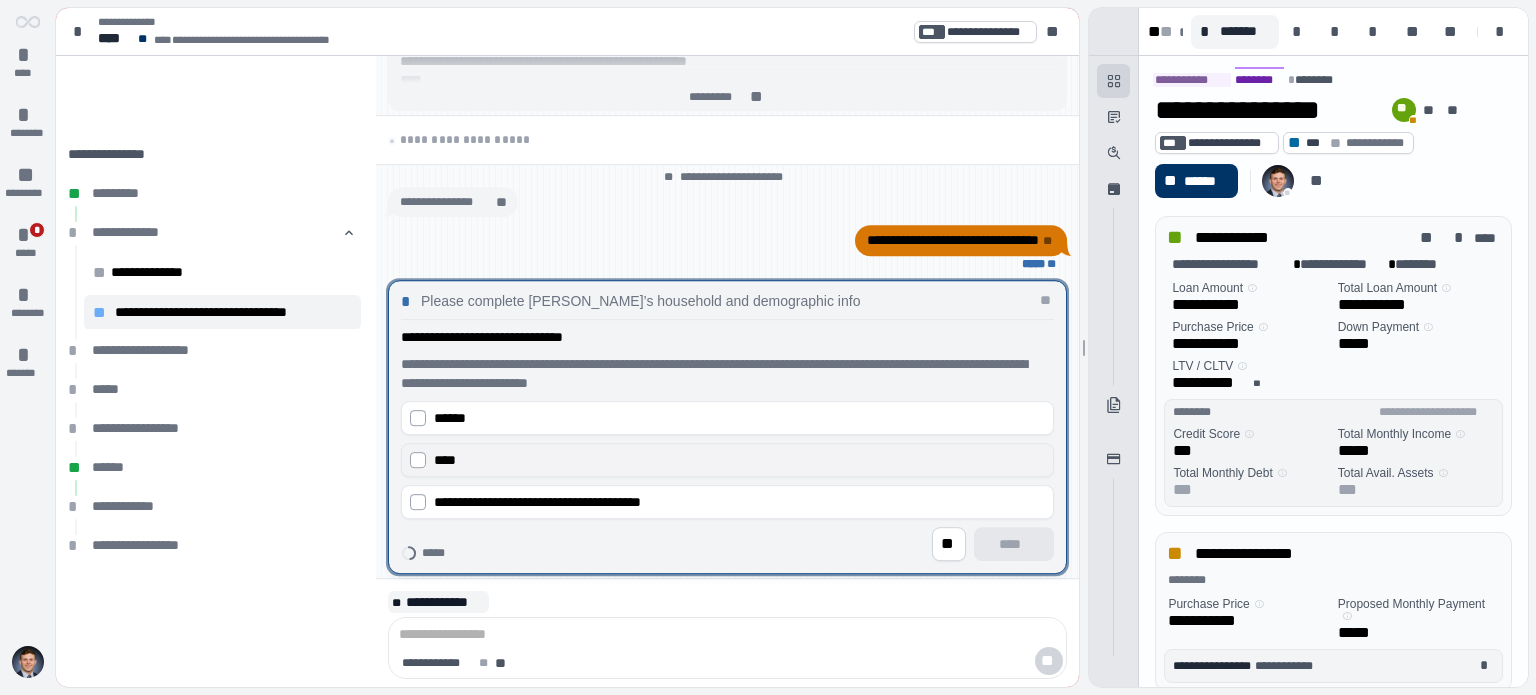 click on "****" at bounding box center (739, 460) 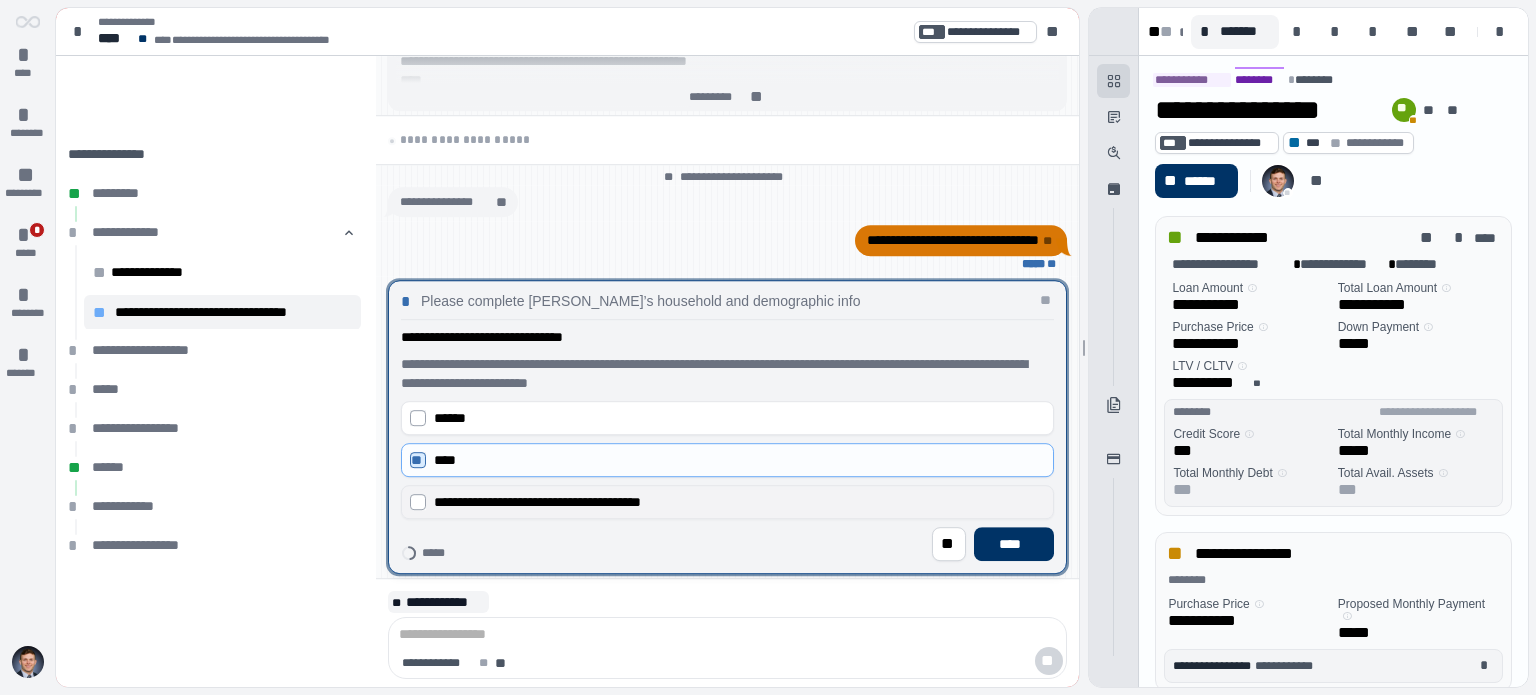 click on "**********" at bounding box center (739, 502) 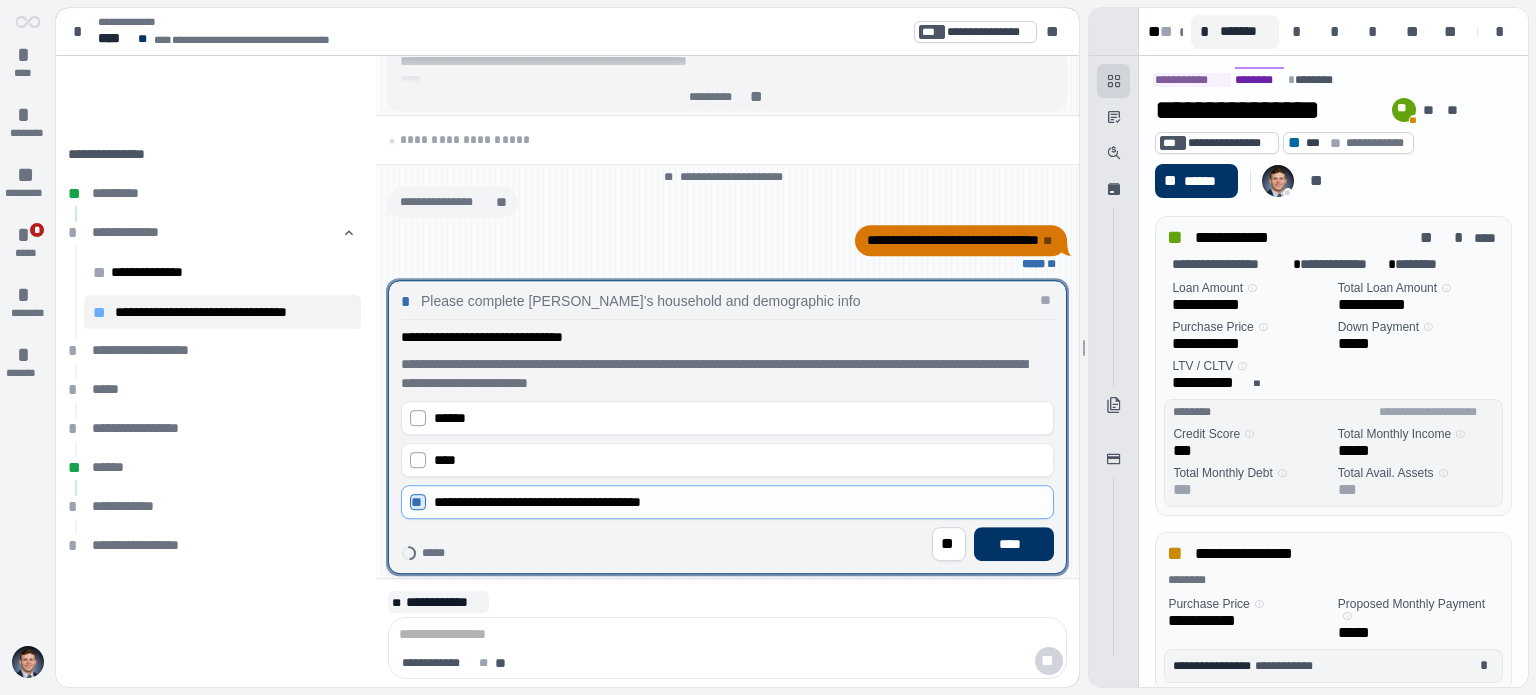 click on "**********" at bounding box center [727, 427] 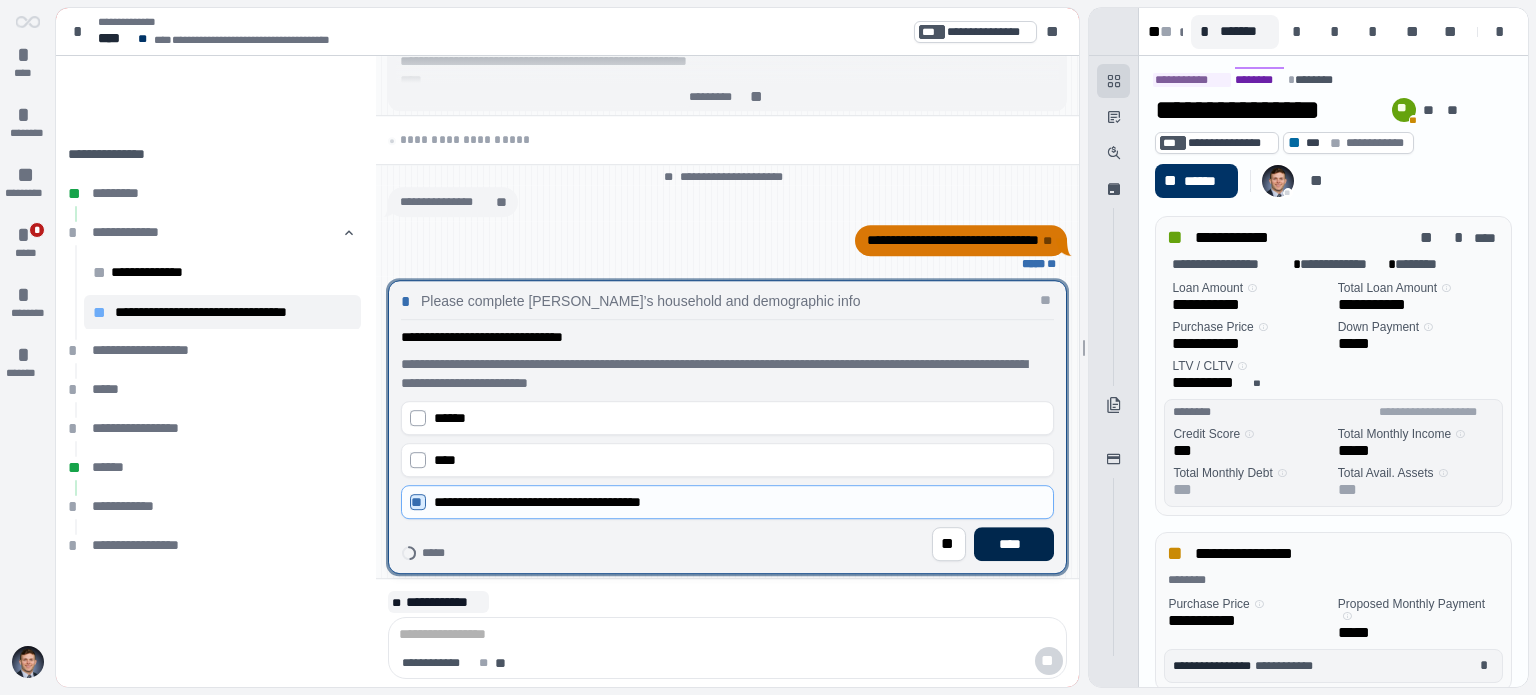 click on "****" at bounding box center (1014, 544) 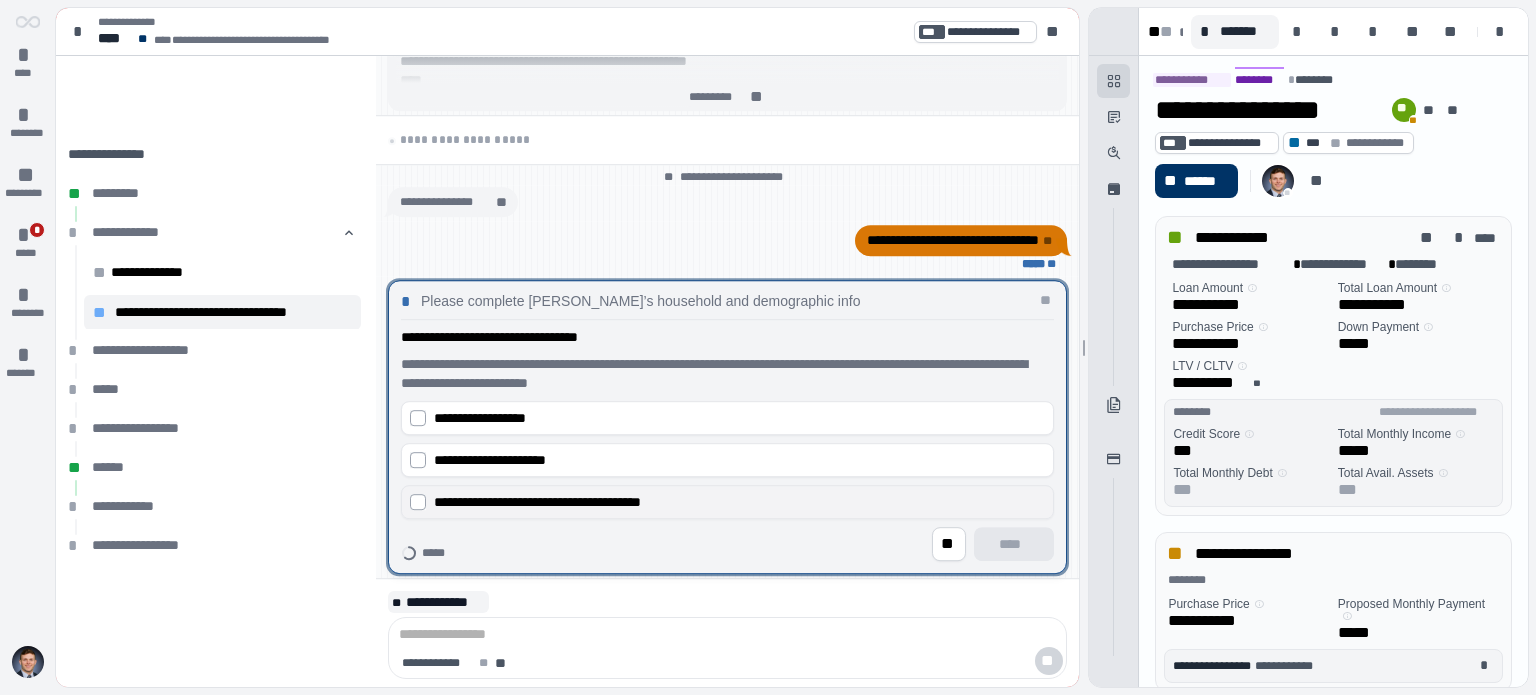 click on "**********" at bounding box center (739, 502) 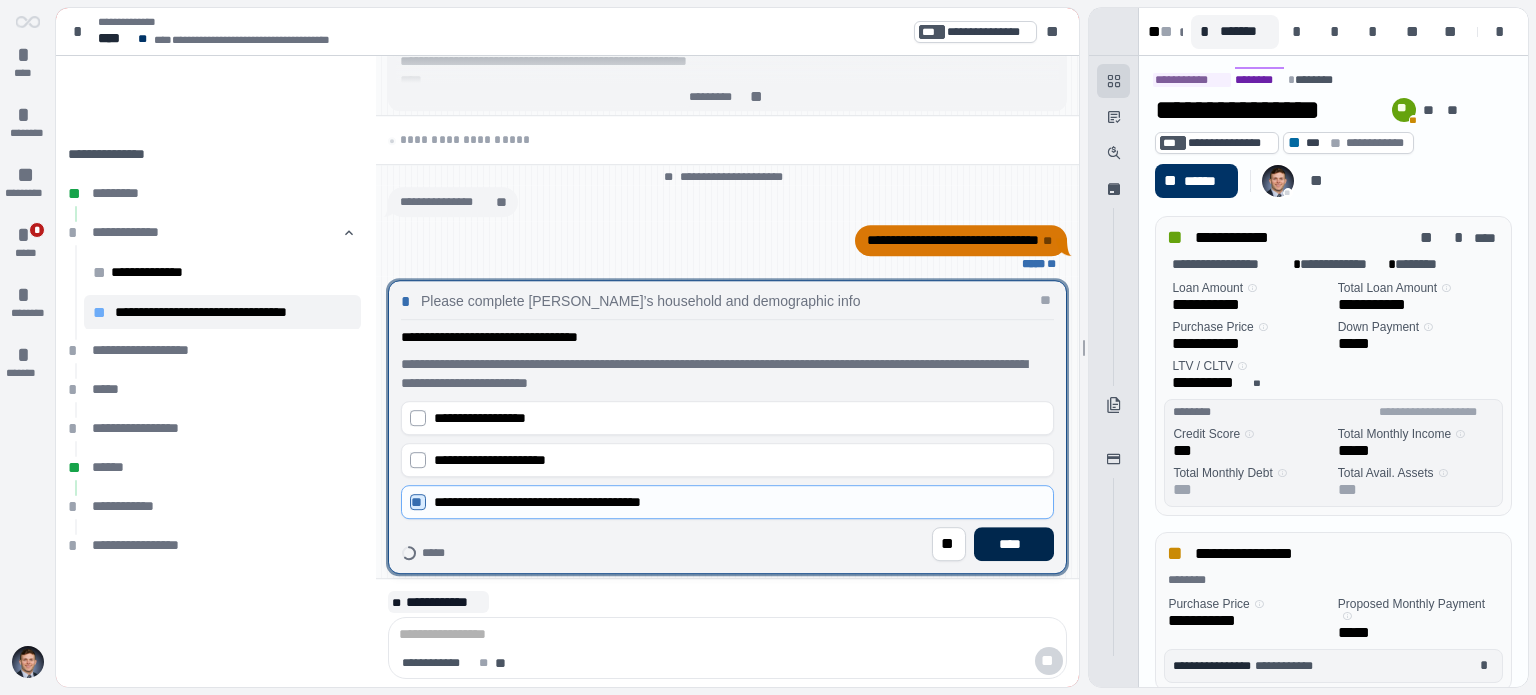 click on "****" at bounding box center (1014, 544) 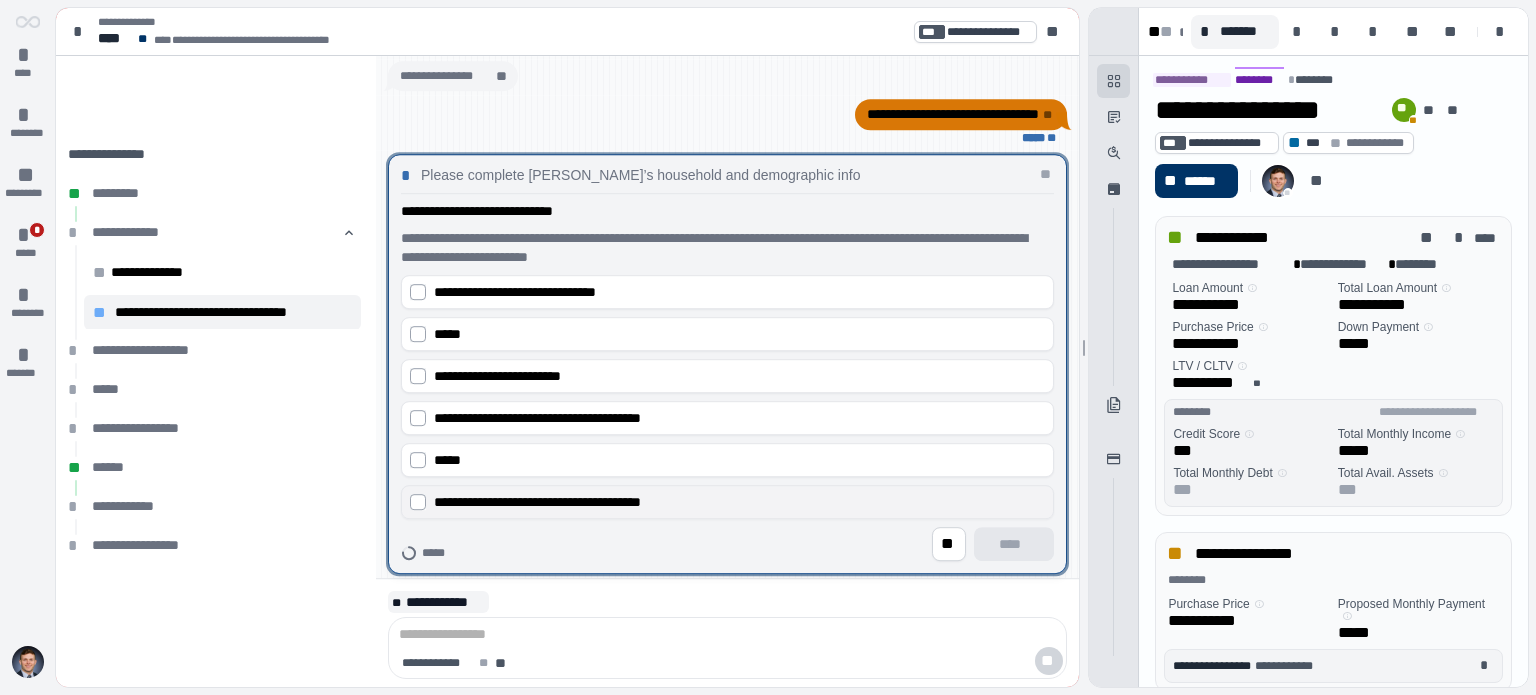 click on "**********" at bounding box center [739, 502] 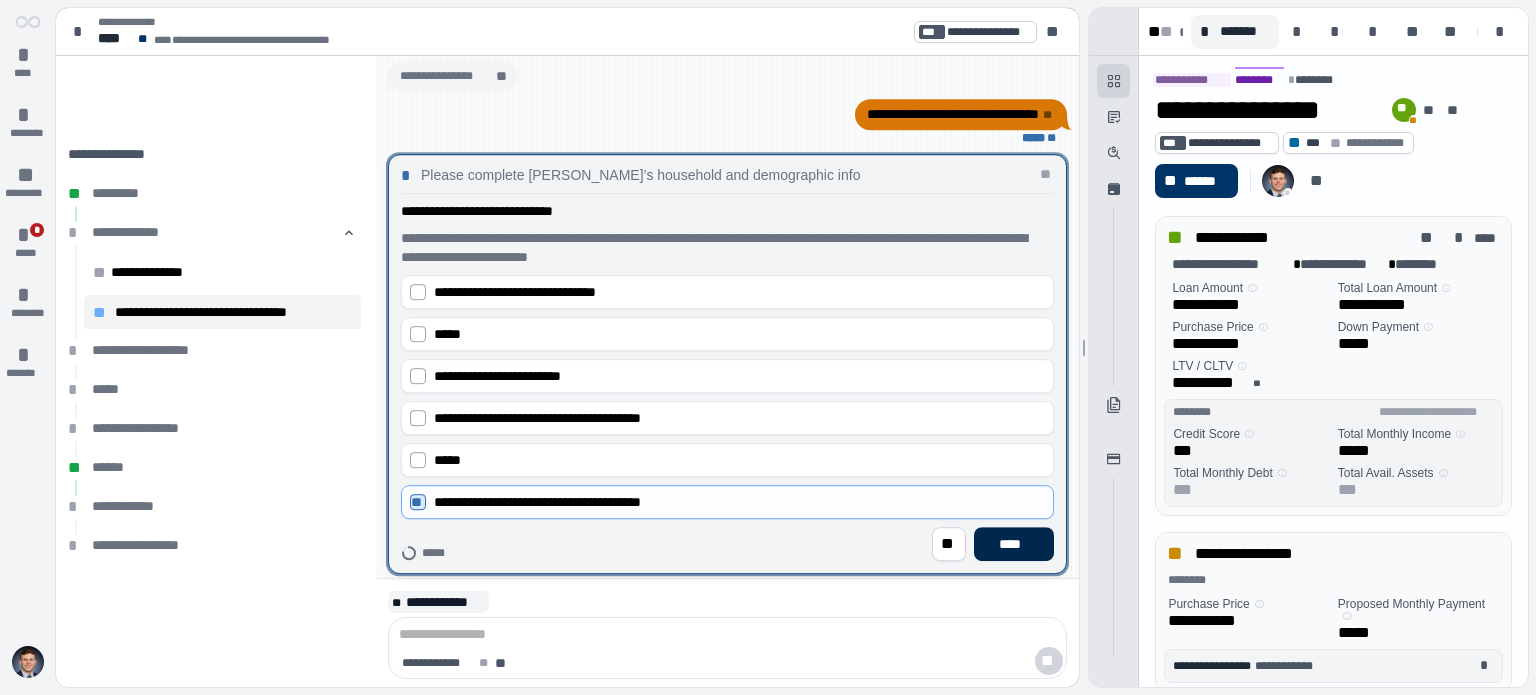 click on "****" at bounding box center (1014, 544) 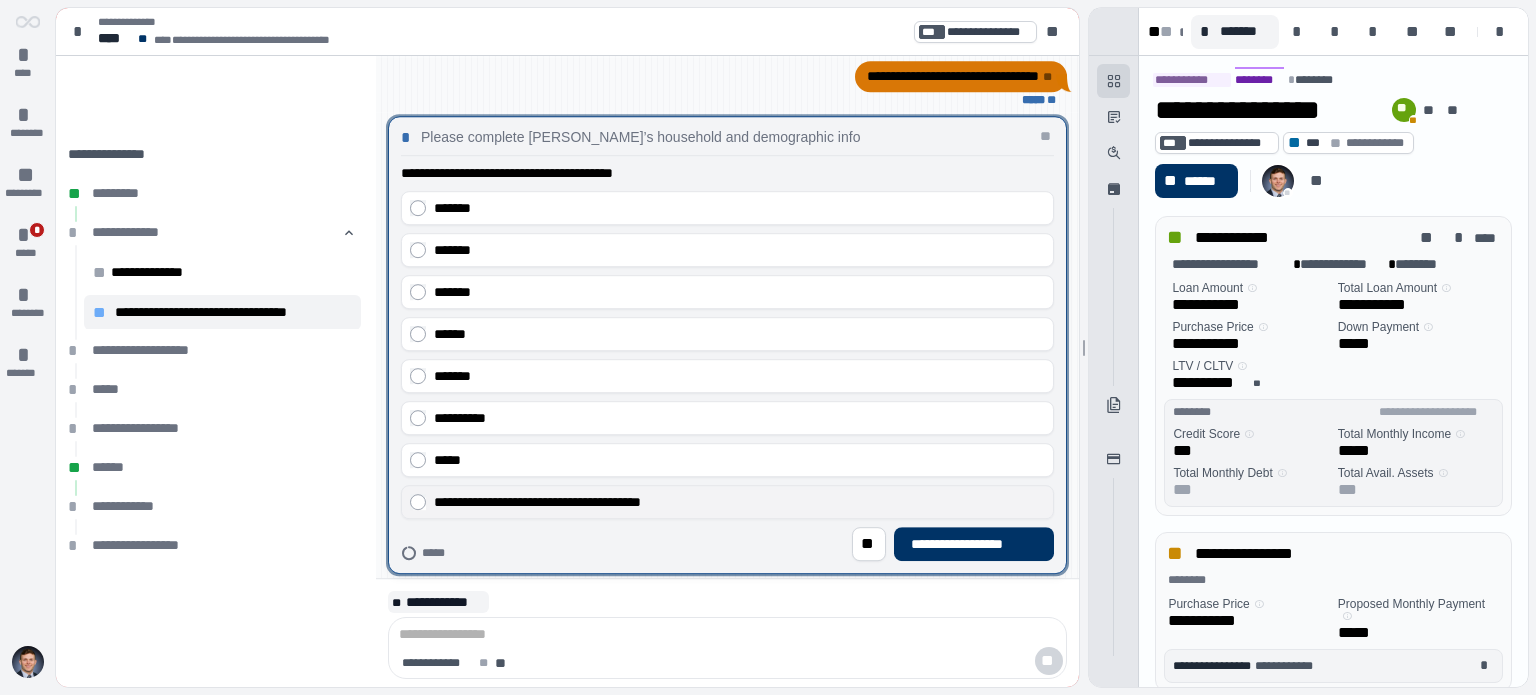 click on "**********" at bounding box center (739, 502) 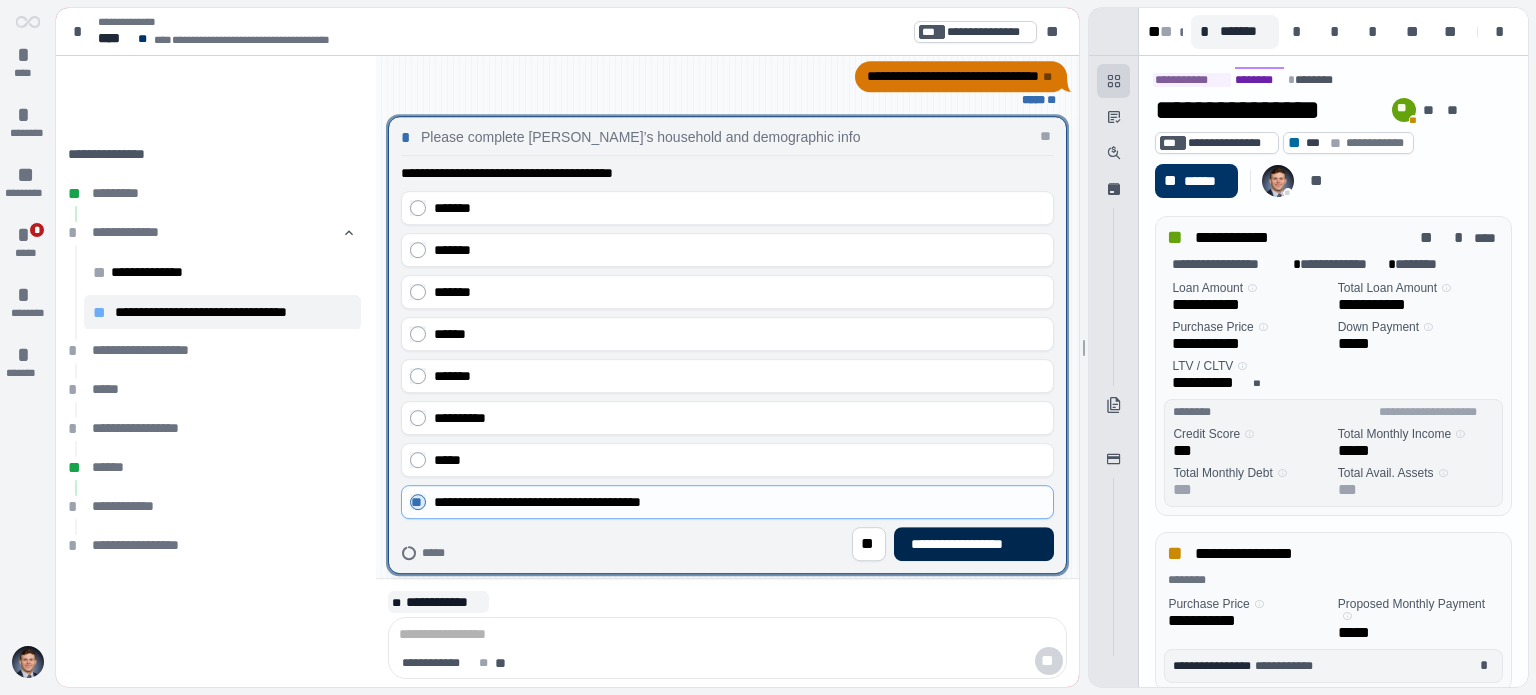 click on "**********" at bounding box center [974, 544] 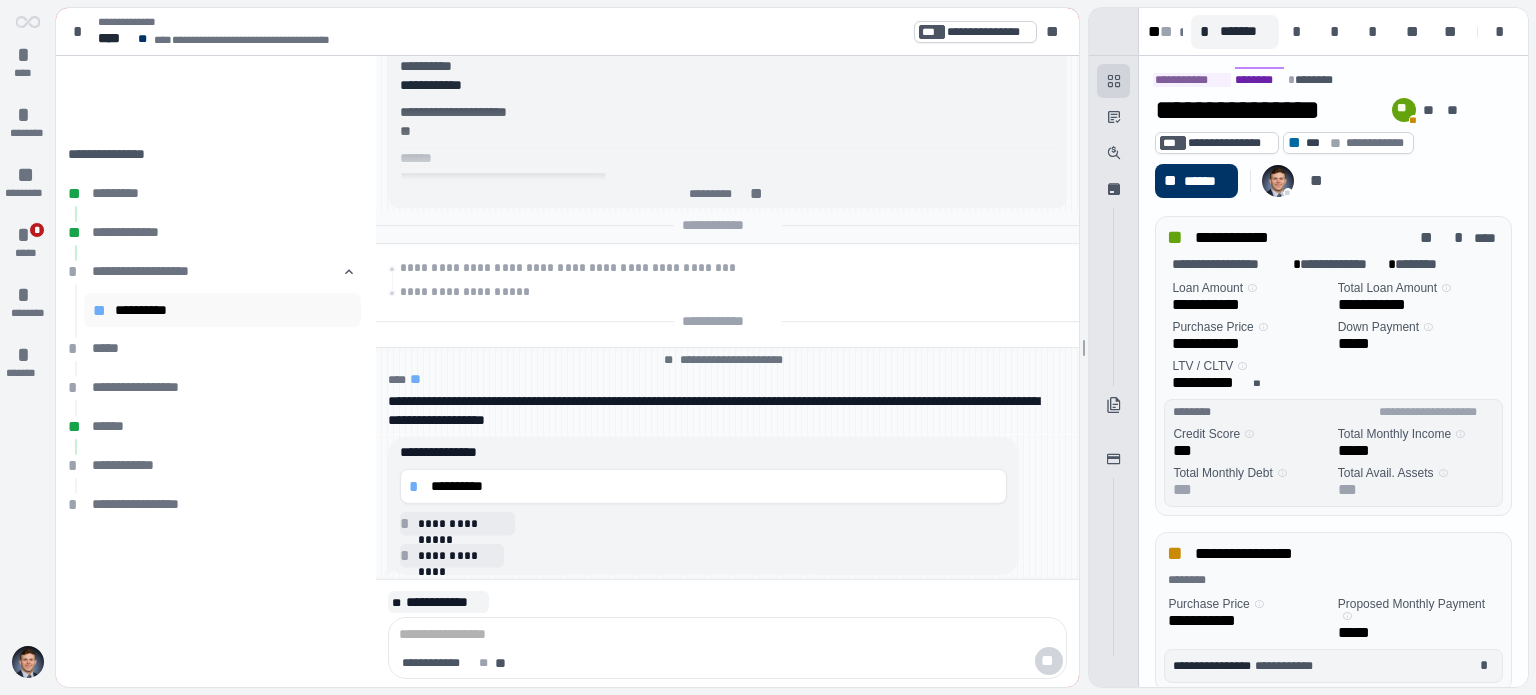 click on "**********" at bounding box center [233, 310] 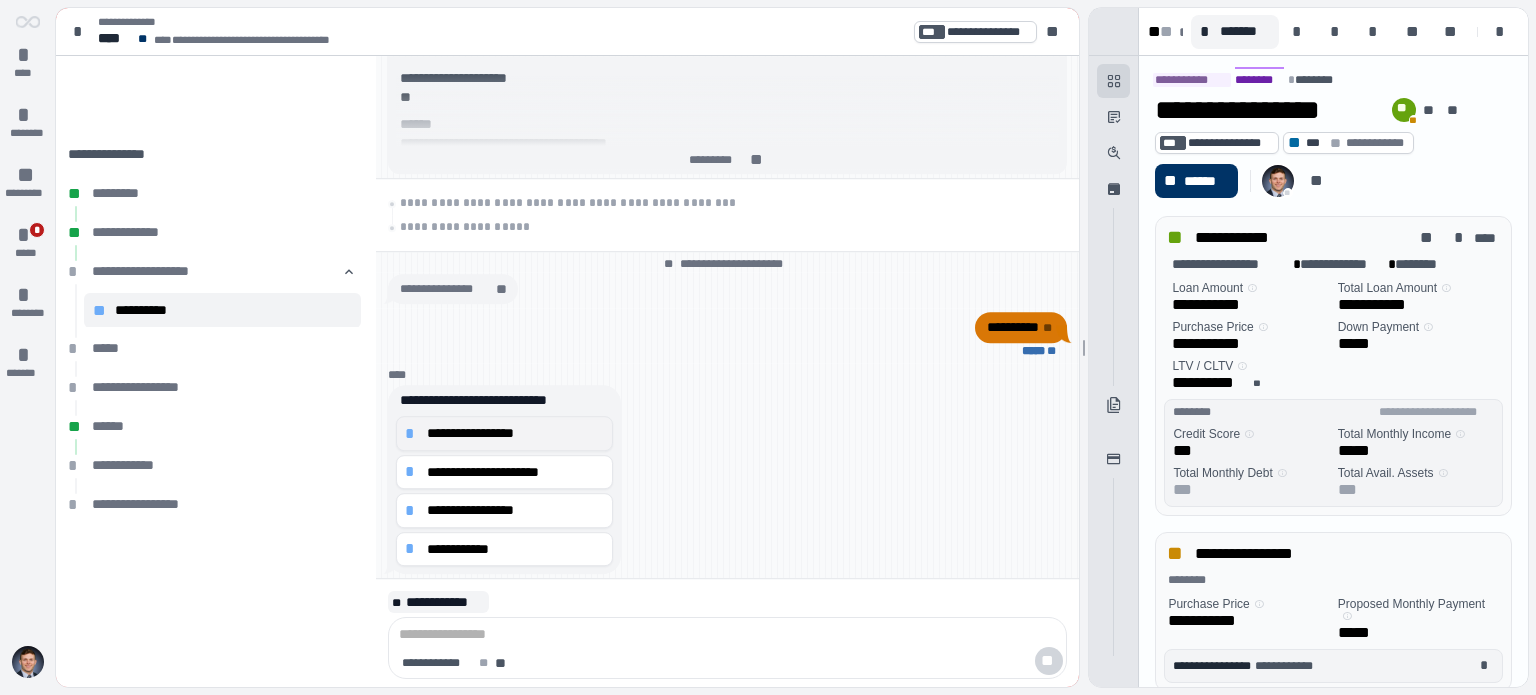 click on "**********" at bounding box center (515, 433) 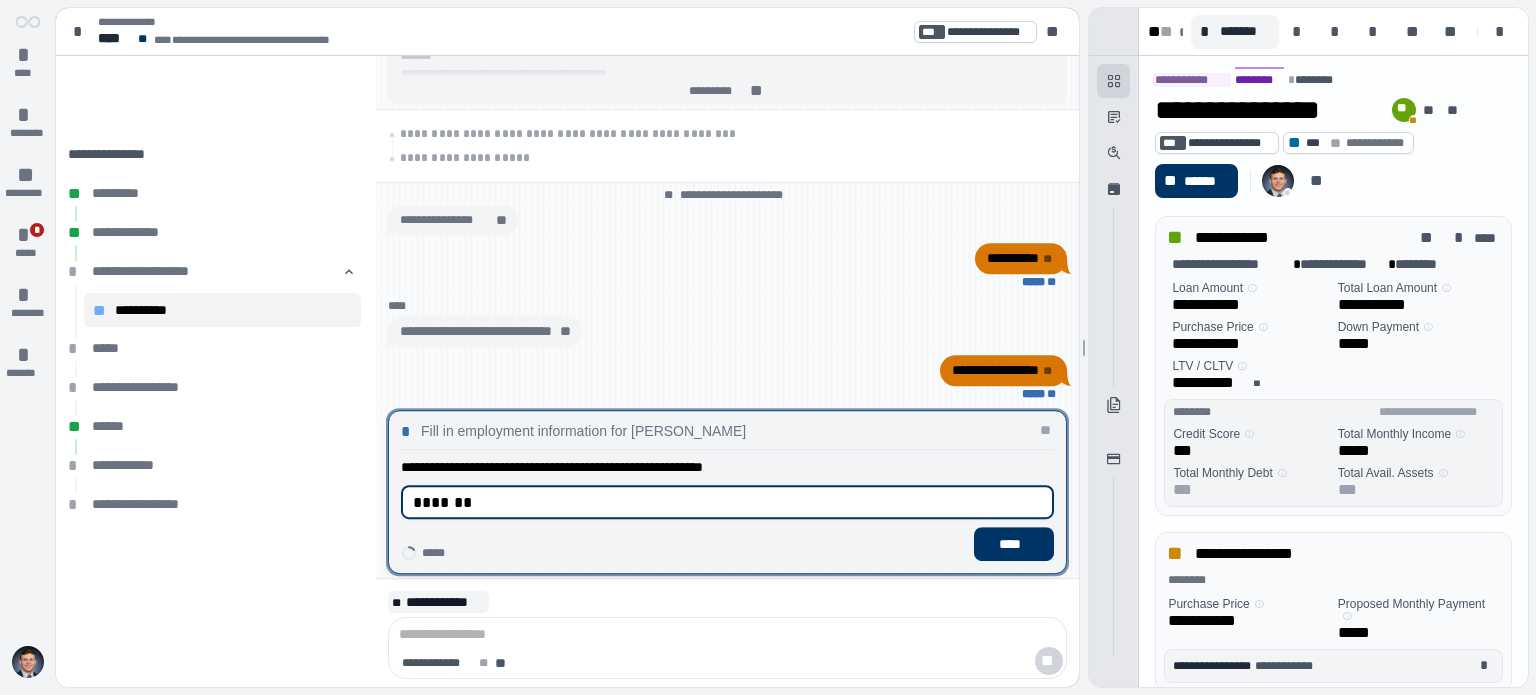 type on "********" 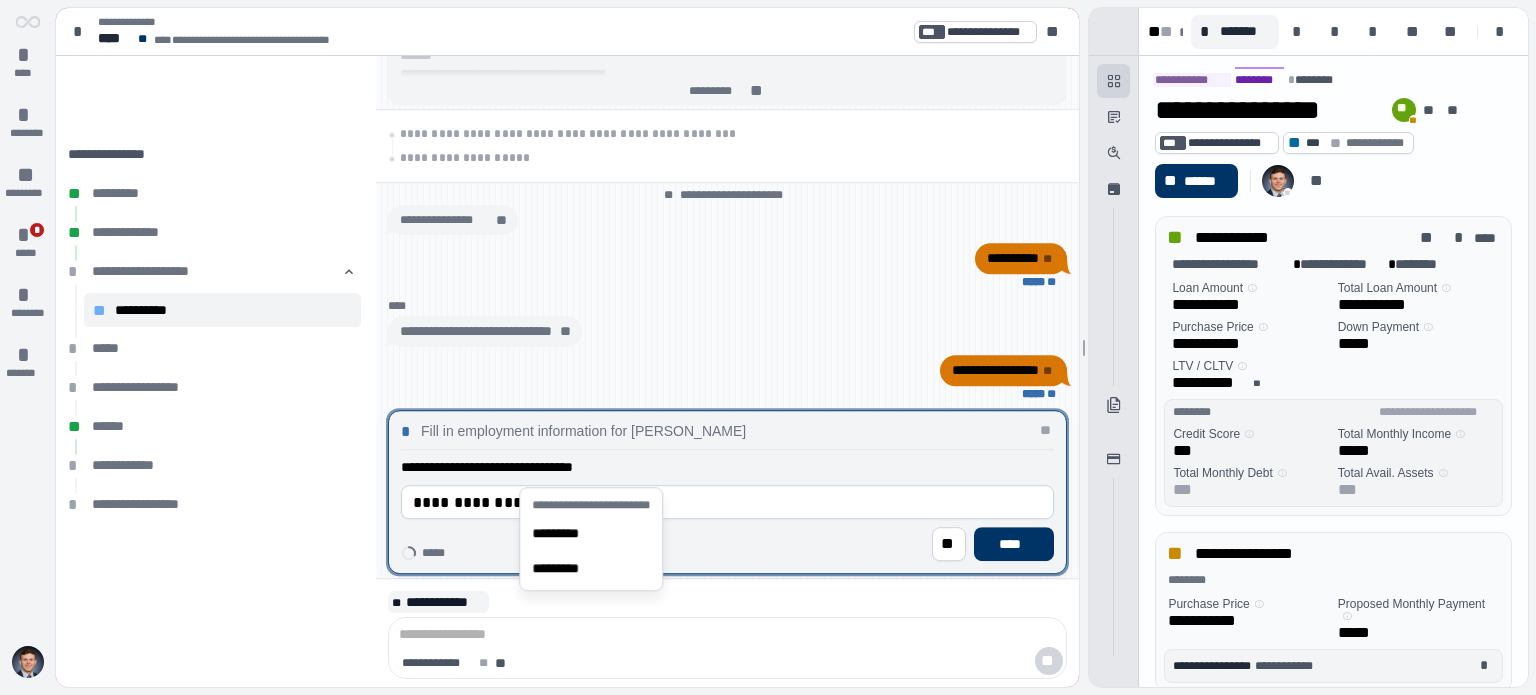 click on "**********" at bounding box center (727, 502) 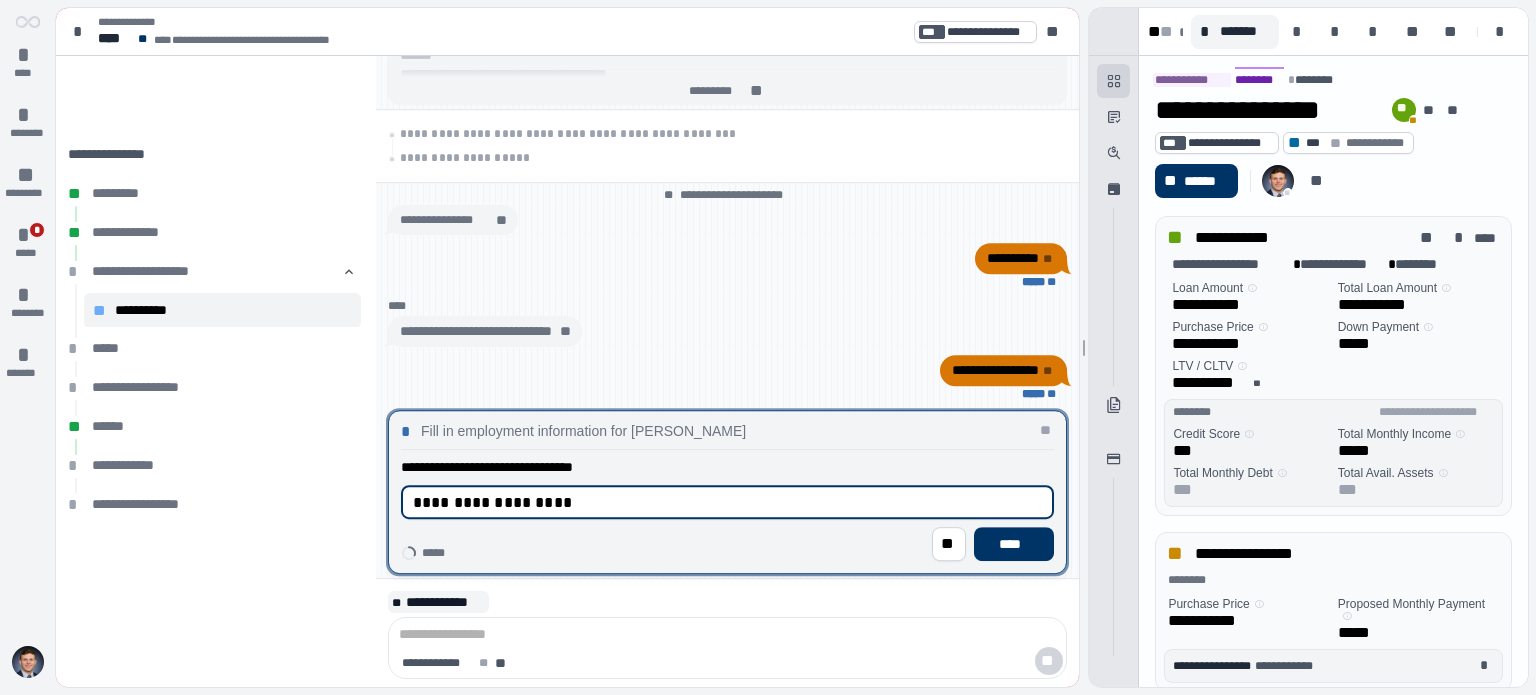 click on "**********" at bounding box center (727, 502) 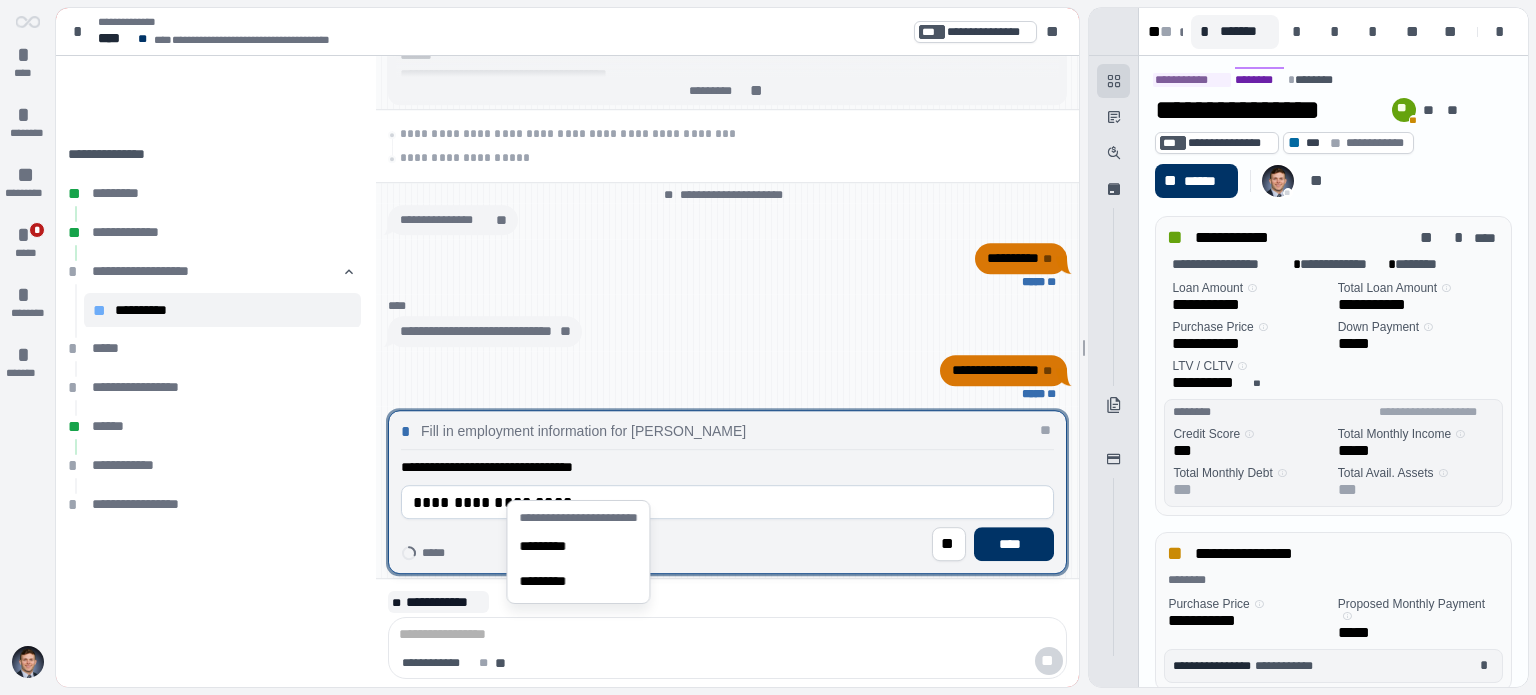 click on "**********" at bounding box center [727, 509] 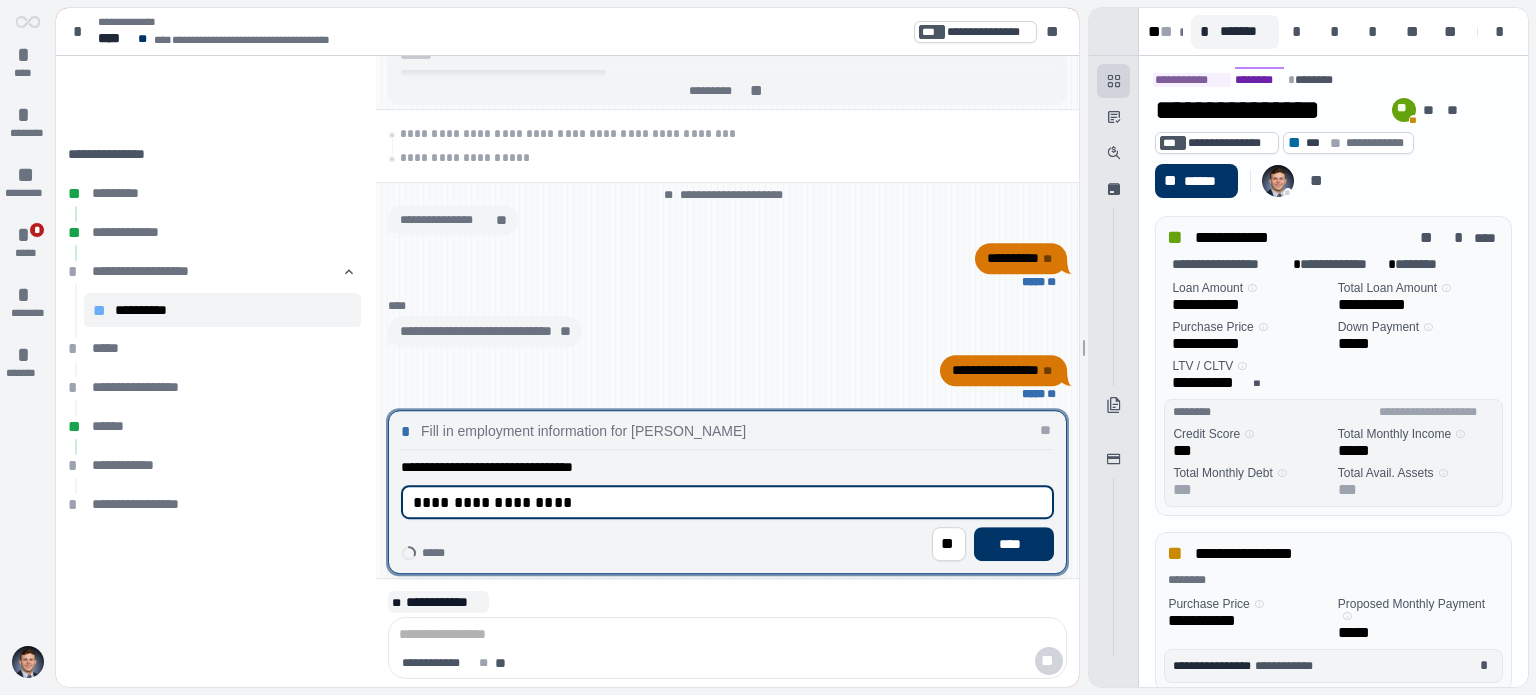 click on "**********" at bounding box center [727, 502] 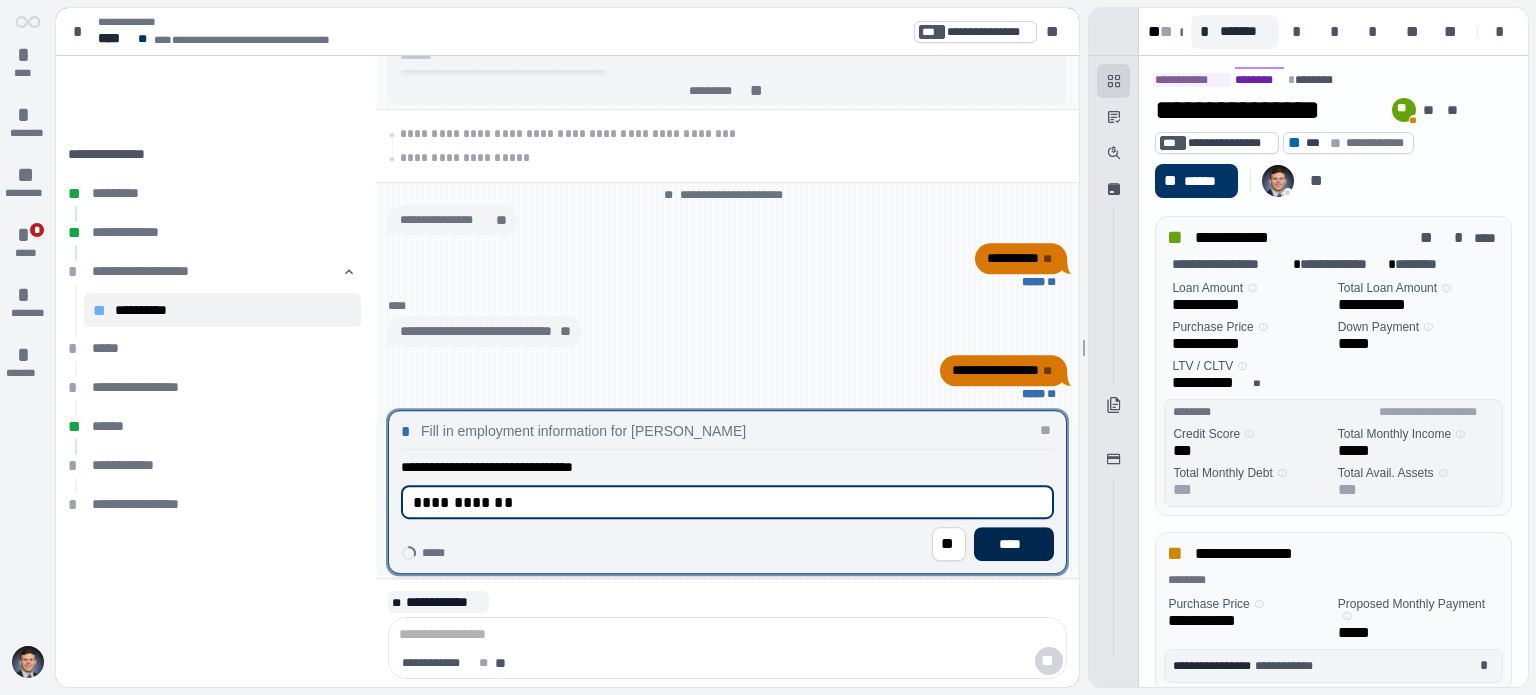 type on "**********" 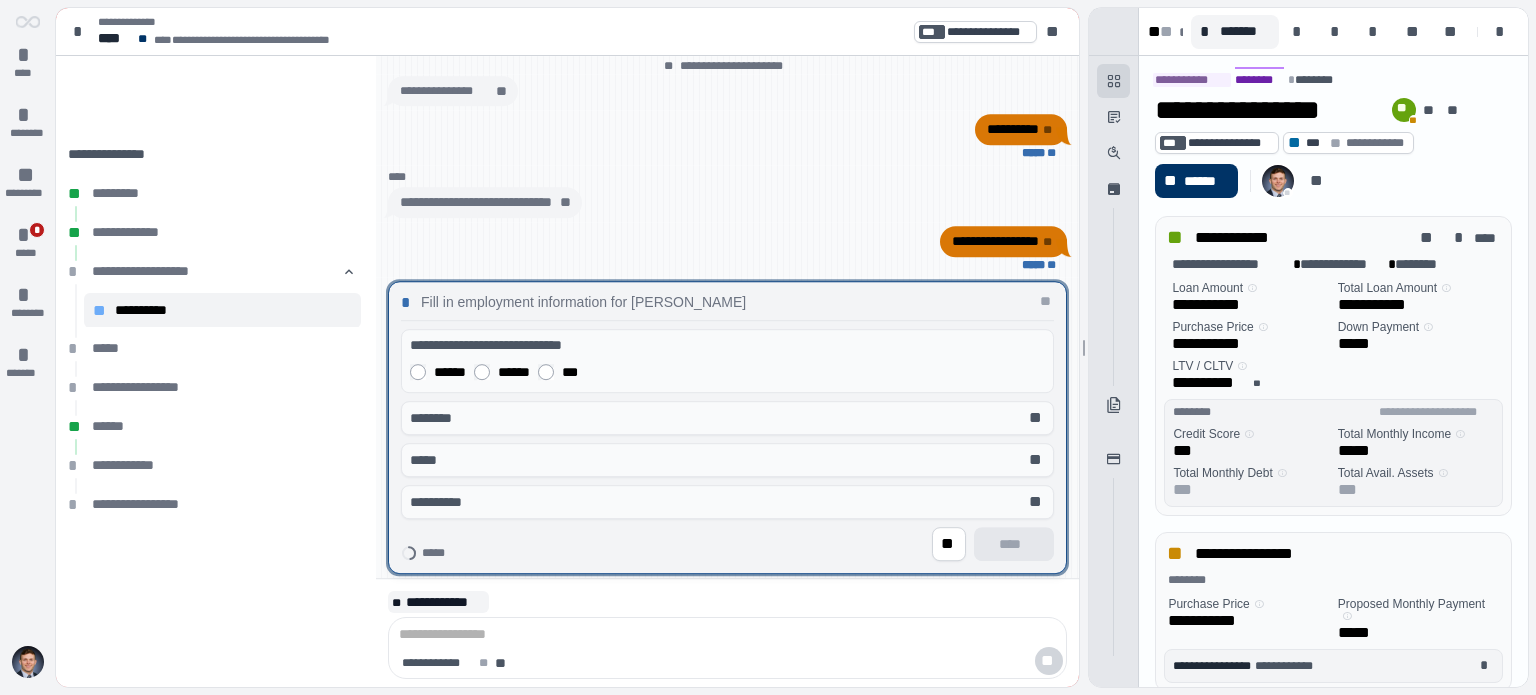 click on "******" at bounding box center [514, 372] 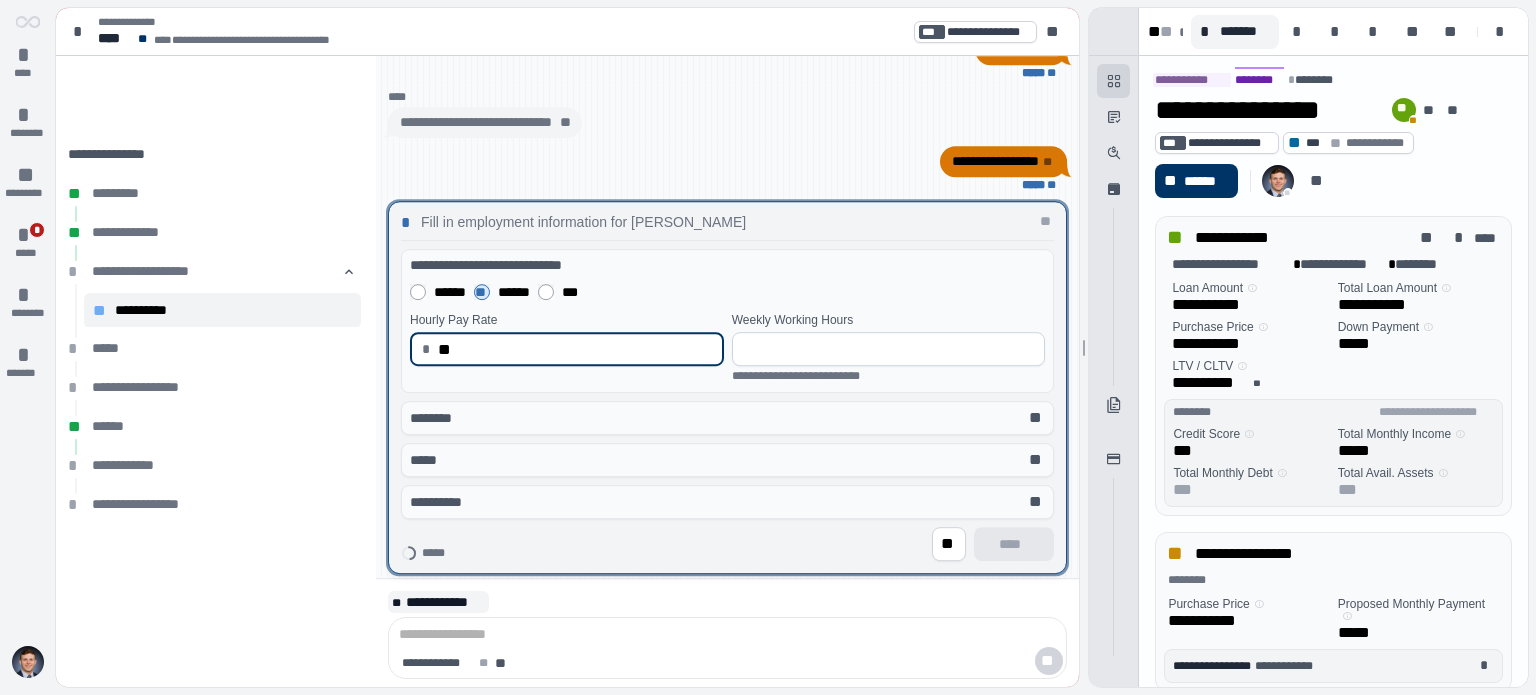 type on "*****" 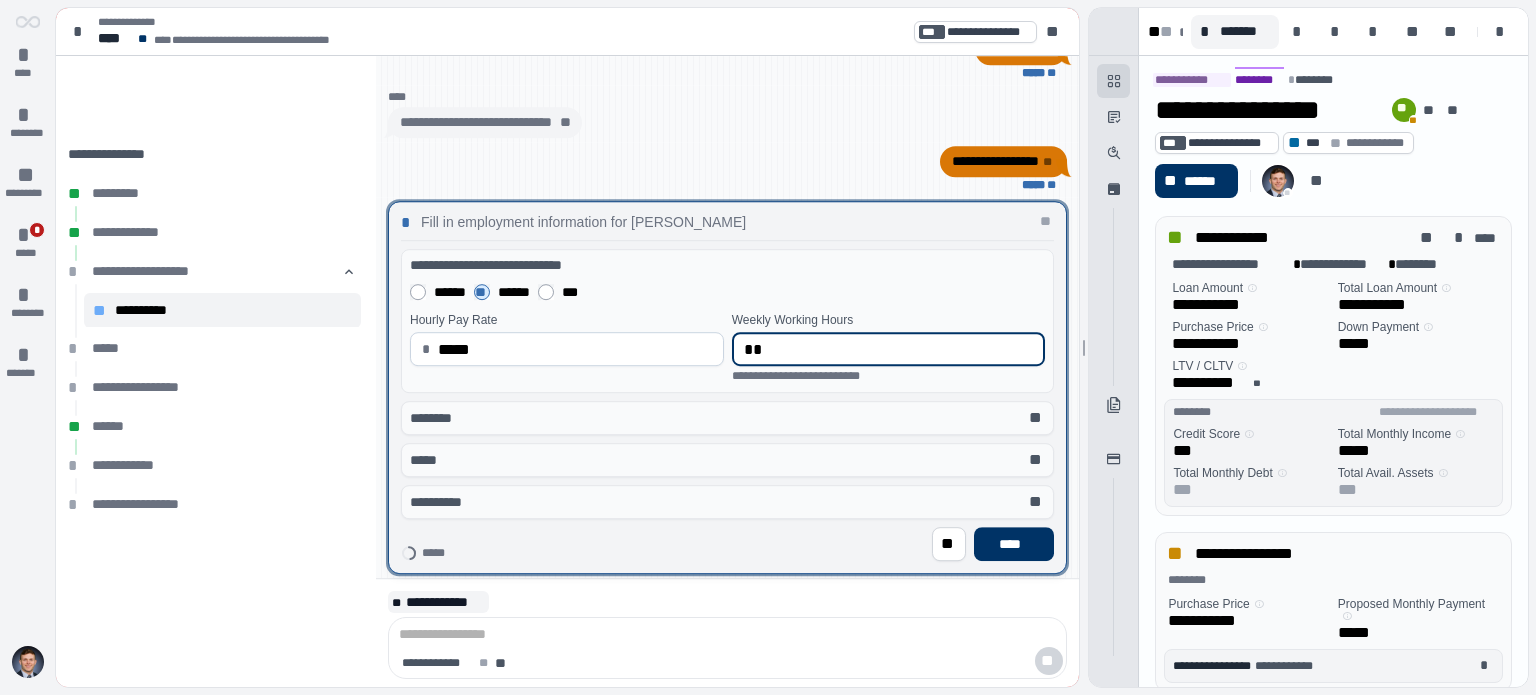 type on "**" 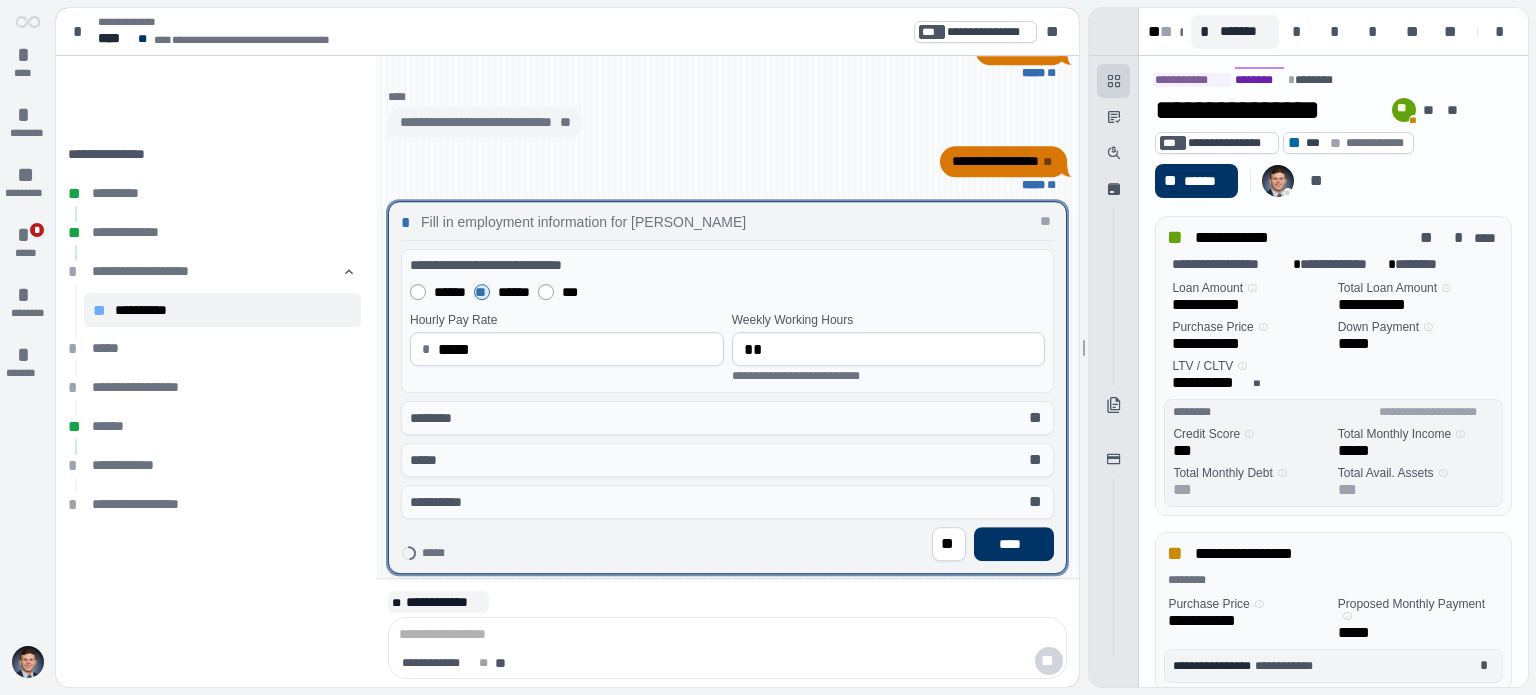 type 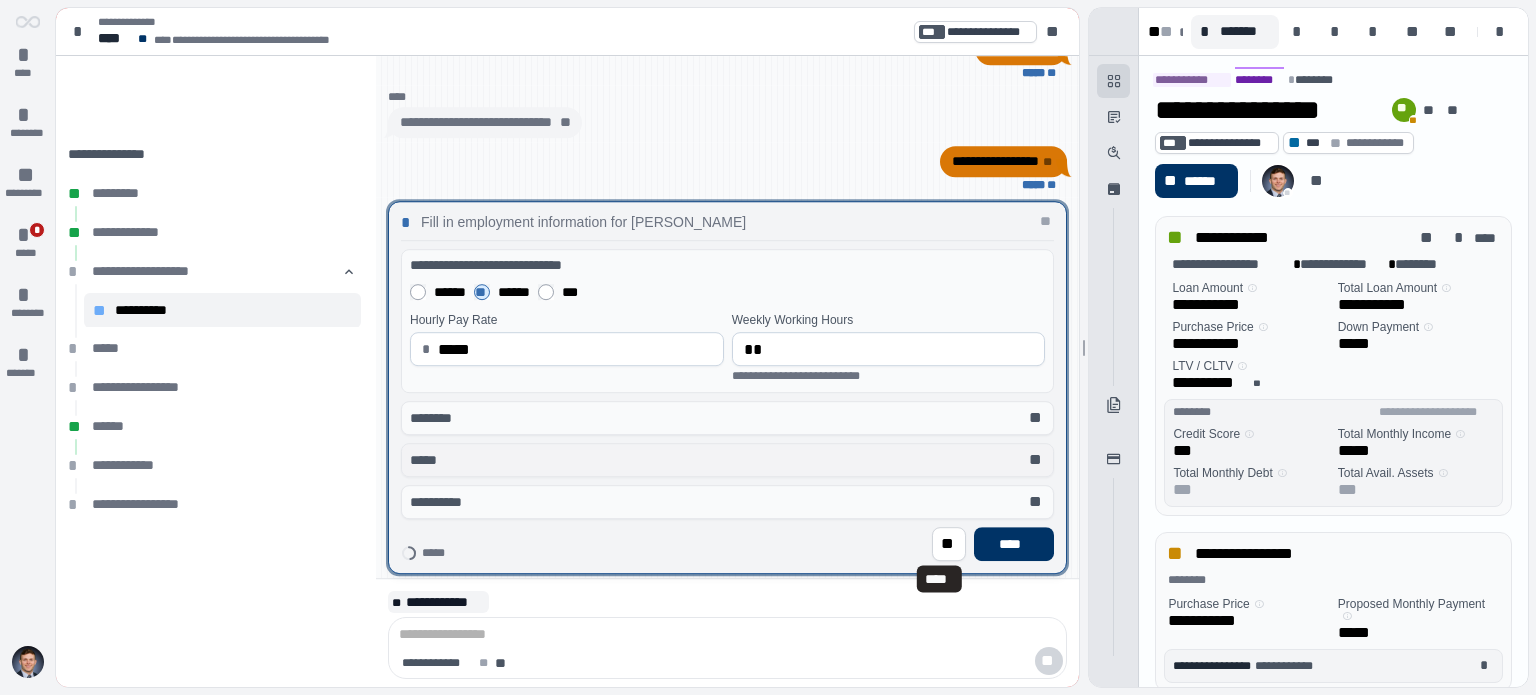 type 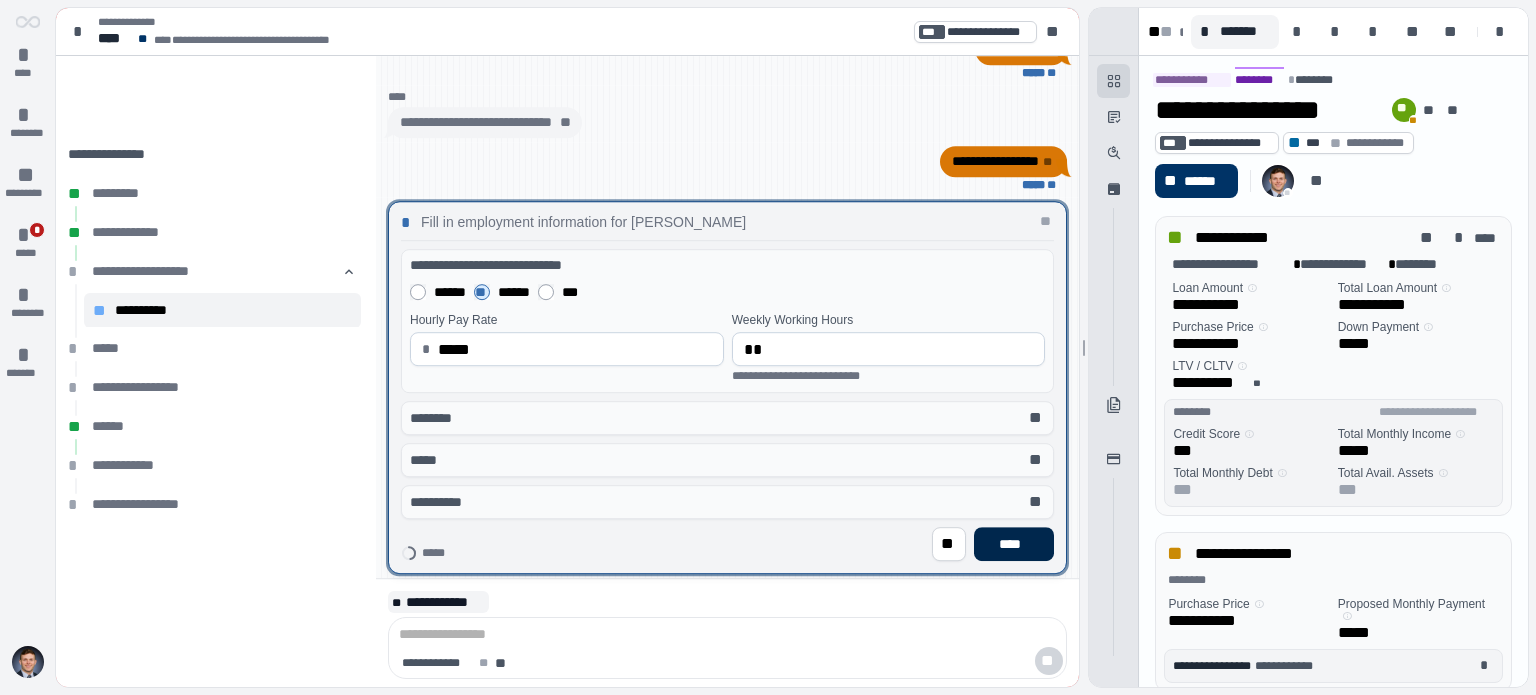 click on "****" at bounding box center (1014, 544) 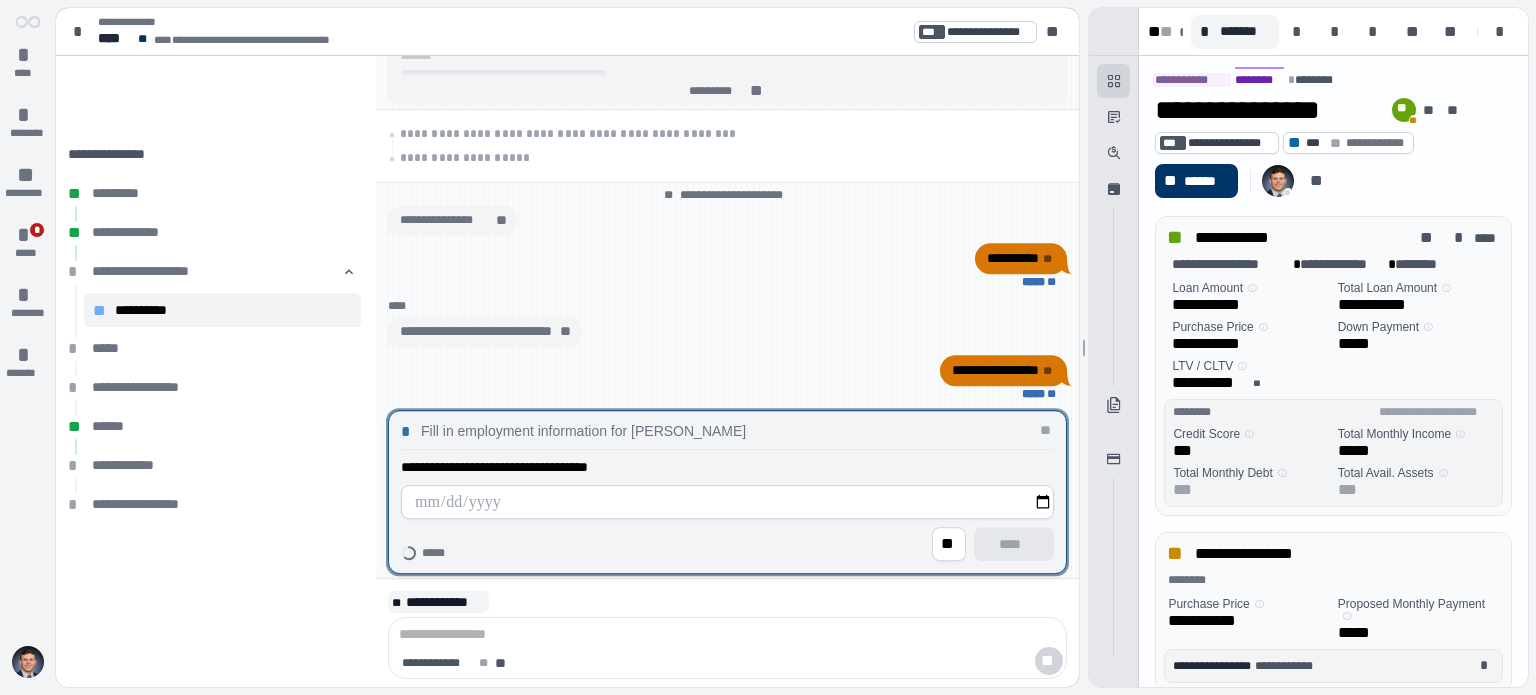 click at bounding box center [727, 502] 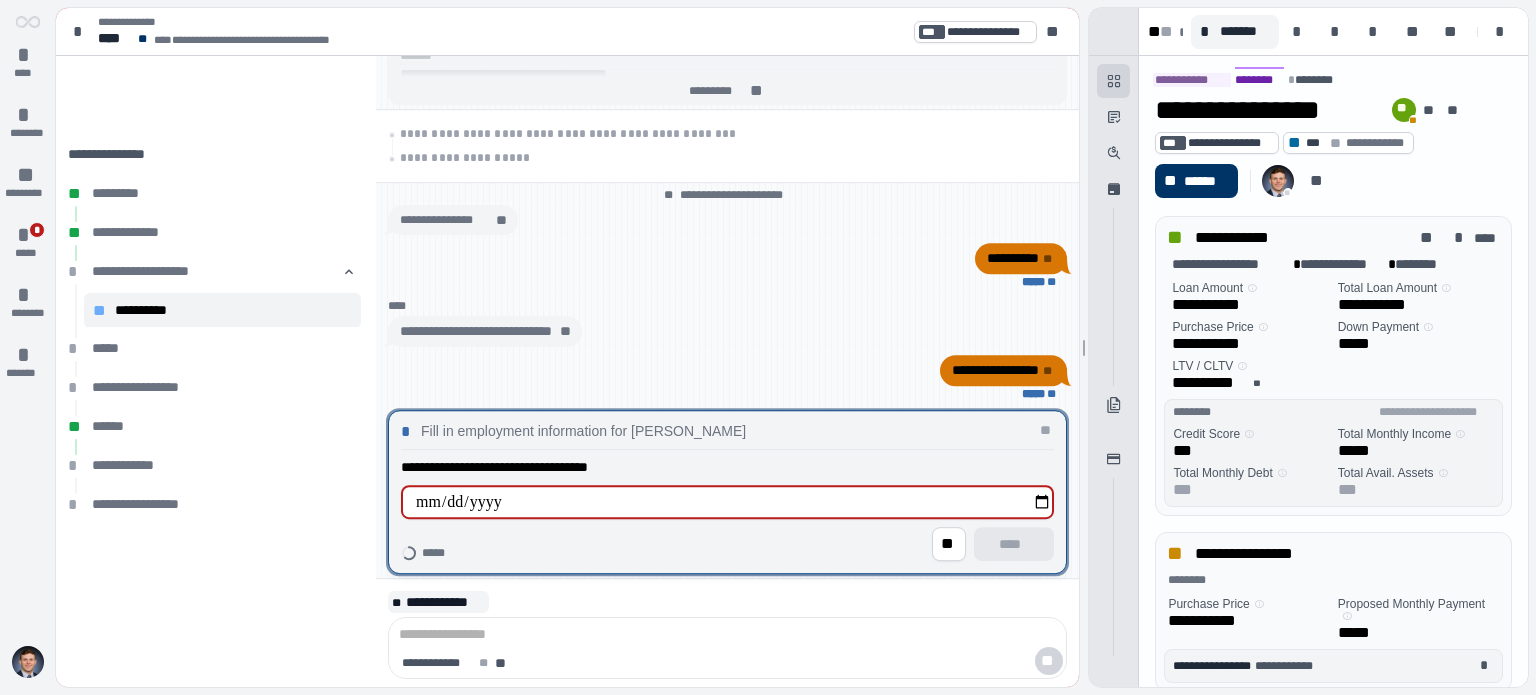 type on "**********" 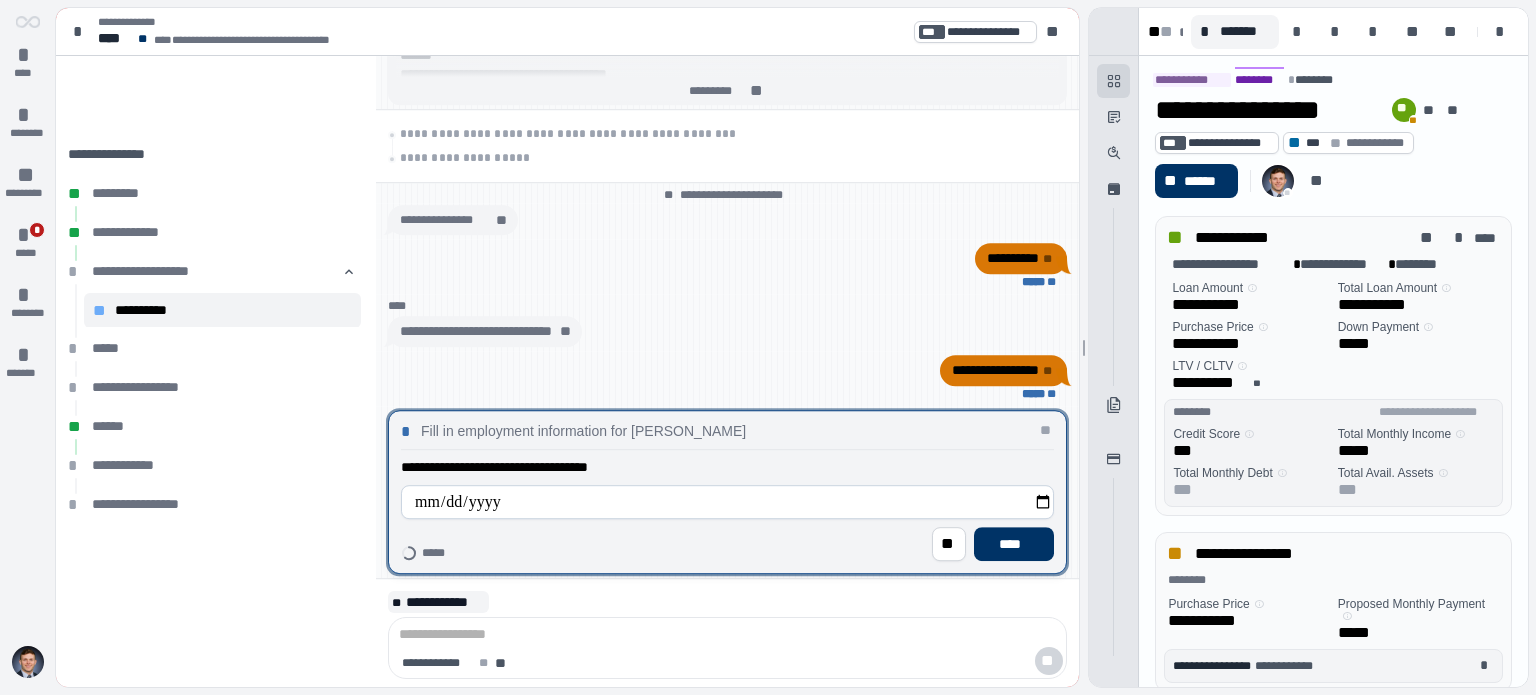 type 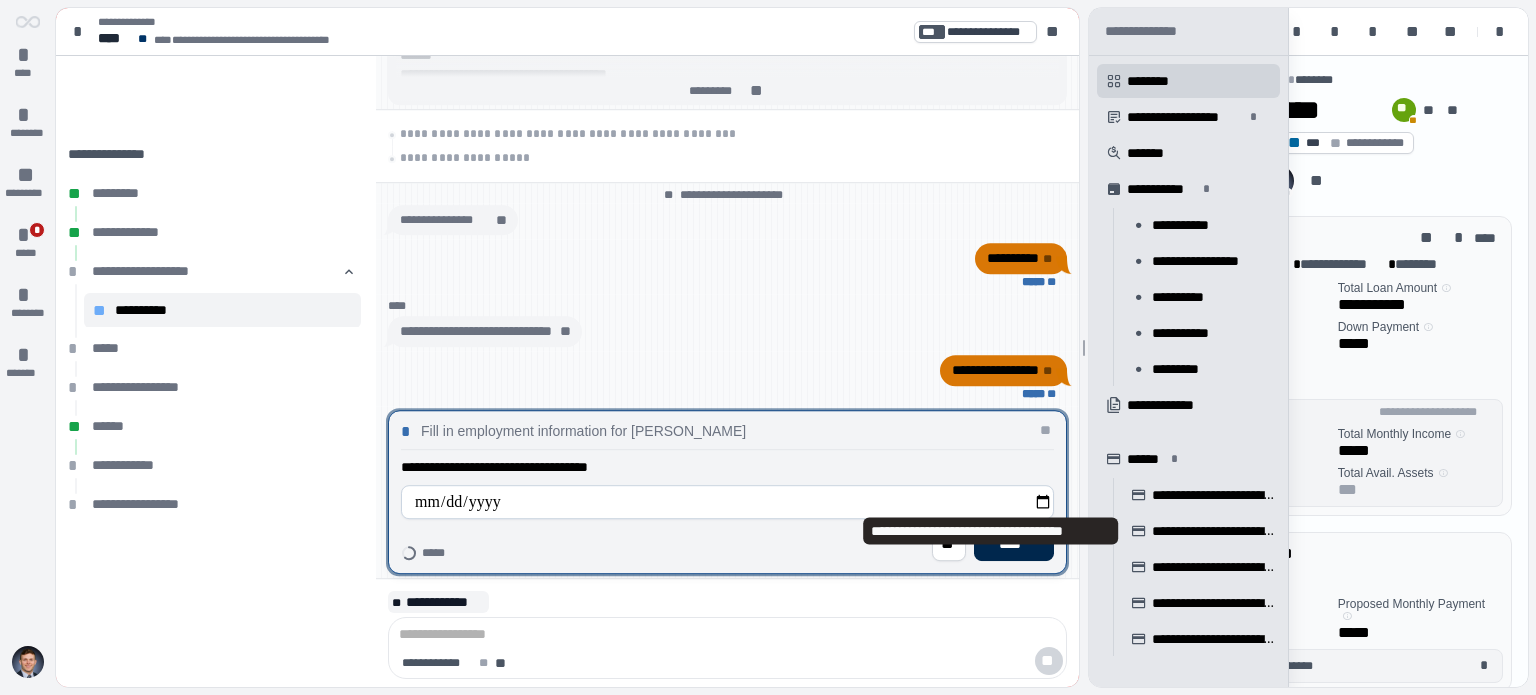 click on "****" at bounding box center (1014, 544) 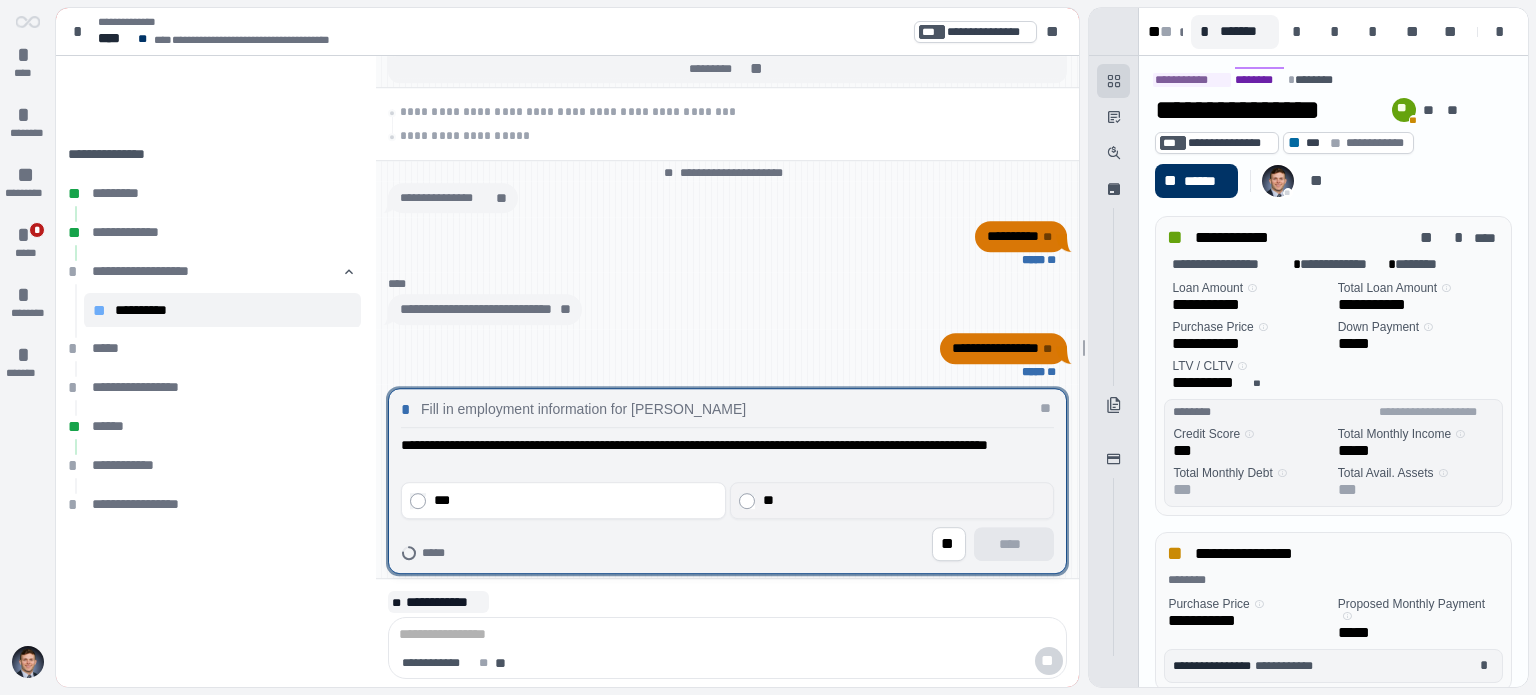 click on "**" at bounding box center [902, 500] 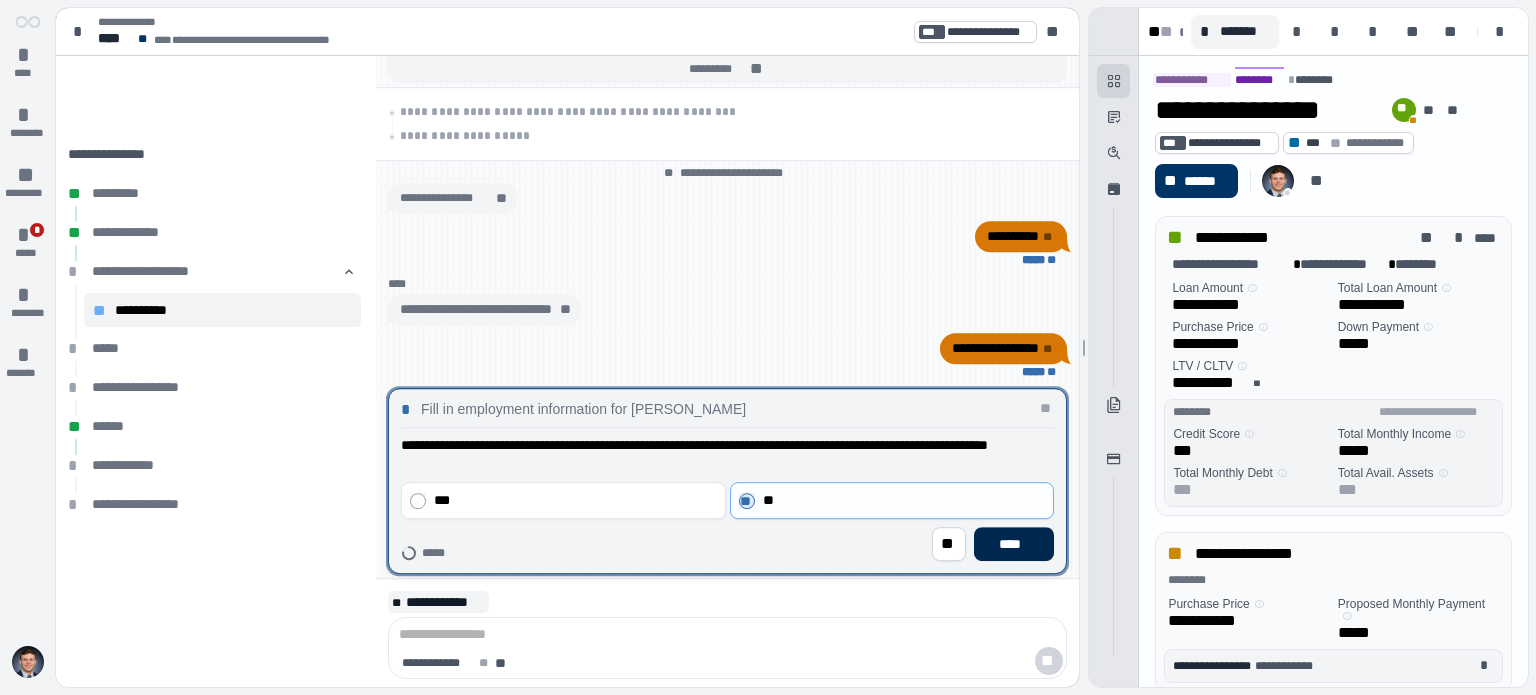 click on "****" at bounding box center (1014, 544) 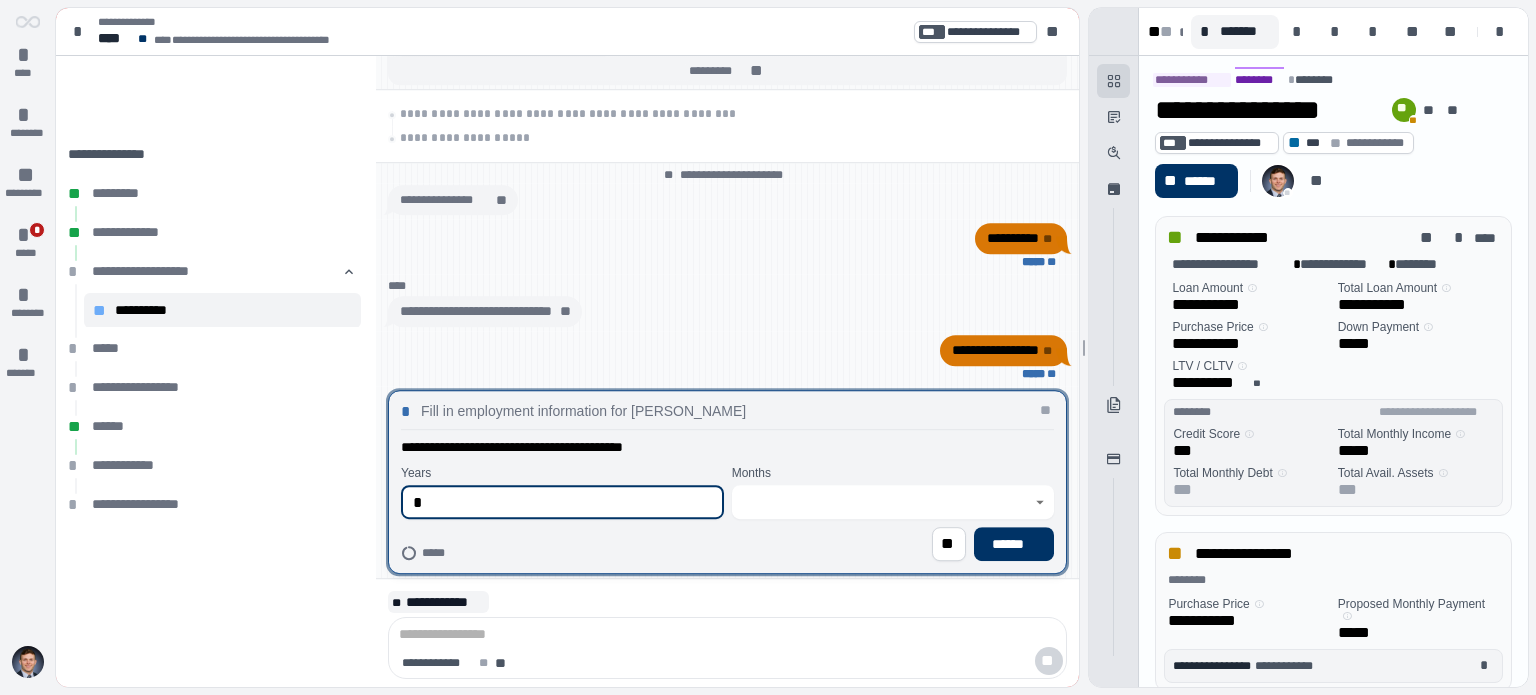 type on "*" 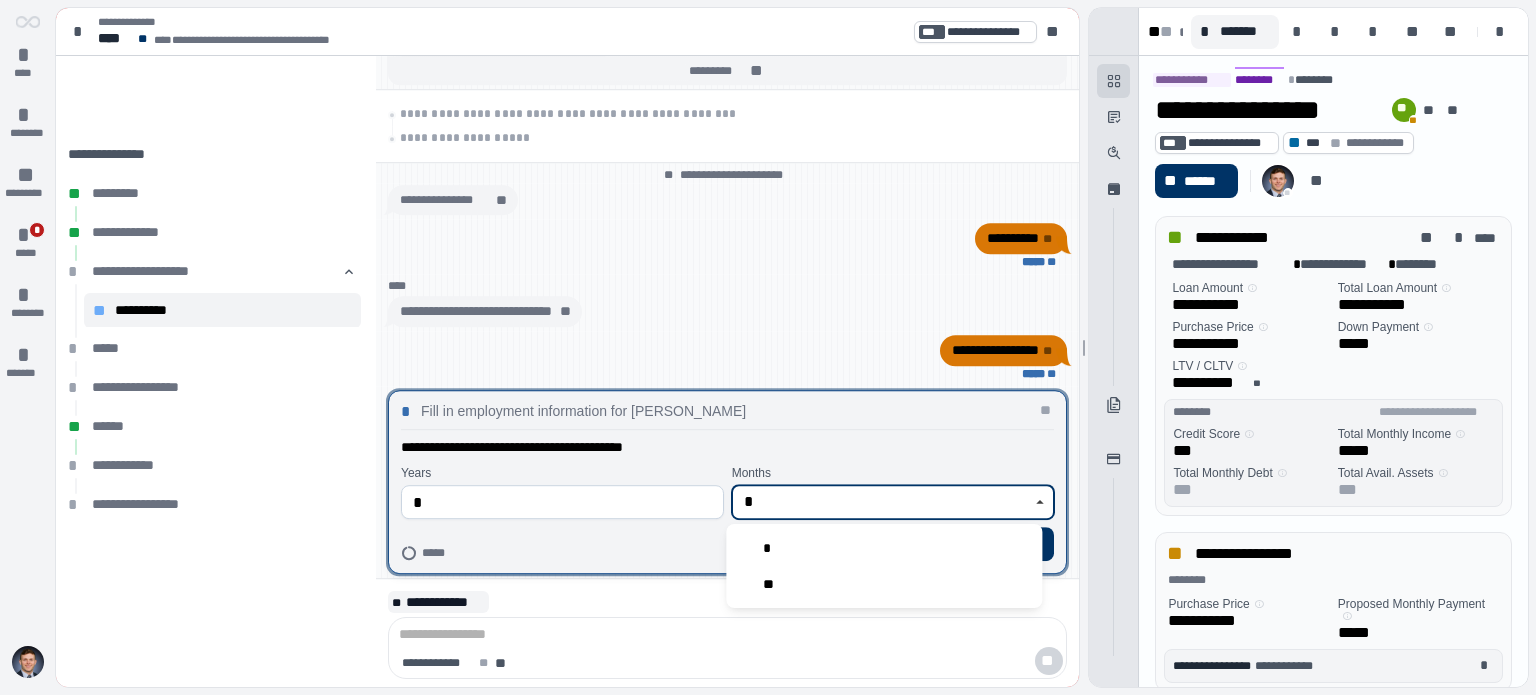 type on "*" 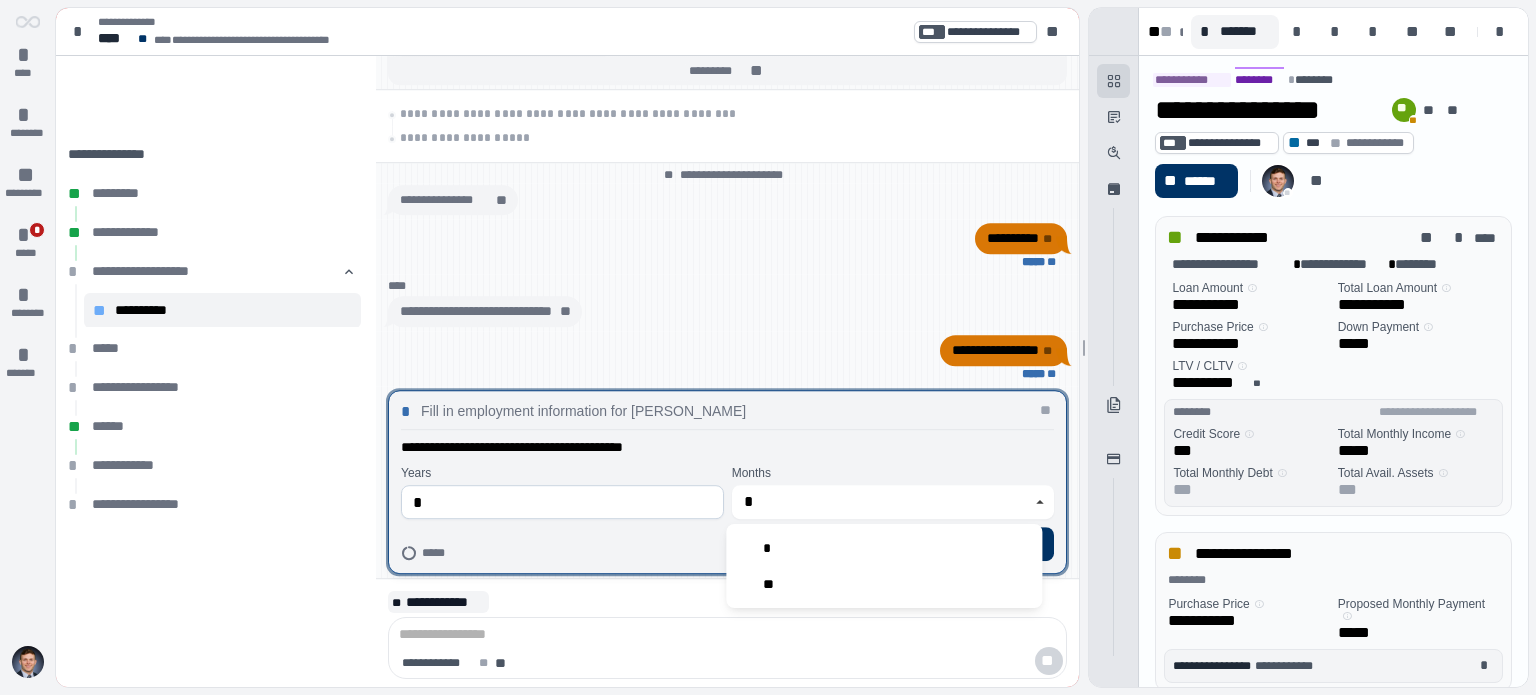 click on "**" at bounding box center [949, 544] 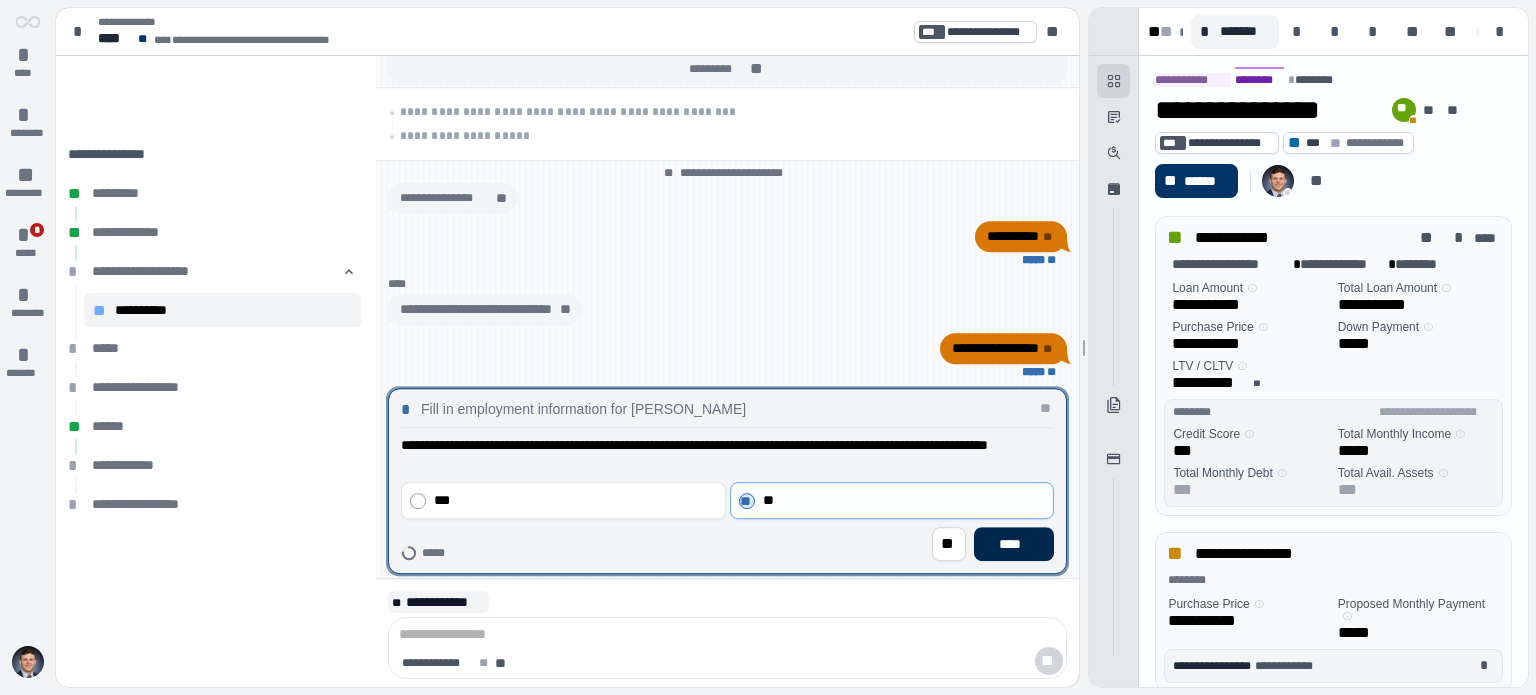 click on "****" at bounding box center [1014, 544] 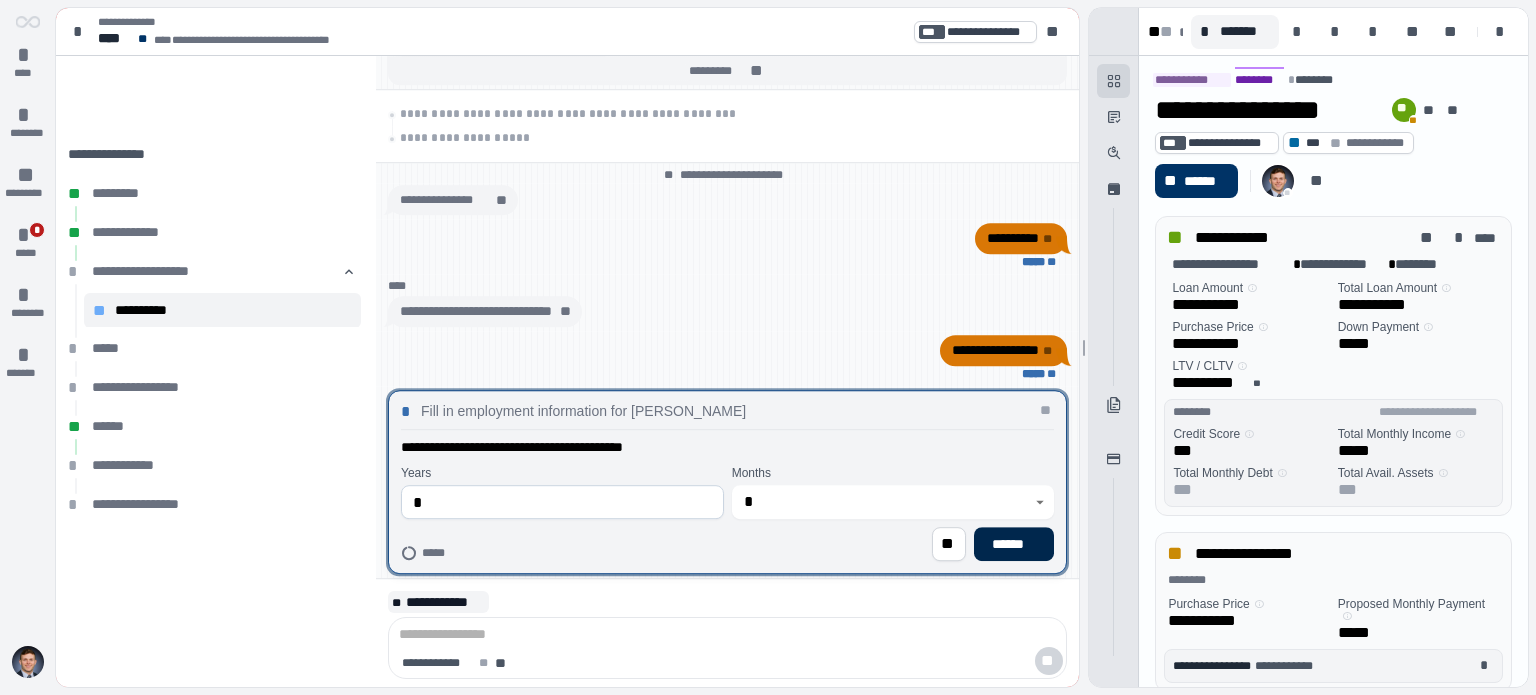 click on "******" at bounding box center (1014, 544) 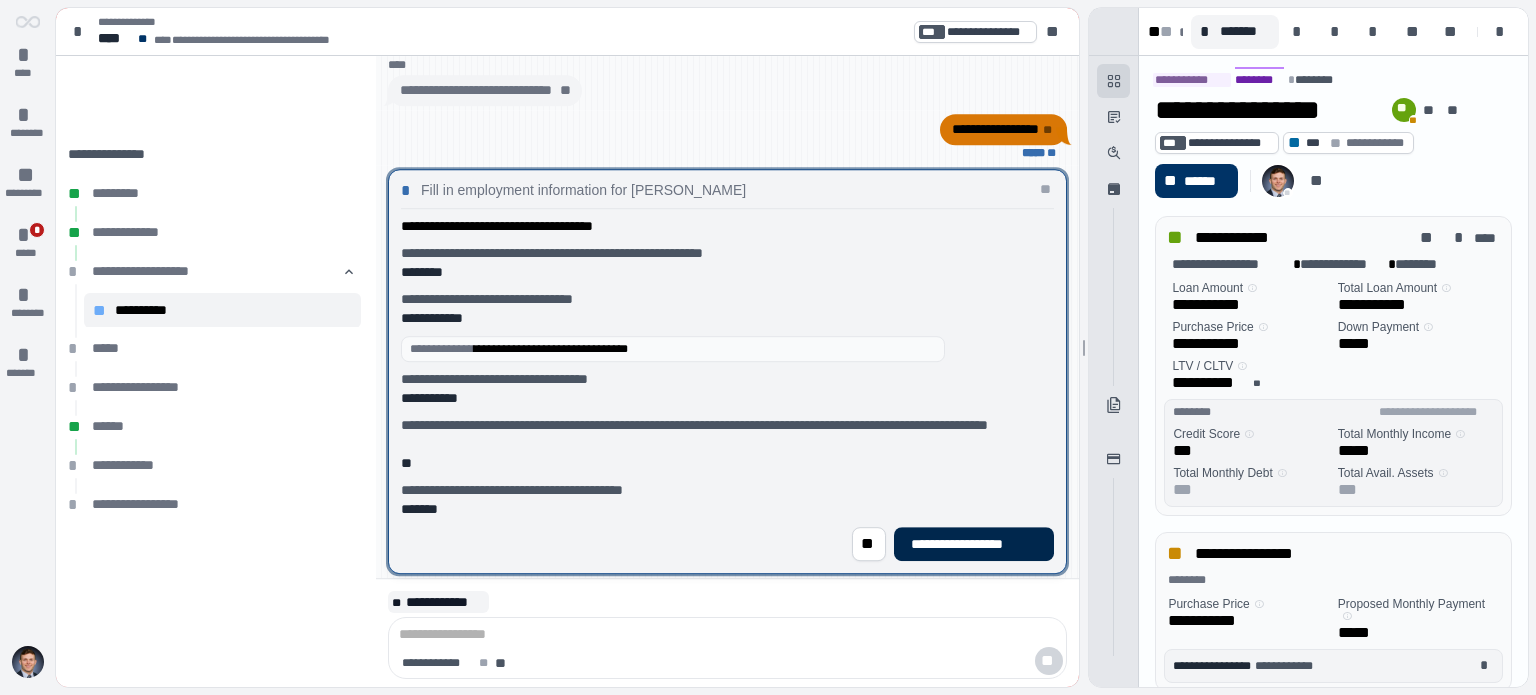 click on "**********" at bounding box center (974, 544) 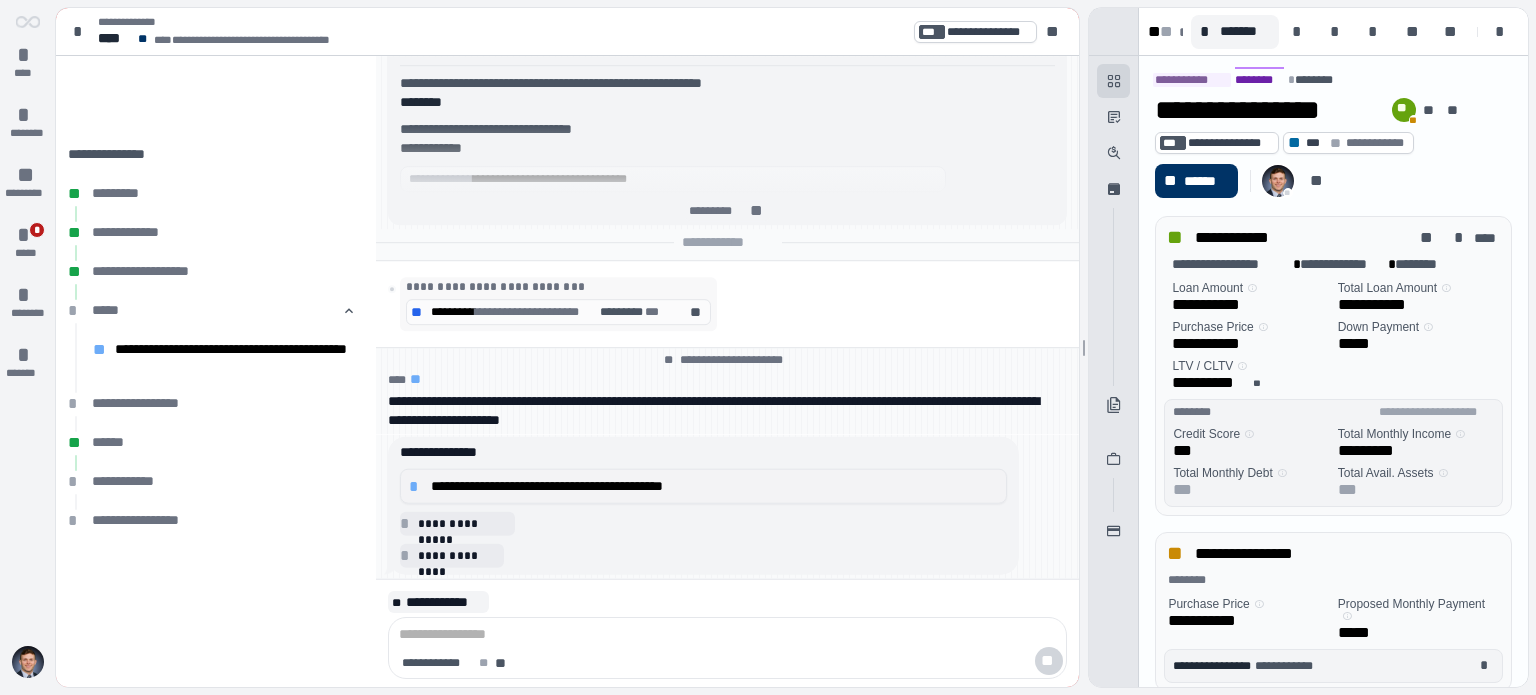 click on "**********" at bounding box center (714, 486) 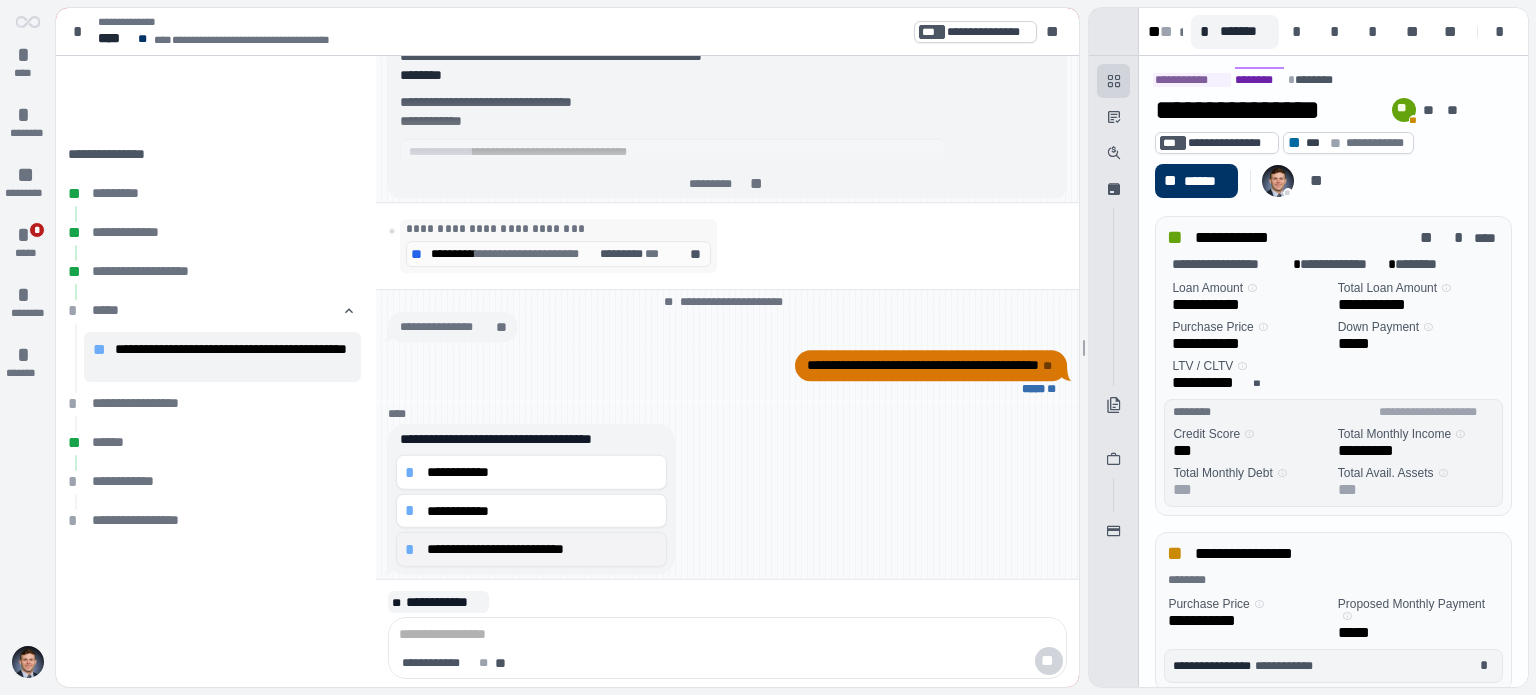click on "**********" at bounding box center [542, 549] 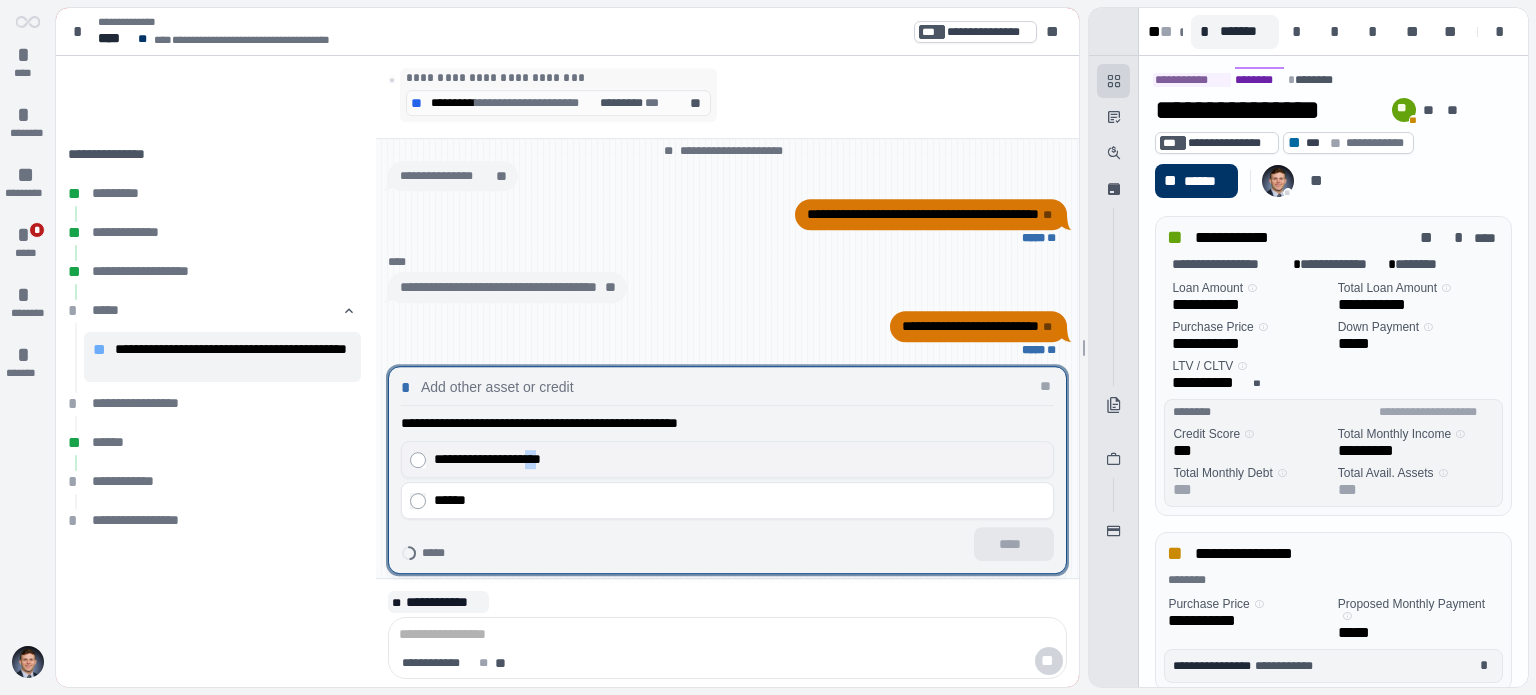 click on "**********" at bounding box center [735, 459] 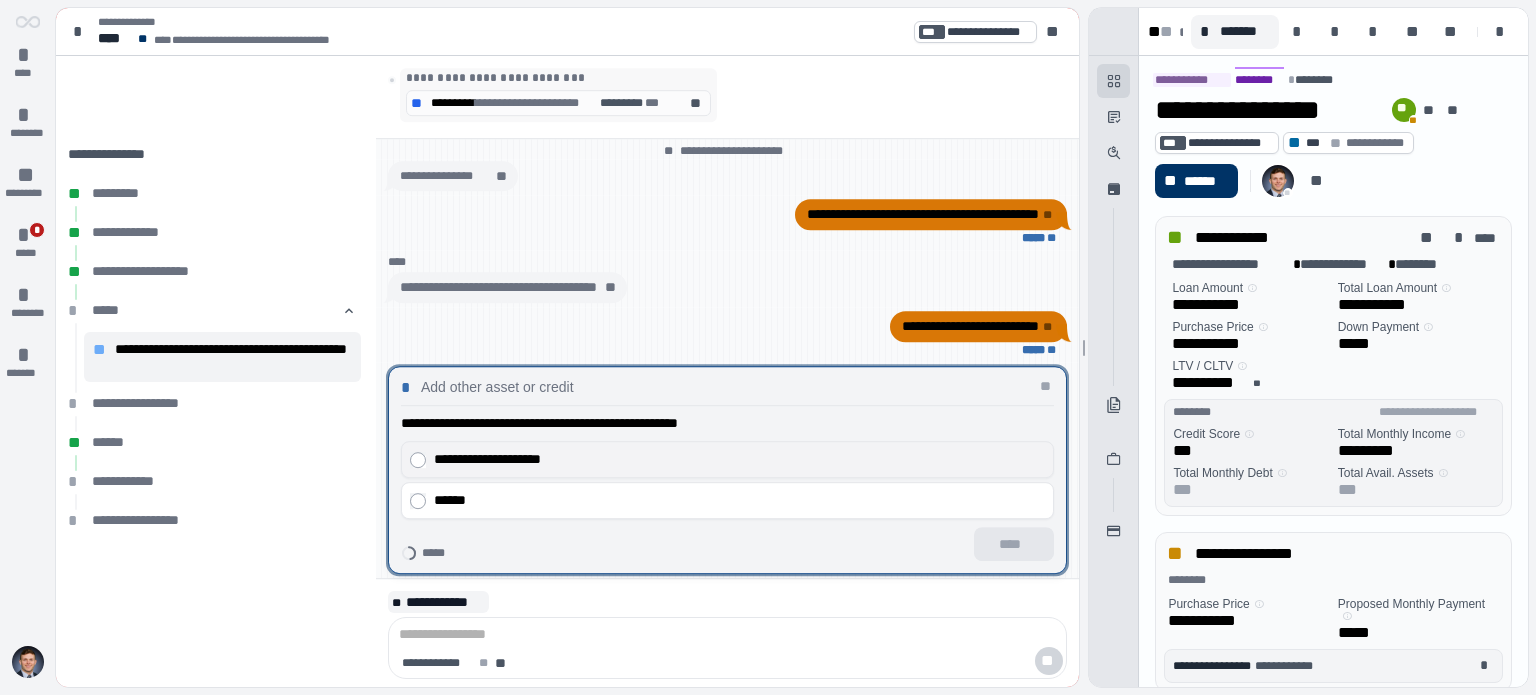click on "**********" at bounding box center [735, 459] 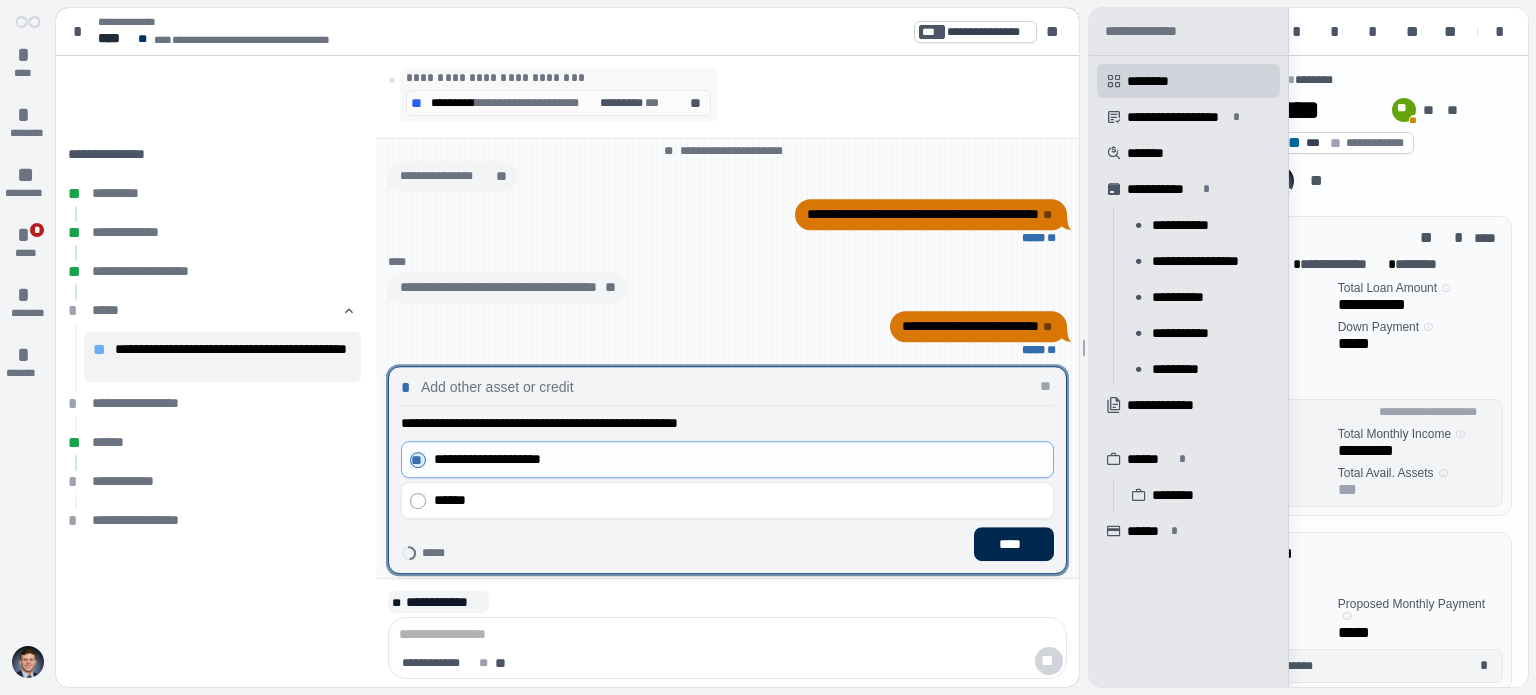 click on "****" at bounding box center (1014, 544) 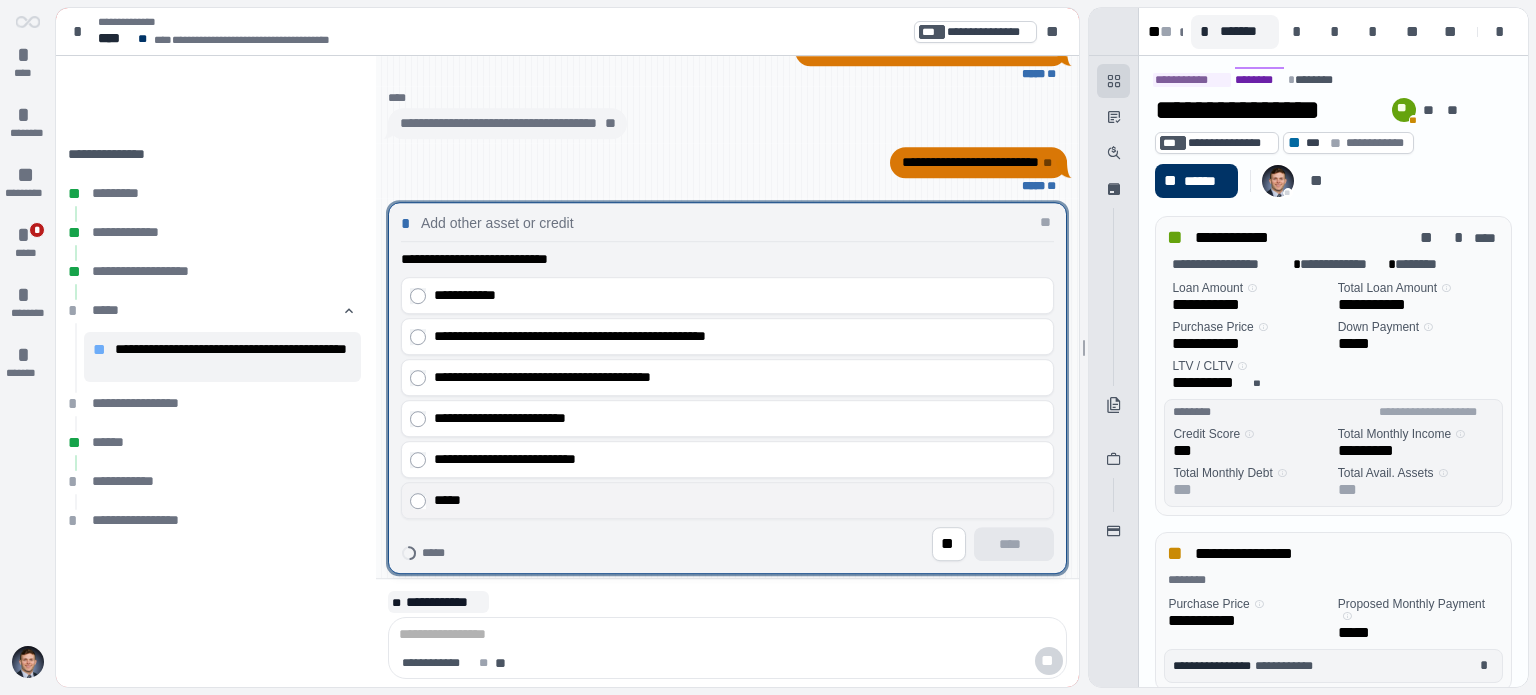 click on "*****" at bounding box center (735, 500) 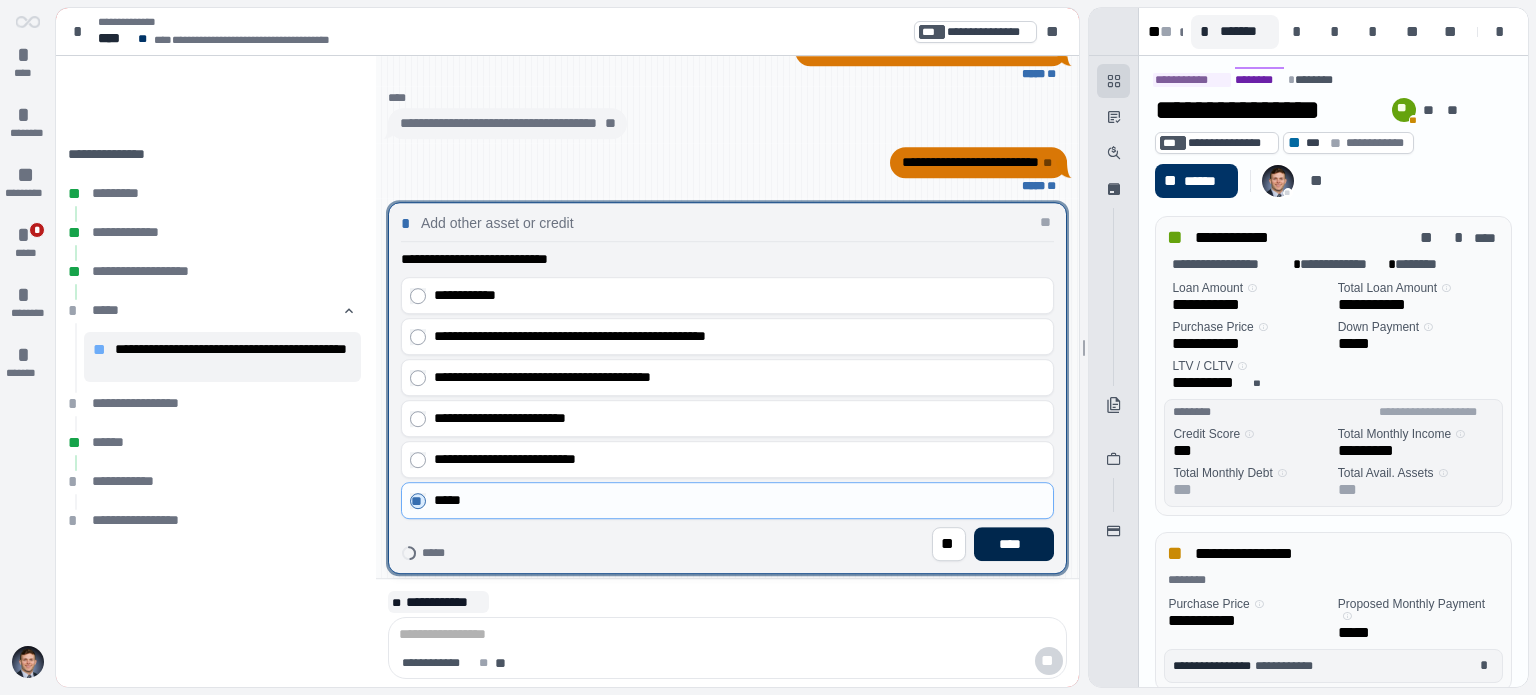 click on "****" at bounding box center [1014, 544] 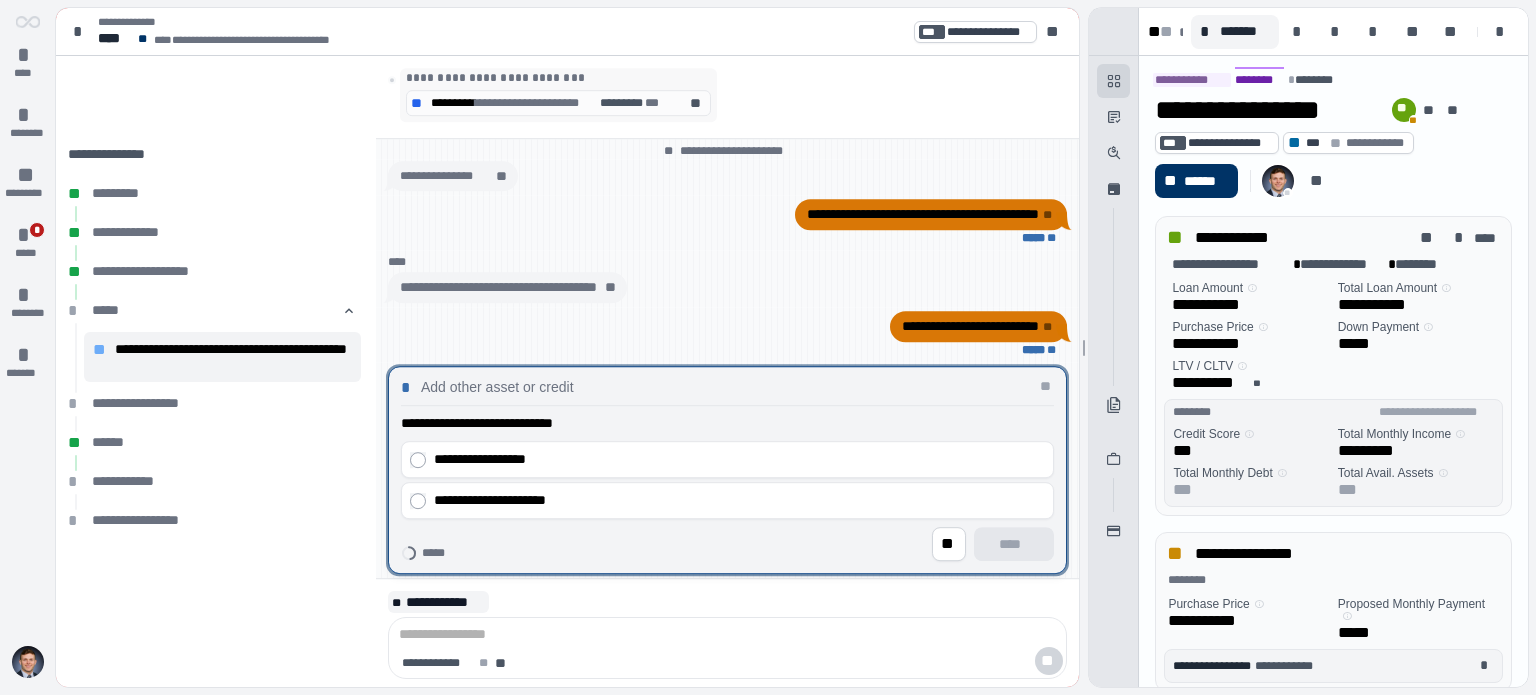 click on "**********" at bounding box center [727, 480] 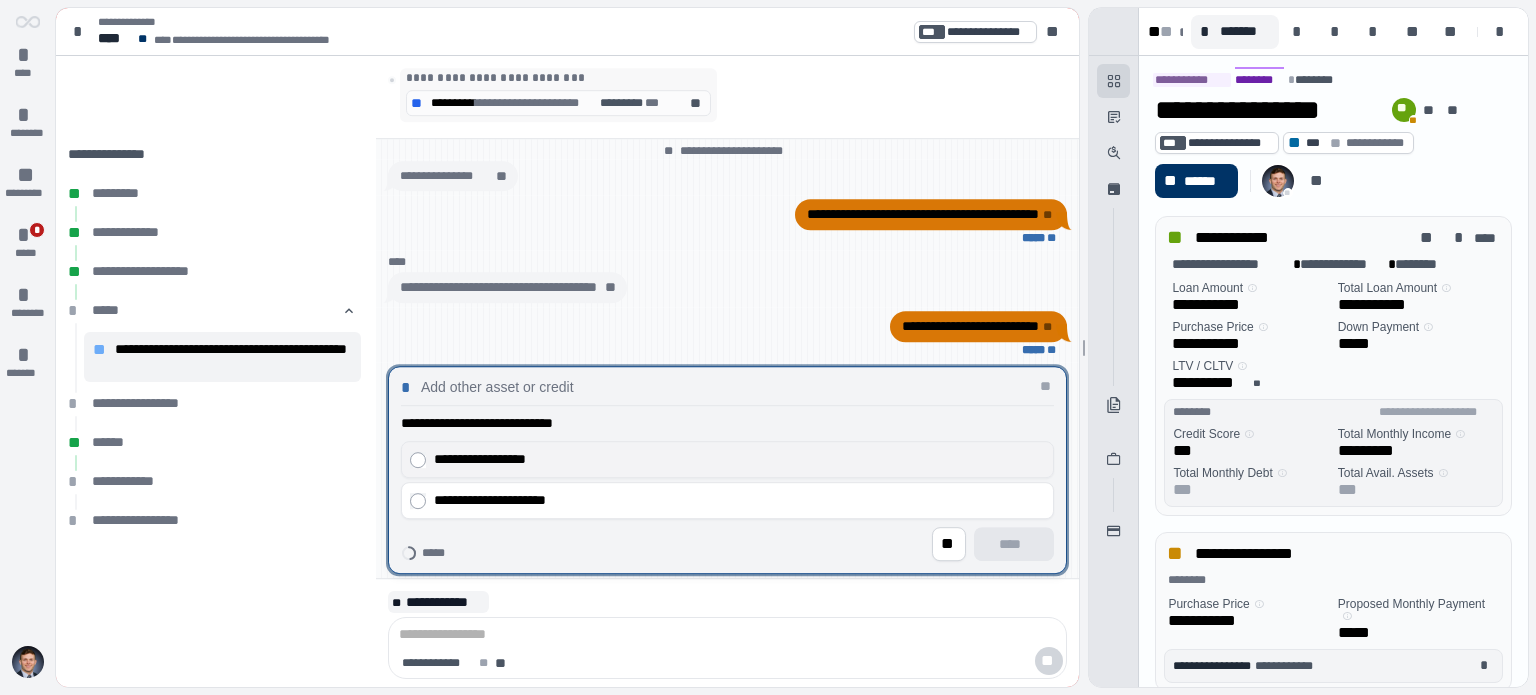 click on "**********" at bounding box center (735, 459) 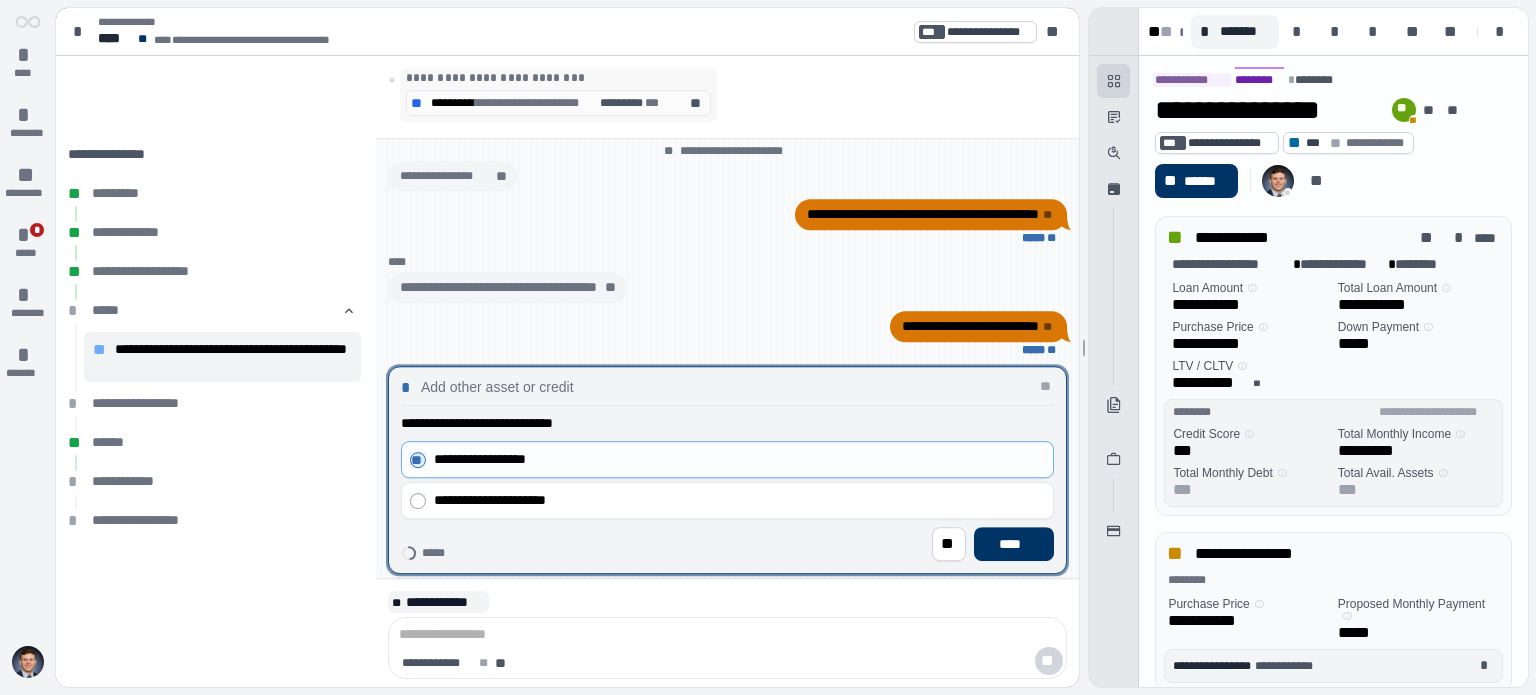 click on "**********" at bounding box center [727, 481] 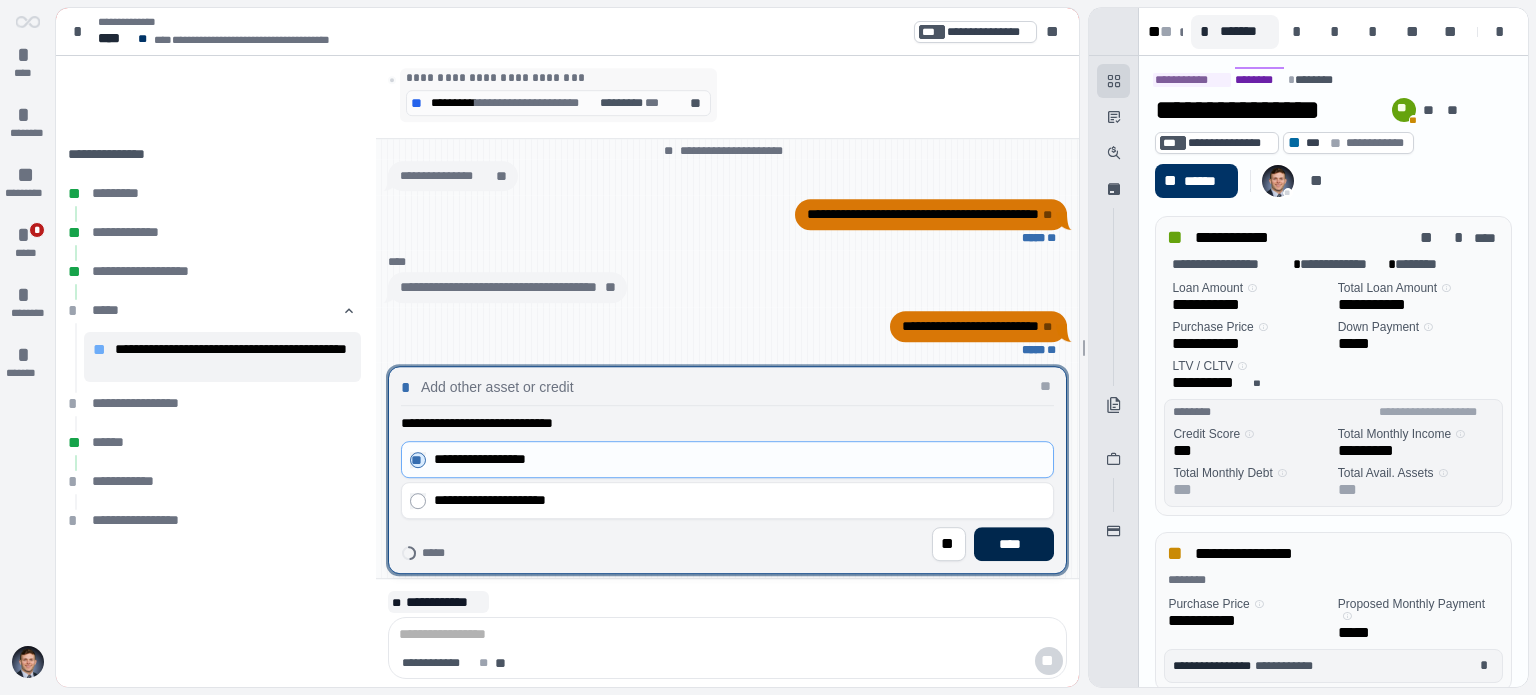 click on "****" at bounding box center (1014, 544) 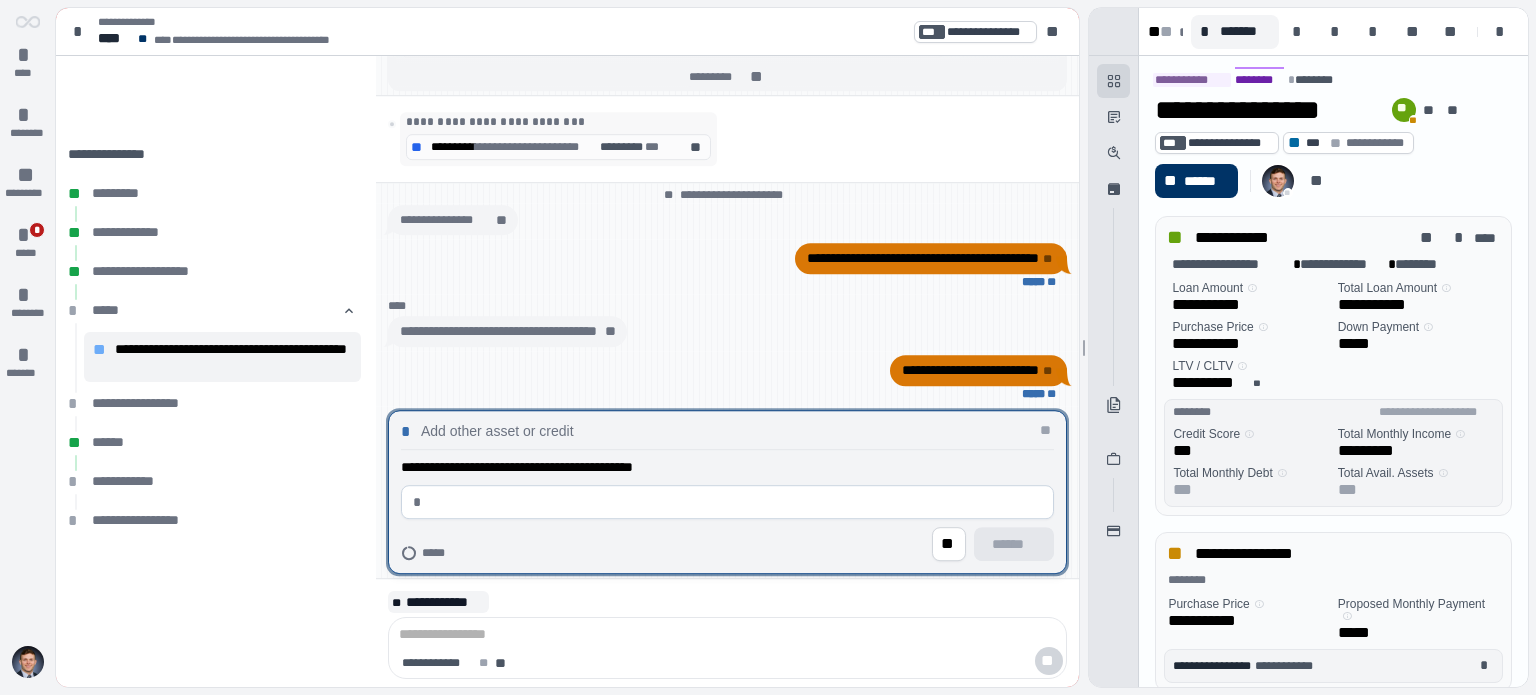 click on "** ******" at bounding box center (727, 544) 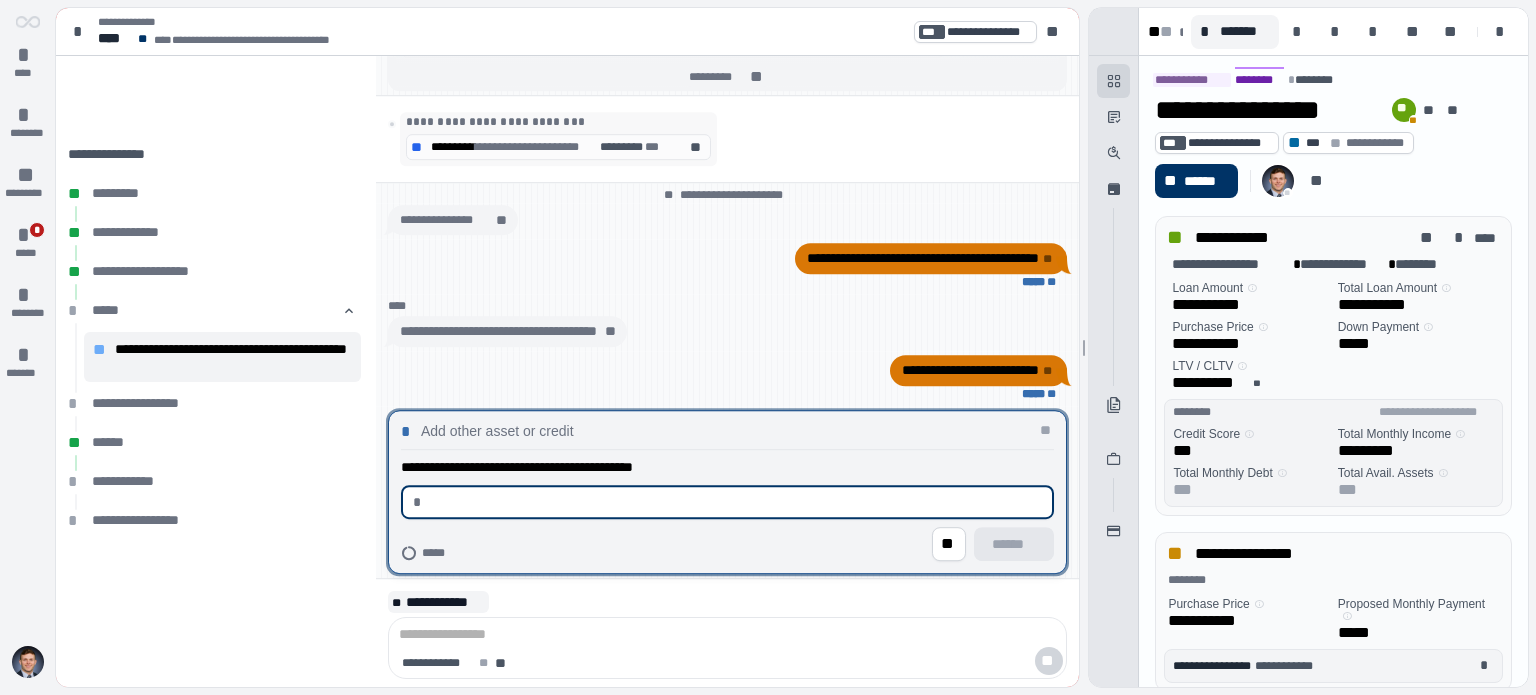 click at bounding box center (736, 502) 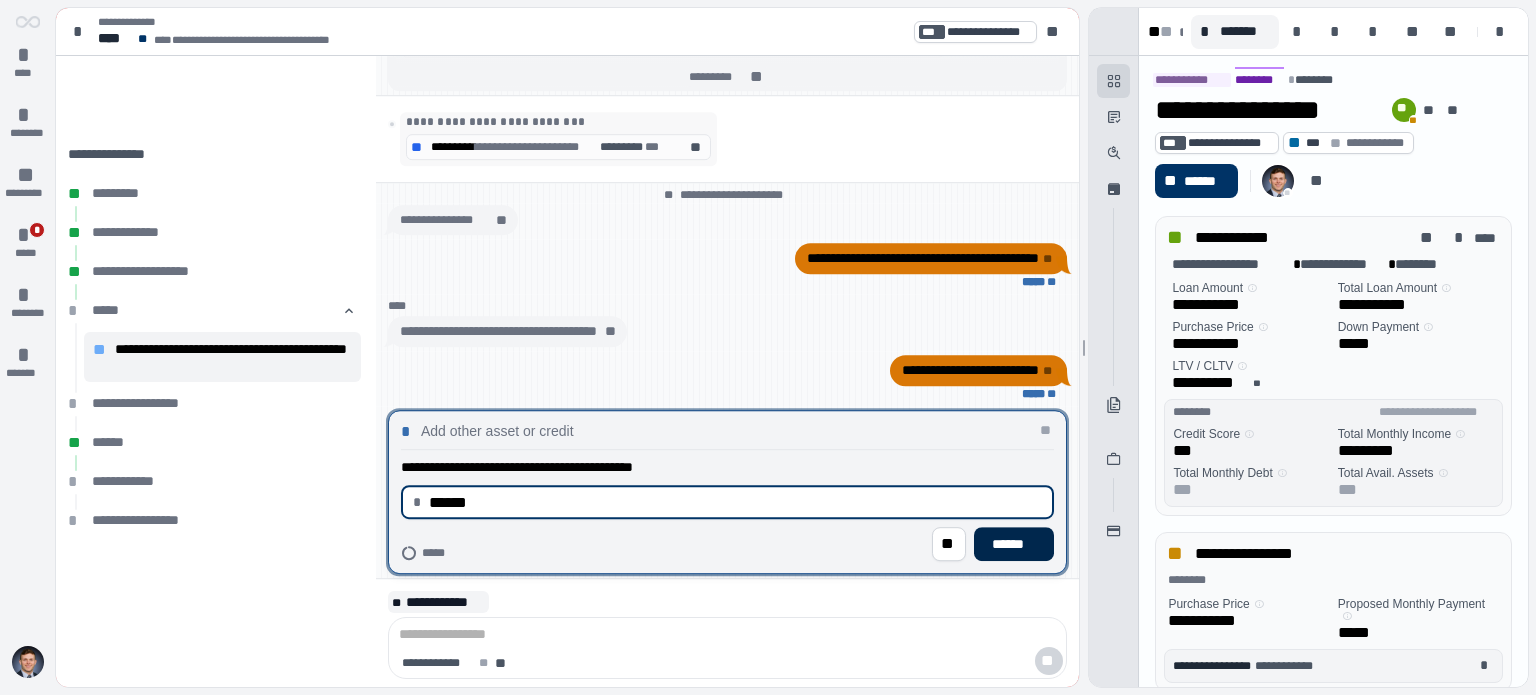 type on "*********" 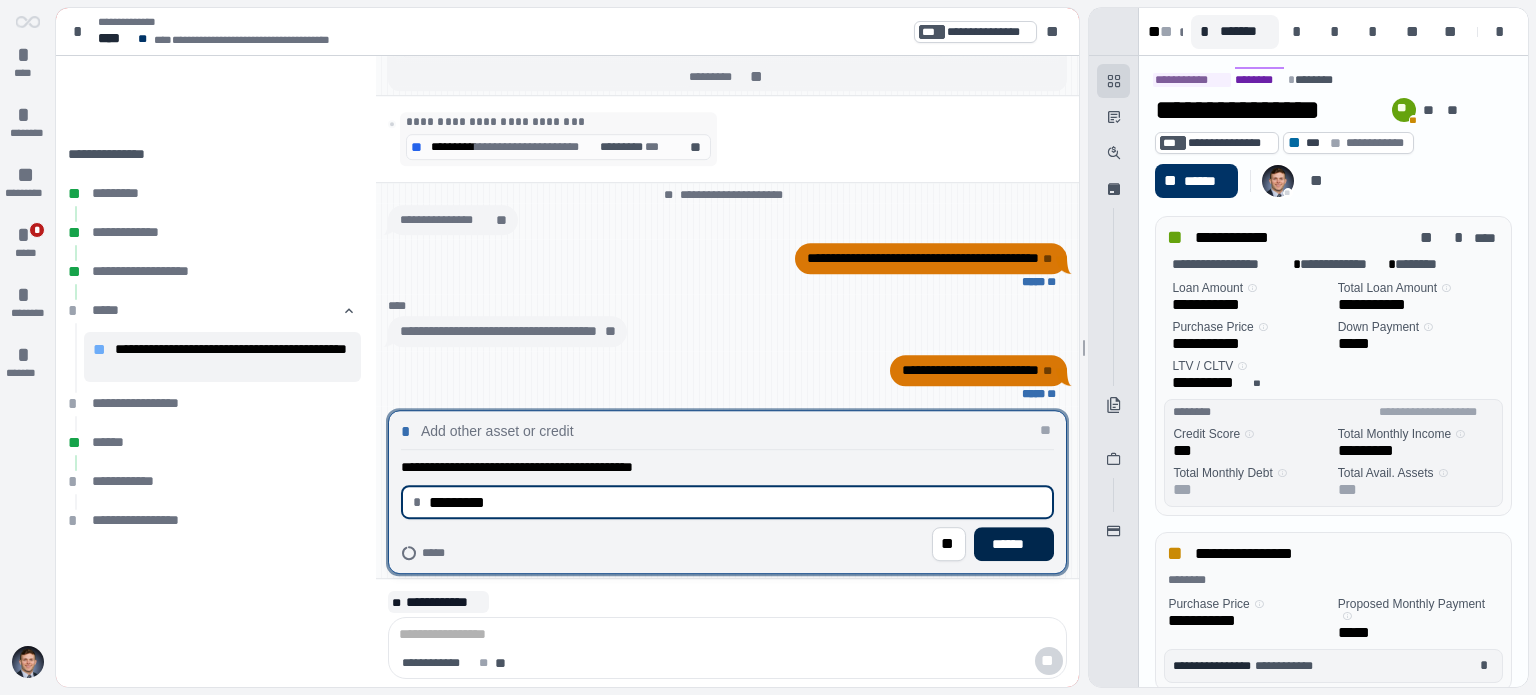 click on "******" at bounding box center [1014, 544] 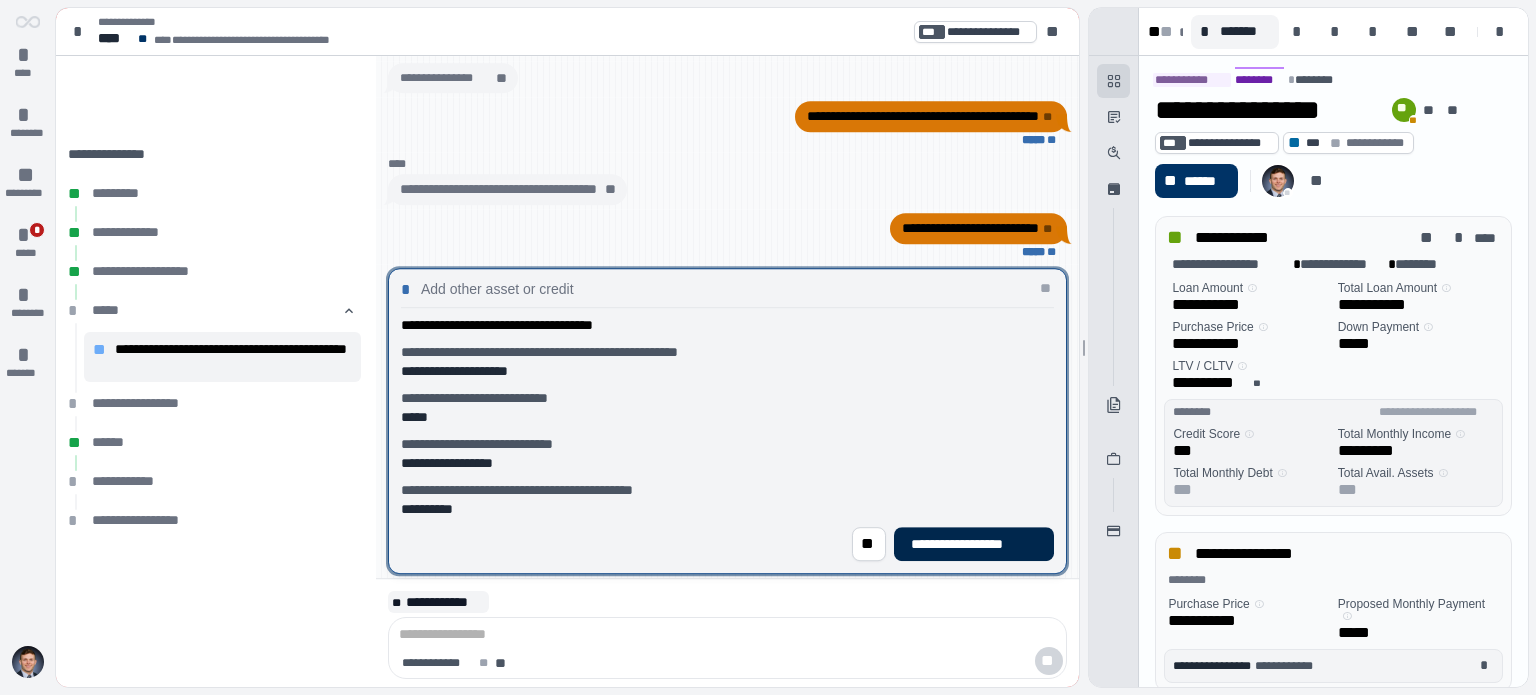 click on "**********" at bounding box center (974, 544) 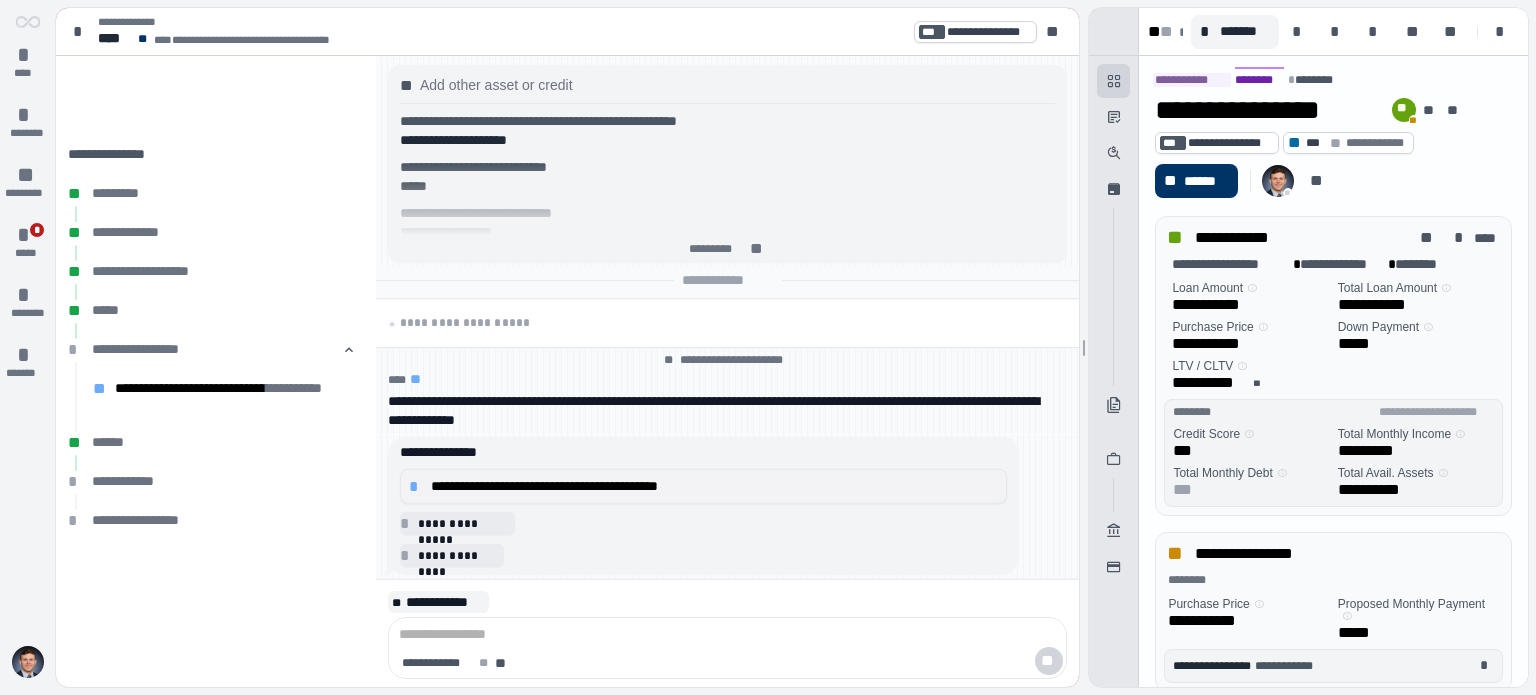 click on "**********" at bounding box center [703, 486] 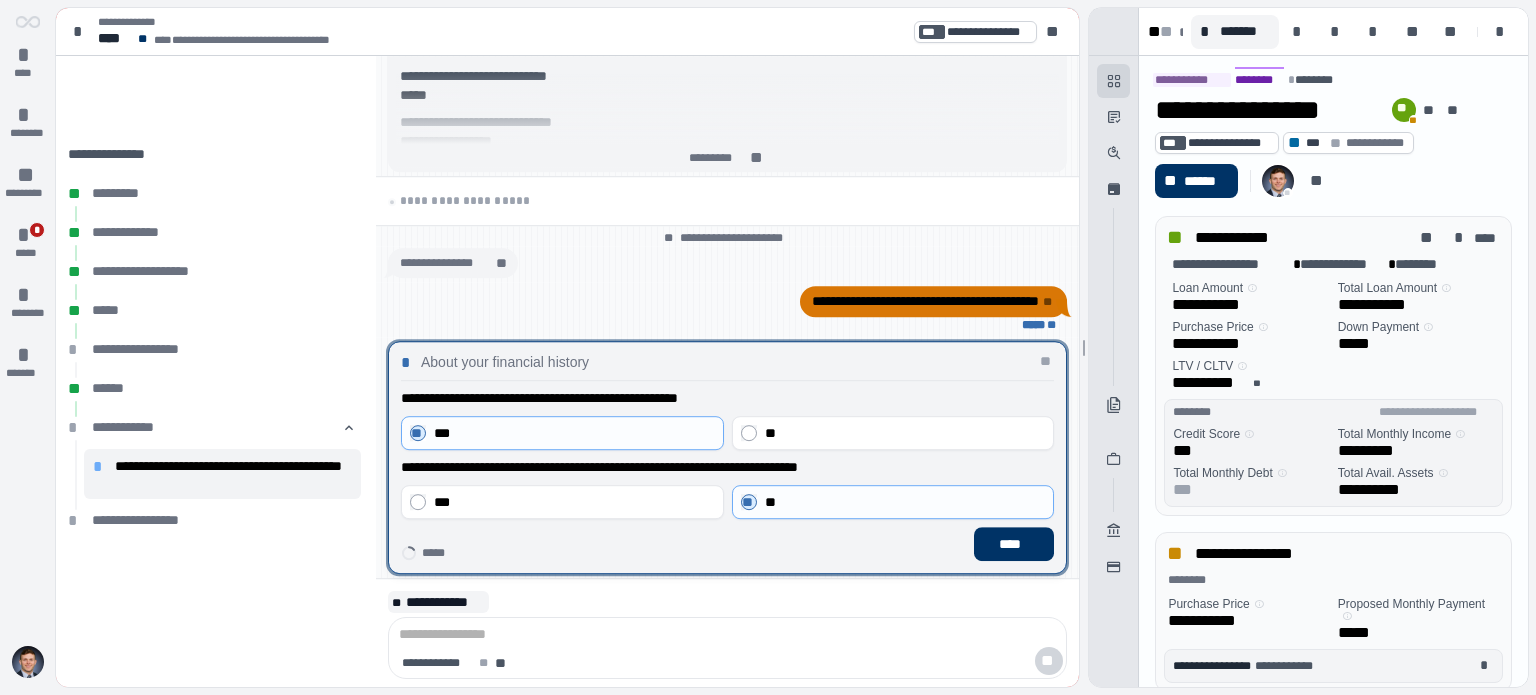 click on "**********" at bounding box center [727, 468] 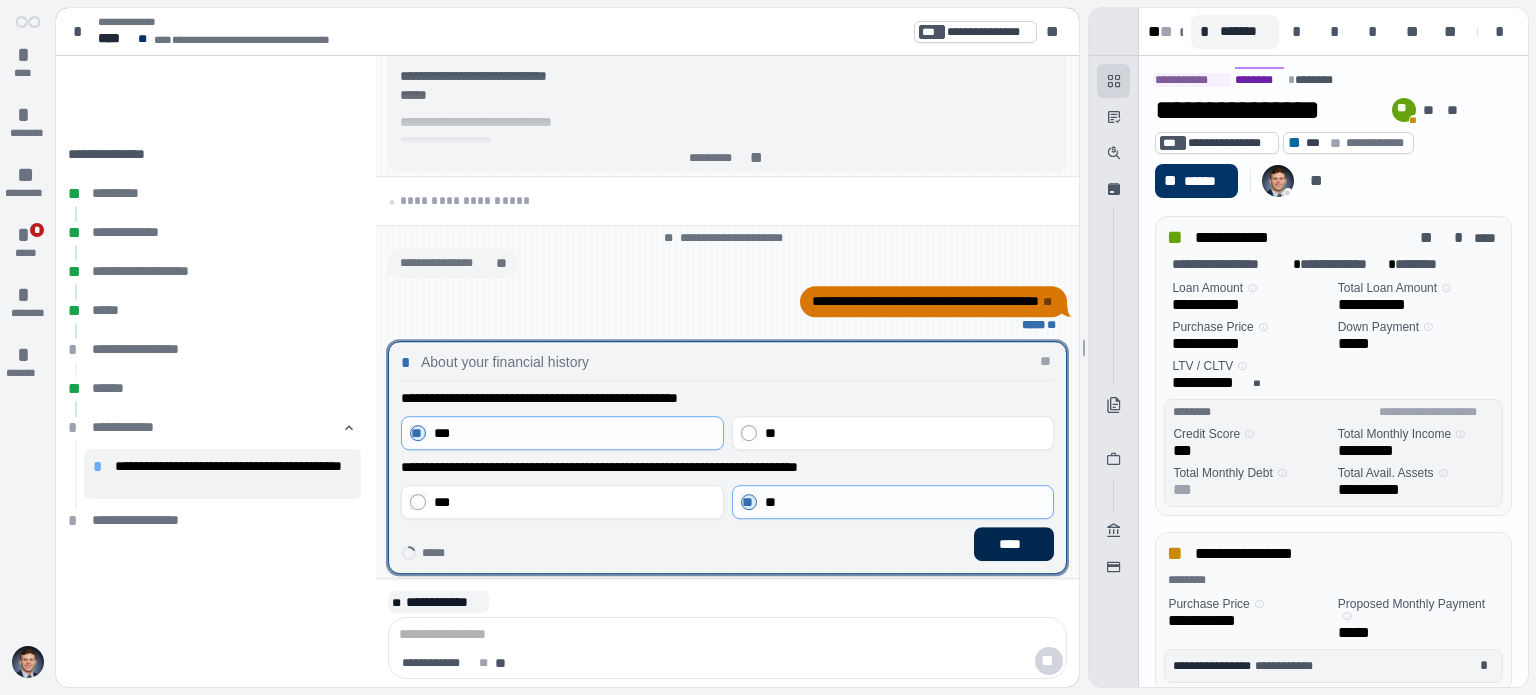 click on "****" at bounding box center [1014, 544] 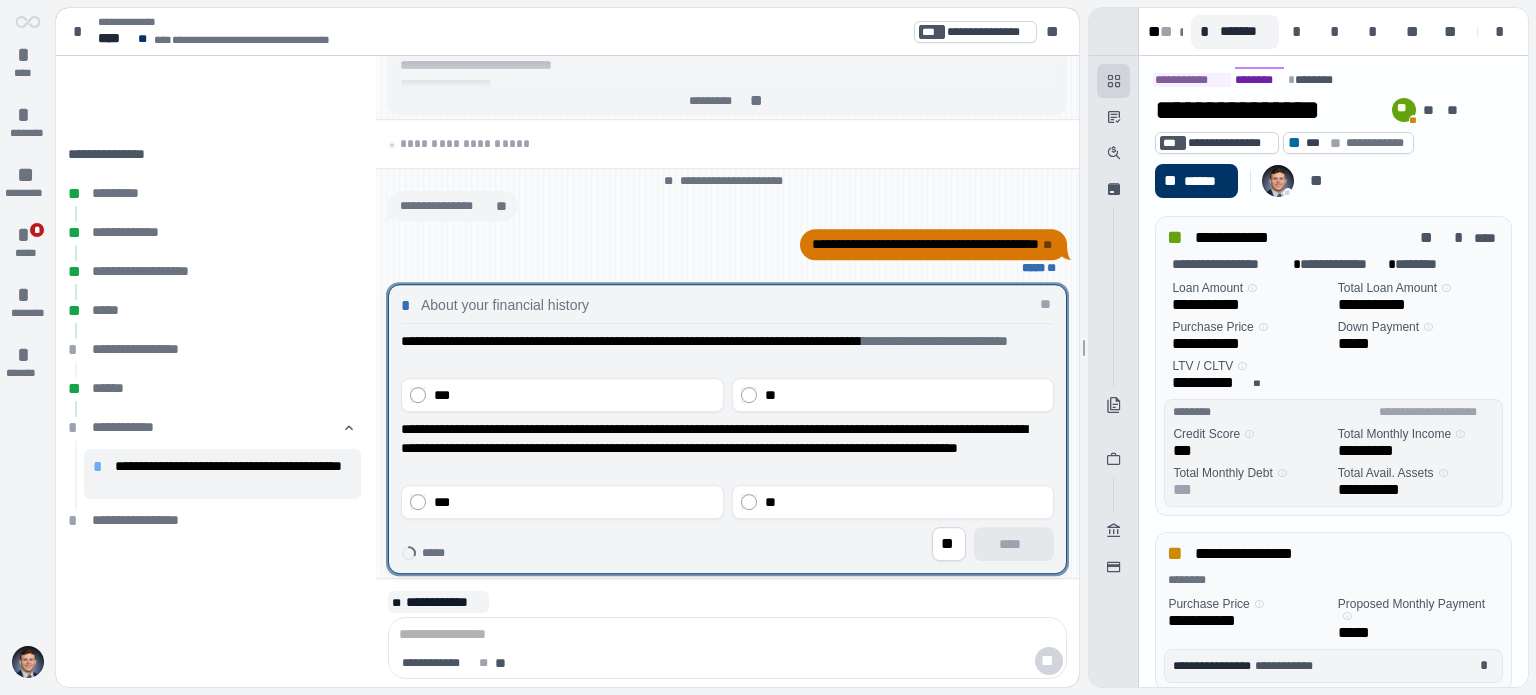 click on "**" at bounding box center (893, 395) 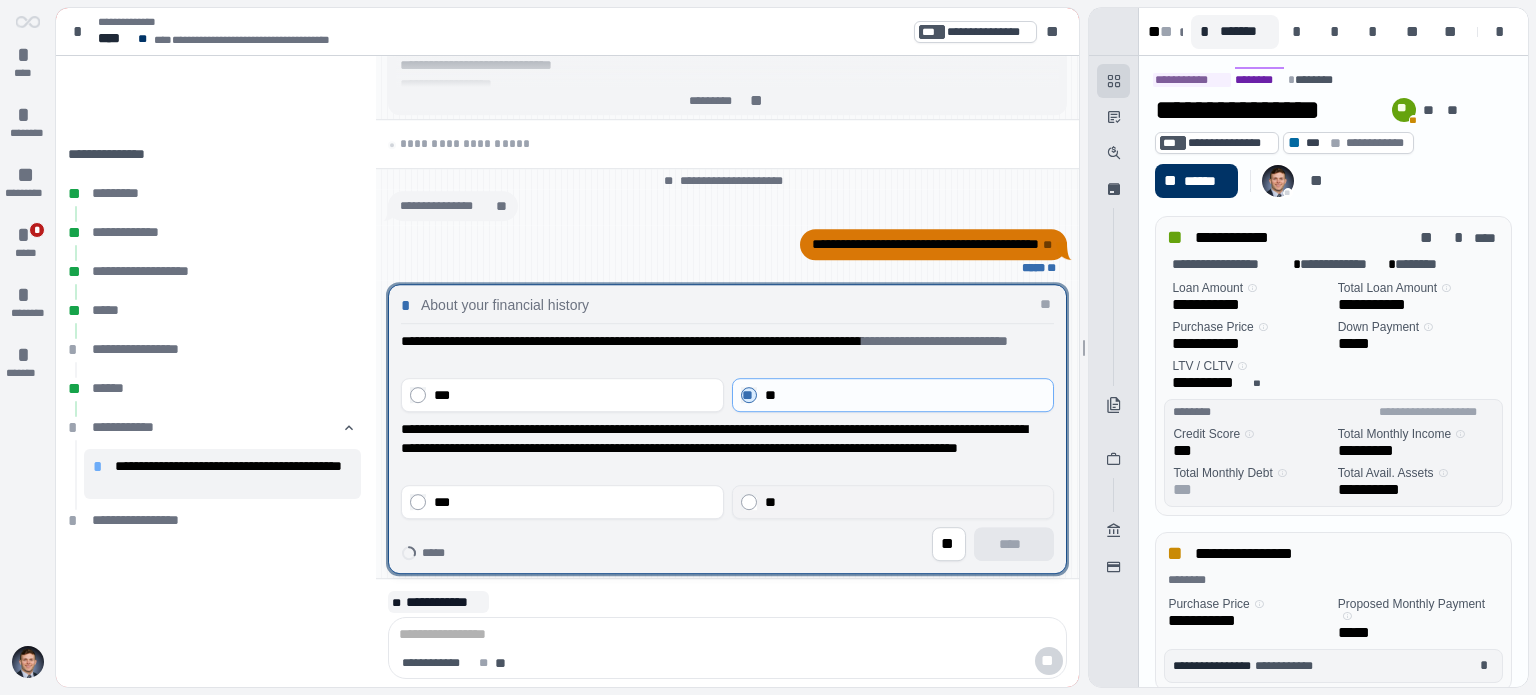 click on "**" at bounding box center (893, 502) 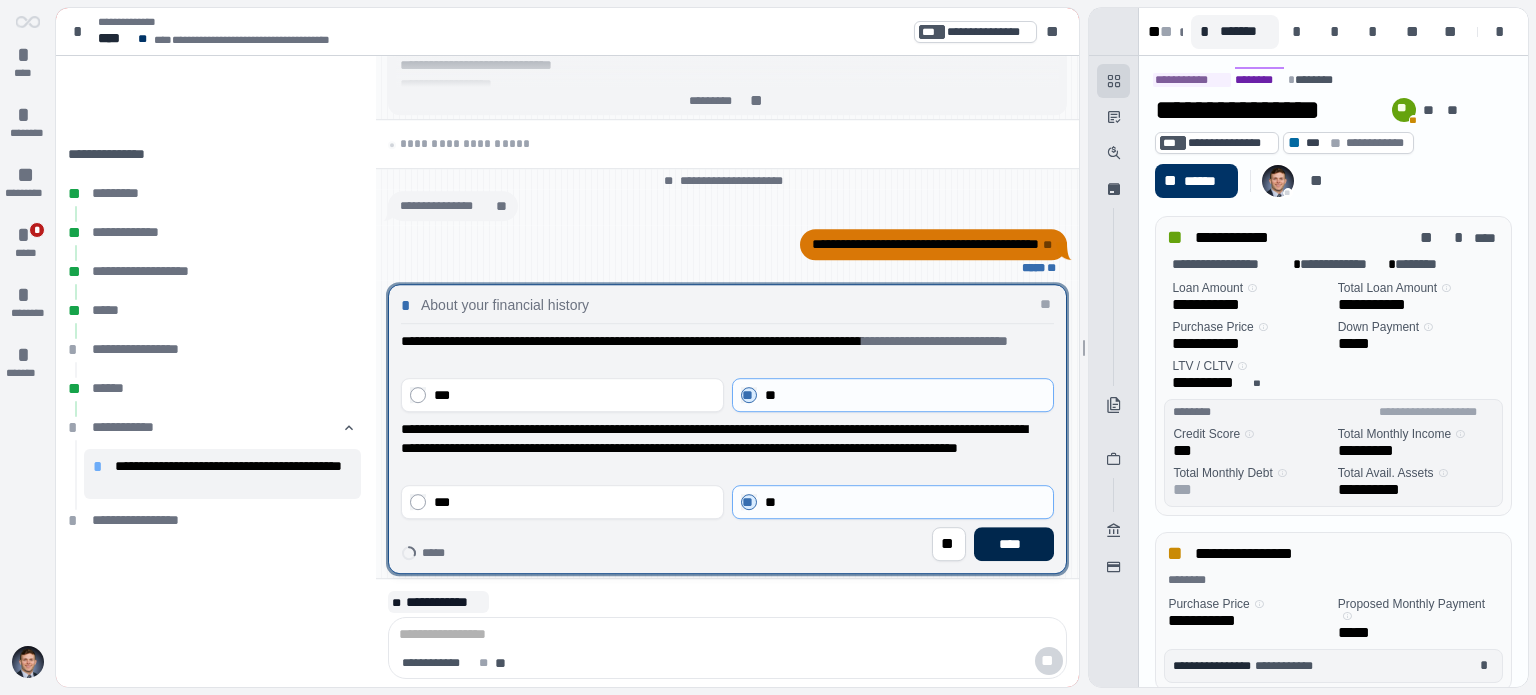 click on "****" at bounding box center (1014, 544) 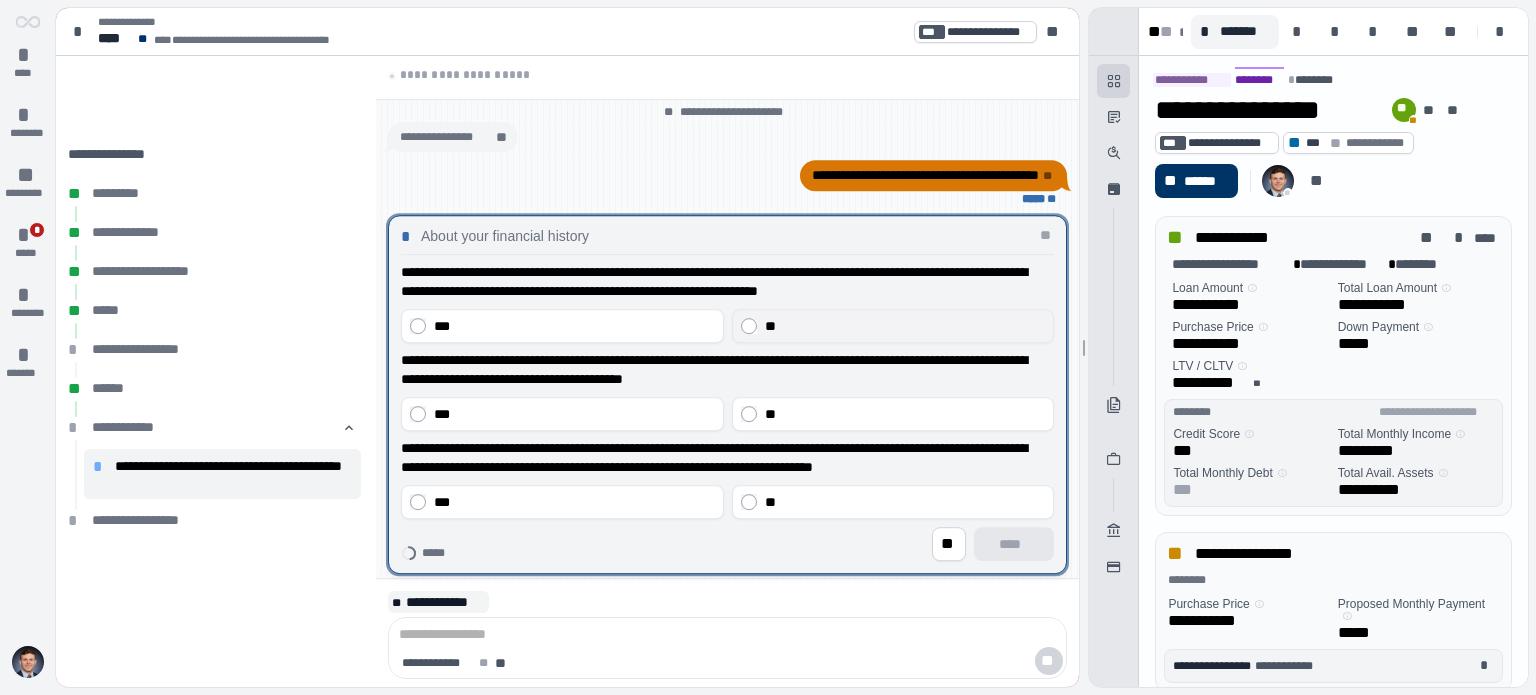 drag, startPoint x: 906, startPoint y: 325, endPoint x: 896, endPoint y: 344, distance: 21.470911 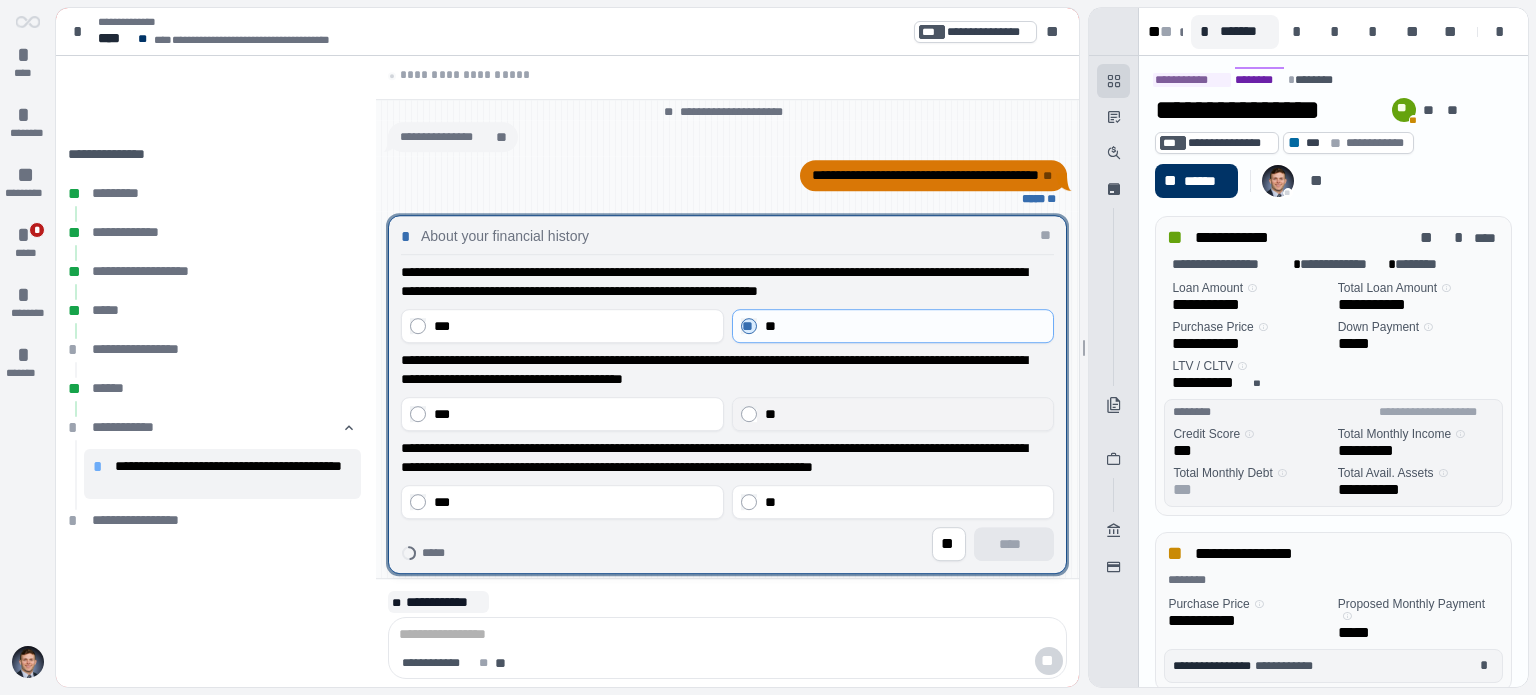 click on "**" at bounding box center [893, 414] 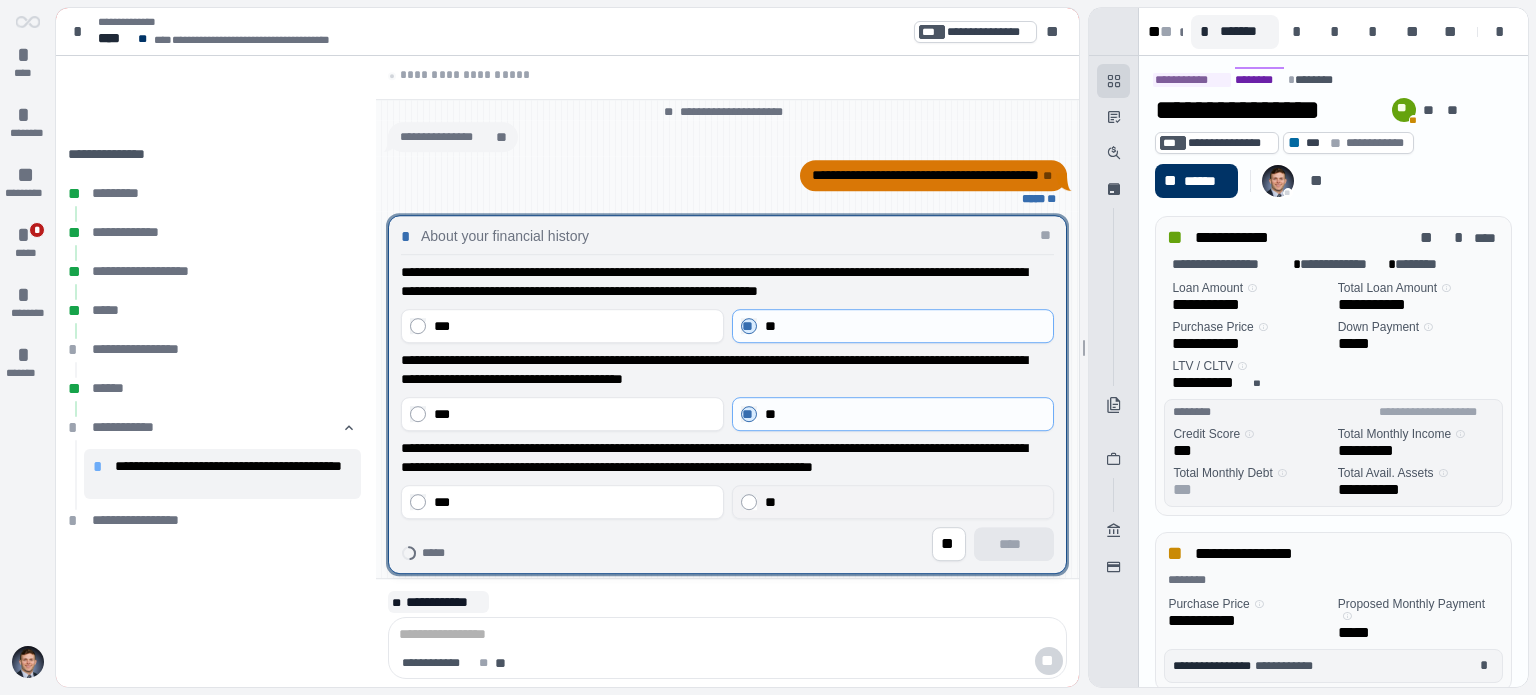 click on "**" at bounding box center (905, 502) 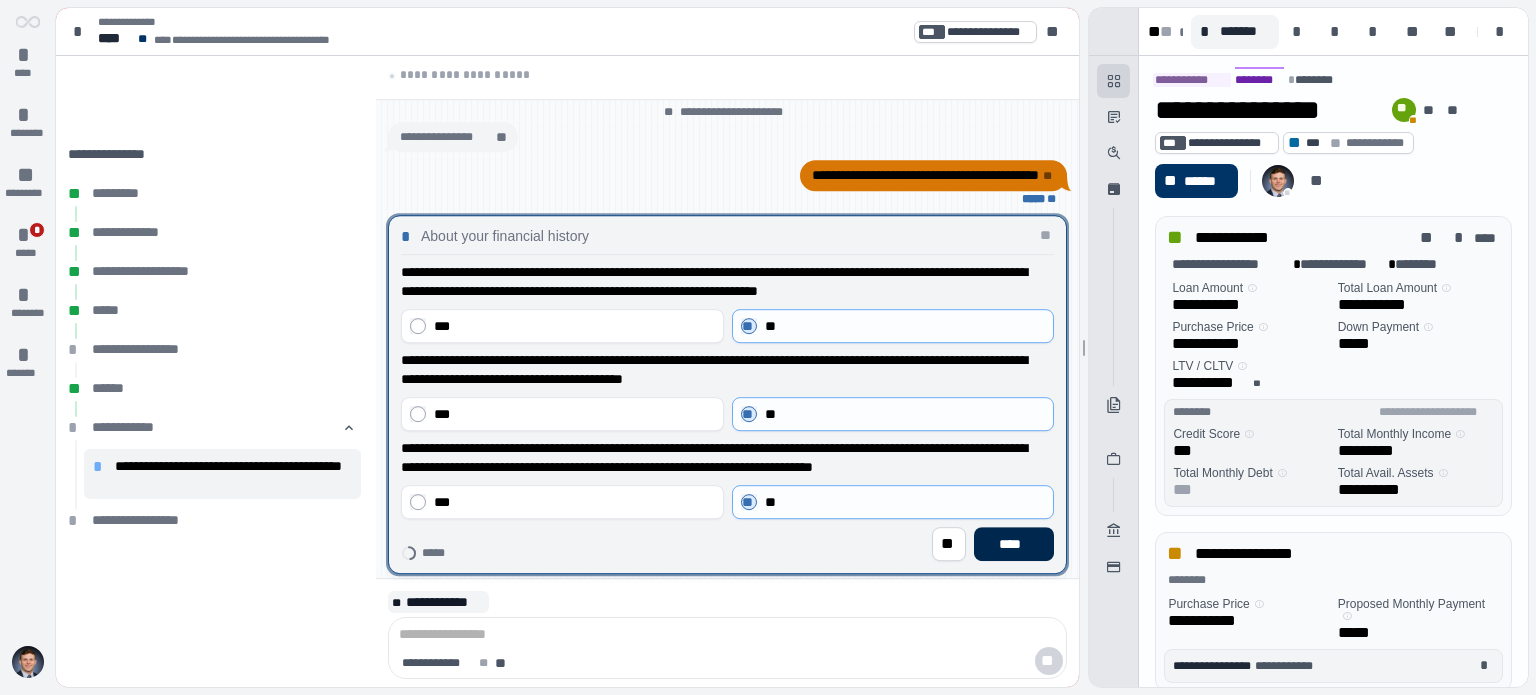 click on "****" at bounding box center [1014, 544] 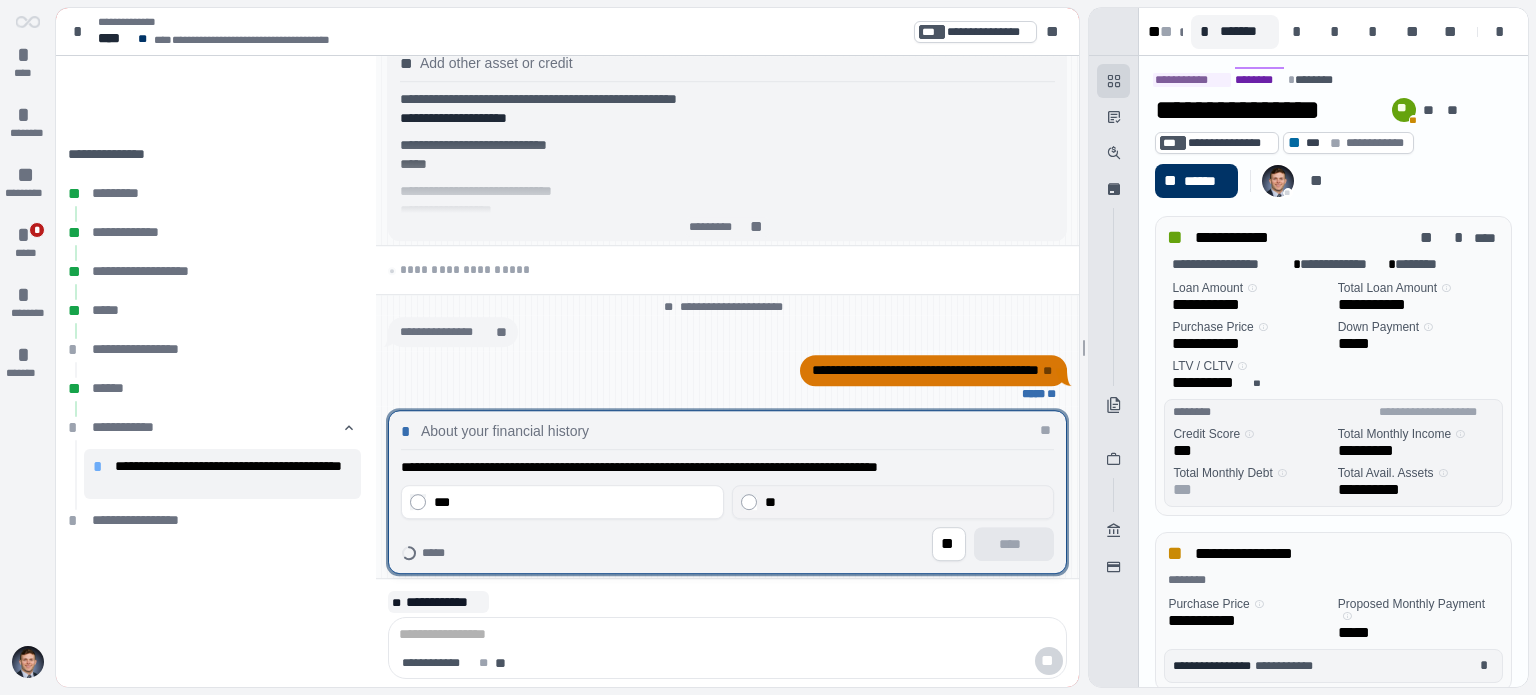 click on "**" at bounding box center (905, 502) 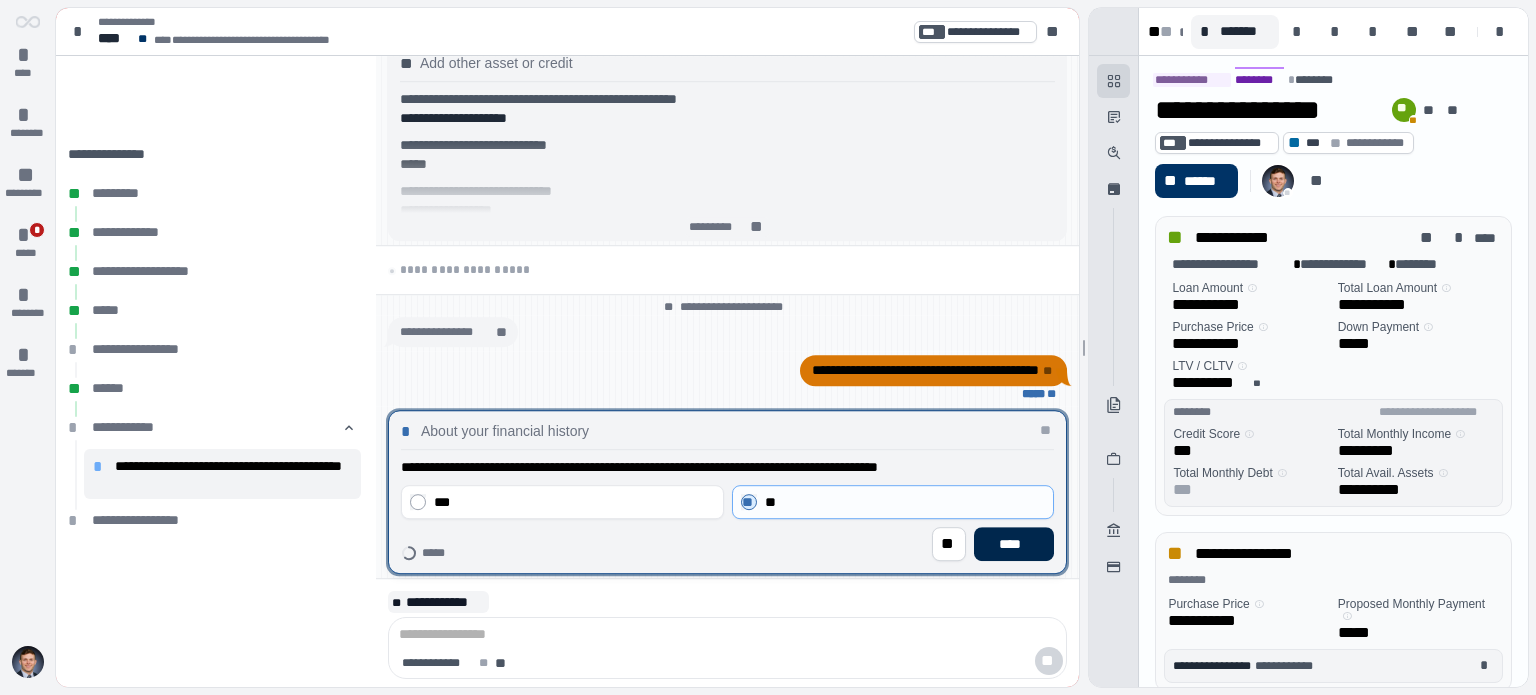 click on "****" at bounding box center [1014, 544] 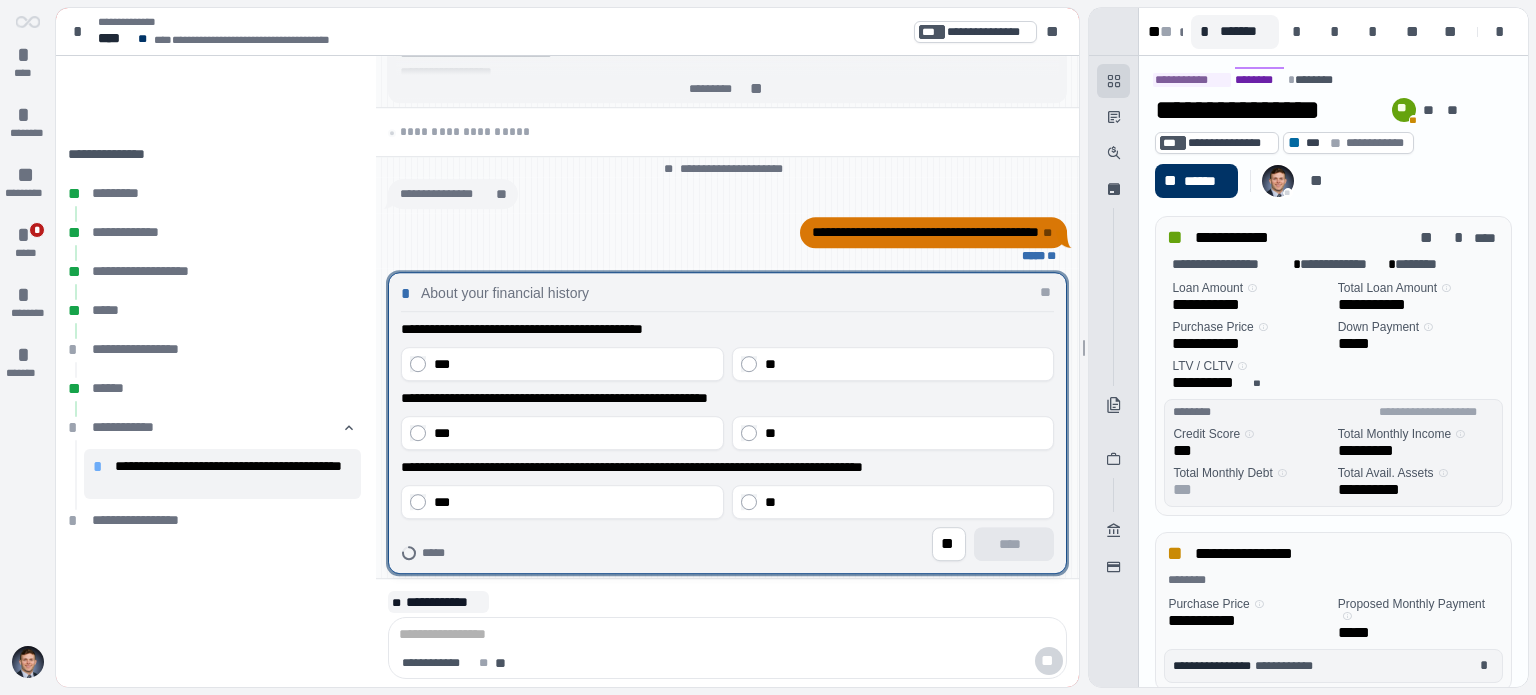 click on "**********" at bounding box center [722, 398] 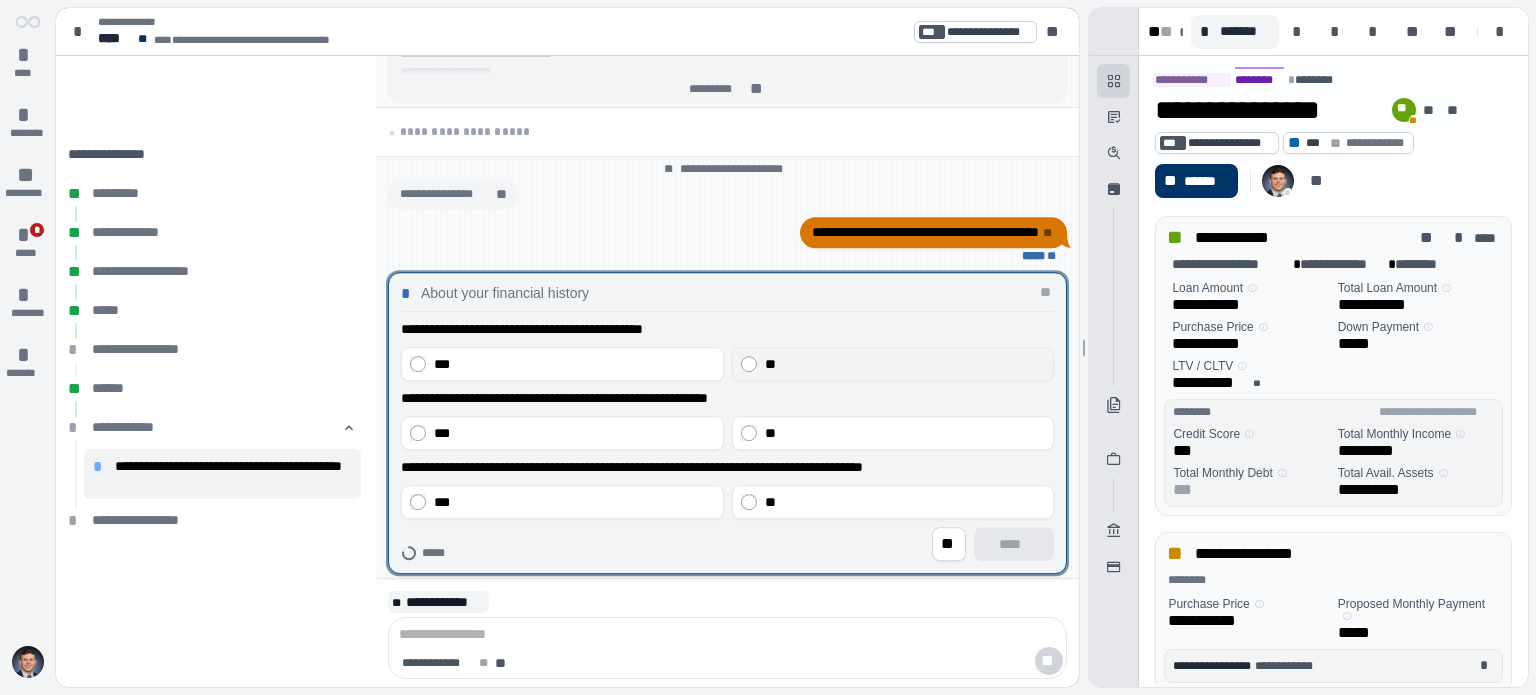 click on "**" at bounding box center [905, 364] 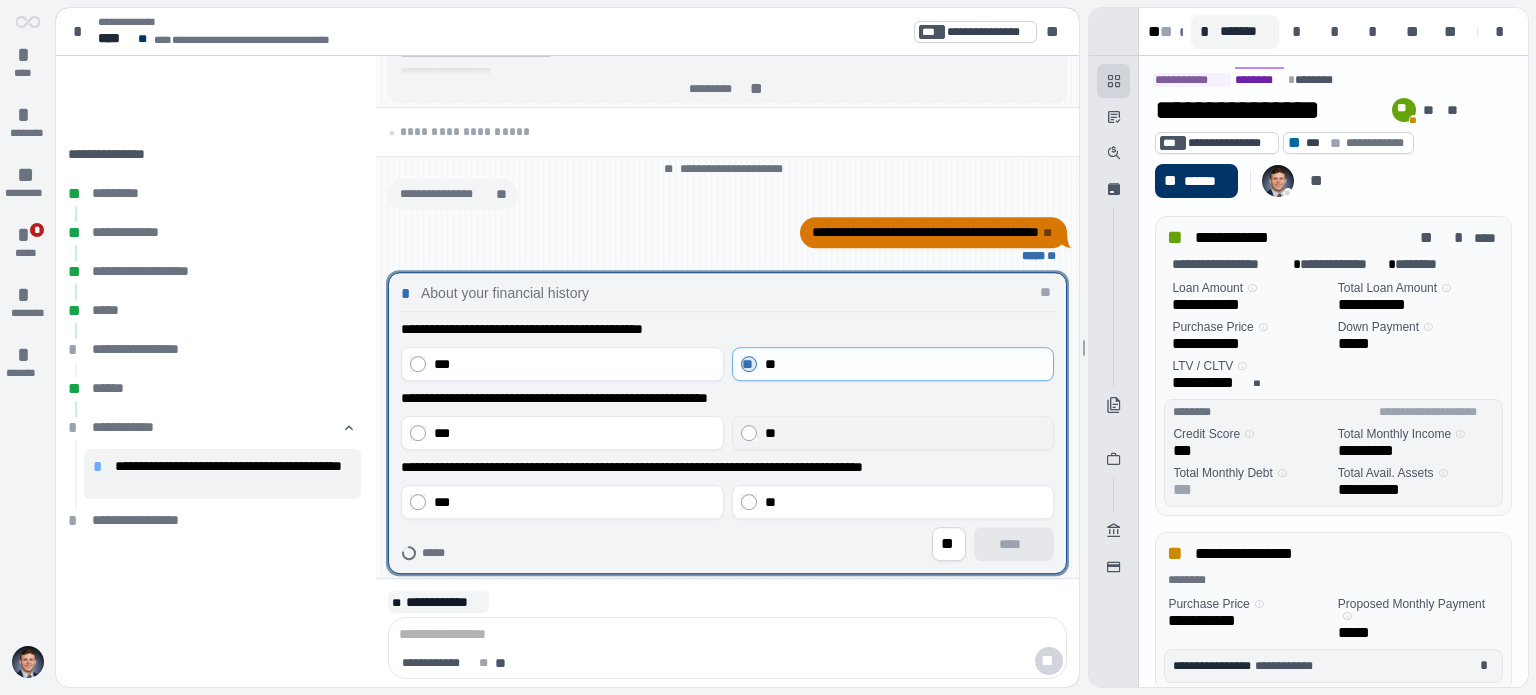 click on "**" at bounding box center (905, 433) 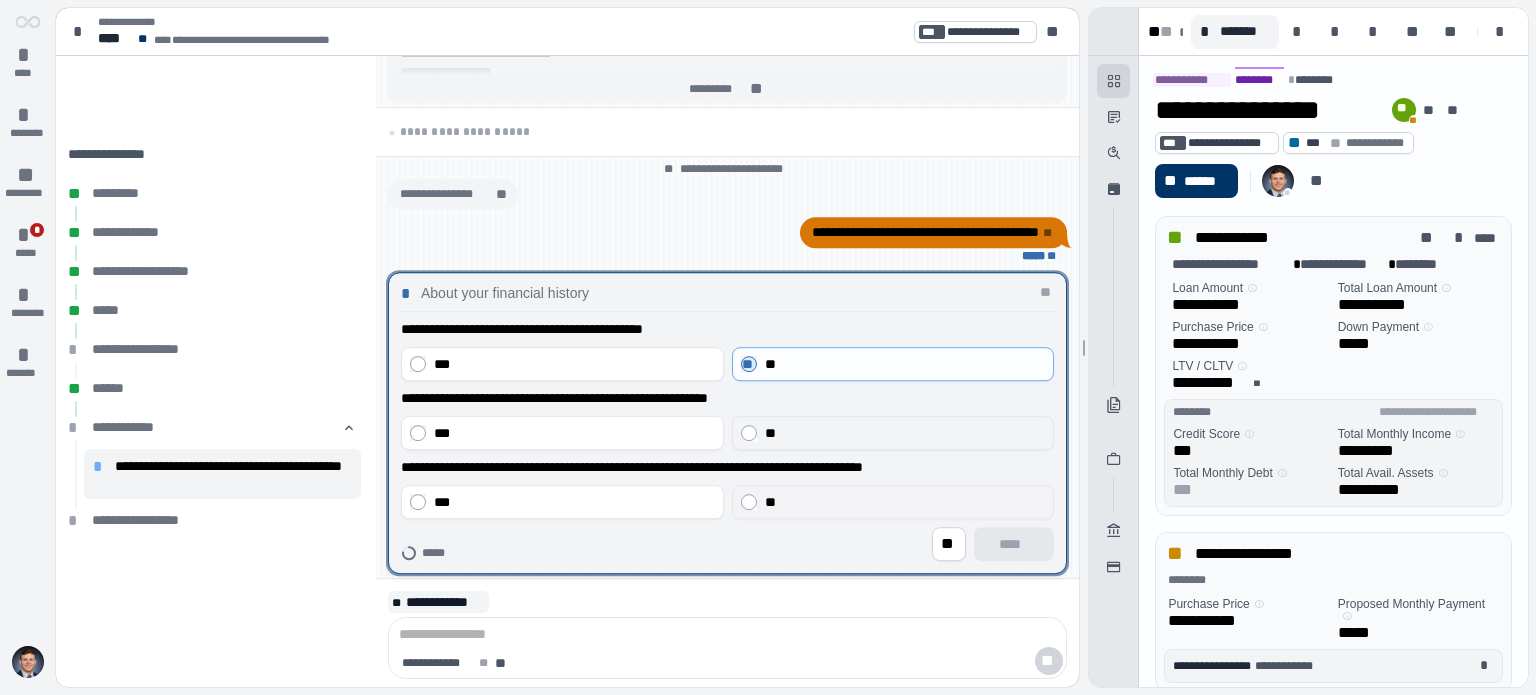 click on "**" at bounding box center (905, 502) 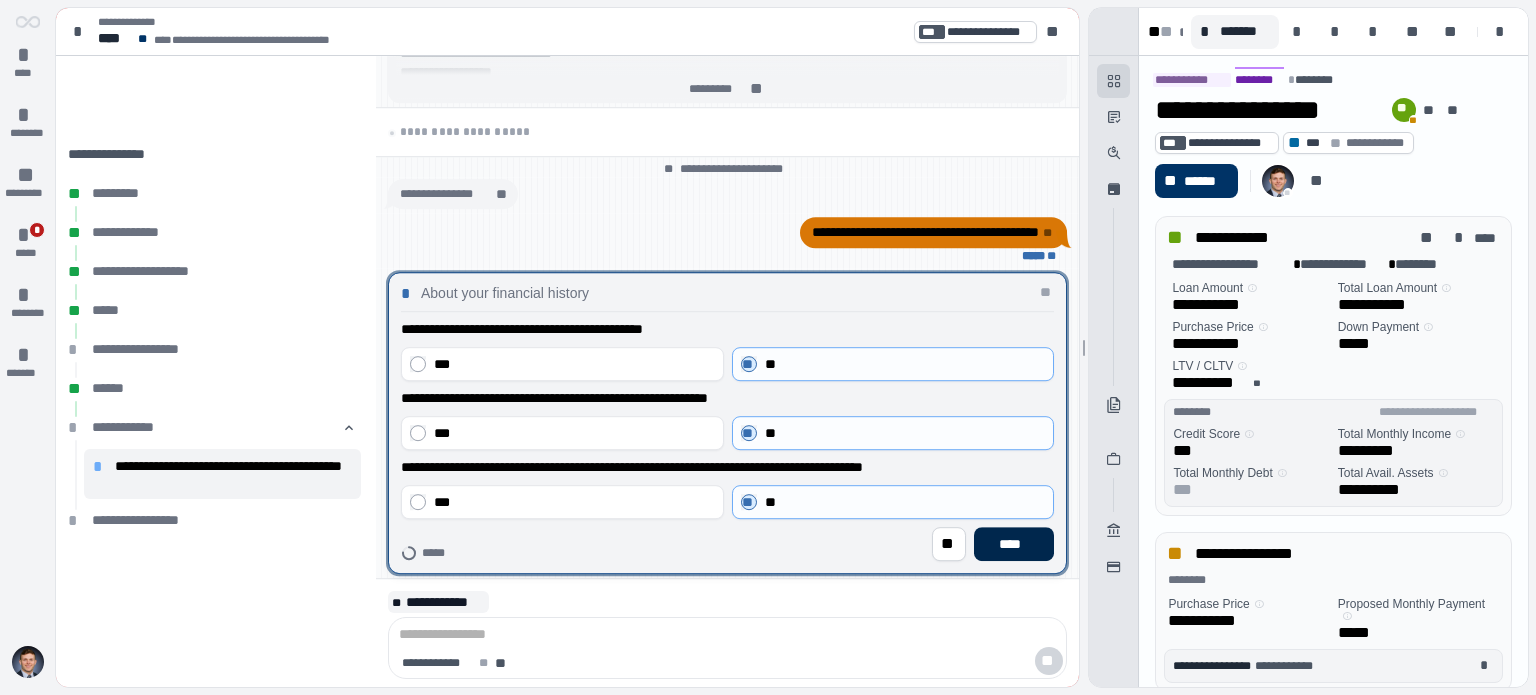 click on "****" at bounding box center (1014, 544) 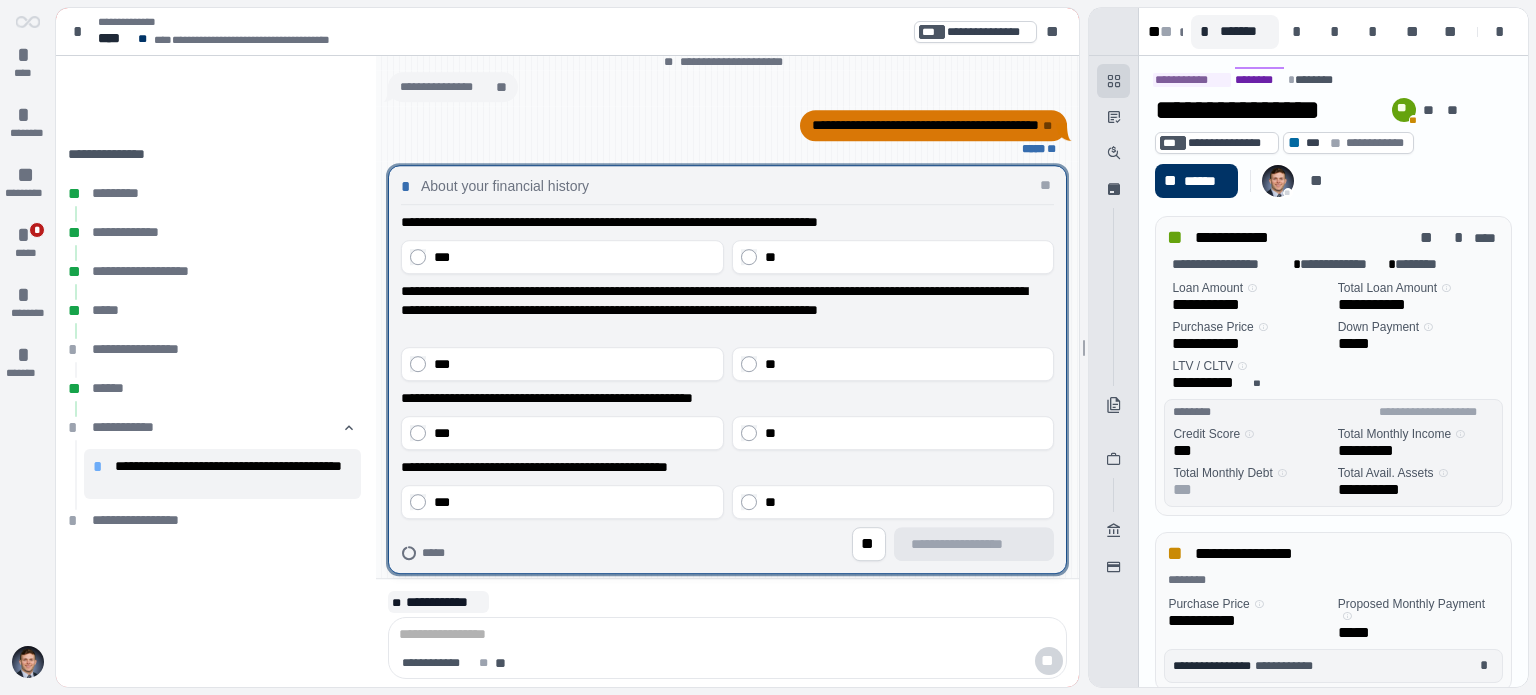 click on "**********" at bounding box center (722, 398) 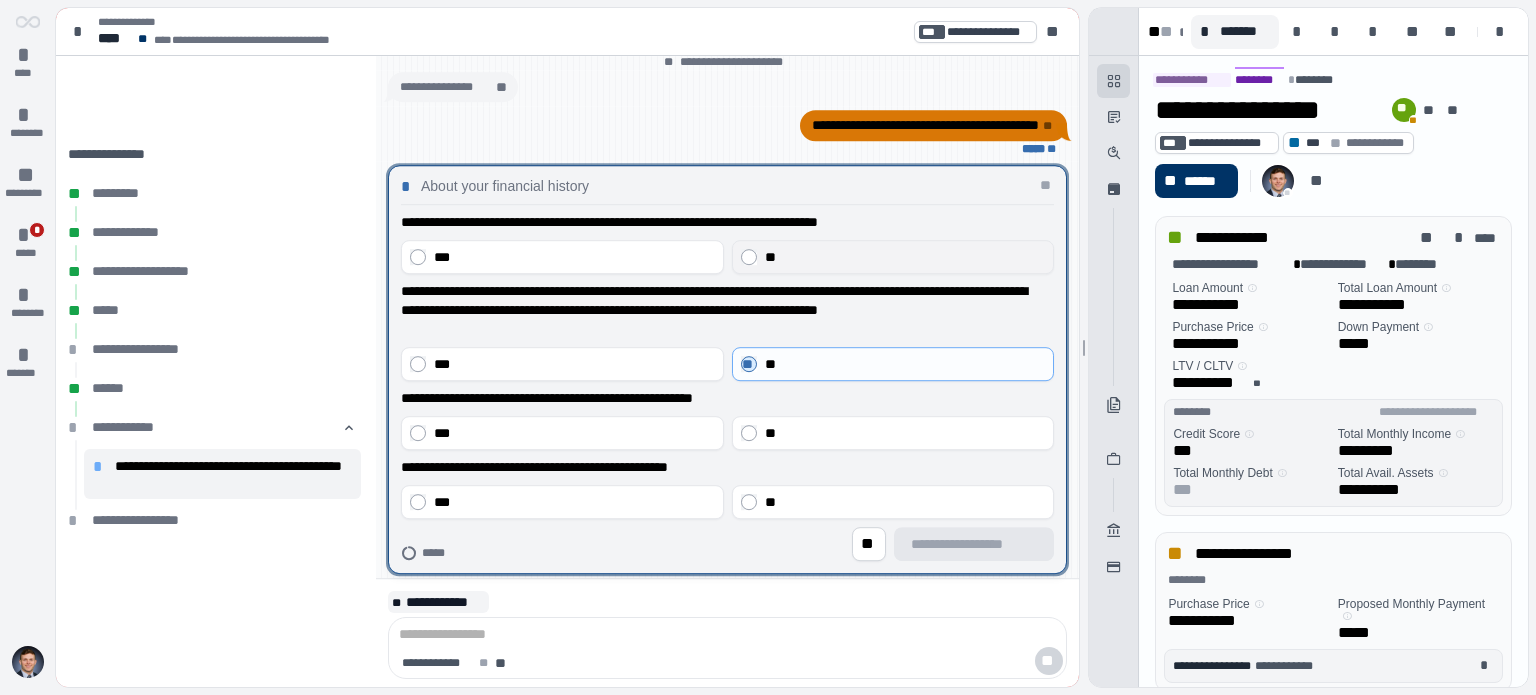 click on "**********" at bounding box center (722, 222) 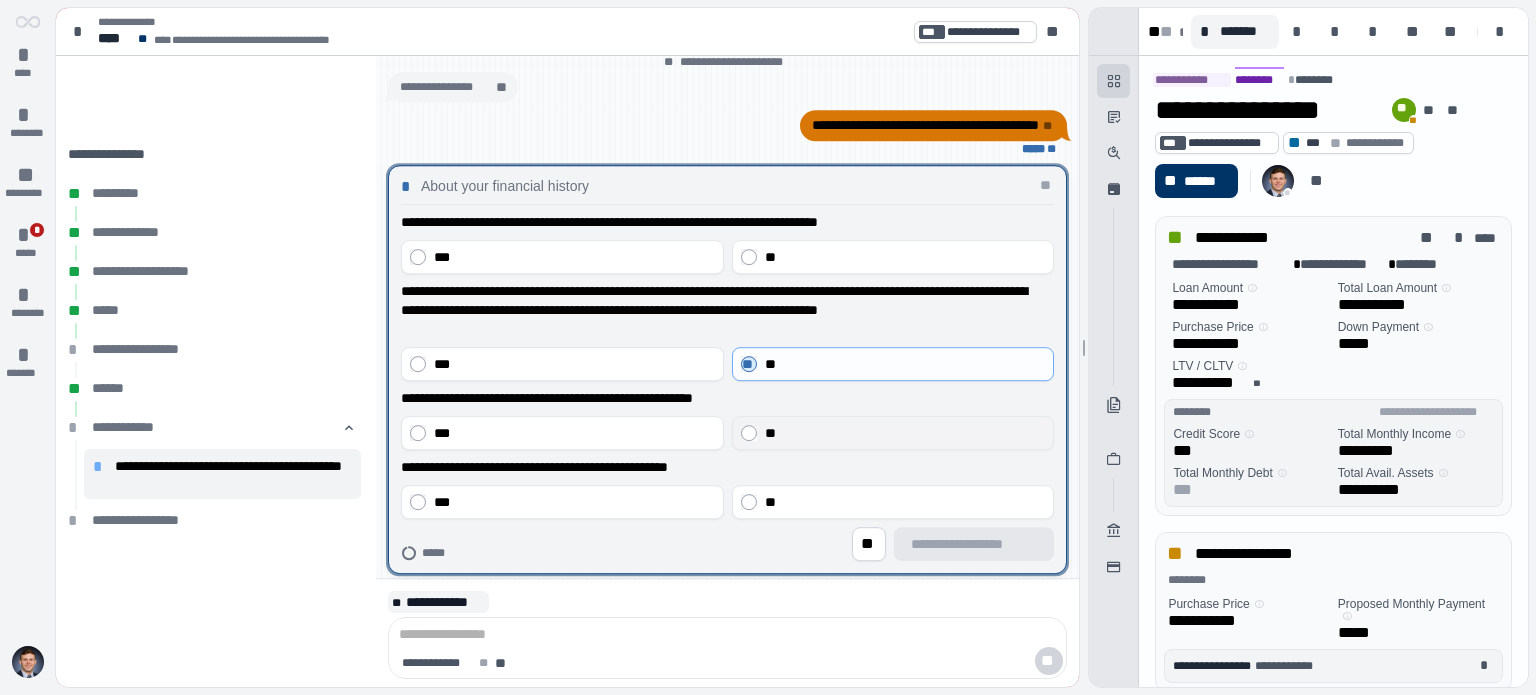 click on "**********" at bounding box center [722, 467] 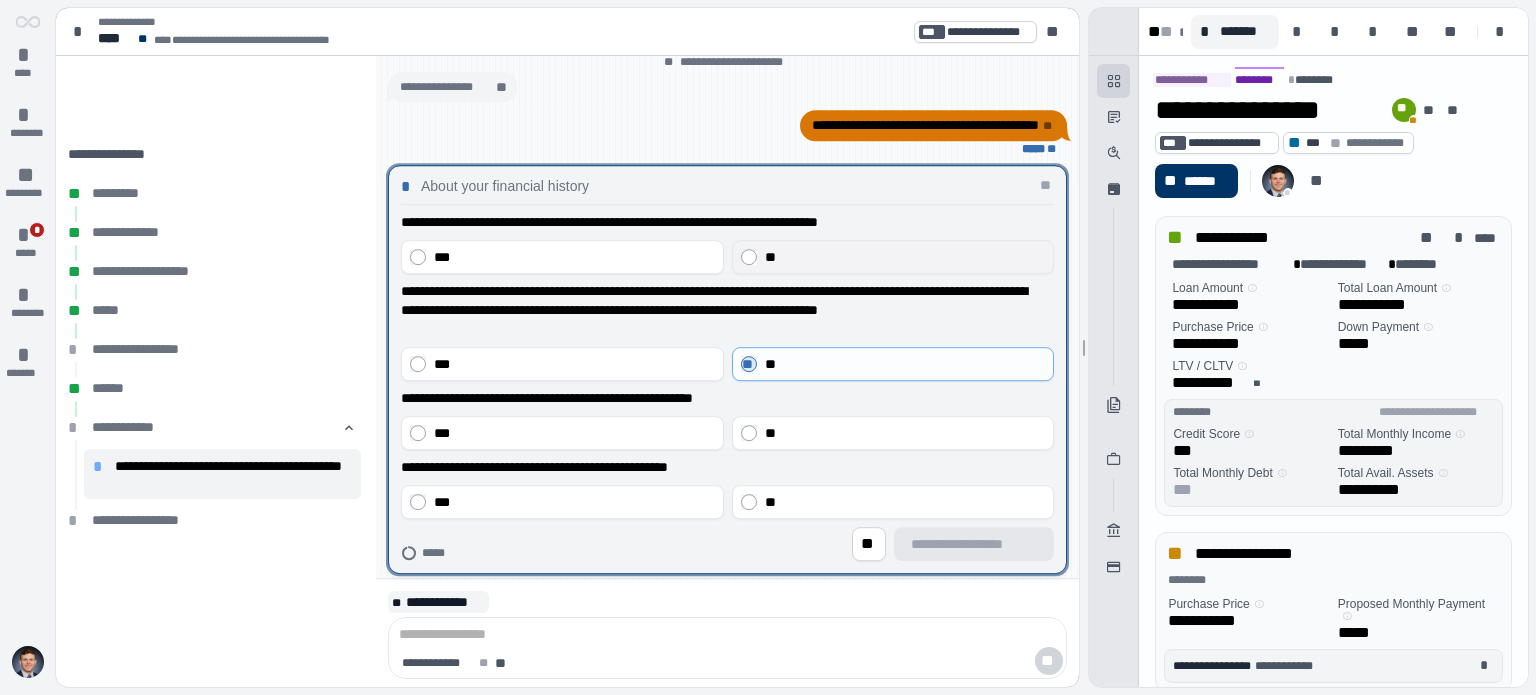 click on "**" at bounding box center [905, 257] 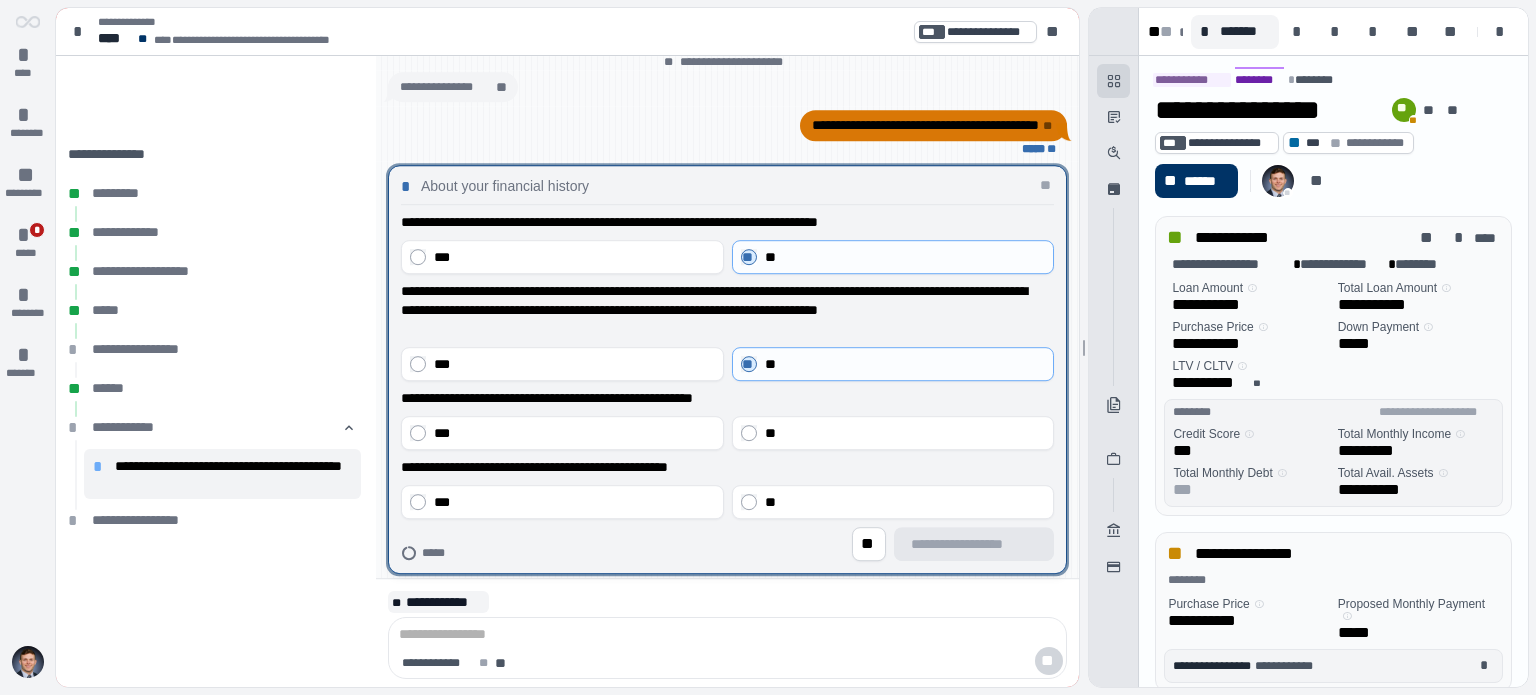 click on "**********" at bounding box center (722, 467) 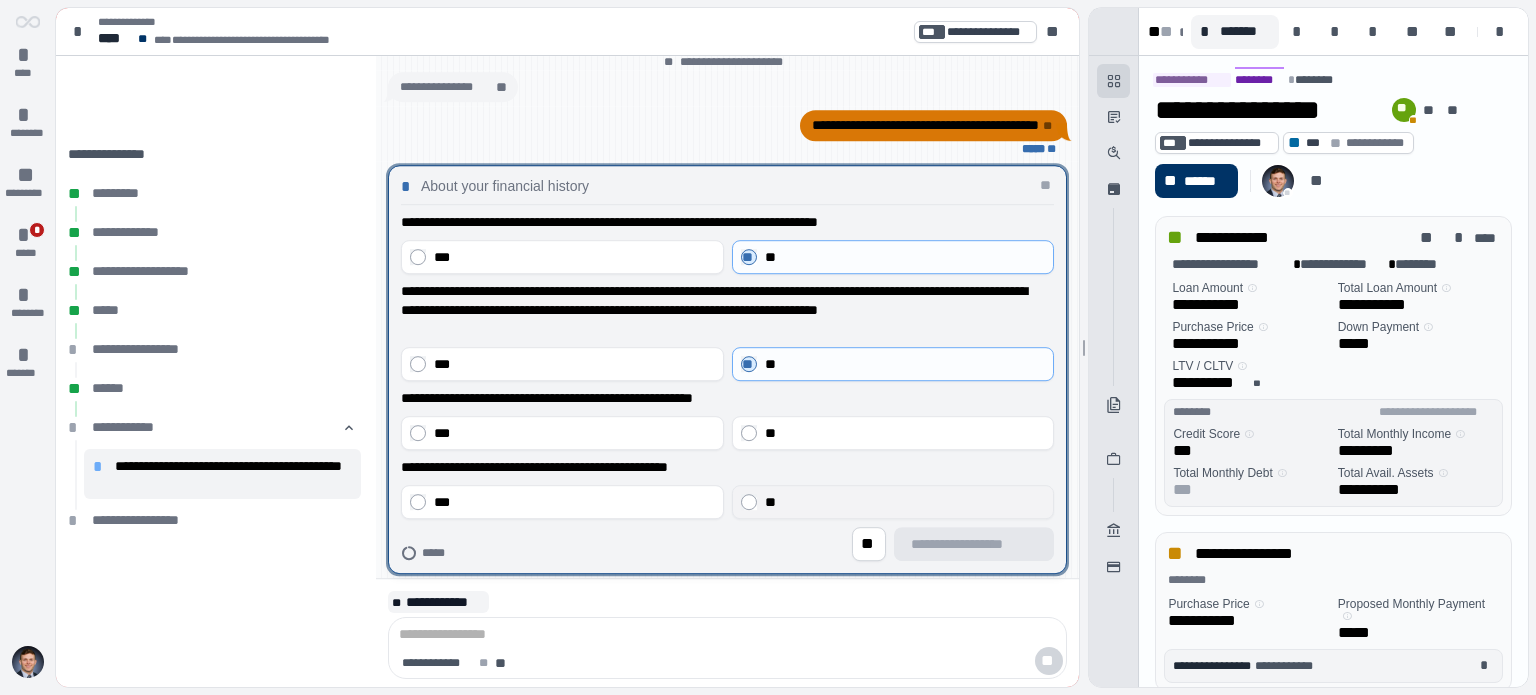 drag, startPoint x: 841, startPoint y: 443, endPoint x: 842, endPoint y: 487, distance: 44.011364 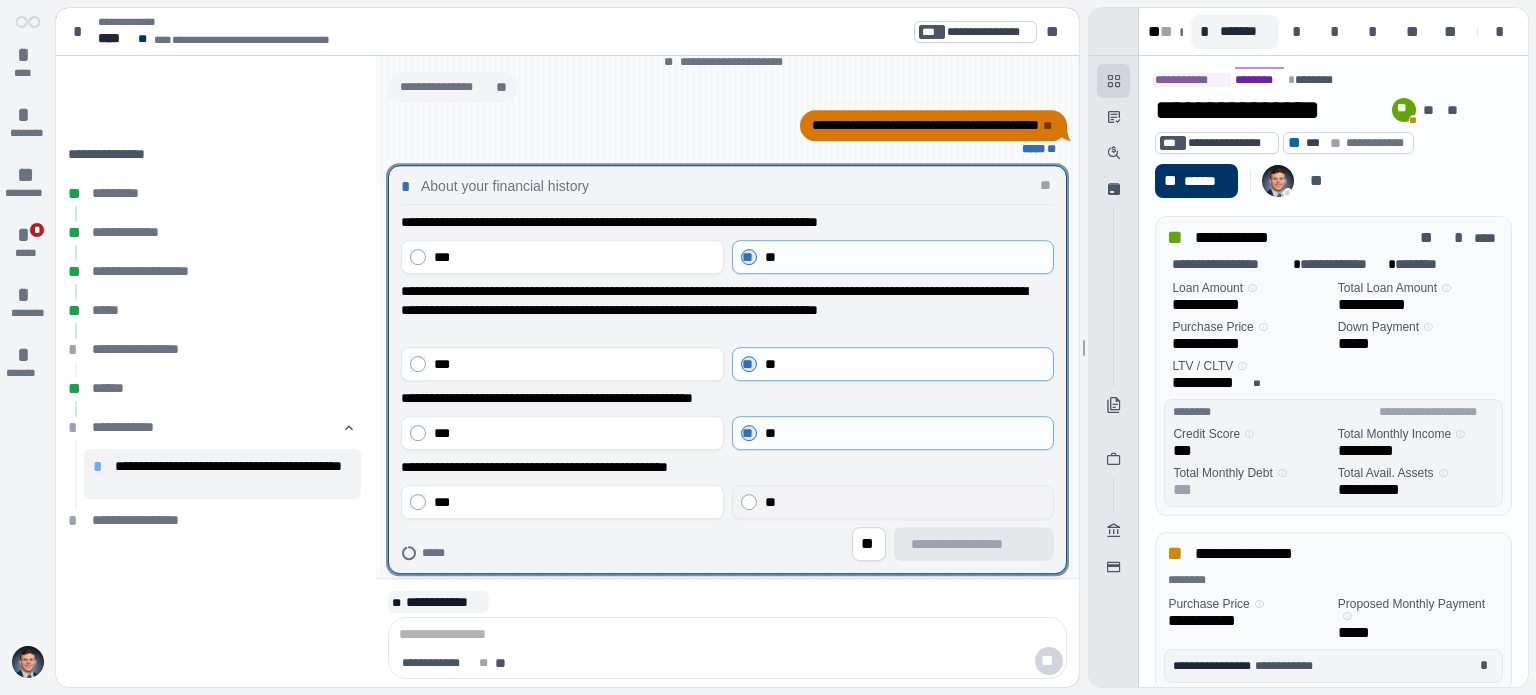 click on "**" at bounding box center [893, 502] 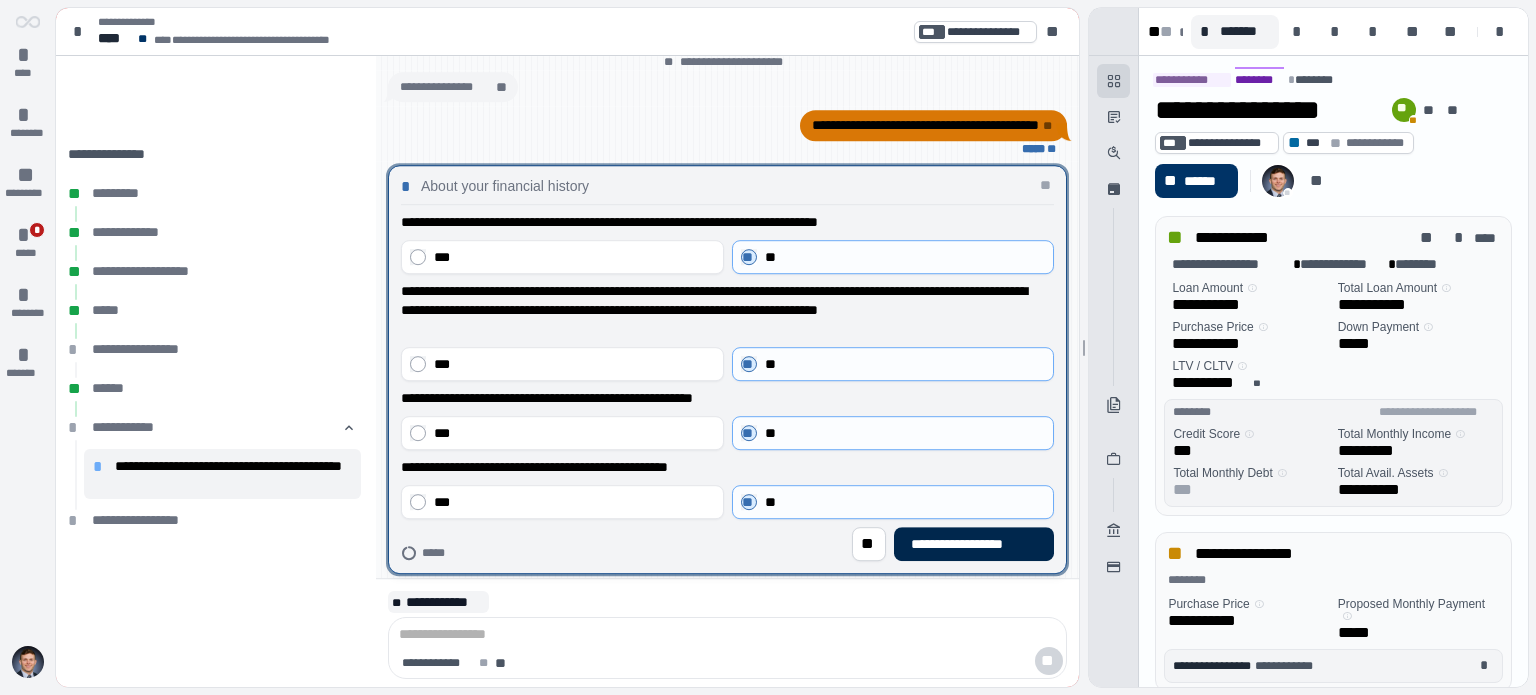 click on "**********" at bounding box center (974, 544) 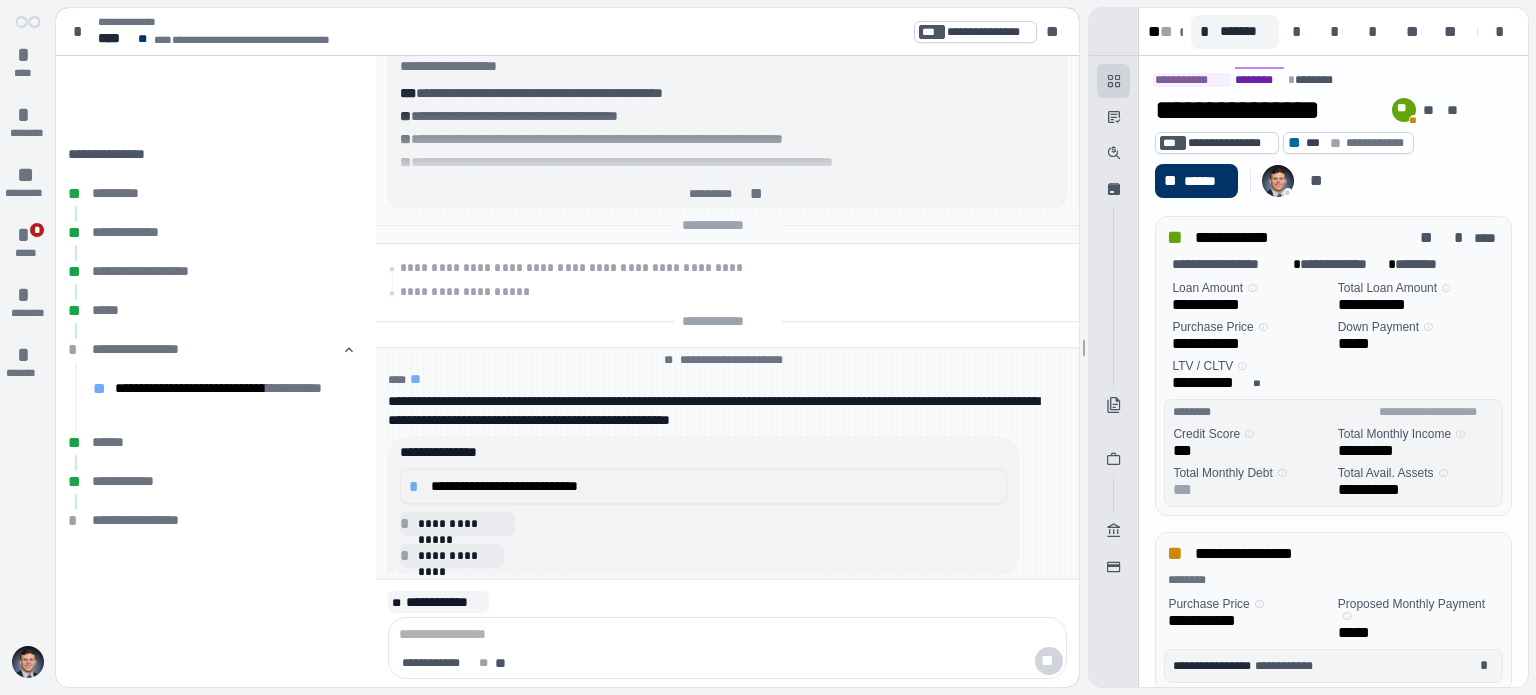 click on "**********" at bounding box center (703, 486) 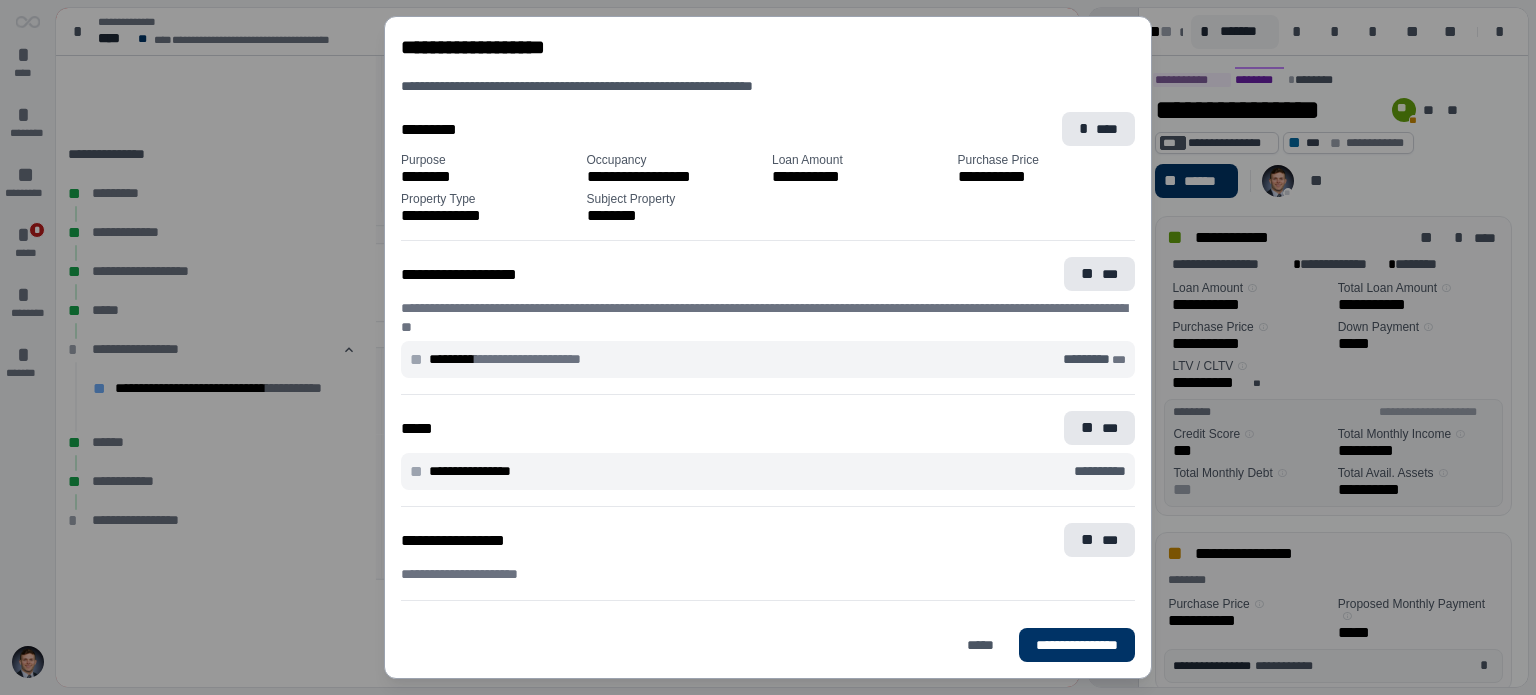 click on "**********" at bounding box center (768, 795) 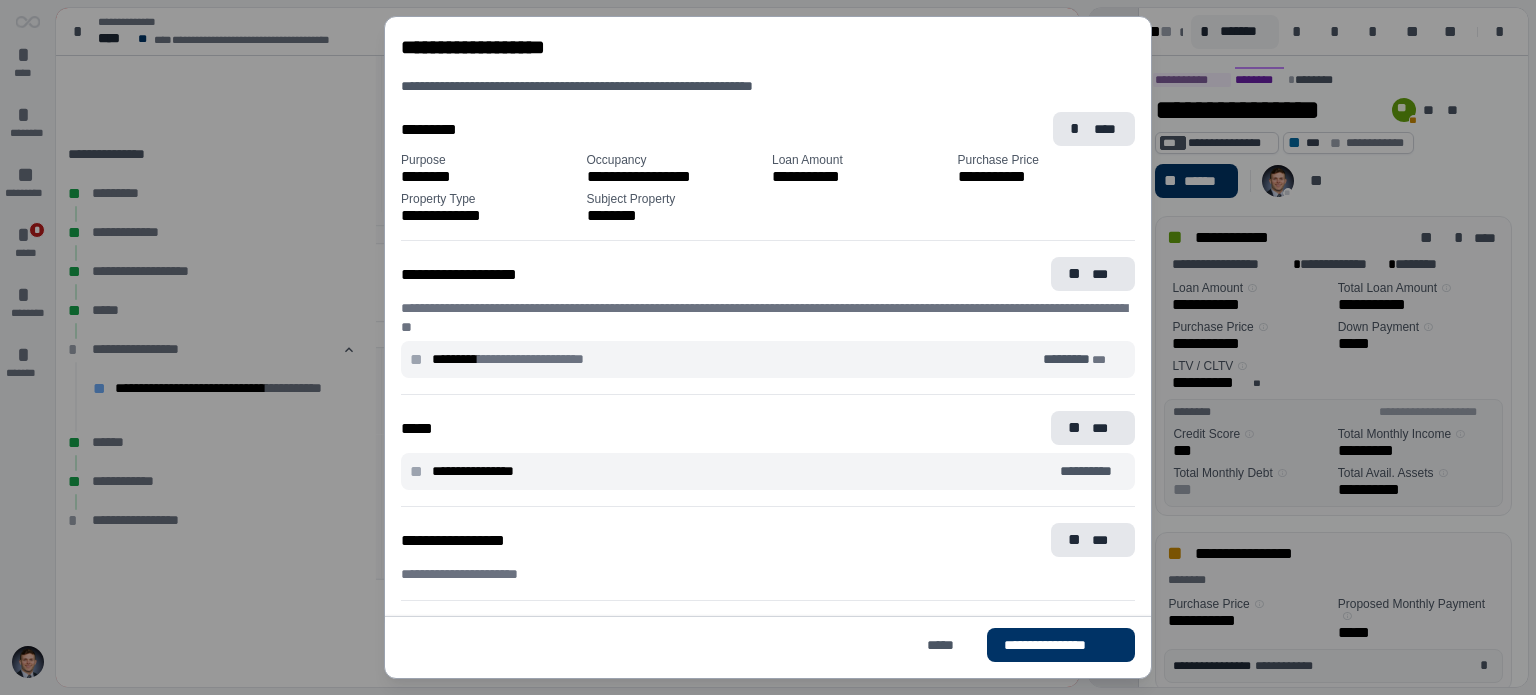 click on "**********" at bounding box center [1061, 645] 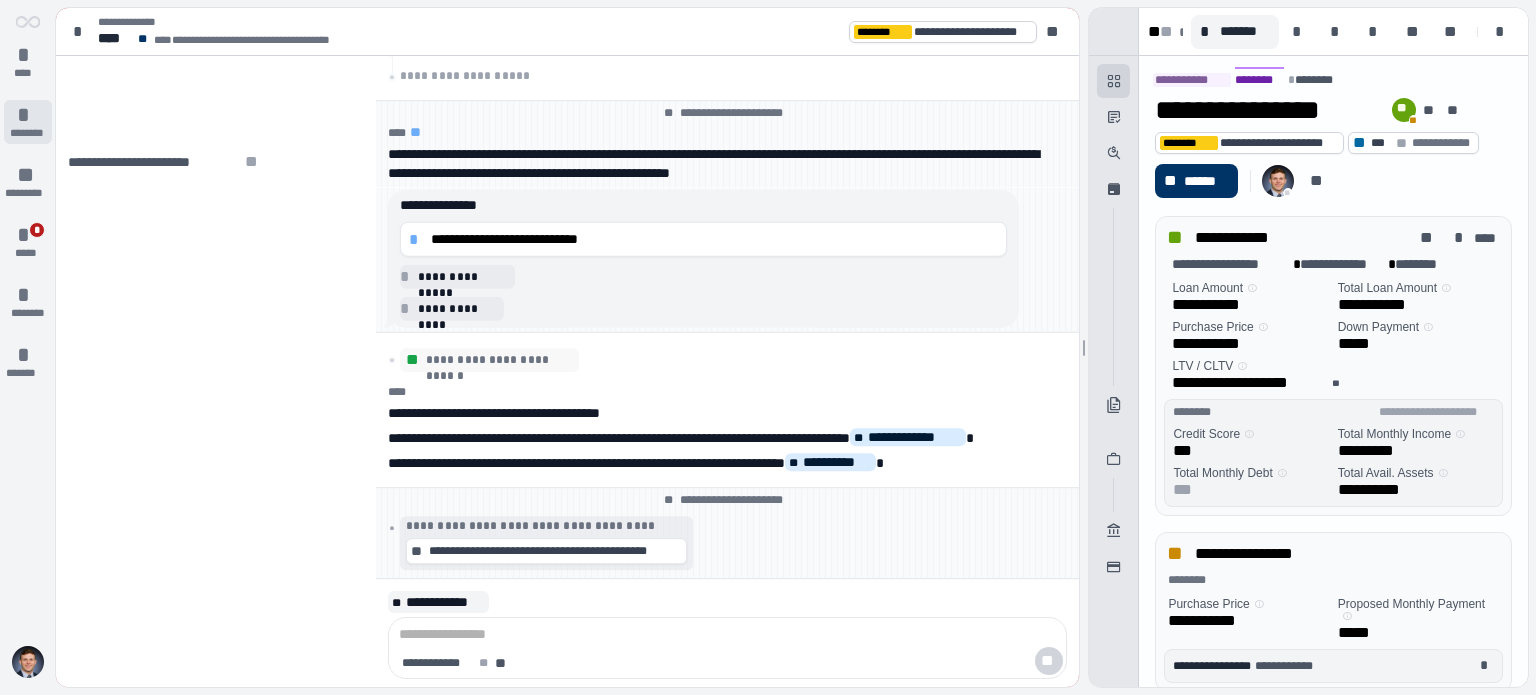 click on "* ********" at bounding box center (28, 122) 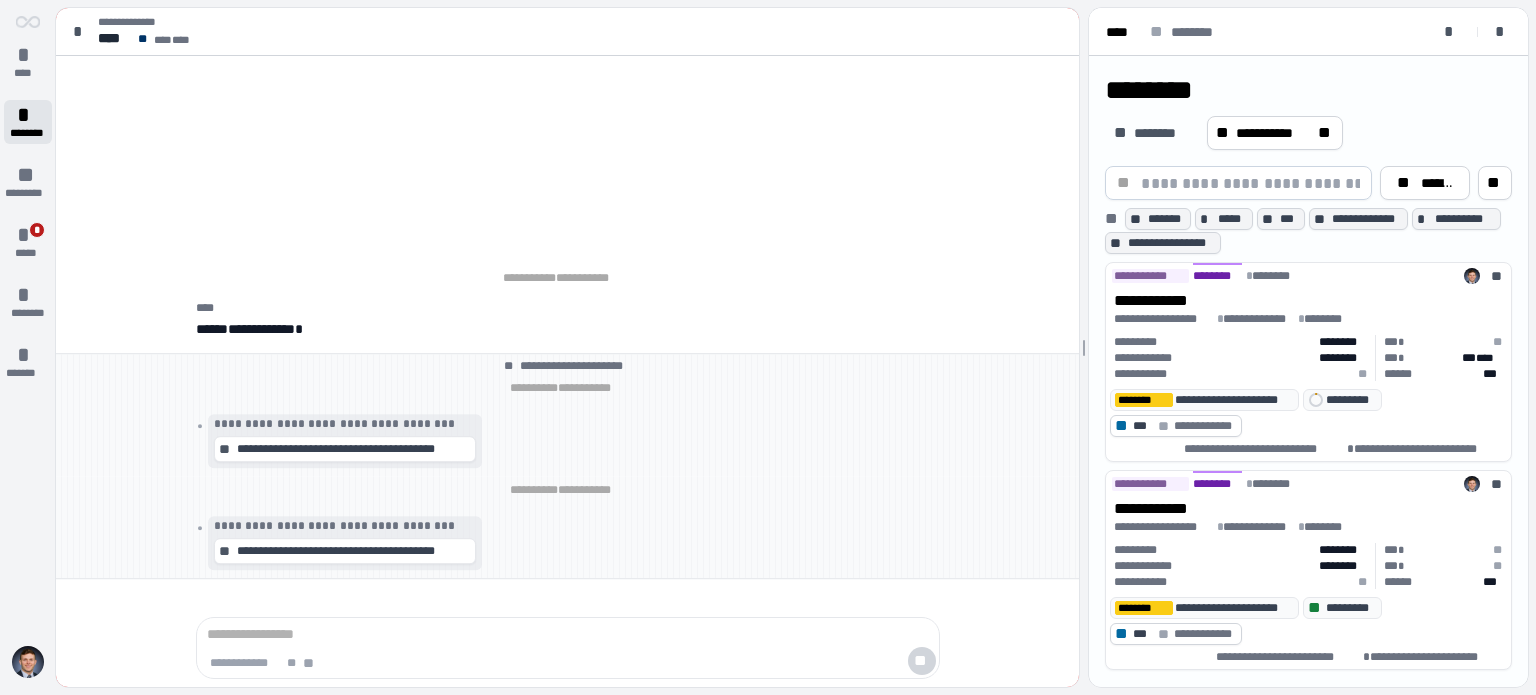 click on "********" at bounding box center (27, 133) 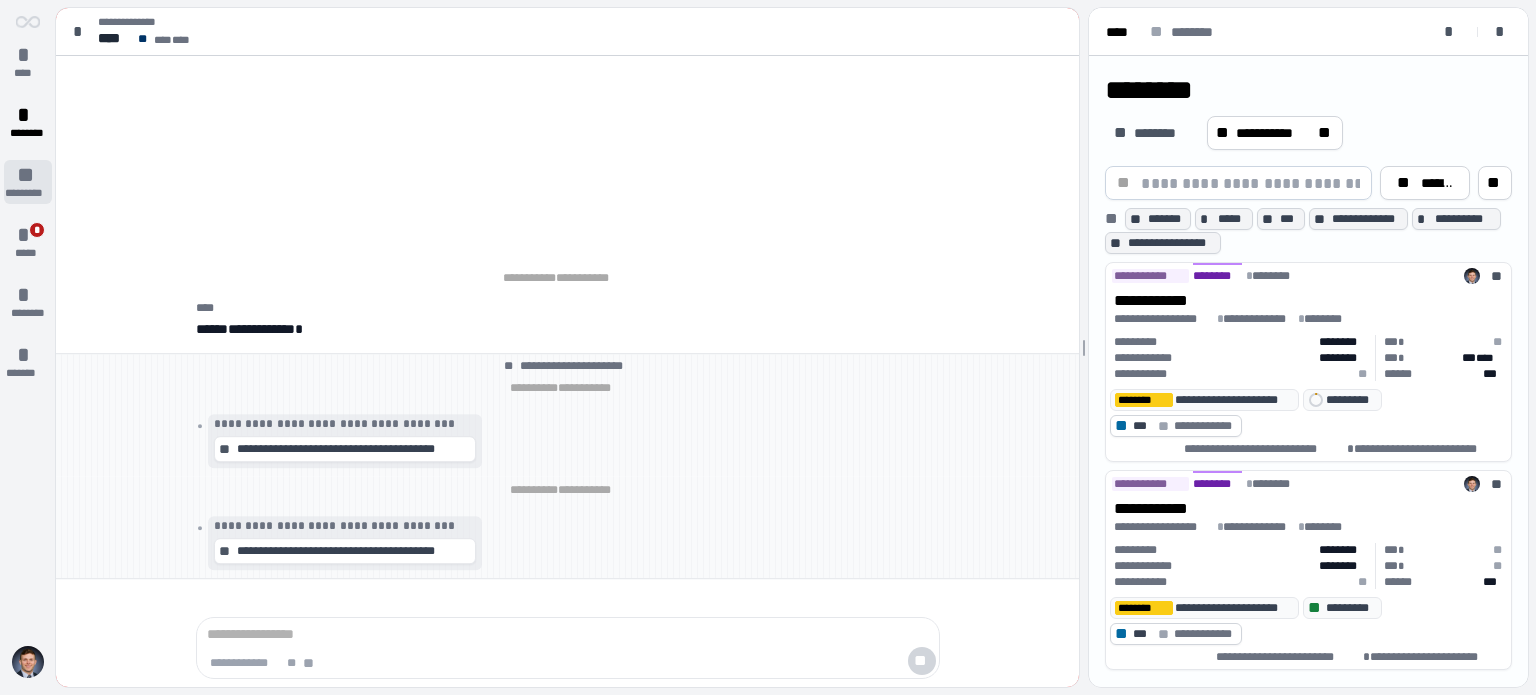 click on "*********" at bounding box center [28, 193] 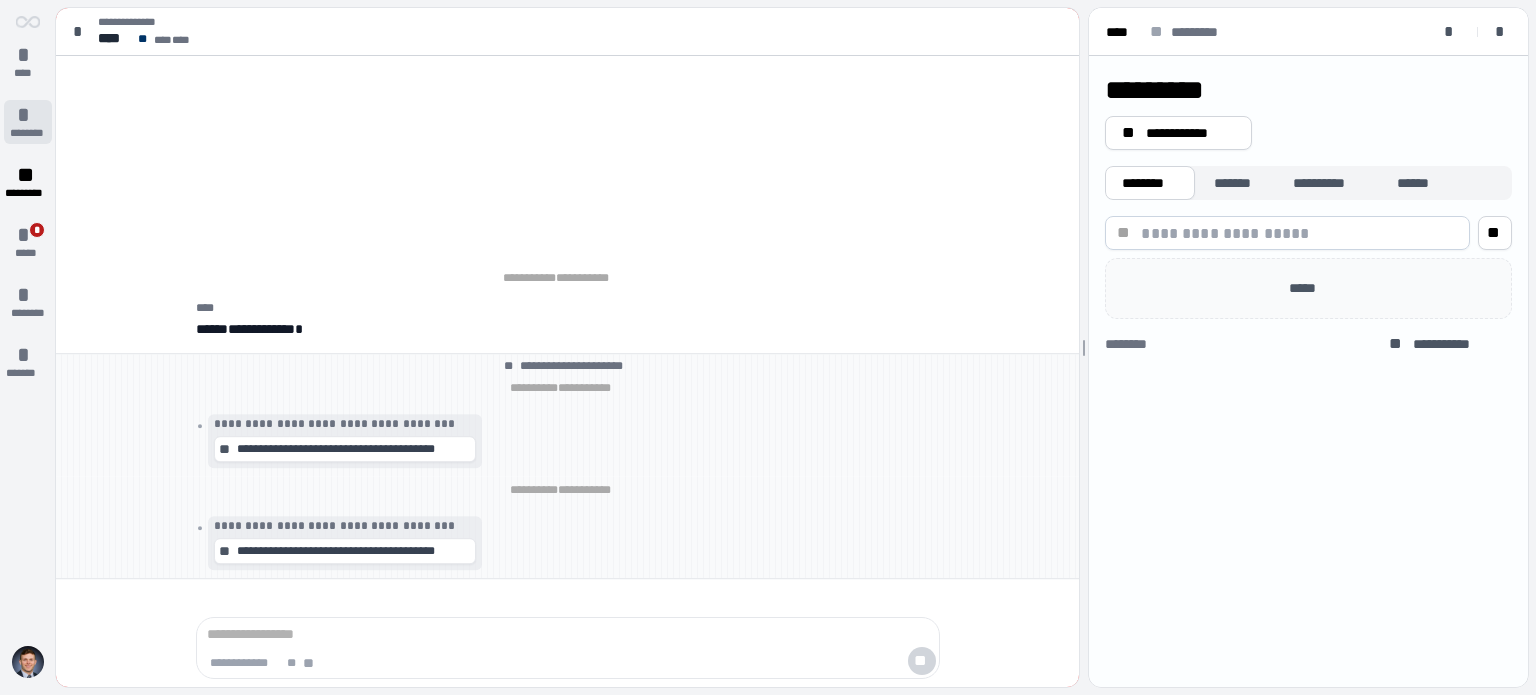 click on "*" at bounding box center [28, 115] 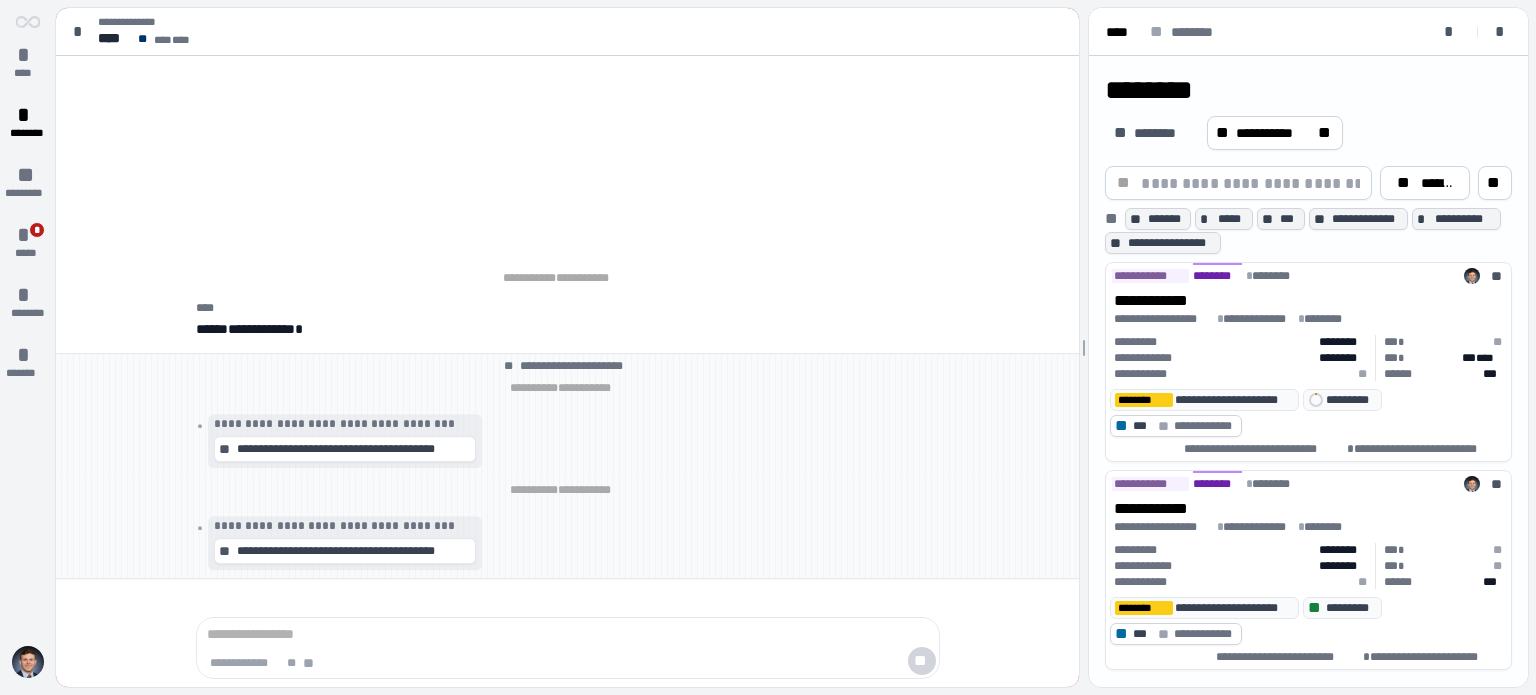 click on "**********" at bounding box center [567, 321] 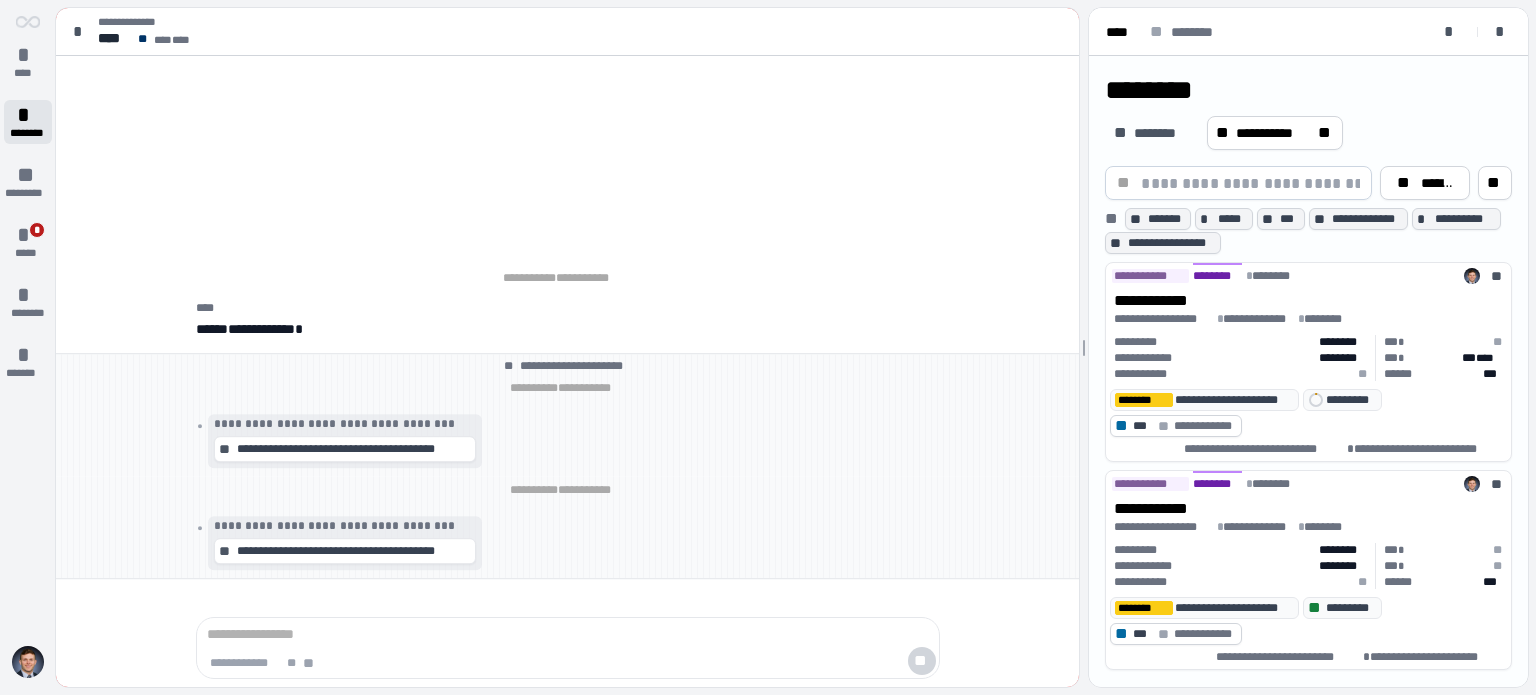 click on "**" at bounding box center (28, 175) 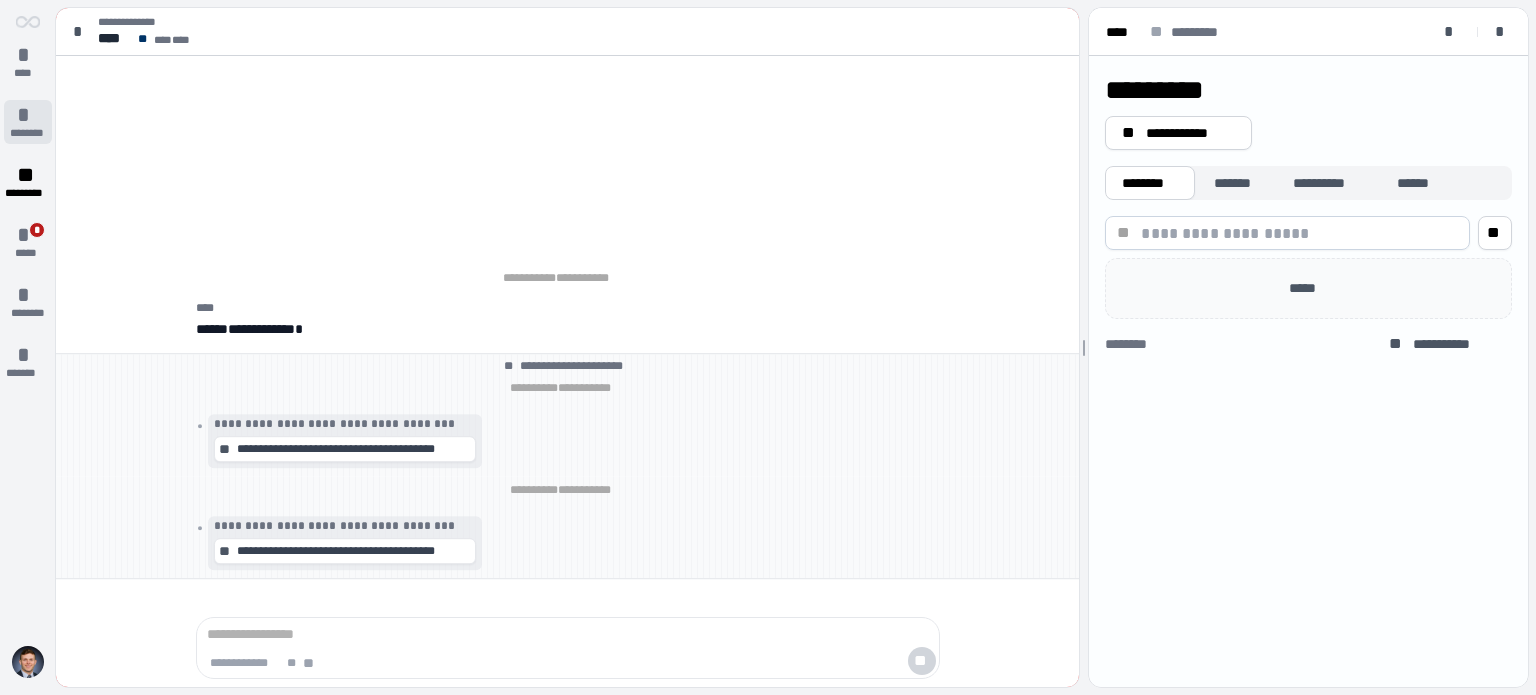 click on "********" at bounding box center (27, 133) 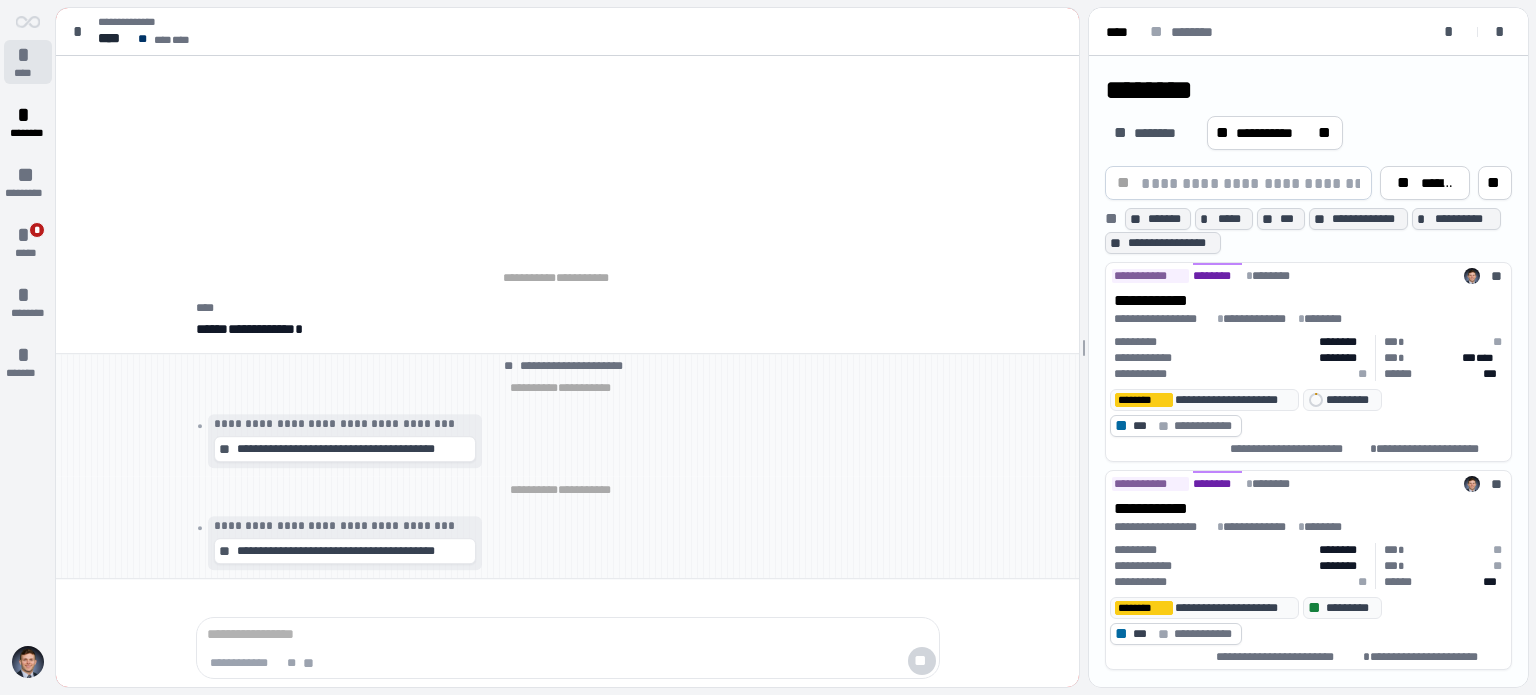 click on "****" at bounding box center (28, 73) 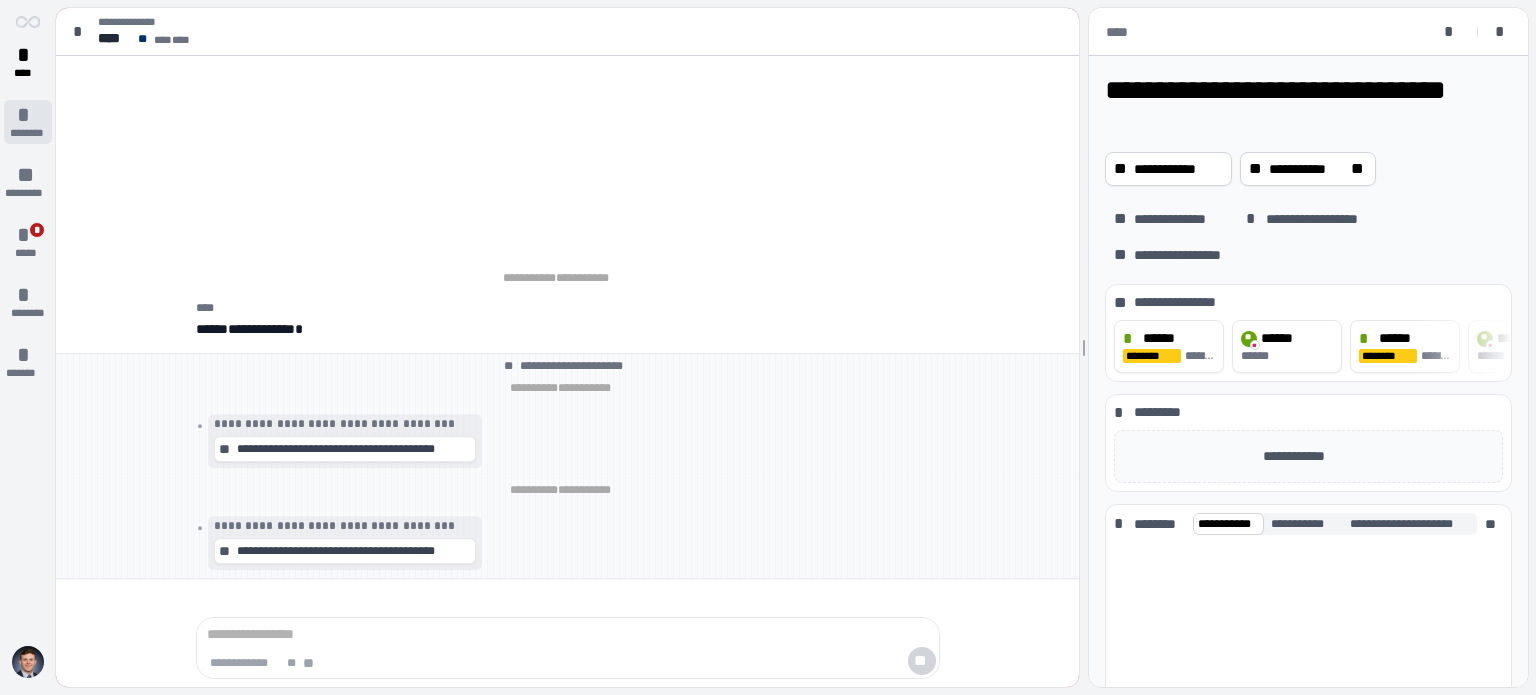 click on "*" at bounding box center [28, 115] 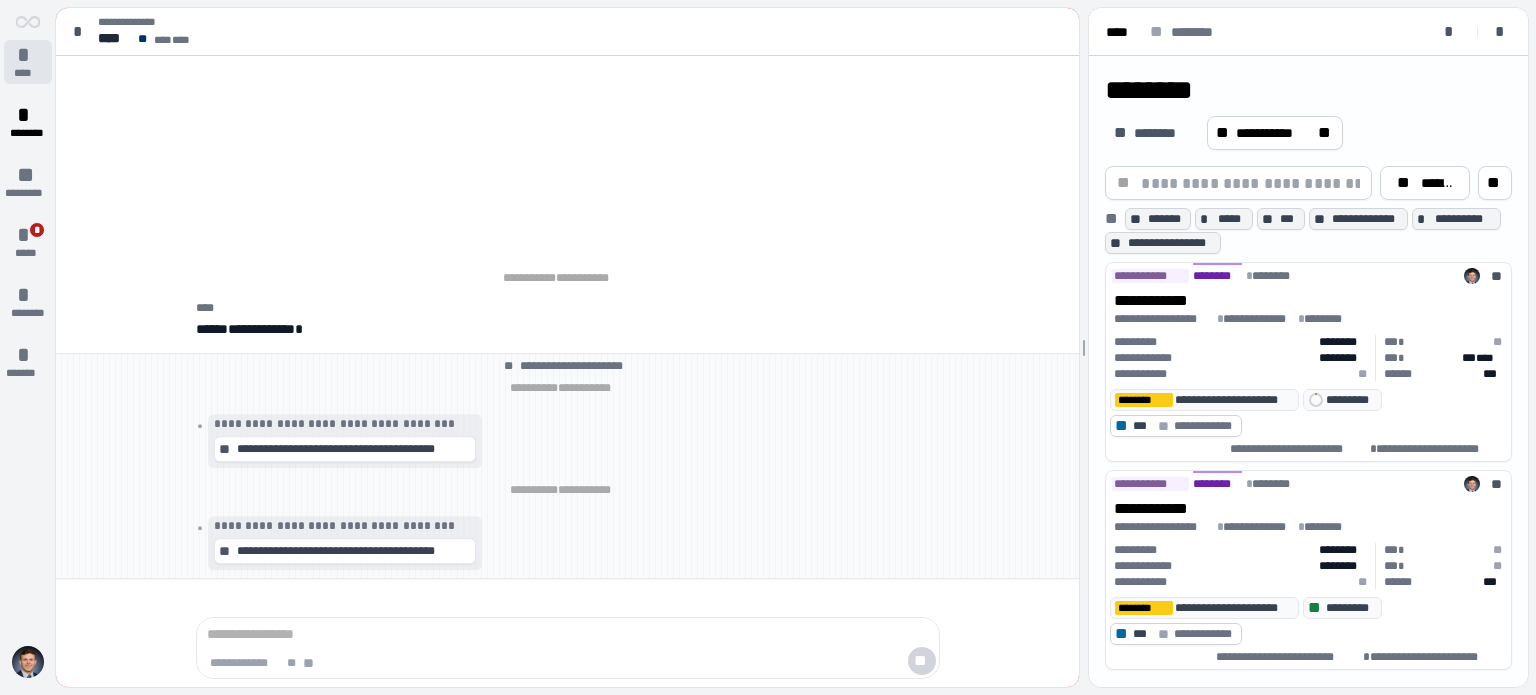 click on "****" at bounding box center (28, 73) 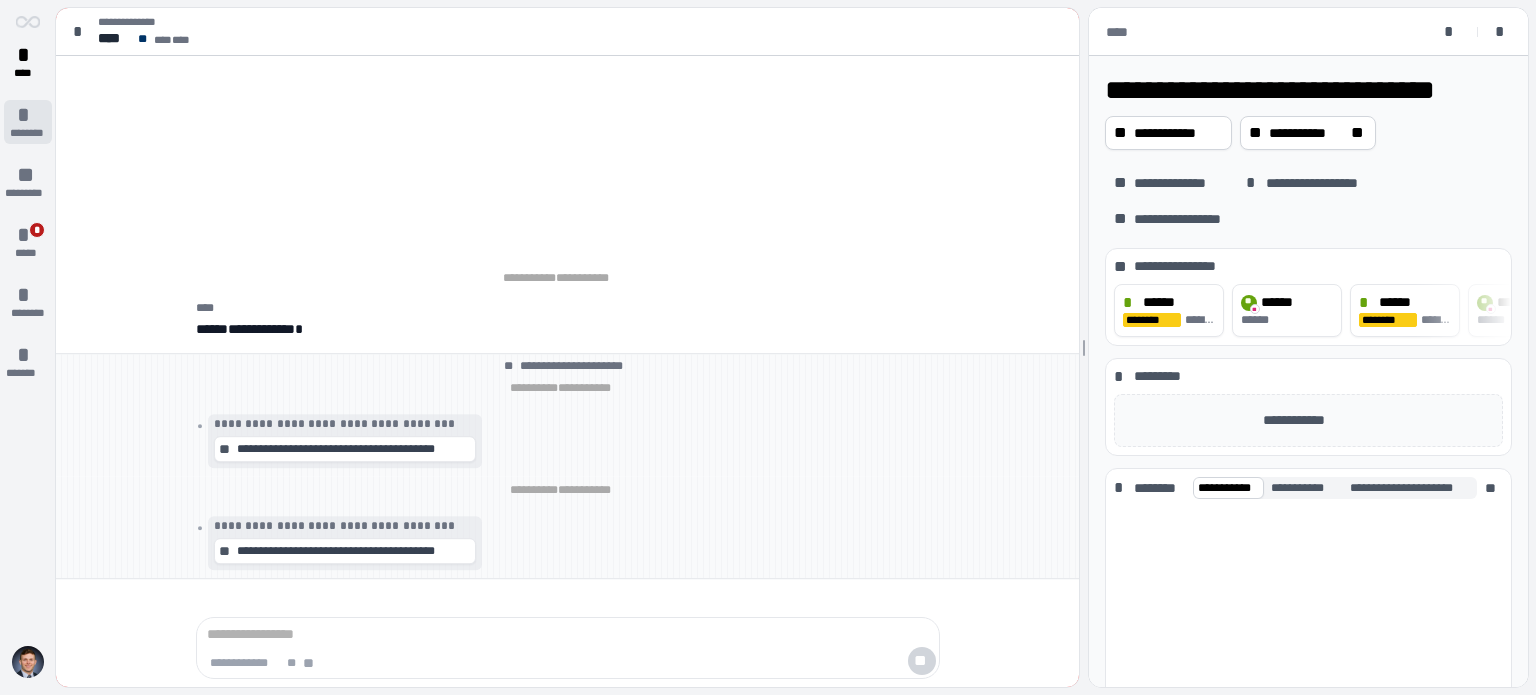 click on "* ****" at bounding box center [28, 62] 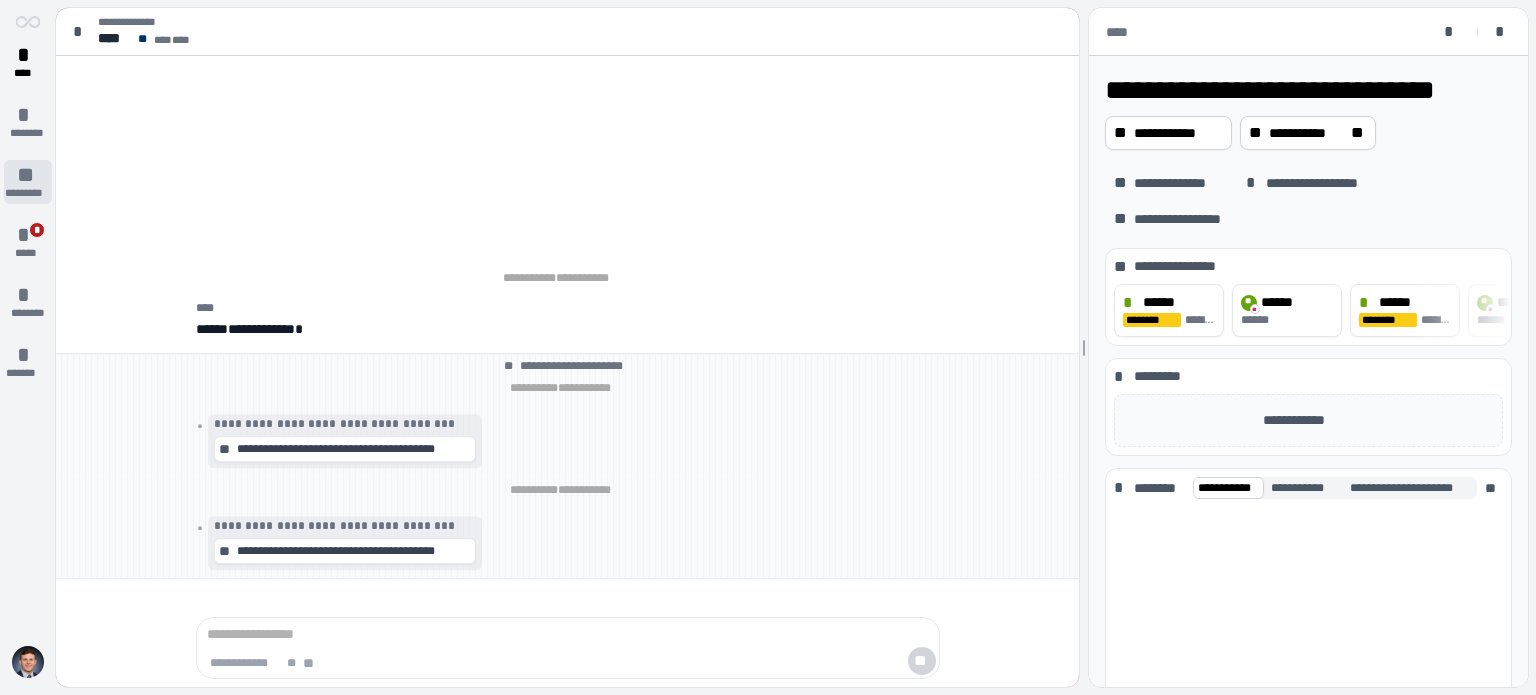 click on "** *********" at bounding box center (28, 182) 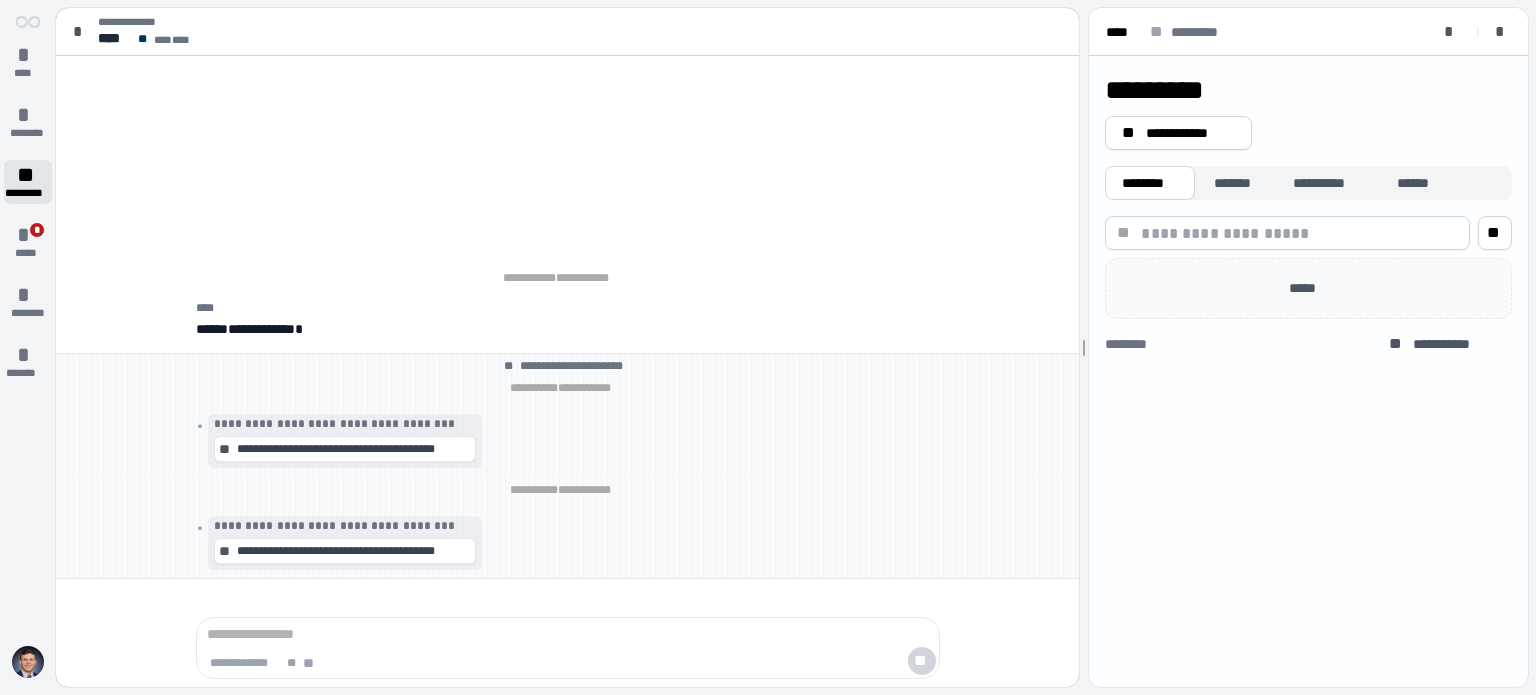 click on "*********" at bounding box center [28, 193] 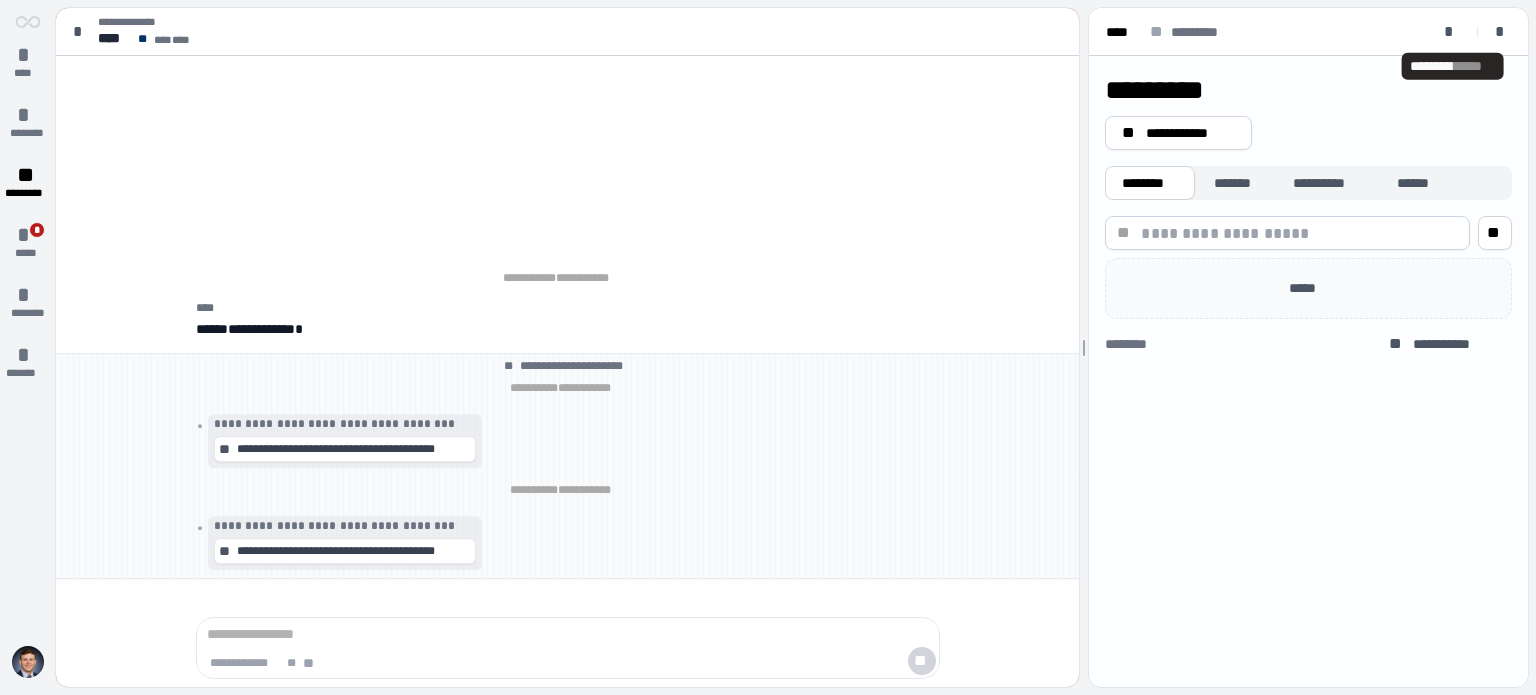 click on "**** ** ********* * *" at bounding box center [1312, 32] 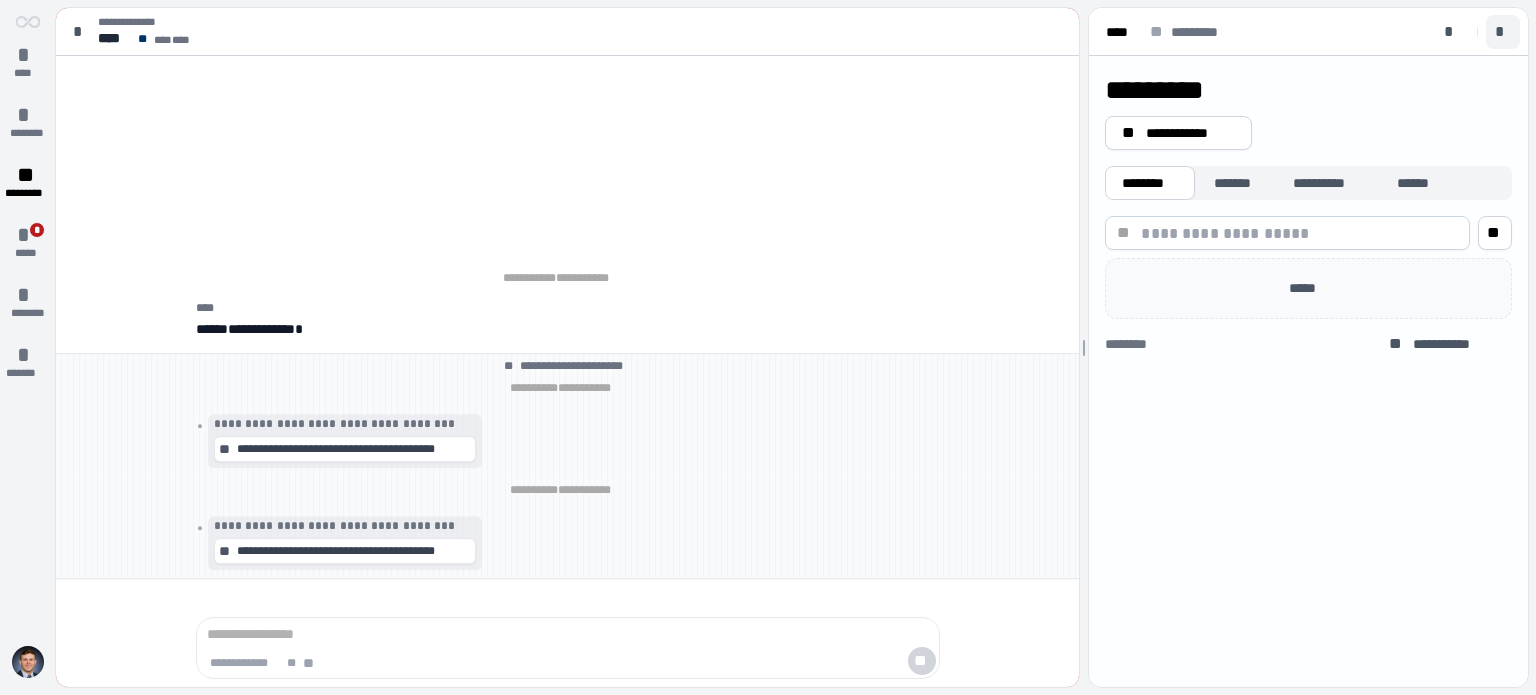 click on "*" at bounding box center (1503, 32) 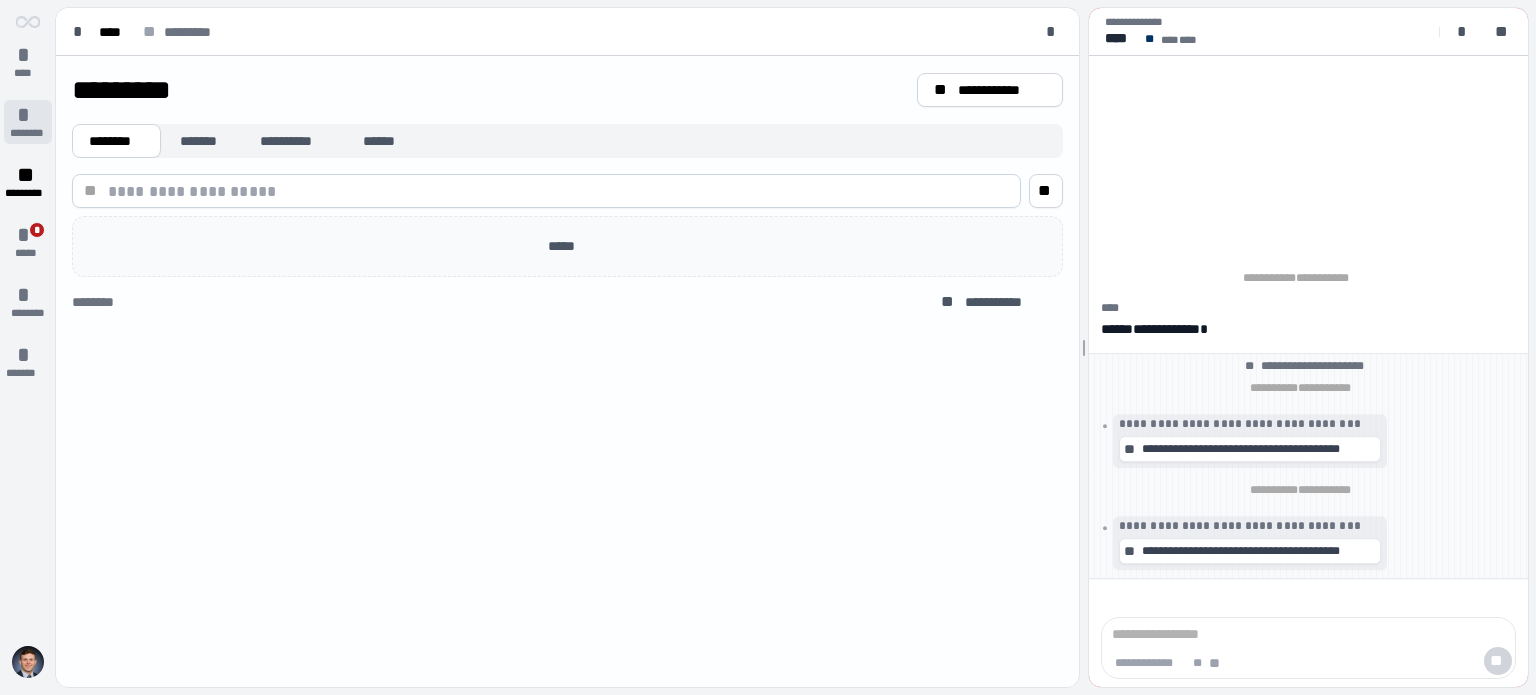click on "********" at bounding box center [27, 133] 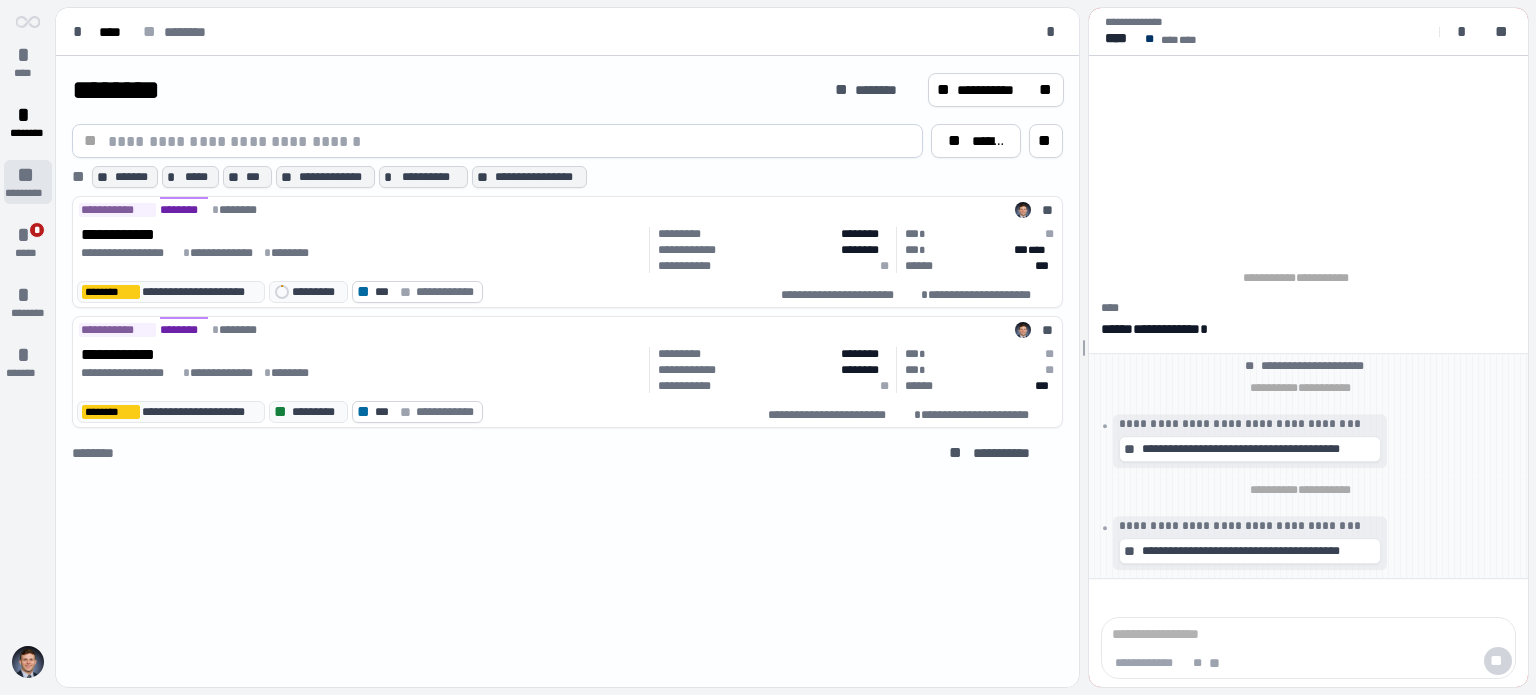 click on "**" at bounding box center [28, 175] 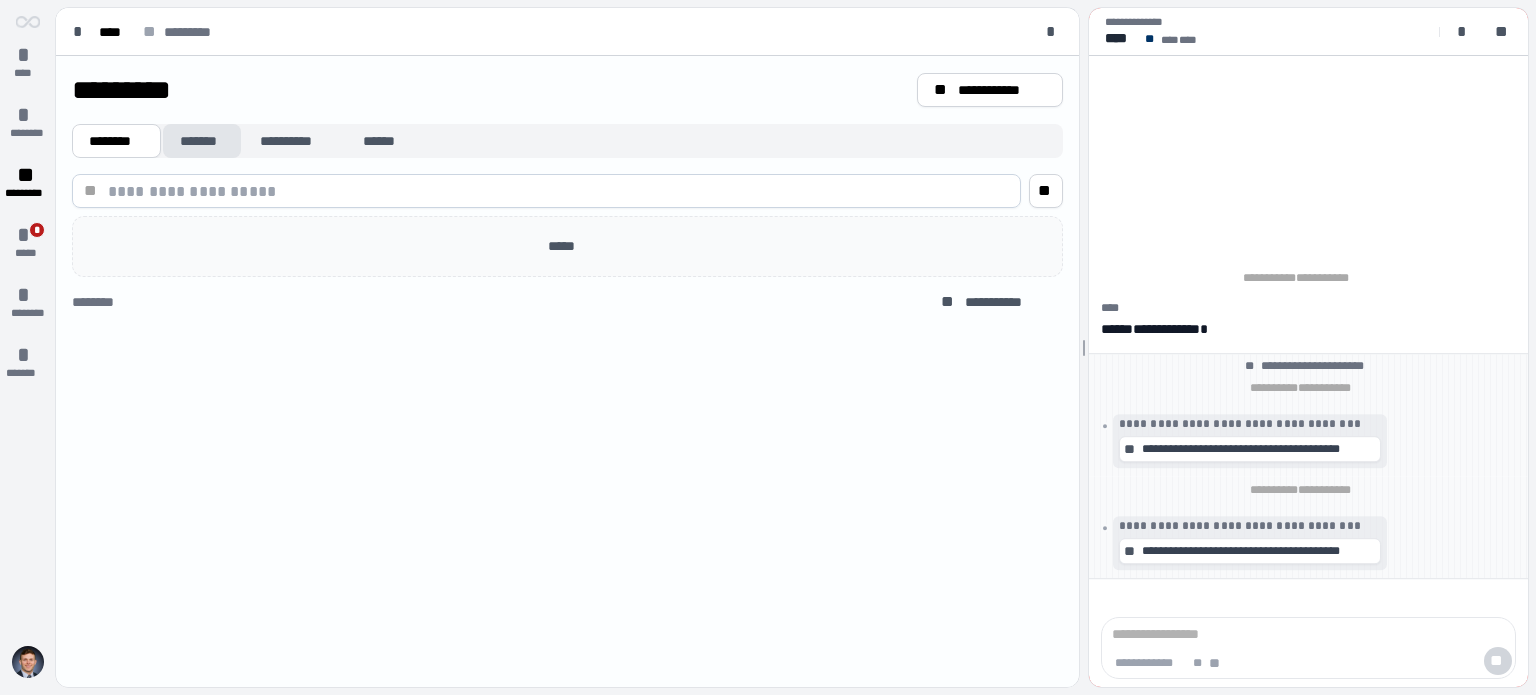 click on "*******" at bounding box center (202, 141) 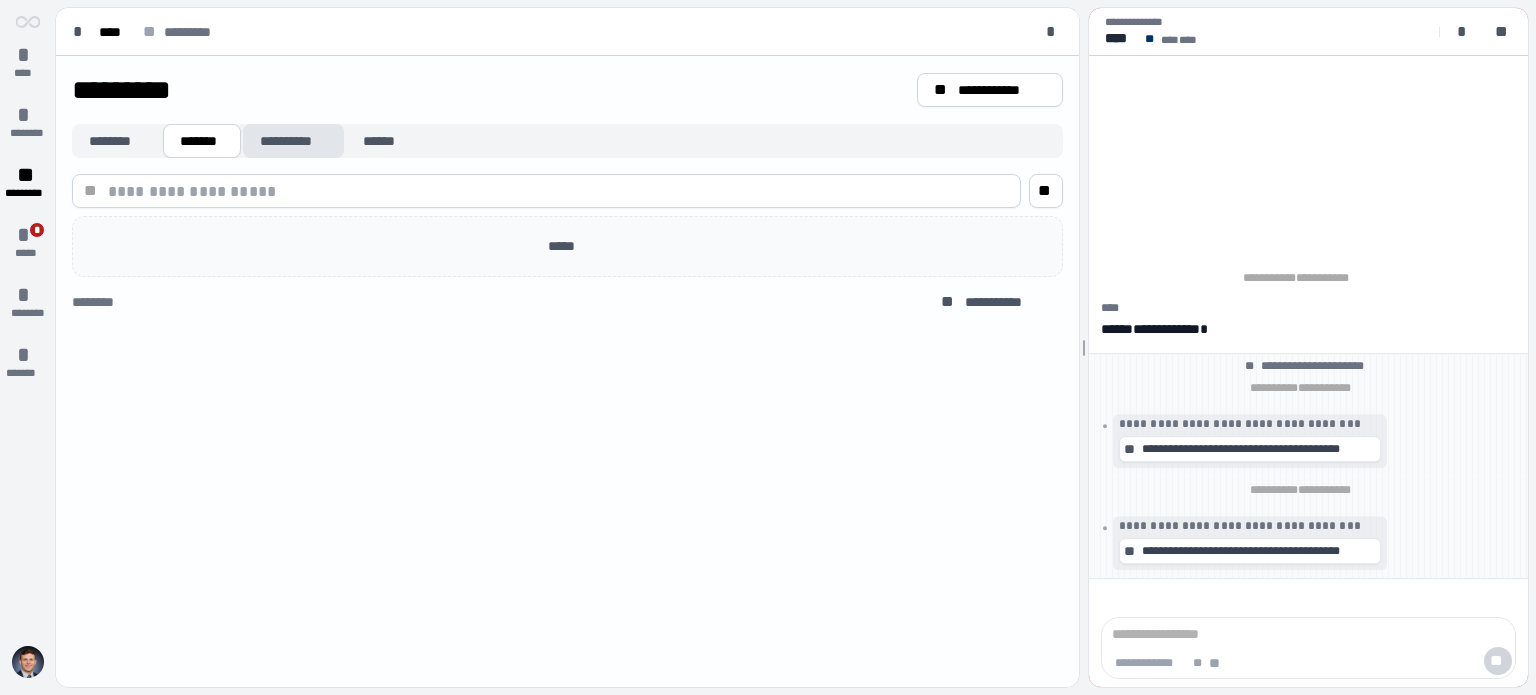 click on "**********" at bounding box center [293, 141] 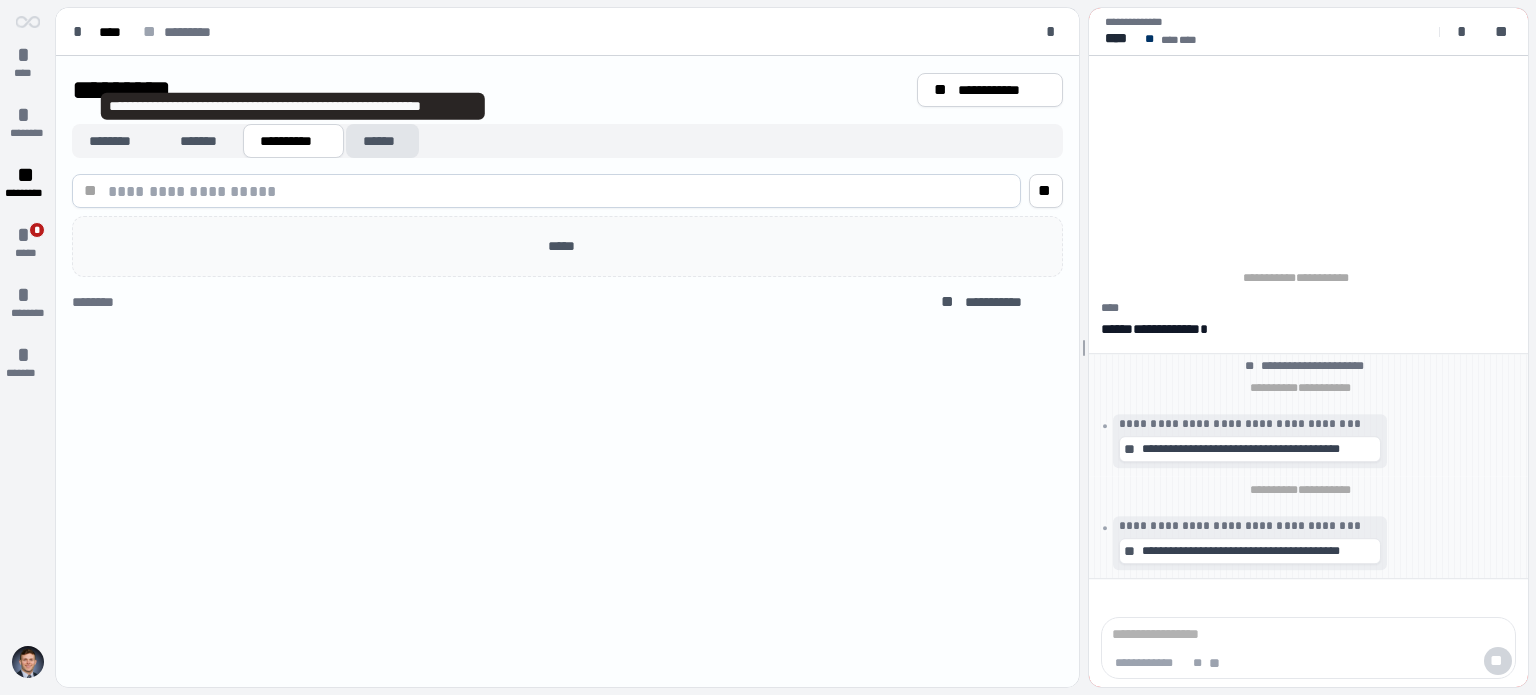 click on "******" at bounding box center (382, 141) 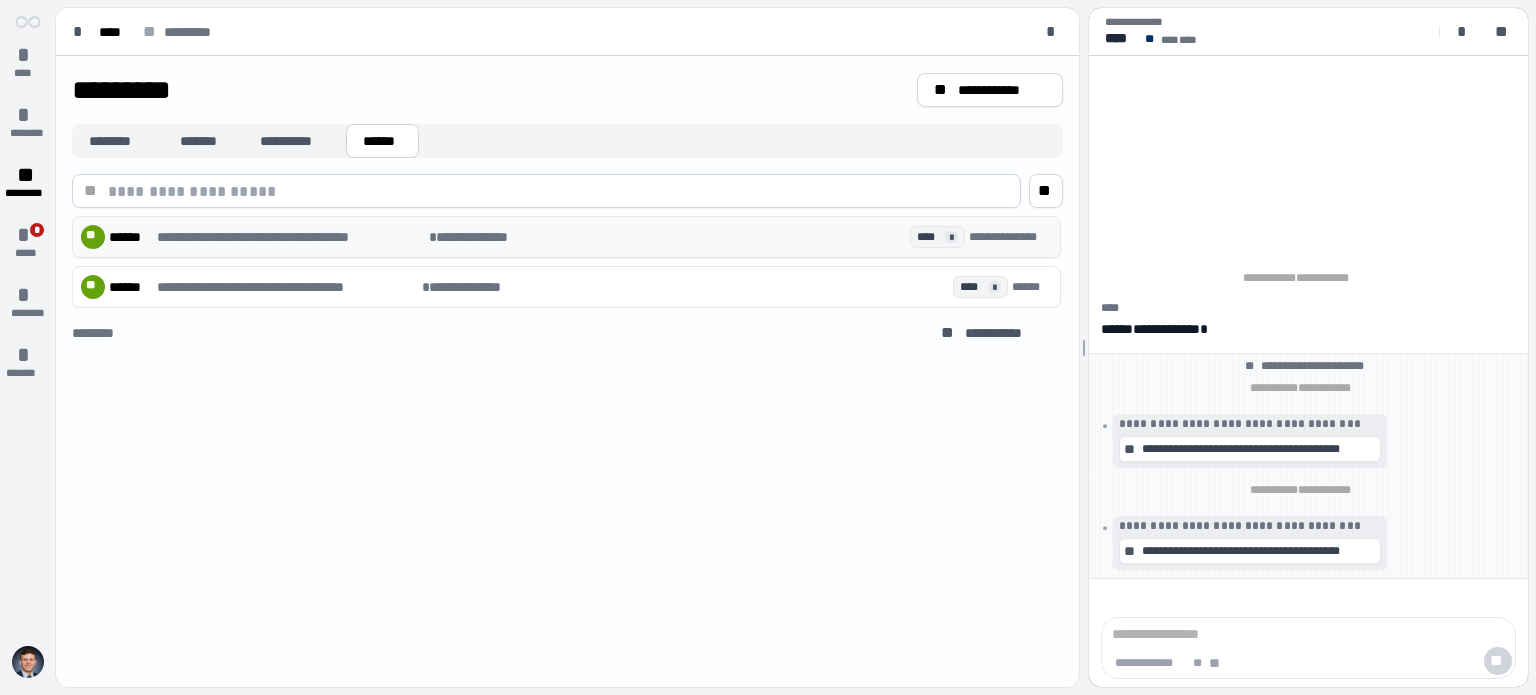 click on "**********" at bounding box center (291, 237) 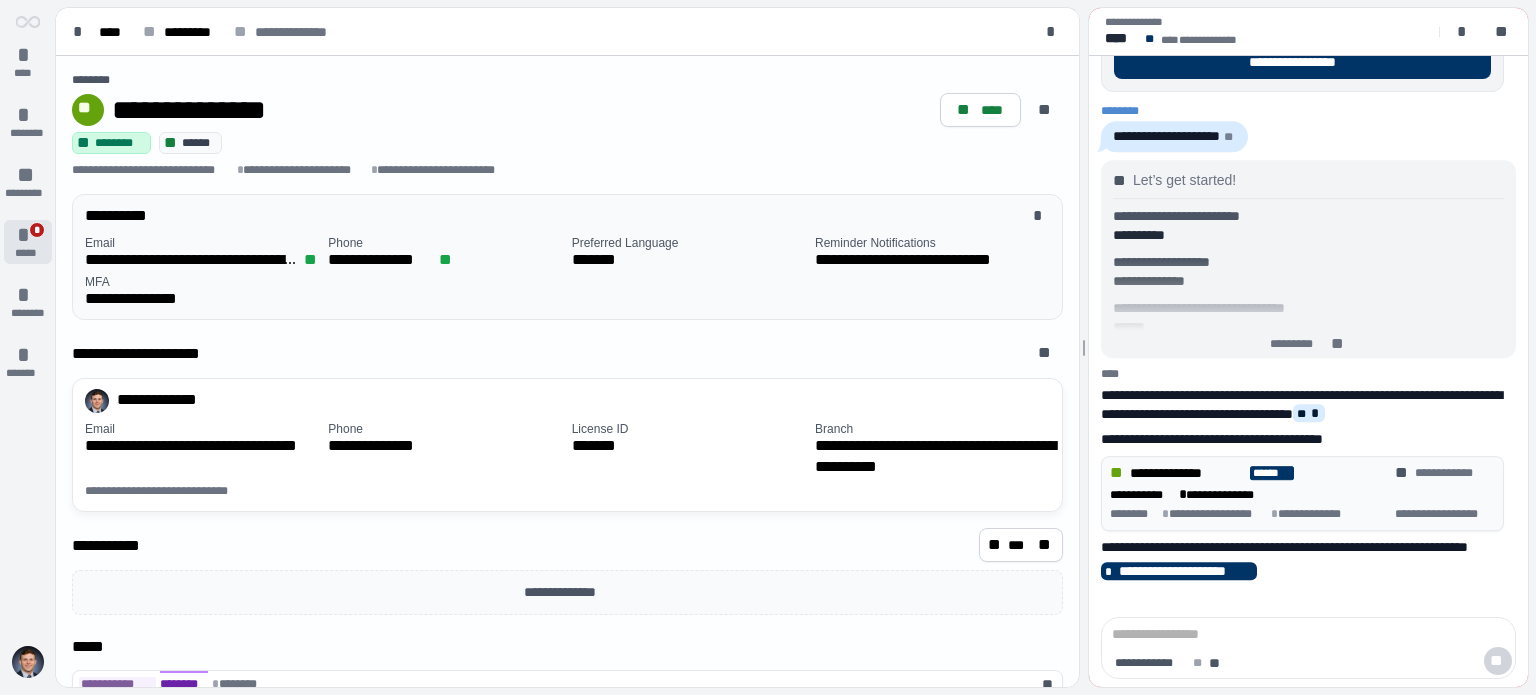 click on "* * *****" at bounding box center [28, 242] 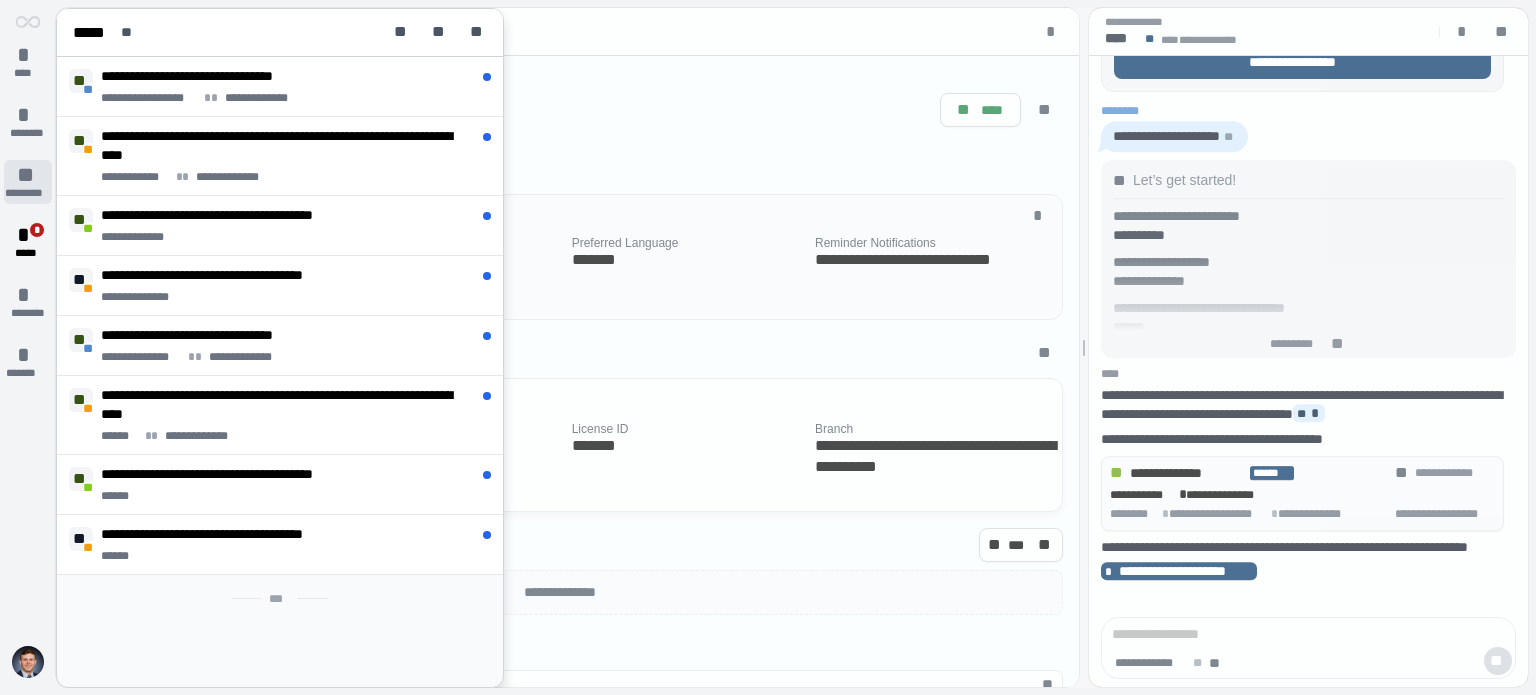 click on "** *********" at bounding box center [28, 182] 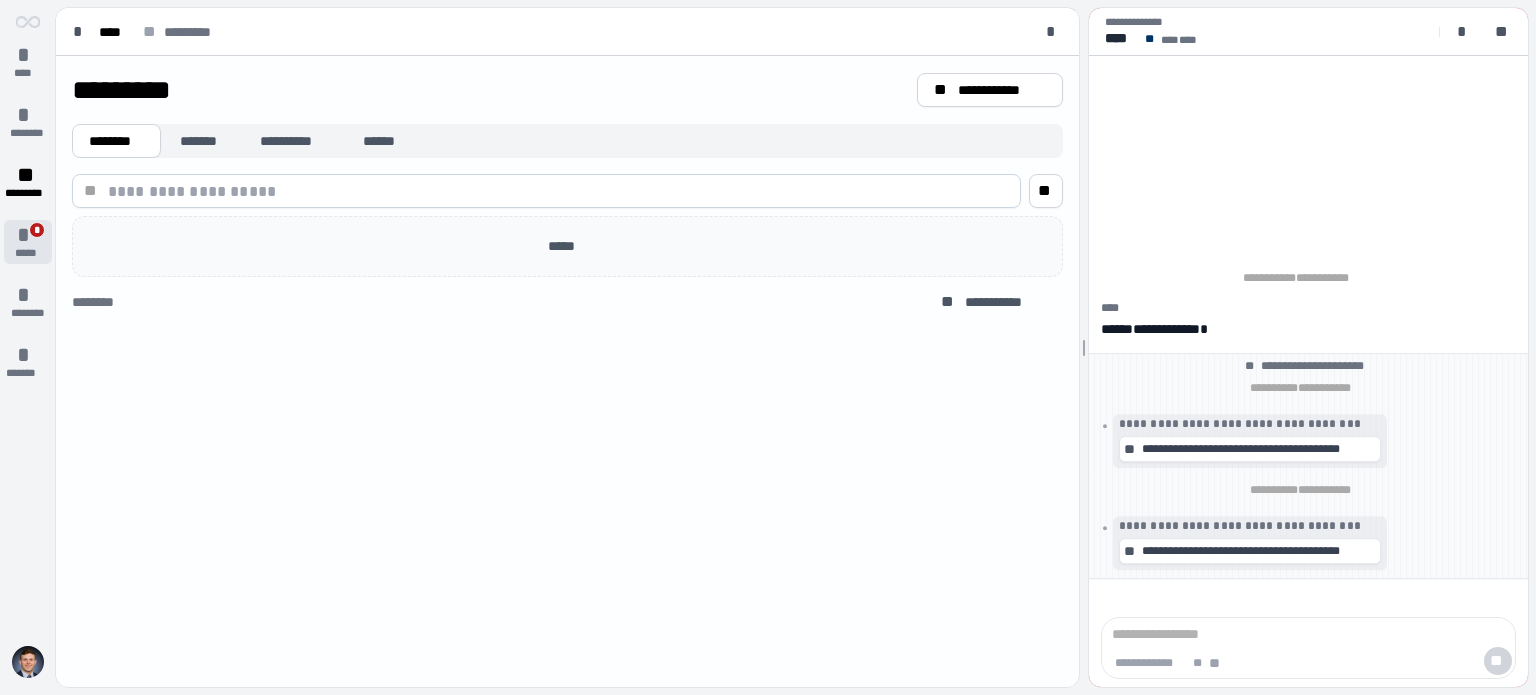click on "*****" at bounding box center [27, 253] 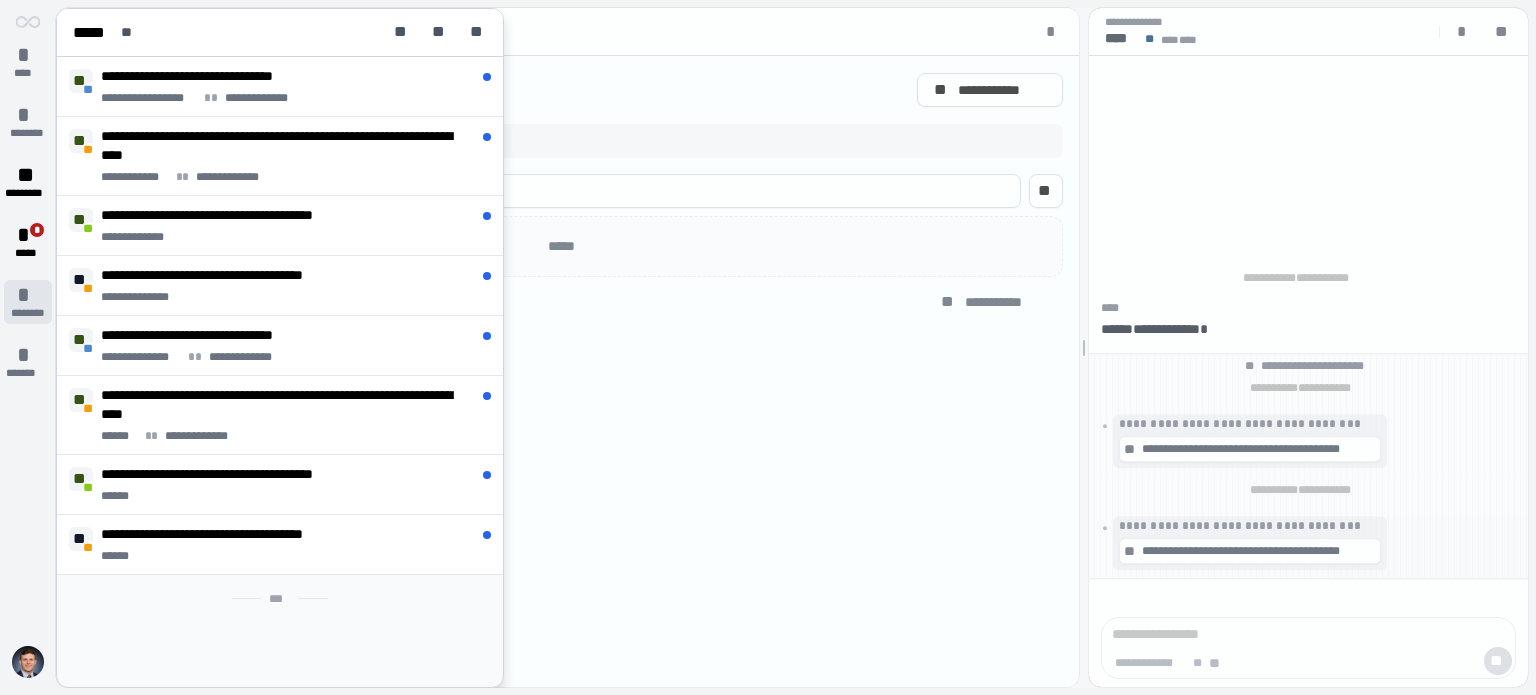 click on "* ********" at bounding box center [28, 302] 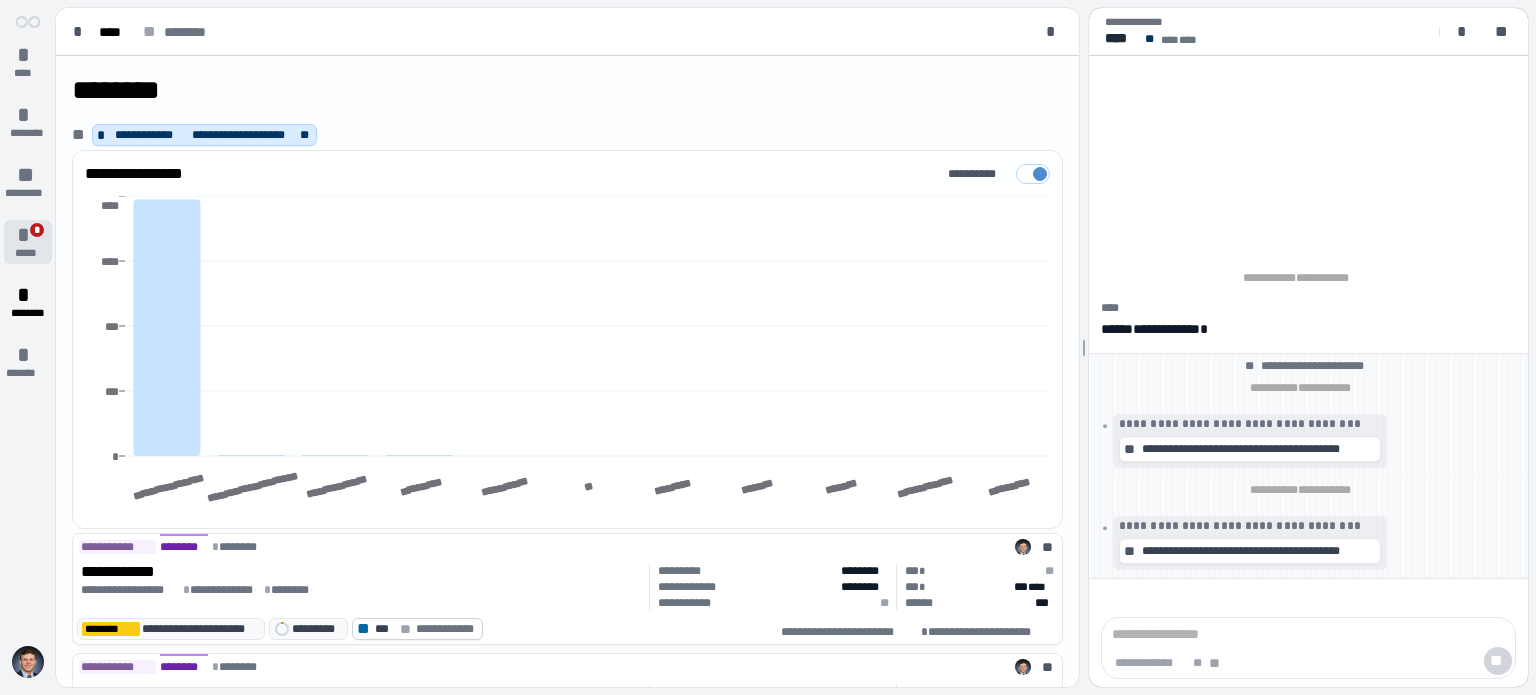 click on "*****" at bounding box center (27, 253) 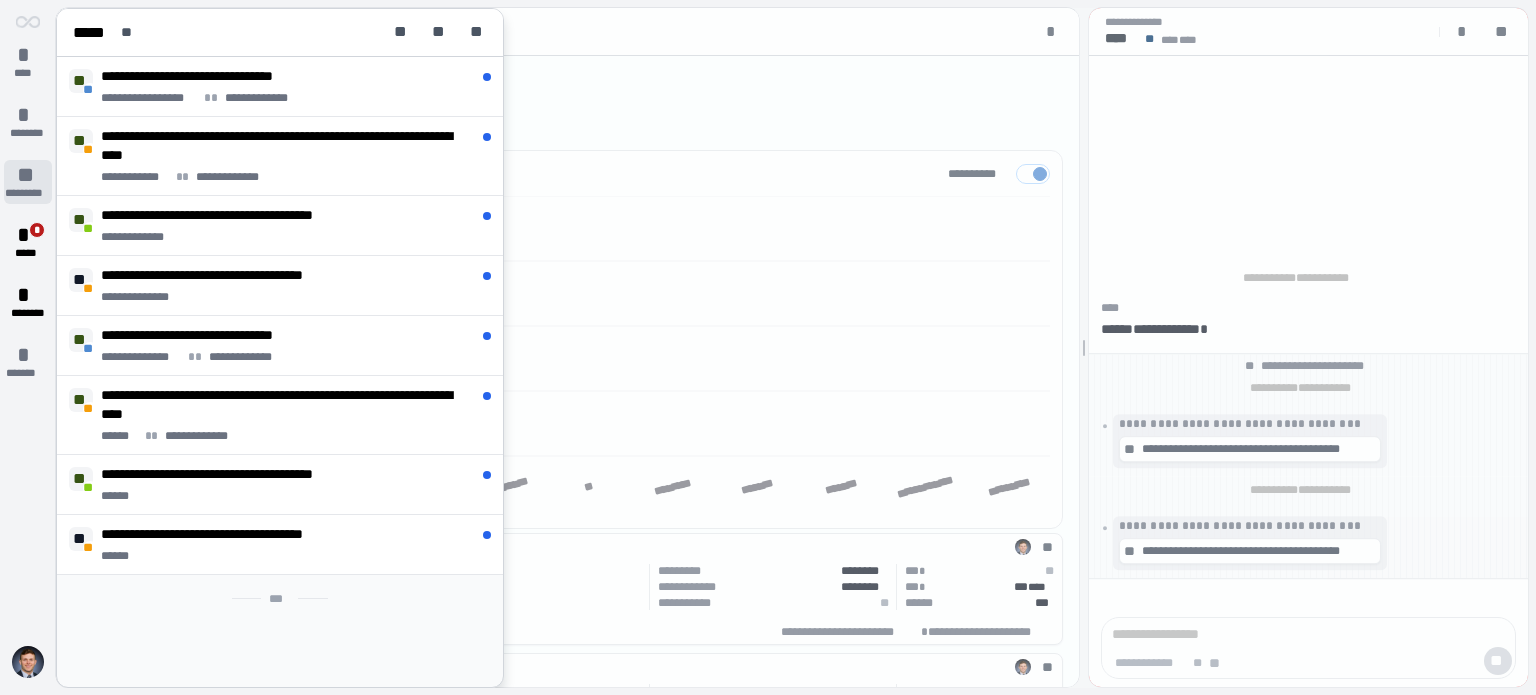 click on "**" at bounding box center (28, 175) 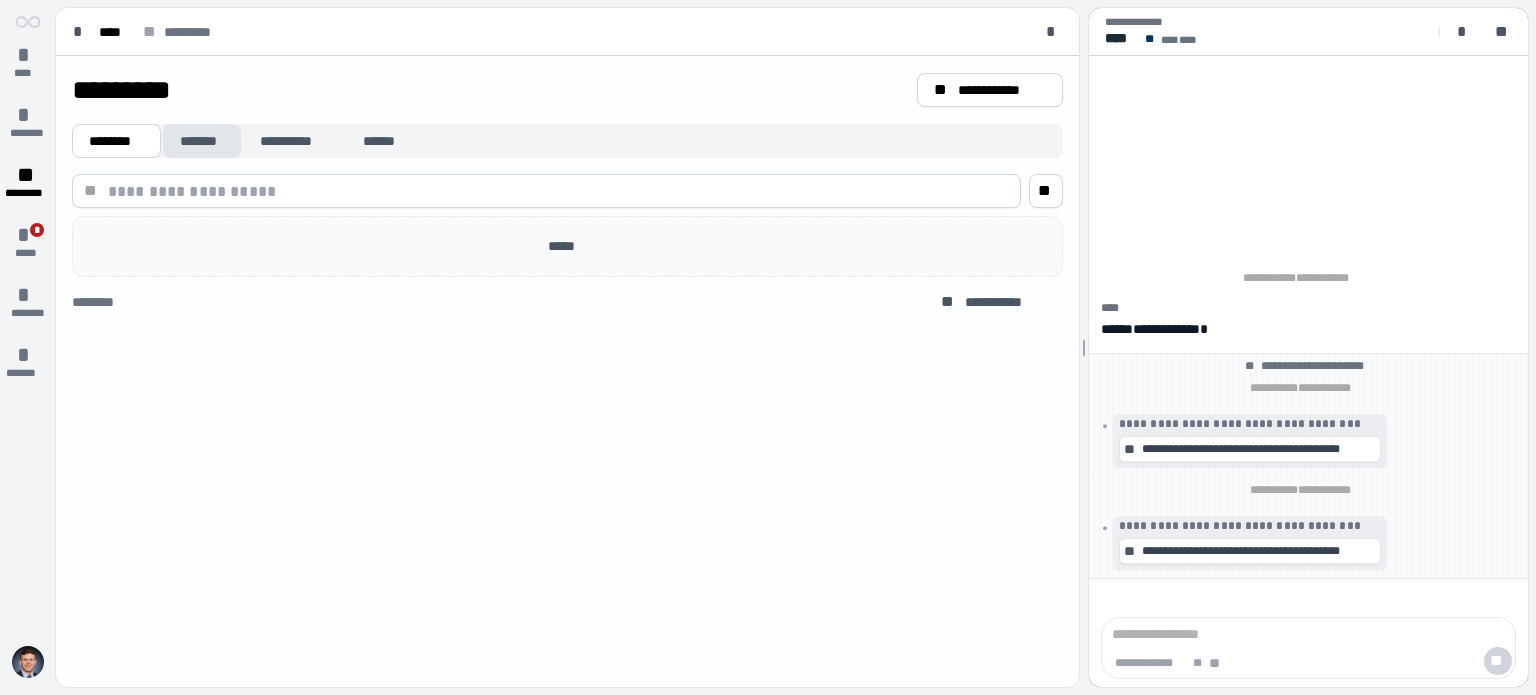 click on "*******" at bounding box center (202, 141) 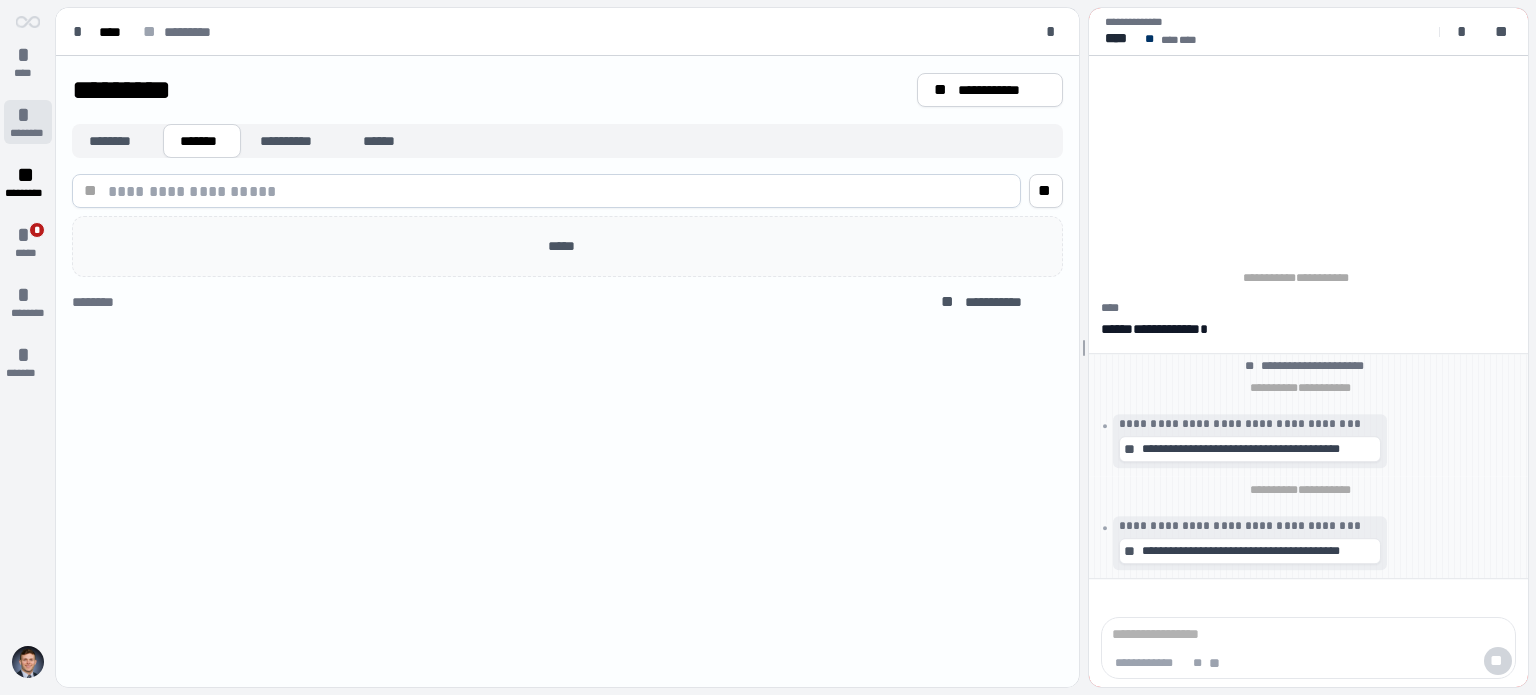 click on "********" at bounding box center [27, 133] 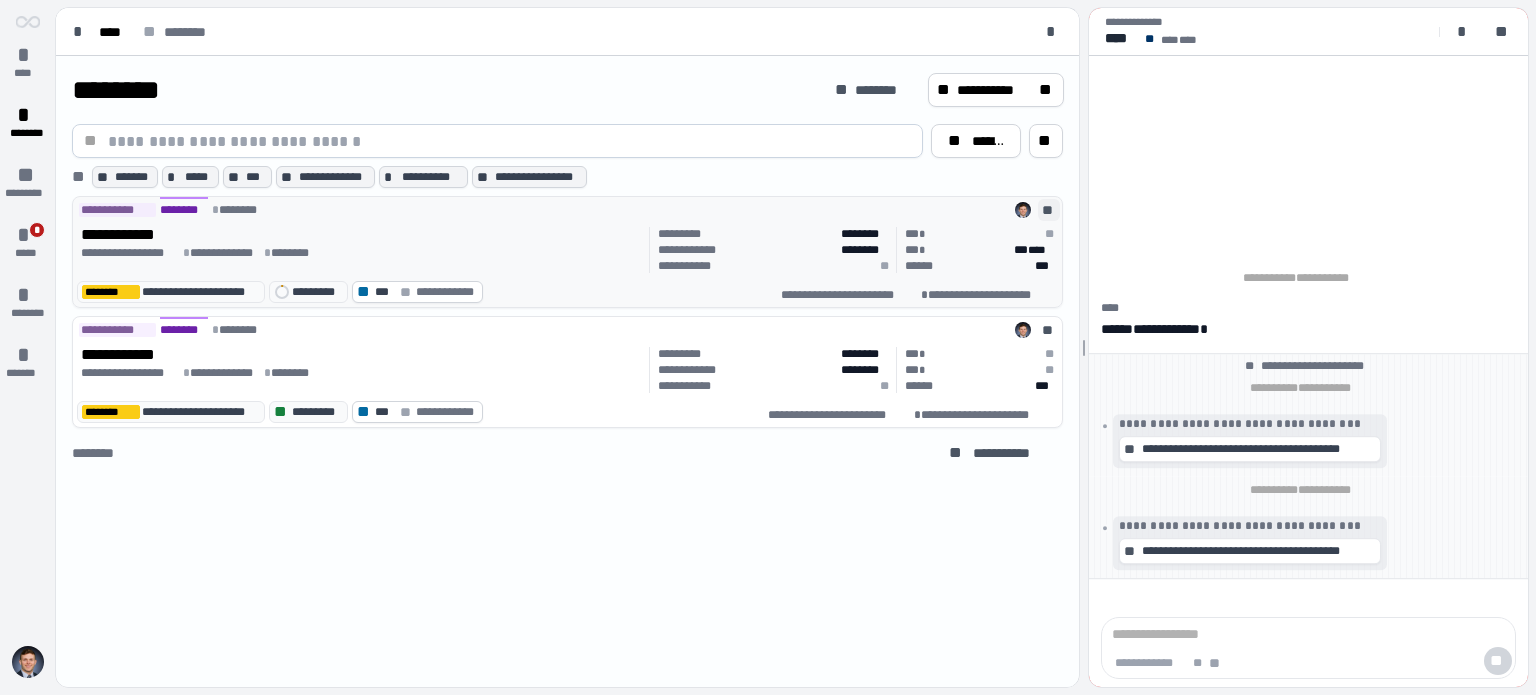 click on "**" at bounding box center (1049, 210) 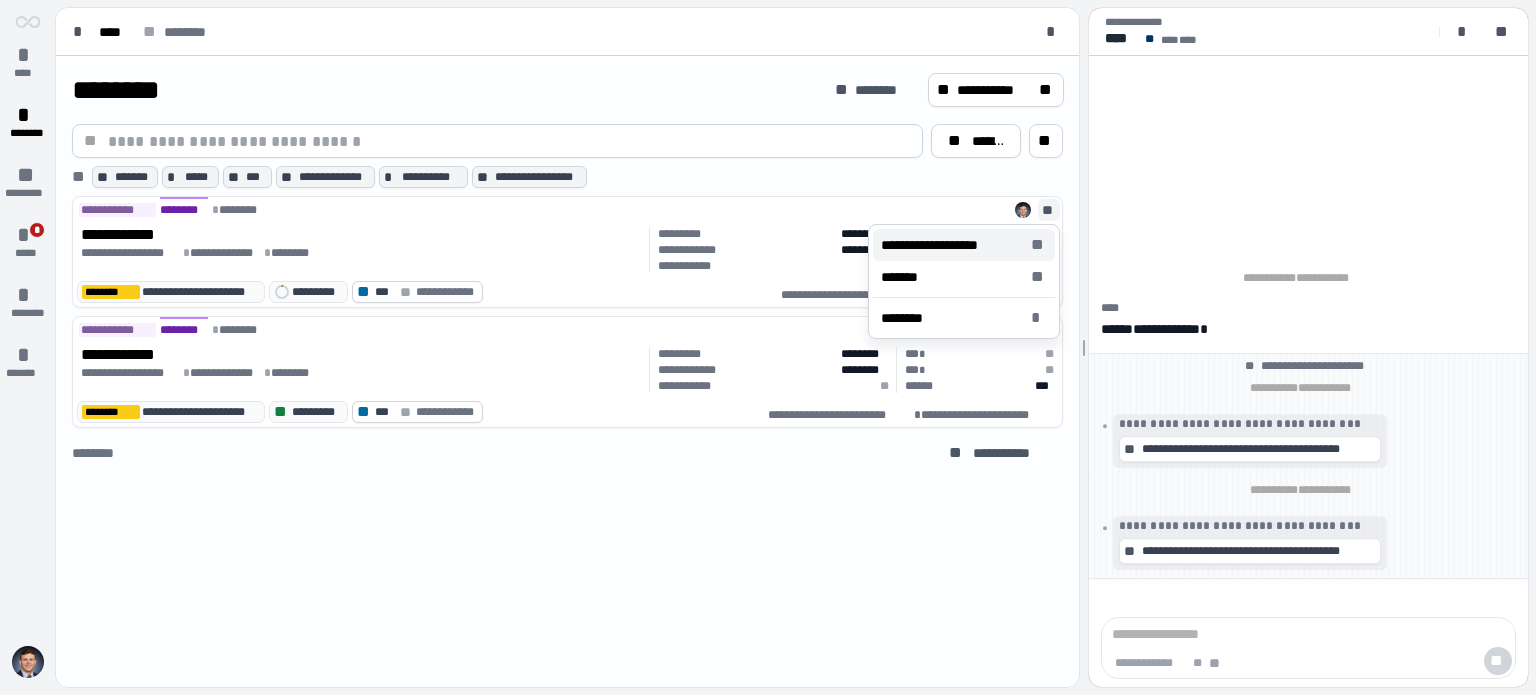 click on "**********" at bounding box center (952, 245) 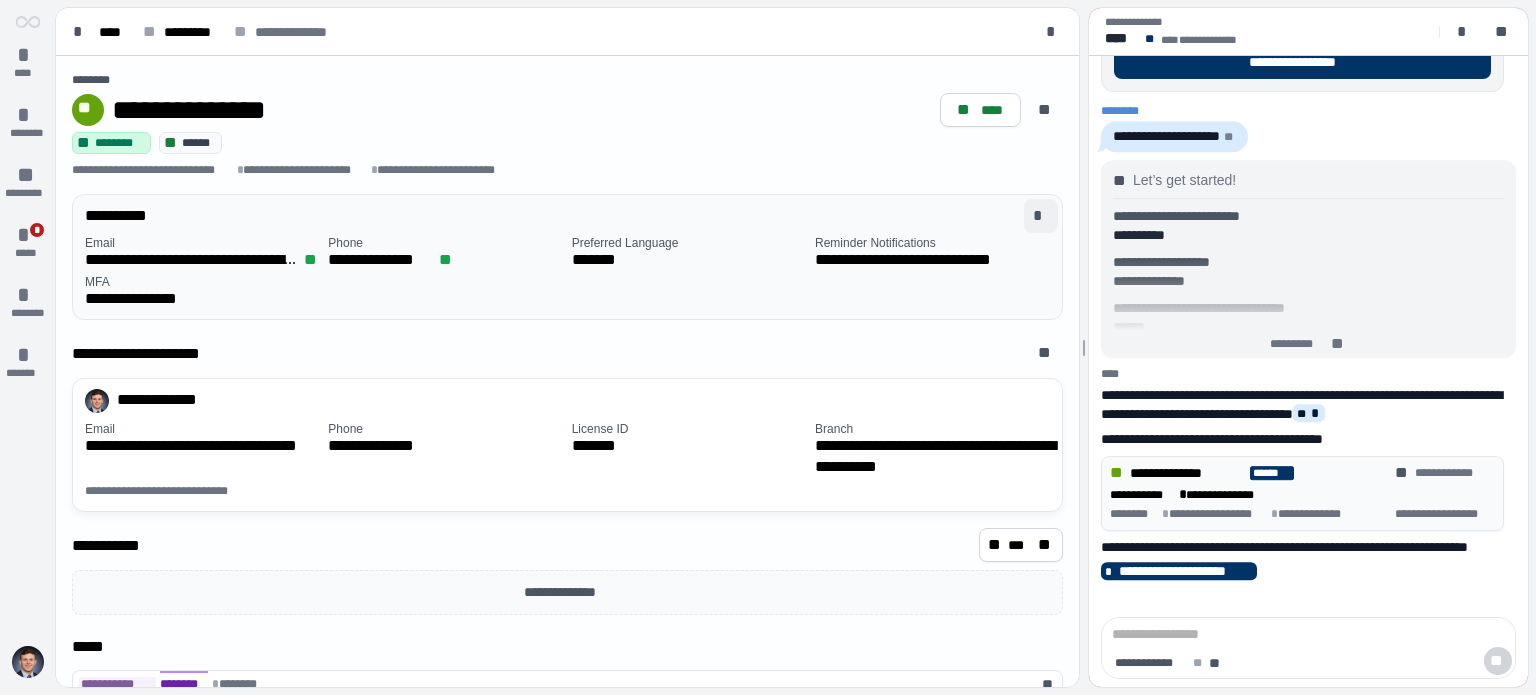 click on "*" at bounding box center [1041, 216] 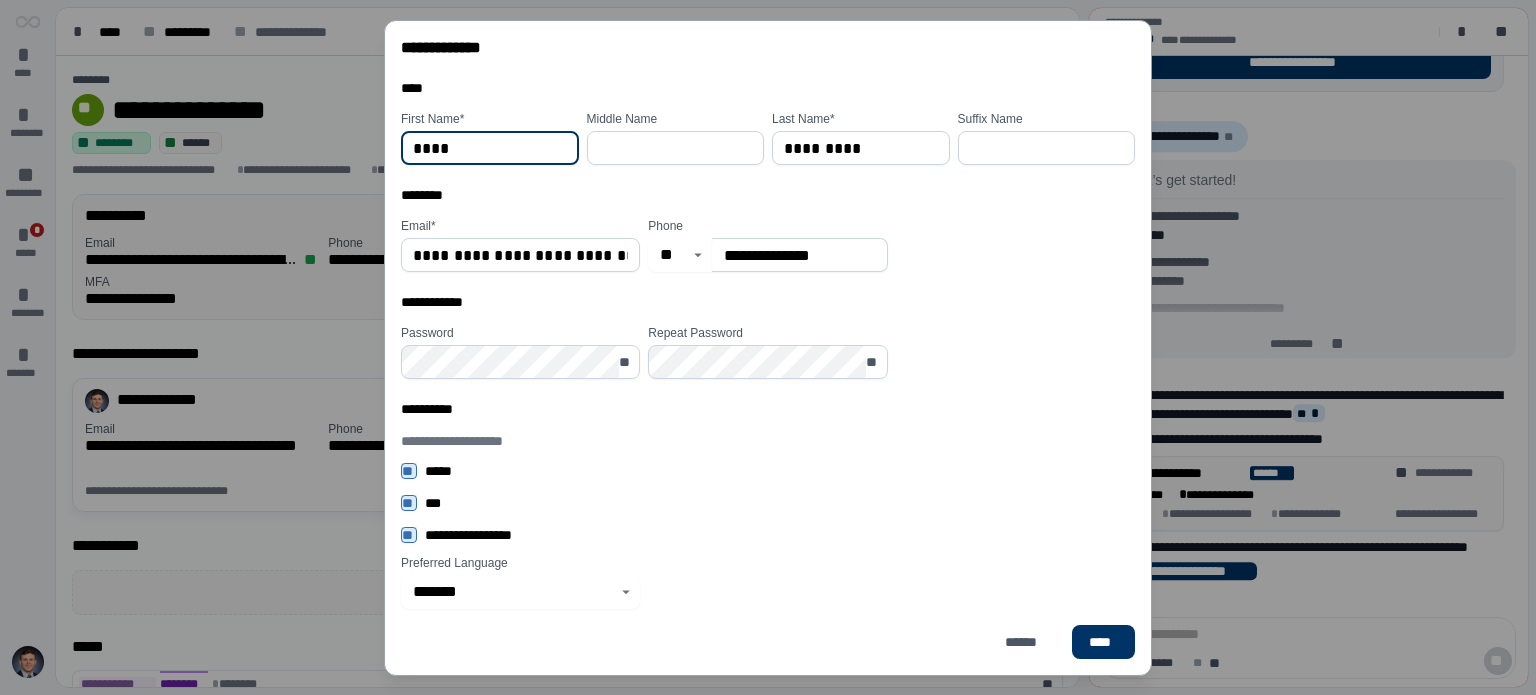 click on "******" at bounding box center [1026, 641] 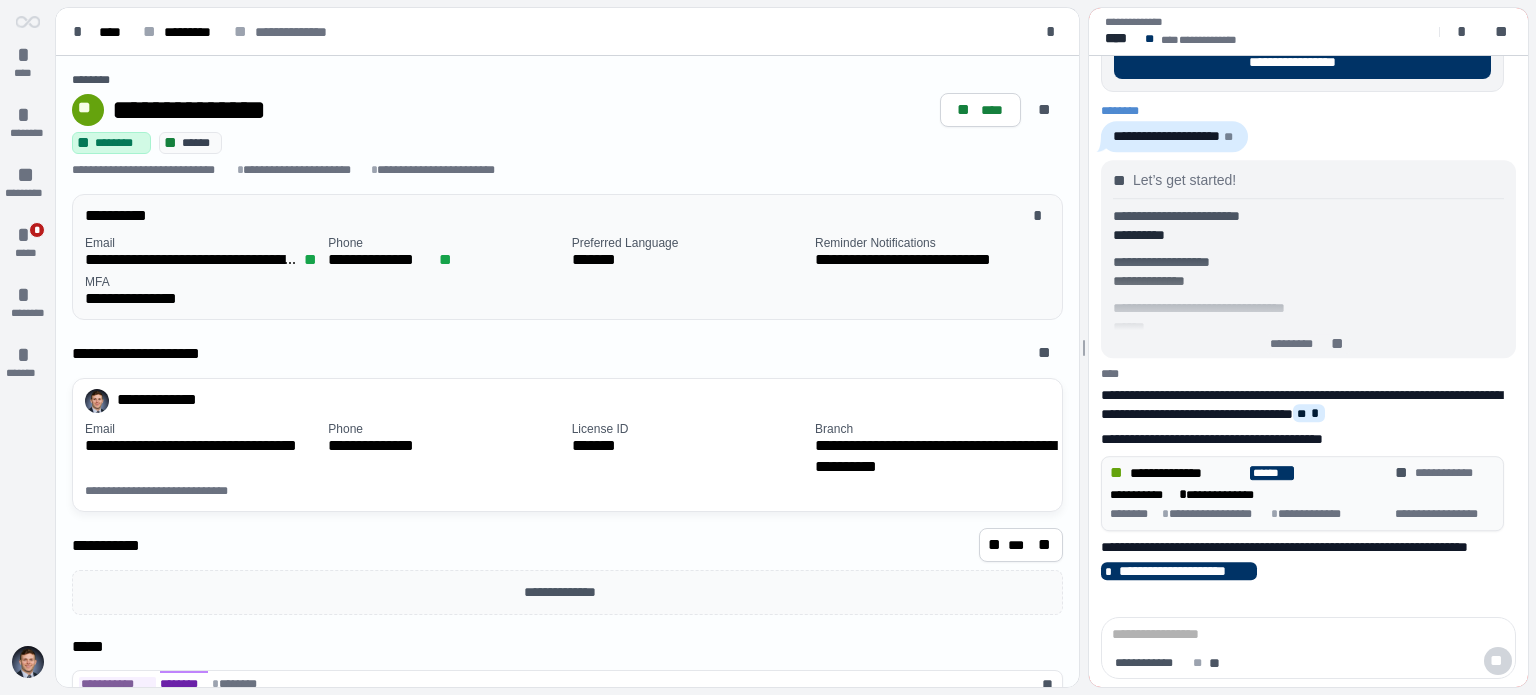 click on "**********" at bounding box center [381, 259] 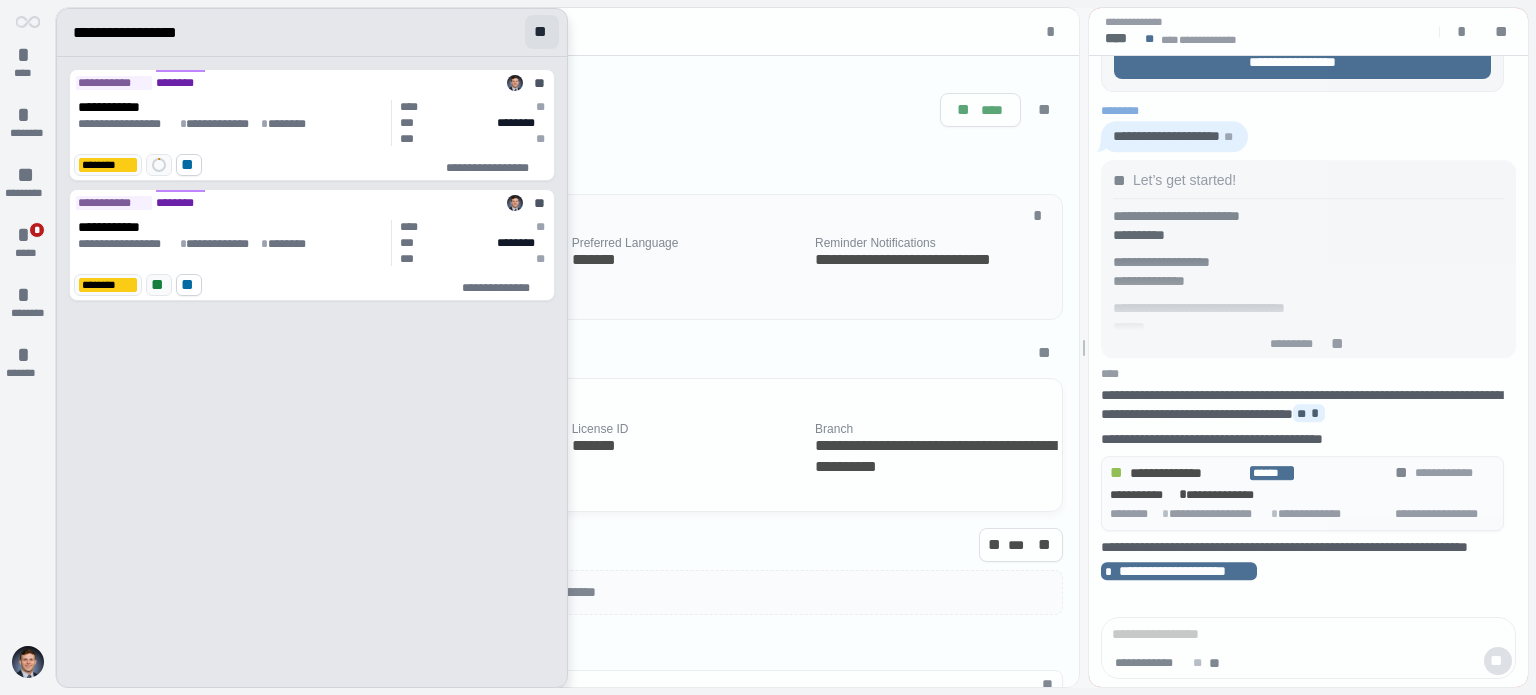 click on "**" at bounding box center (542, 32) 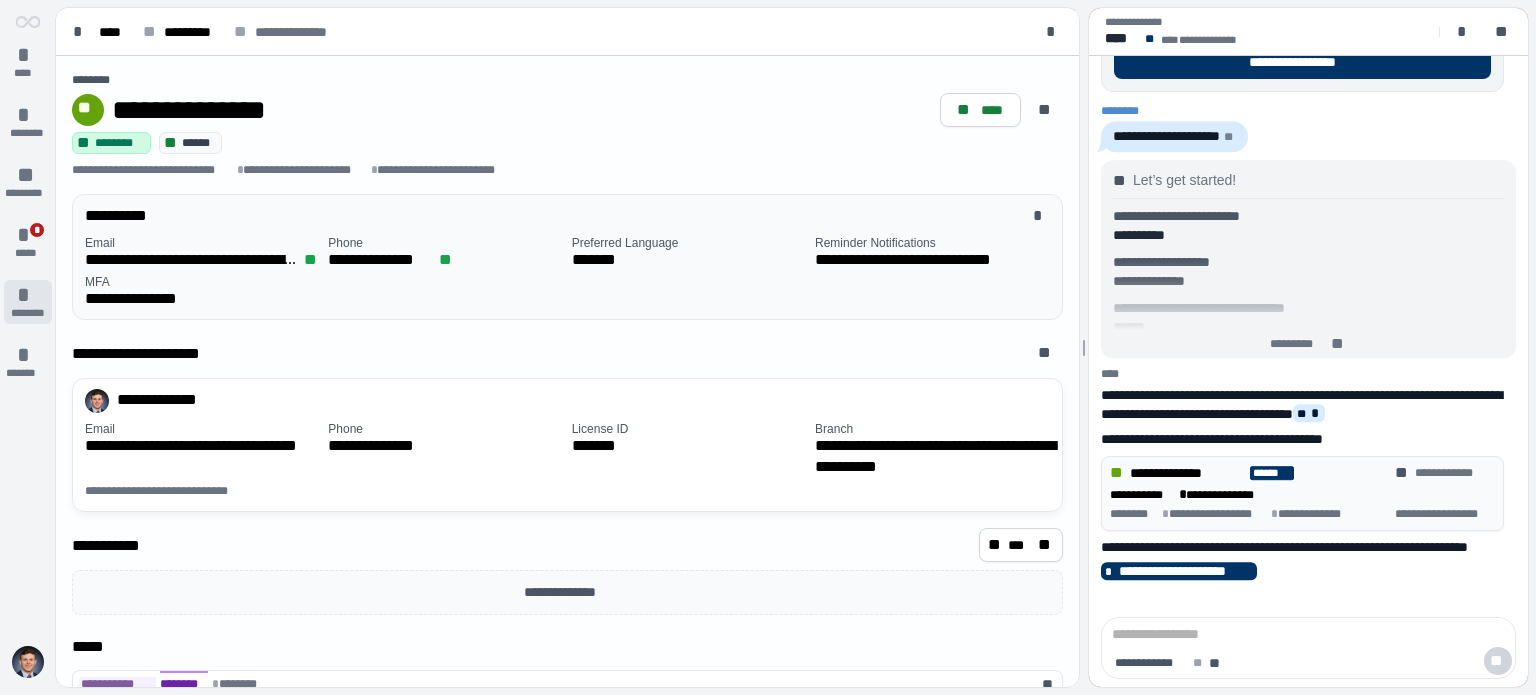 click on "* ********" at bounding box center [28, 302] 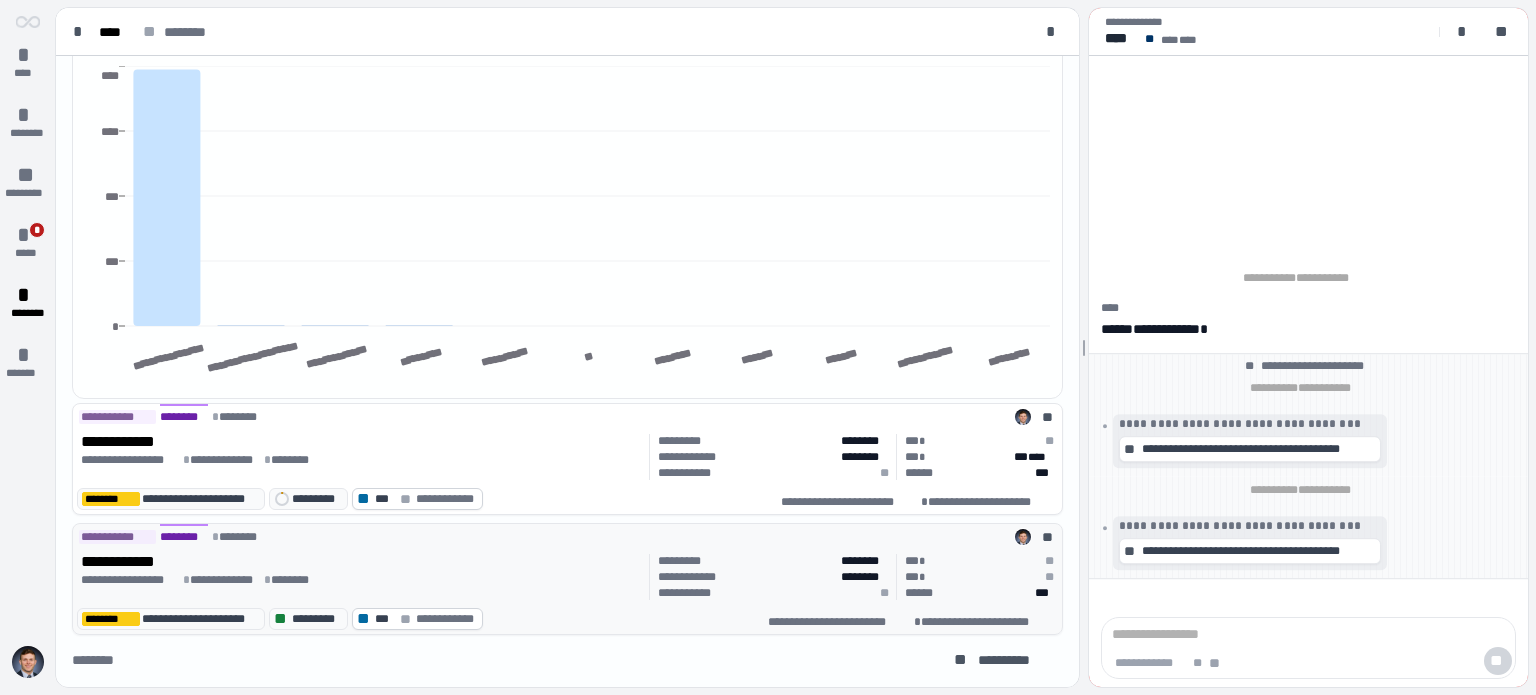 scroll, scrollTop: 132, scrollLeft: 0, axis: vertical 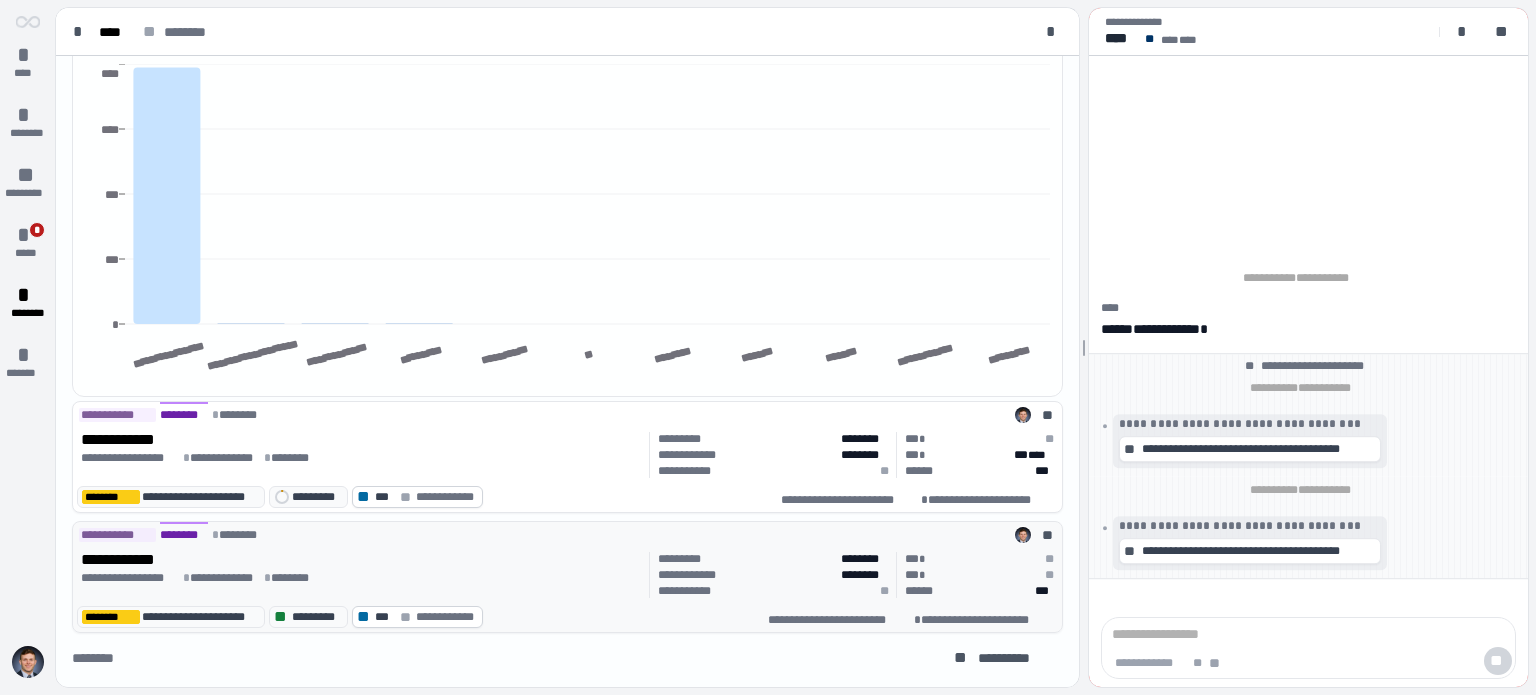 click on "**********" at bounding box center [361, 575] 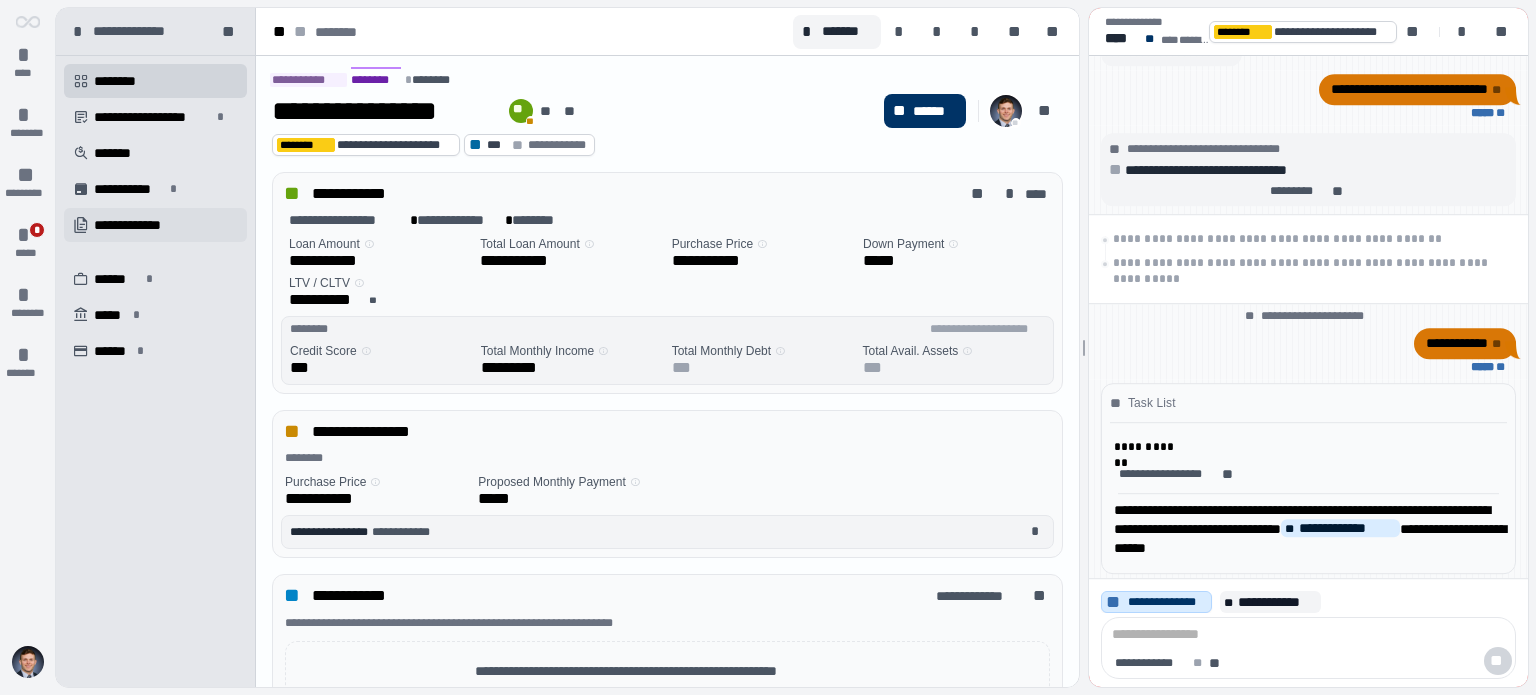 click on "**********" at bounding box center (139, 225) 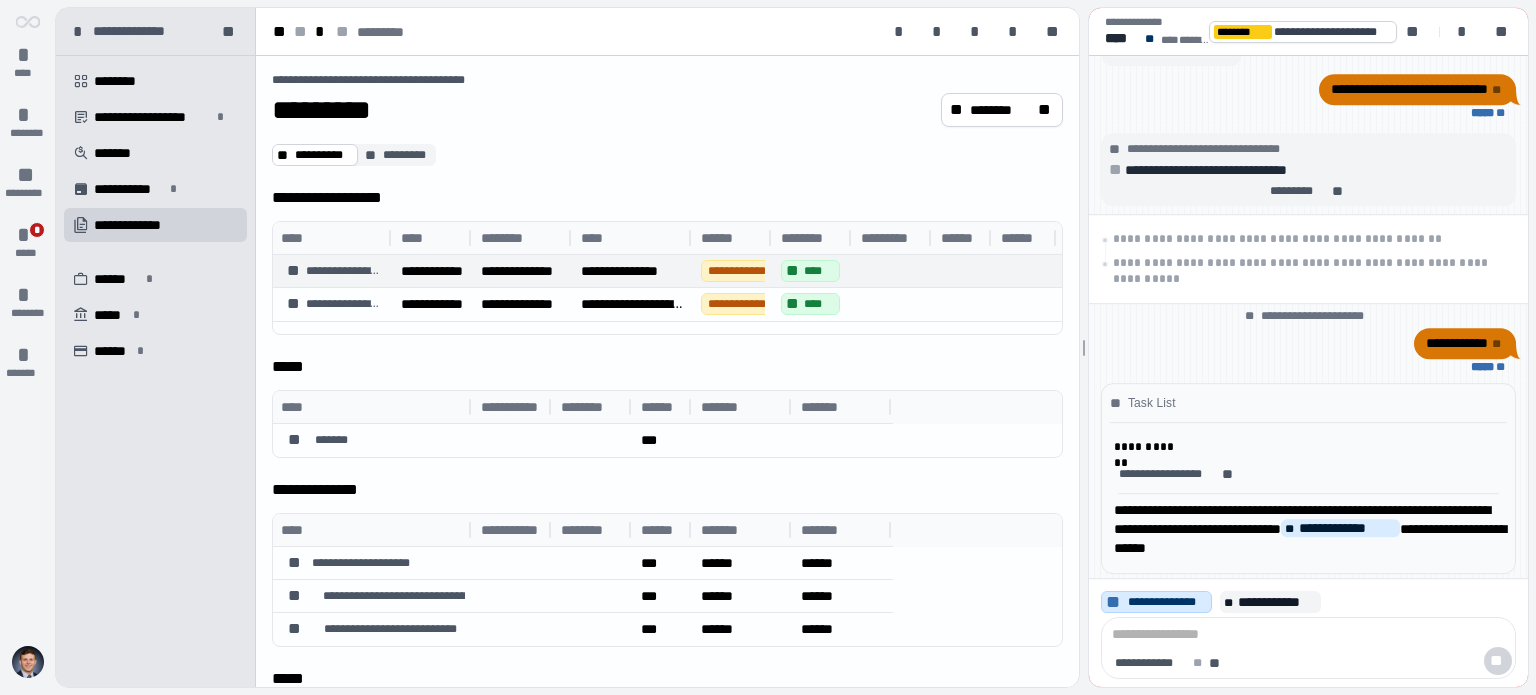 click on "**********" at bounding box center (633, 271) 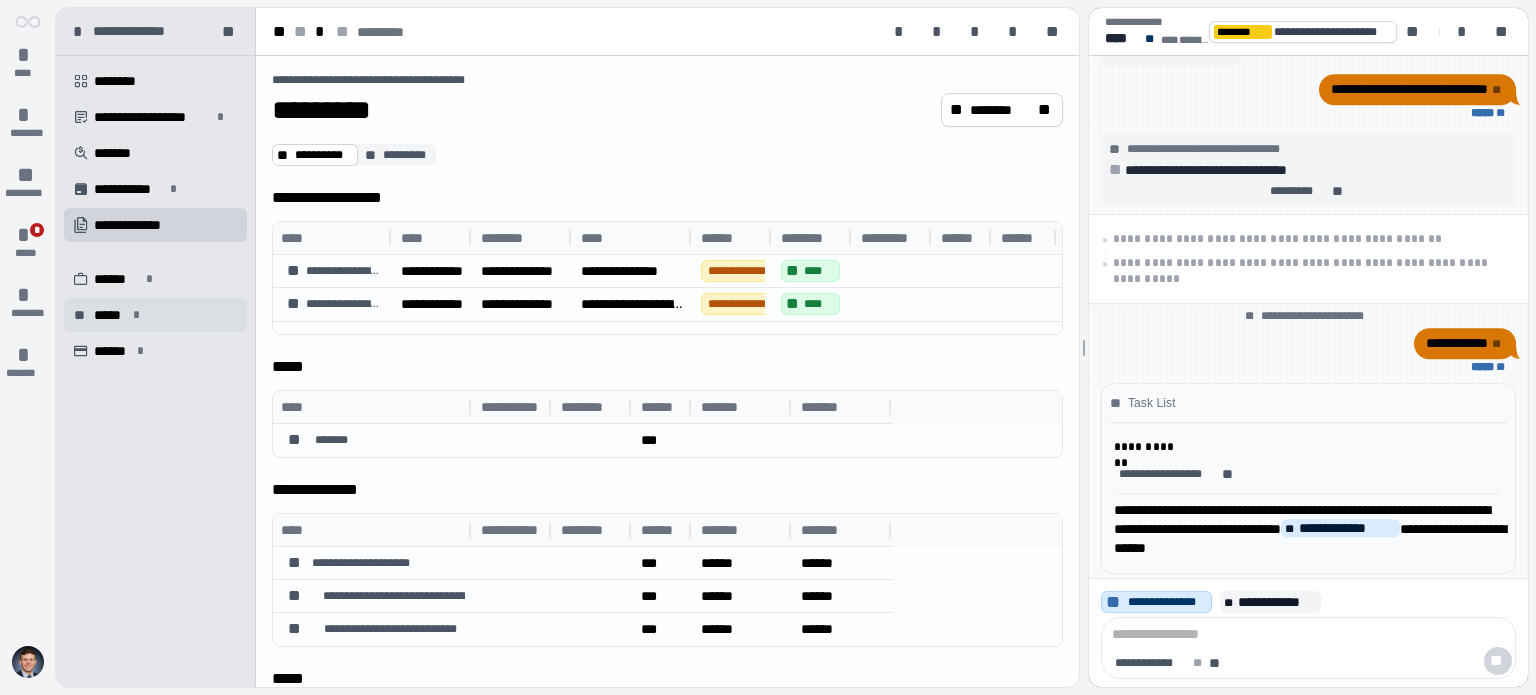 click on "** 󰺀 ***** *" at bounding box center (155, 315) 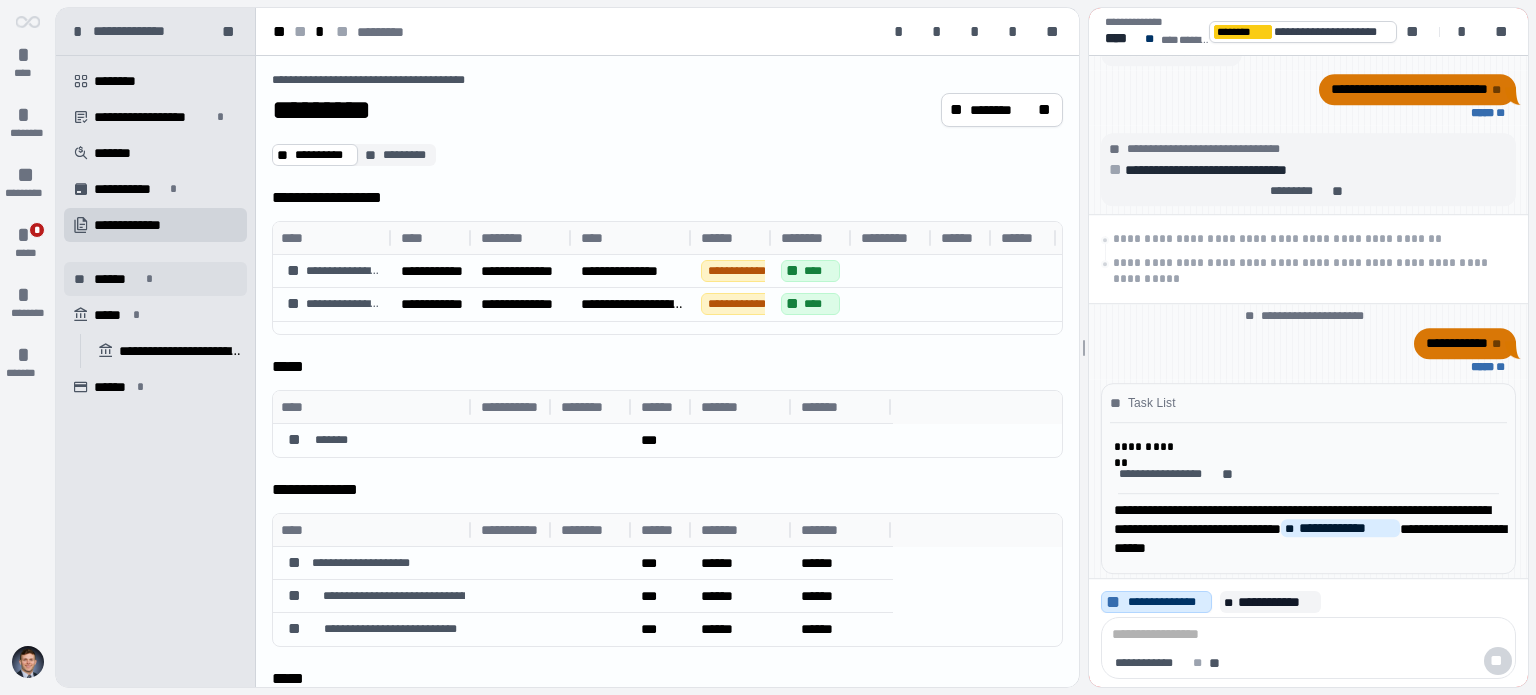 click on "******" at bounding box center (117, 279) 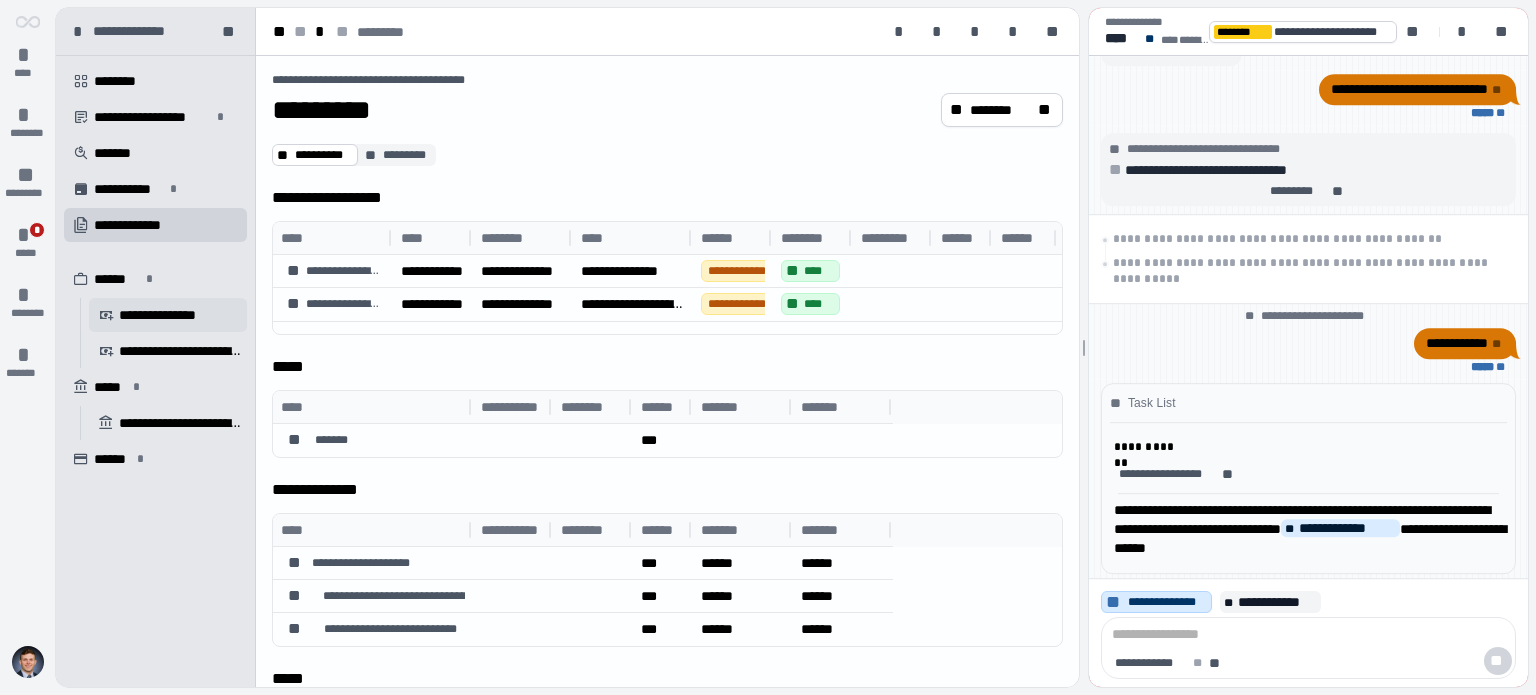 click on "**********" at bounding box center (163, 315) 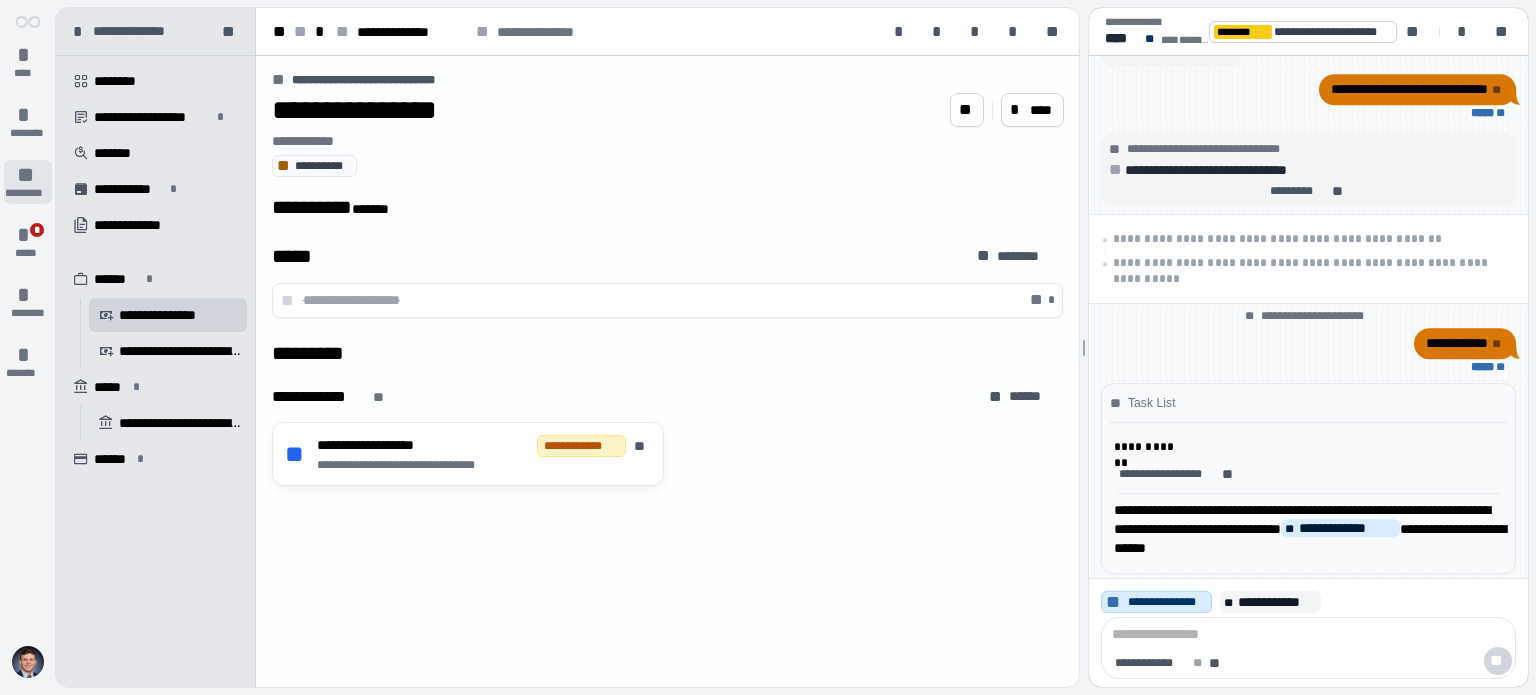 click on "** *********" at bounding box center (28, 182) 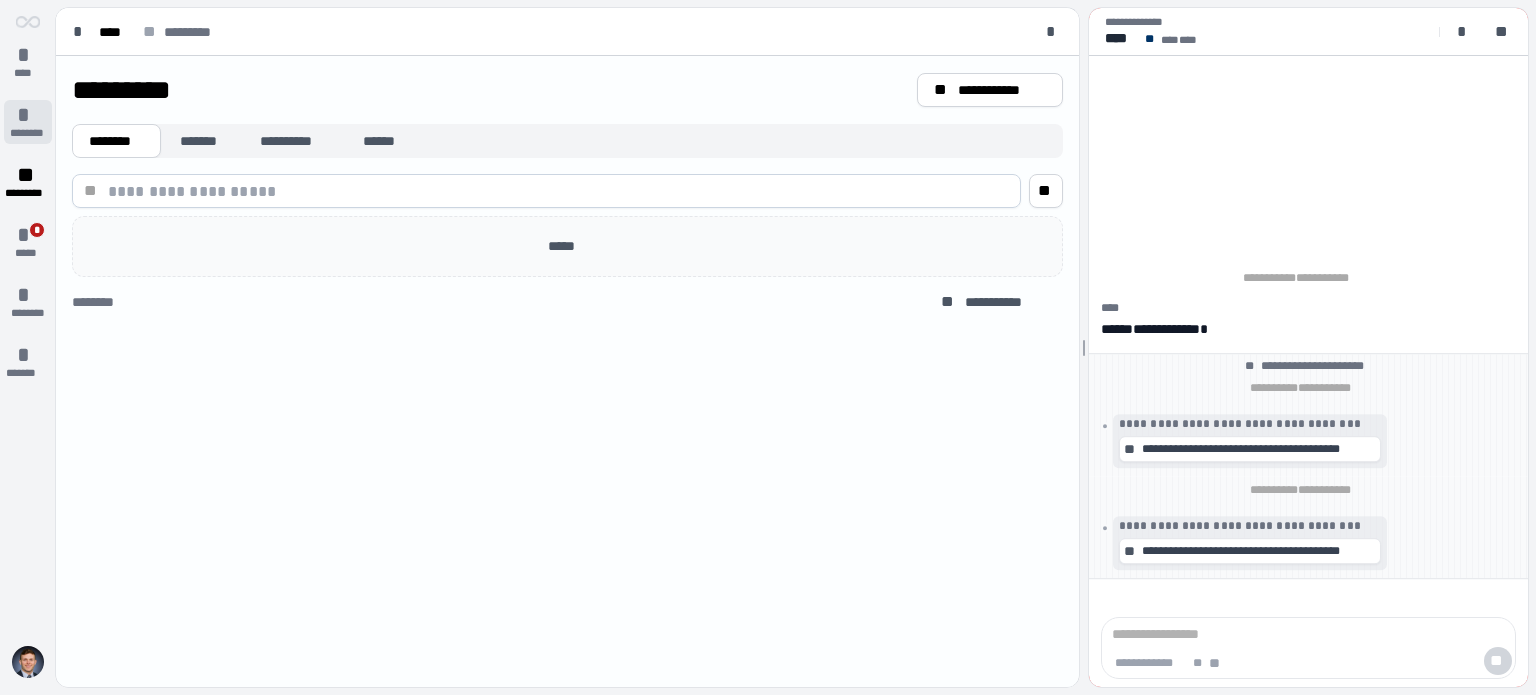 click on "********" at bounding box center (27, 133) 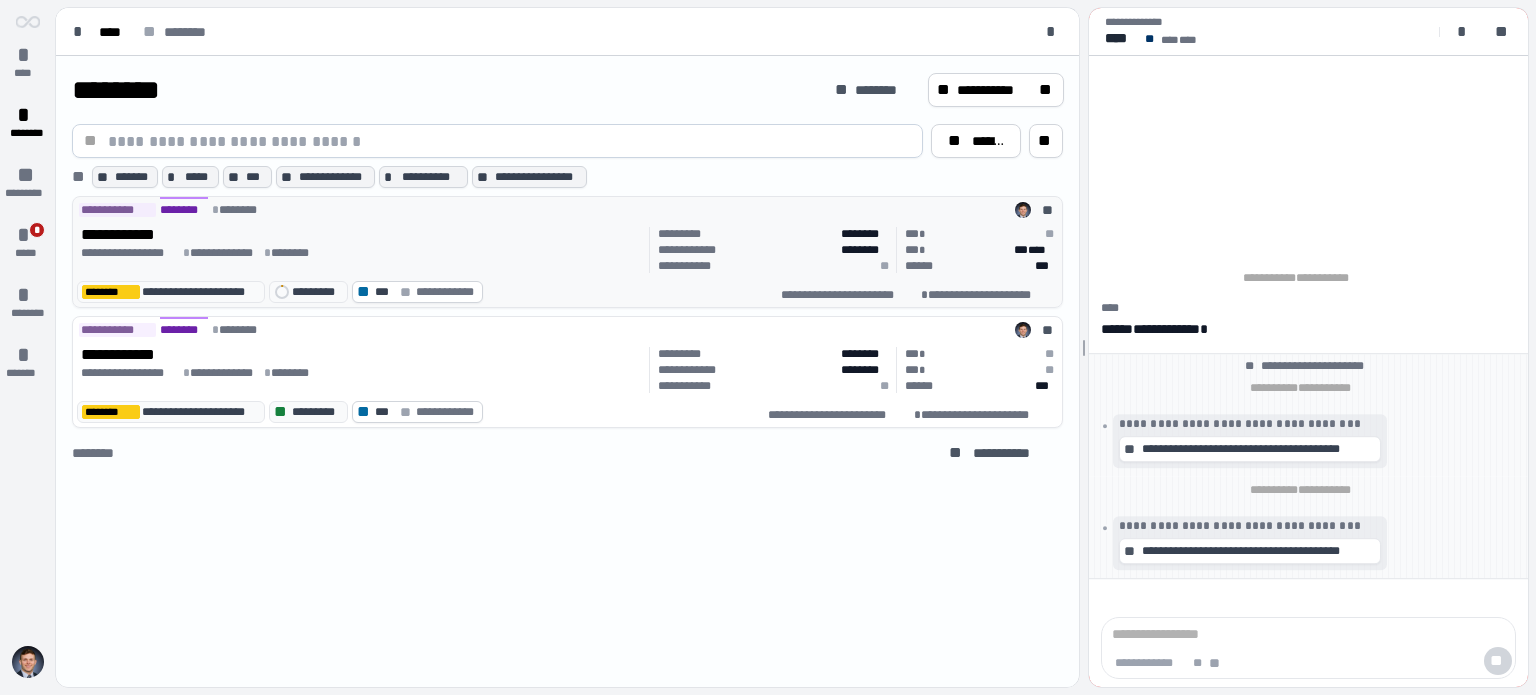 click on "**********" at bounding box center (567, 208) 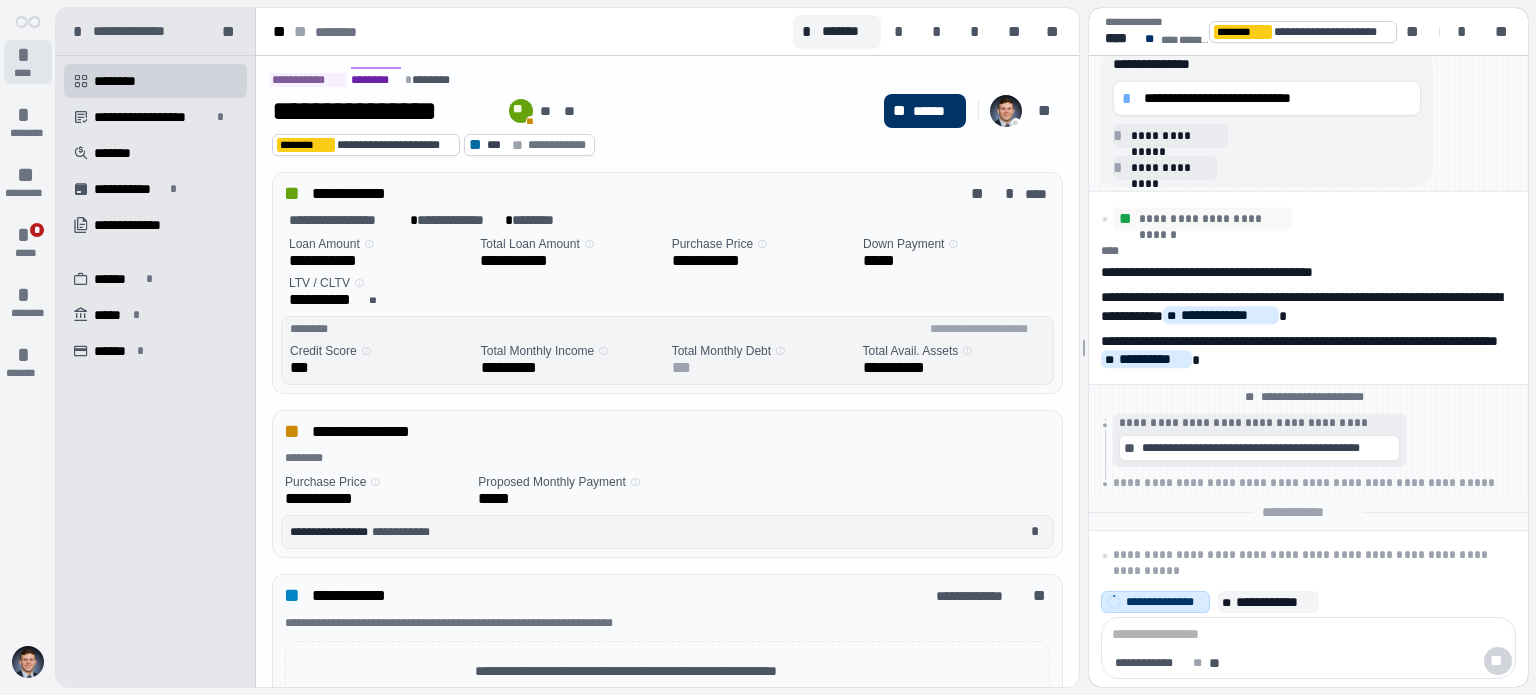 click on "*" at bounding box center [28, 55] 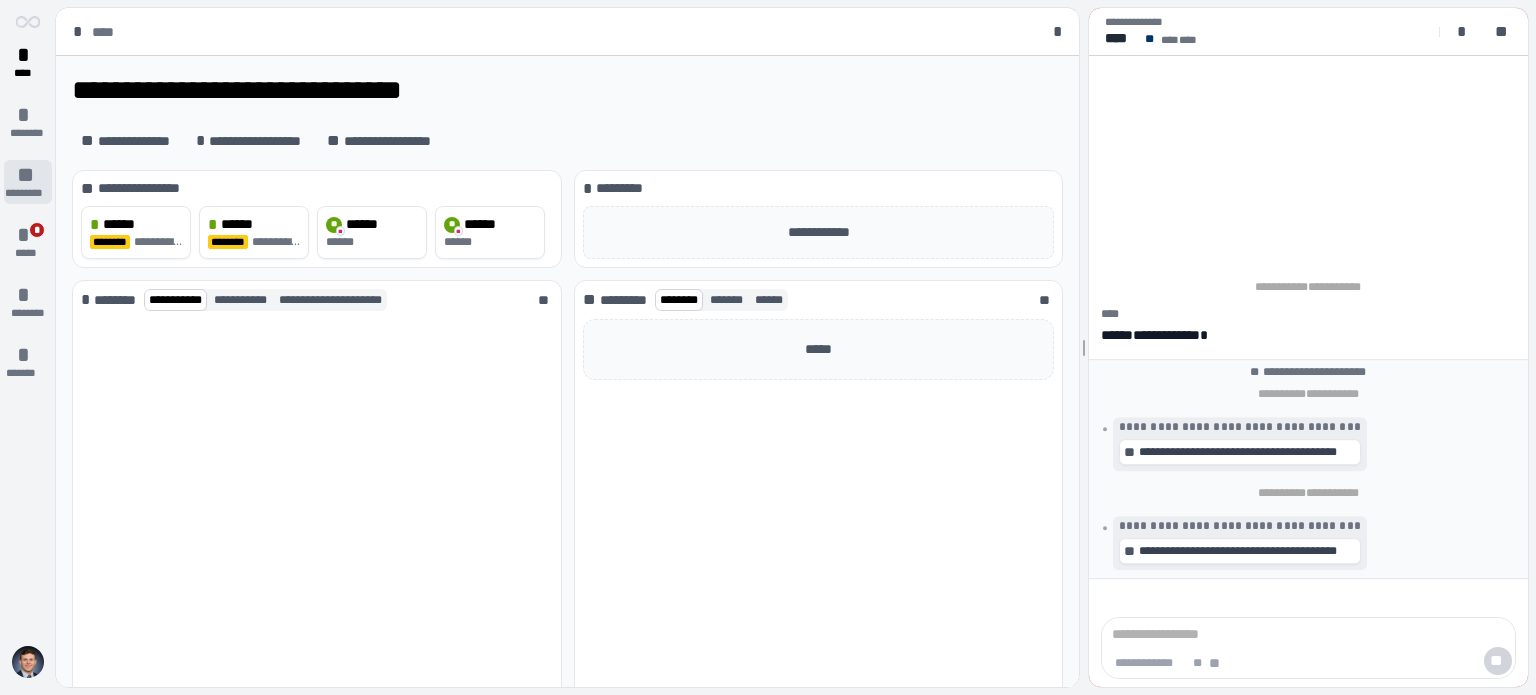 click on "** *********" at bounding box center (28, 182) 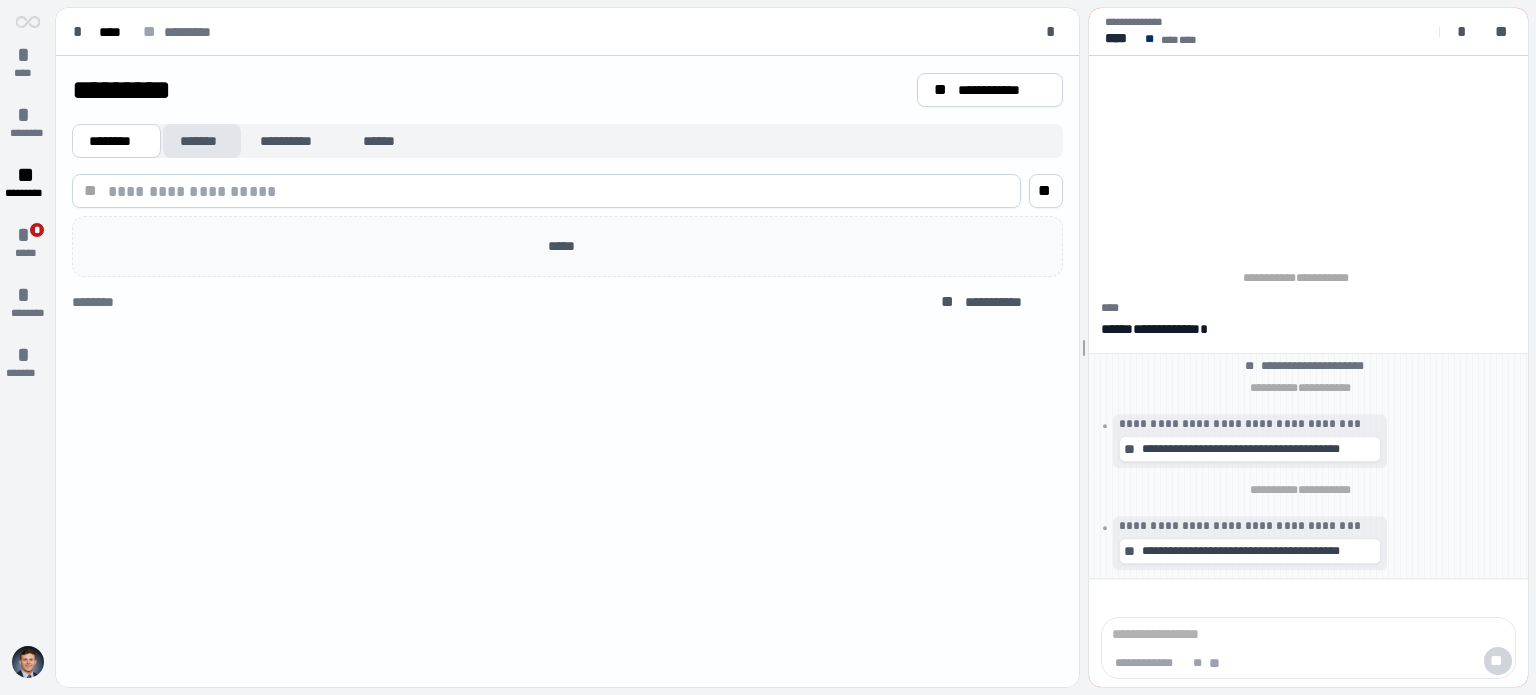 click on "*******" at bounding box center (202, 141) 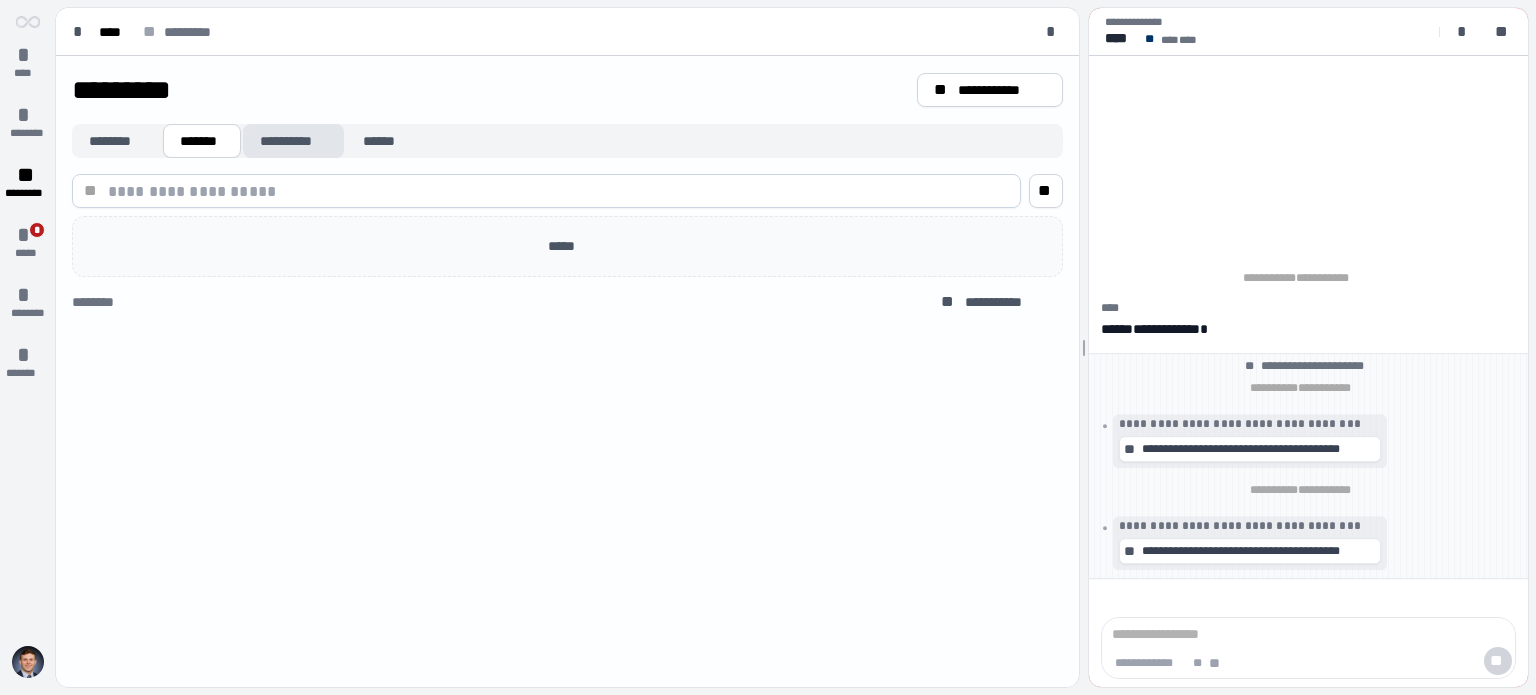 drag, startPoint x: 299, startPoint y: 146, endPoint x: 327, endPoint y: 148, distance: 28.071337 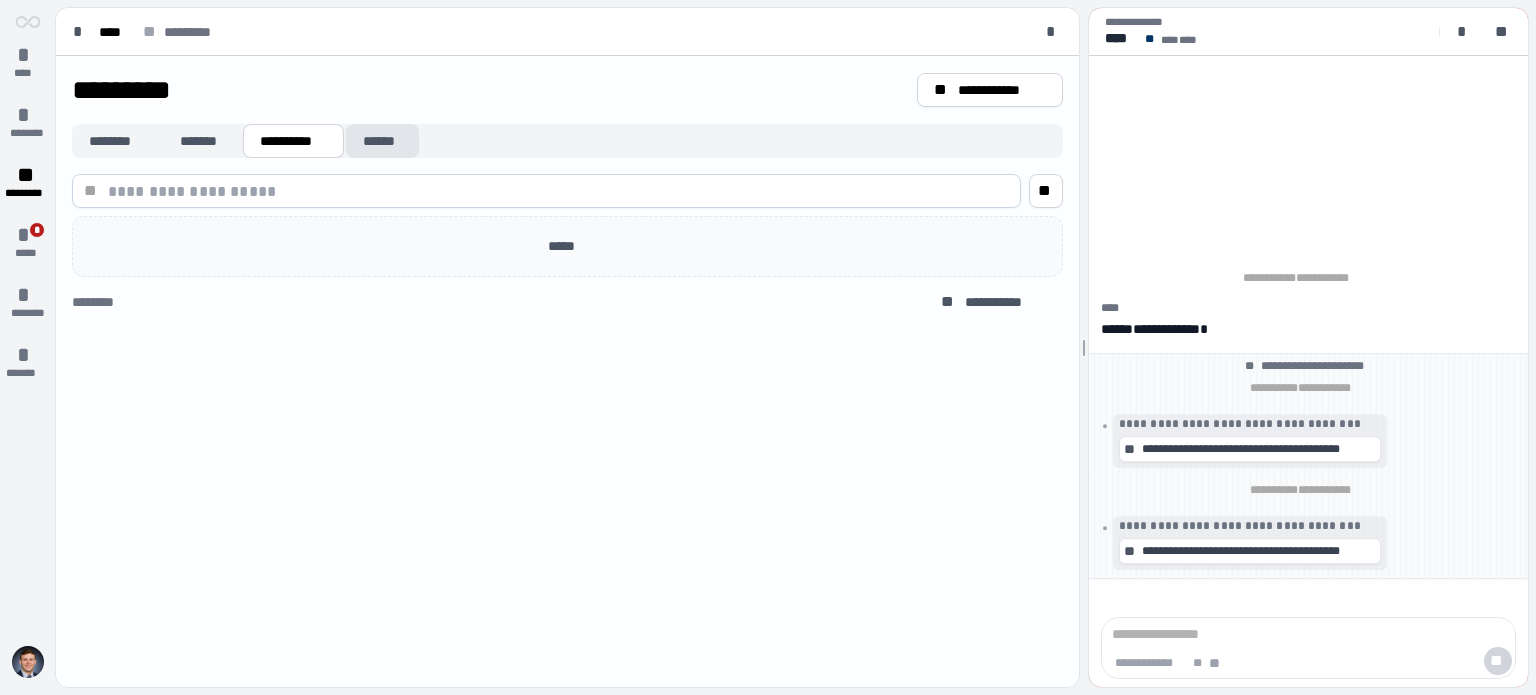 click on "******" at bounding box center (382, 141) 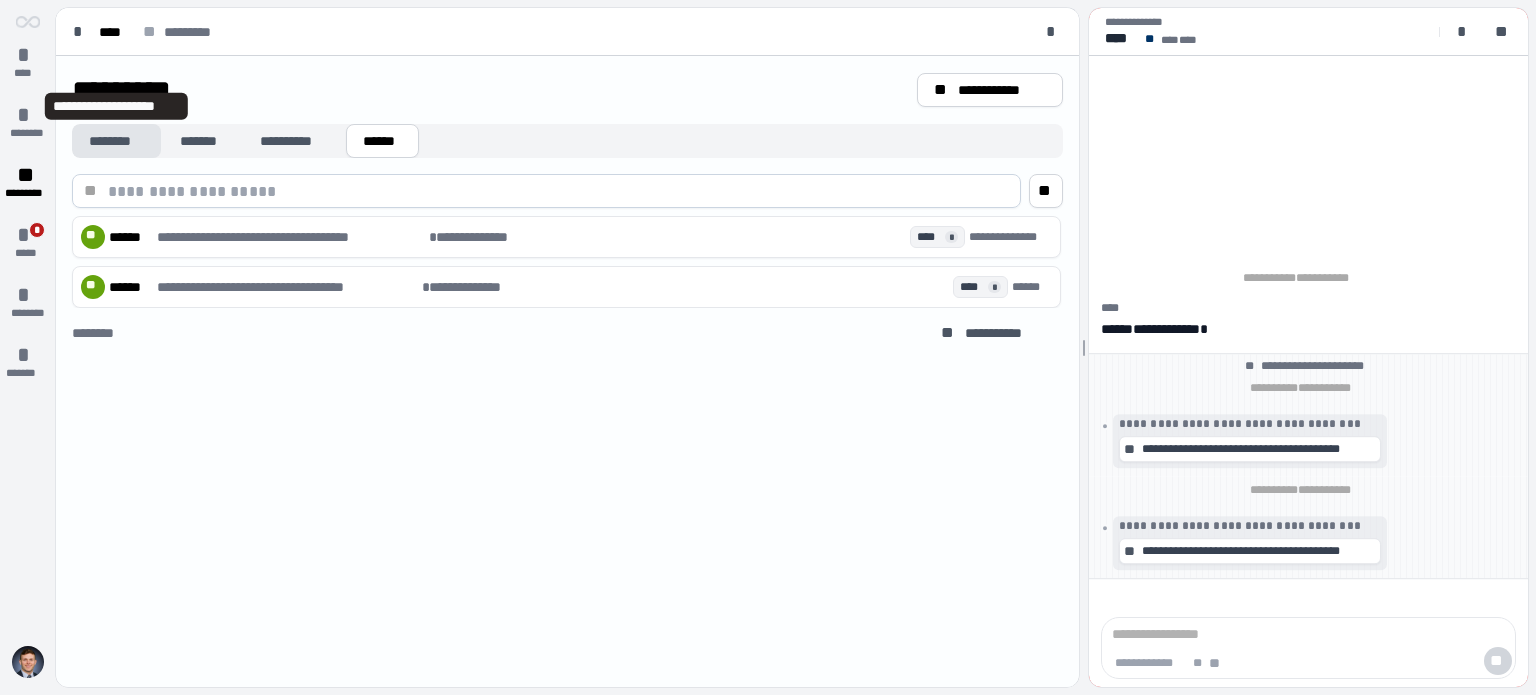 click on "********" at bounding box center [116, 141] 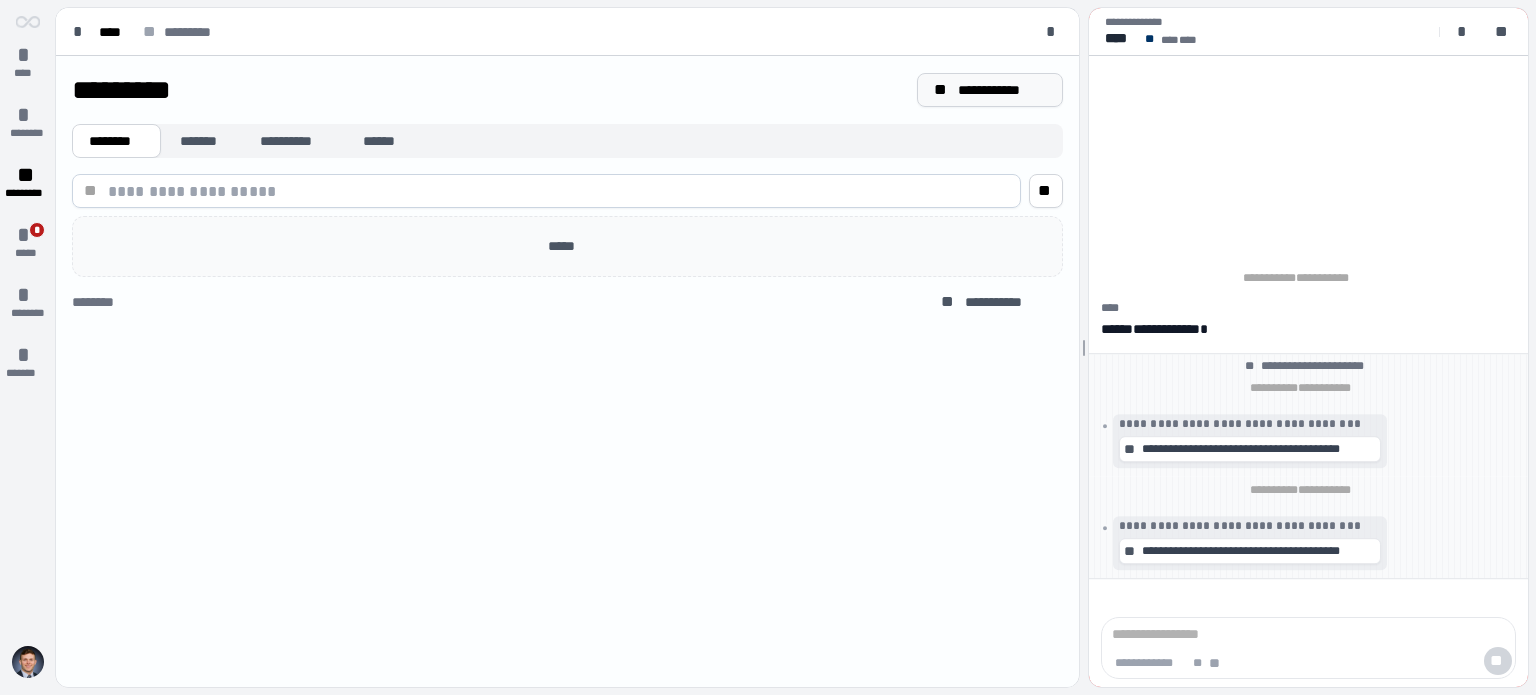 click on "**********" at bounding box center (1002, 90) 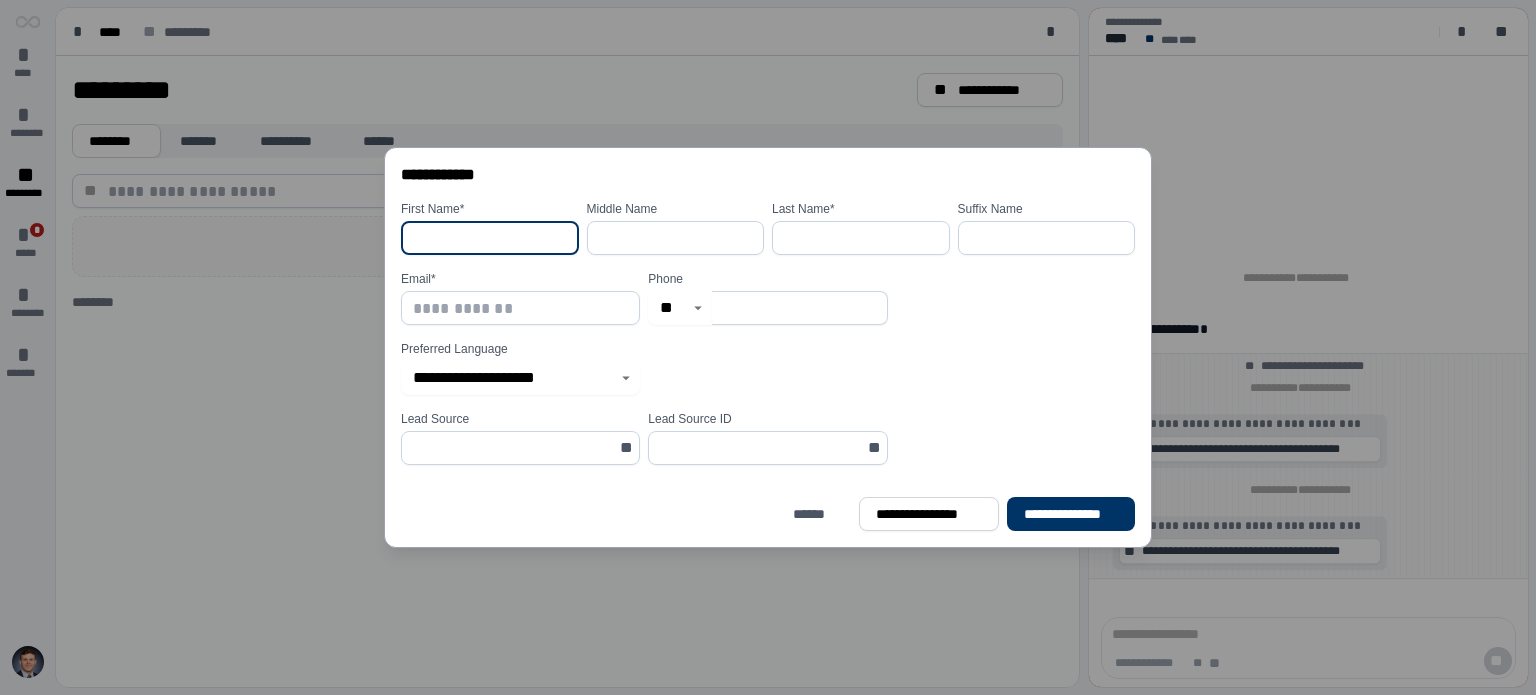 click on "**********" at bounding box center (768, 347) 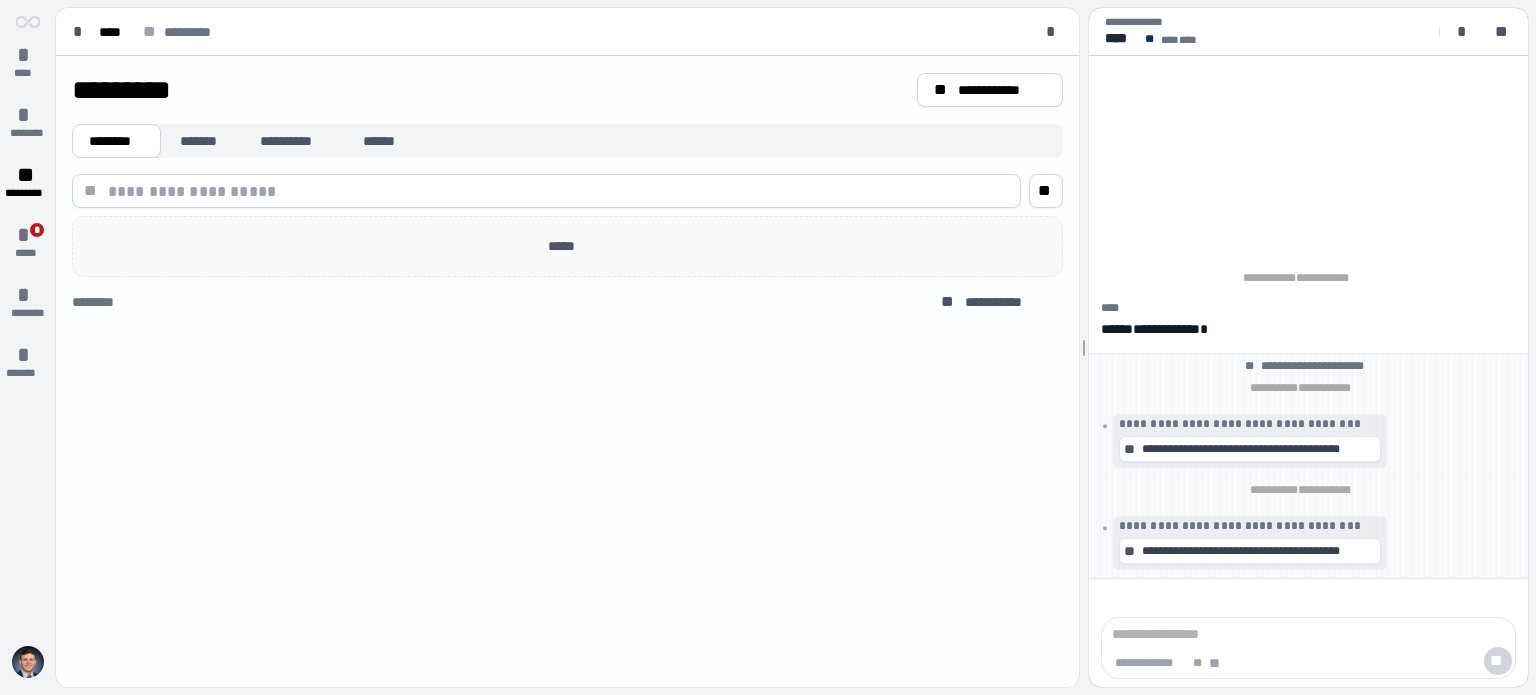 click on "* **** * ******** ** ********* * * ***** * ******** * *******" at bounding box center (28, 200) 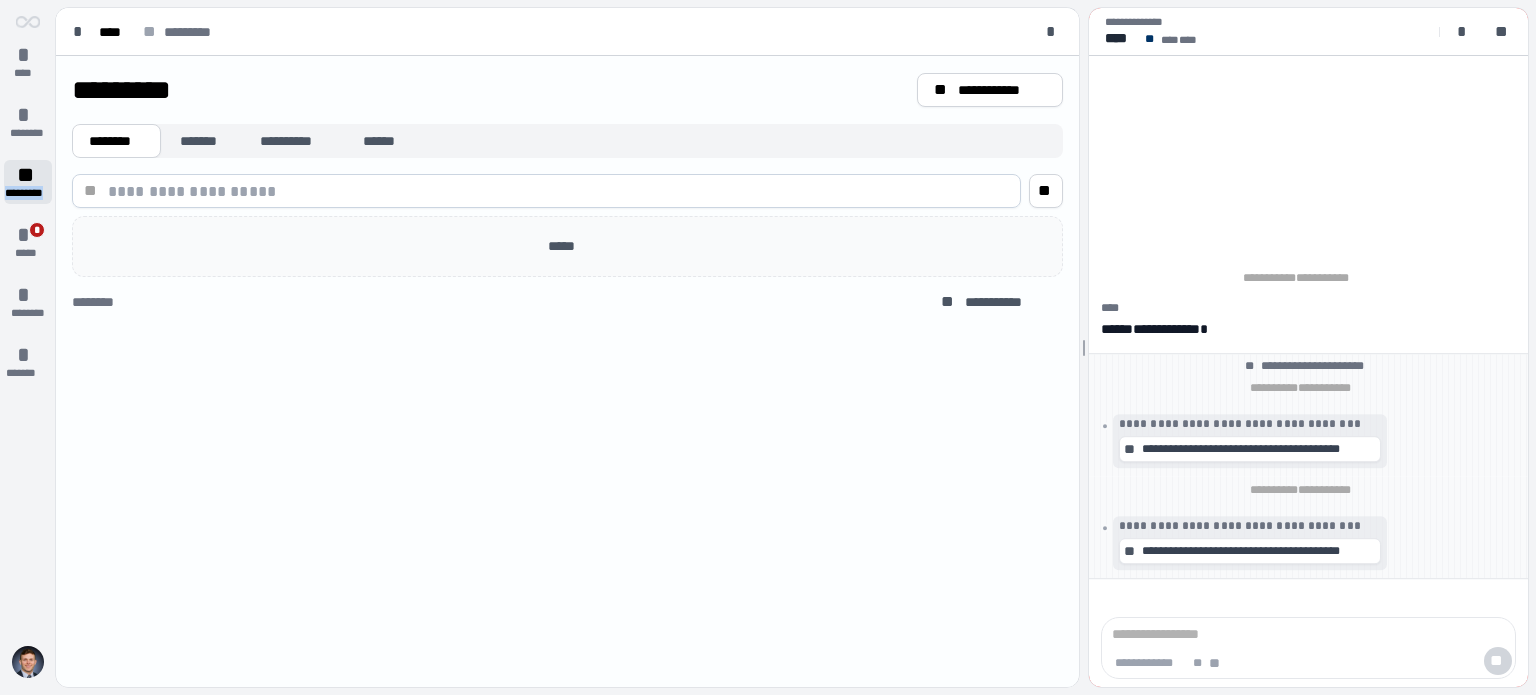 click on "** *********" at bounding box center (28, 182) 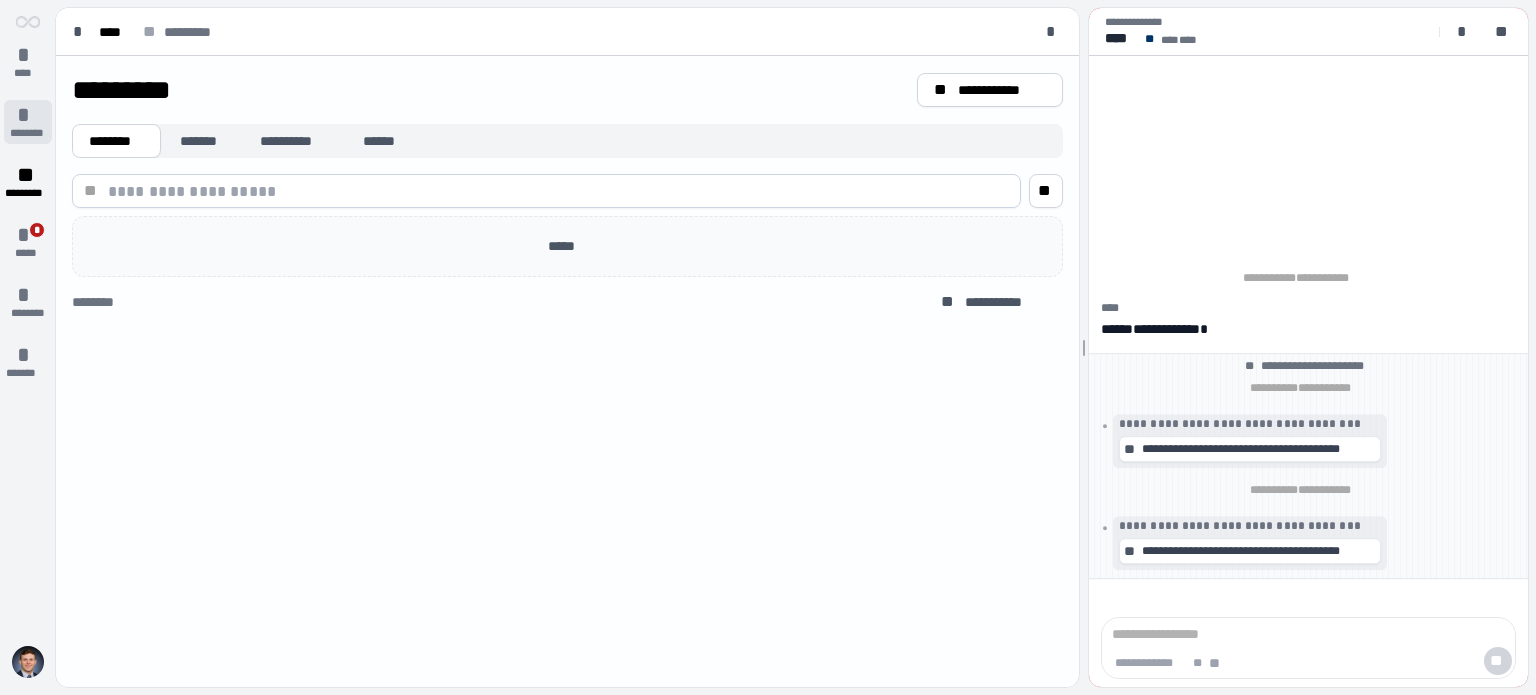 click on "********" at bounding box center (27, 133) 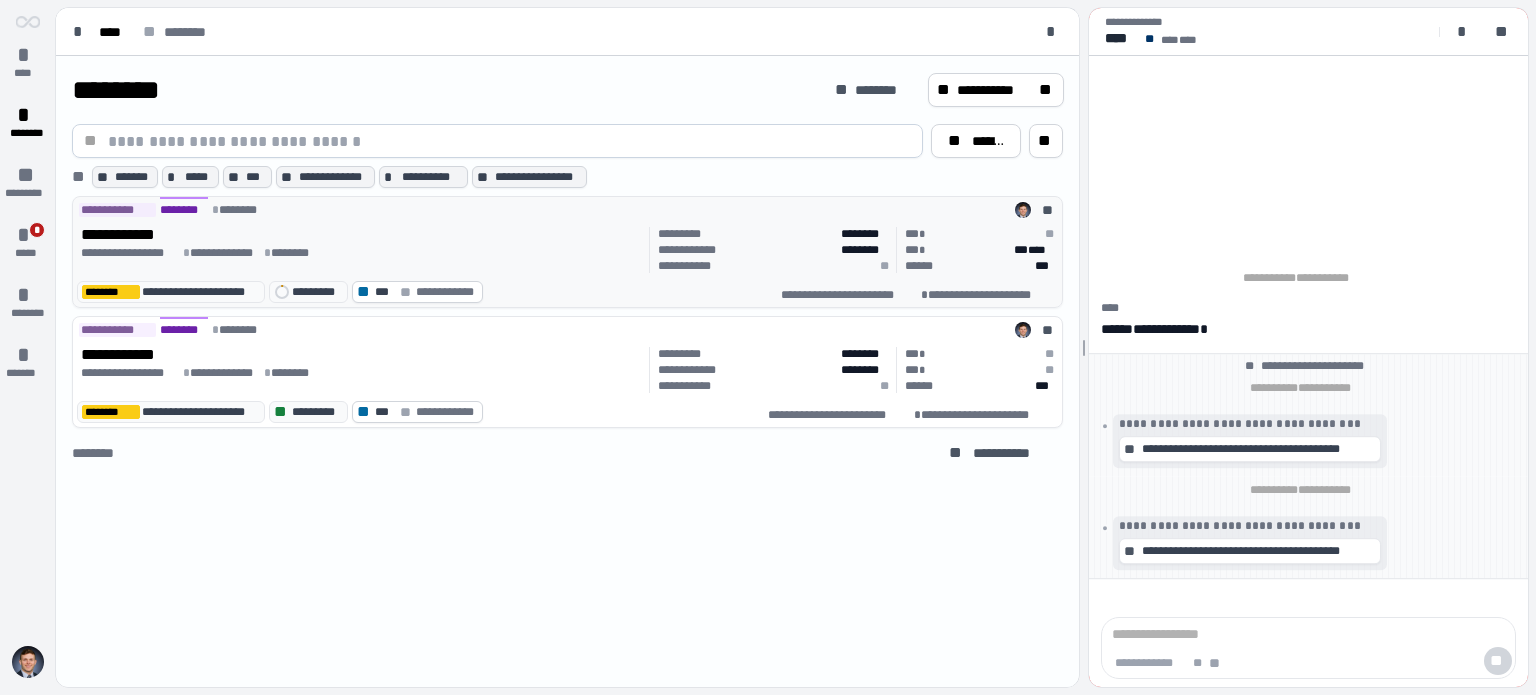 click on "*** * **" at bounding box center [979, 234] 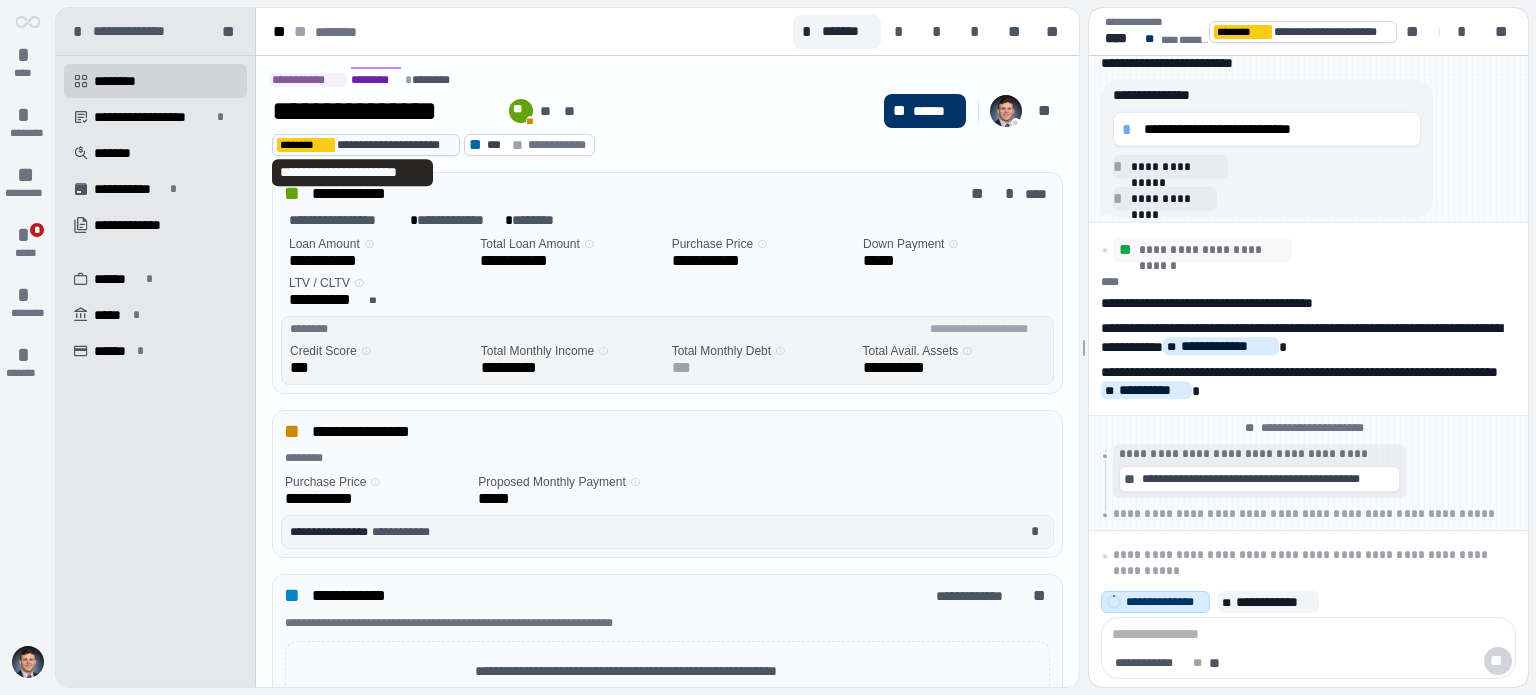click on "**********" at bounding box center [395, 145] 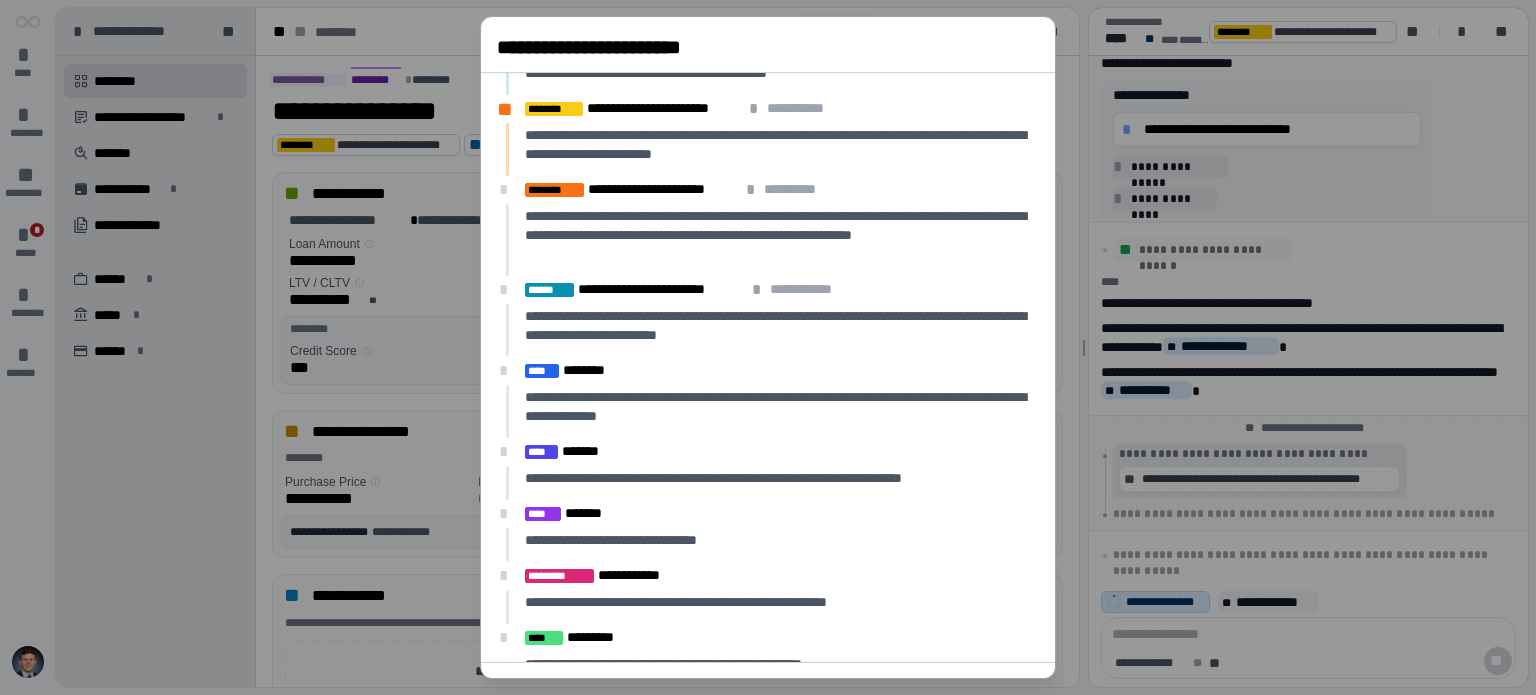 scroll, scrollTop: 82, scrollLeft: 0, axis: vertical 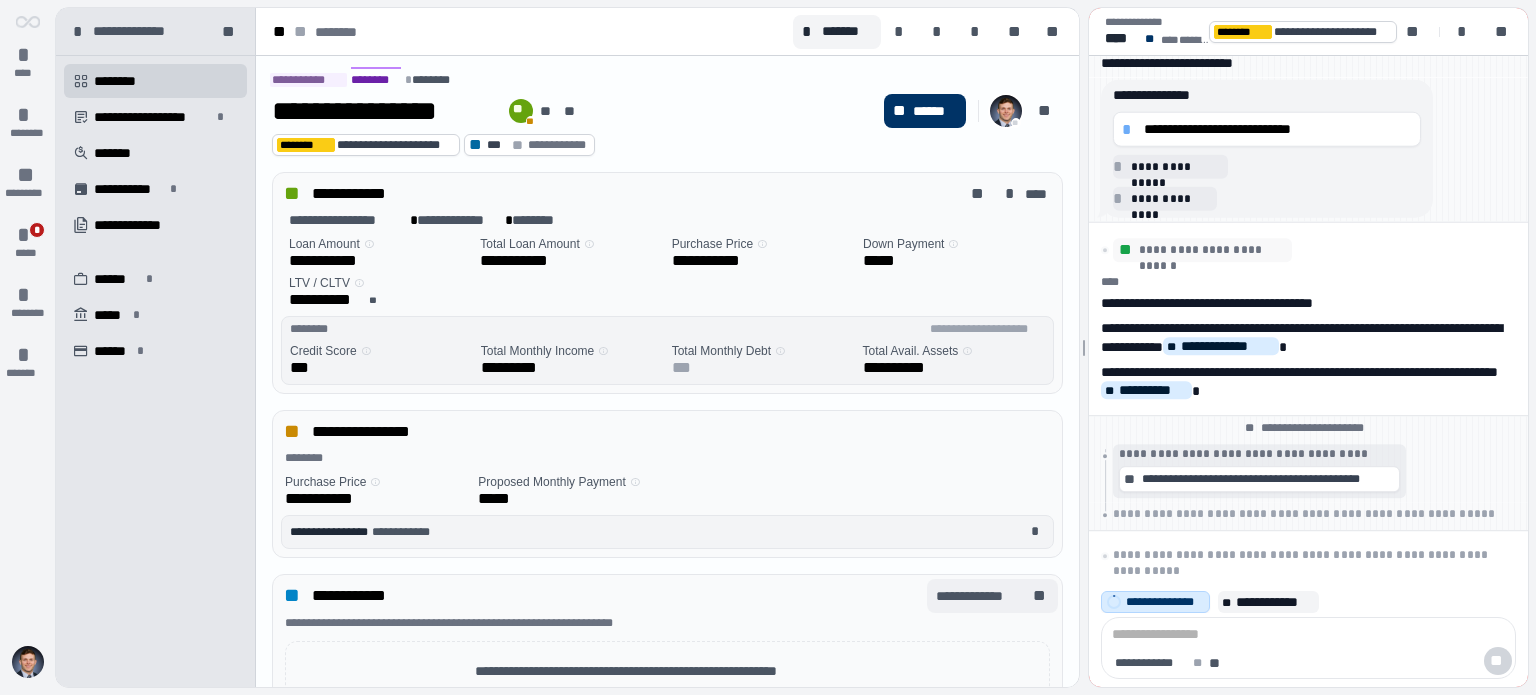click on "**********" at bounding box center [983, 596] 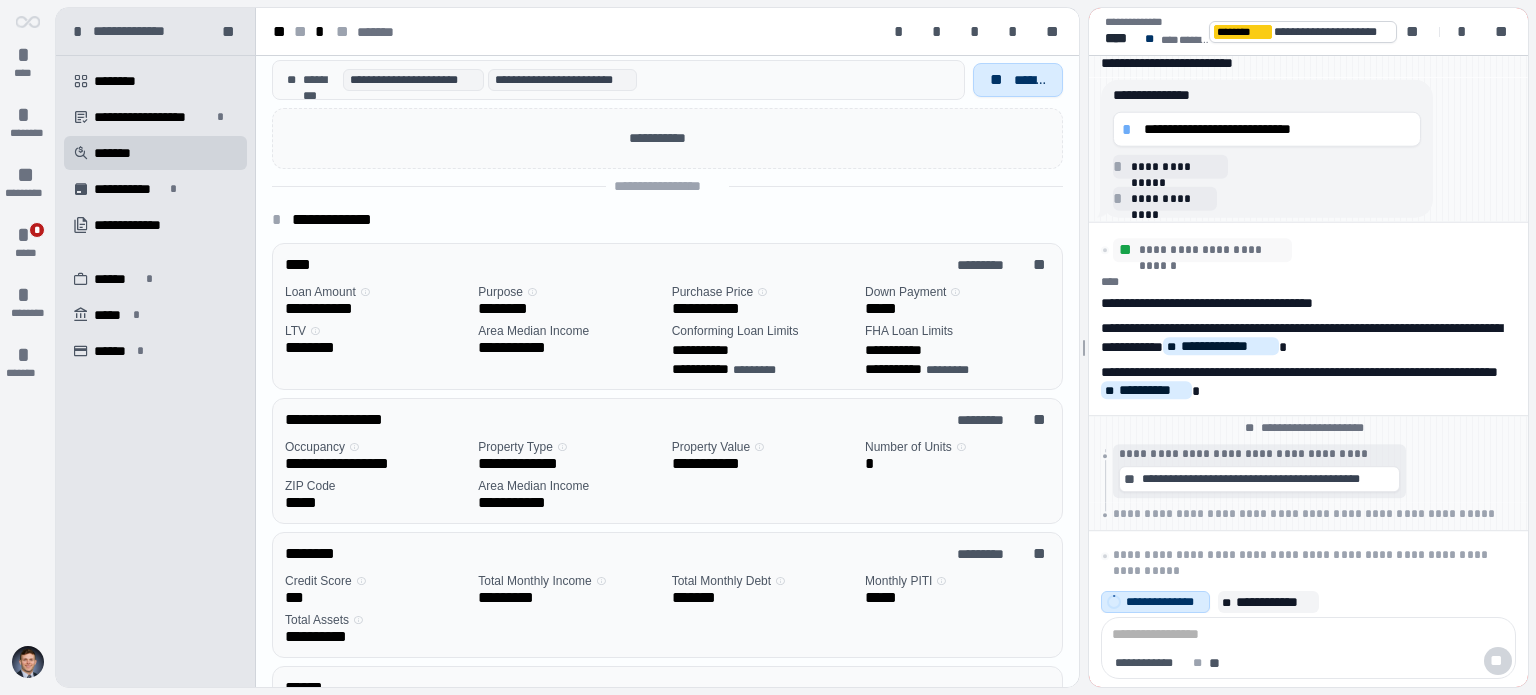 scroll, scrollTop: 202, scrollLeft: 0, axis: vertical 